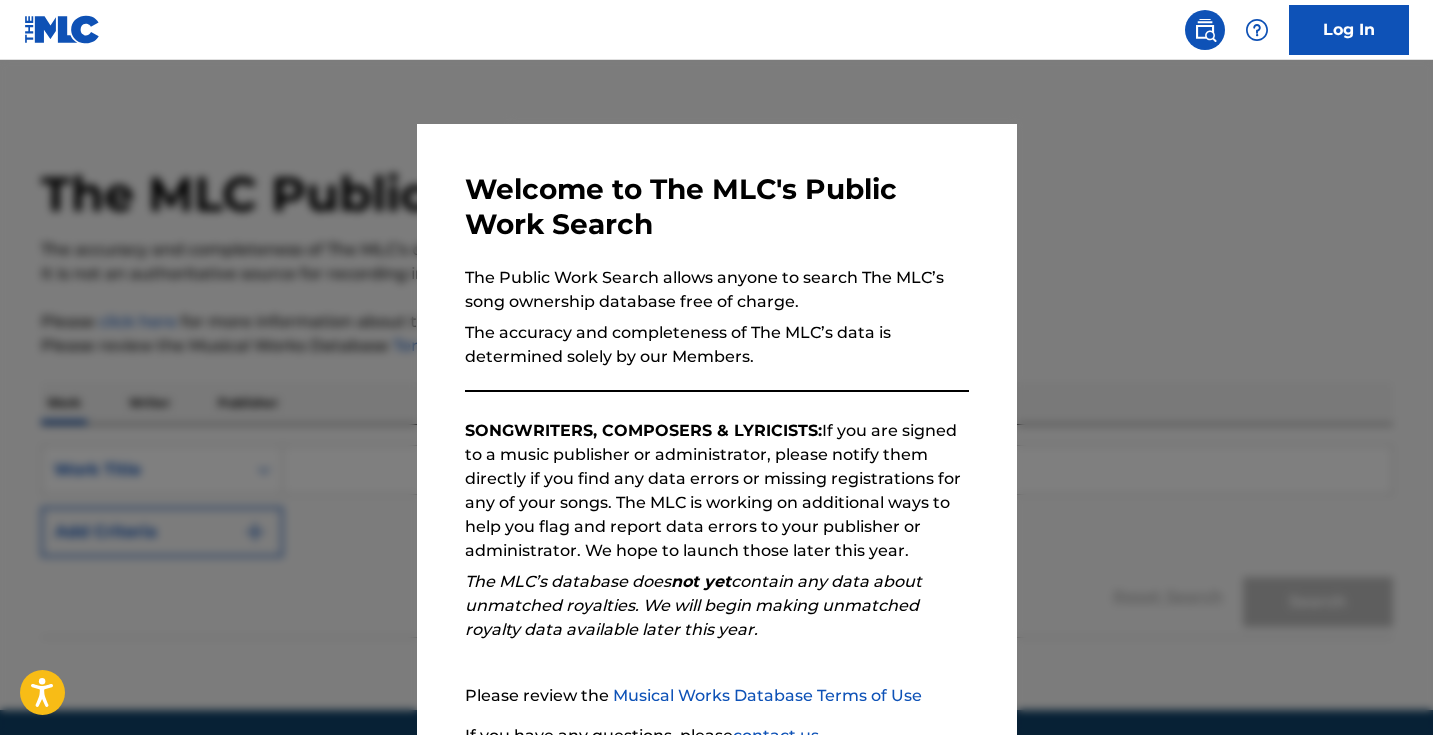 scroll, scrollTop: 0, scrollLeft: 0, axis: both 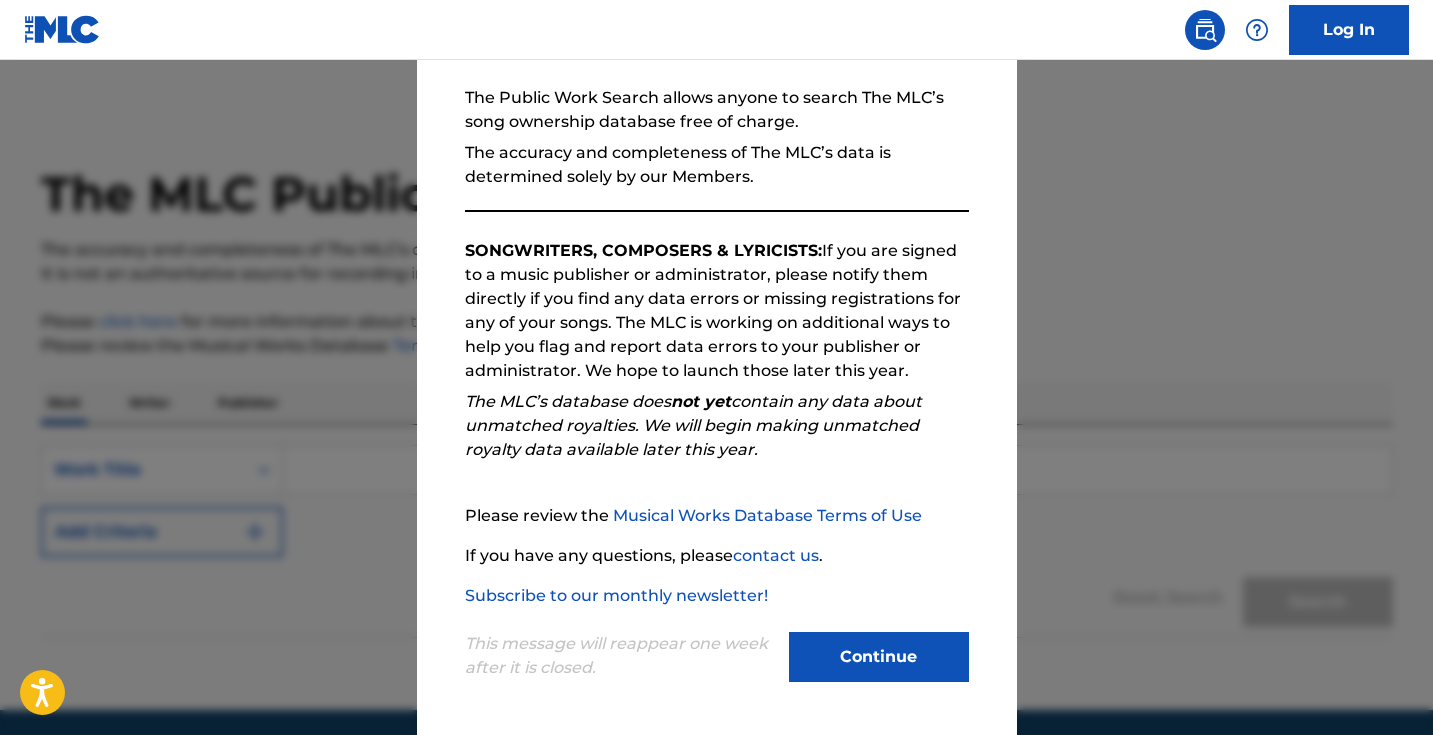 click on "Continue" at bounding box center (879, 657) 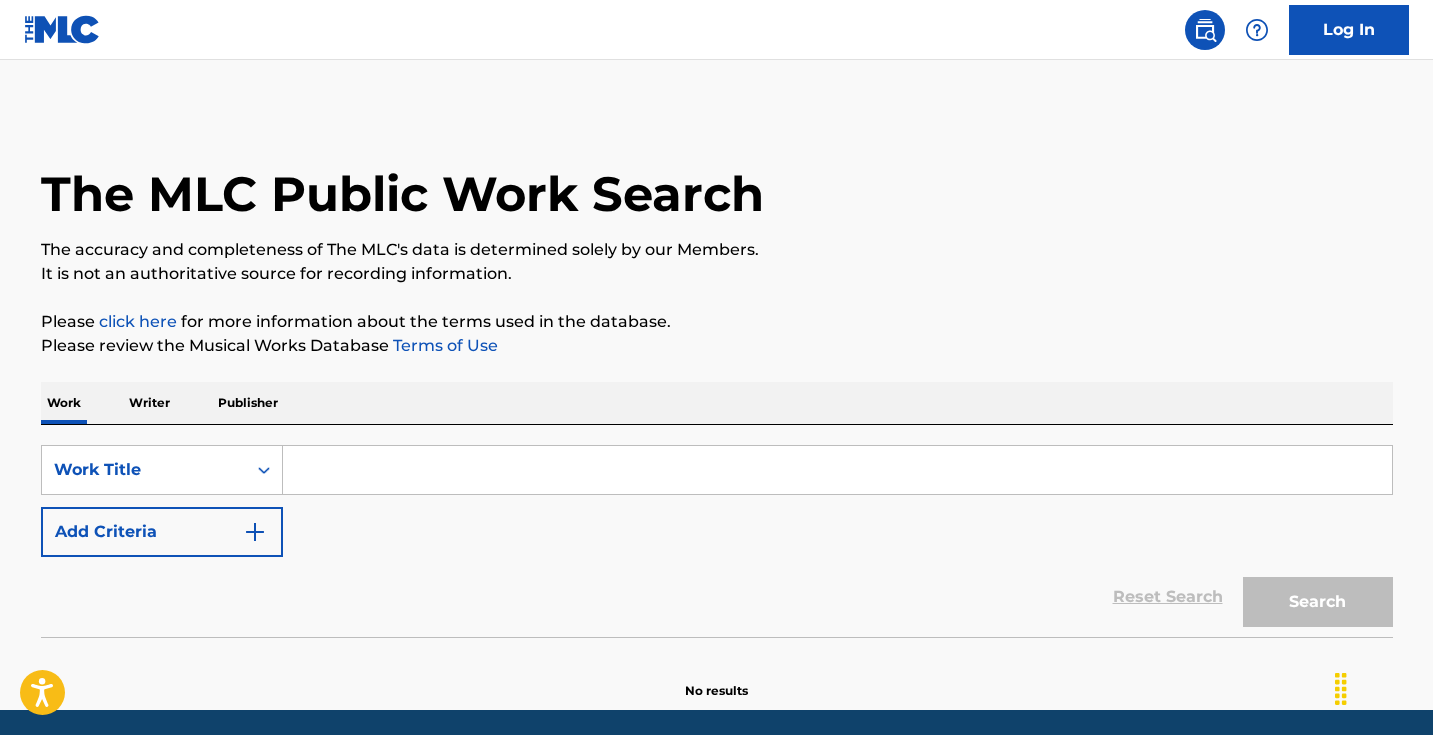 click on "Add Criteria" at bounding box center (162, 532) 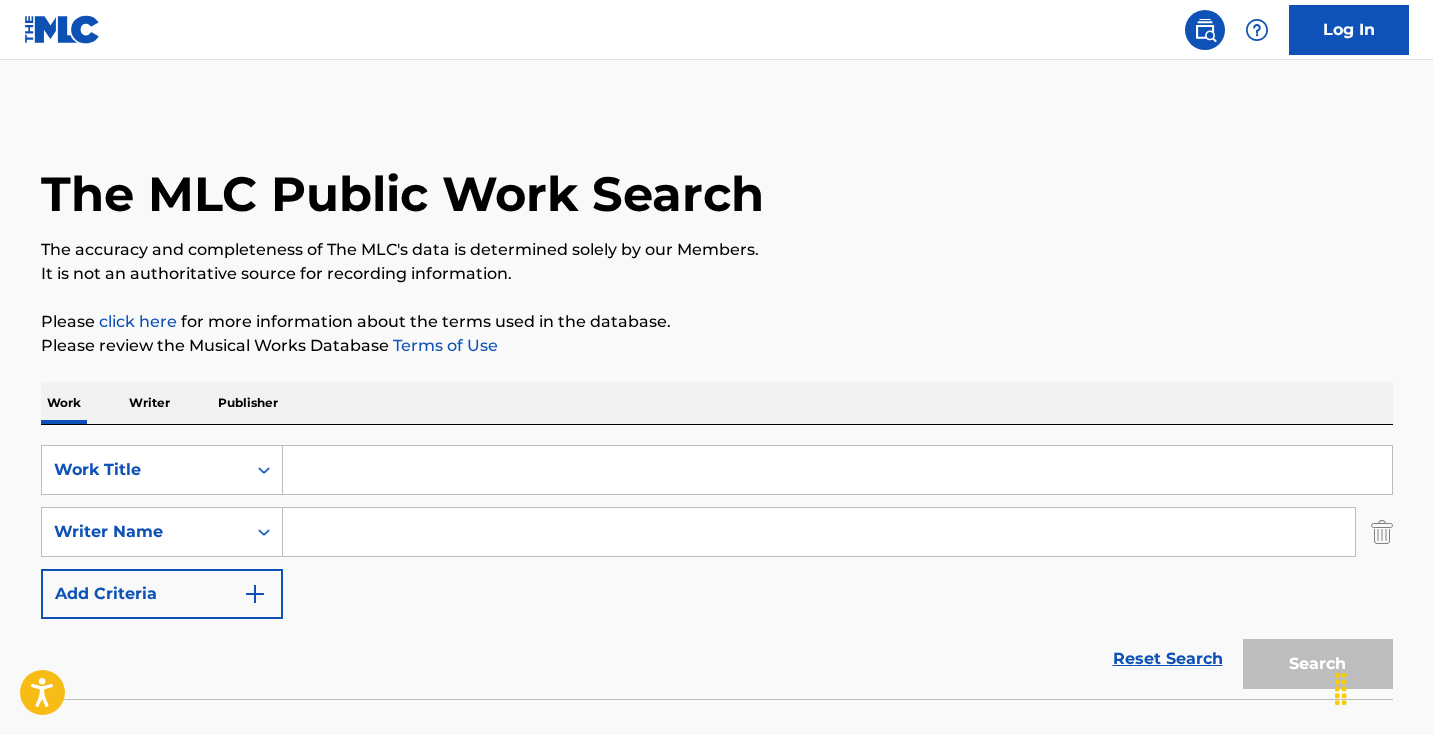click at bounding box center [837, 470] 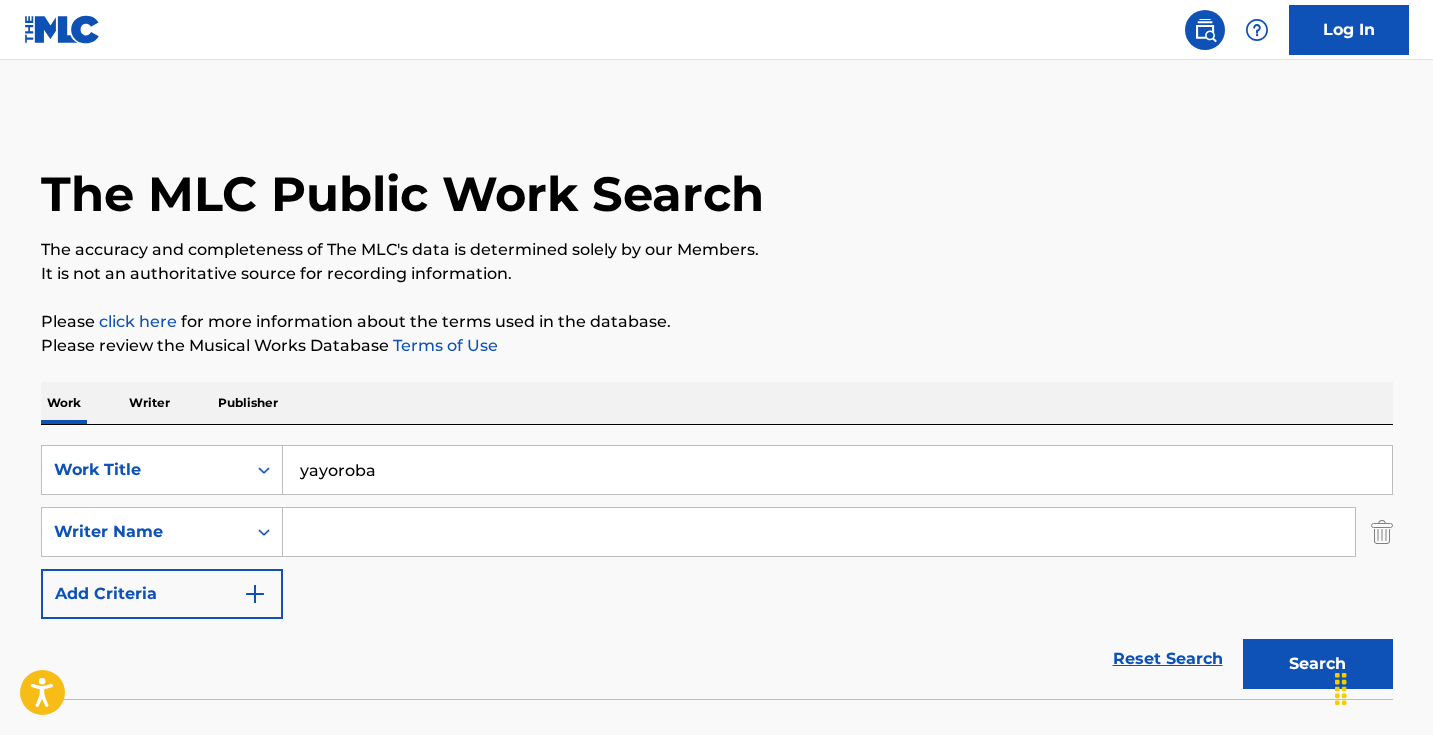 click on "Please review the Musical Works Database   Terms of Use" at bounding box center [717, 346] 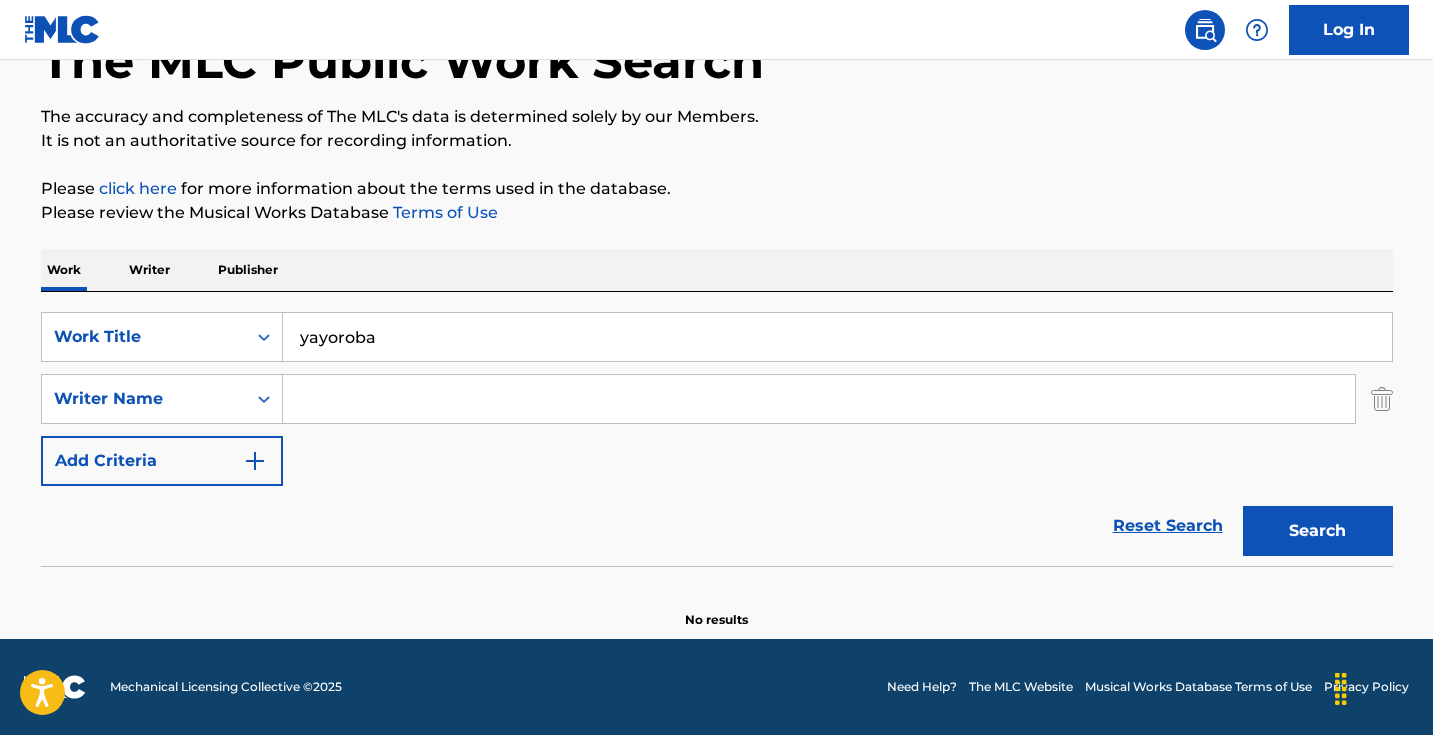 scroll, scrollTop: 133, scrollLeft: 0, axis: vertical 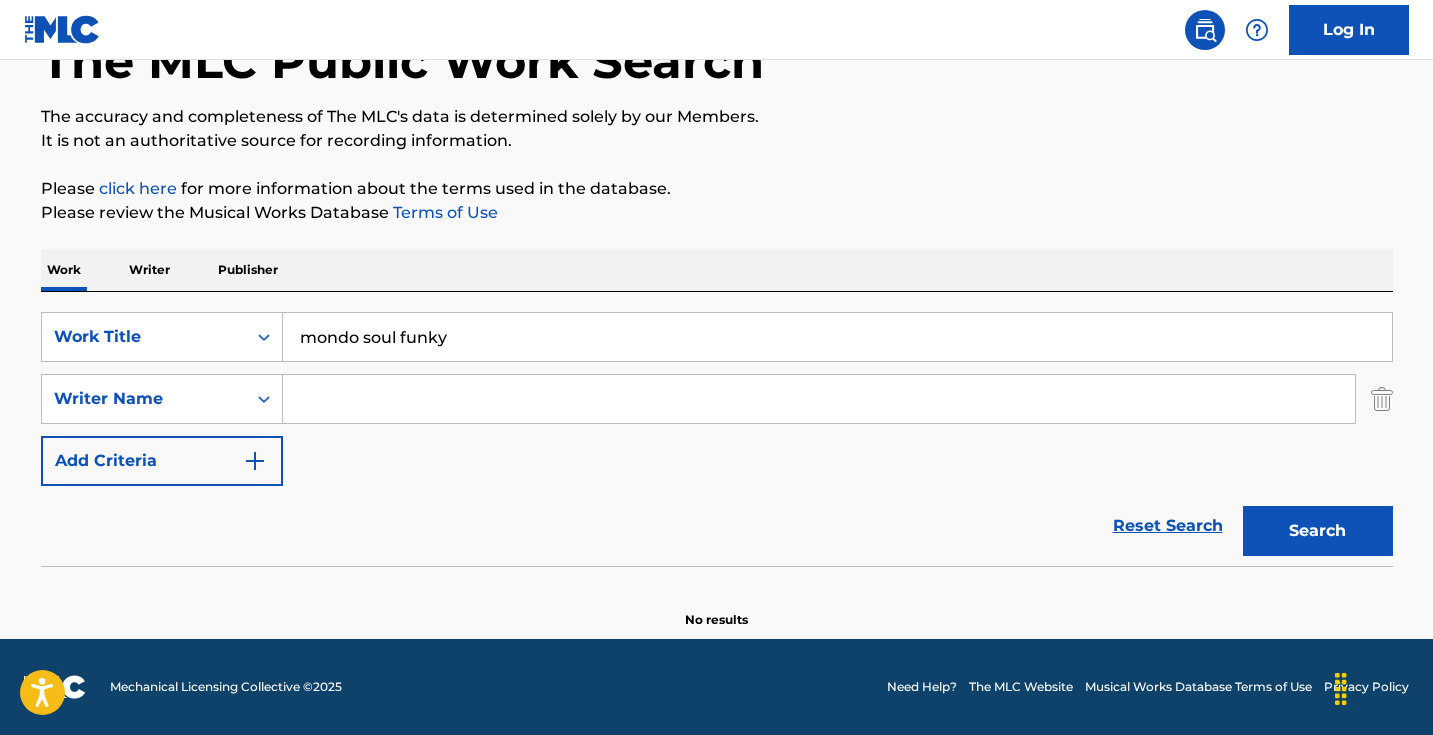 type on "mondo soul funky" 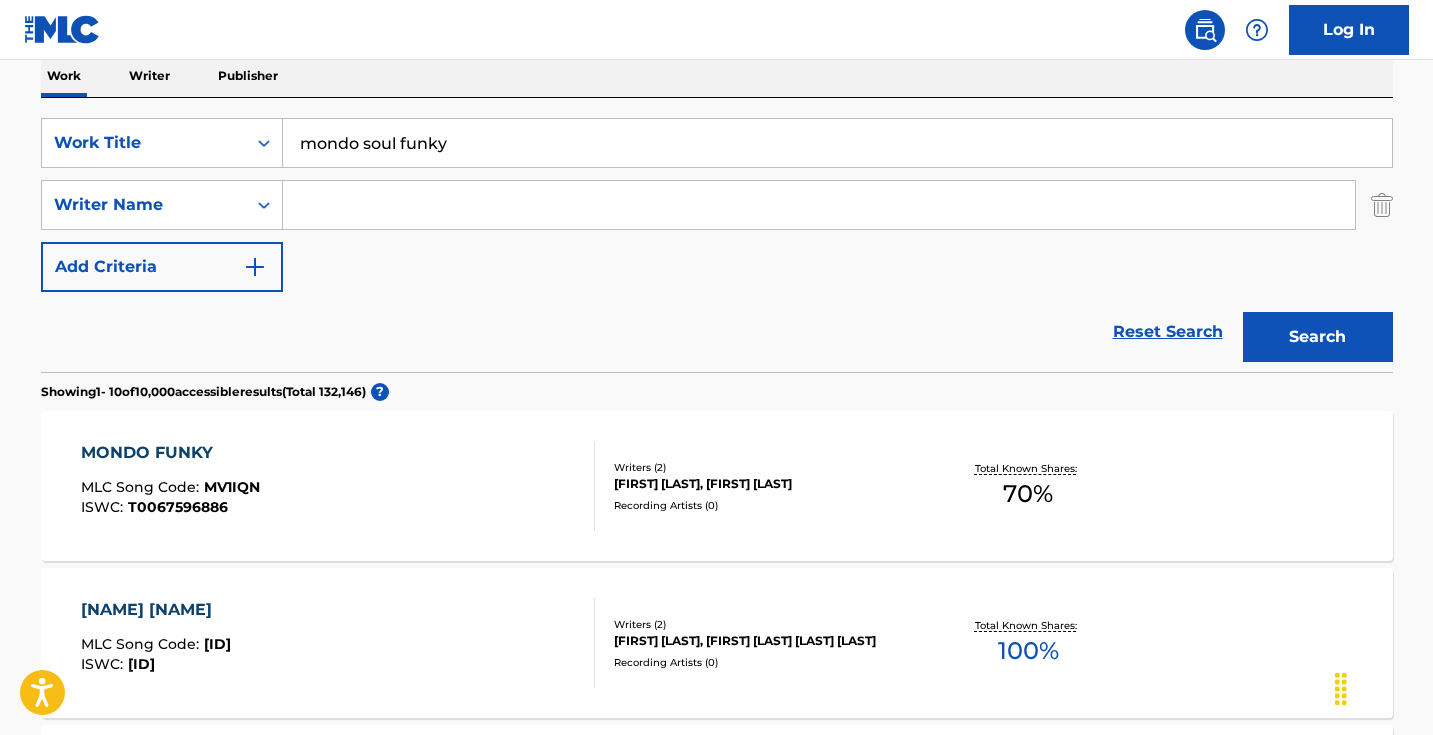 scroll, scrollTop: 265, scrollLeft: 0, axis: vertical 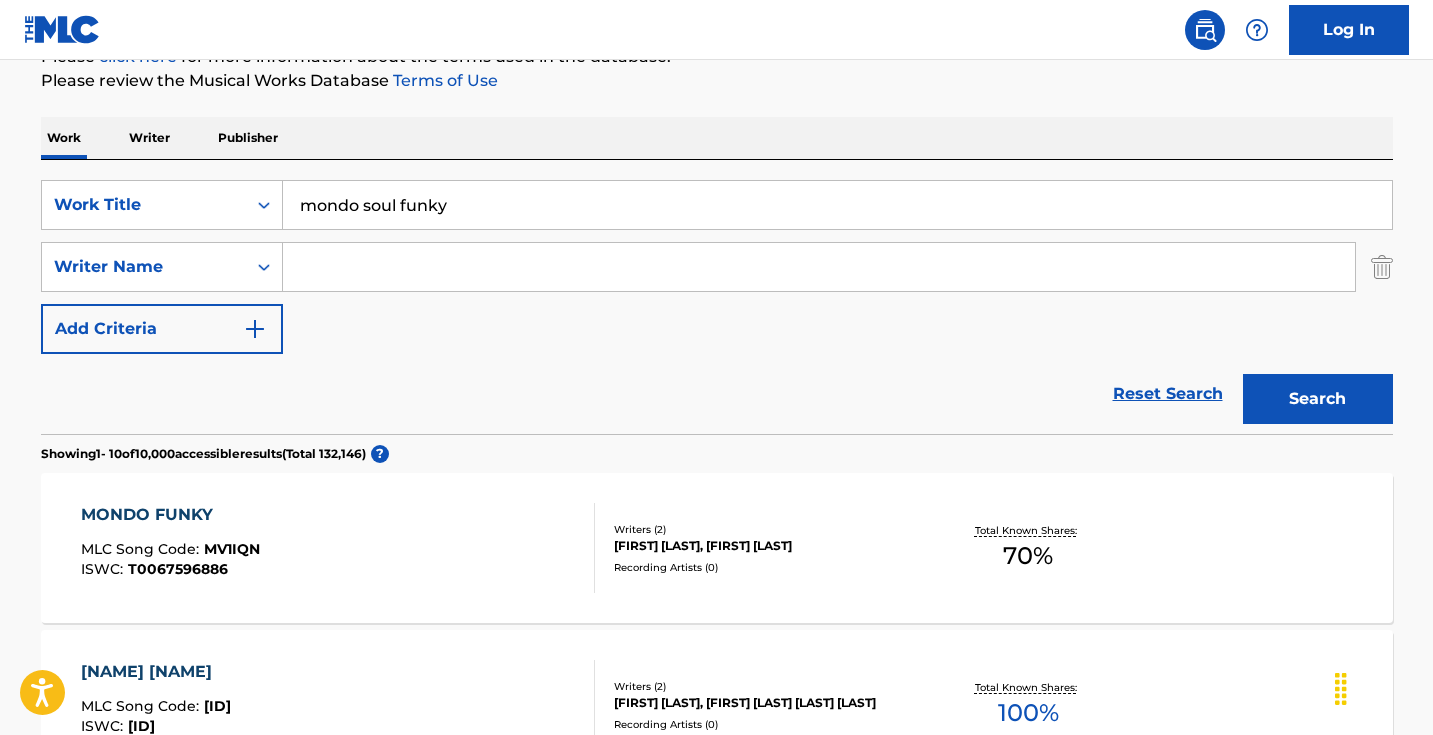 click on "mondo soul funky" at bounding box center (837, 205) 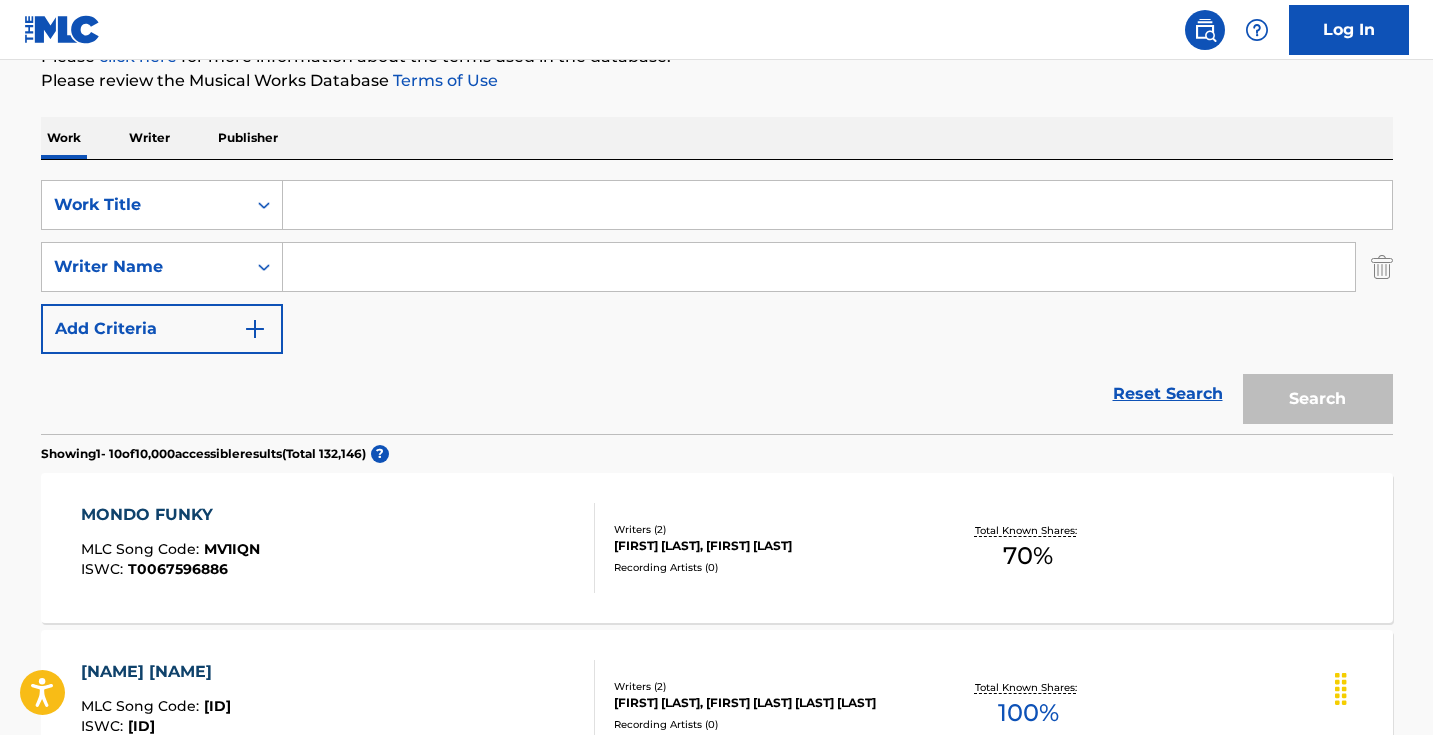 type 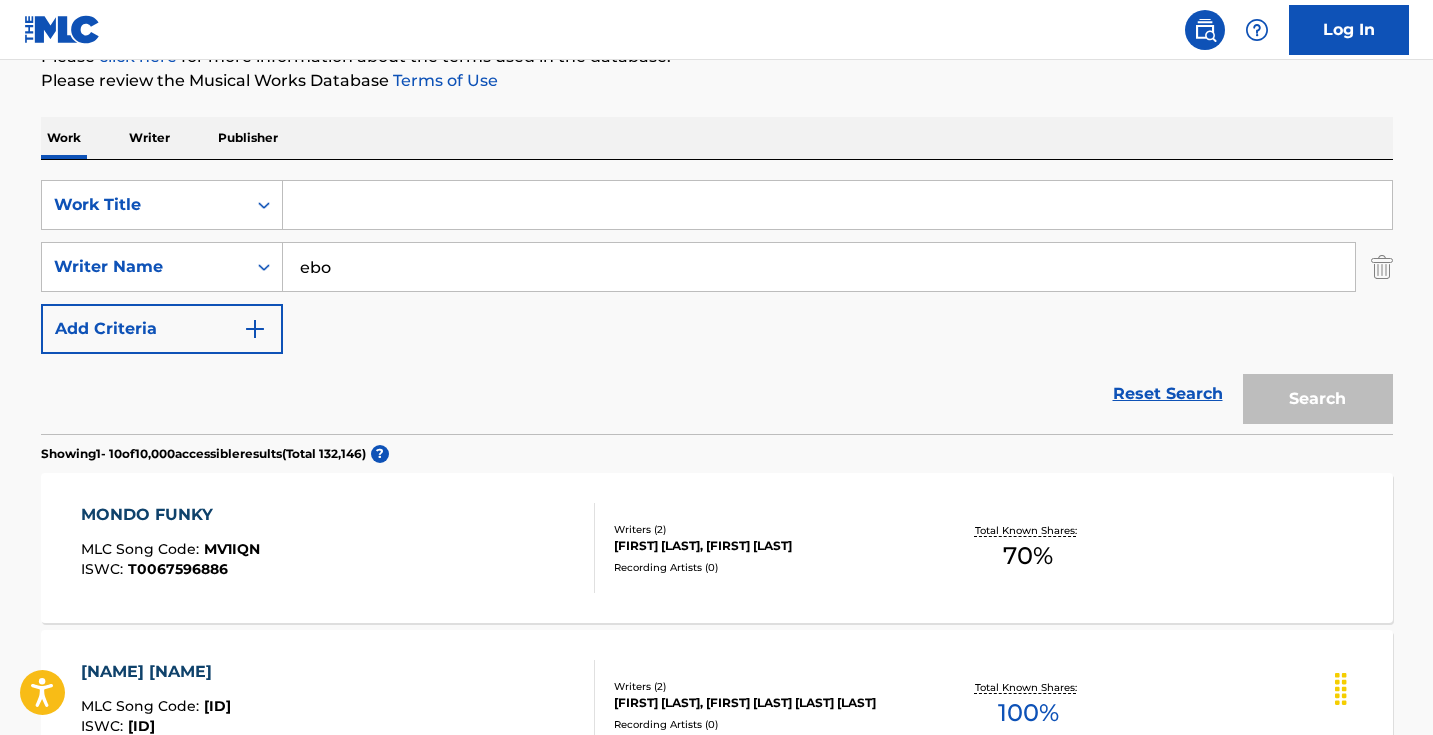 type on "ebo" 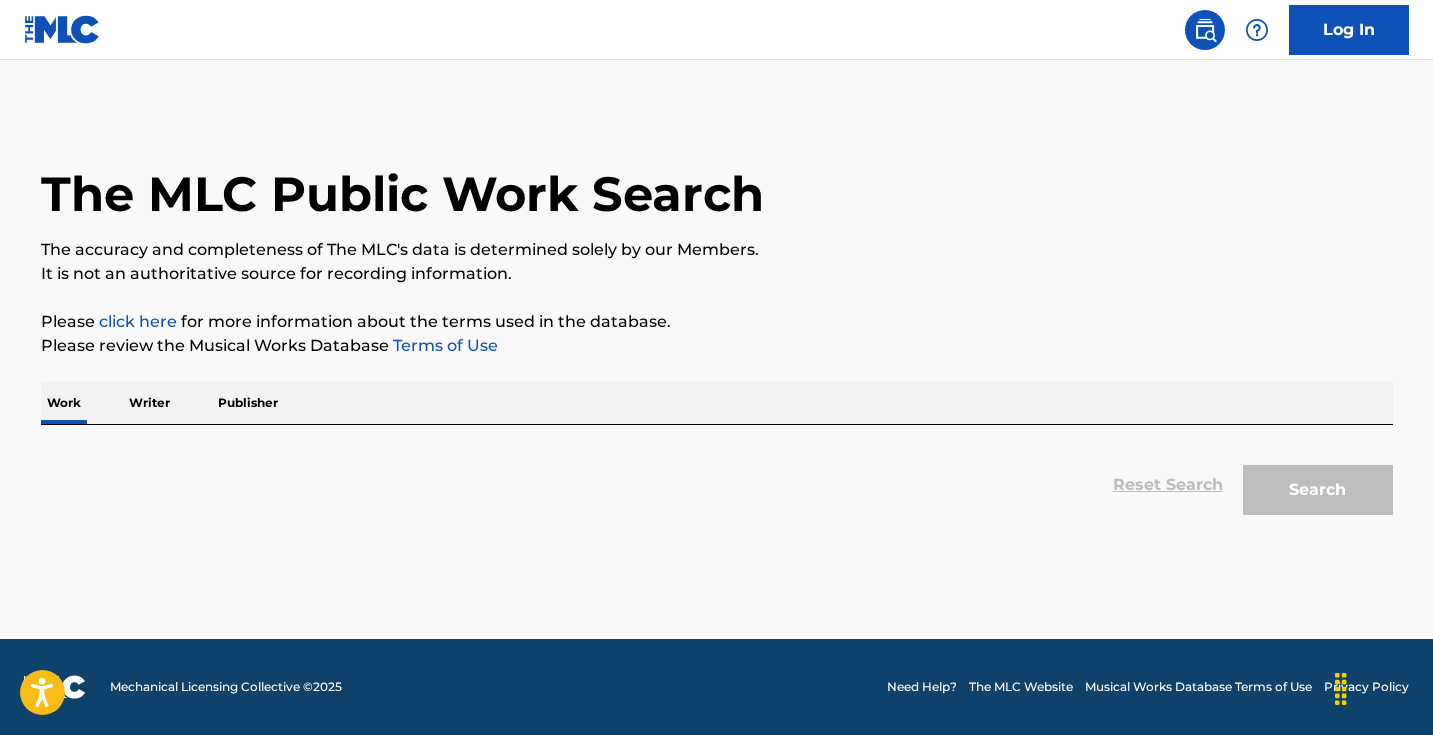 scroll, scrollTop: 0, scrollLeft: 0, axis: both 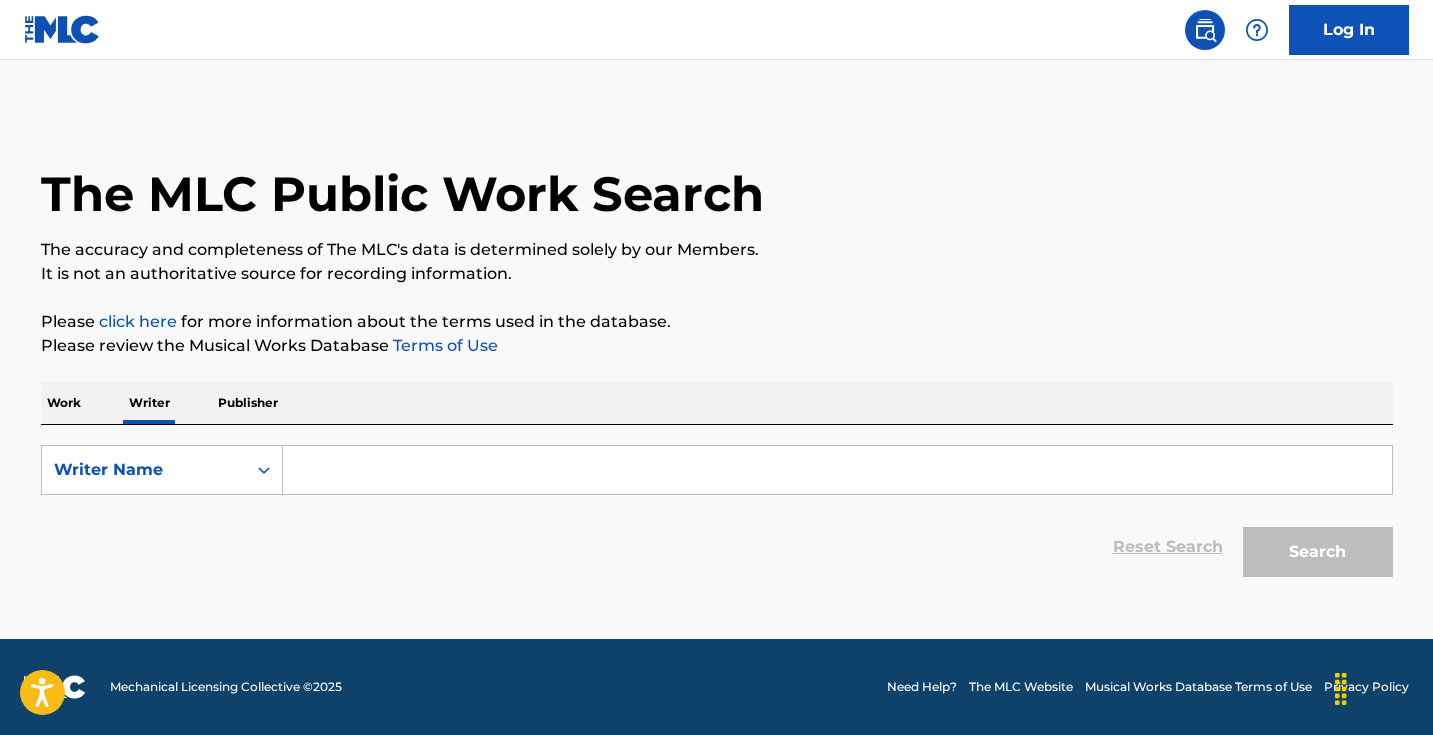 click at bounding box center [837, 470] 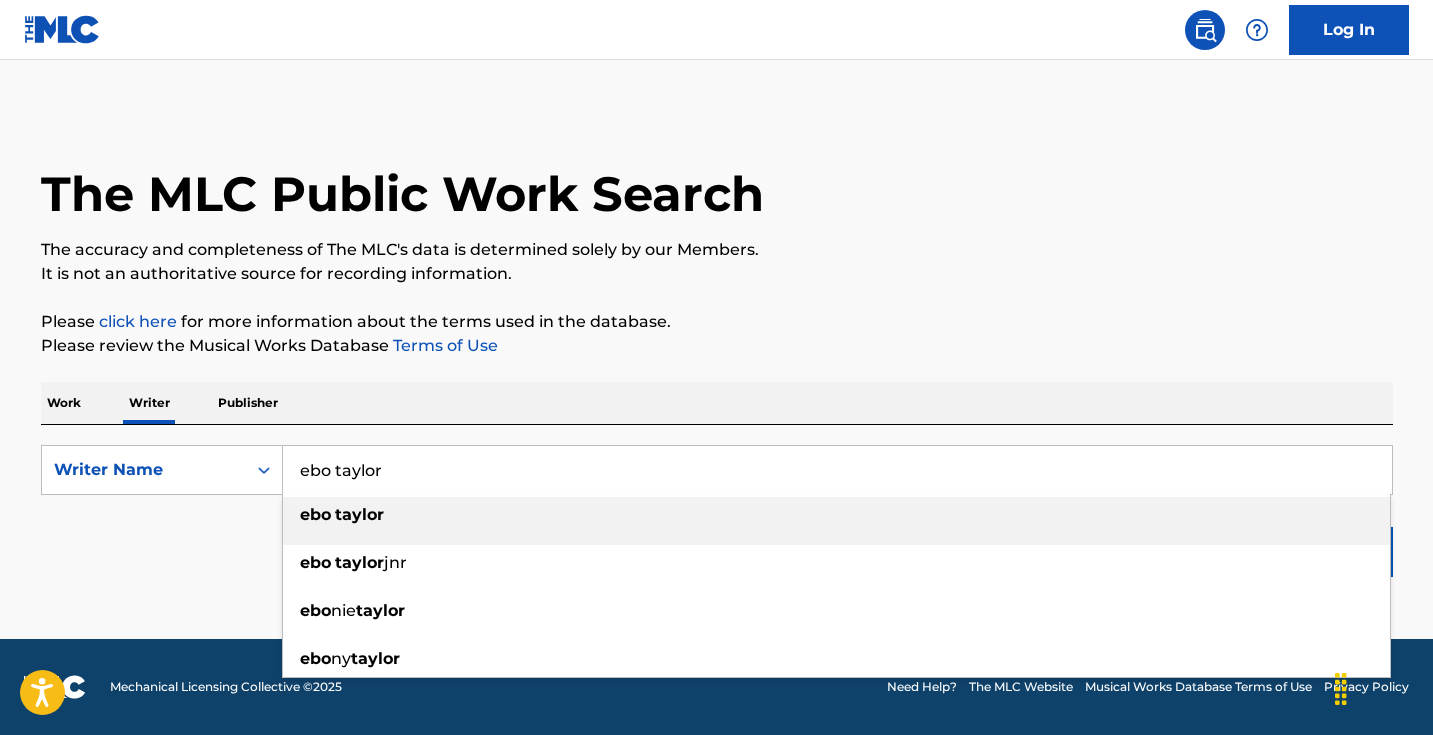 click on "The MLC Public Work Search The accuracy and completeness of The MLC's data is determined solely by our Members. It is not an authoritative source for recording information. Please   click here   for more information about the terms used in the database. Please review the Musical Works Database   Terms of Use Work Writer Publisher SearchWithCriteria5ebadbe7-580e-4fb2-82c7-6698a5f99fa7 Writer Name ebo taylor ebo   taylor ebo   taylor  jnr ebo nie  taylor ebo ny  taylor Reset Search Search" at bounding box center (717, 348) 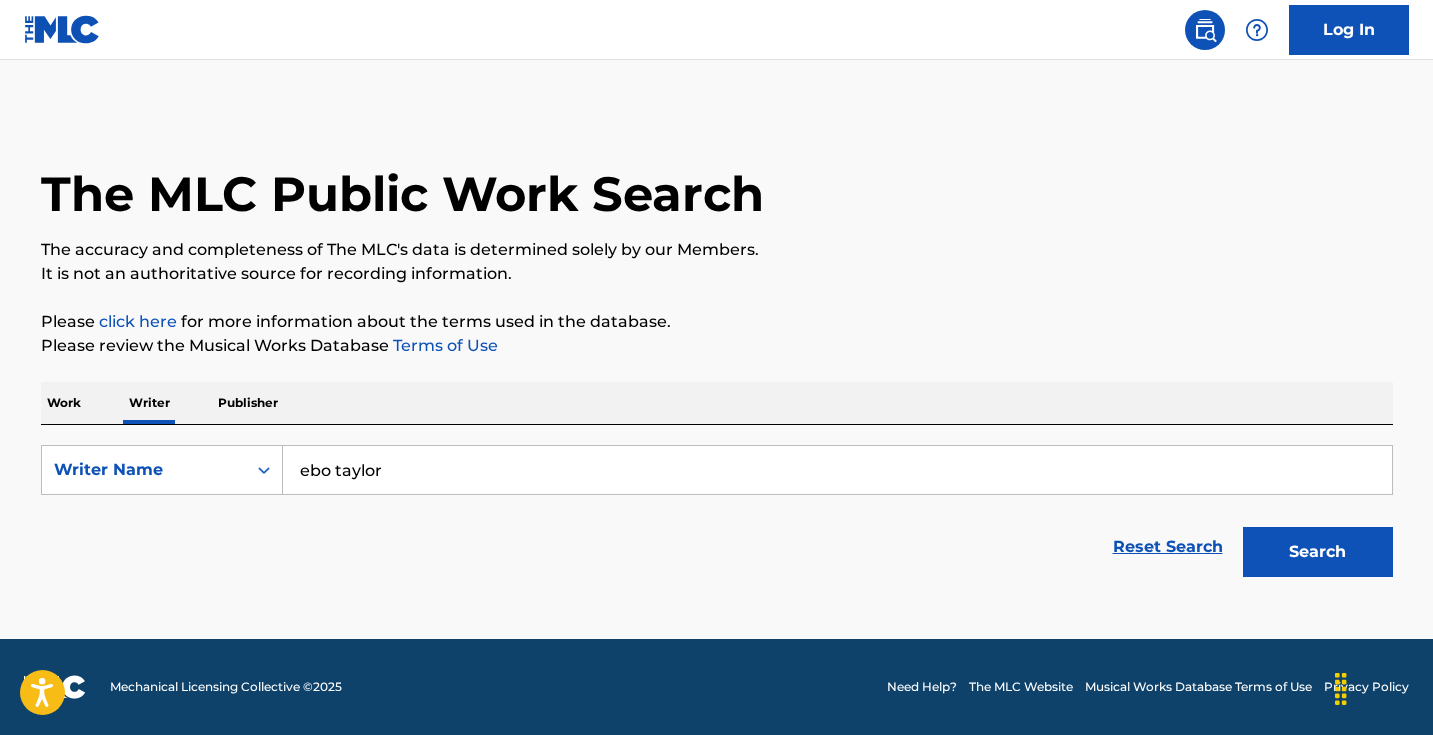 click on "Search" at bounding box center (1313, 547) 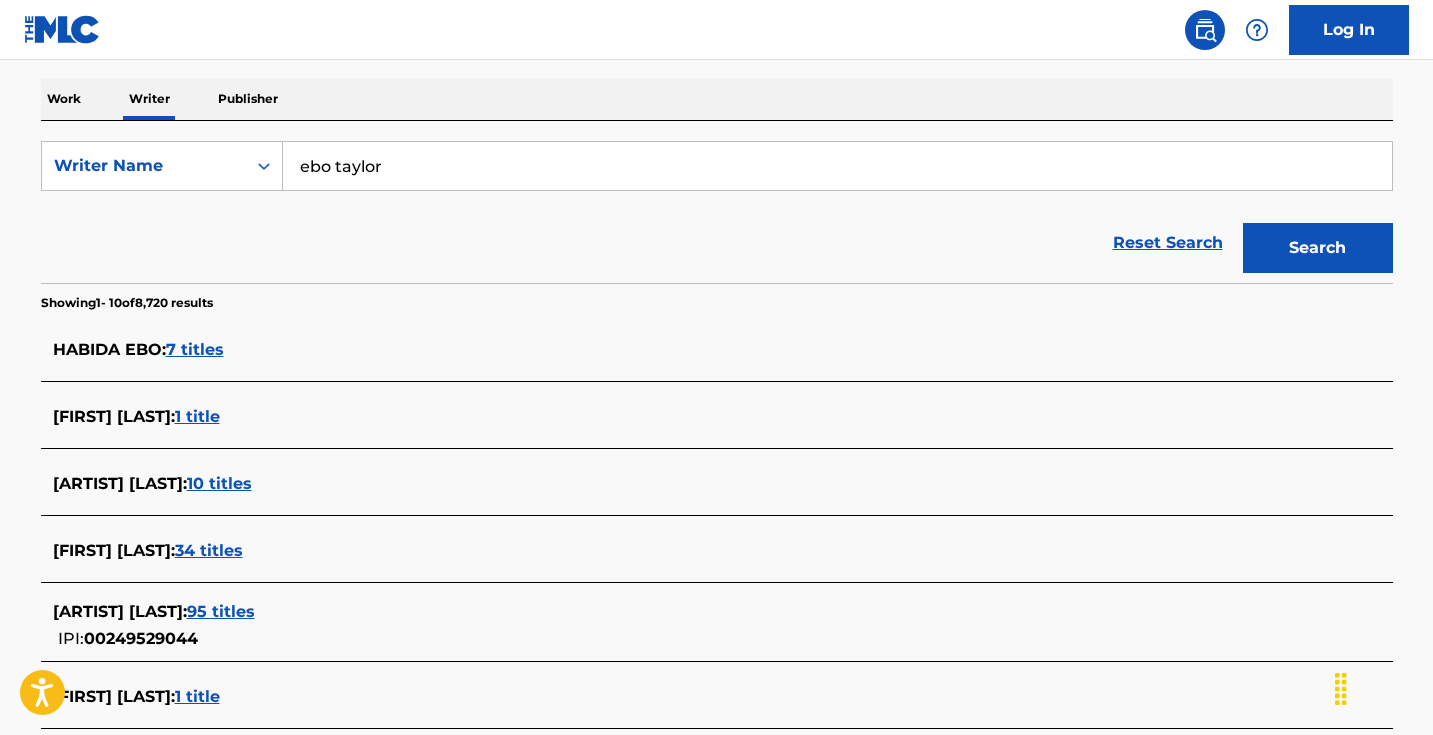 scroll, scrollTop: 198, scrollLeft: 0, axis: vertical 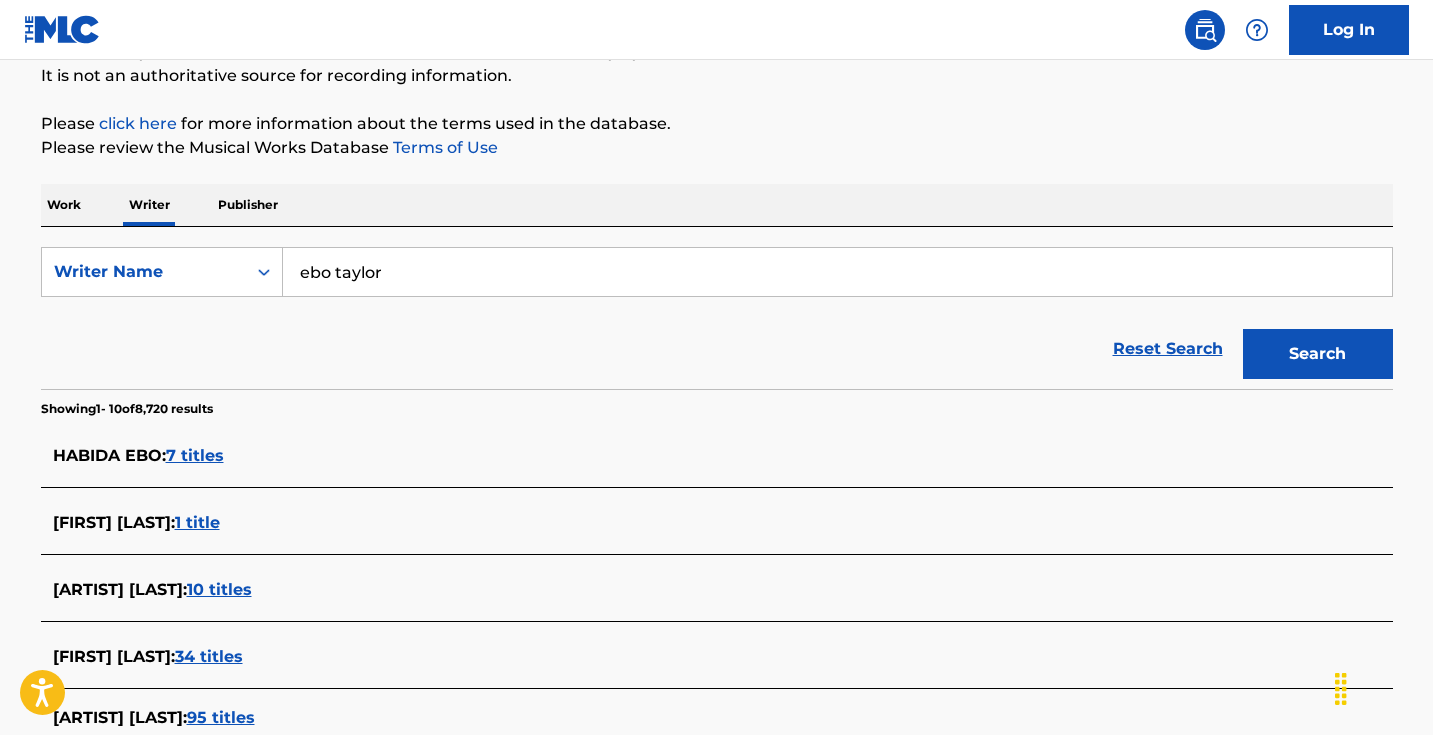click on "ebo taylor" at bounding box center [837, 272] 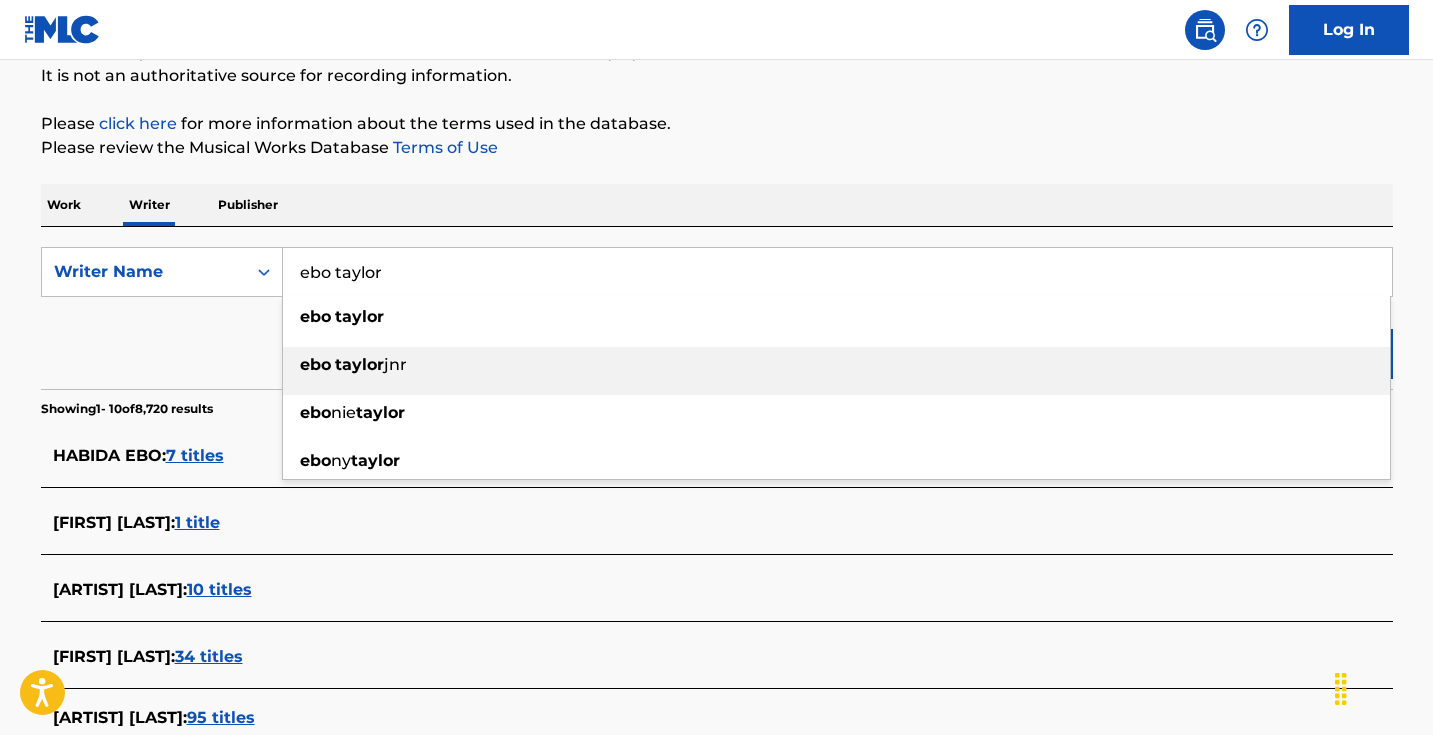click on "jnr" at bounding box center [395, 364] 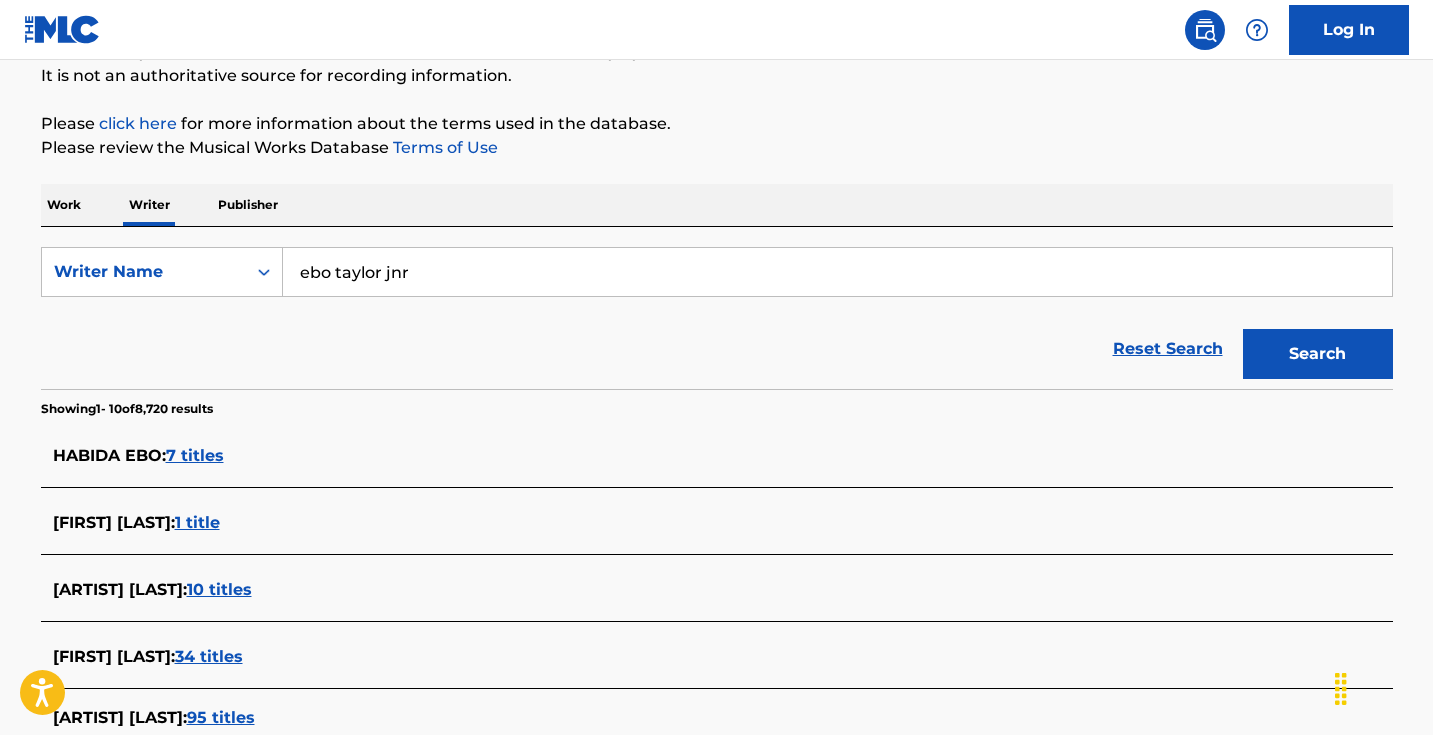 click on "Search" at bounding box center (1318, 354) 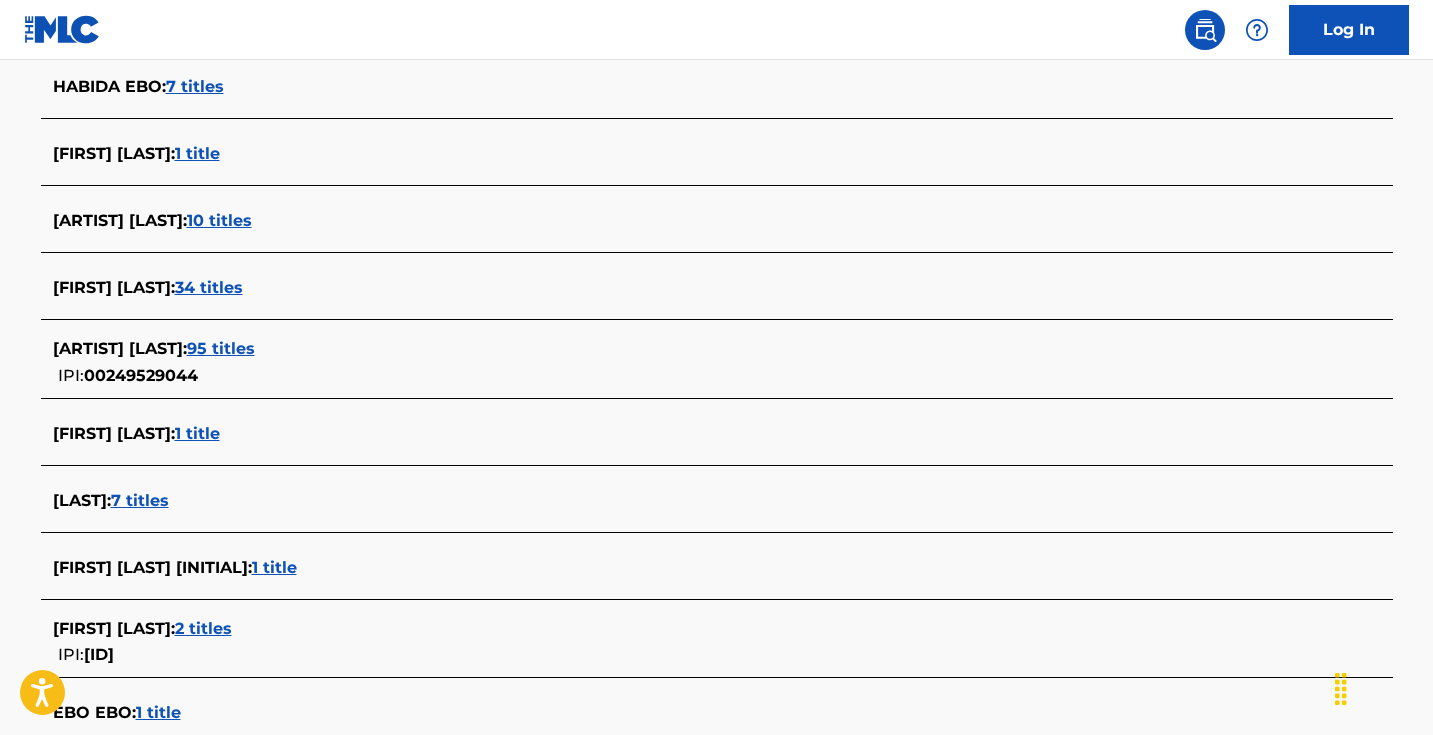 scroll, scrollTop: 568, scrollLeft: 0, axis: vertical 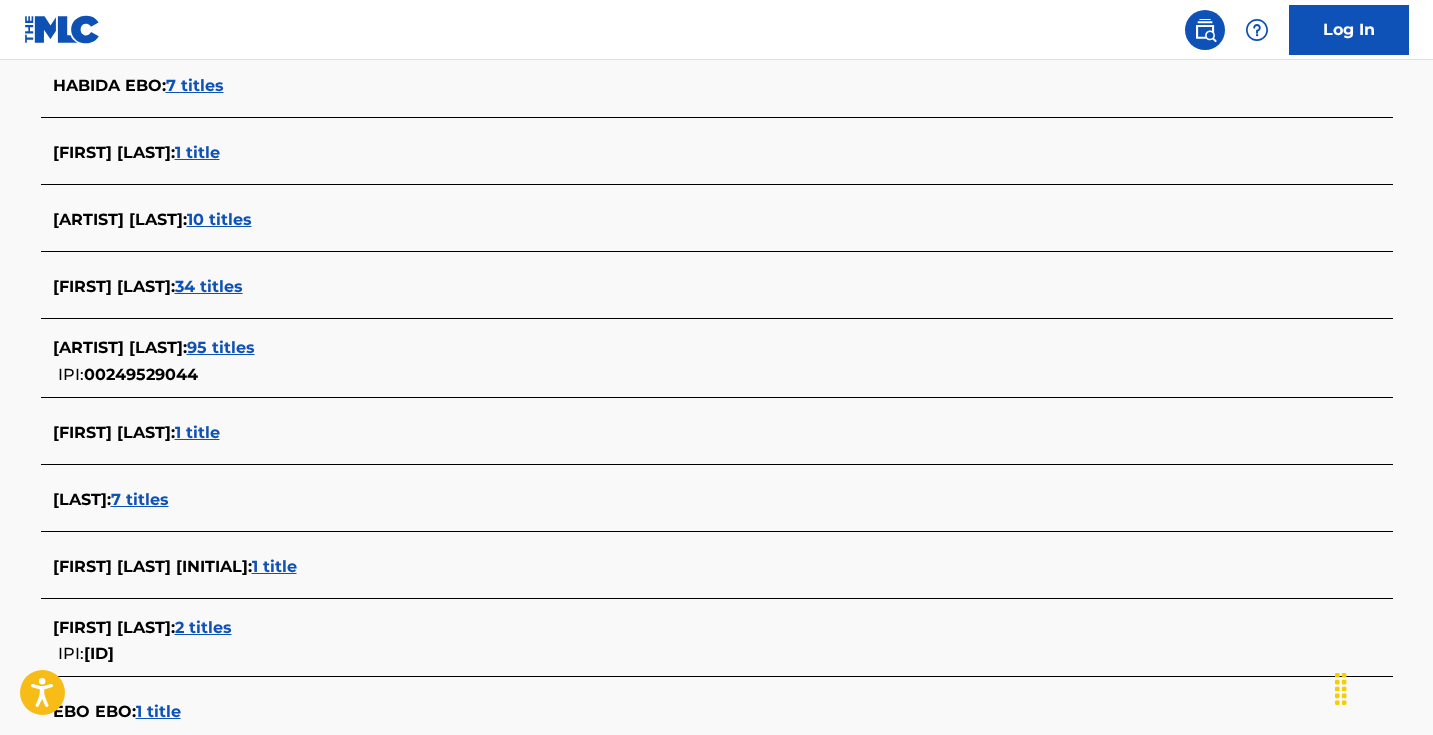 click on "EBO TAYLOR :  10 titles" at bounding box center [717, 221] 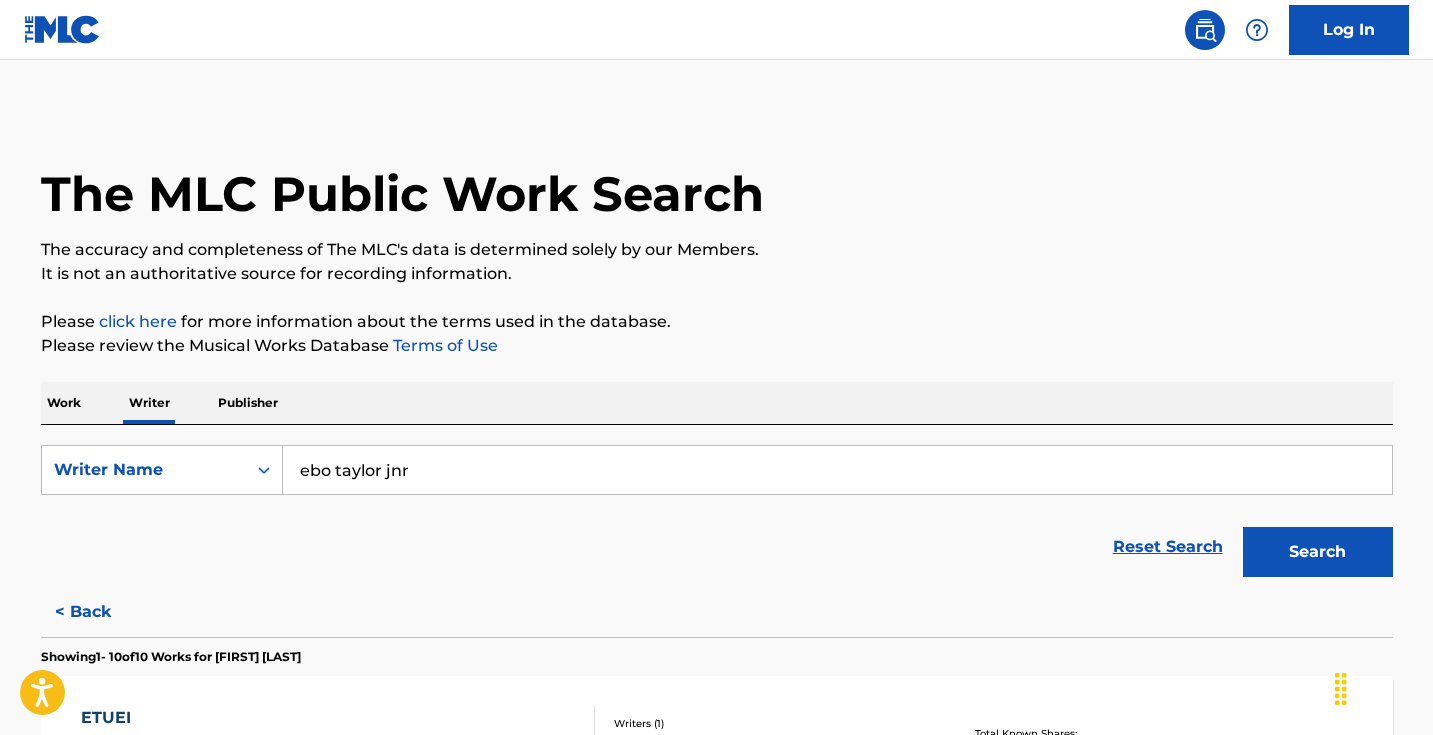 scroll, scrollTop: 0, scrollLeft: 0, axis: both 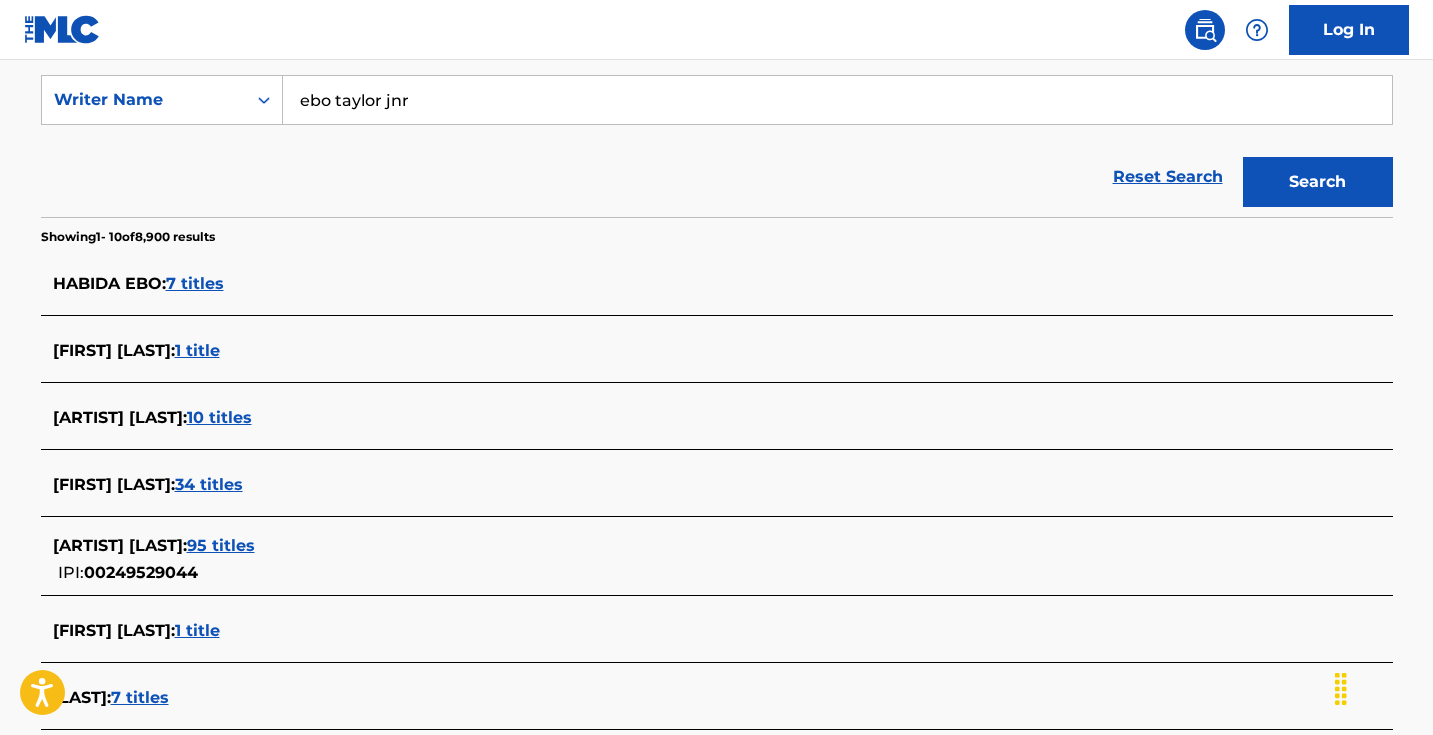click on "95 titles" at bounding box center (221, 545) 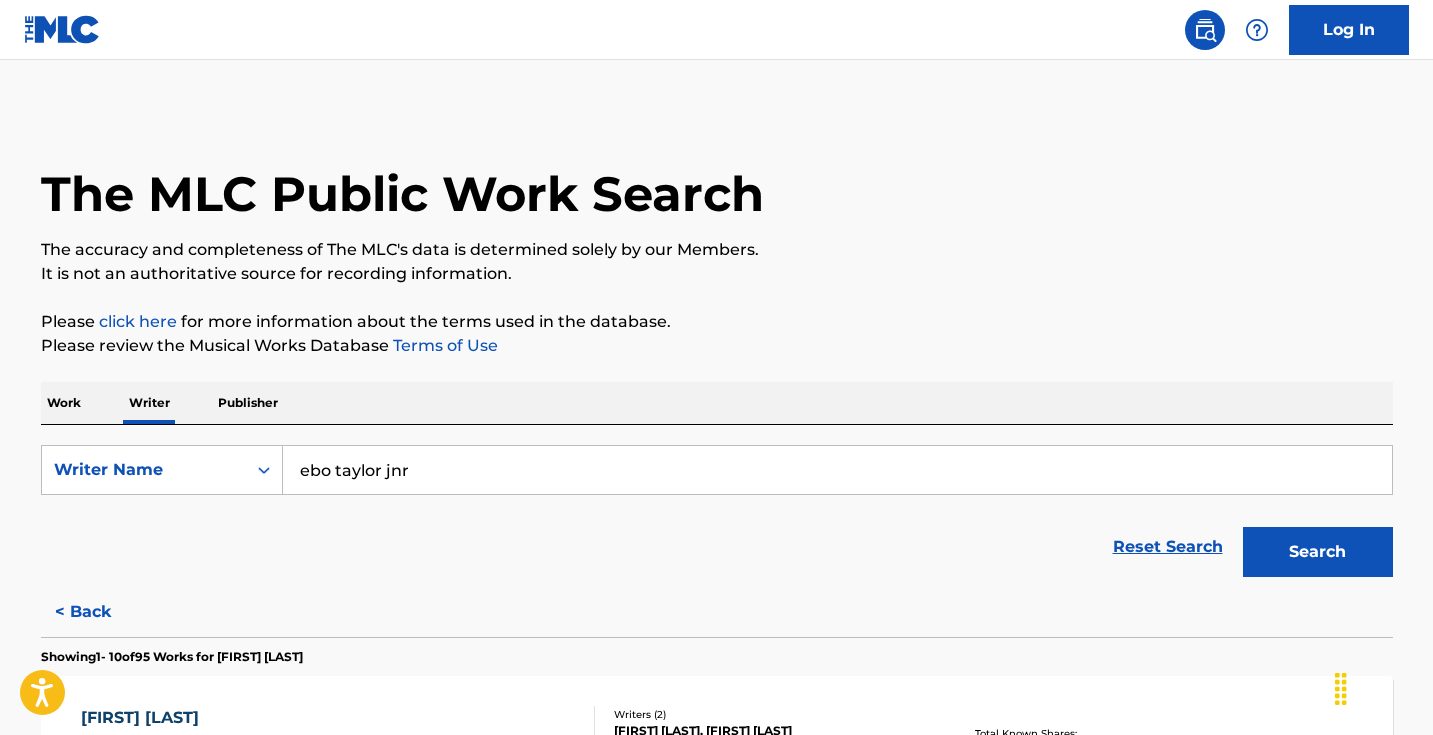scroll, scrollTop: 0, scrollLeft: 0, axis: both 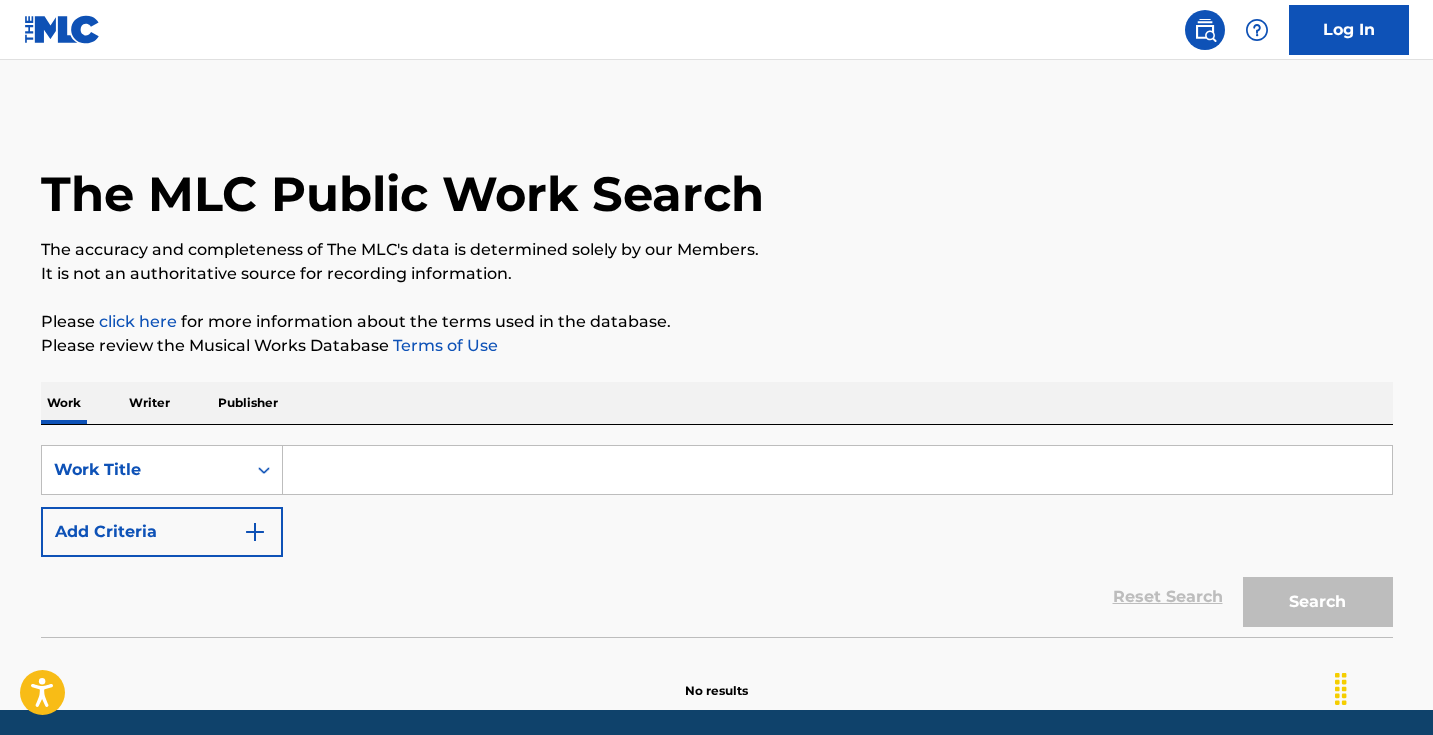 click at bounding box center [837, 470] 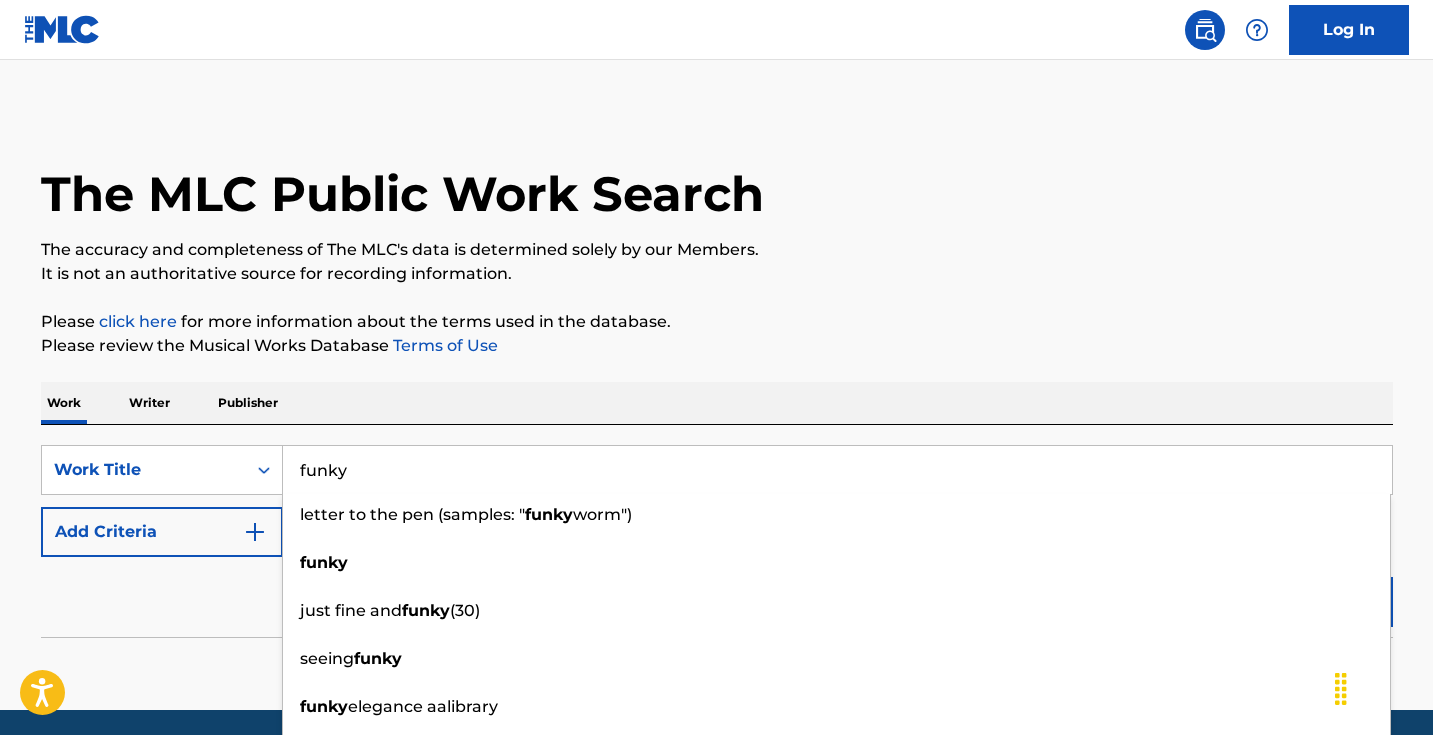 type on "funky" 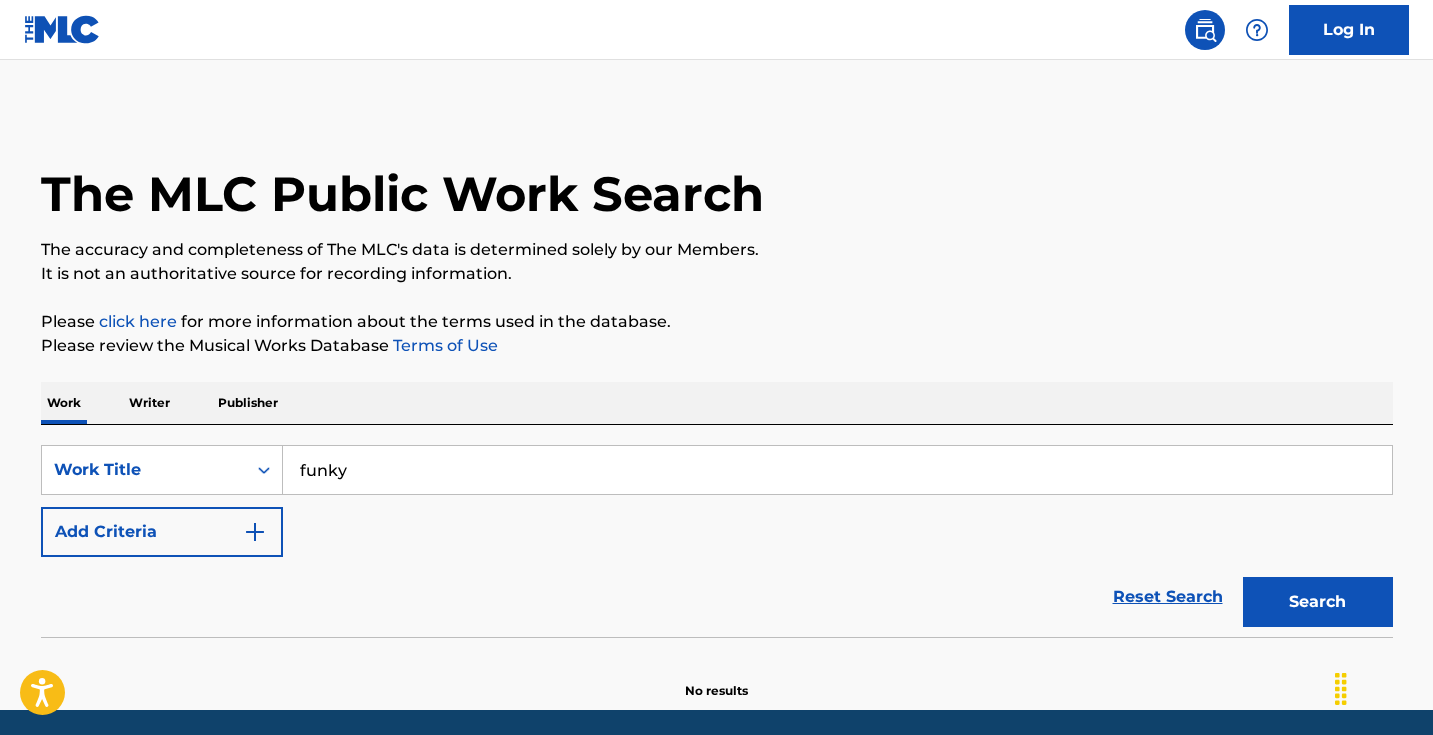 click on "Reset Search Search" at bounding box center (717, 597) 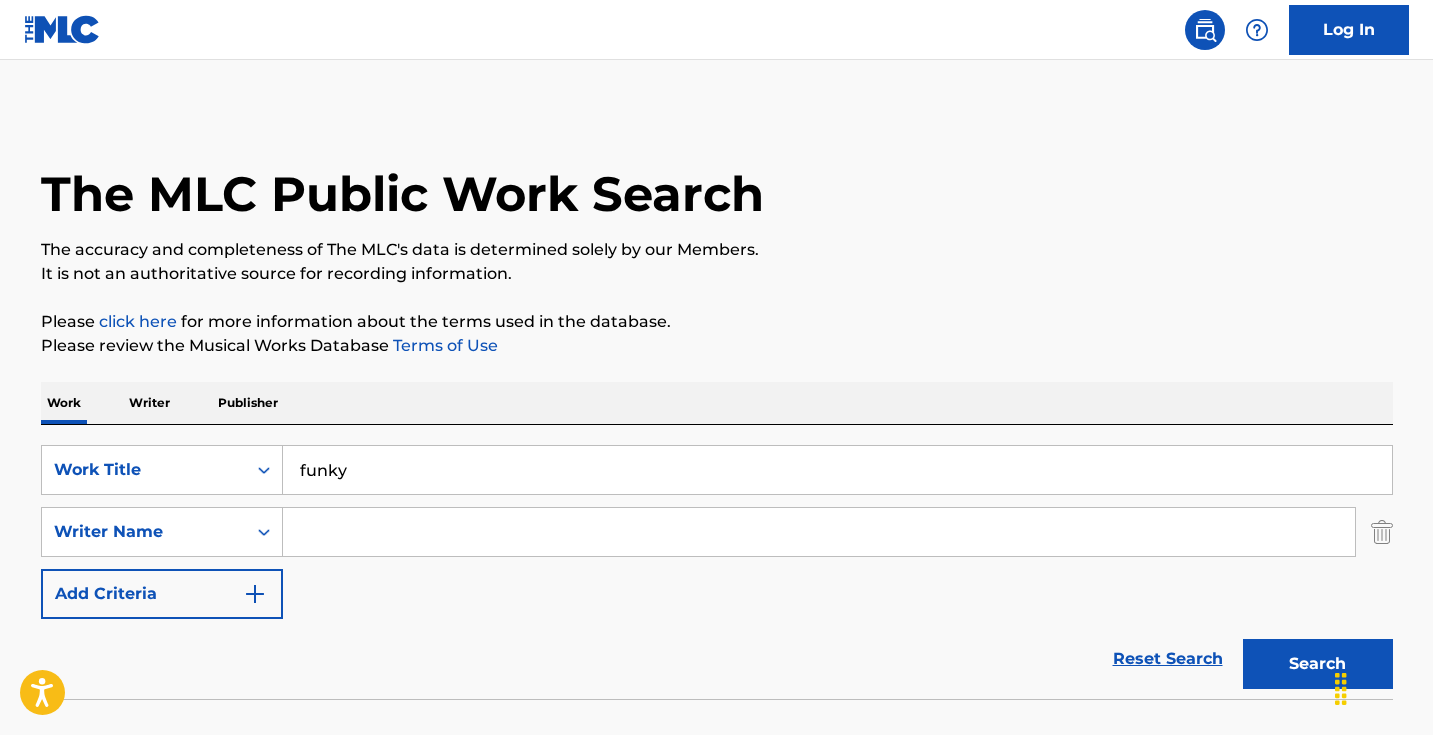 click at bounding box center (819, 532) 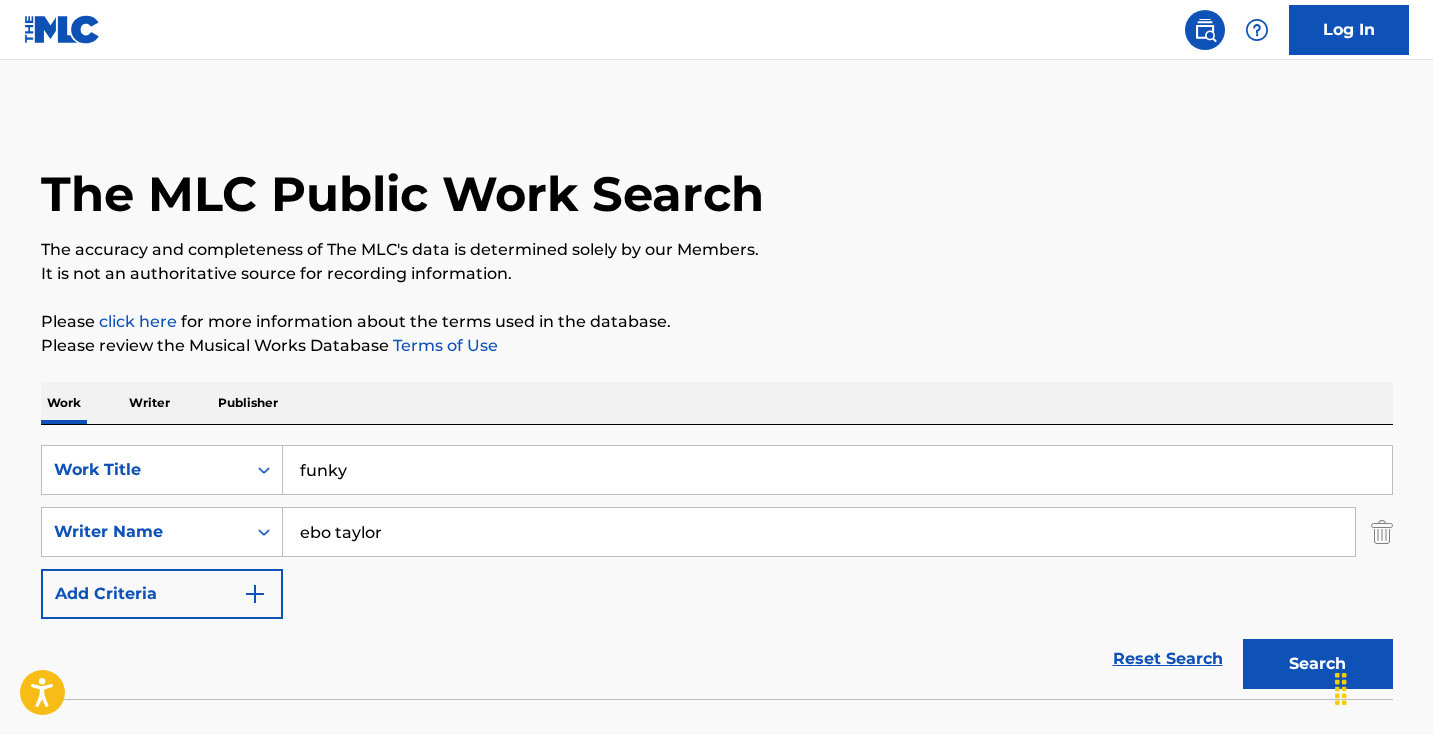 click on "Search" at bounding box center [1318, 664] 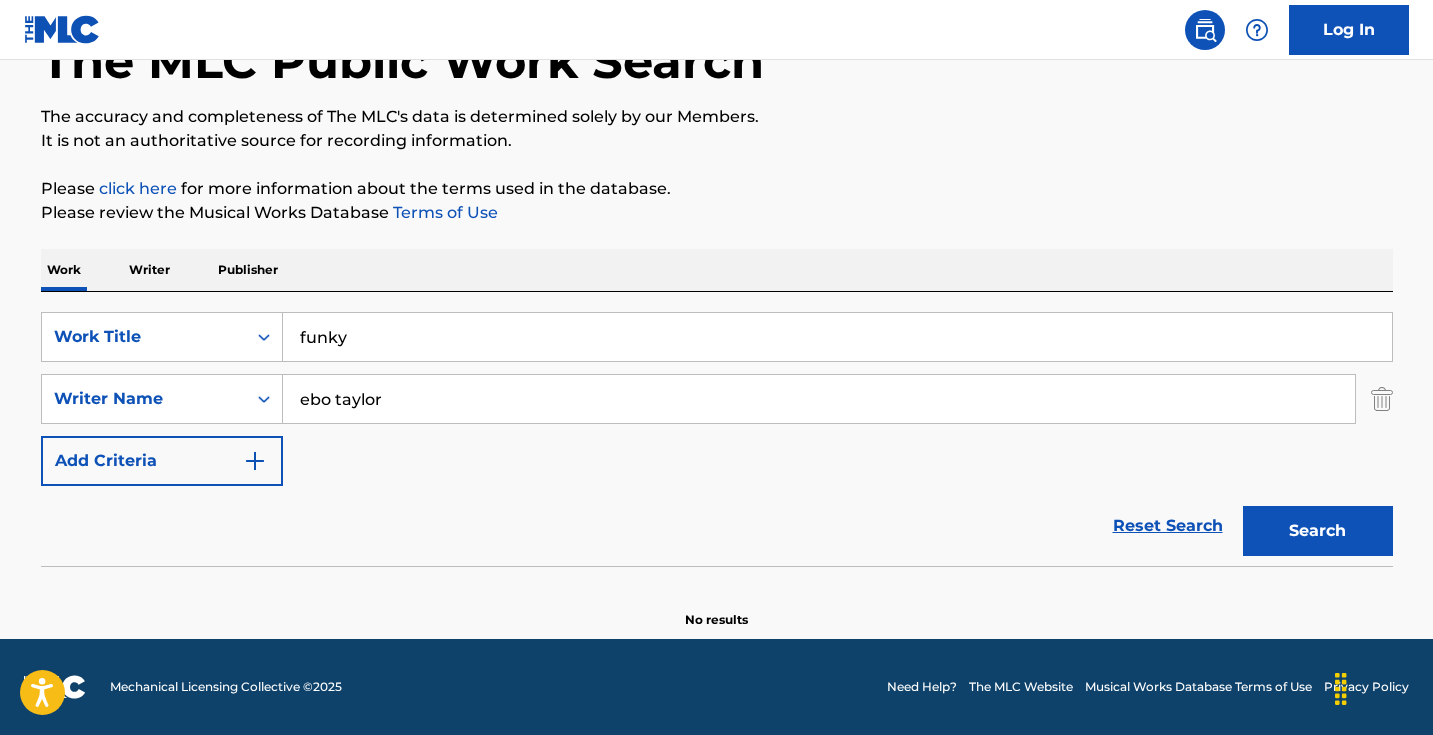 scroll, scrollTop: 133, scrollLeft: 0, axis: vertical 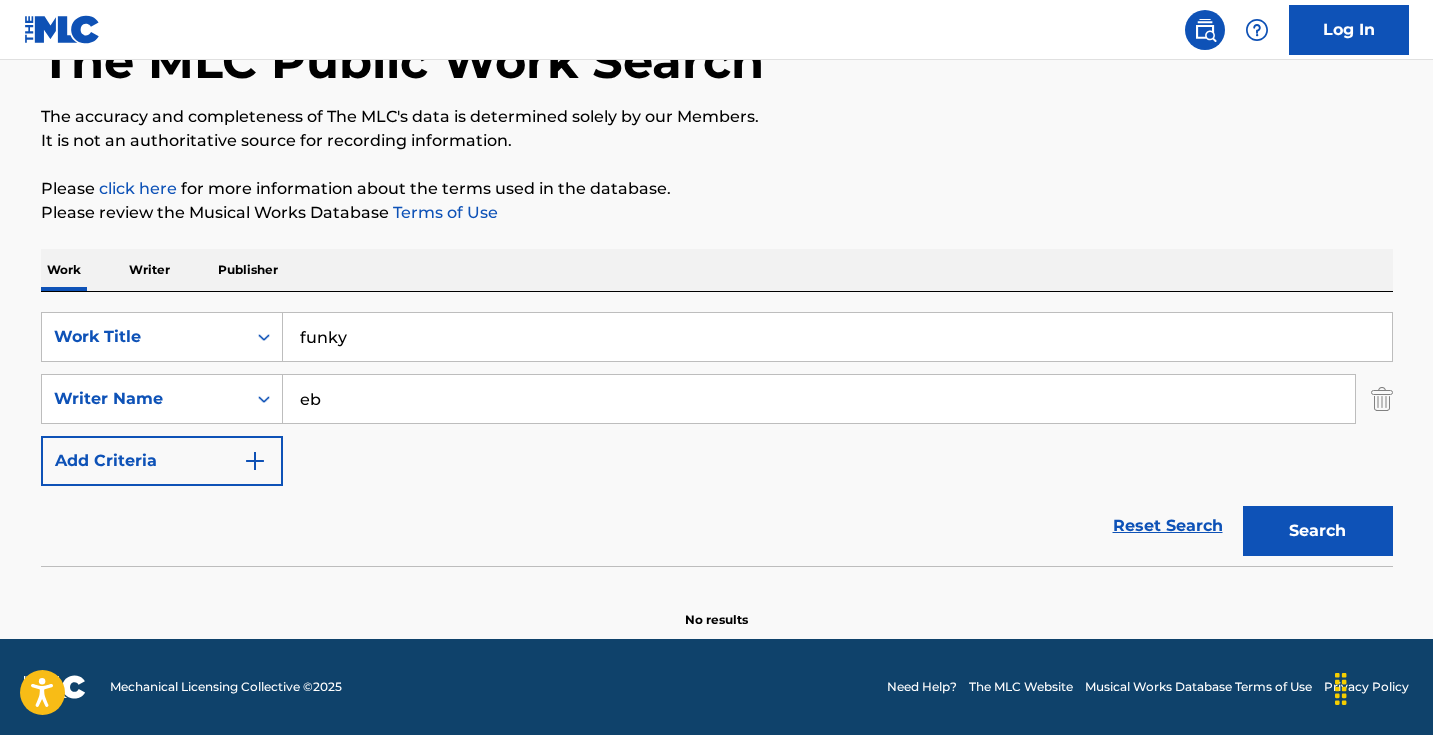 type on "e" 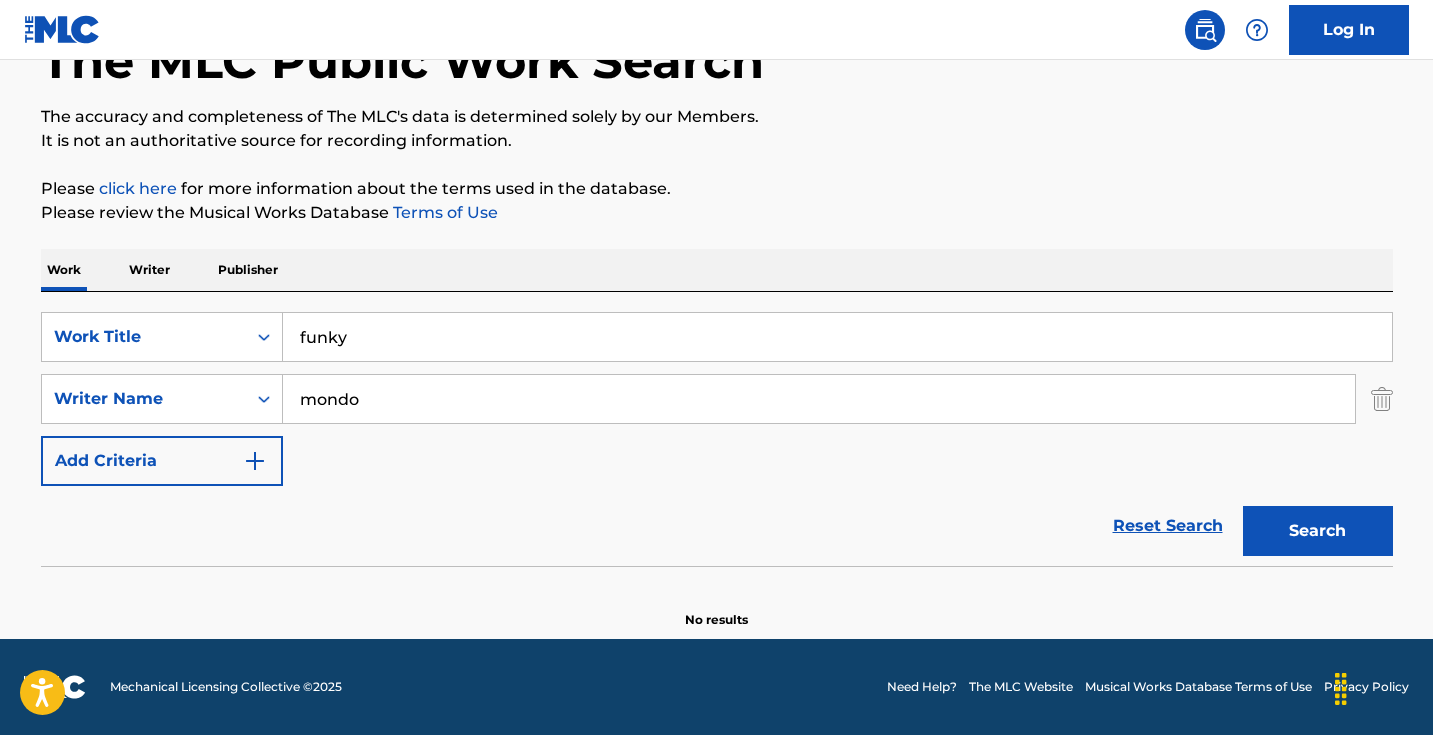 type on "mondo" 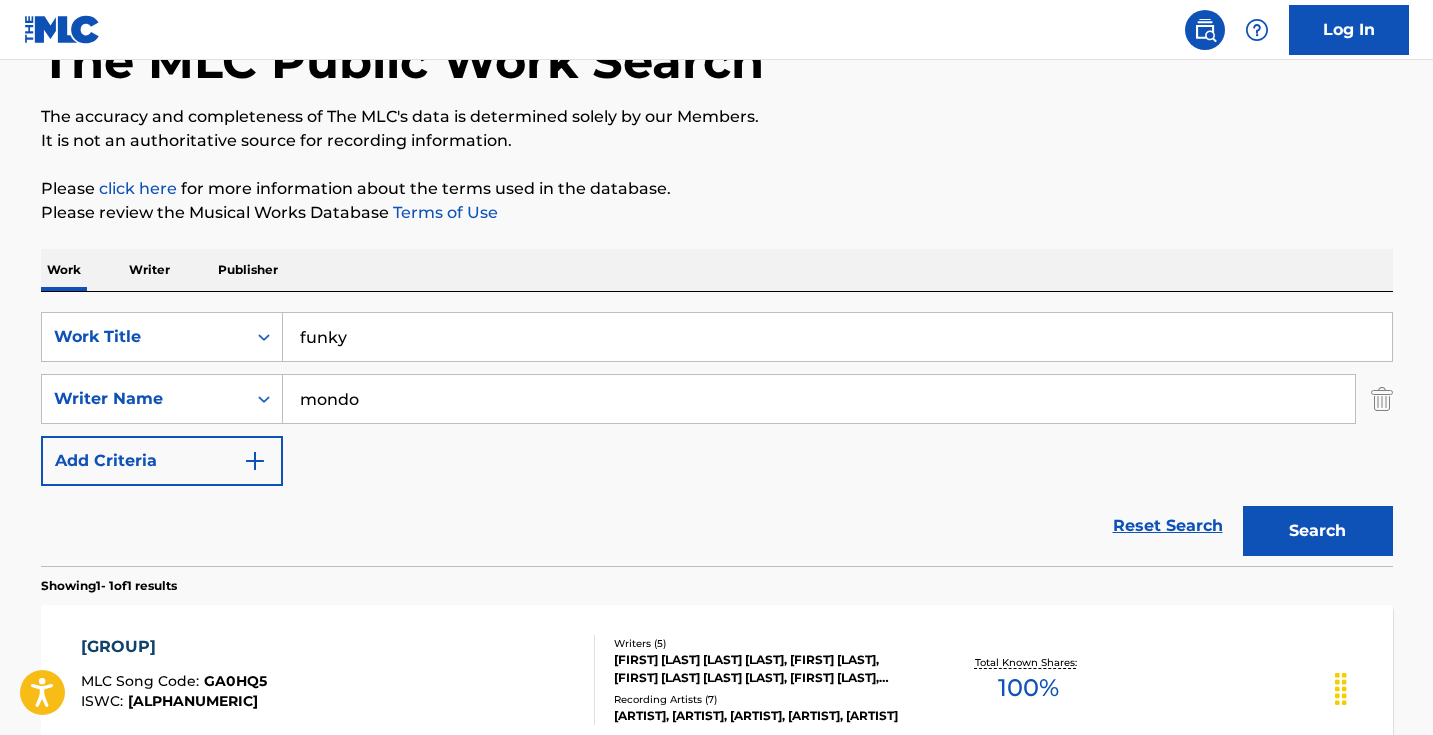 click on "funky" at bounding box center [837, 337] 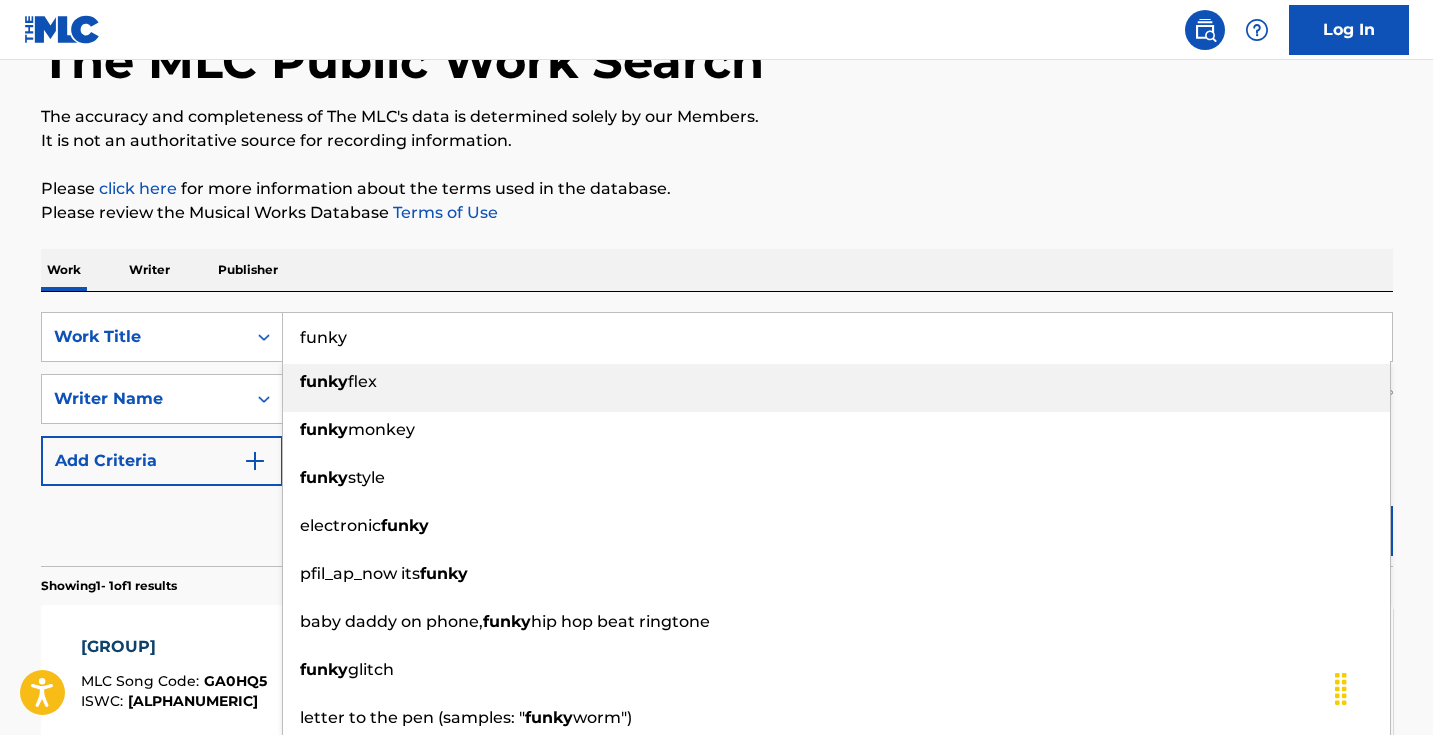 click on "funky" at bounding box center (837, 337) 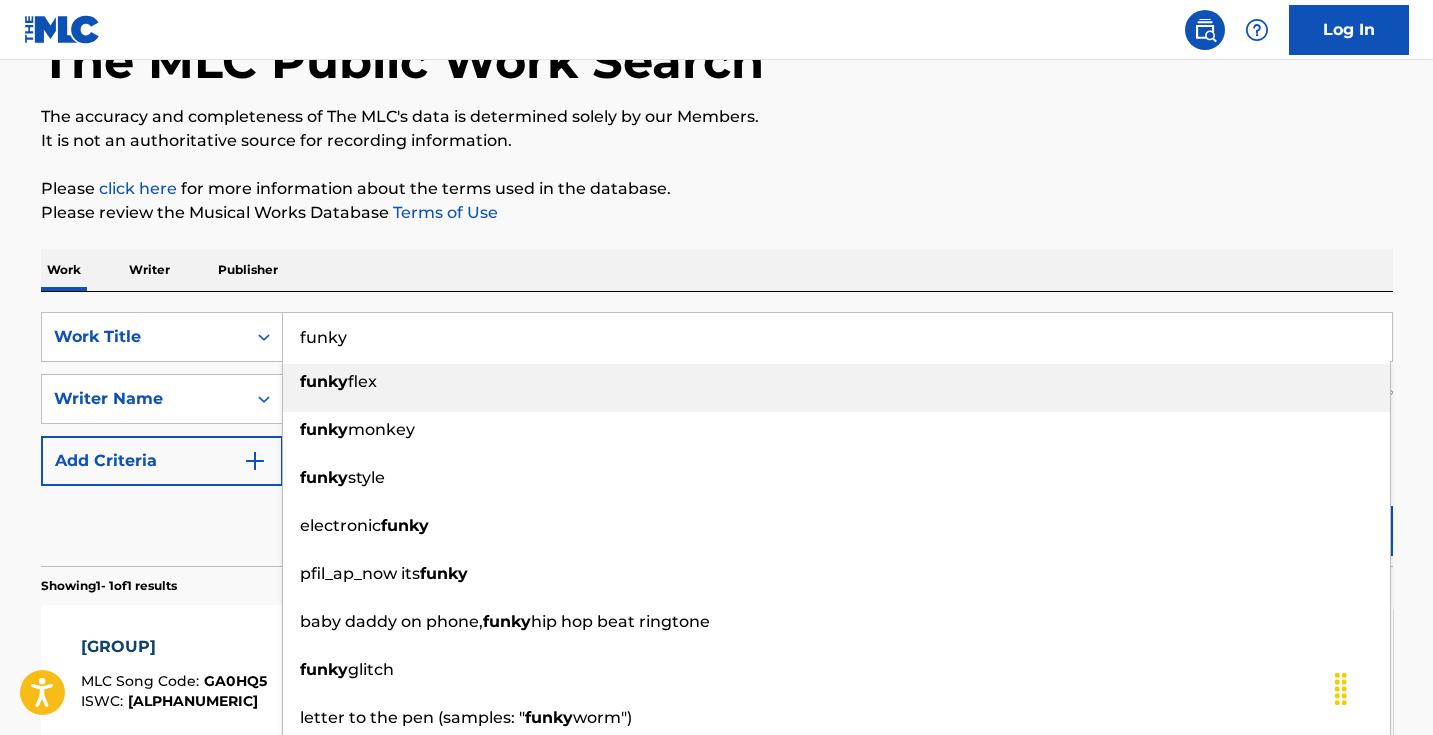drag, startPoint x: 470, startPoint y: 235, endPoint x: 461, endPoint y: 324, distance: 89.453896 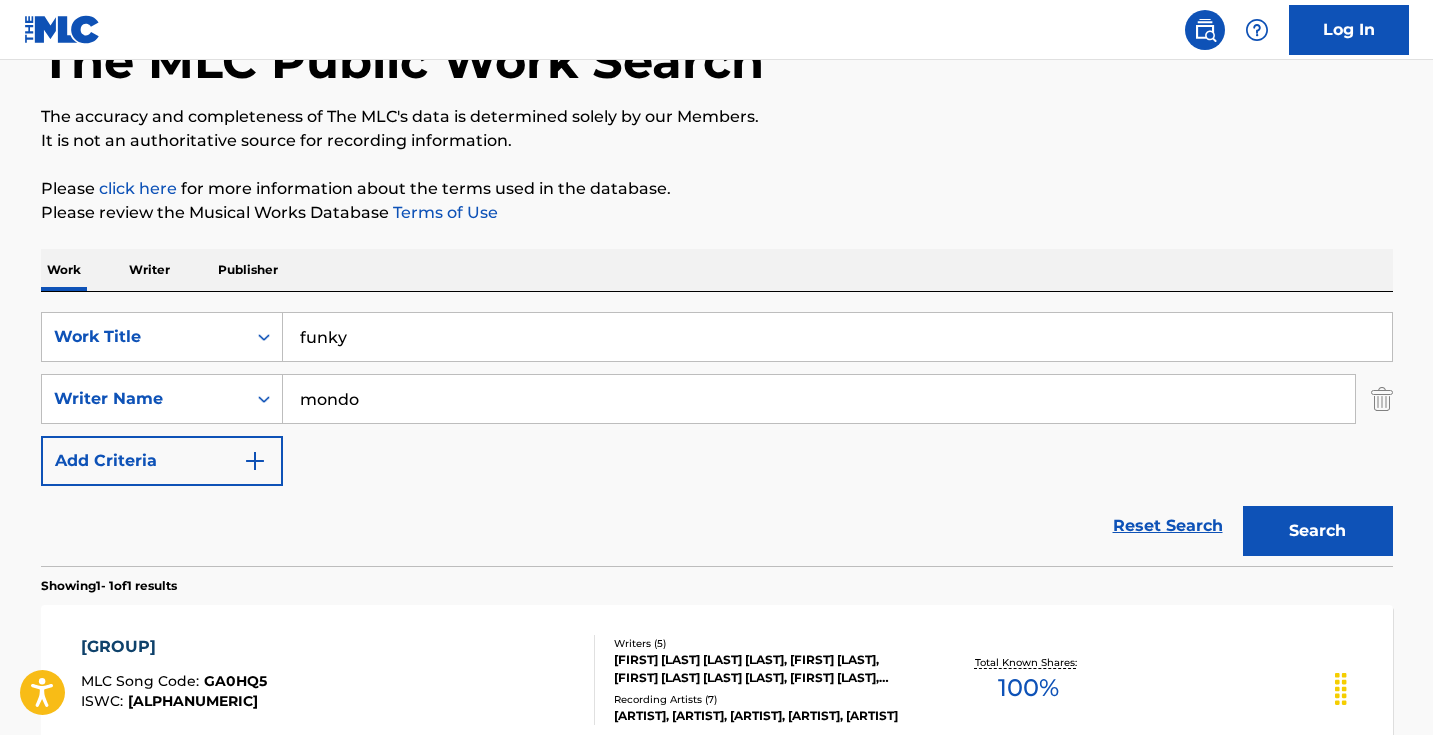 click on "mondo" at bounding box center [819, 399] 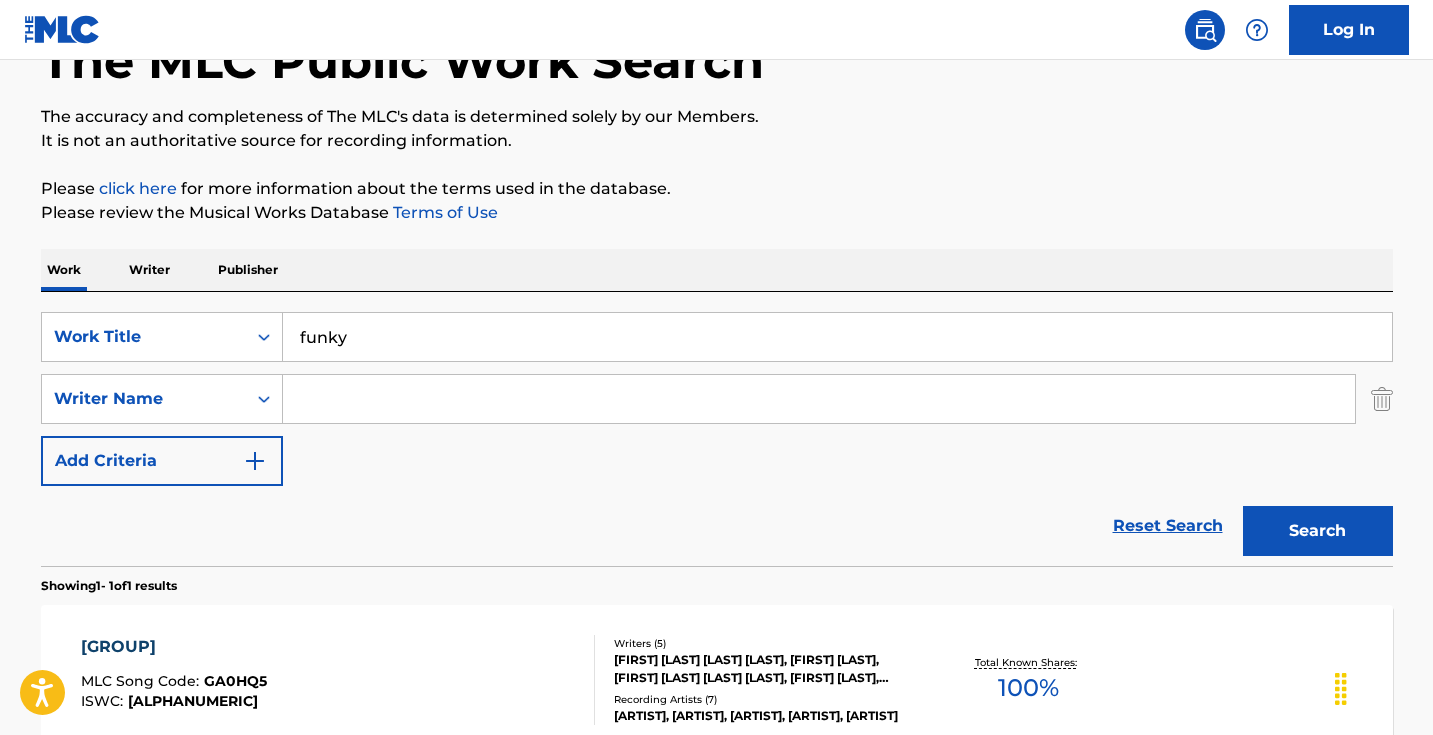 type 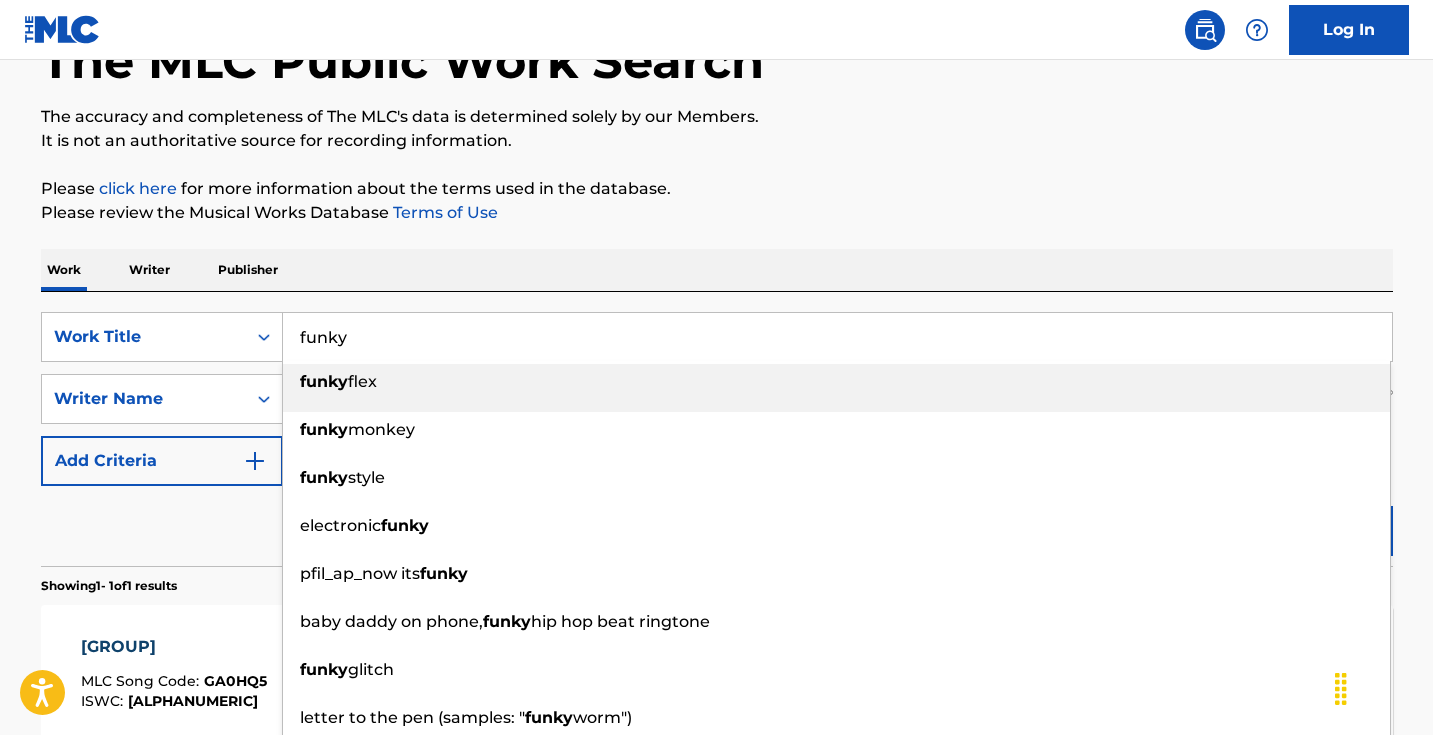 click on "funky" at bounding box center (837, 337) 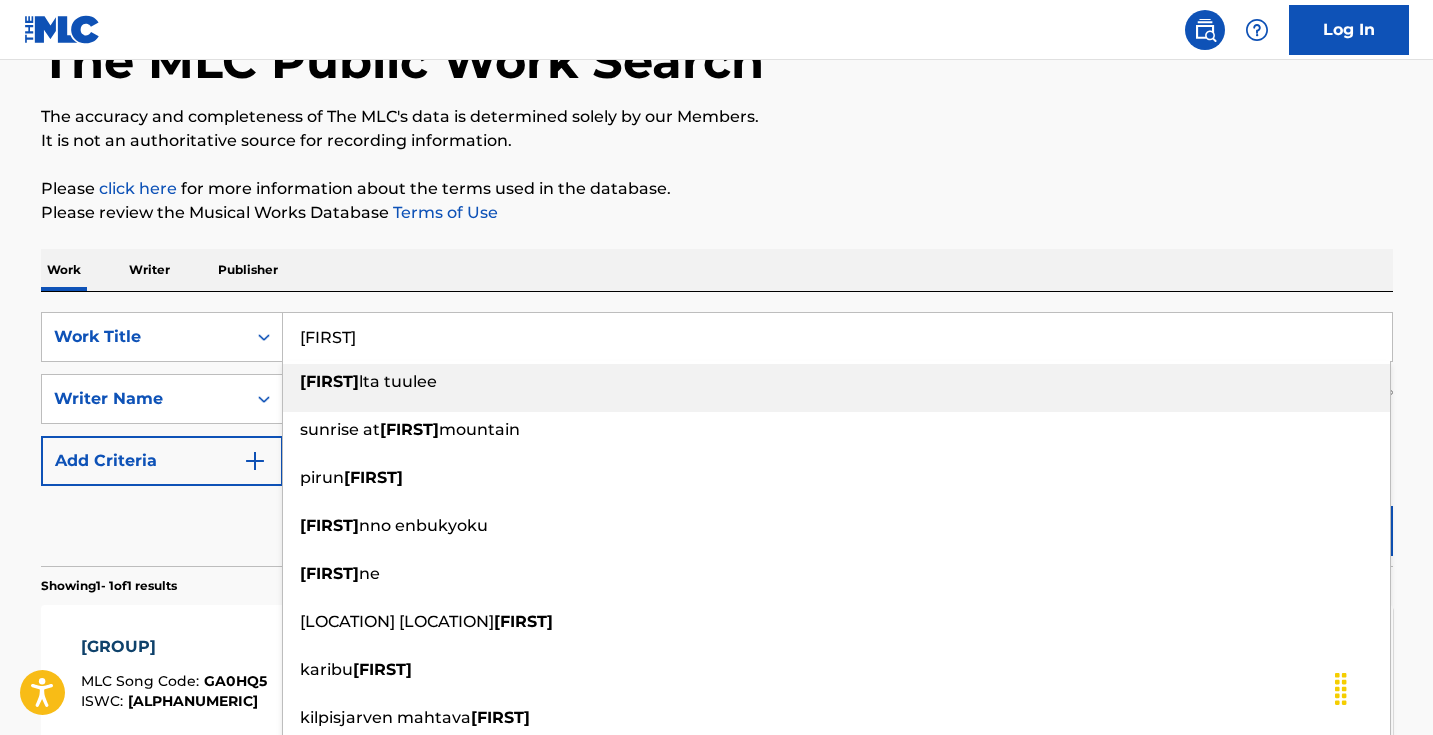 type on "saana" 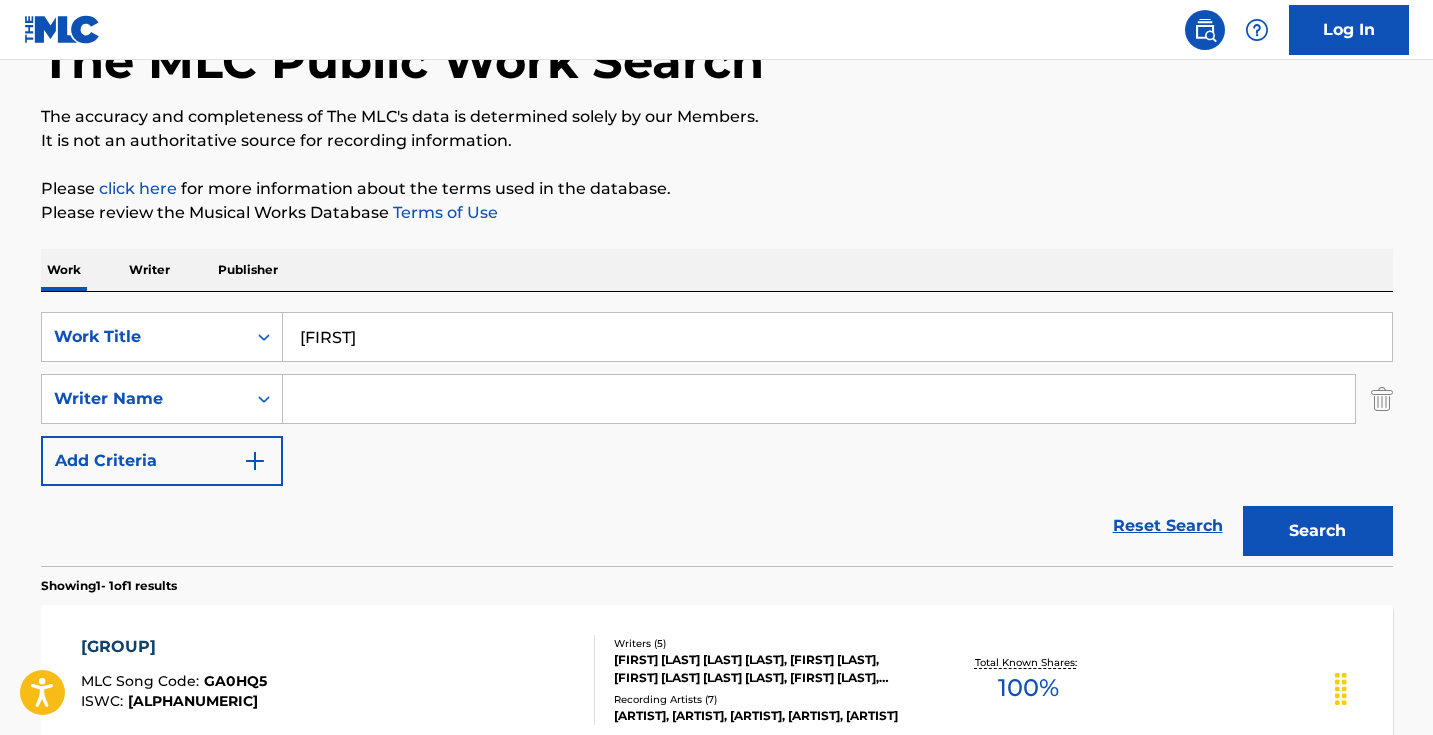 click on "Search" at bounding box center (1318, 531) 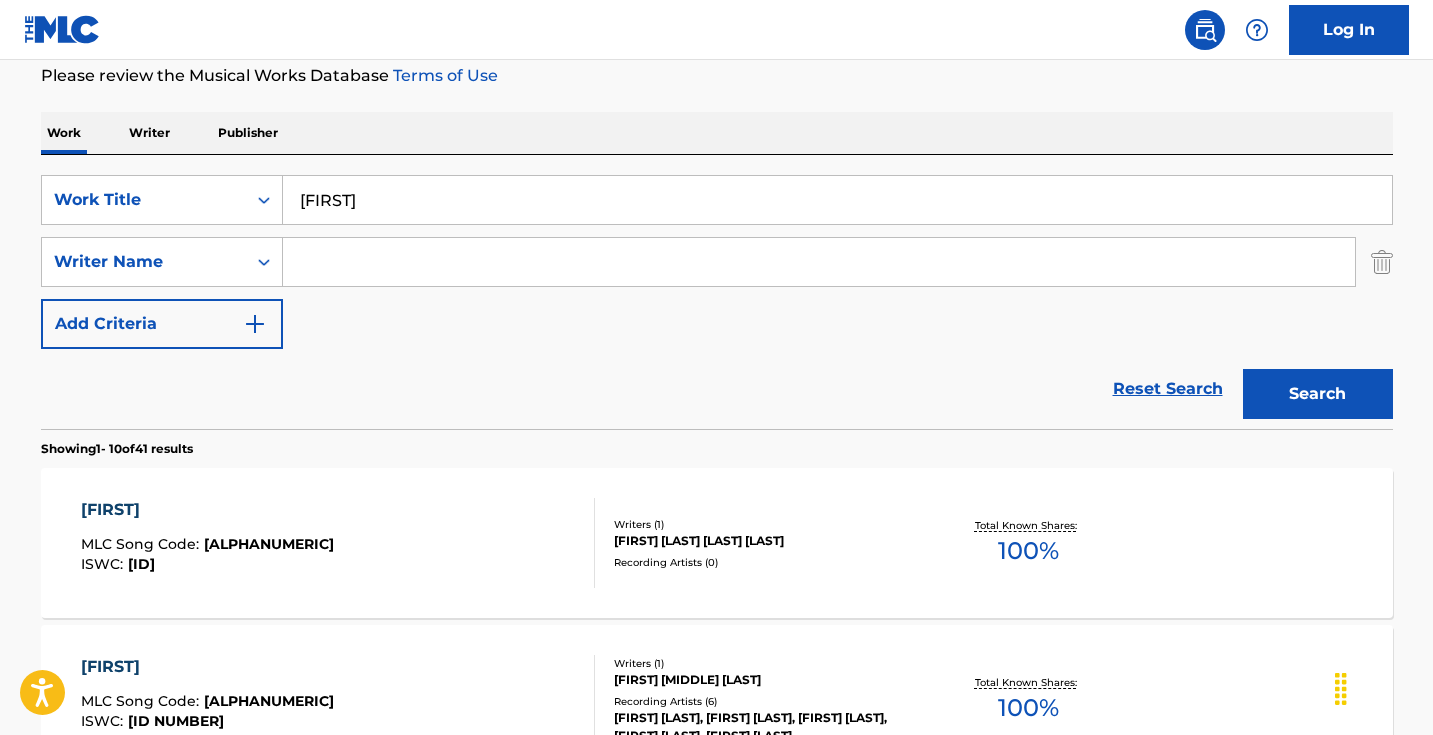 scroll, scrollTop: 276, scrollLeft: 0, axis: vertical 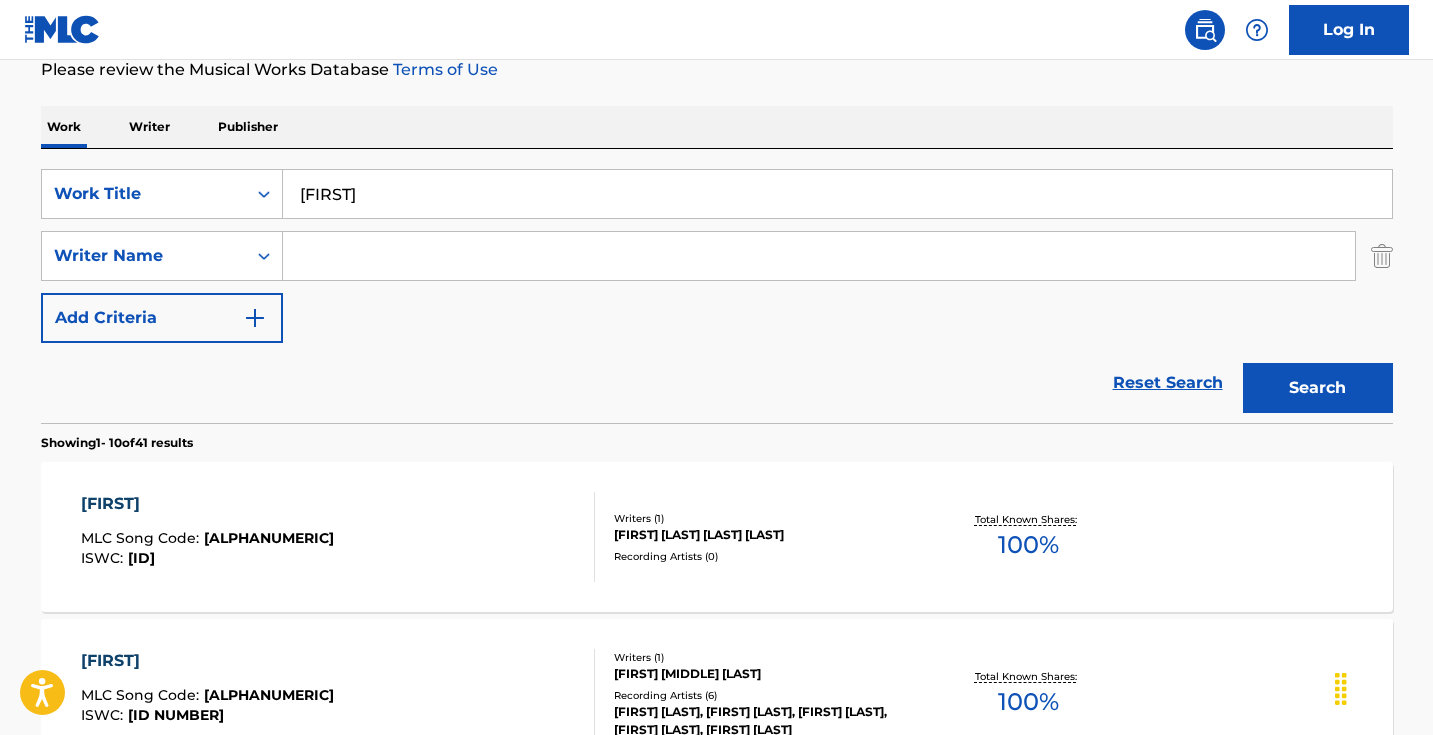 click at bounding box center (819, 256) 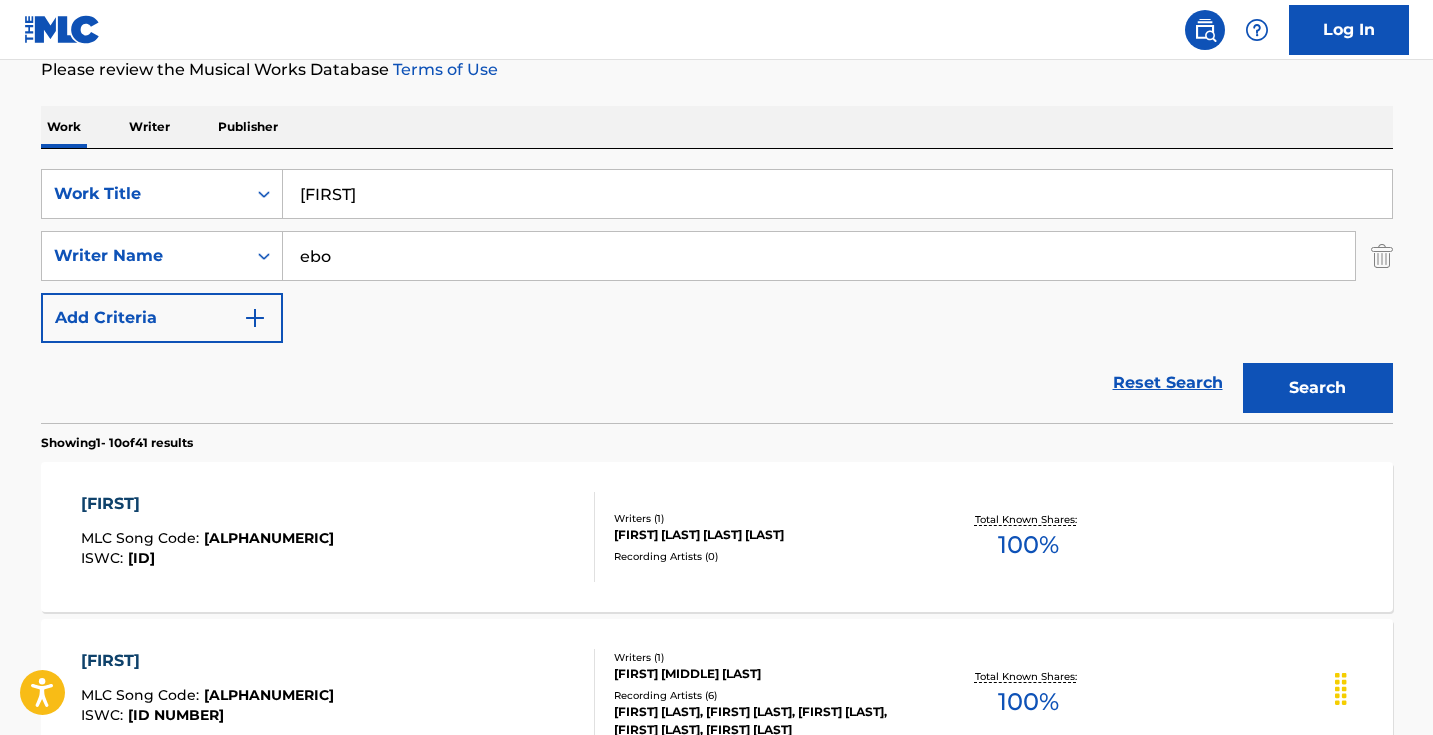 type on "ebo" 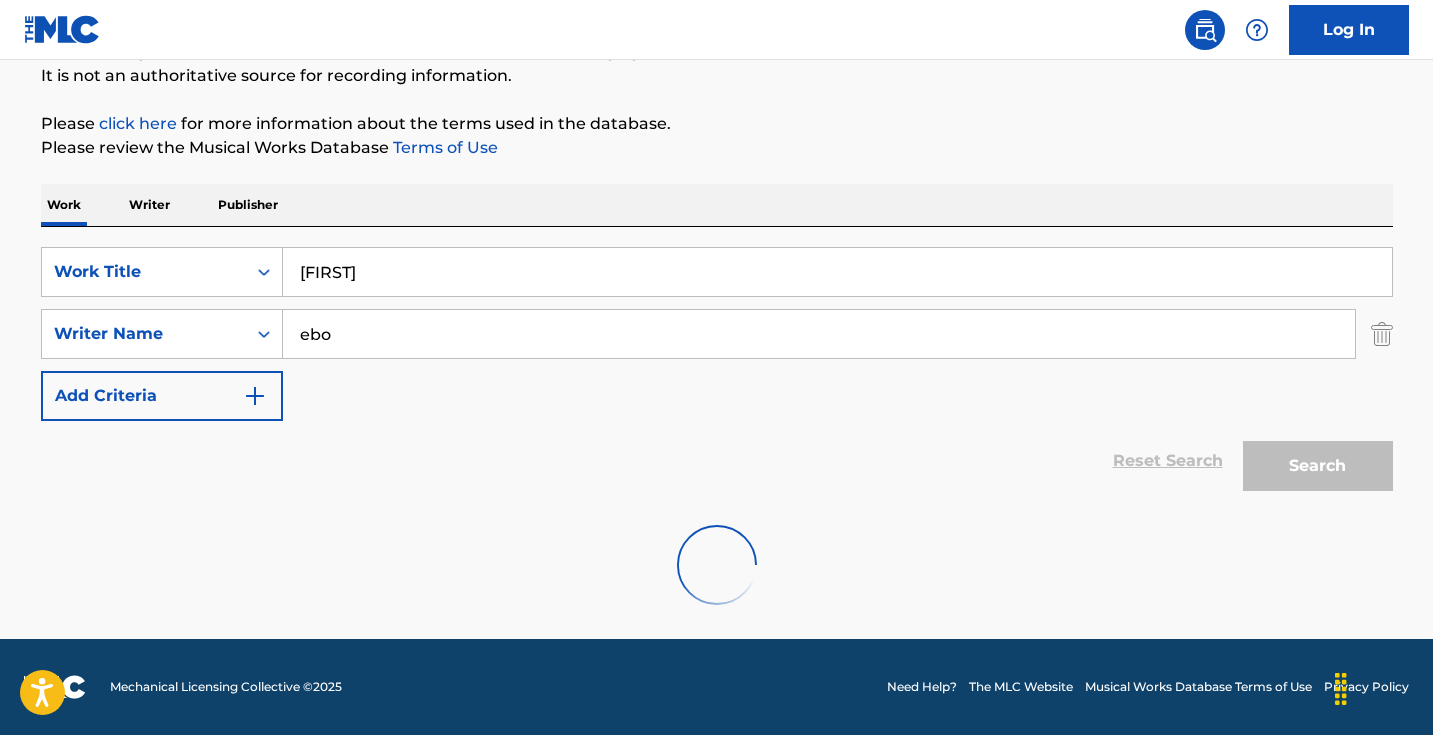 scroll, scrollTop: 133, scrollLeft: 0, axis: vertical 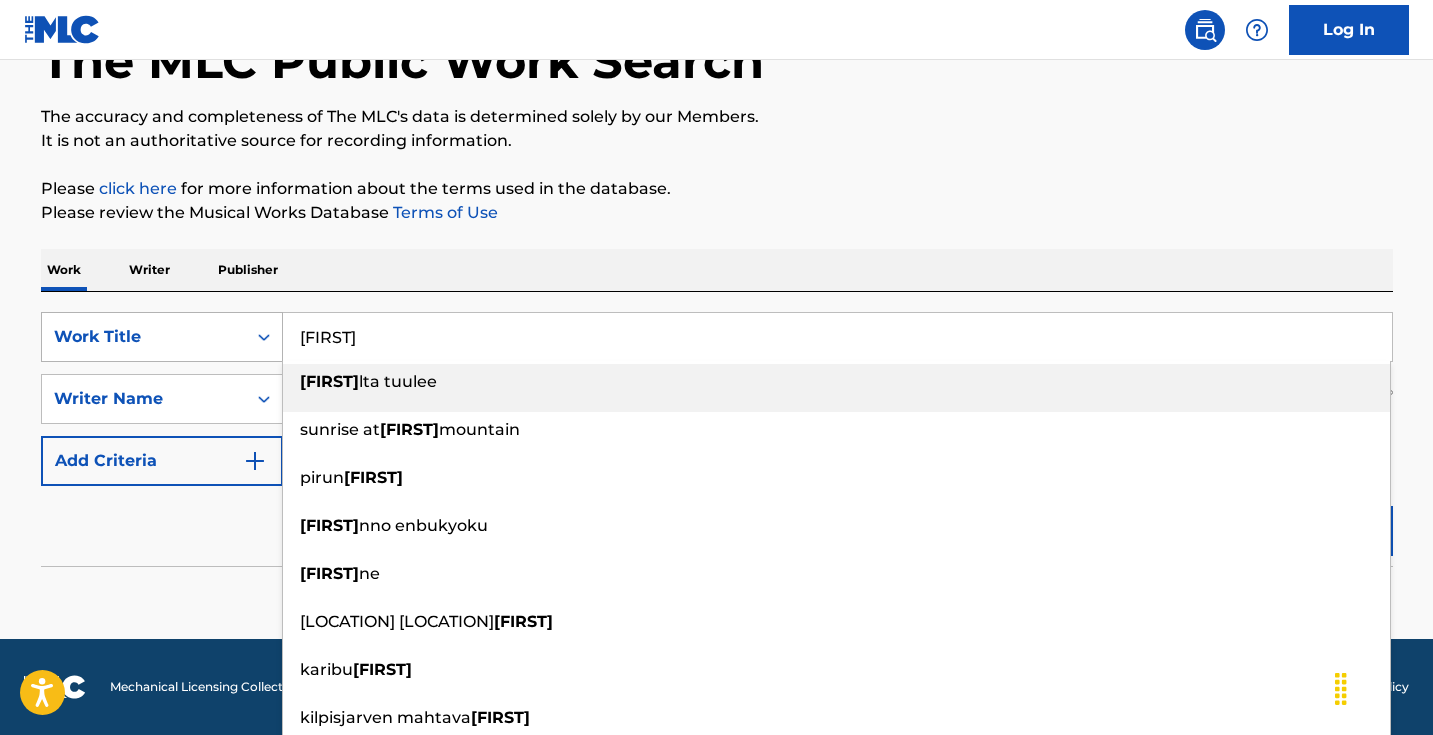 drag, startPoint x: 400, startPoint y: 338, endPoint x: 221, endPoint y: 325, distance: 179.47145 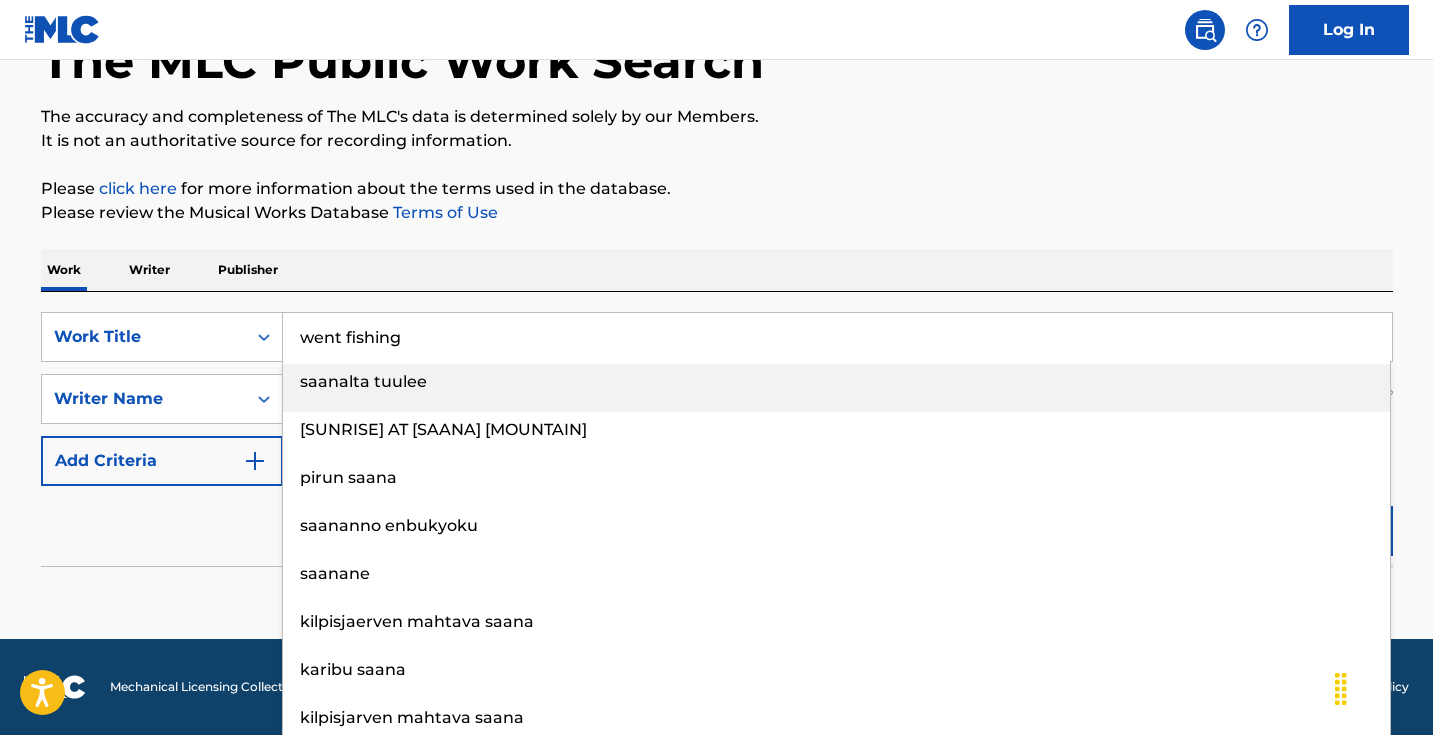 type on "went fishing" 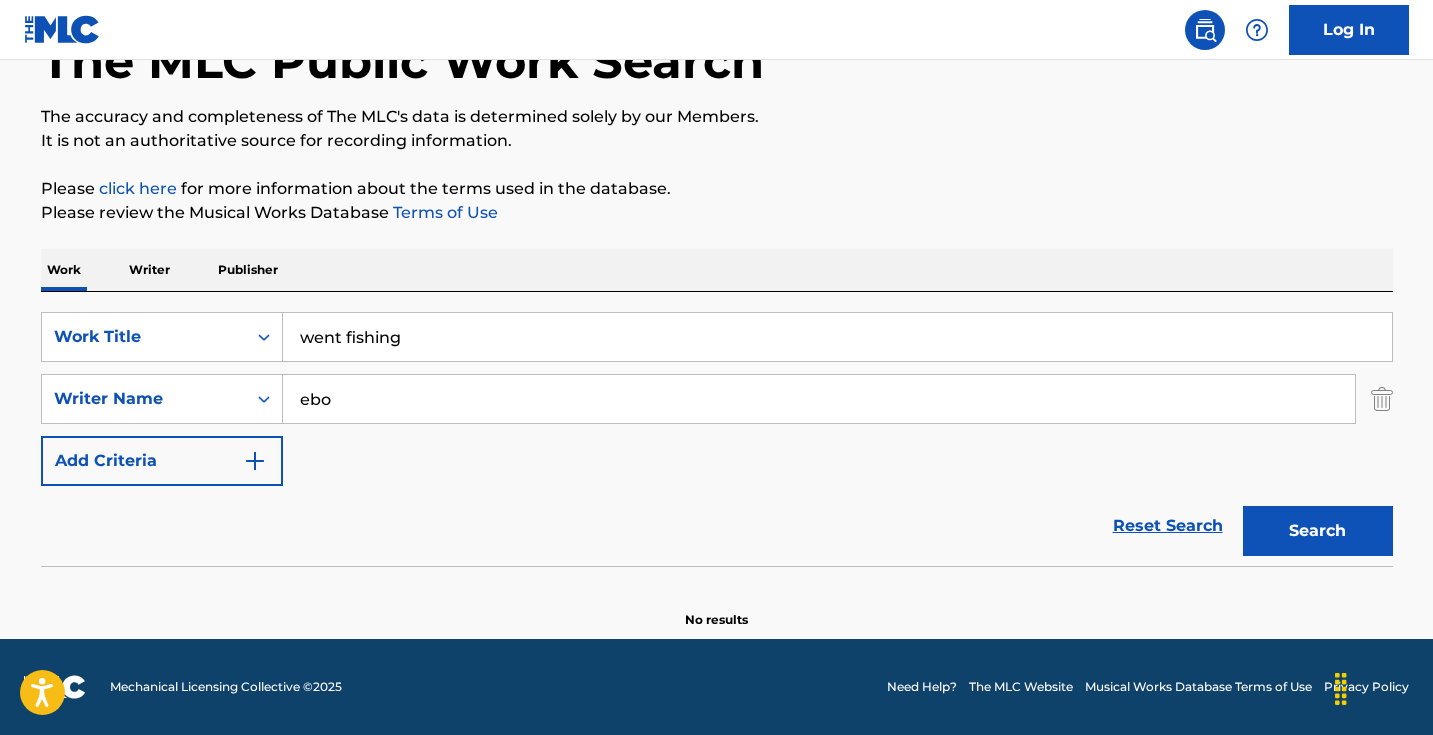 drag, startPoint x: 469, startPoint y: 408, endPoint x: 293, endPoint y: 358, distance: 182.96448 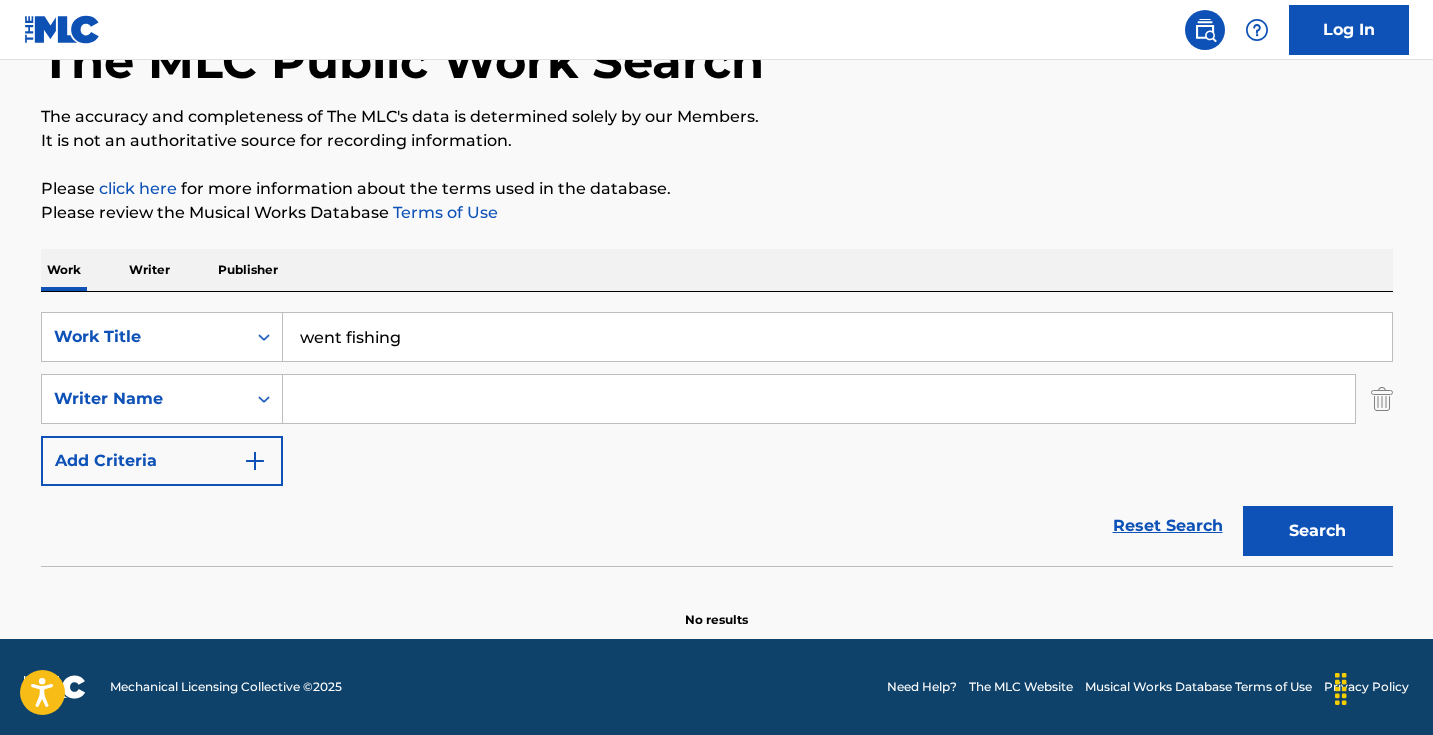 type on "\" 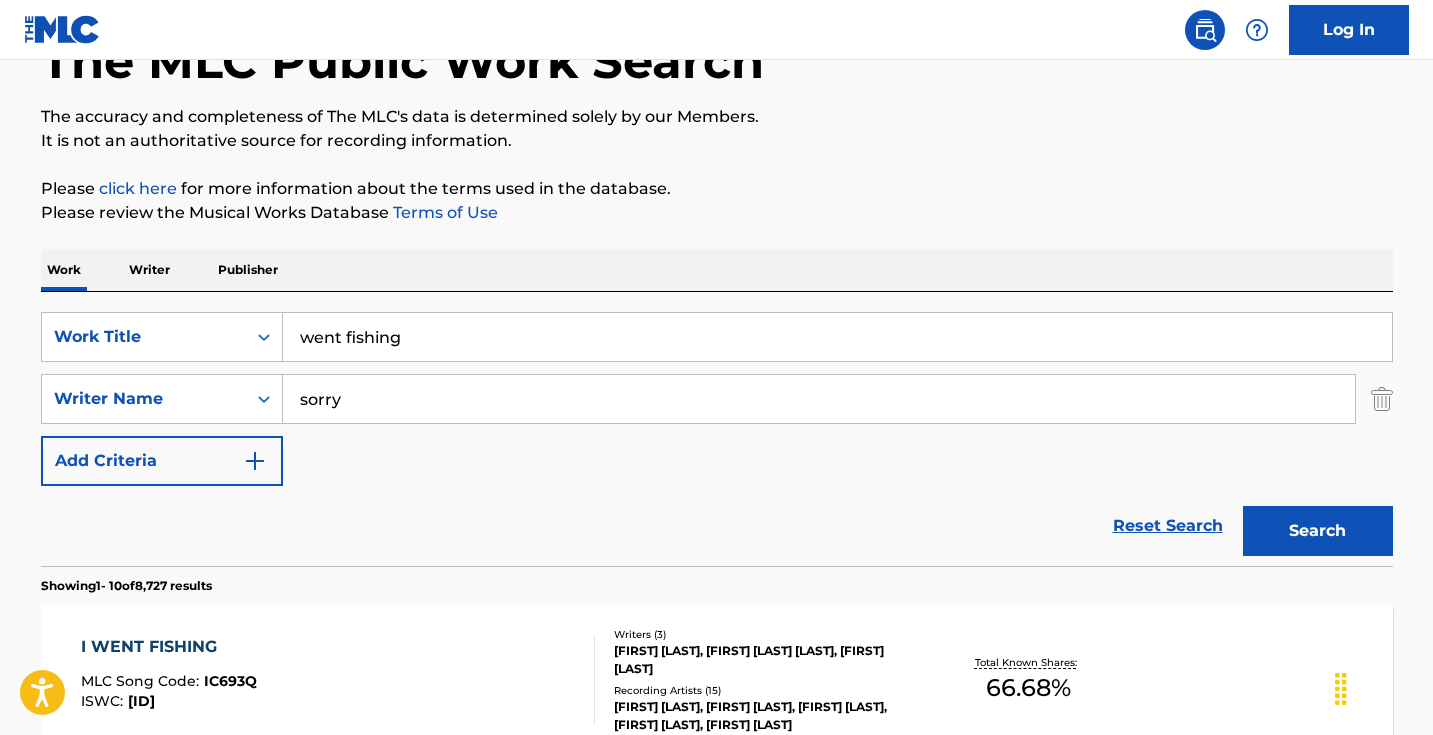type on "sorry" 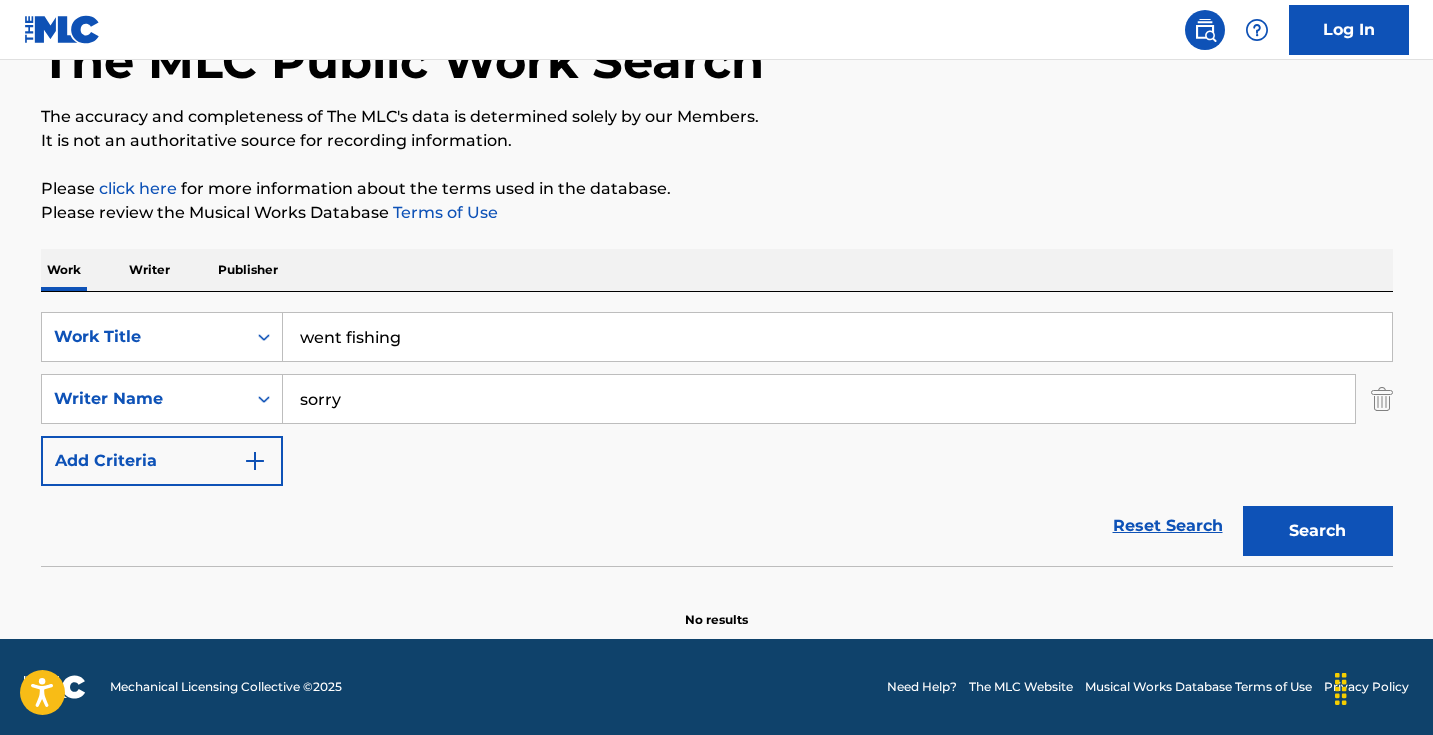 click on "sorry" at bounding box center (819, 399) 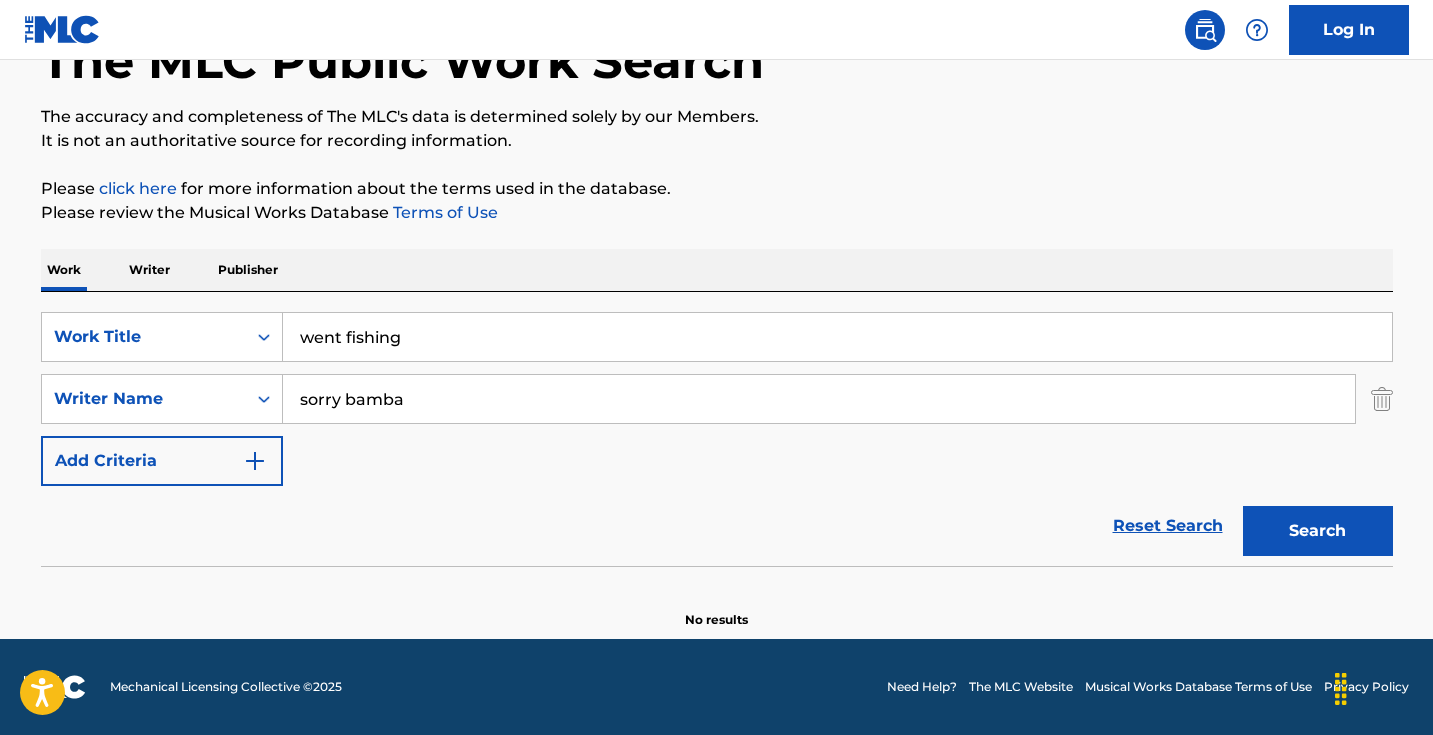type on "sorry bamba" 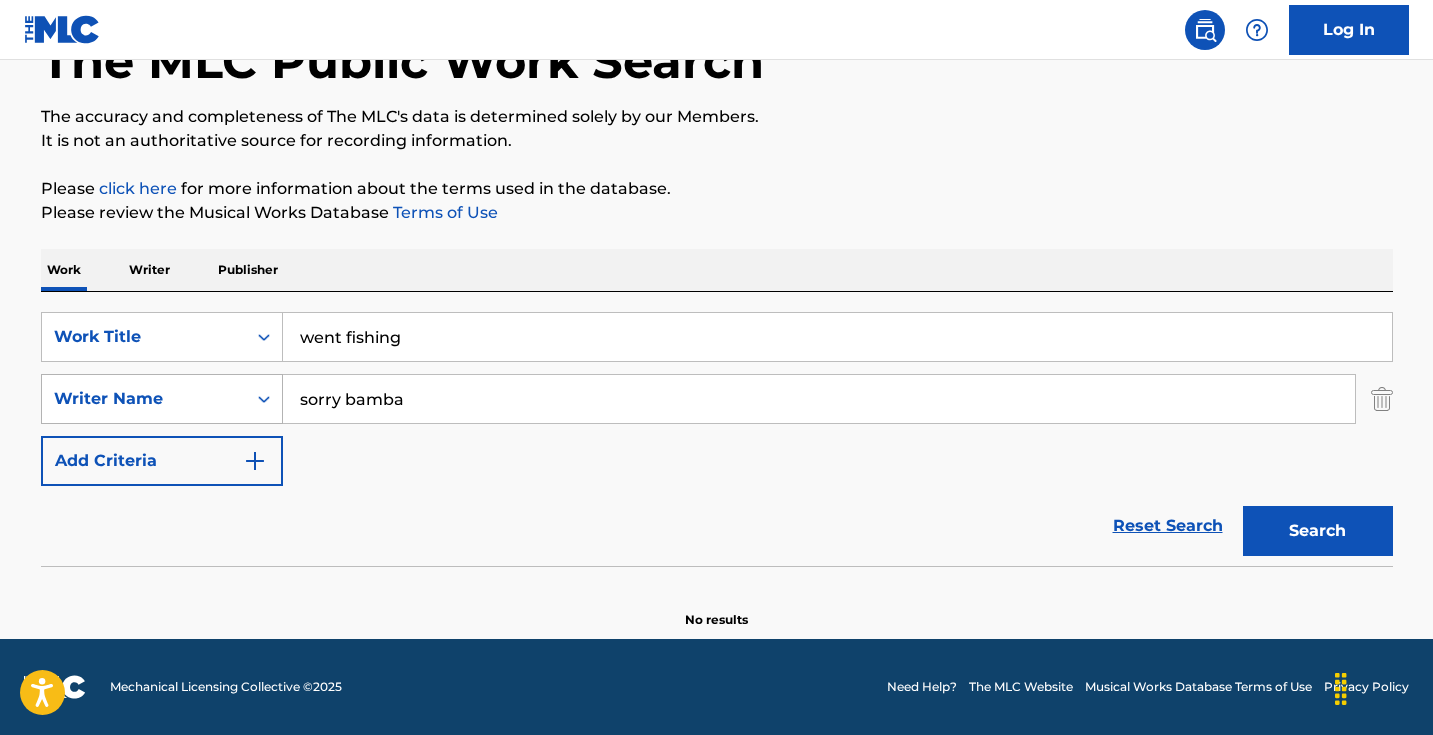 drag, startPoint x: 448, startPoint y: 399, endPoint x: 196, endPoint y: 400, distance: 252.00198 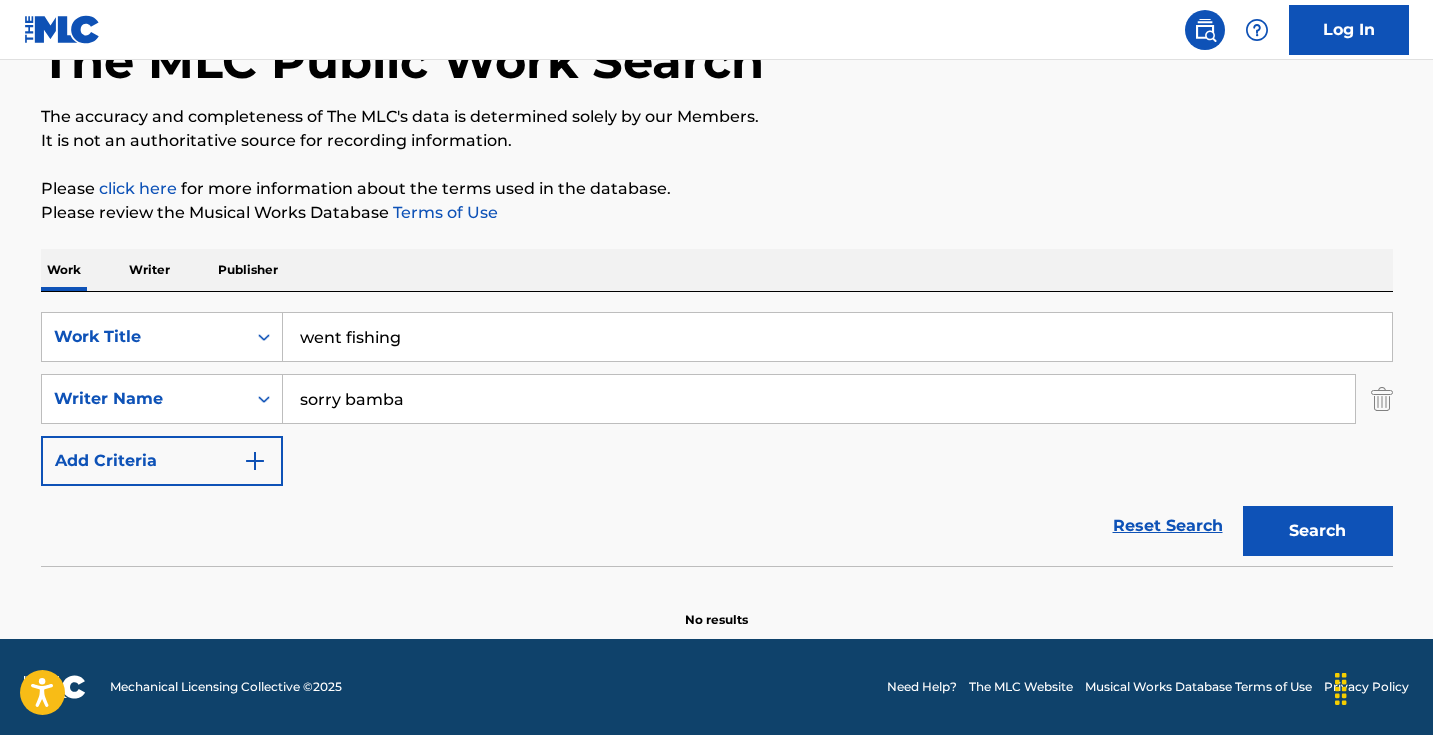 click on "Writer" at bounding box center [149, 270] 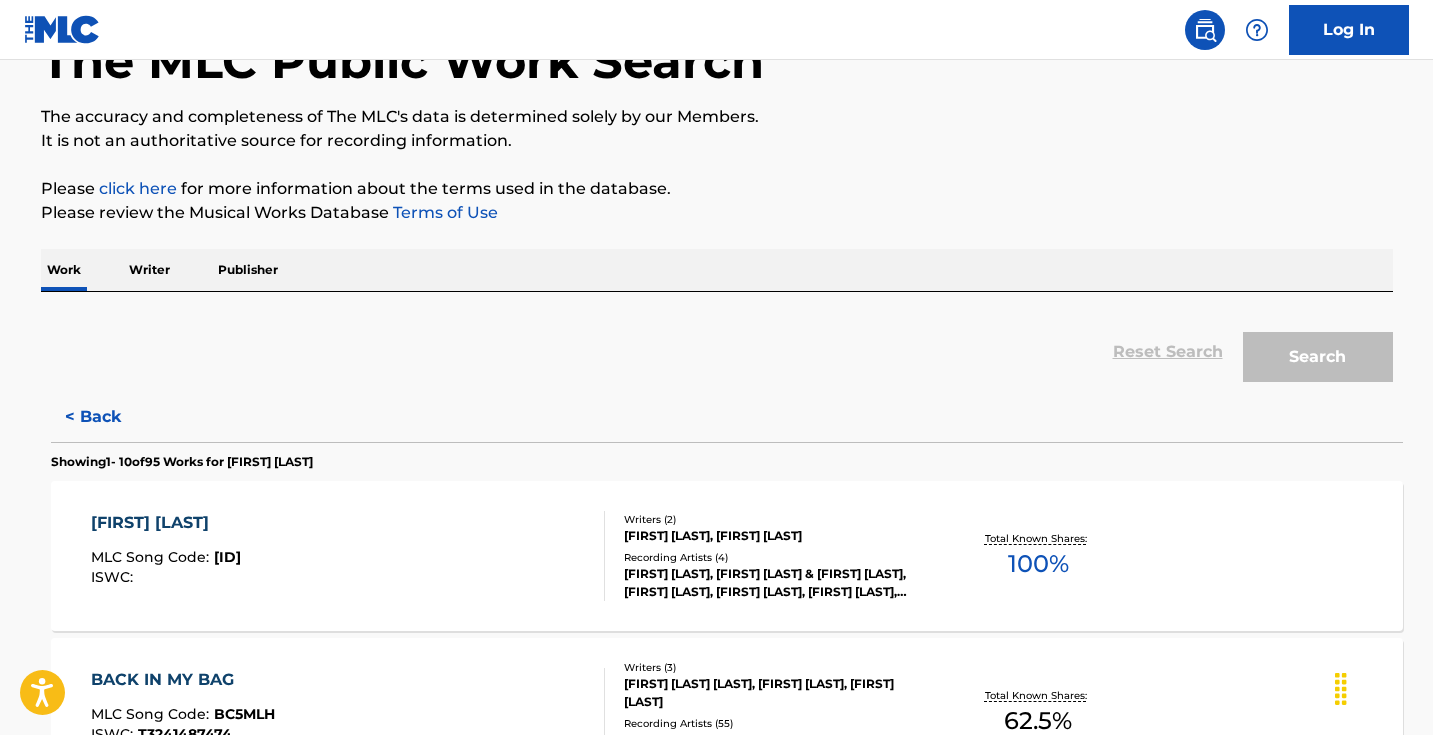 scroll, scrollTop: 0, scrollLeft: 0, axis: both 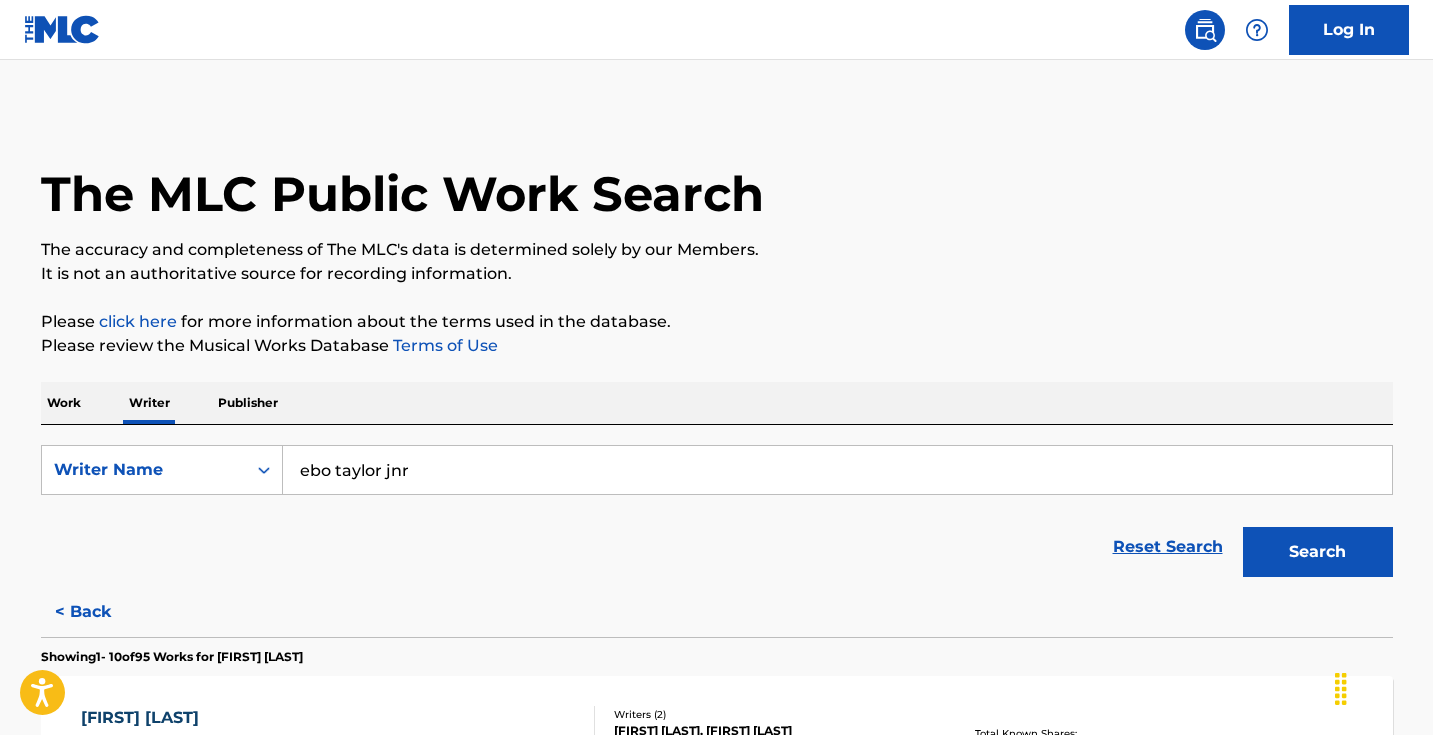 click on "ebo taylor jnr" at bounding box center (837, 470) 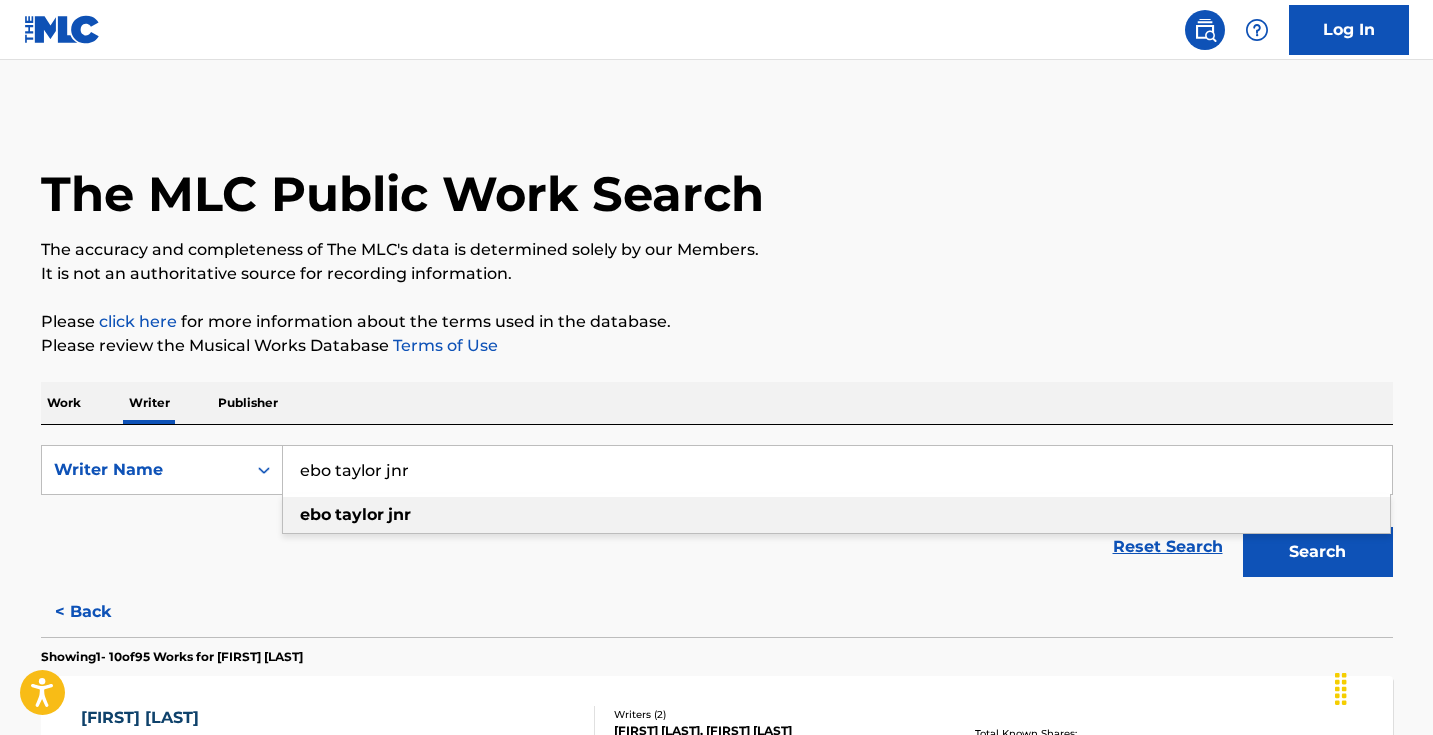 click on "ebo taylor jnr" at bounding box center (837, 470) 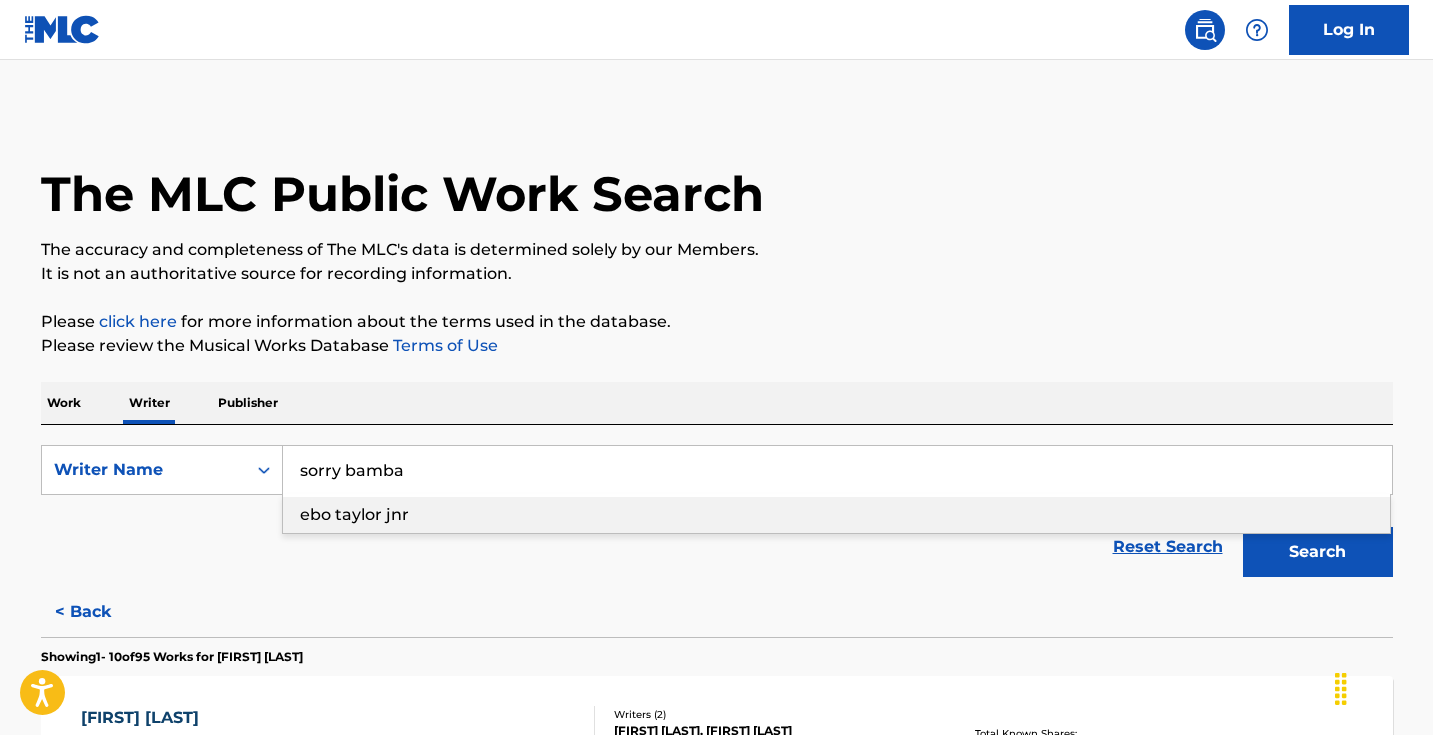 type on "sorry bamba" 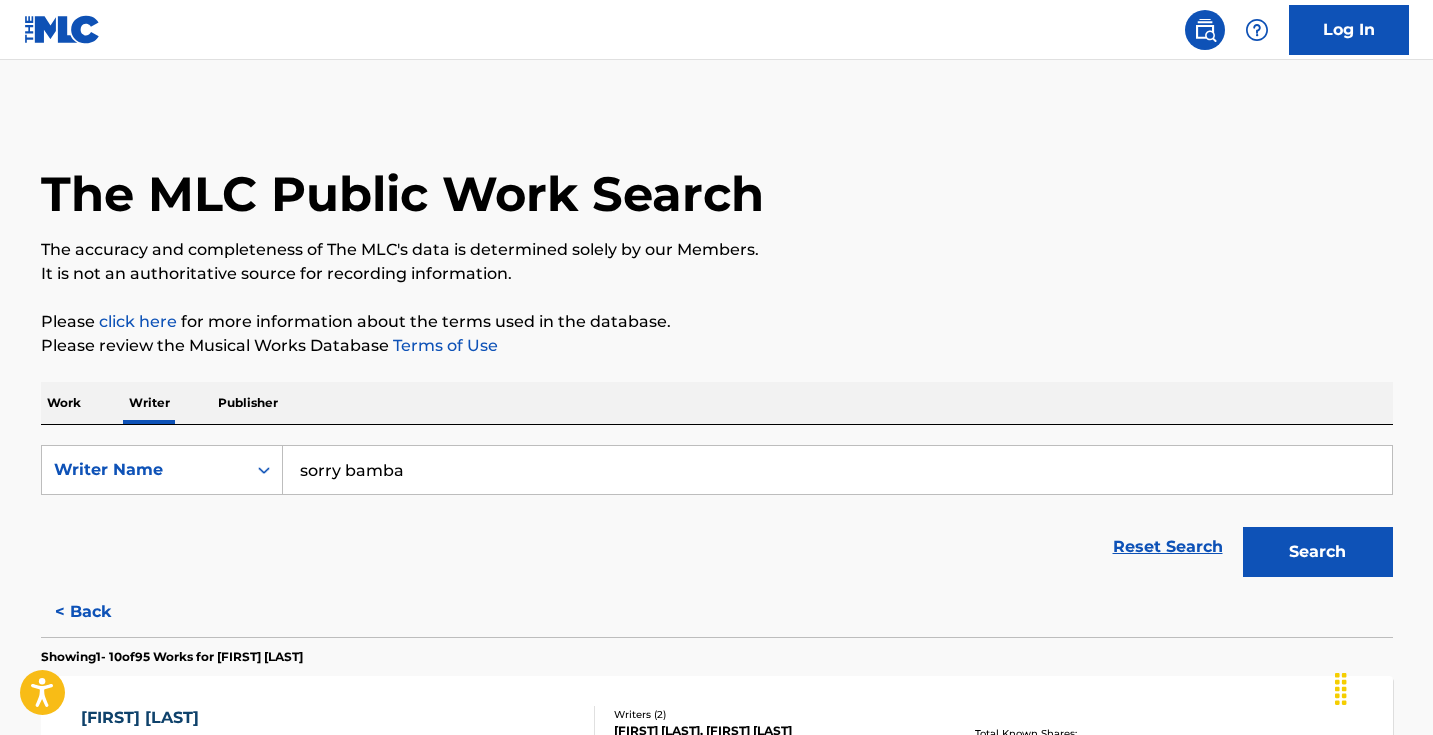 click on "Please   click here   for more information about the terms used in the database." at bounding box center (717, 322) 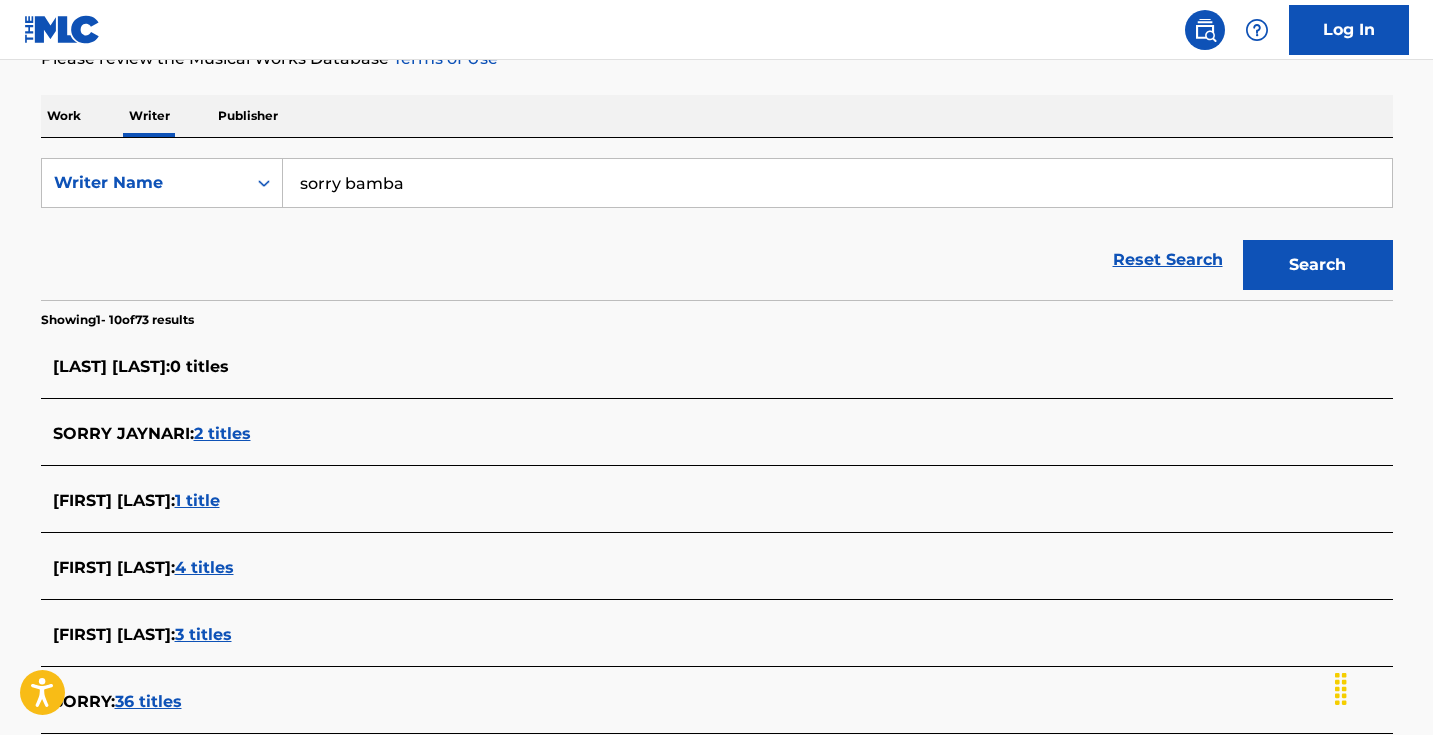 scroll, scrollTop: 289, scrollLeft: 0, axis: vertical 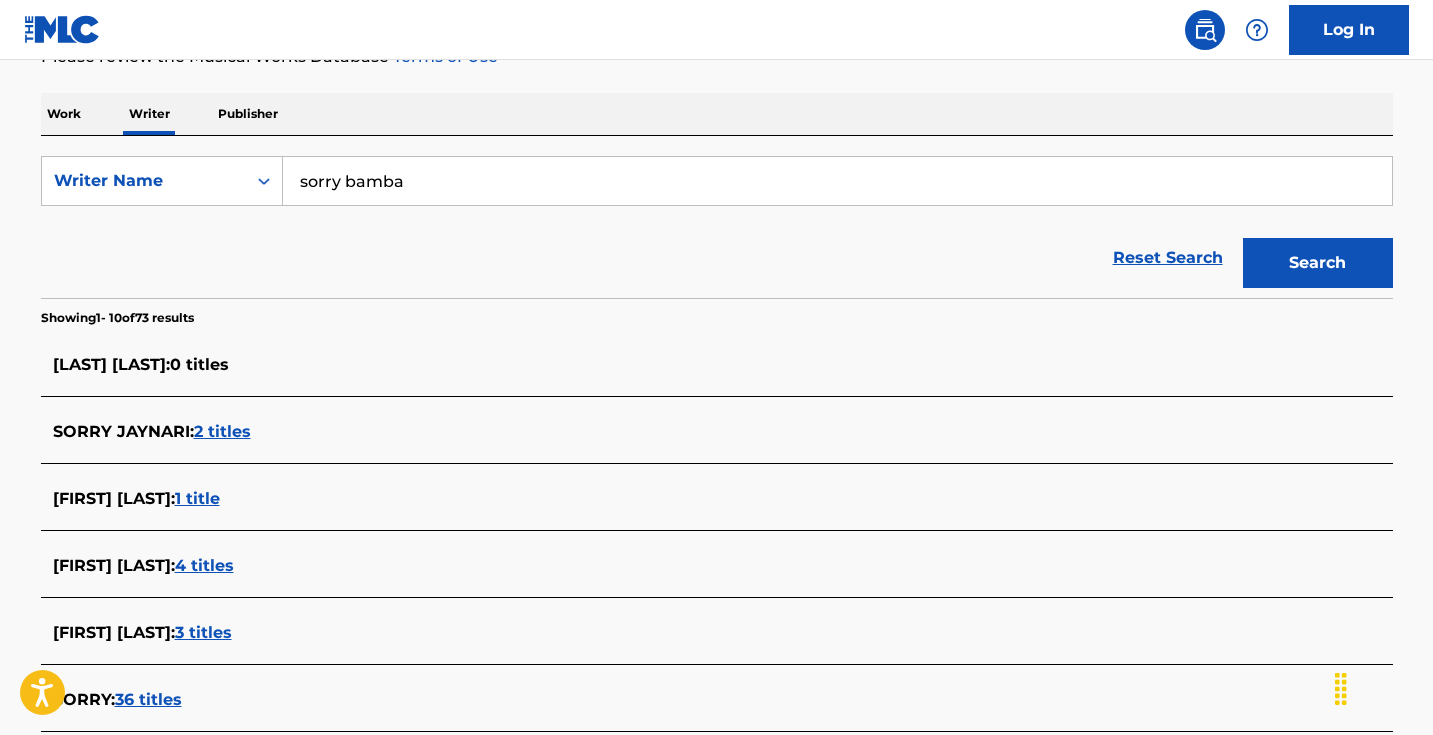 click on "sorry bamba" at bounding box center (837, 181) 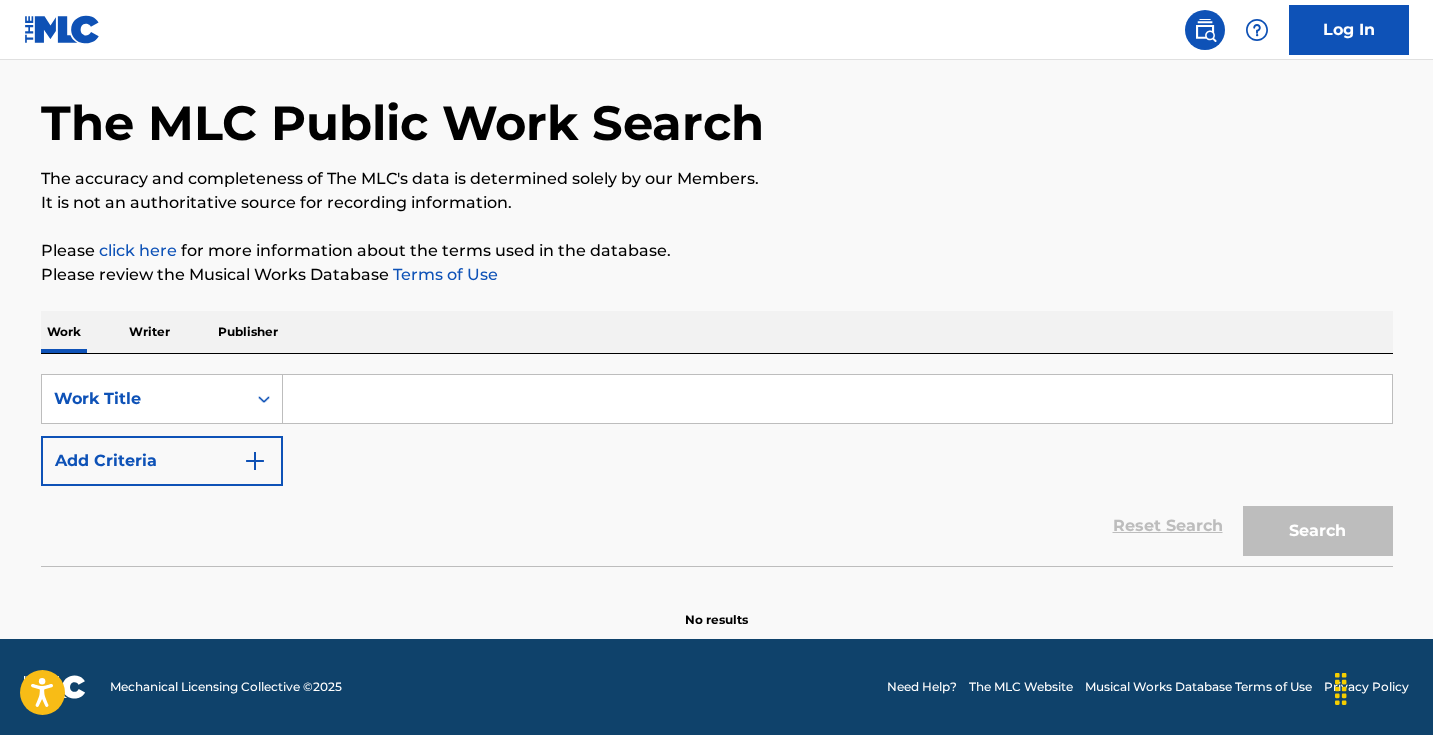 scroll, scrollTop: 0, scrollLeft: 0, axis: both 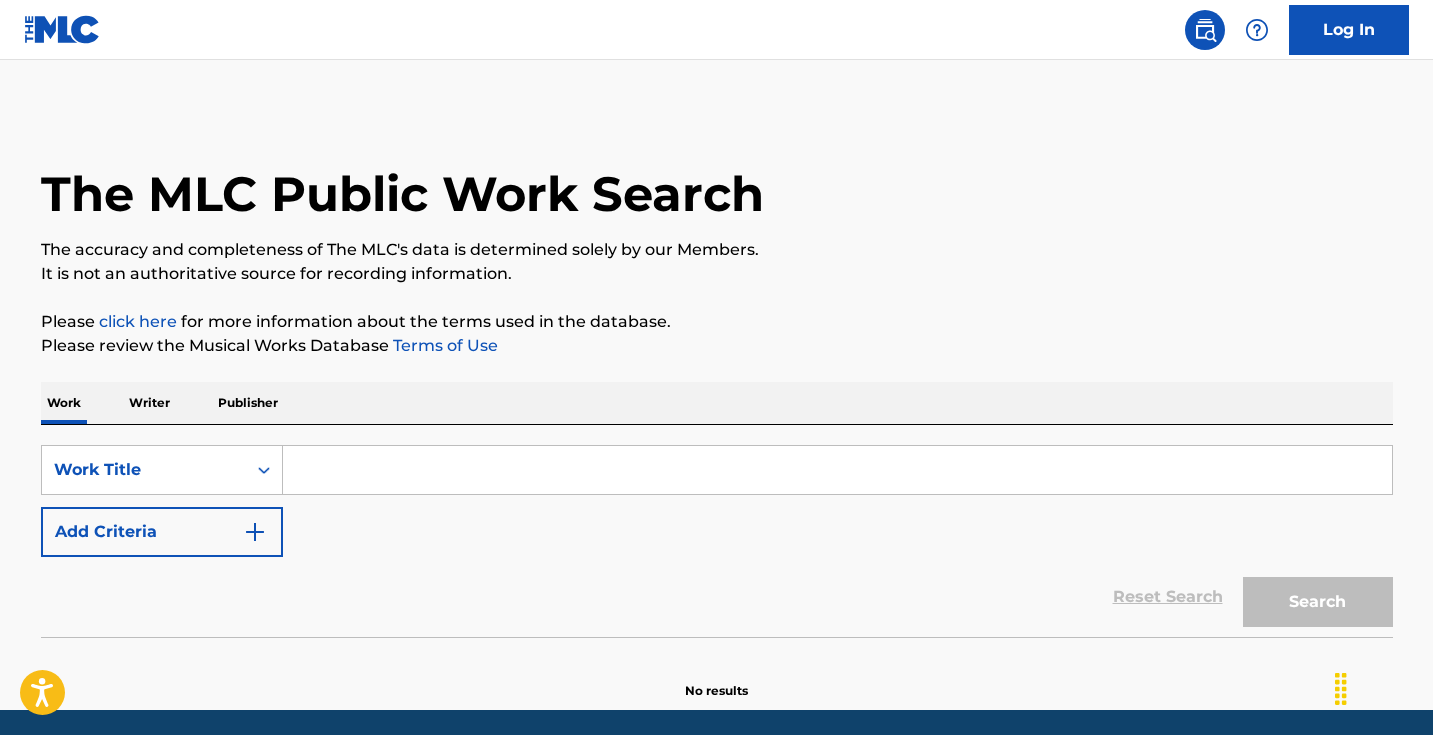 click at bounding box center (837, 470) 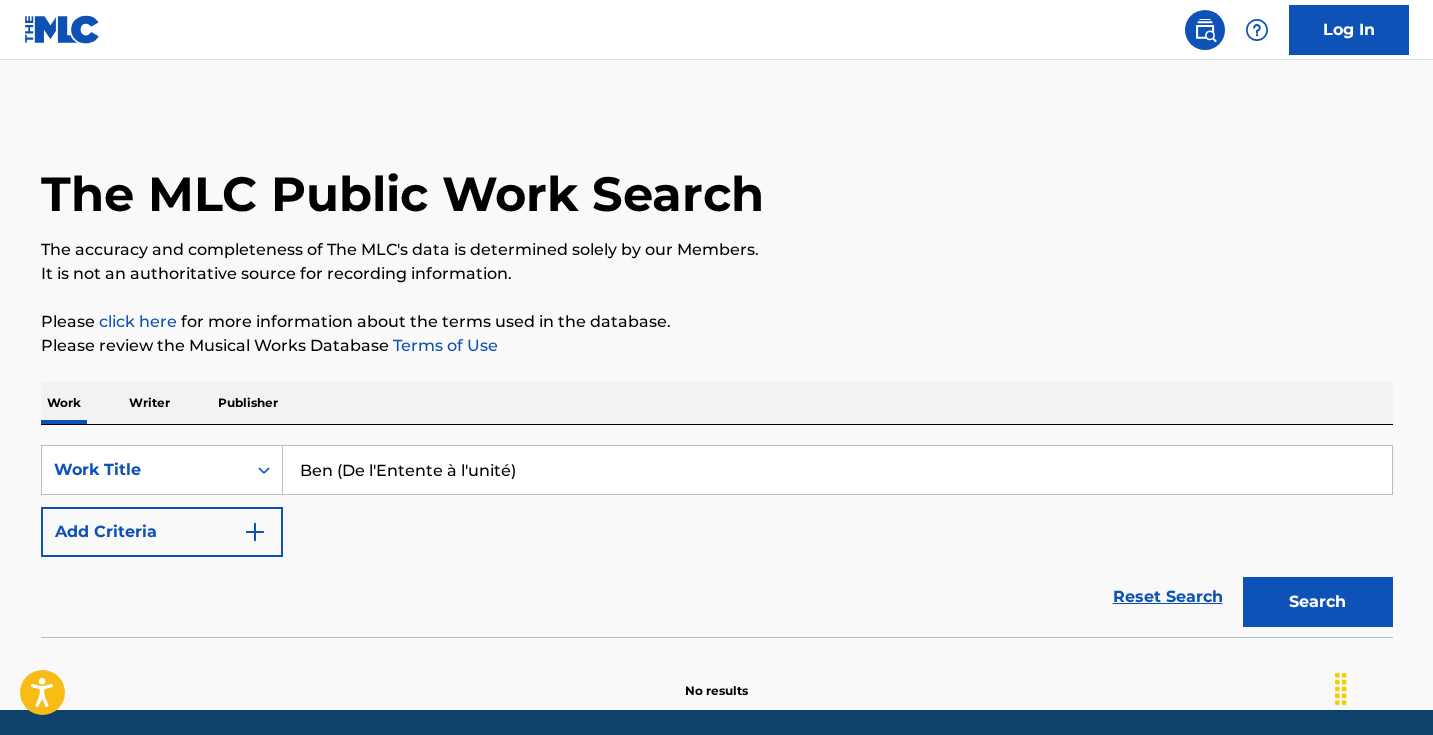 click on "Search" at bounding box center (1318, 602) 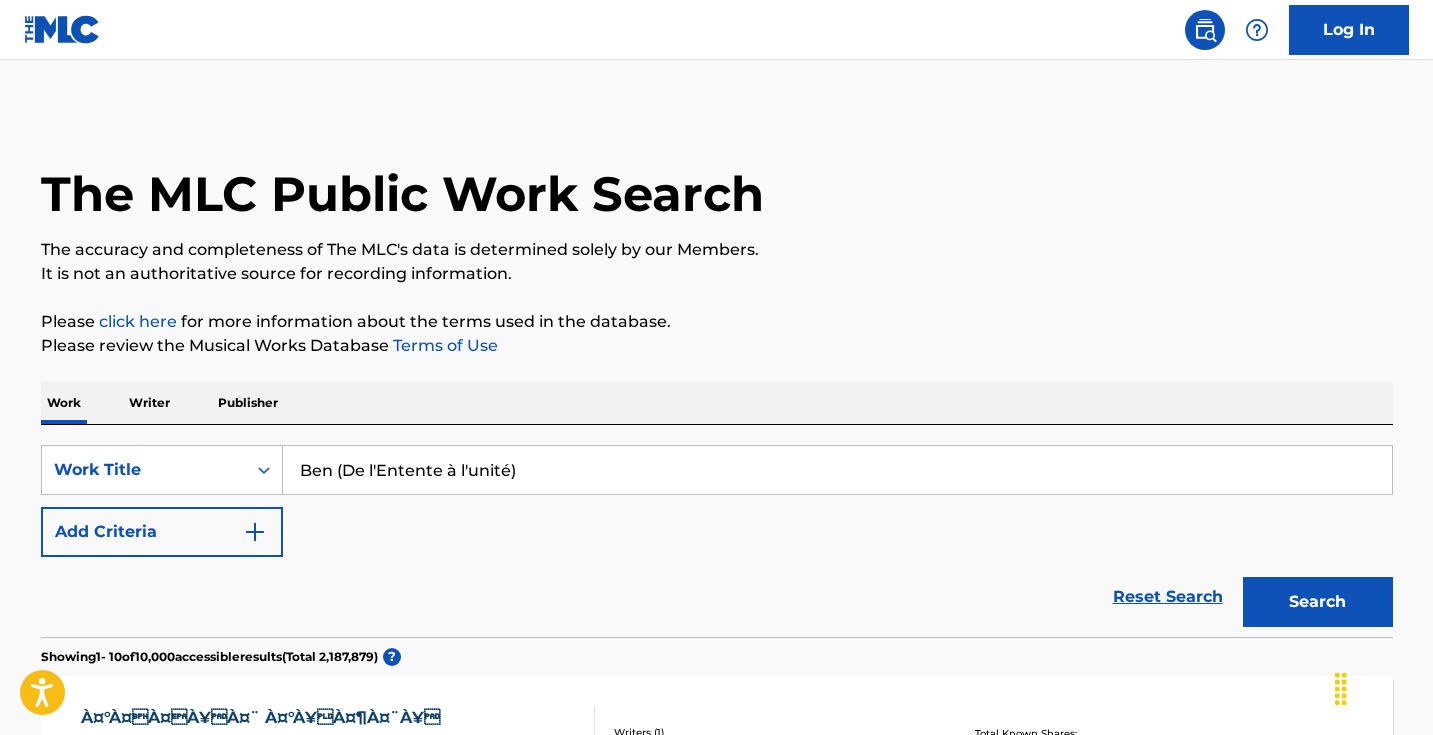 scroll, scrollTop: 0, scrollLeft: 0, axis: both 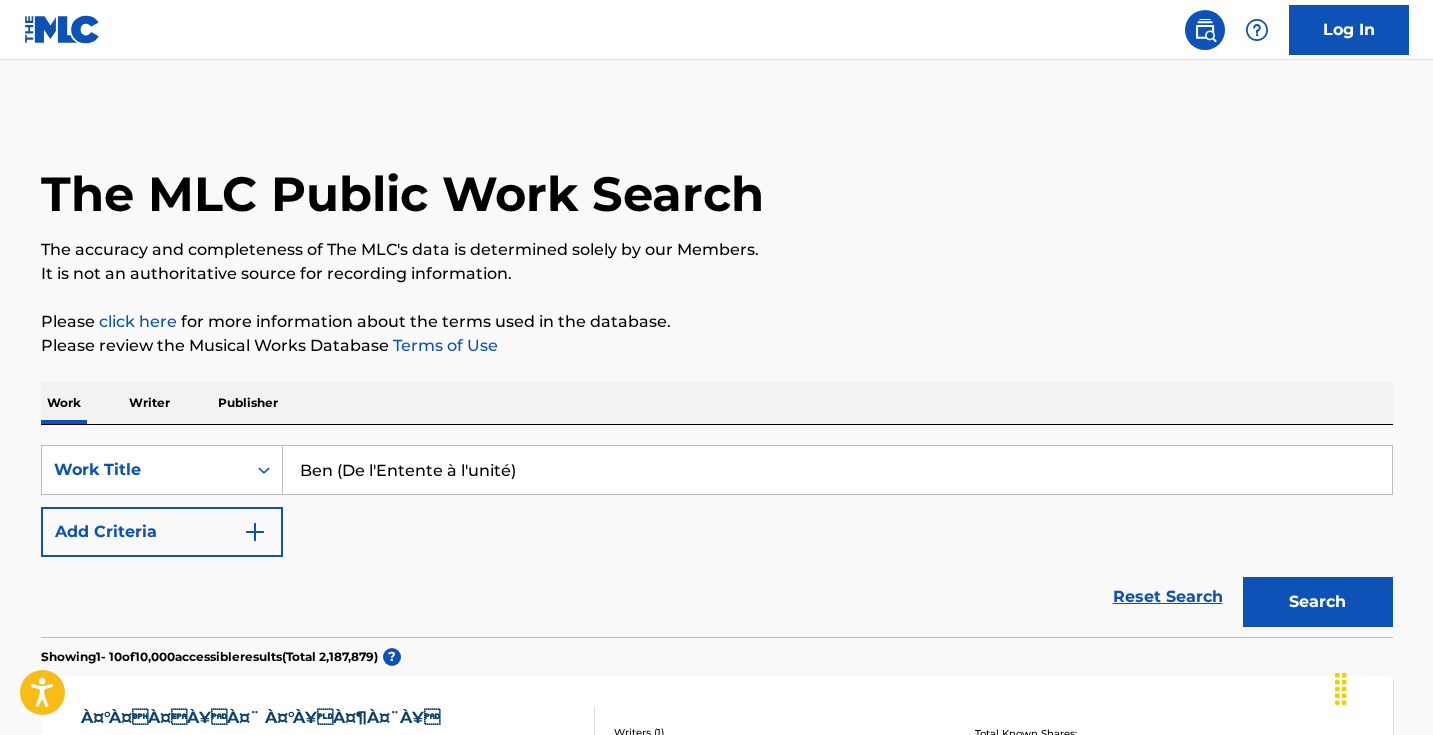 click on "Ben (De l'Entente à l'unité)" at bounding box center [837, 470] 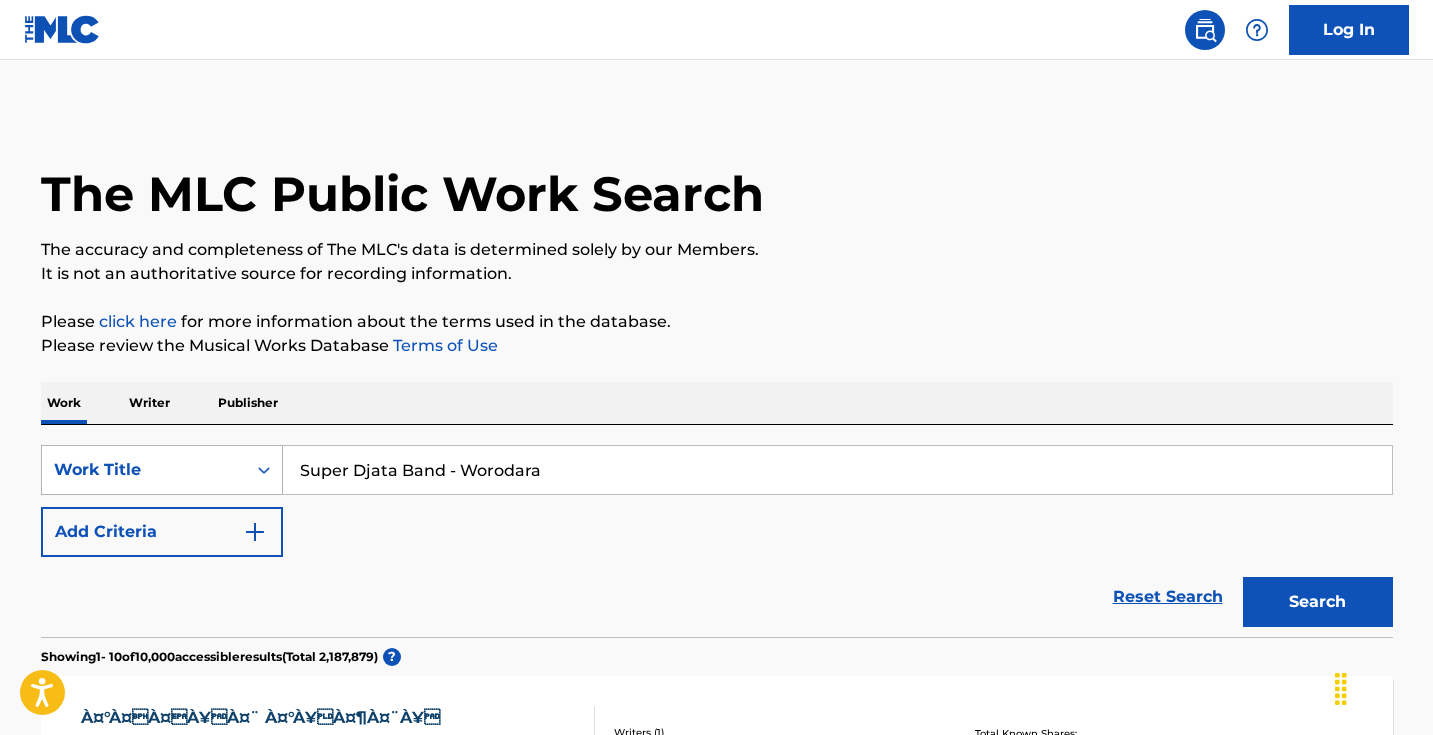 drag, startPoint x: 464, startPoint y: 474, endPoint x: 209, endPoint y: 453, distance: 255.86325 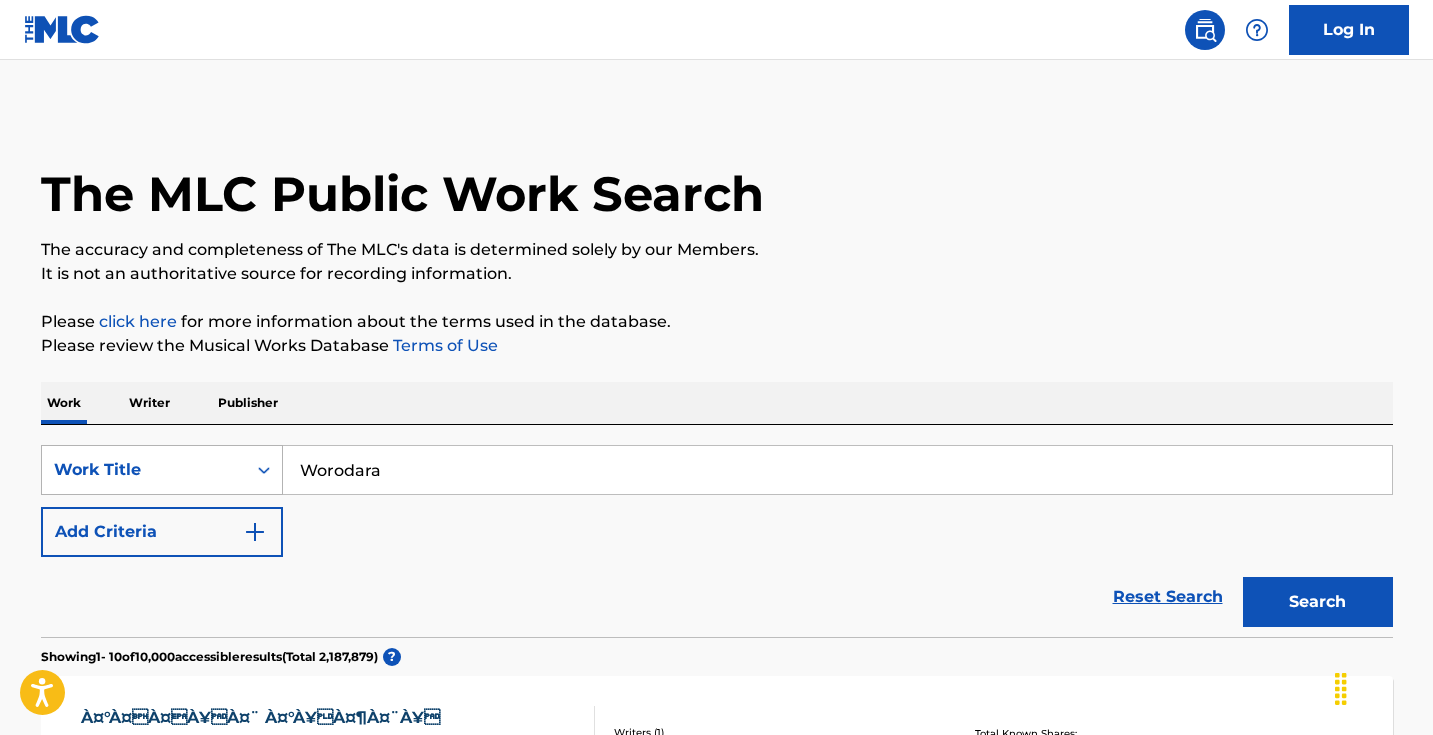 click on "Search" at bounding box center [1318, 602] 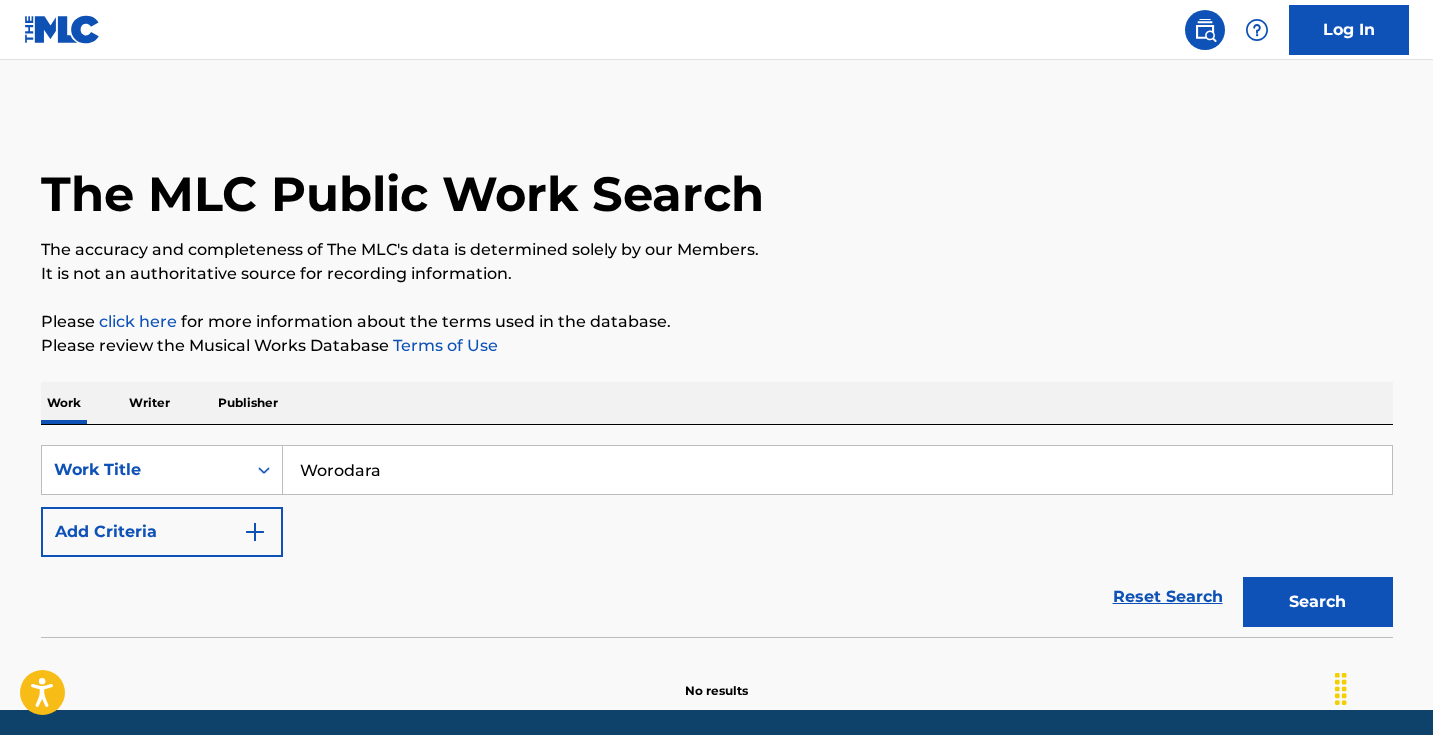 scroll, scrollTop: 27, scrollLeft: 0, axis: vertical 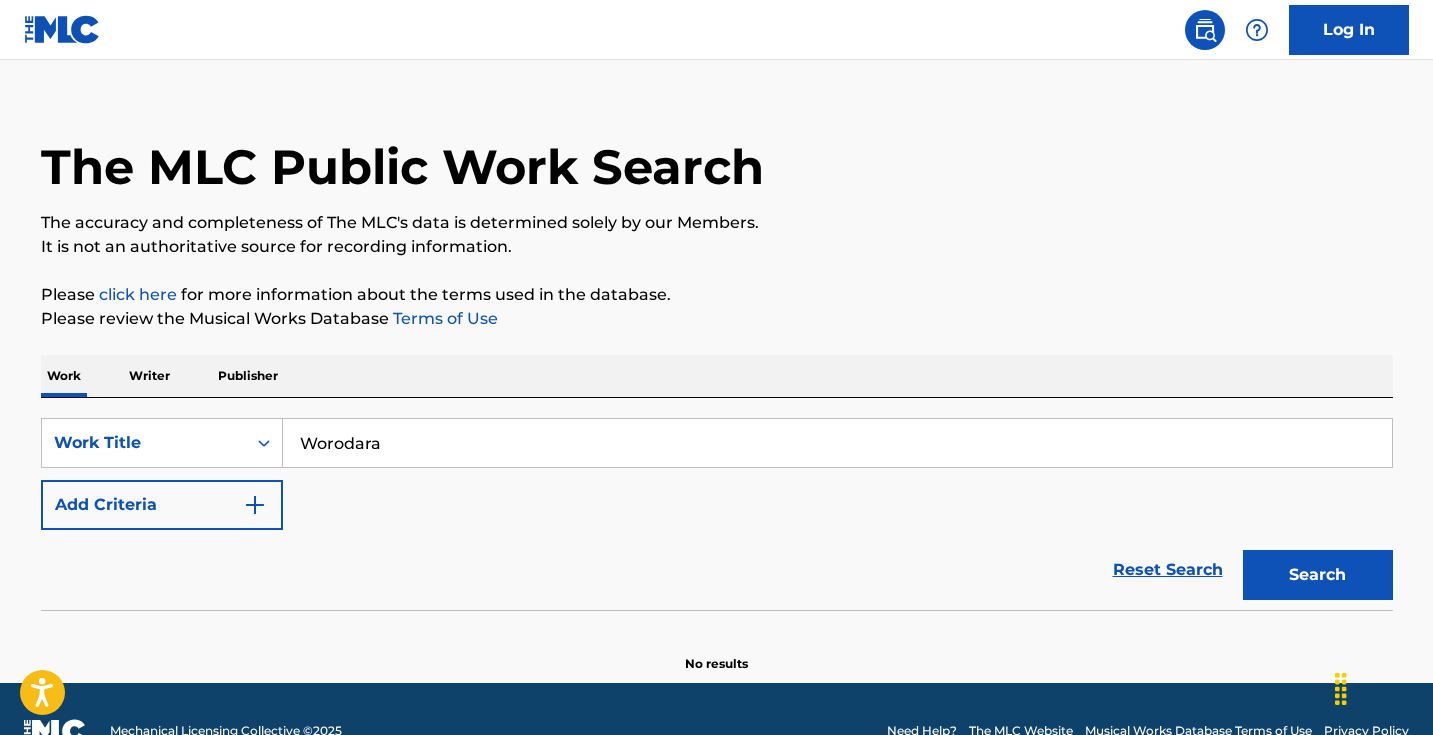 click on "Worodara" at bounding box center (837, 443) 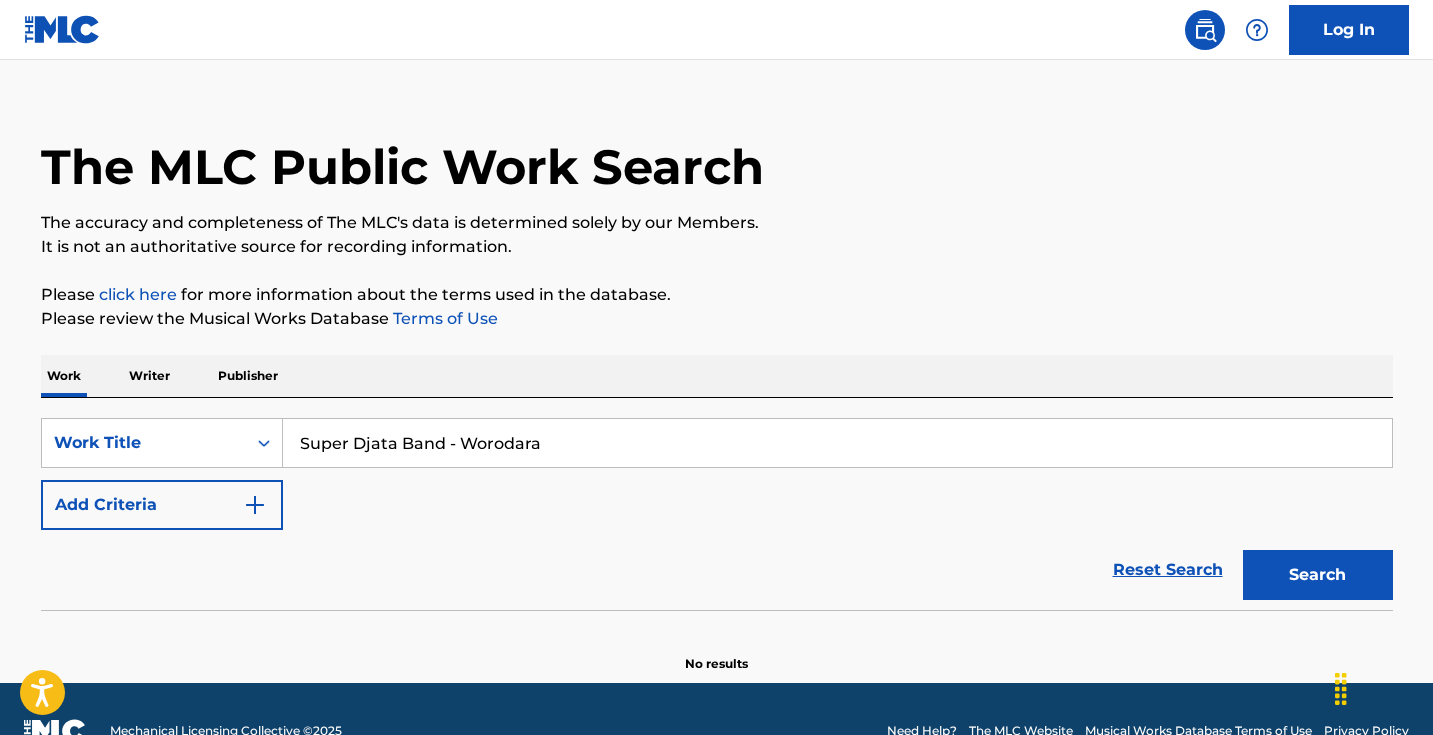 click on "Search" at bounding box center [1318, 575] 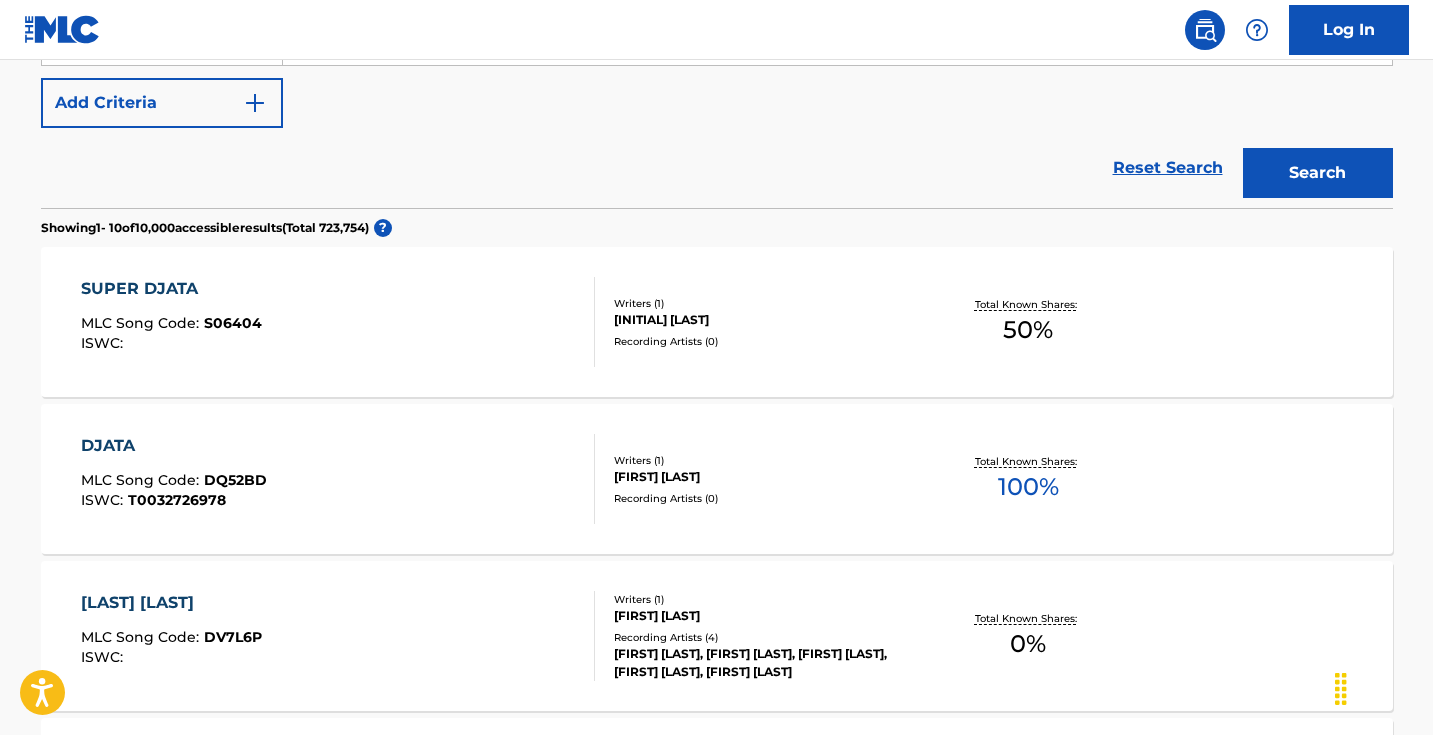 scroll, scrollTop: 443, scrollLeft: 0, axis: vertical 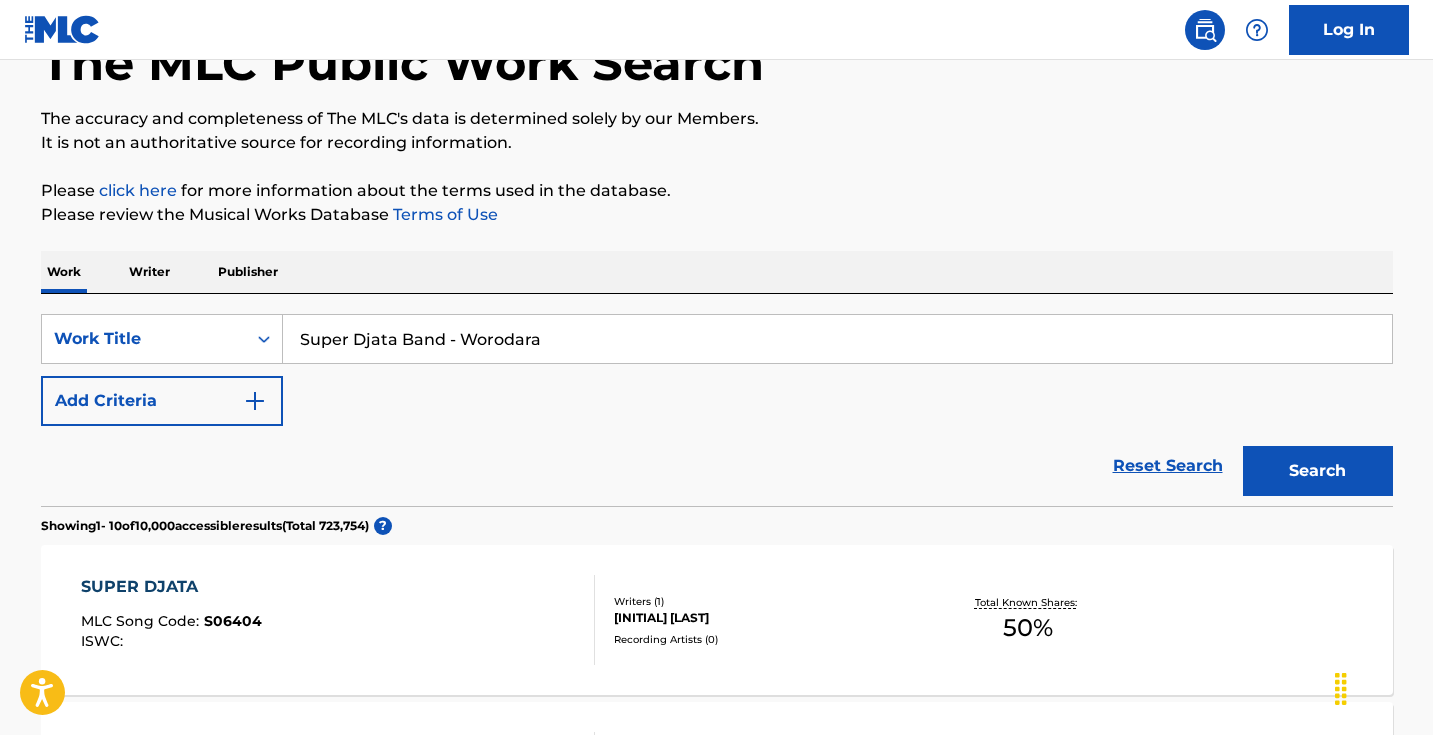 click on "Super Djata Band - Worodara" at bounding box center [837, 339] 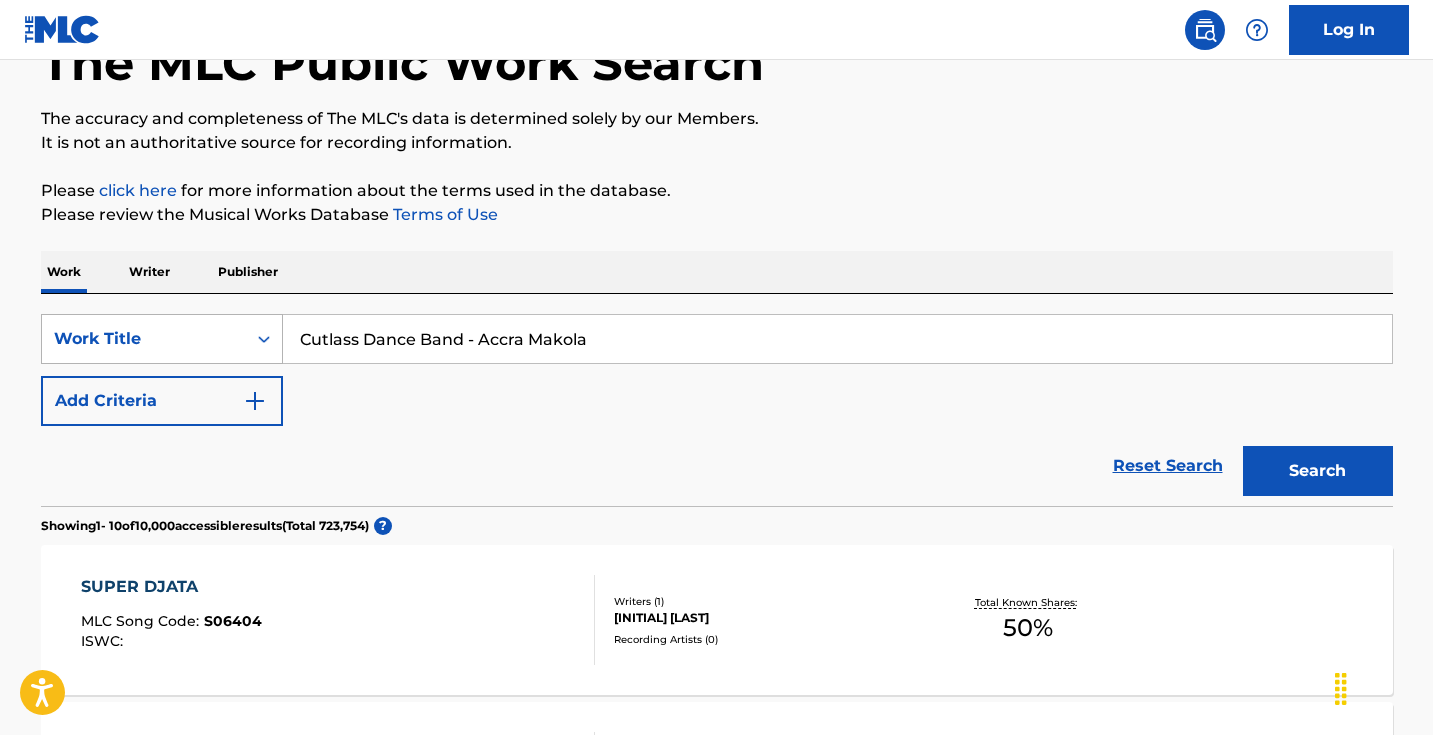 drag, startPoint x: 482, startPoint y: 337, endPoint x: 227, endPoint y: 337, distance: 255 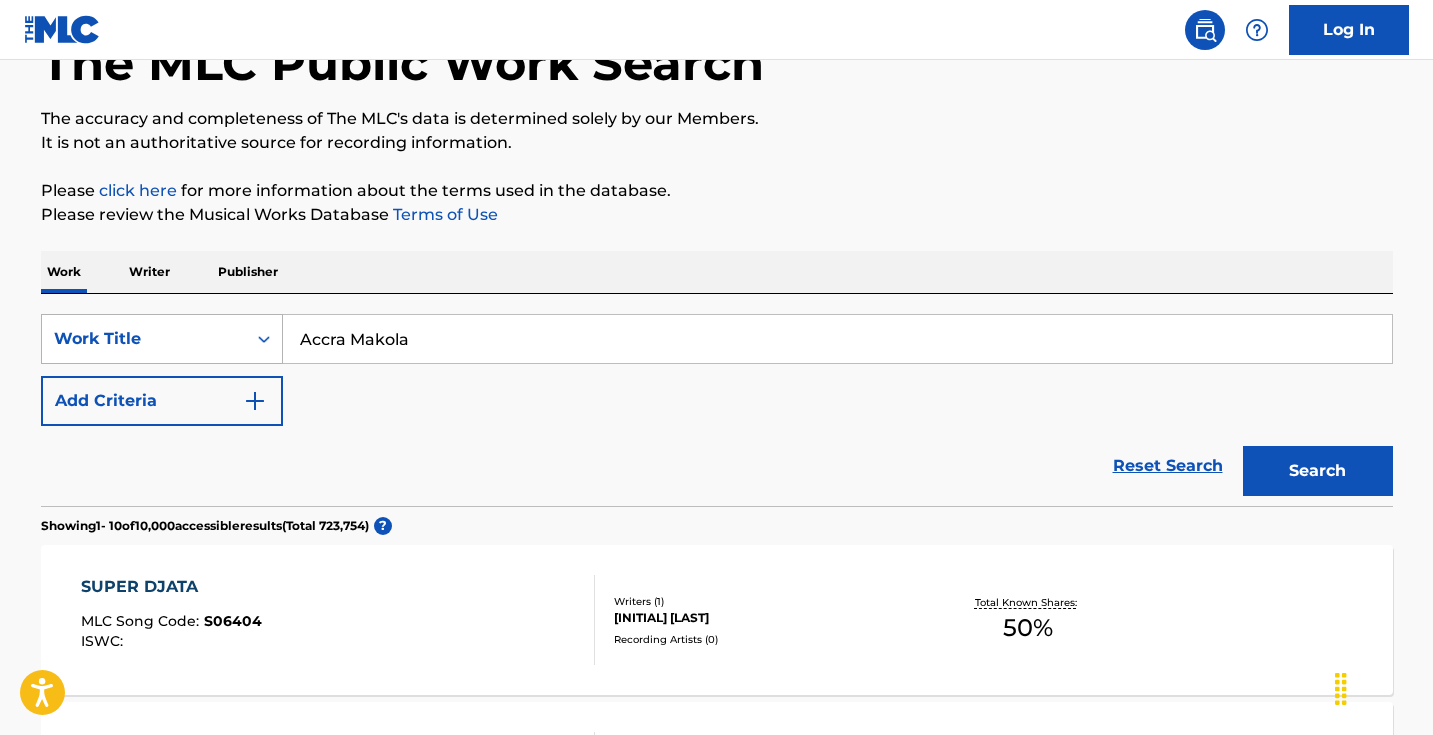 click on "Search" at bounding box center (1318, 471) 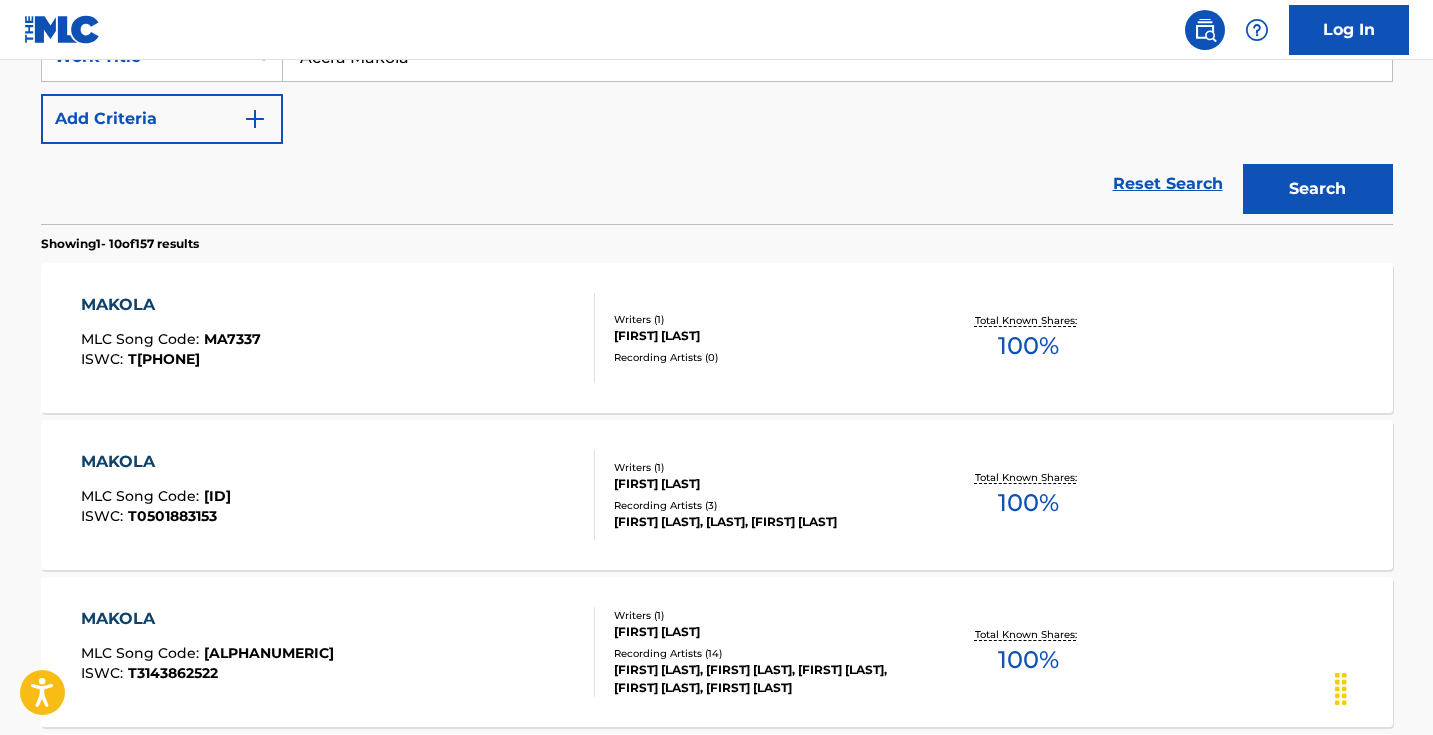scroll, scrollTop: 440, scrollLeft: 0, axis: vertical 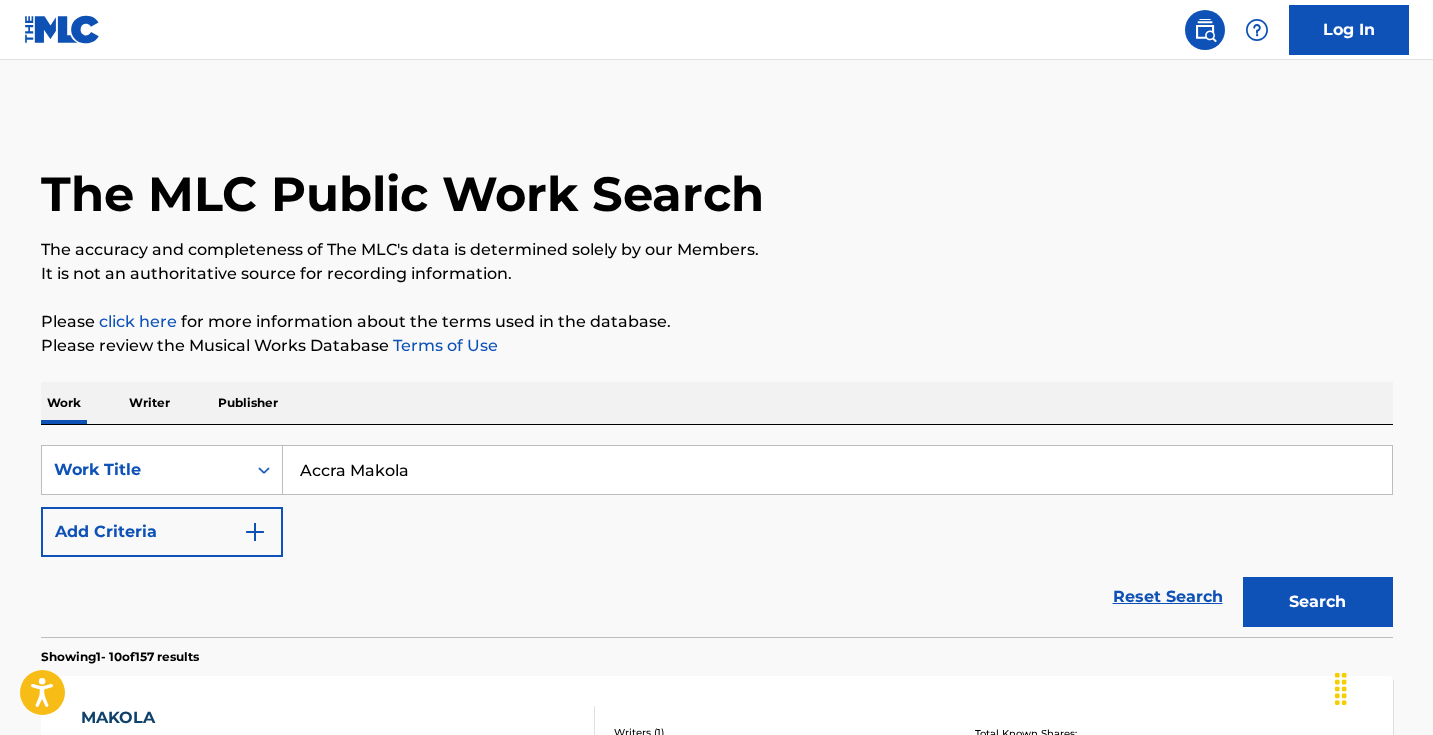 click on "Accra Makola" at bounding box center [837, 470] 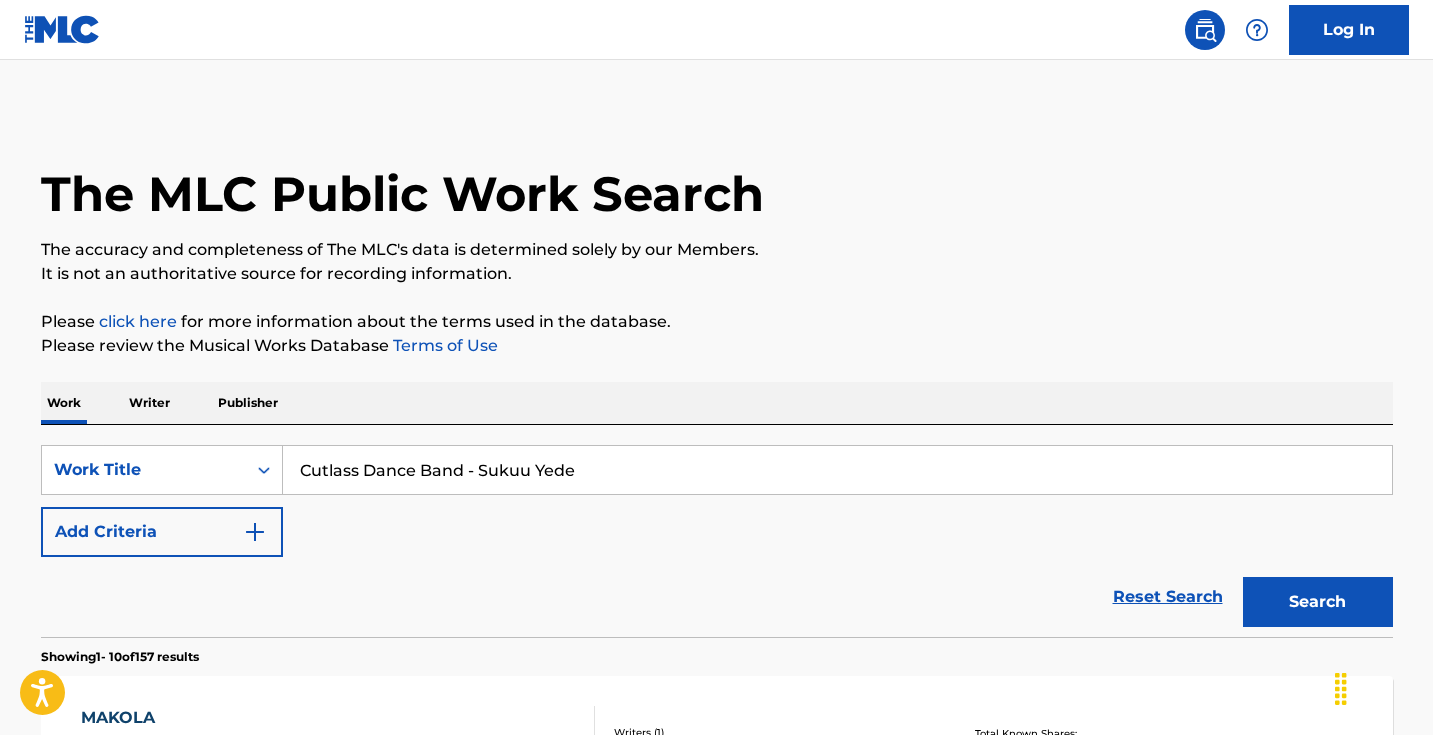 drag, startPoint x: 478, startPoint y: 465, endPoint x: 163, endPoint y: 425, distance: 317.52954 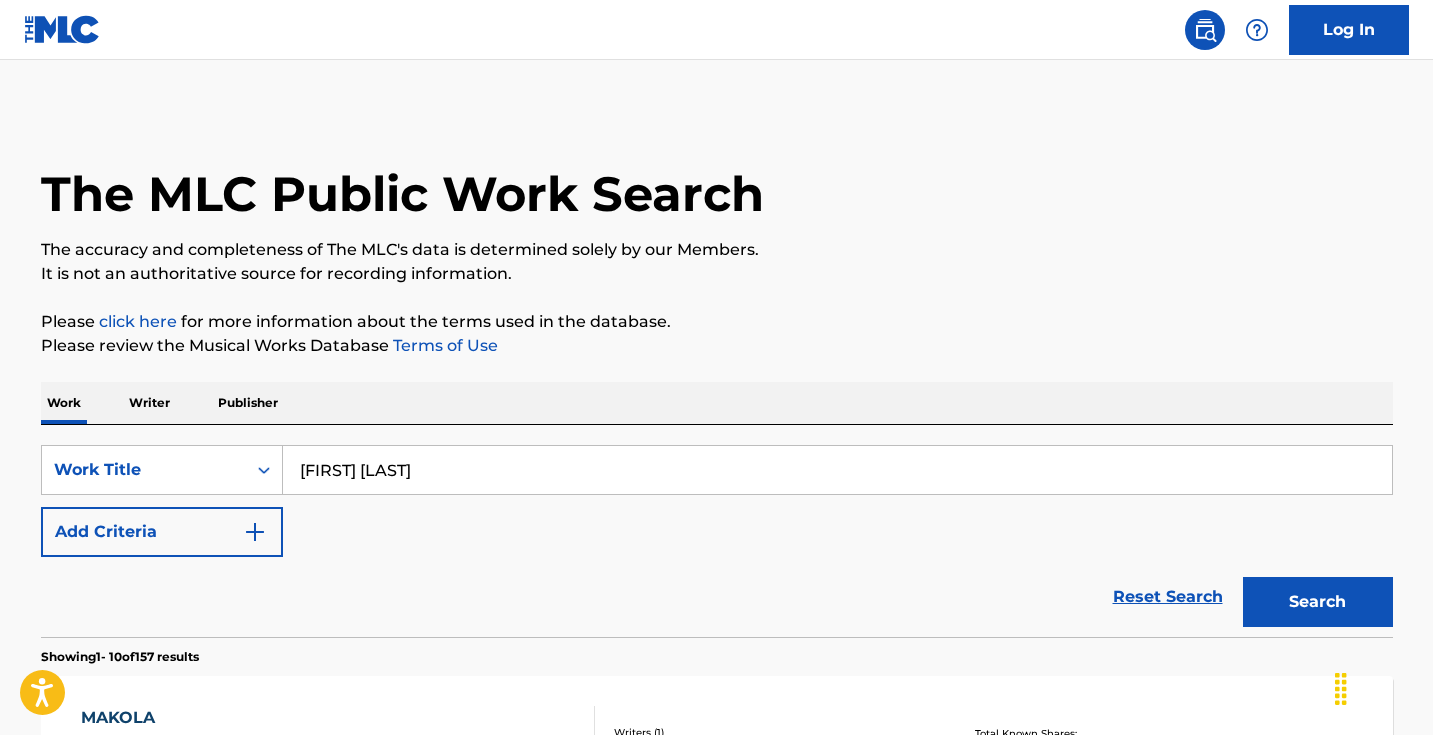type on "Sukuu Yede" 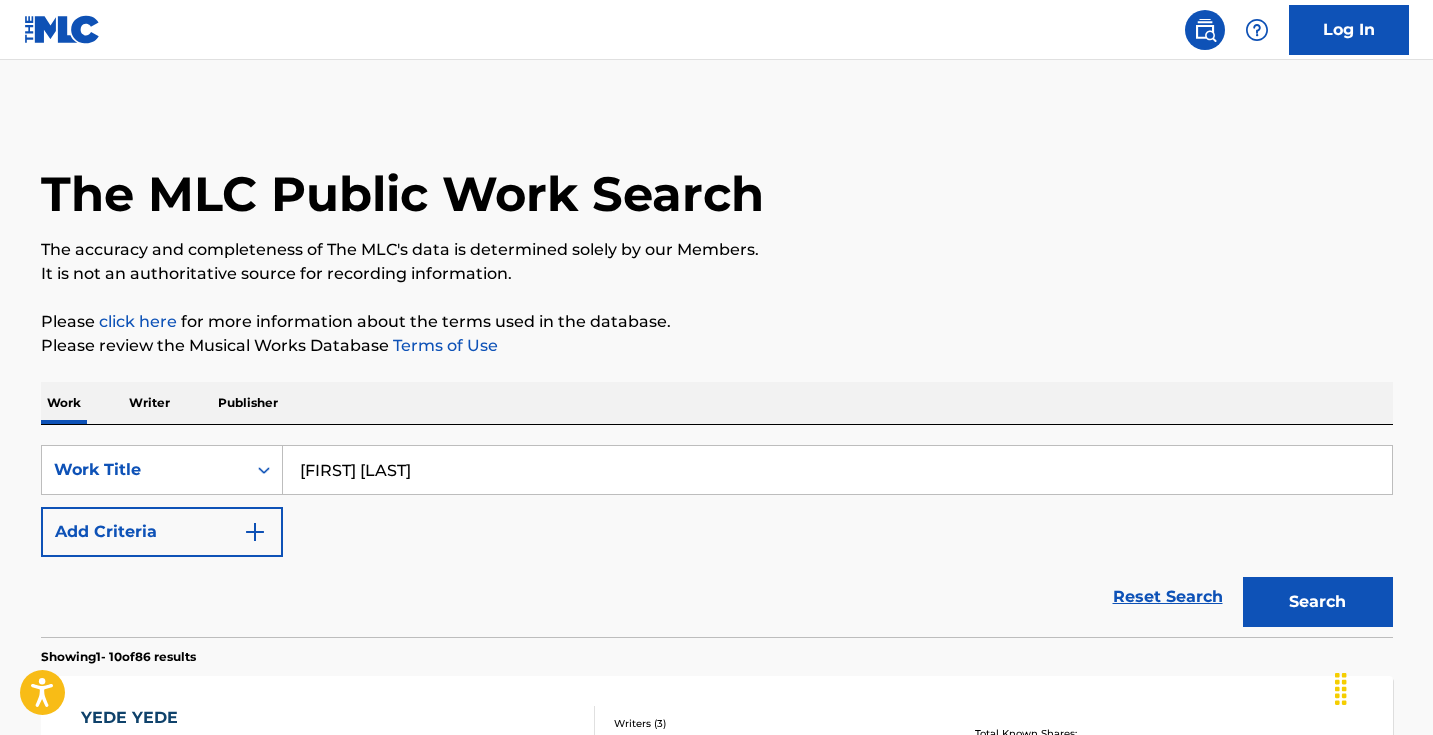 scroll, scrollTop: 112, scrollLeft: 0, axis: vertical 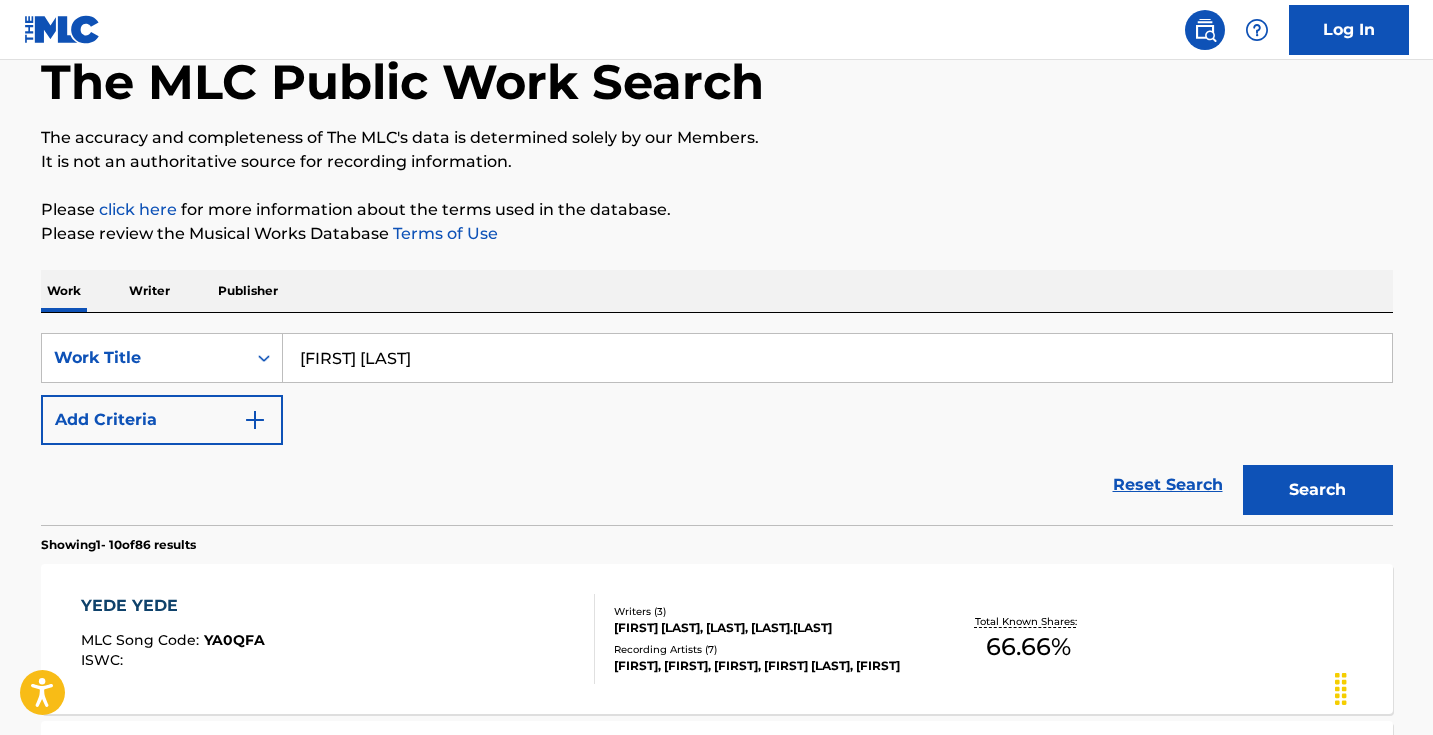 click at bounding box center (255, 420) 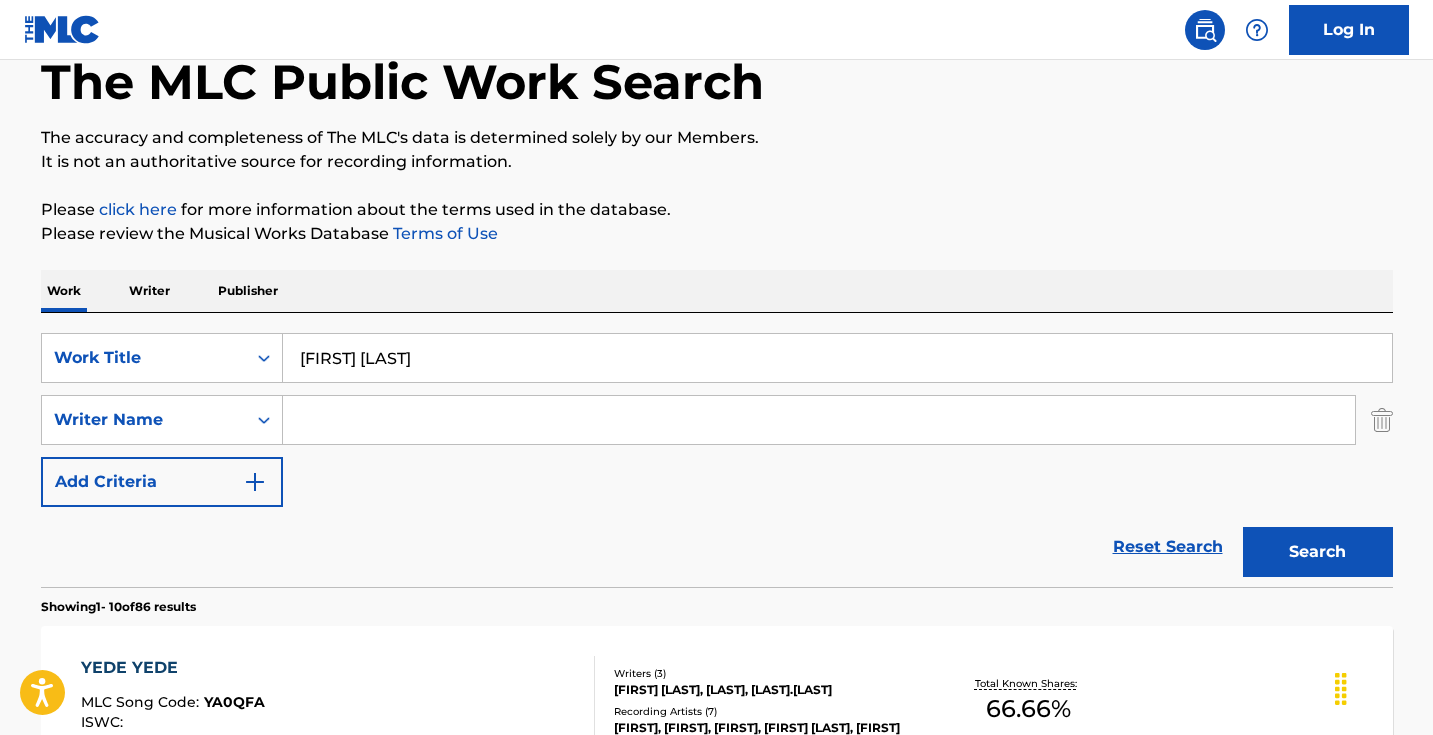 click at bounding box center (819, 420) 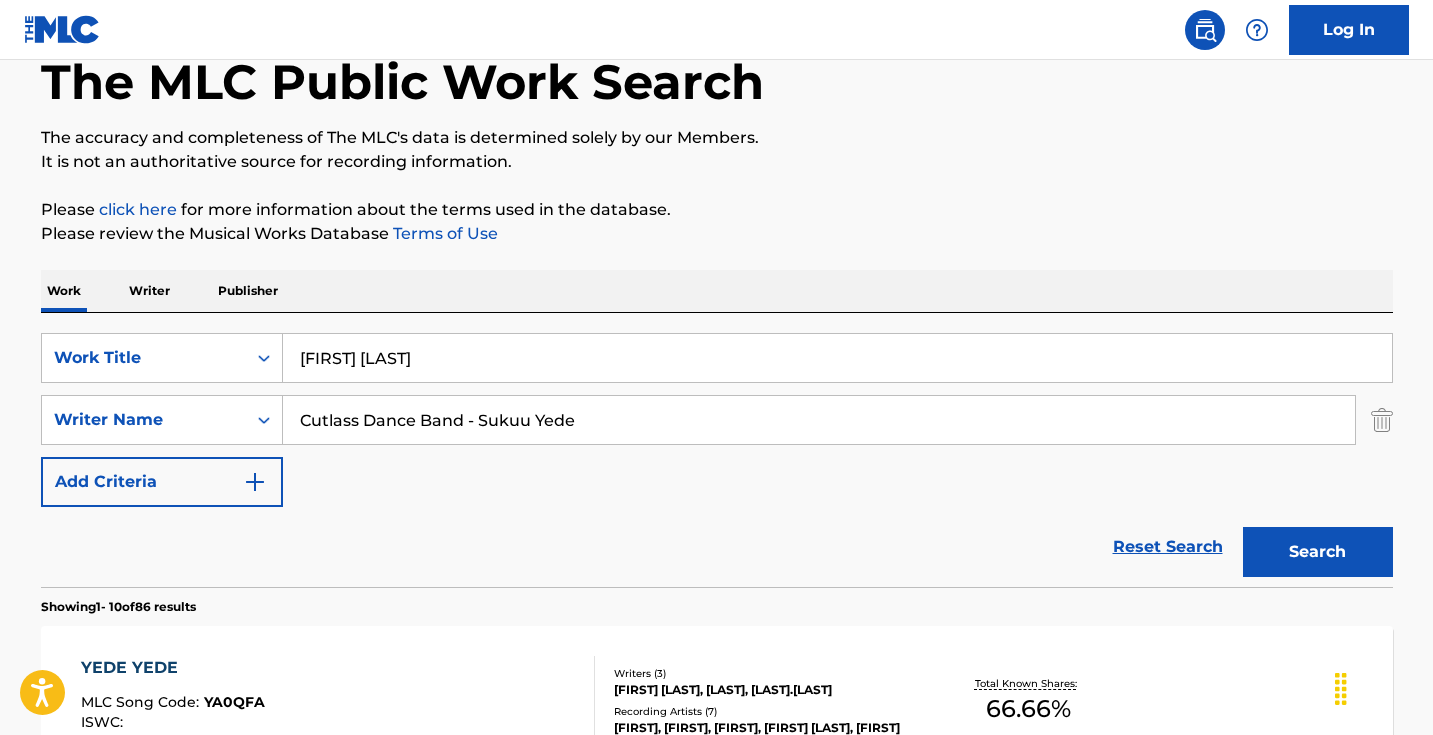 drag, startPoint x: 600, startPoint y: 424, endPoint x: 495, endPoint y: 424, distance: 105 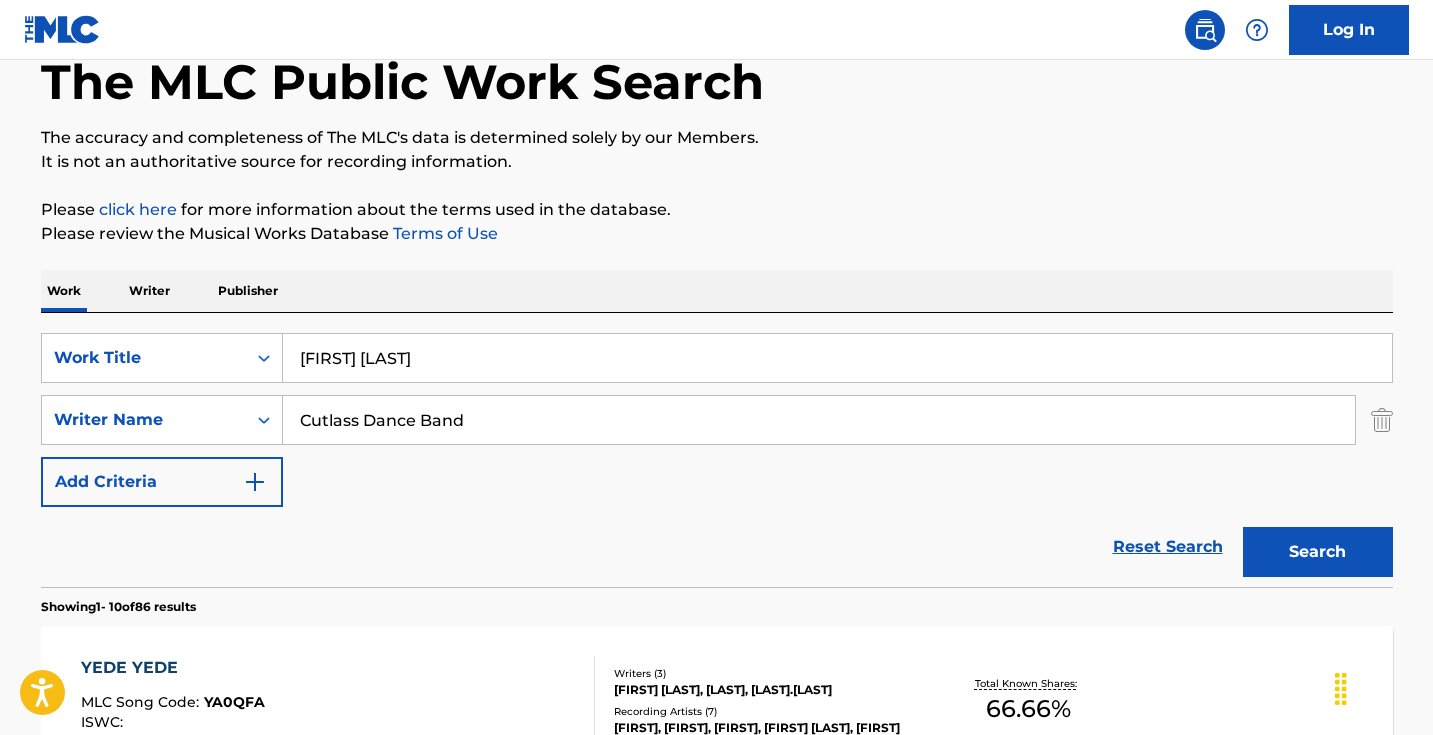 click on "Search" at bounding box center (1318, 552) 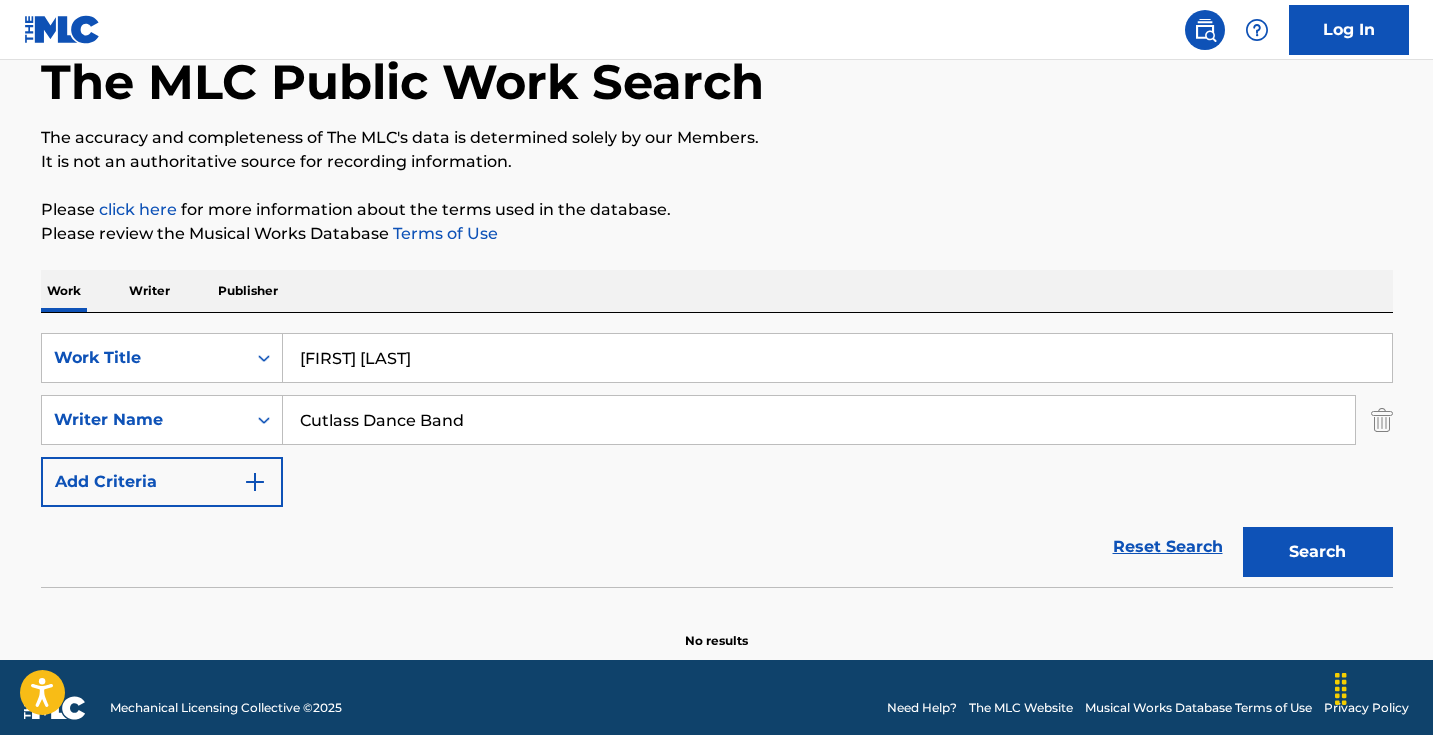 click on "Cutlass Dance Band" at bounding box center [819, 420] 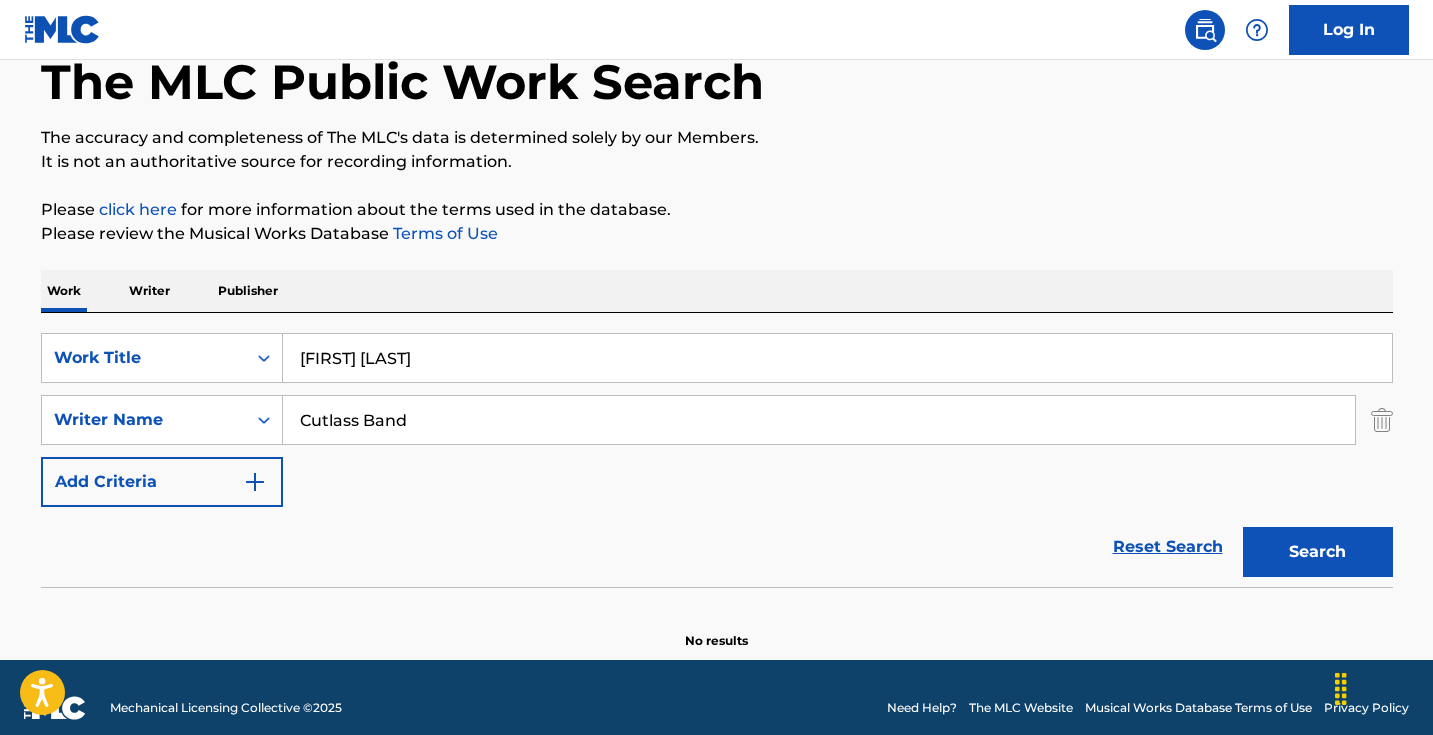 click on "Cutlass Band" at bounding box center (819, 420) 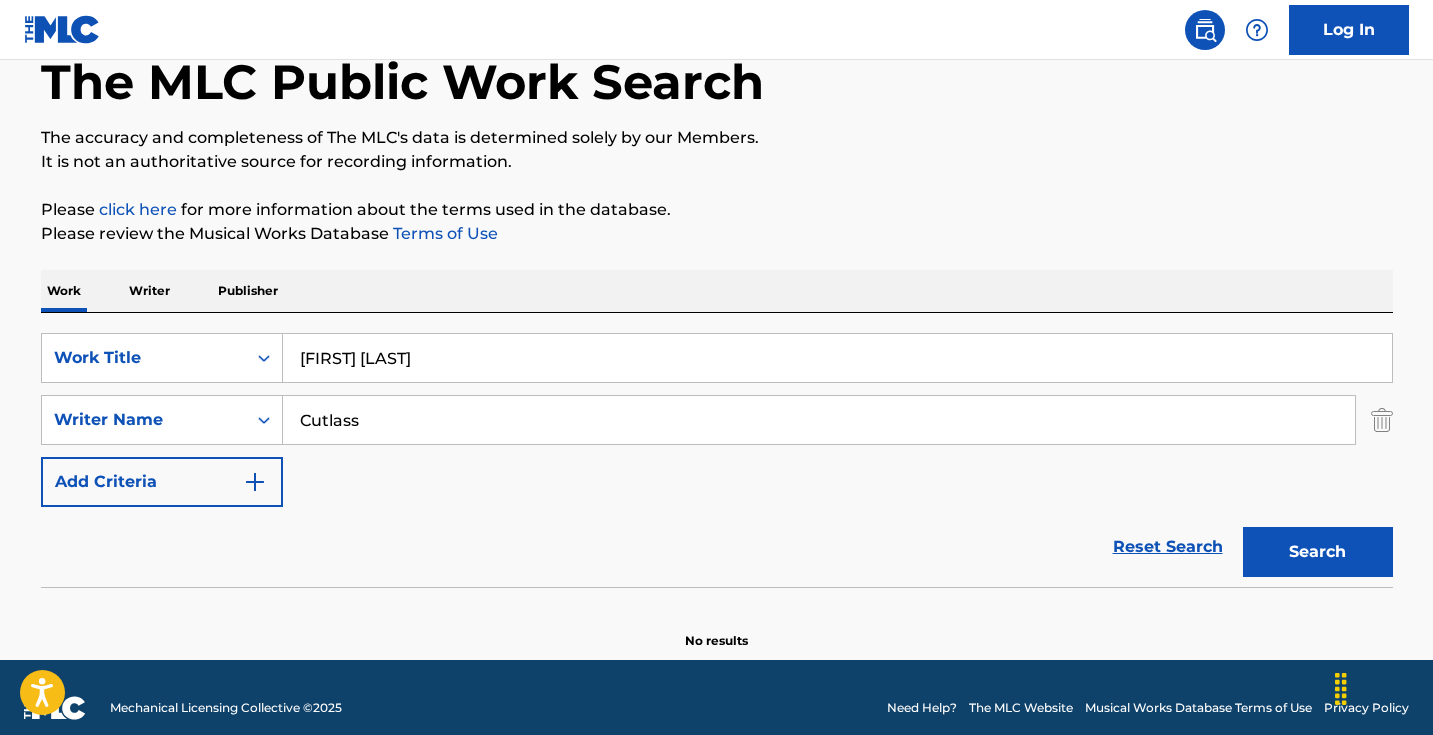 type on "Cutlass" 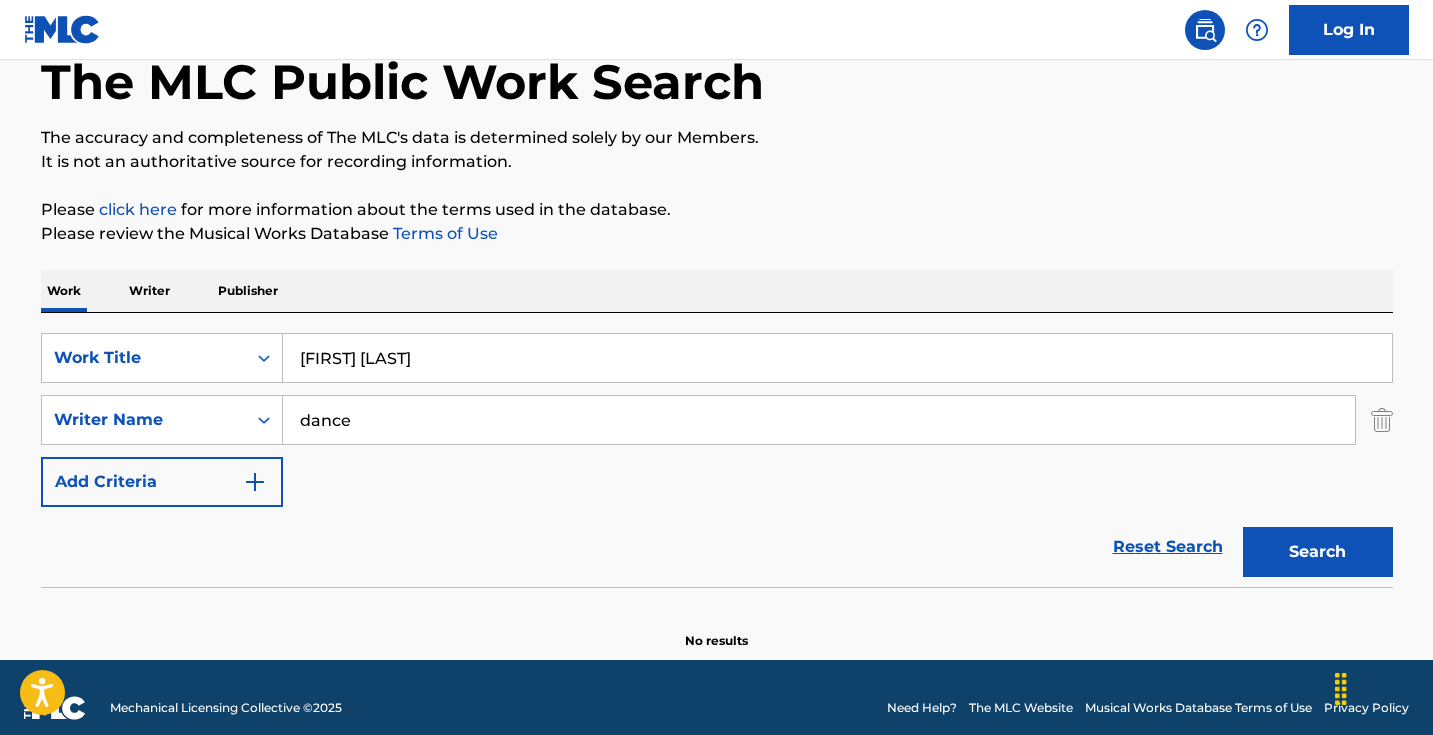 type on "dance" 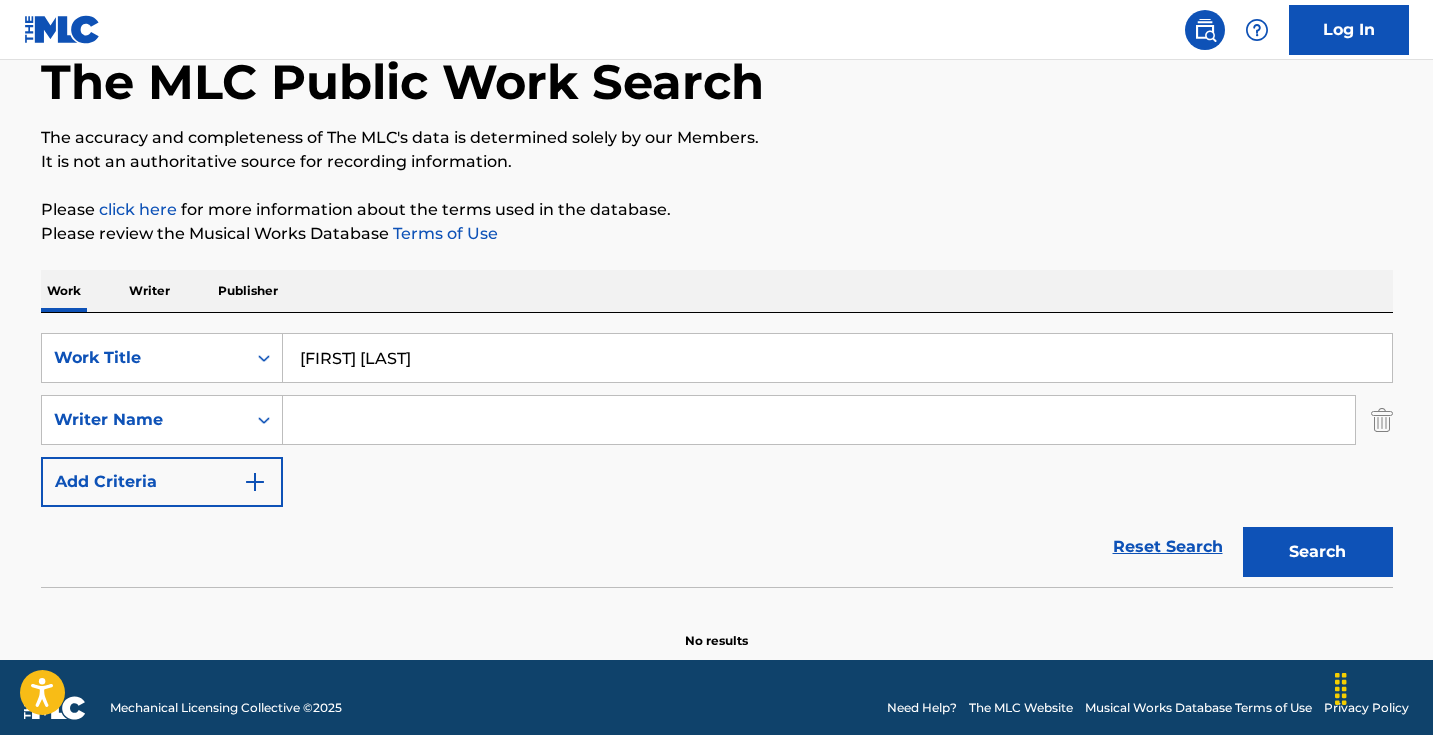 type 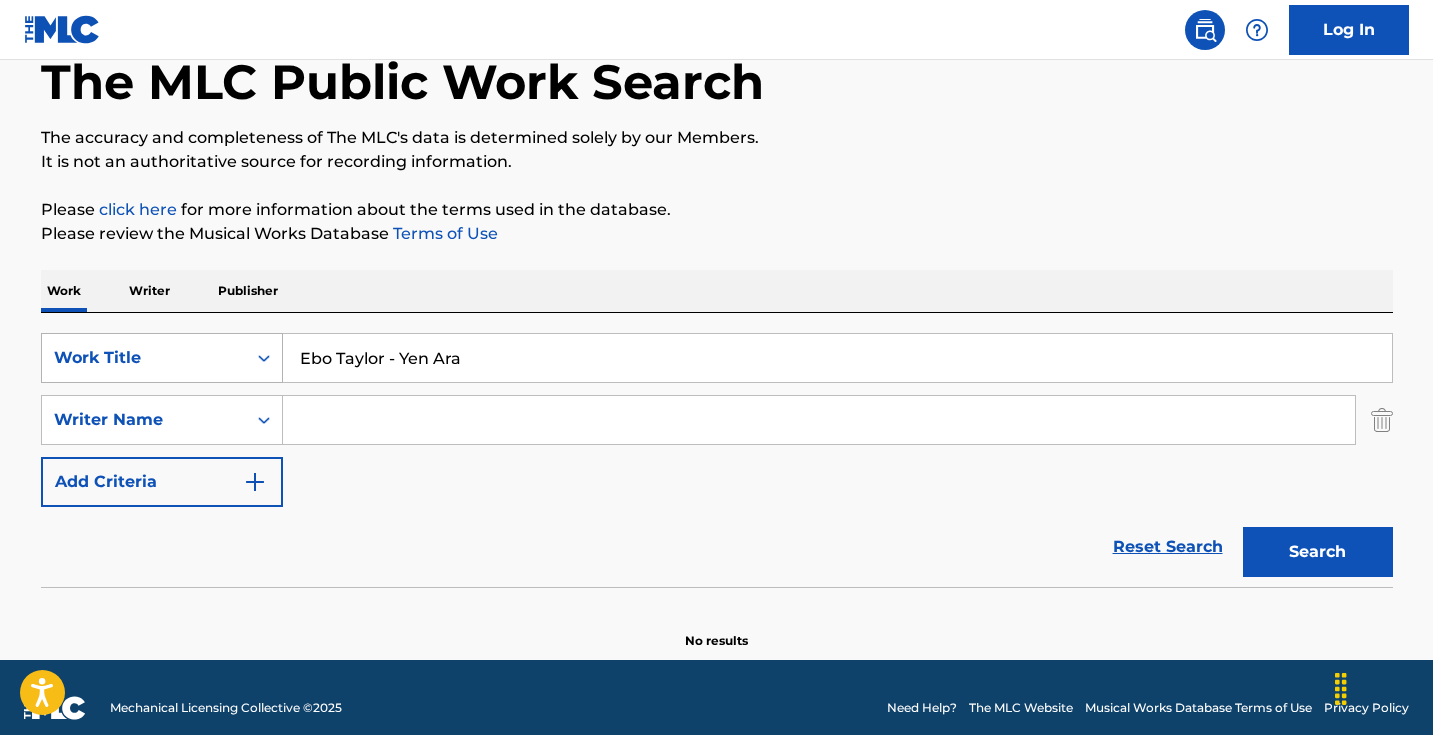 drag, startPoint x: 404, startPoint y: 362, endPoint x: 251, endPoint y: 333, distance: 155.72412 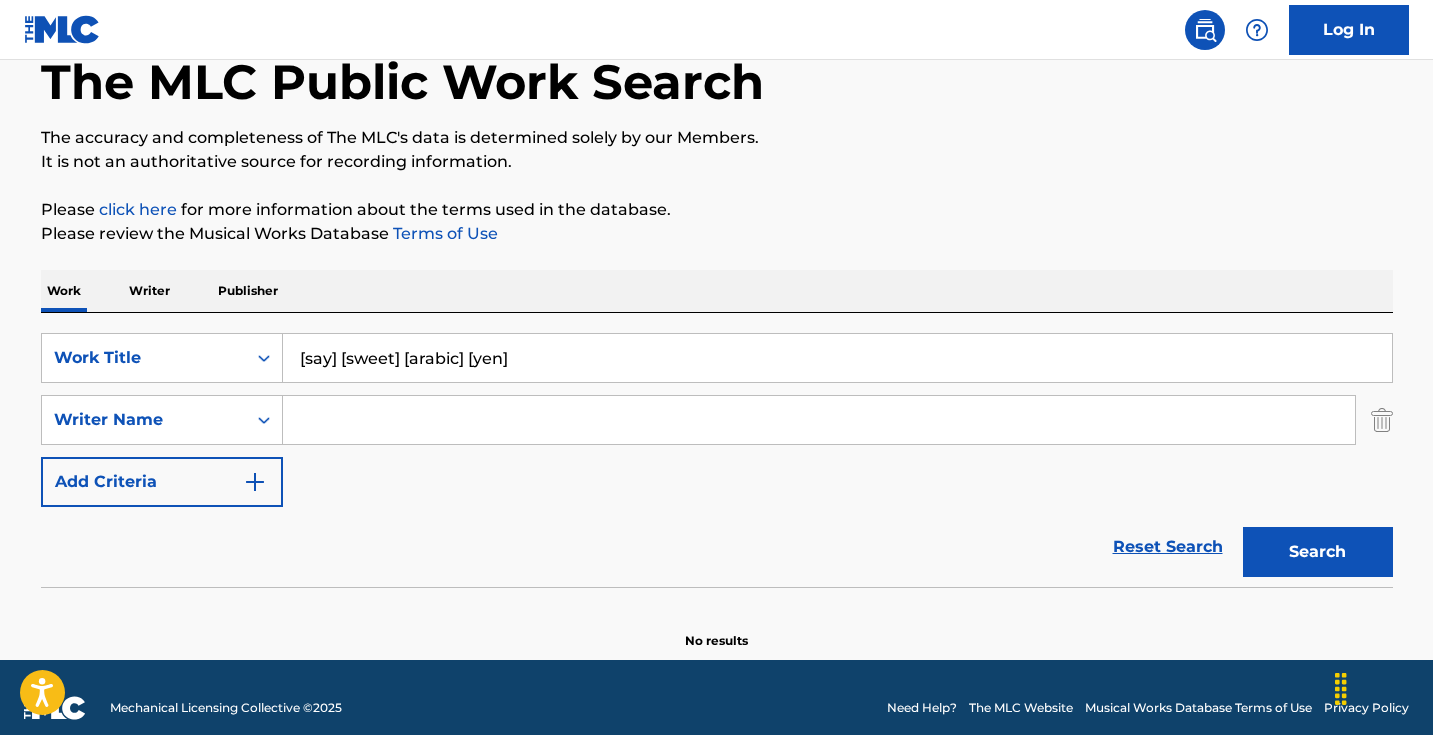 drag, startPoint x: 515, startPoint y: 364, endPoint x: 30, endPoint y: 361, distance: 485.00928 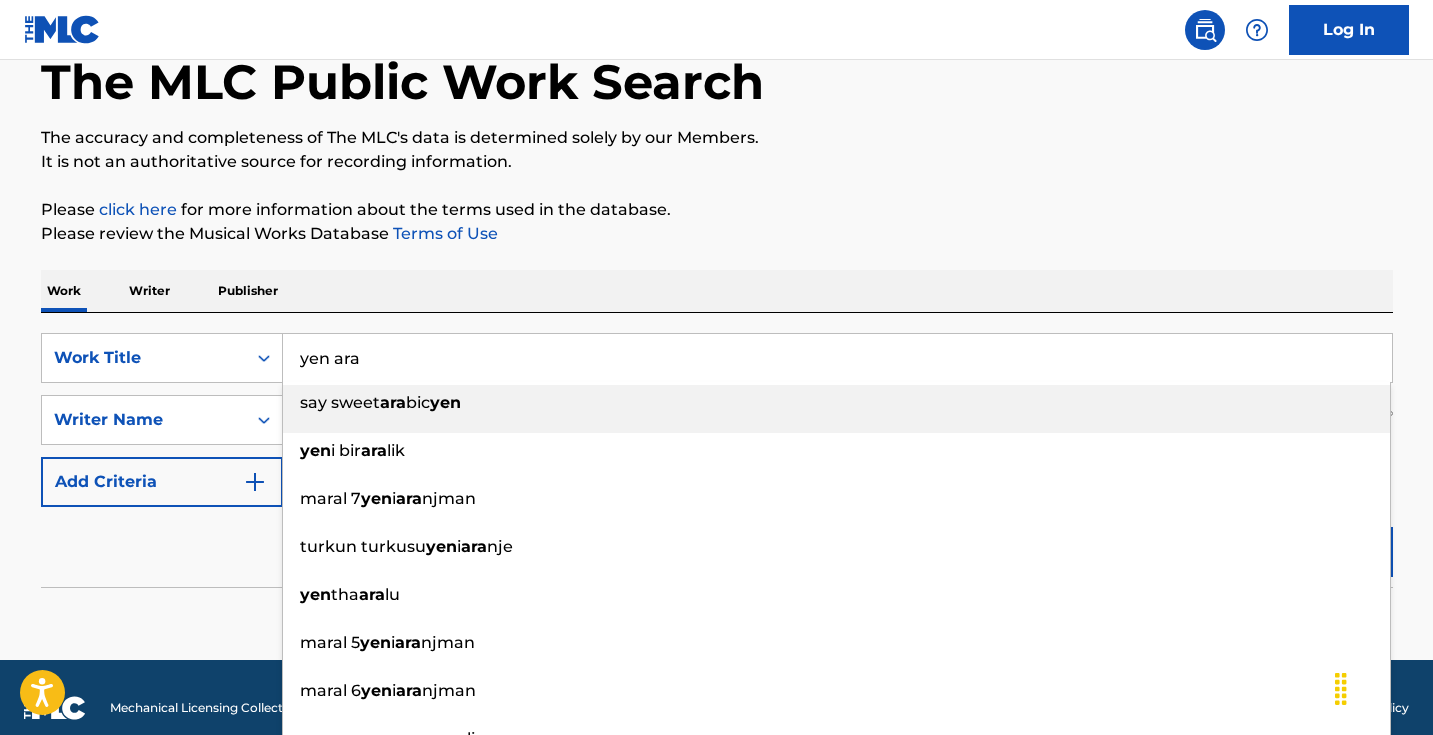 type on "yen ara" 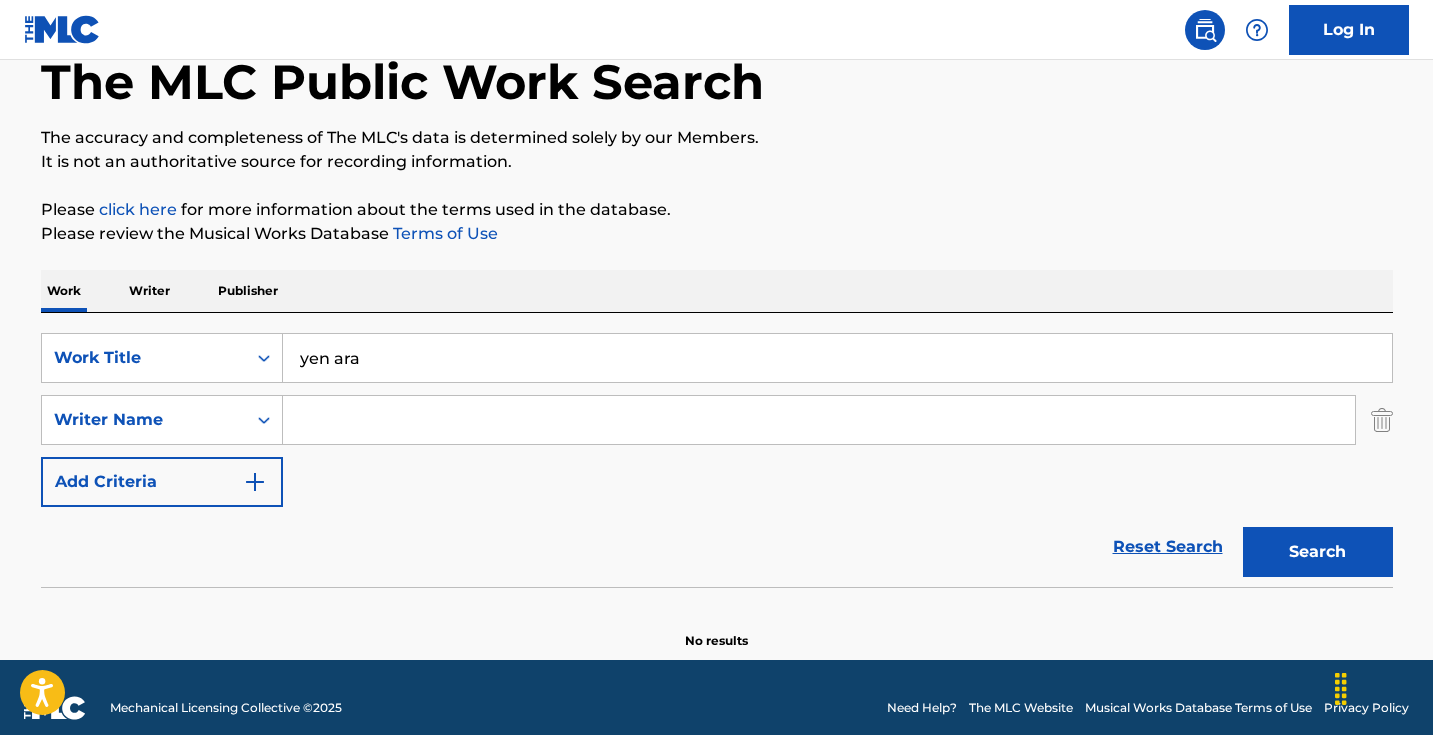 click on "Search" at bounding box center (1318, 552) 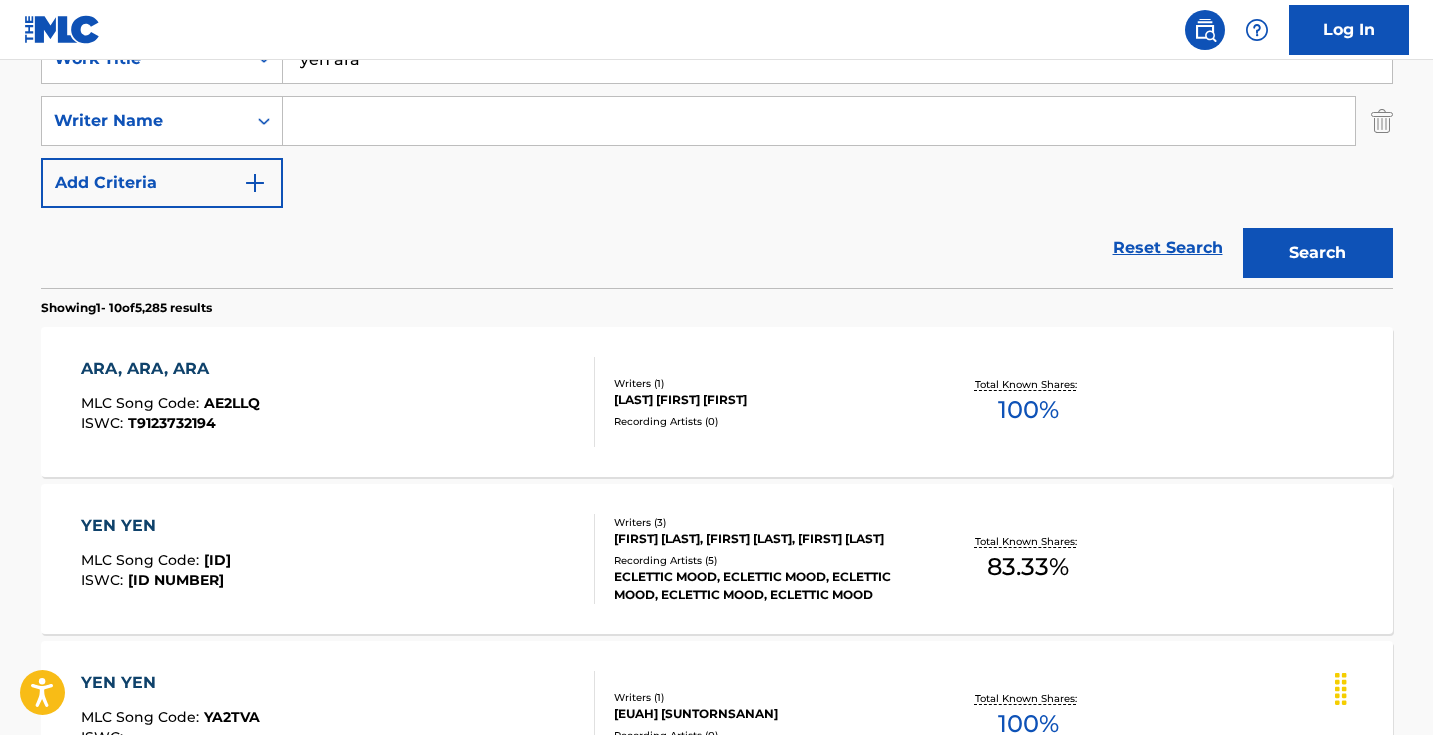 scroll, scrollTop: 326, scrollLeft: 0, axis: vertical 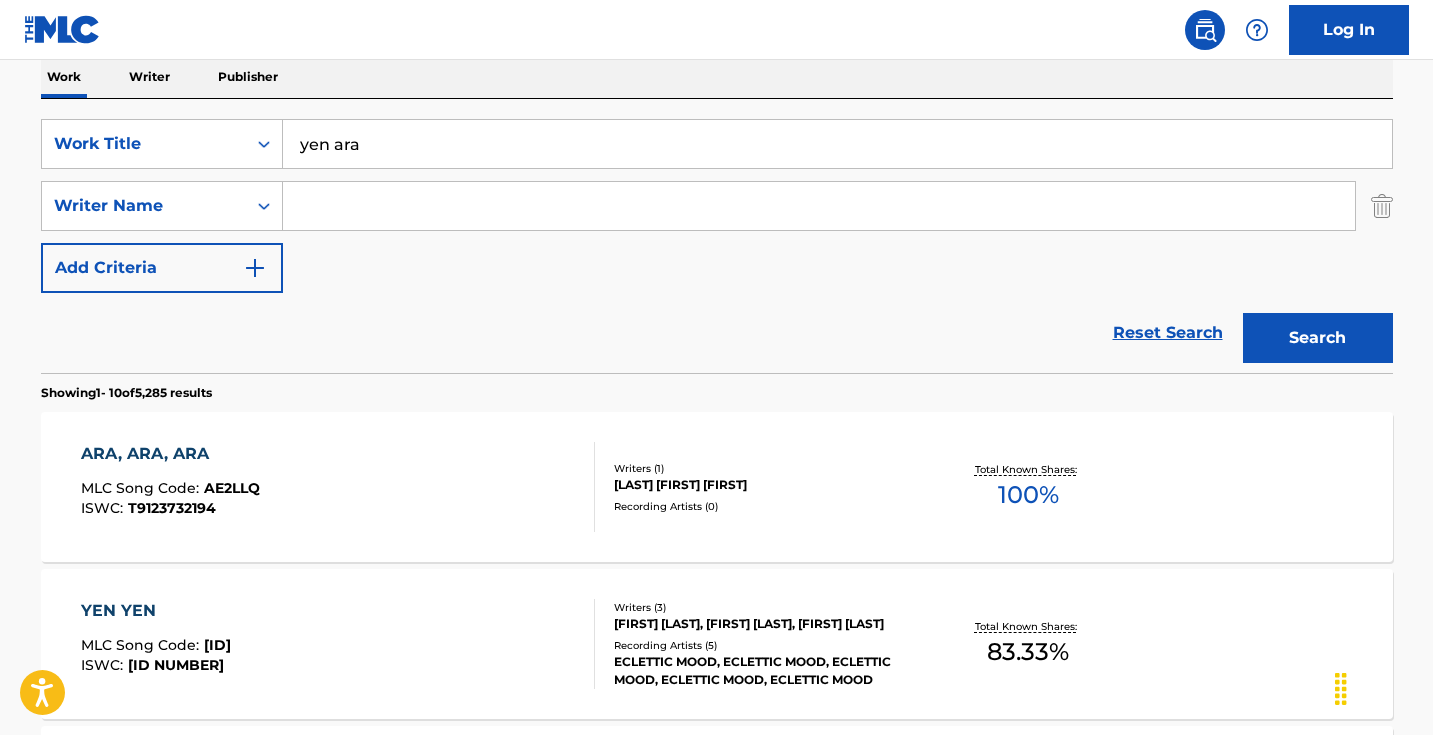 click at bounding box center (819, 206) 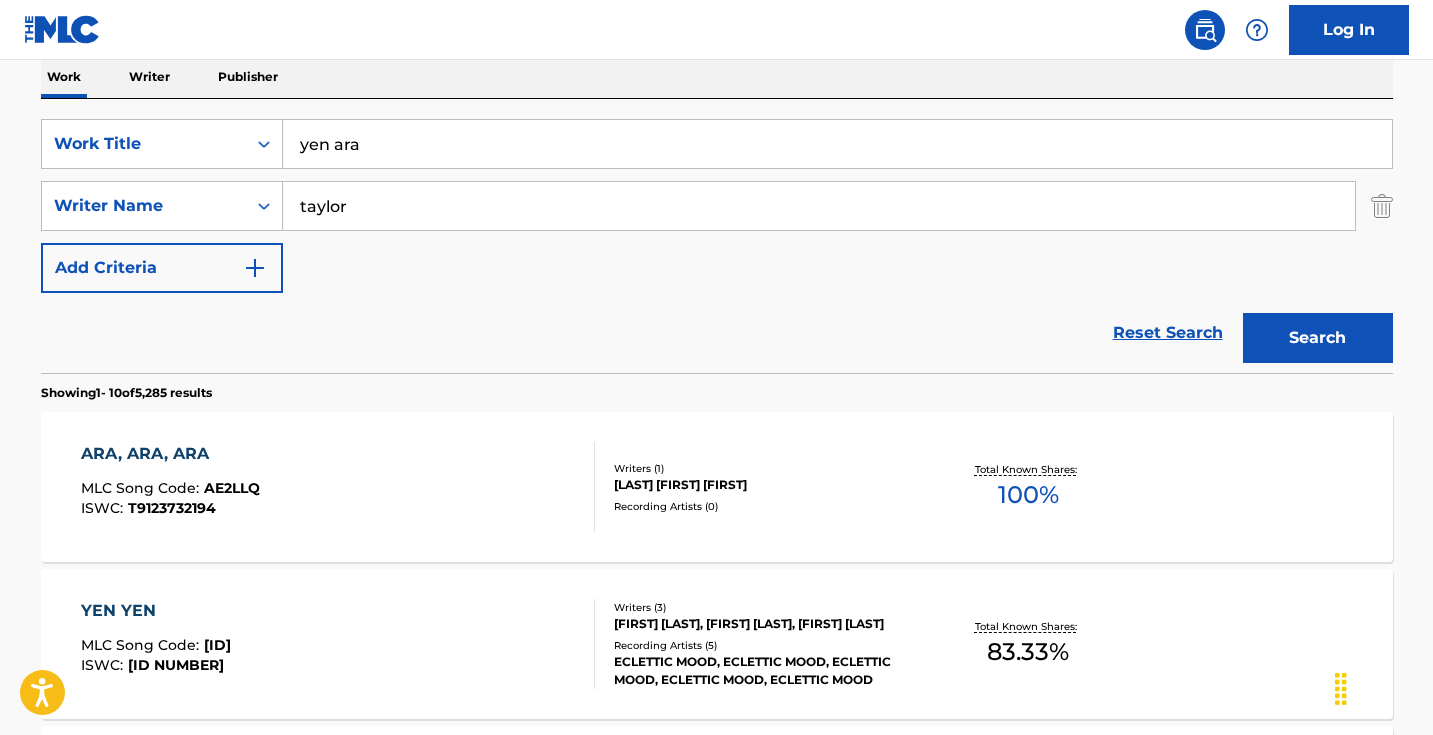 click on "Search" at bounding box center (1318, 338) 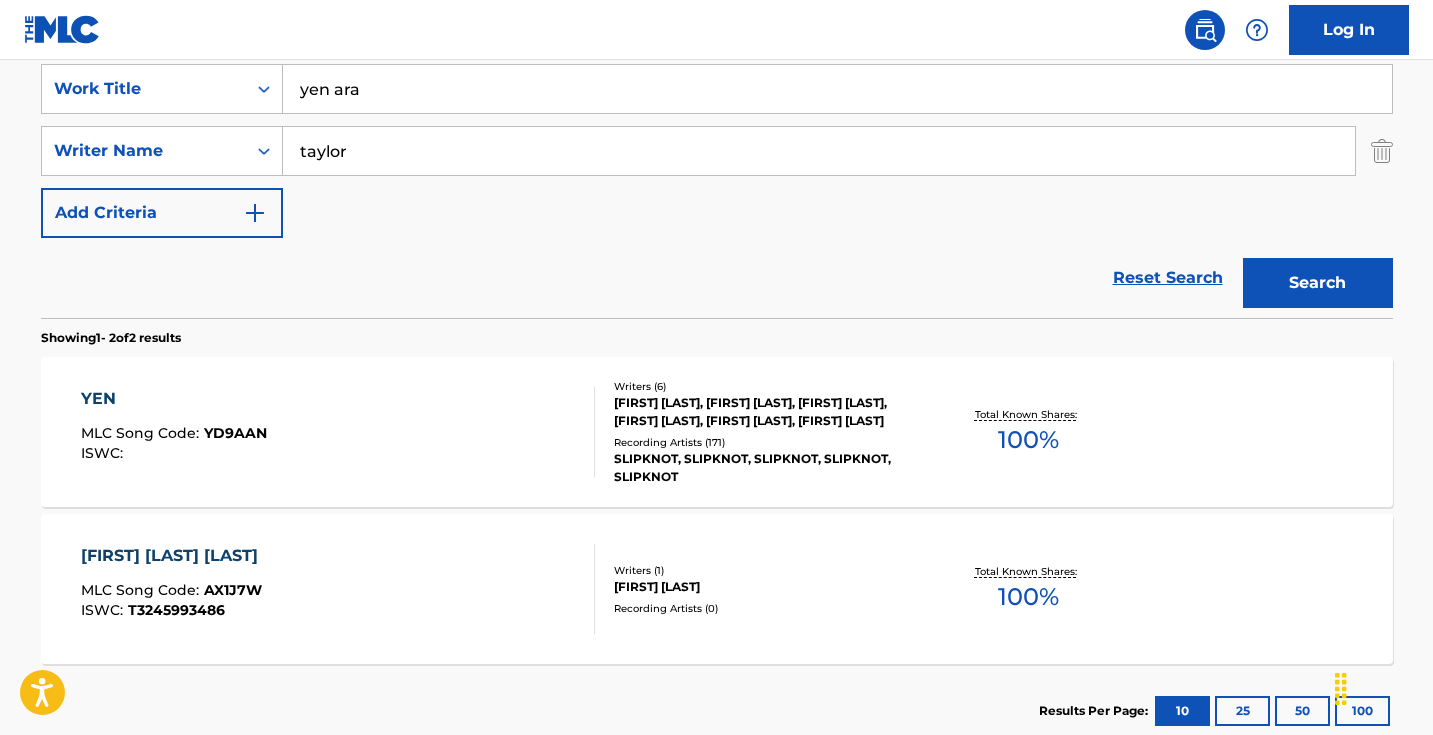 scroll, scrollTop: 386, scrollLeft: 0, axis: vertical 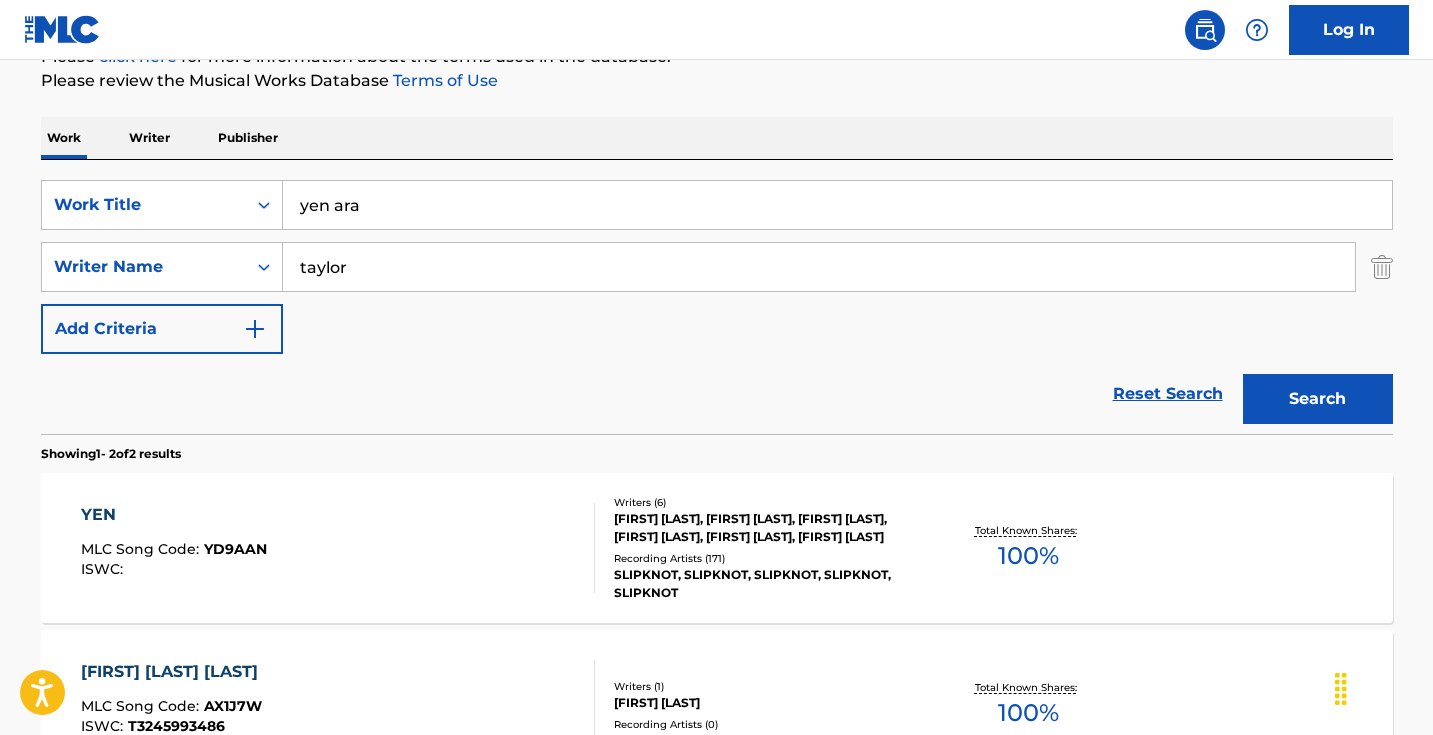 click on "taylor" at bounding box center [819, 267] 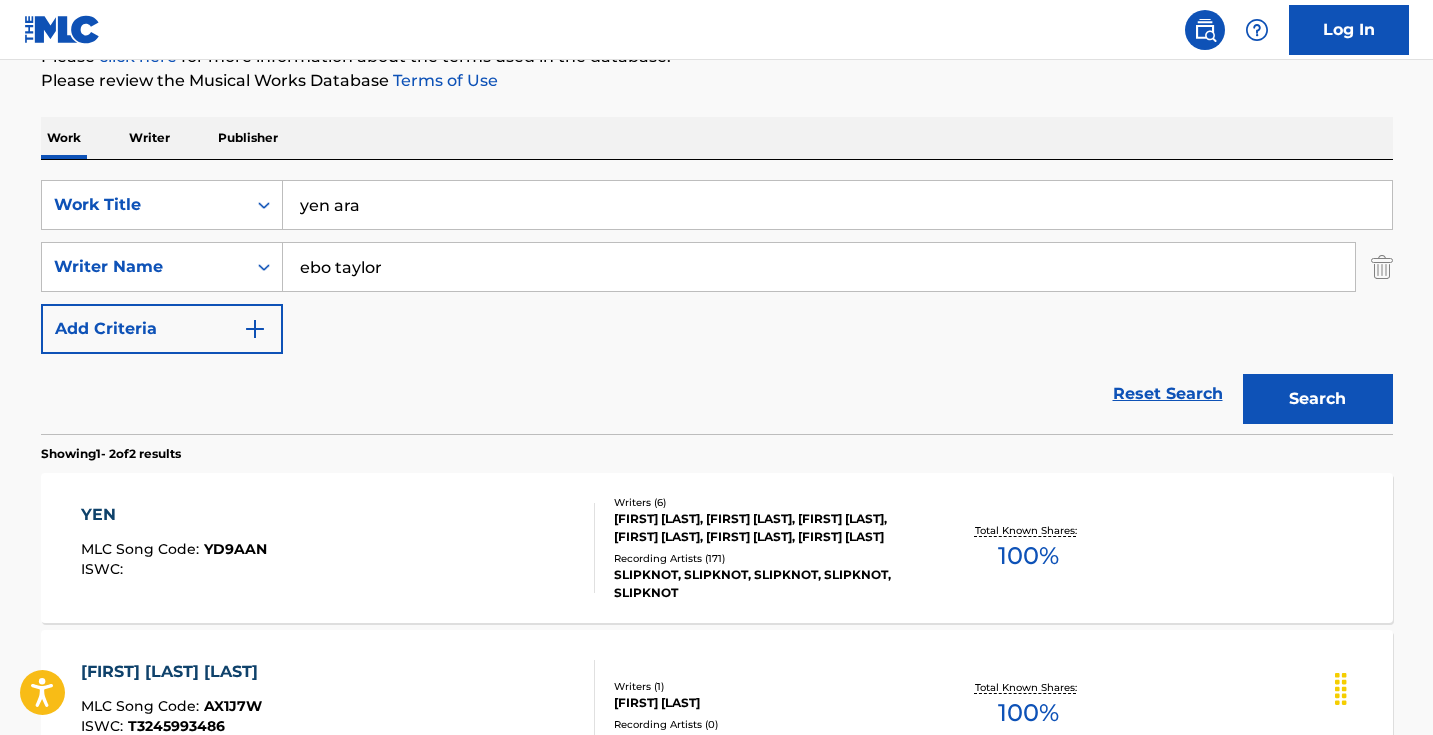 click on "Search" at bounding box center [1318, 399] 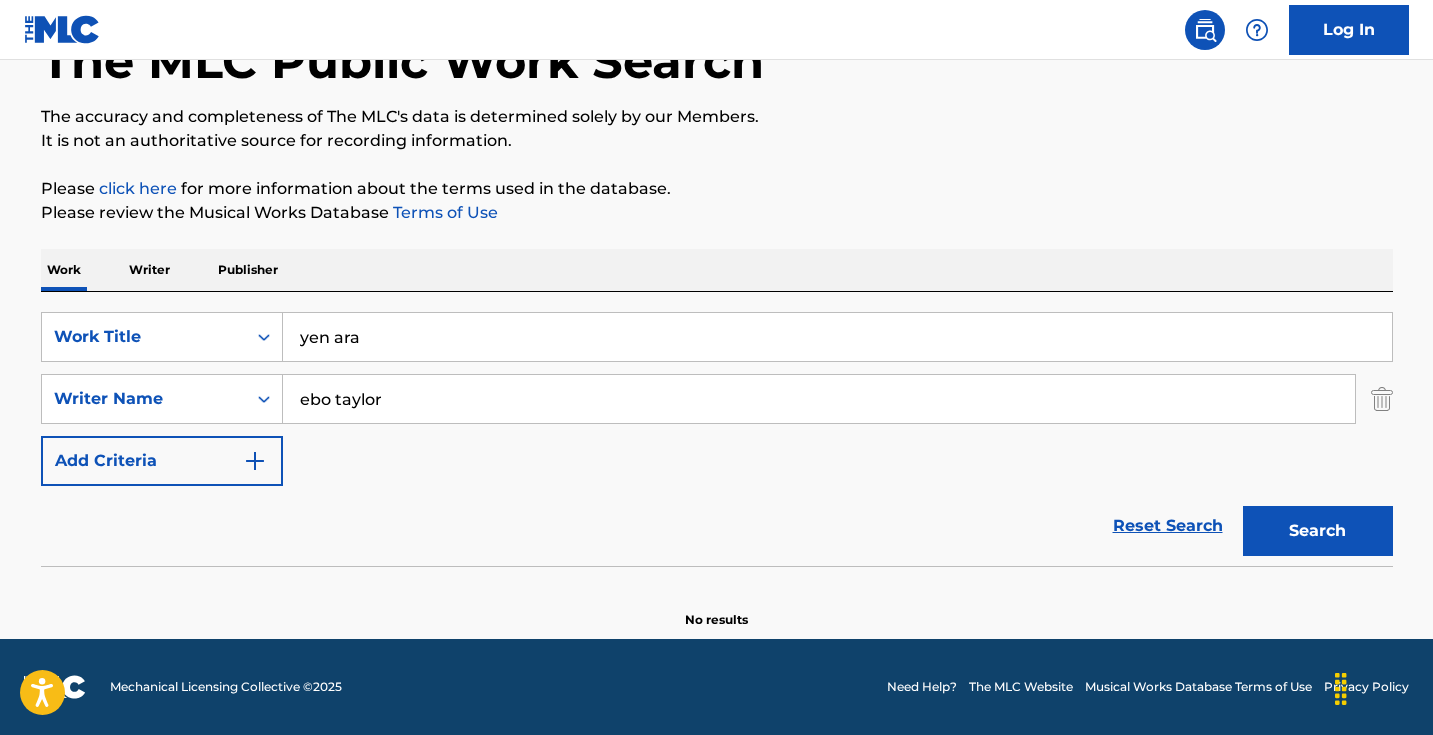 scroll, scrollTop: 133, scrollLeft: 0, axis: vertical 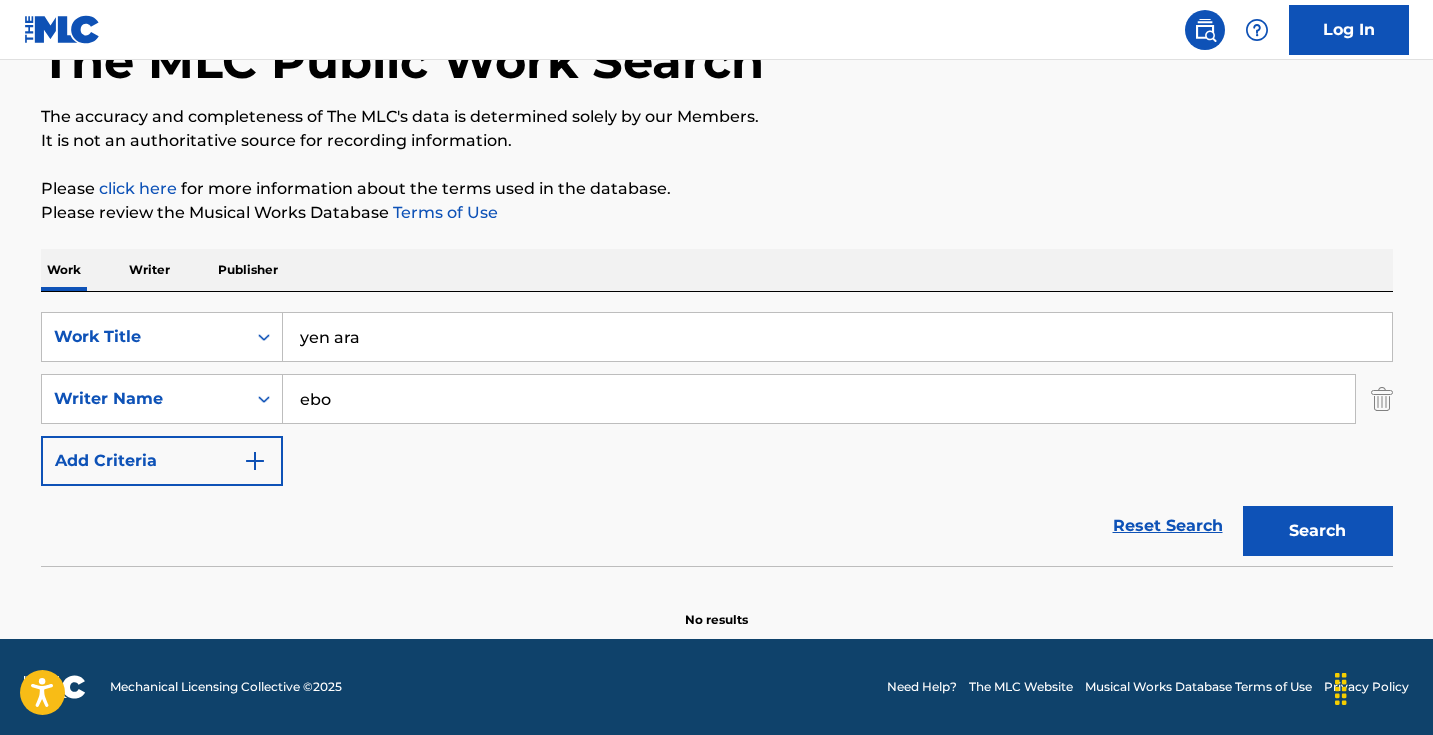 type on "ebo" 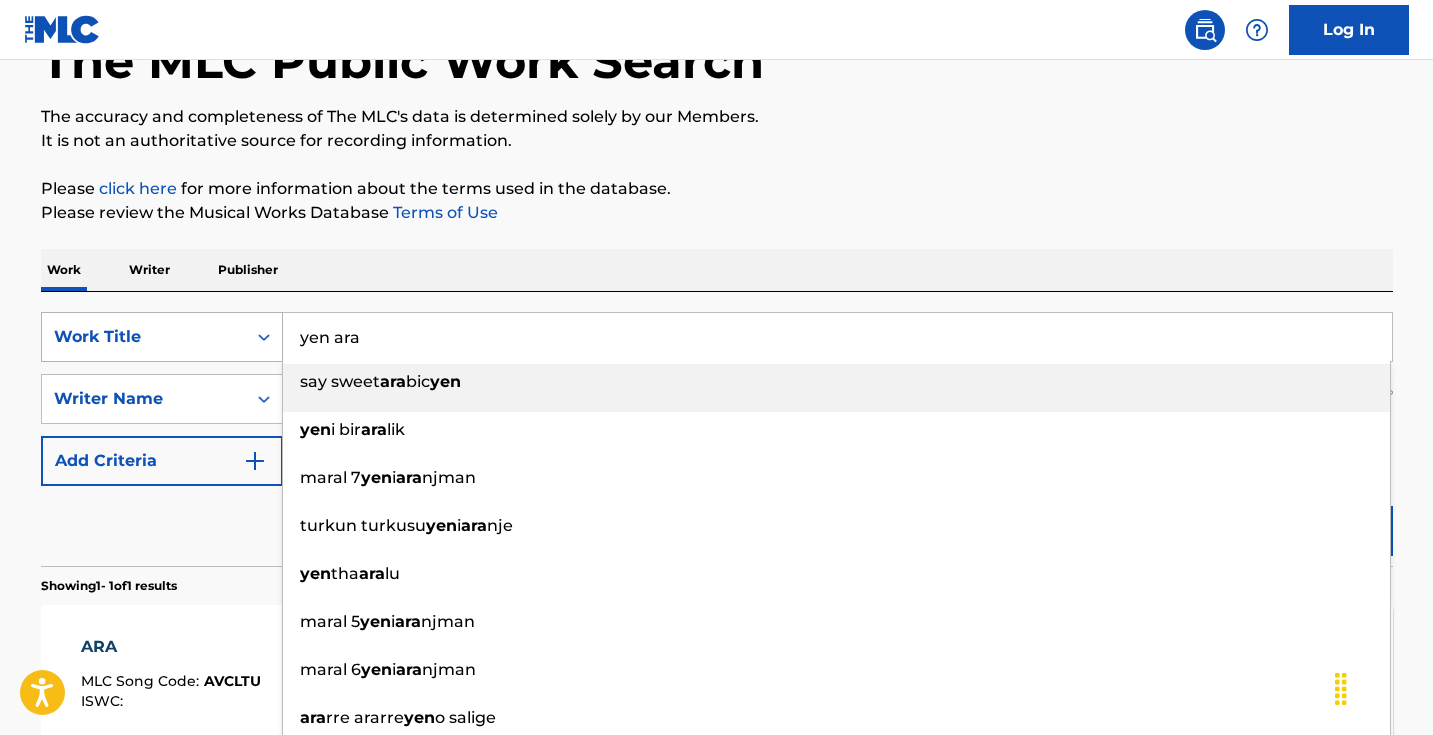 drag, startPoint x: 387, startPoint y: 333, endPoint x: 235, endPoint y: 318, distance: 152.73834 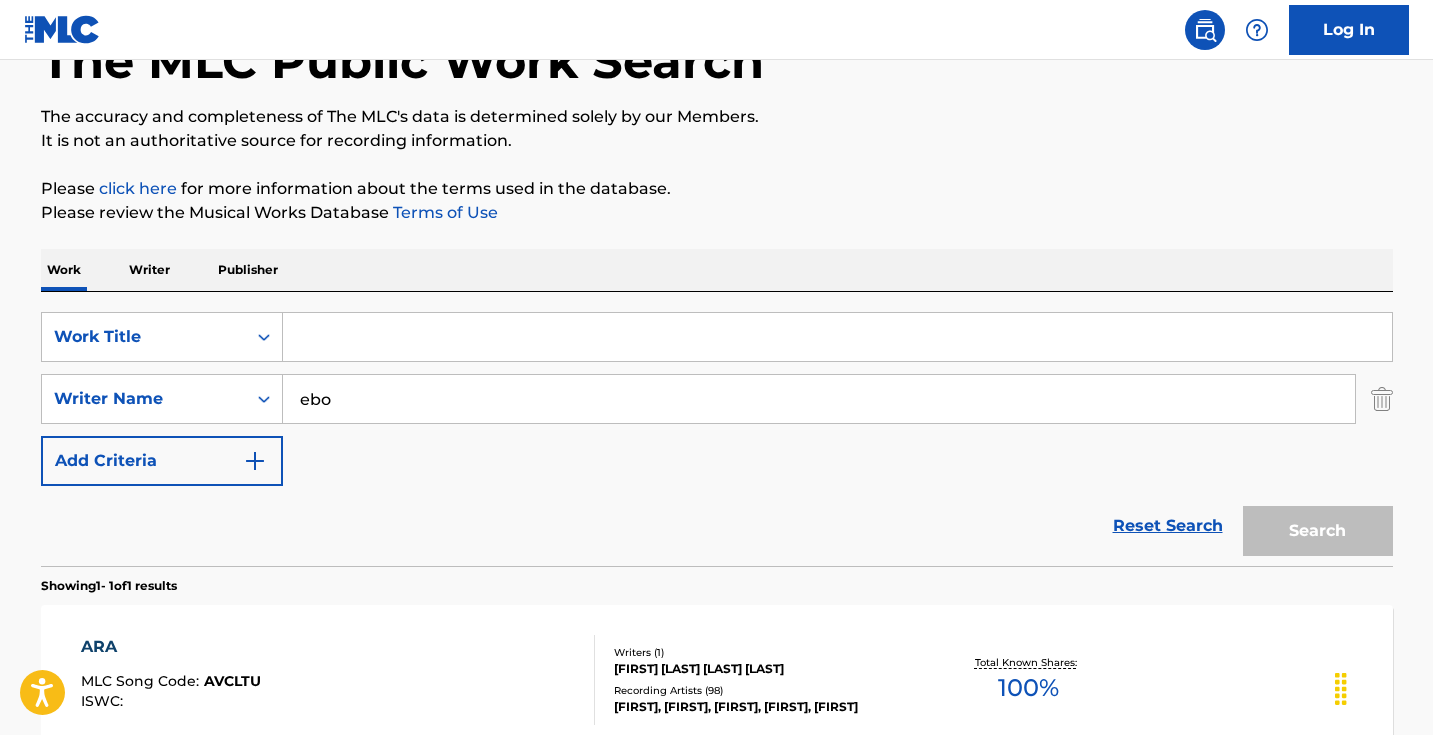 click on "Writer" at bounding box center [149, 270] 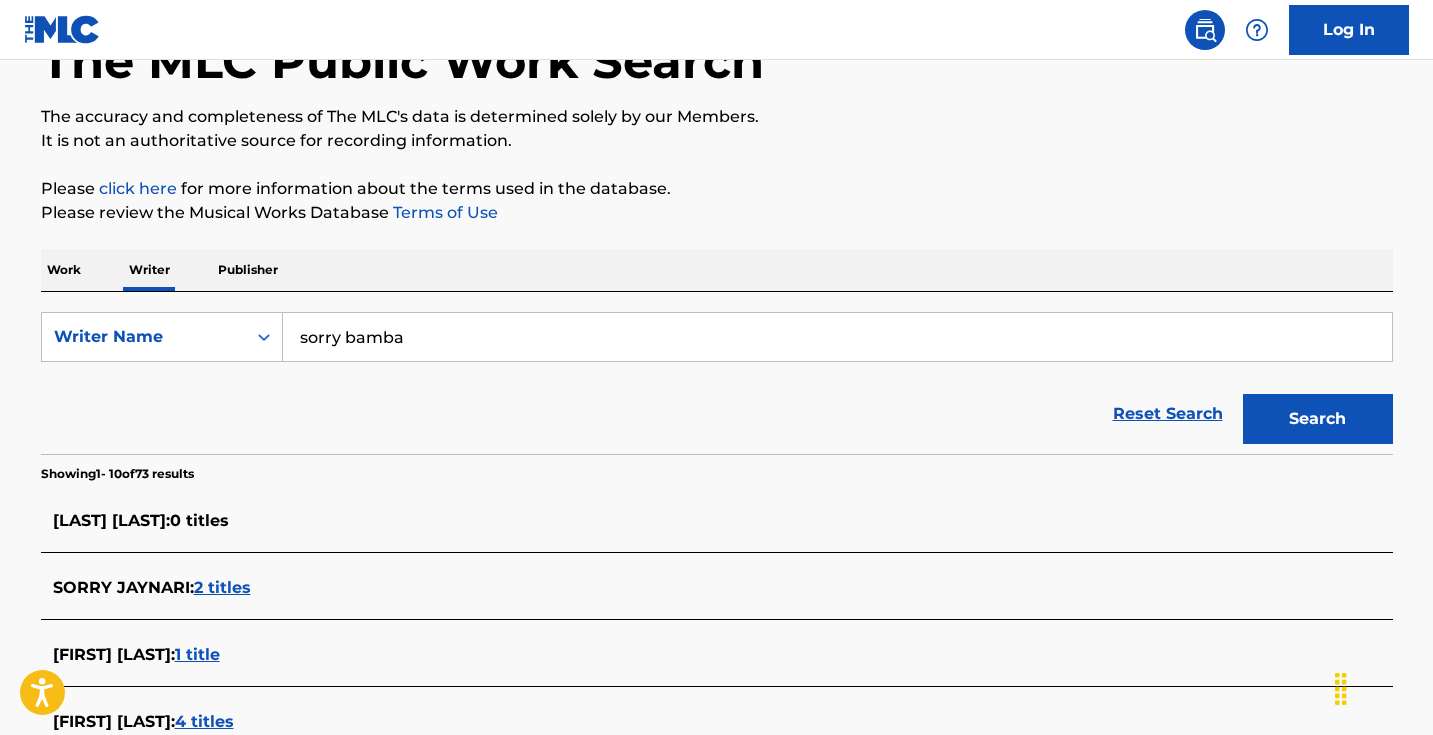 scroll, scrollTop: 0, scrollLeft: 0, axis: both 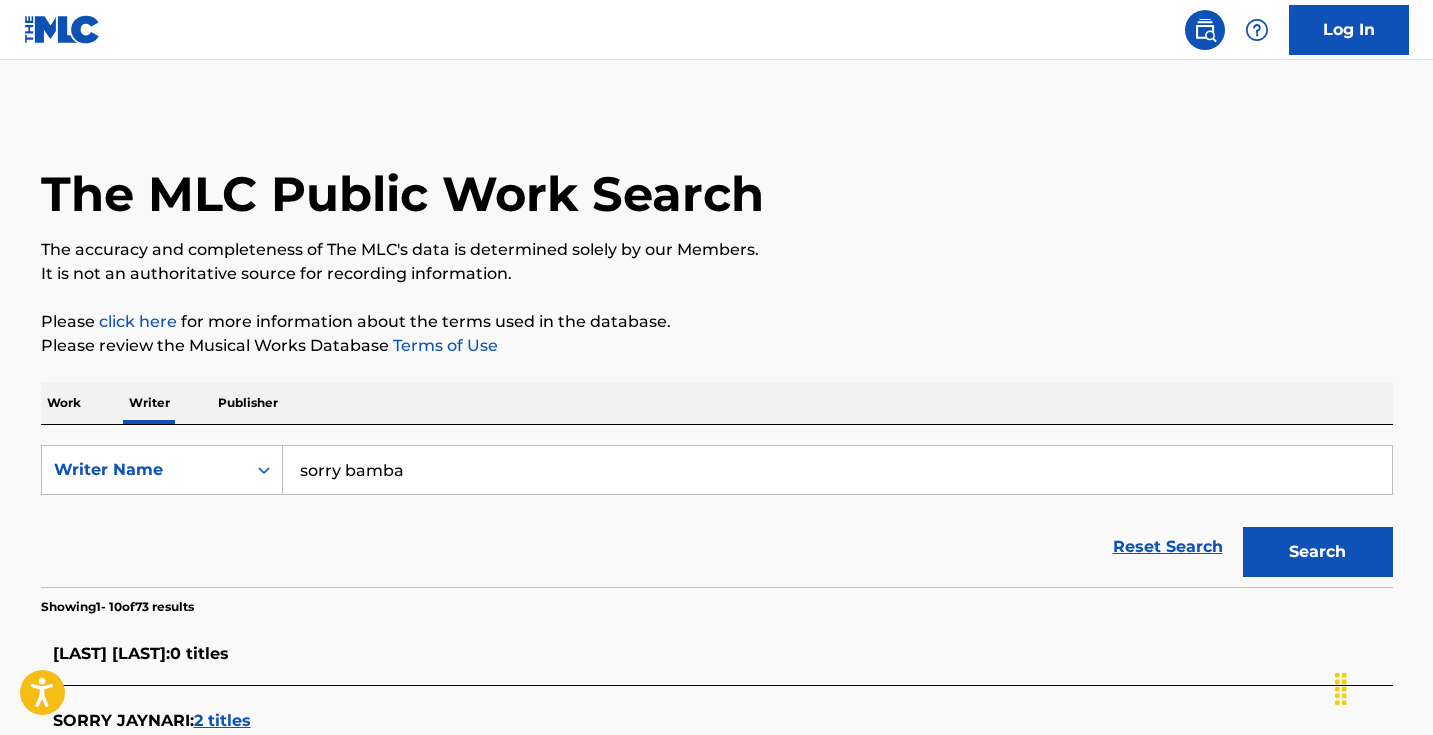 click on "sorry bamba" at bounding box center (837, 470) 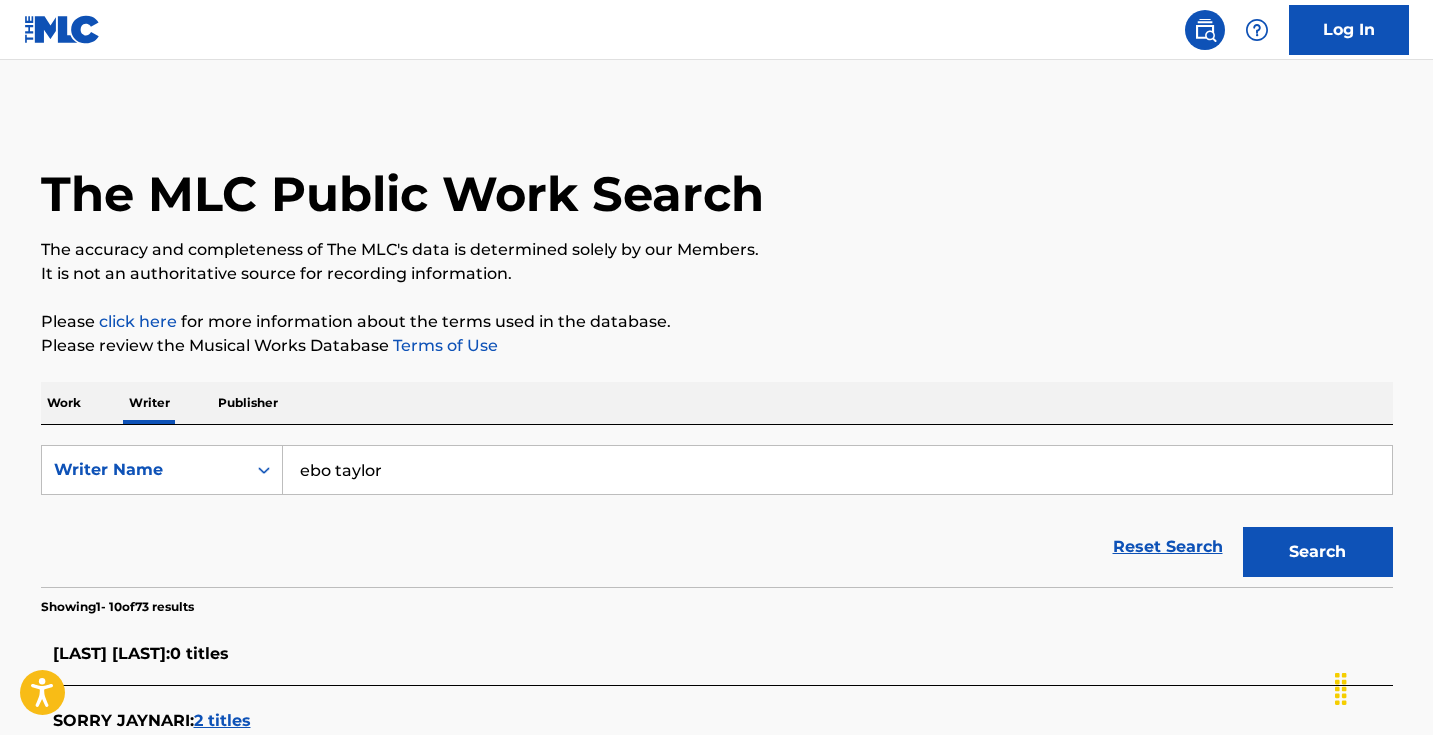 type on "ebo taylor" 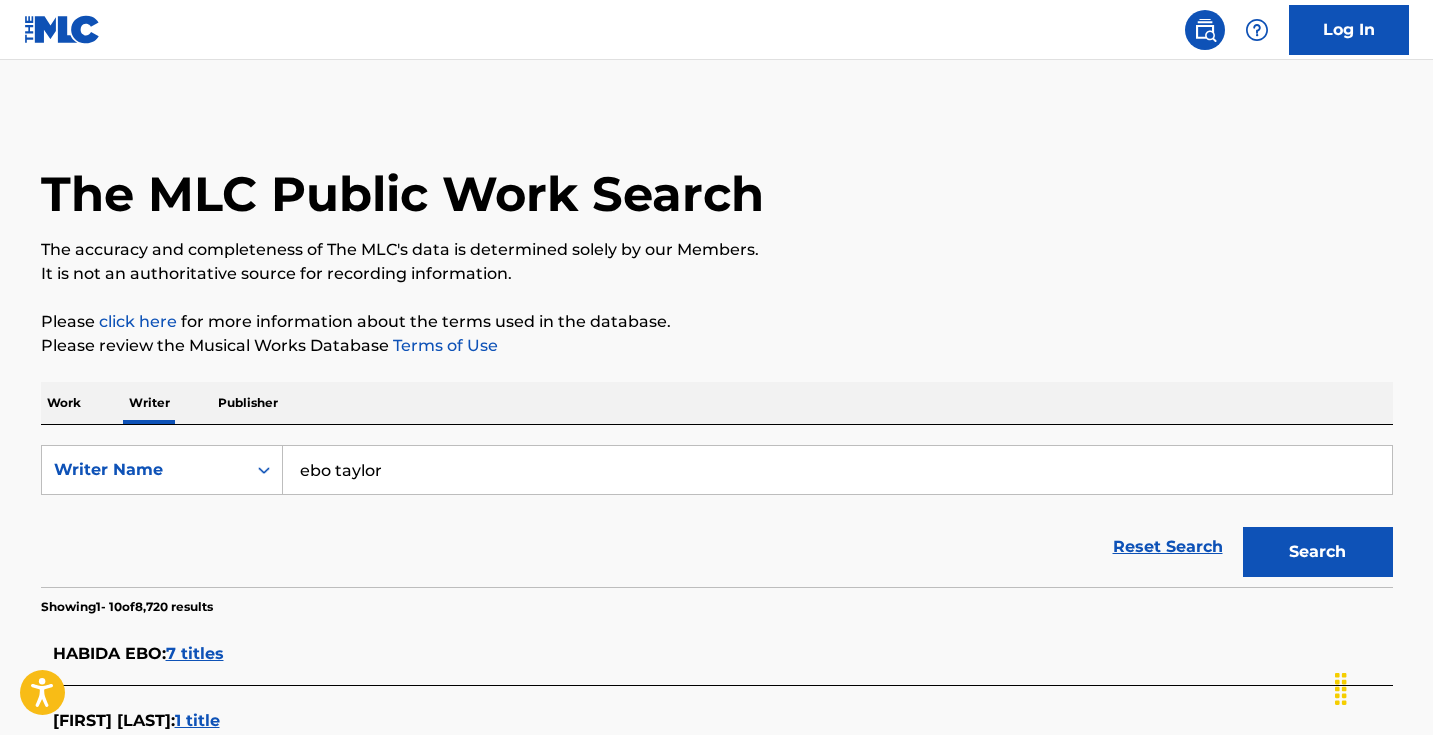 scroll, scrollTop: 0, scrollLeft: 0, axis: both 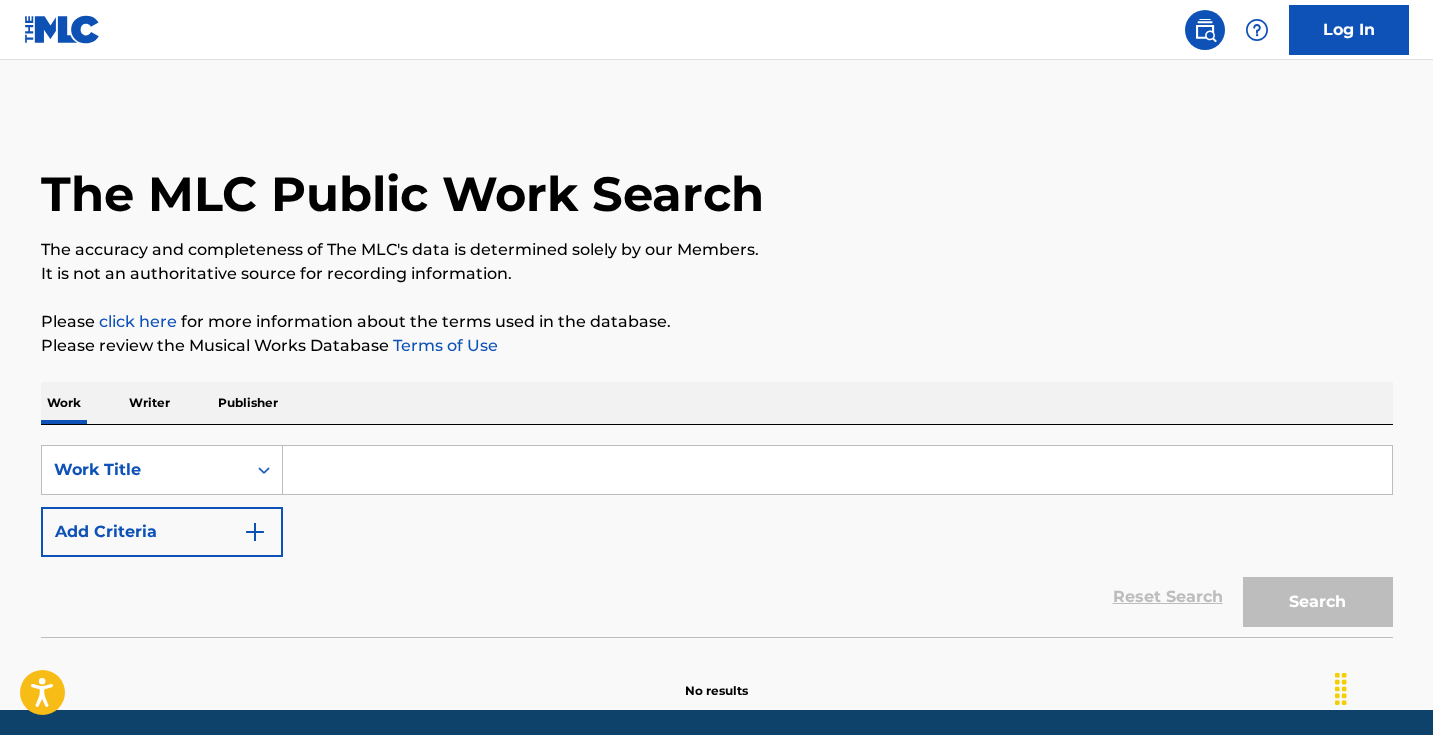 click at bounding box center [837, 470] 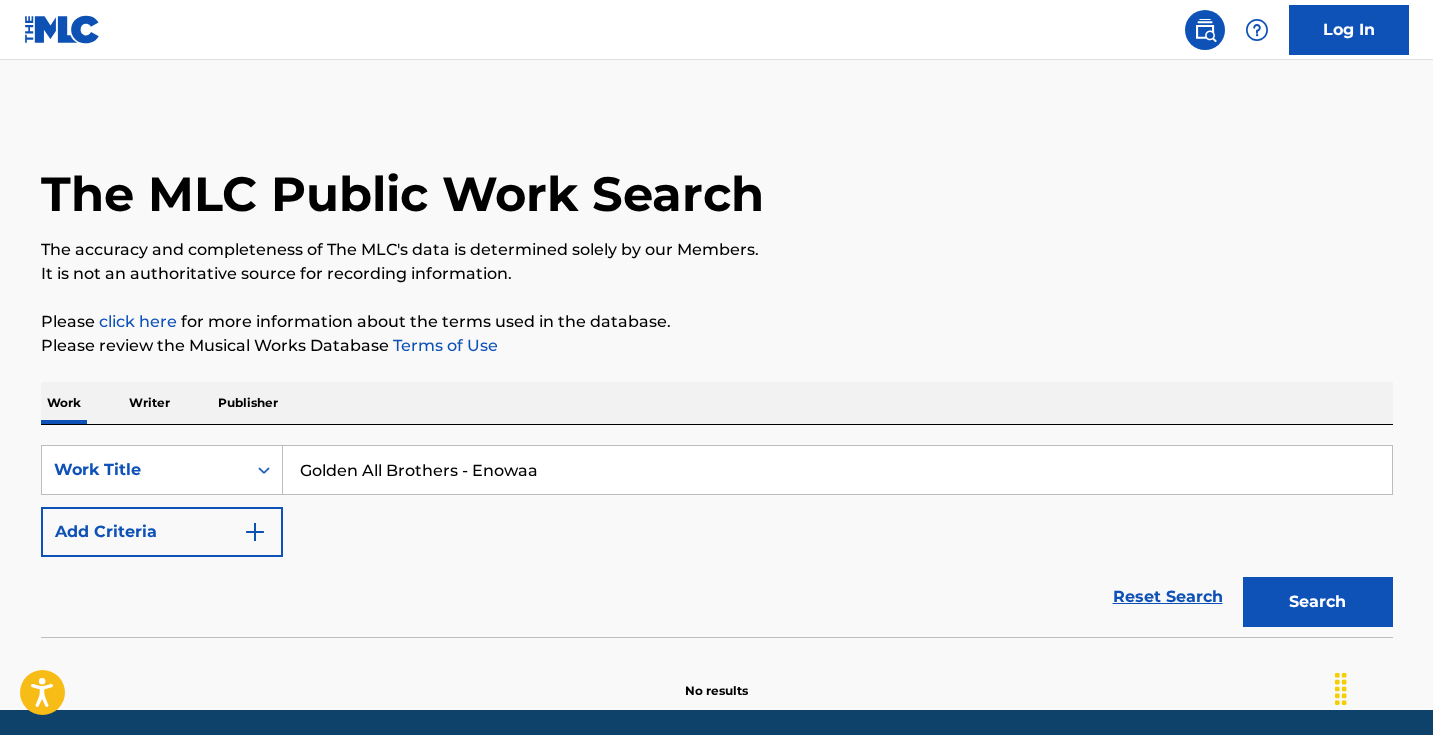 drag, startPoint x: 475, startPoint y: 467, endPoint x: 122, endPoint y: 425, distance: 355.4898 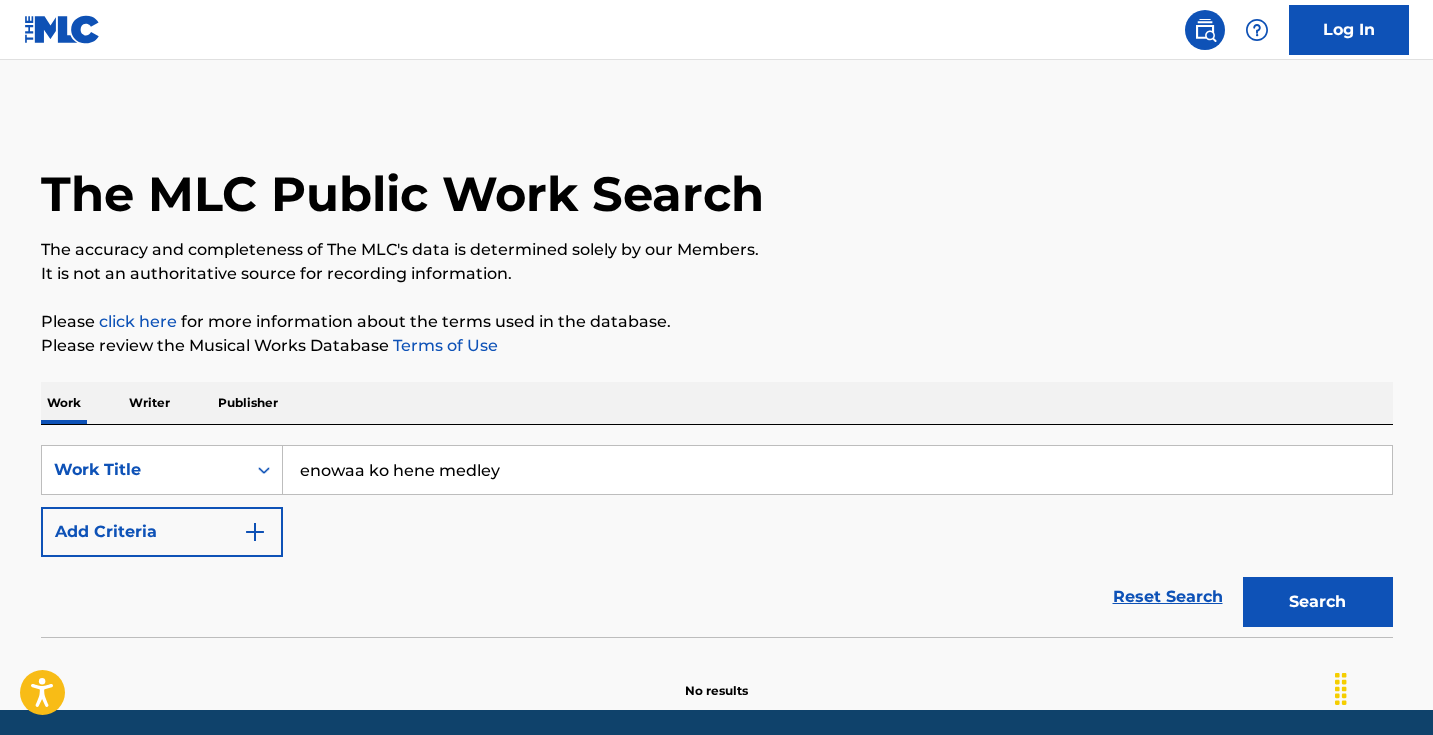 drag, startPoint x: 545, startPoint y: 464, endPoint x: 379, endPoint y: 464, distance: 166 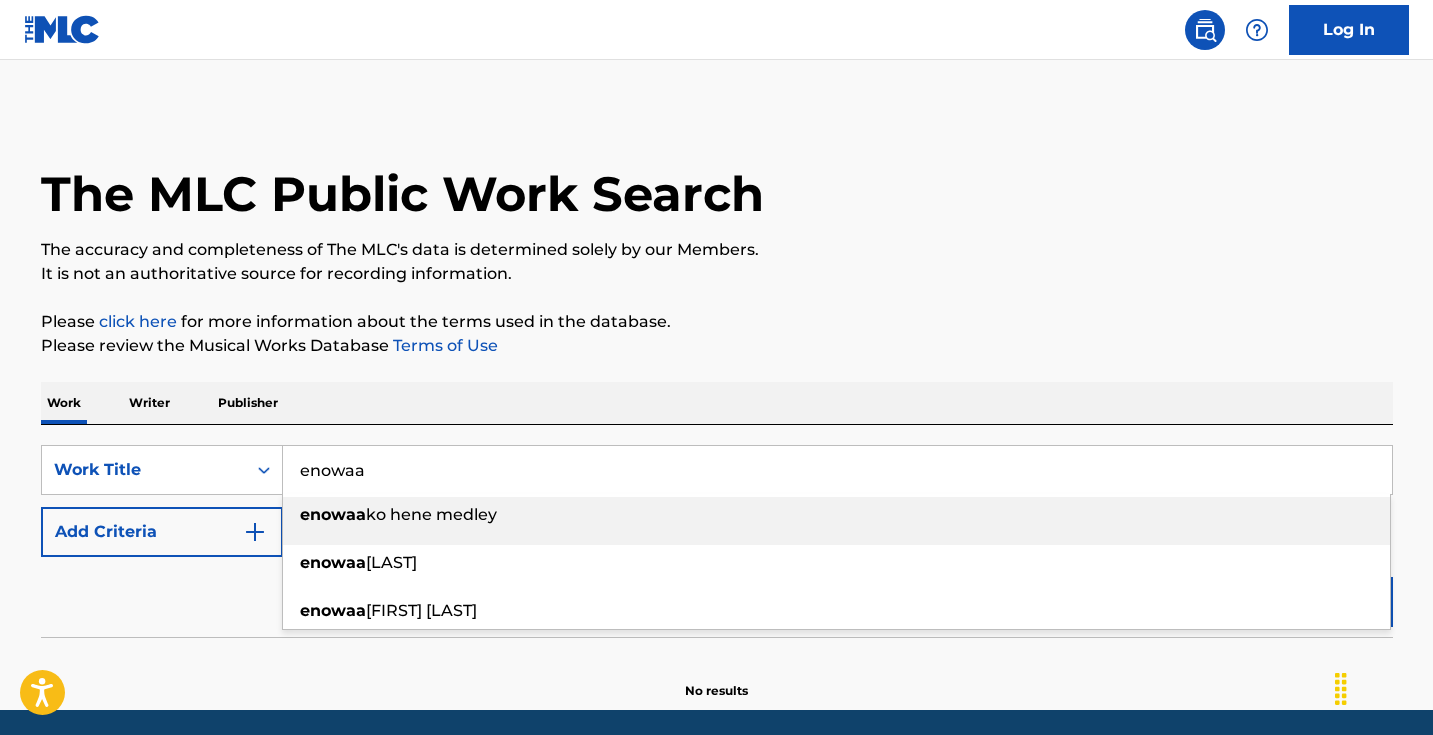 click on "Please review the Musical Works Database   Terms of Use" at bounding box center [717, 346] 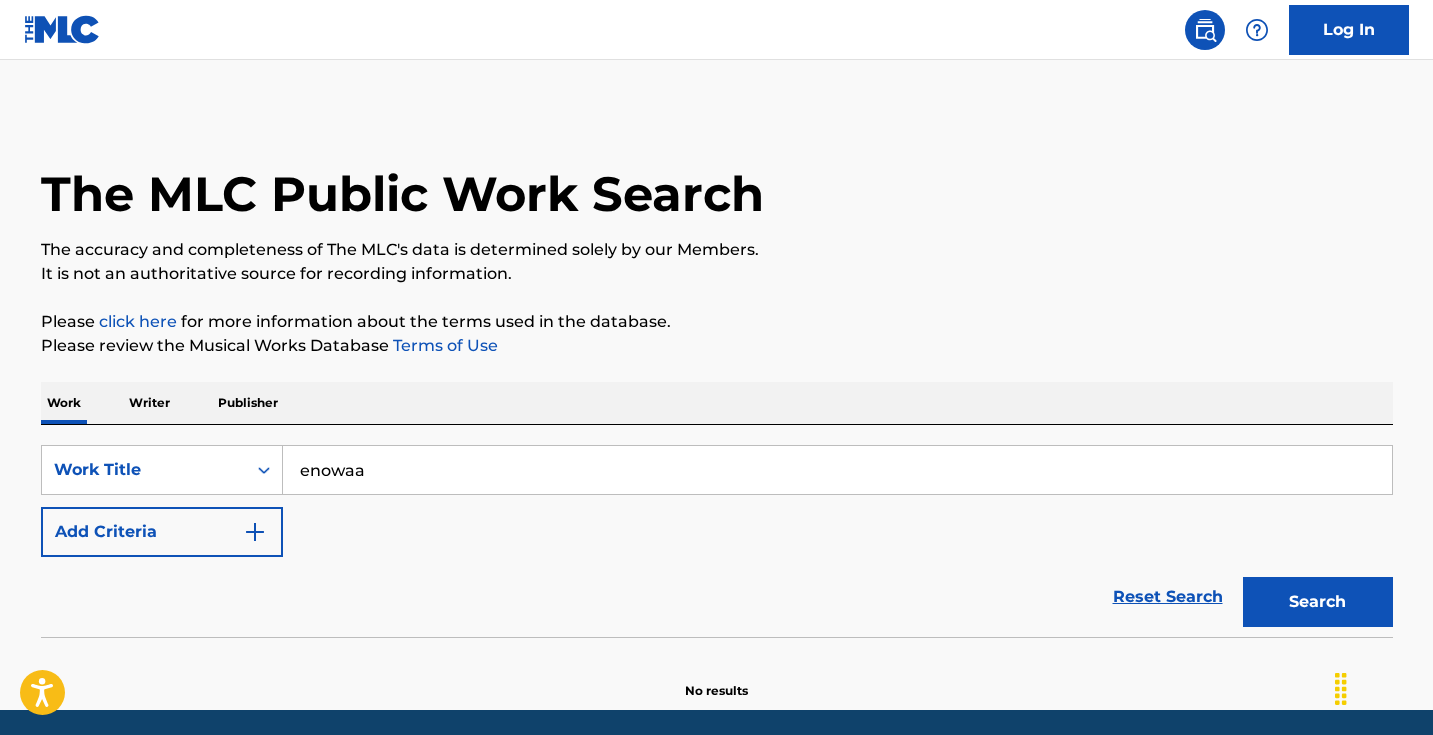click on "Search" at bounding box center (1318, 602) 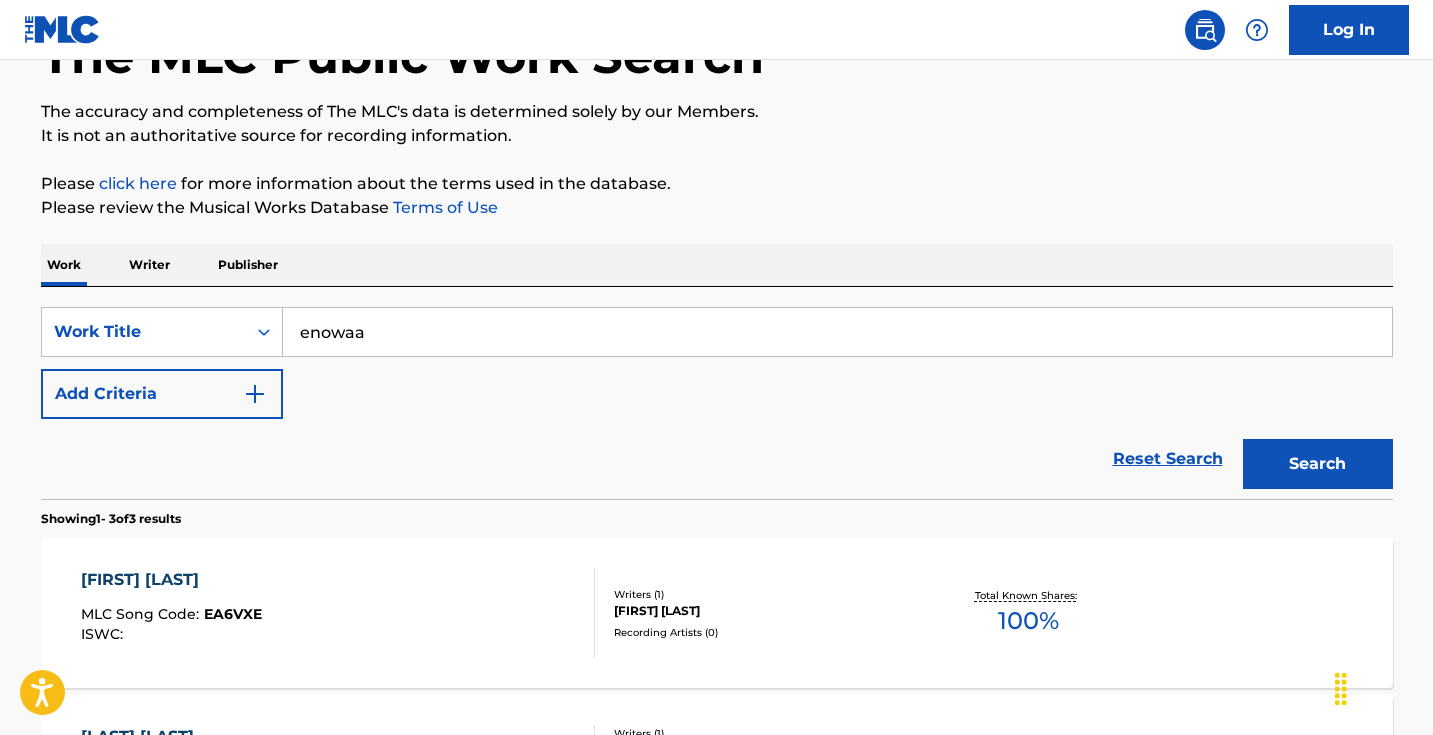 scroll, scrollTop: 210, scrollLeft: 0, axis: vertical 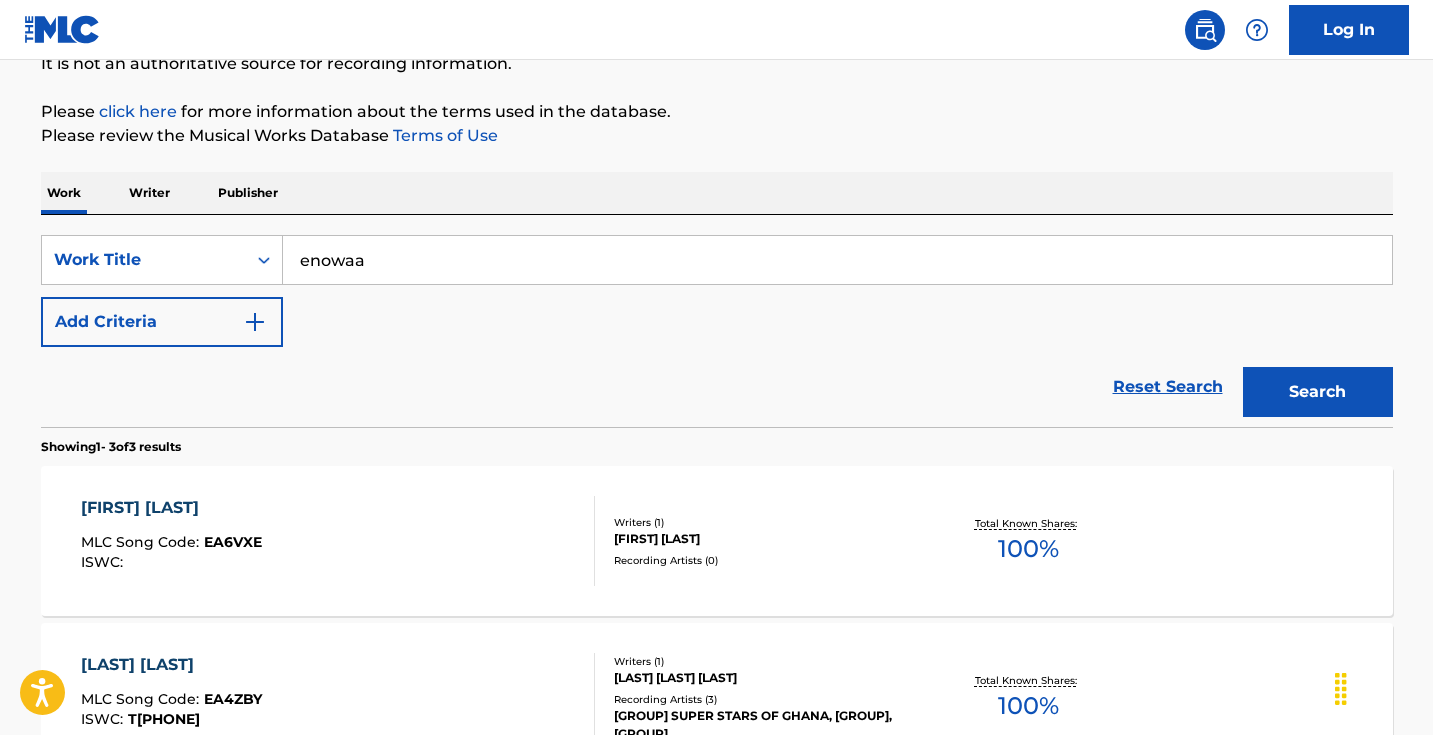 click on "enowaa" at bounding box center [837, 260] 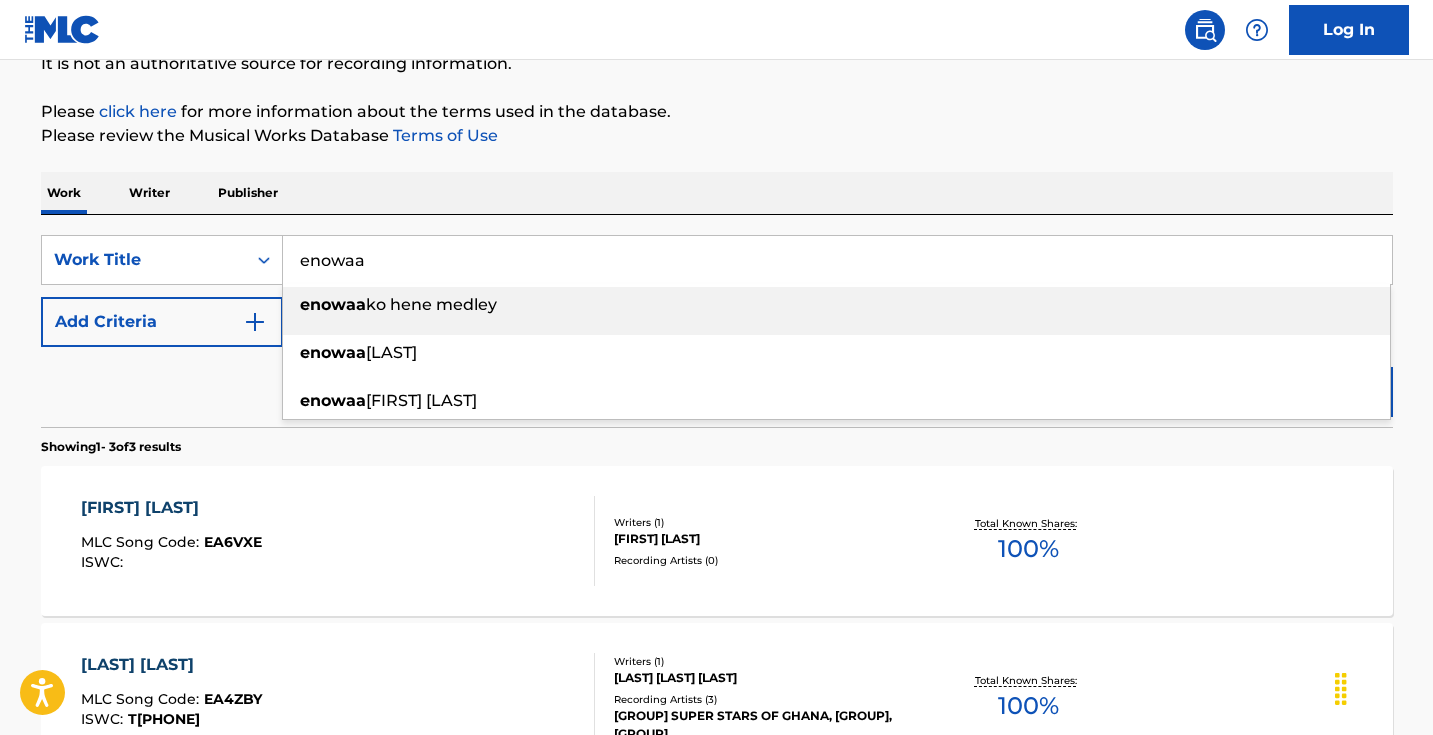 click on "enowaa" at bounding box center (837, 260) 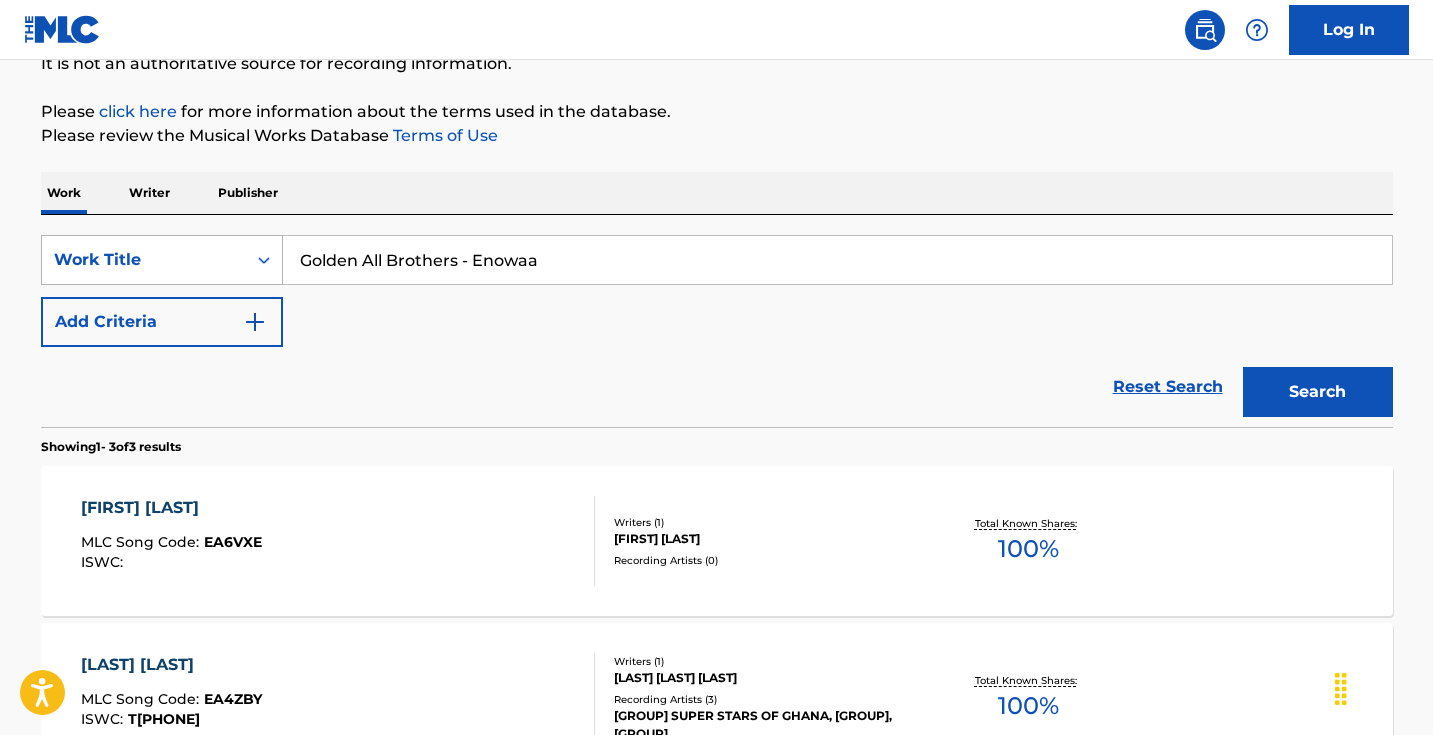 drag, startPoint x: 473, startPoint y: 257, endPoint x: 195, endPoint y: 251, distance: 278.06473 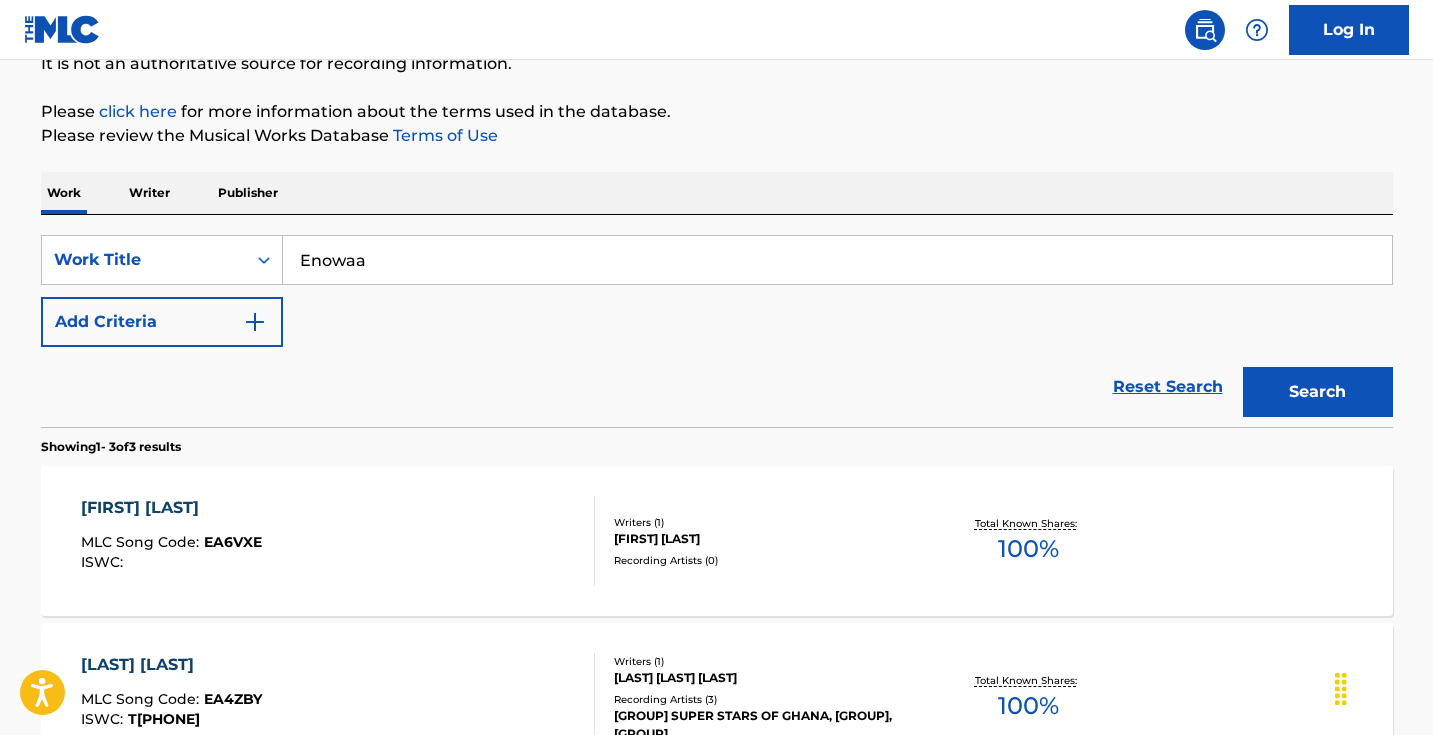 click on "The MLC Public Work Search The accuracy and completeness of The MLC's data is determined solely by our Members. It is not an authoritative source for recording information. Please   click here   for more information about the terms used in the database. Please review the Musical Works Database   Terms of Use Work Writer Publisher SearchWithCriteriacb07e9b6-04b0-4c06-b844-64074da5de4d Work Title Enowaa Add Criteria Reset Search Search Showing  1  -   3  of  3   results   ENOWAA AFUA MLC Song Code : EA6VXE ISWC : Writers ( 1 ) NANA AMPADU Recording Artists ( 0 ) Total Known Shares: 100 % ENOWAA KO HENE MLC Song Code : EA4ZBY ISWC : T3120154345 Writers ( 1 ) OKONKWO ROMANUS EMENTA Recording Artists ( 3 ) CANADOES SUPER STARS OF GHANA, CANADOES, CANADOES Total Known Shares: 100 % ENOWAA KO HENE MEDLEY MLC Song Code : EA779Z ISWC : Writers ( 1 ) OKONKWO EMENTA Recording Artists ( 12 ) Total Known Shares: 100 % Results Per Page: 10 25 50 100" at bounding box center (717, 462) 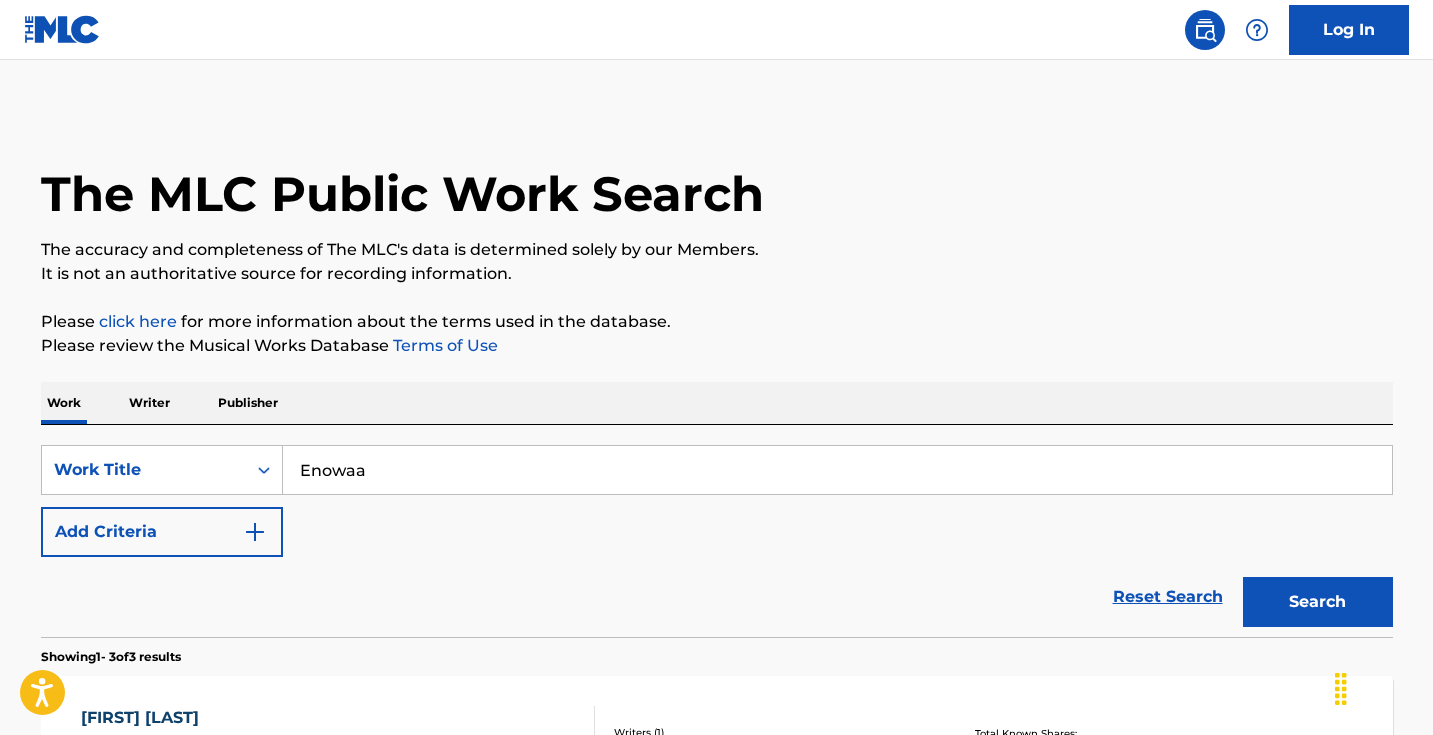 scroll, scrollTop: 0, scrollLeft: 0, axis: both 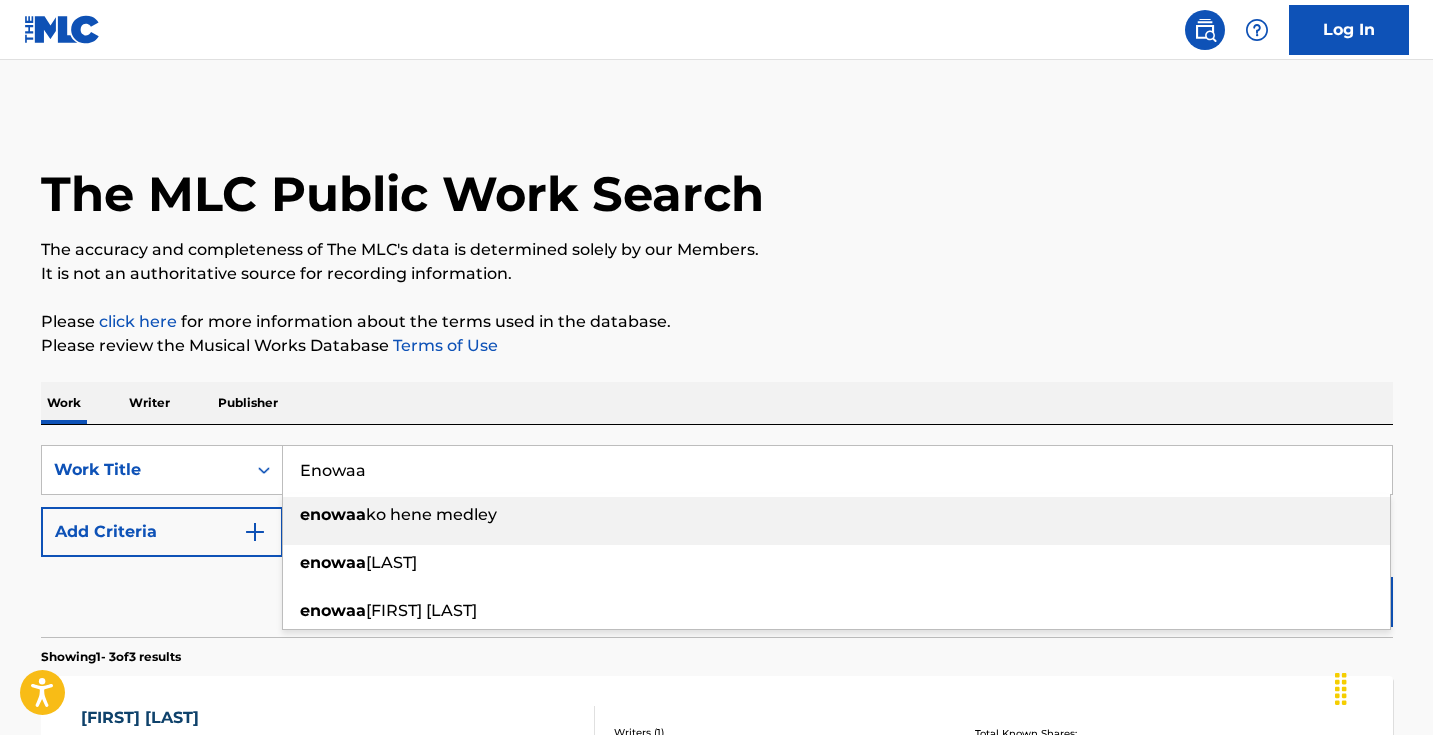 paste on "Pat Thomas Introduces Marijata - Papa's Little Boy" 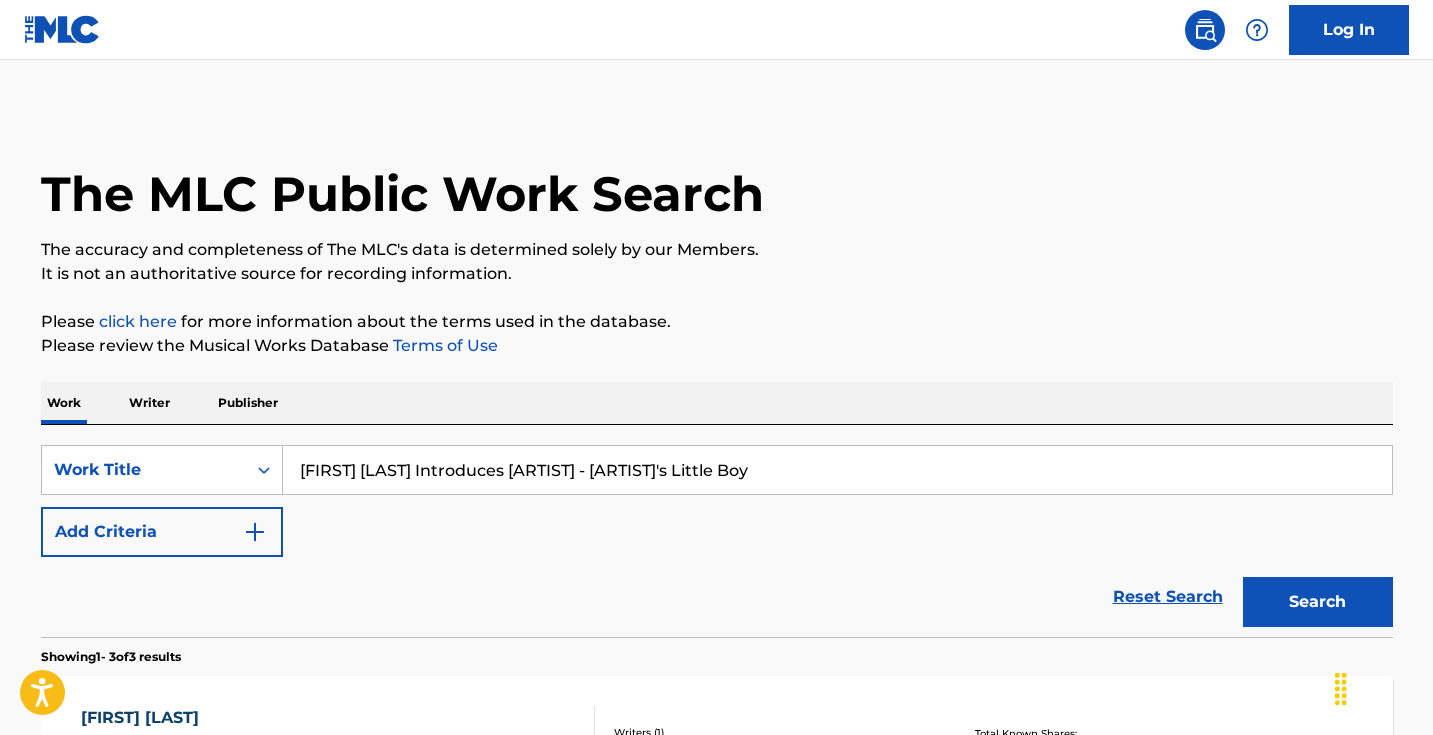 drag, startPoint x: 572, startPoint y: 471, endPoint x: 308, endPoint y: 467, distance: 264.0303 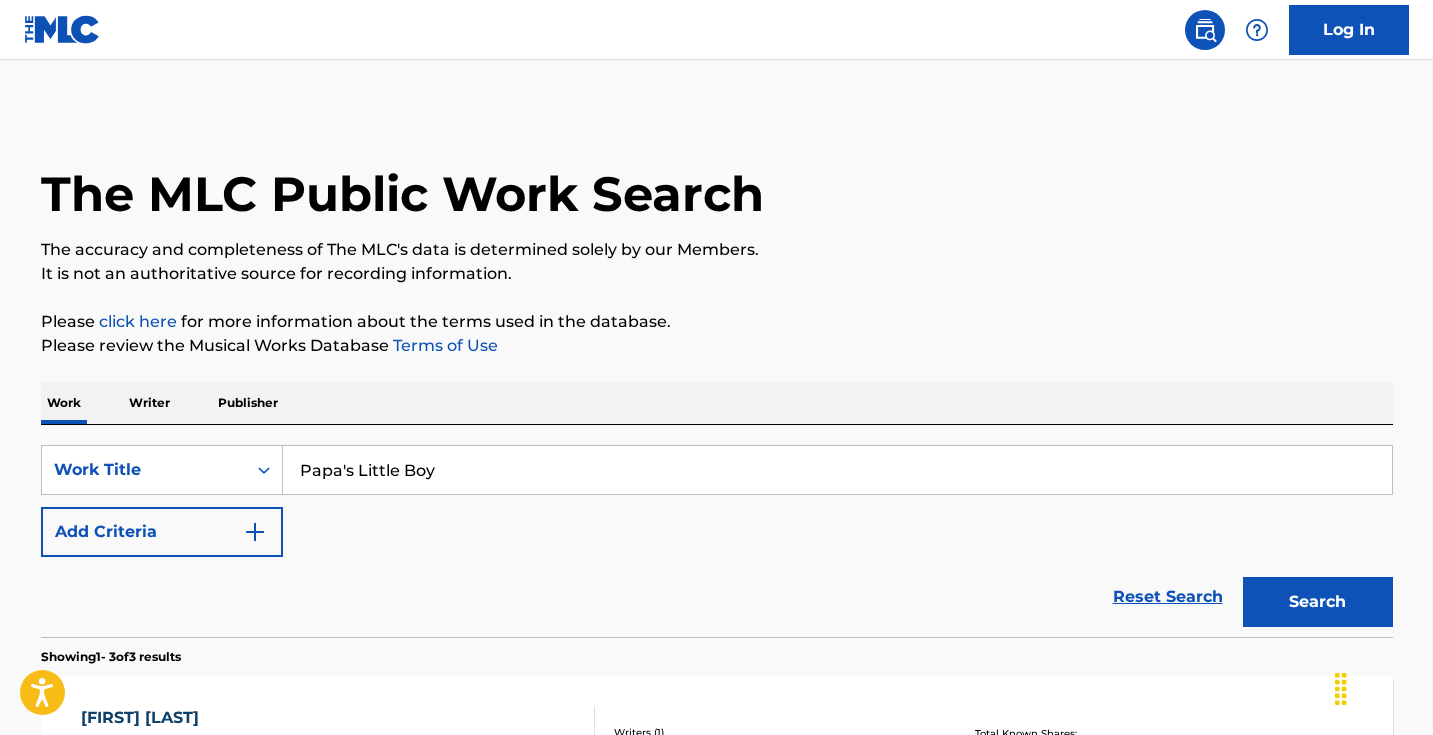 type on "Papa's Little Boy" 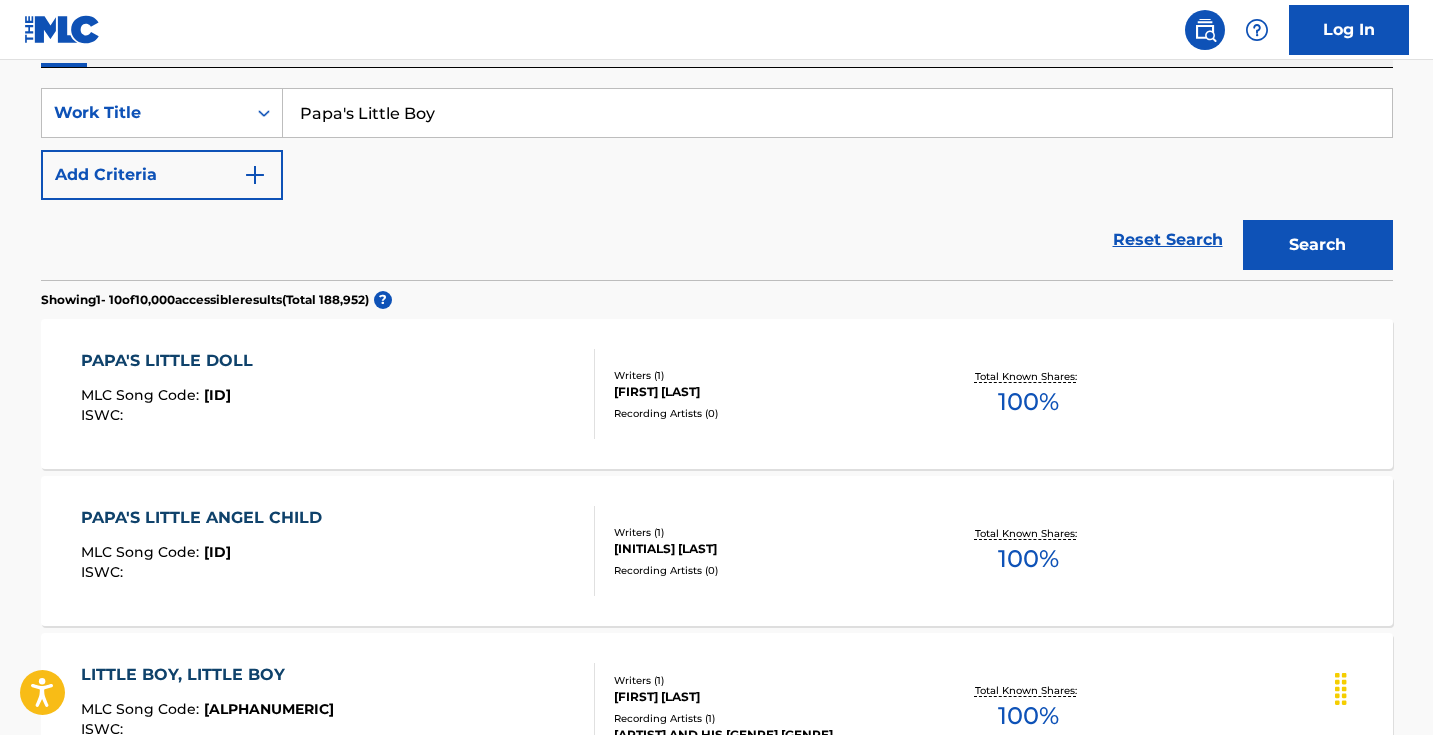 scroll, scrollTop: 271, scrollLeft: 0, axis: vertical 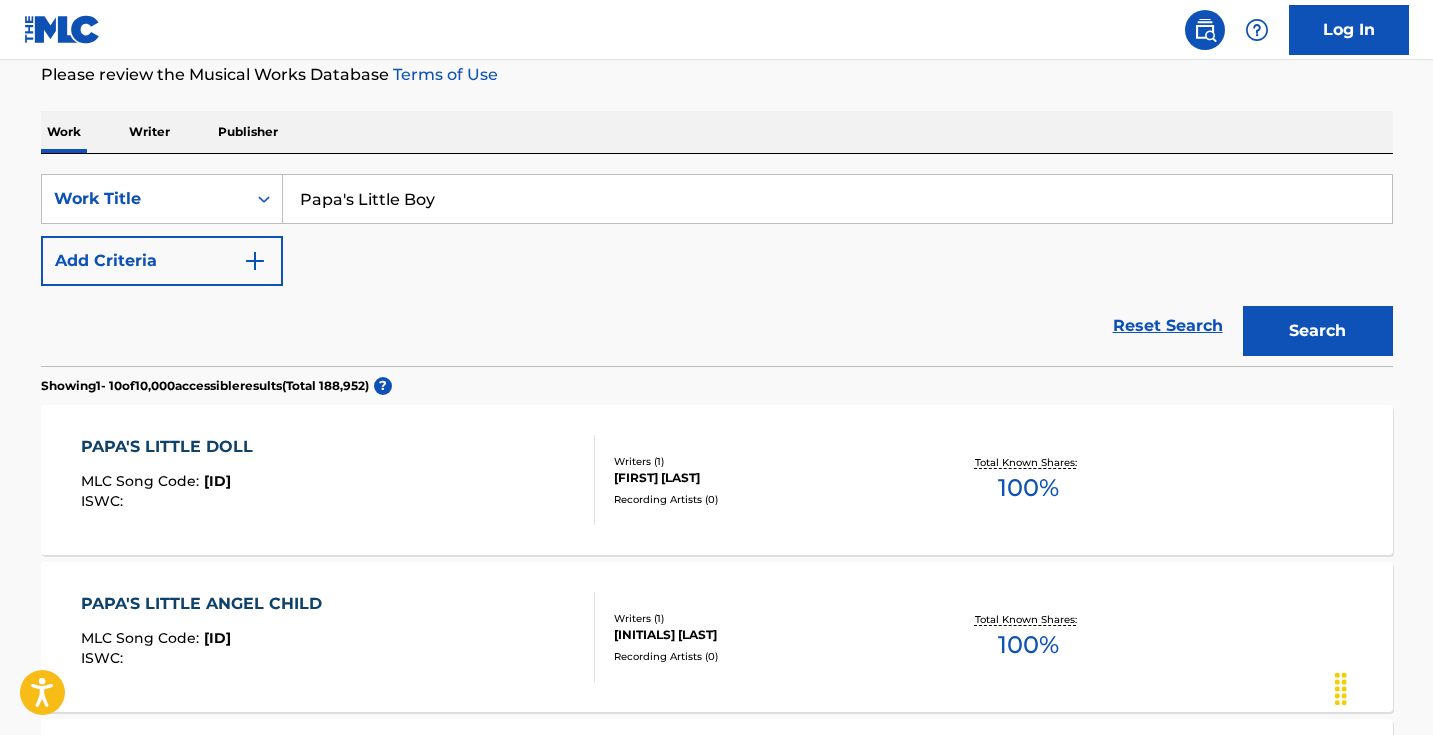click at bounding box center [255, 261] 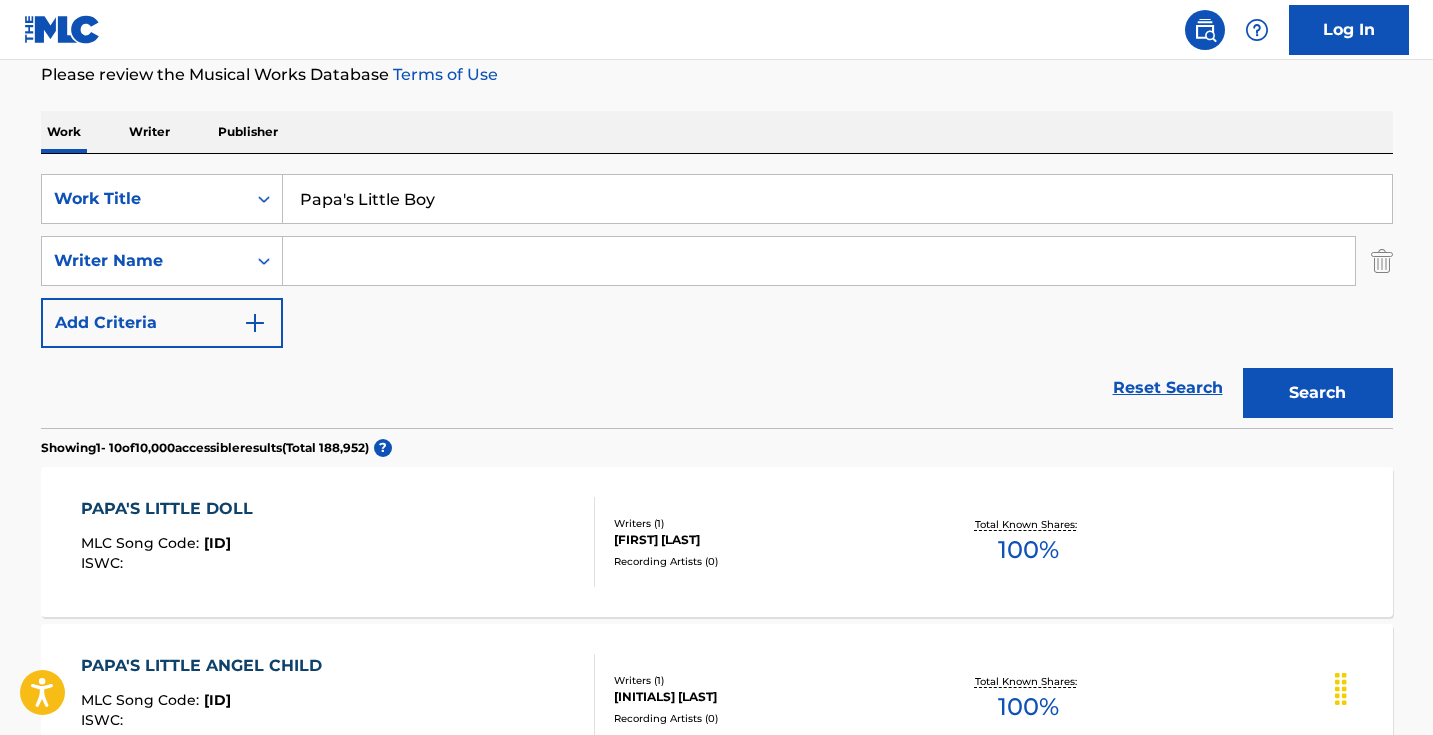 click at bounding box center (819, 261) 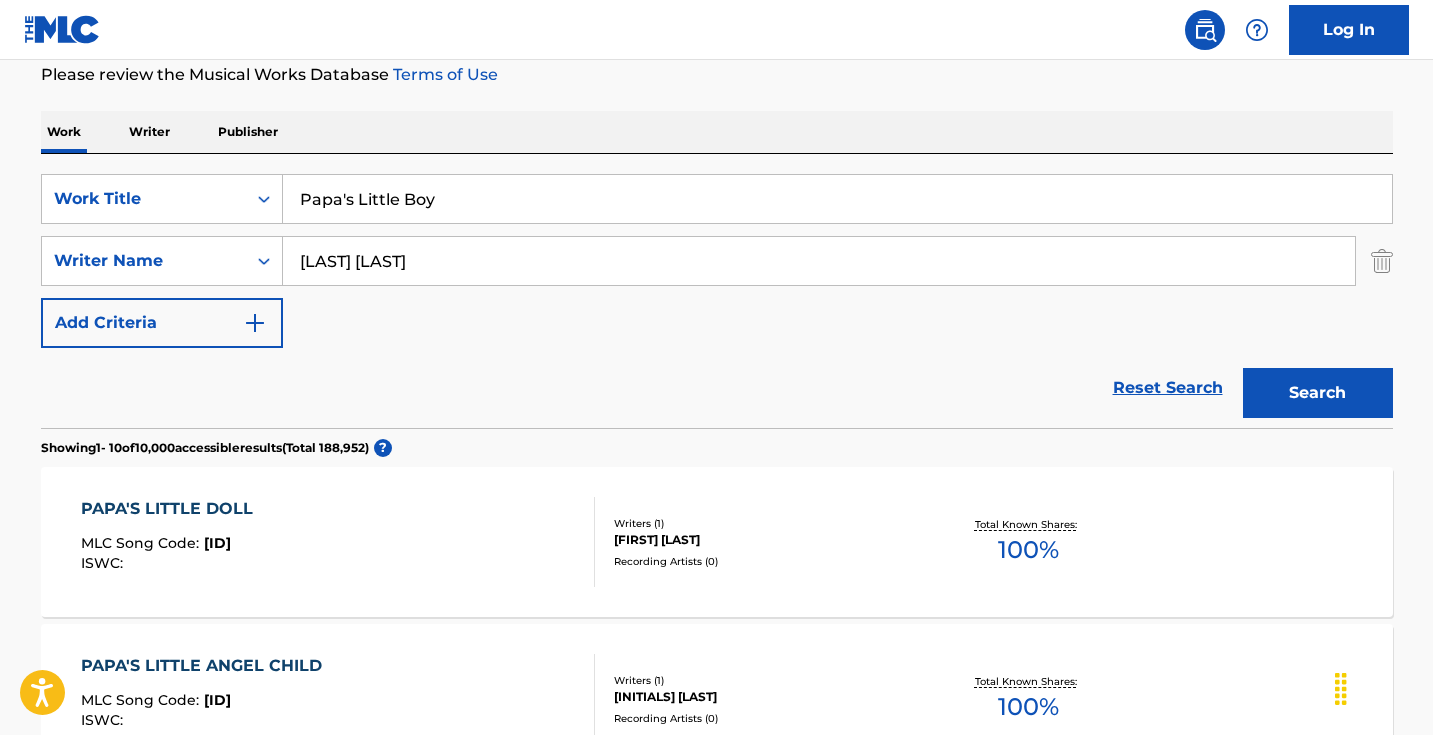 type on "pat thomas" 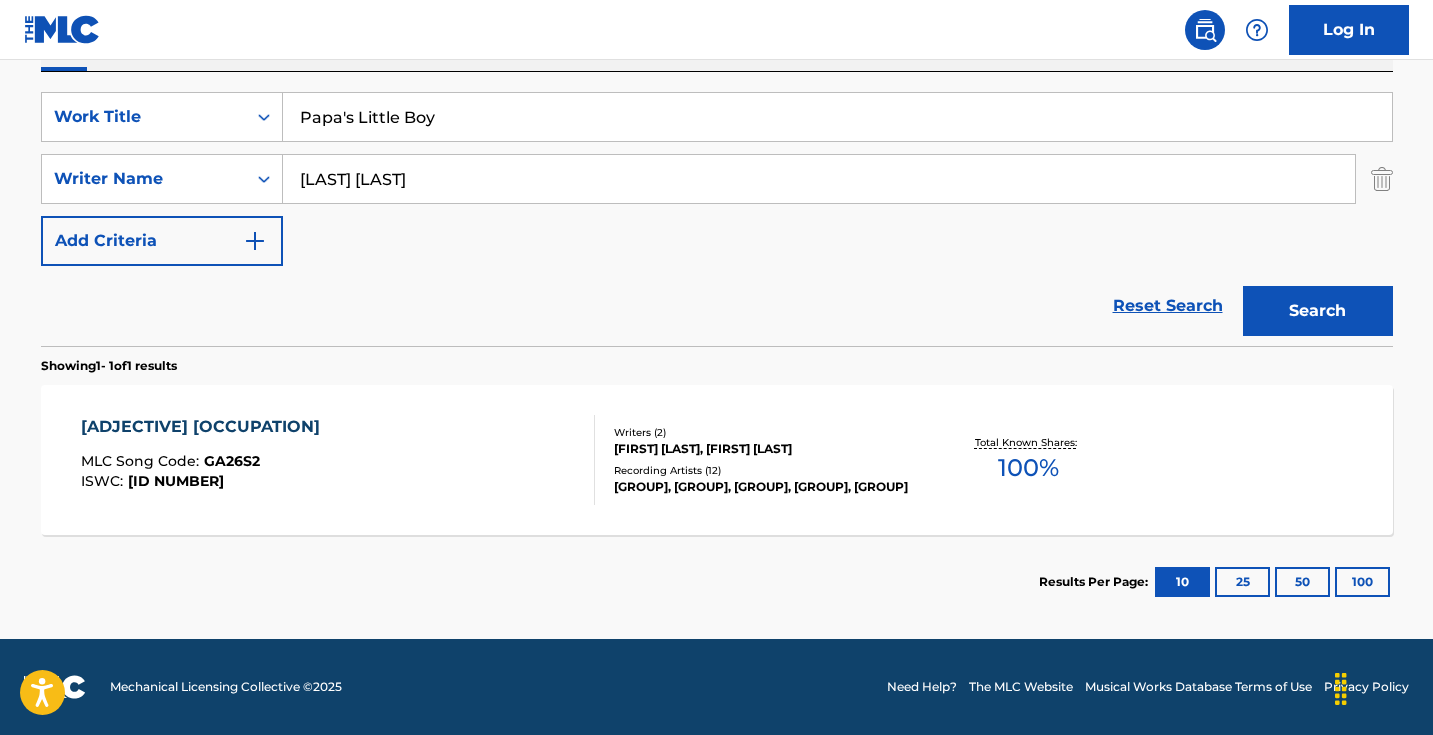 scroll, scrollTop: 353, scrollLeft: 0, axis: vertical 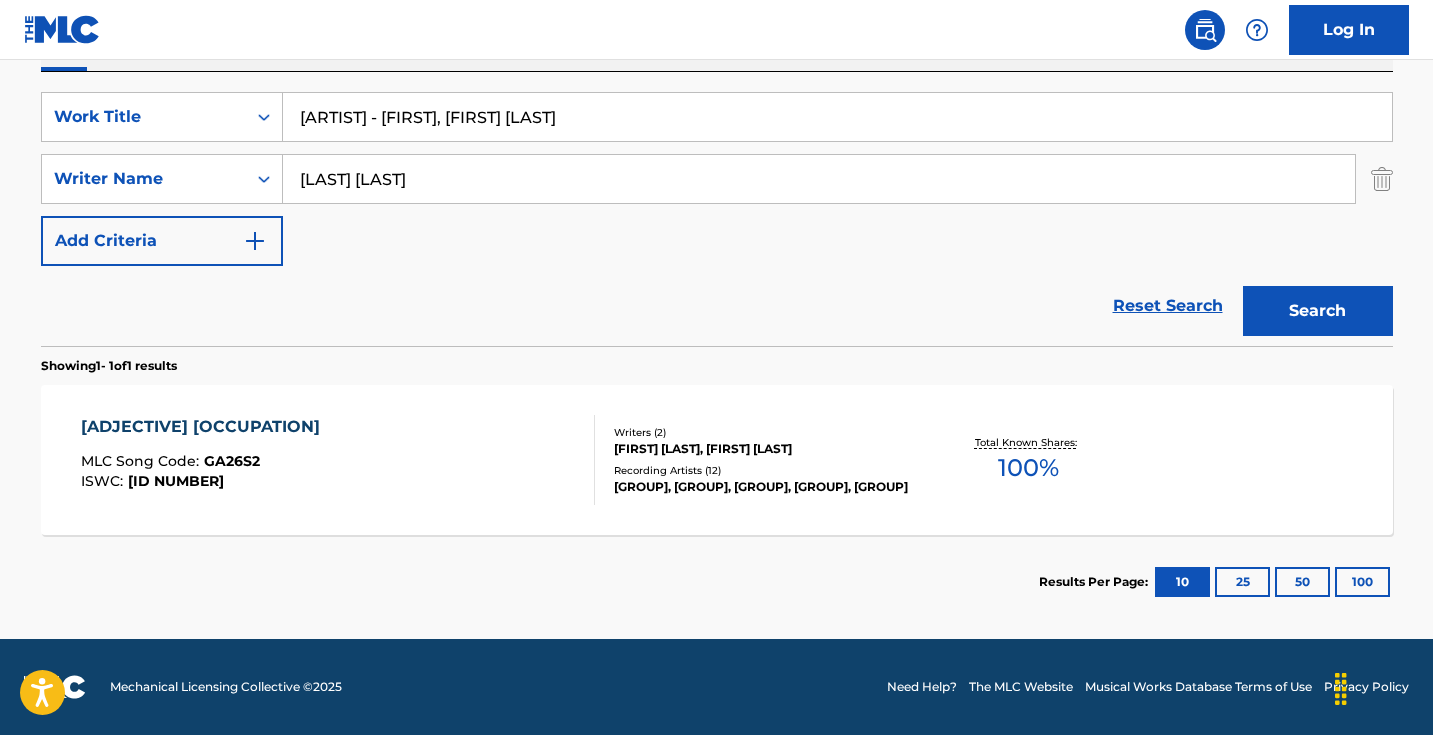 click on "Yebeye Bi Band - Ao, Barima Ye Na" at bounding box center [837, 117] 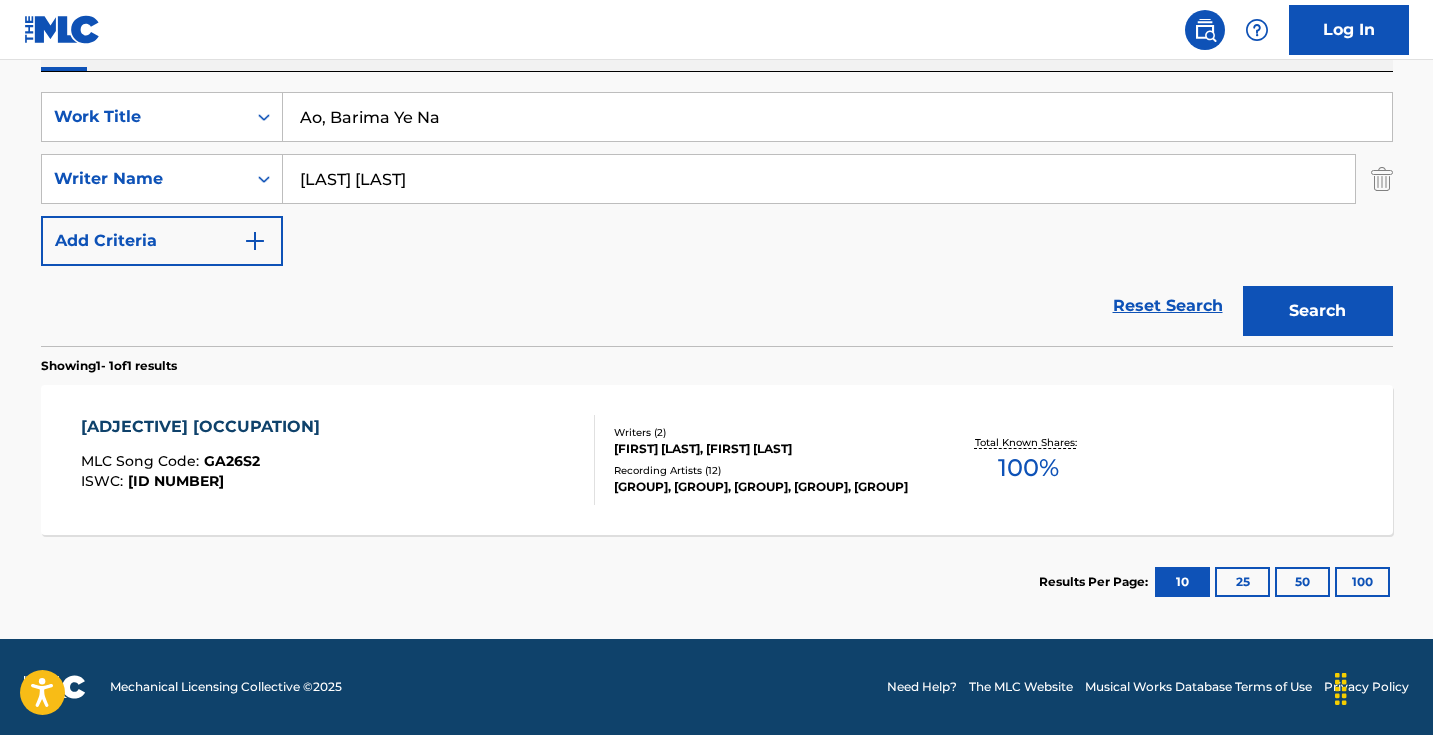 type on "Ao, Barima Ye Na" 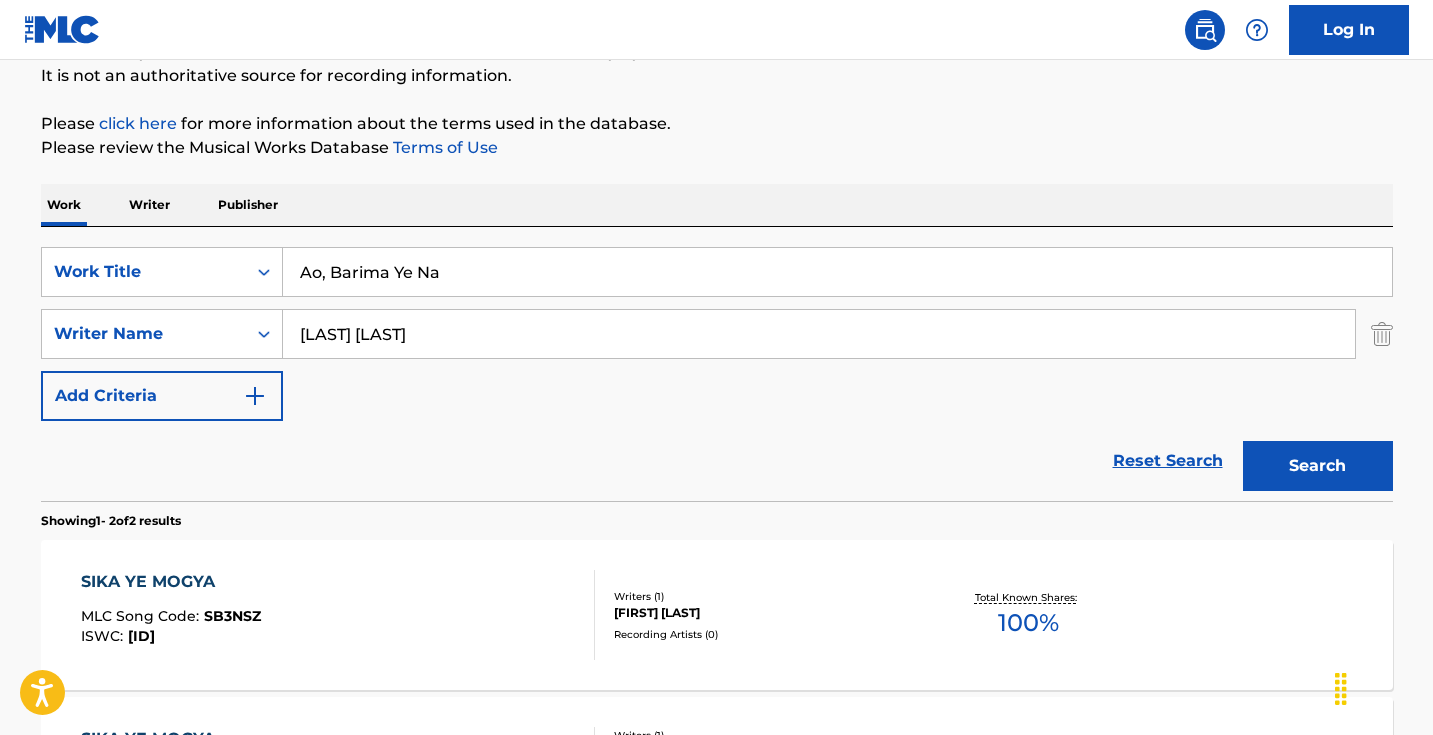 click on "pat thomas" at bounding box center (819, 334) 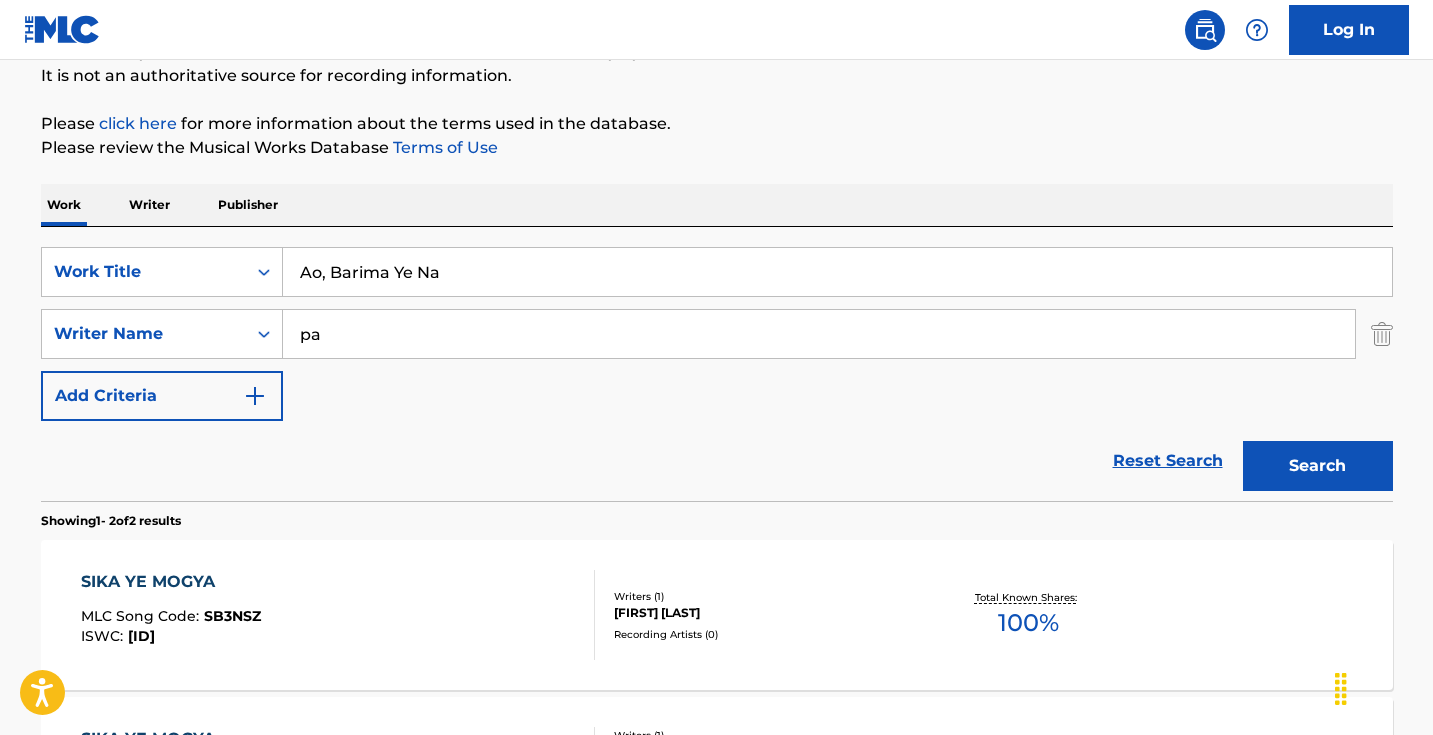 type on "p" 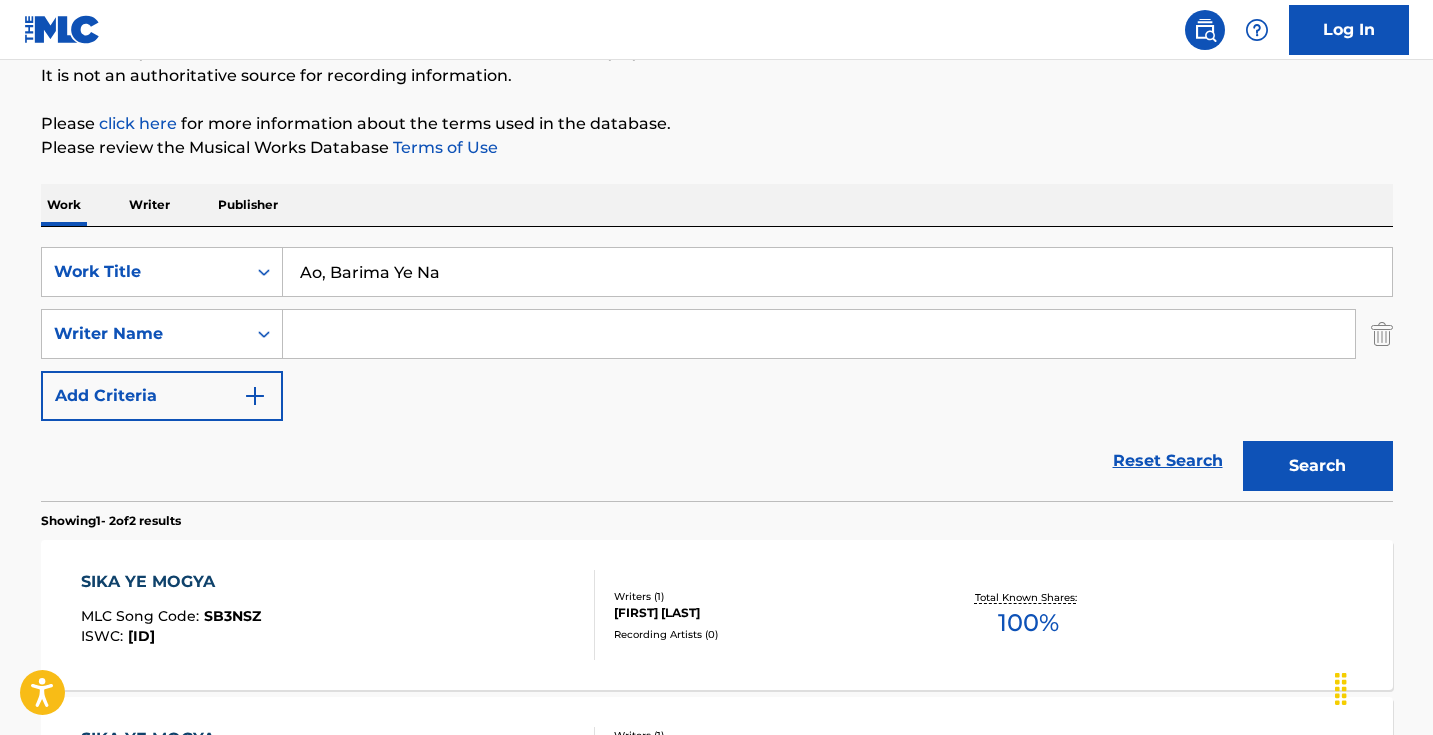 type 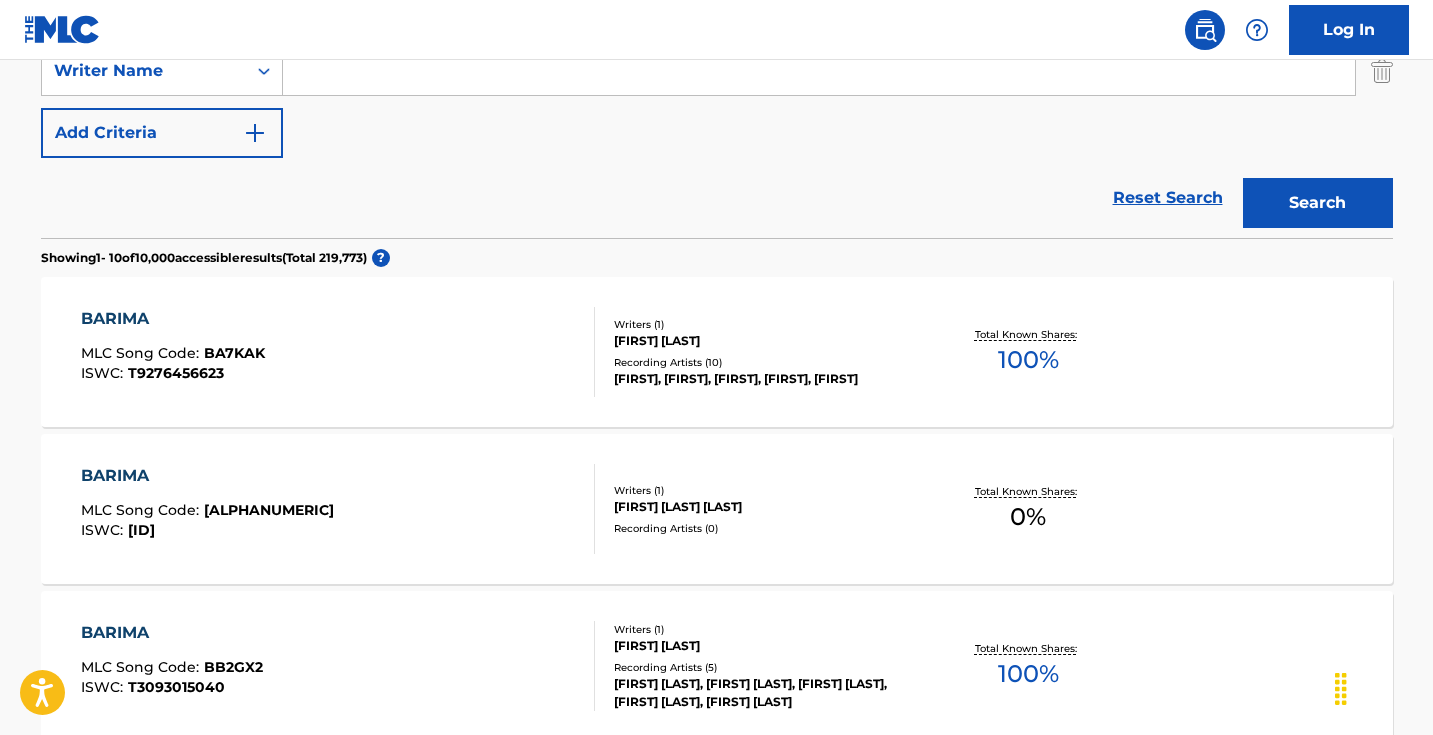 scroll, scrollTop: 282, scrollLeft: 0, axis: vertical 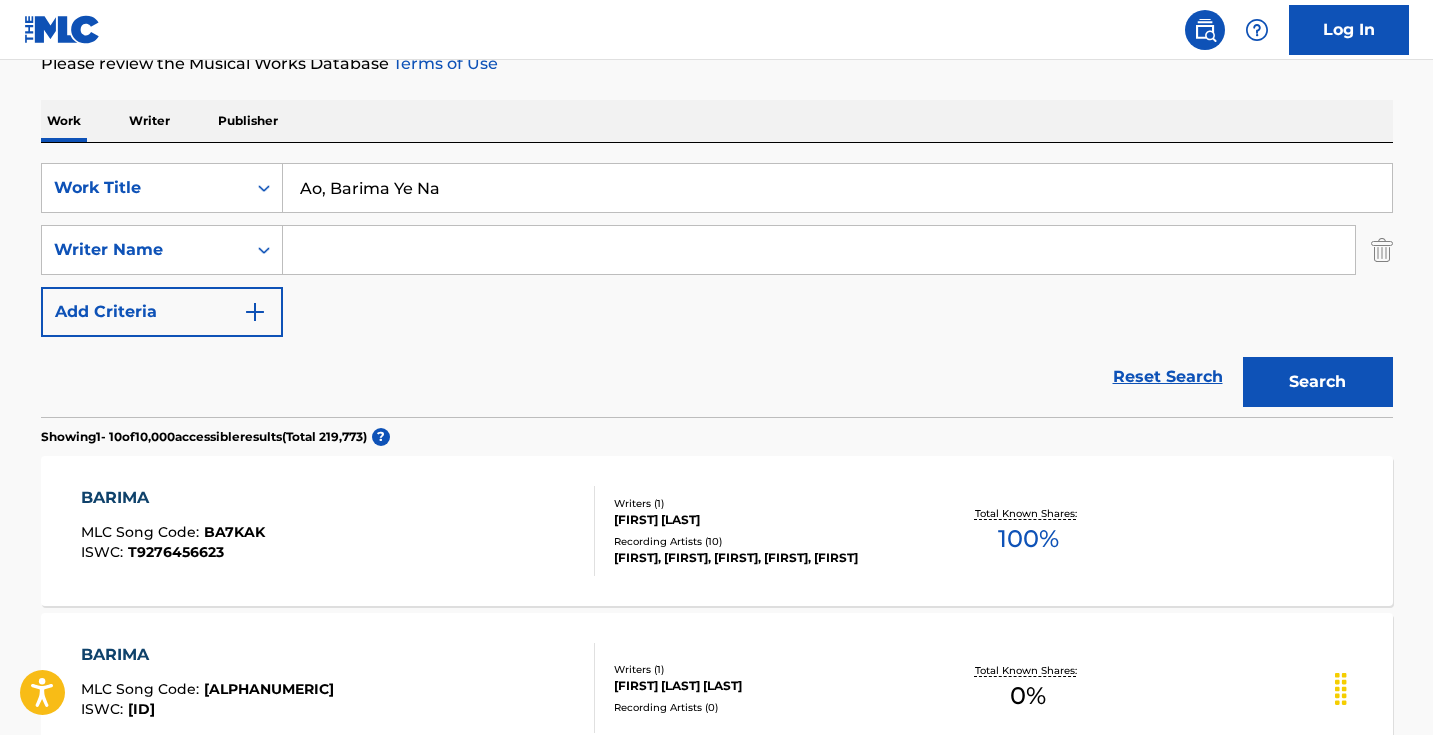 click on "Ao, Barima Ye Na" at bounding box center (837, 188) 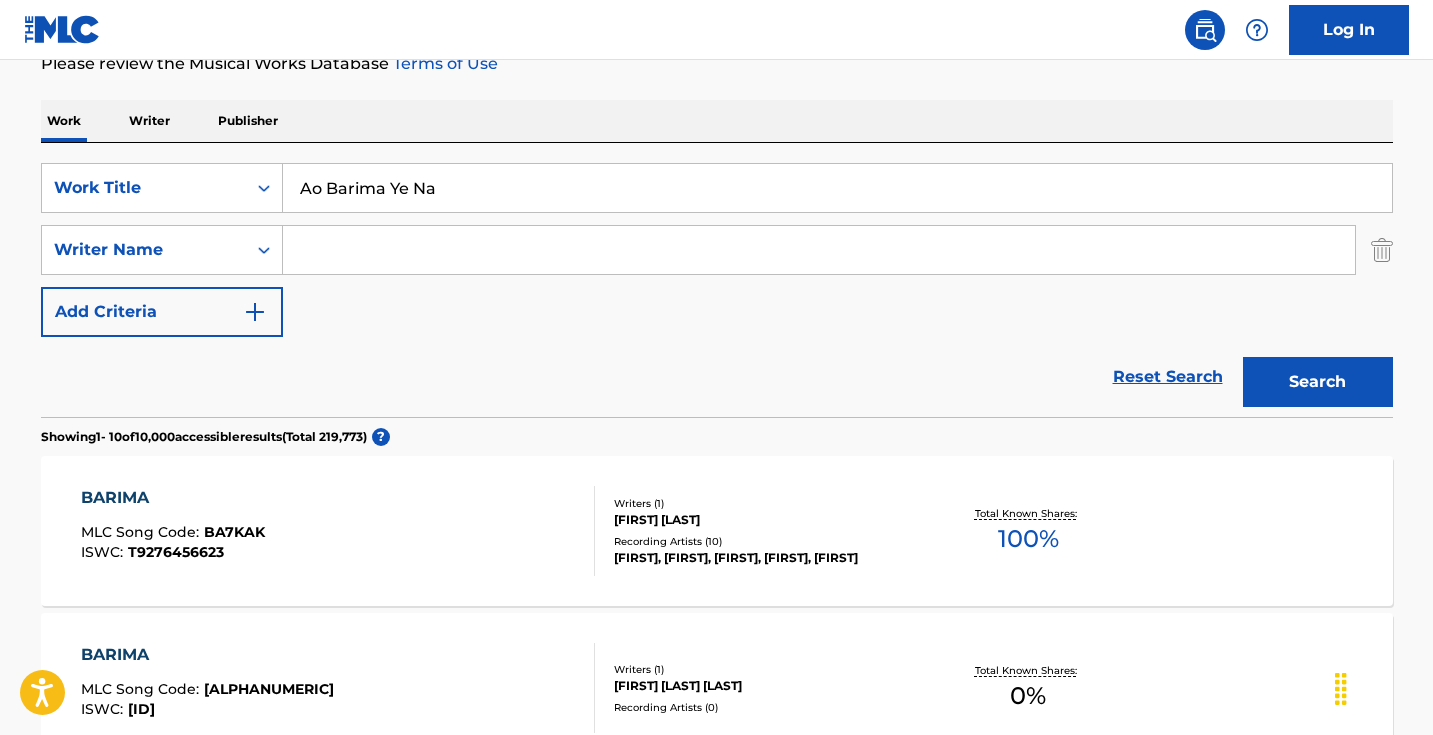 type on "Ao Barima Ye Na" 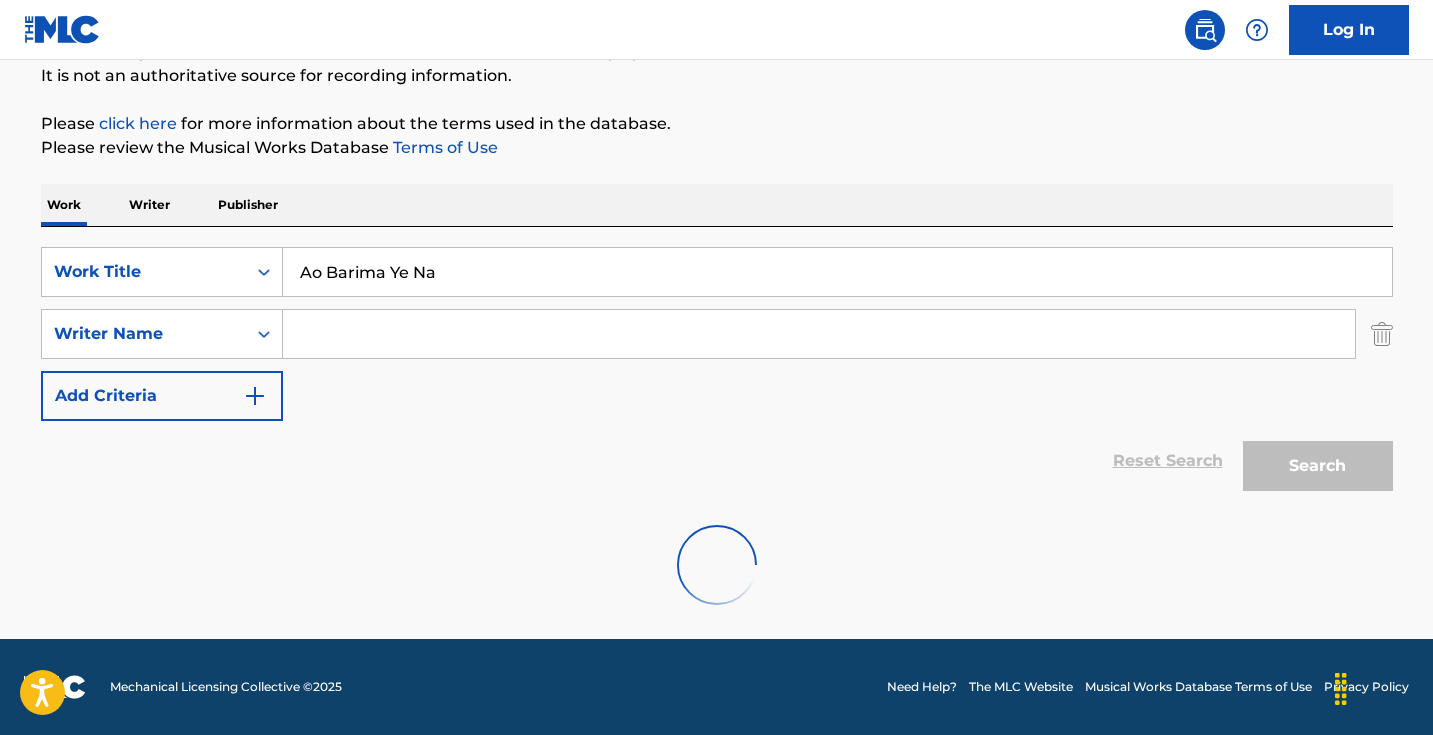 scroll, scrollTop: 198, scrollLeft: 0, axis: vertical 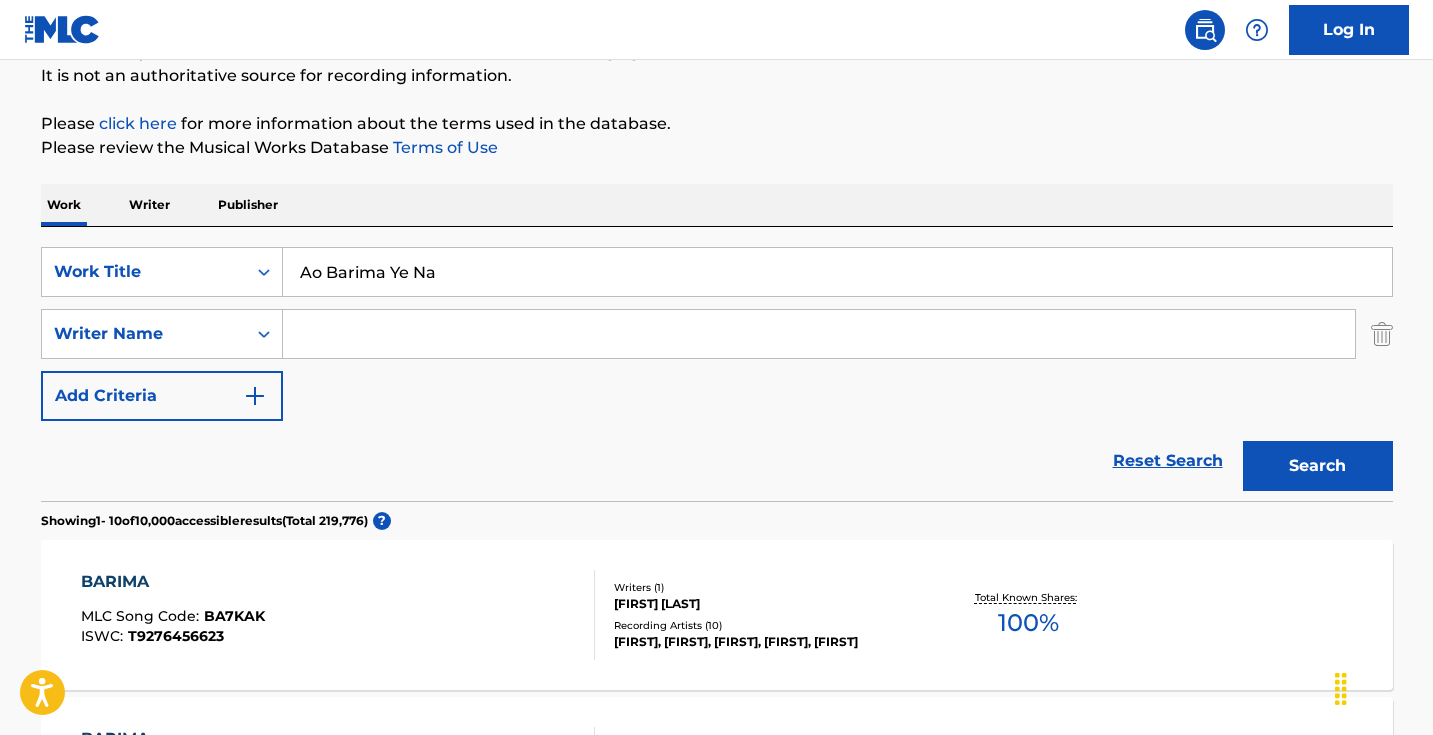 click on "Writer" at bounding box center (149, 205) 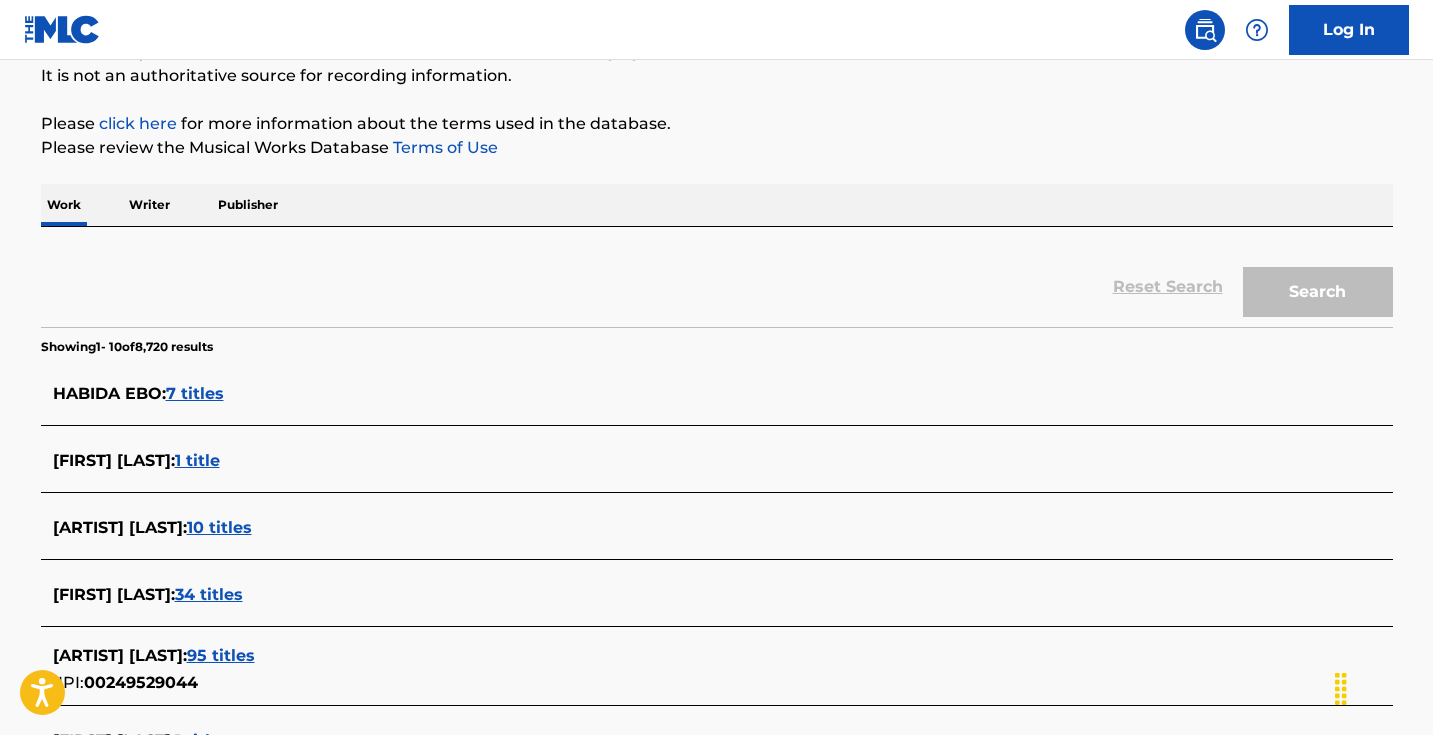 scroll, scrollTop: 0, scrollLeft: 0, axis: both 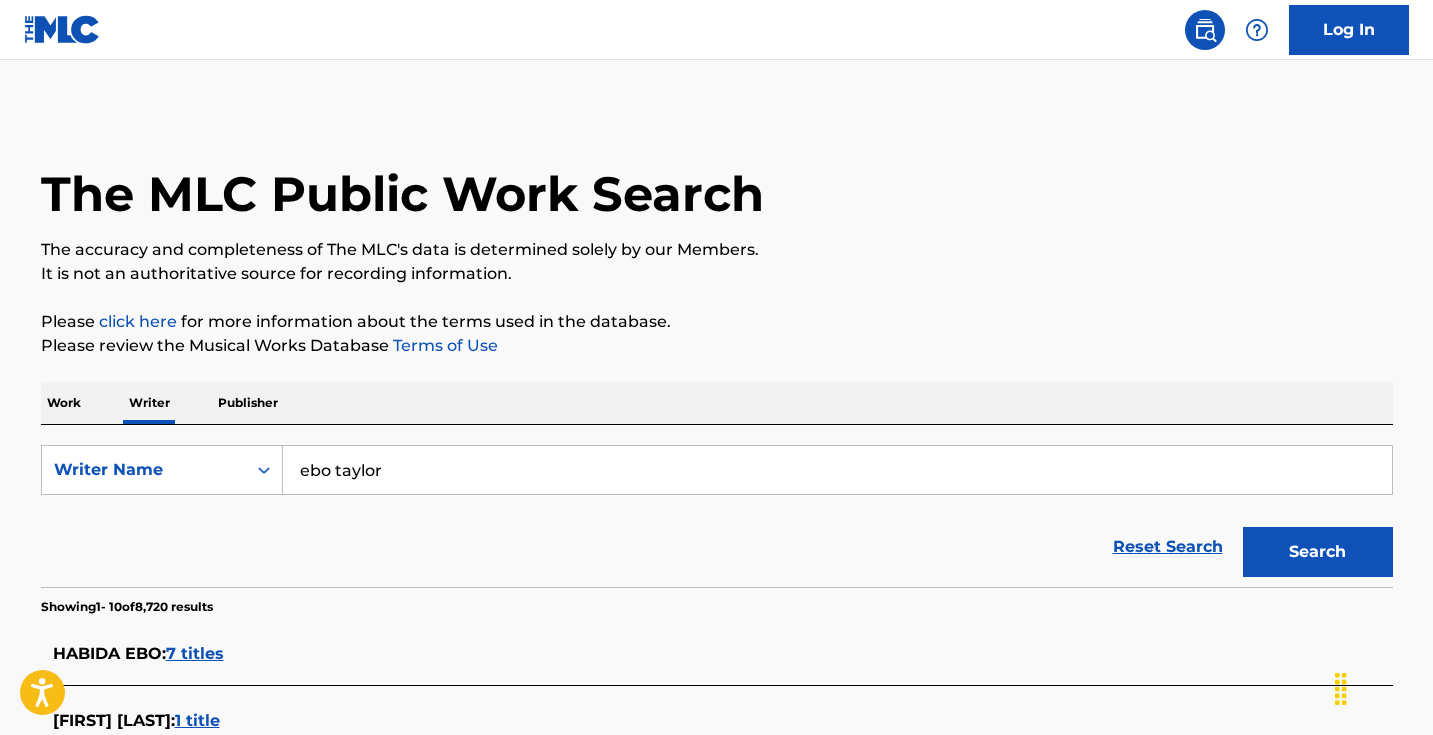 click on "ebo taylor" at bounding box center (837, 470) 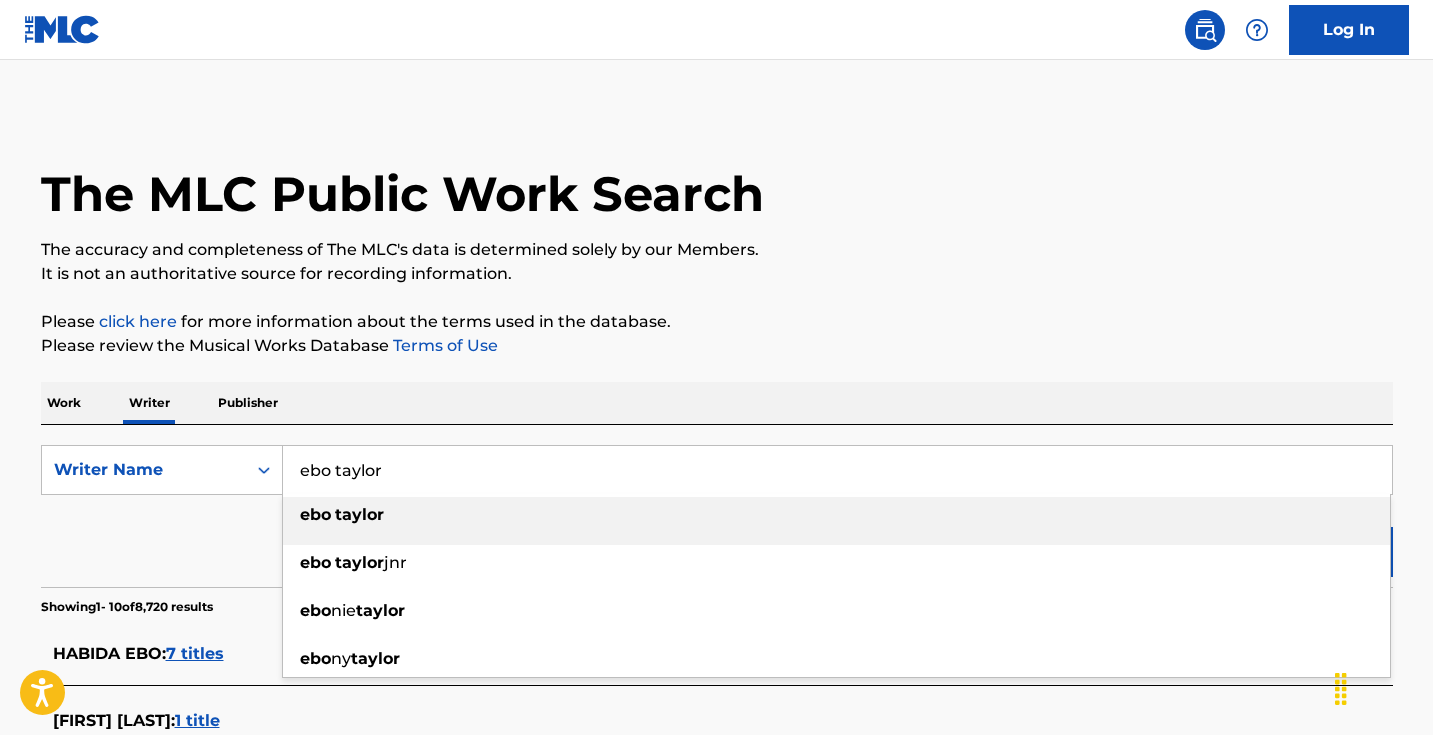 click on "ebo taylor" at bounding box center (837, 470) 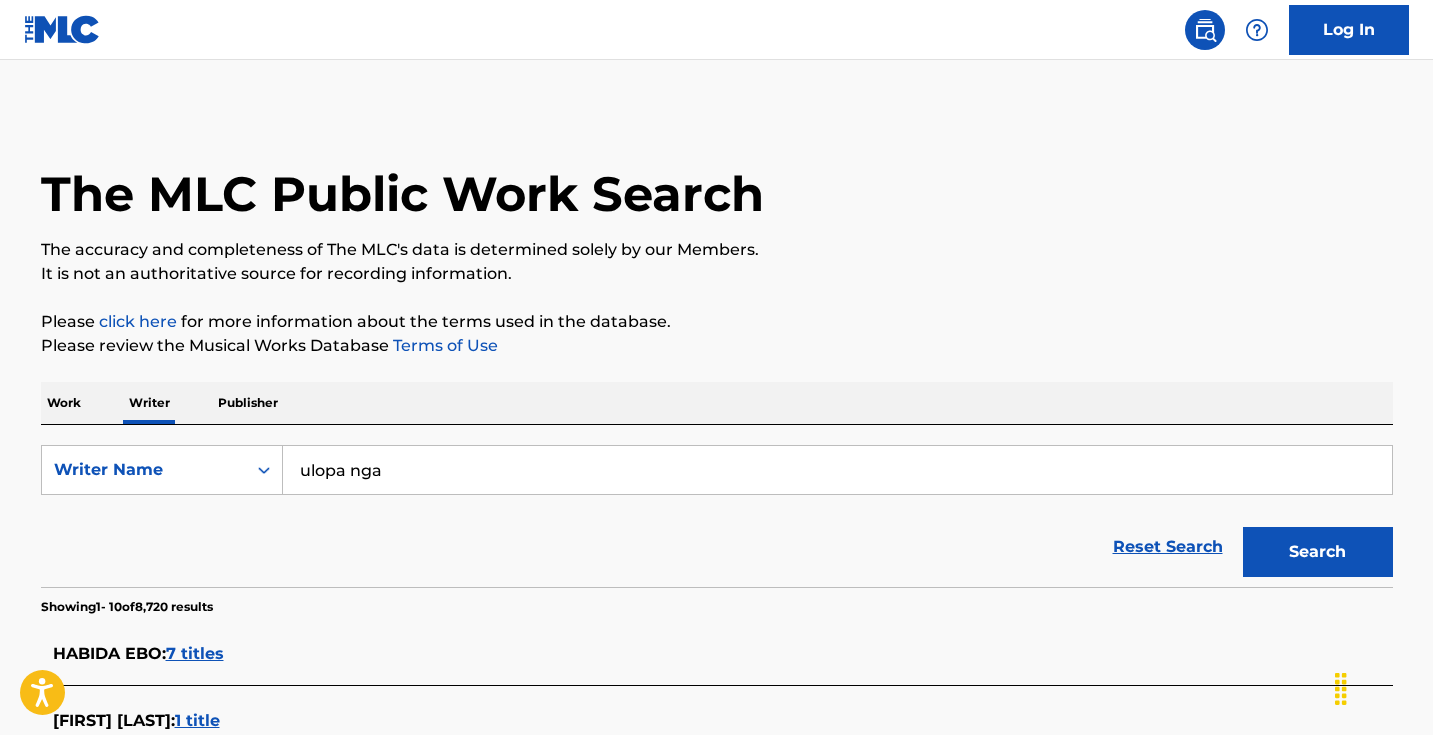 click on "Search" at bounding box center (1318, 552) 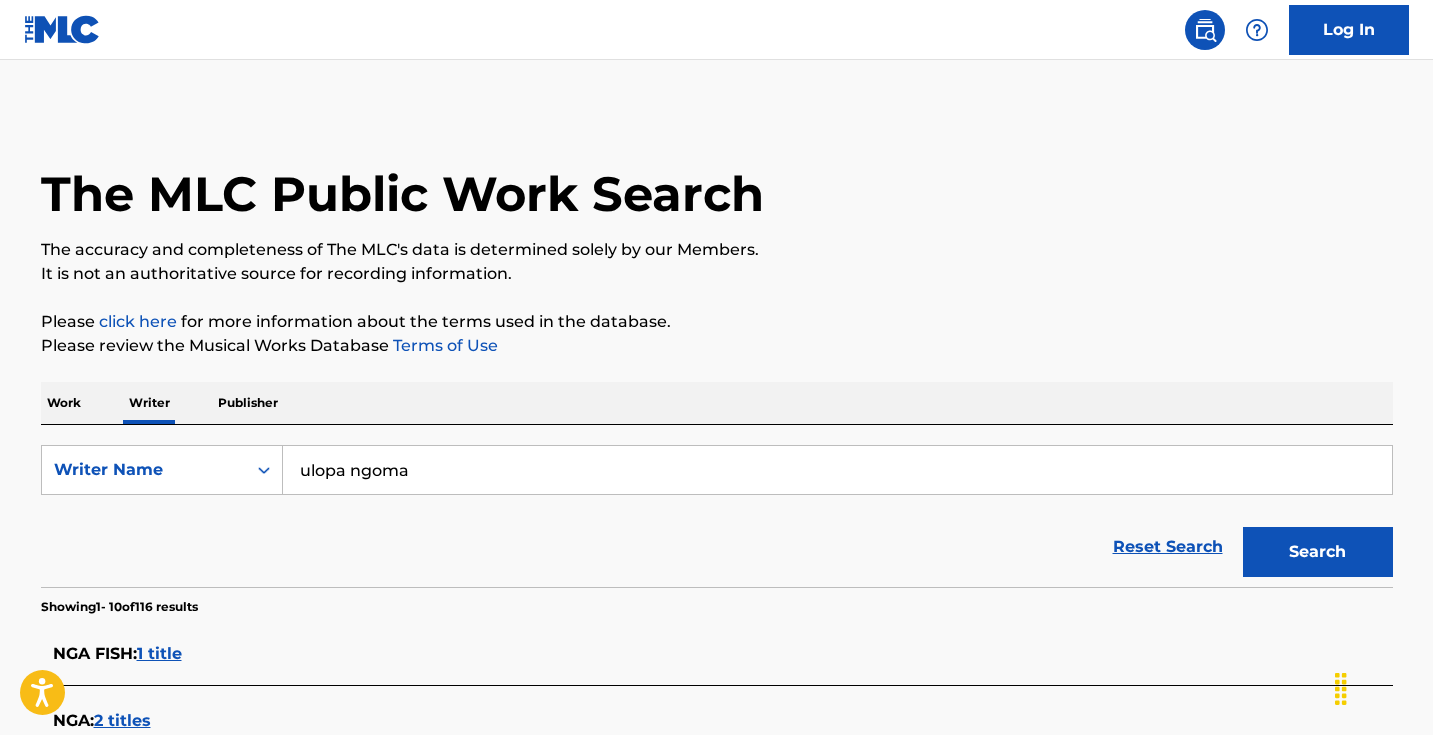 type on "ulopa ngoma" 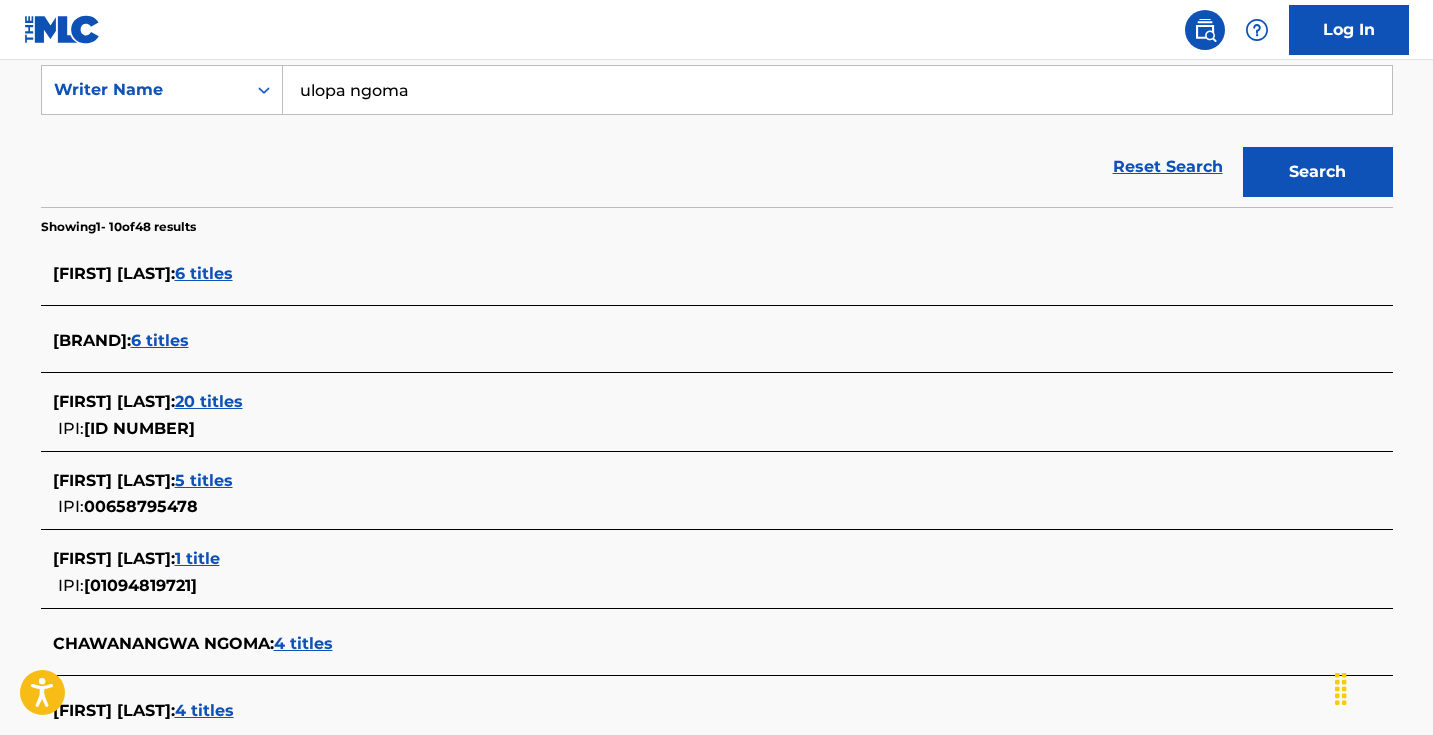 scroll, scrollTop: 382, scrollLeft: 0, axis: vertical 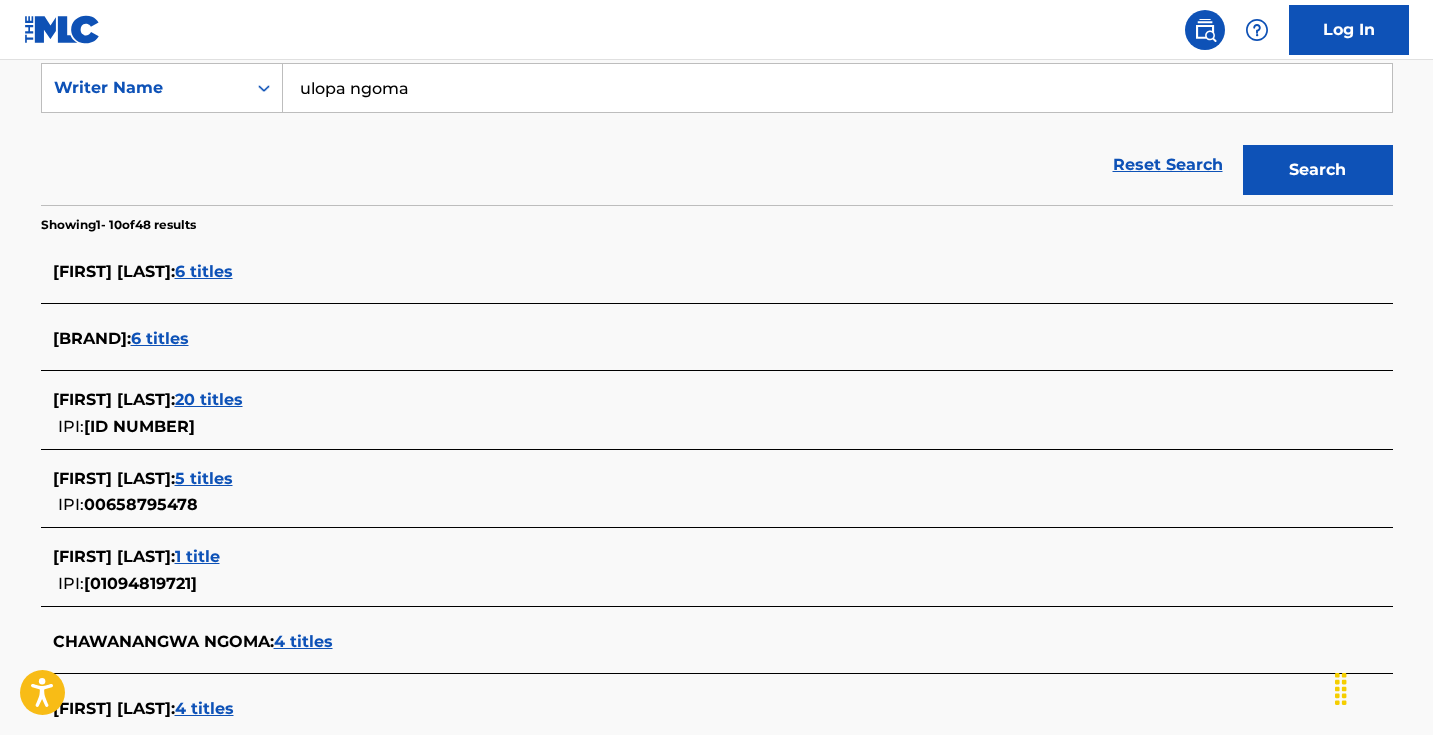 click on "ulopa ngoma" at bounding box center [837, 88] 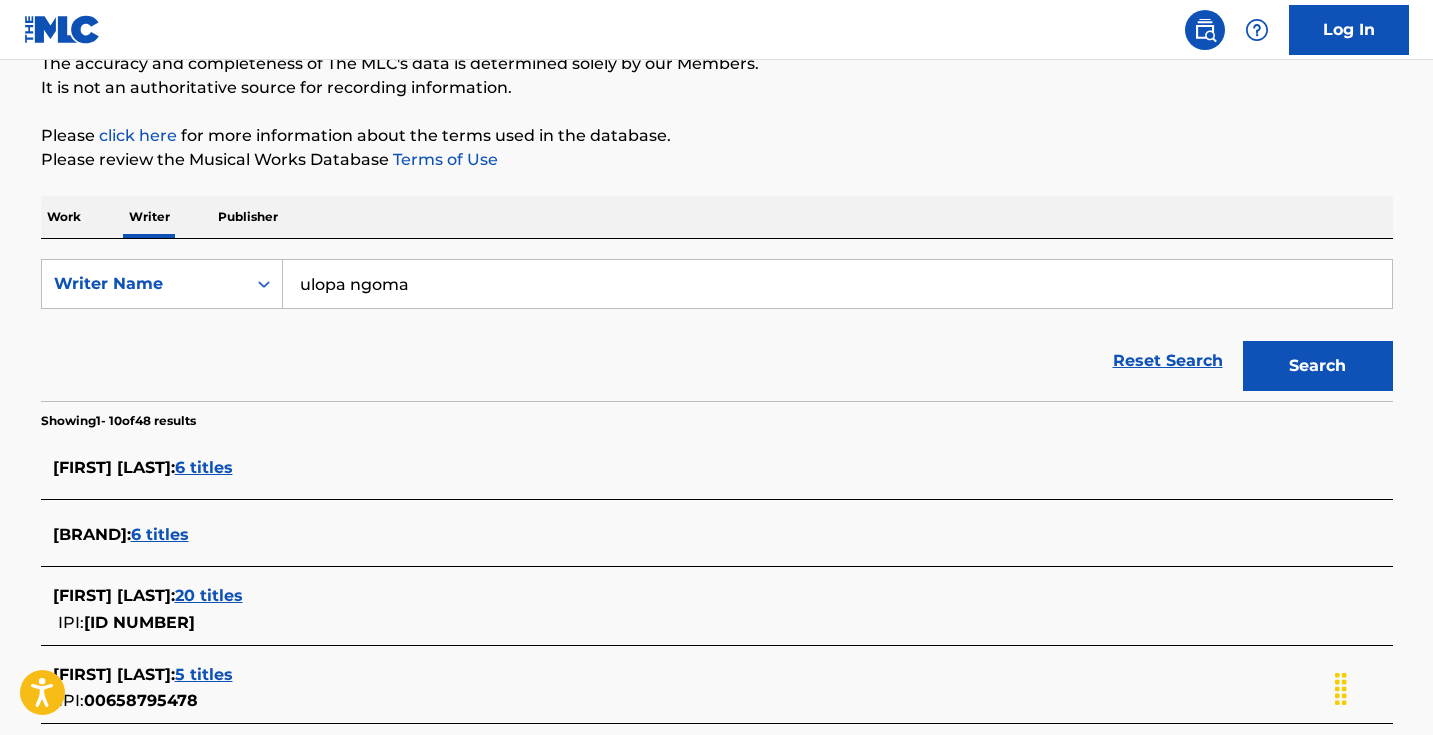 scroll, scrollTop: 144, scrollLeft: 0, axis: vertical 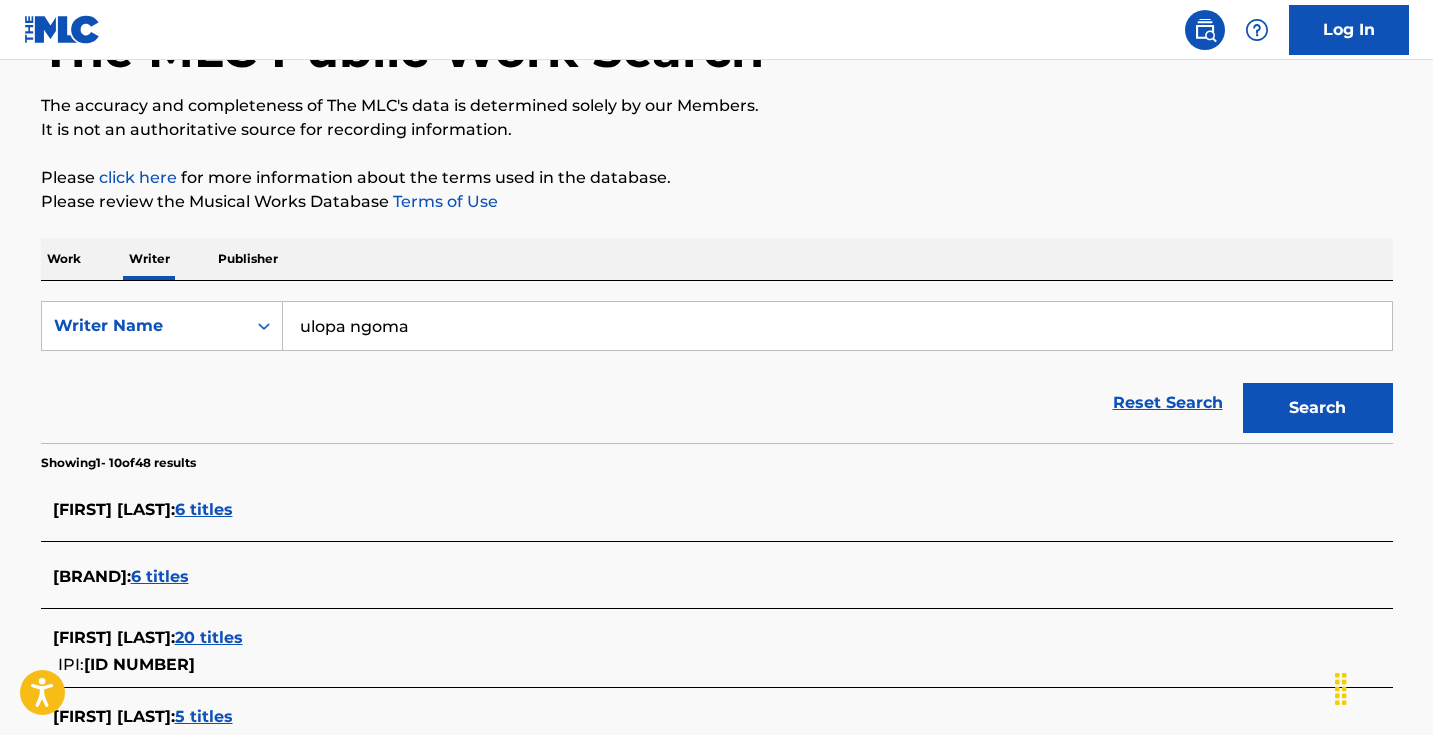 click on "Work" at bounding box center [64, 259] 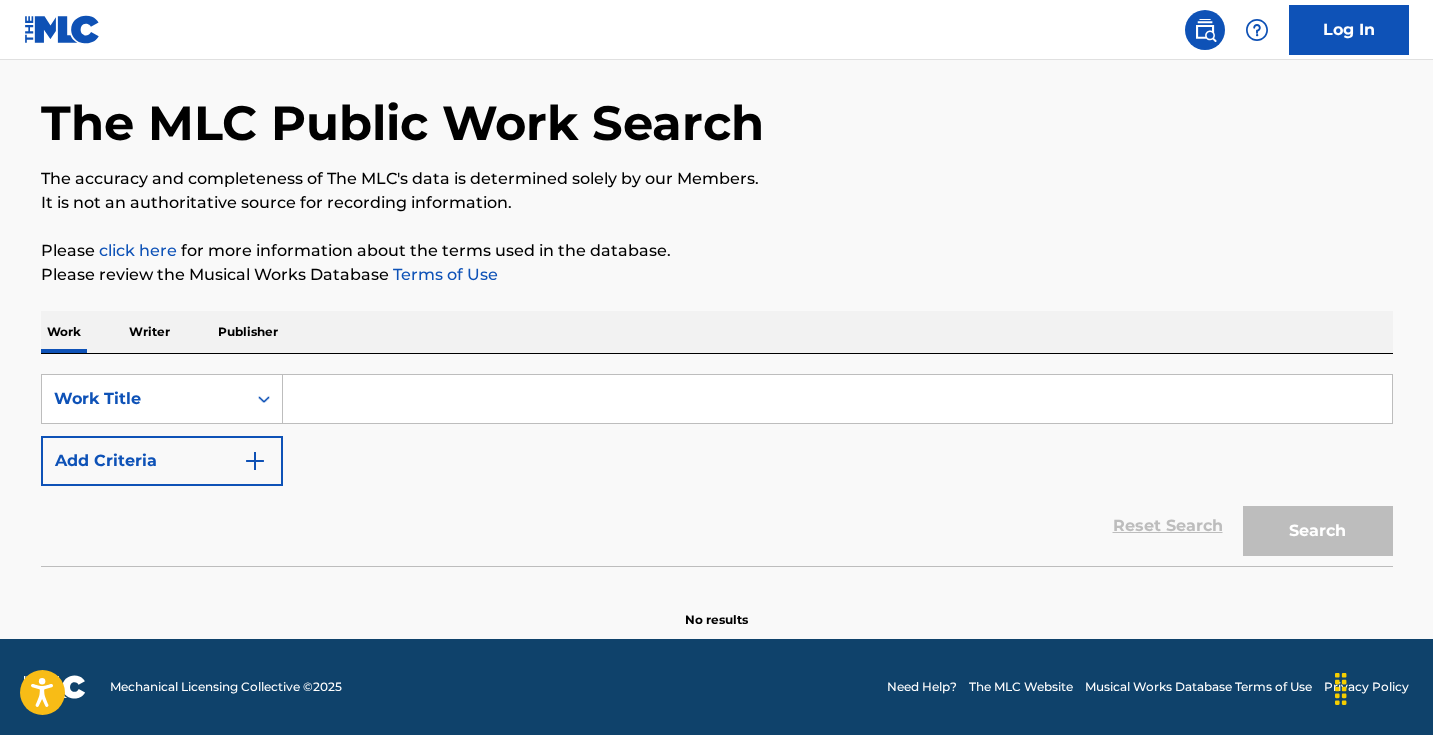 scroll, scrollTop: 0, scrollLeft: 0, axis: both 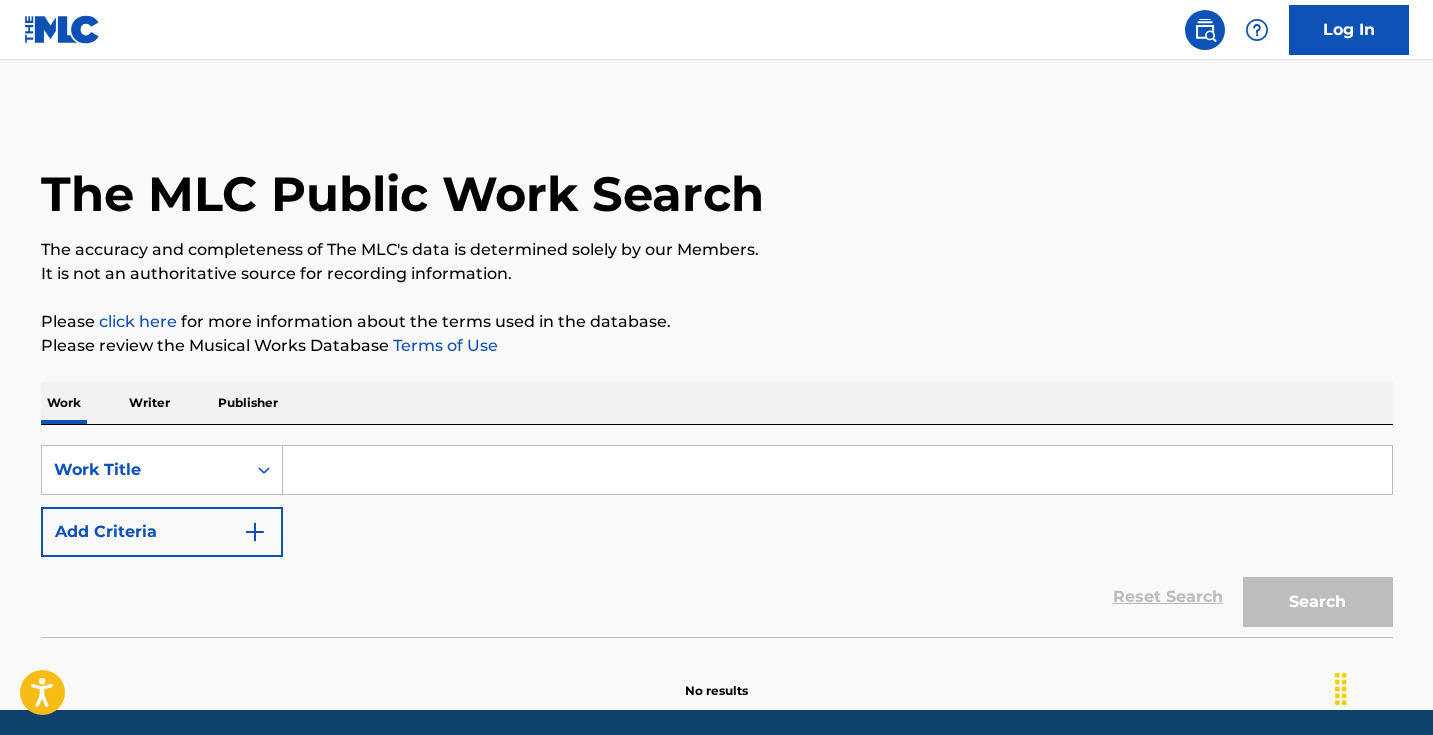 click on "Add Criteria" at bounding box center [162, 532] 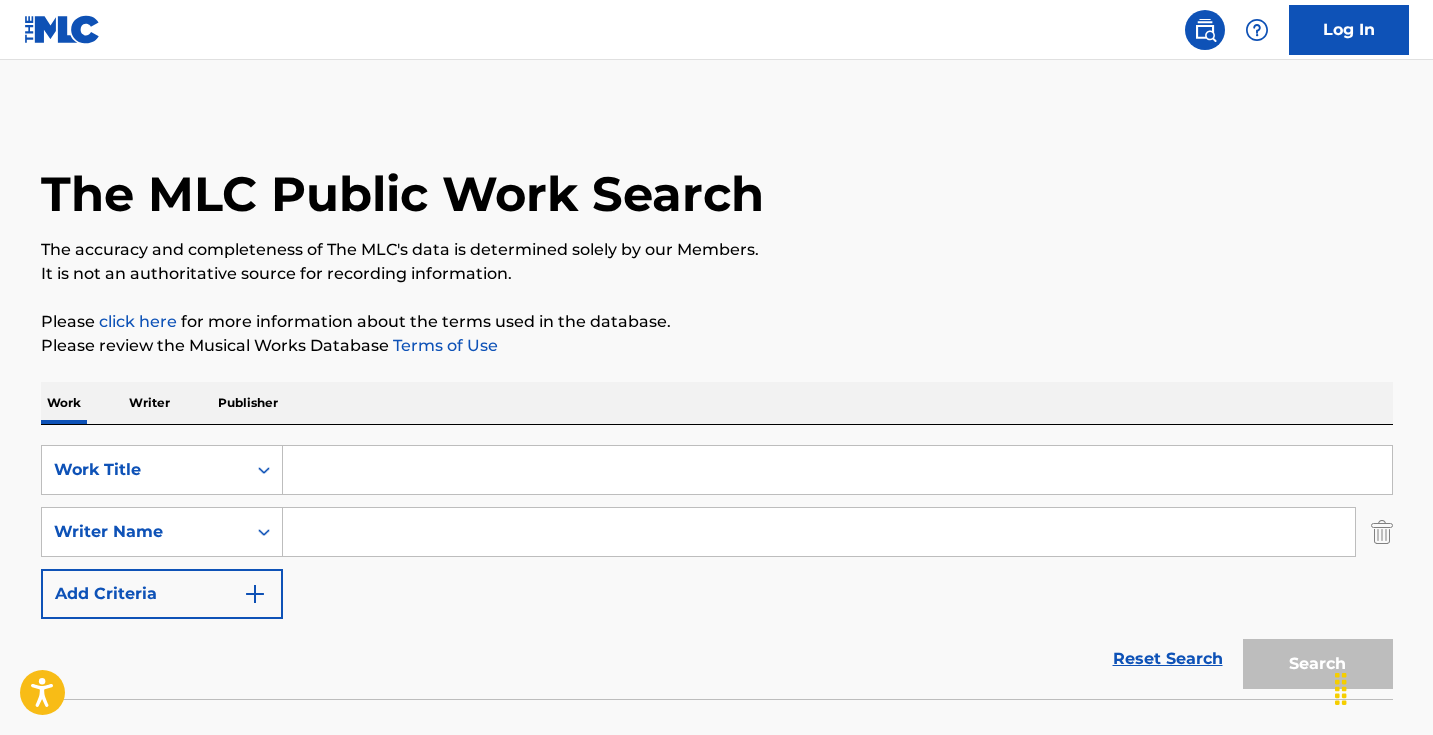 click at bounding box center [837, 470] 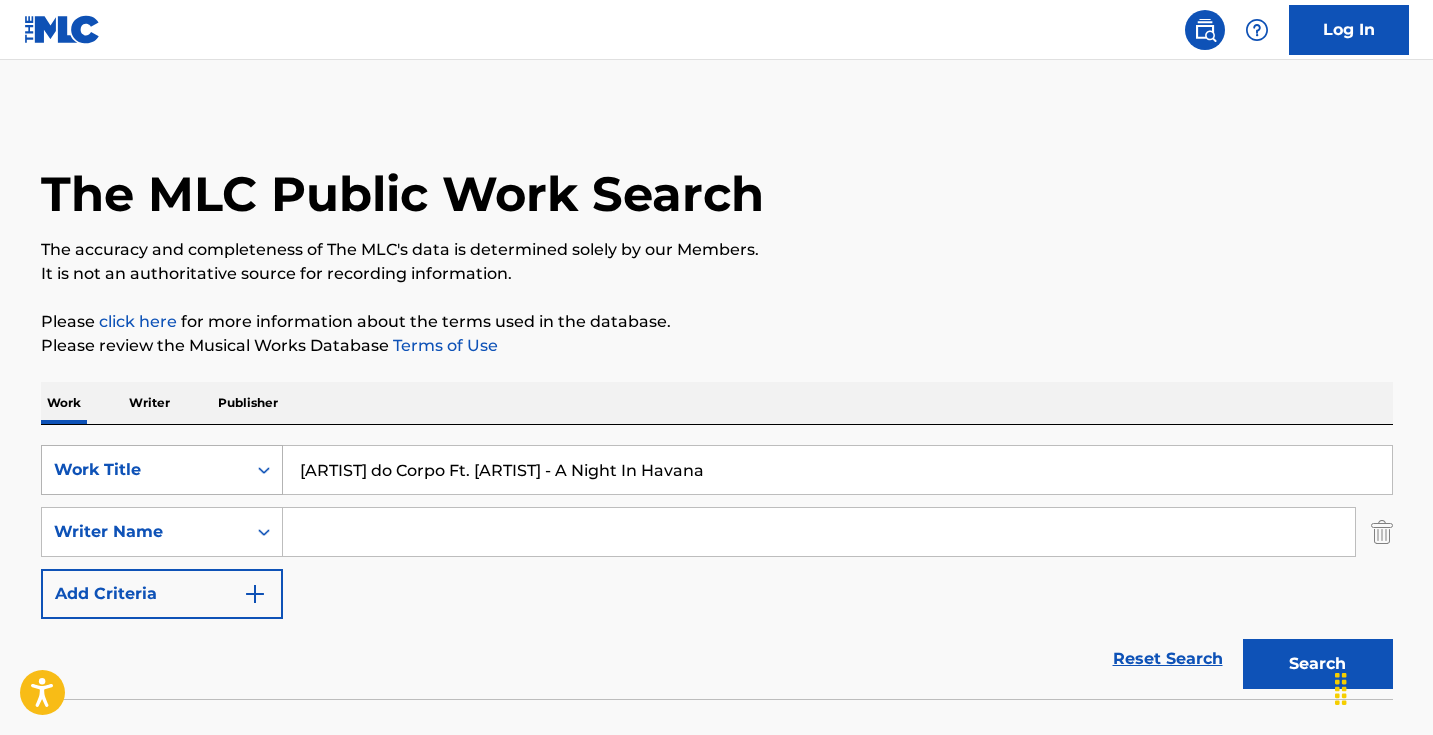 drag, startPoint x: 571, startPoint y: 474, endPoint x: 254, endPoint y: 457, distance: 317.4555 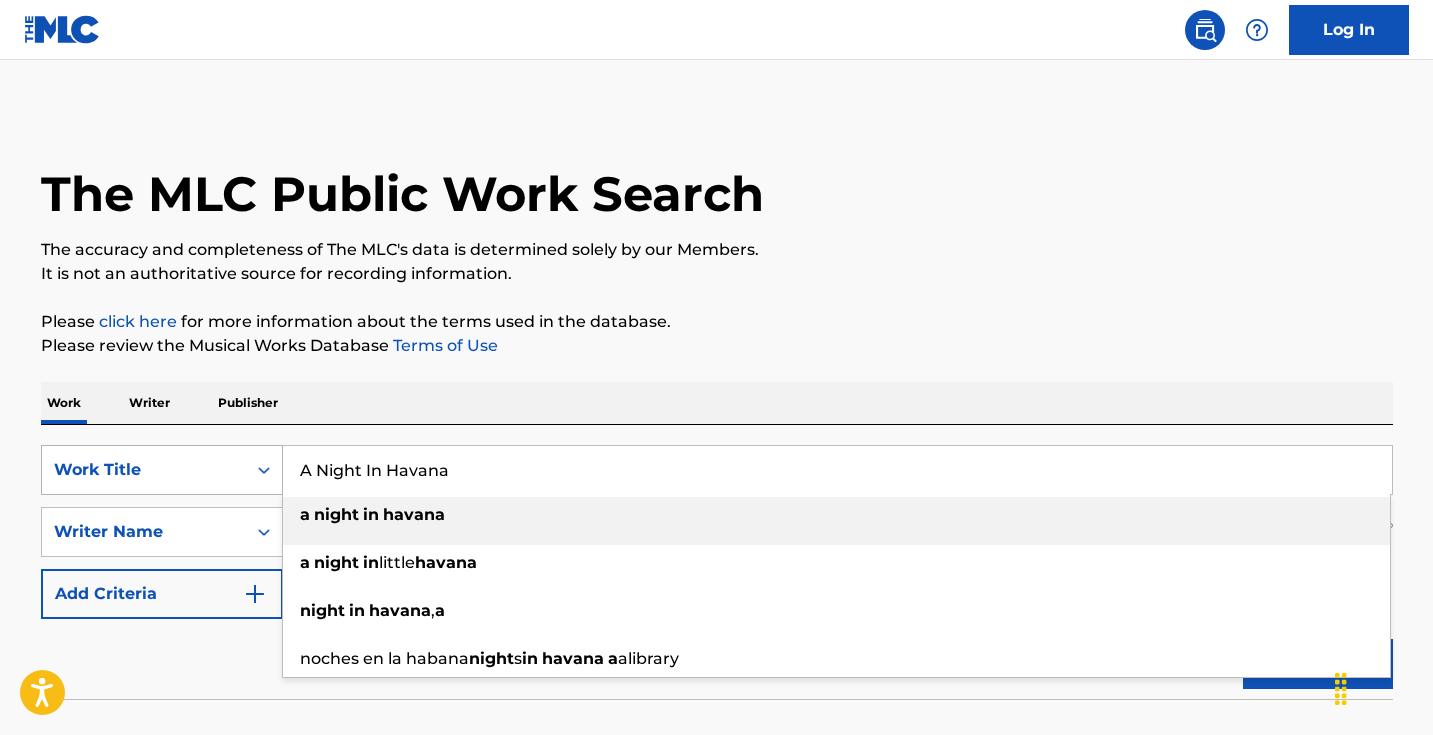 type on "a night in havana" 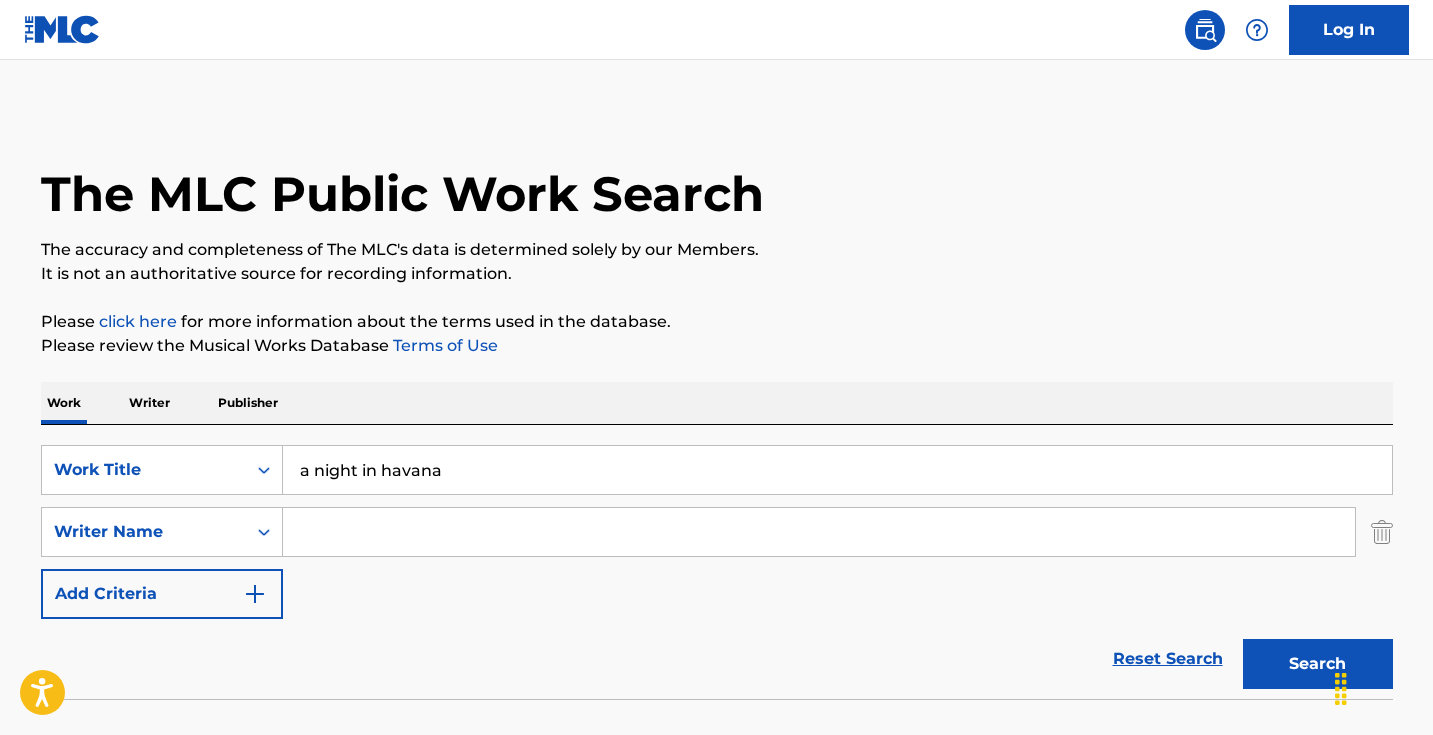 click on "Search" at bounding box center (1318, 664) 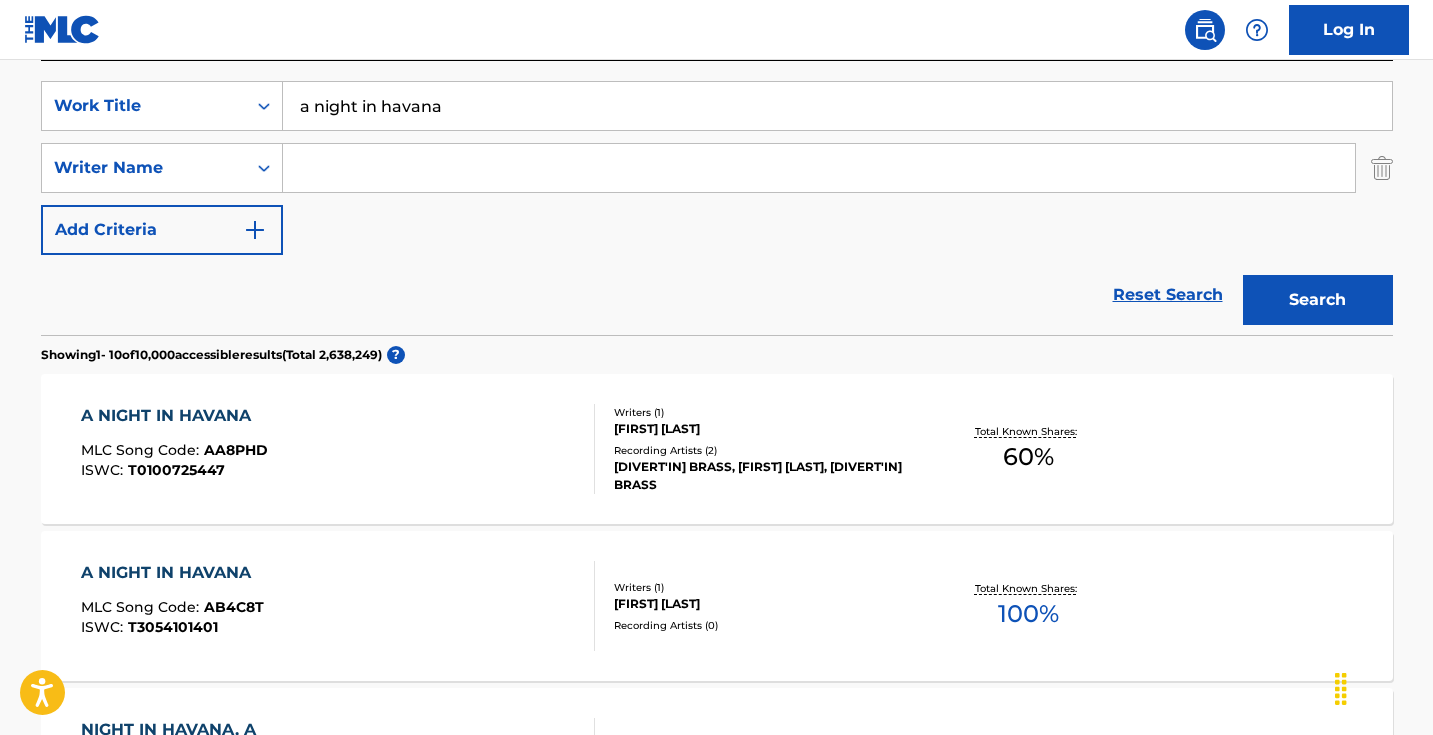 scroll, scrollTop: 36, scrollLeft: 0, axis: vertical 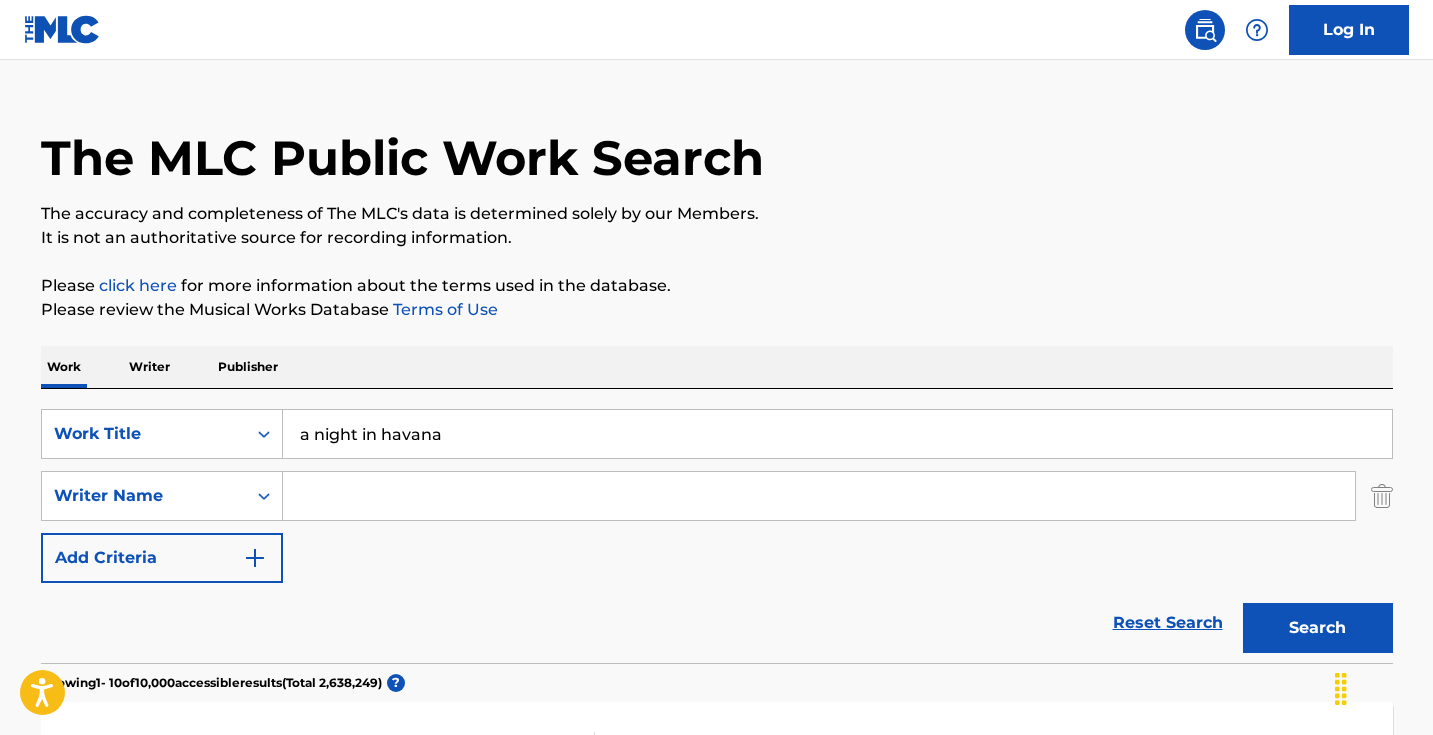 click at bounding box center [819, 496] 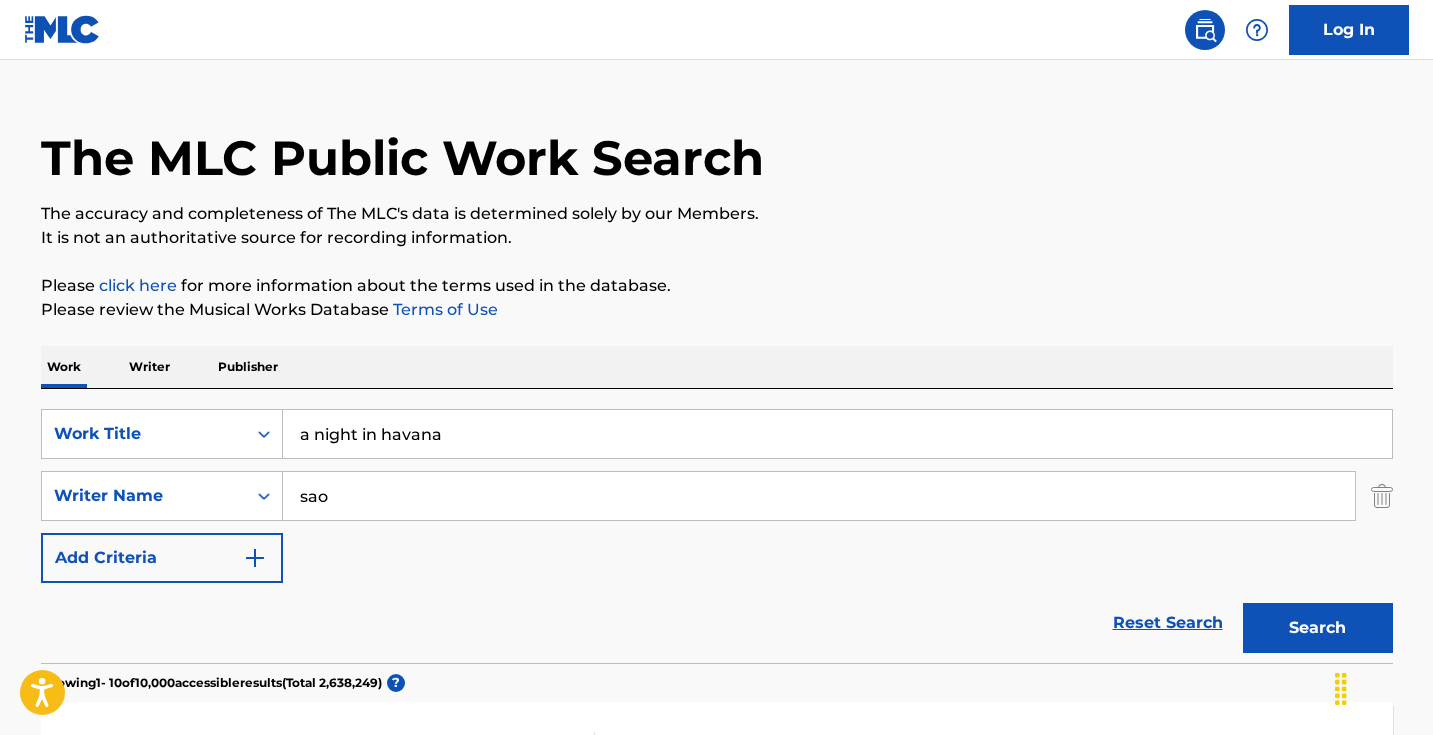 type on "sao" 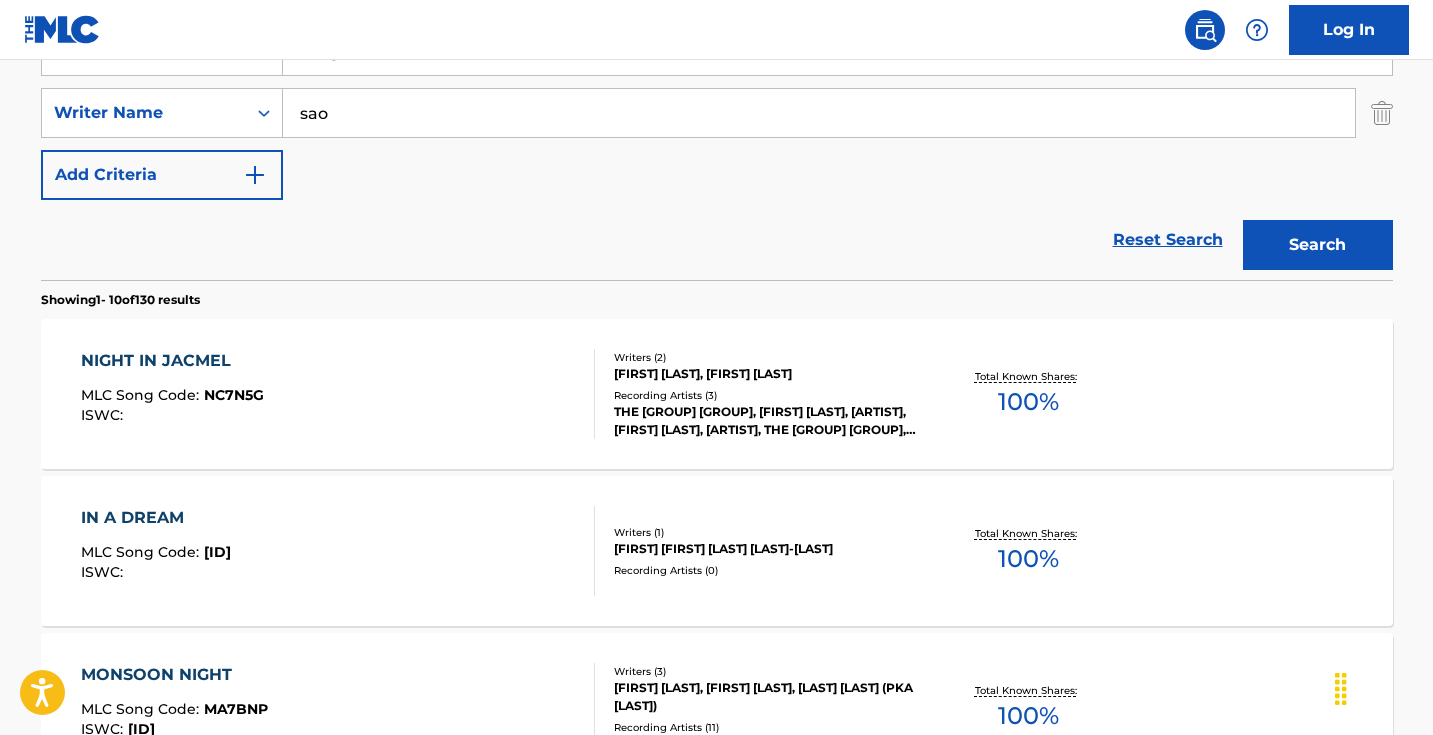 scroll, scrollTop: 487, scrollLeft: 0, axis: vertical 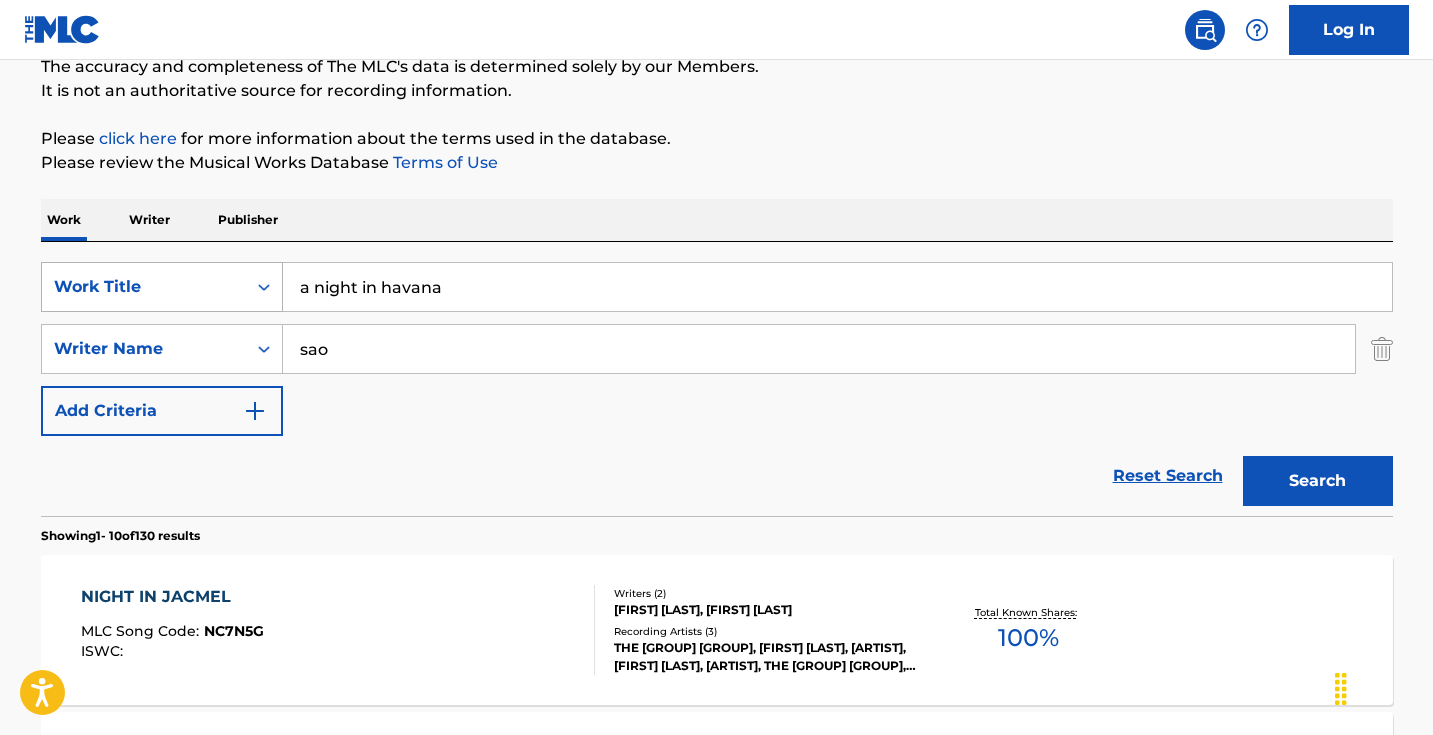 drag, startPoint x: 463, startPoint y: 283, endPoint x: 249, endPoint y: 282, distance: 214.00233 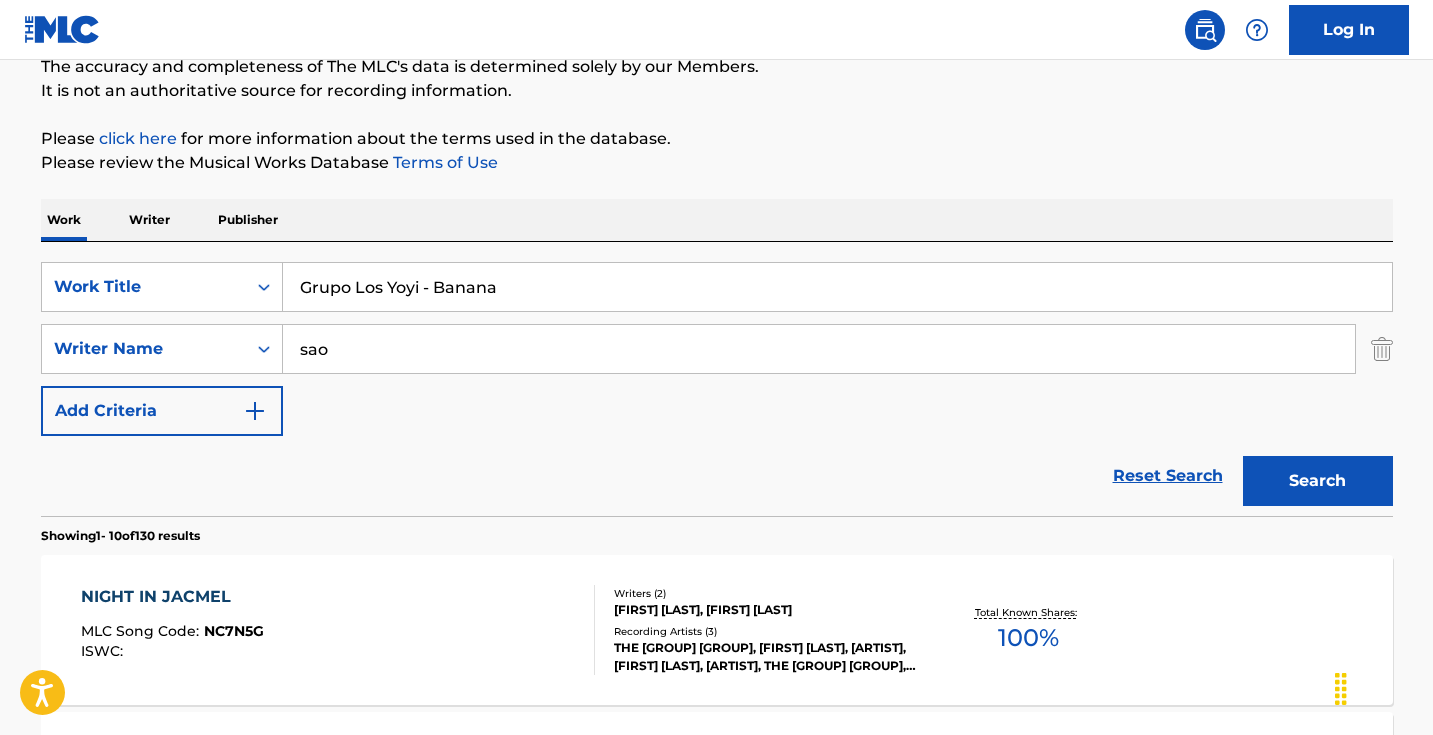 drag, startPoint x: 436, startPoint y: 291, endPoint x: 178, endPoint y: 251, distance: 261.08237 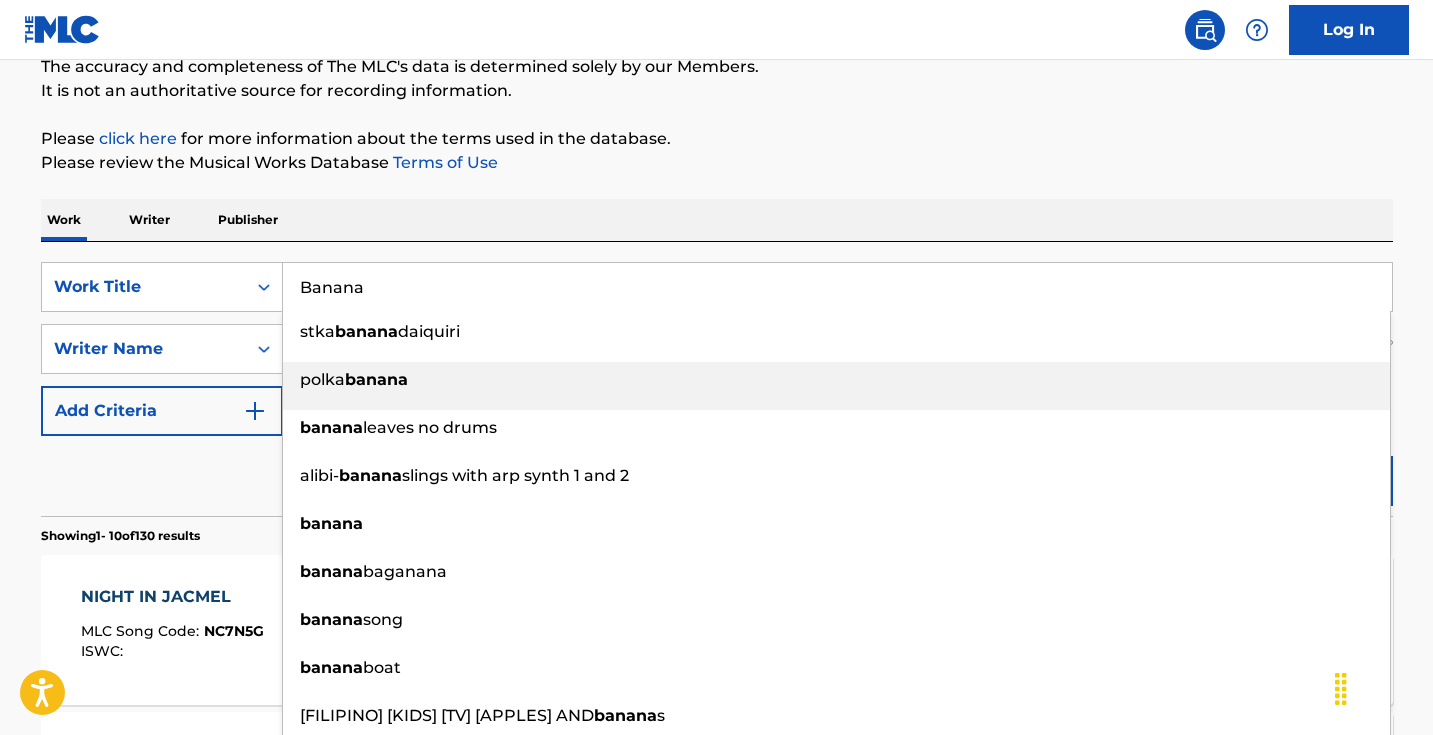 type on "Banana" 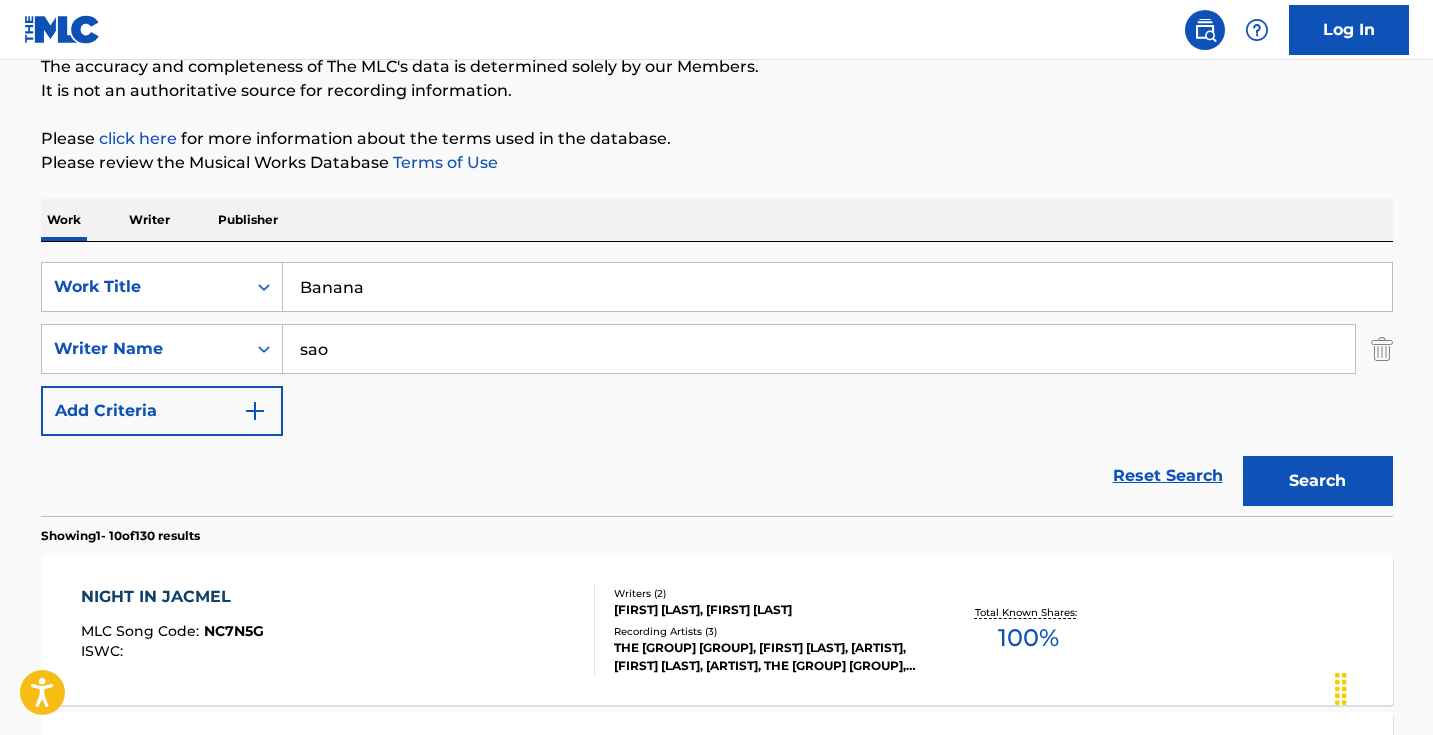 click on "Work Writer Publisher" at bounding box center [717, 220] 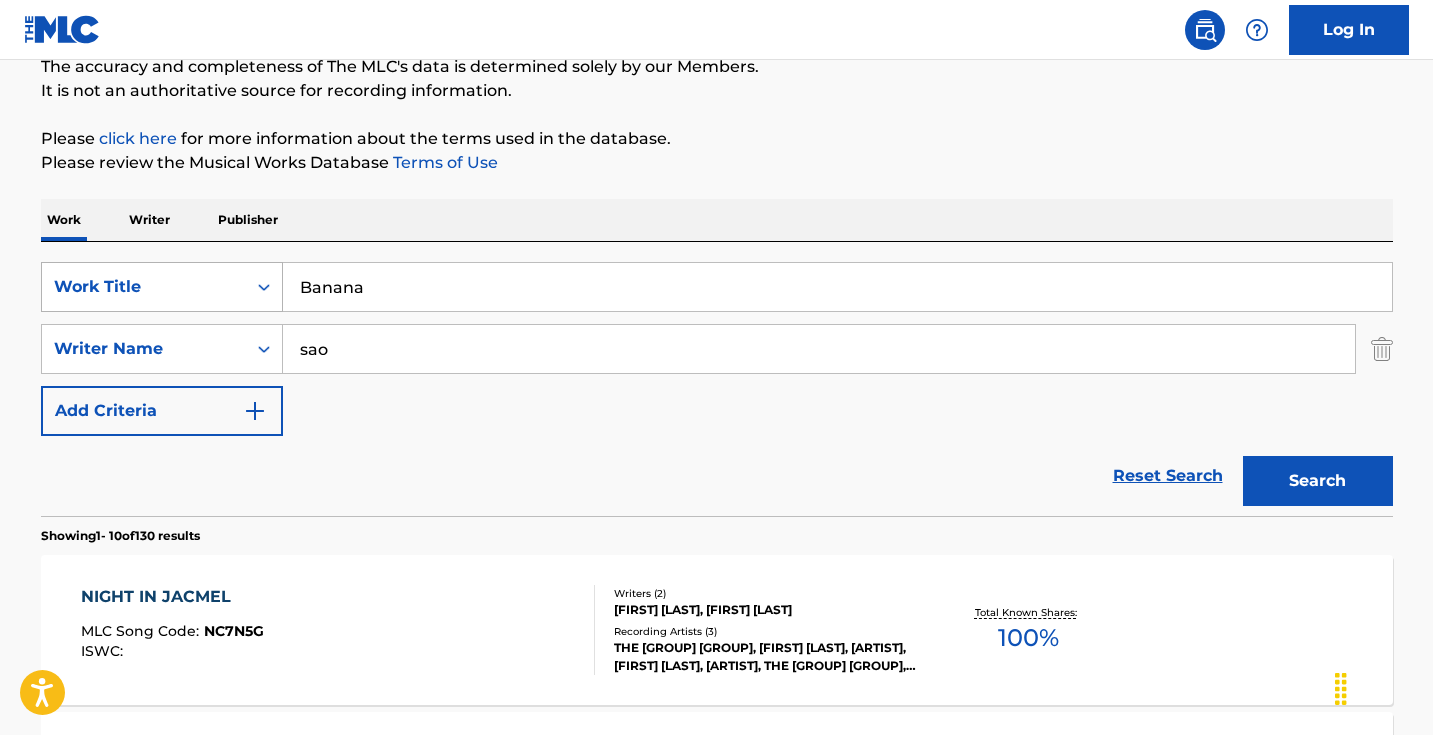 drag, startPoint x: 424, startPoint y: 356, endPoint x: 183, endPoint y: 279, distance: 253.00198 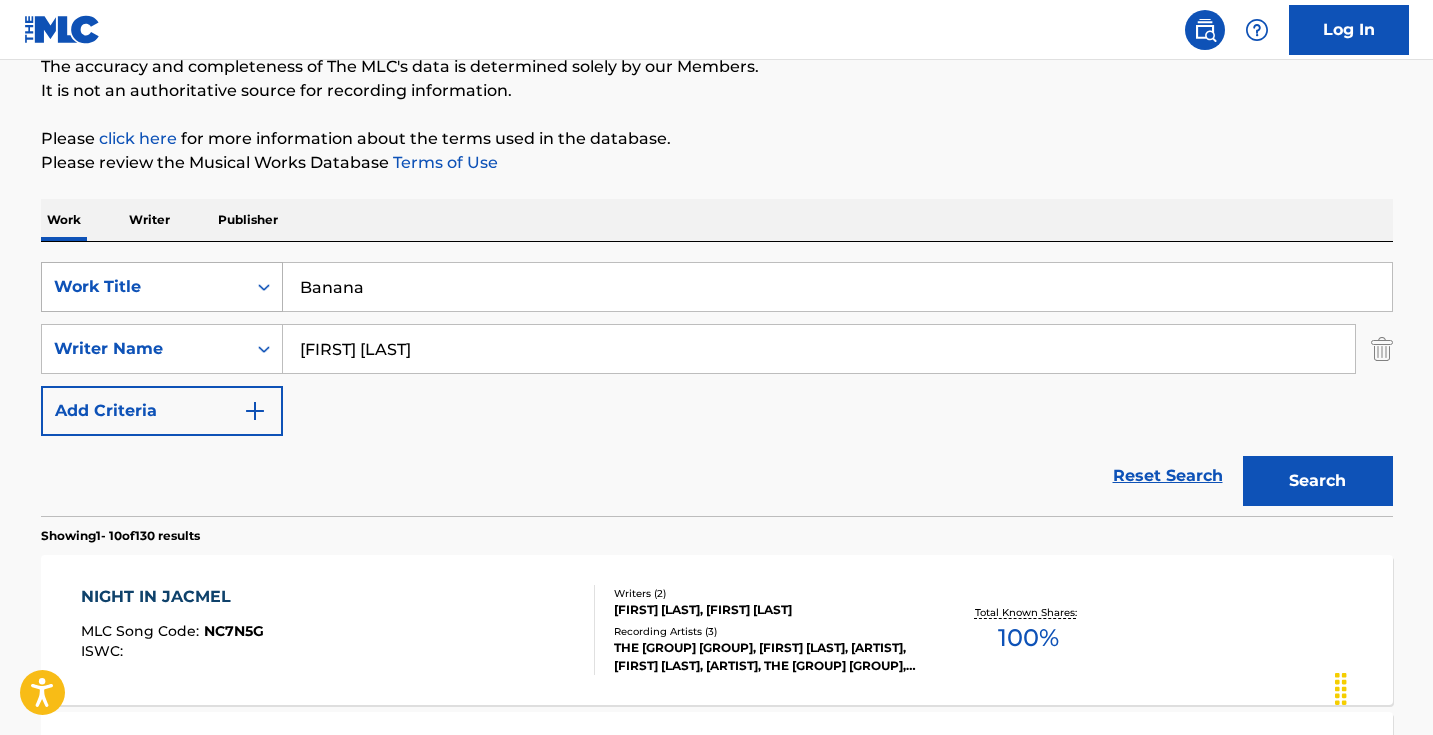 click on "Search" at bounding box center (1318, 481) 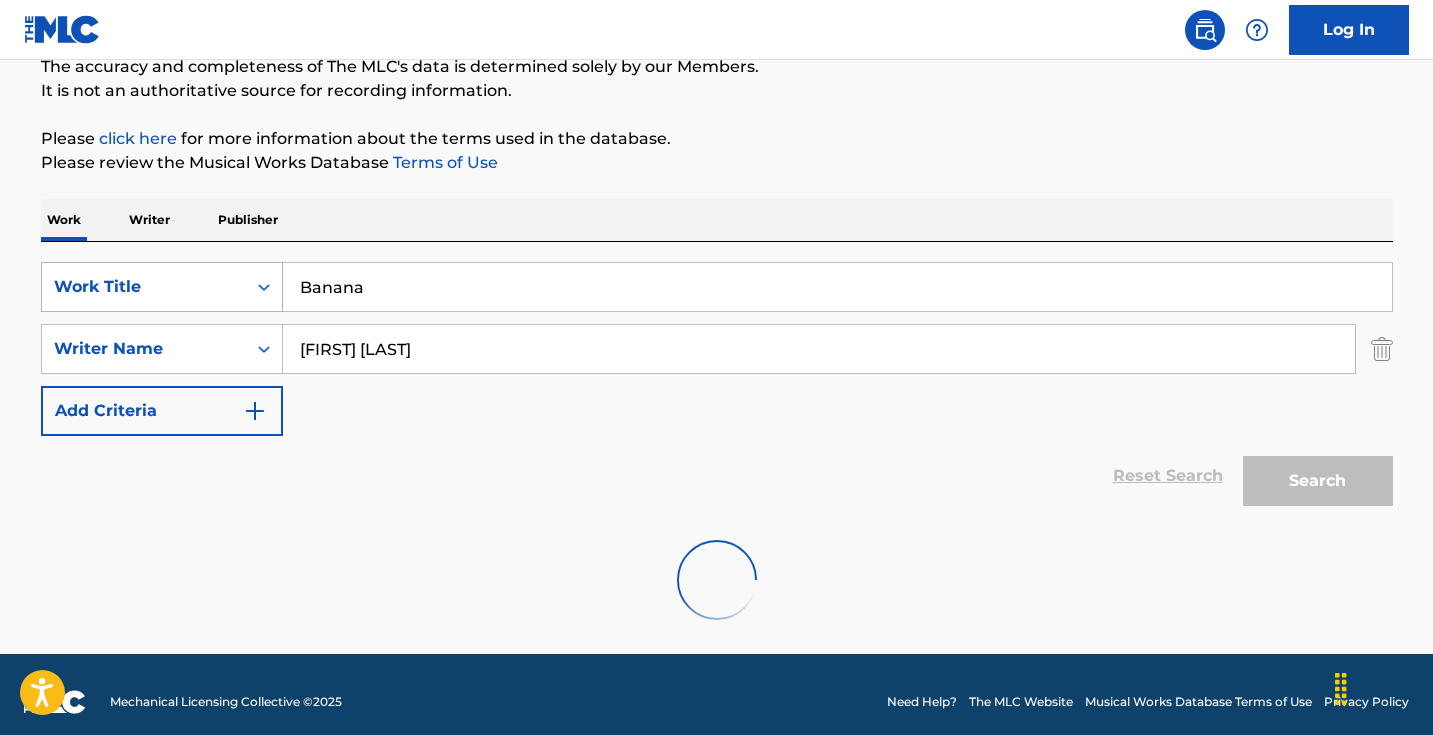scroll, scrollTop: 133, scrollLeft: 0, axis: vertical 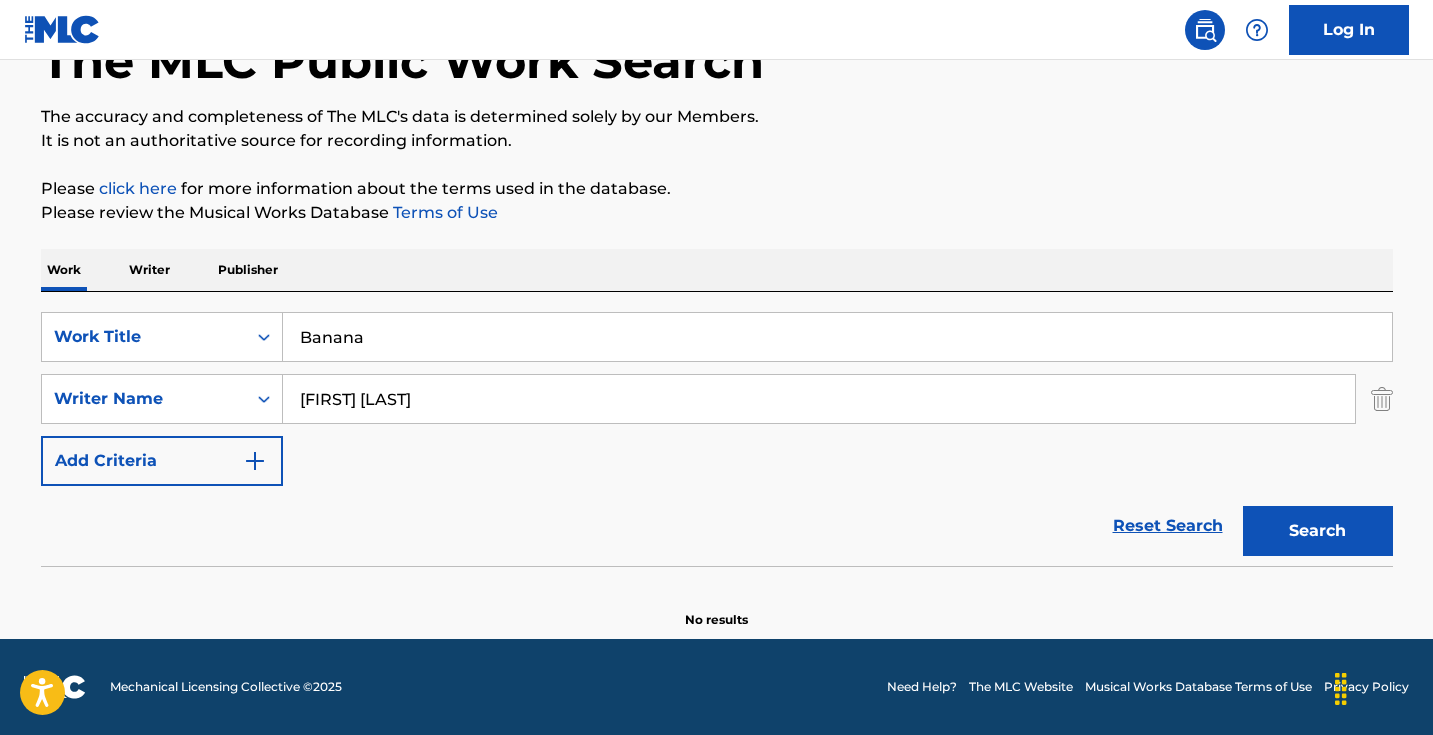 drag, startPoint x: 447, startPoint y: 413, endPoint x: 288, endPoint y: 409, distance: 159.05031 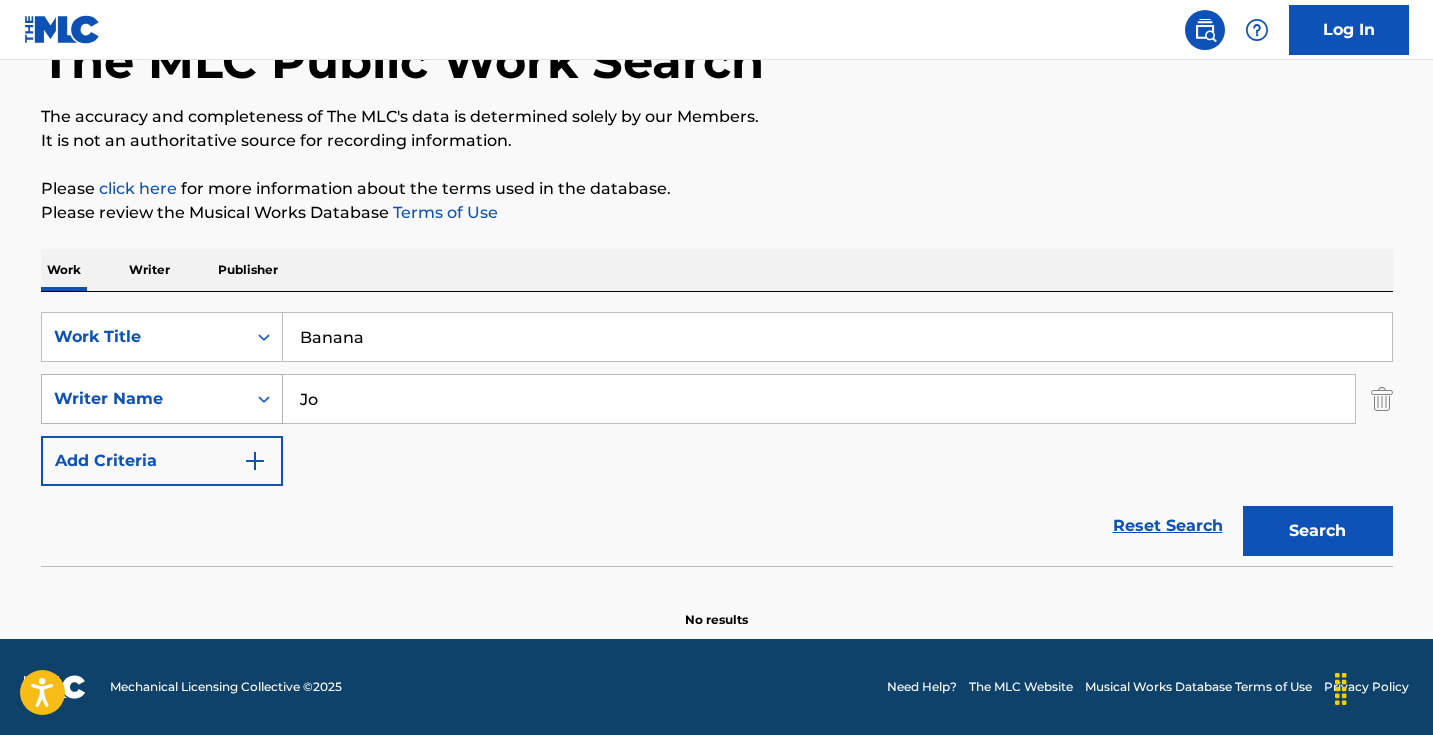 type on "J" 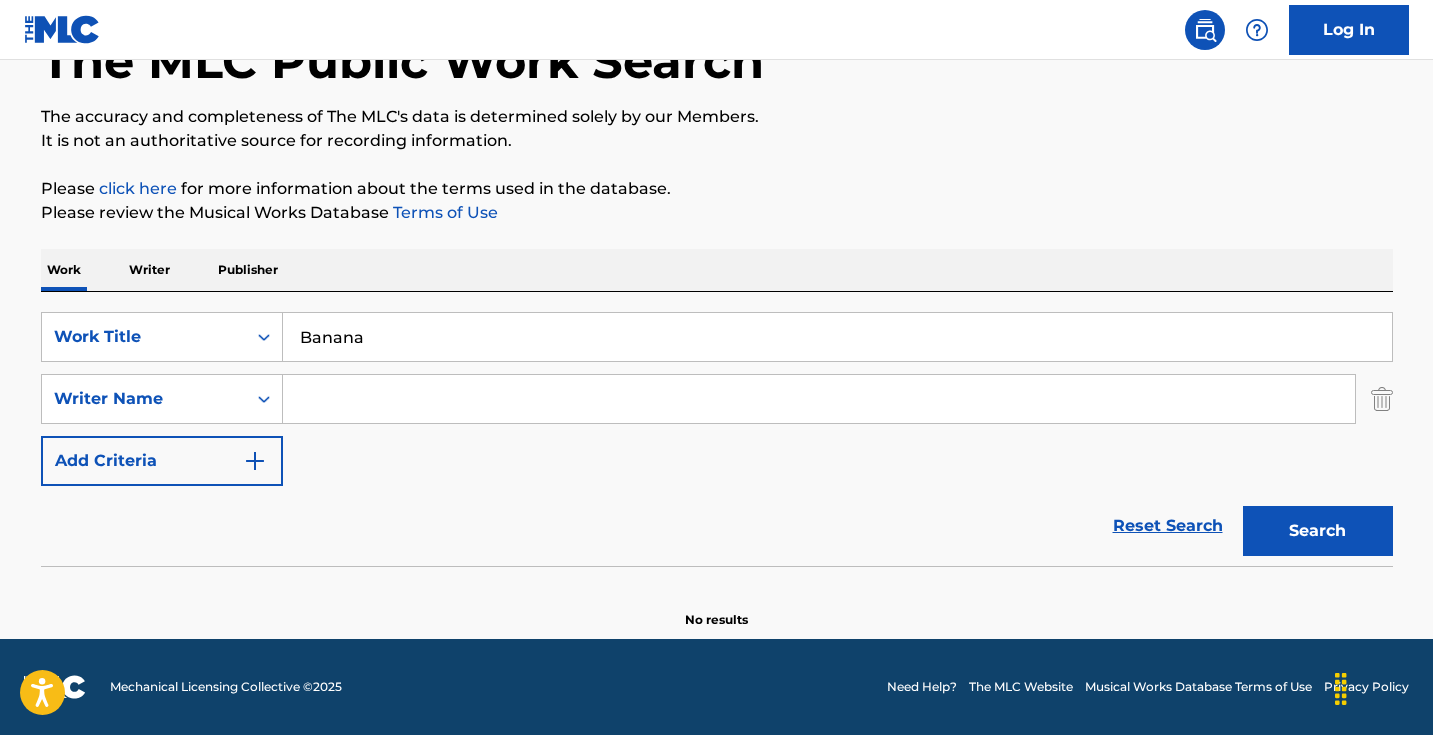 type 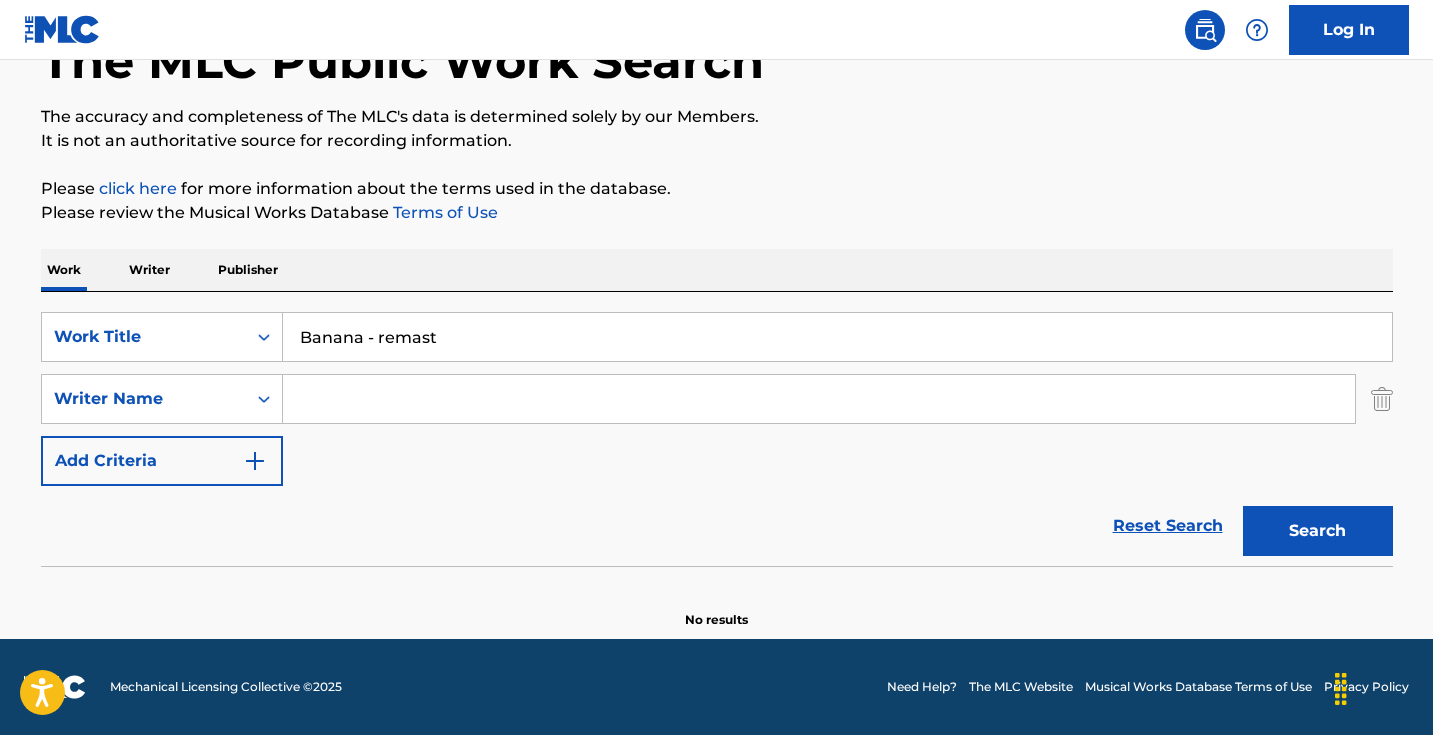 click on "Search" at bounding box center (1318, 531) 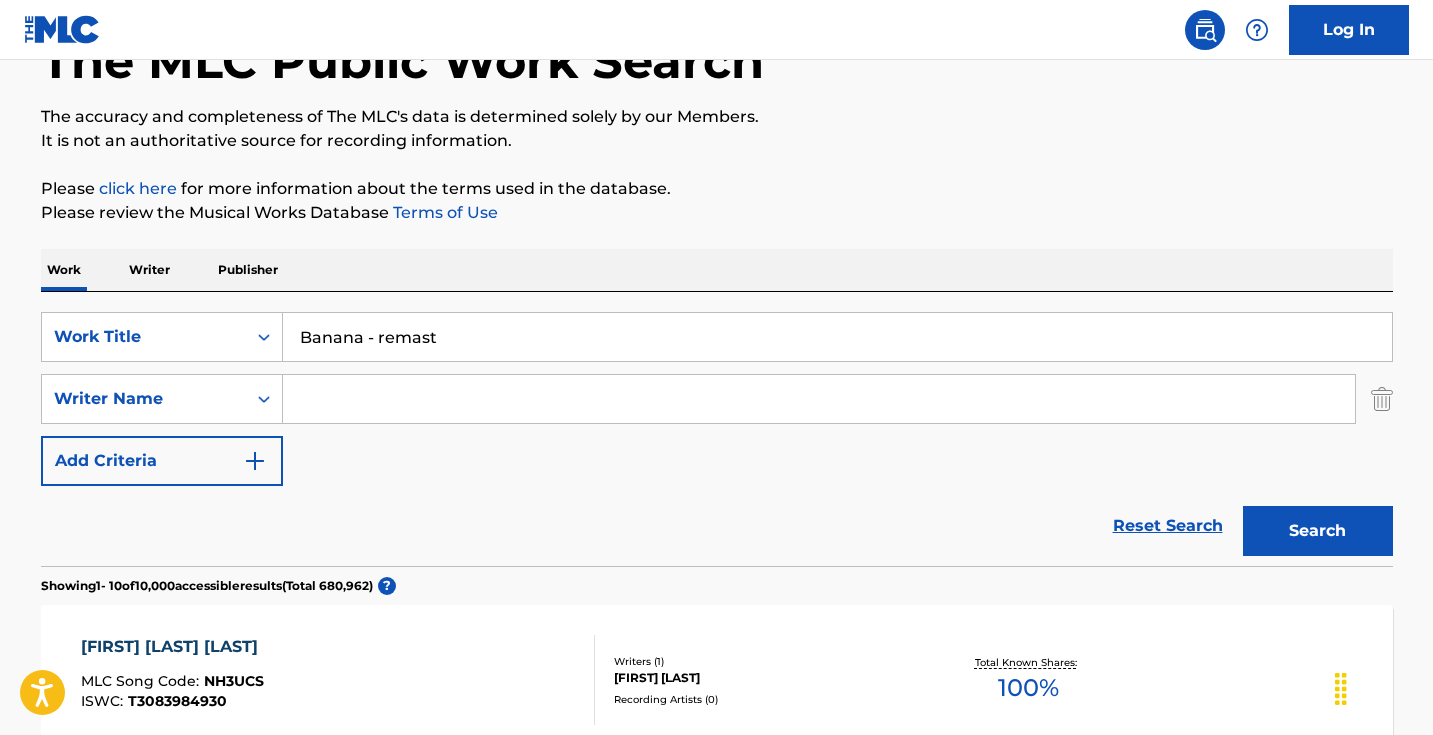 click on "Banana - remast" at bounding box center (837, 337) 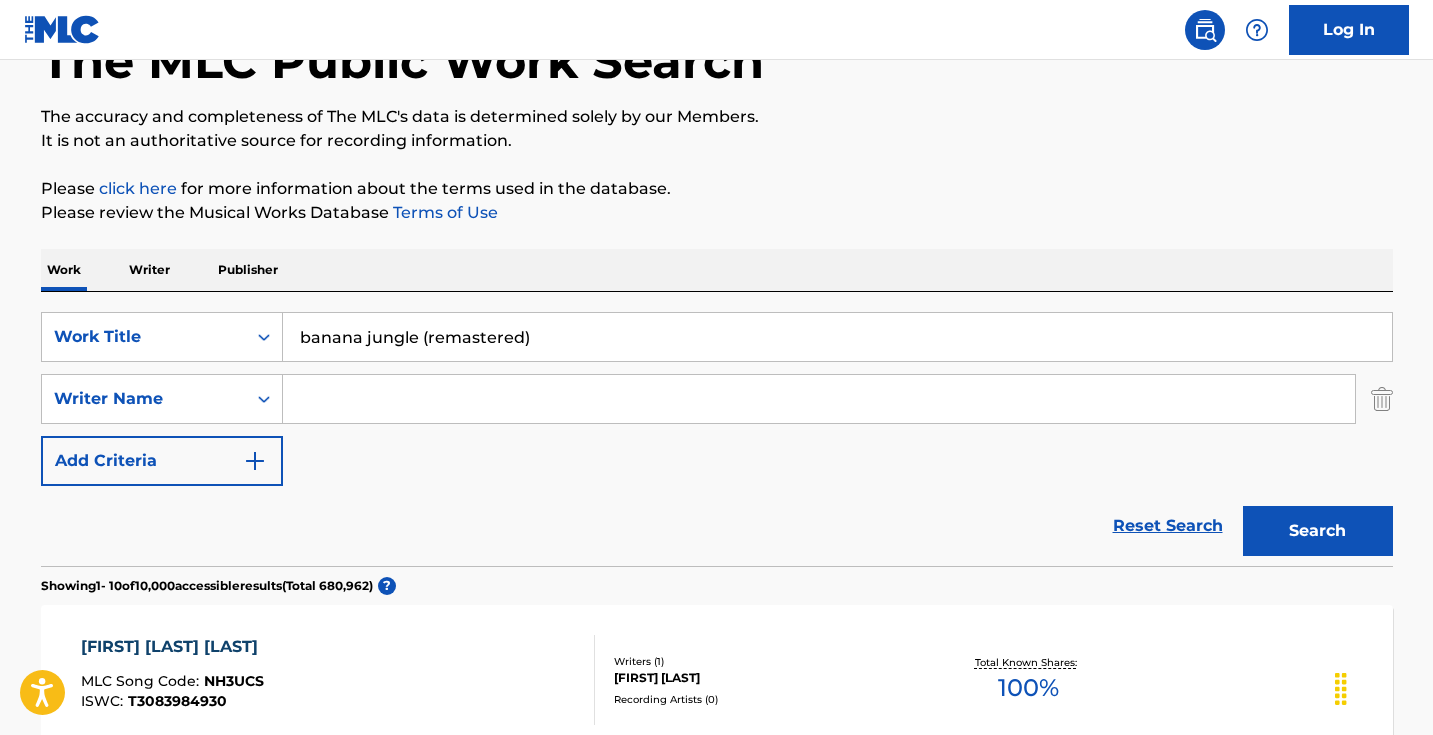 drag, startPoint x: 615, startPoint y: 338, endPoint x: 357, endPoint y: 338, distance: 258 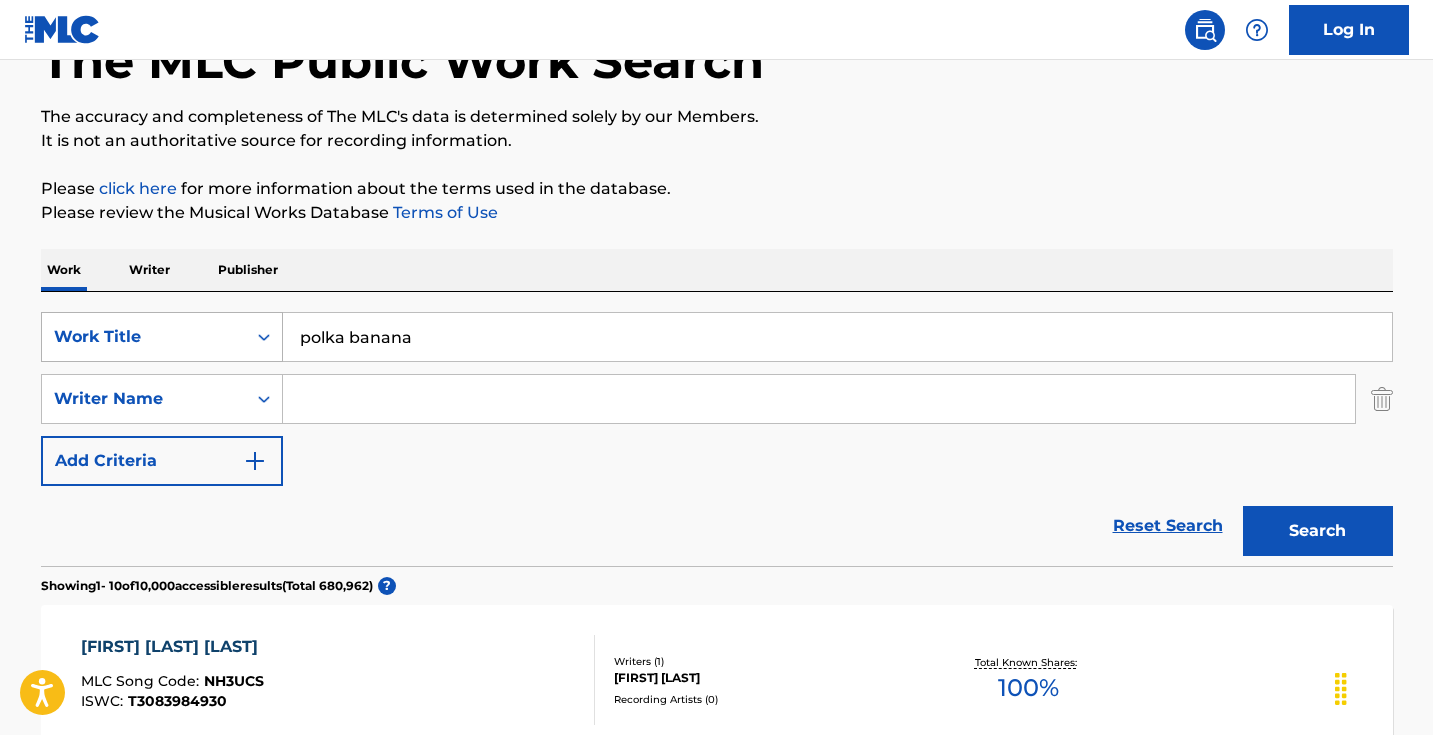 drag, startPoint x: 351, startPoint y: 337, endPoint x: 231, endPoint y: 331, distance: 120.14991 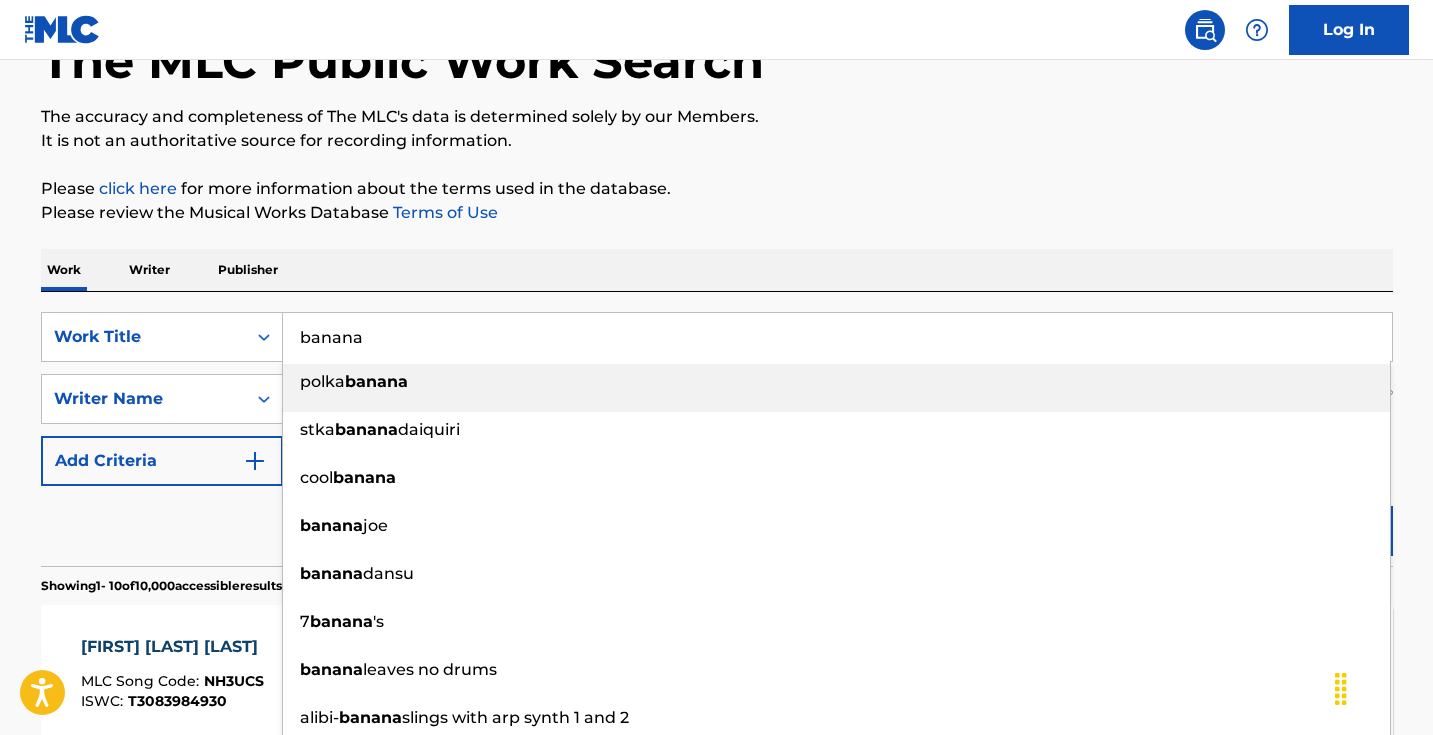type on "banana" 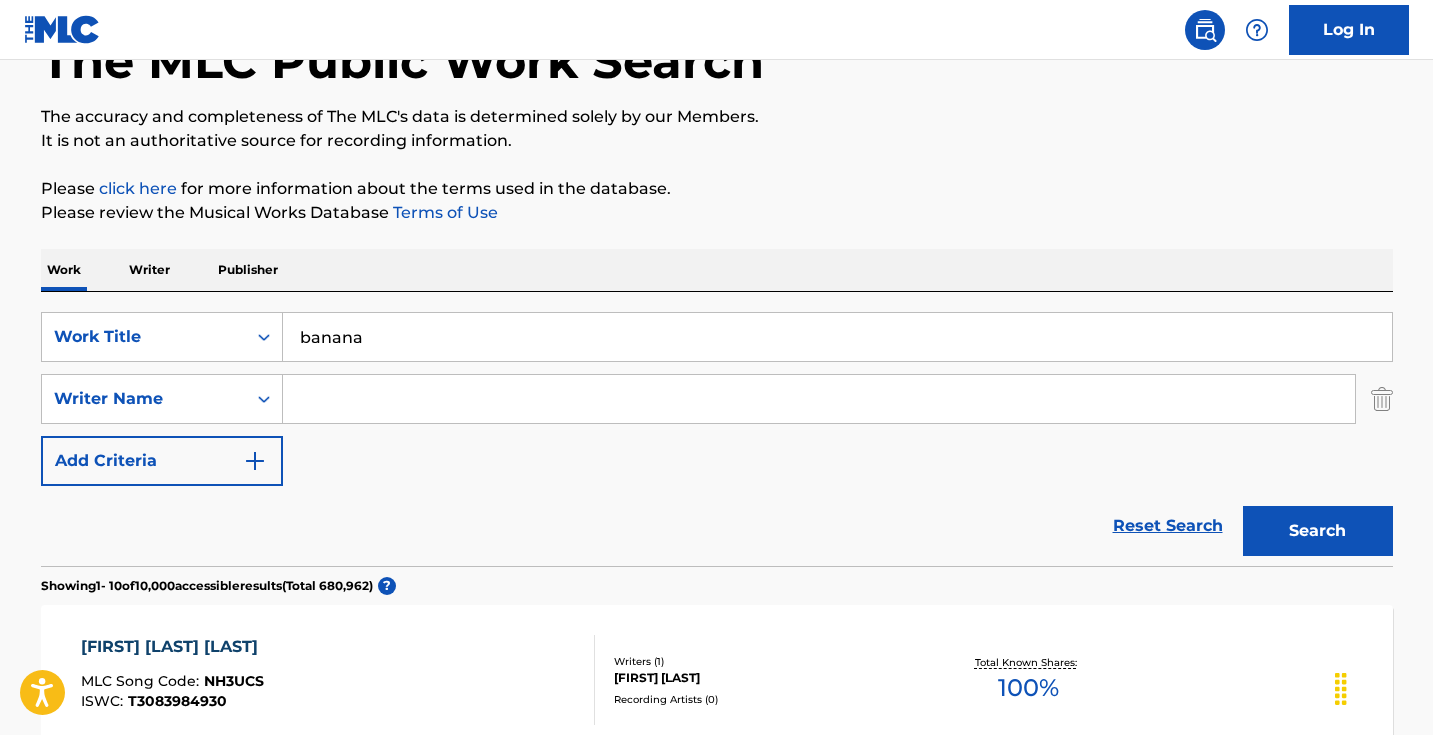 click on "Please review the Musical Works Database   Terms of Use" at bounding box center (717, 213) 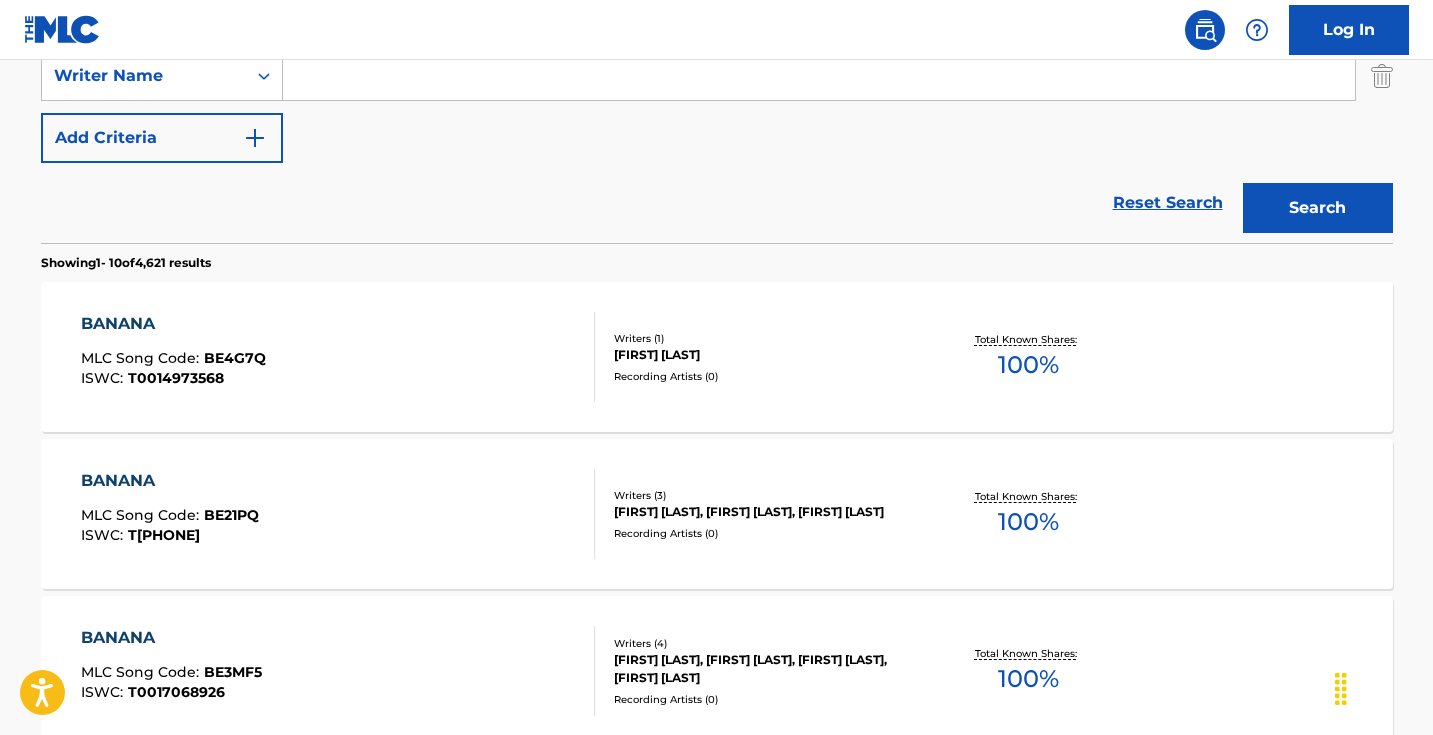 scroll, scrollTop: 338, scrollLeft: 0, axis: vertical 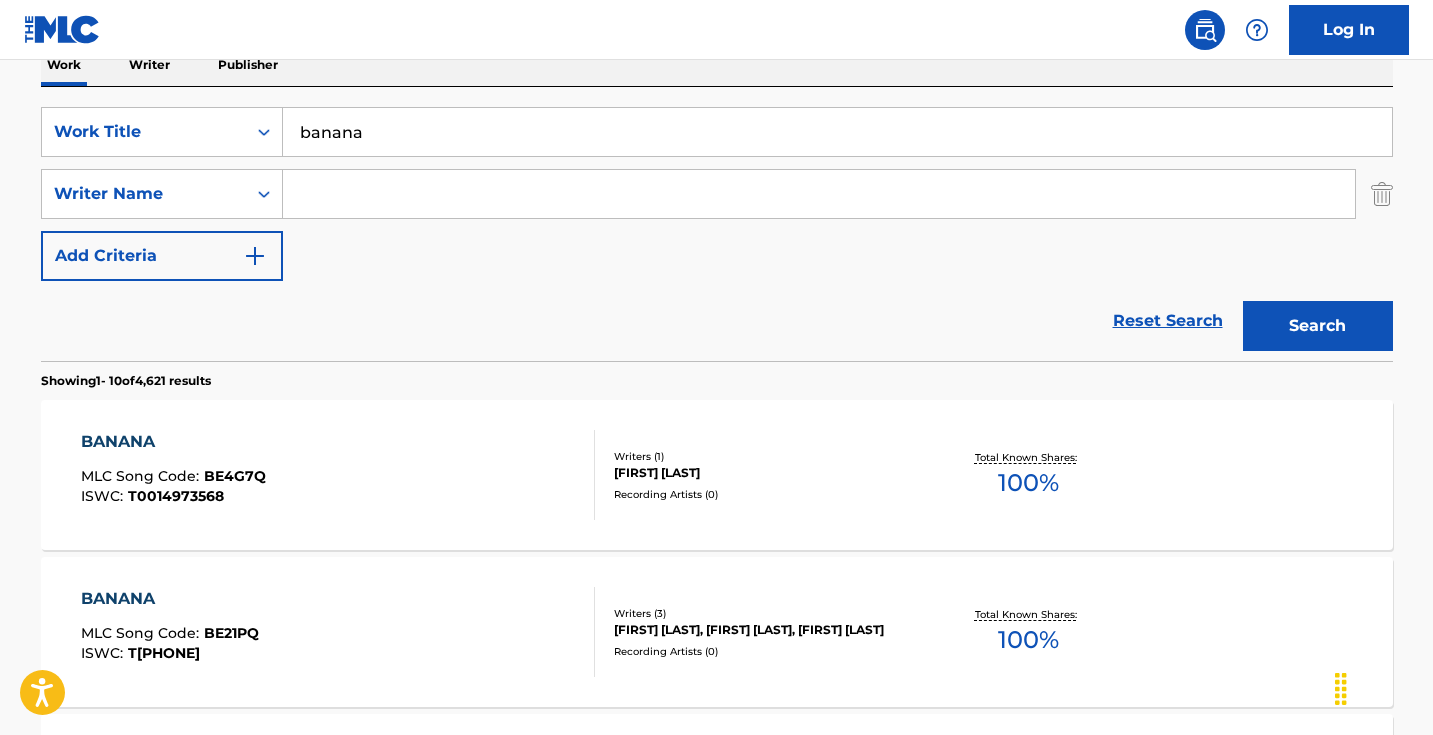 click at bounding box center (819, 194) 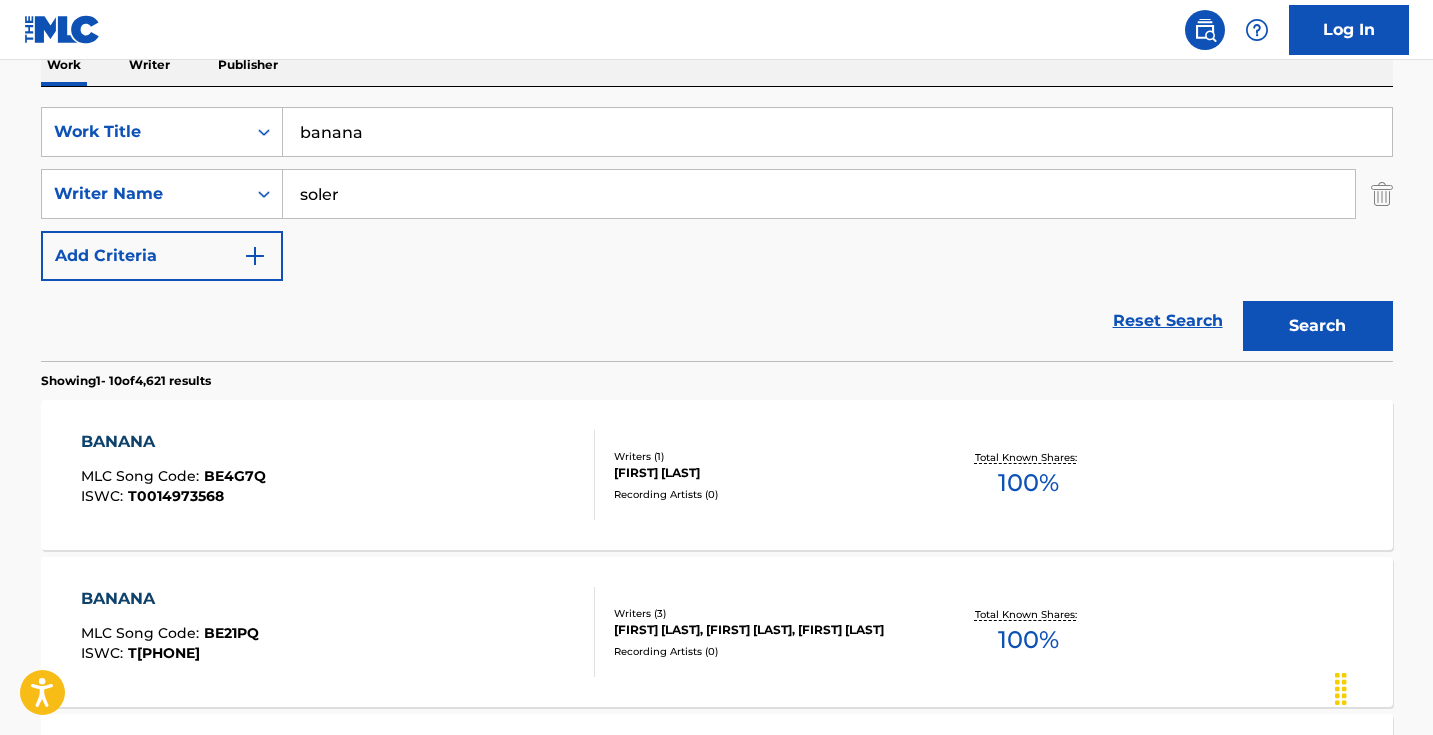 click on "Search" at bounding box center [1318, 326] 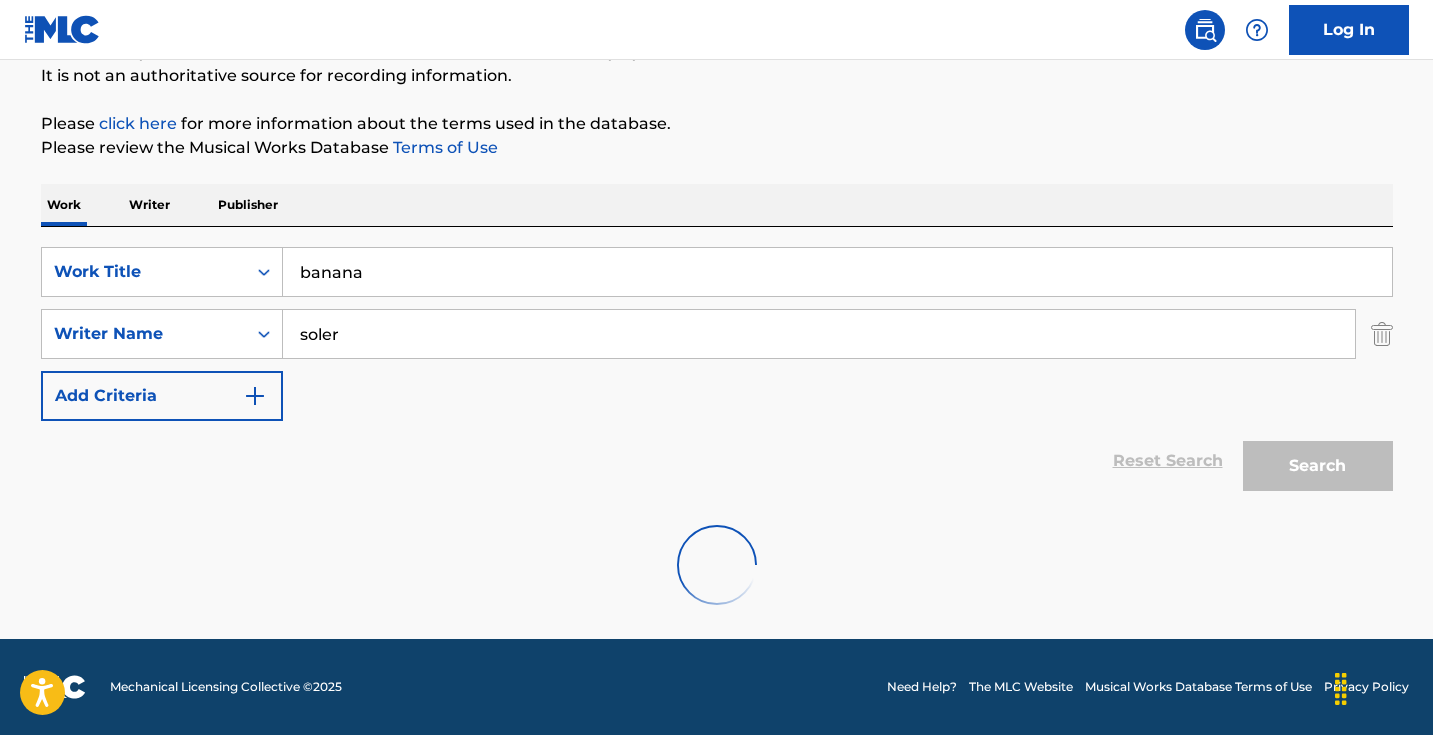 scroll, scrollTop: 133, scrollLeft: 0, axis: vertical 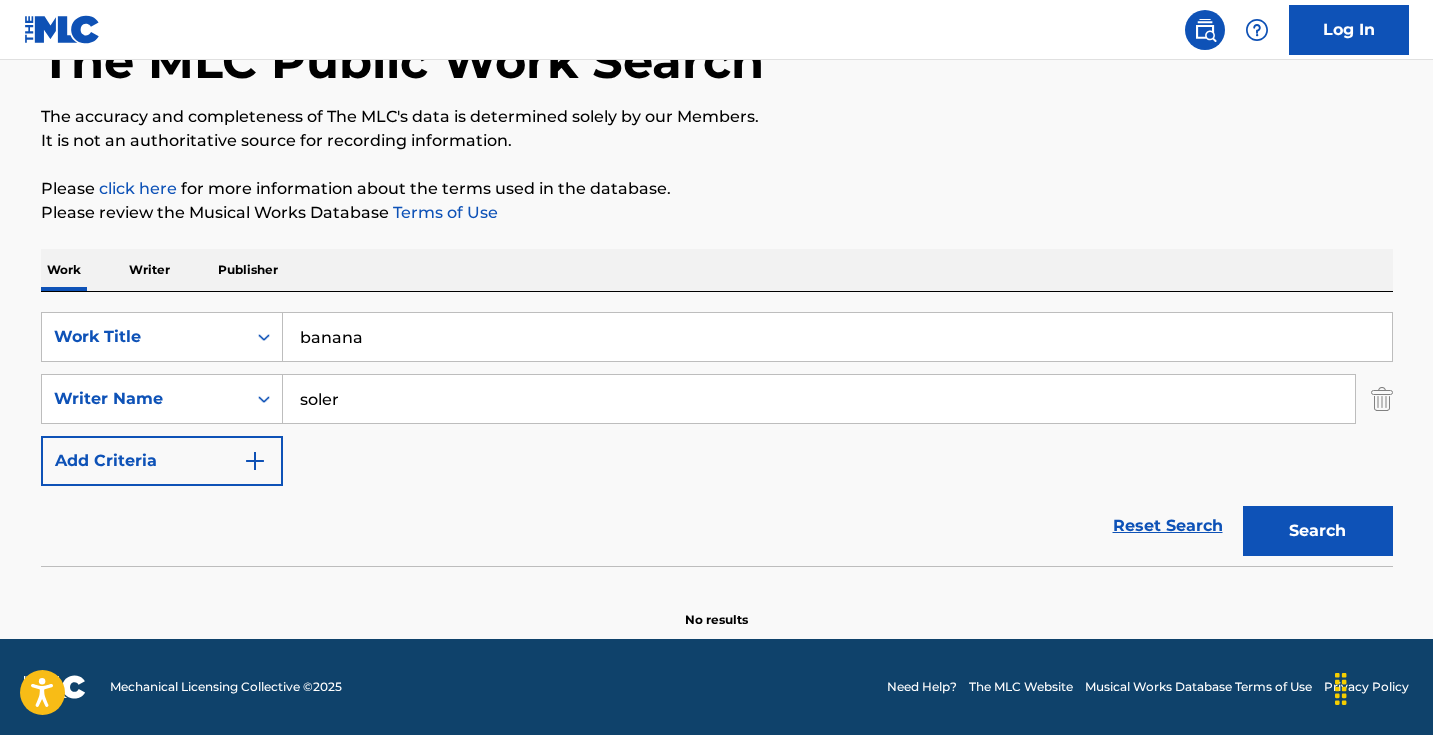 click on "soler" at bounding box center (819, 399) 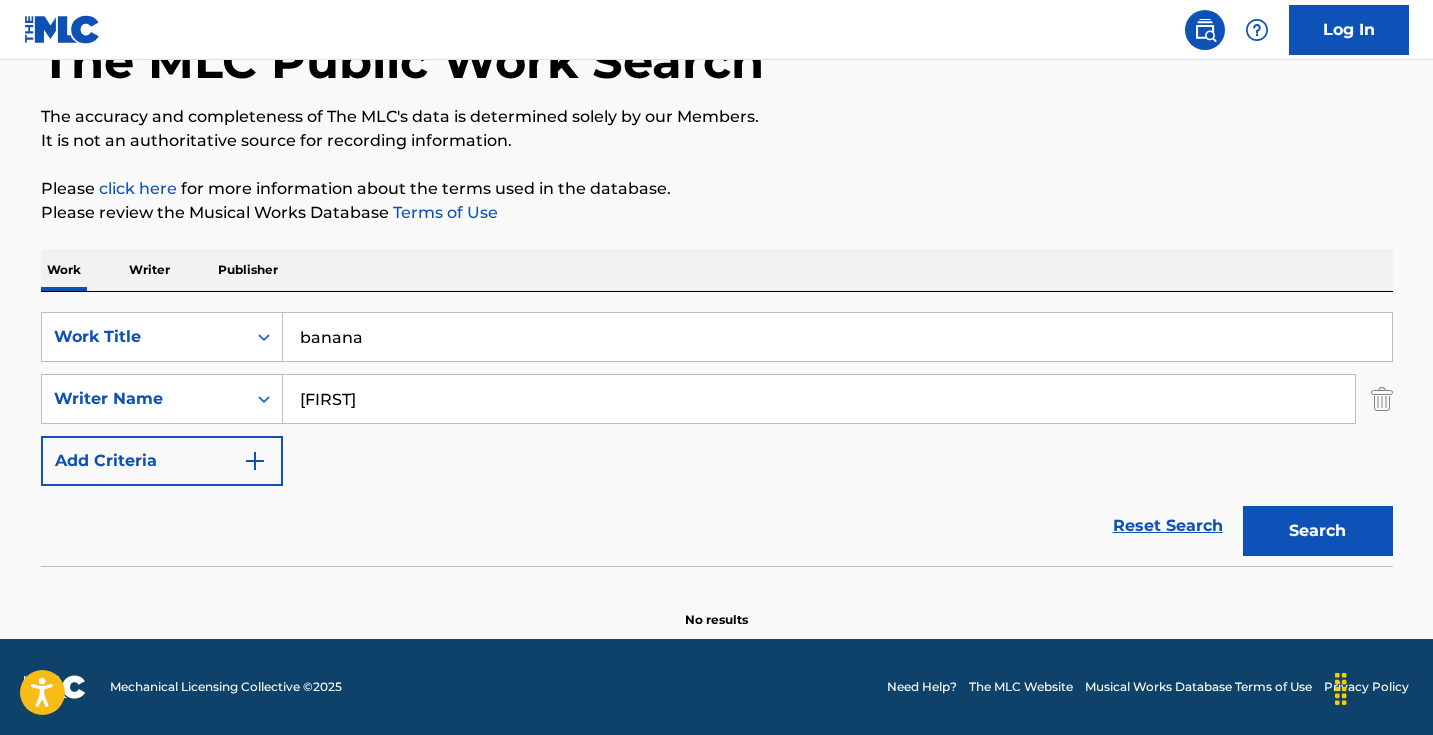 type on "jorge" 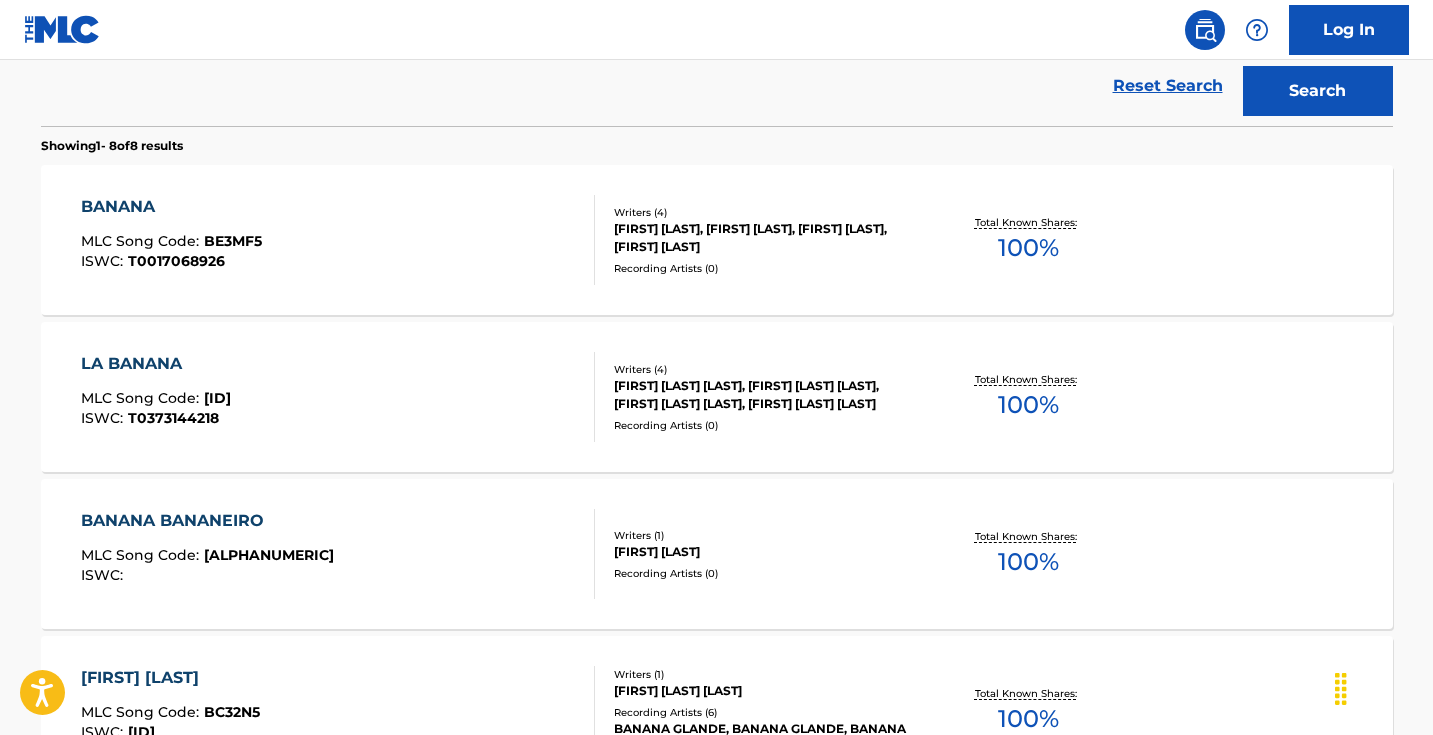 scroll, scrollTop: 591, scrollLeft: 0, axis: vertical 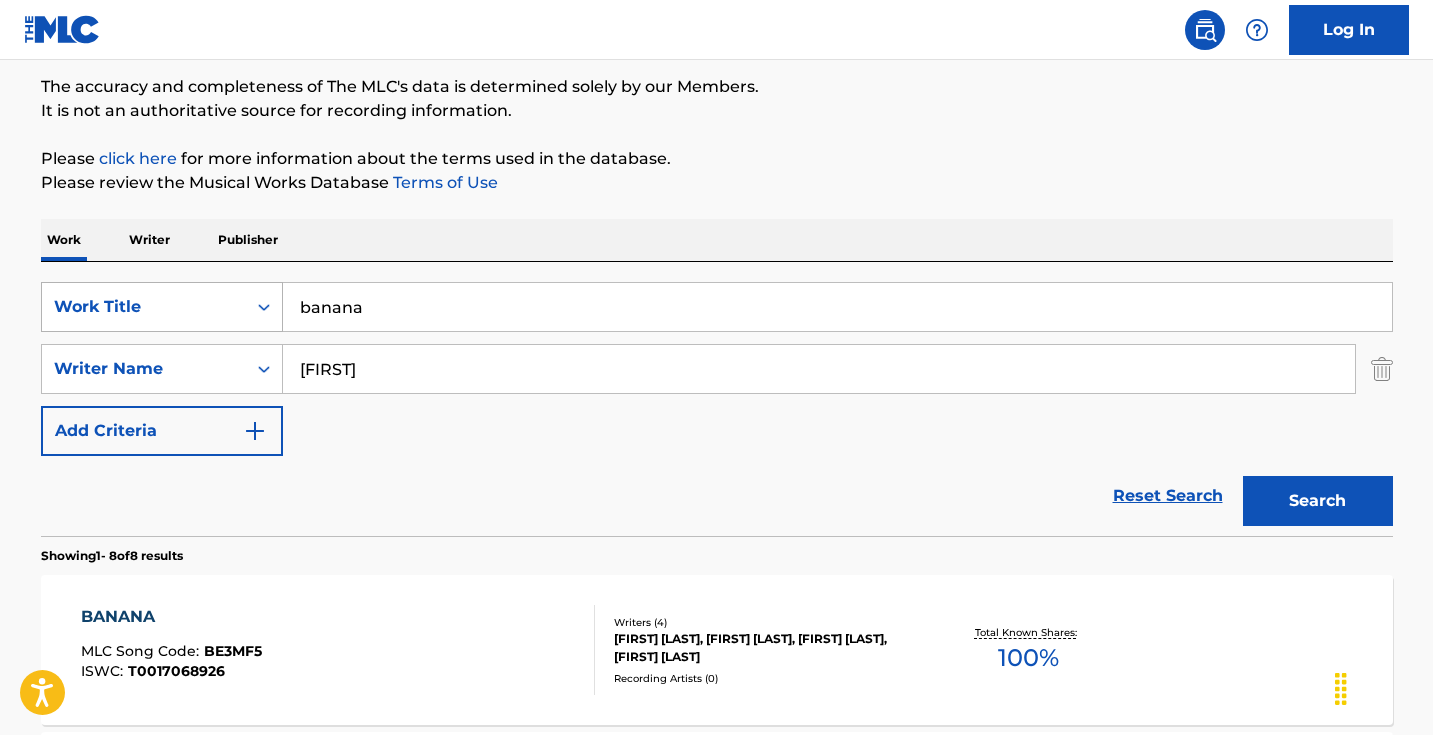 drag, startPoint x: 551, startPoint y: 304, endPoint x: 270, endPoint y: 302, distance: 281.0071 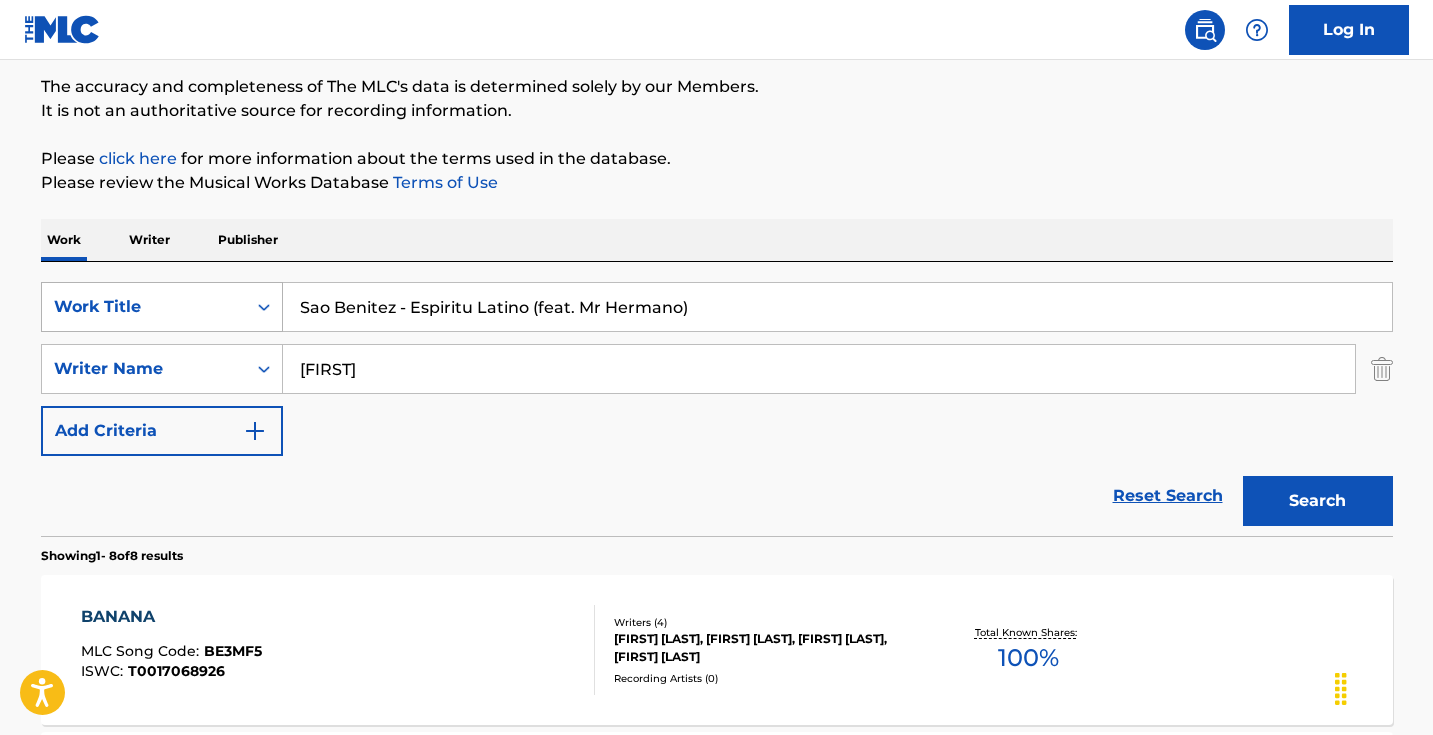 drag, startPoint x: 410, startPoint y: 306, endPoint x: 278, endPoint y: 306, distance: 132 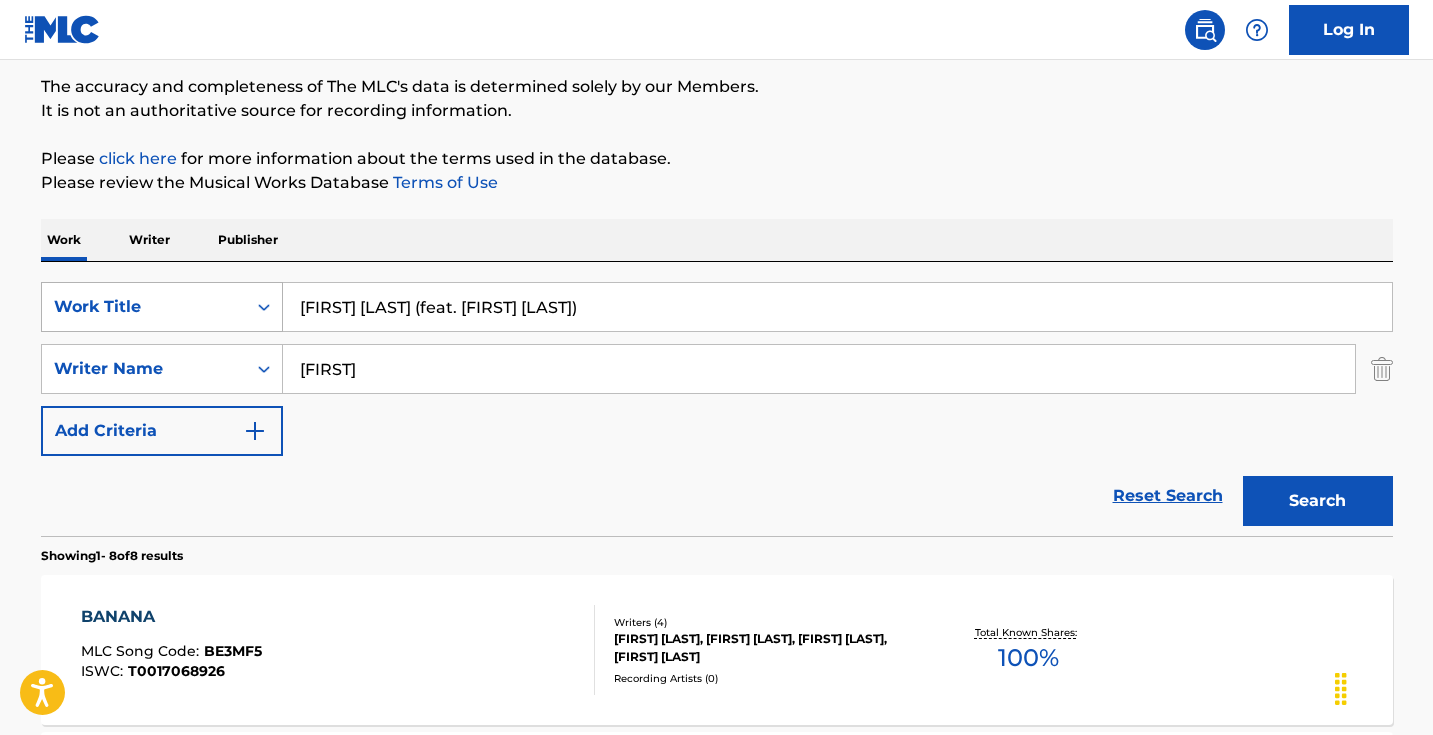 type on "Espiritu Latino (feat. Mr Hermano)" 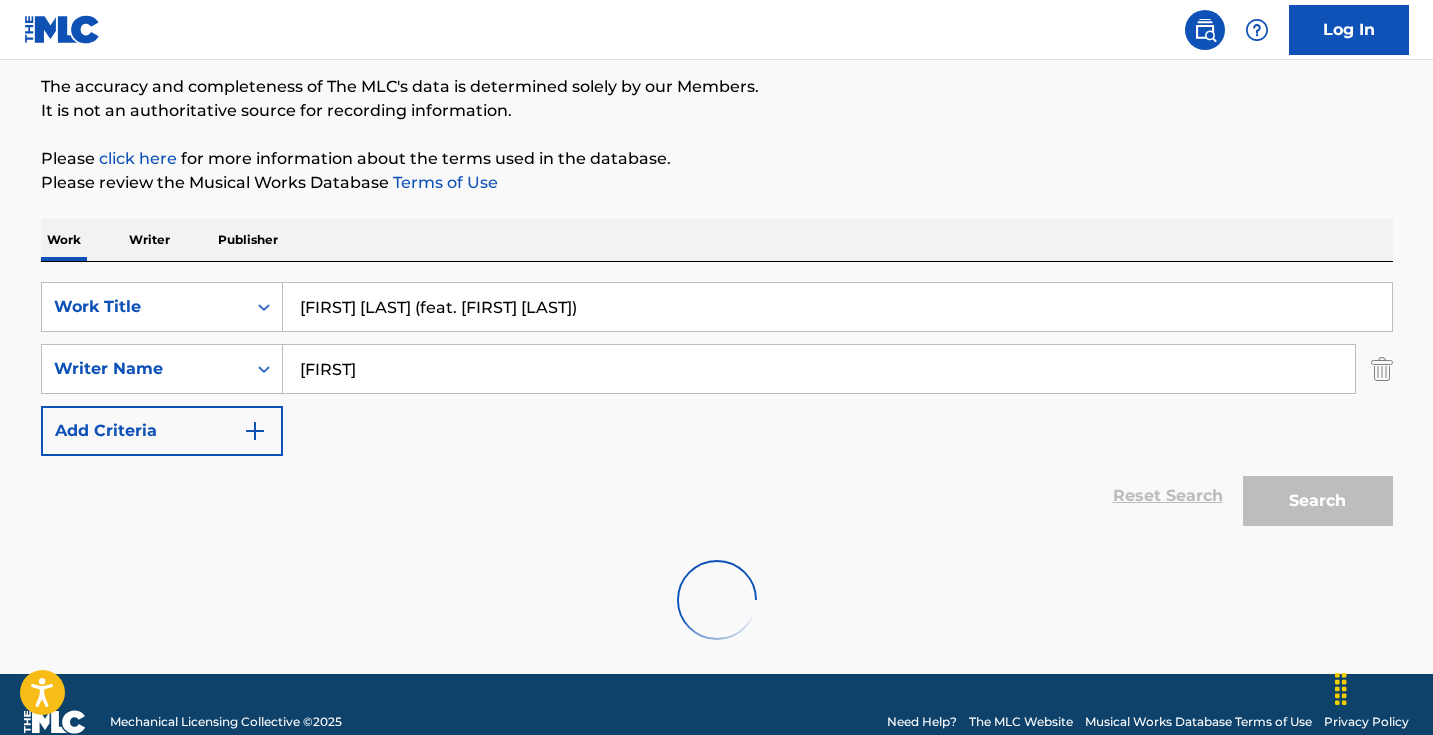 drag, startPoint x: 390, startPoint y: 387, endPoint x: 312, endPoint y: 364, distance: 81.32035 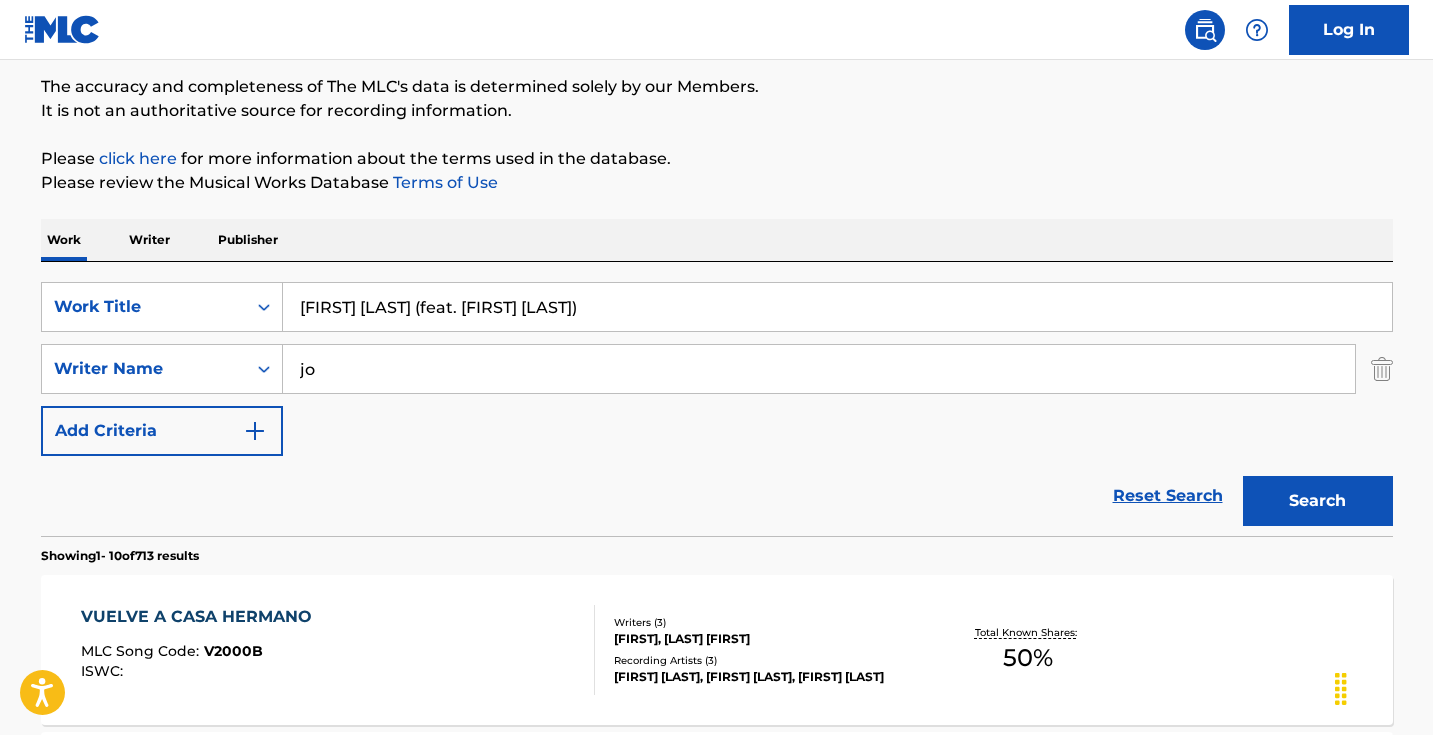 type on "j" 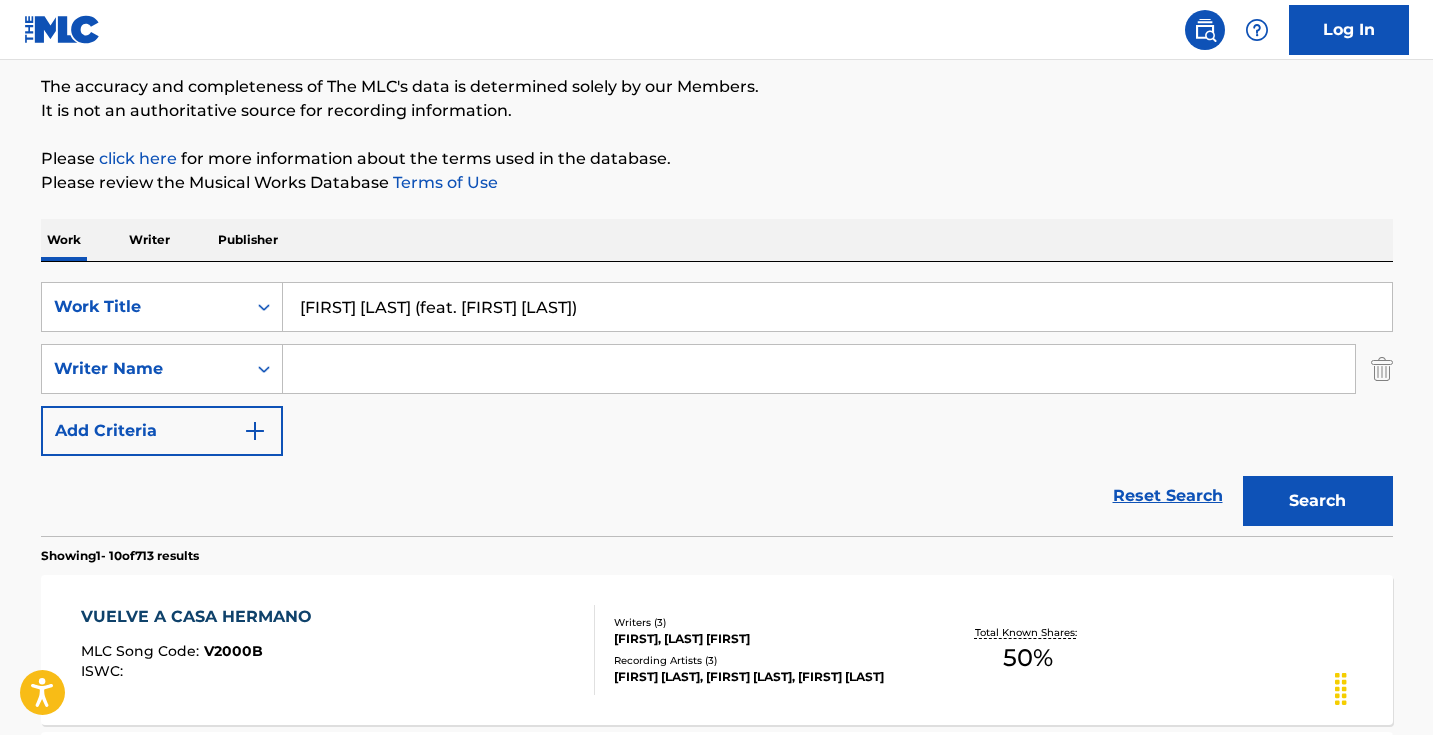 type 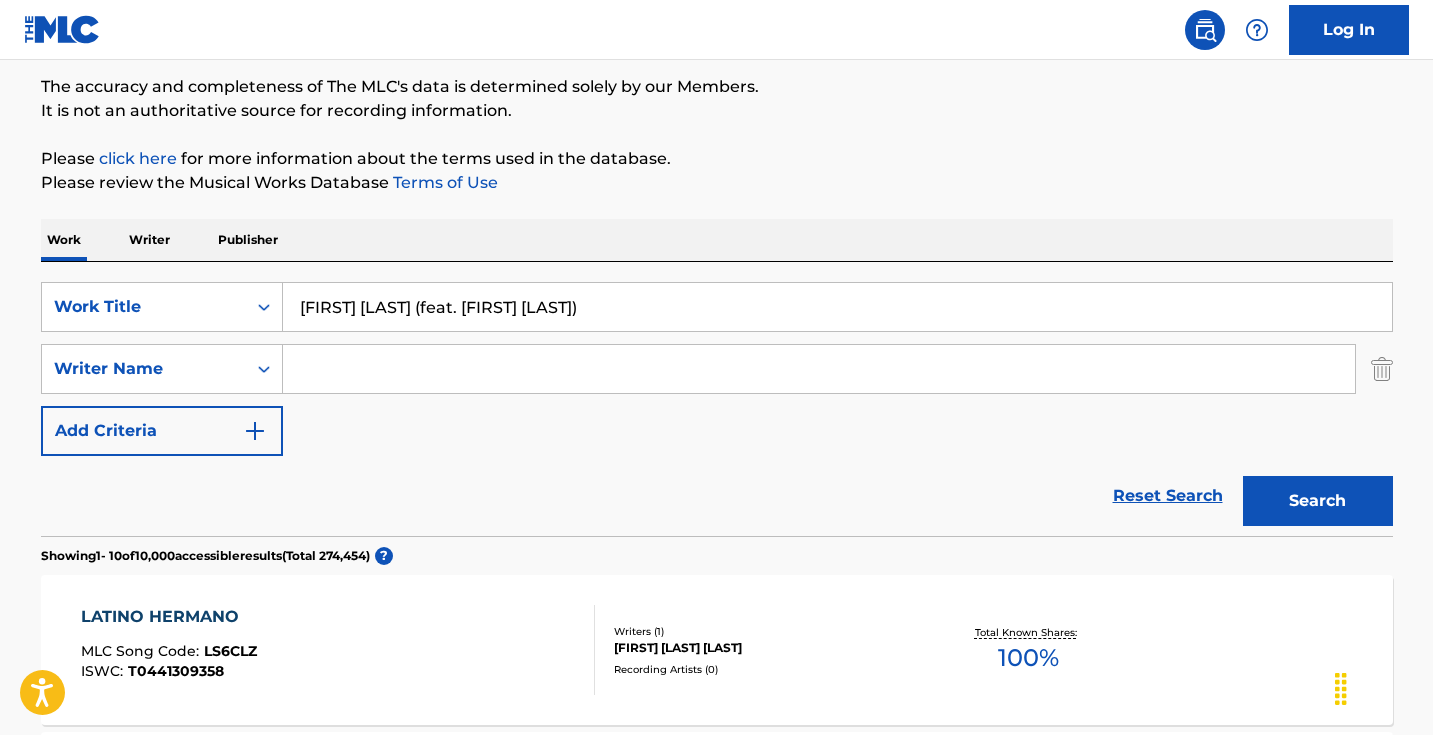 drag, startPoint x: 635, startPoint y: 313, endPoint x: 425, endPoint y: 305, distance: 210.15233 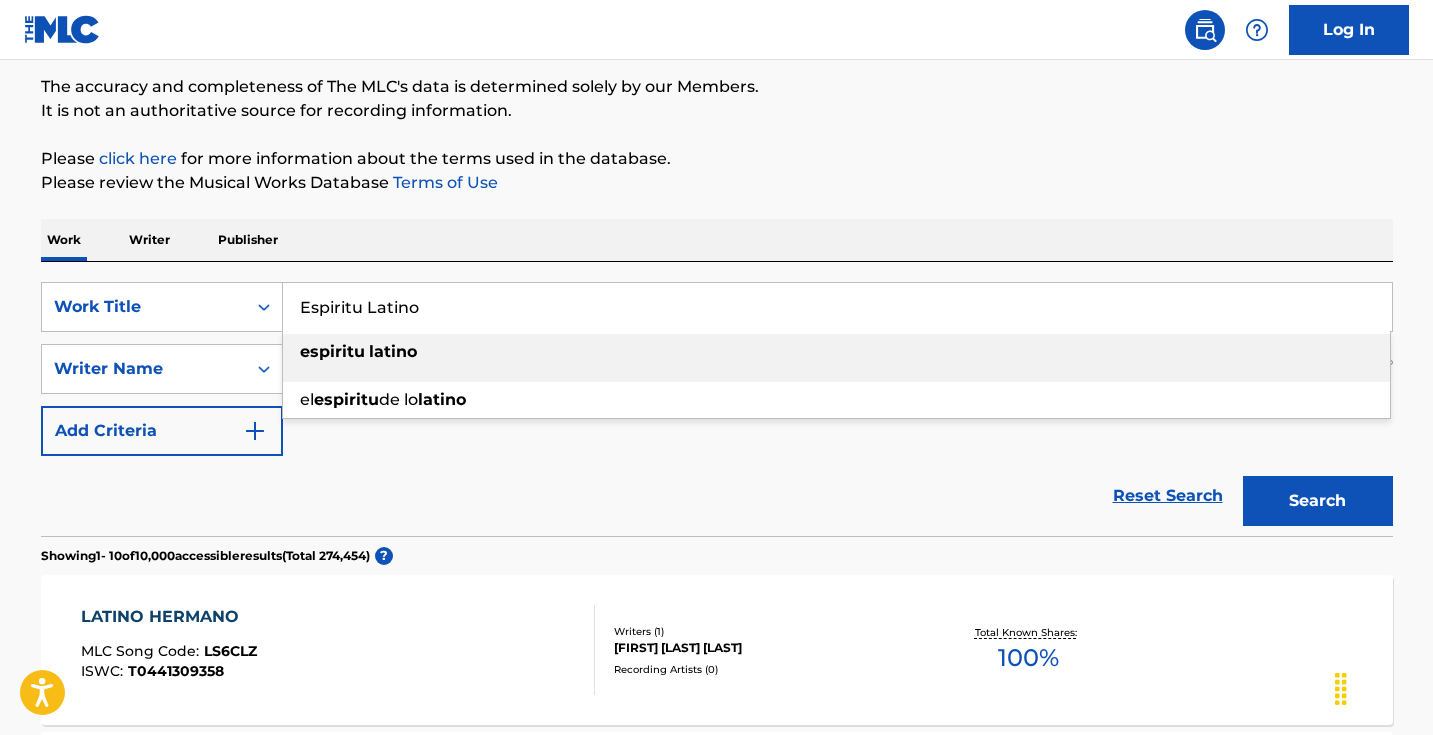 type on "espiritu latino" 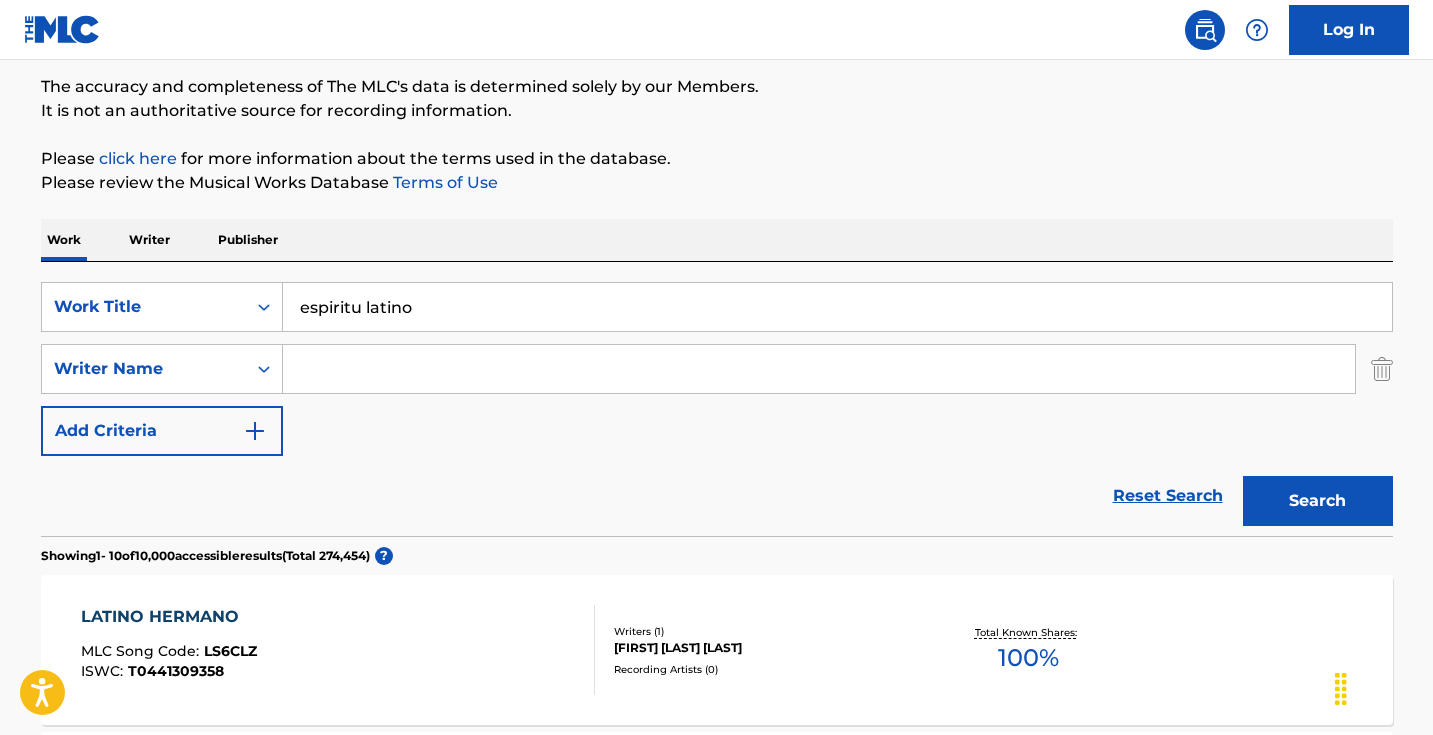 click on "Search" at bounding box center (1318, 501) 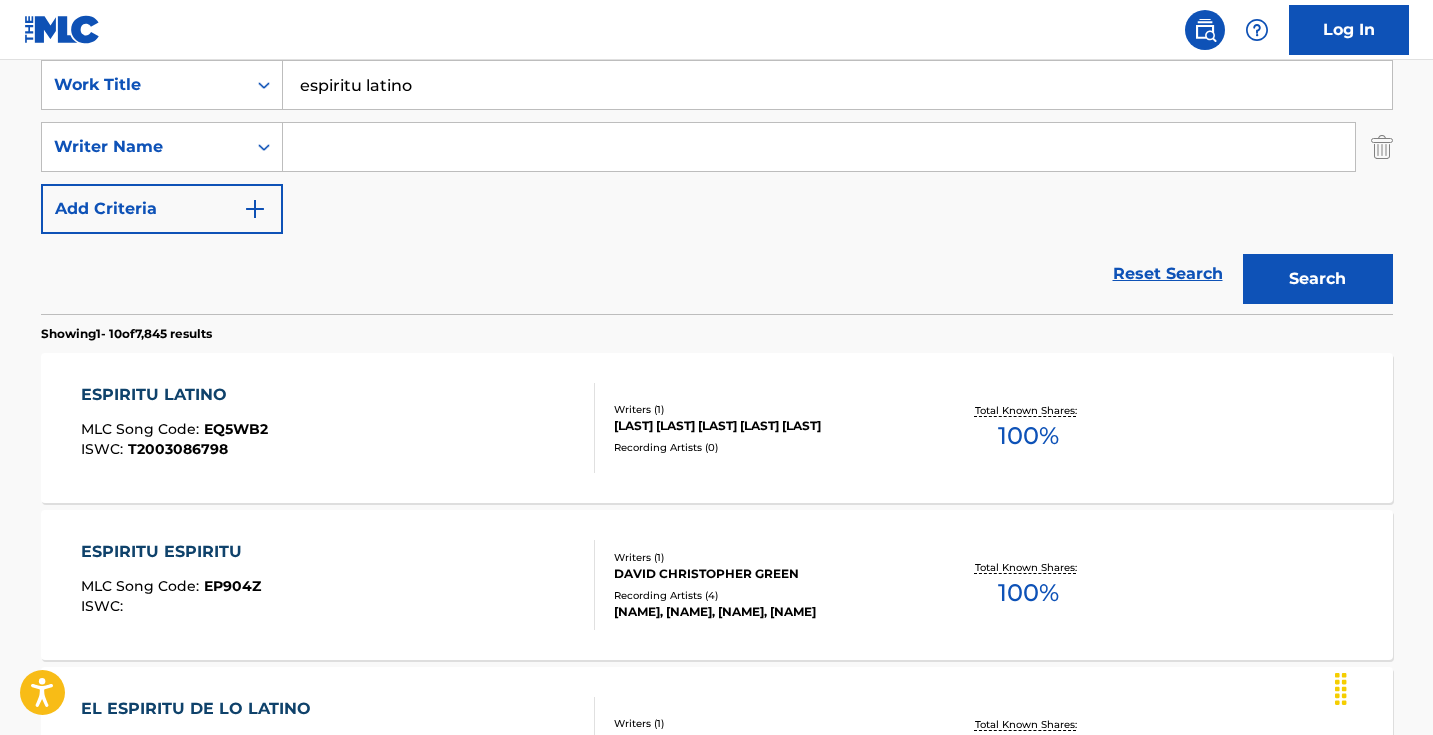 scroll, scrollTop: 366, scrollLeft: 0, axis: vertical 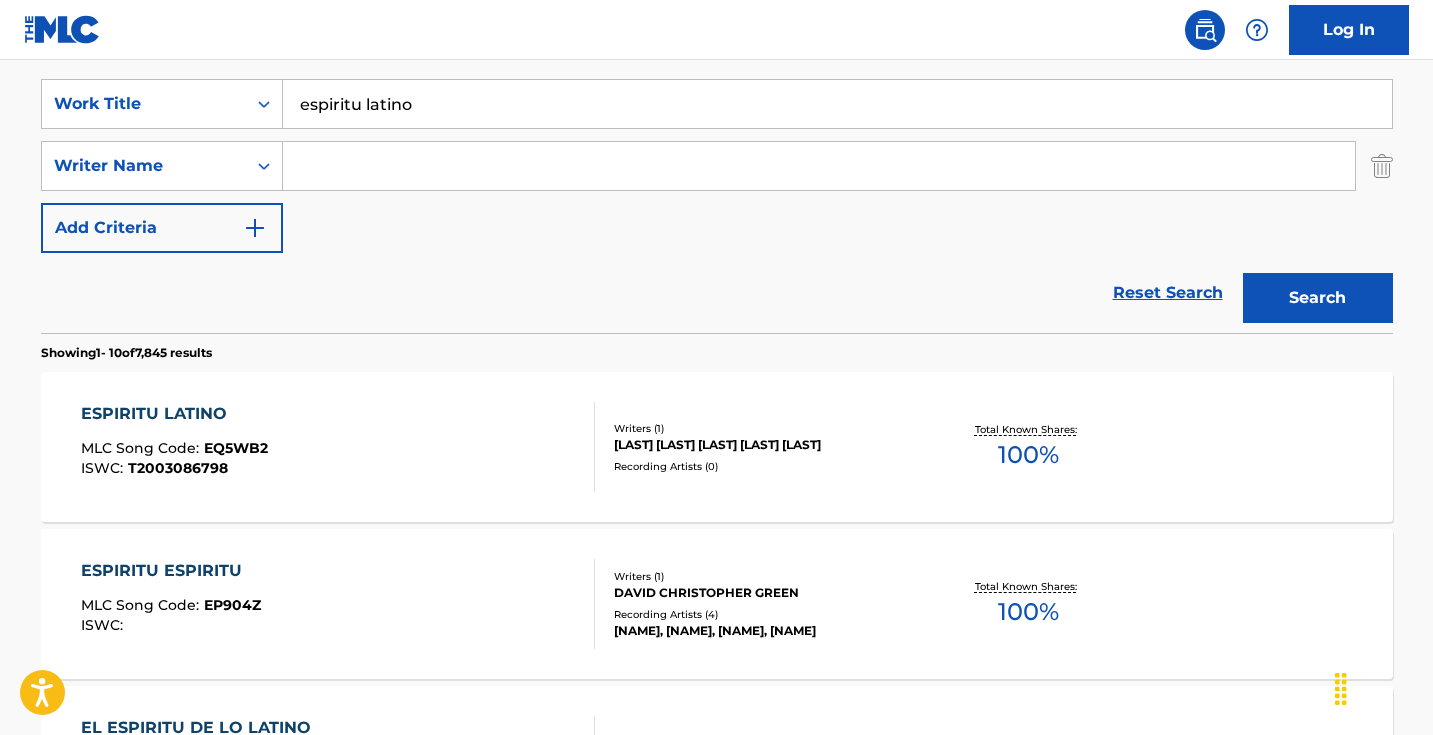 click at bounding box center (819, 166) 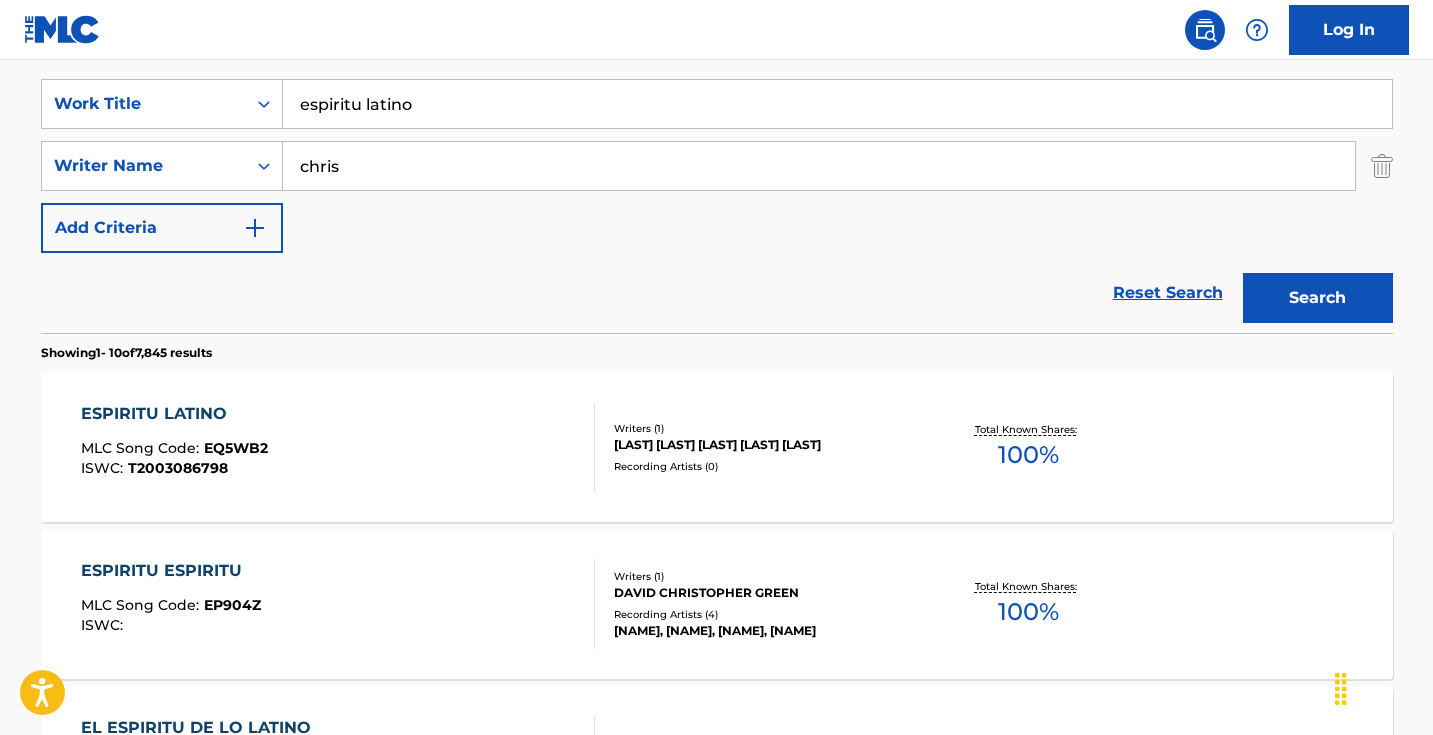 click on "Search" at bounding box center (1318, 298) 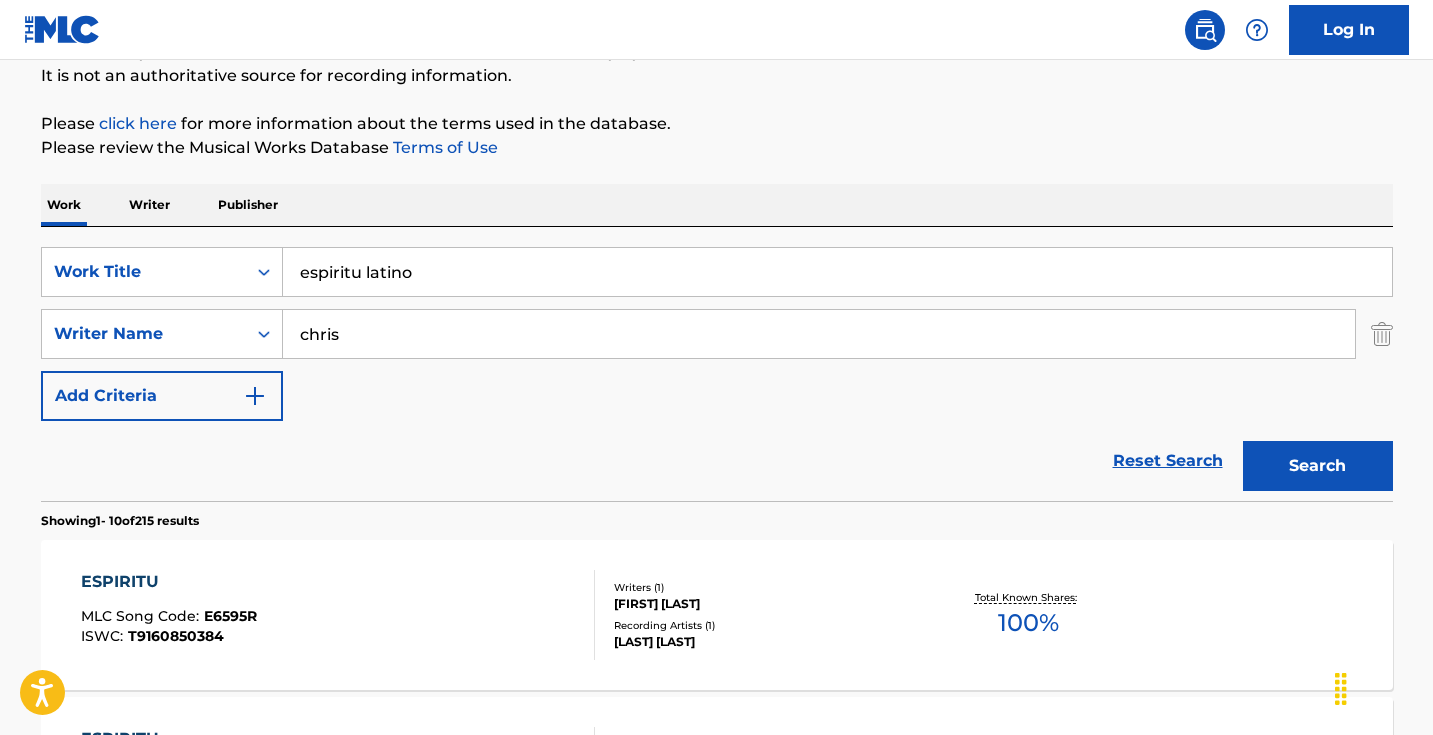click on "chris" at bounding box center [819, 334] 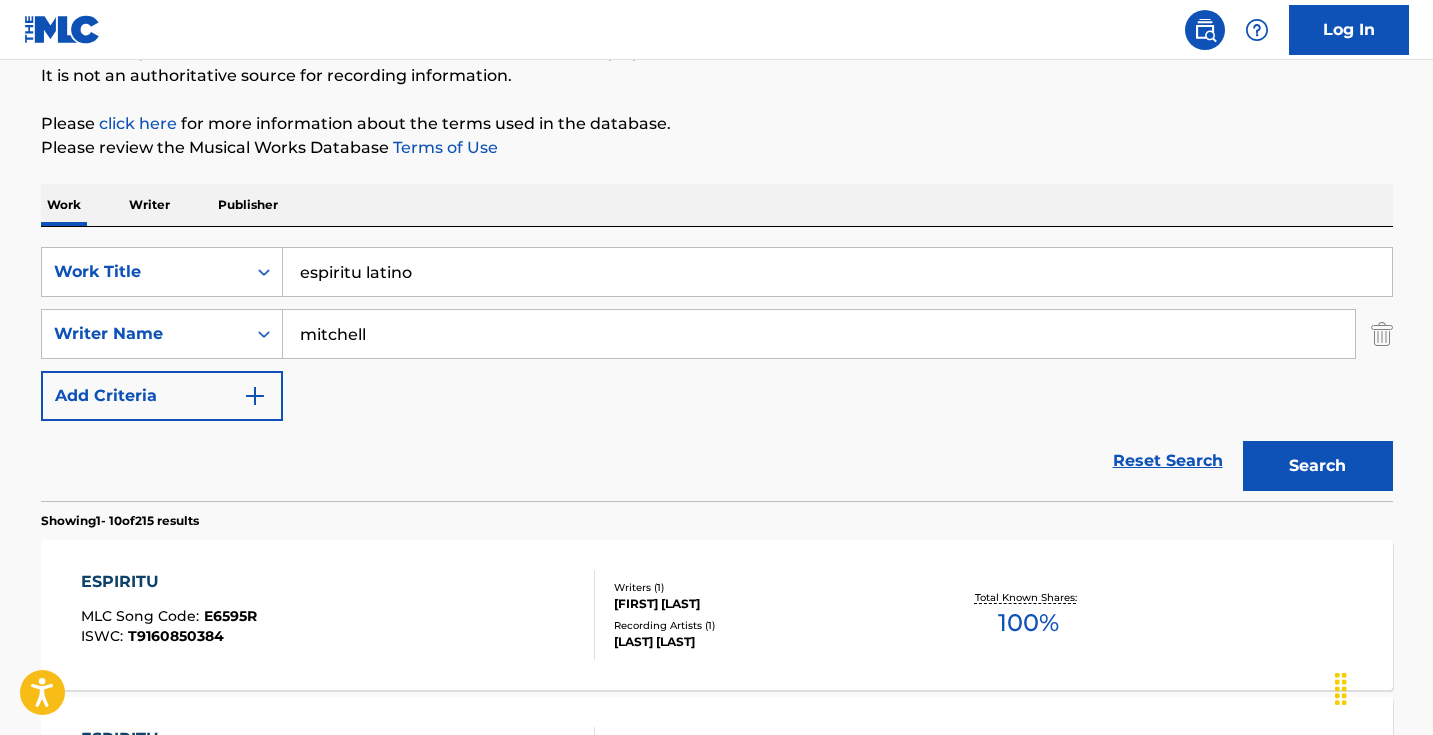 click on "Search" at bounding box center [1318, 466] 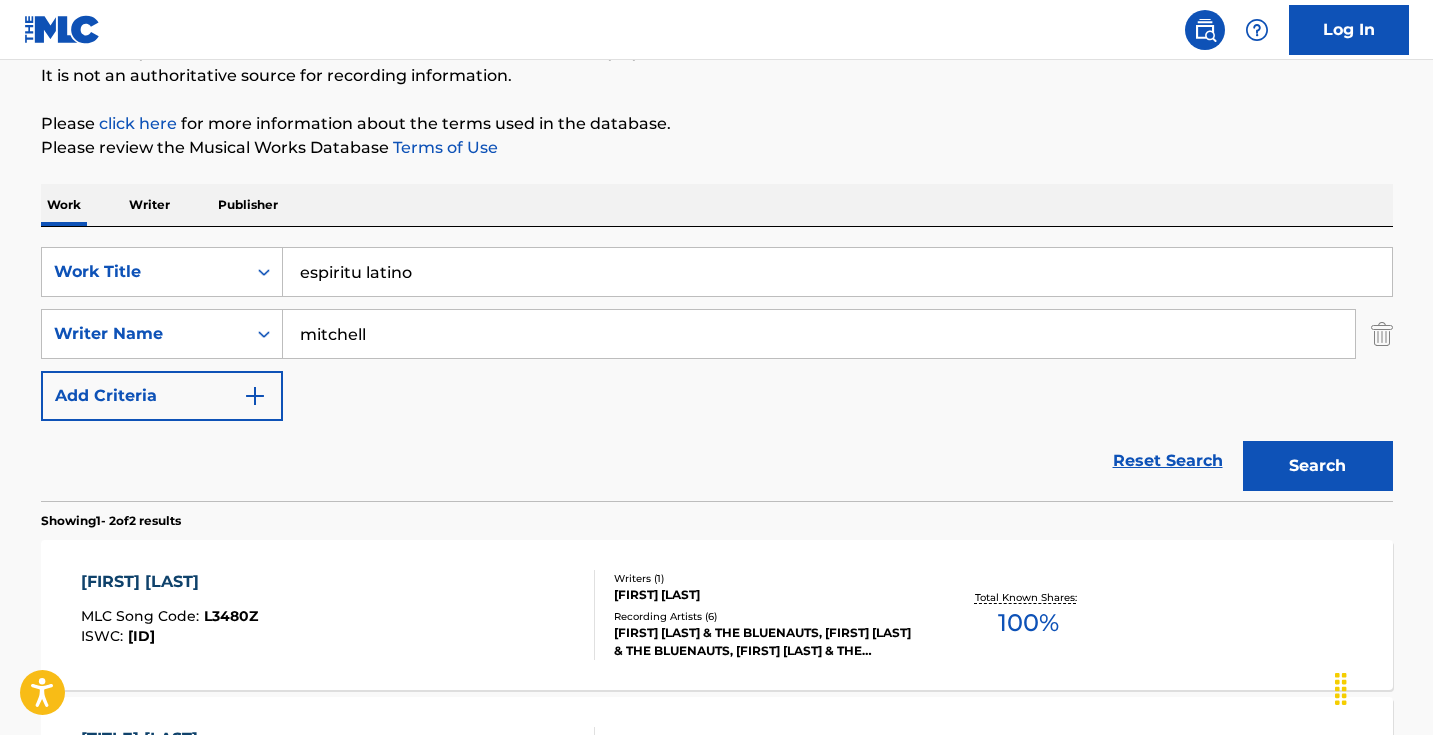 click on "mitchell" at bounding box center (819, 334) 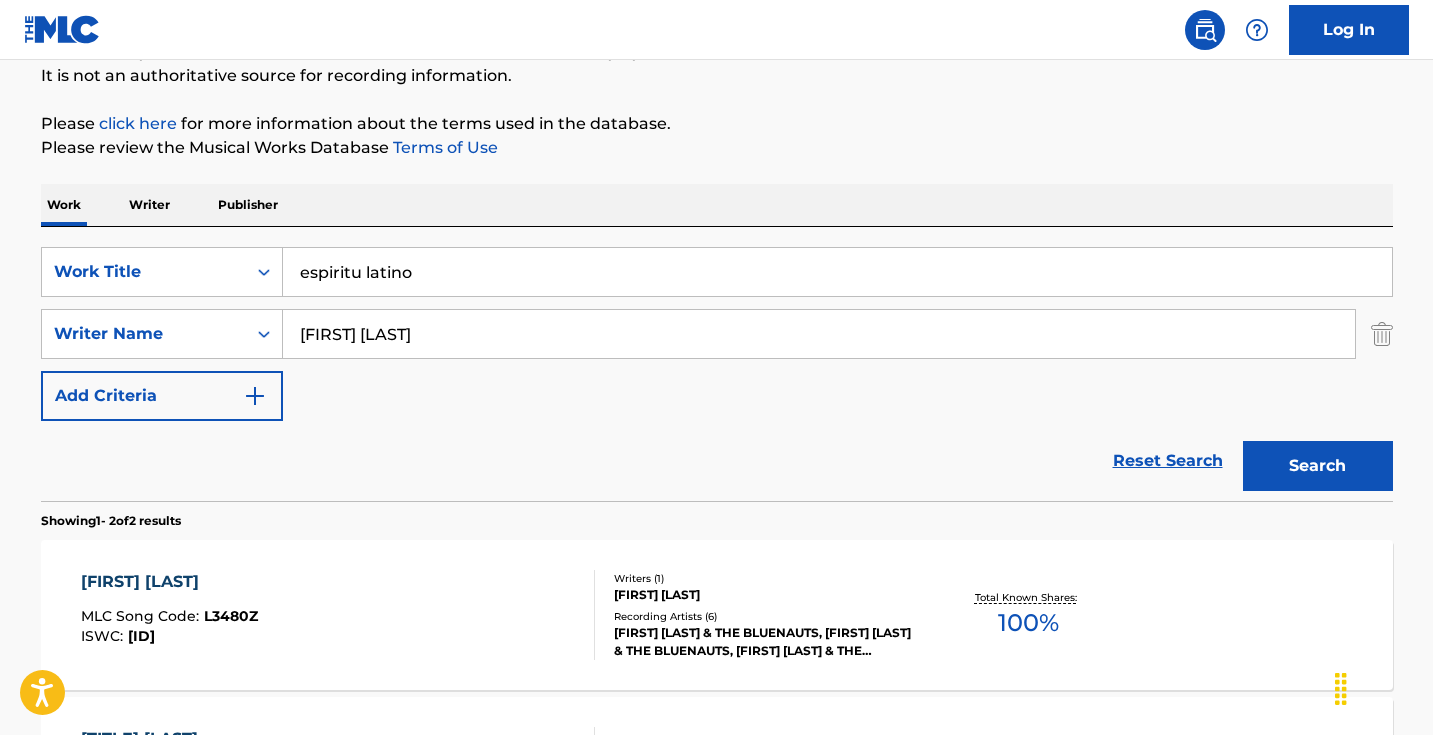 click on "Search" at bounding box center [1318, 466] 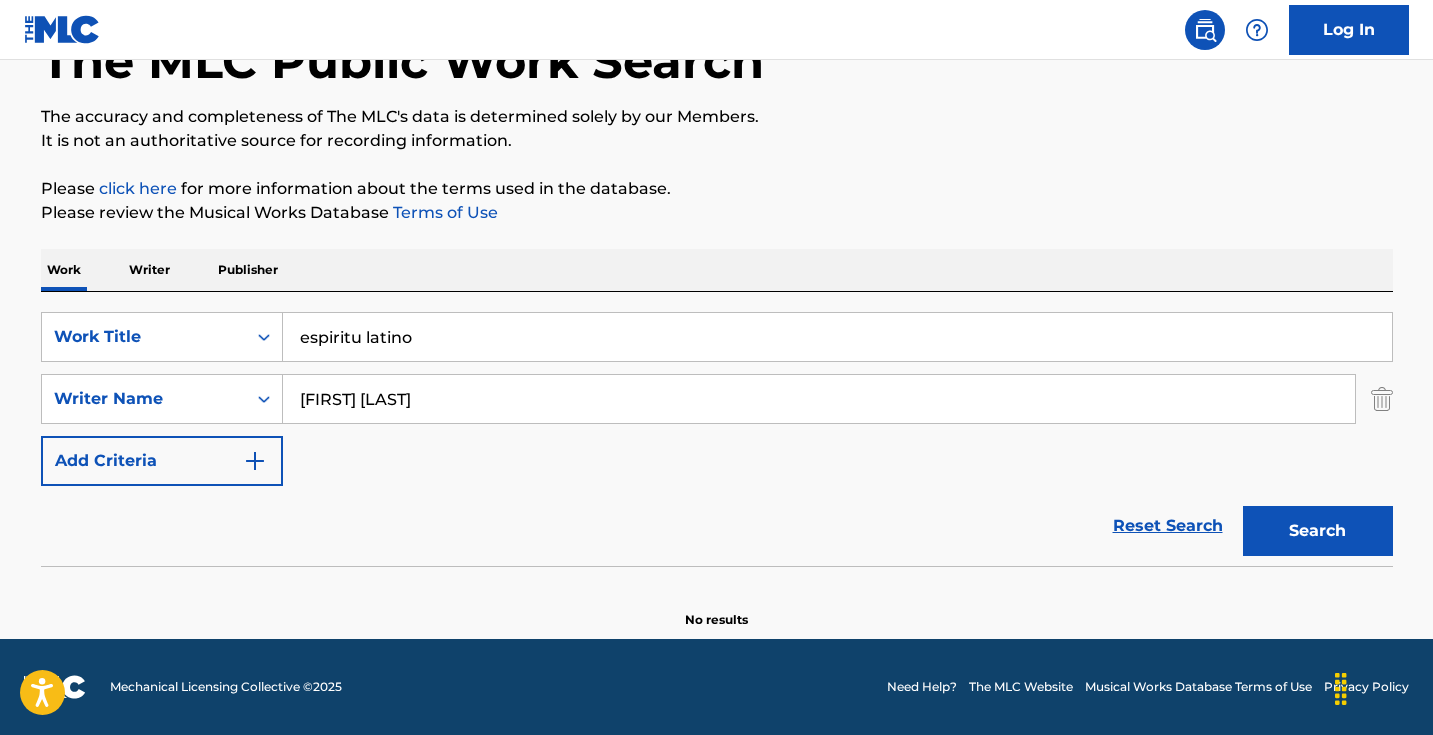 scroll, scrollTop: 133, scrollLeft: 0, axis: vertical 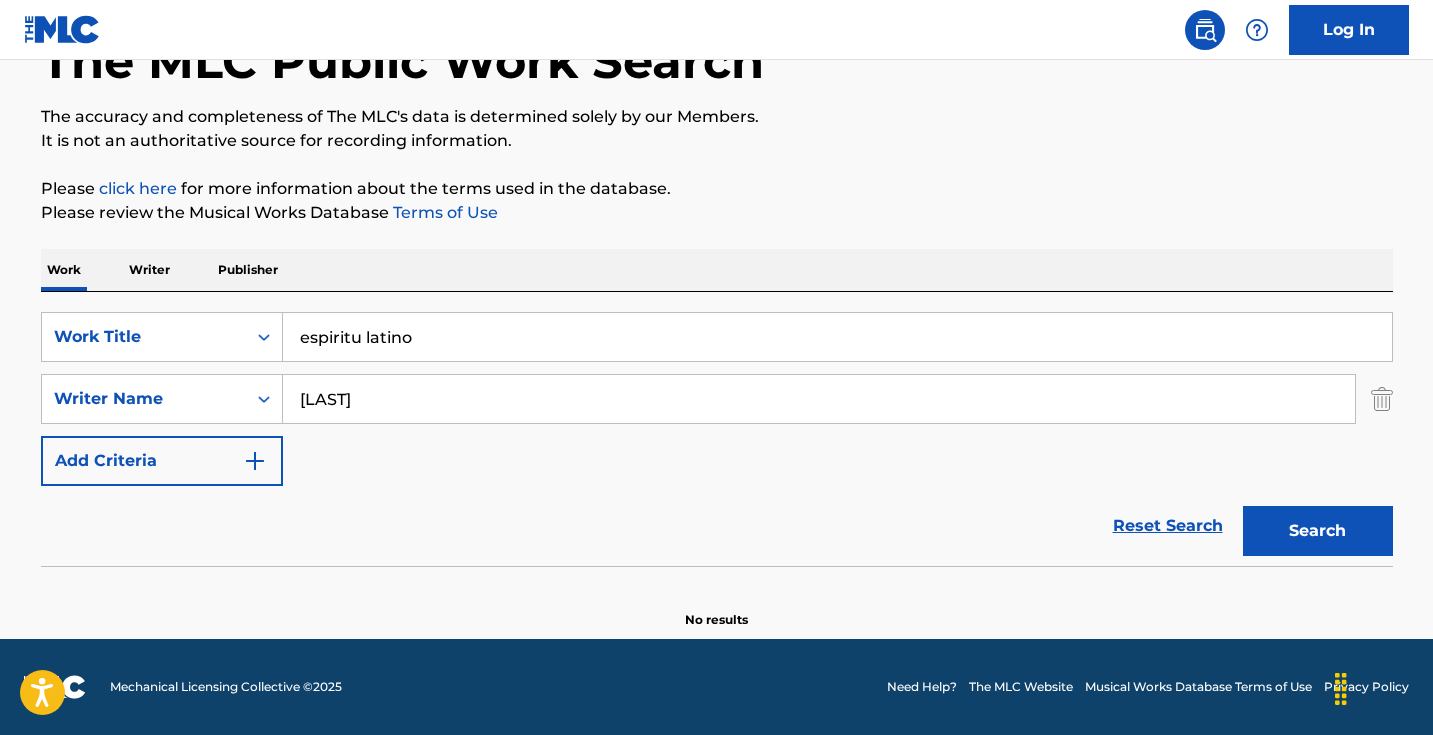 type on "fitzgerald" 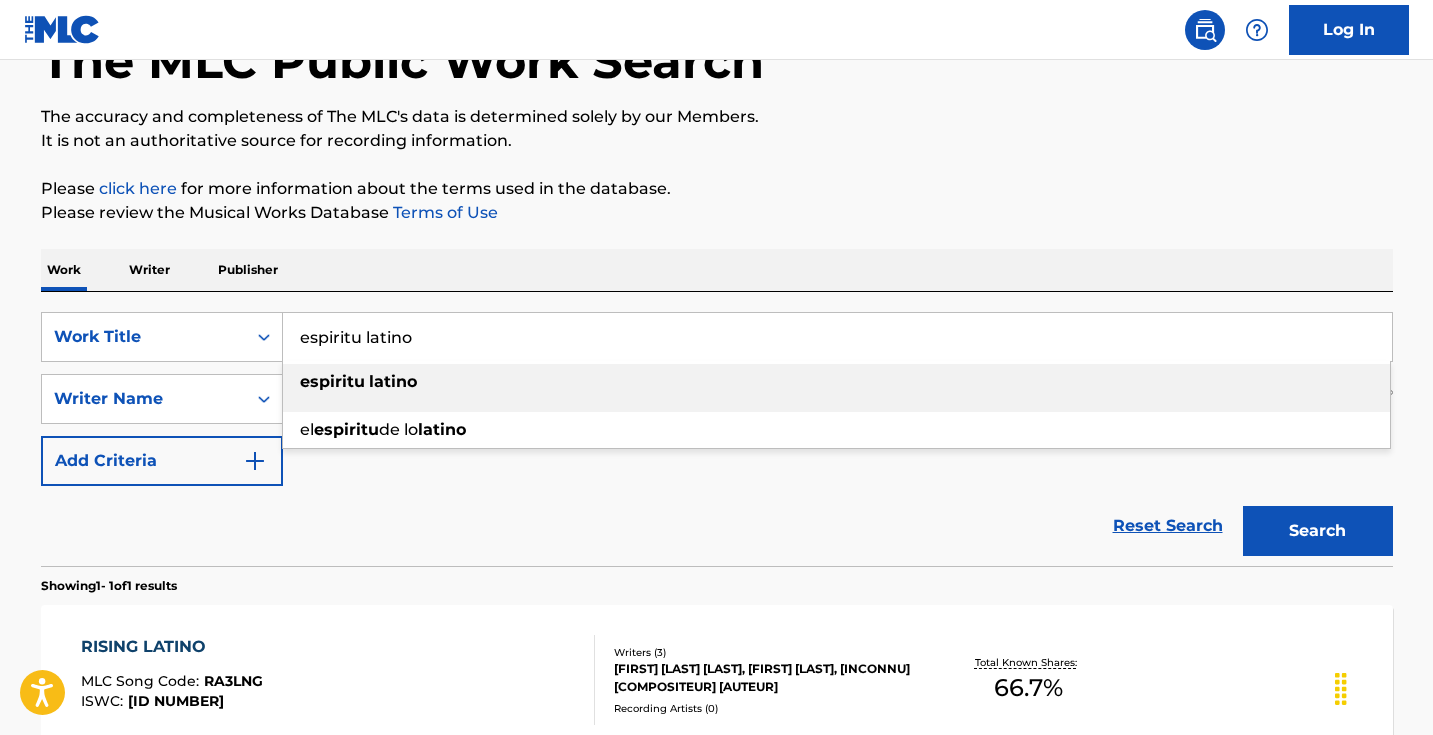 drag, startPoint x: 497, startPoint y: 319, endPoint x: 544, endPoint y: 358, distance: 61.073727 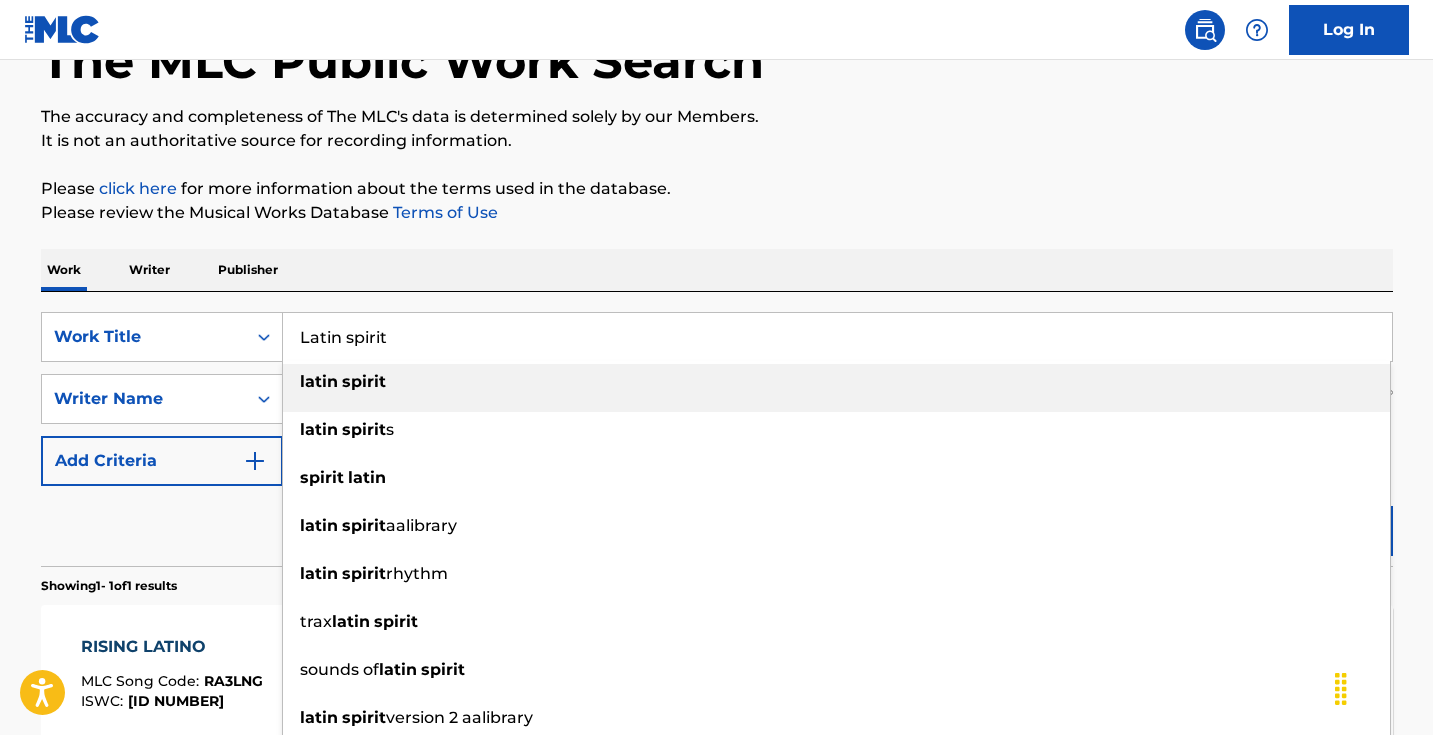 type on "Latin spirit" 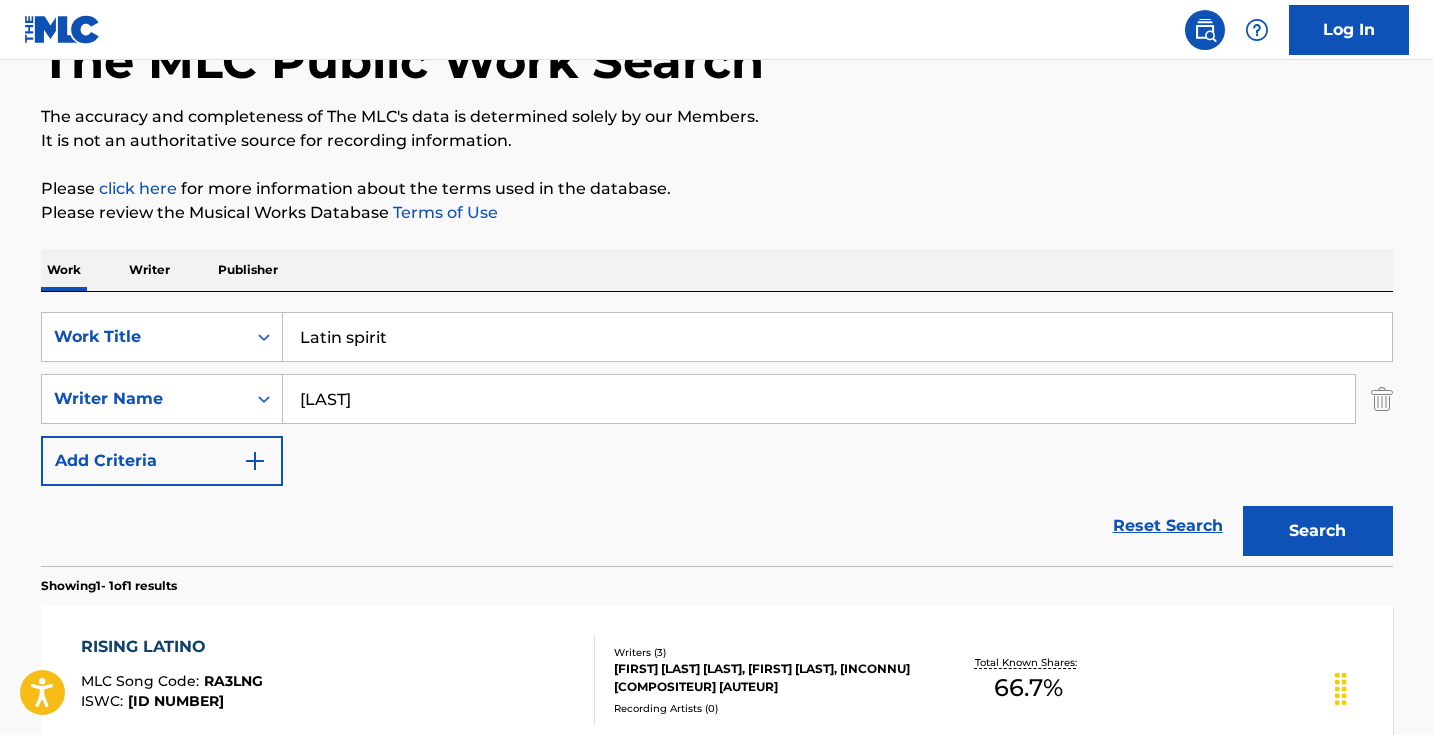 click on "Search" at bounding box center (1318, 531) 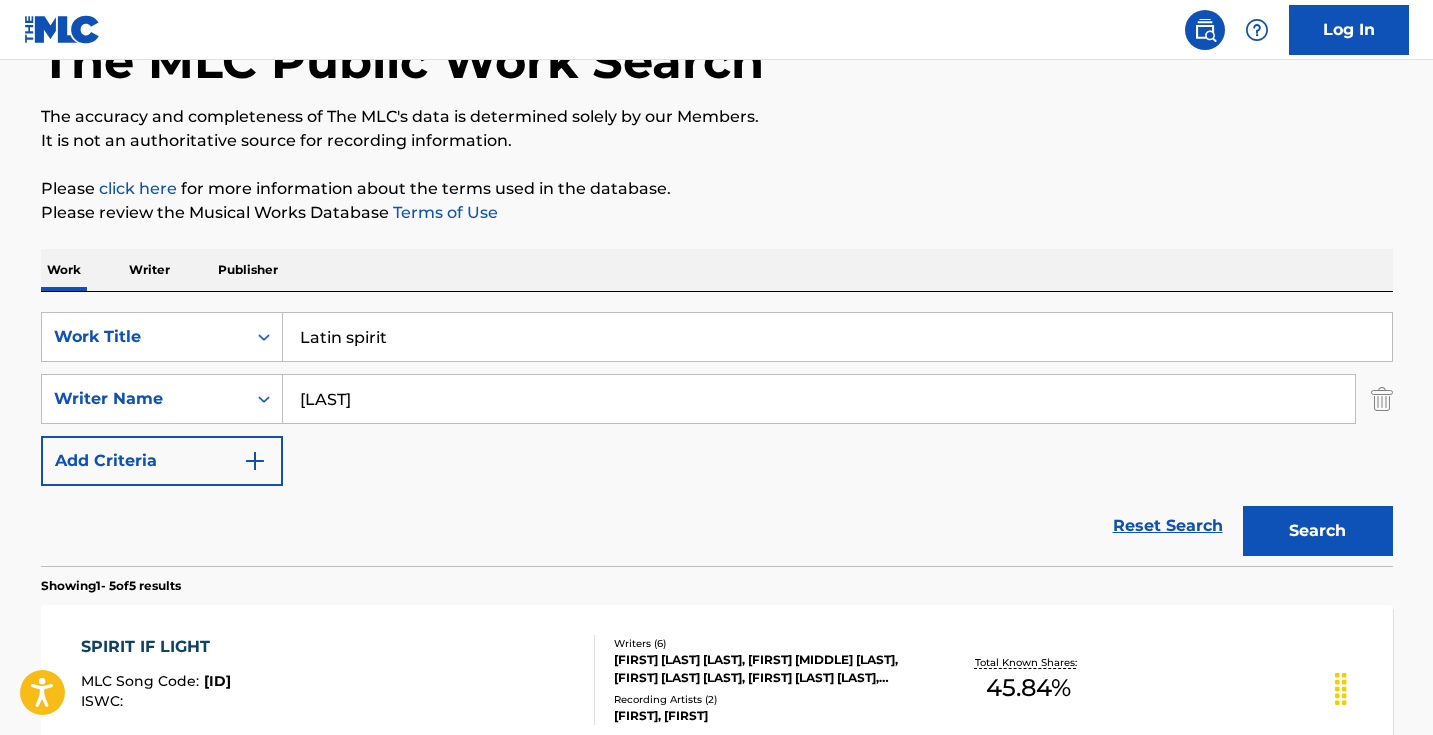 click on "fitzgerald" at bounding box center [819, 399] 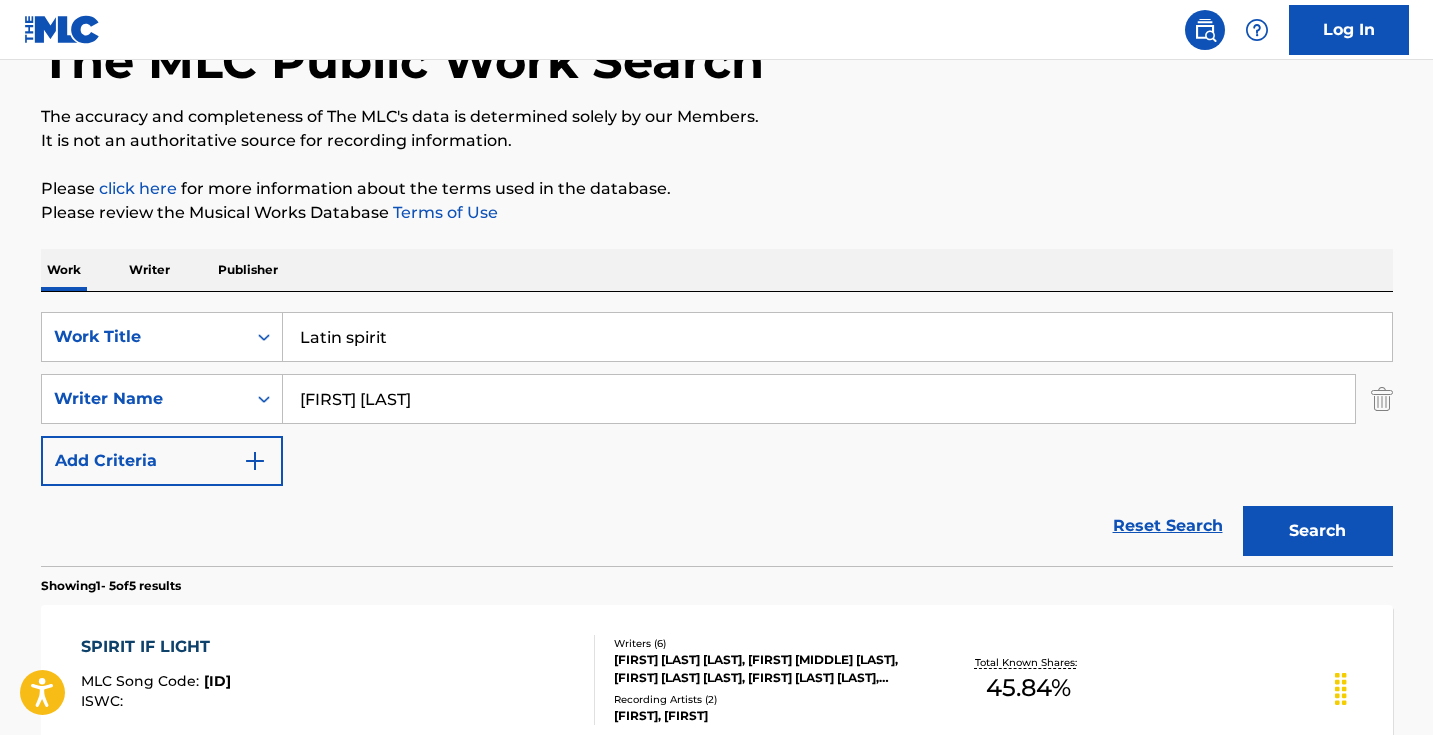 click on "Search" at bounding box center (1318, 531) 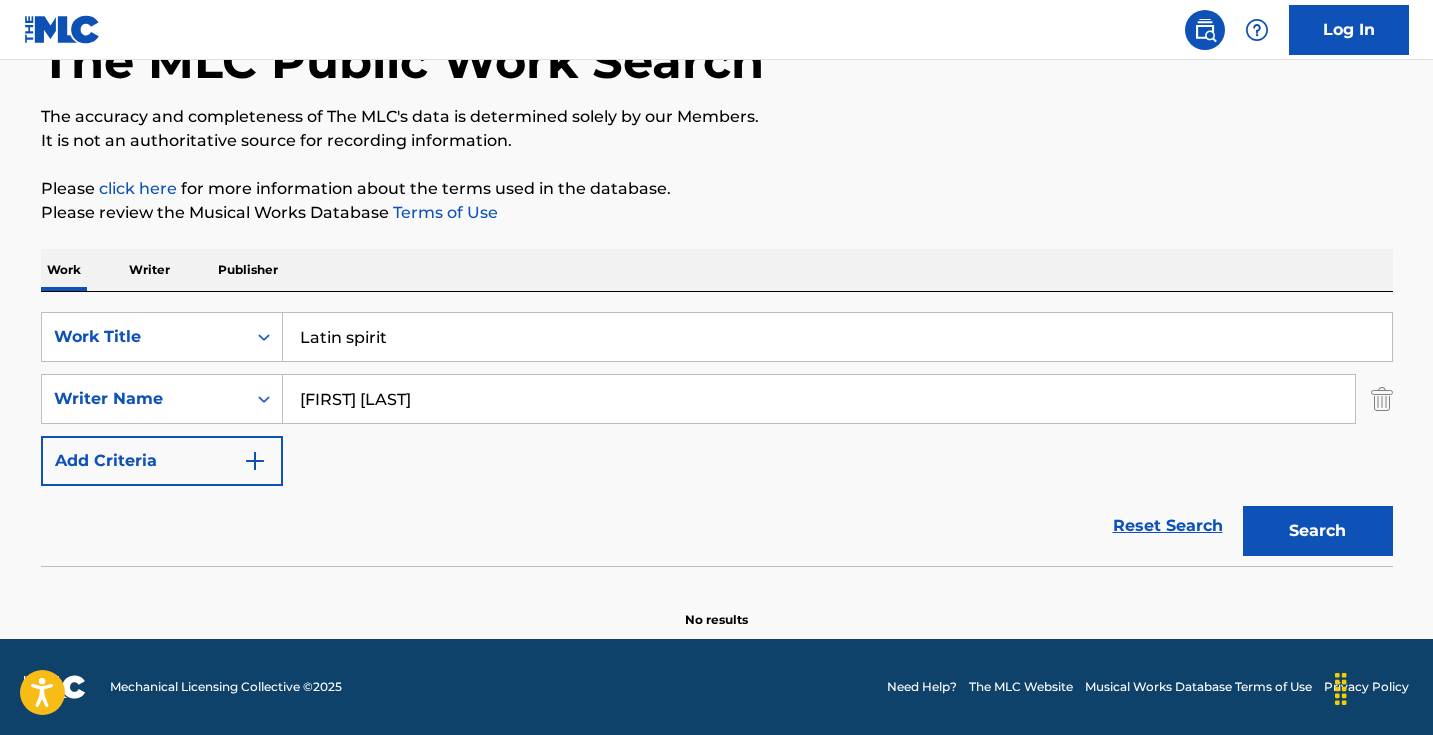click on "ben mitchell" at bounding box center (819, 399) 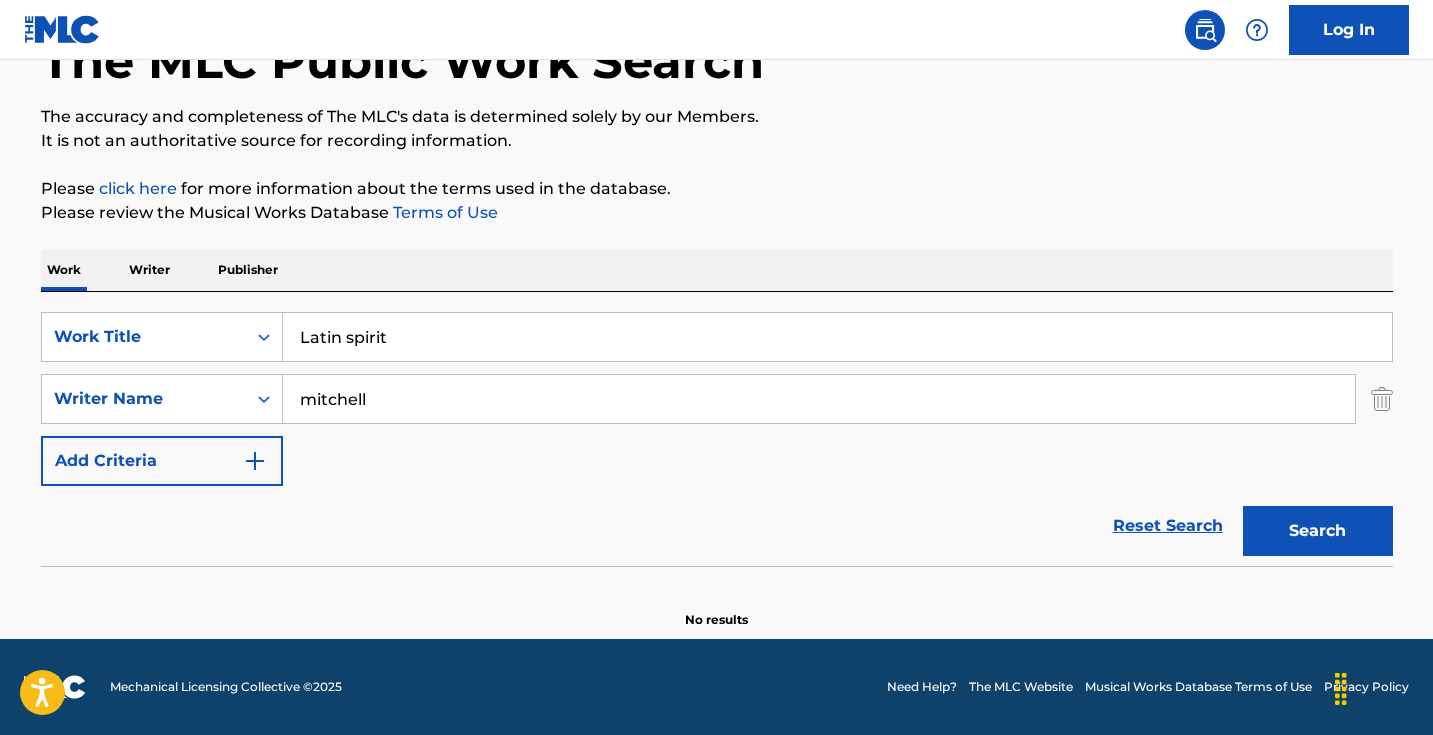 type on "mitchell" 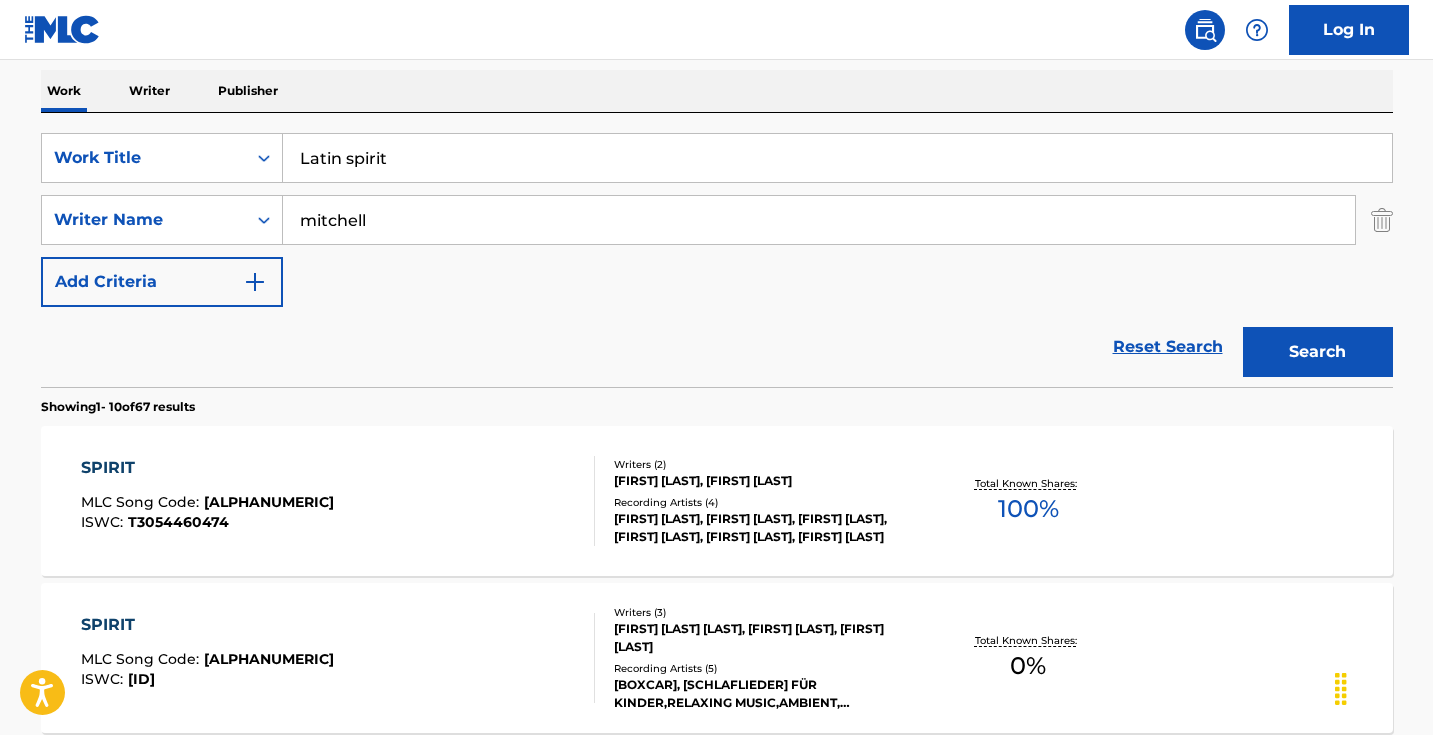scroll, scrollTop: 337, scrollLeft: 0, axis: vertical 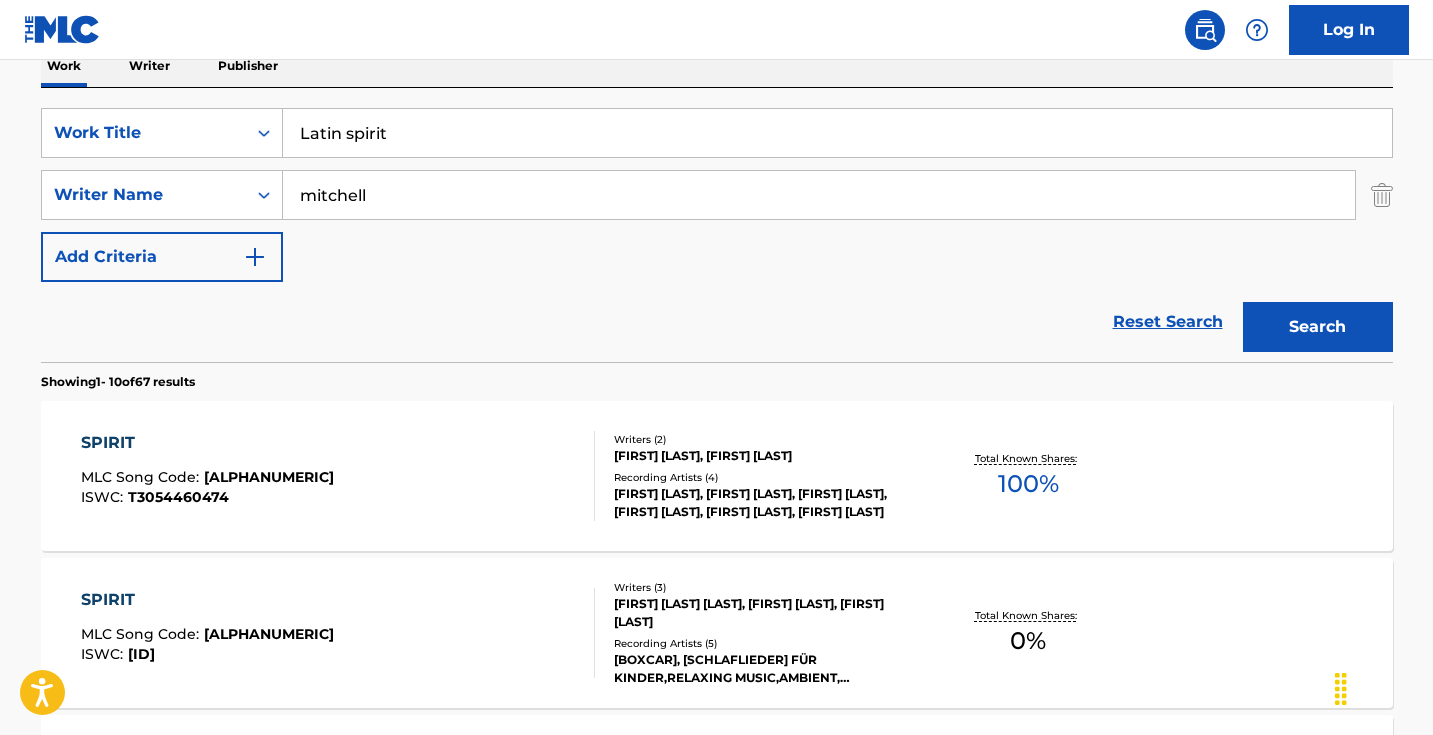 click at bounding box center (1382, 195) 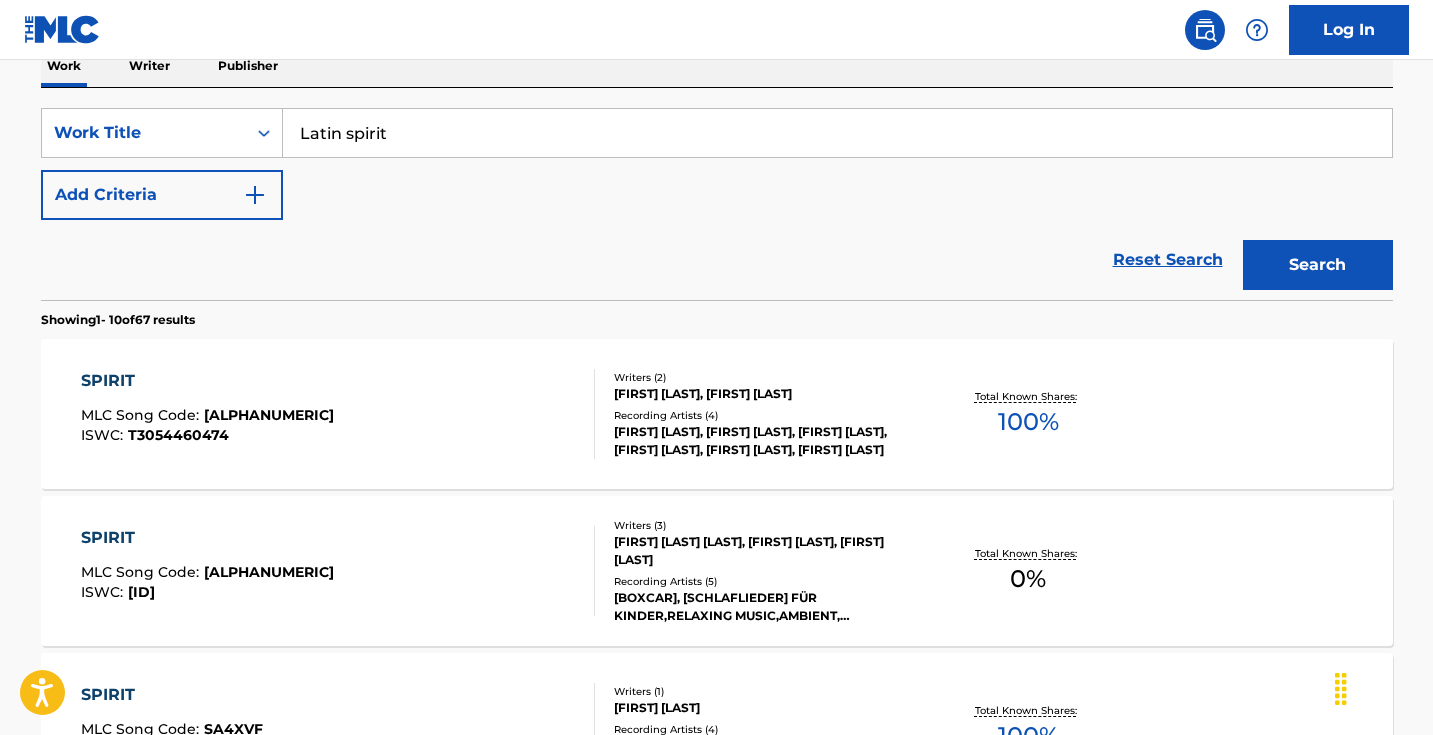 click on "Showing  1  -   10  of  67   results" at bounding box center (717, 314) 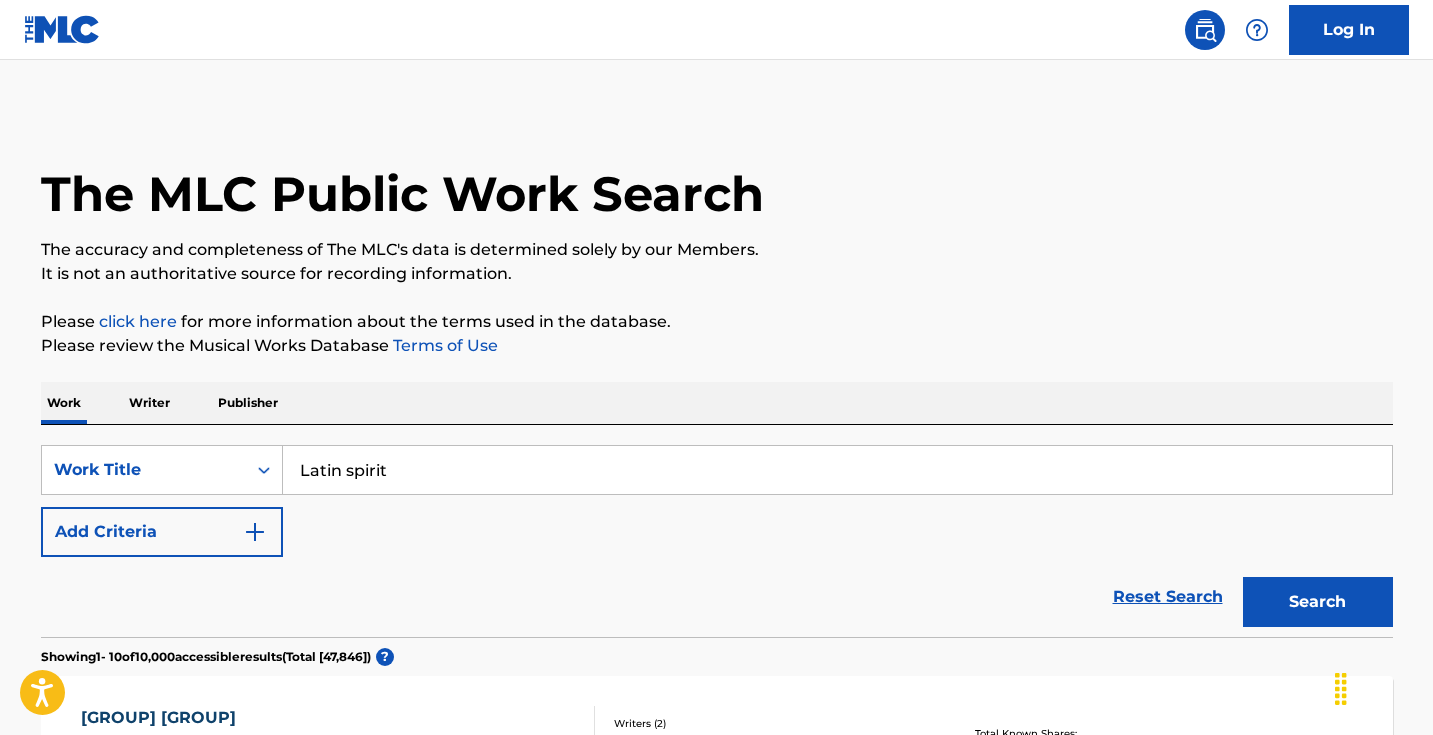 scroll, scrollTop: 0, scrollLeft: 0, axis: both 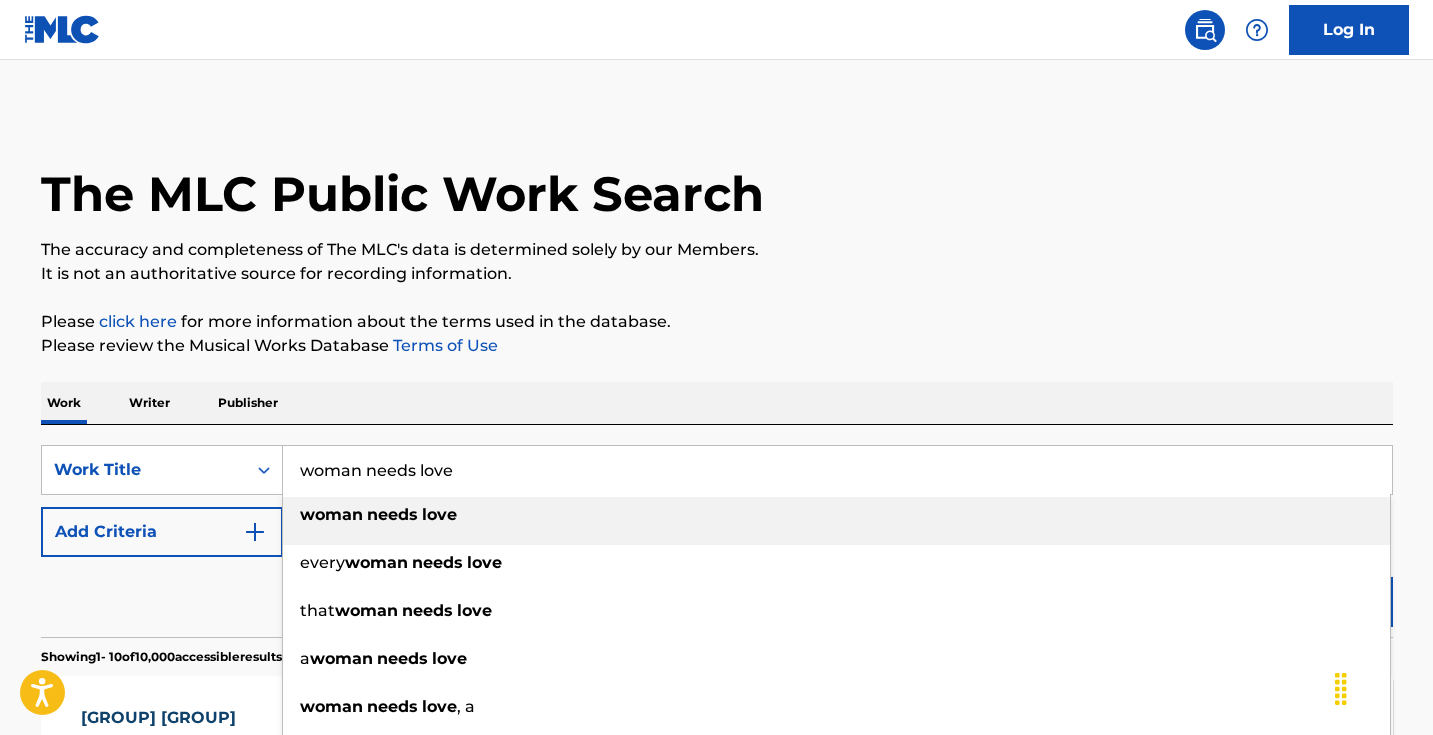 type on "woman needs love" 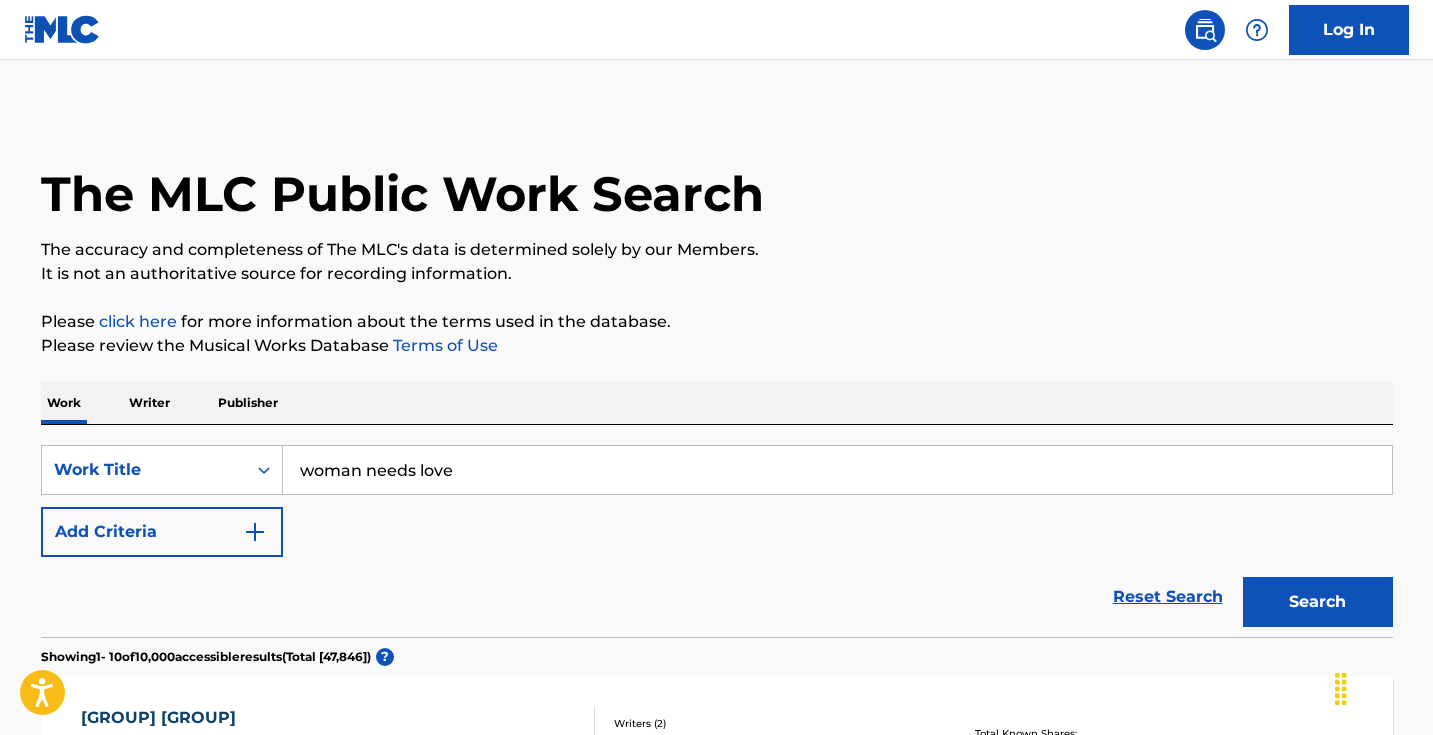 click on "Search" at bounding box center [1318, 602] 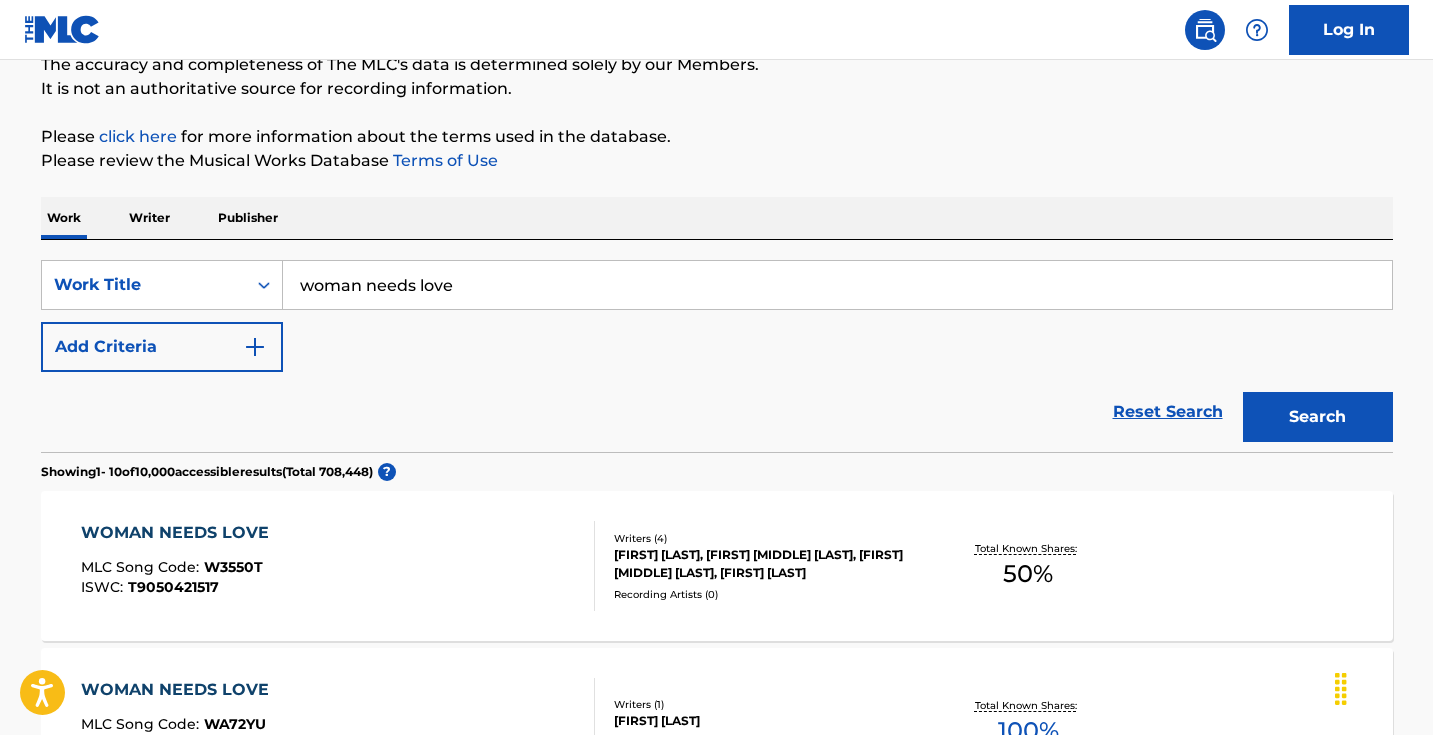 scroll, scrollTop: 226, scrollLeft: 0, axis: vertical 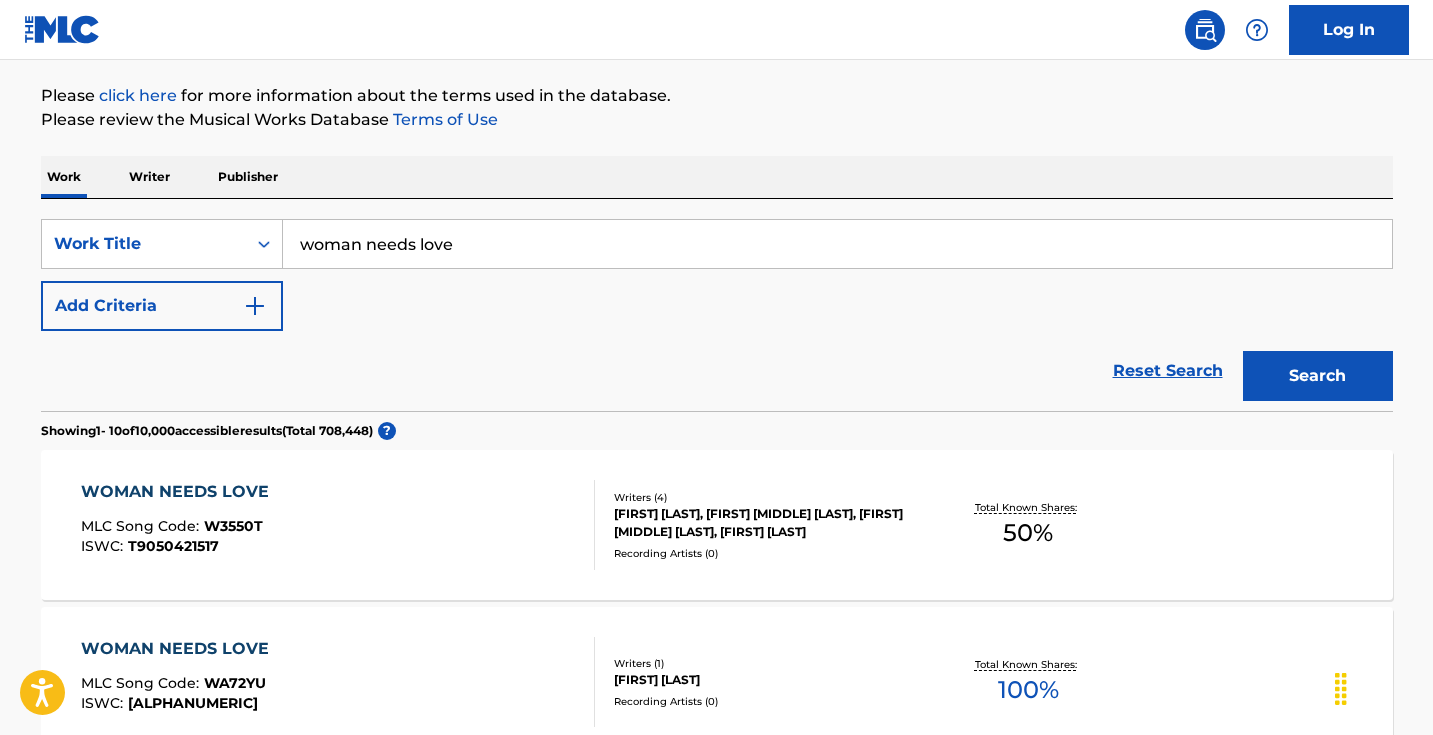 click on "Add Criteria" at bounding box center [162, 306] 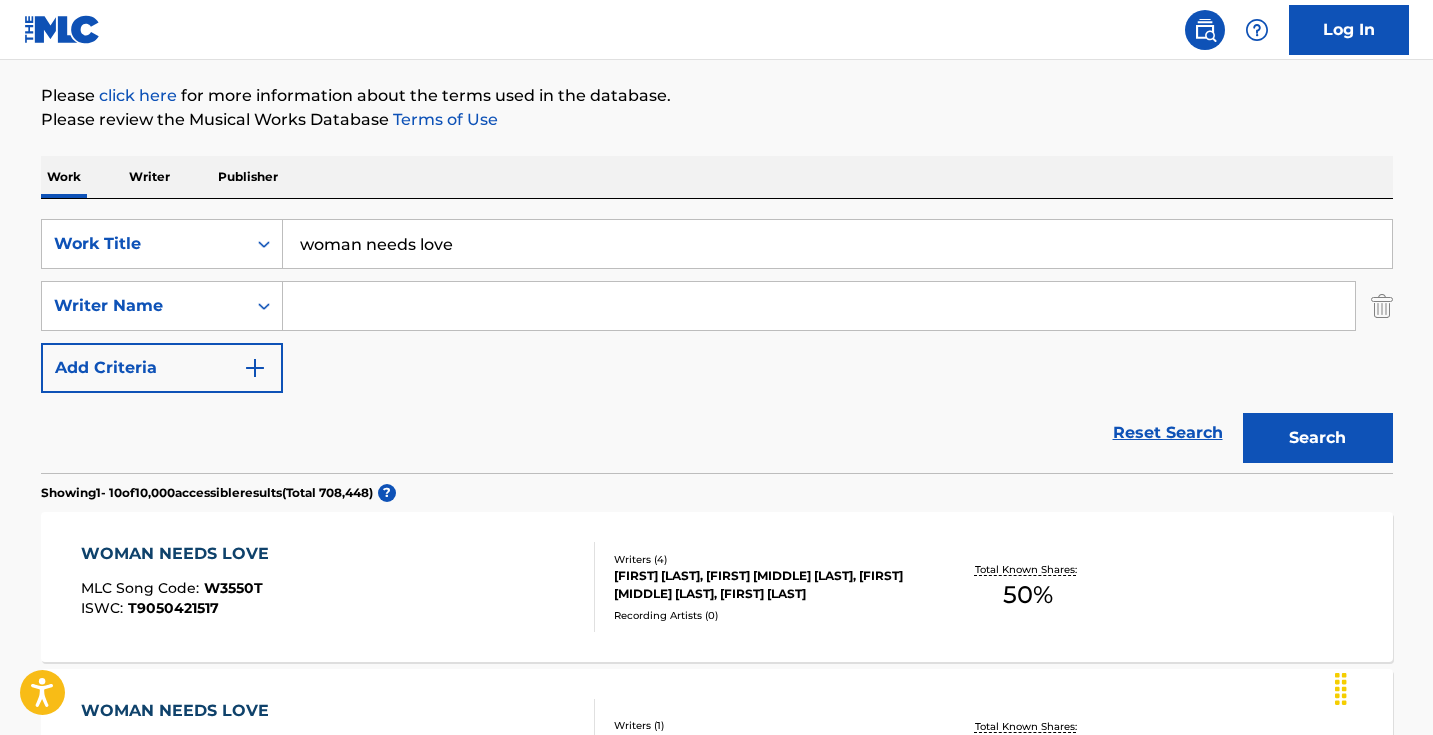 click at bounding box center [819, 306] 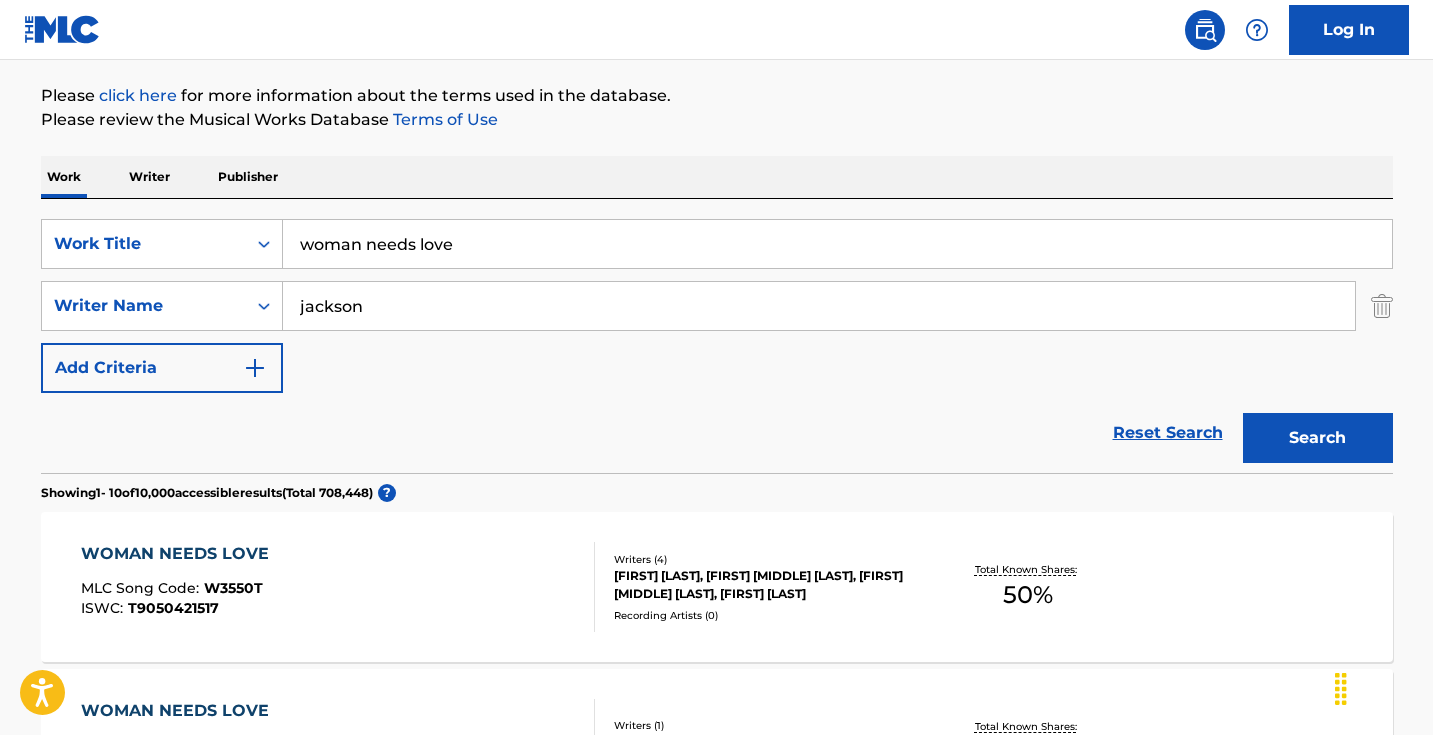click on "Search" at bounding box center [1318, 438] 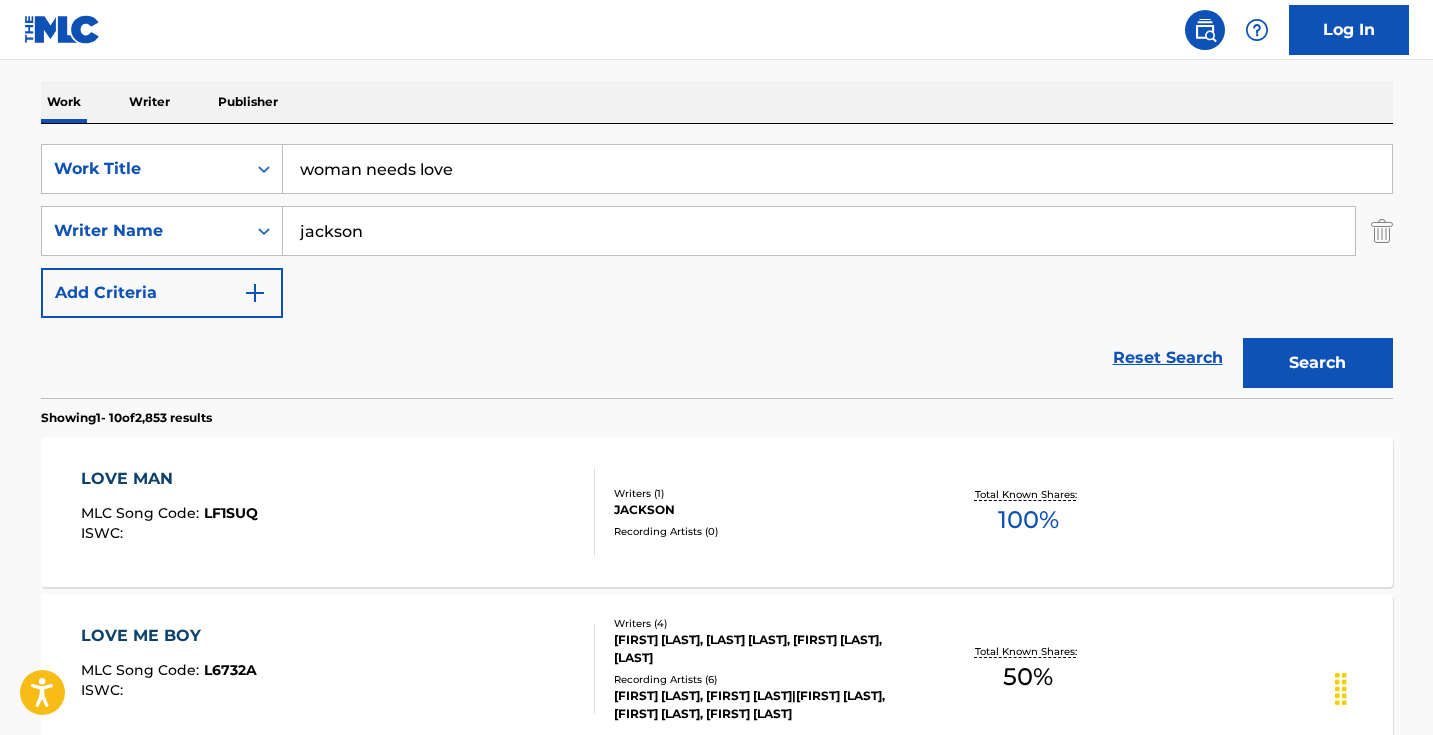 scroll, scrollTop: 340, scrollLeft: 0, axis: vertical 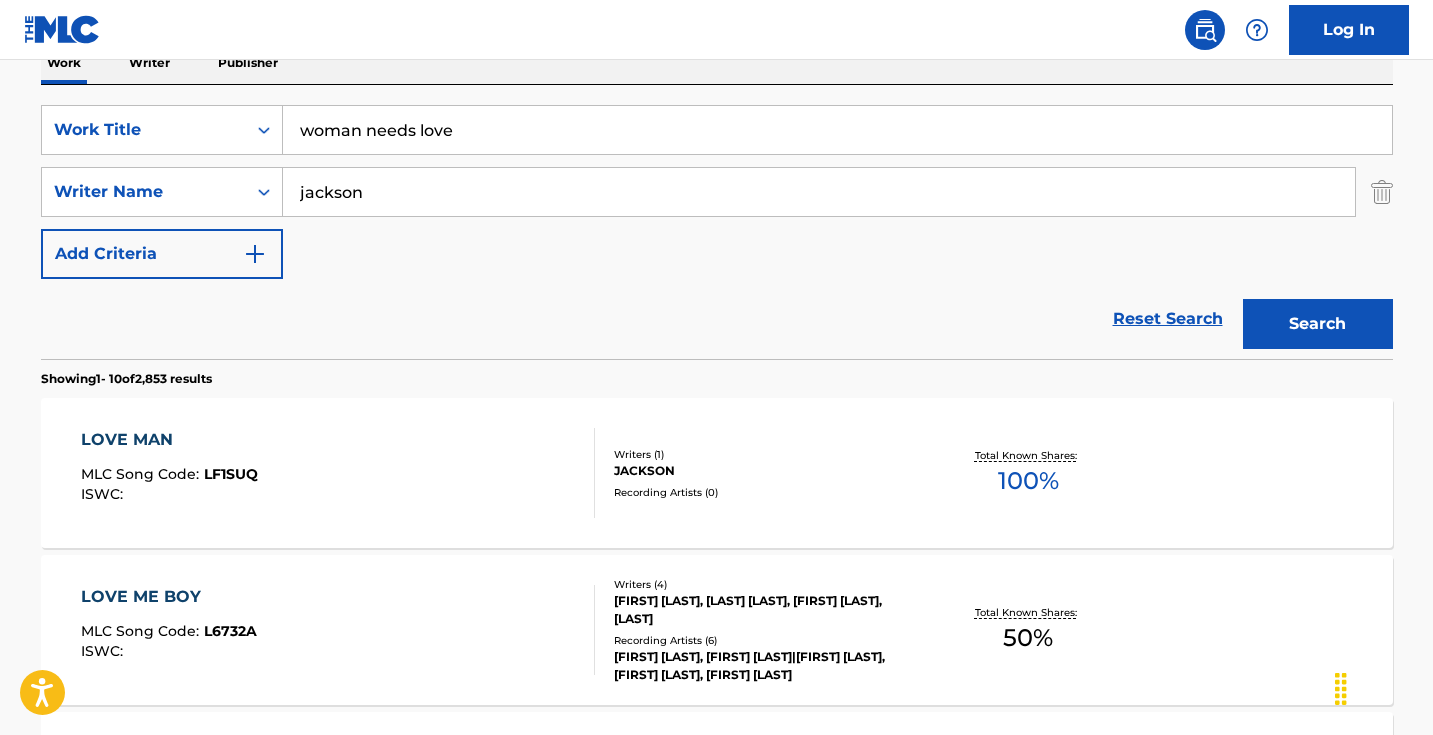 click on "jackson" at bounding box center [819, 192] 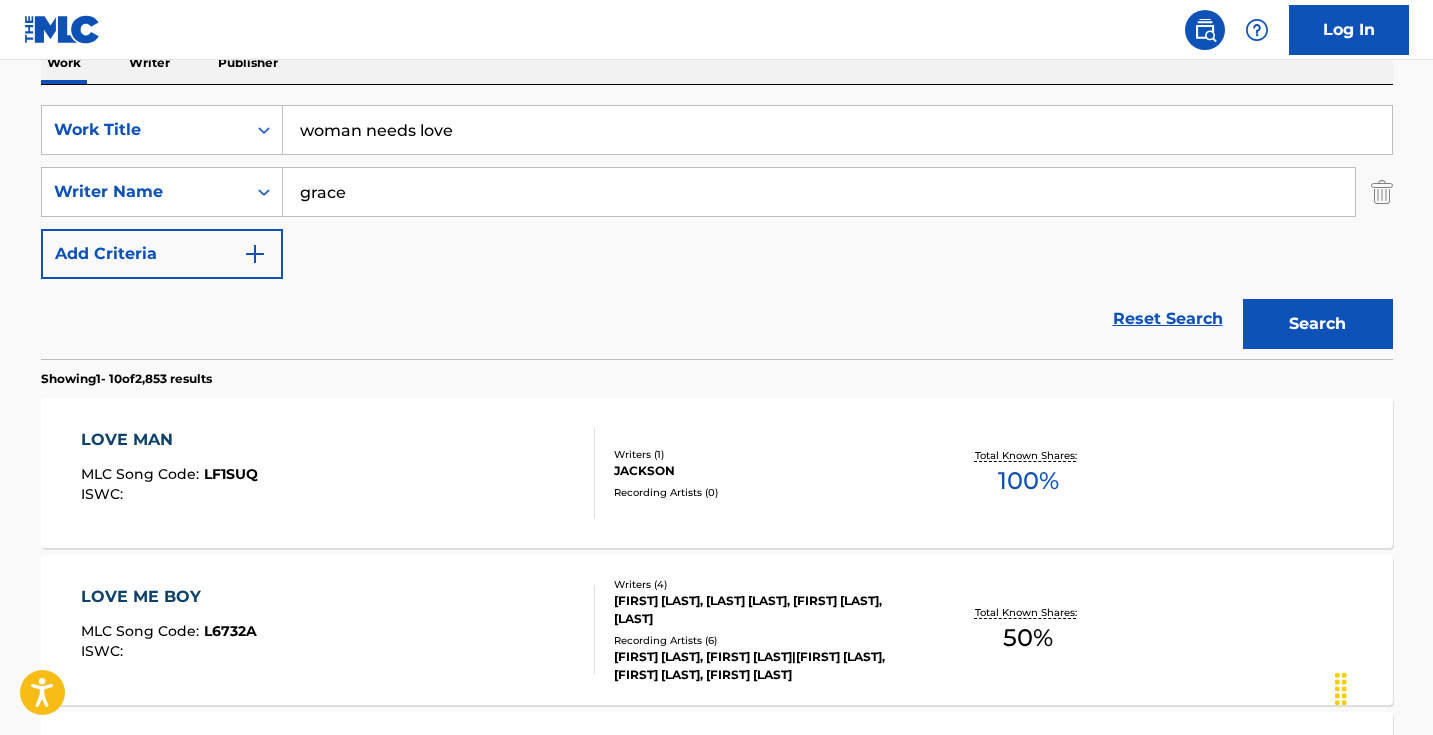 click on "Search" at bounding box center [1318, 324] 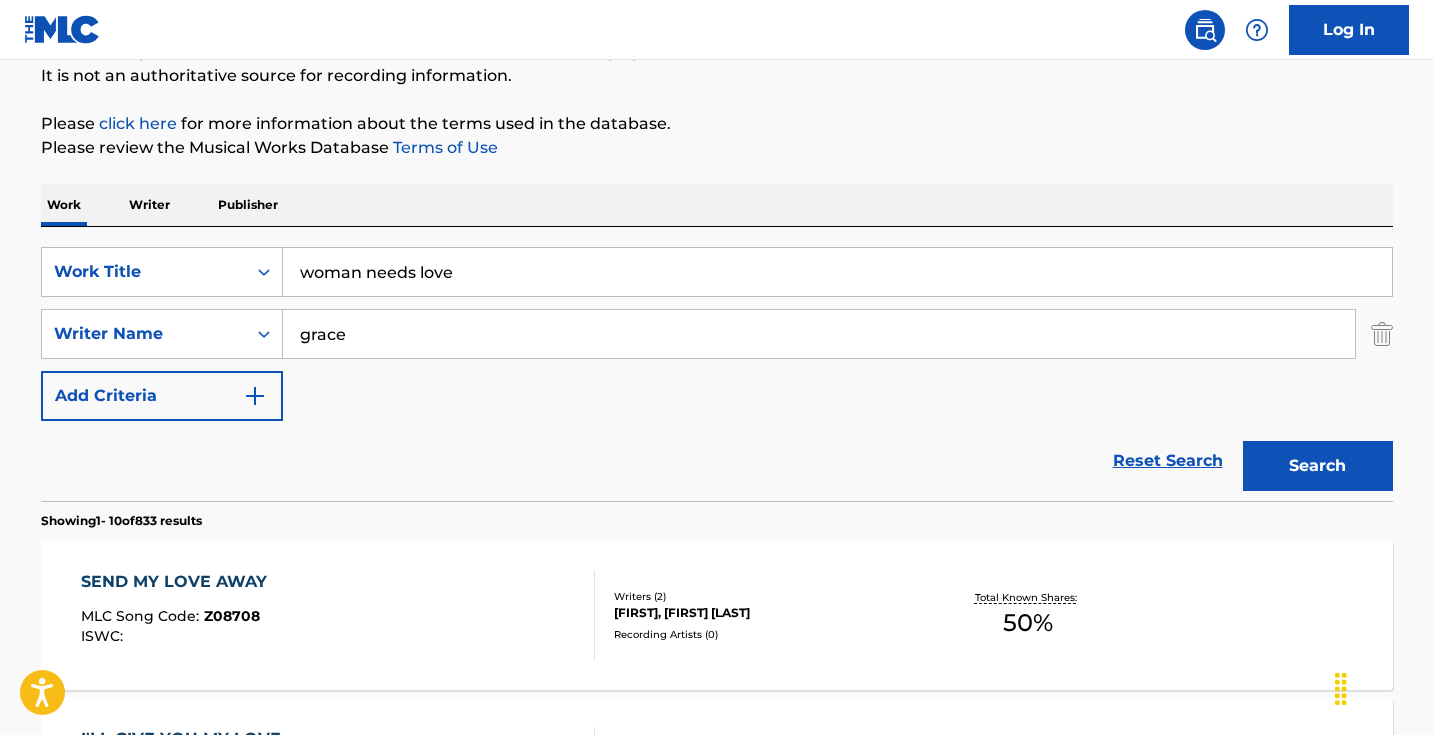 click on "grace" at bounding box center (819, 334) 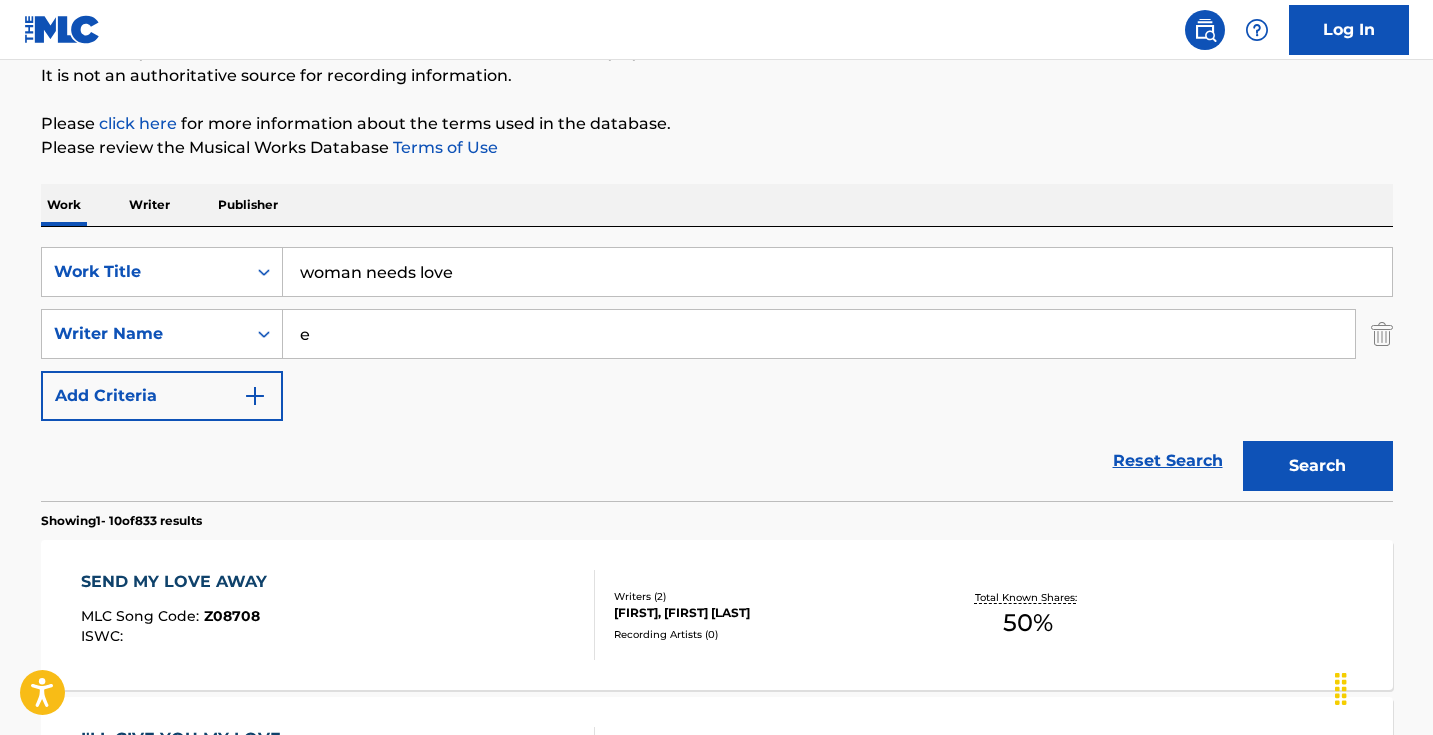 type on "e" 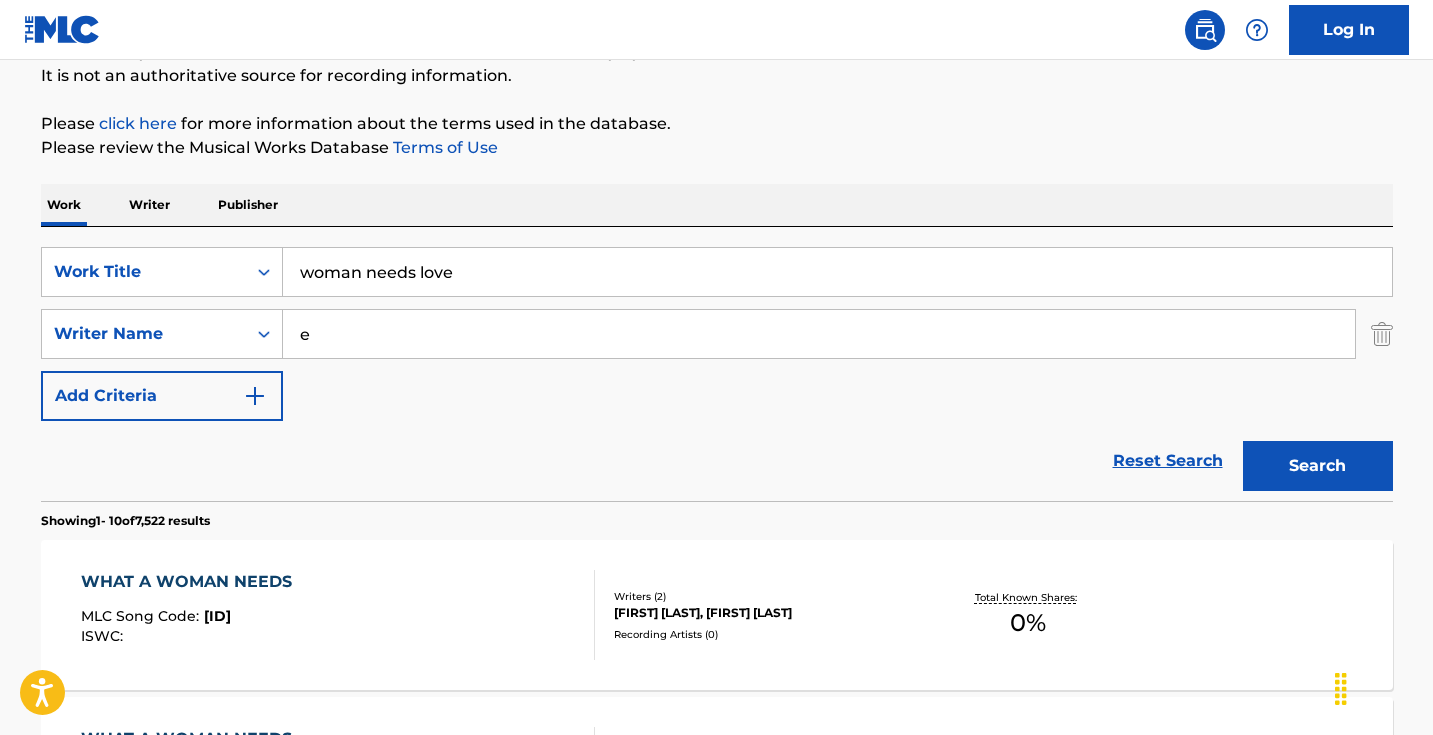 click on "e" at bounding box center [819, 334] 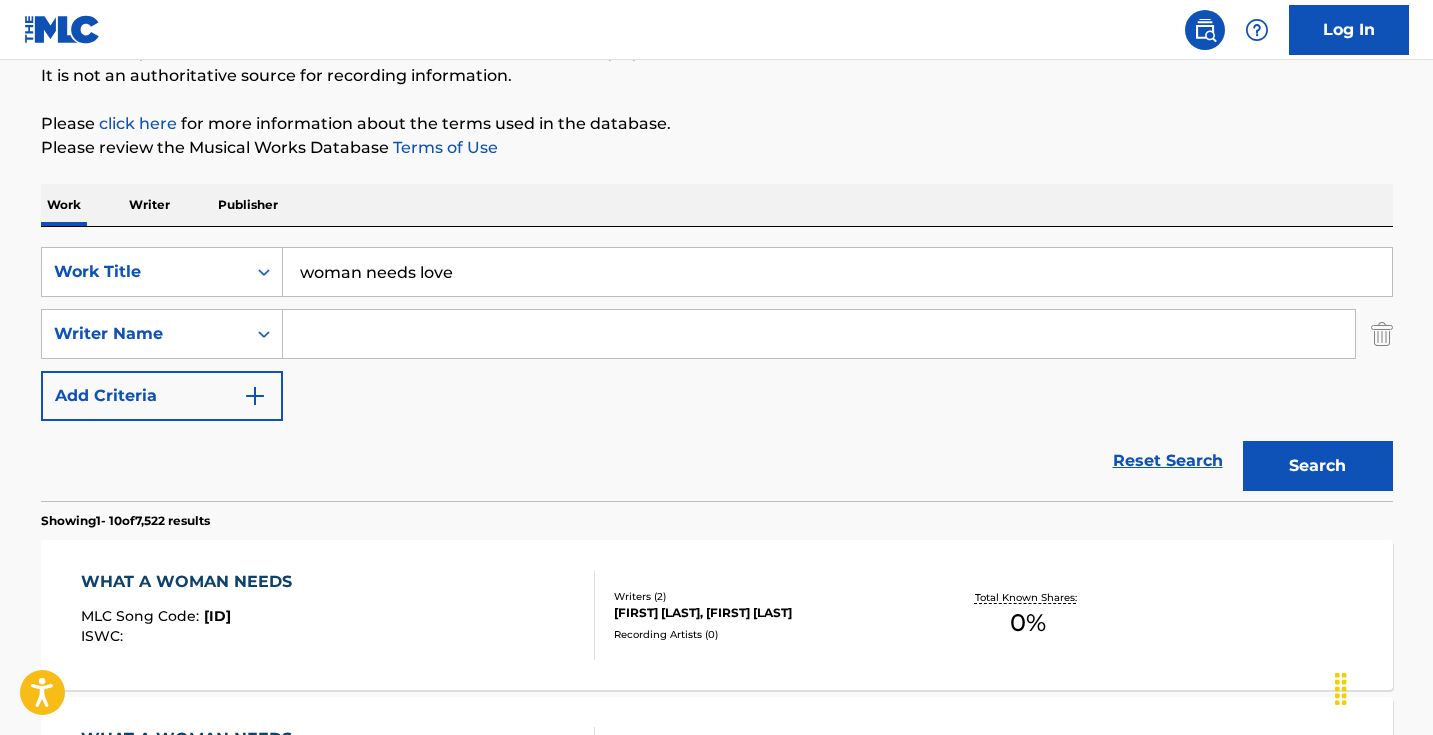 click on "woman needs love" at bounding box center (837, 272) 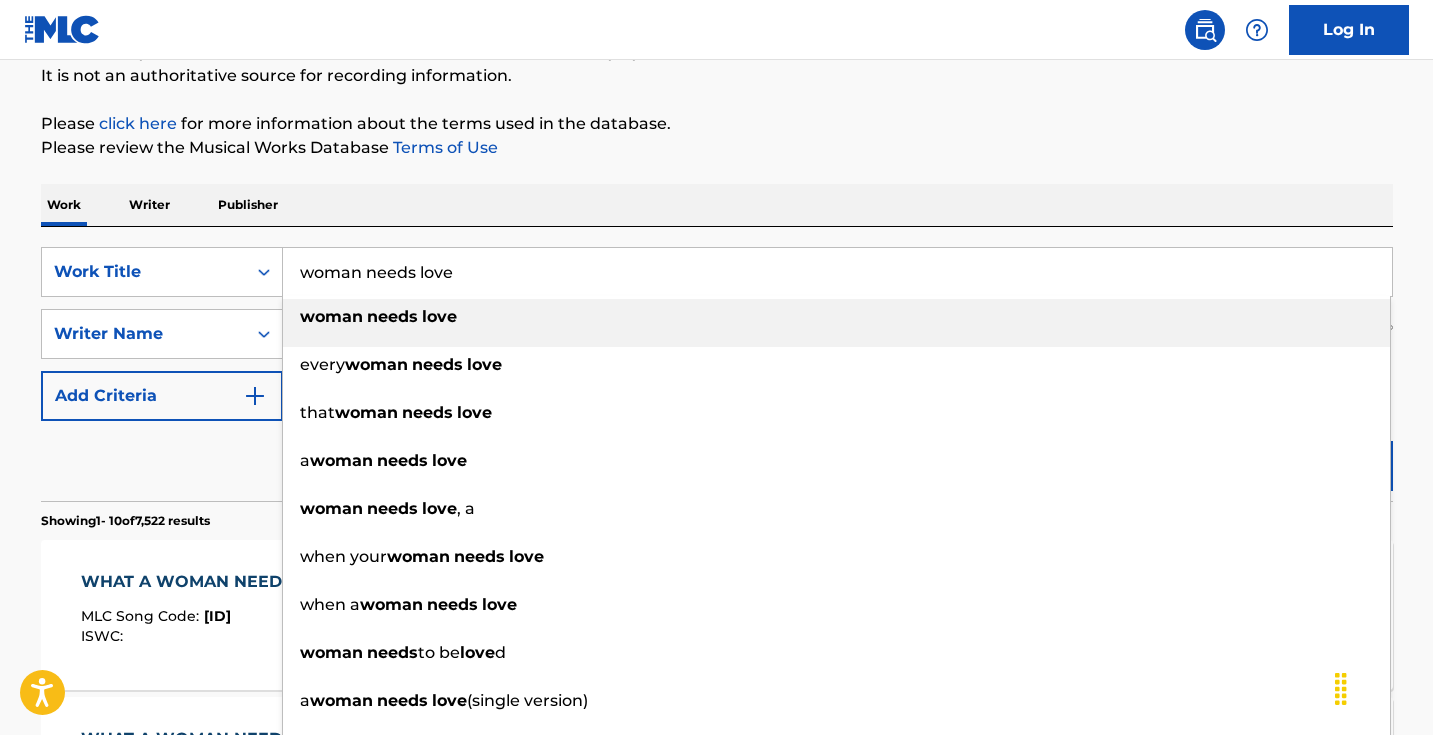 click on "woman needs love" at bounding box center (837, 272) 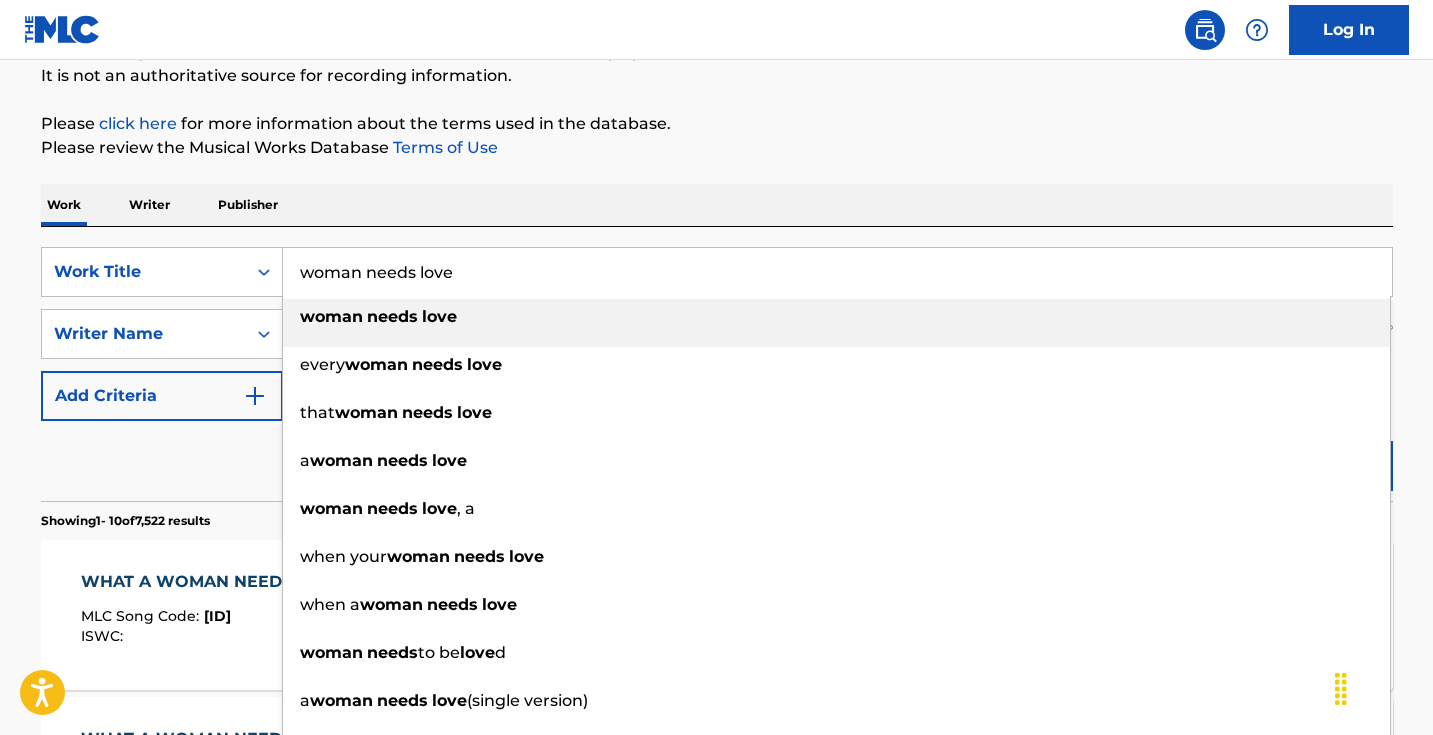 click on "Work Writer Publisher" at bounding box center (717, 205) 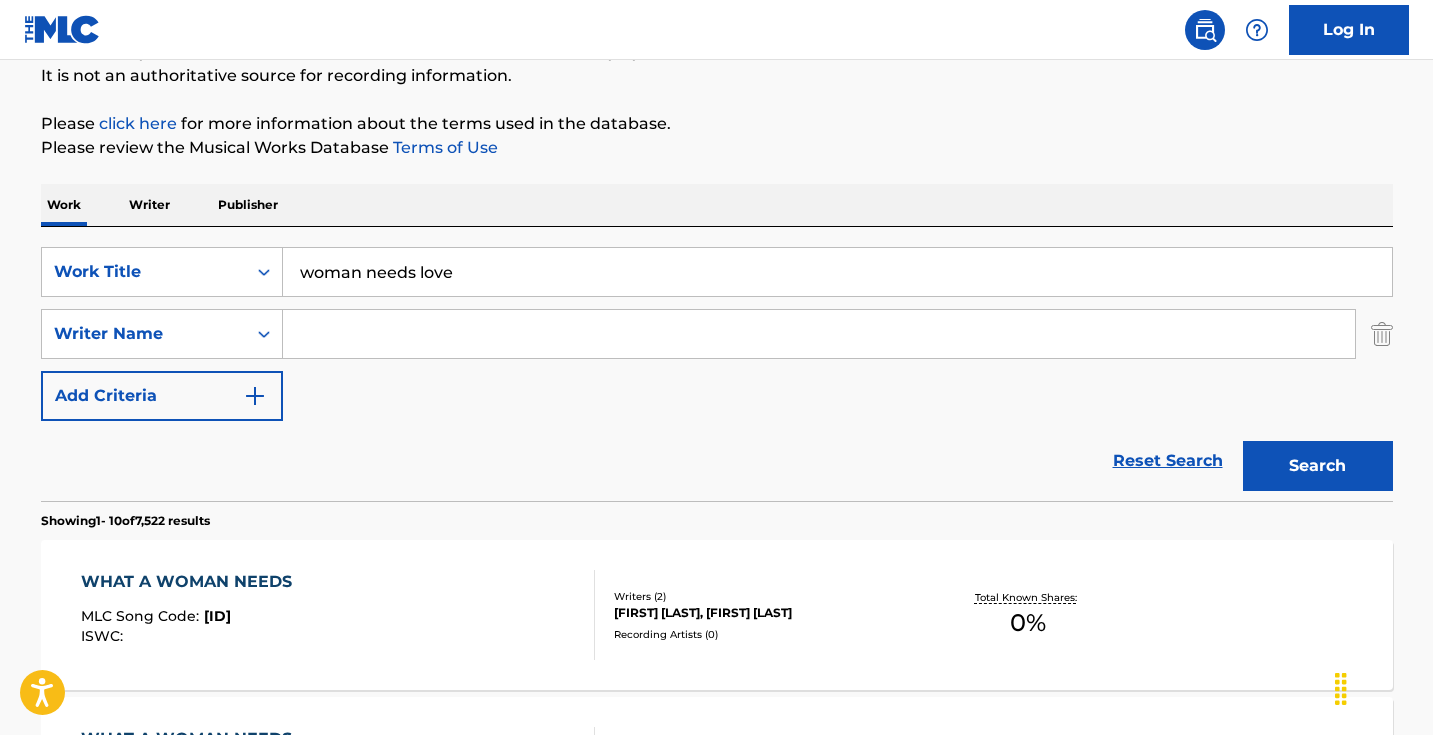 click at bounding box center [819, 334] 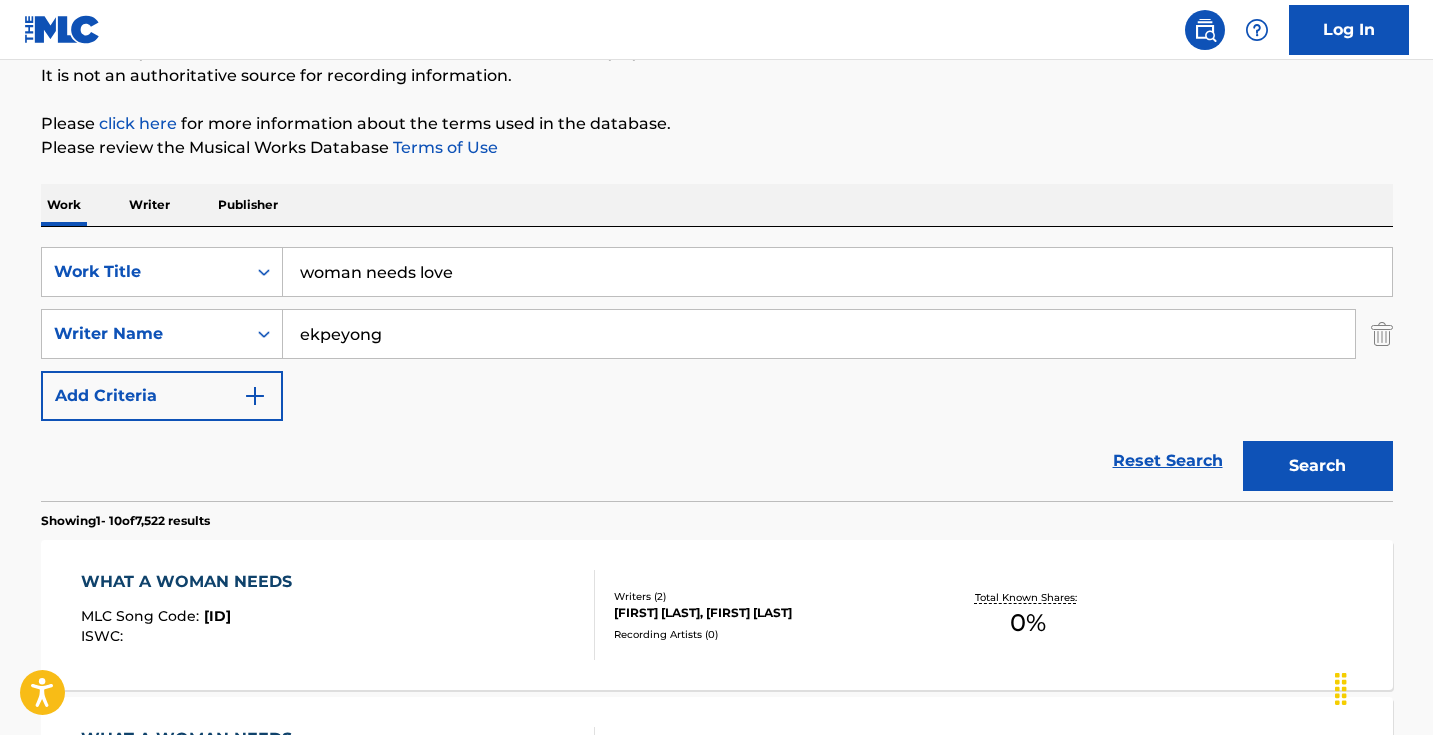 type on "ekpeyong" 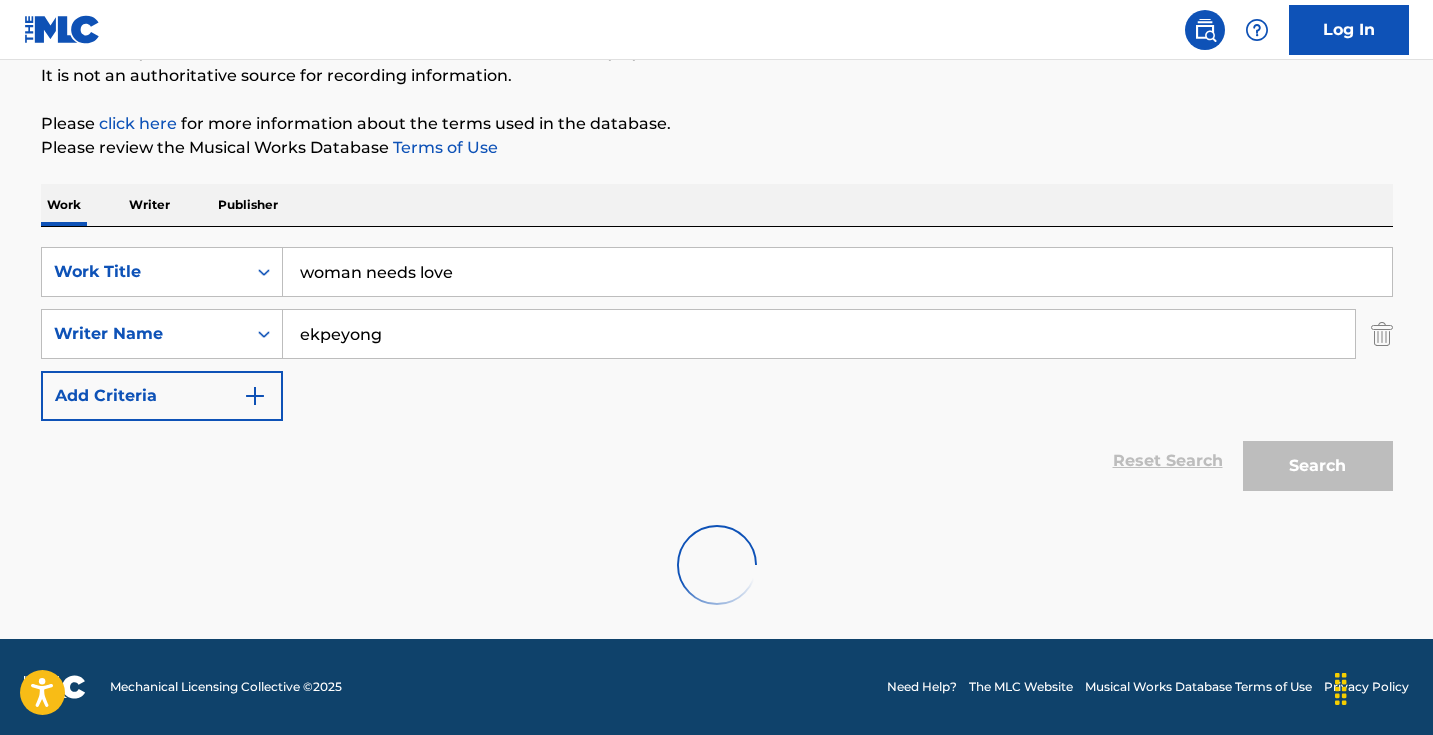 scroll, scrollTop: 133, scrollLeft: 0, axis: vertical 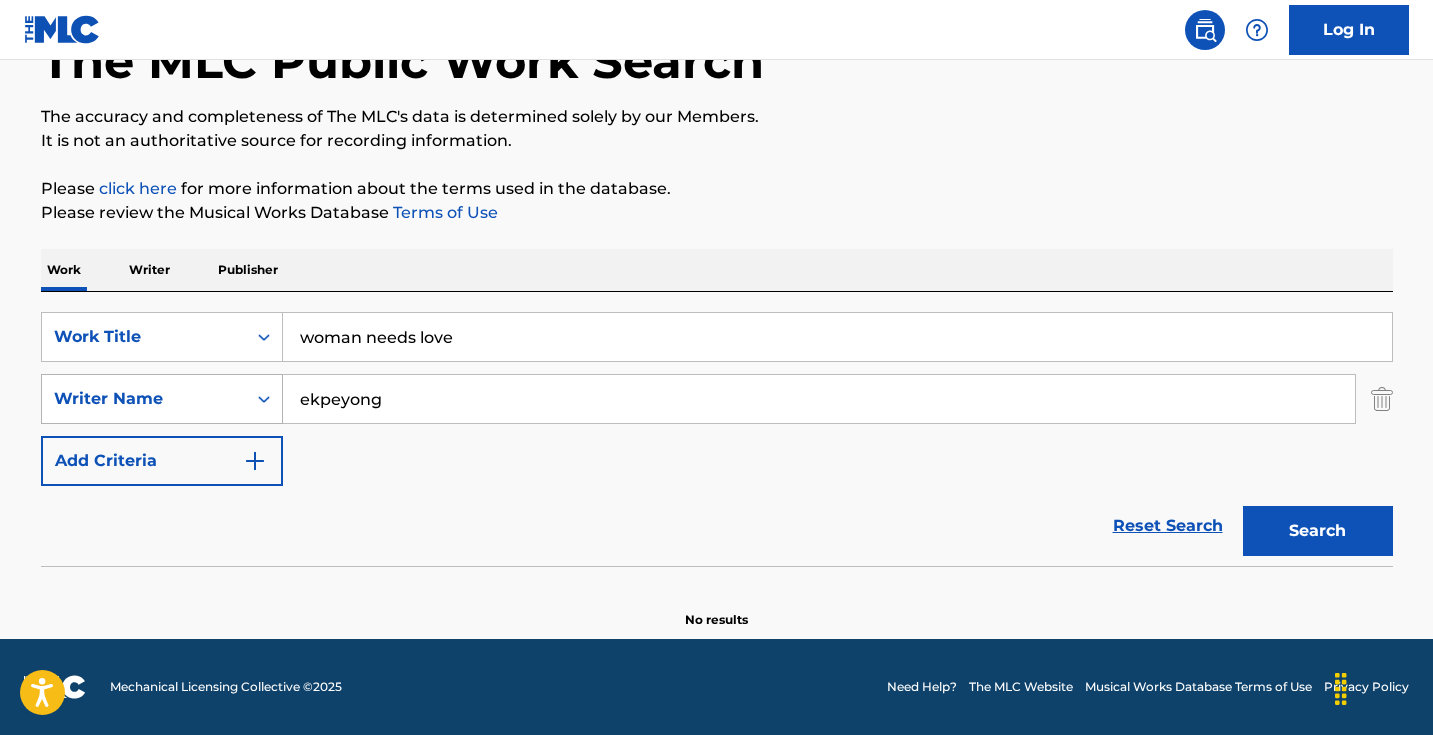 drag, startPoint x: 426, startPoint y: 401, endPoint x: 245, endPoint y: 399, distance: 181.01105 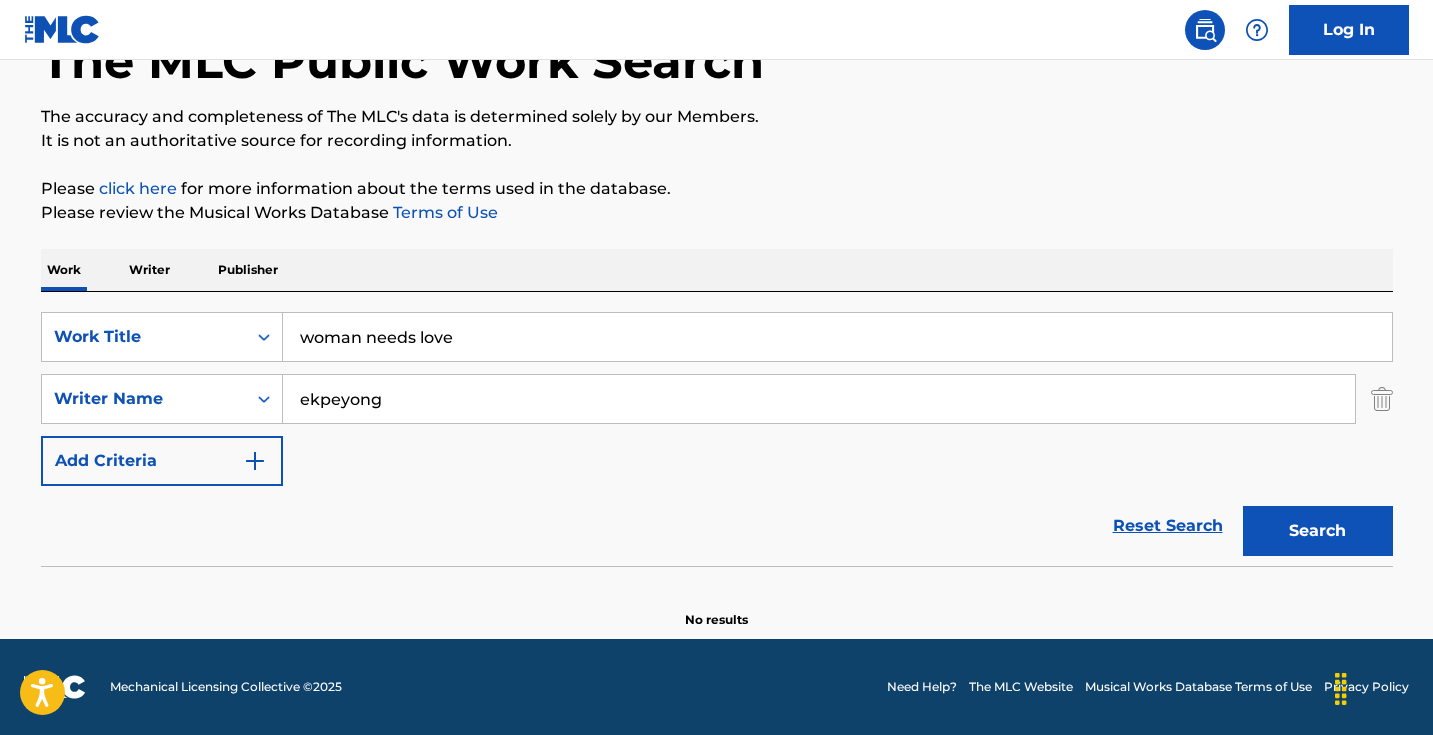 click on "Writer" at bounding box center [149, 270] 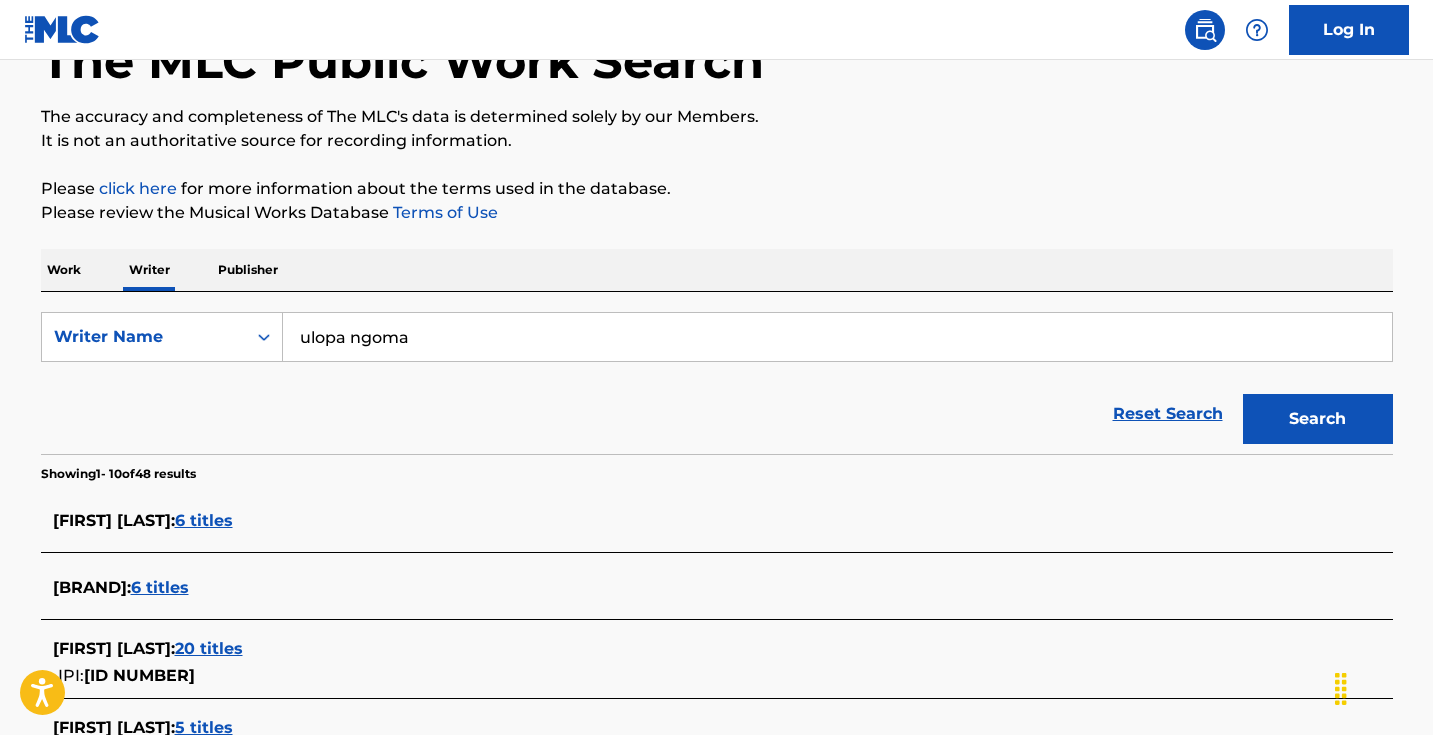 scroll, scrollTop: 0, scrollLeft: 0, axis: both 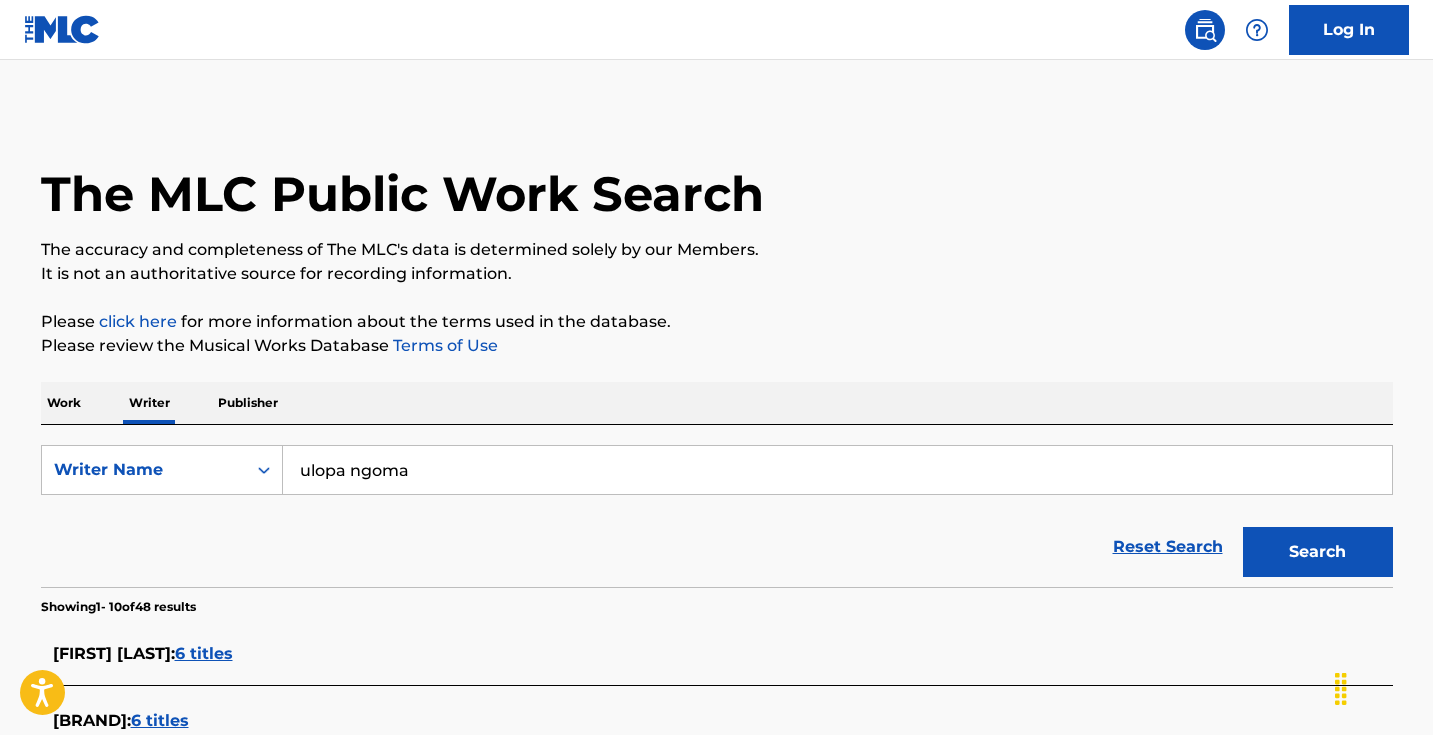 click on "ulopa ngoma" at bounding box center [837, 470] 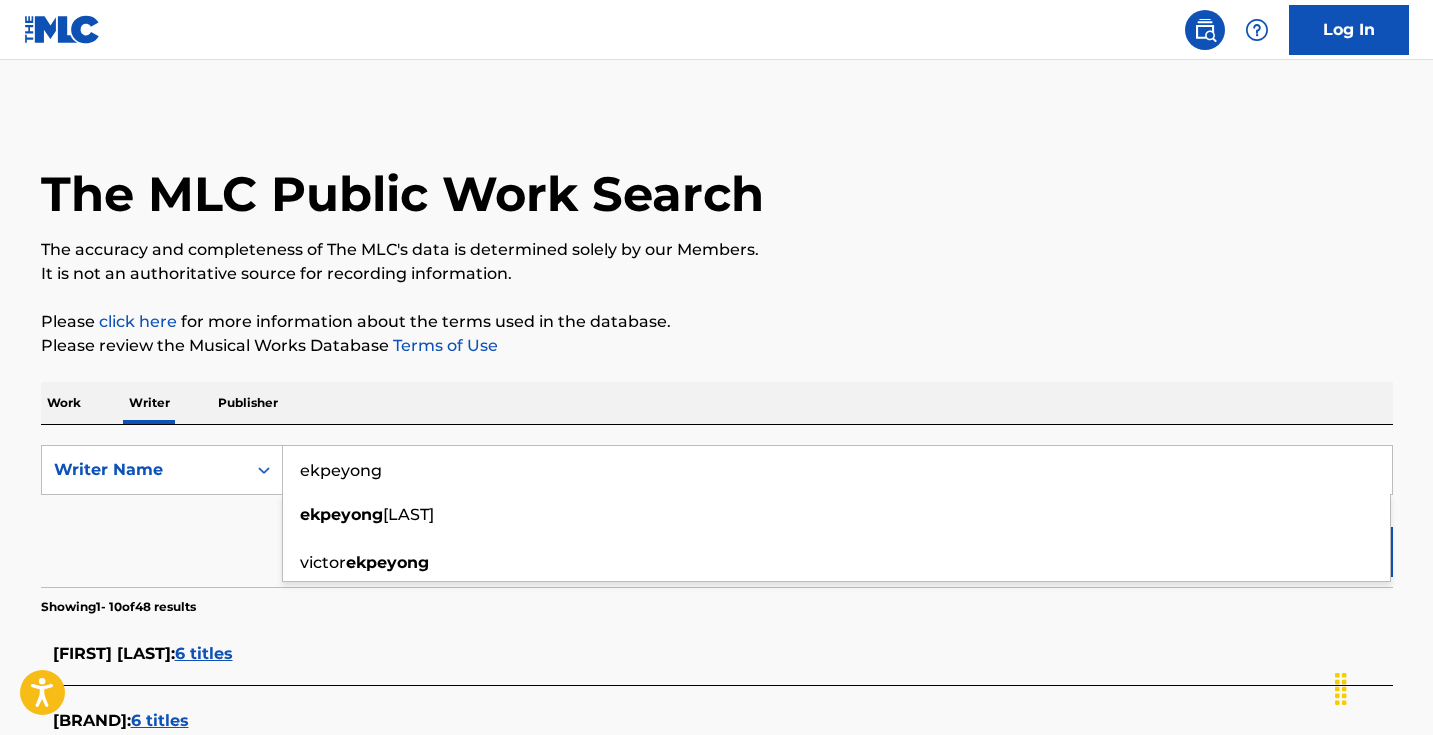 click on "Please review the Musical Works Database   Terms of Use" at bounding box center (717, 346) 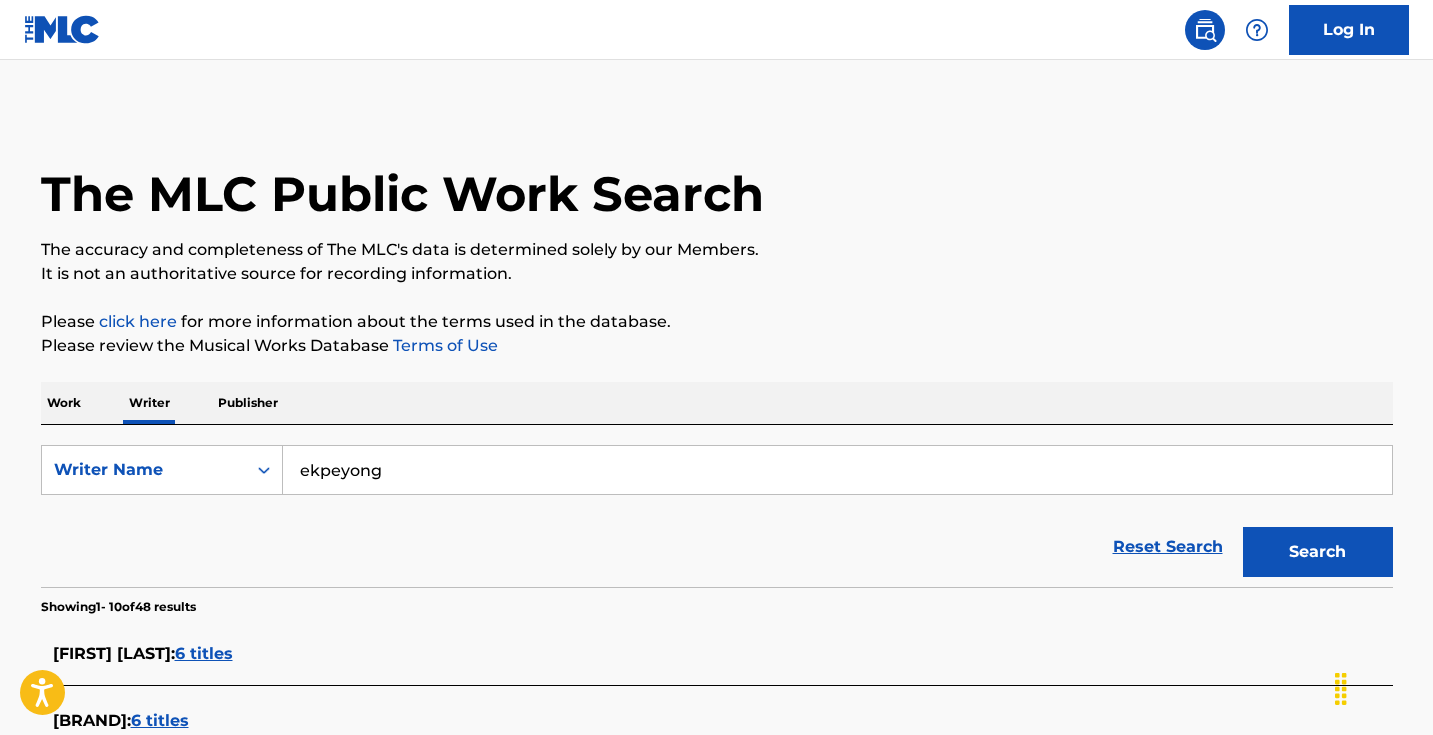 click on "Search" at bounding box center [1318, 552] 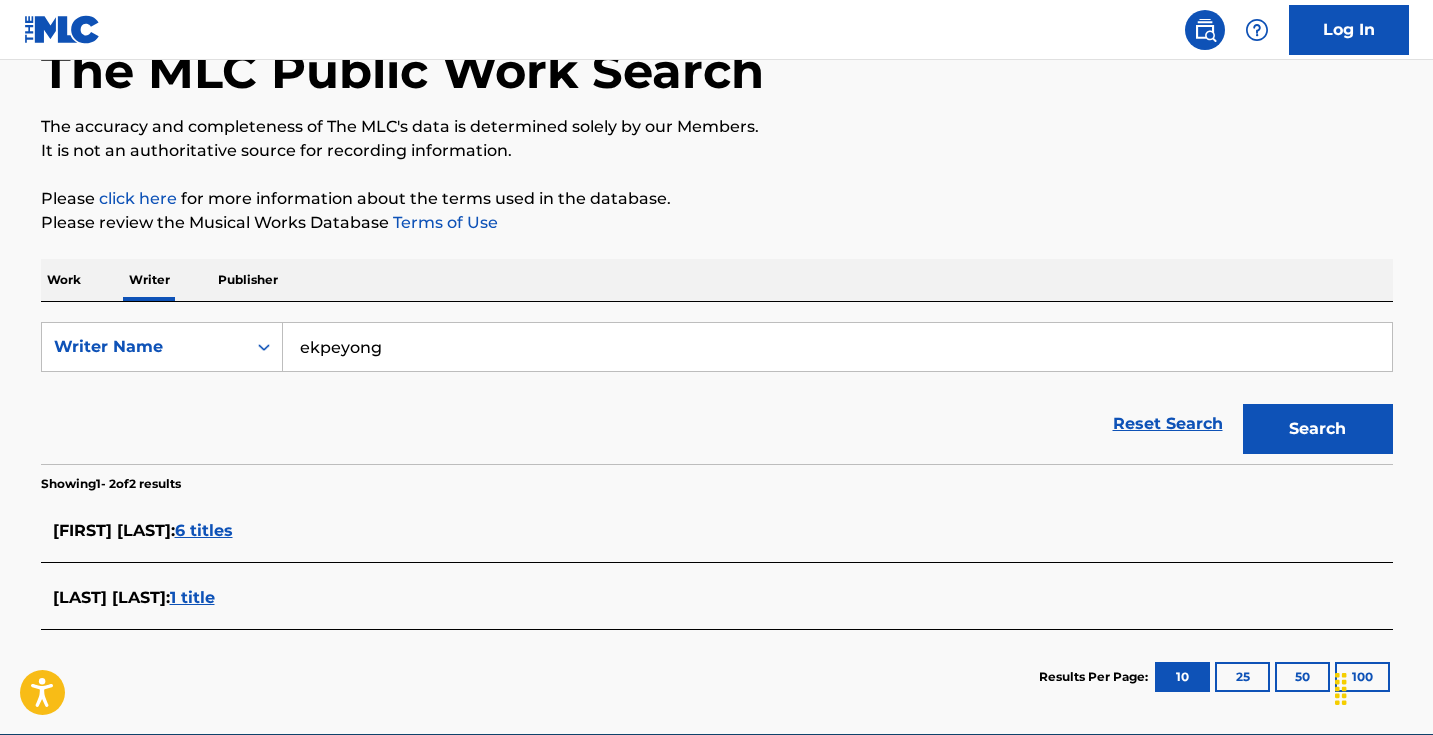 scroll, scrollTop: 162, scrollLeft: 0, axis: vertical 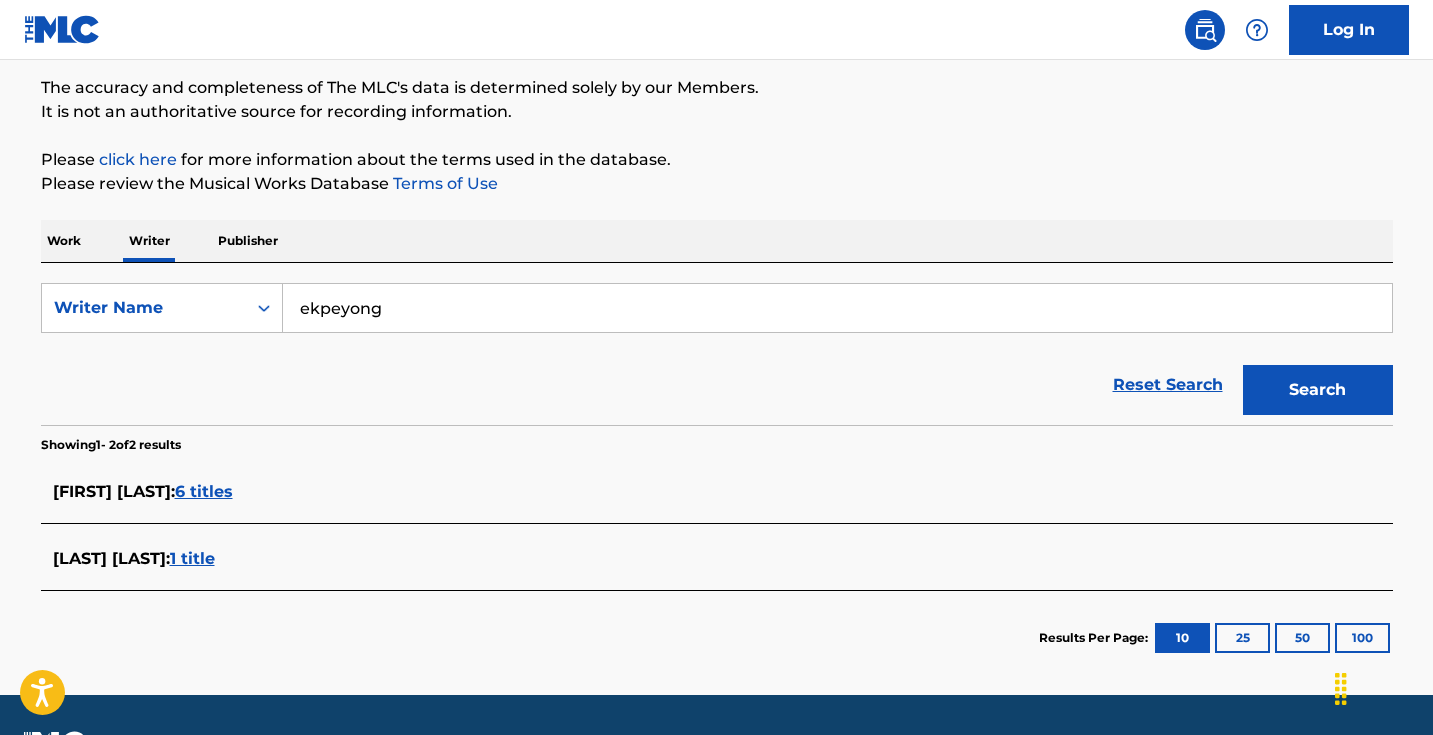 click on "Log In" at bounding box center (716, 30) 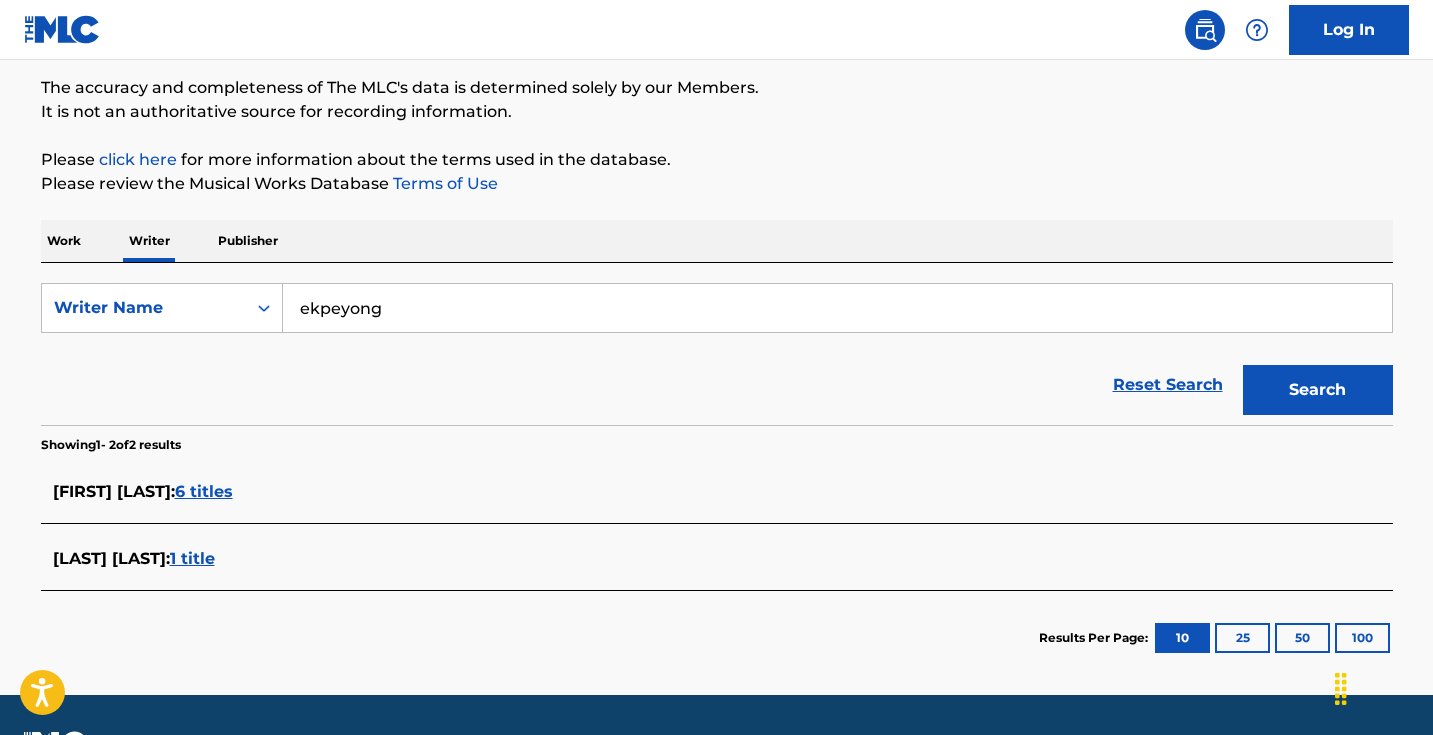 click on "ekpeyong" at bounding box center (837, 308) 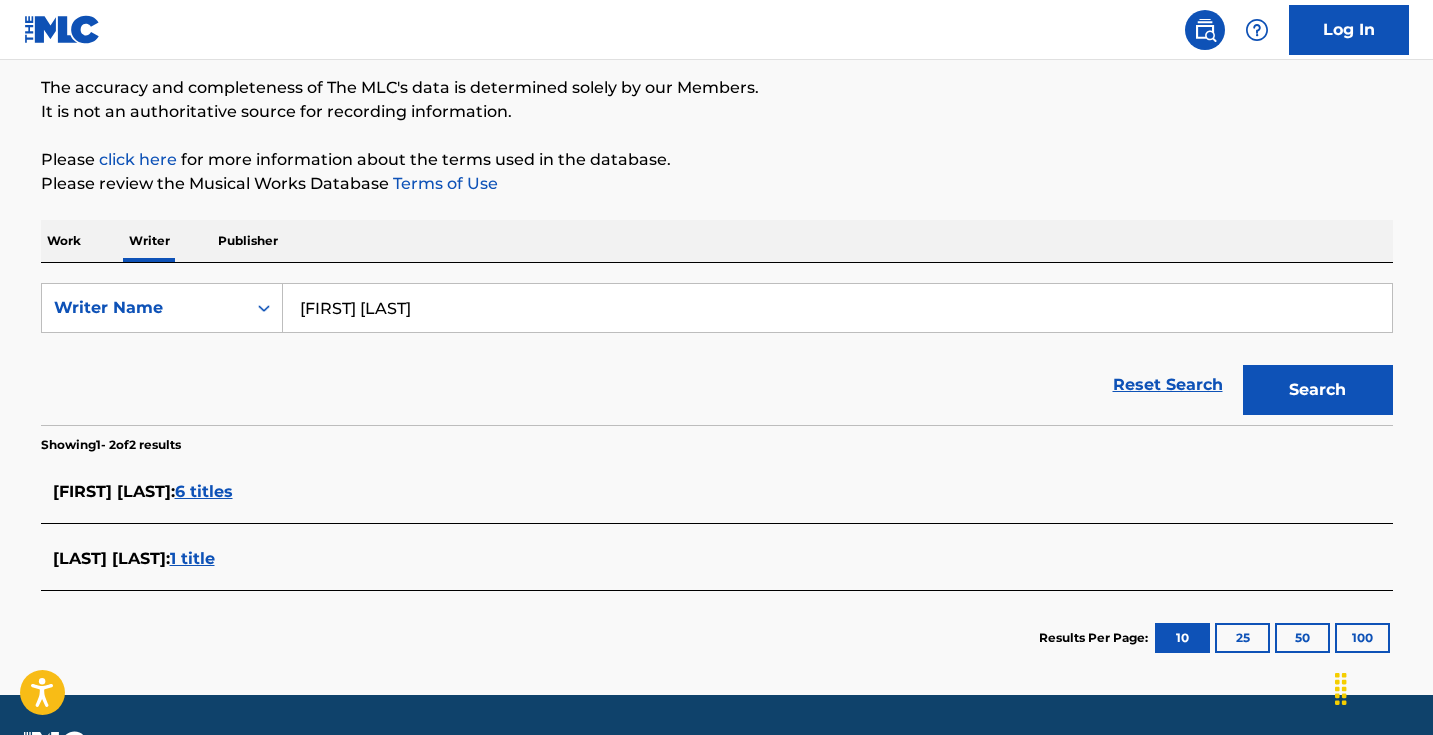 click on "Search" at bounding box center [1318, 390] 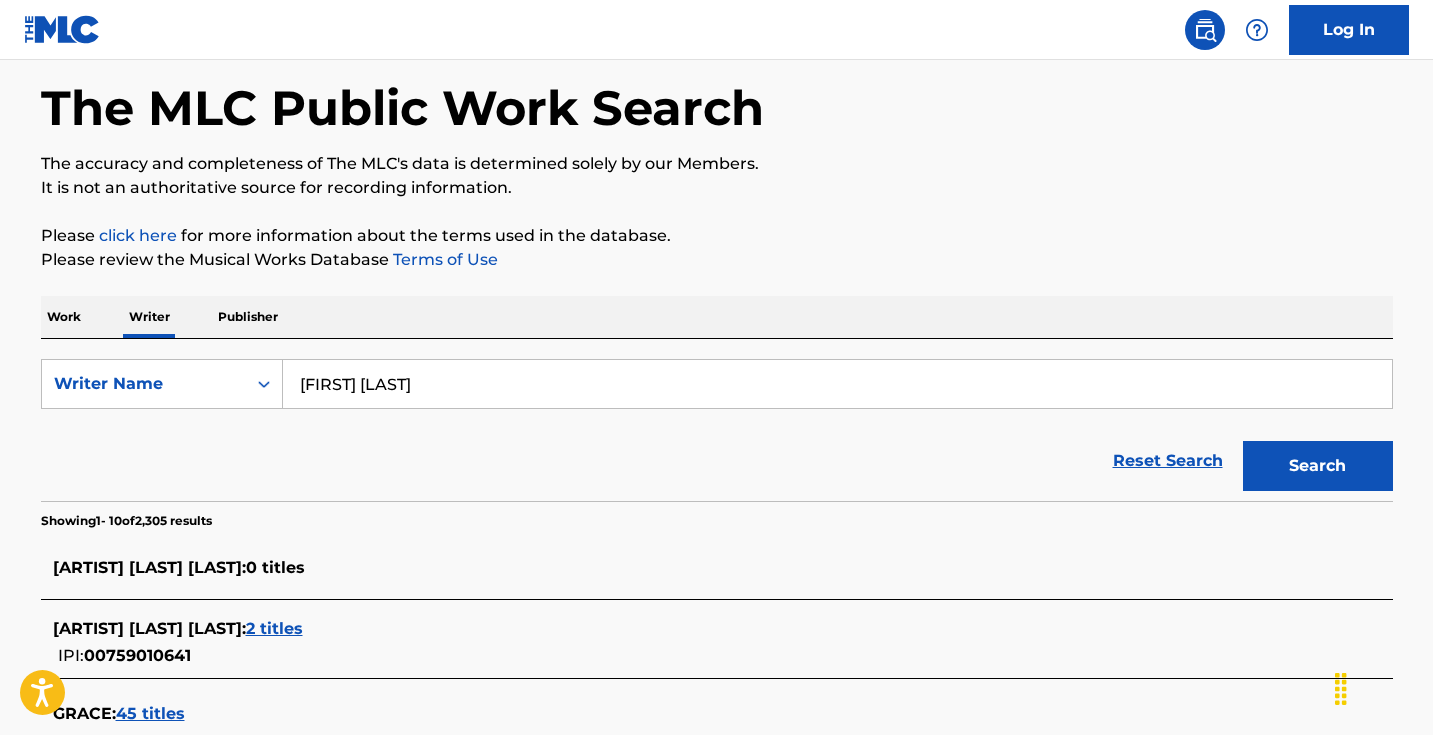 click on "grace ekpeyong" at bounding box center [837, 384] 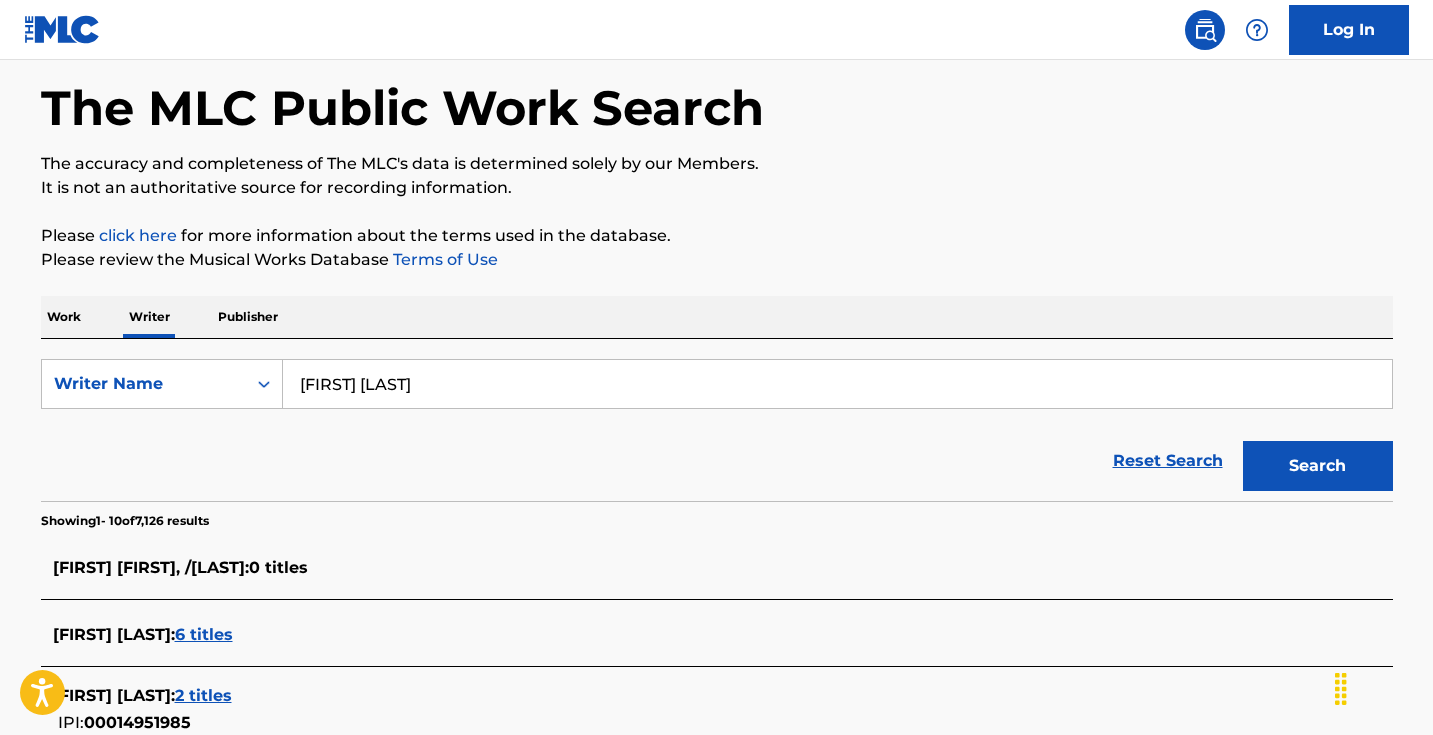 drag, startPoint x: 489, startPoint y: 382, endPoint x: 286, endPoint y: 383, distance: 203.00246 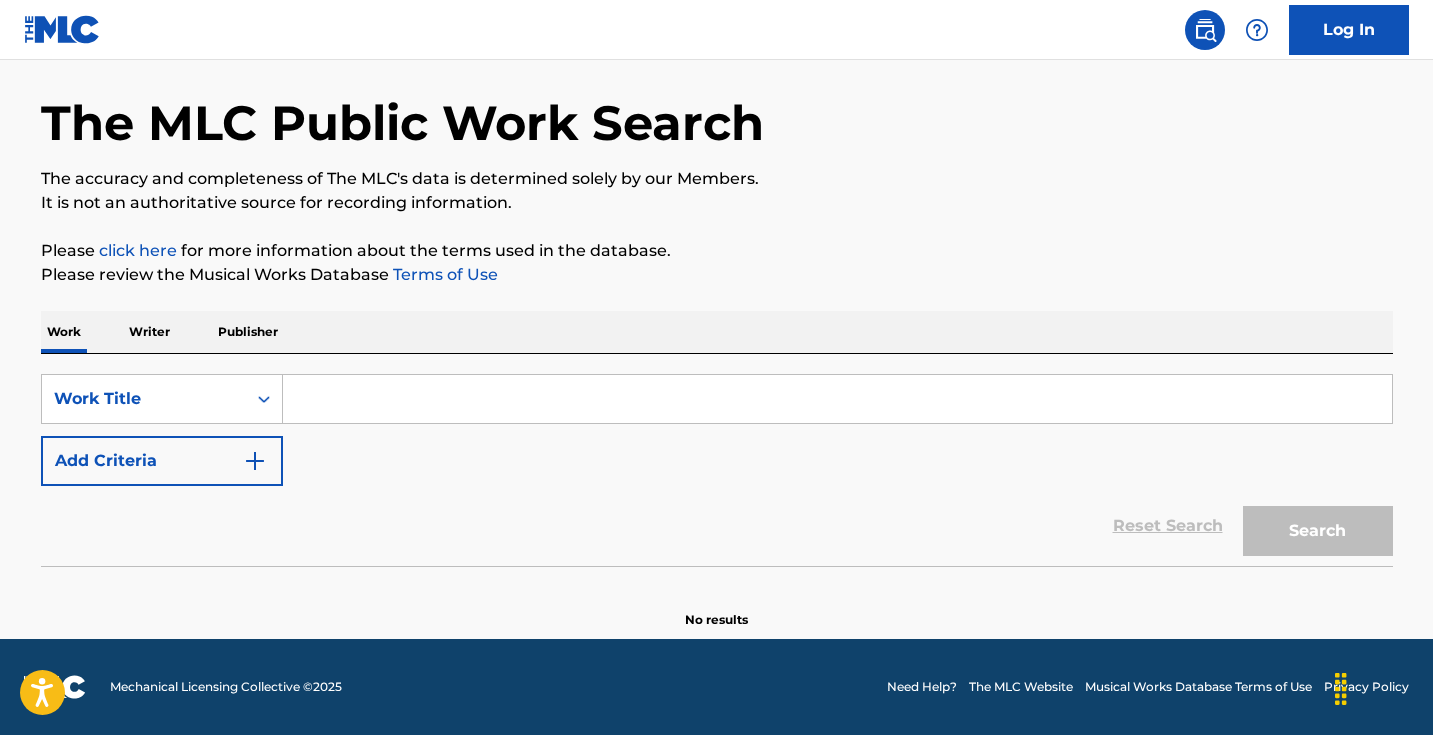 scroll, scrollTop: 0, scrollLeft: 0, axis: both 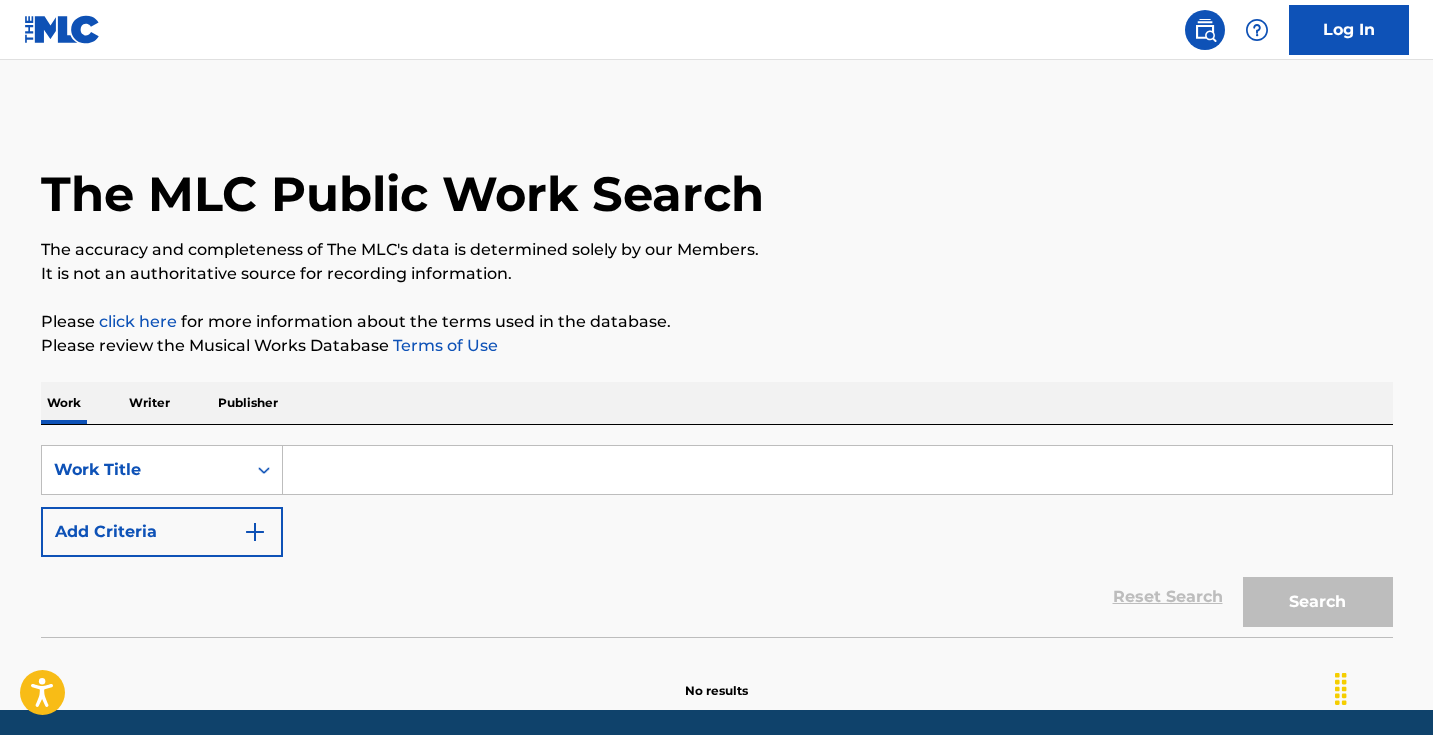 click on "Add Criteria" at bounding box center (162, 532) 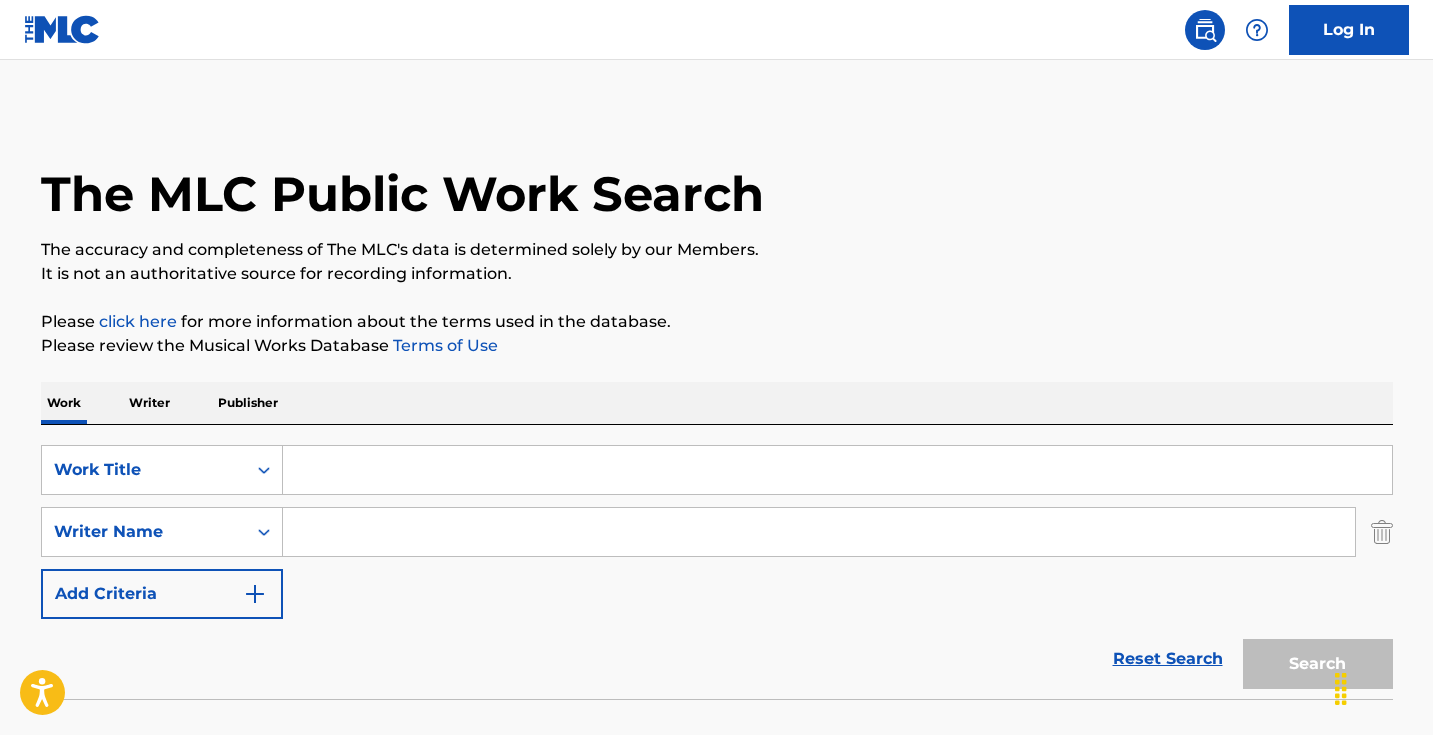 click at bounding box center [819, 532] 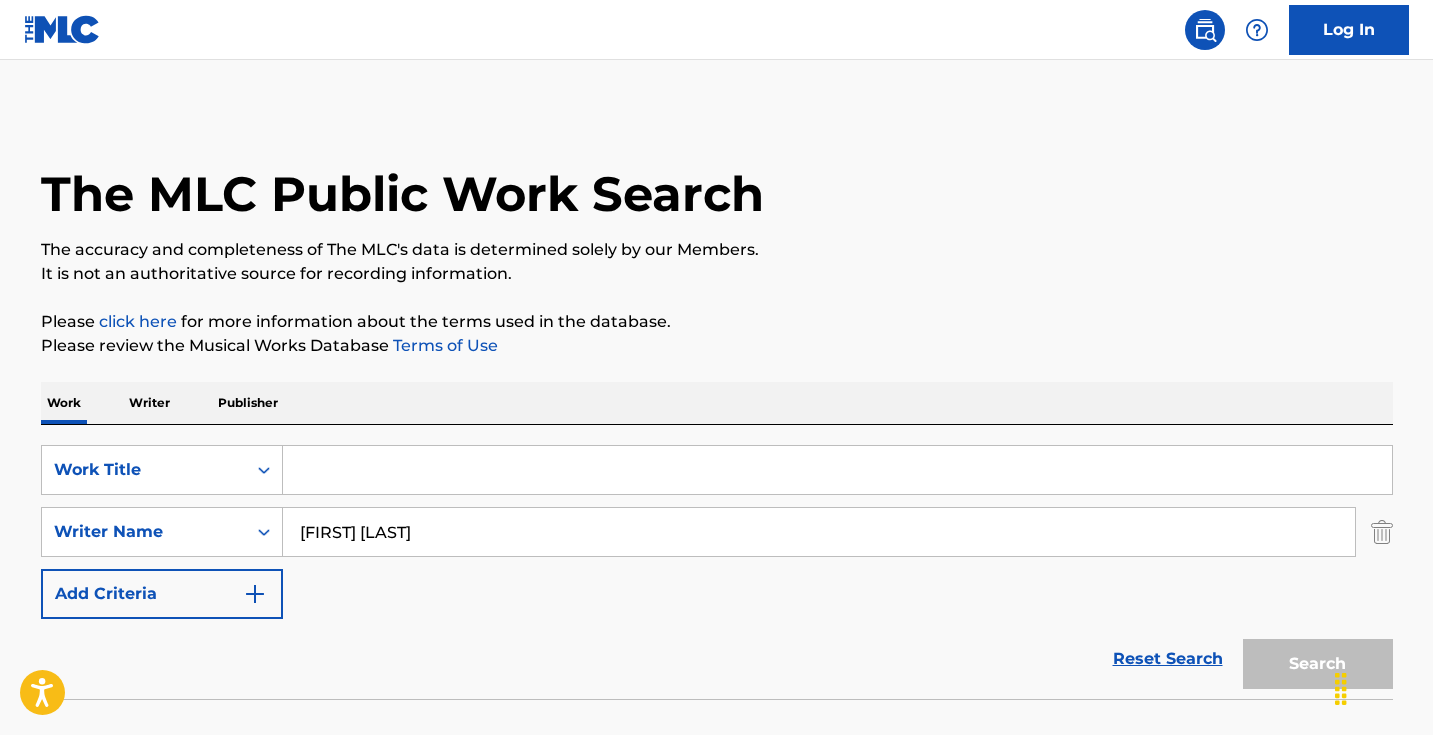 type on "jack ekpeyong" 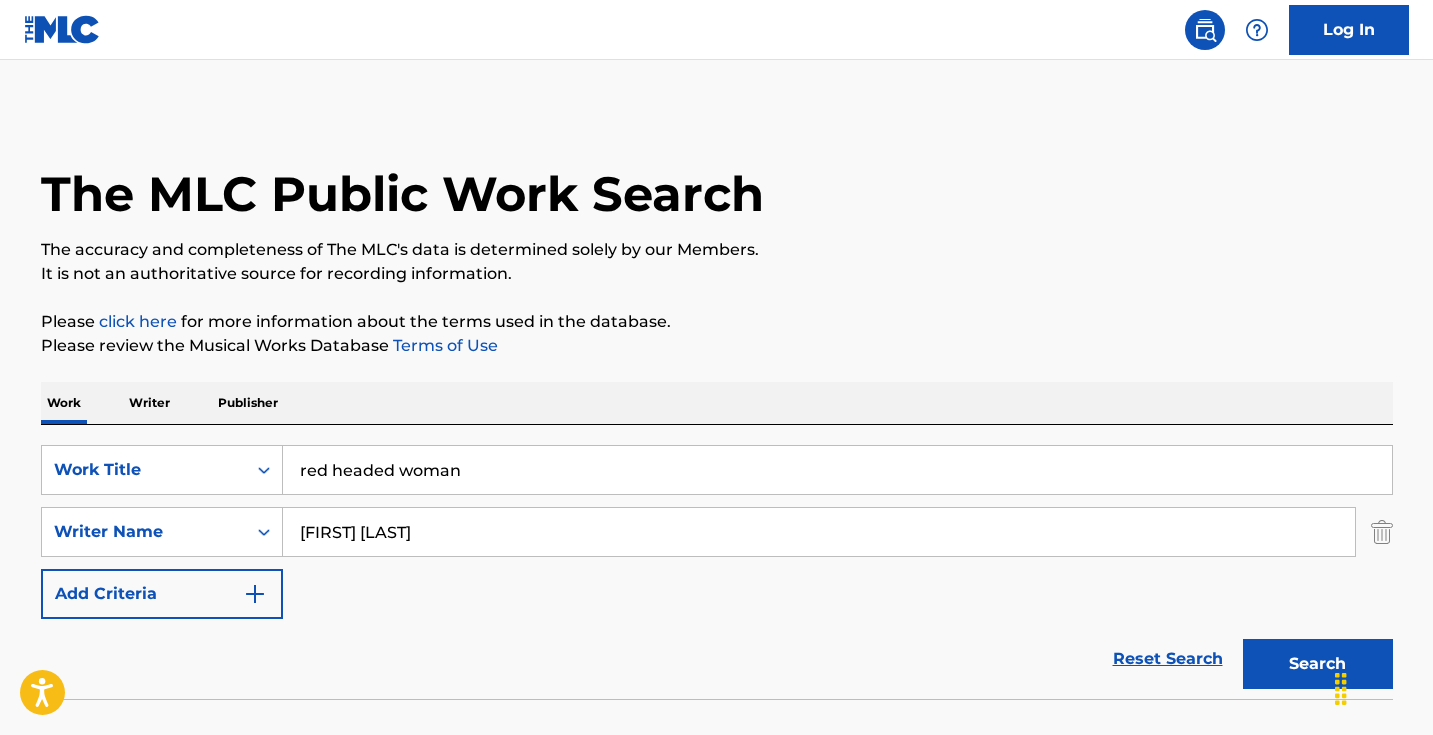 click on "red headed woman" at bounding box center (837, 470) 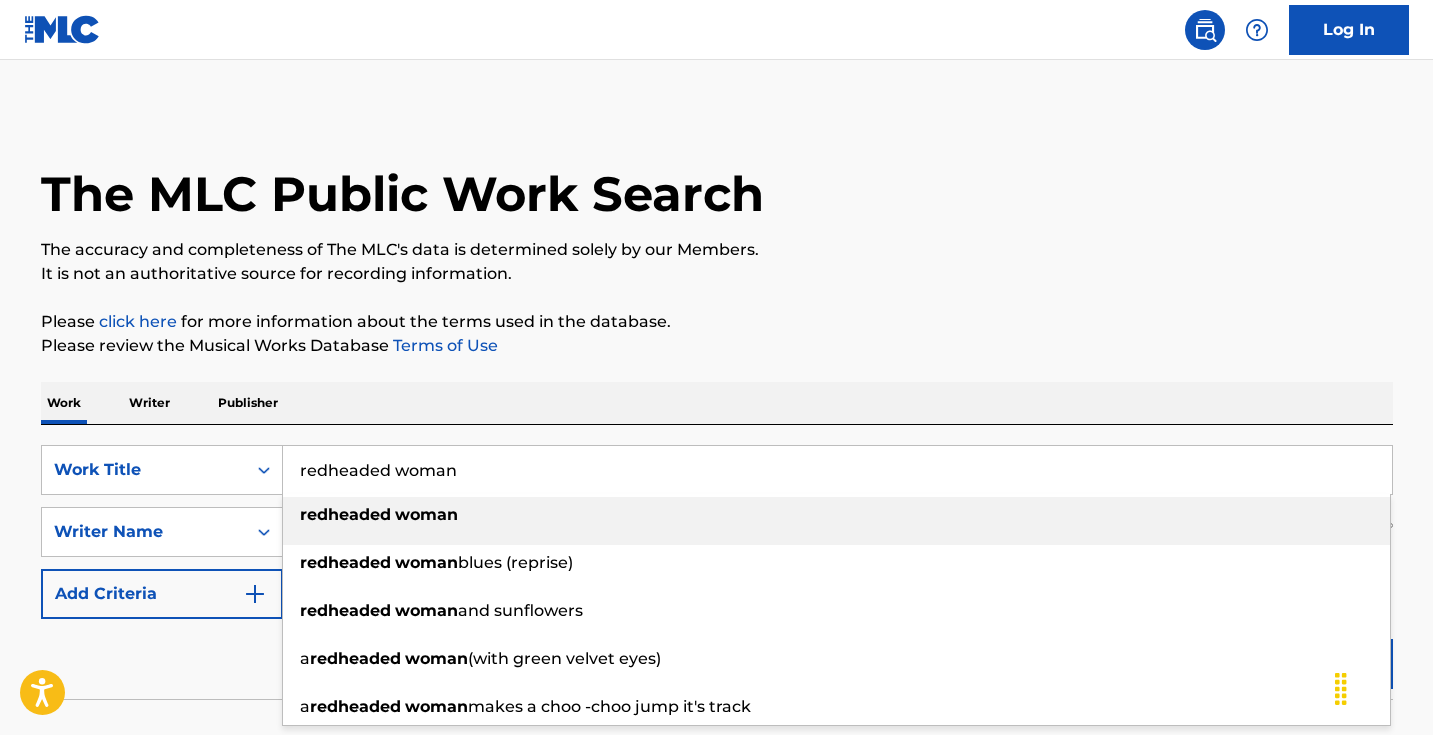 click on "redheaded woman" at bounding box center [837, 470] 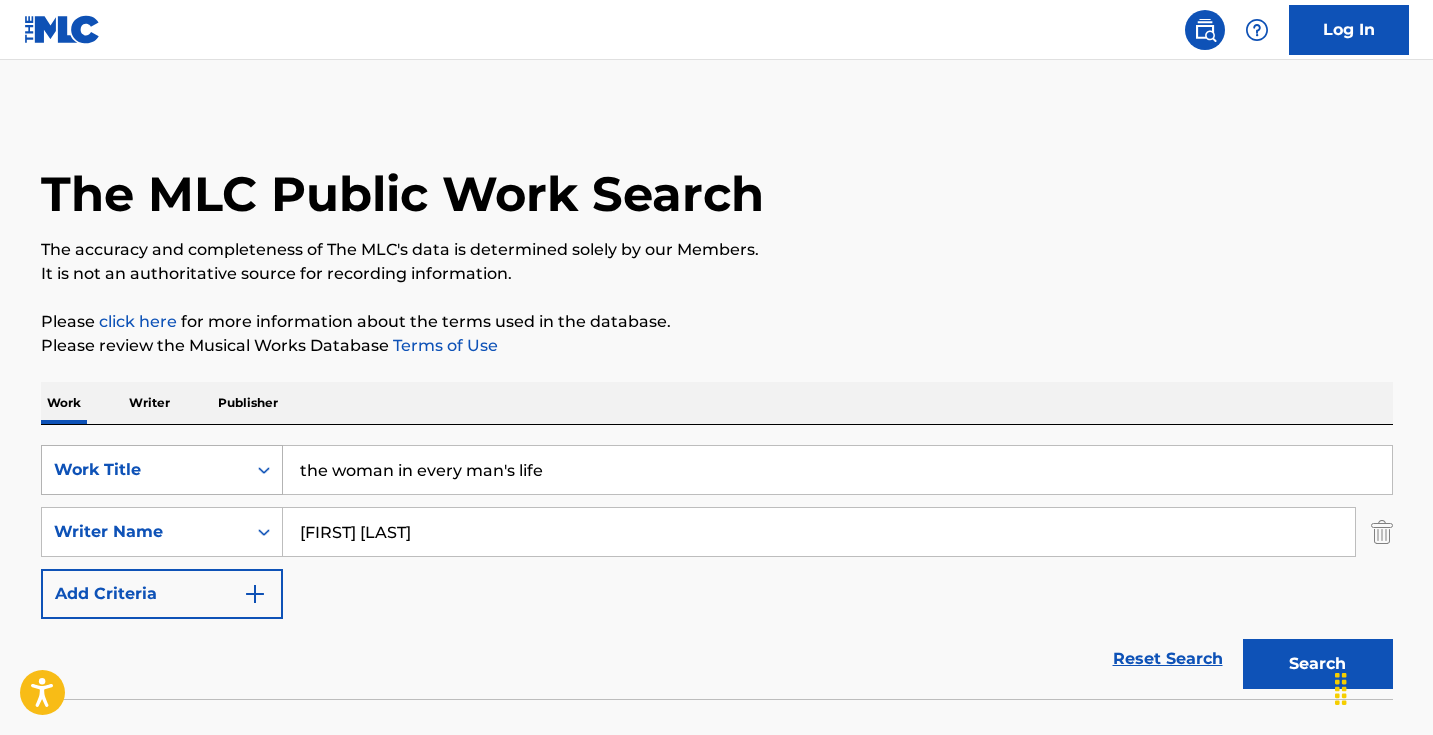 drag, startPoint x: 623, startPoint y: 455, endPoint x: 246, endPoint y: 459, distance: 377.0212 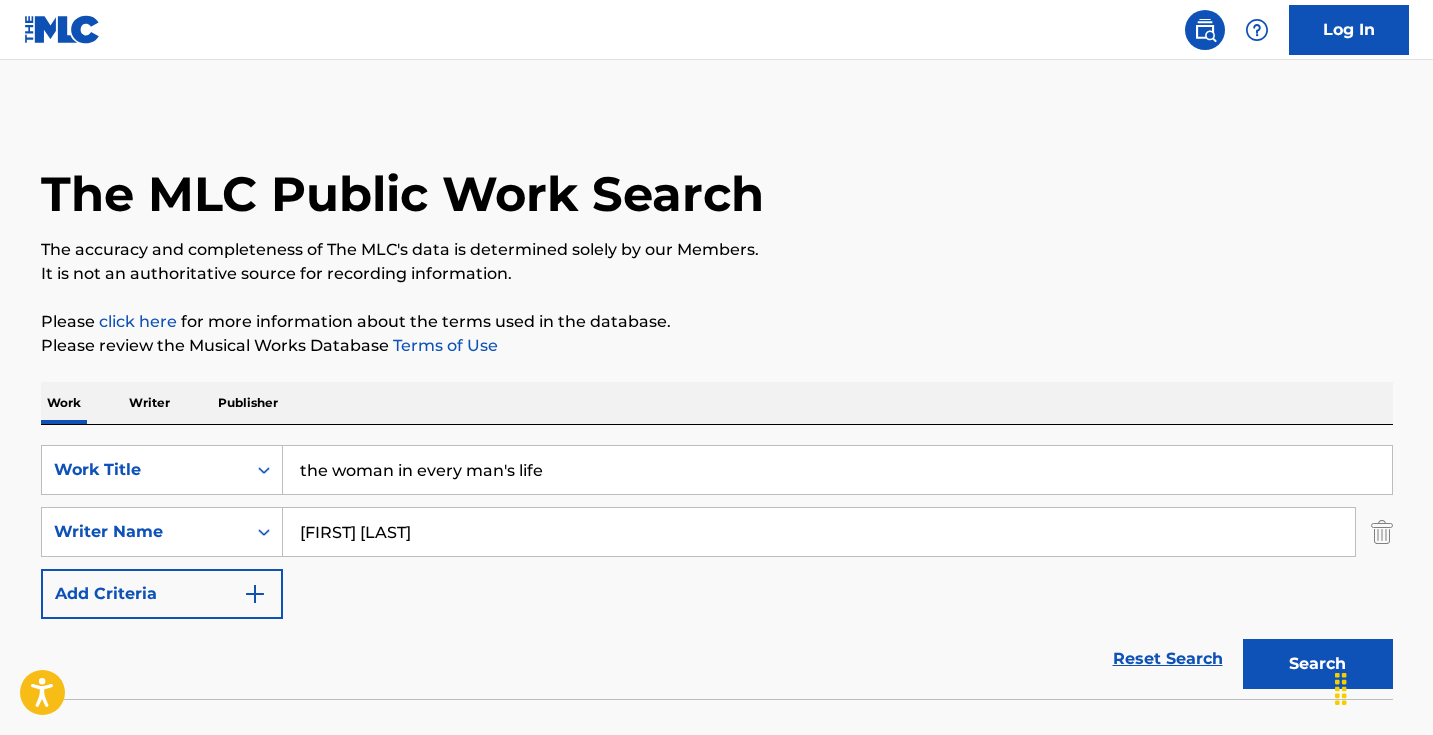 click on "the woman in every man's life" at bounding box center (837, 470) 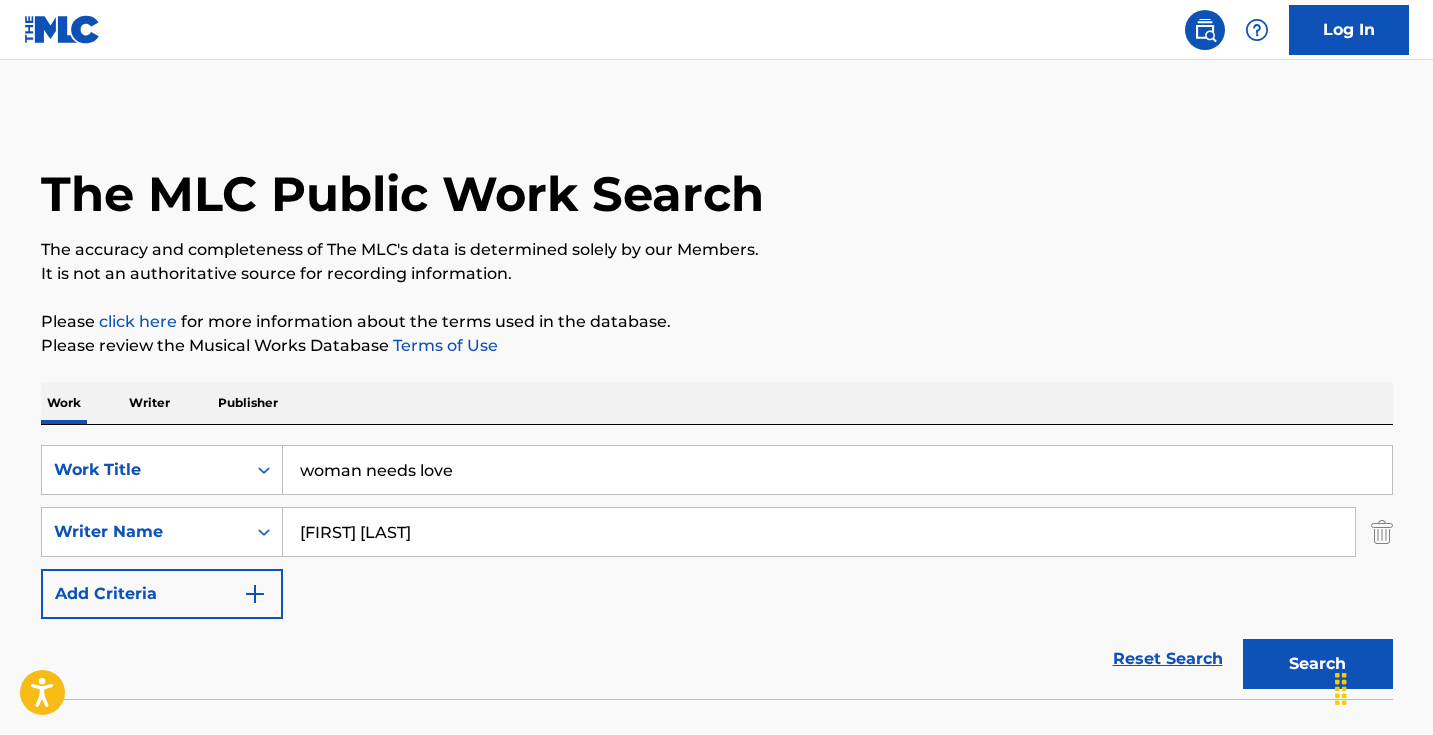 click on "Search" at bounding box center (1318, 664) 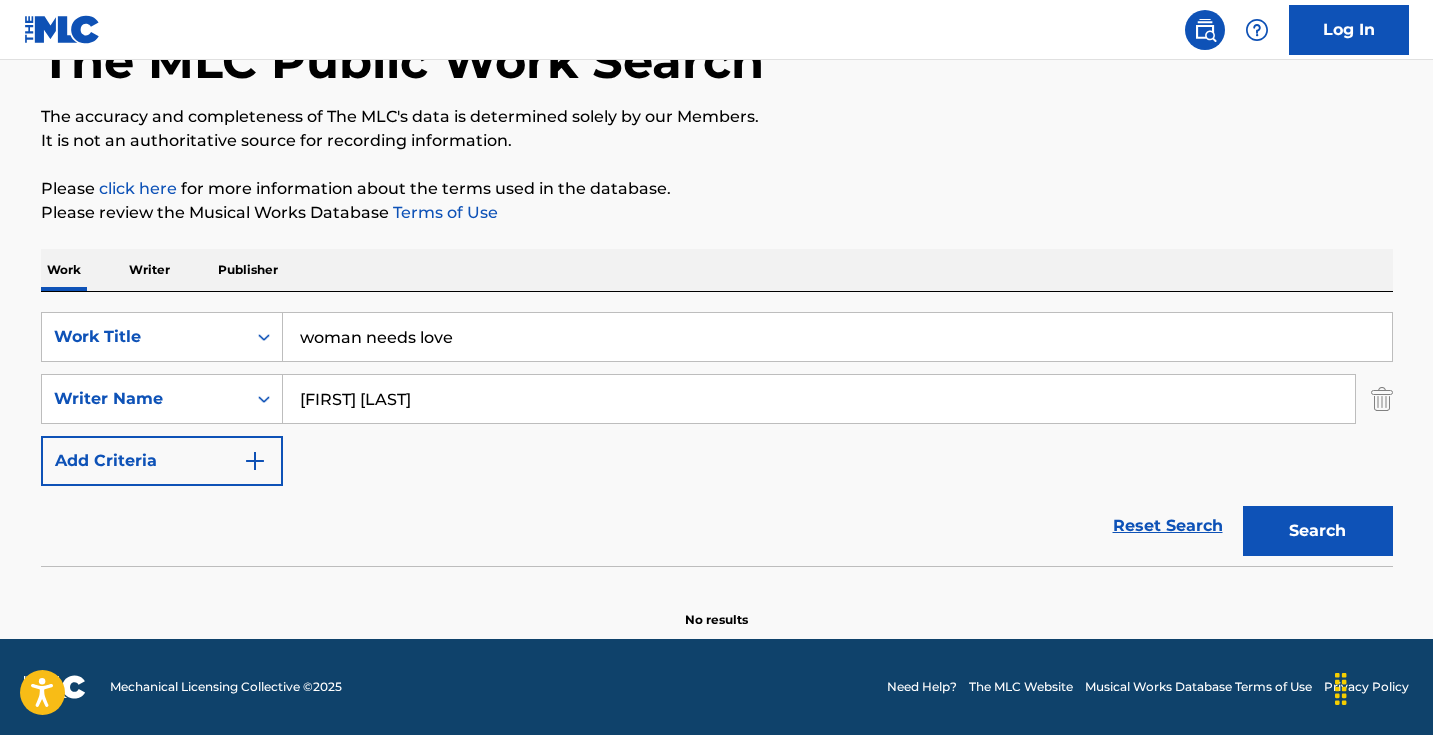 scroll, scrollTop: 133, scrollLeft: 0, axis: vertical 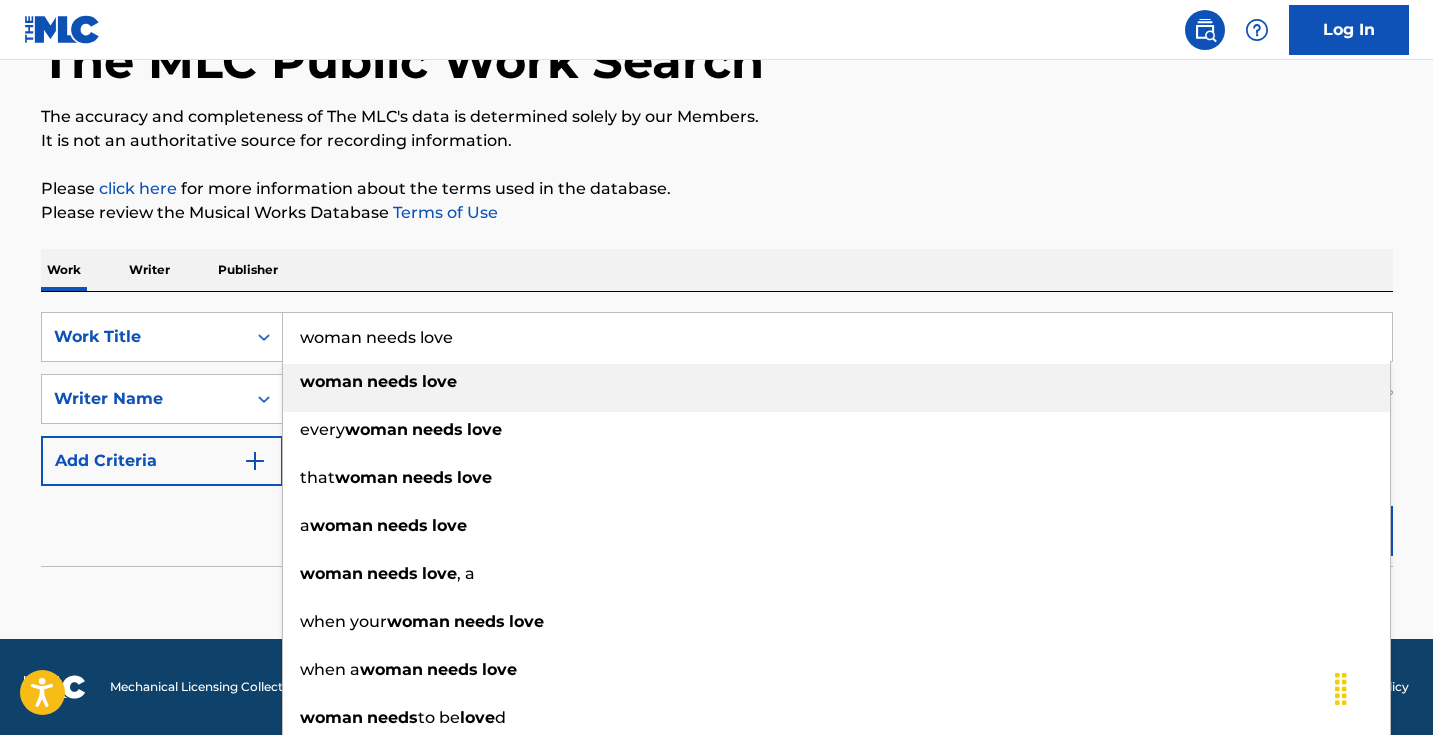 click on "woman needs love" at bounding box center [837, 337] 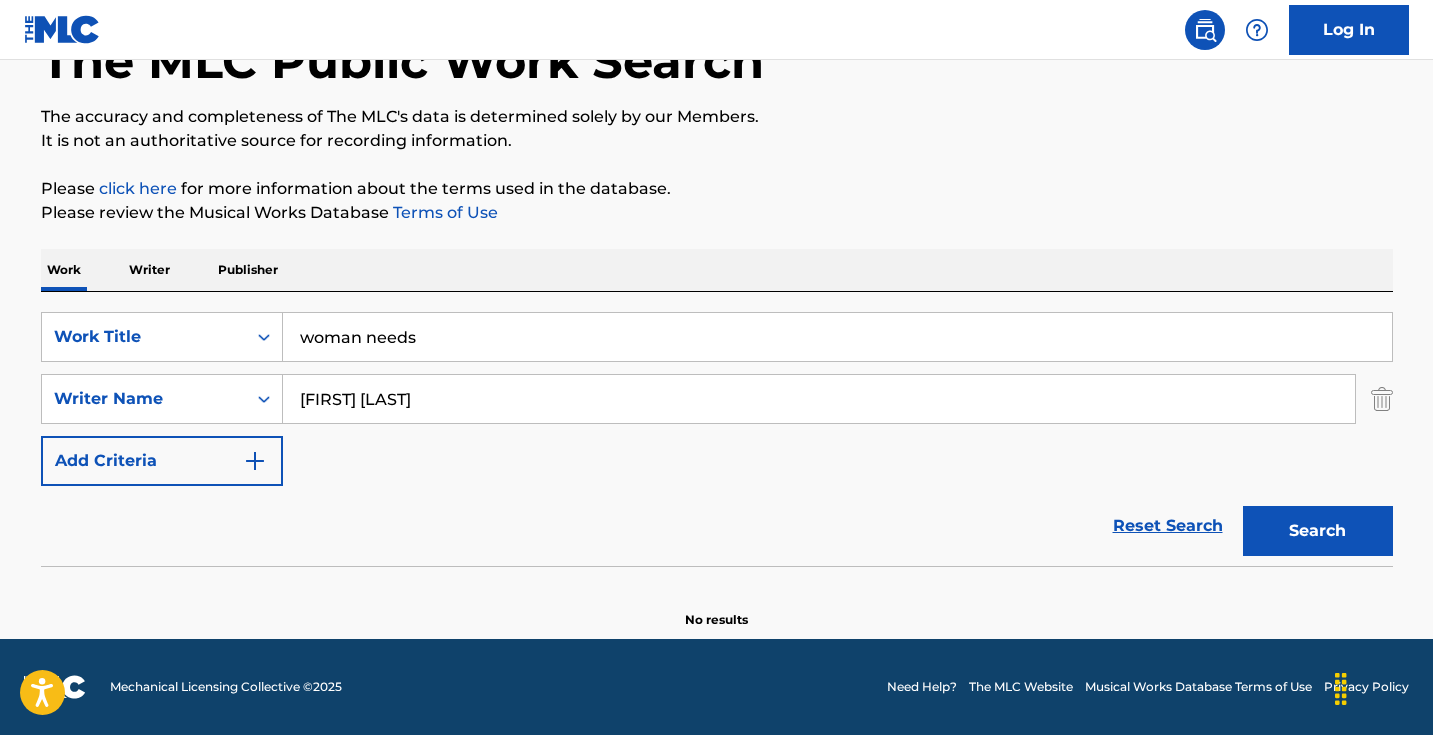 click on "Search" at bounding box center (1318, 531) 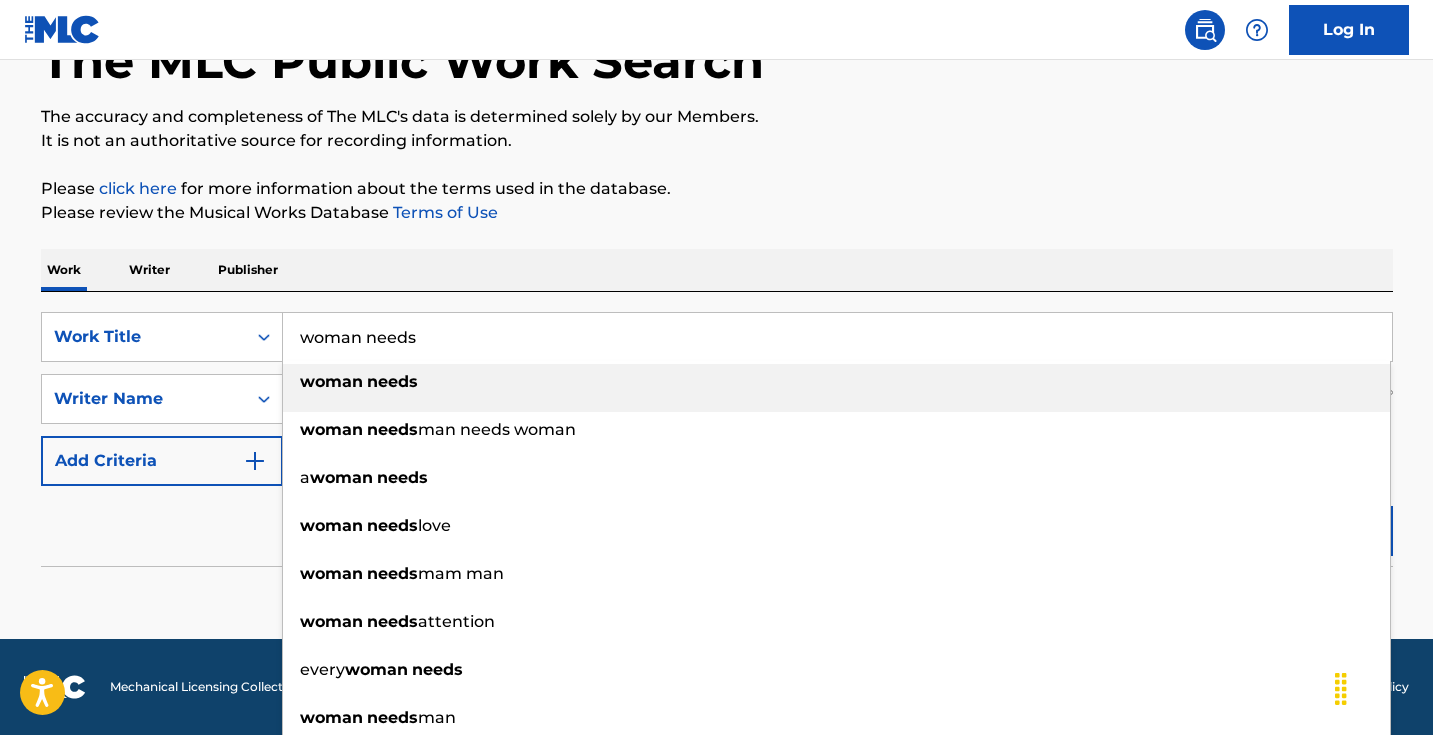 click on "woman needs" at bounding box center [837, 337] 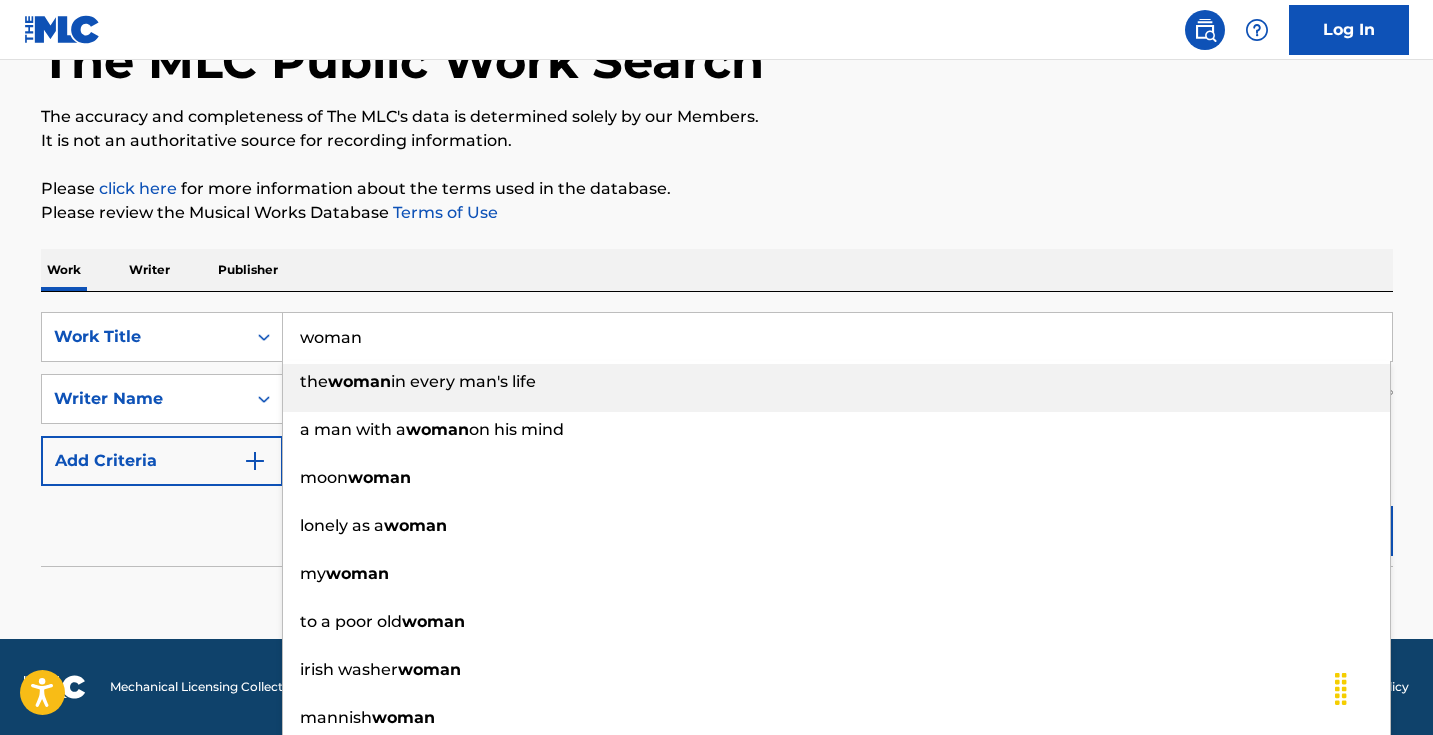 type on "woman" 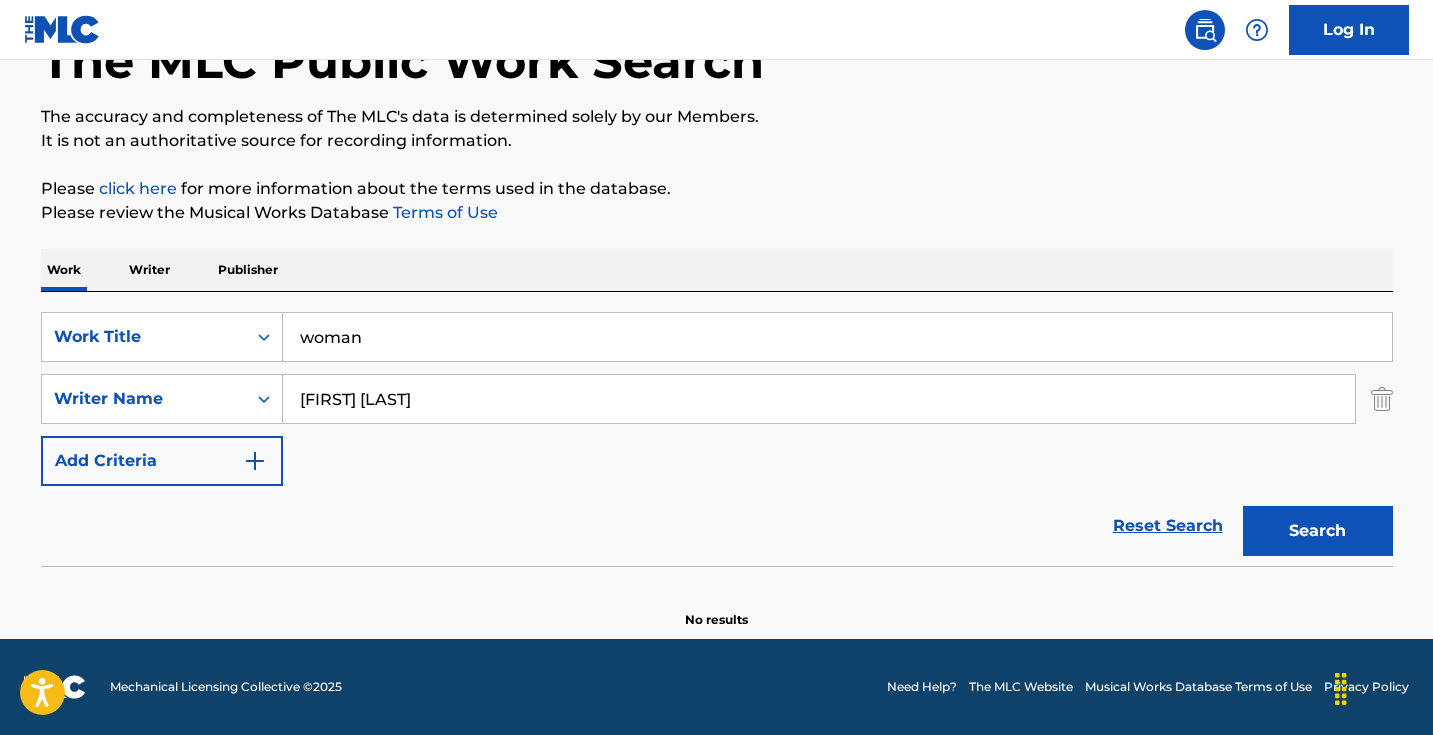 click on "Search" at bounding box center [1318, 531] 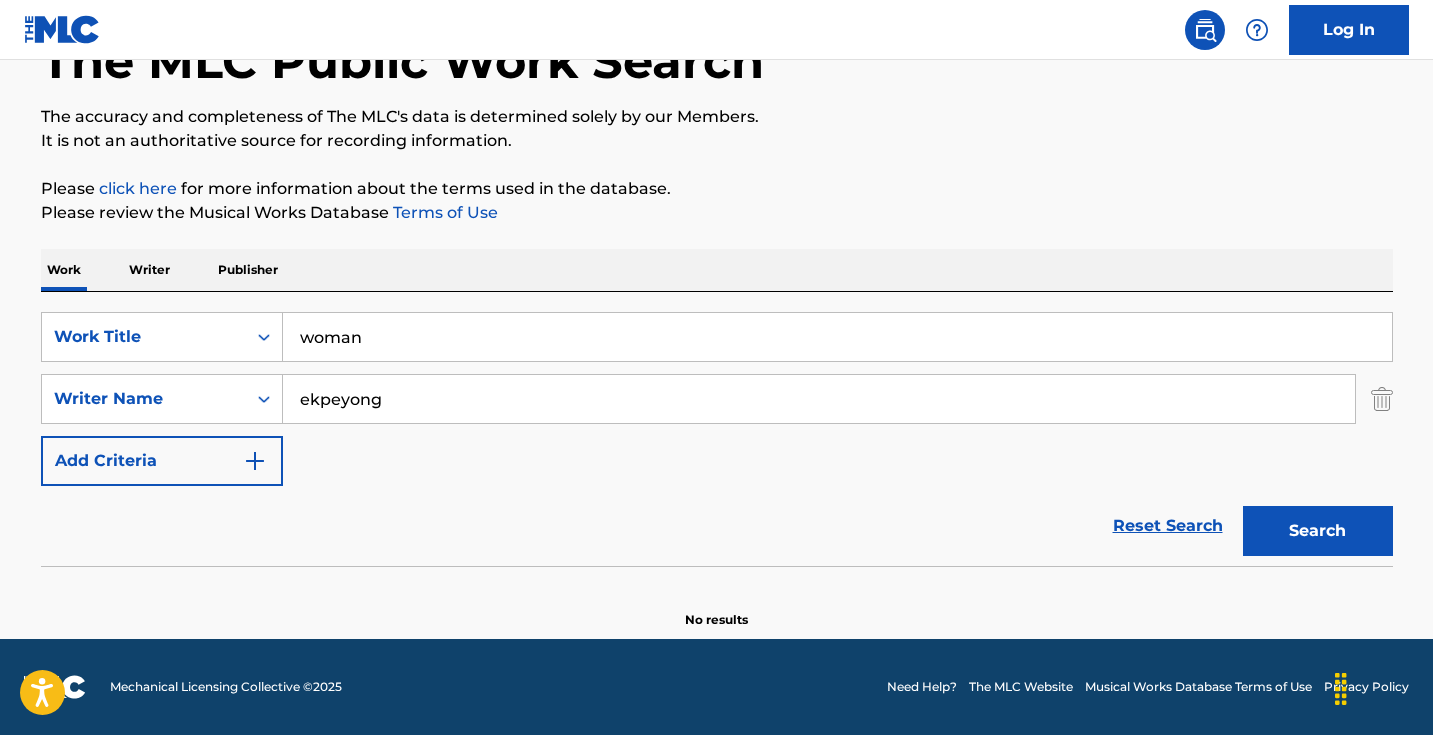 click on "Search" at bounding box center [1318, 531] 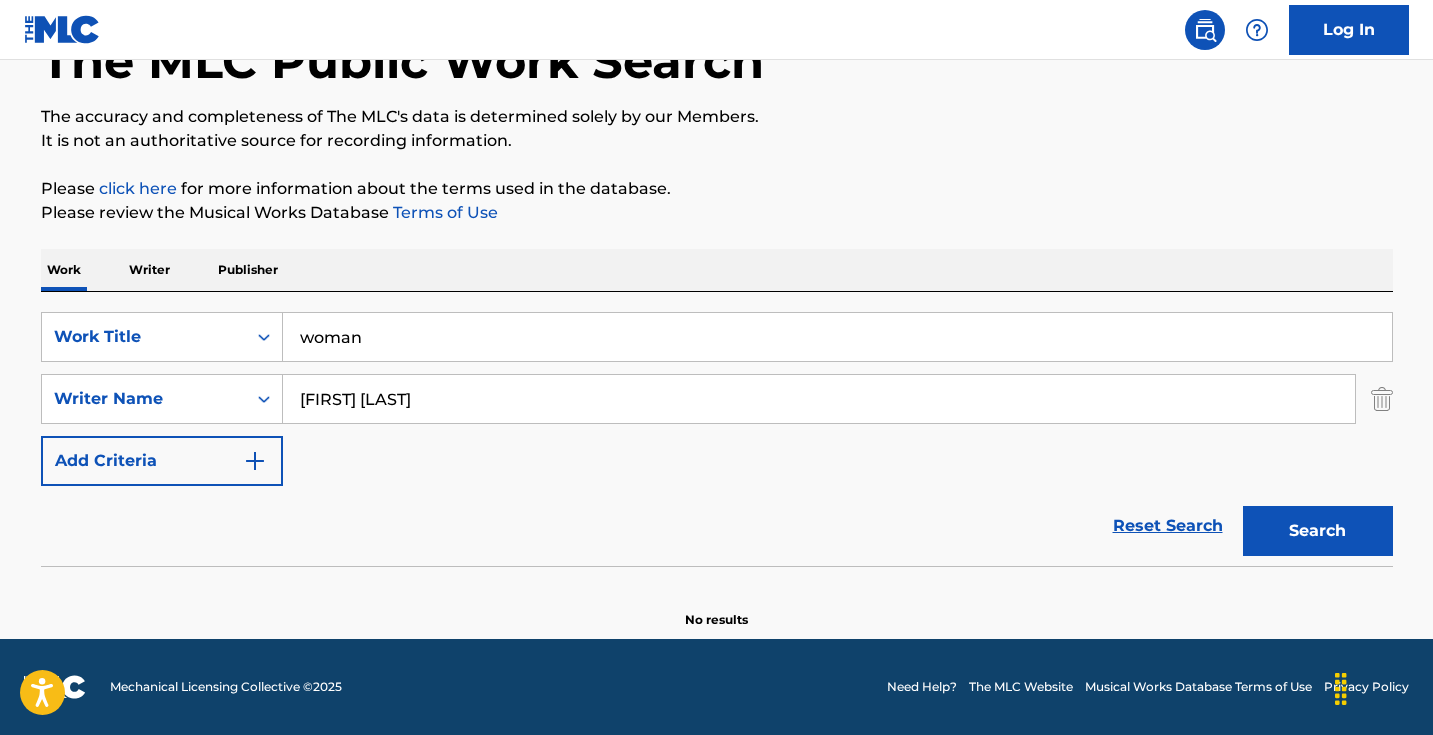 type on "grace ekpeyong" 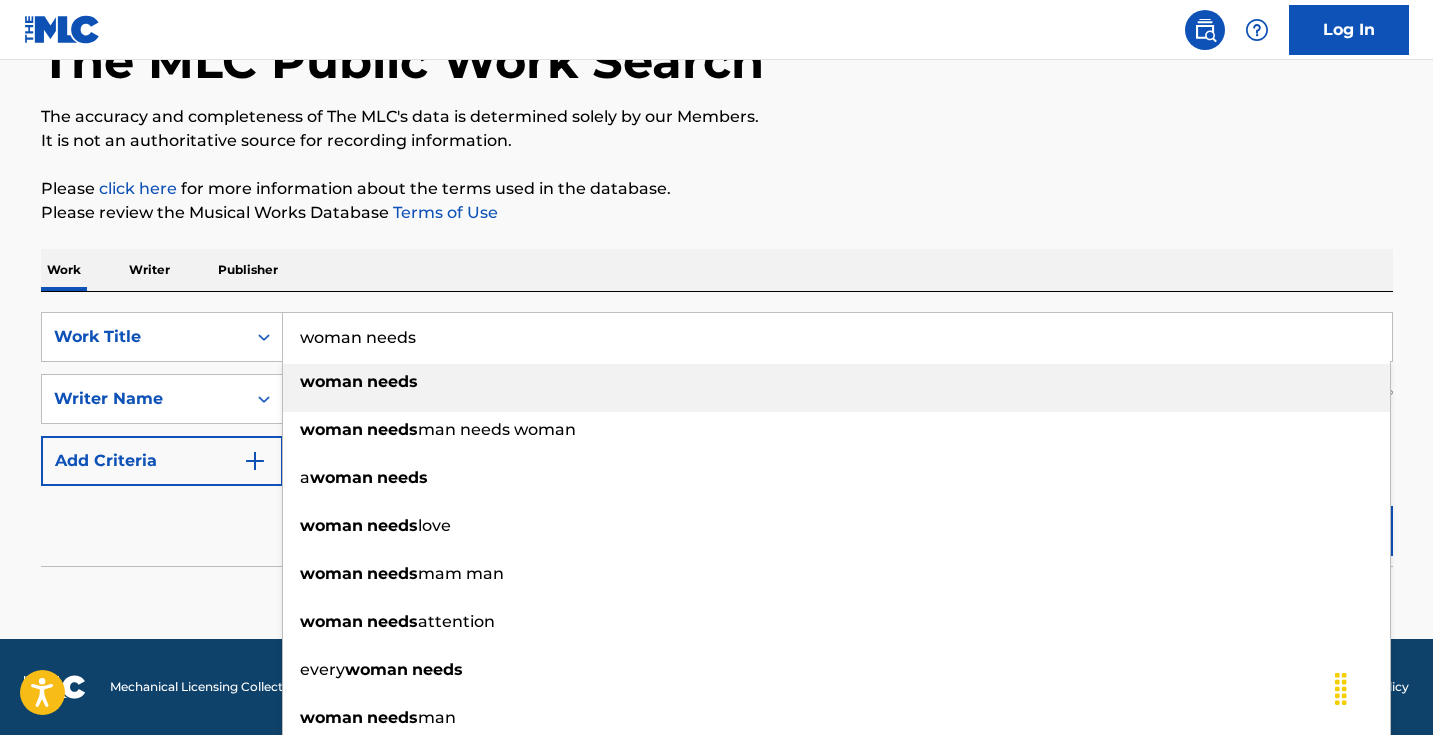 click on "Work Writer Publisher" at bounding box center (717, 270) 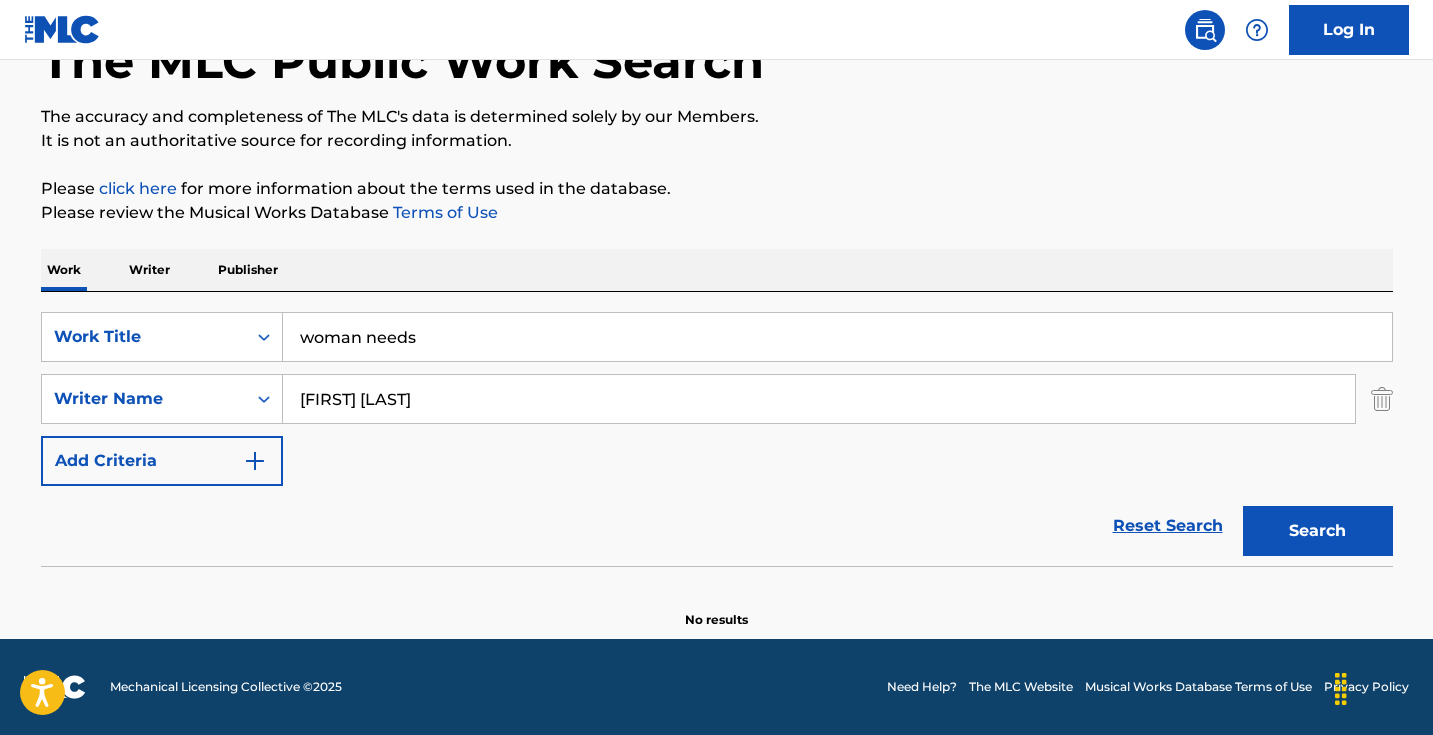 click on "Search" at bounding box center [1318, 531] 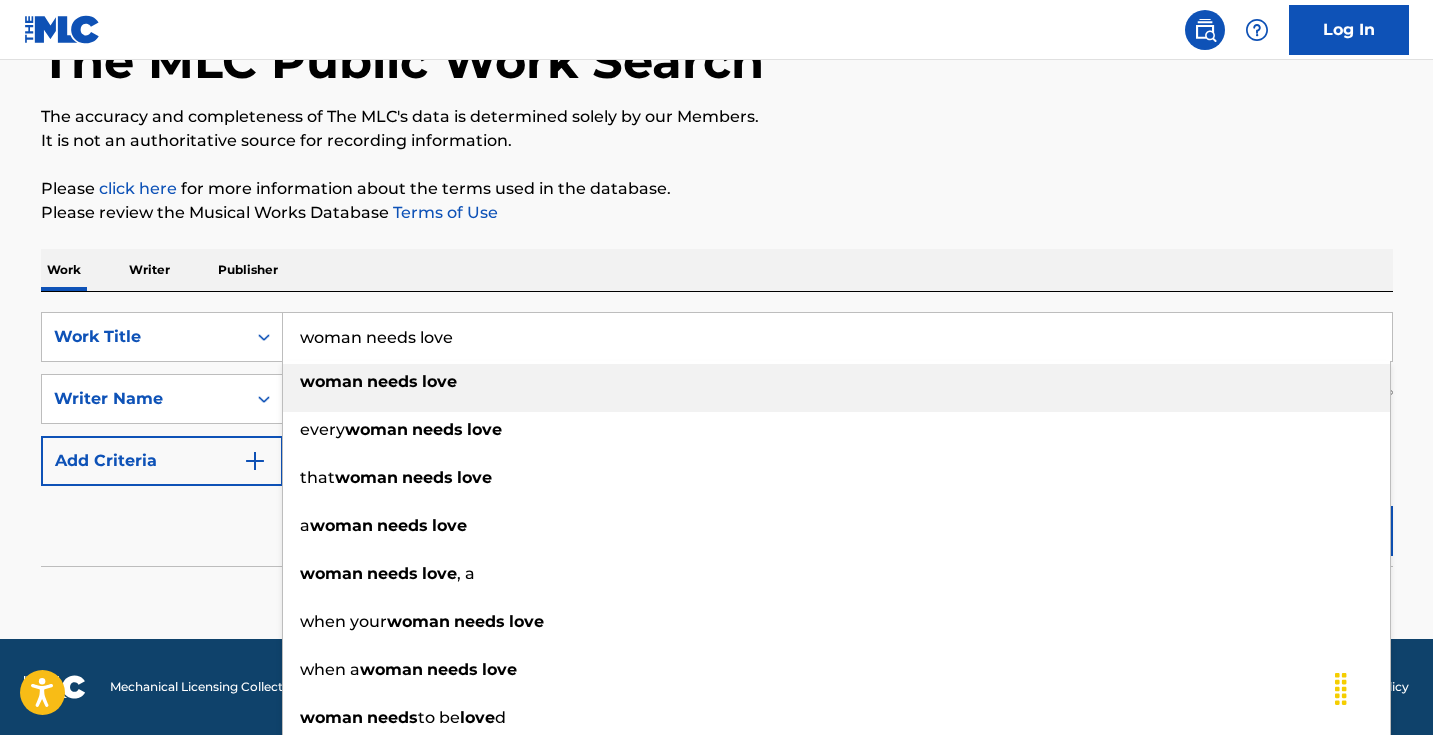 click on "The MLC Public Work Search The accuracy and completeness of The MLC's data is determined solely by our Members. It is not an authoritative source for recording information. Please   click here   for more information about the terms used in the database. Please review the Musical Works Database   Terms of Use Work Writer Publisher SearchWithCriteriacb07e9b6-04b0-4c06-b844-64074da5de4d Work Title woman needs love woman   needs   love every  woman   needs   love that  woman   needs   love a  woman   needs   love woman   needs   love , a when your  woman   needs   love when a  woman   needs   love woman   needs  to be  love d a  woman   needs   love  (single version) every  woman   needs  to be  love d SearchWithCriteria2e8affe4-c48b-4877-9e82-f33c0ff131b9 Writer Name grace ekpeyong Add Criteria Reset Search Search No results" at bounding box center [717, 303] 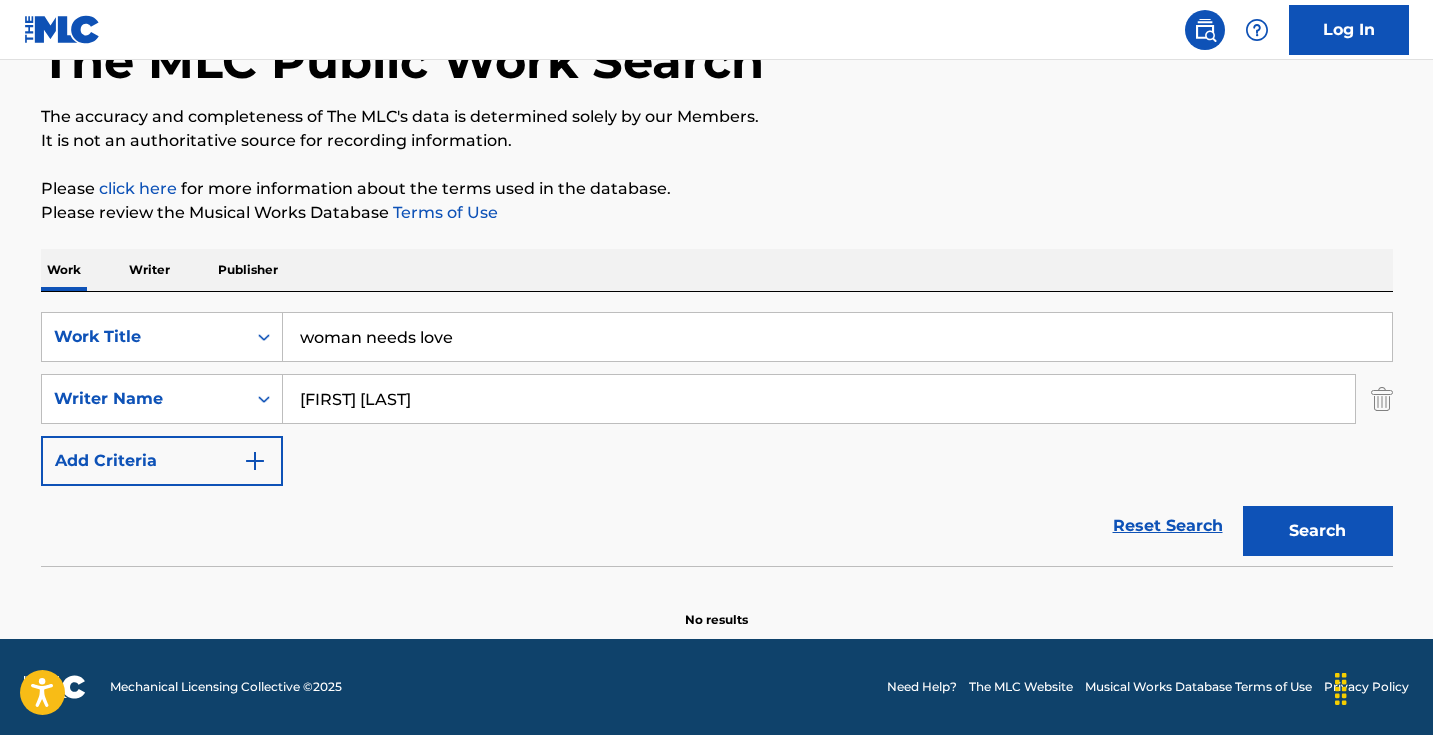 click on "Search" at bounding box center [1318, 531] 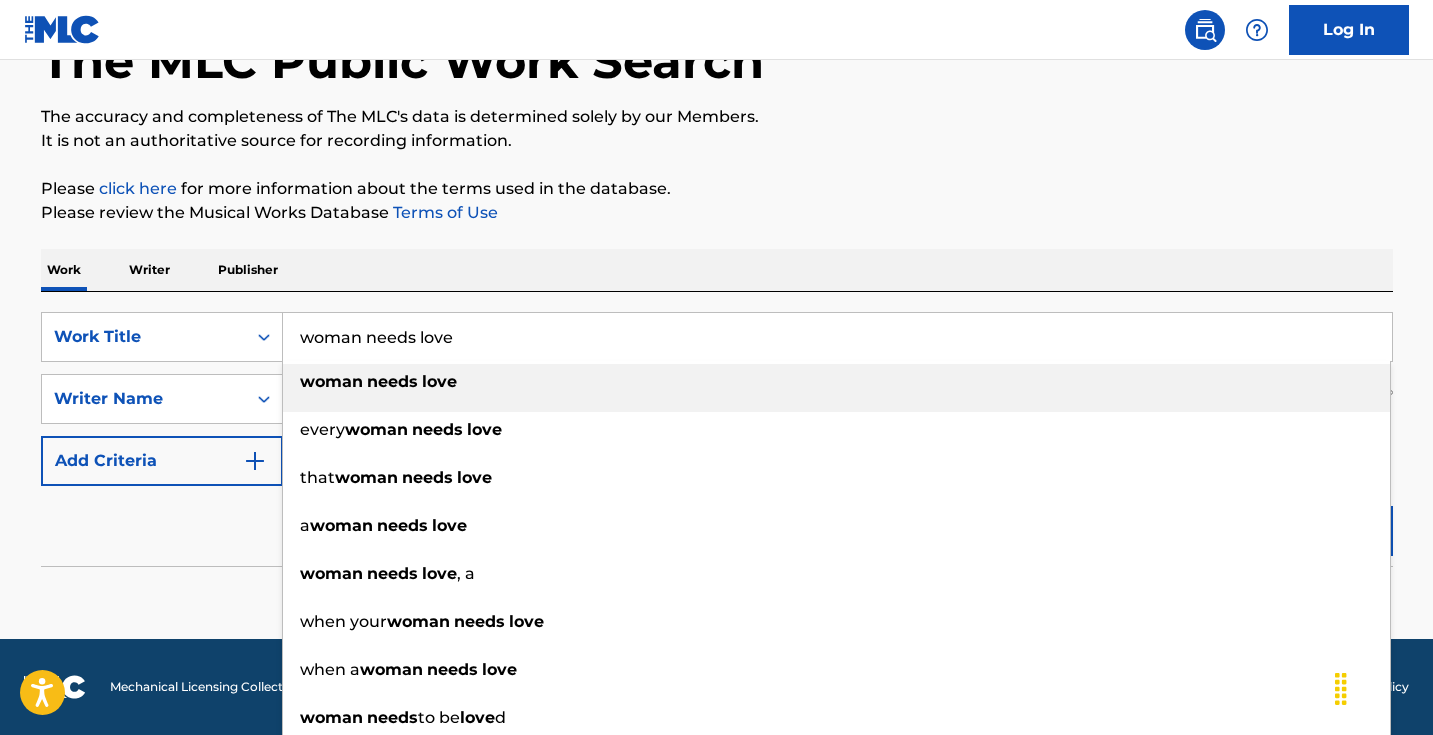 click on "woman needs love" at bounding box center (837, 337) 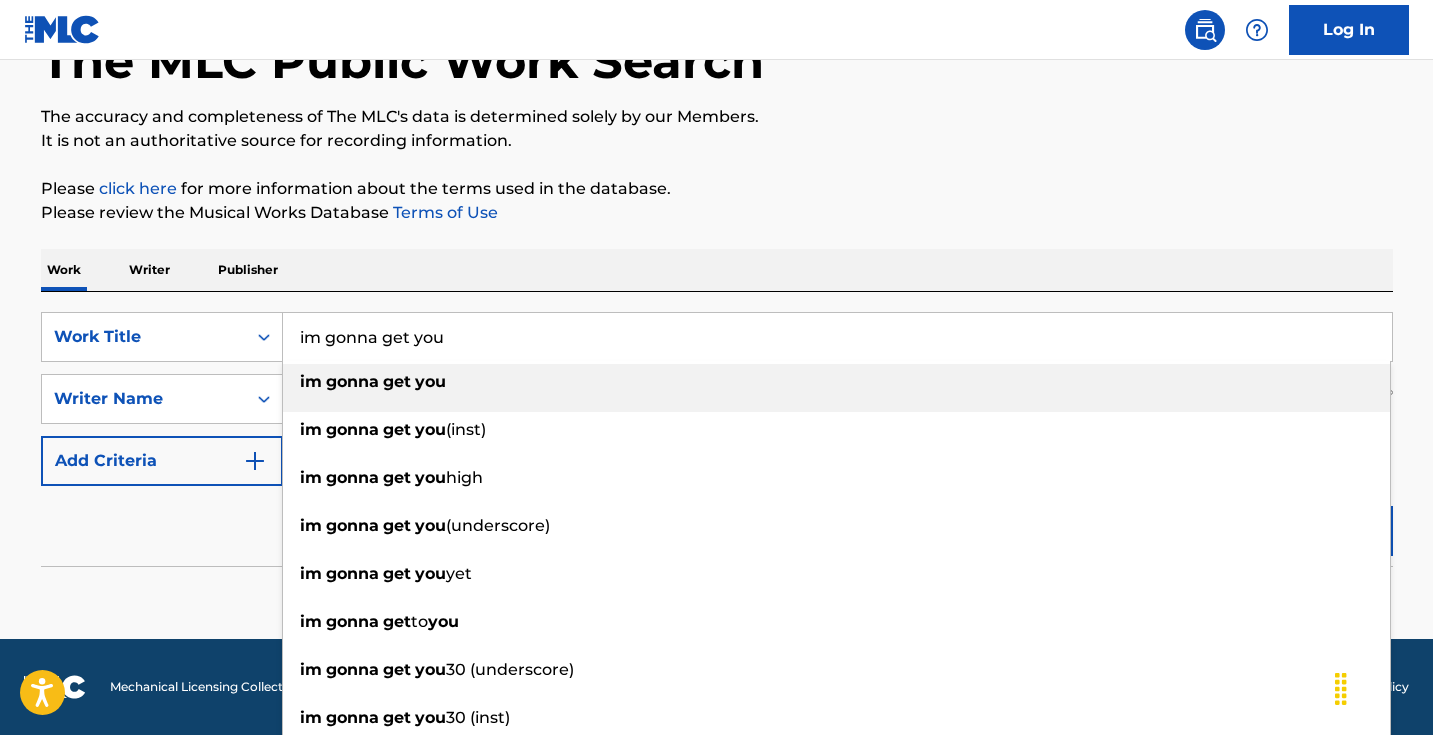 type on "im gonna get you" 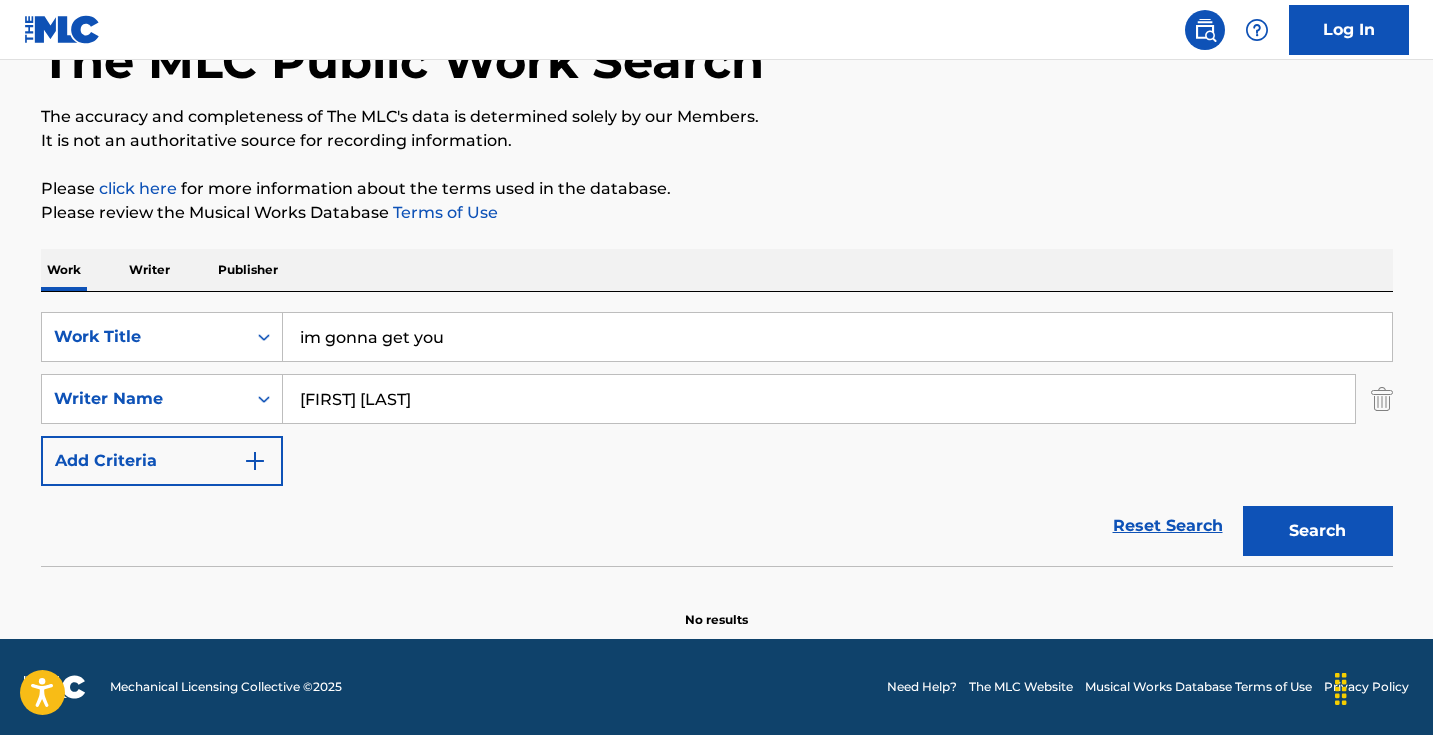 click on "Search" at bounding box center (1318, 531) 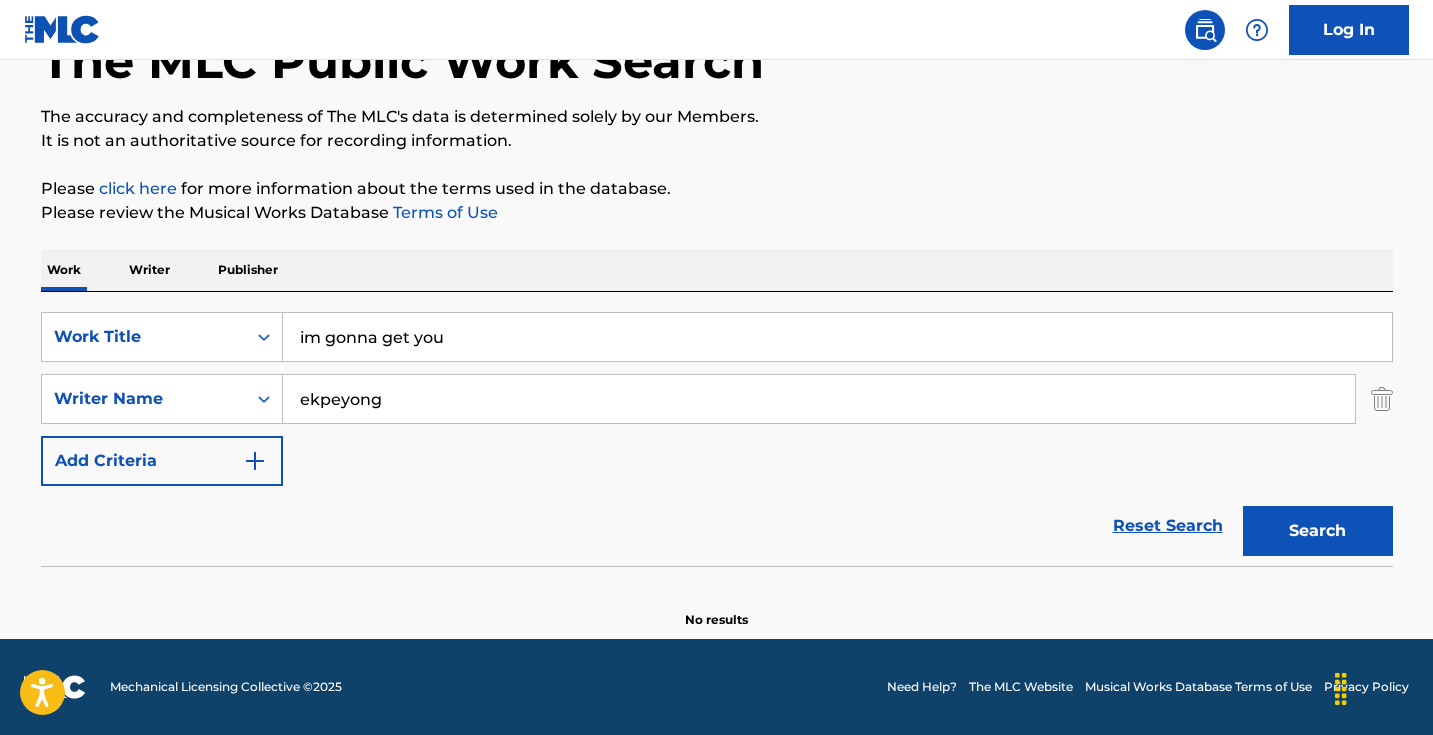 type on "ekpeyong" 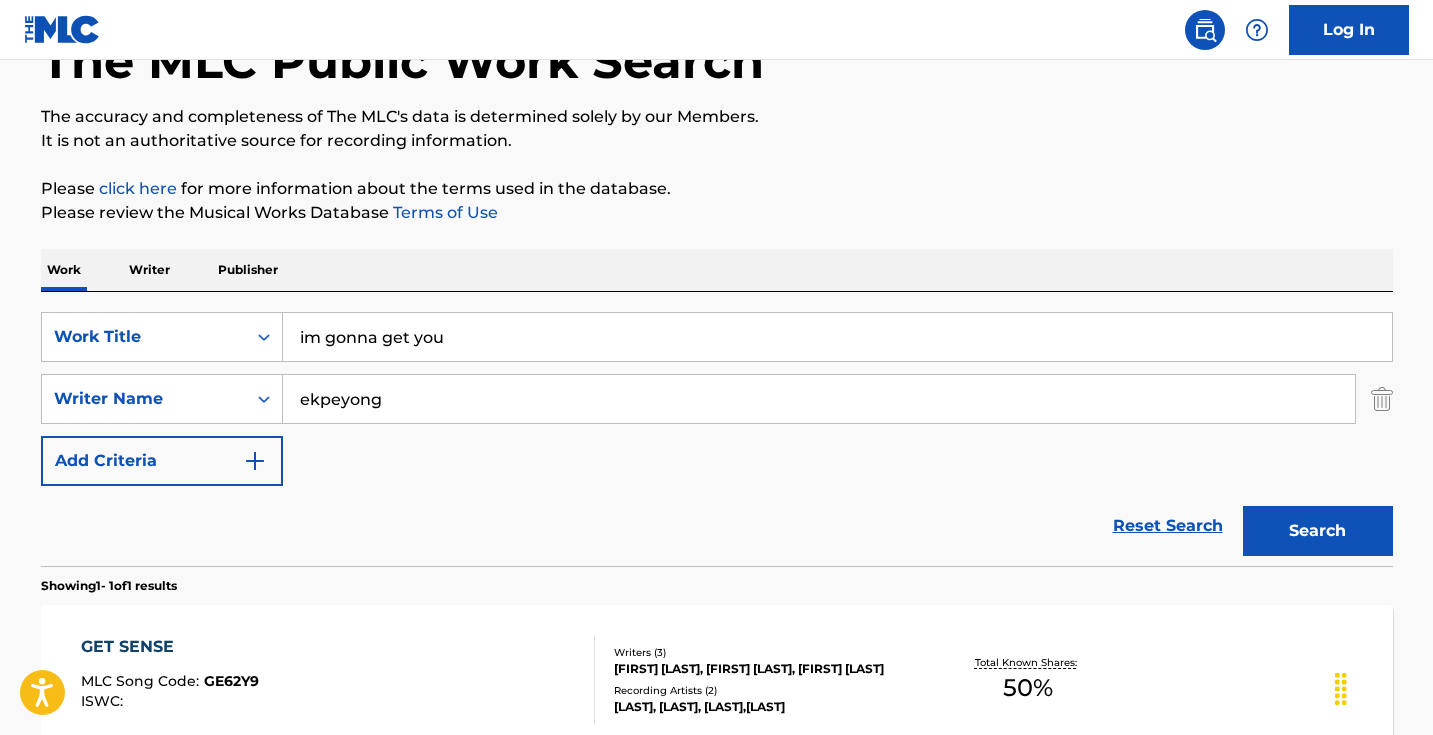click on "im gonna get you" at bounding box center [837, 337] 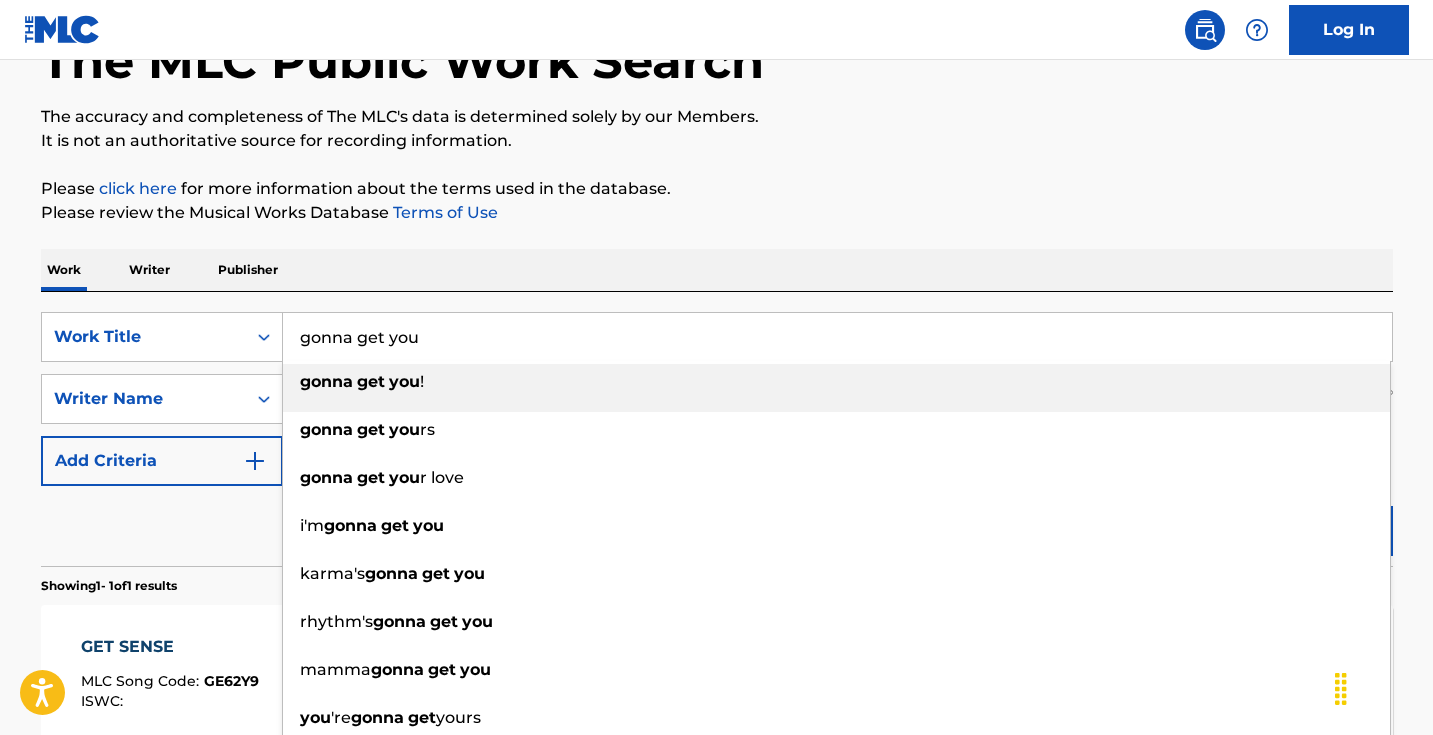 click on "The MLC Public Work Search The accuracy and completeness of The MLC's data is determined solely by our Members. It is not an authoritative source for recording information. Please   click here   for more information about the terms used in the database. Please review the Musical Works Database   Terms of Use Work Writer Publisher SearchWithCriteriacb07e9b6-04b0-4c06-b844-64074da5de4d Work Title gonna get you gonna   get   you ! gonna   get   you rs gonna   get   you r love i'm  gonna   get   you karma's  gonna   get   you rhythm's  gonna   get   you mamma  gonna   get   you you 're  gonna   get  yours love's  gonna   get   you gonna   get   you  boy SearchWithCriteria2e8affe4-c48b-4877-9e82-f33c0ff131b9 Writer Name ekpeyong Add Criteria Reset Search Search Showing  1  -   1  of  1   results   GET SENSE MLC Song Code : GE62Y9 ISWC : Writers ( 3 ) ISAAC BUNNA, DAVID AYUBA, VICTOR EKPEYONG Recording Artists ( 2 ) PZEEFIRE, IZZIK, IZZIK,PZEEFIRE Total Known Shares: 50 % Results Per Page: 10 25 50 100" at bounding box center [717, 413] 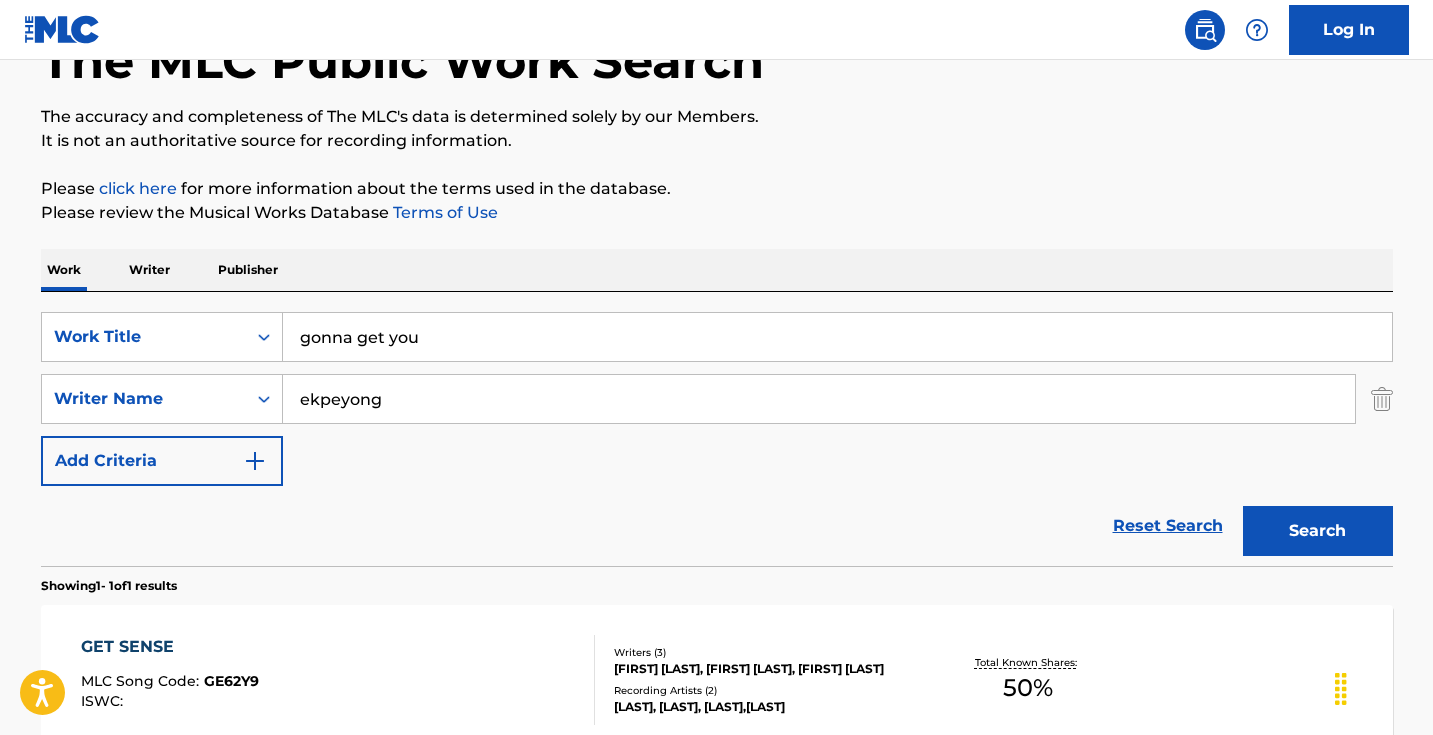 click on "Search" at bounding box center [1318, 531] 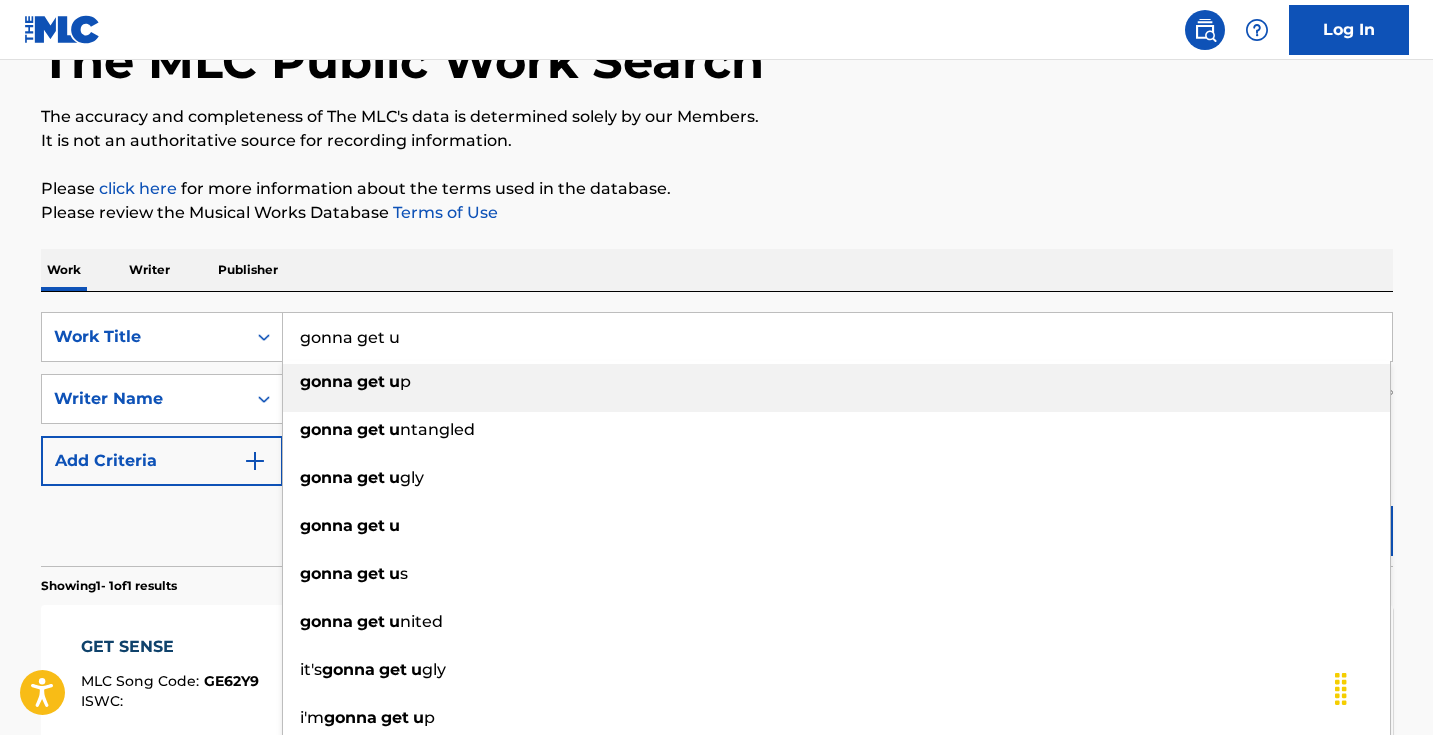 type on "gonna get u" 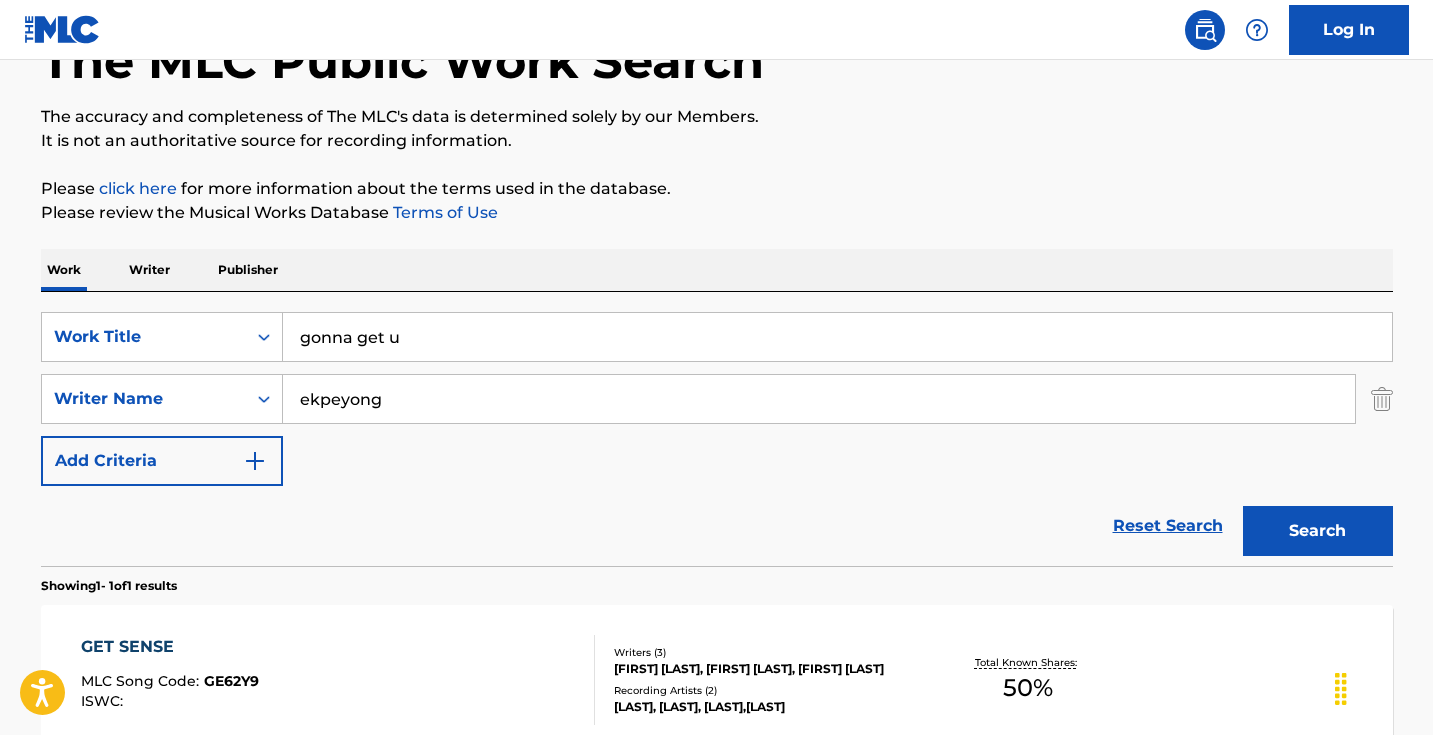 click on "It is not an authoritative source for recording information." at bounding box center [717, 141] 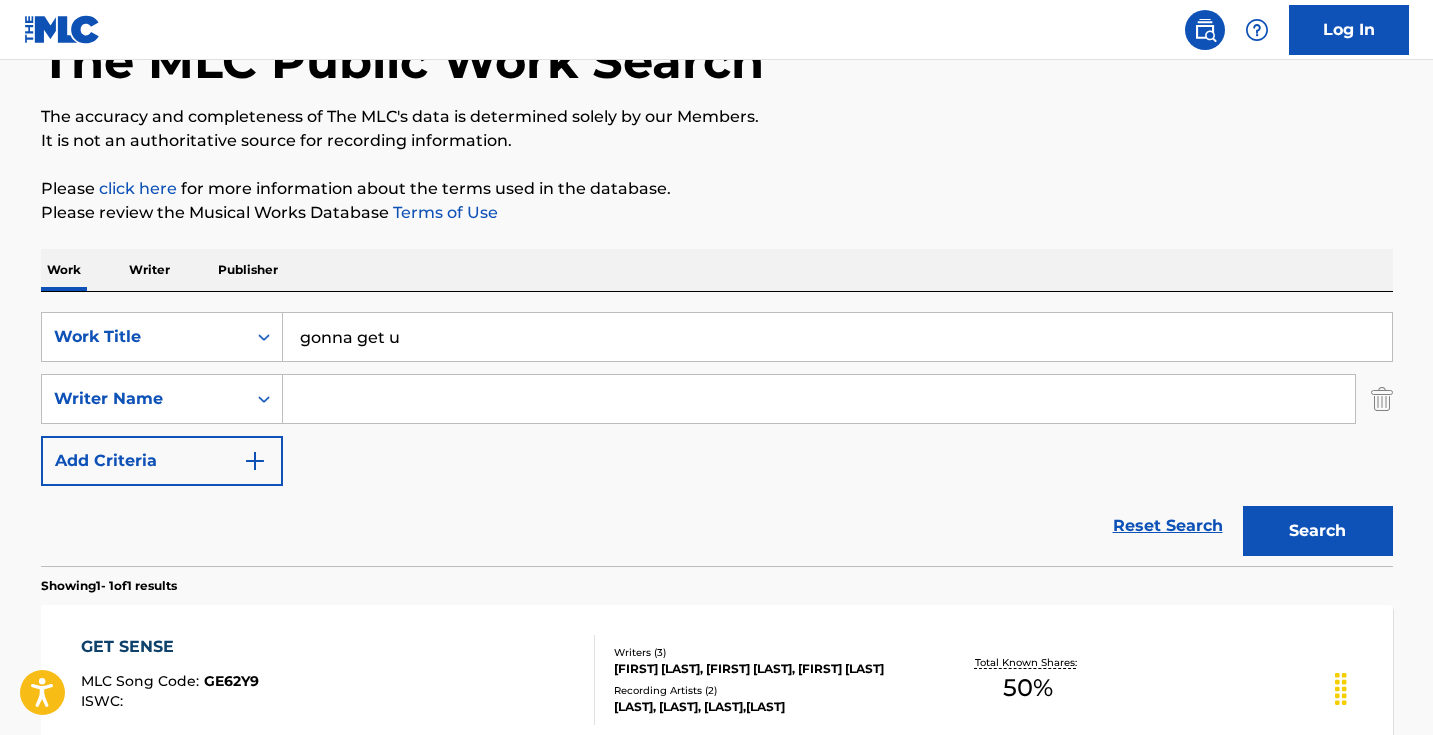 click on "Search" at bounding box center (1318, 531) 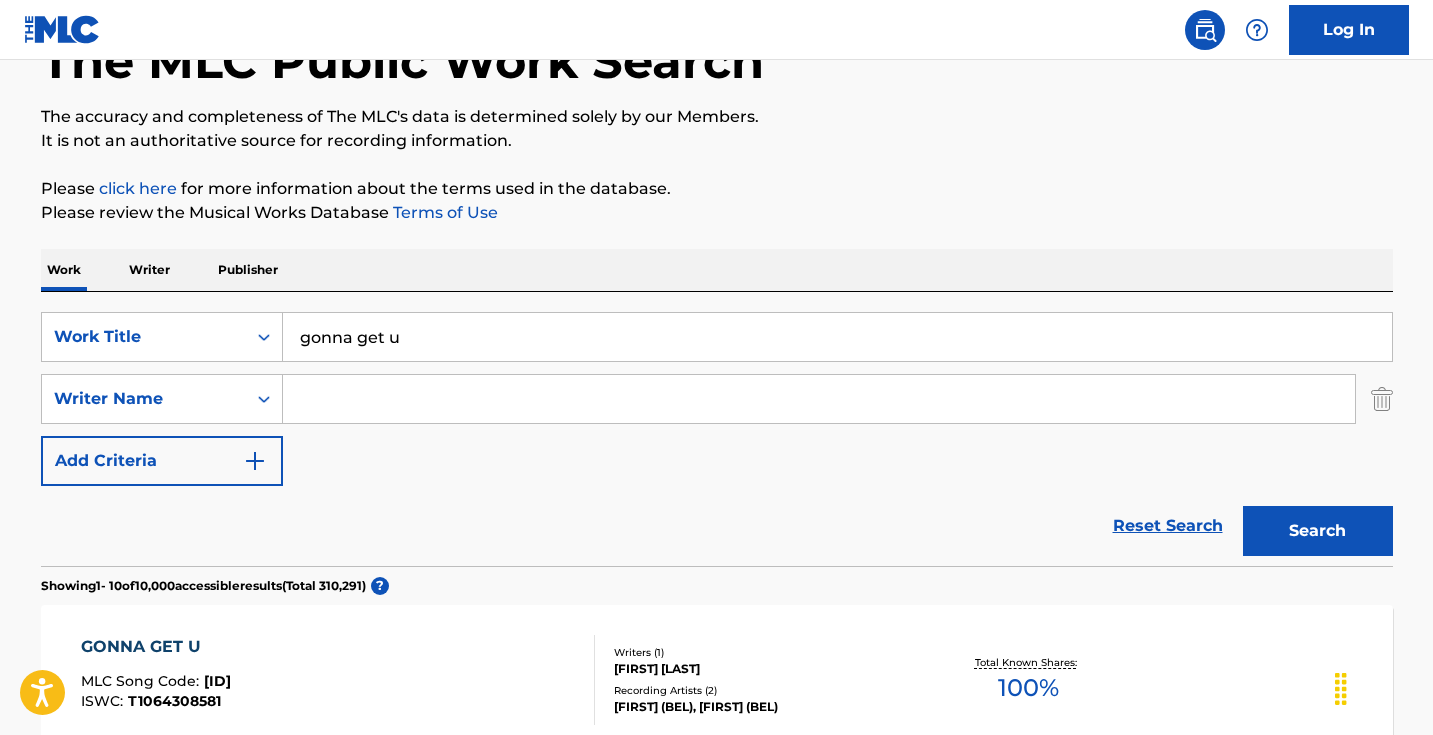 click at bounding box center [819, 399] 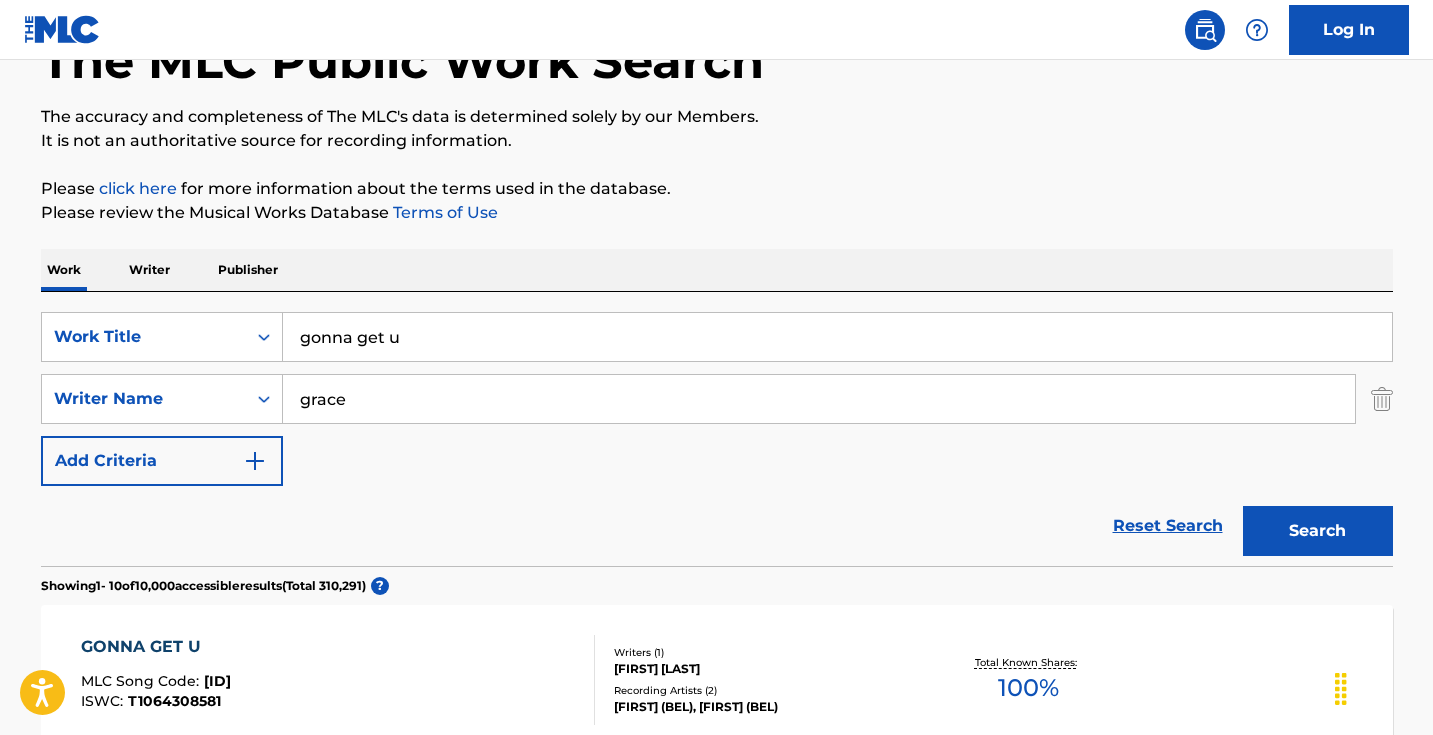 type on "grace" 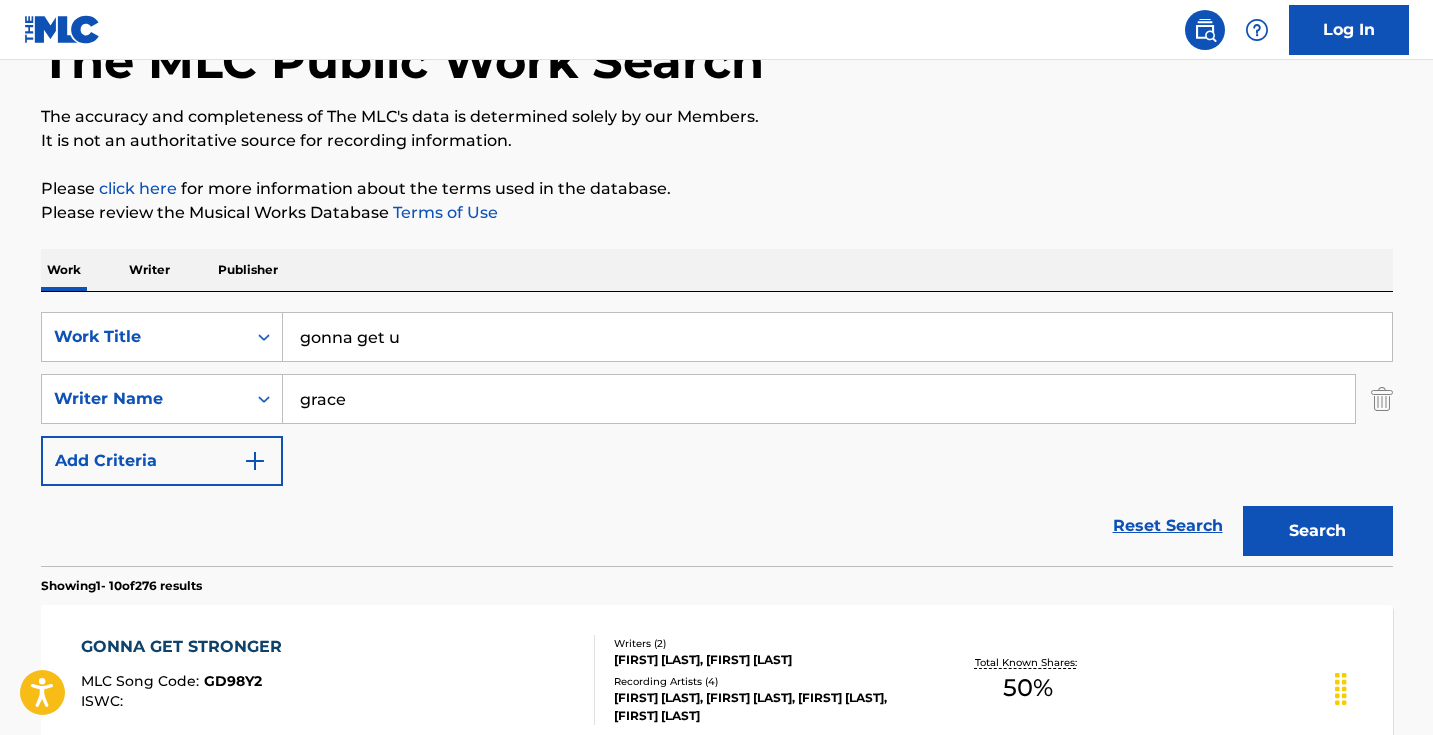 scroll, scrollTop: 141, scrollLeft: 0, axis: vertical 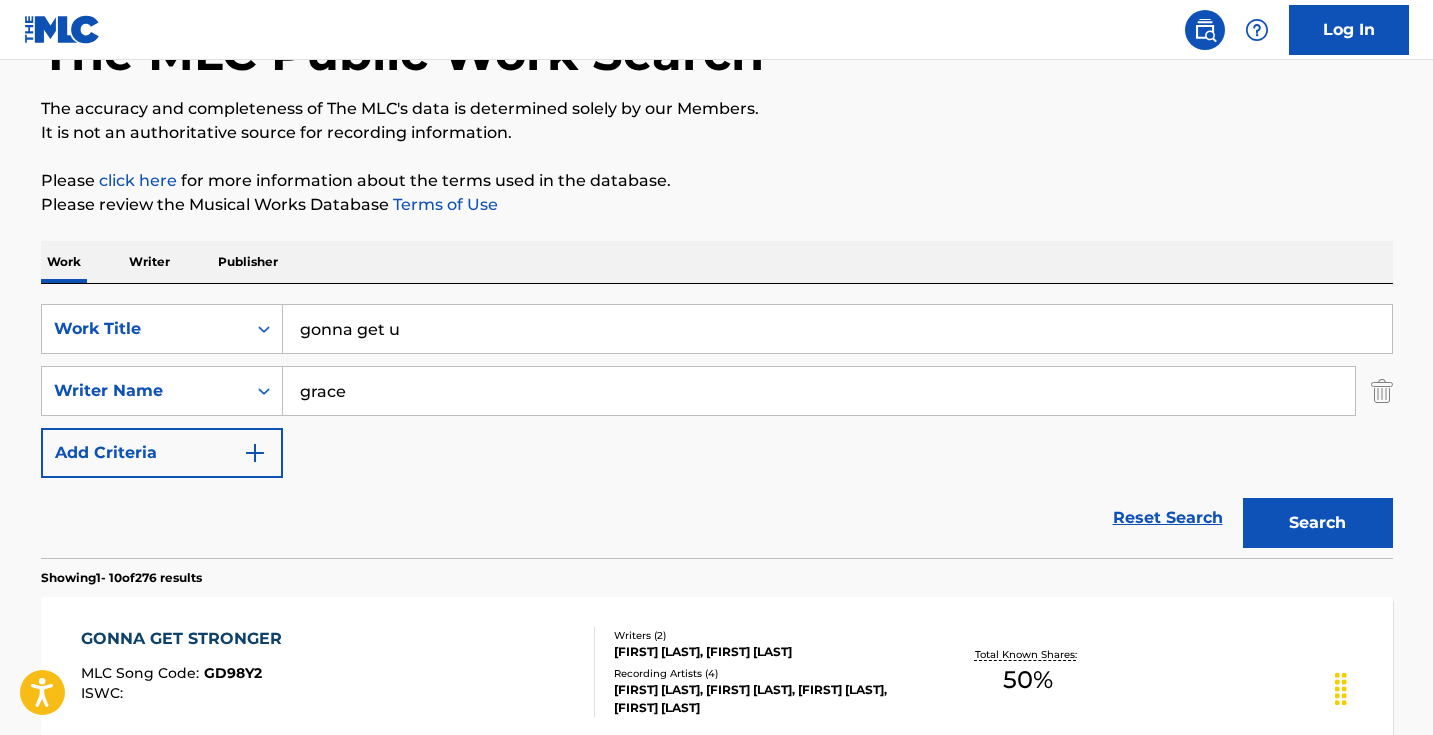 click on "SearchWithCriteriacb07e9b6-04b0-4c06-b844-64074da5de4d Work Title gonna get u SearchWithCriteria2e8affe4-c48b-4877-9e82-f33c0ff131b9 Writer Name grace Add Criteria" at bounding box center [717, 391] 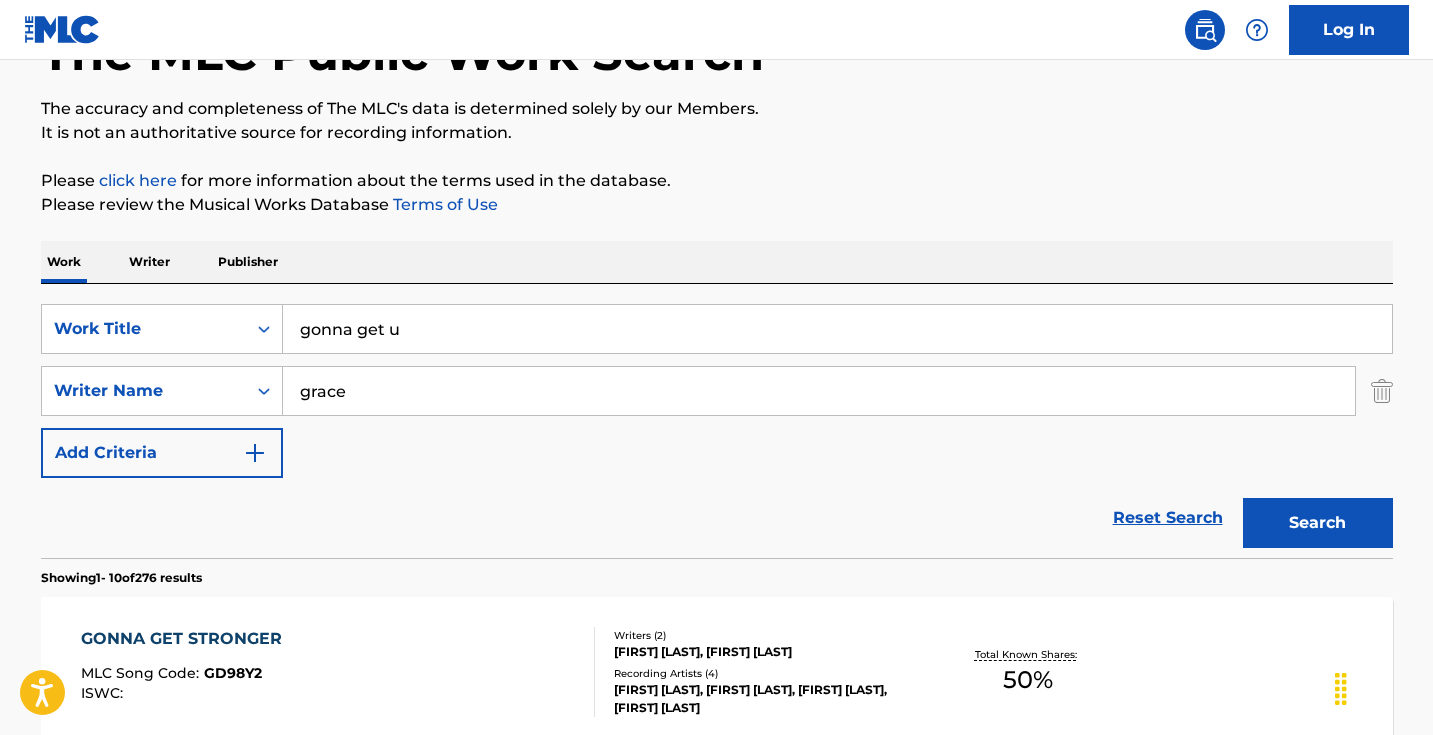 click on "grace" at bounding box center [819, 391] 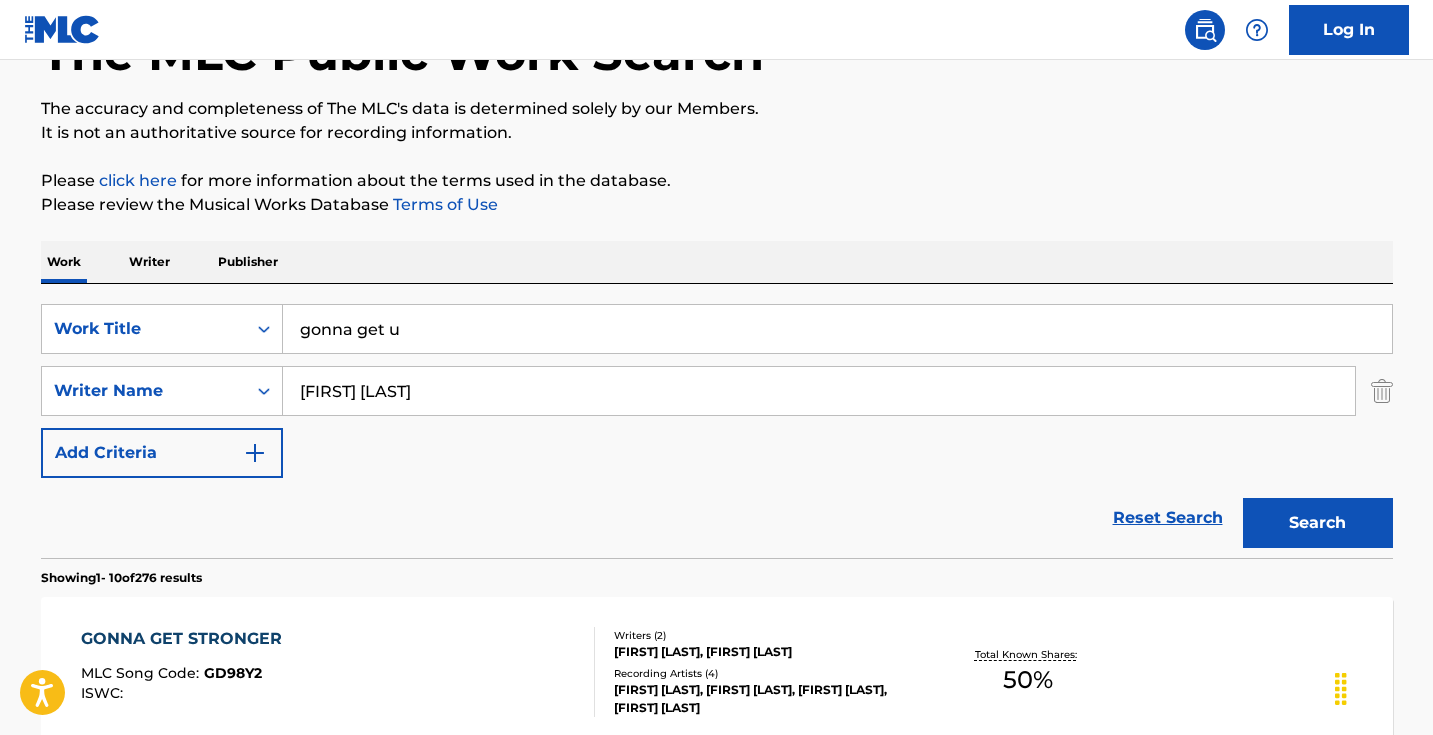 click on "Search" at bounding box center [1318, 523] 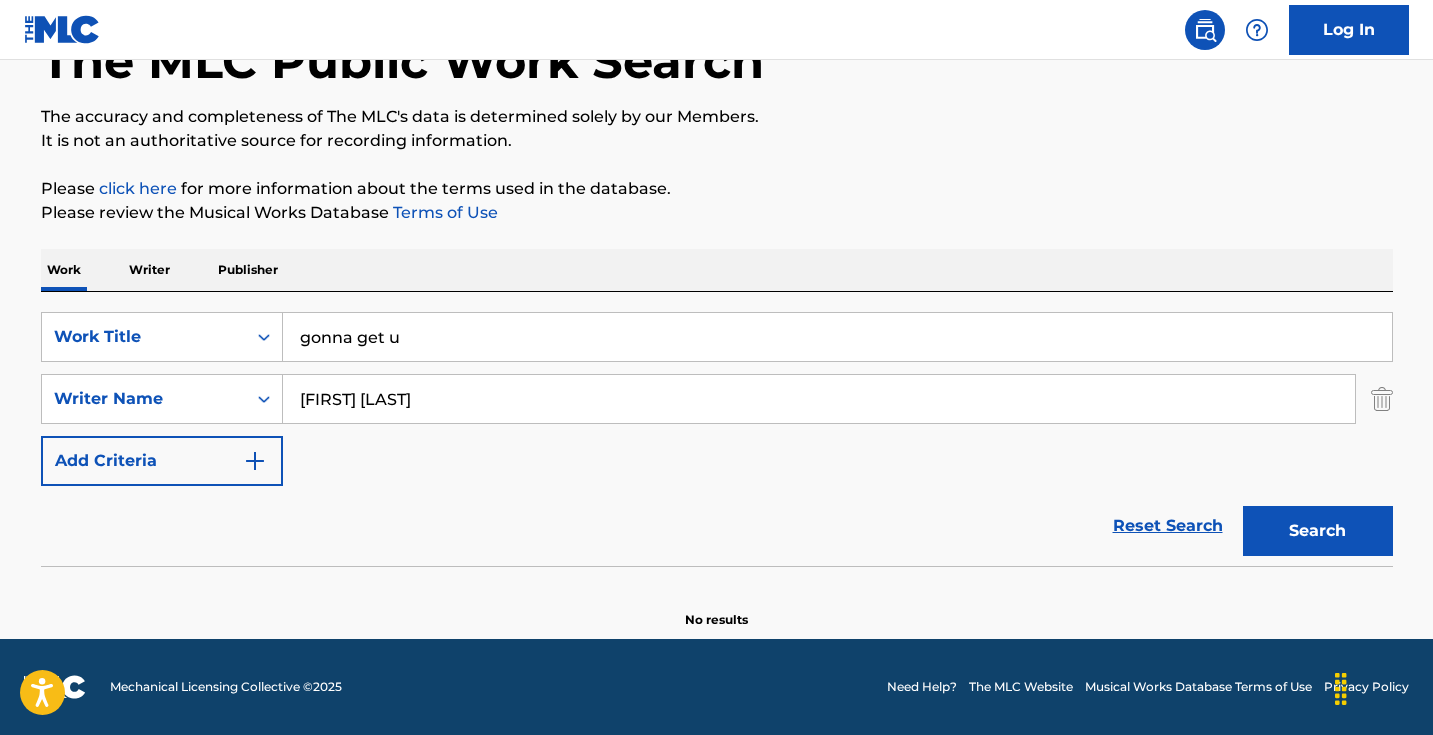 scroll, scrollTop: 133, scrollLeft: 0, axis: vertical 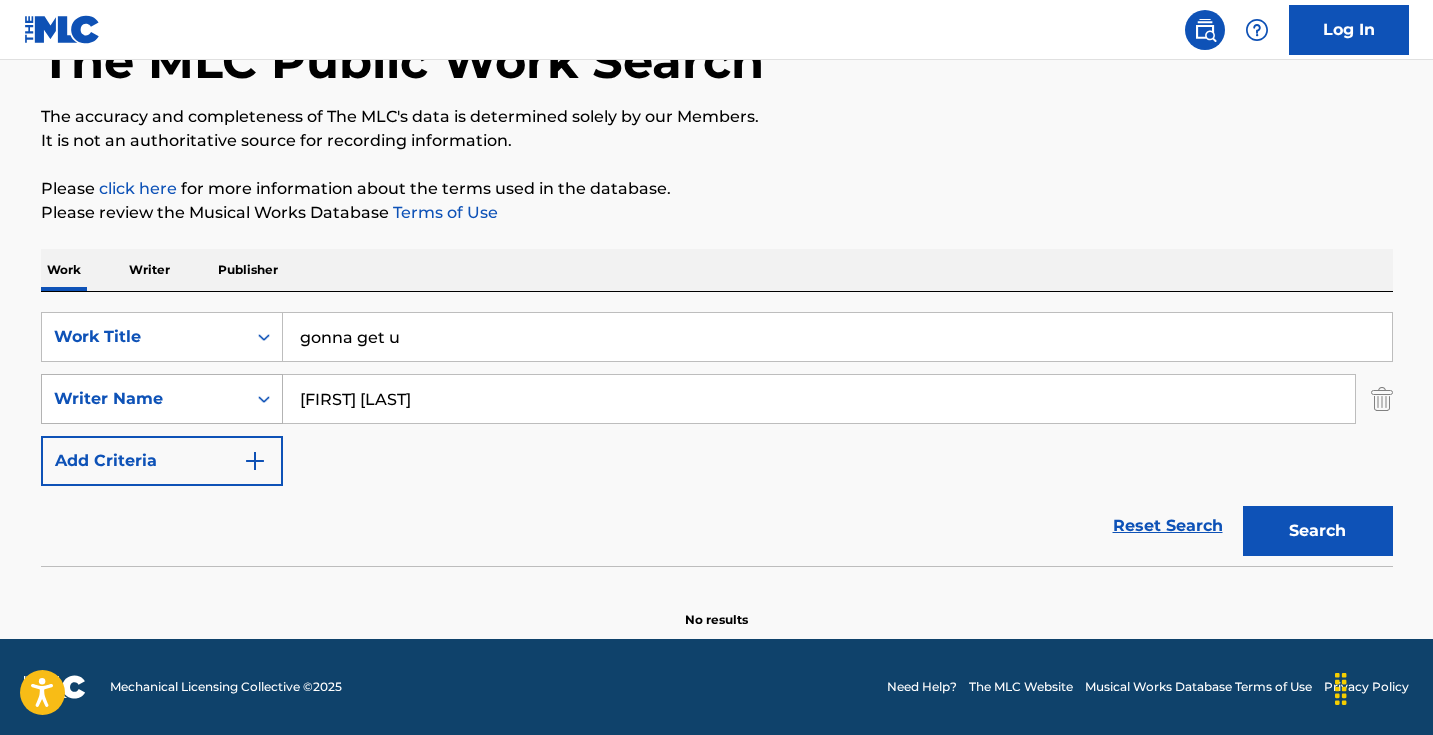drag, startPoint x: 422, startPoint y: 397, endPoint x: 215, endPoint y: 378, distance: 207.87015 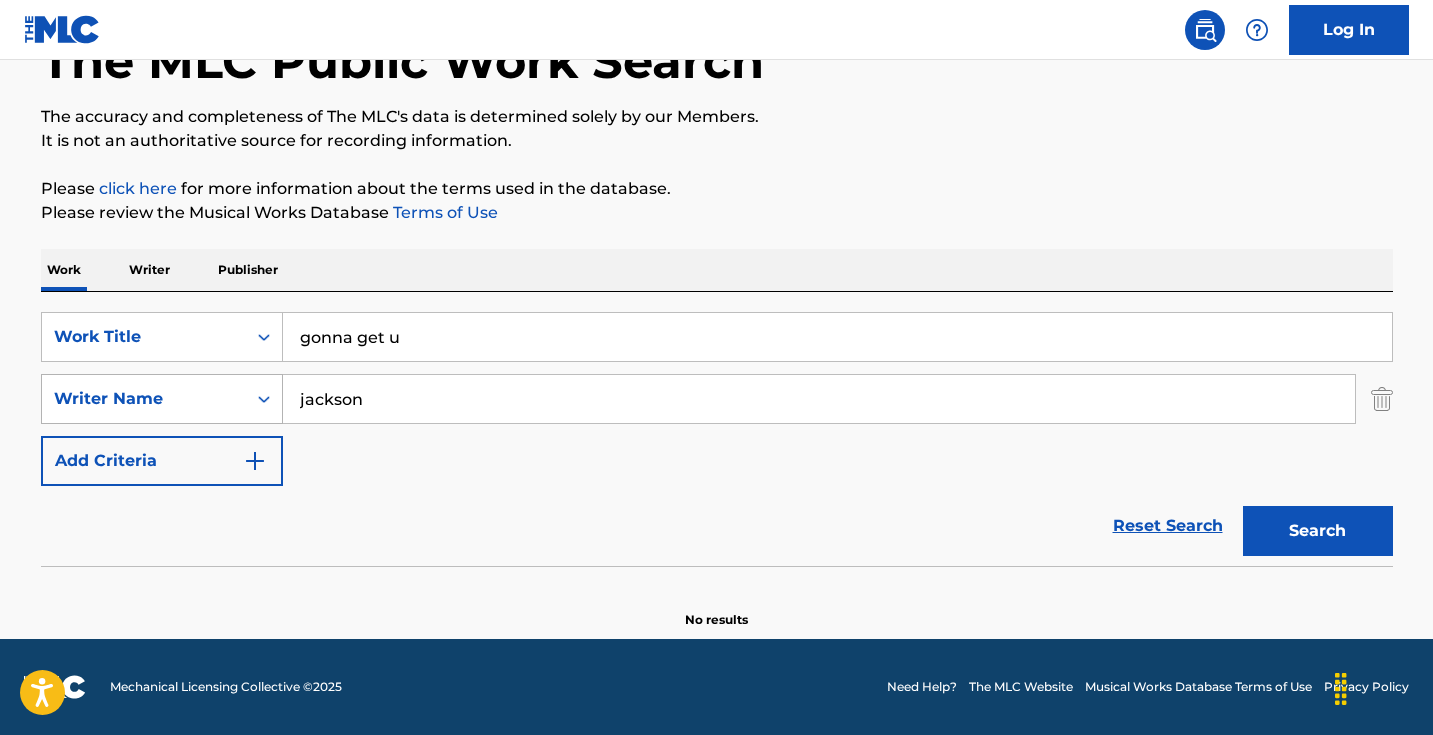type on "jackson" 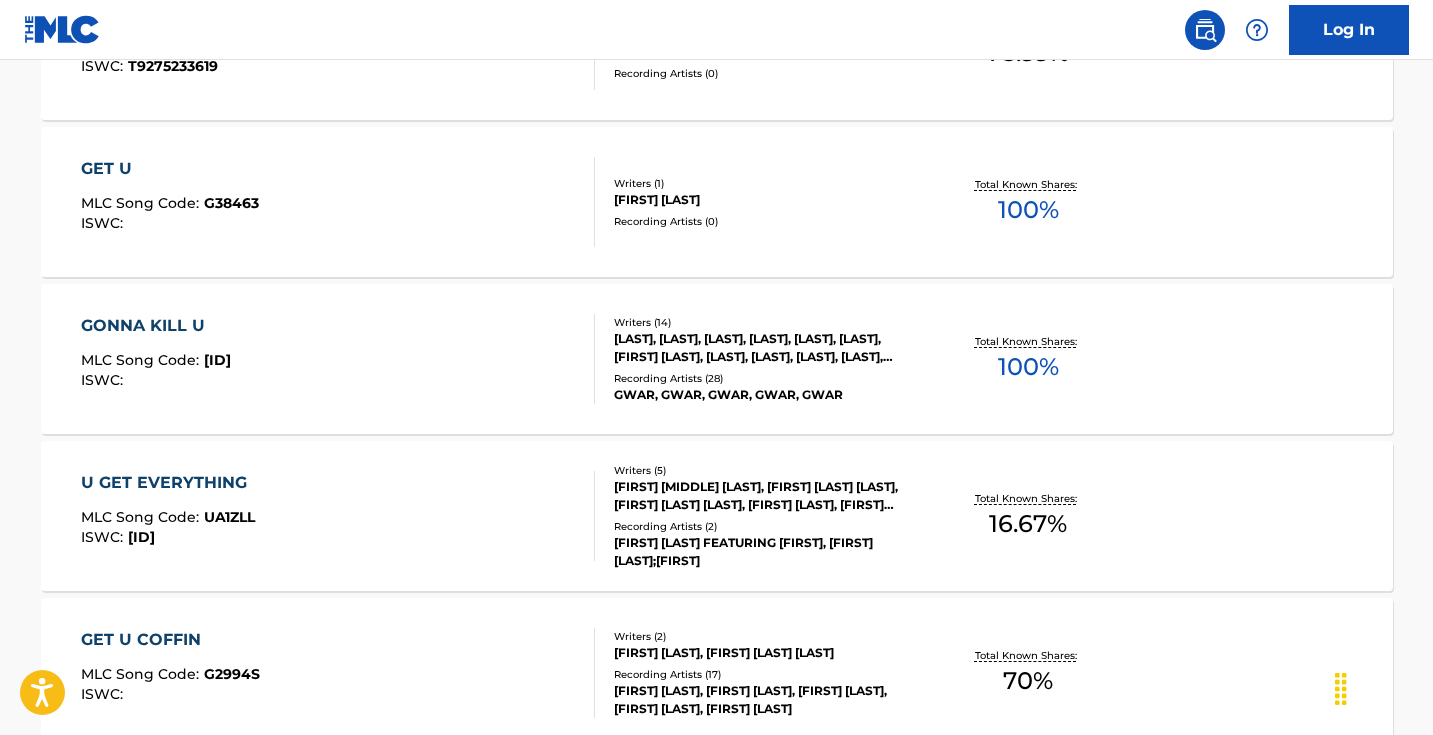 scroll, scrollTop: 628, scrollLeft: 0, axis: vertical 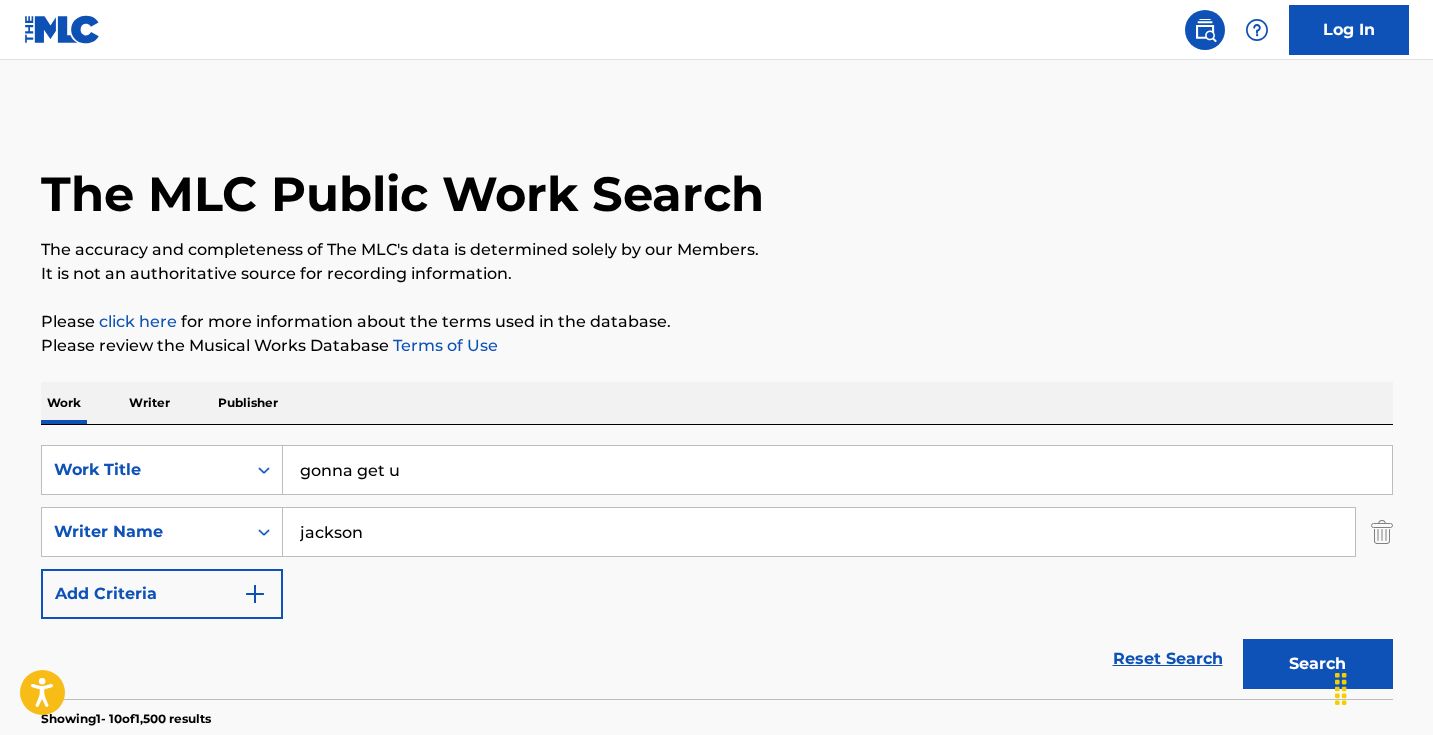 drag, startPoint x: 476, startPoint y: 485, endPoint x: 151, endPoint y: 425, distance: 330.49207 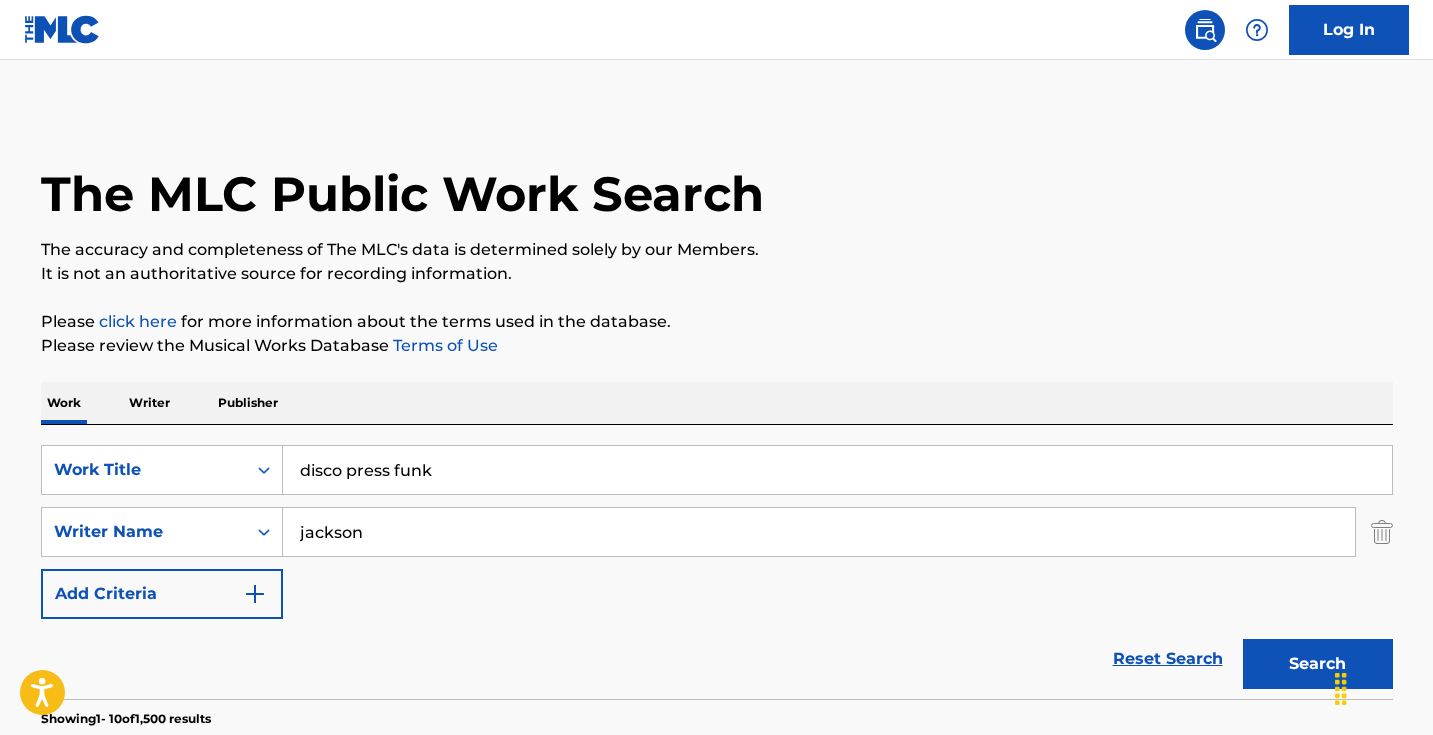 type on "disco press funk" 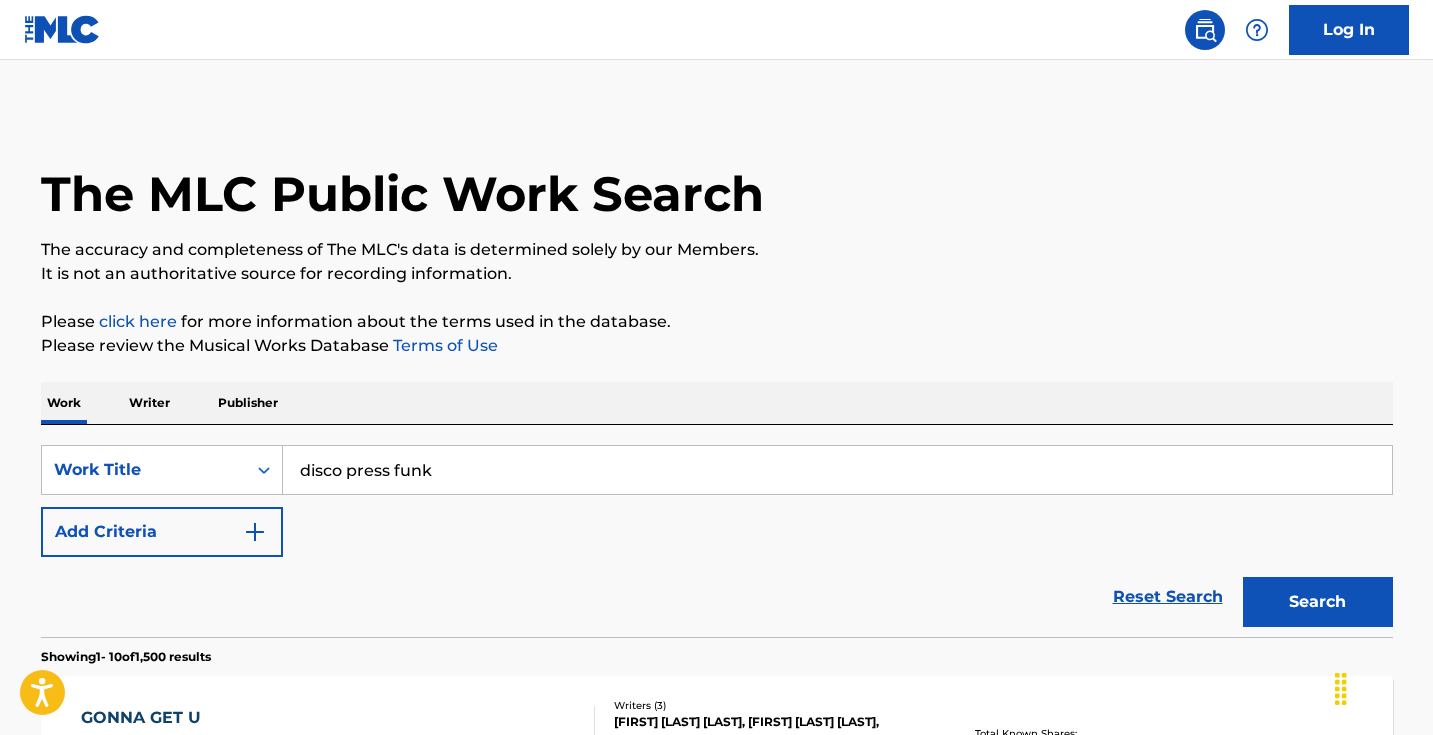 click on "Search" at bounding box center [1318, 602] 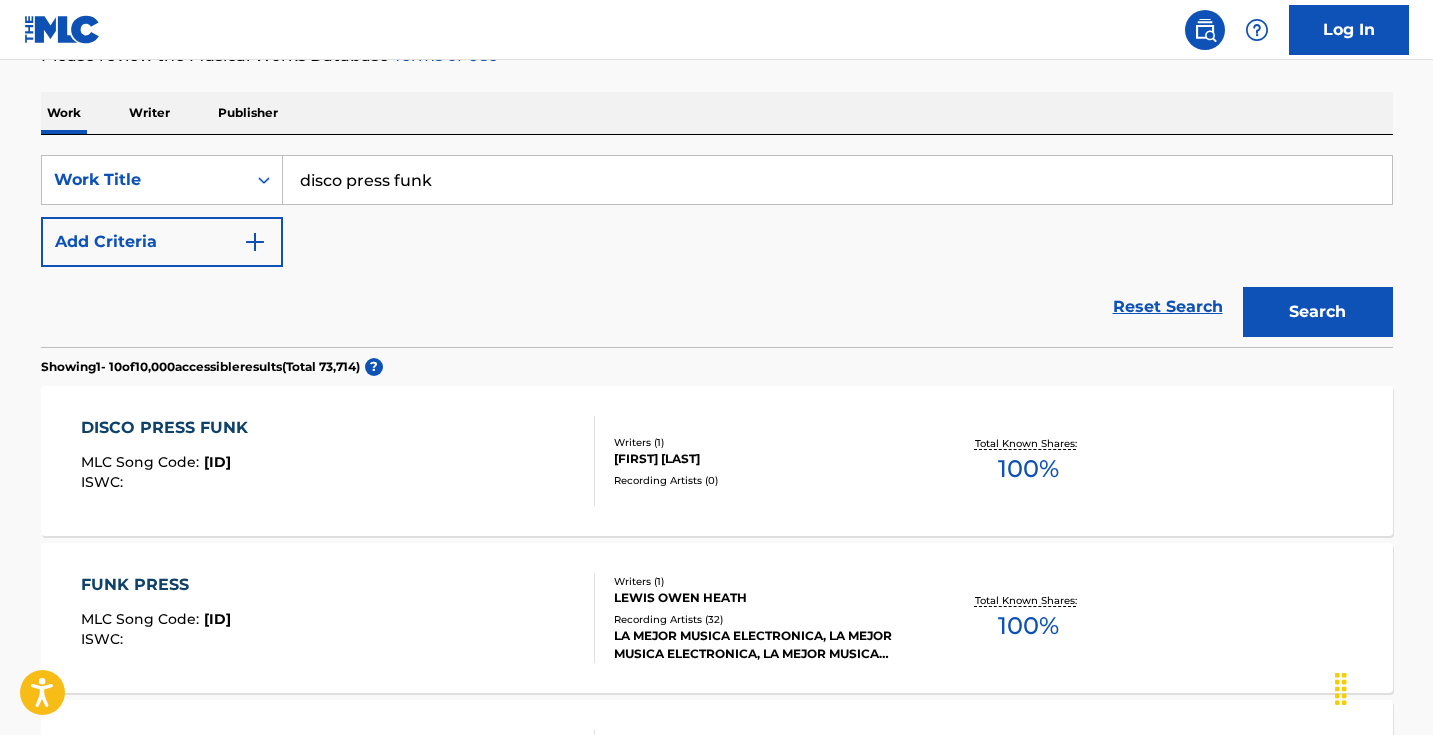 scroll, scrollTop: 330, scrollLeft: 0, axis: vertical 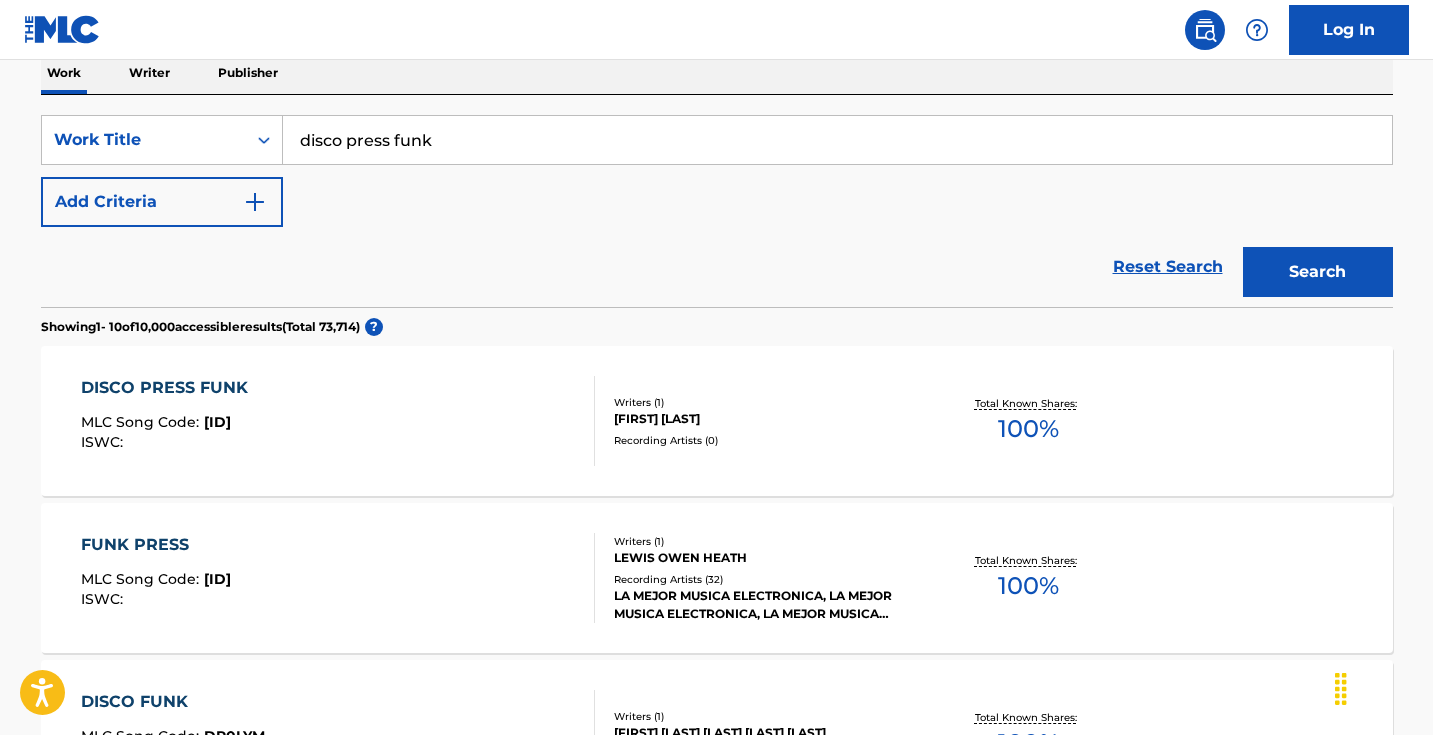click on "DISCO PRESS FUNK MLC Song Code : DB0RG6 ISWC :" at bounding box center (338, 421) 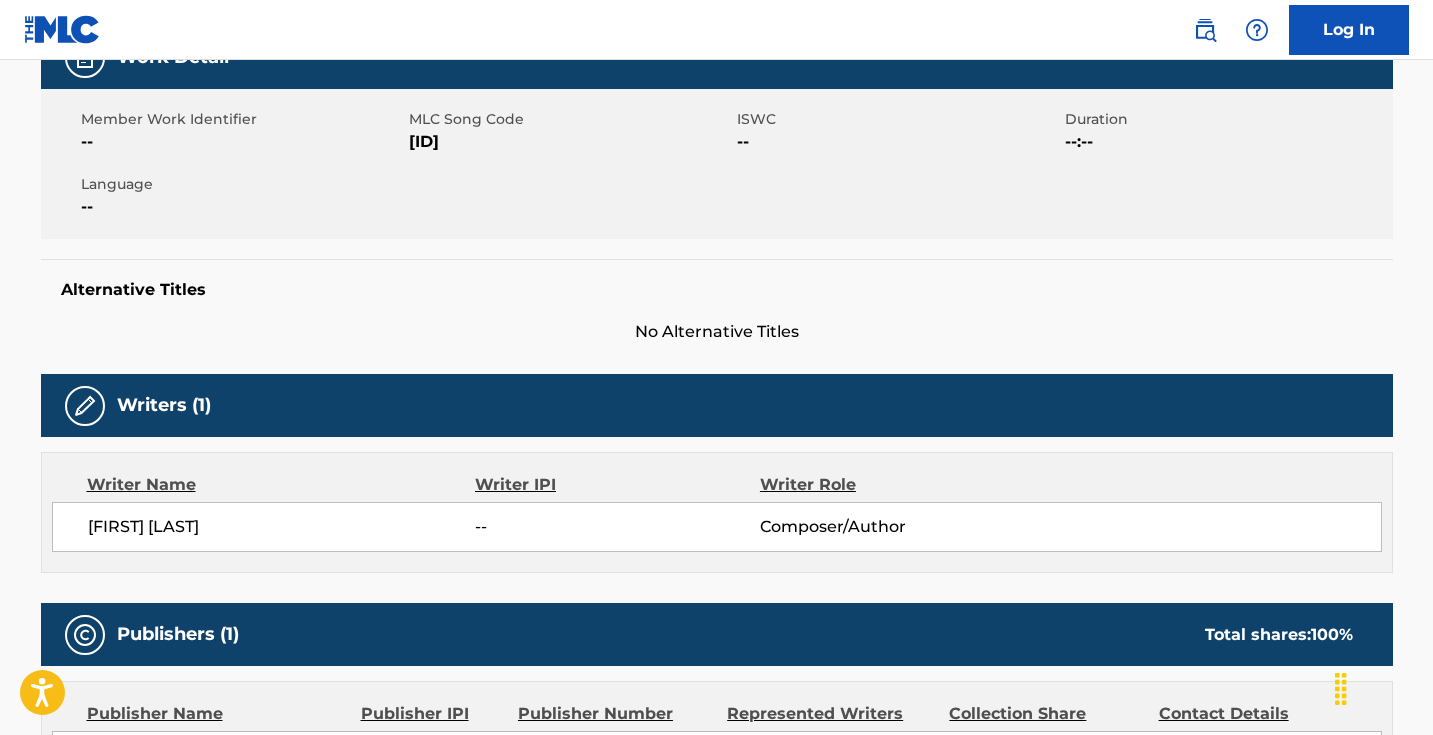 scroll, scrollTop: 0, scrollLeft: 0, axis: both 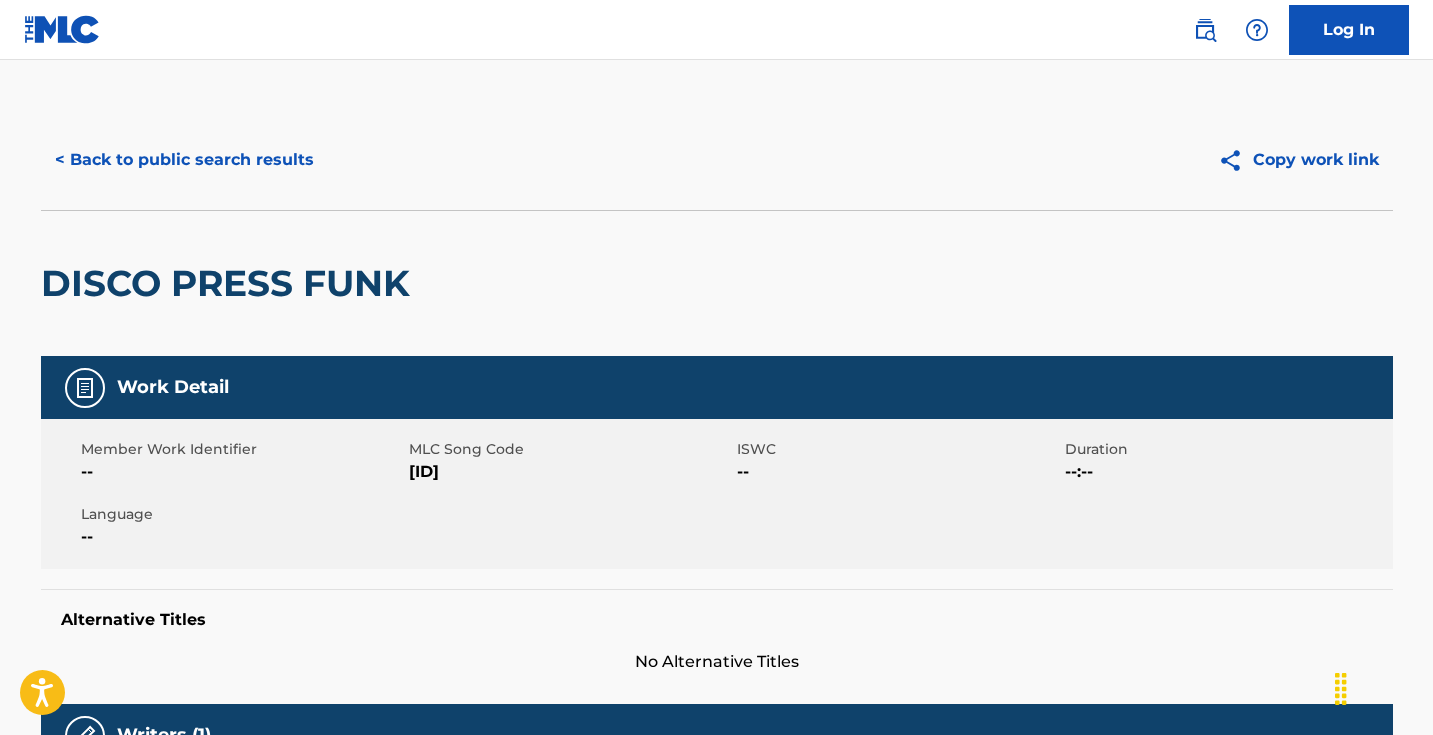 click on "DB0RG6" at bounding box center (570, 472) 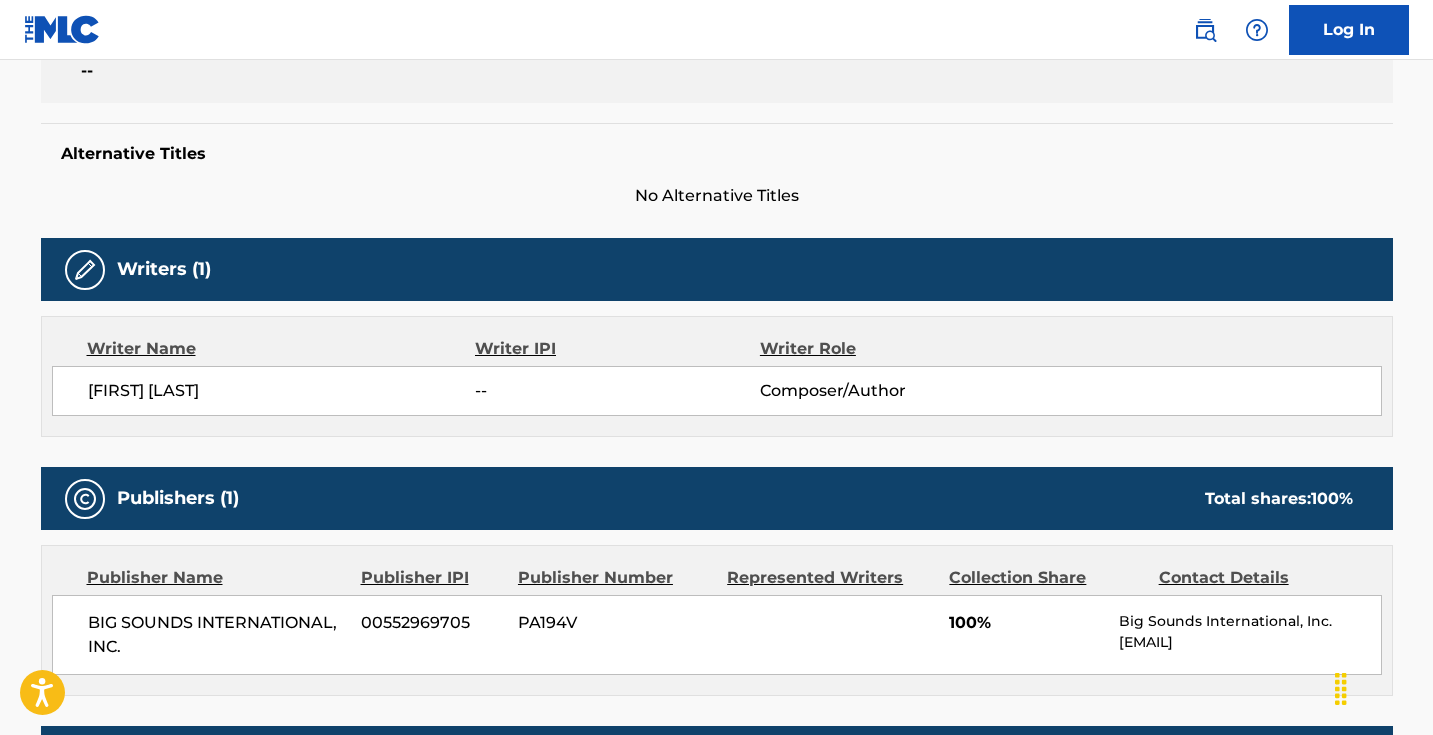 scroll, scrollTop: 486, scrollLeft: 0, axis: vertical 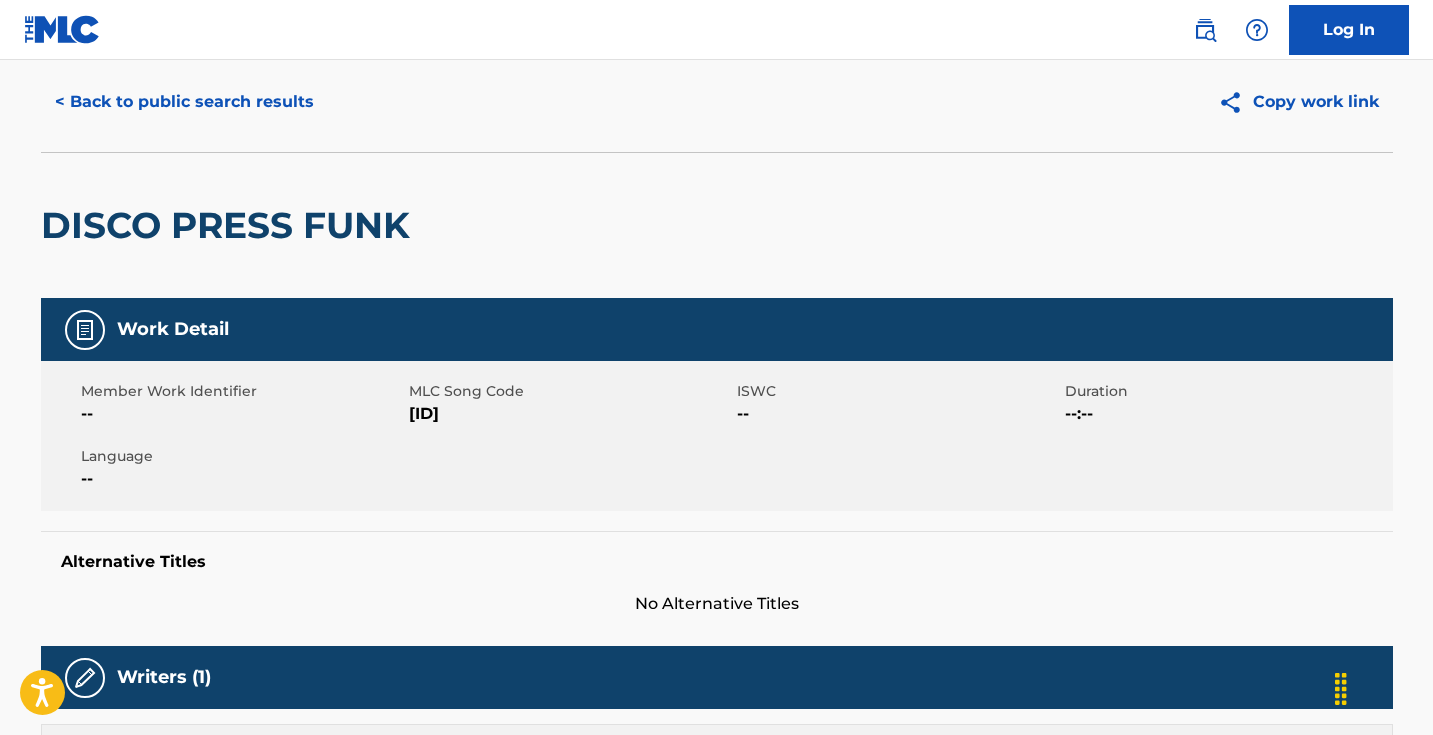 click on "< Back to public search results" at bounding box center [184, 102] 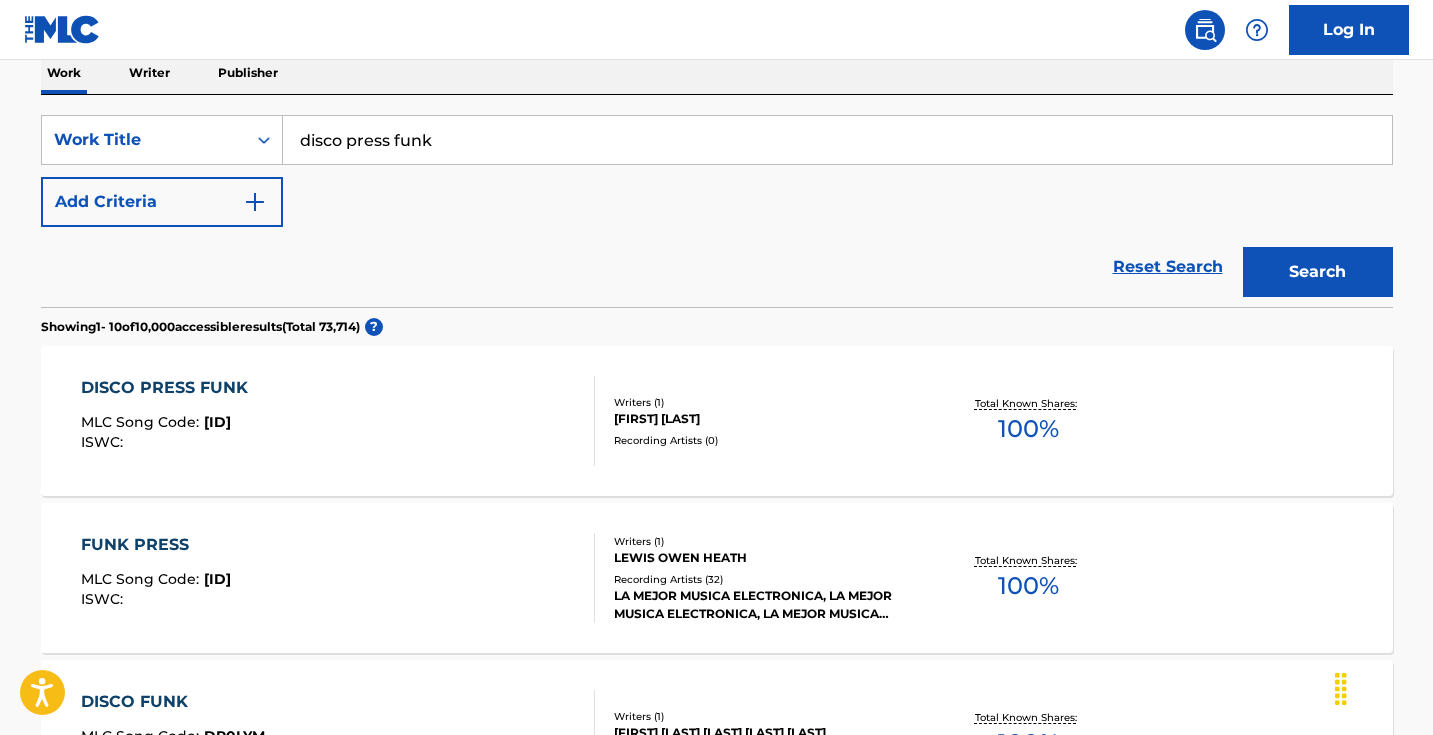 click on "Writer" at bounding box center [149, 73] 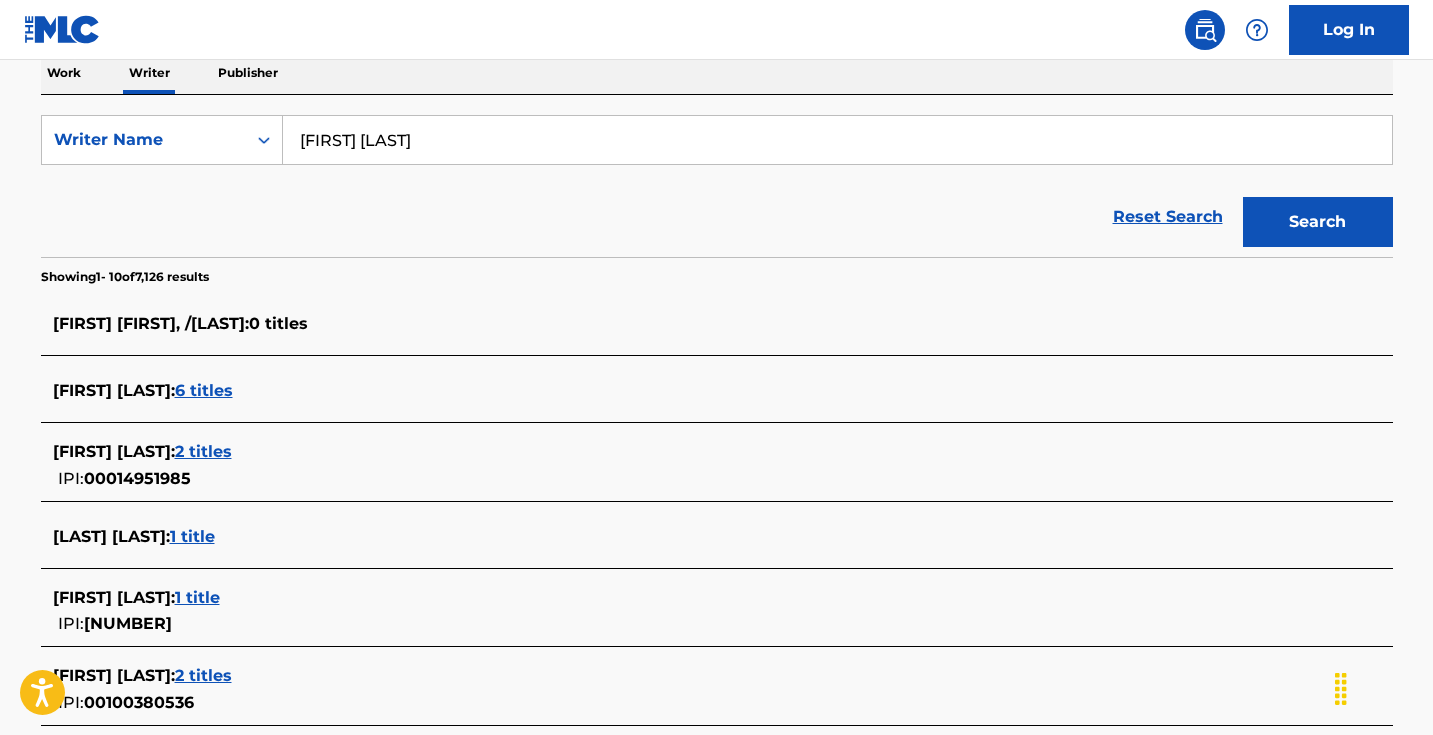 scroll, scrollTop: 0, scrollLeft: 0, axis: both 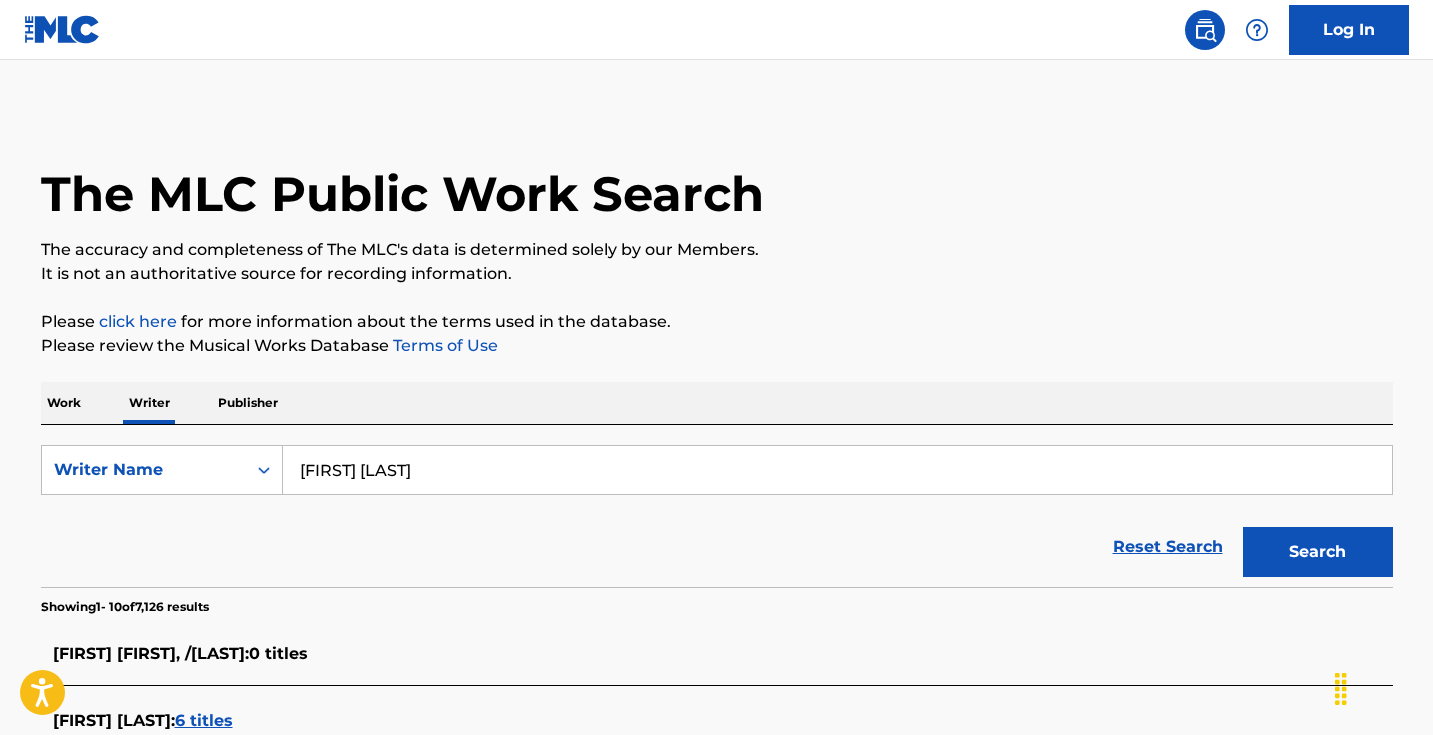 click on "jack ekpeyong" at bounding box center [837, 470] 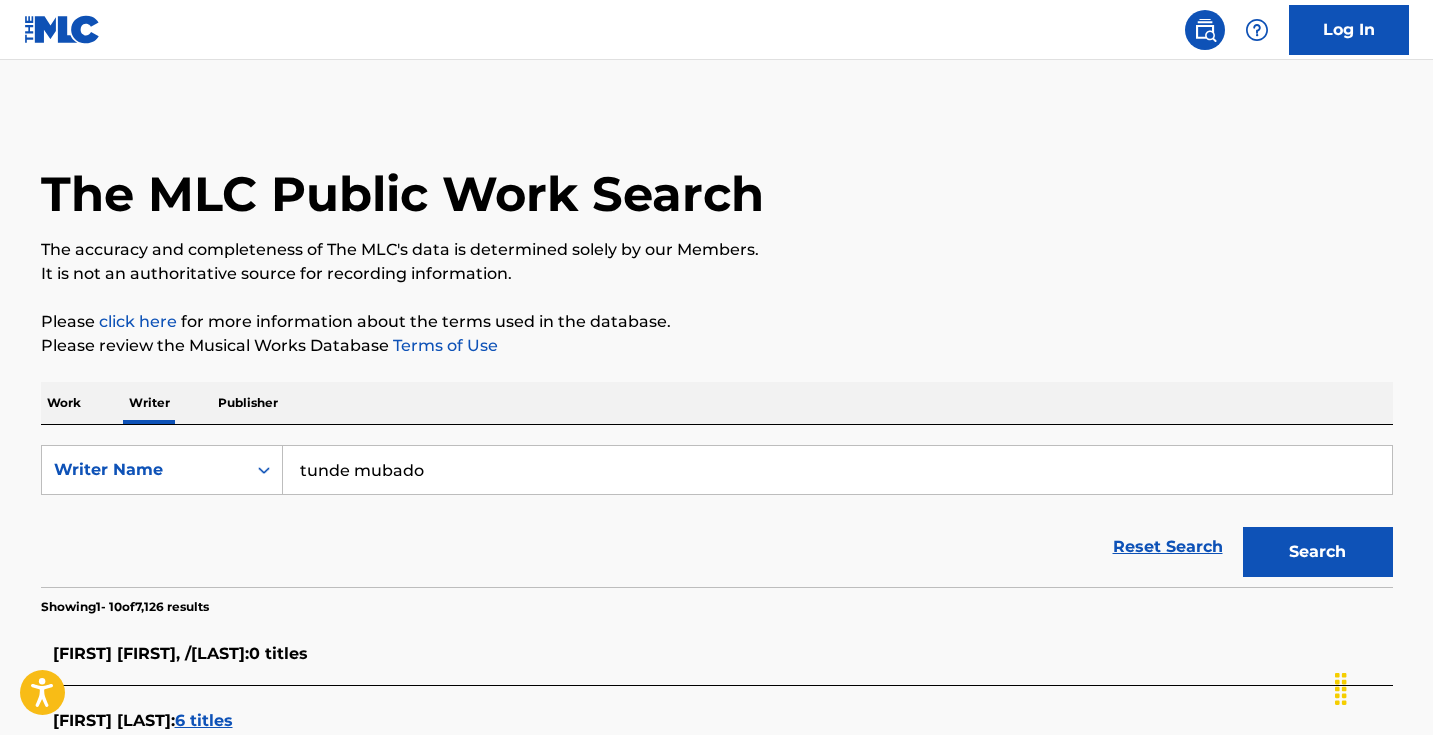 click on "Search" at bounding box center [1318, 552] 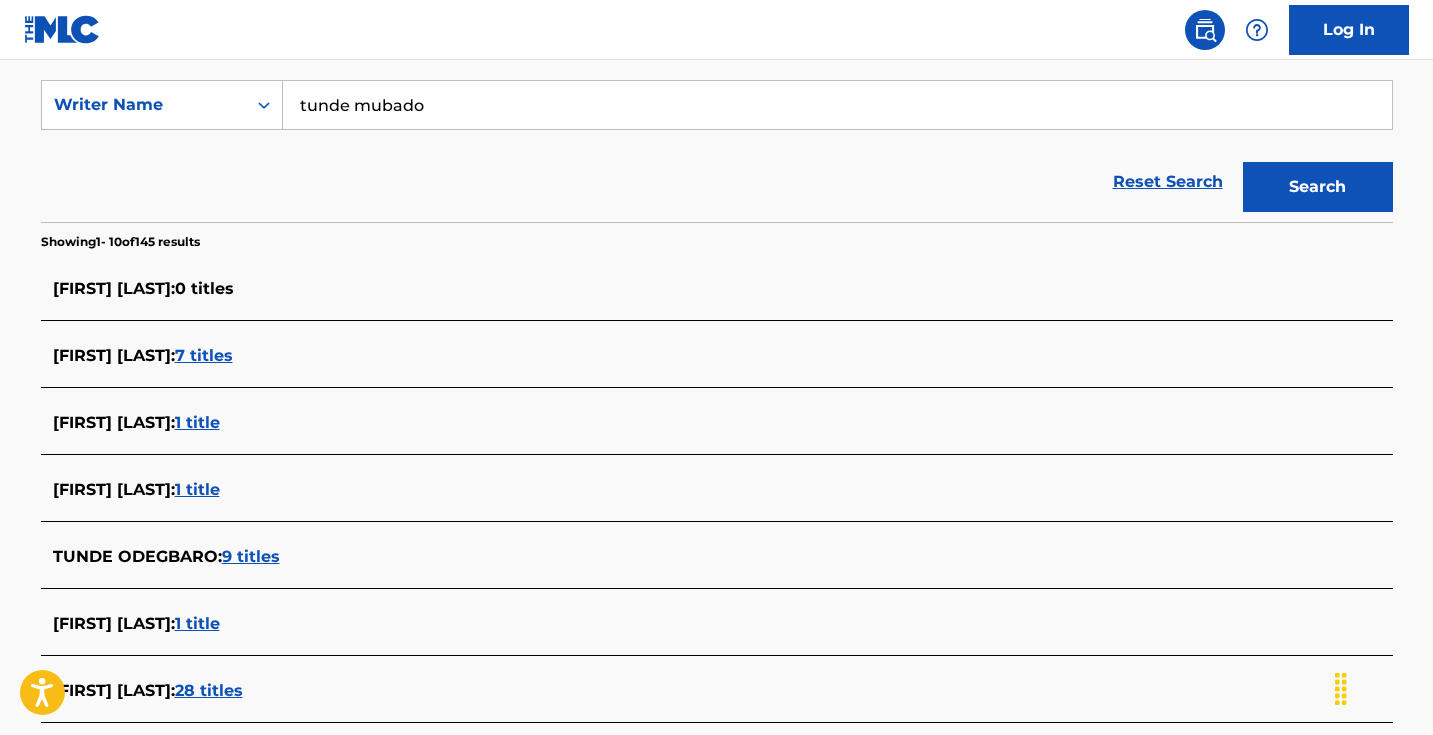 scroll, scrollTop: 369, scrollLeft: 0, axis: vertical 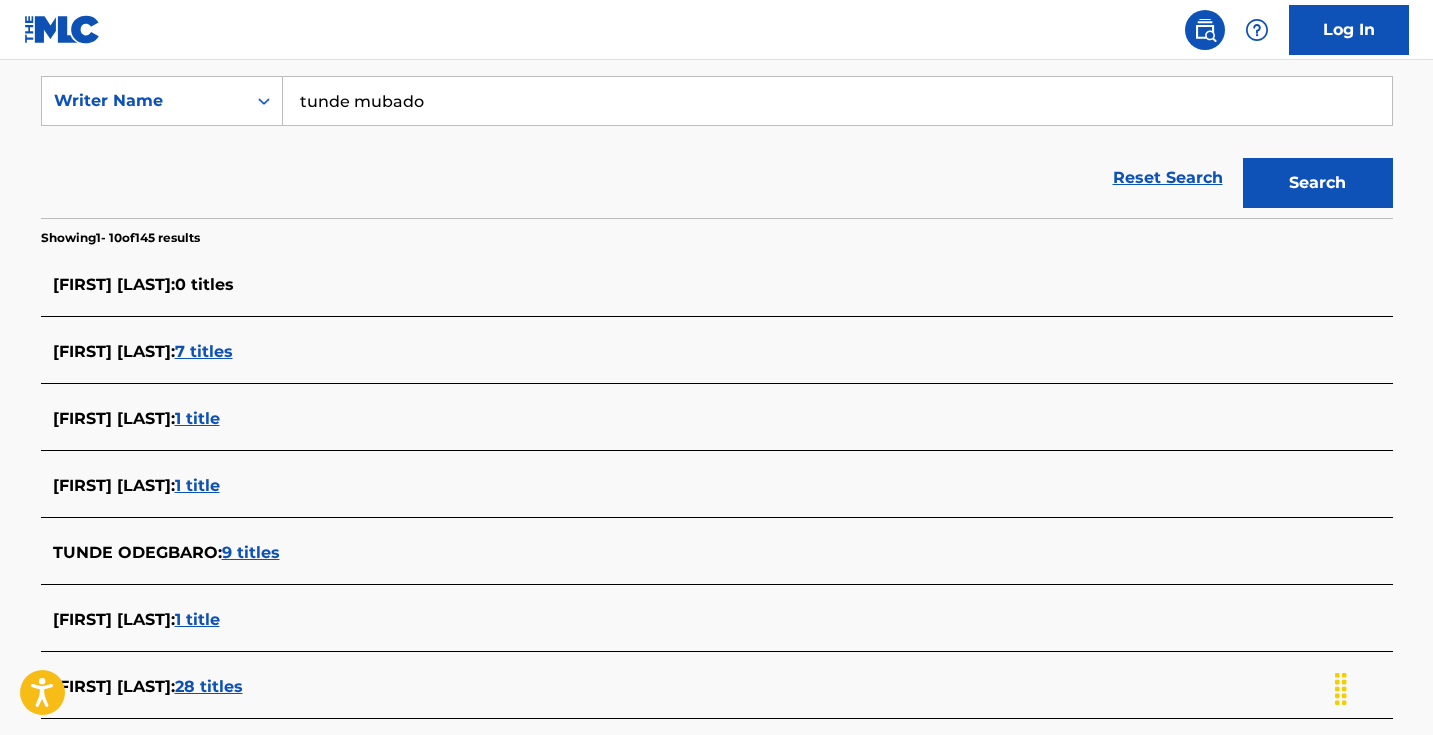 click on "tunde mubado" at bounding box center [837, 101] 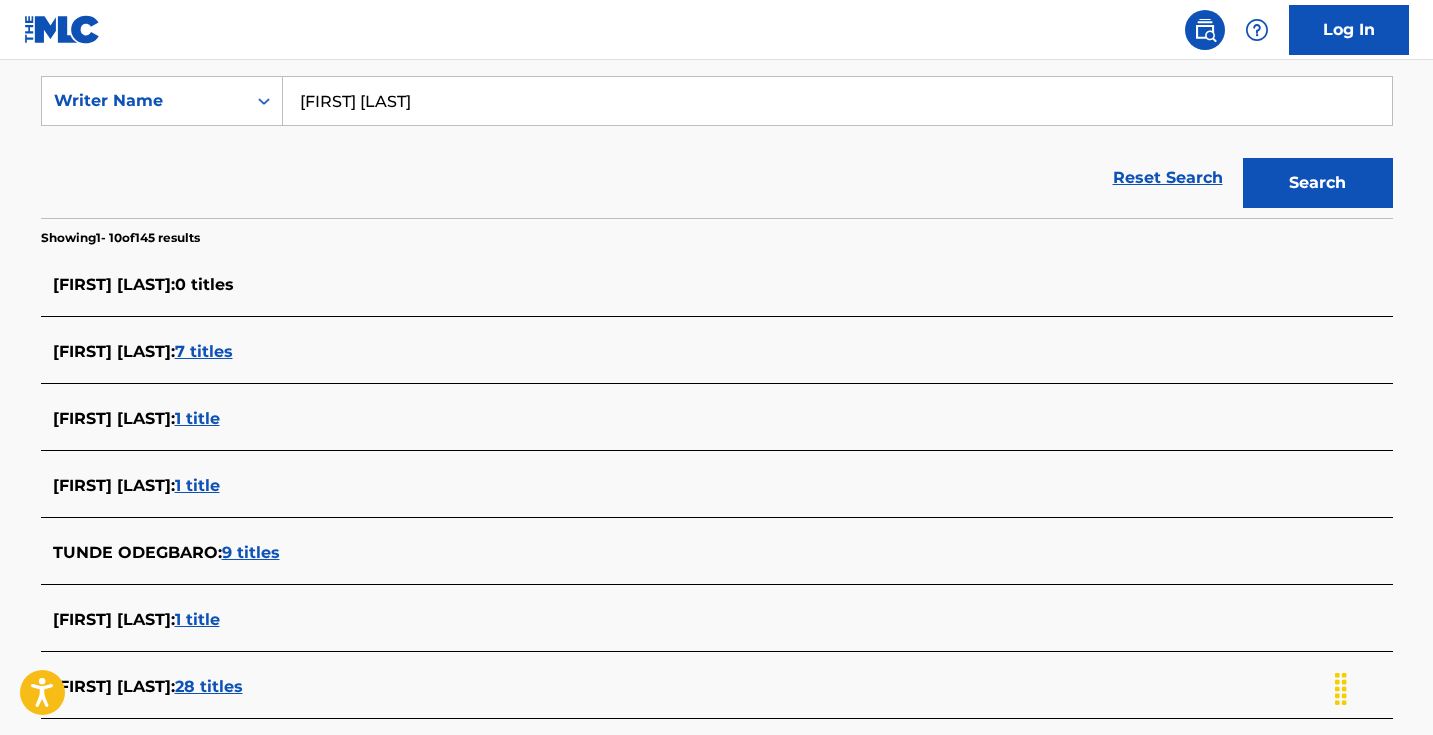 click on "Search" at bounding box center [1318, 183] 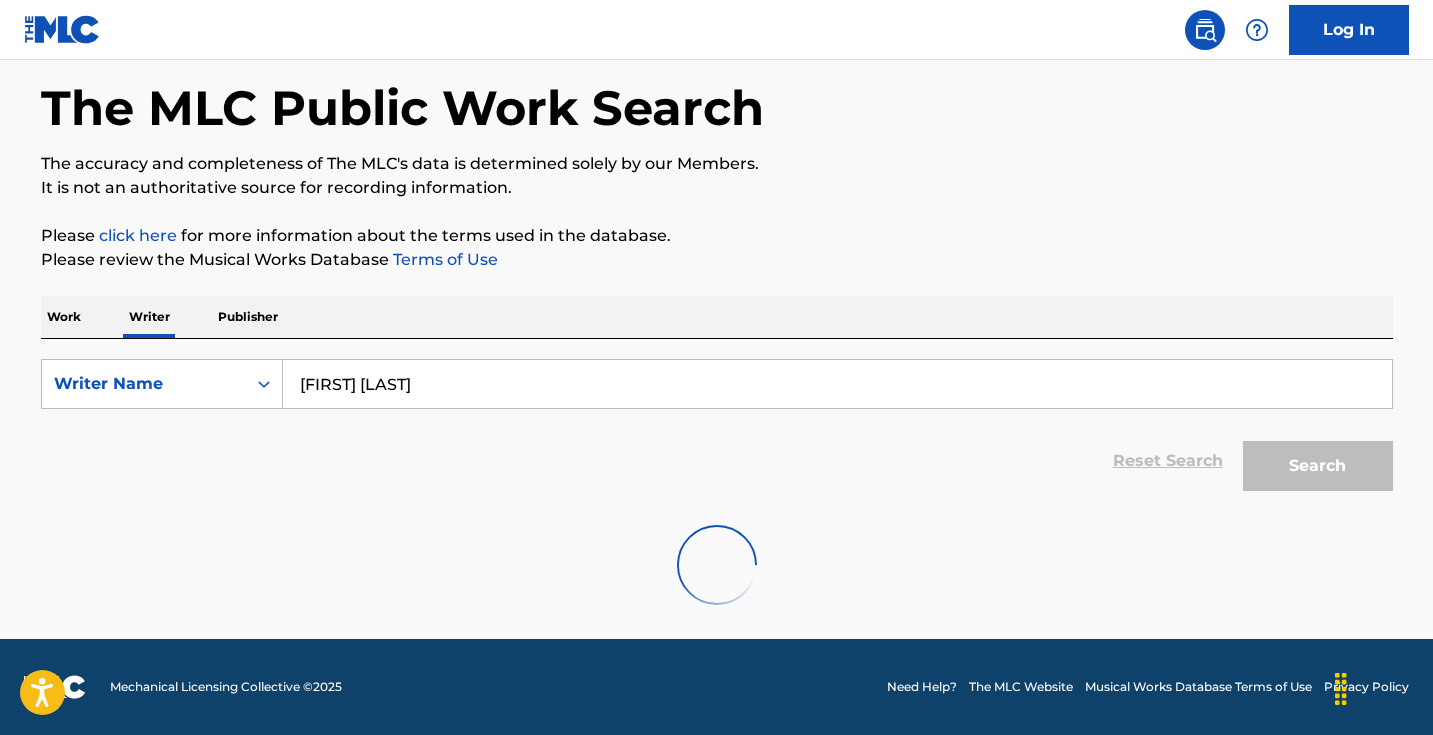scroll, scrollTop: 86, scrollLeft: 0, axis: vertical 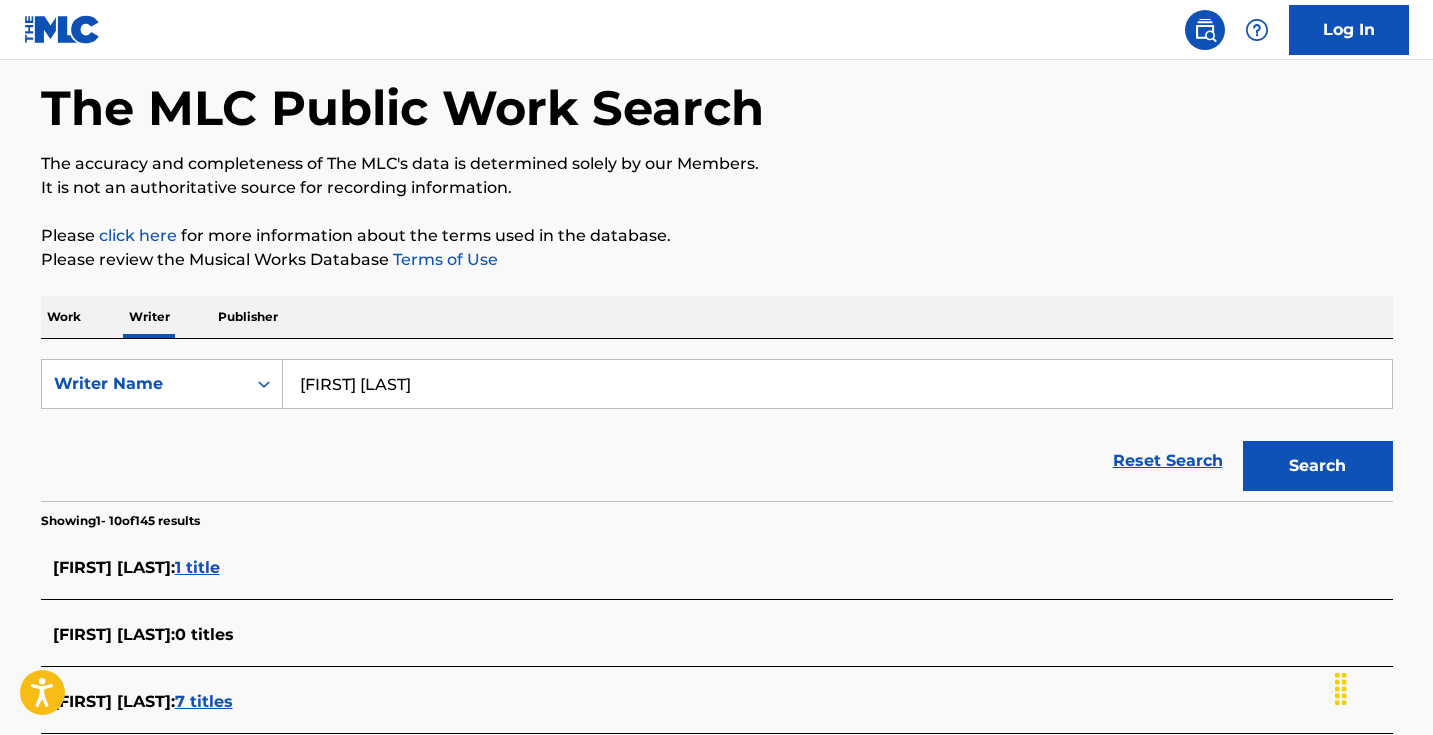 type on "tunde mabadu" 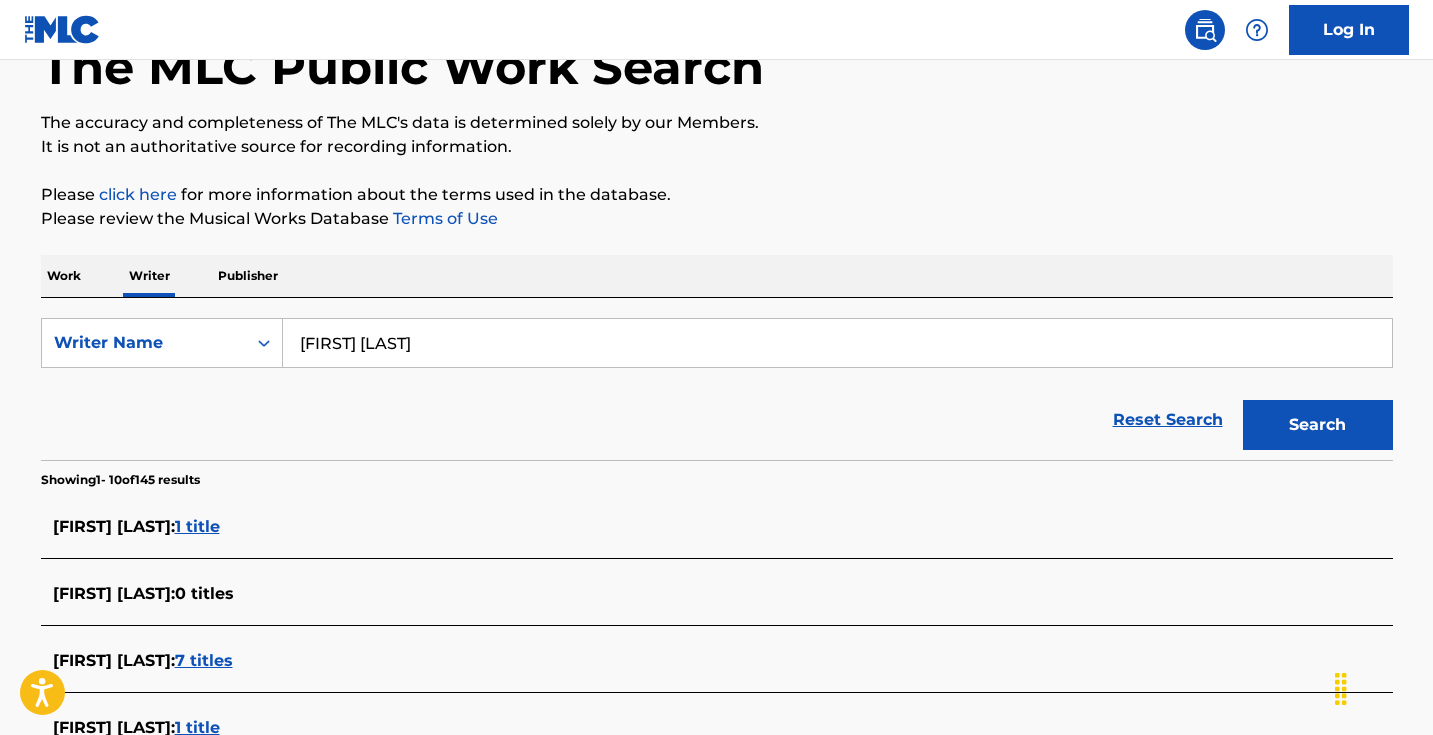 scroll, scrollTop: 131, scrollLeft: 0, axis: vertical 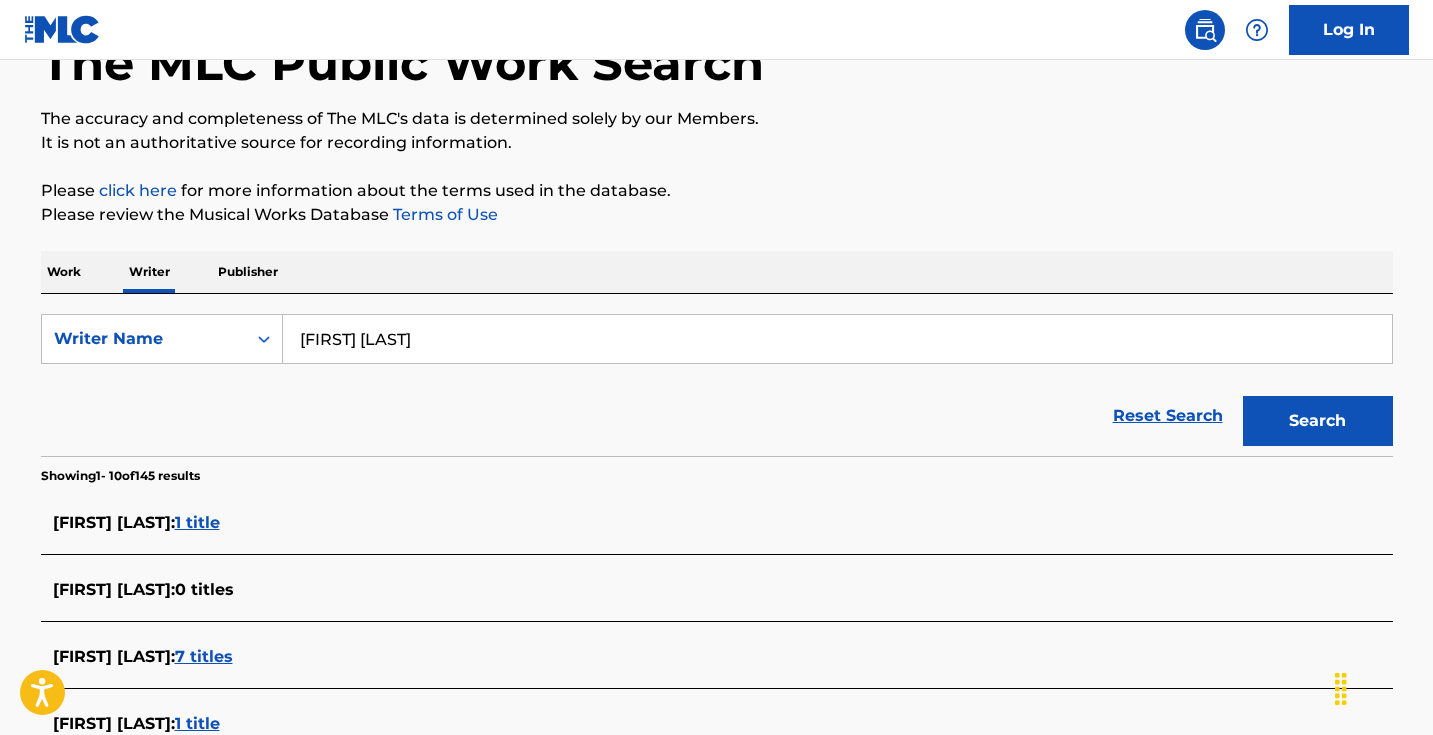 click on "Work" at bounding box center (64, 272) 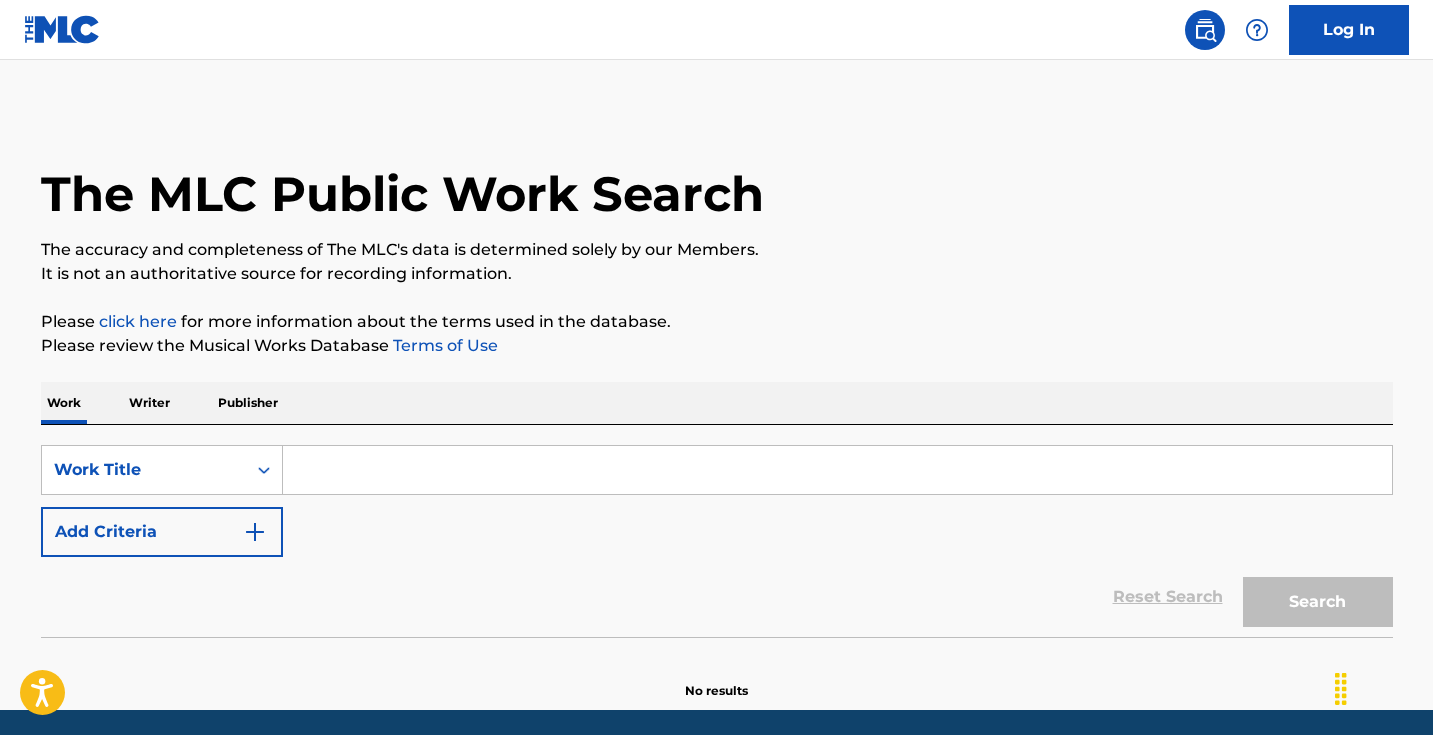 click at bounding box center [837, 470] 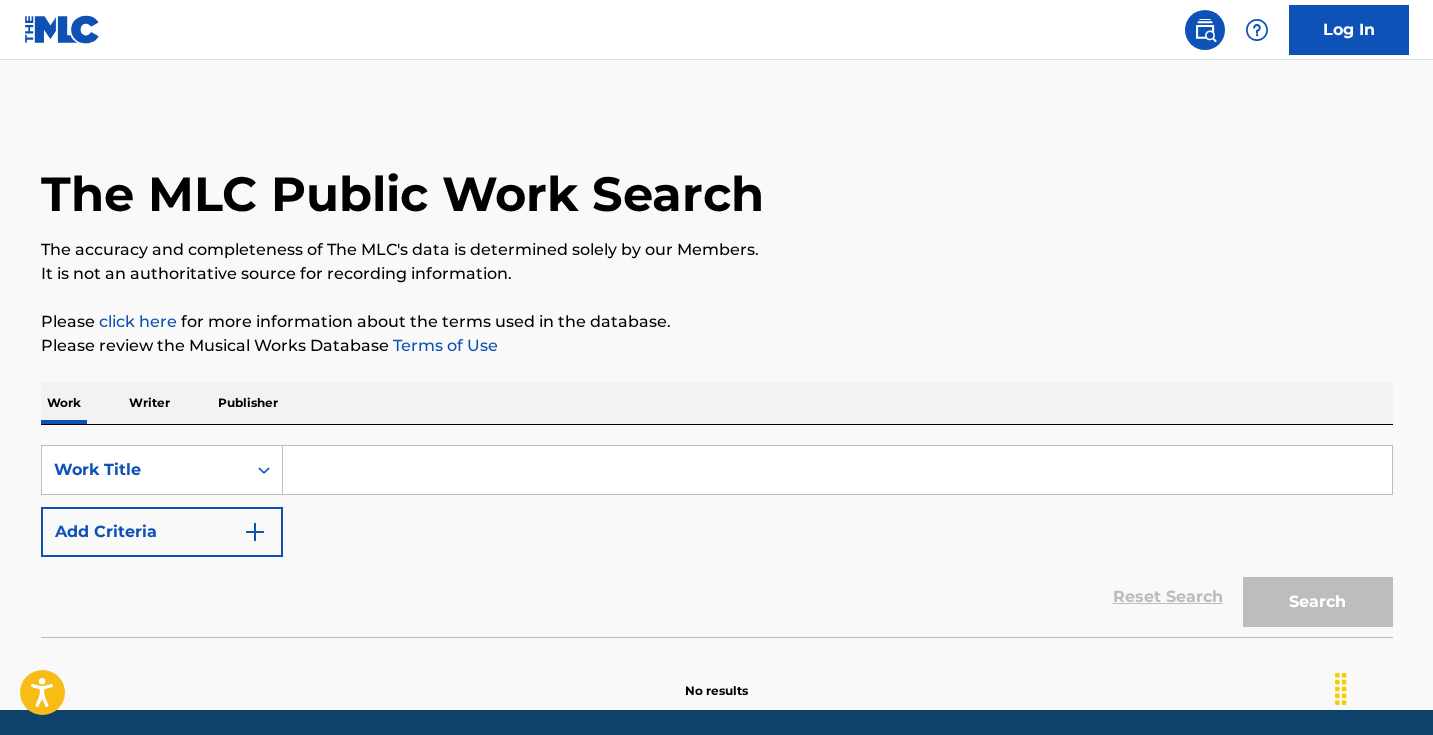 click on "Writer" at bounding box center (149, 403) 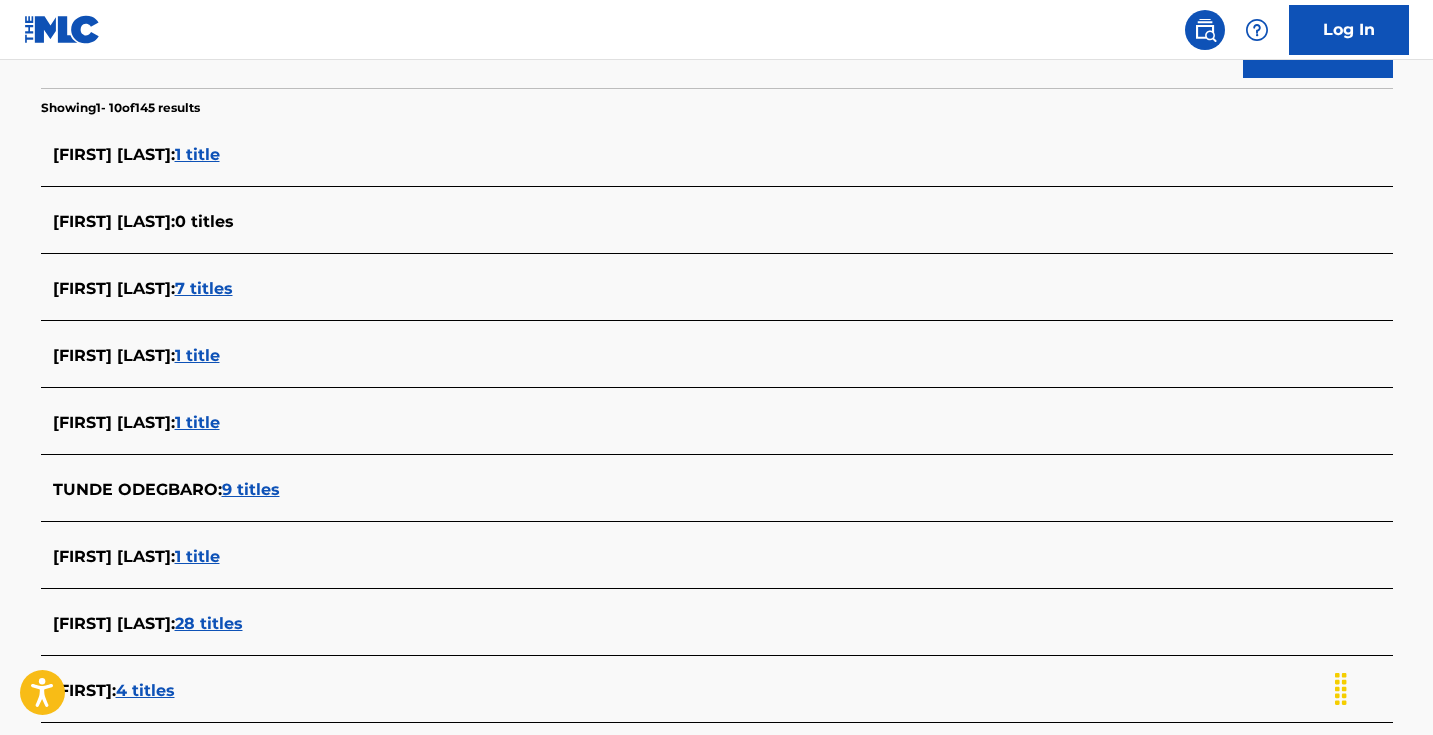 scroll, scrollTop: 296, scrollLeft: 0, axis: vertical 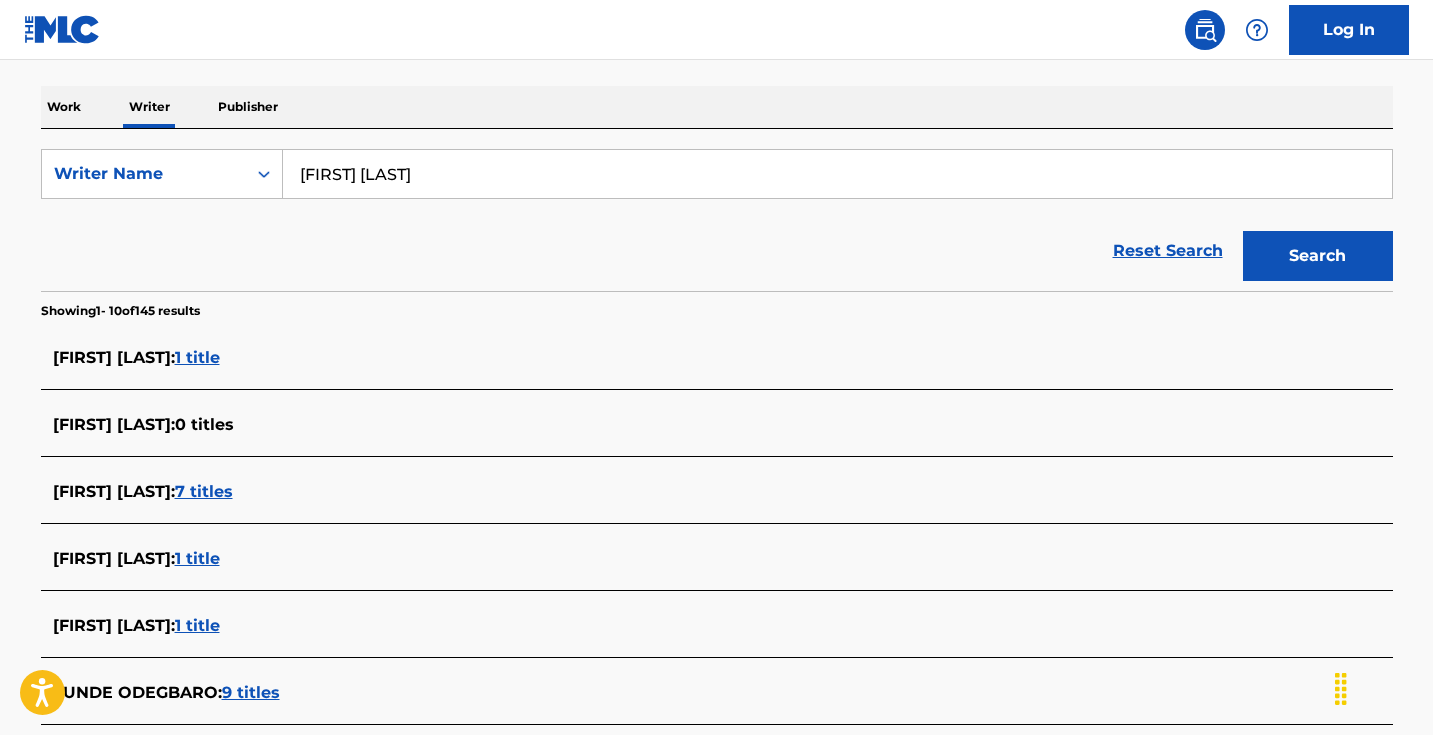 click on "Work" at bounding box center (64, 107) 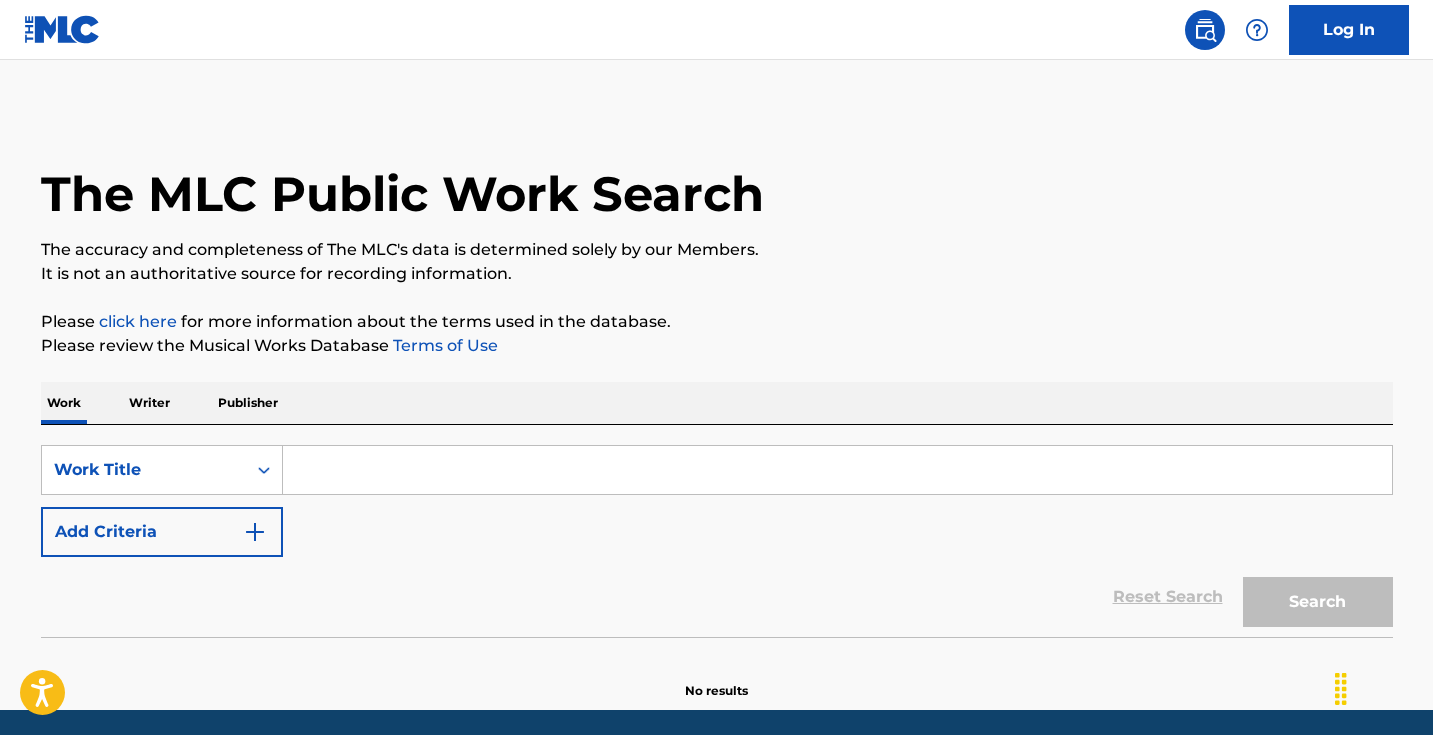 click at bounding box center [837, 470] 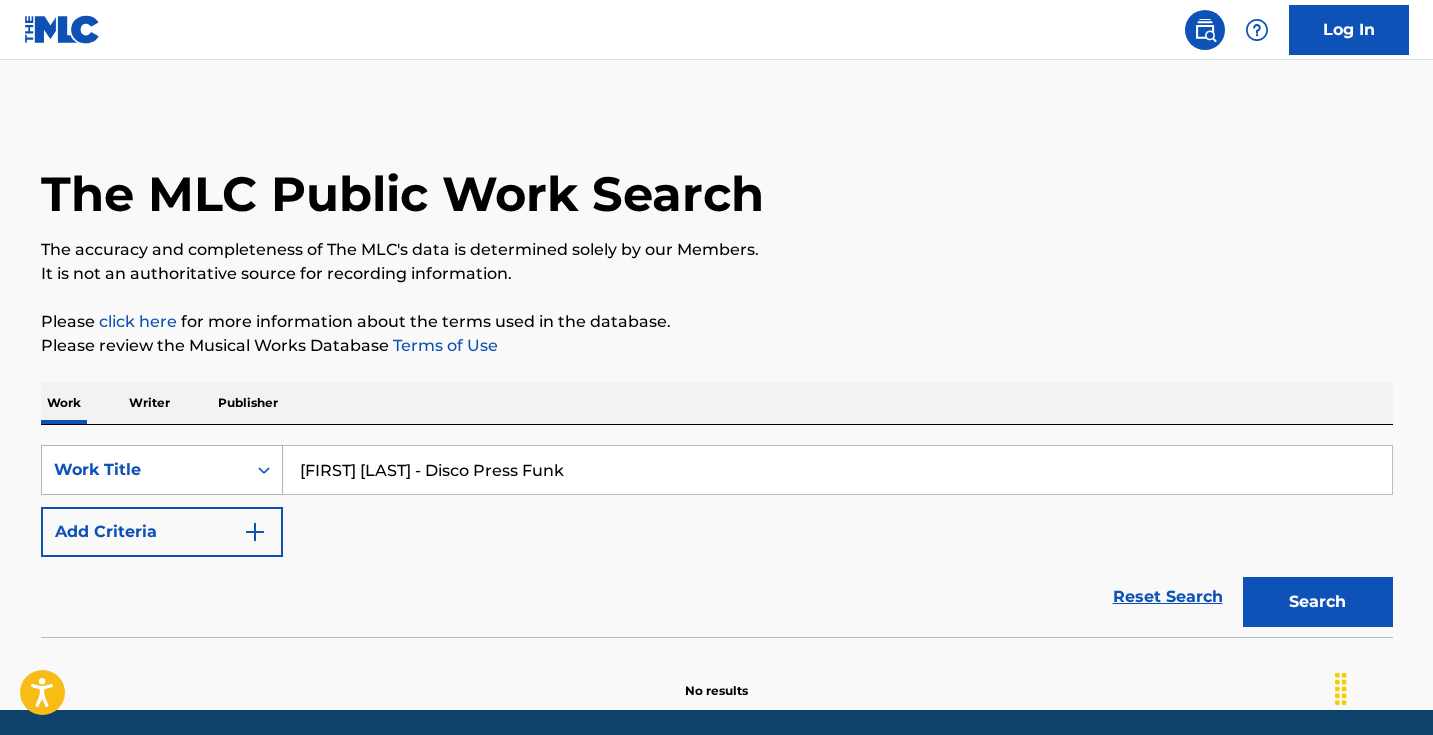 drag, startPoint x: 438, startPoint y: 474, endPoint x: 244, endPoint y: 469, distance: 194.06442 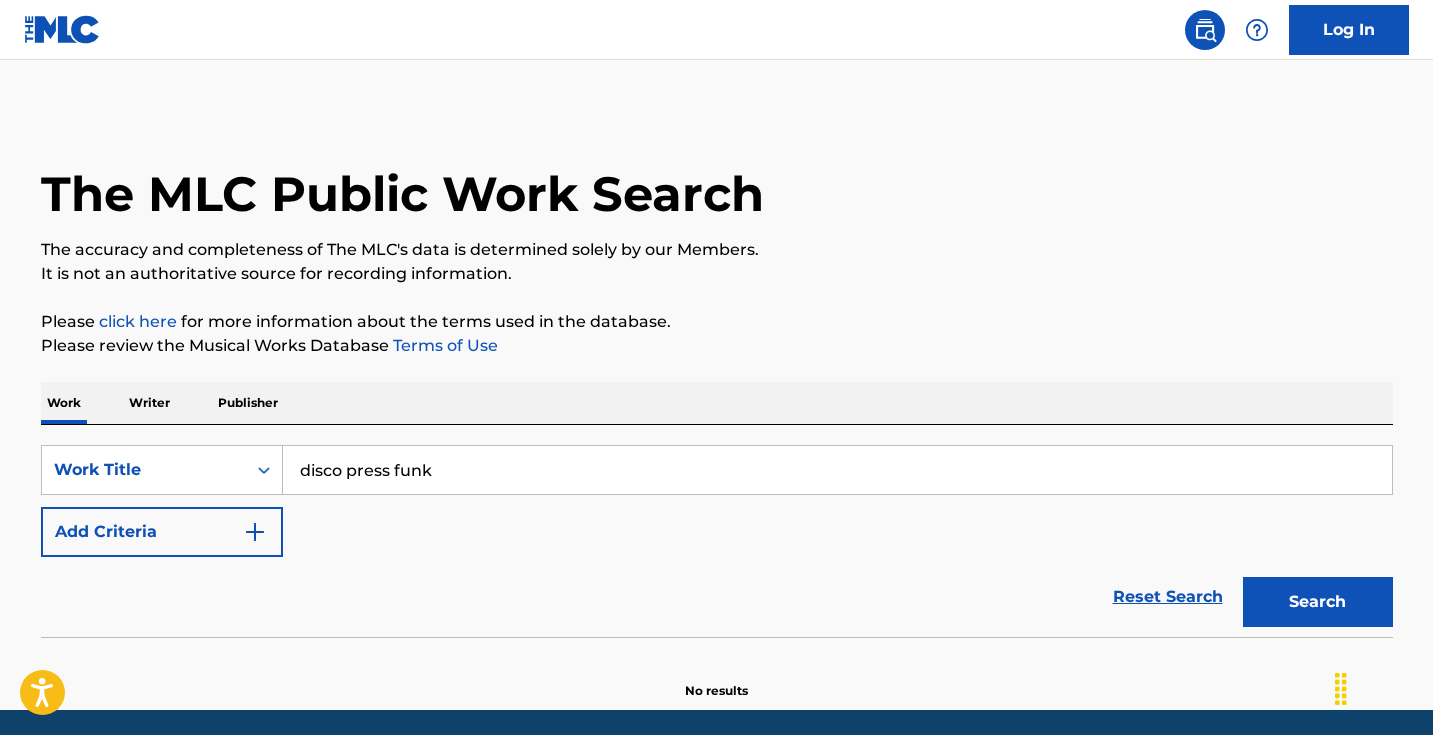 click on "Search" at bounding box center [1313, 597] 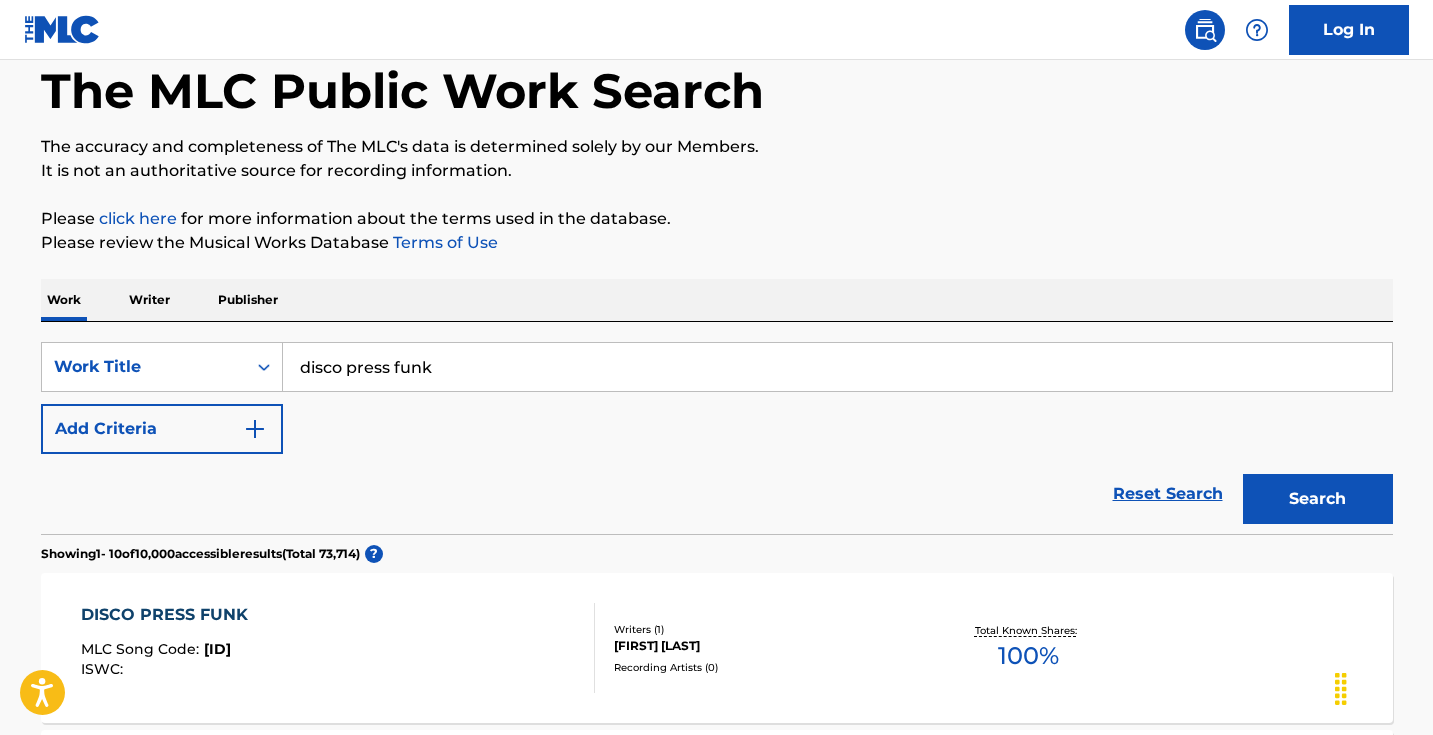 scroll, scrollTop: 127, scrollLeft: 0, axis: vertical 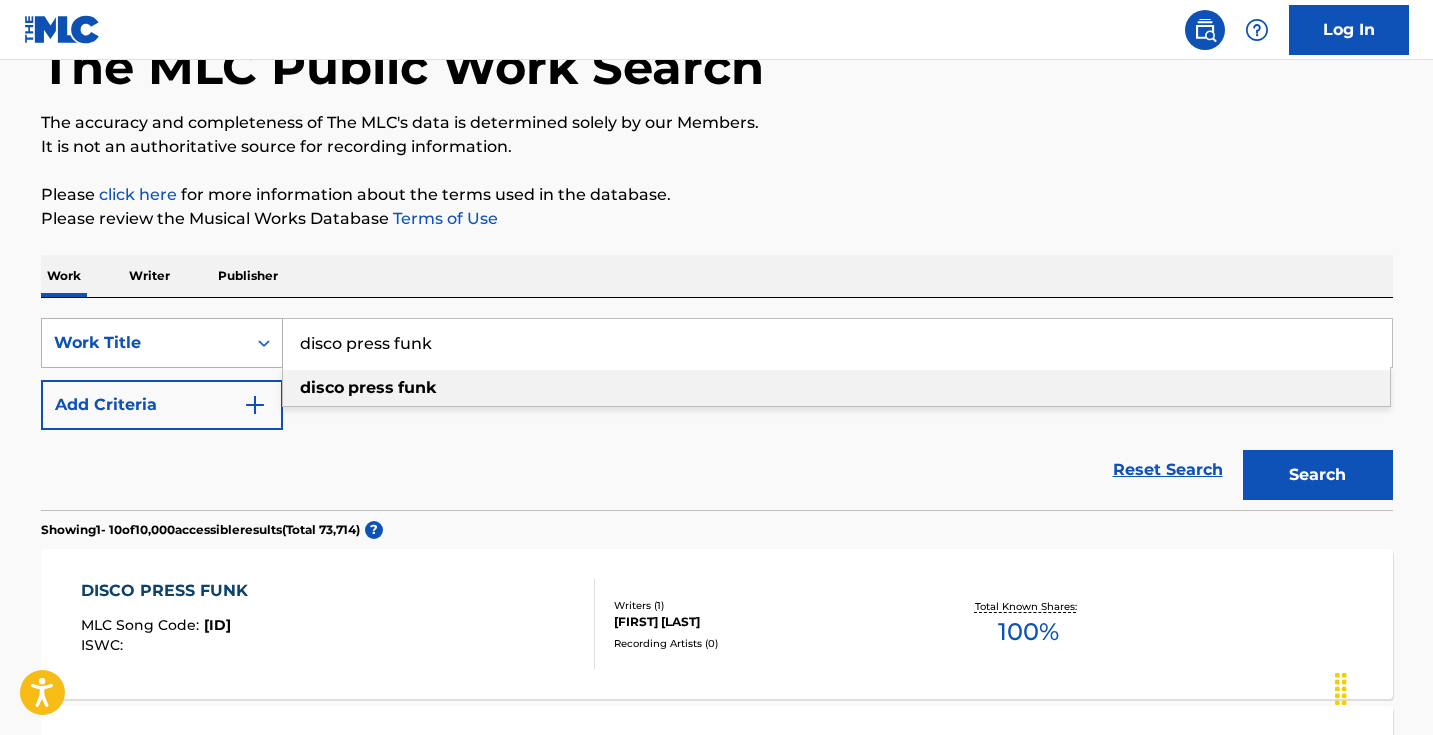 drag, startPoint x: 551, startPoint y: 337, endPoint x: 217, endPoint y: 334, distance: 334.01346 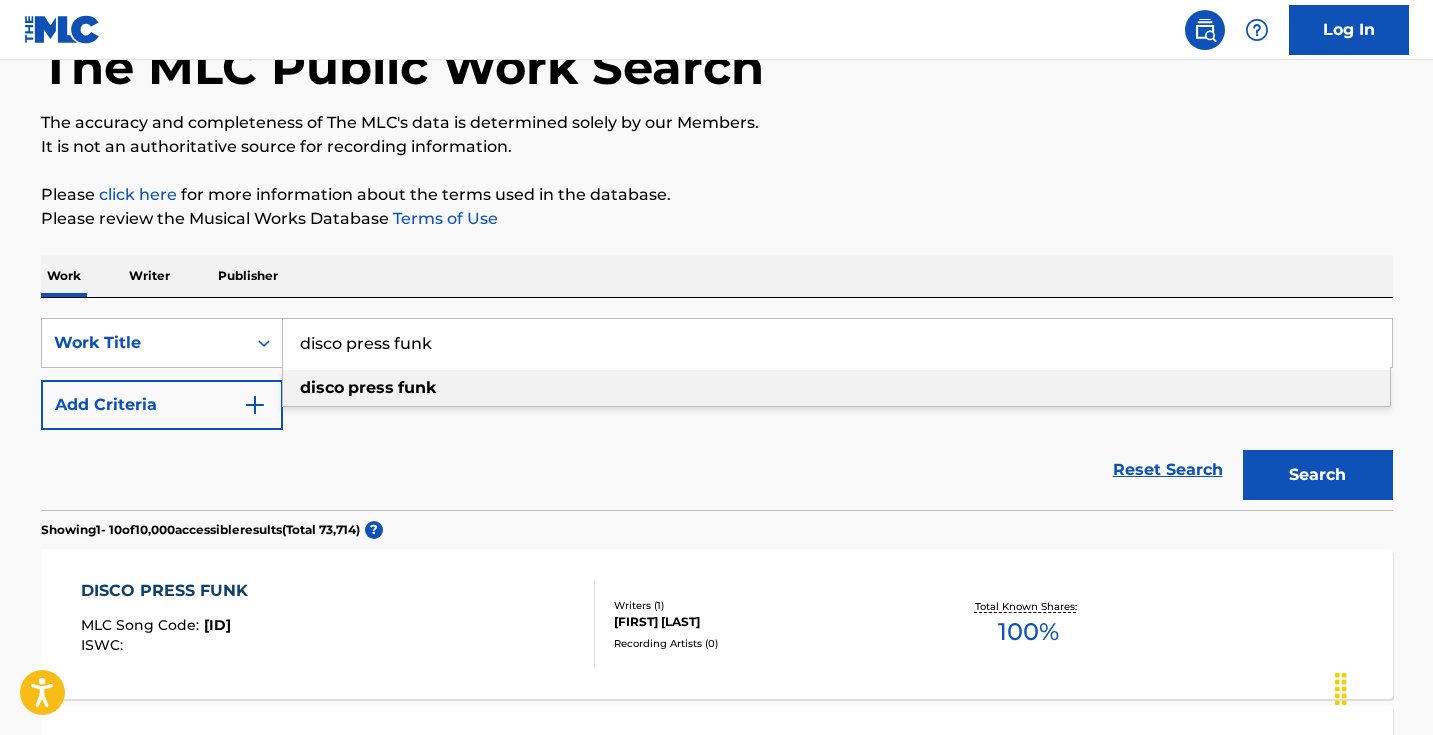 paste on "Solo (feat. Kanii & luvdes)" 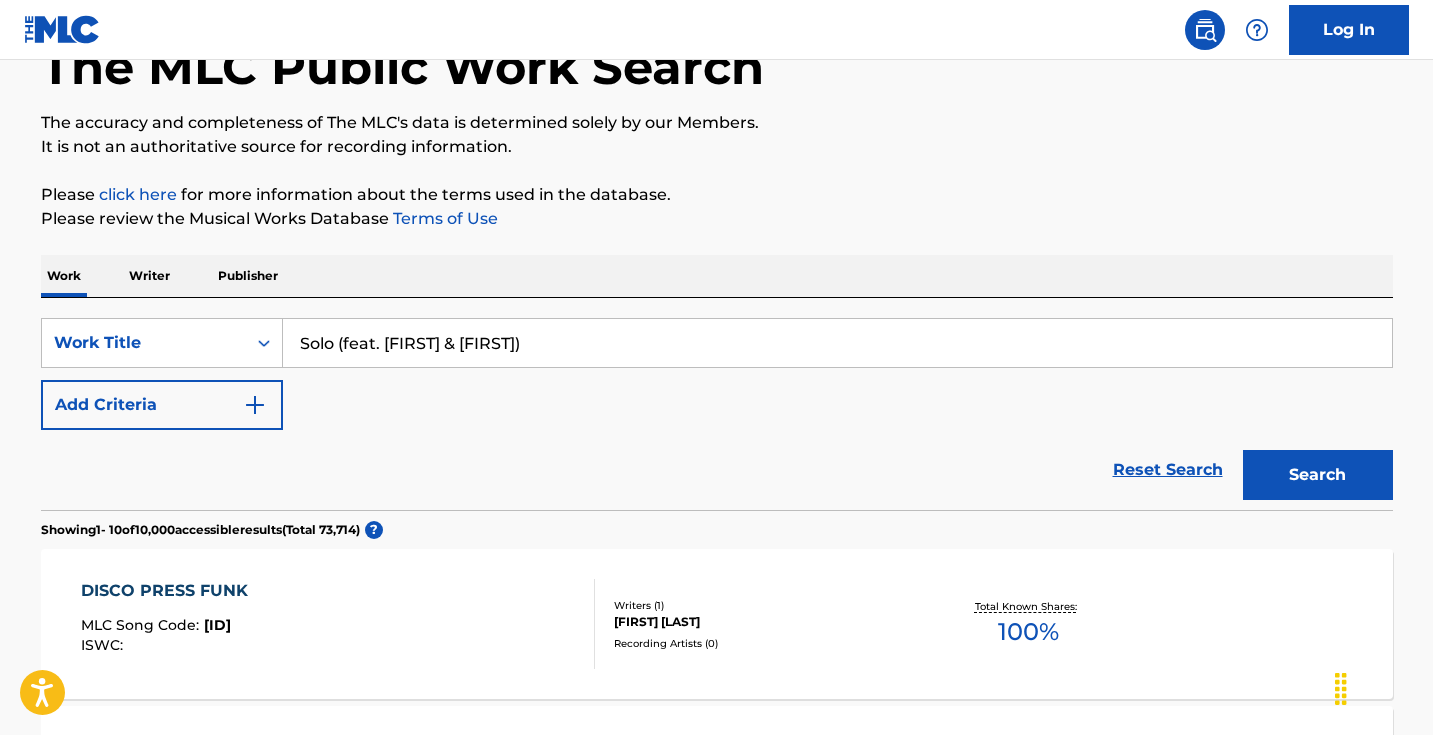 type on "Solo (feat. Kanii & luvdes)" 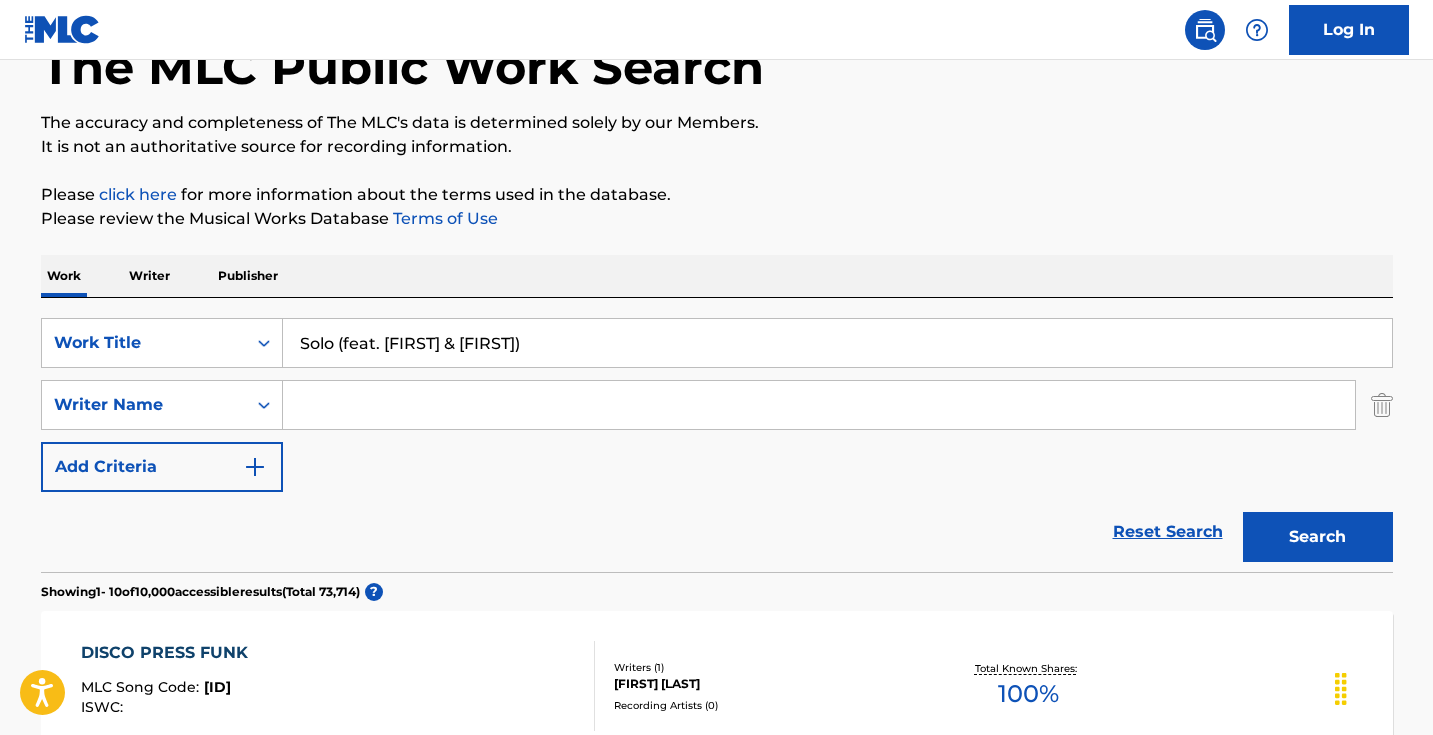click at bounding box center [819, 405] 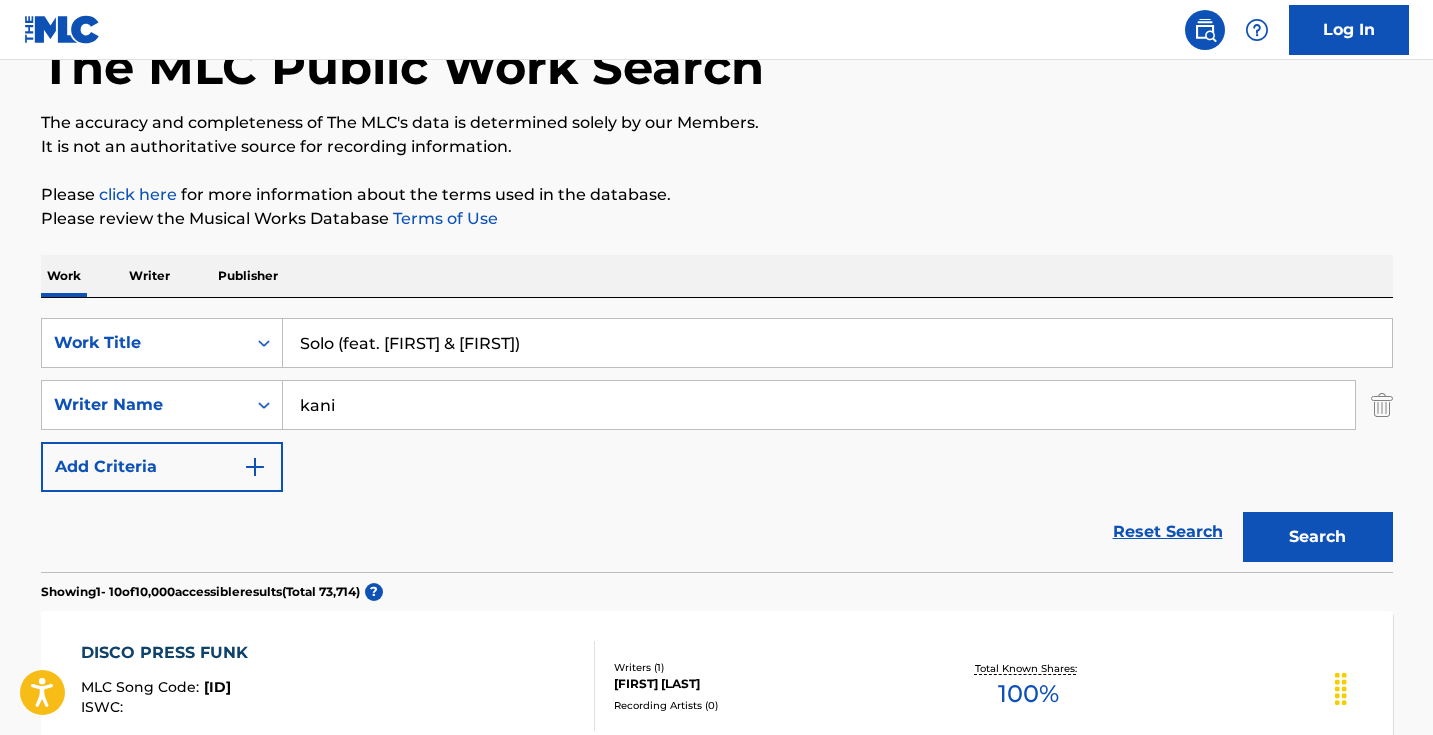 click on "Search" at bounding box center [1318, 537] 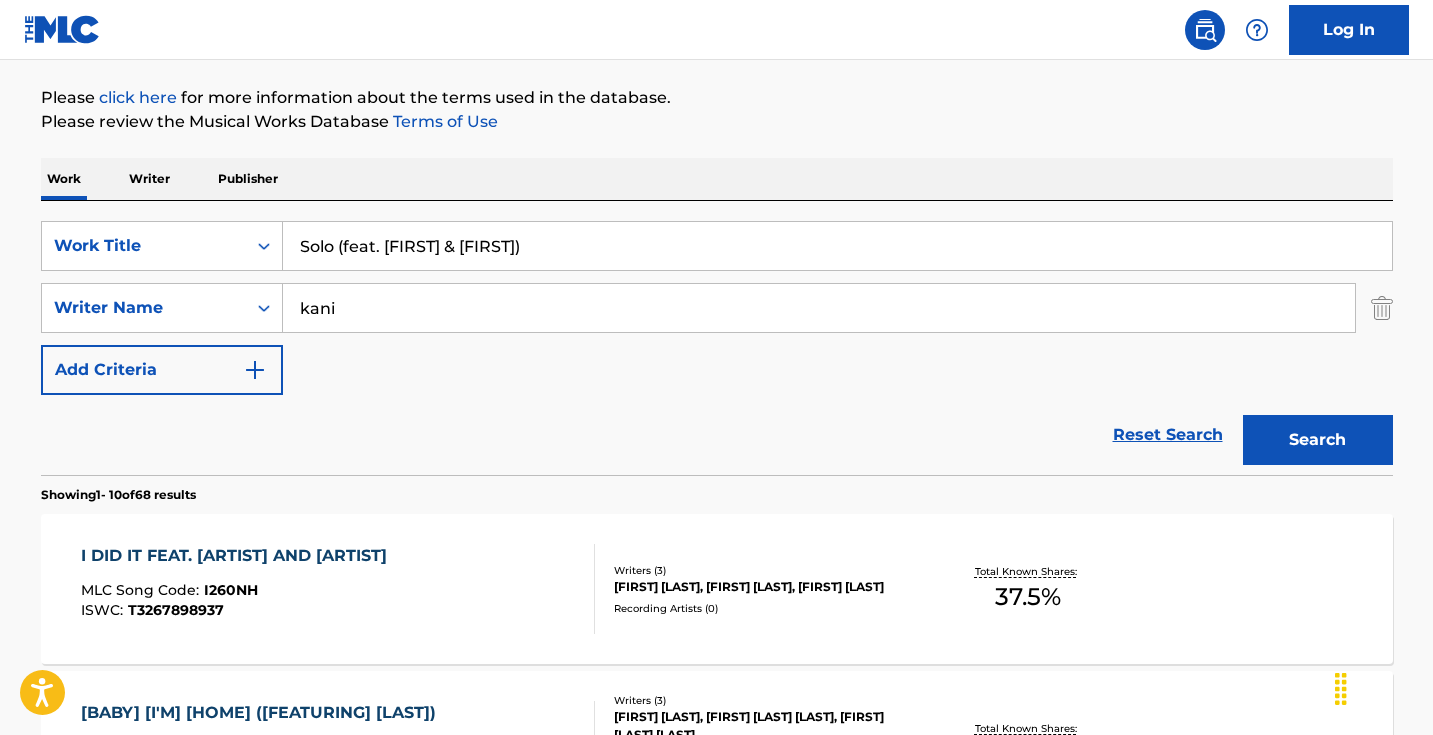 scroll, scrollTop: 228, scrollLeft: 0, axis: vertical 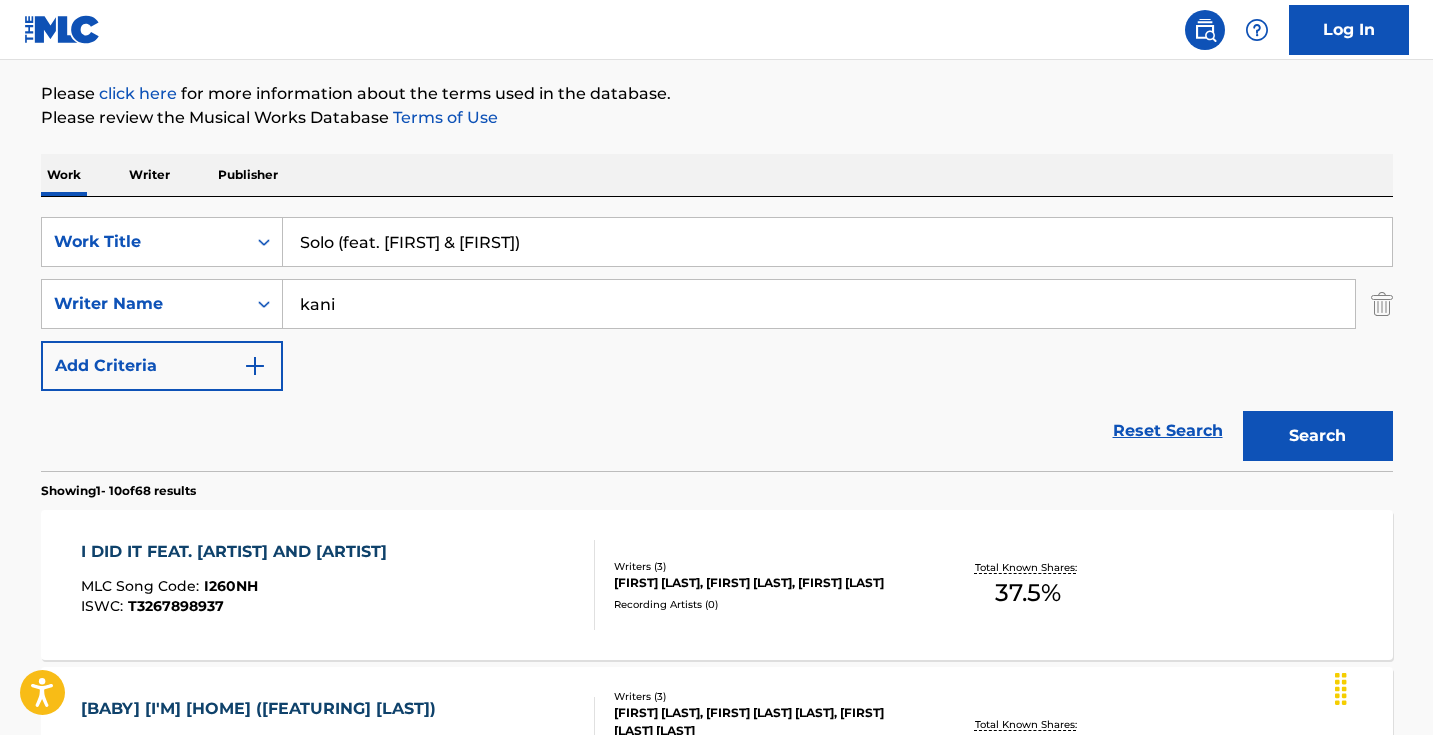 click on "kani" at bounding box center (819, 304) 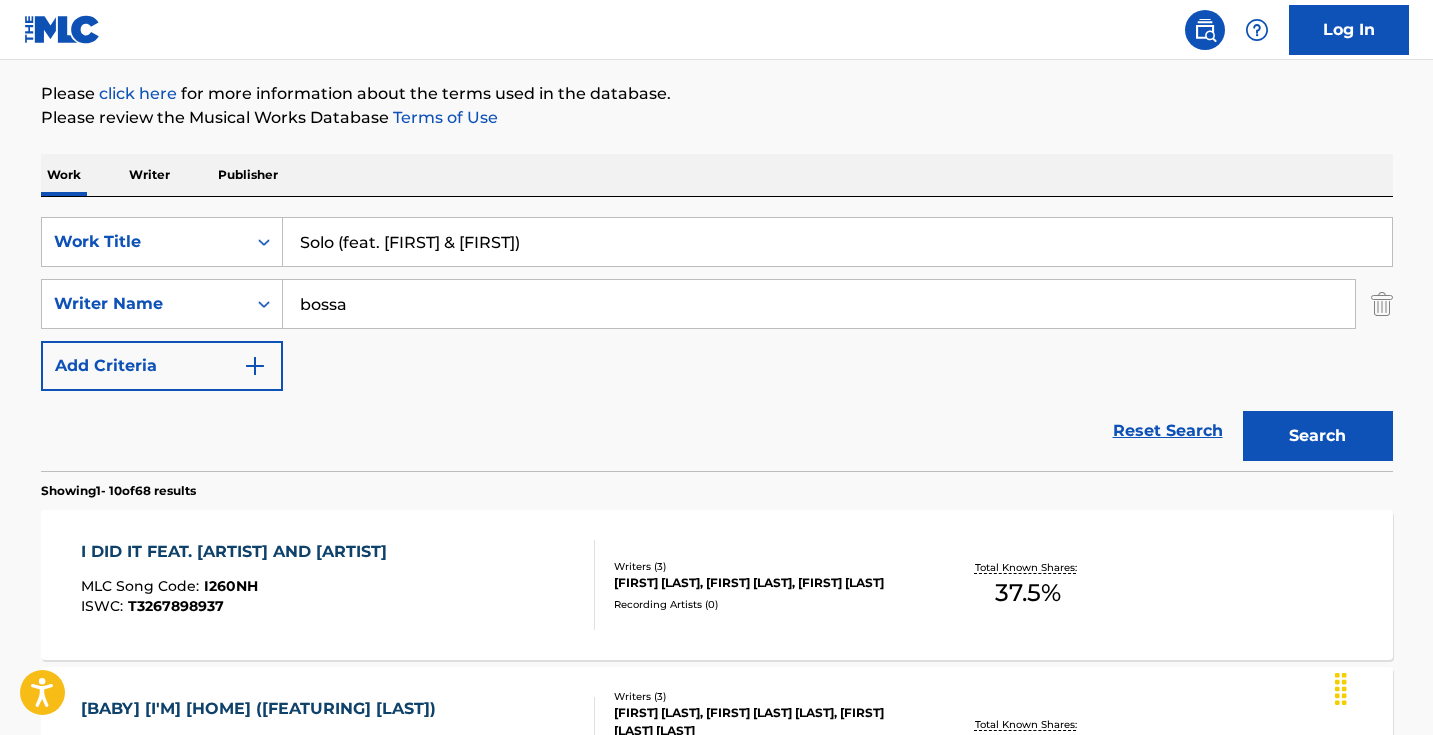 click on "Search" at bounding box center (1318, 436) 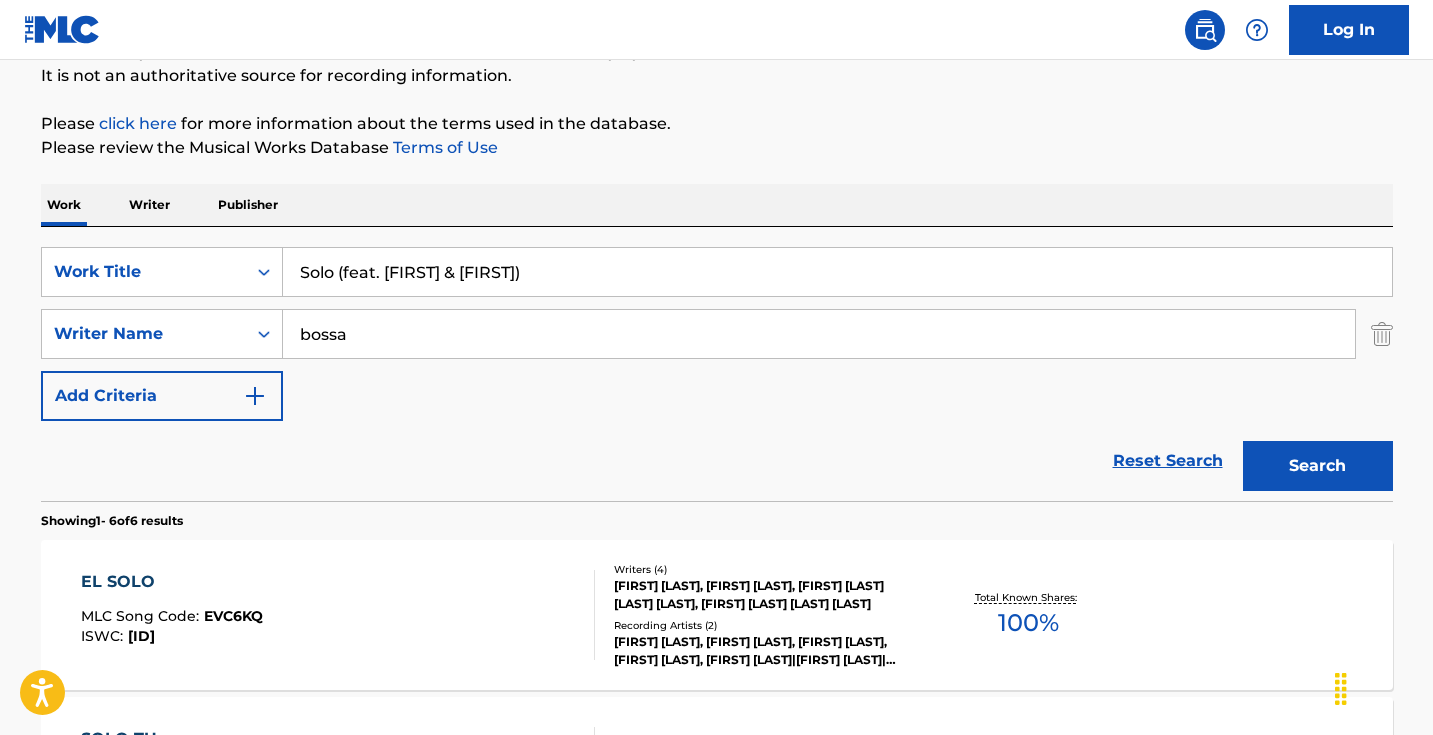 click on "bossa" at bounding box center (819, 334) 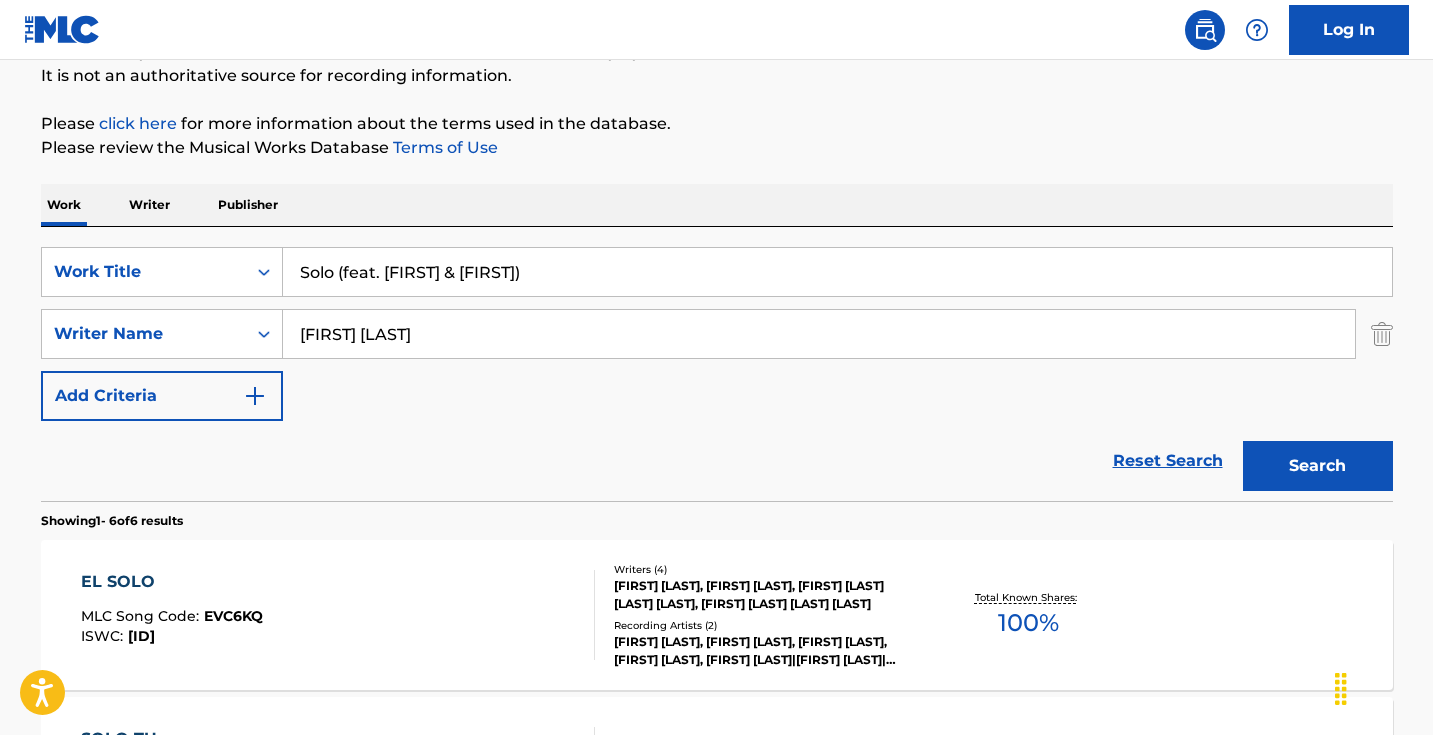type on "destiny joseph" 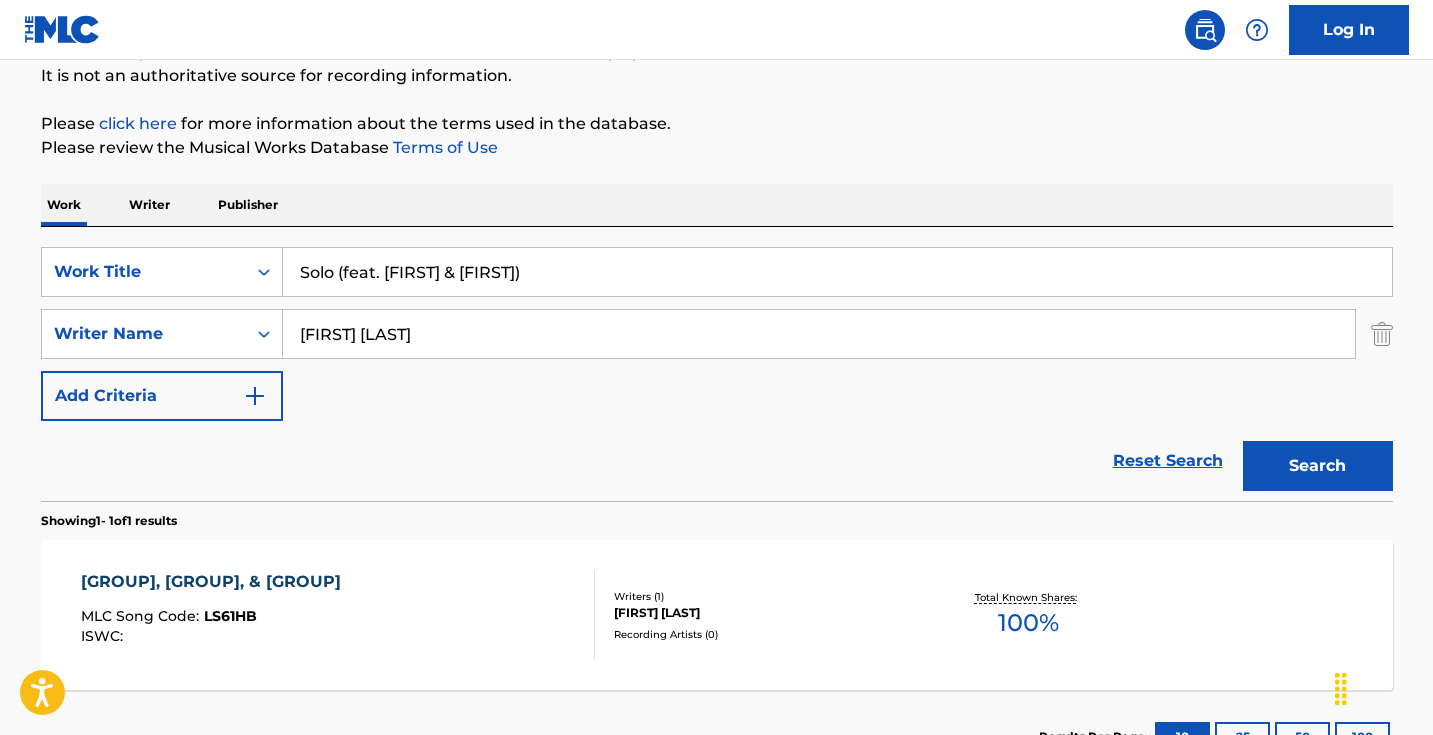 drag, startPoint x: 537, startPoint y: 267, endPoint x: 348, endPoint y: 266, distance: 189.00264 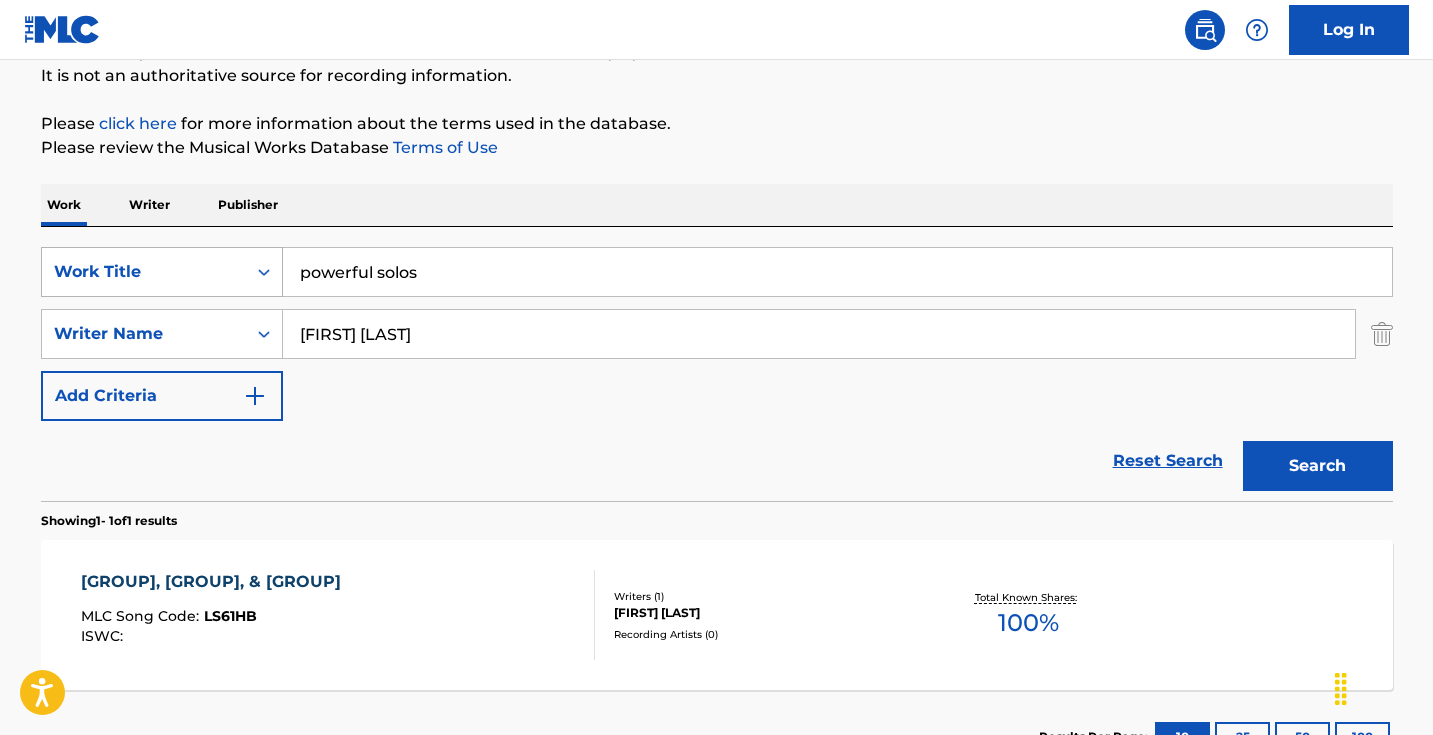 drag, startPoint x: 463, startPoint y: 269, endPoint x: 221, endPoint y: 267, distance: 242.00827 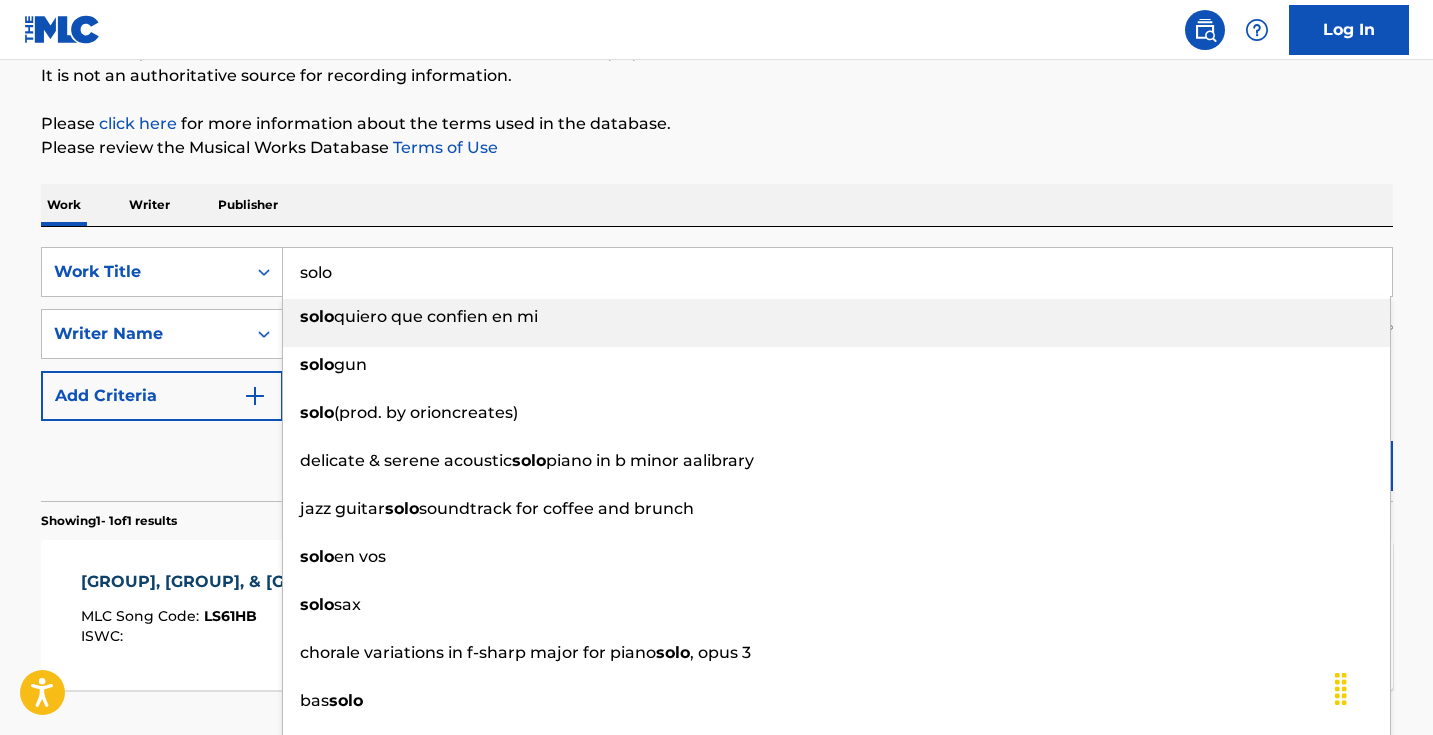 type on "solo" 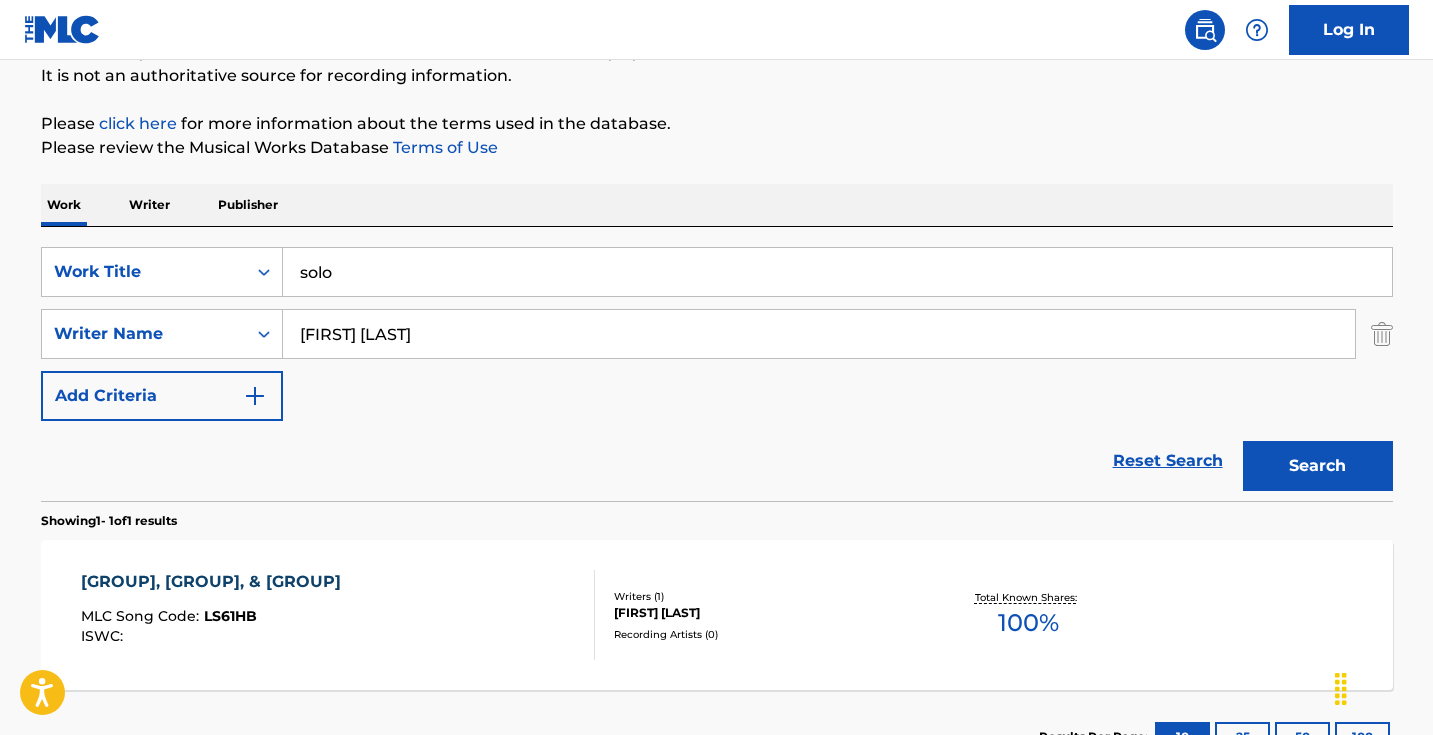 click on "Please review the Musical Works Database   Terms of Use" at bounding box center (717, 148) 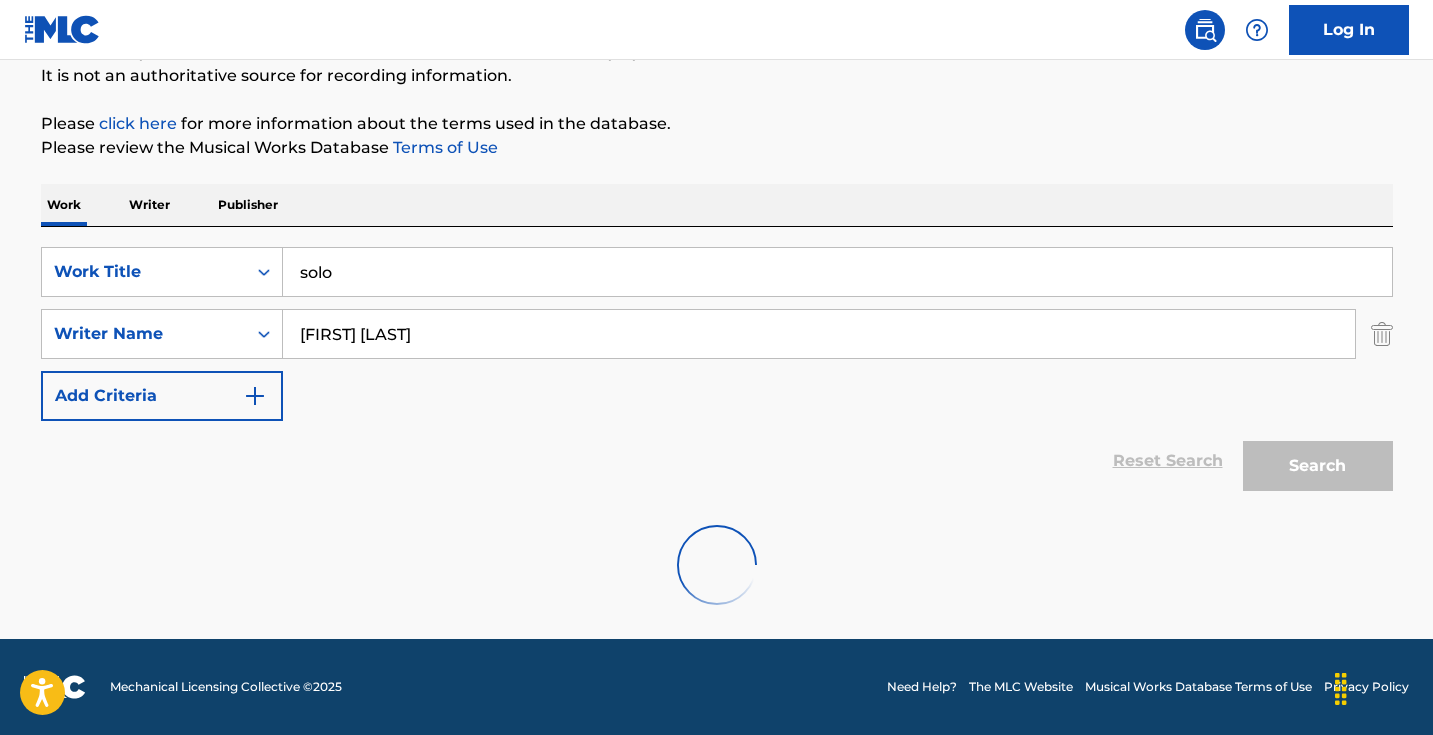 scroll, scrollTop: 133, scrollLeft: 0, axis: vertical 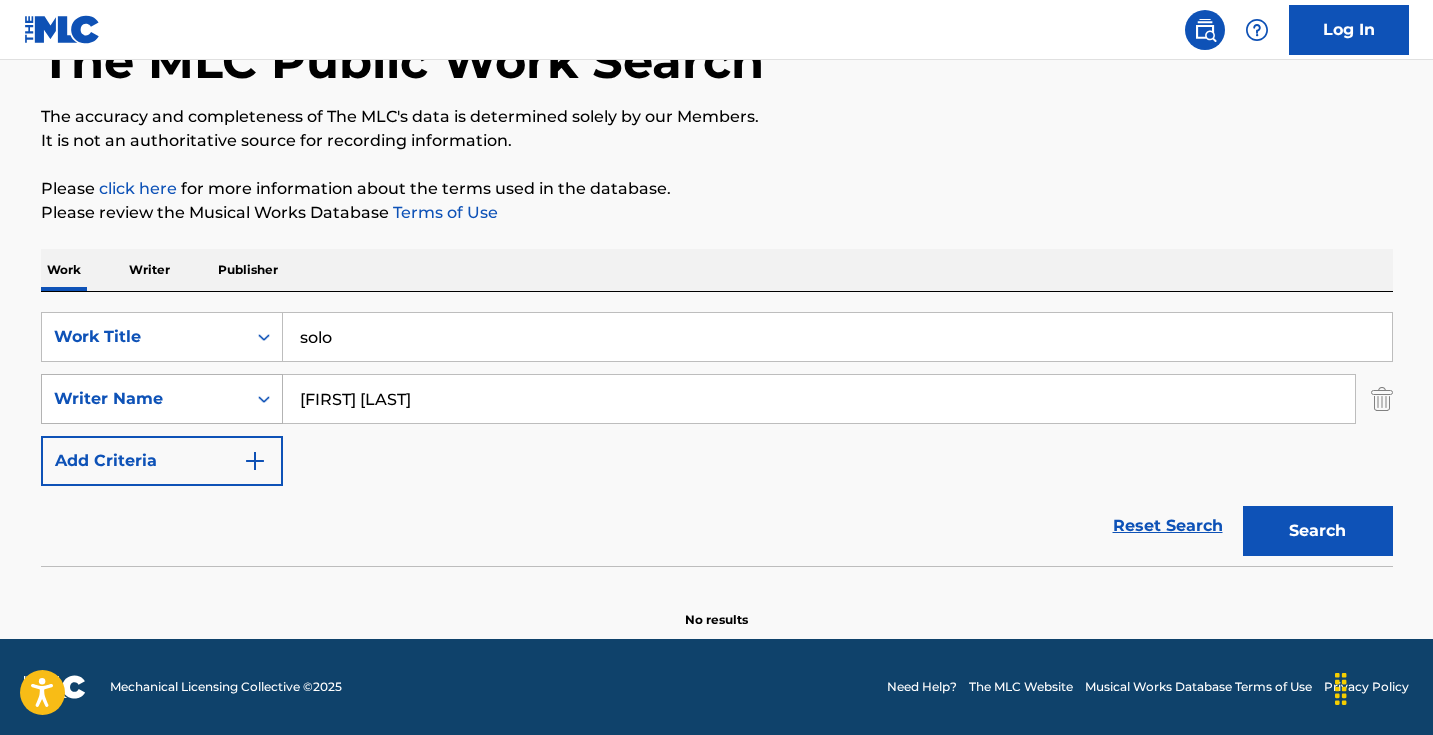 drag, startPoint x: 476, startPoint y: 407, endPoint x: 222, endPoint y: 383, distance: 255.13133 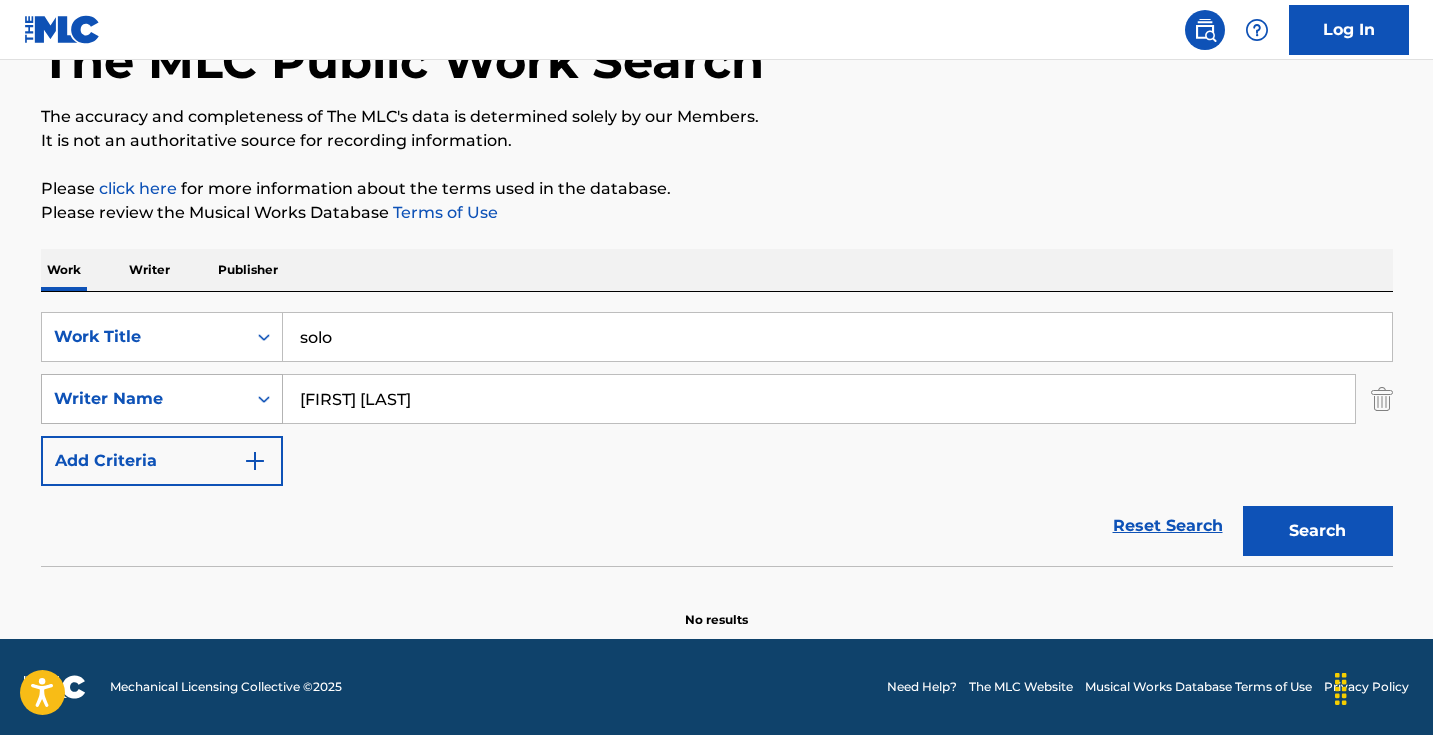 click on "Search" at bounding box center [1318, 531] 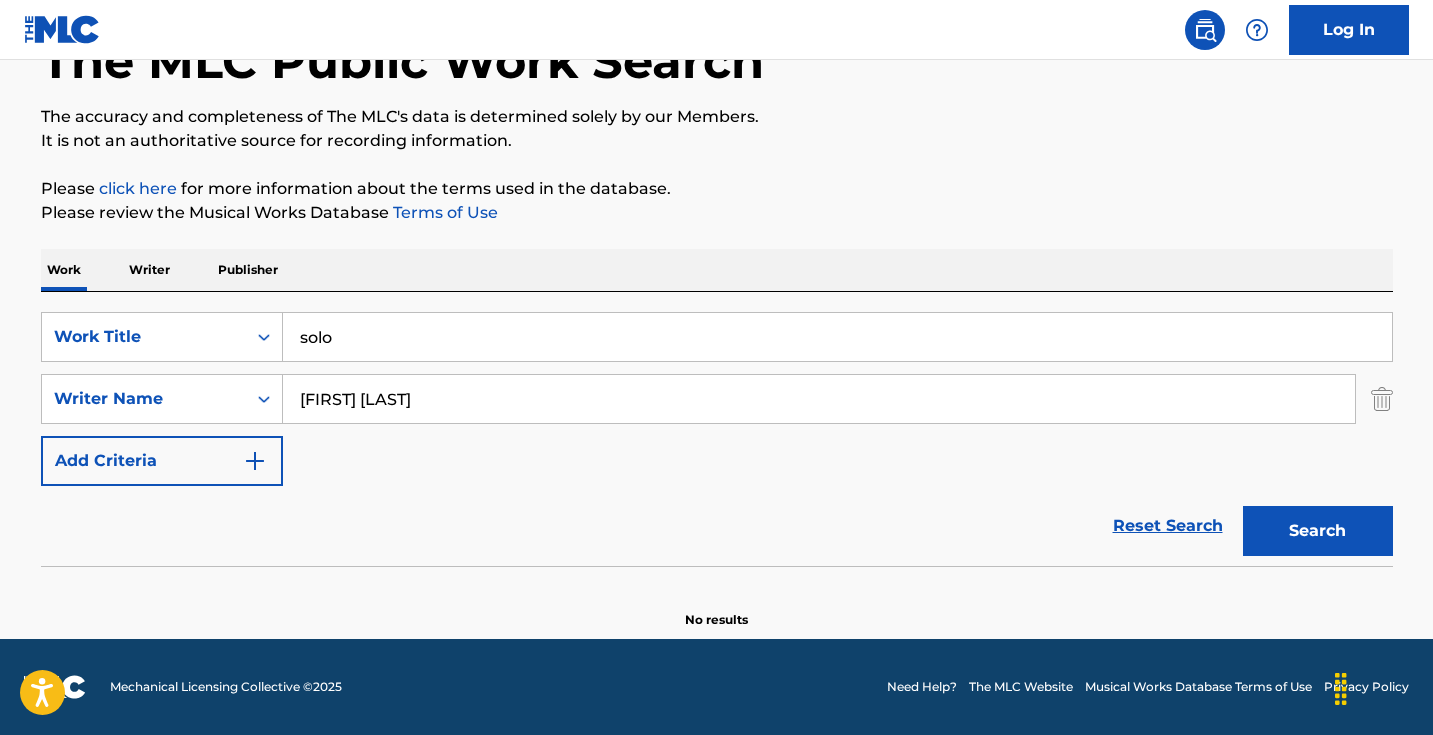 click on "kani shorter" at bounding box center [819, 399] 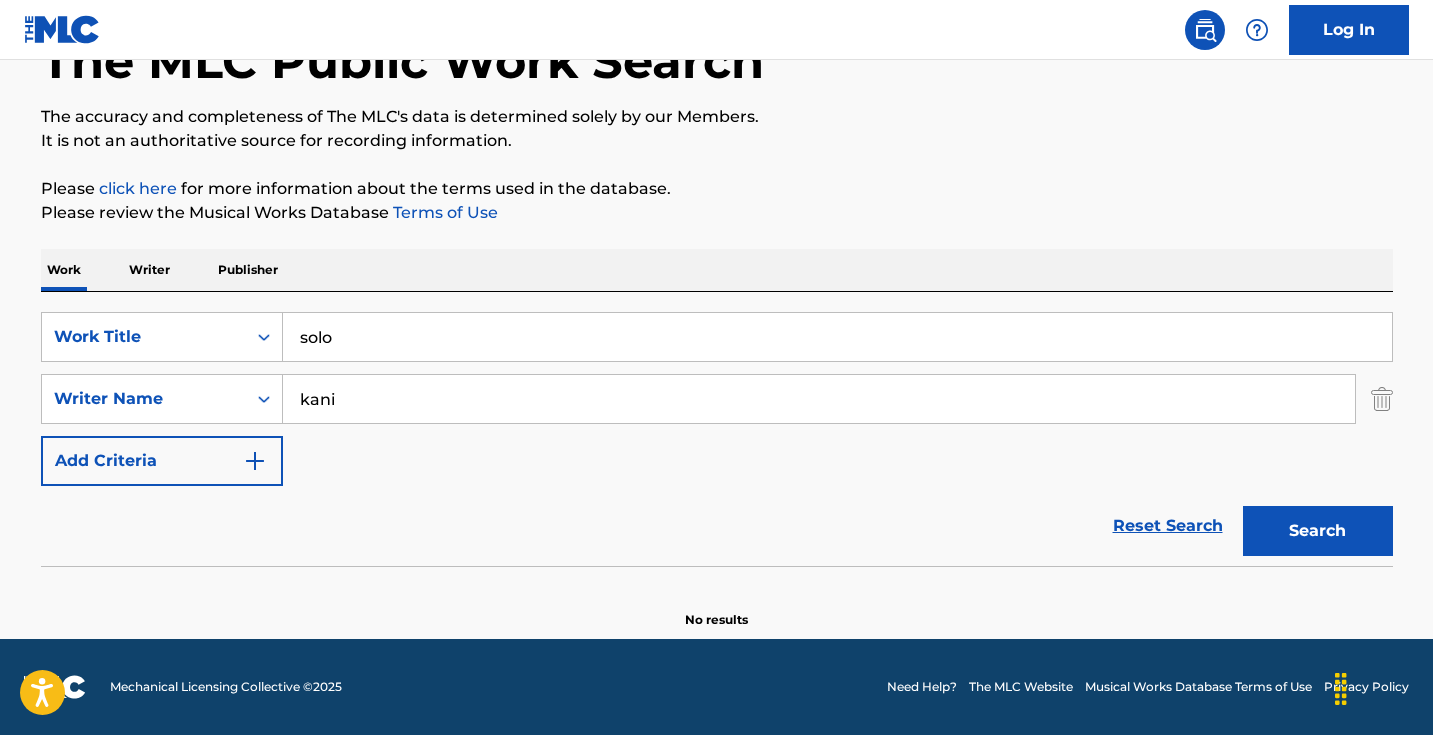 click on "Search" at bounding box center [1318, 531] 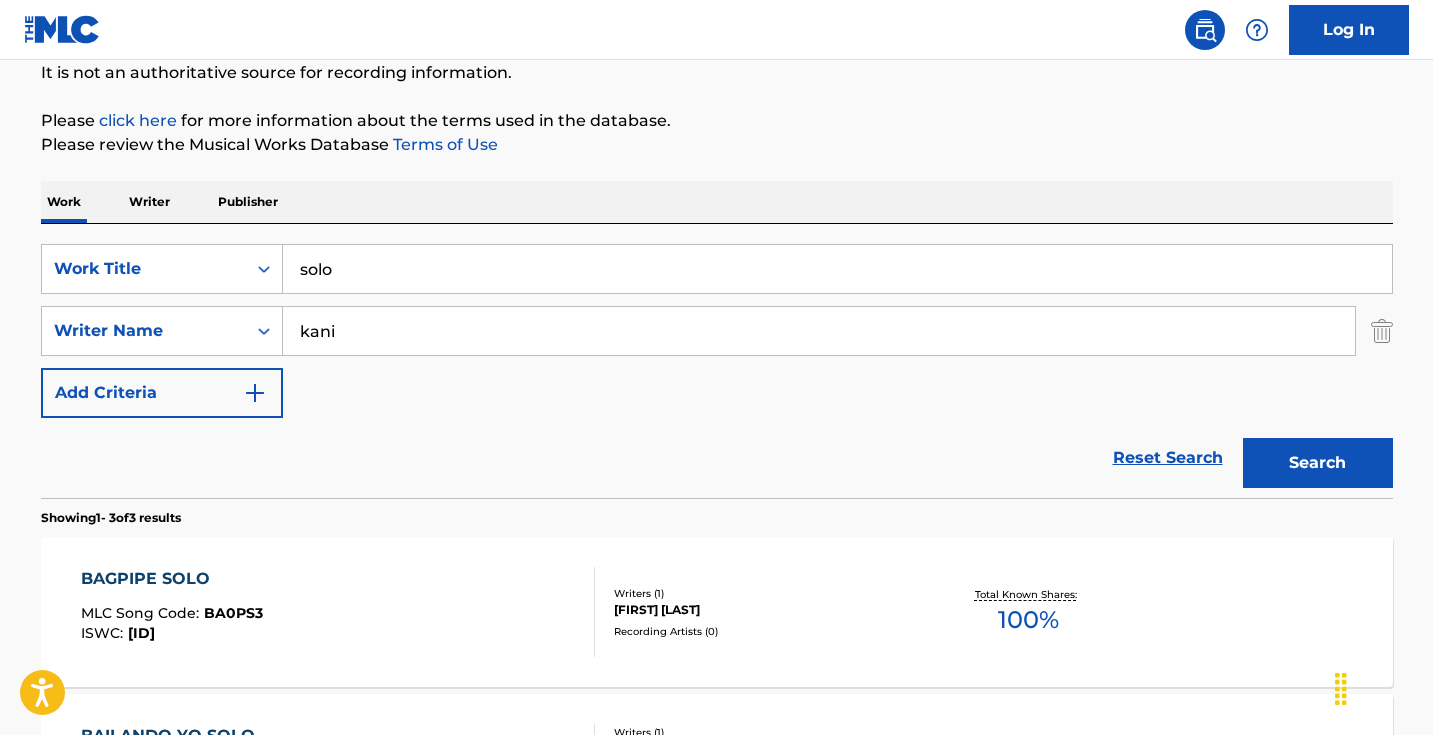 scroll, scrollTop: 288, scrollLeft: 0, axis: vertical 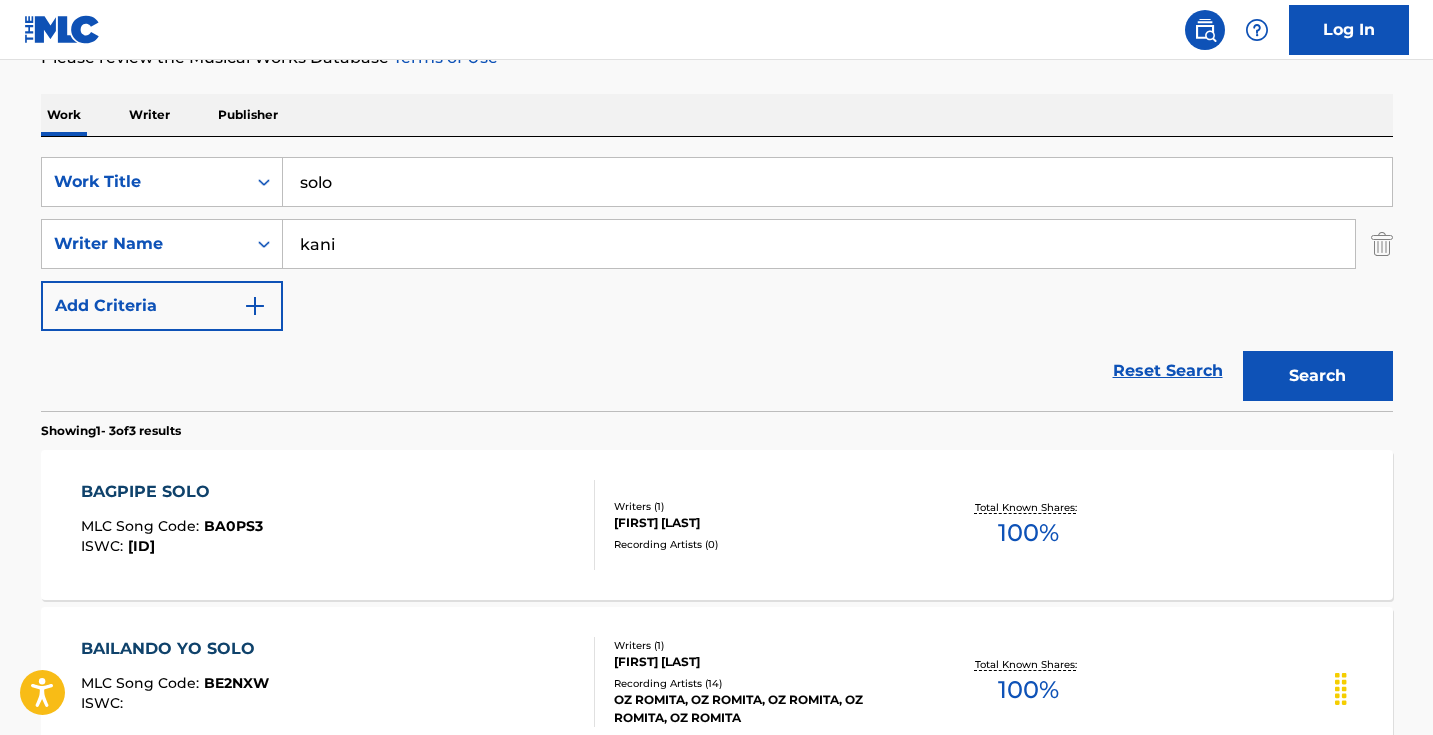 click on "kani" at bounding box center (819, 244) 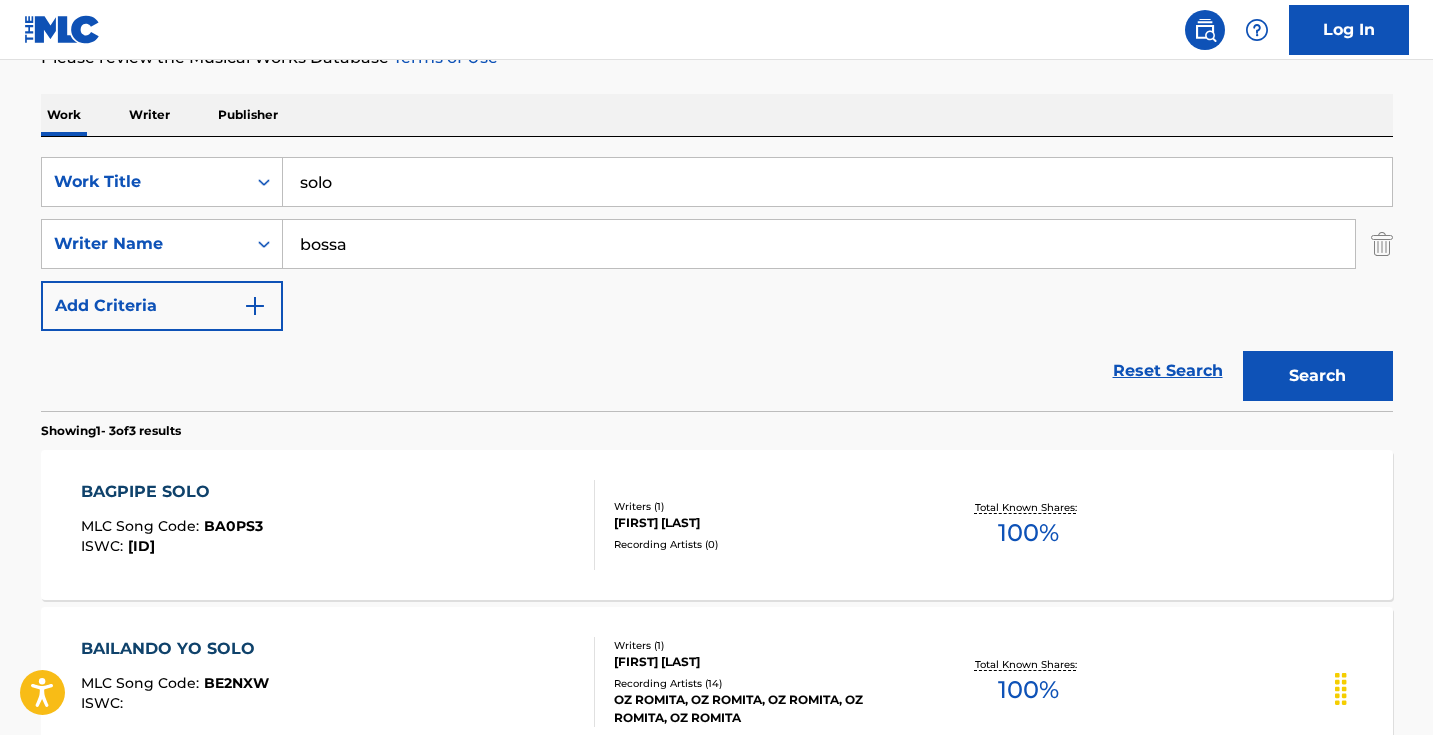 type on "bossa" 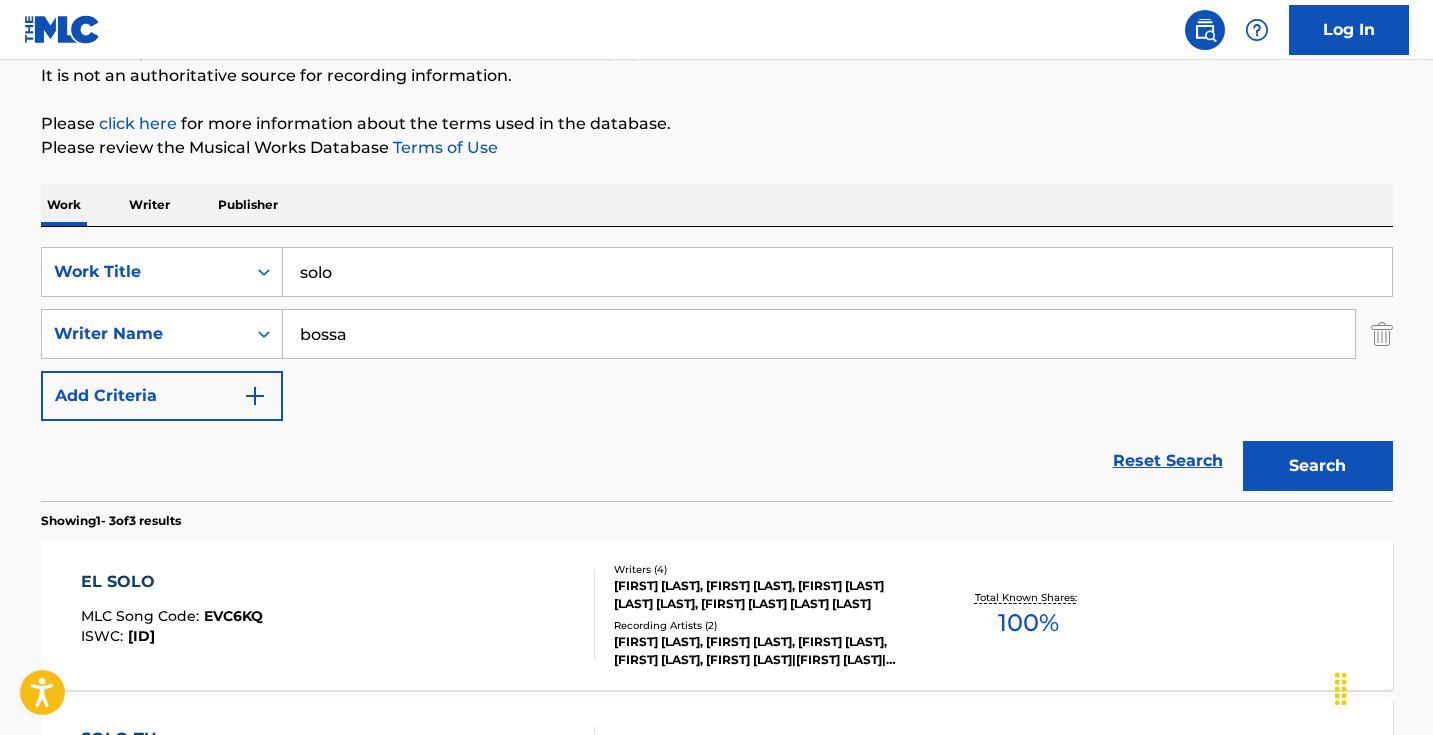 scroll, scrollTop: 365, scrollLeft: 0, axis: vertical 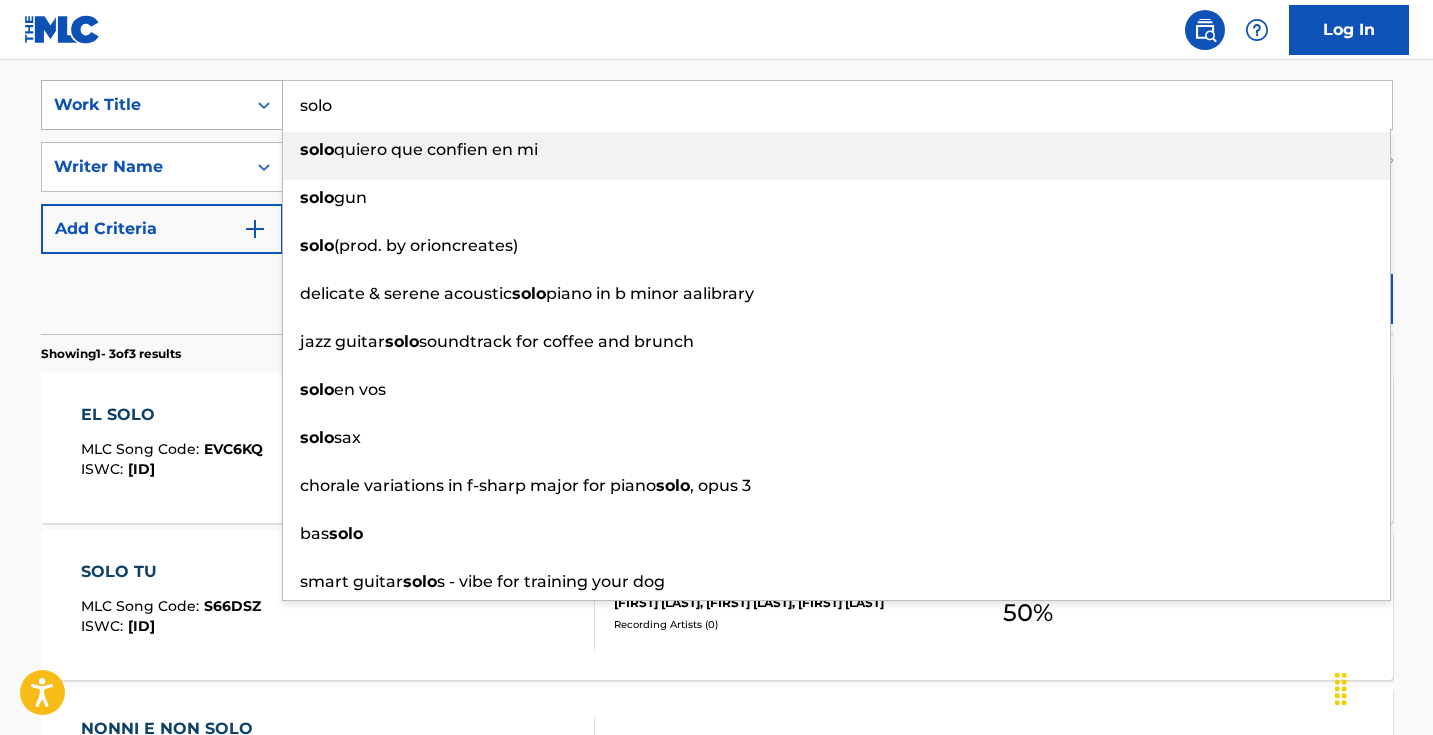 drag, startPoint x: 371, startPoint y: 123, endPoint x: 264, endPoint y: 89, distance: 112.27199 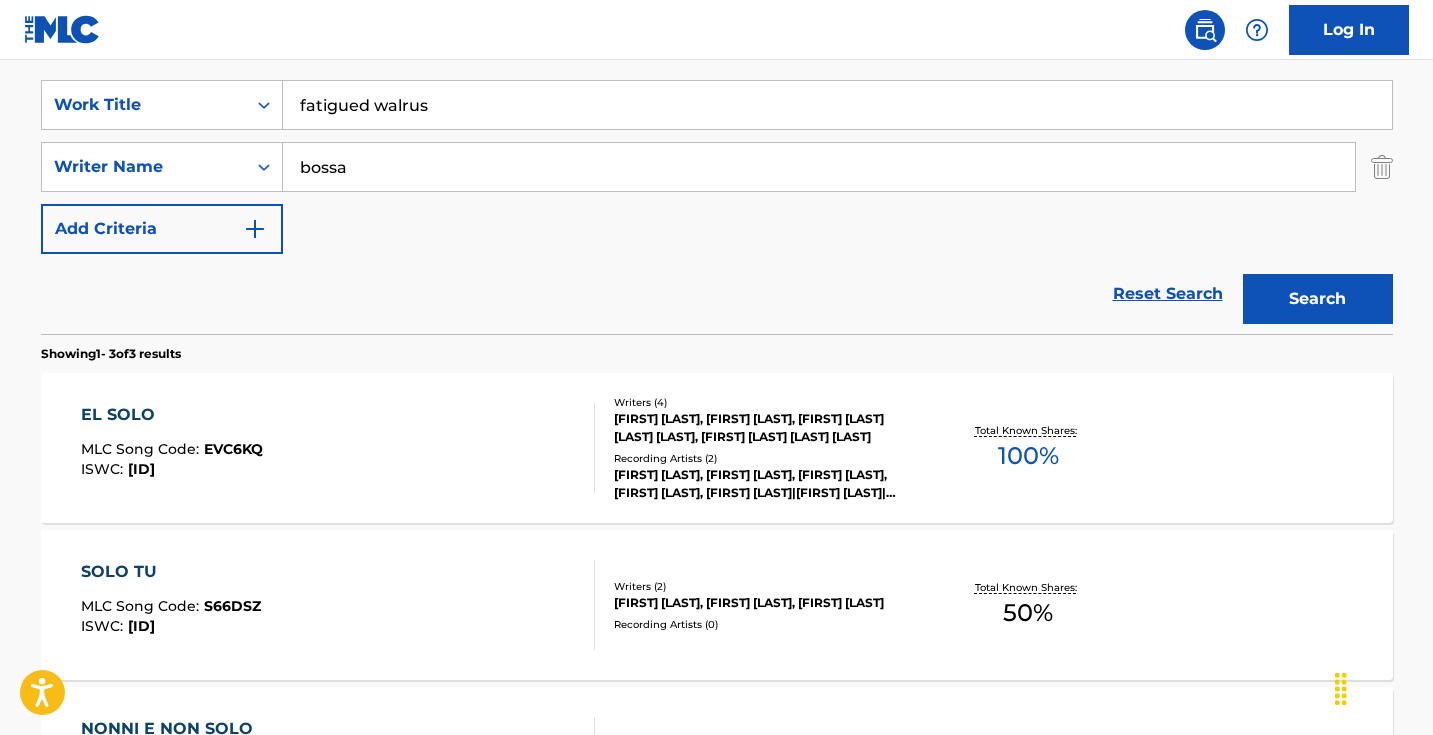 click on "fatigued walrus" at bounding box center [837, 105] 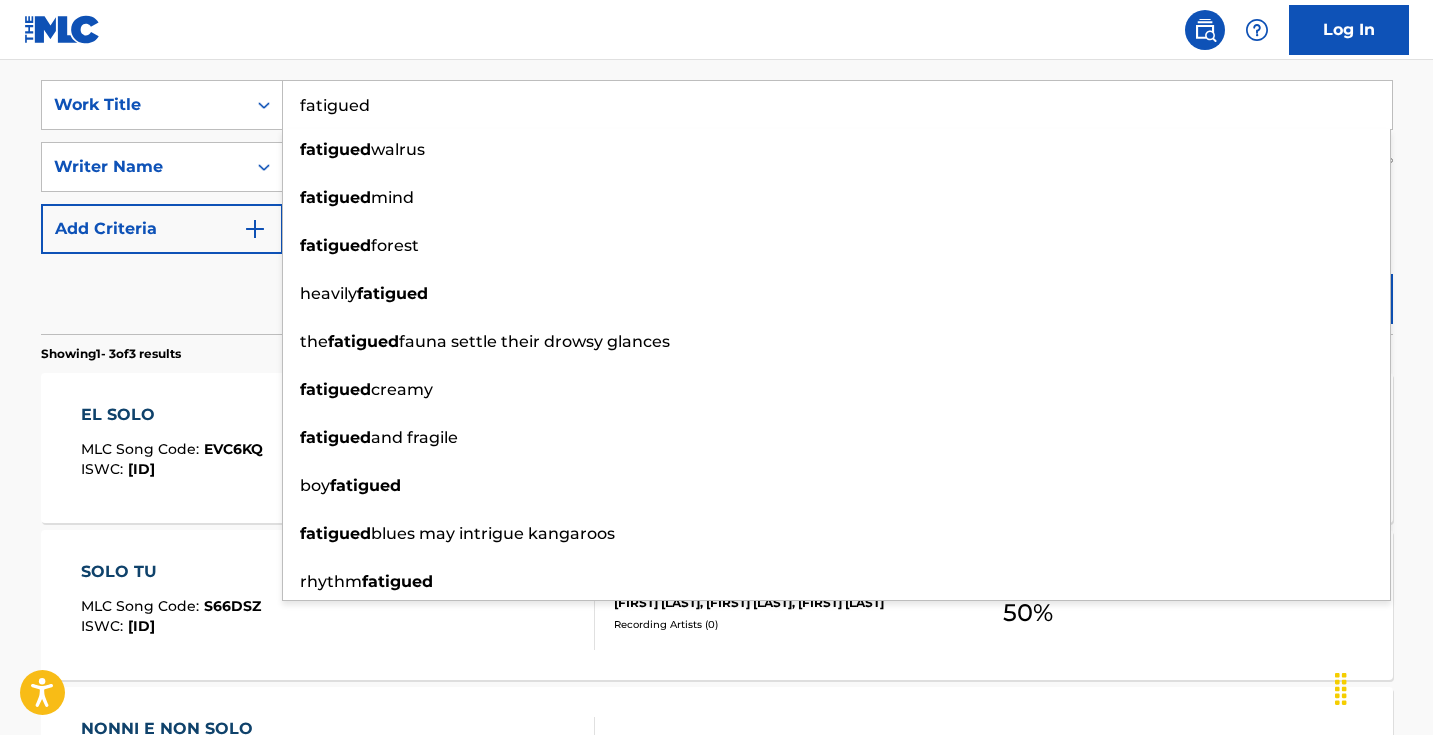 type on "fatigued" 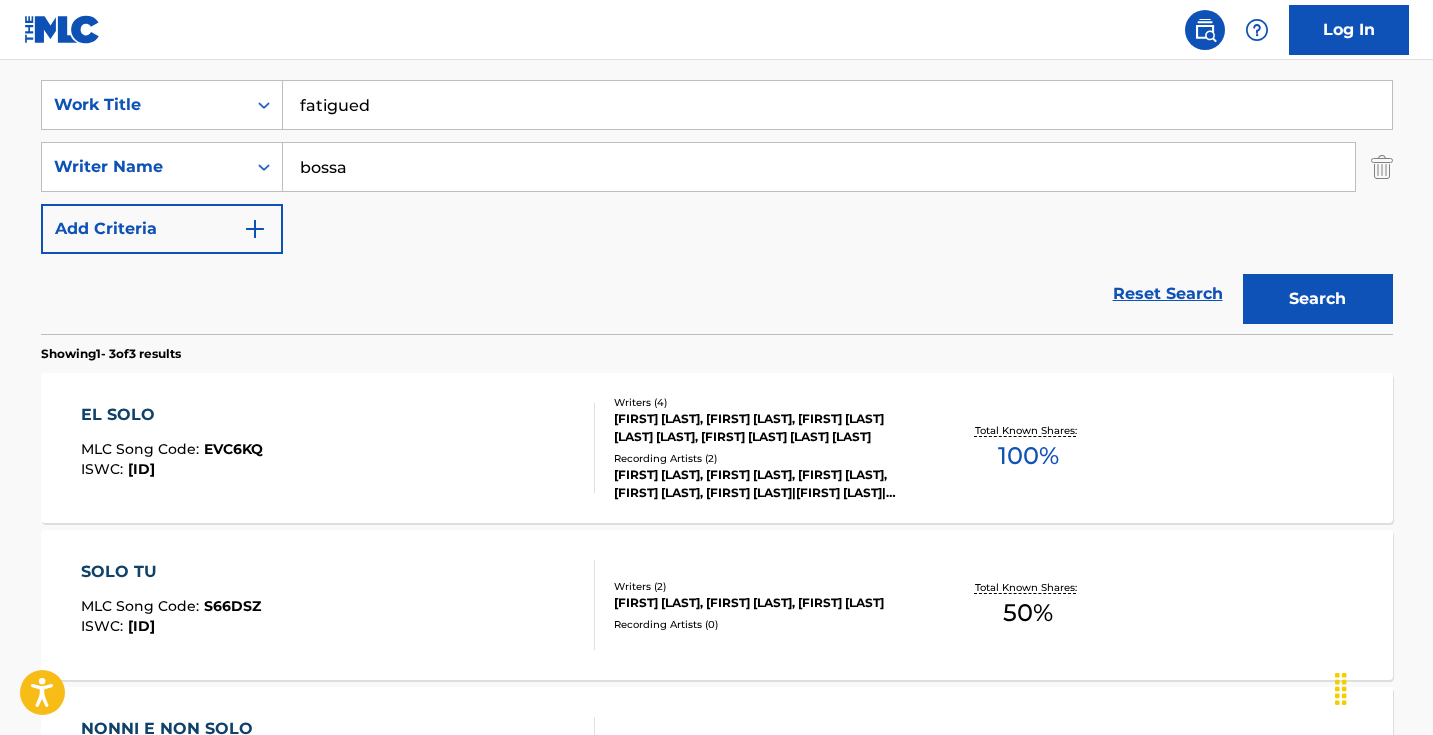 click on "Search" at bounding box center (1318, 299) 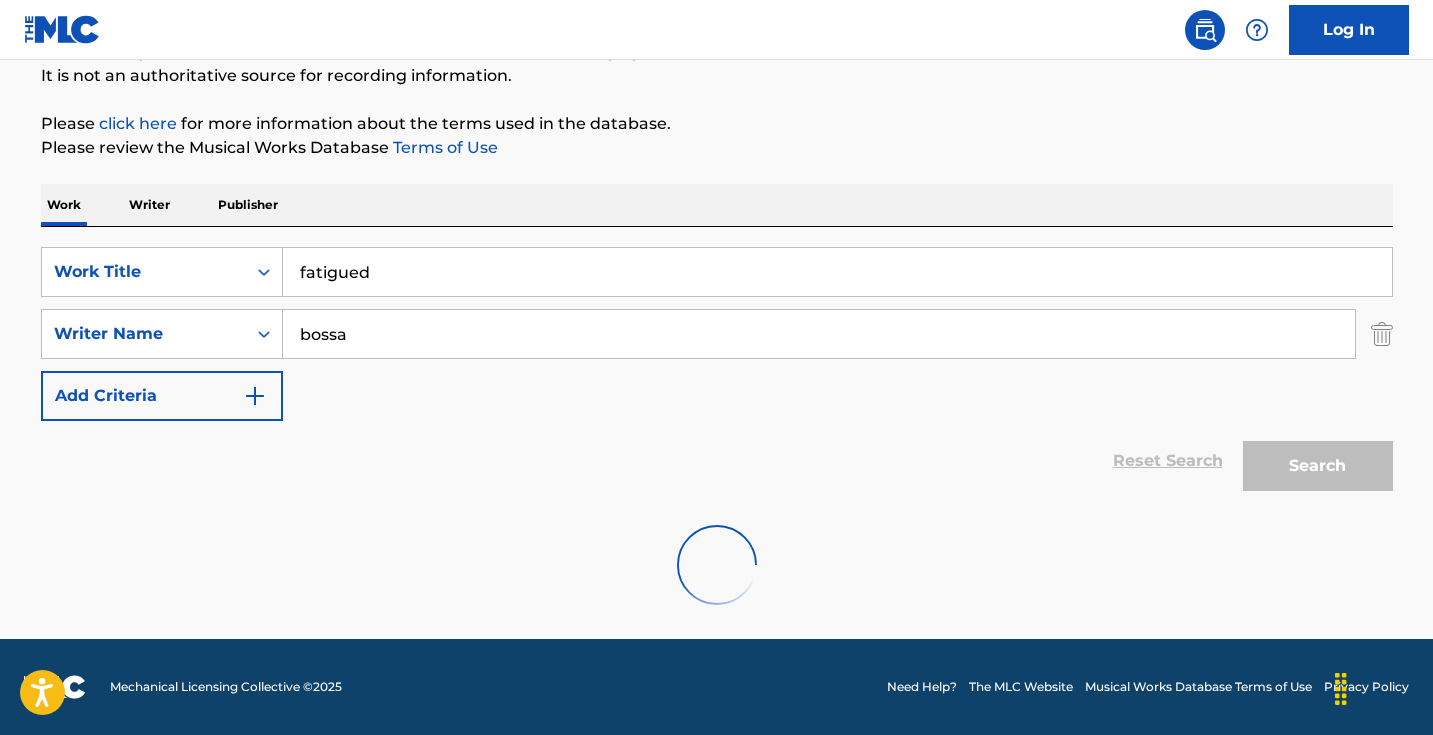 scroll, scrollTop: 133, scrollLeft: 0, axis: vertical 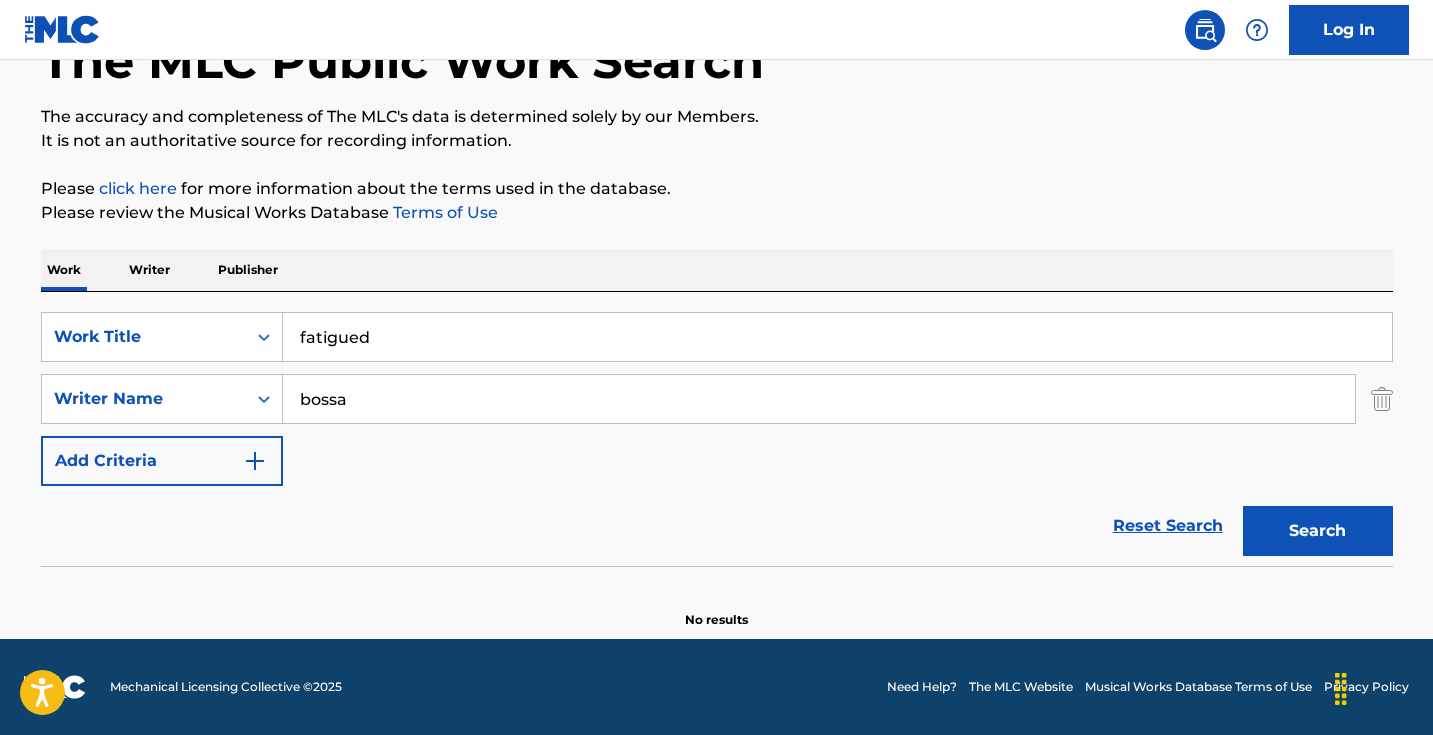 click on "bossa" at bounding box center (819, 399) 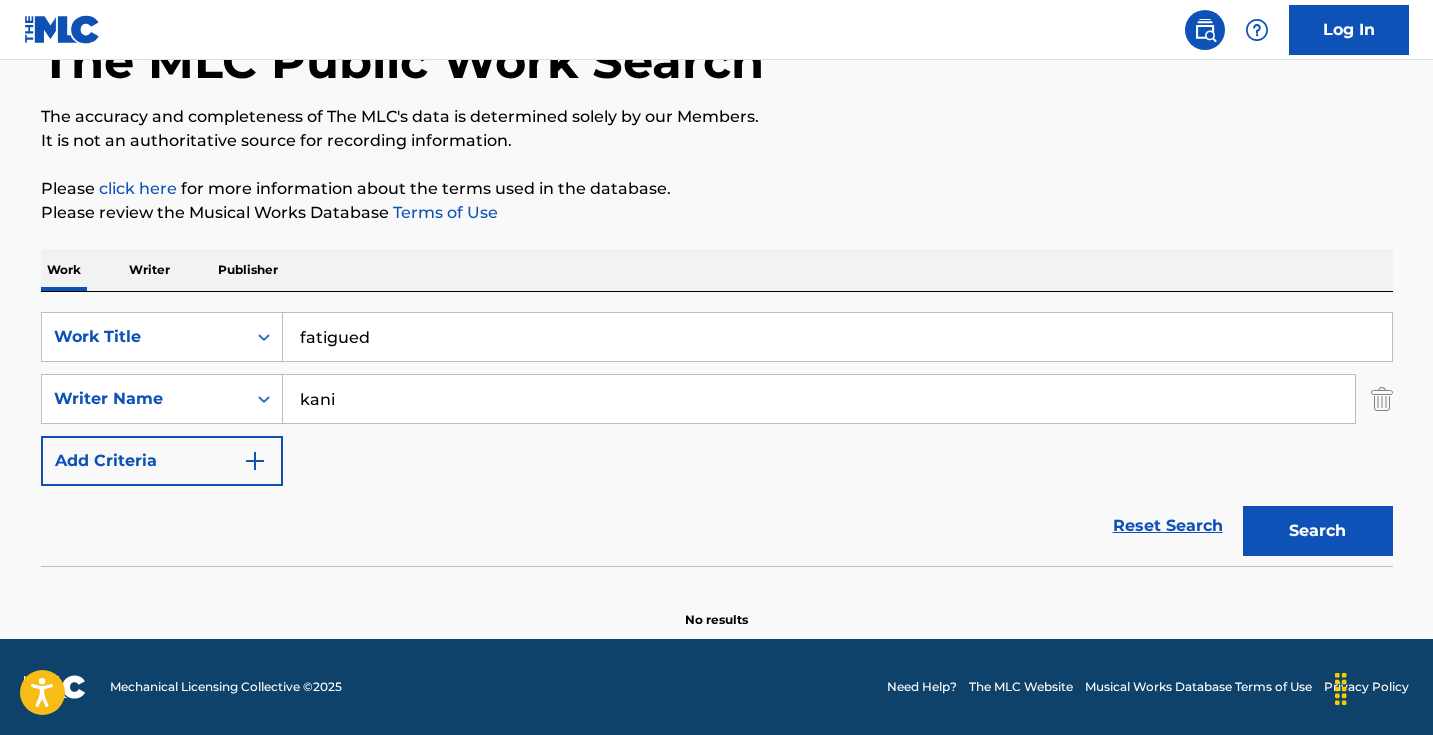 click on "Search" at bounding box center [1318, 531] 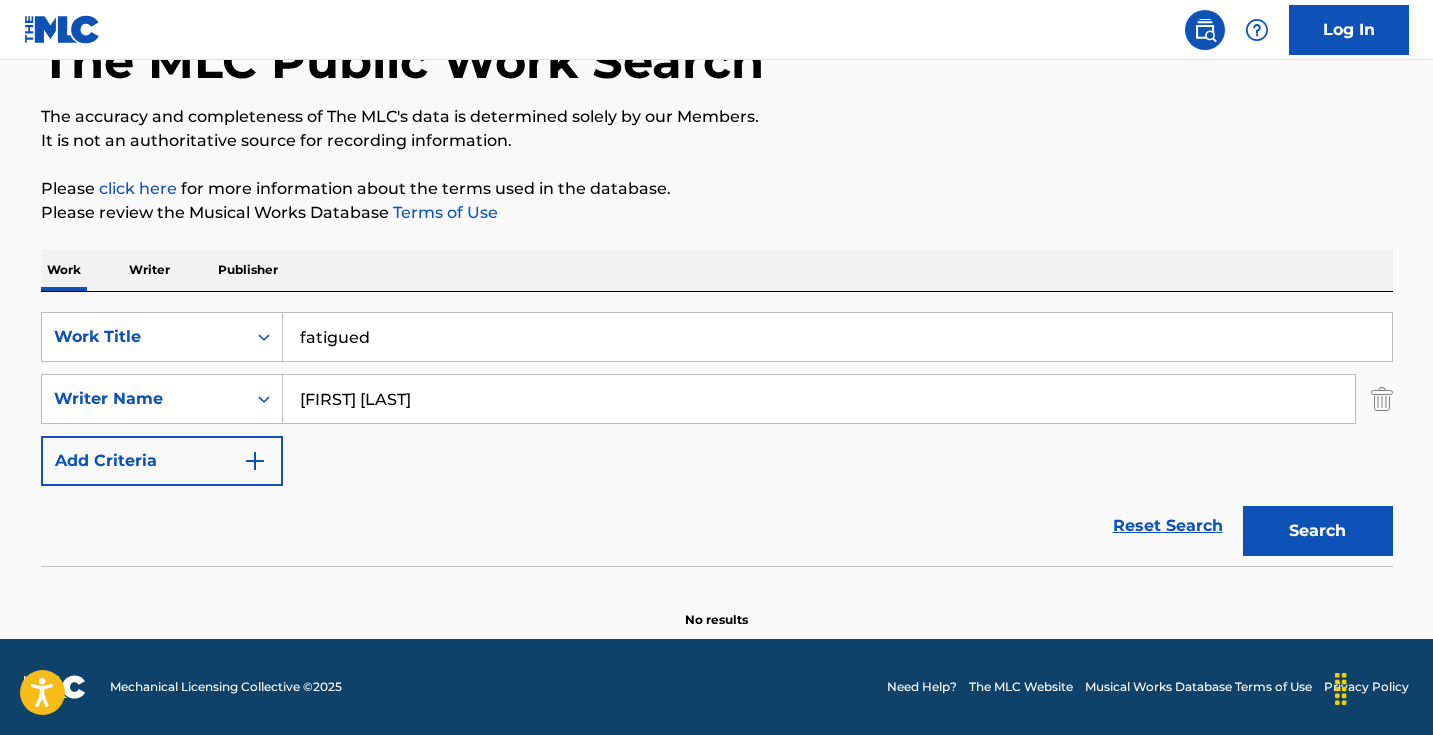 type on "kani shorter" 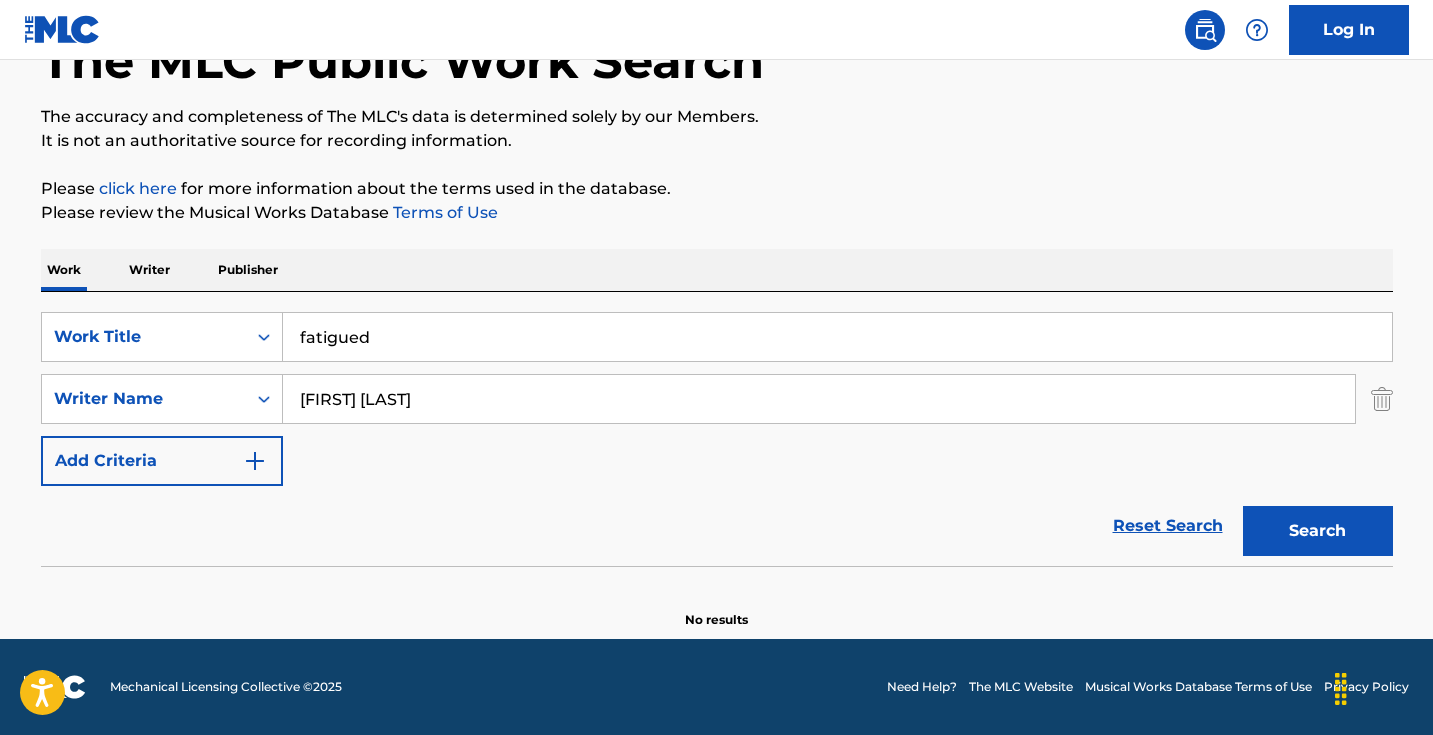 scroll, scrollTop: 124, scrollLeft: 0, axis: vertical 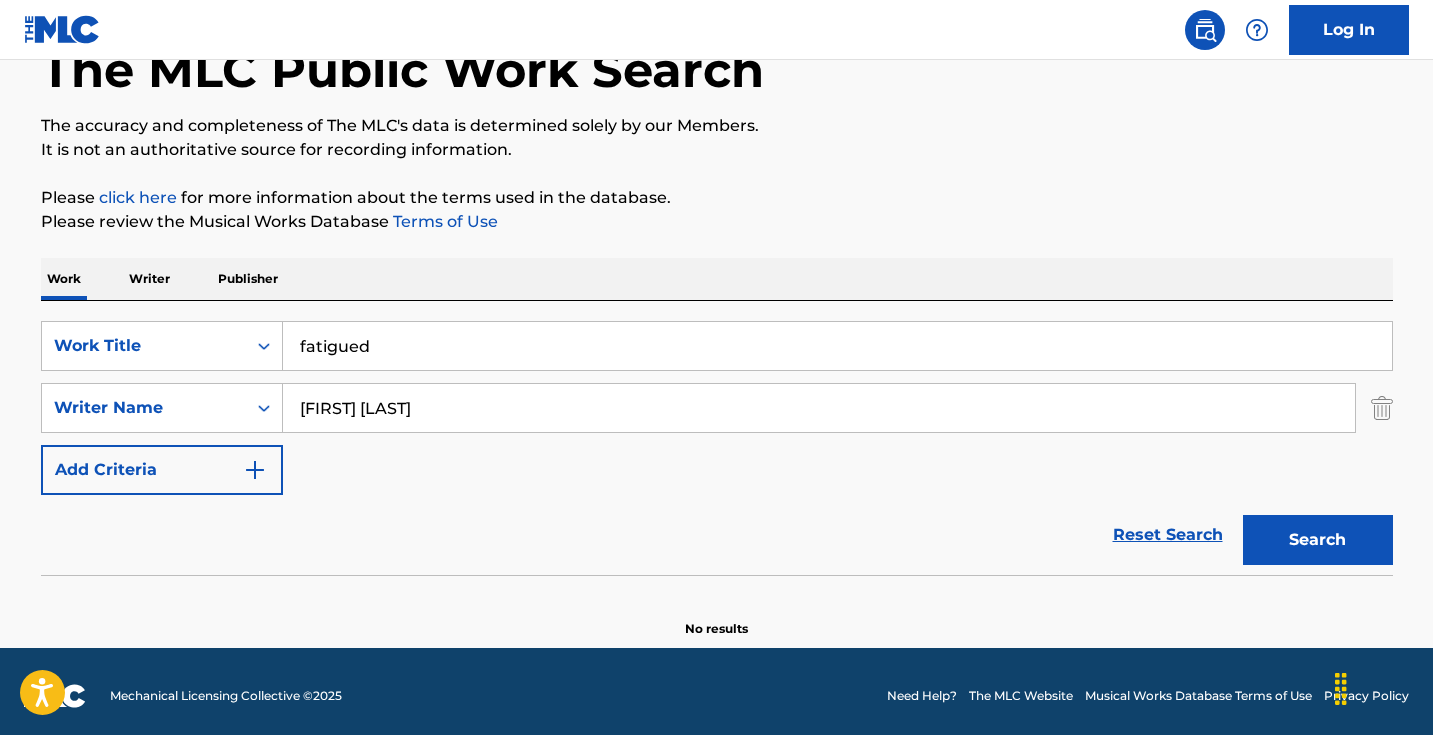 click on "Writer" at bounding box center (149, 279) 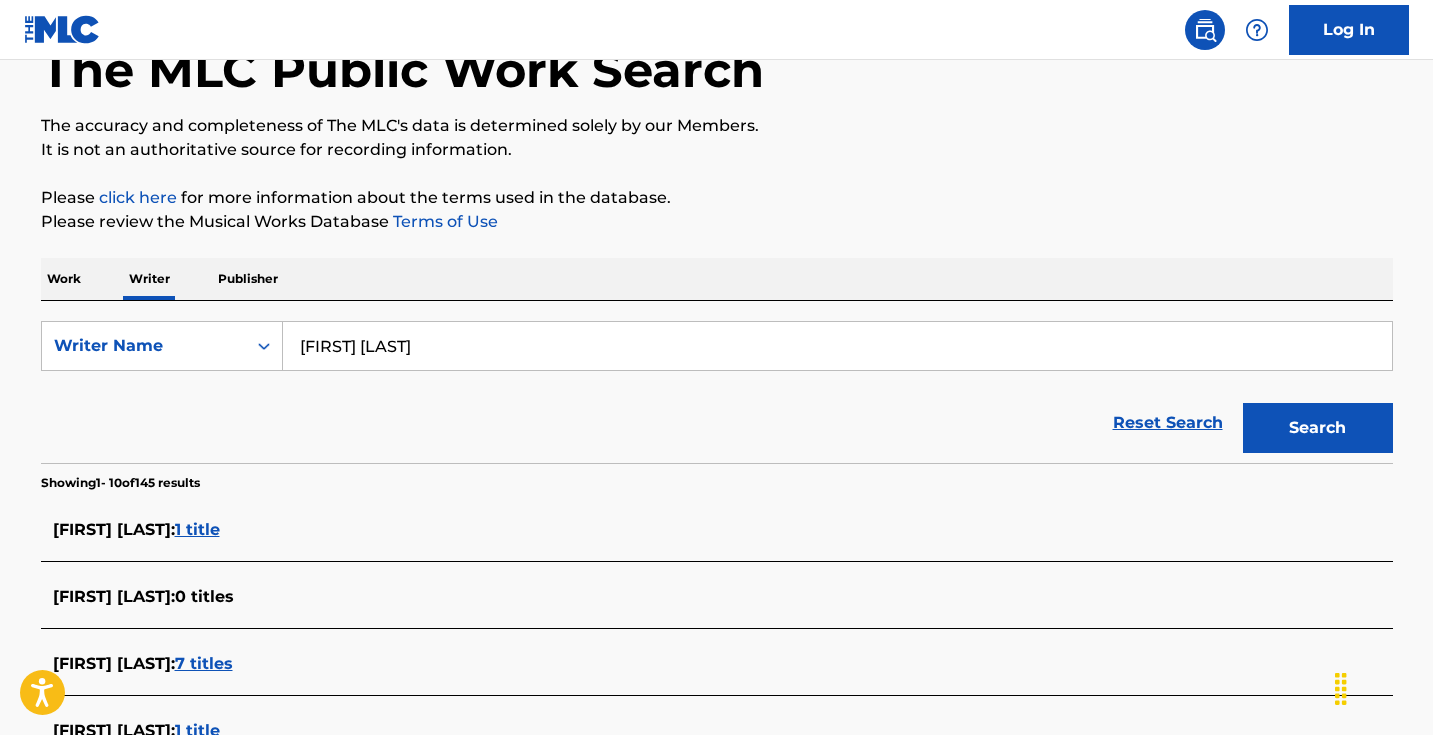 scroll, scrollTop: 0, scrollLeft: 0, axis: both 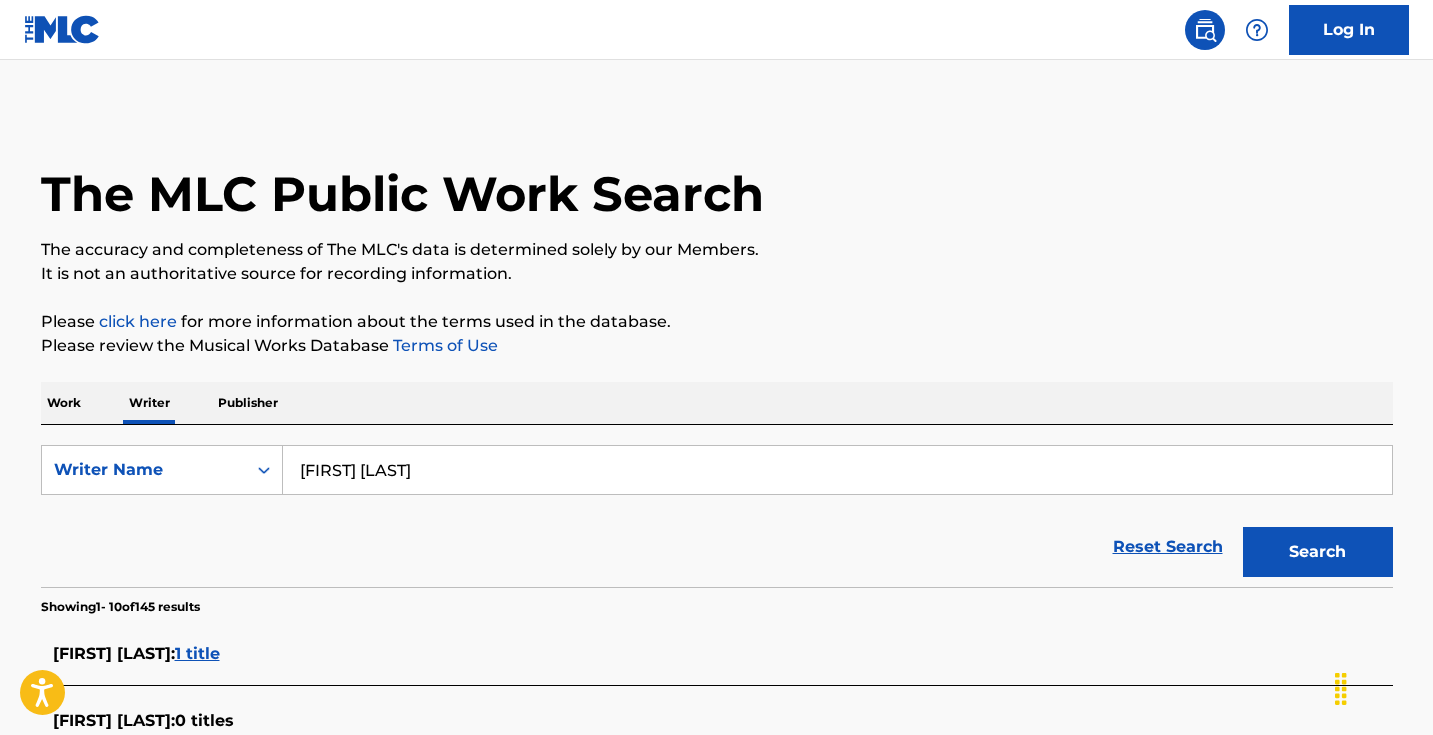 click on "tunde mabadu" at bounding box center [837, 470] 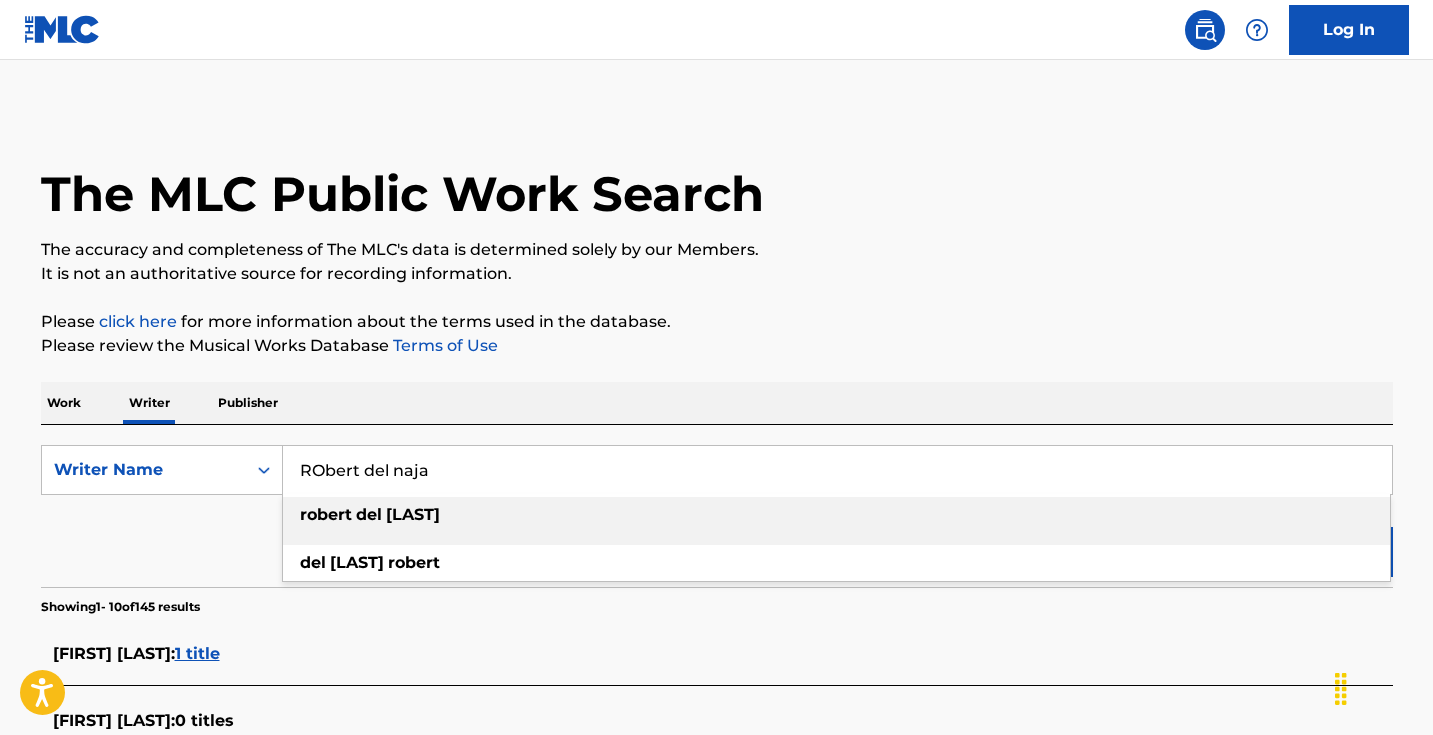 click on "robert   del   naja" at bounding box center (836, 515) 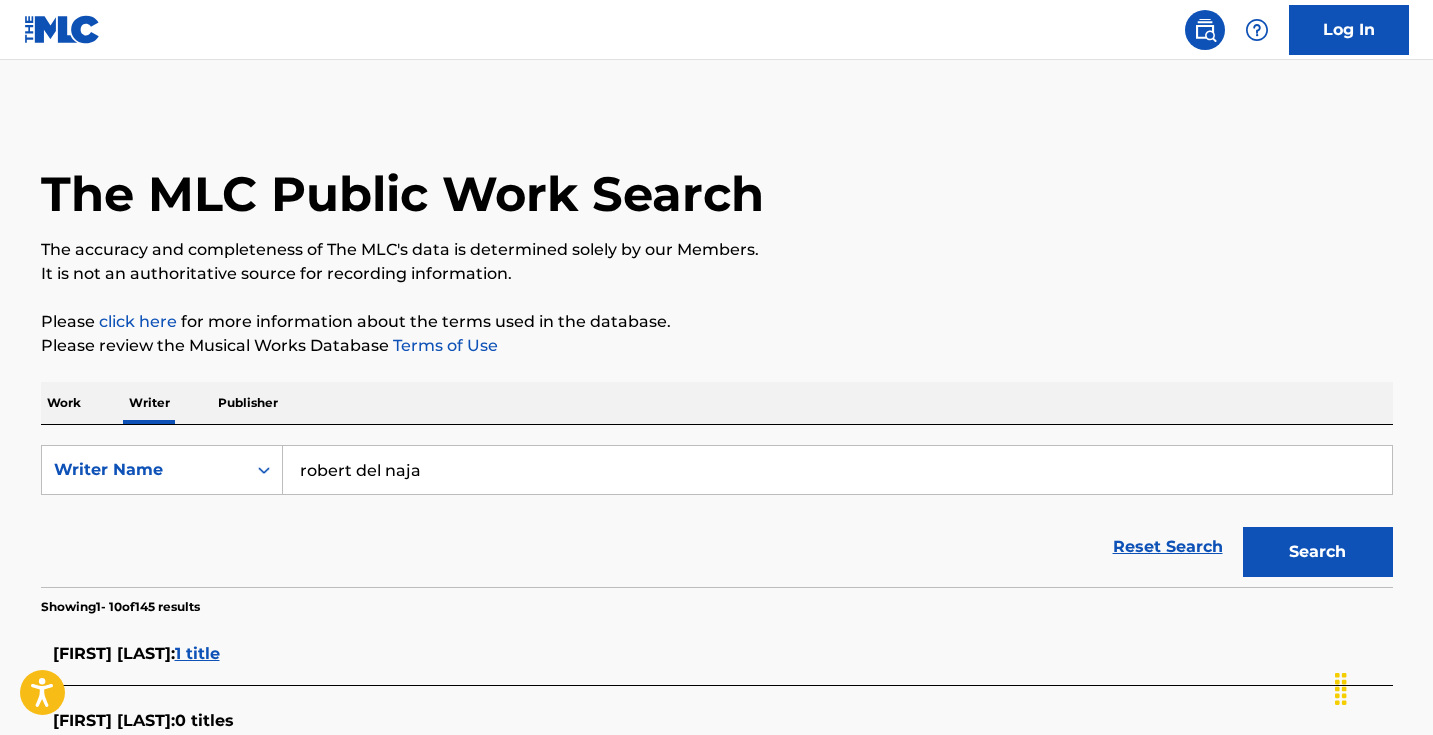 click on "Search" at bounding box center [1318, 552] 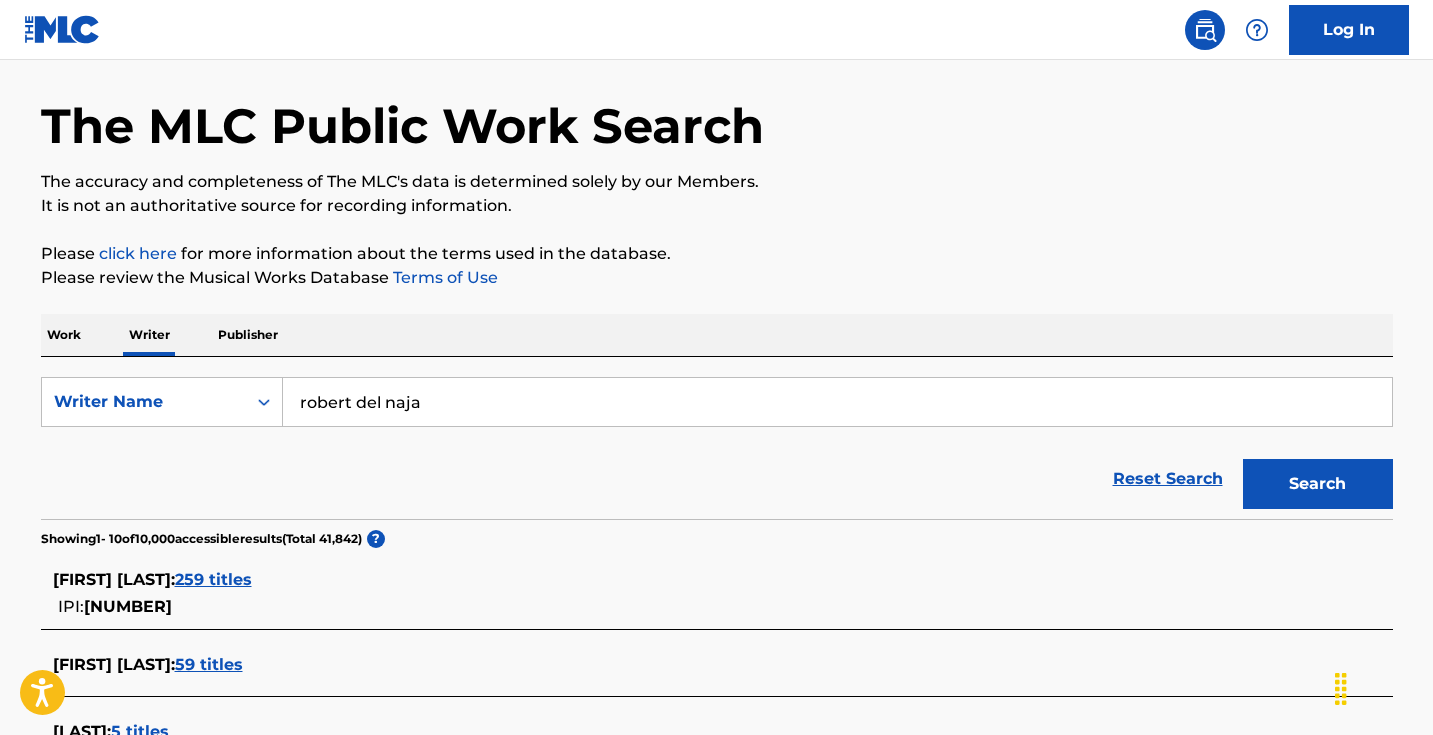 scroll, scrollTop: 243, scrollLeft: 0, axis: vertical 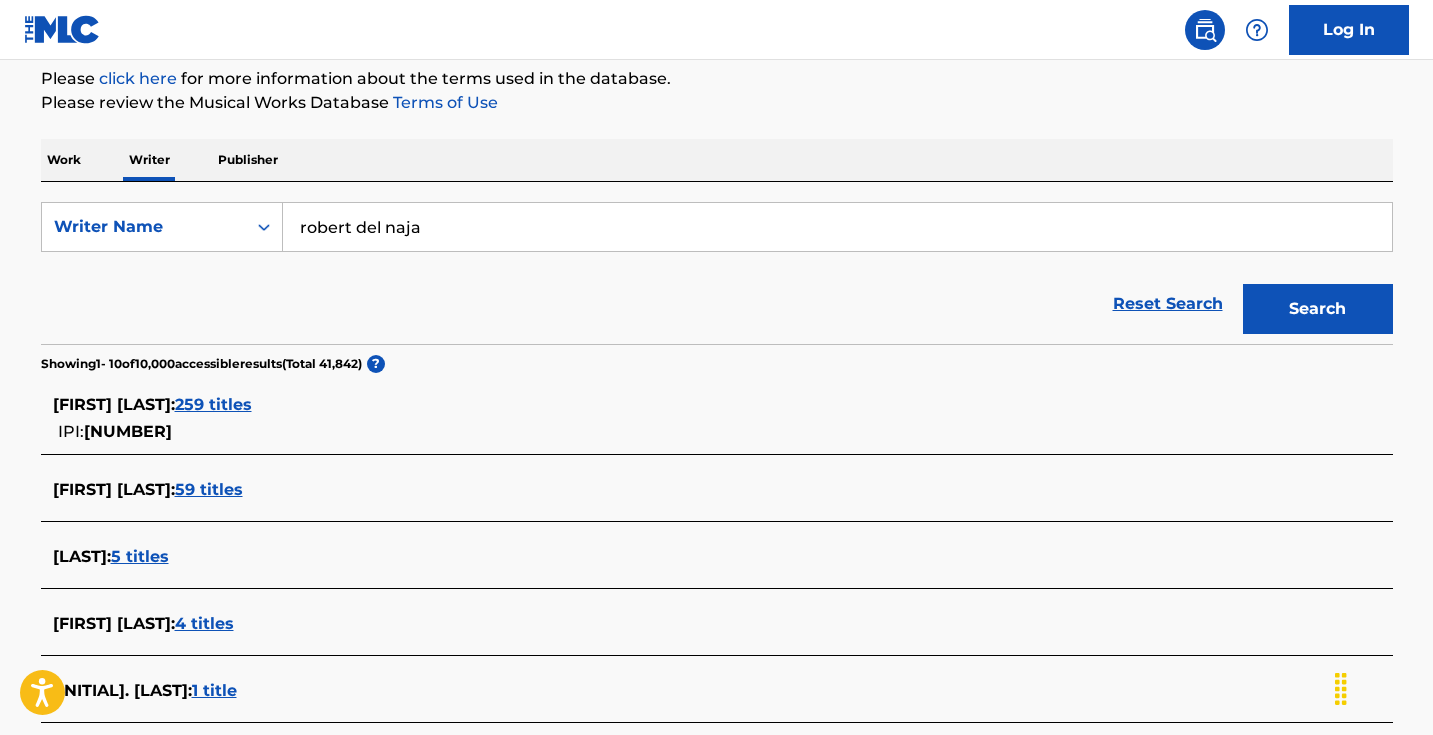 click on "259 titles" at bounding box center [213, 404] 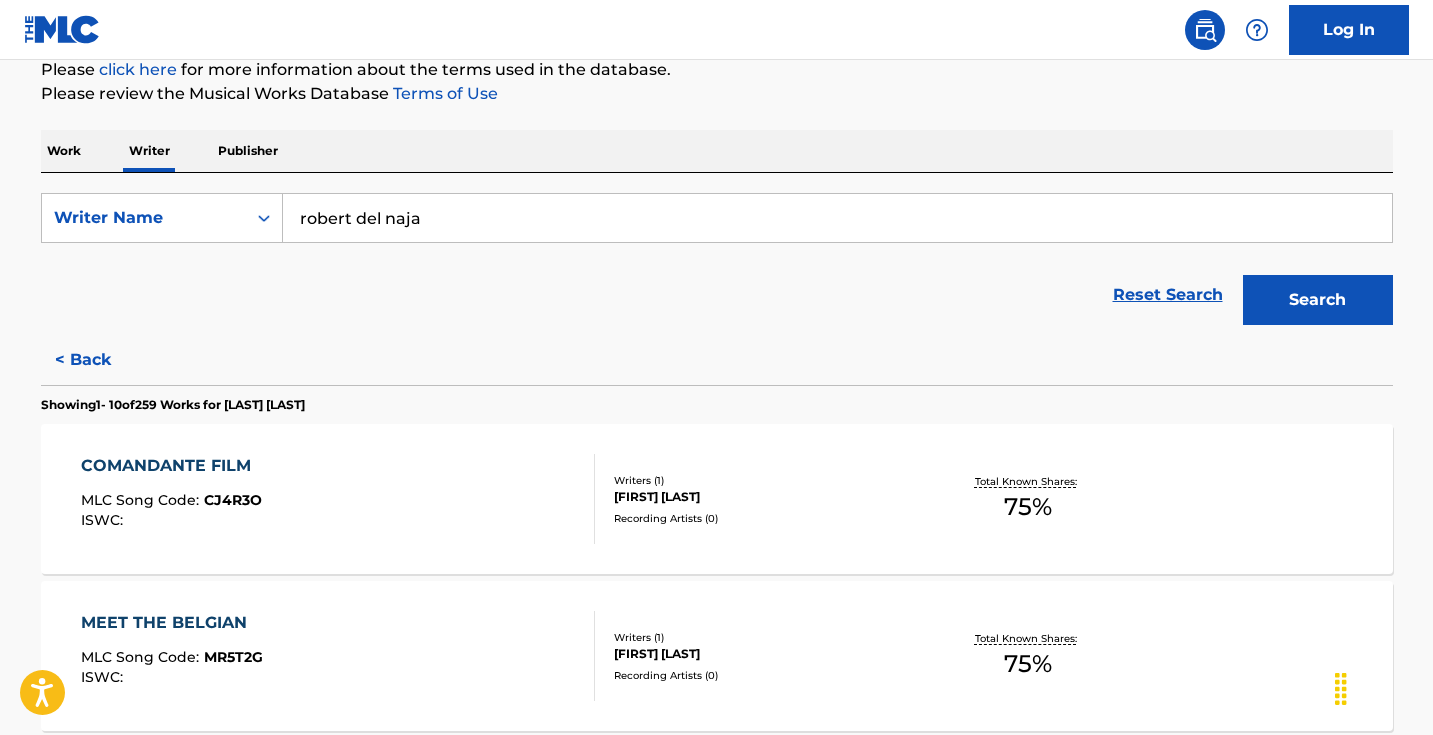 scroll, scrollTop: 253, scrollLeft: 0, axis: vertical 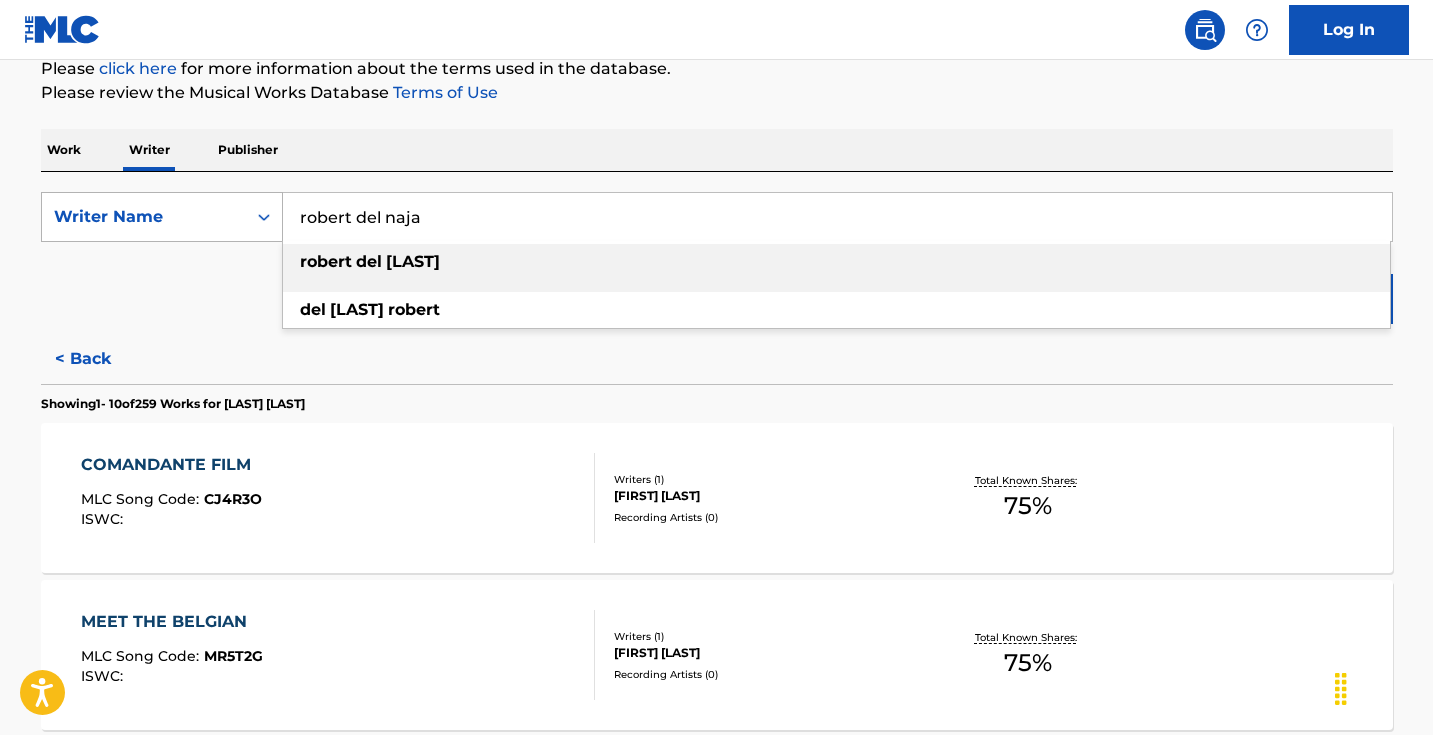 drag, startPoint x: 449, startPoint y: 217, endPoint x: 173, endPoint y: 215, distance: 276.00723 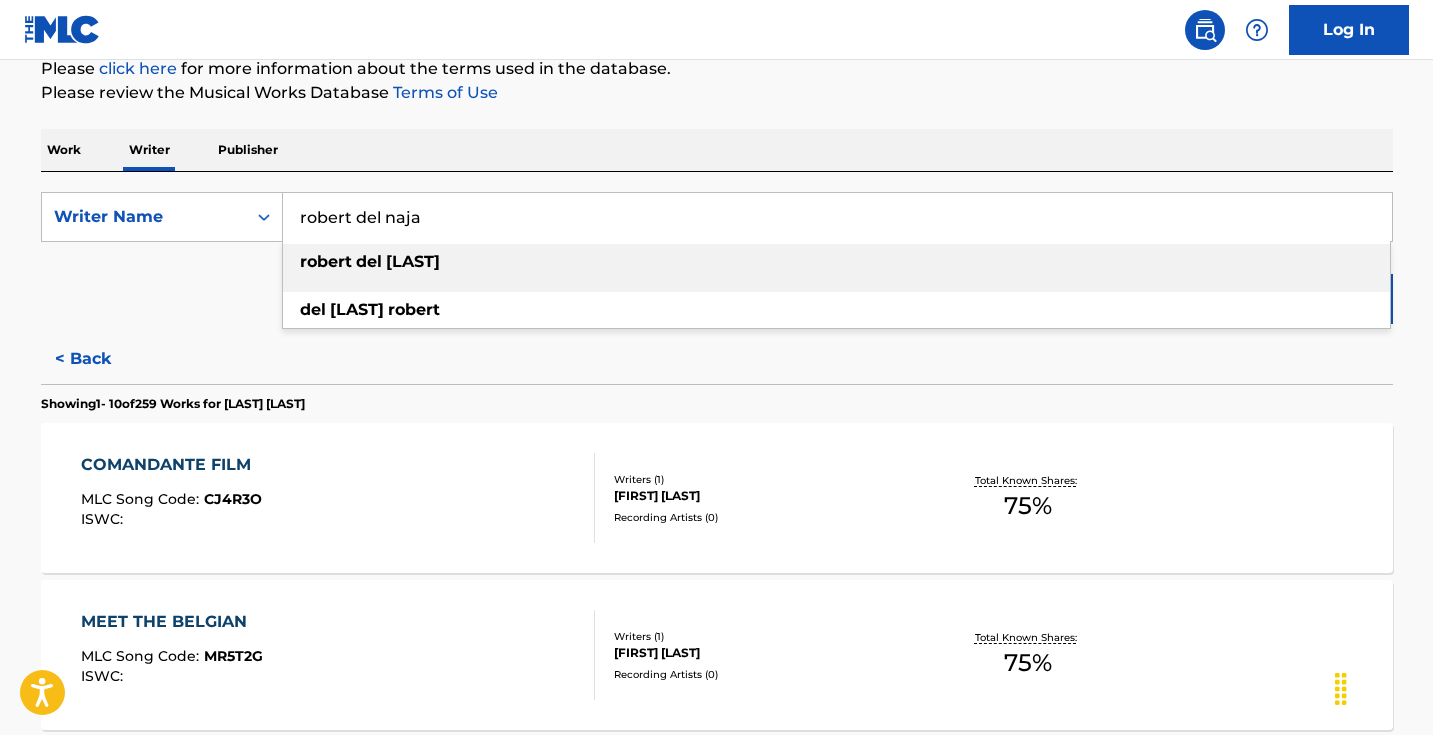 click on "Work" at bounding box center [64, 150] 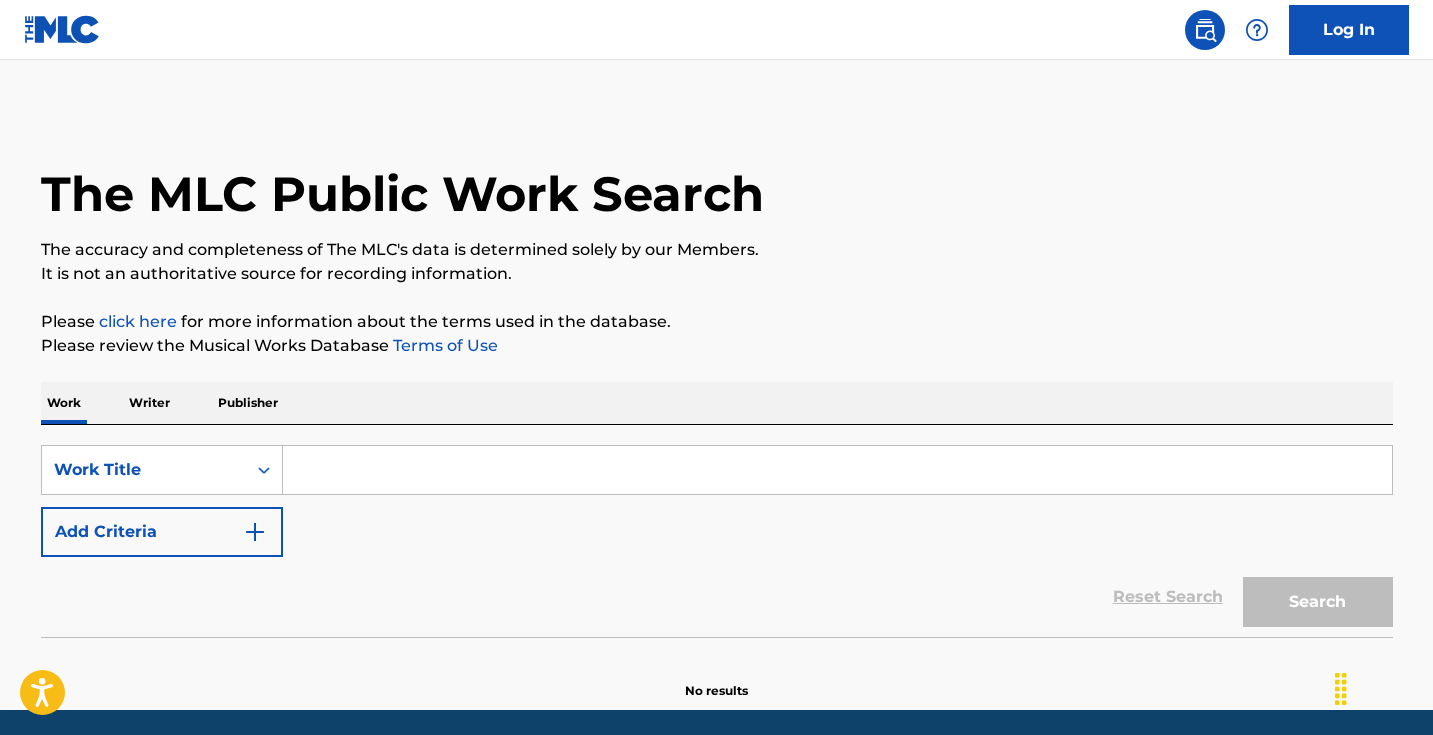 click on "Add Criteria" at bounding box center [162, 532] 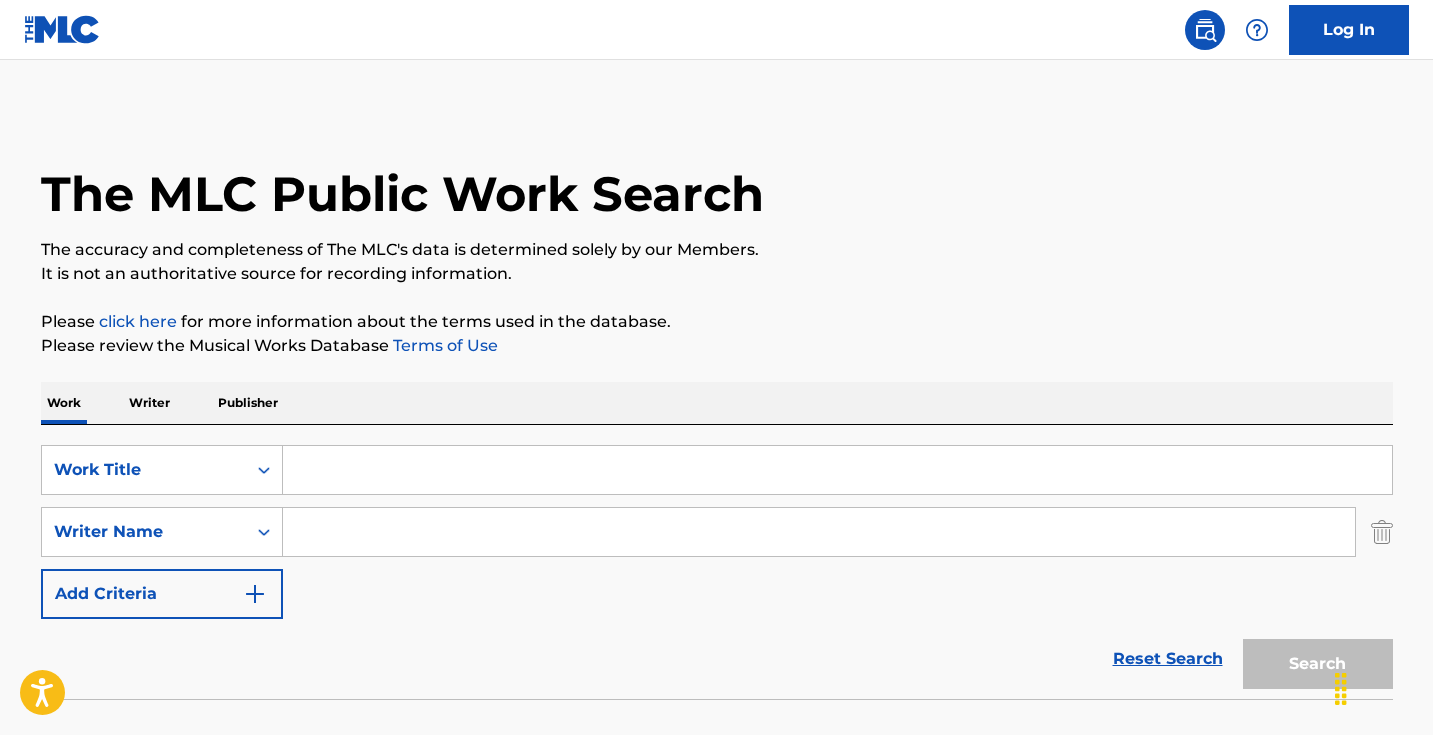 click at bounding box center [819, 532] 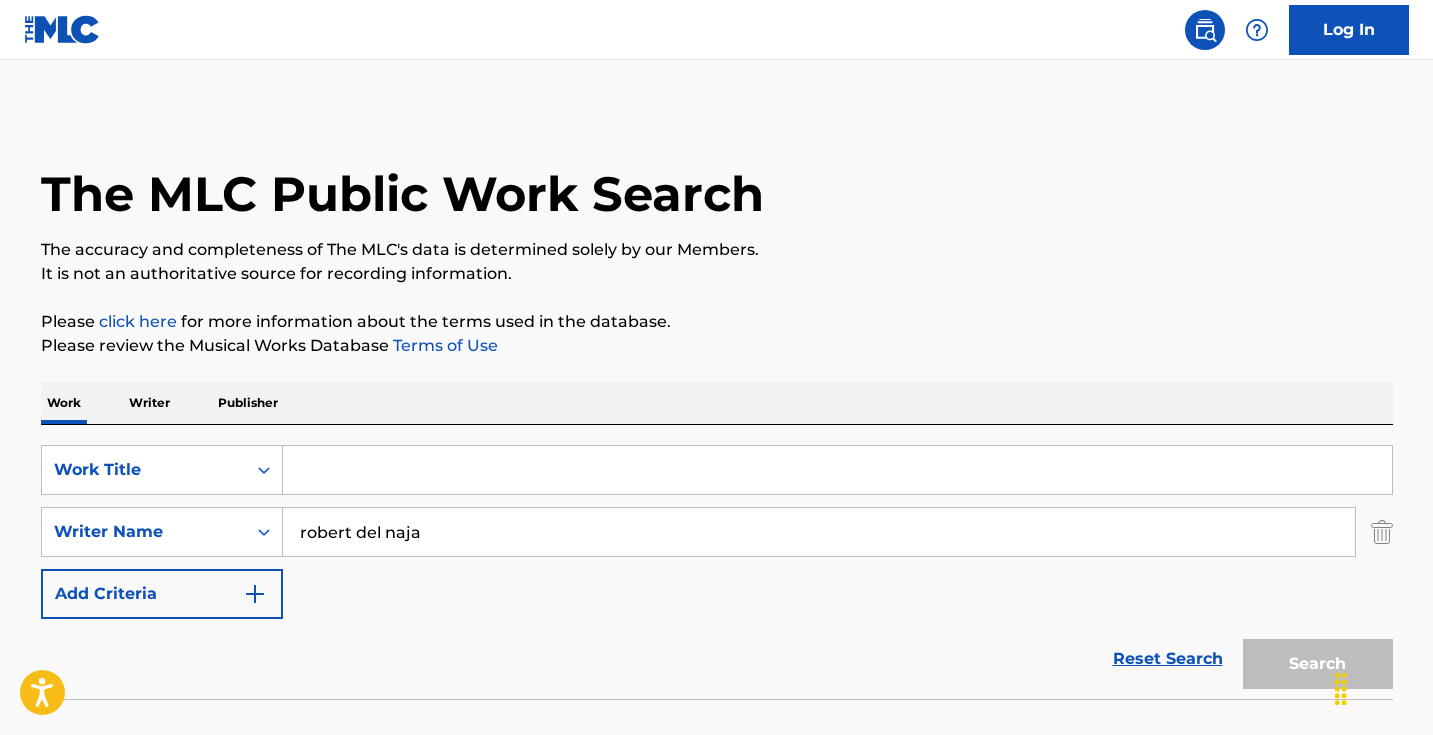 type on "robert del naja" 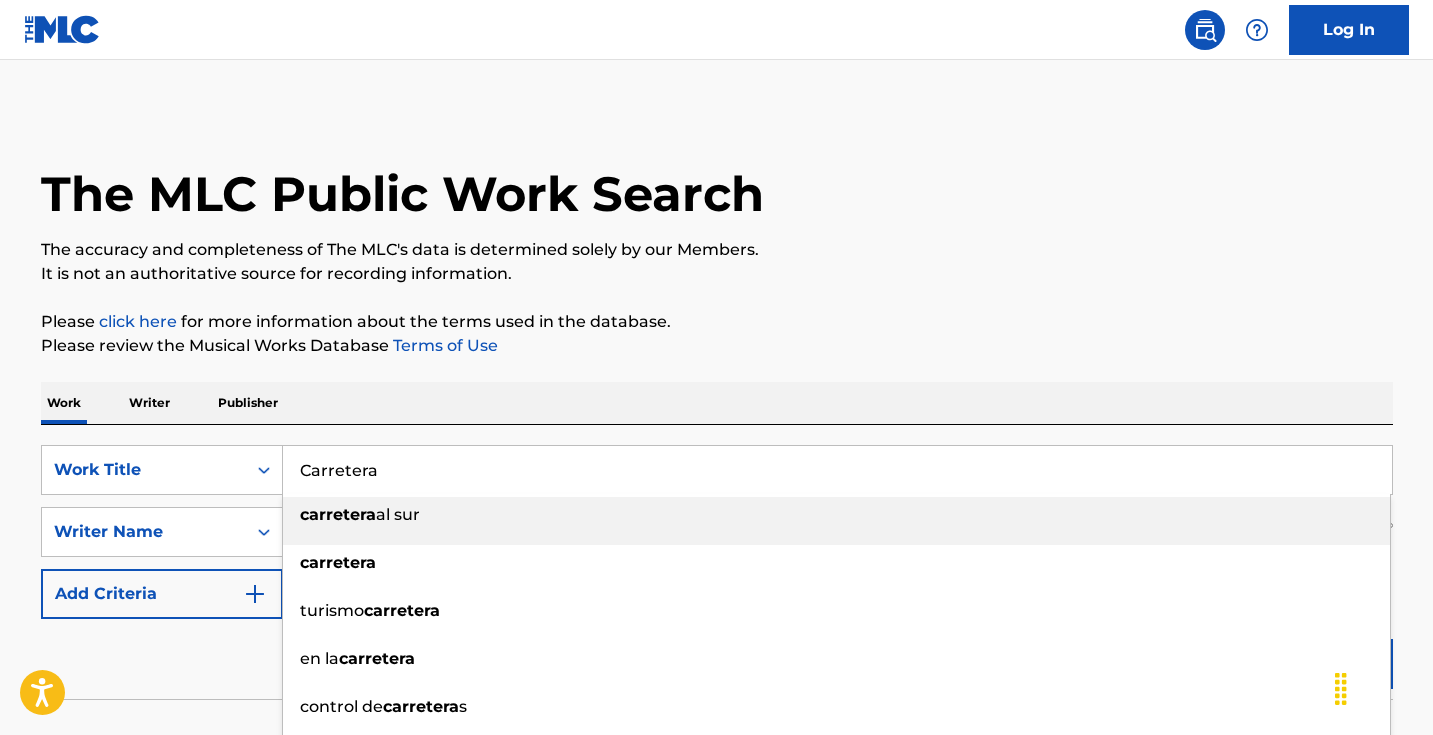 click on "The MLC Public Work Search The accuracy and completeness of The MLC's data is determined solely by our Members. It is not an authoritative source for recording information. Please   click here   for more information about the terms used in the database. Please review the Musical Works Database   Terms of Use Work Writer Publisher SearchWithCriteriacb07e9b6-04b0-4c06-b844-64074da5de4d Work Title Carretera carretera  al sur carretera turismo  carretera en la  carretera control de  carretera s chofer de  carretera carretera  magica perdido en la  carretera al final de esta  carretera carretera  35 SearchWithCriteria2e8affe4-c48b-4877-9e82-f33c0ff131b9 Writer Name robert del naja Add Criteria Reset Search Search No results" at bounding box center (717, 436) 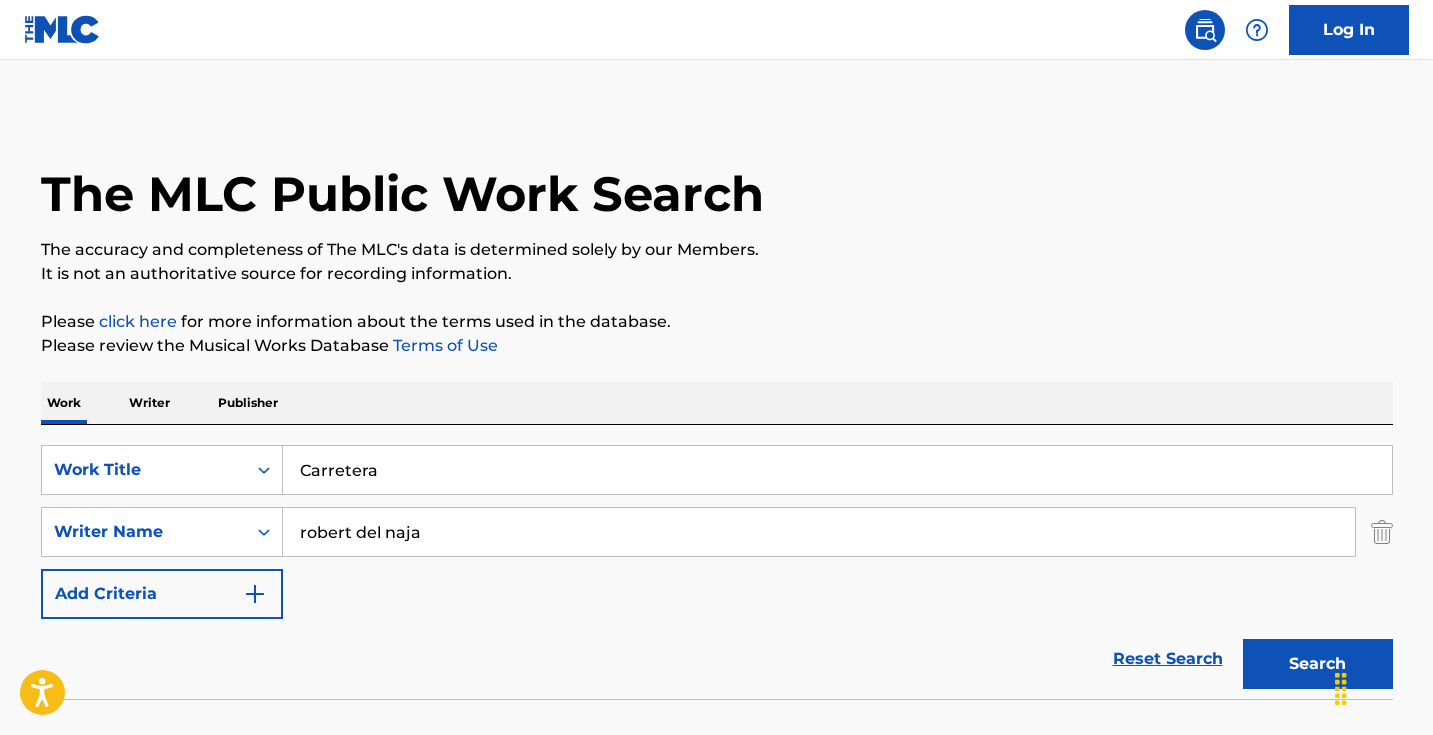 click on "Search" at bounding box center [1318, 664] 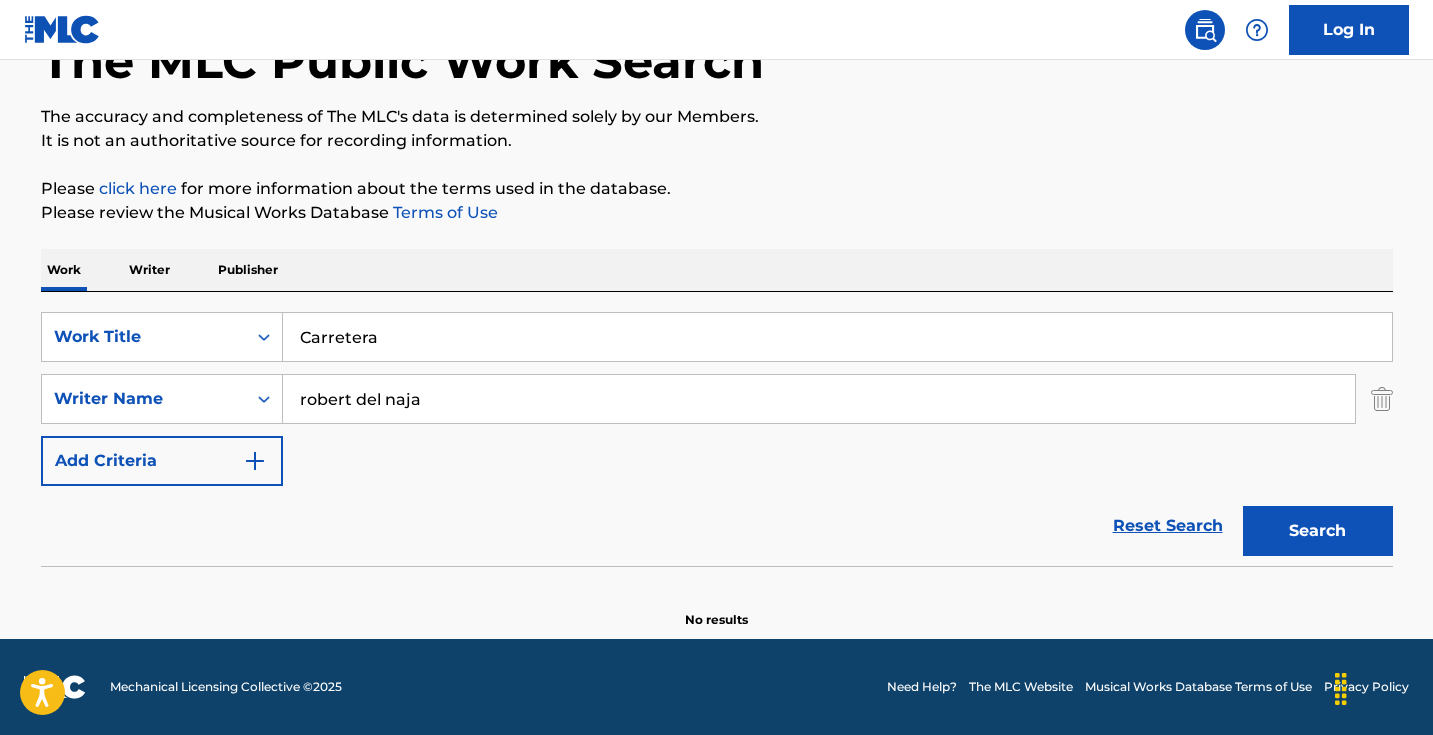 scroll, scrollTop: 133, scrollLeft: 0, axis: vertical 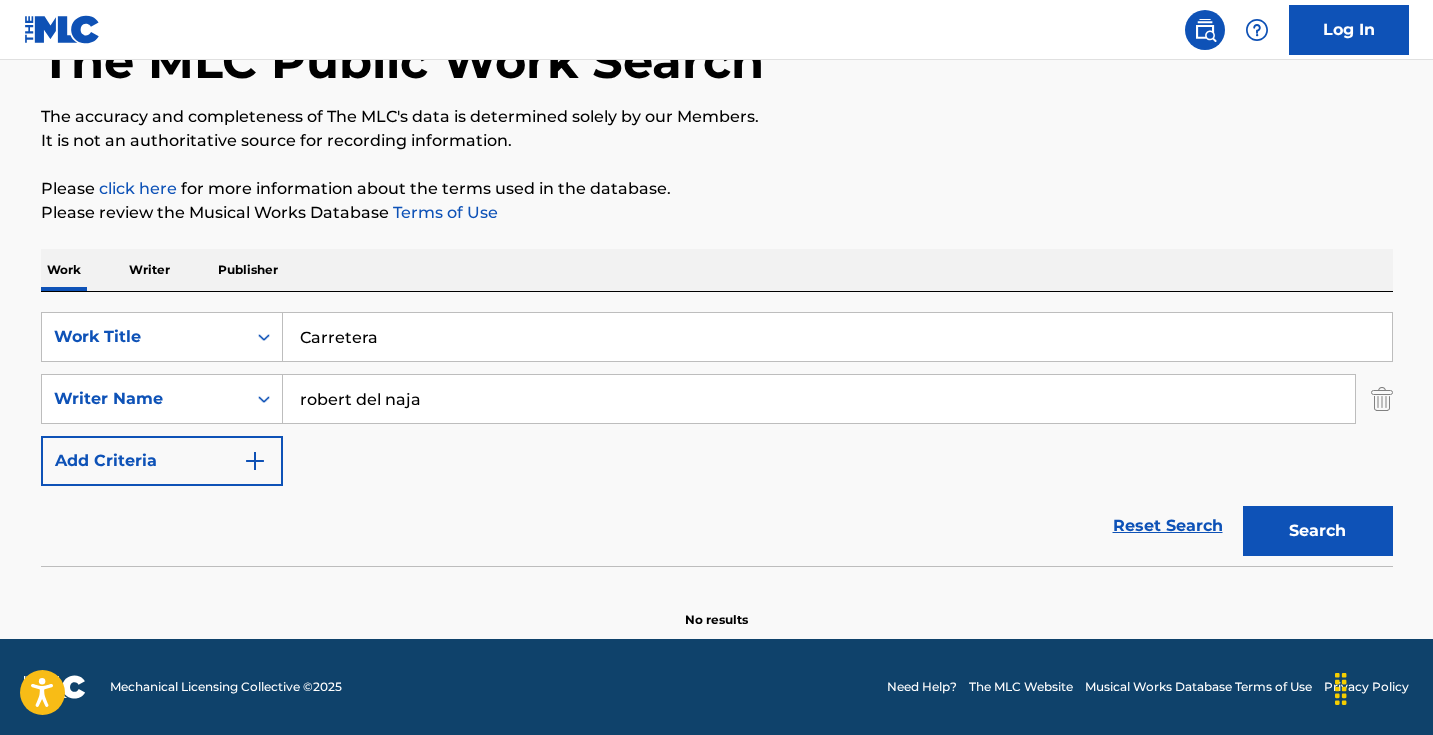 click on "Carretera" at bounding box center [837, 337] 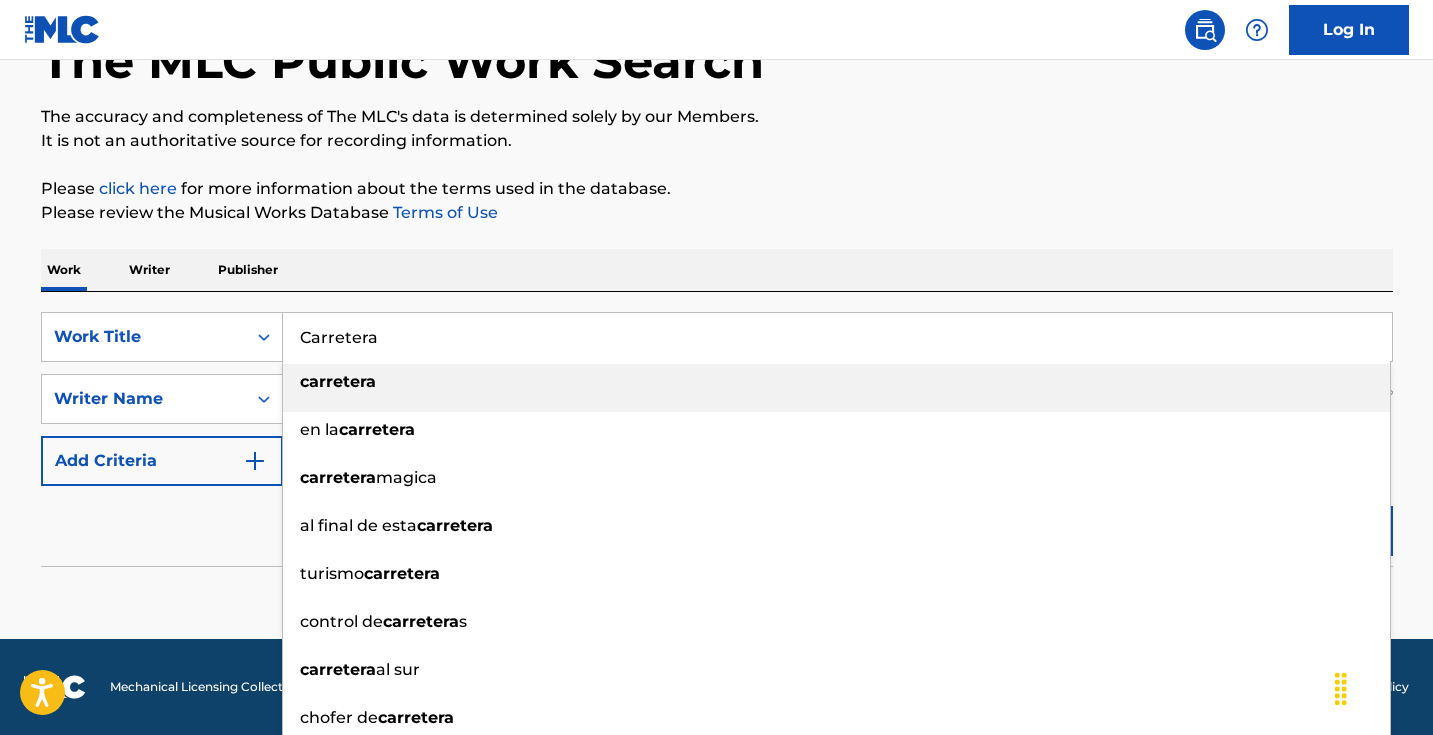 click on "Carretera" at bounding box center [837, 337] 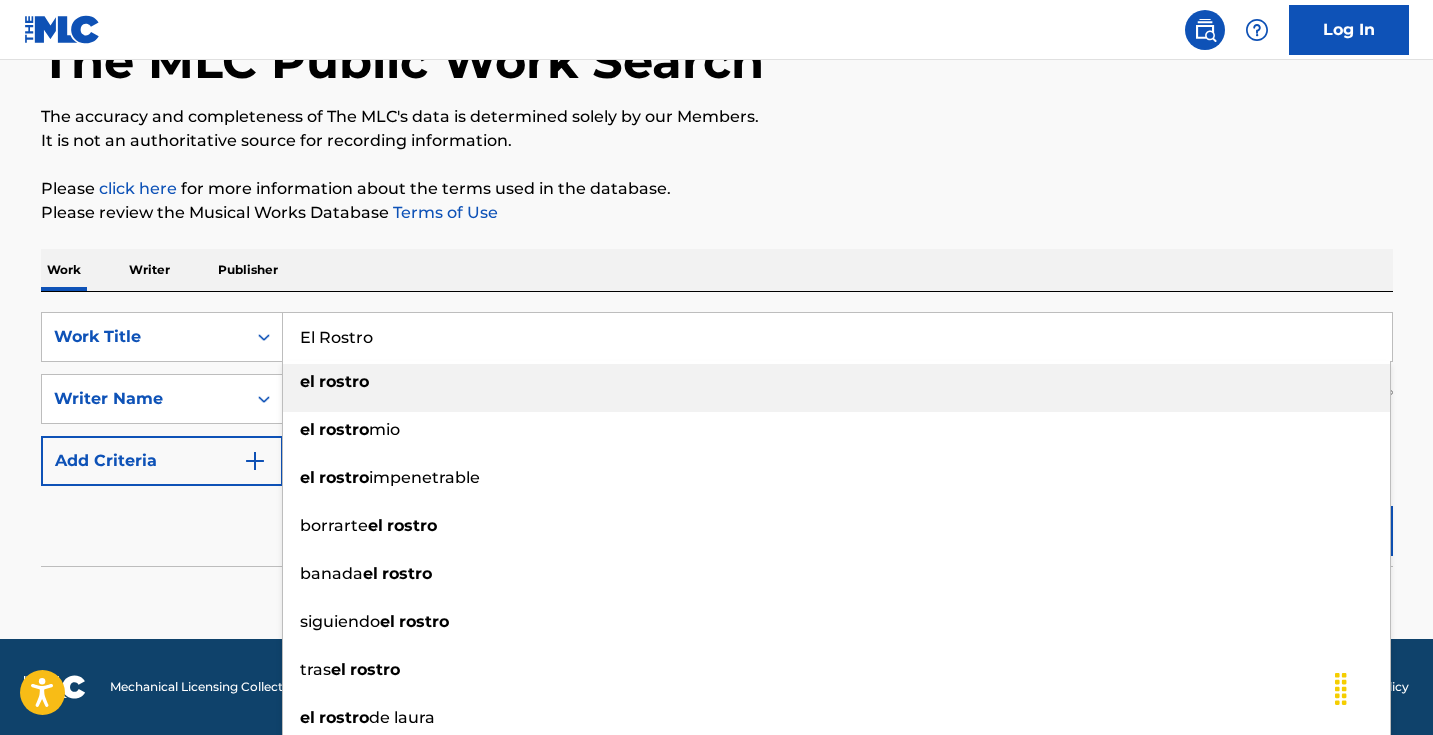 click on "The MLC Public Work Search The accuracy and completeness of The MLC's data is determined solely by our Members. It is not an authoritative source for recording information. Please   click here   for more information about the terms used in the database. Please review the Musical Works Database   Terms of Use Work Writer Publisher SearchWithCriteriacb07e9b6-04b0-4c06-b844-64074da5de4d Work Title El Rostro el   rostro el   rostro  mio el   rostro  impenetrable borrarte  el   rostro banada  el   rostro siguiendo  el   rostro tras  el   rostro el   rostro  de laura el   rostro  de jesus el   rostro  del dolor SearchWithCriteria2e8affe4-c48b-4877-9e82-f33c0ff131b9 Writer Name robert del naja Add Criteria Reset Search Search No results" at bounding box center (717, 303) 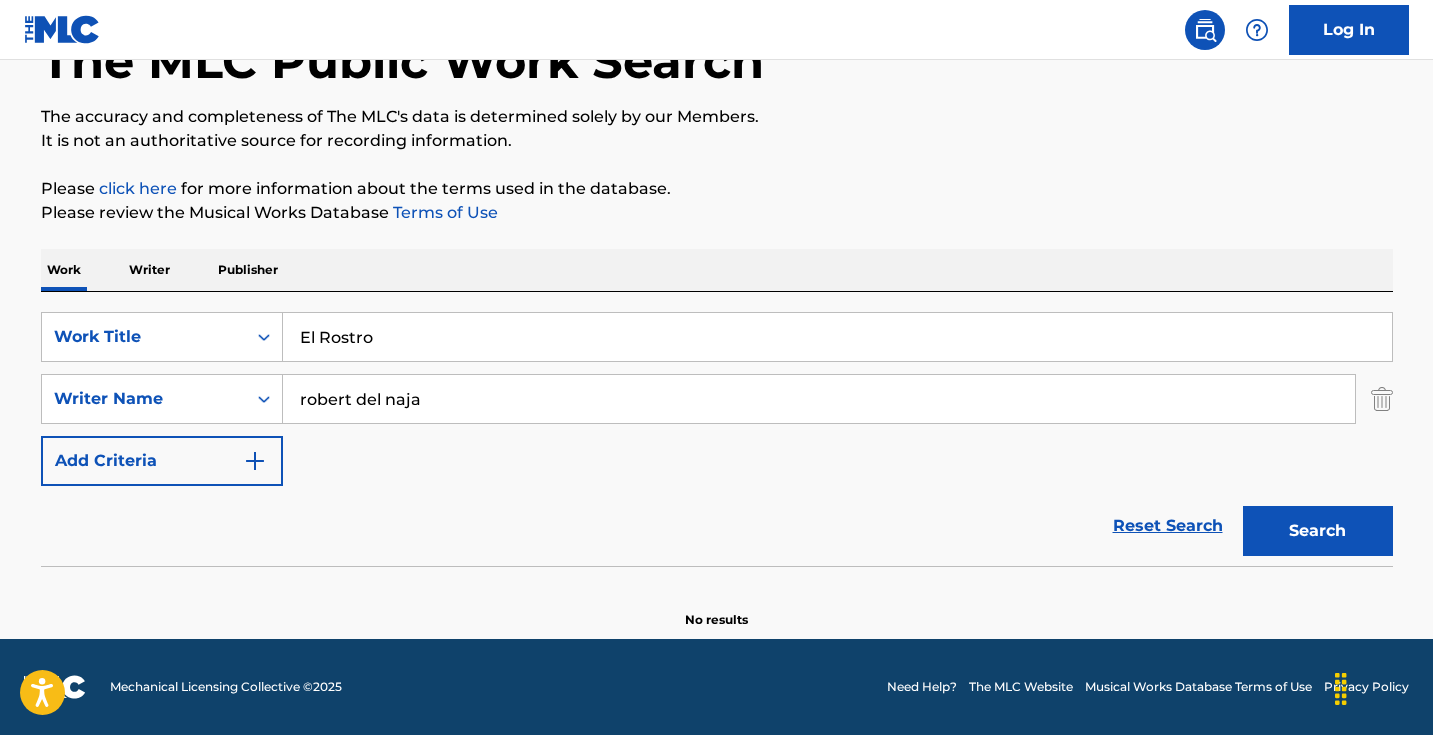 click on "Search" at bounding box center [1318, 531] 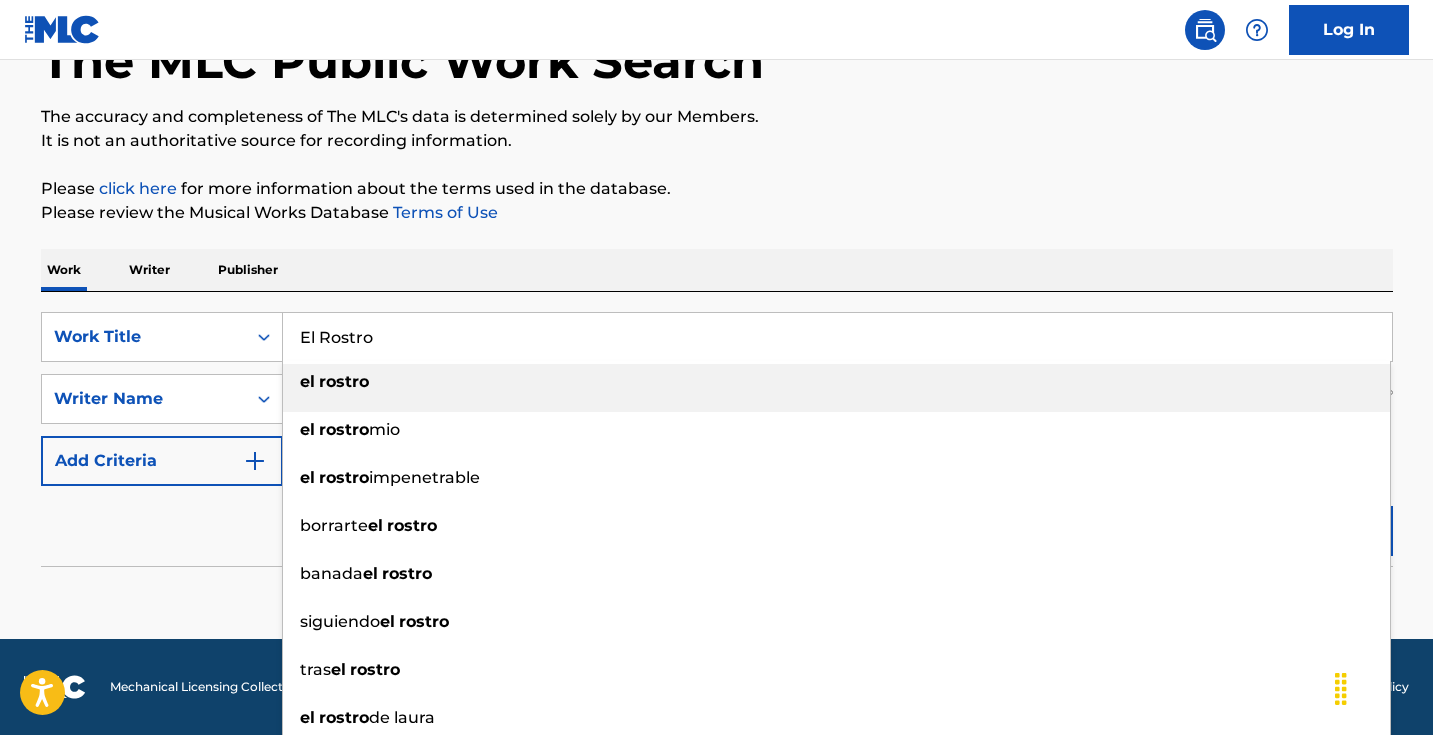 click on "El Rostro" at bounding box center [837, 337] 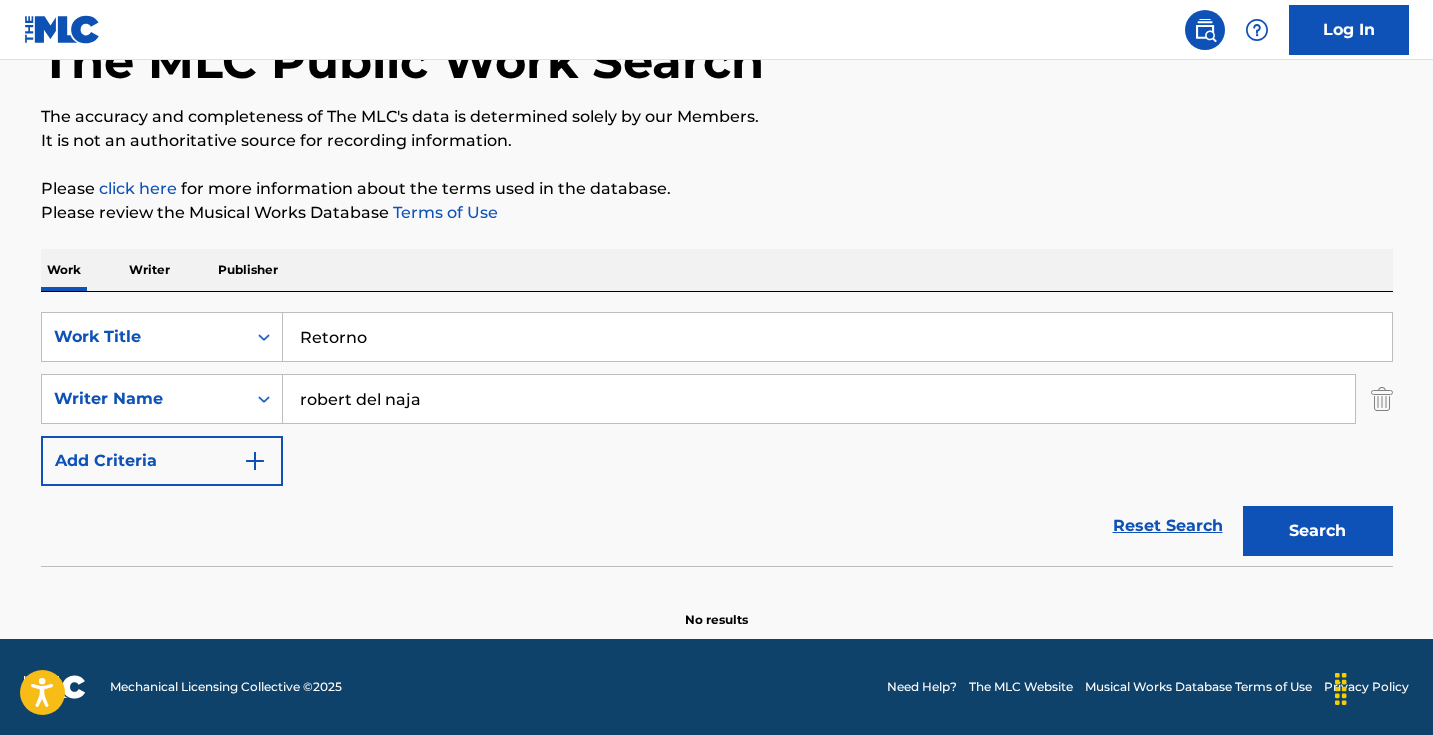 click on "The MLC Public Work Search The accuracy and completeness of The MLC's data is determined solely by our Members. It is not an authoritative source for recording information. Please   click here   for more information about the terms used in the database. Please review the Musical Works Database   Terms of Use Work Writer Publisher SearchWithCriteriacb07e9b6-04b0-4c06-b844-64074da5de4d Work Title Retorno SearchWithCriteria2e8affe4-c48b-4877-9e82-f33c0ff131b9 Writer Name robert del naja Add Criteria Reset Search Search No results" at bounding box center (717, 303) 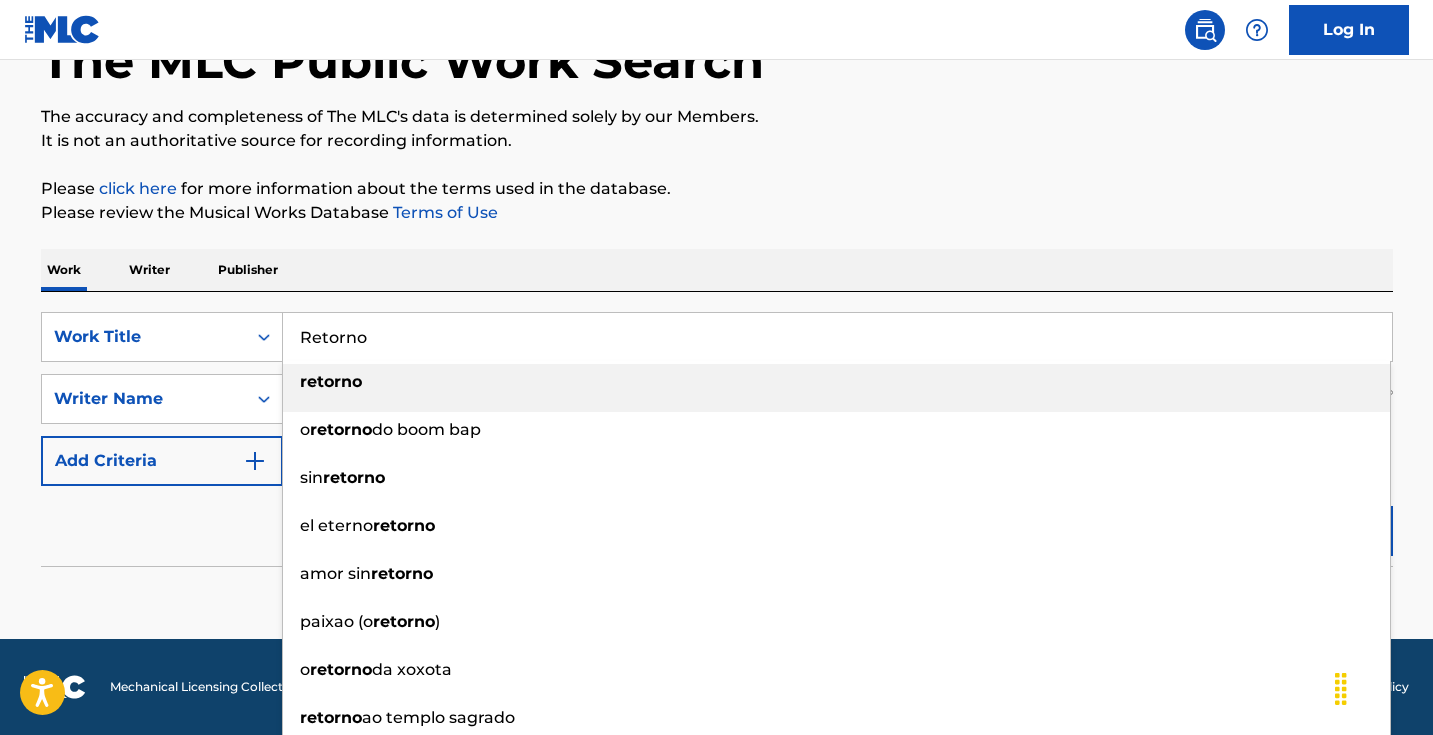click on "Retorno" at bounding box center [837, 337] 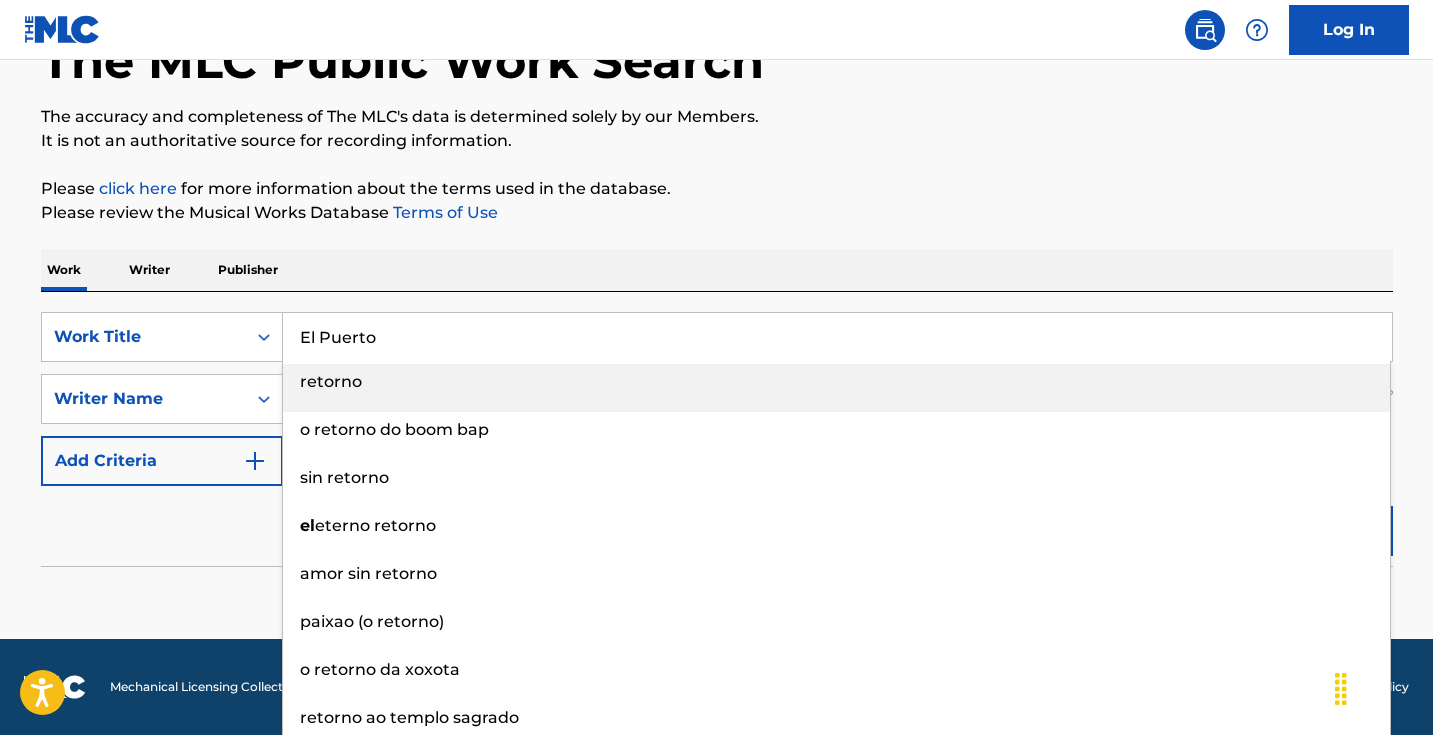 type on "El Puerto" 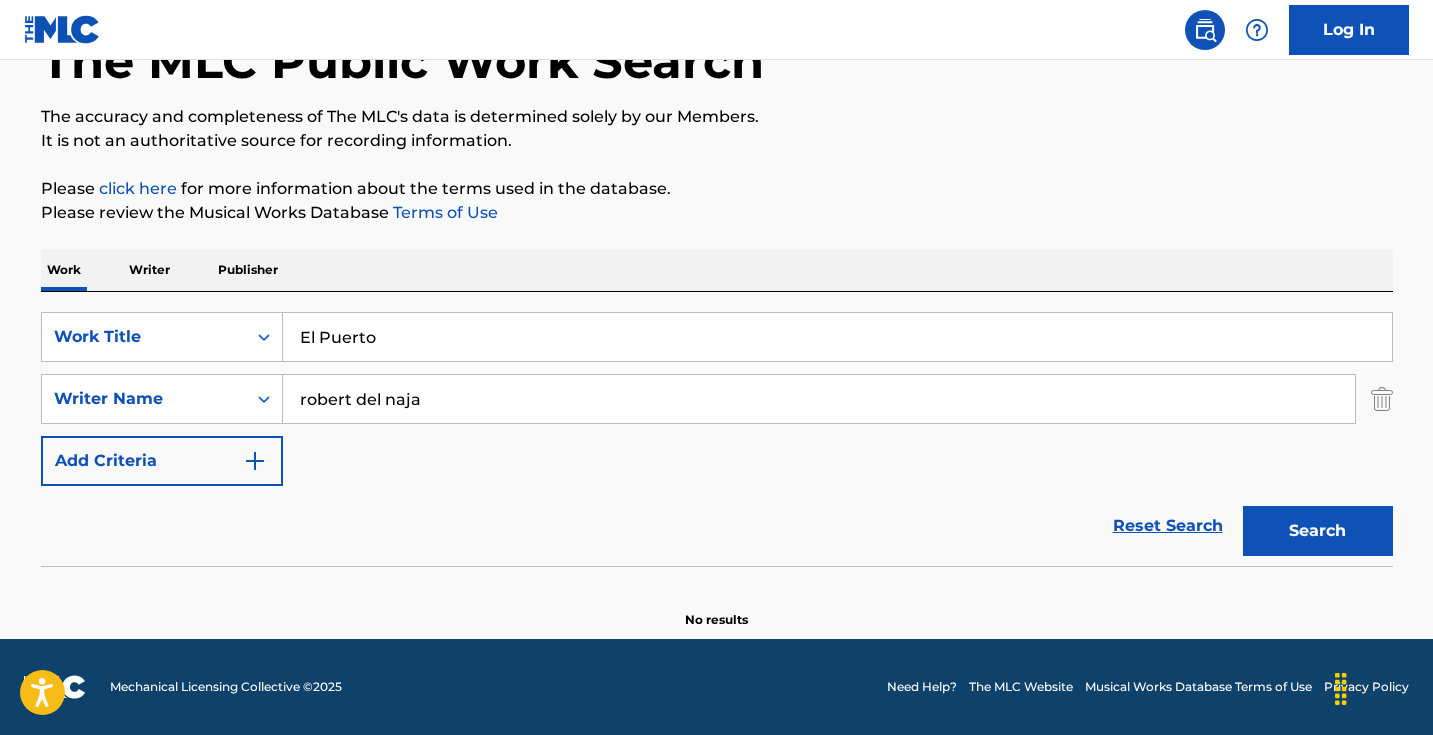 click on "The MLC Public Work Search The accuracy and completeness of The MLC's data is determined solely by our Members. It is not an authoritative source for recording information. Please   click here   for more information about the terms used in the database. Please review the Musical Works Database   Terms of Use Work Writer Publisher SearchWithCriteriacb07e9b6-04b0-4c06-b844-64074da5de4d Work Title El Puerto SearchWithCriteria2e8affe4-c48b-4877-9e82-f33c0ff131b9 Writer Name robert del naja Add Criteria Reset Search Search No results" at bounding box center [717, 303] 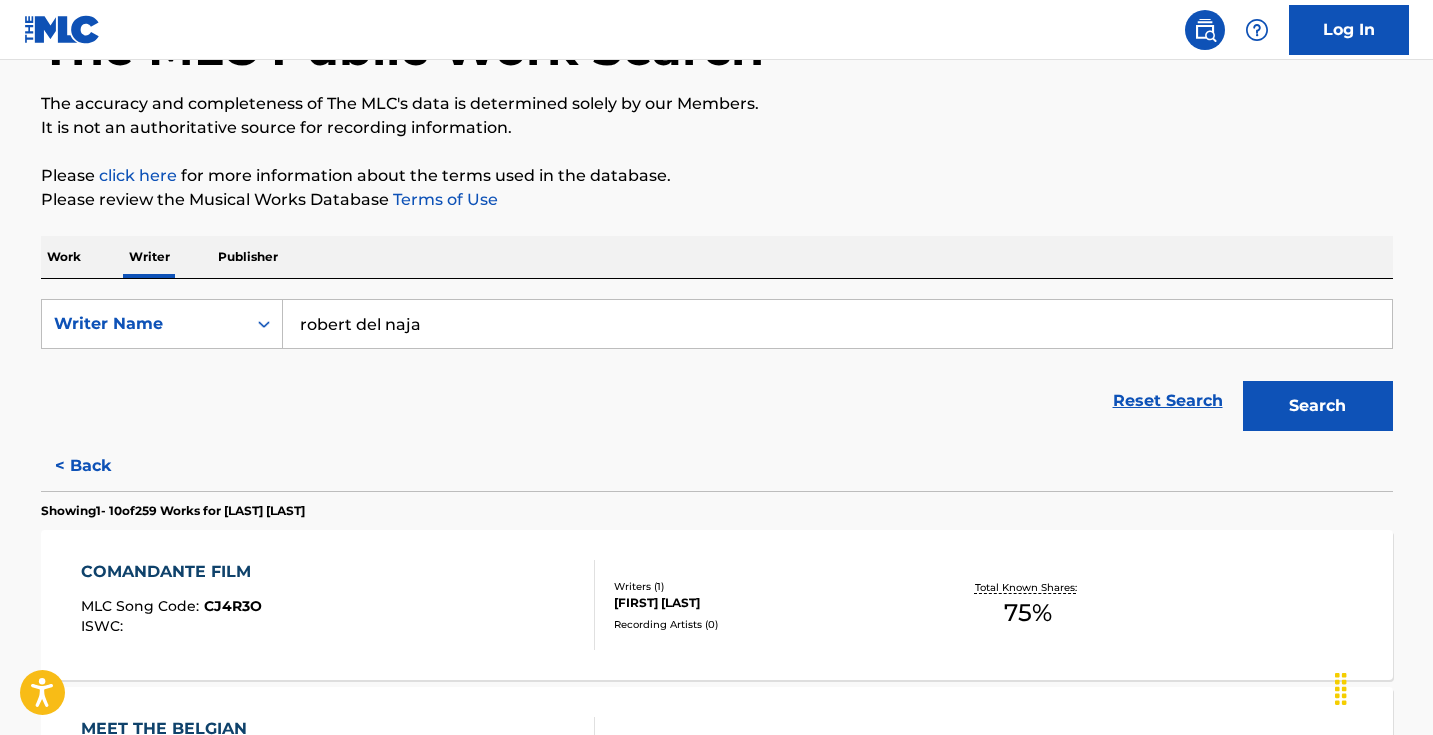 scroll, scrollTop: 237, scrollLeft: 0, axis: vertical 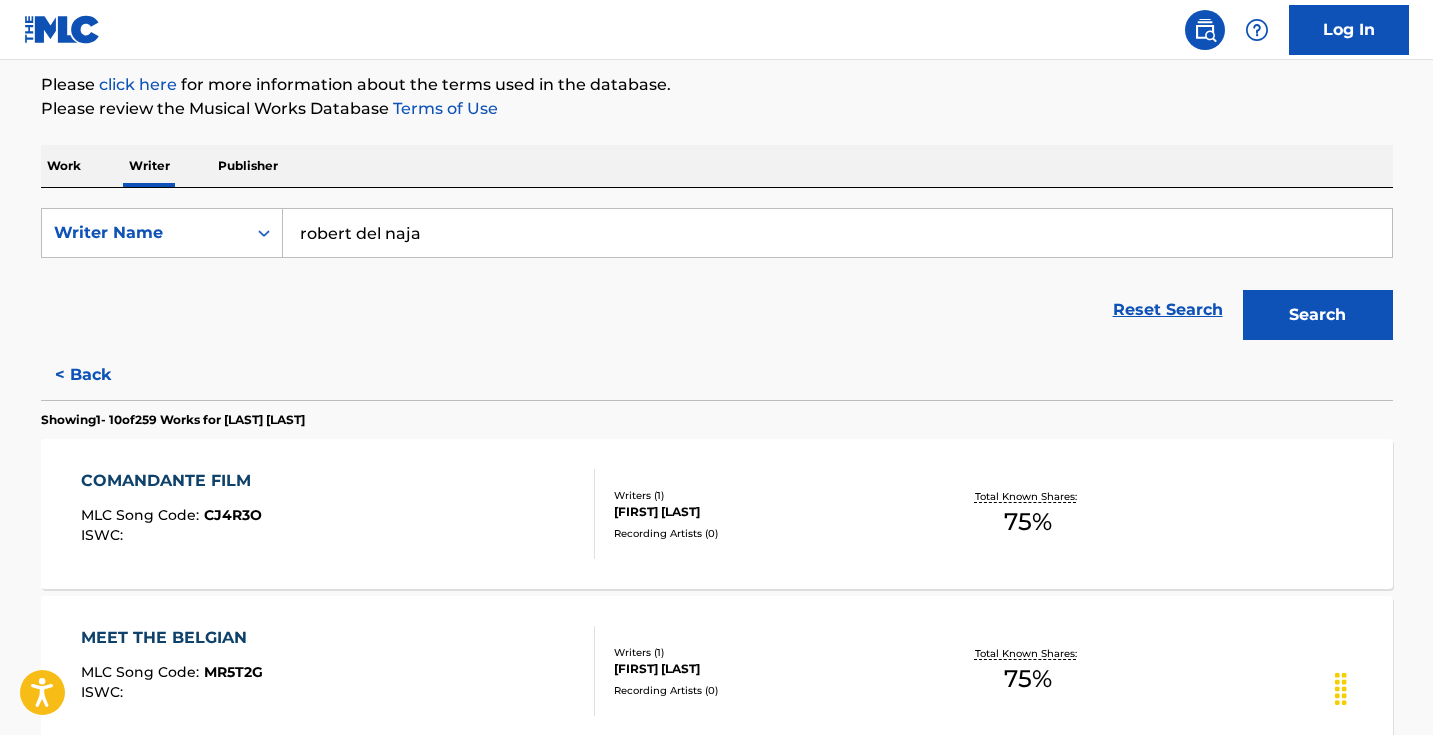 click on "Search" at bounding box center [1318, 315] 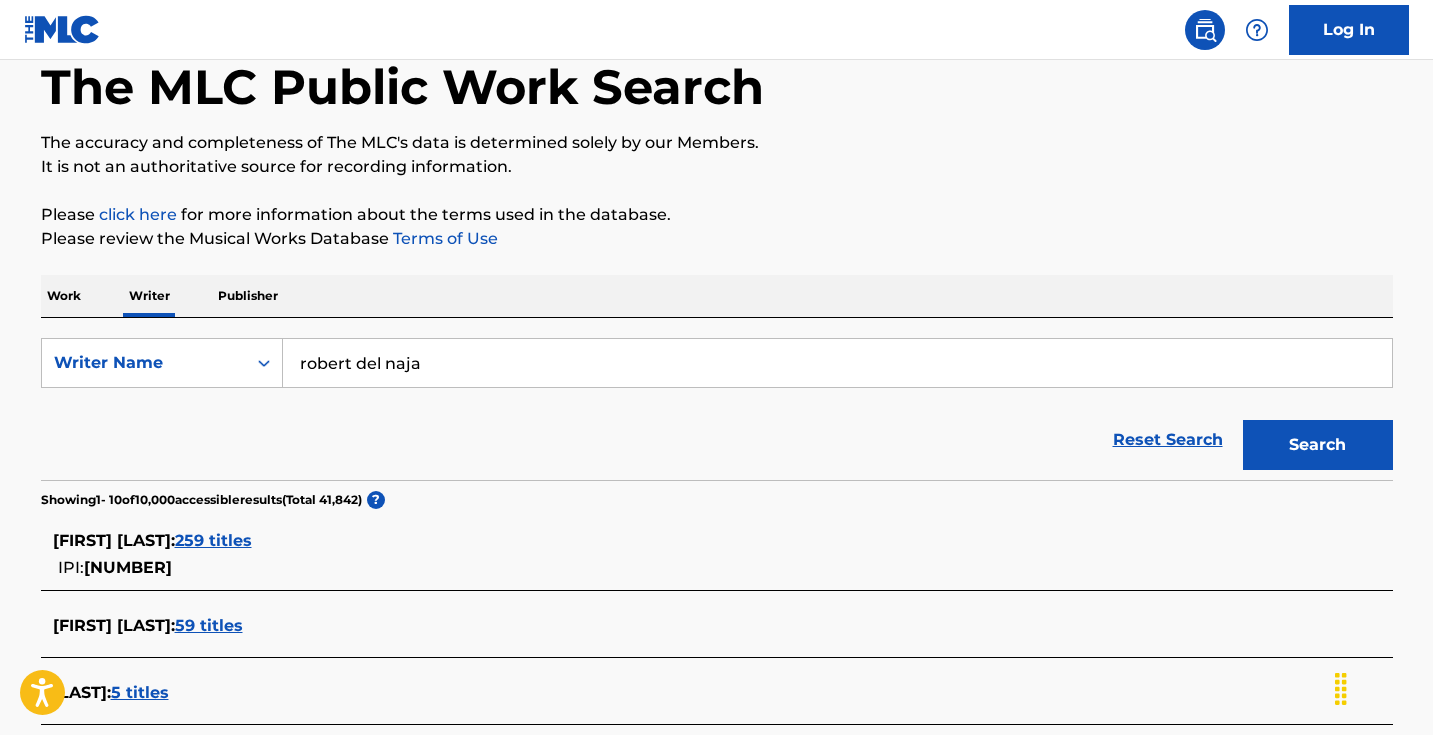 scroll, scrollTop: 120, scrollLeft: 0, axis: vertical 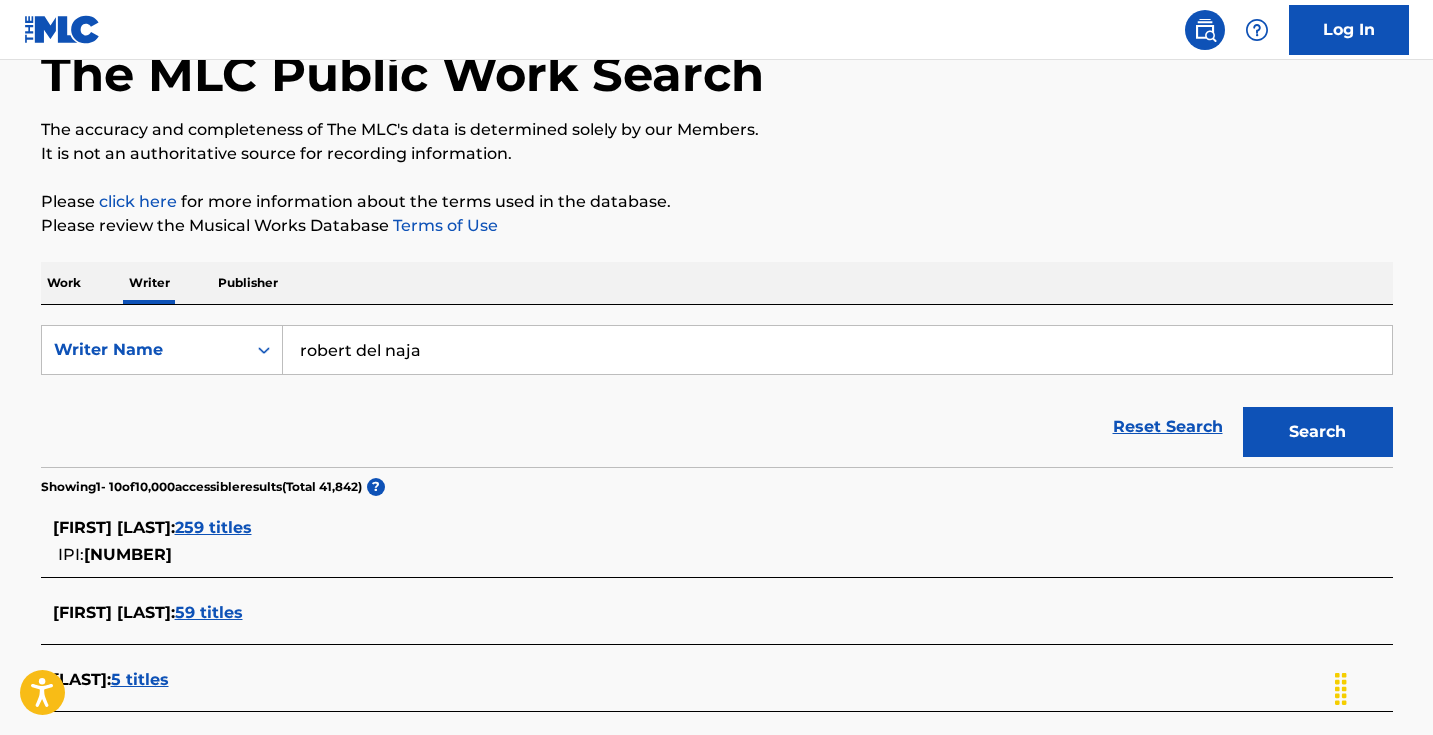 click on "Work" at bounding box center (64, 283) 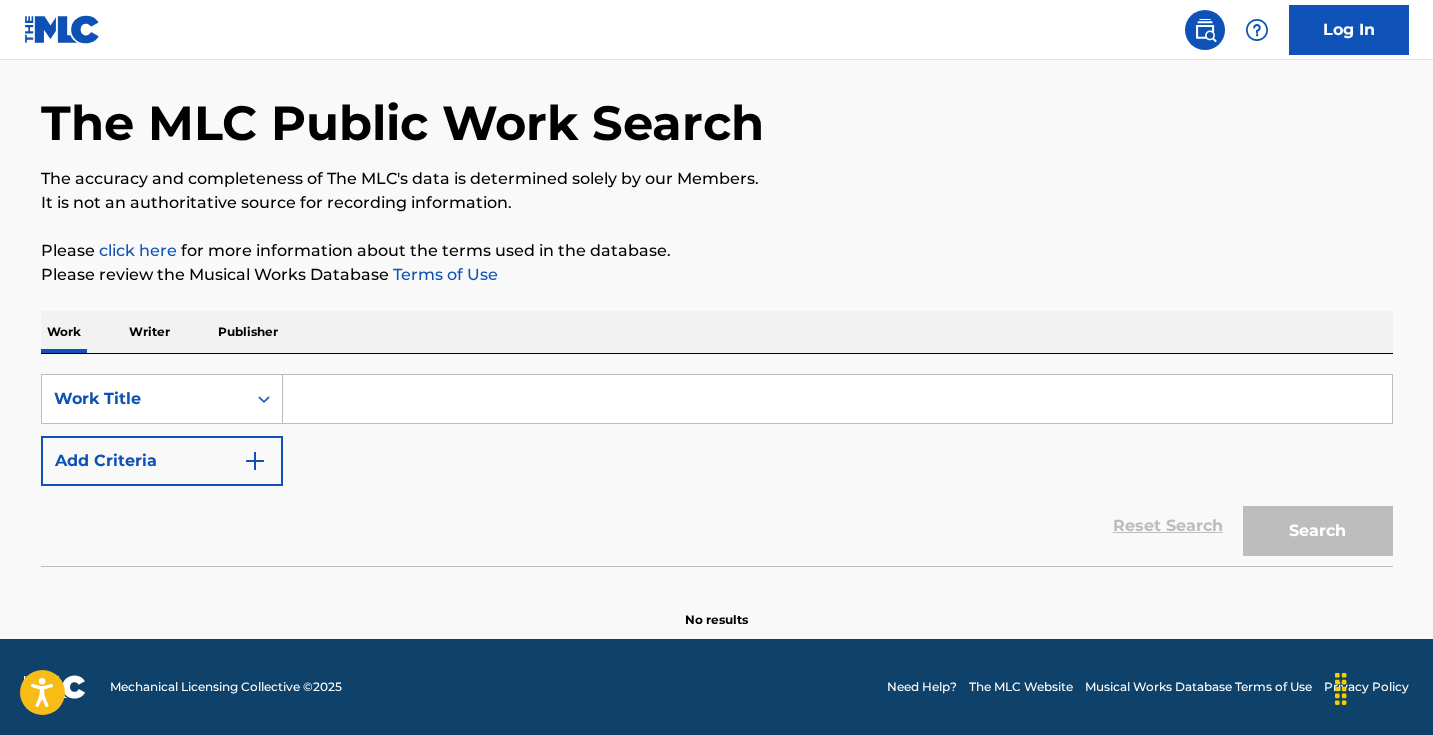 scroll, scrollTop: 0, scrollLeft: 0, axis: both 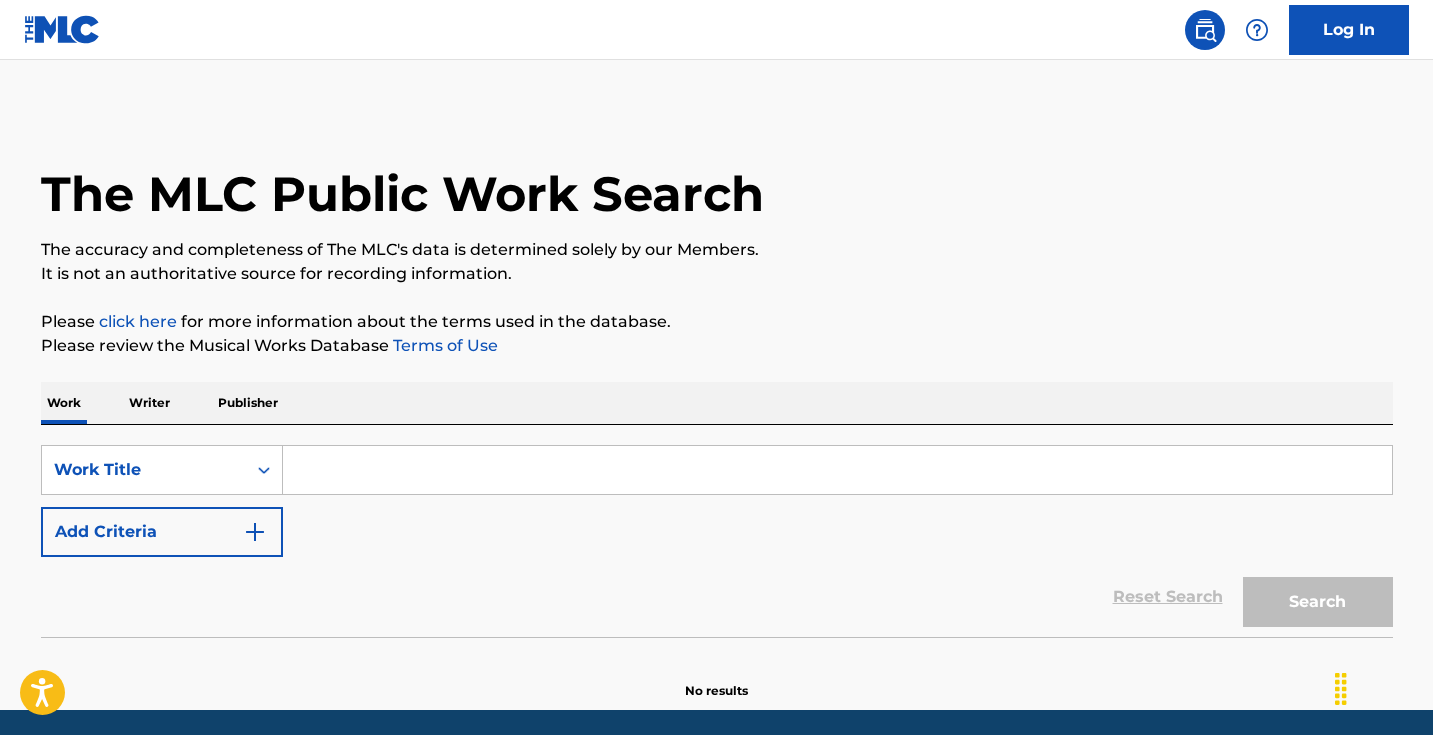 click on "Add Criteria" at bounding box center [162, 532] 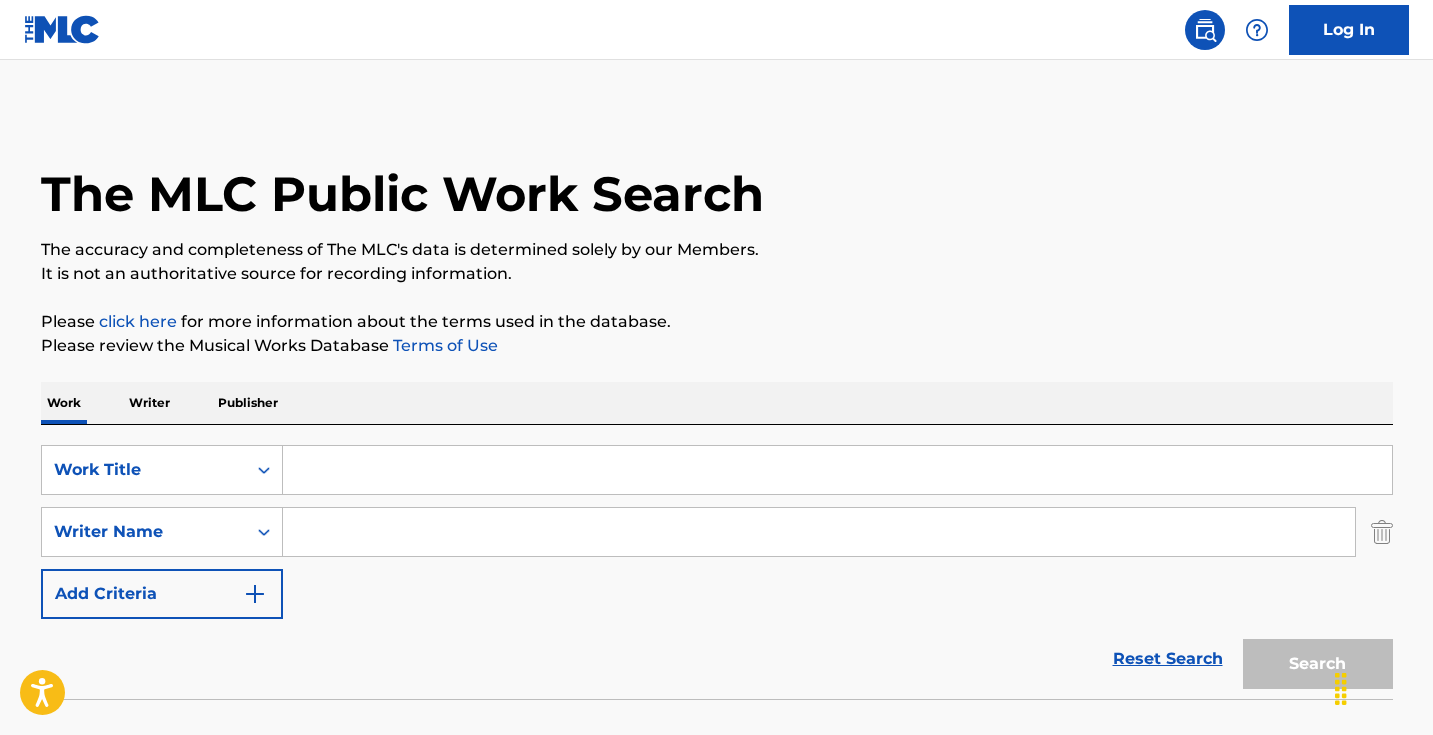 click on "Writer" at bounding box center (149, 403) 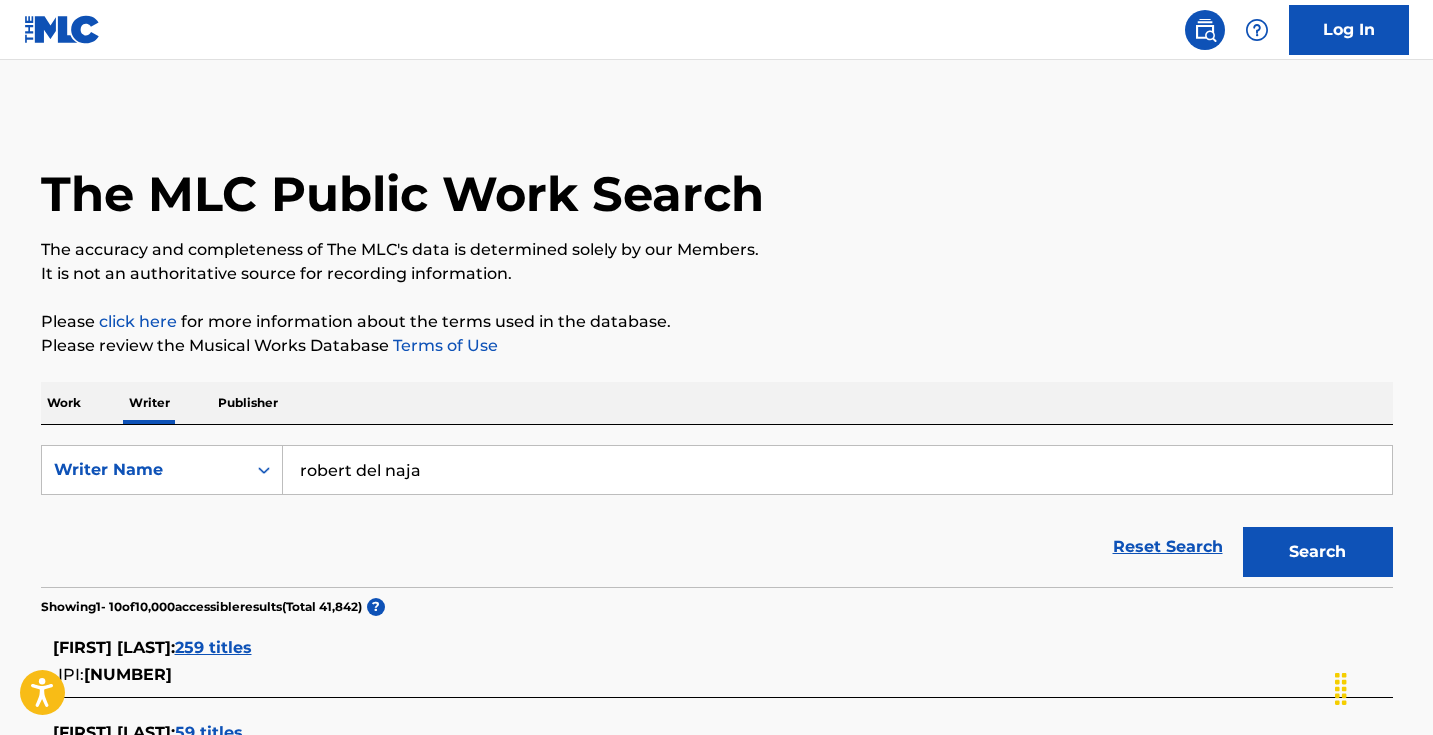 click on "robert del naja" at bounding box center [837, 470] 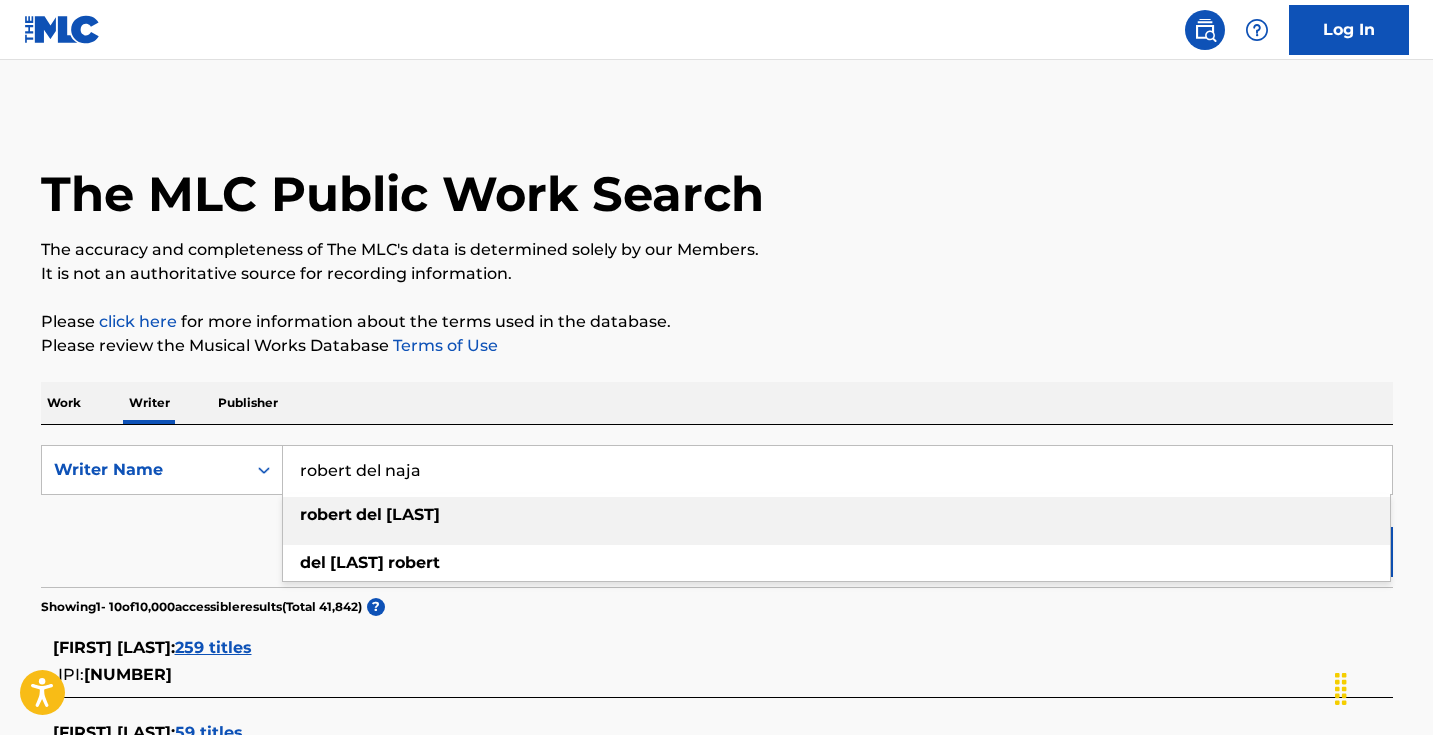 click on "robert del naja" at bounding box center (837, 470) 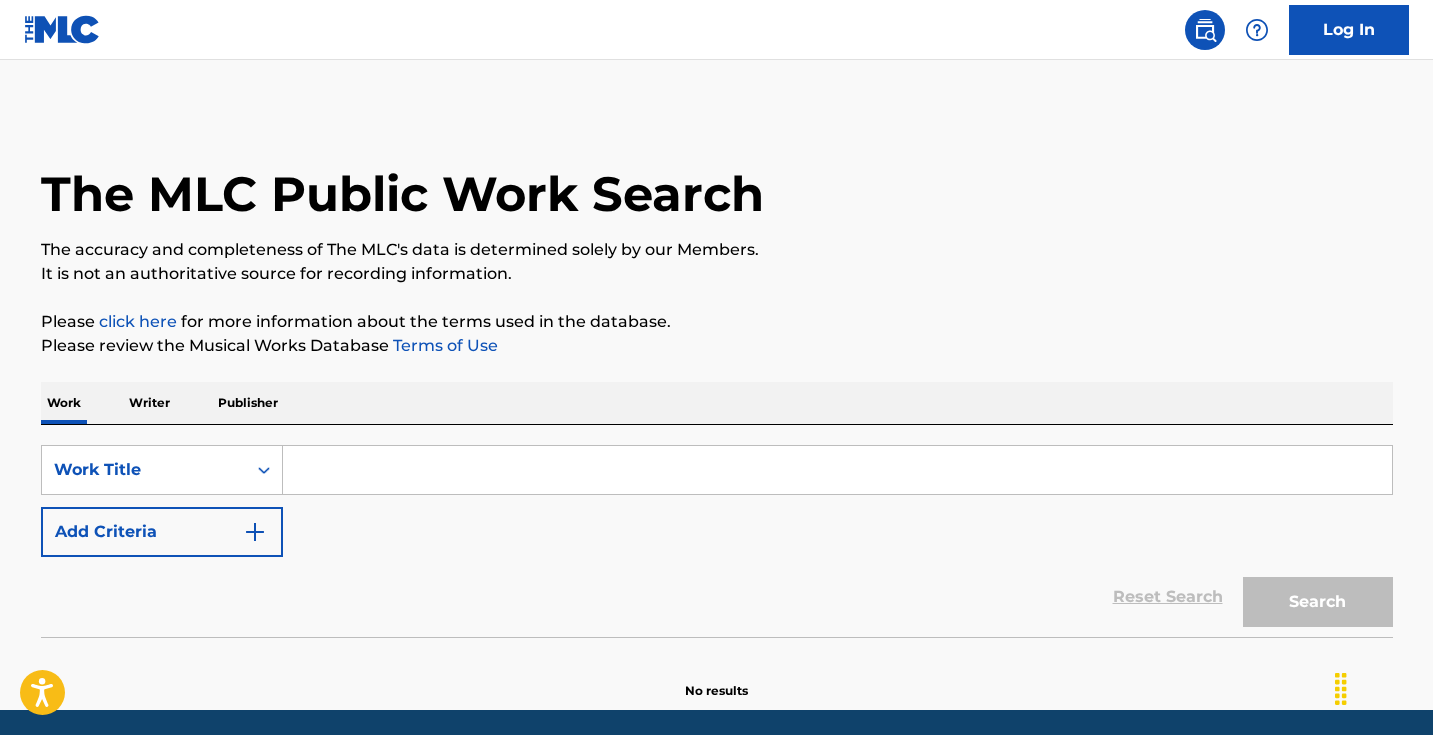 click on "Reset Search Search" at bounding box center (717, 597) 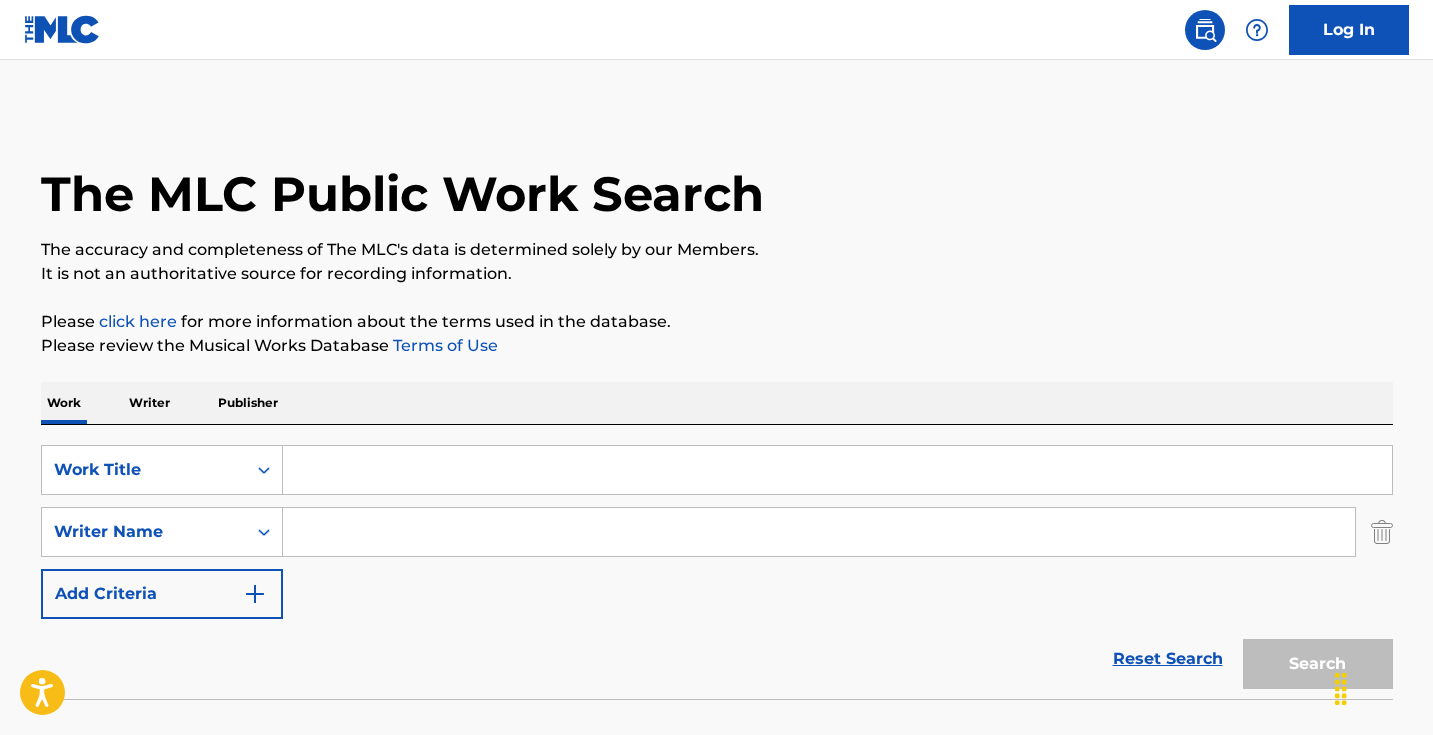 click at bounding box center [819, 532] 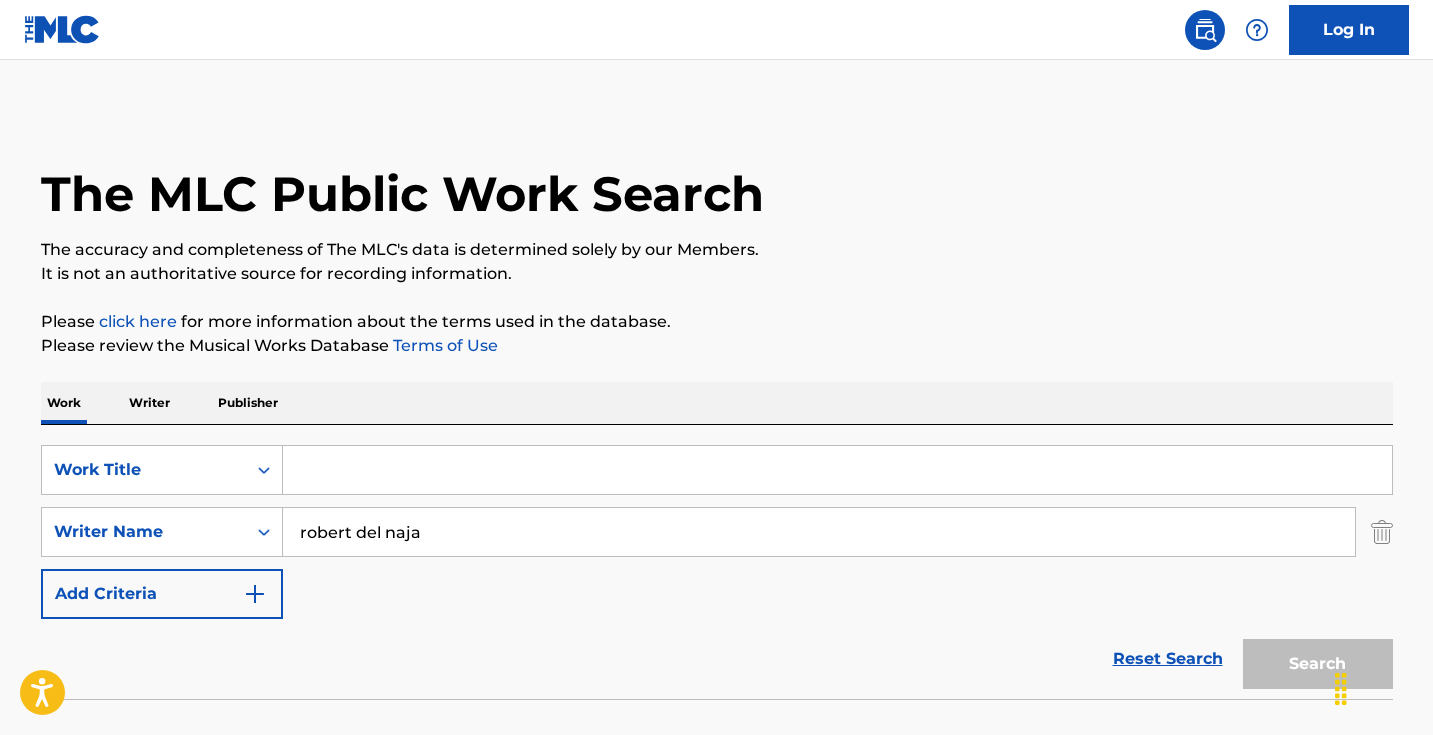 type on "robert del naja" 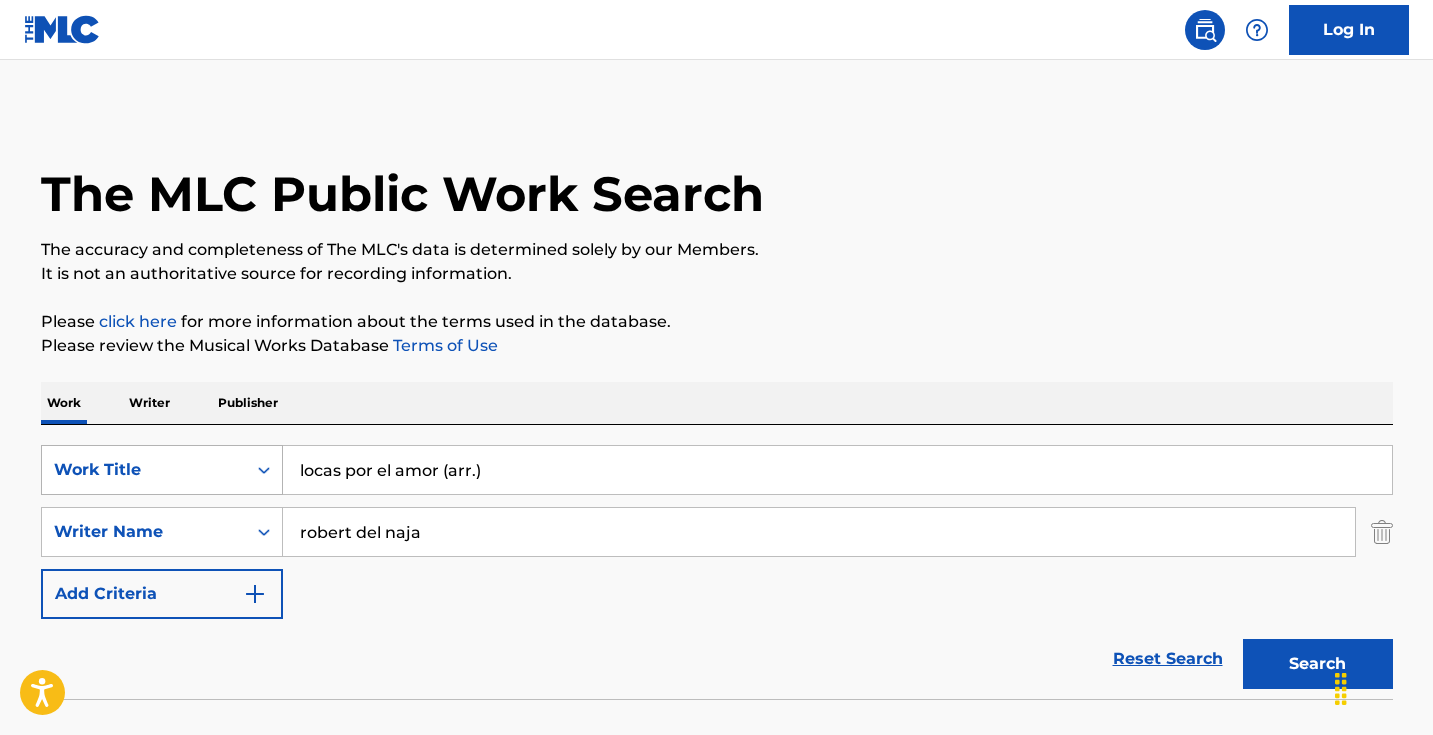 drag, startPoint x: 526, startPoint y: 460, endPoint x: 264, endPoint y: 457, distance: 262.01718 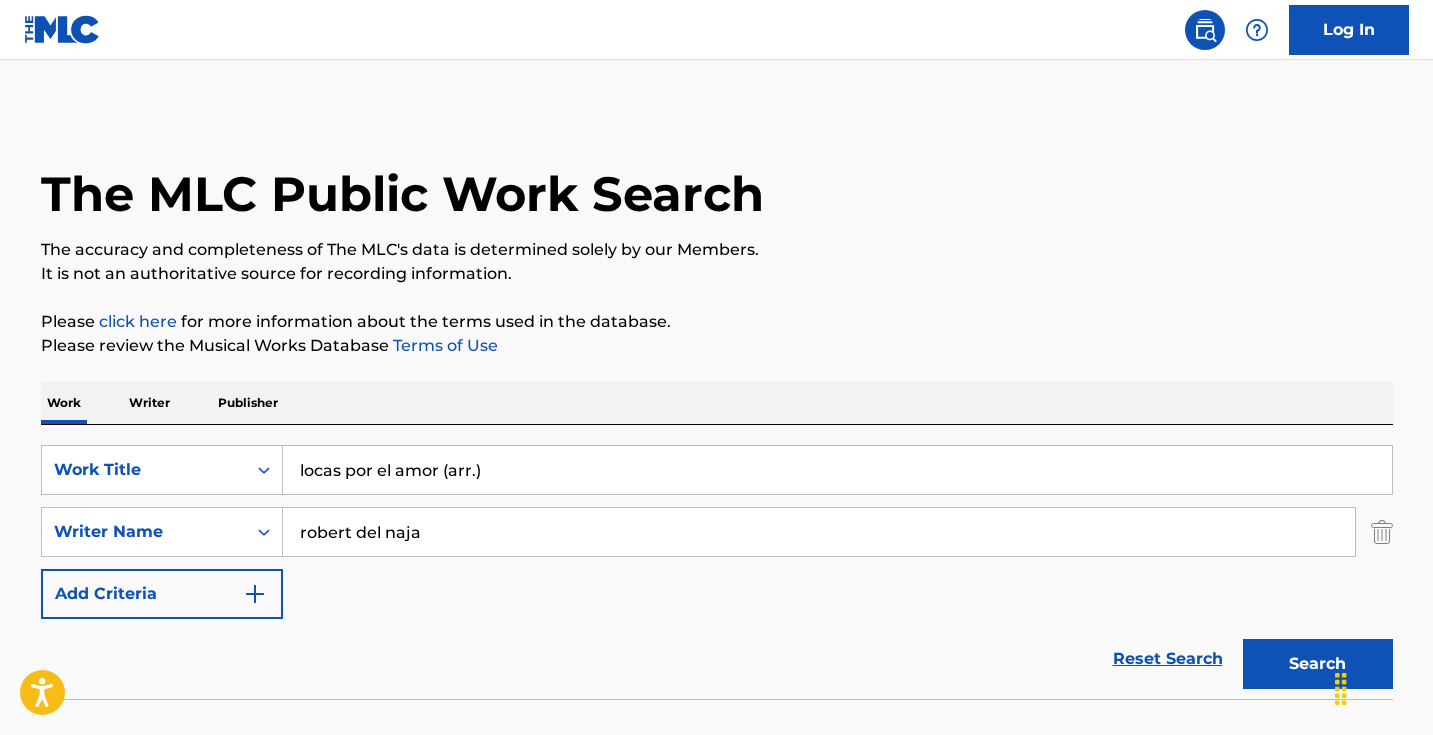 drag, startPoint x: 502, startPoint y: 486, endPoint x: 316, endPoint y: 467, distance: 186.96791 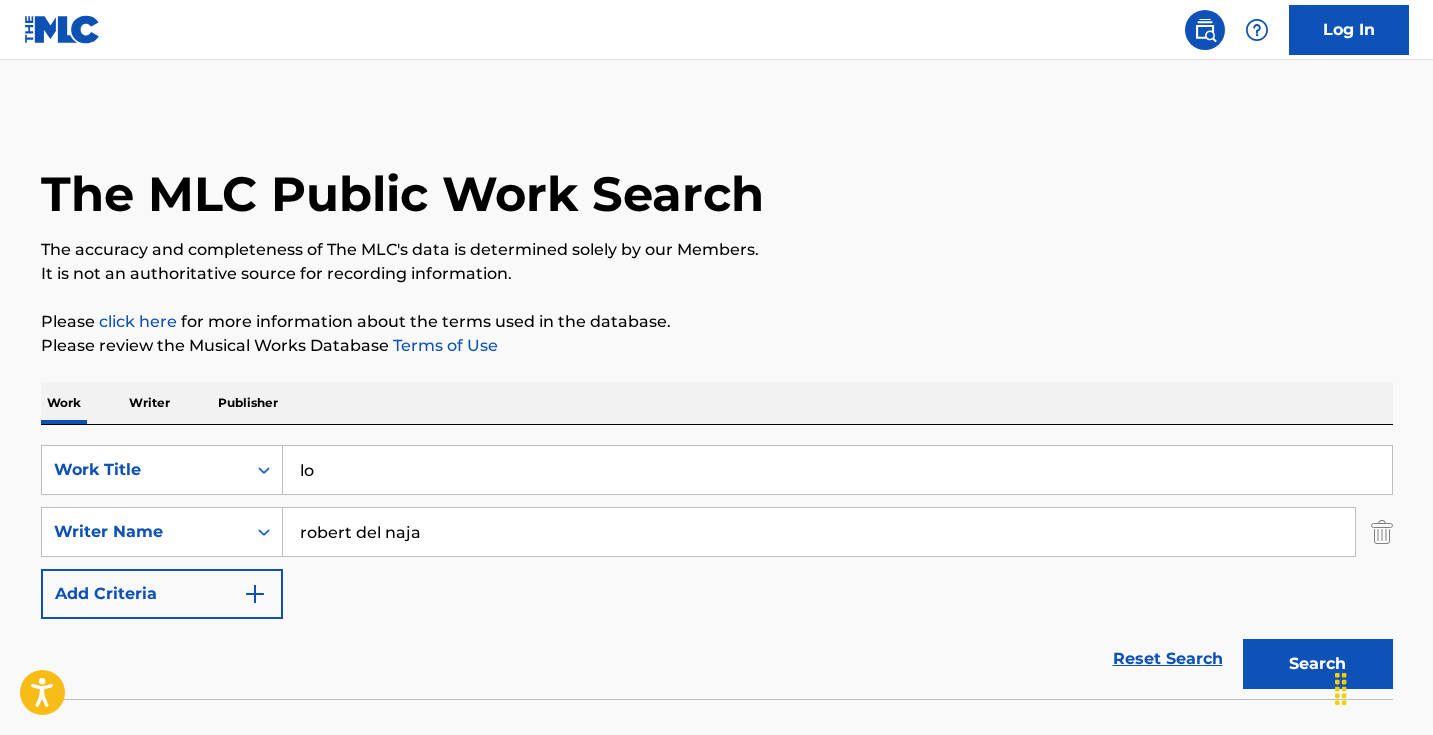 type on "l" 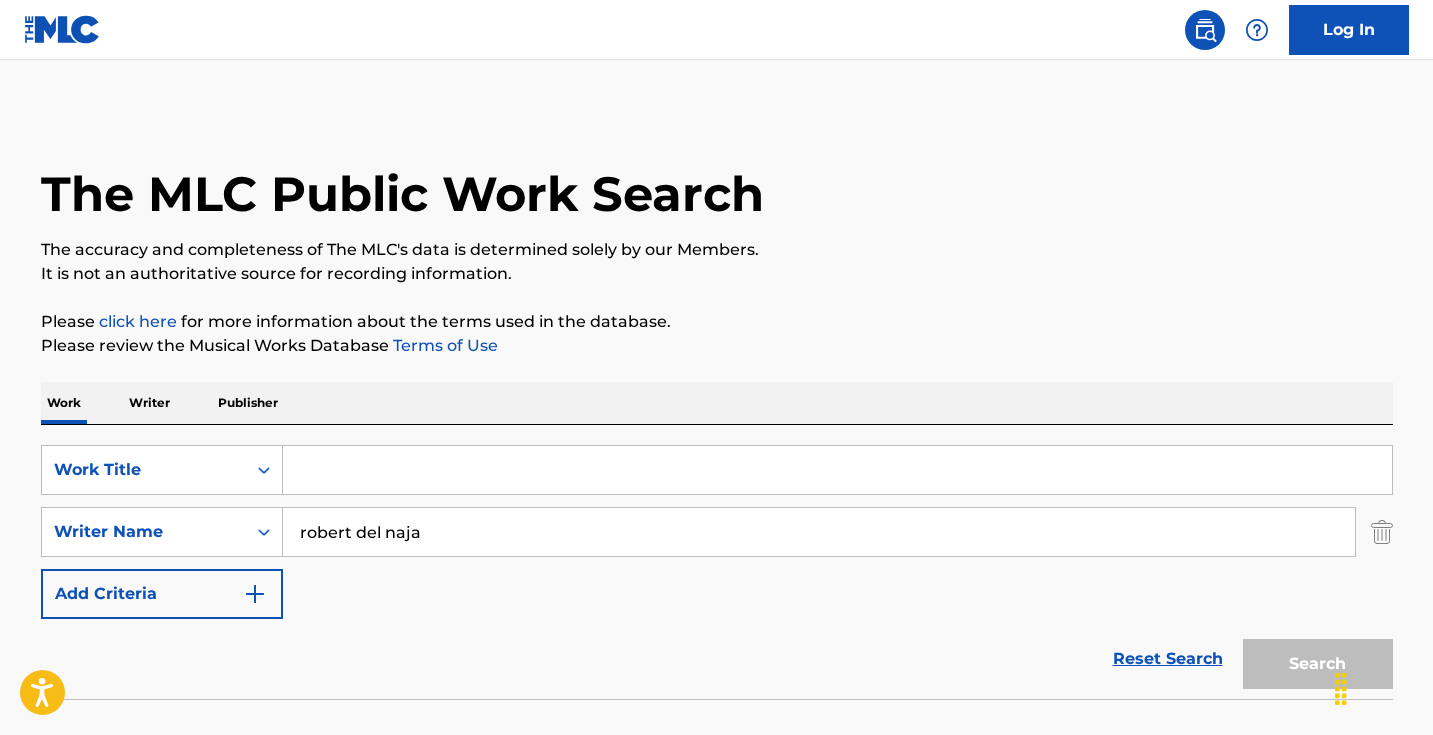 paste on "El Puerto" 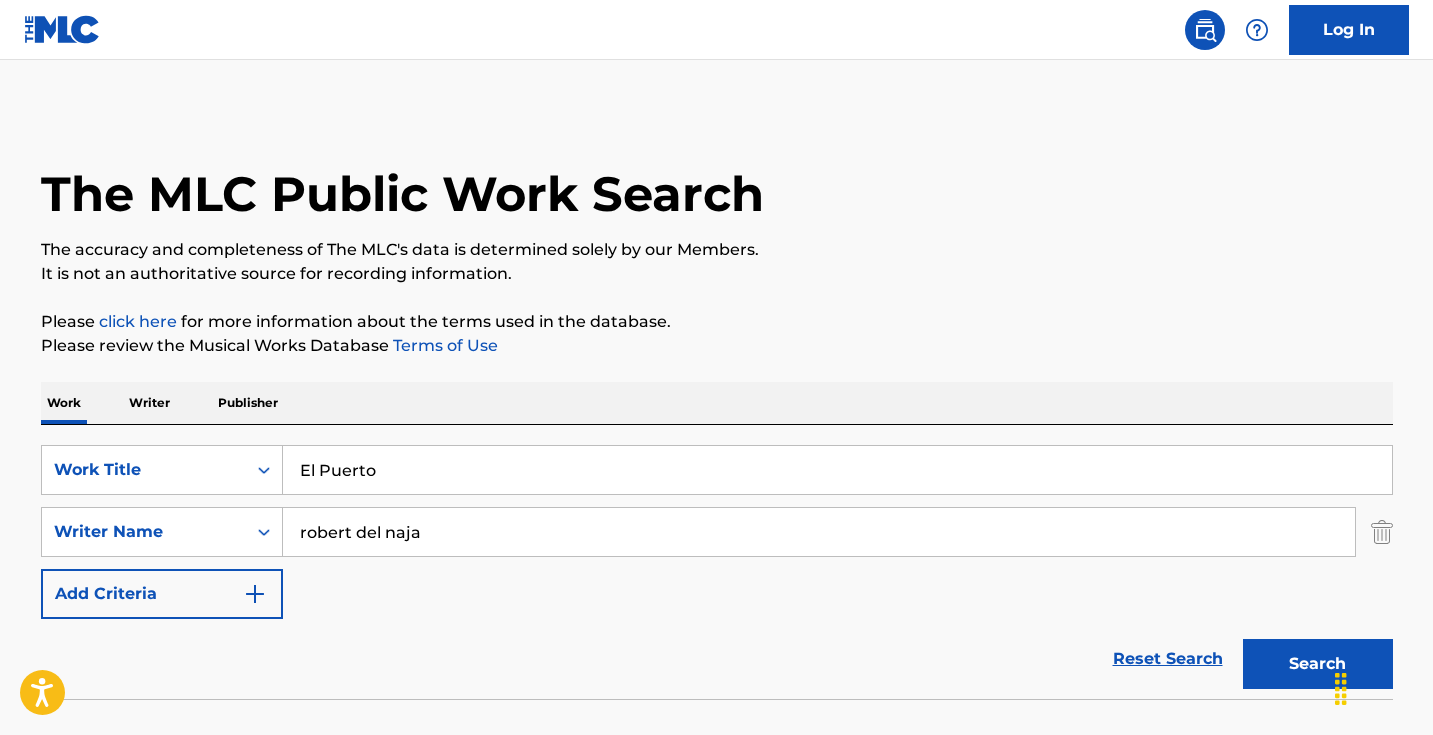click on "Work Writer Publisher" at bounding box center [717, 403] 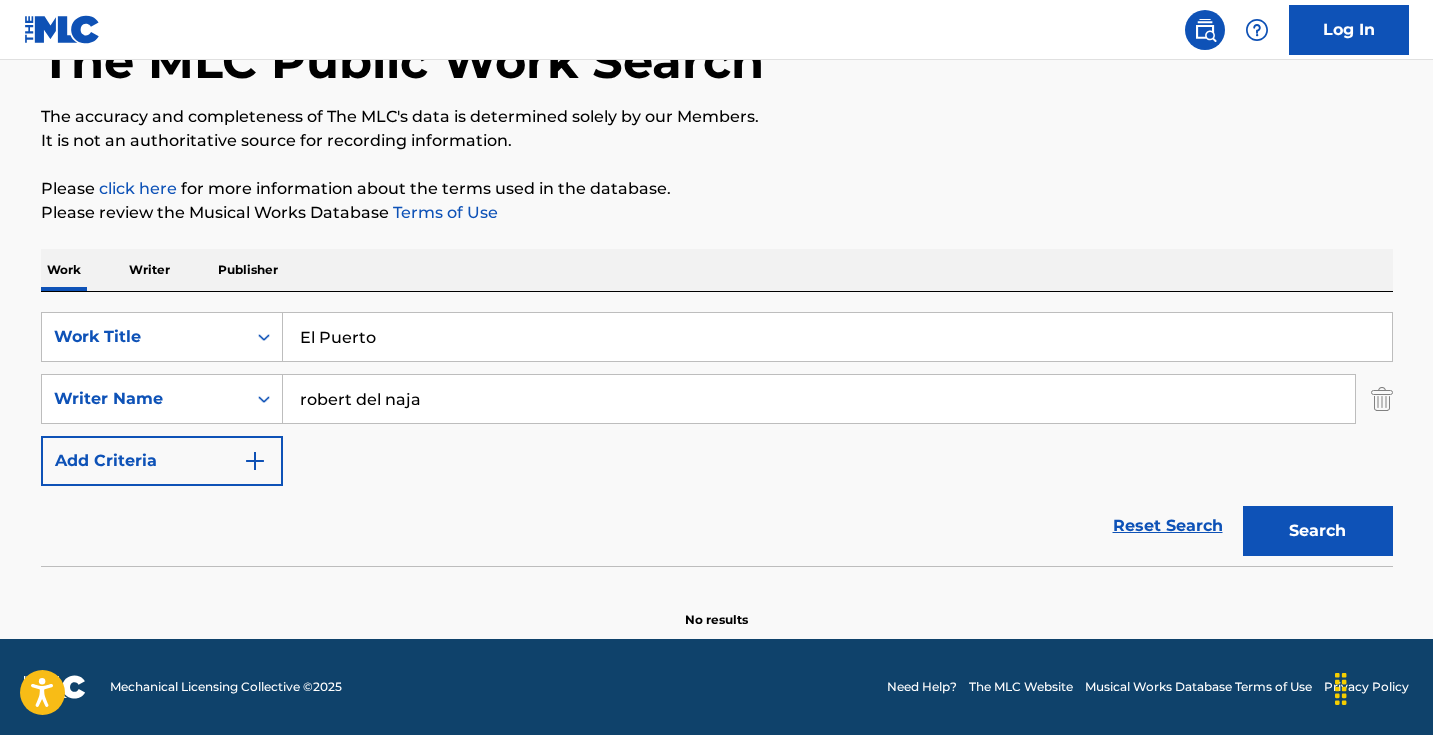 scroll, scrollTop: 133, scrollLeft: 0, axis: vertical 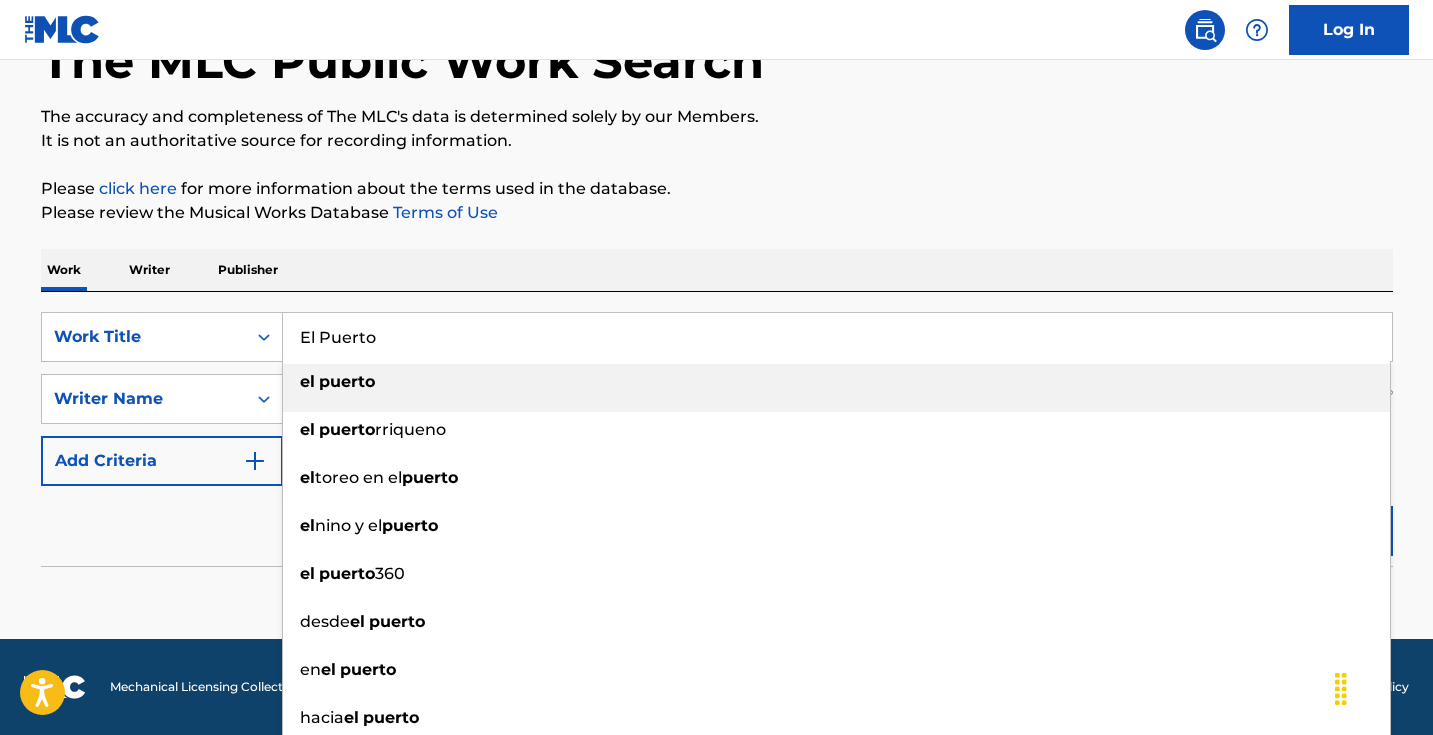 click on "El Puerto" at bounding box center (837, 337) 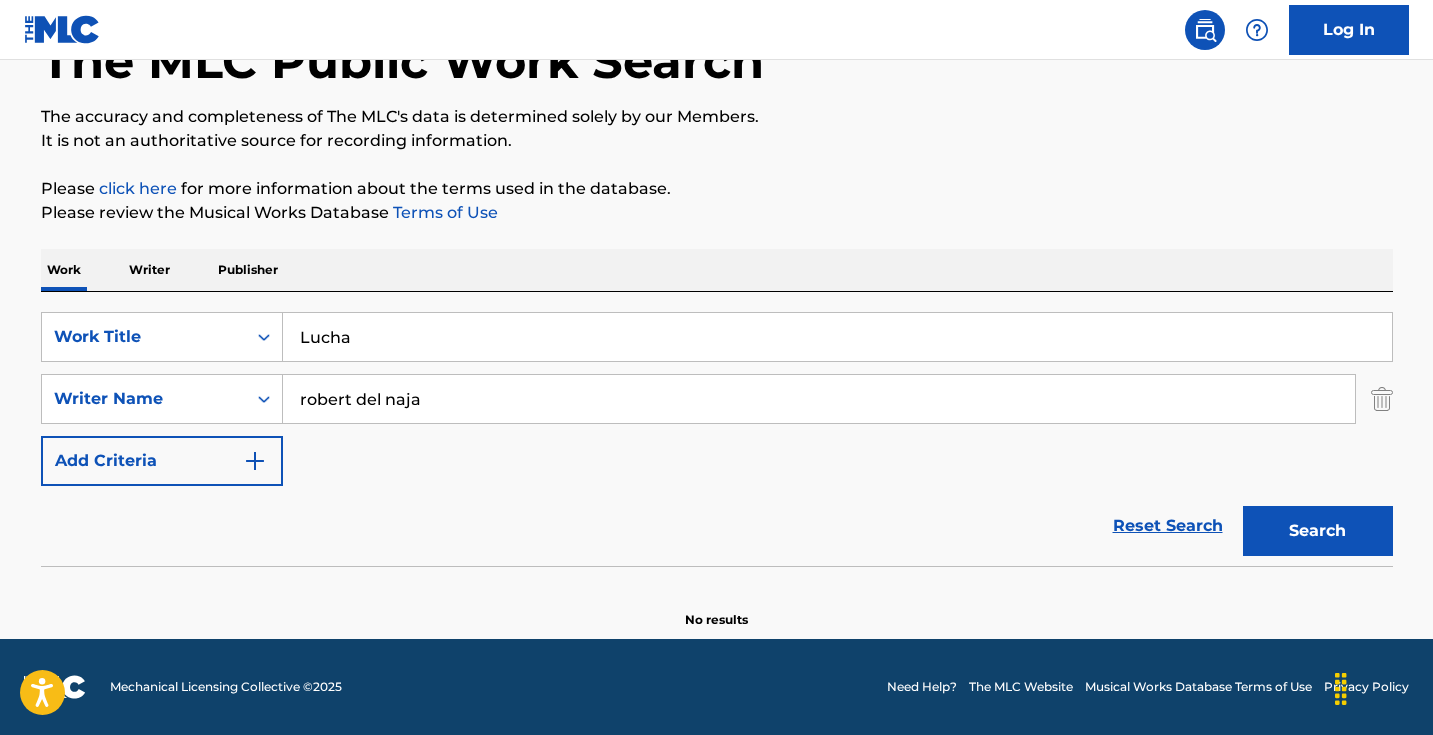 click on "Work Writer Publisher" at bounding box center [717, 270] 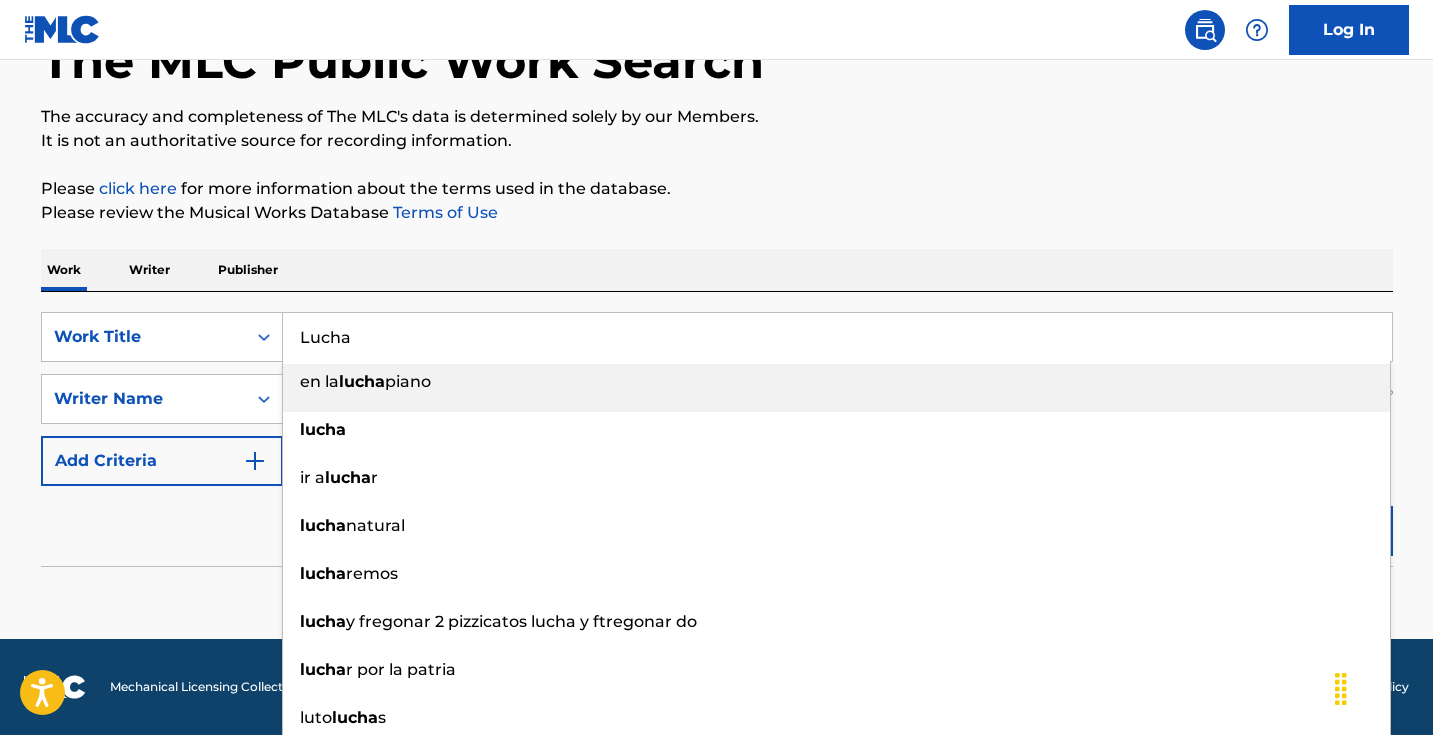 click on "Lucha" at bounding box center (837, 337) 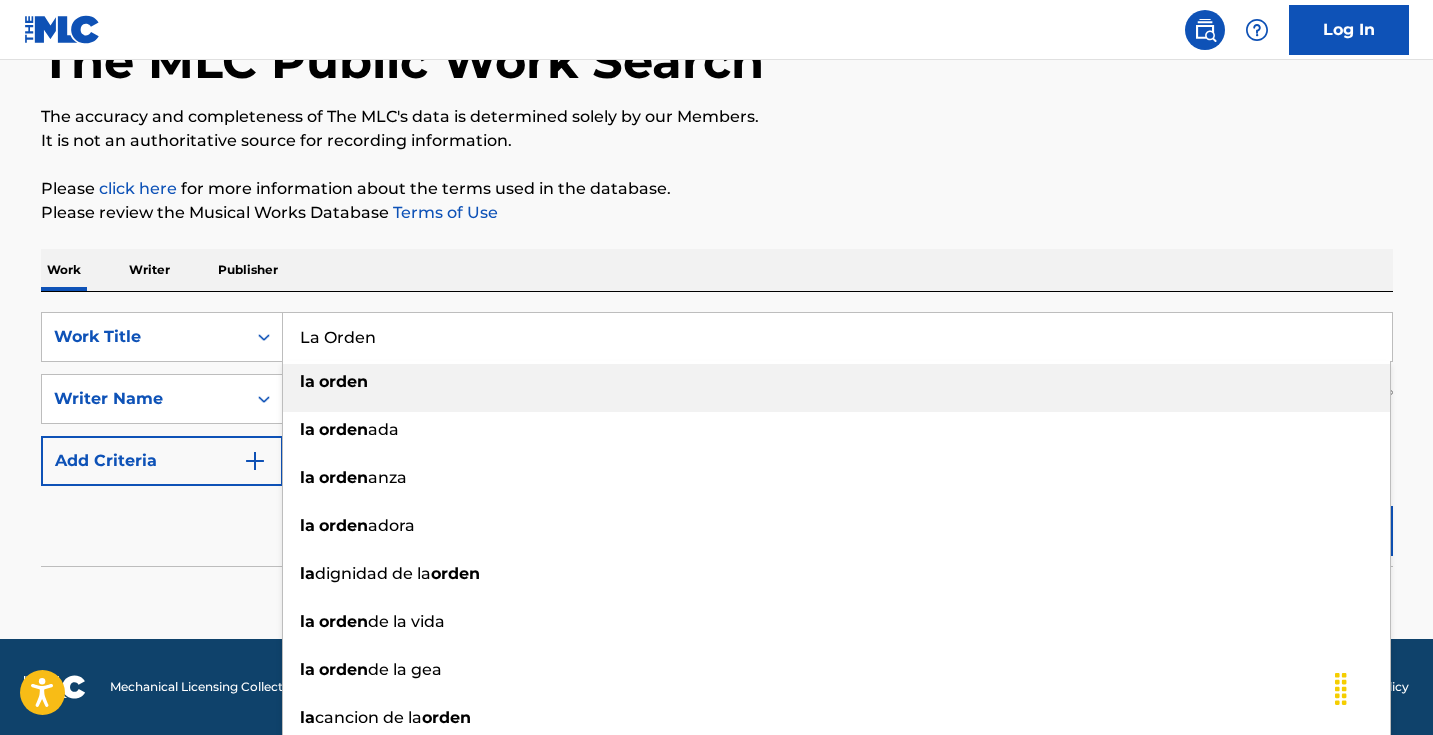 click on "Work Writer Publisher" at bounding box center [717, 270] 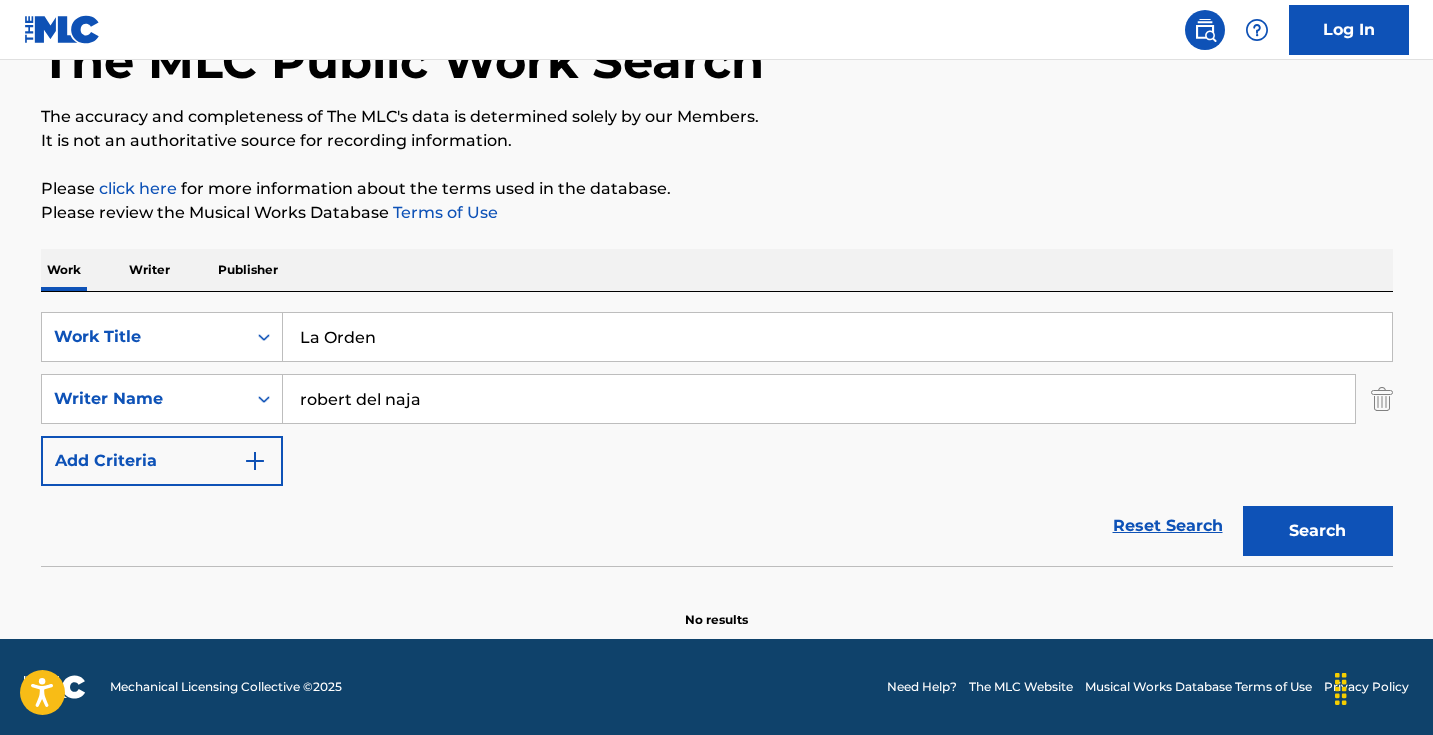 click on "Search" at bounding box center [1318, 531] 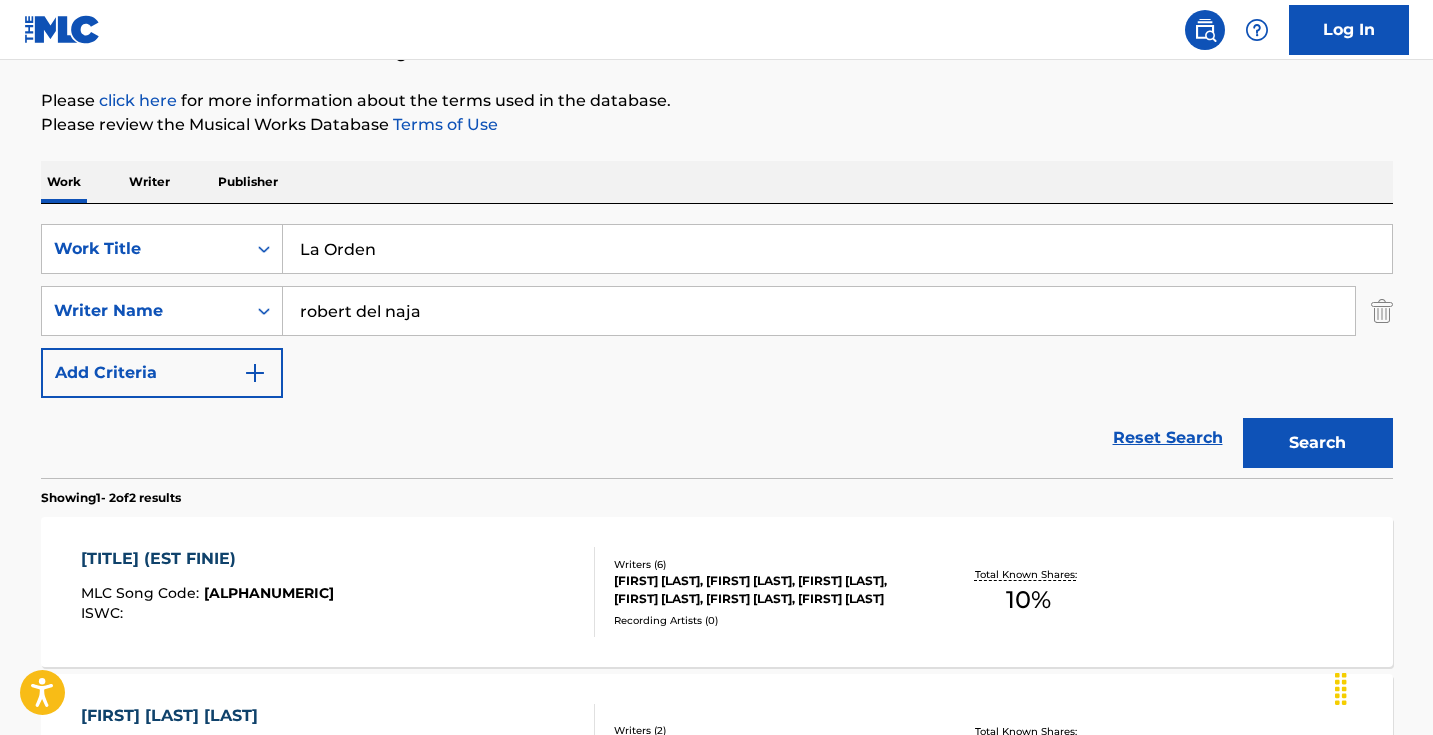 scroll, scrollTop: 317, scrollLeft: 0, axis: vertical 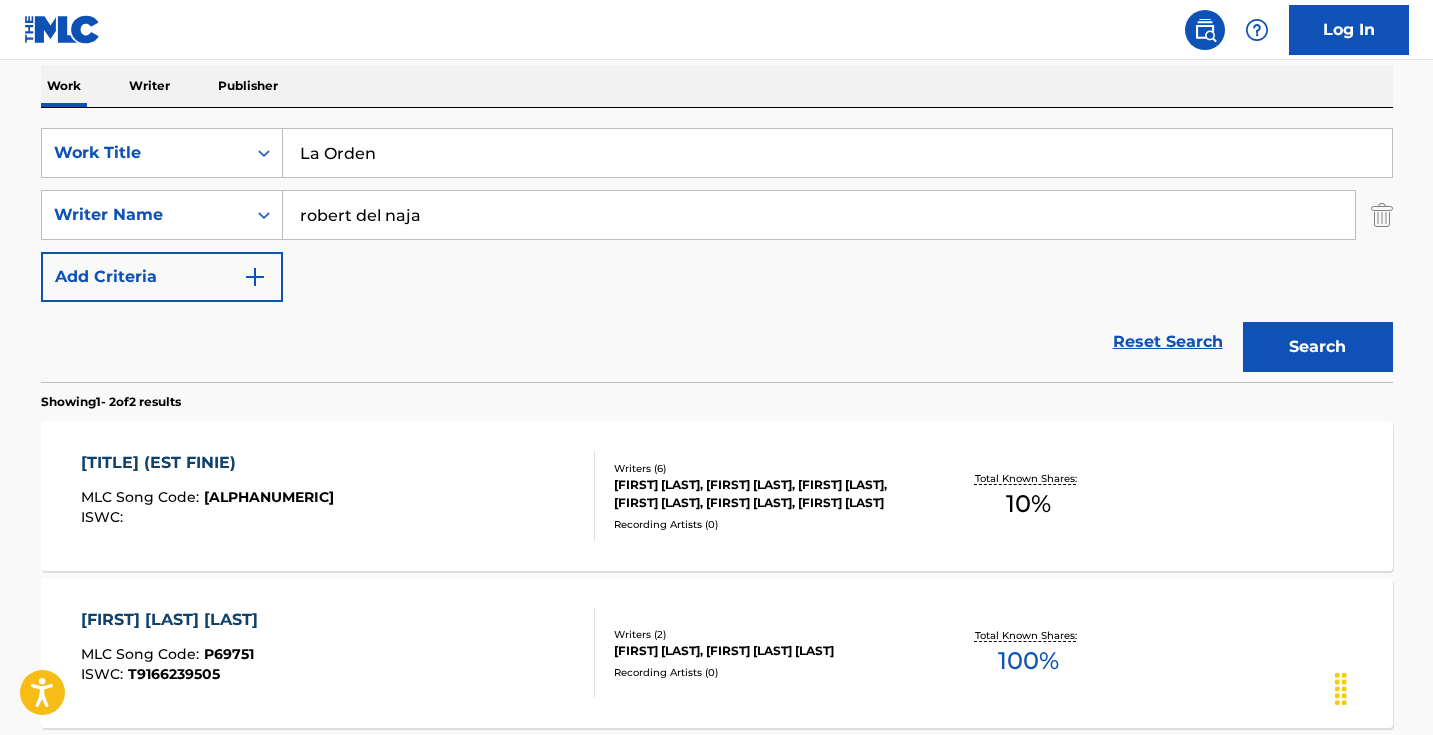 click on "La Orden" at bounding box center (837, 153) 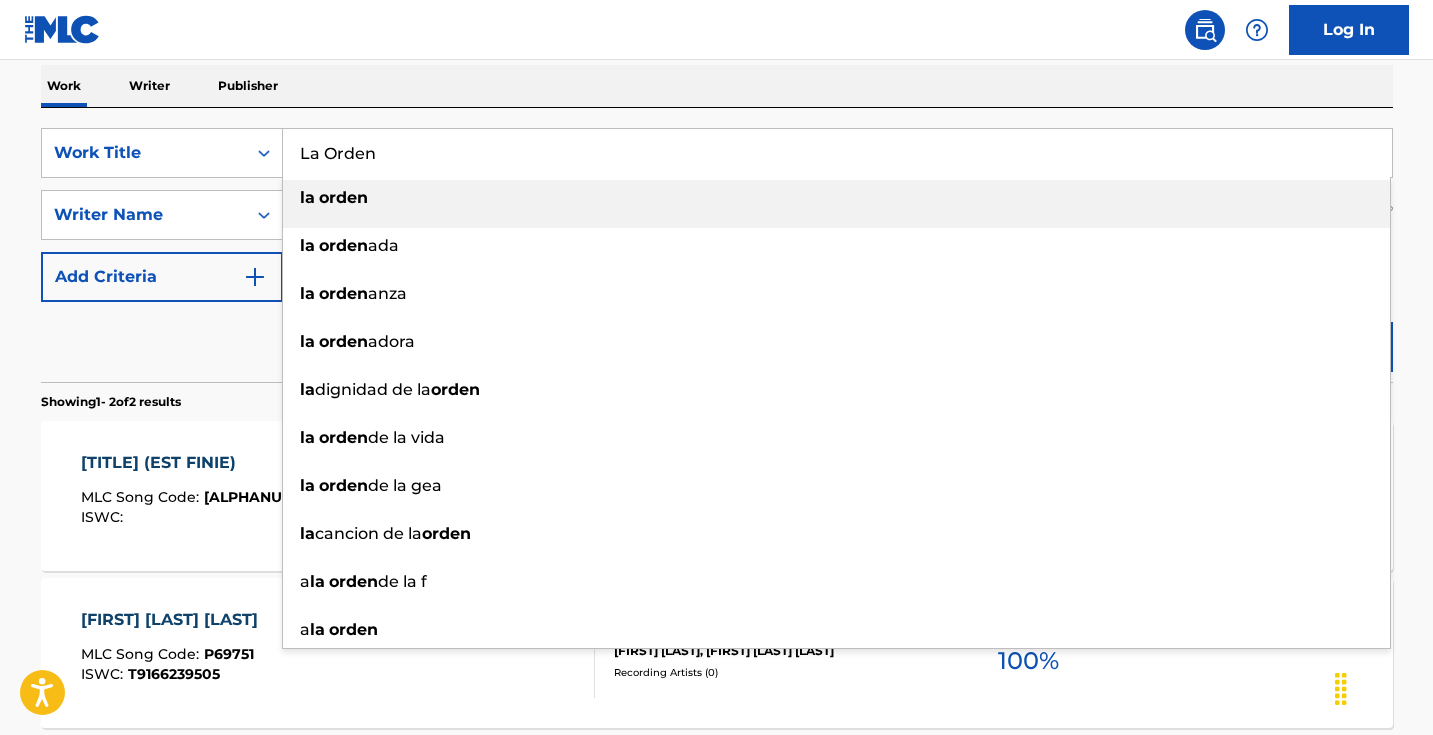 click on "La Orden" at bounding box center [837, 153] 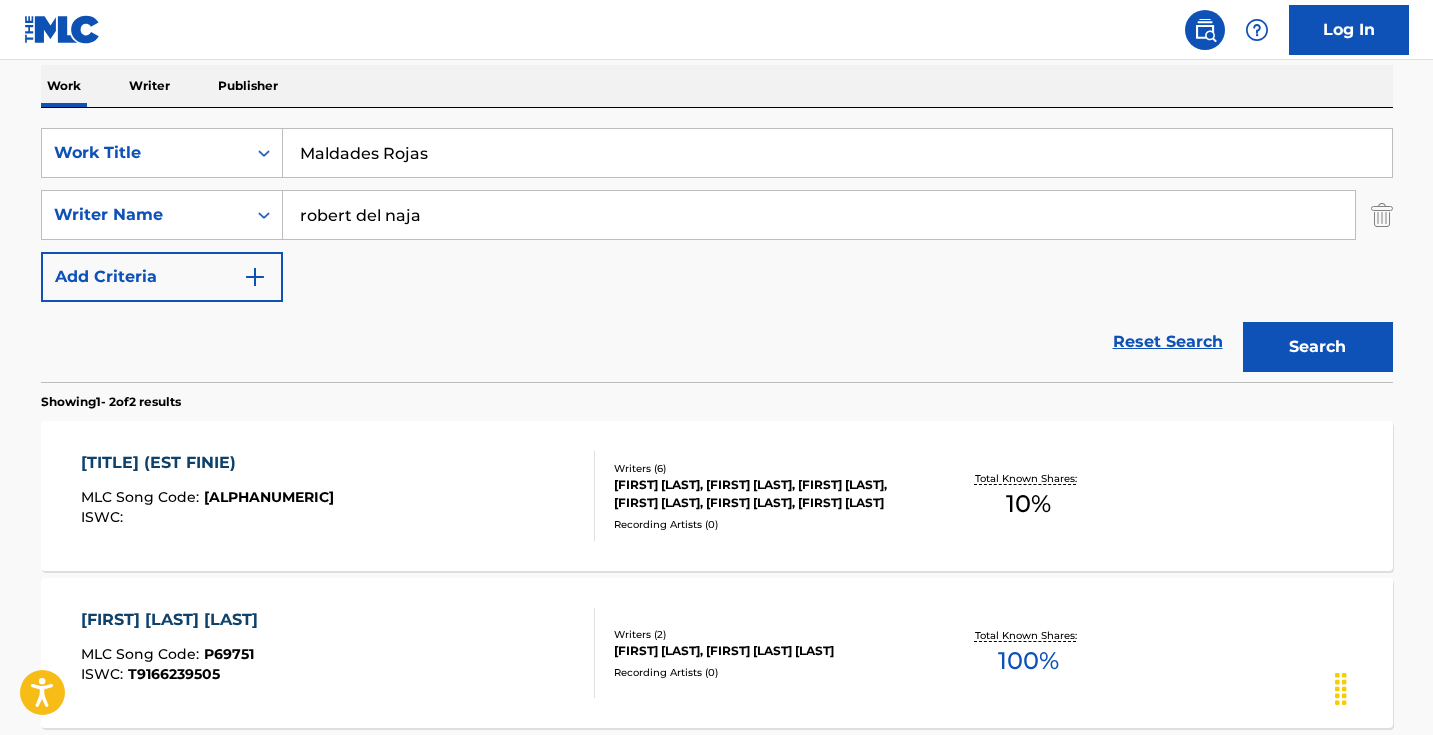 click on "SearchWithCriteriacb07e9b6-04b0-4c06-b844-64074da5de4d Work Title Maldades Rojas SearchWithCriteria2e8affe4-c48b-4877-9e82-f33c0ff131b9 Writer Name robert del naja Add Criteria Reset Search Search" at bounding box center [717, 245] 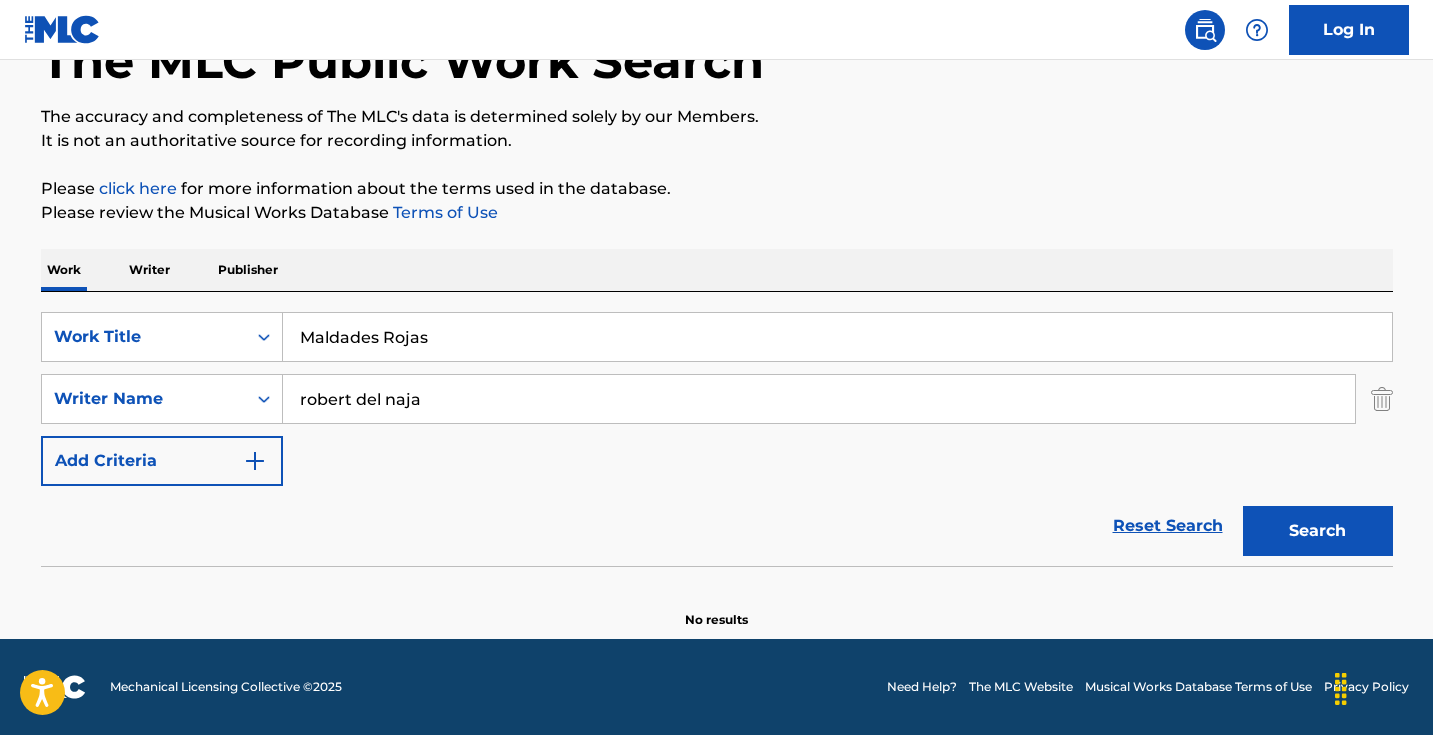 click on "Maldades Rojas" at bounding box center (837, 337) 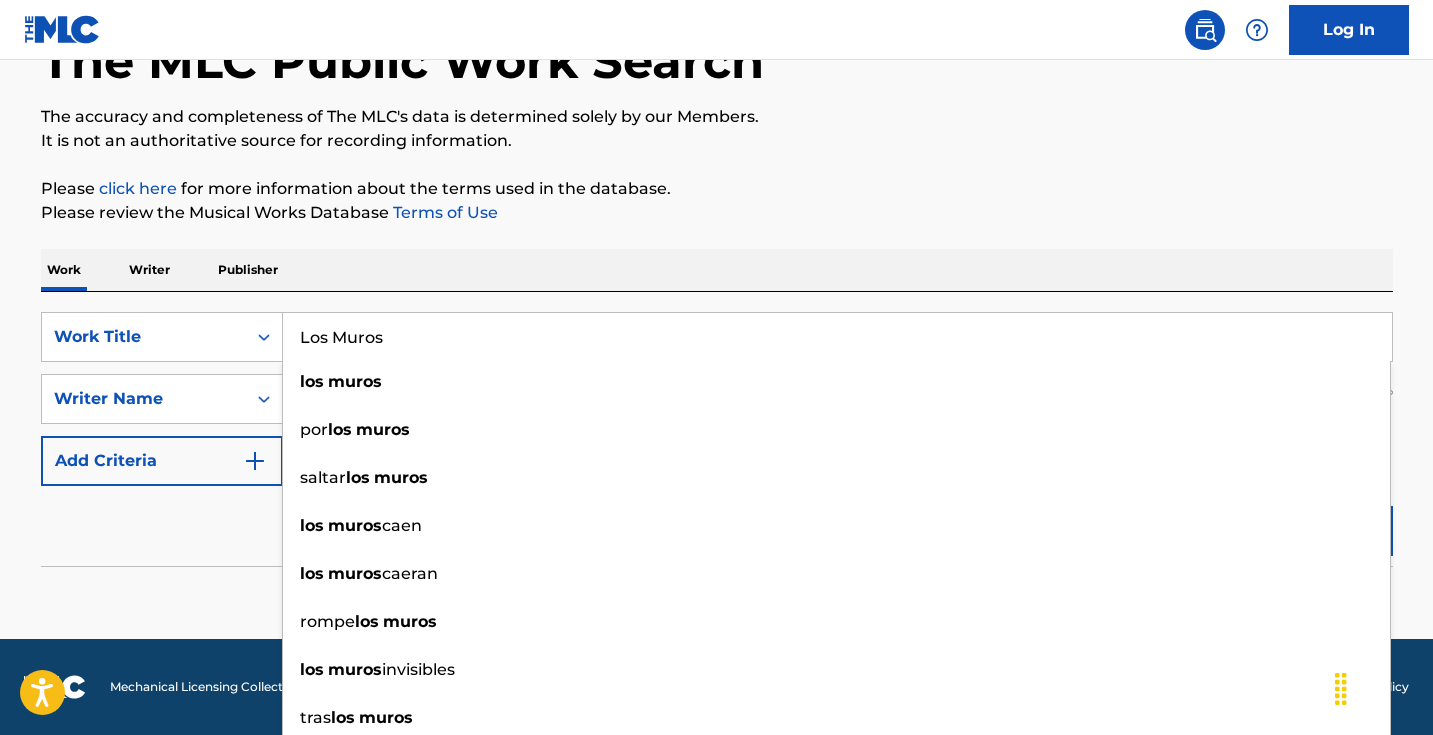 click on "SearchWithCriteriacb07e9b6-04b0-4c06-b844-64074da5de4d Work Title Los Muros los   muros por  los   muros saltar  los   muros los   muros  caen los   muros  caeran rompe  los   muros los   muros  invisibles tras  los   muros abajo  los   muros sobre  los   muros SearchWithCriteria2e8affe4-c48b-4877-9e82-f33c0ff131b9 Writer Name robert del naja Add Criteria Reset Search Search" at bounding box center (717, 429) 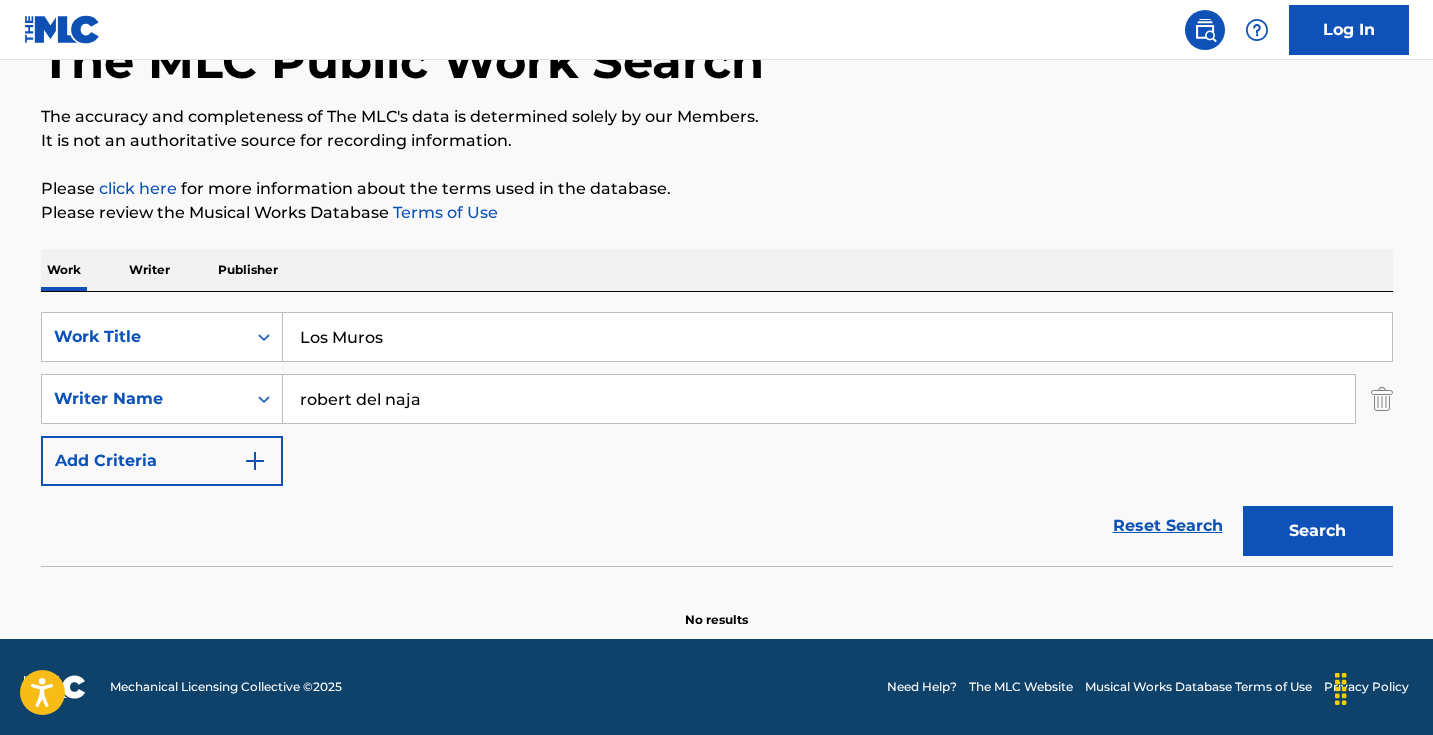 click on "Search" at bounding box center (1318, 531) 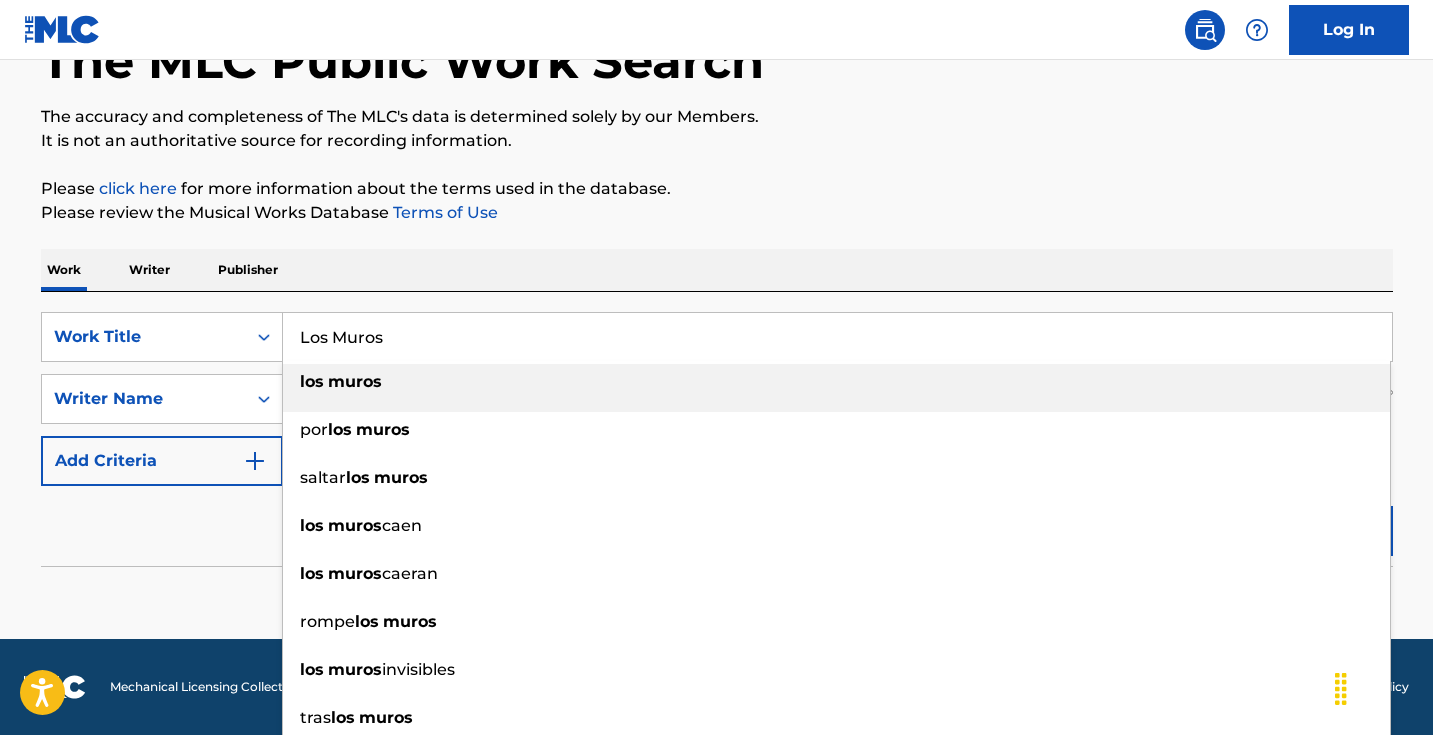 click on "Los Muros" at bounding box center (837, 337) 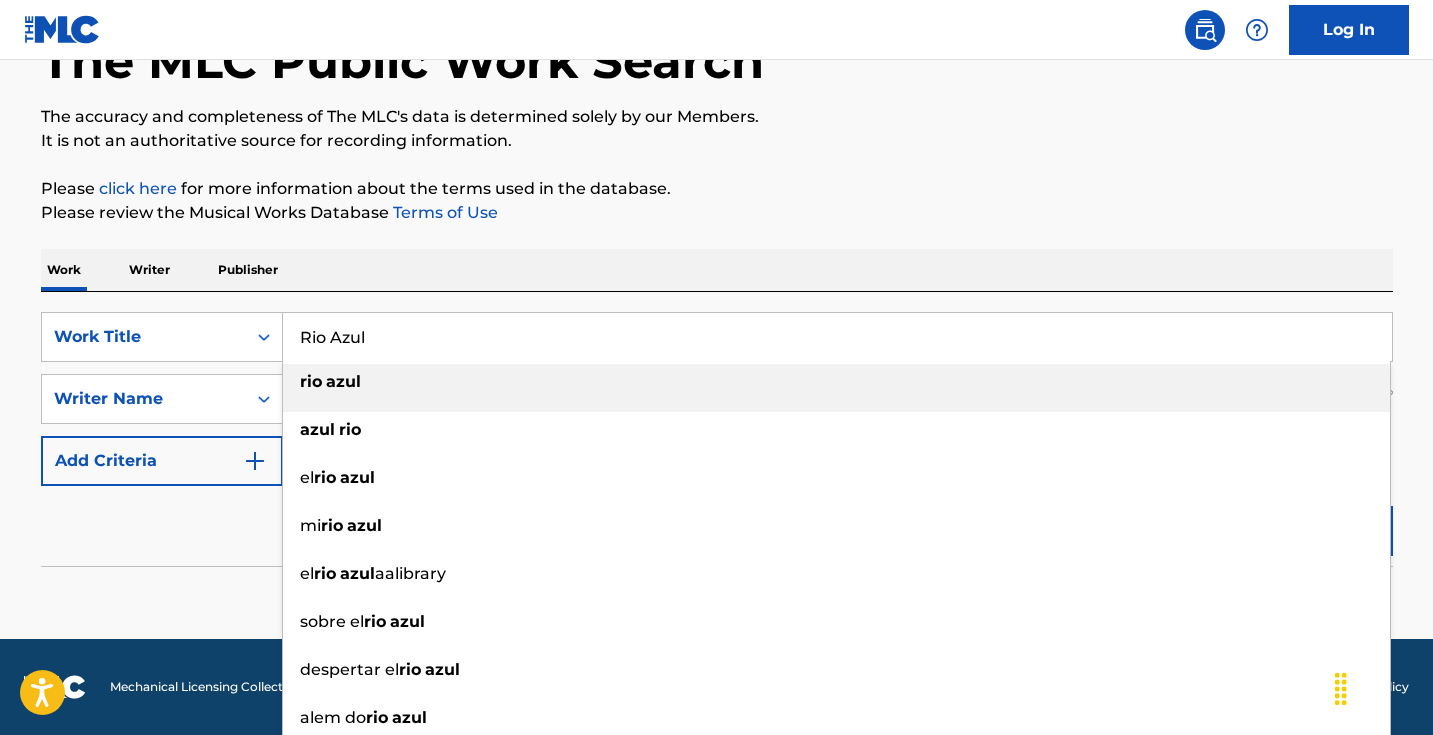 click on "Work Writer Publisher" at bounding box center [717, 270] 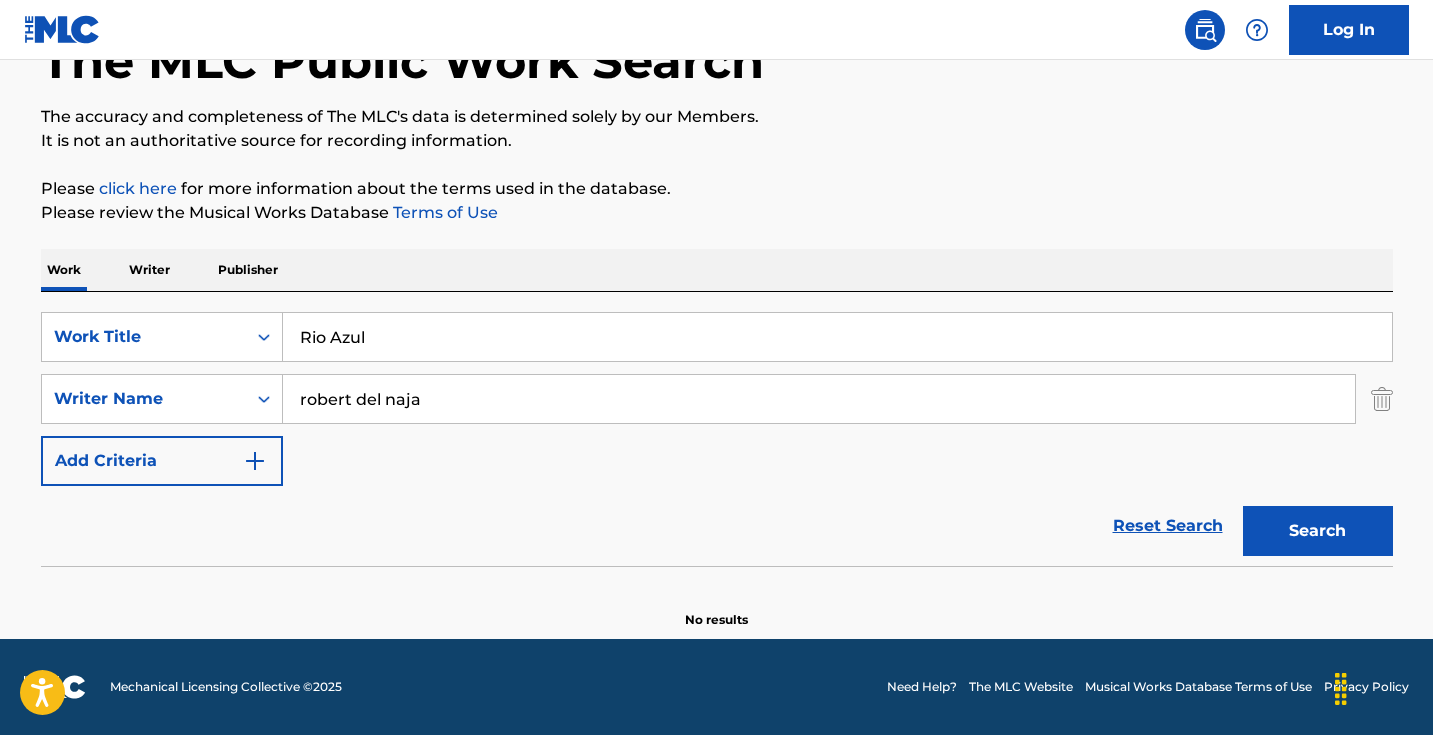 click on "Search" at bounding box center [1318, 531] 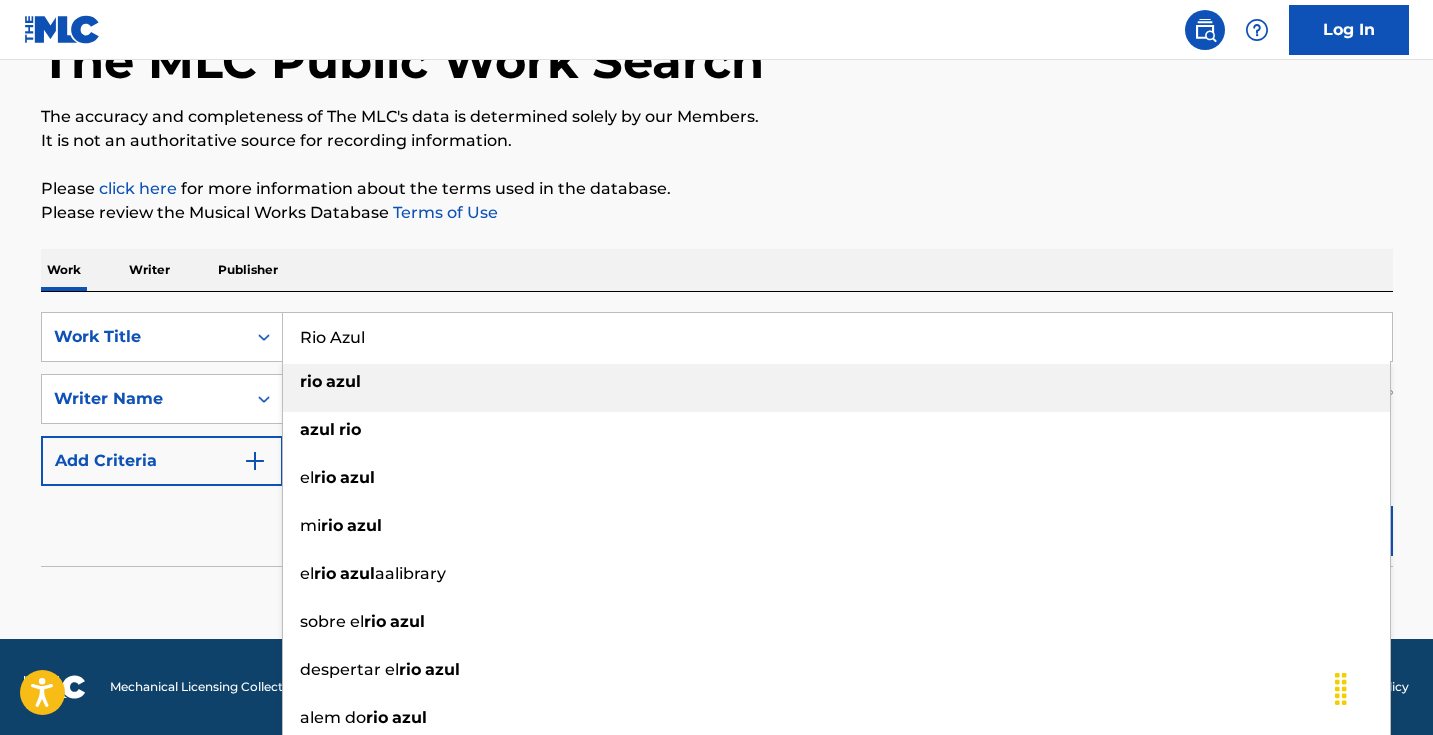 click on "Rio Azul" at bounding box center (837, 337) 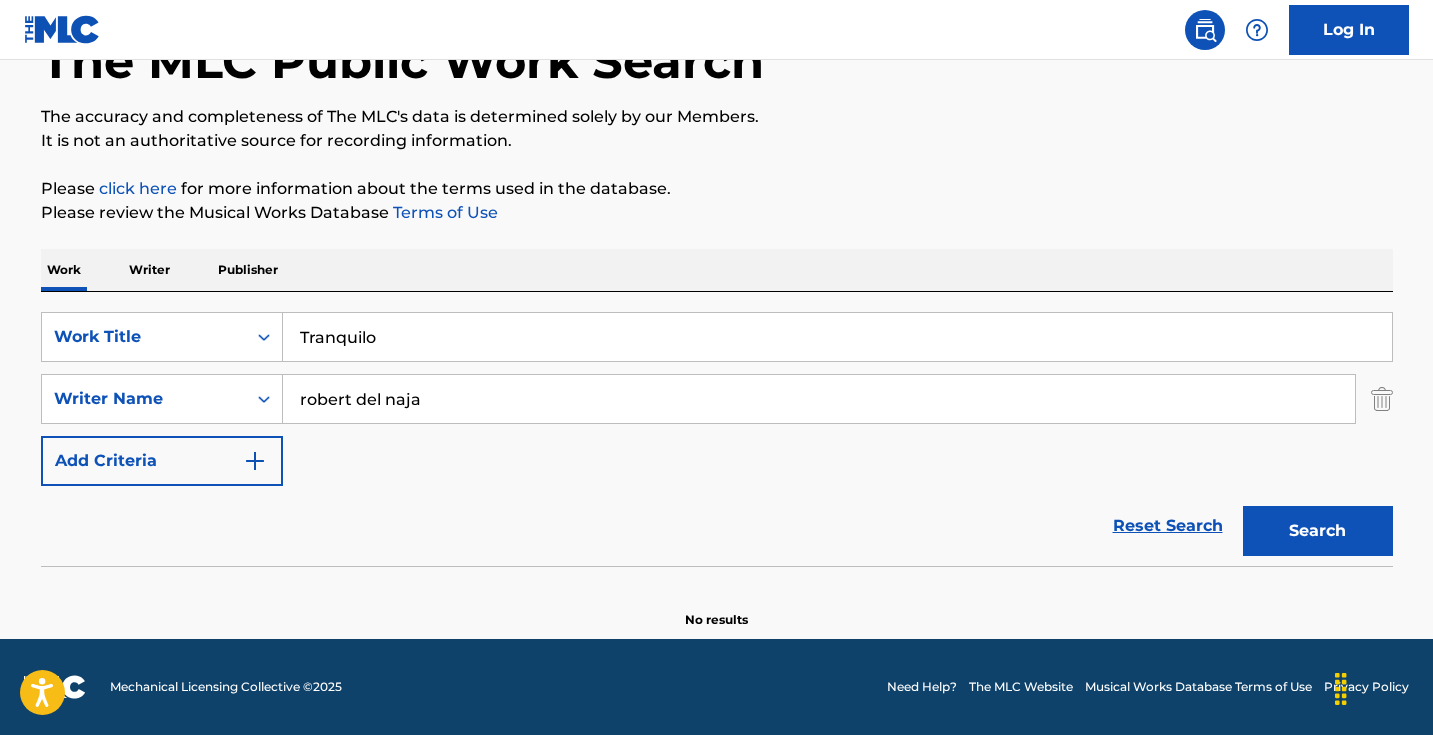 click on "Work Writer Publisher" at bounding box center [717, 270] 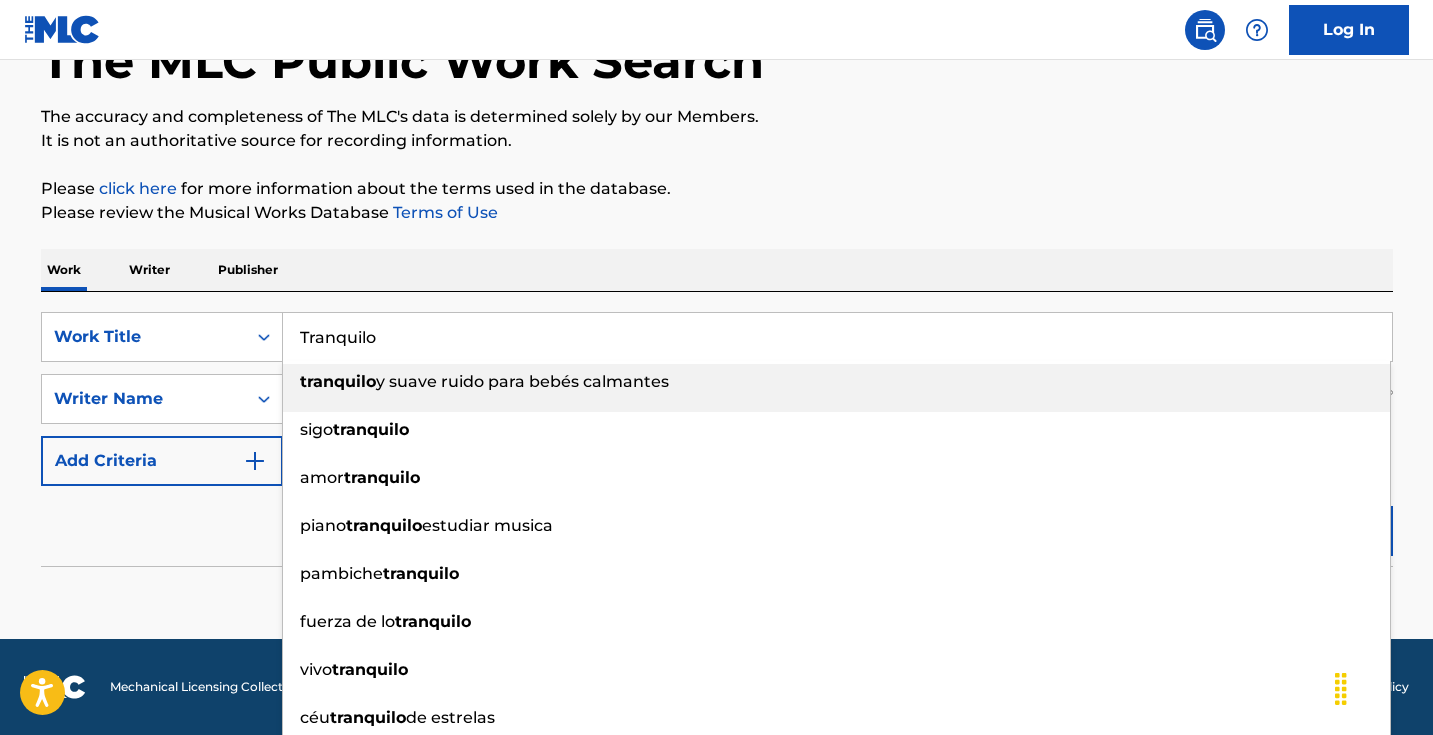 click on "Tranquilo" at bounding box center (837, 337) 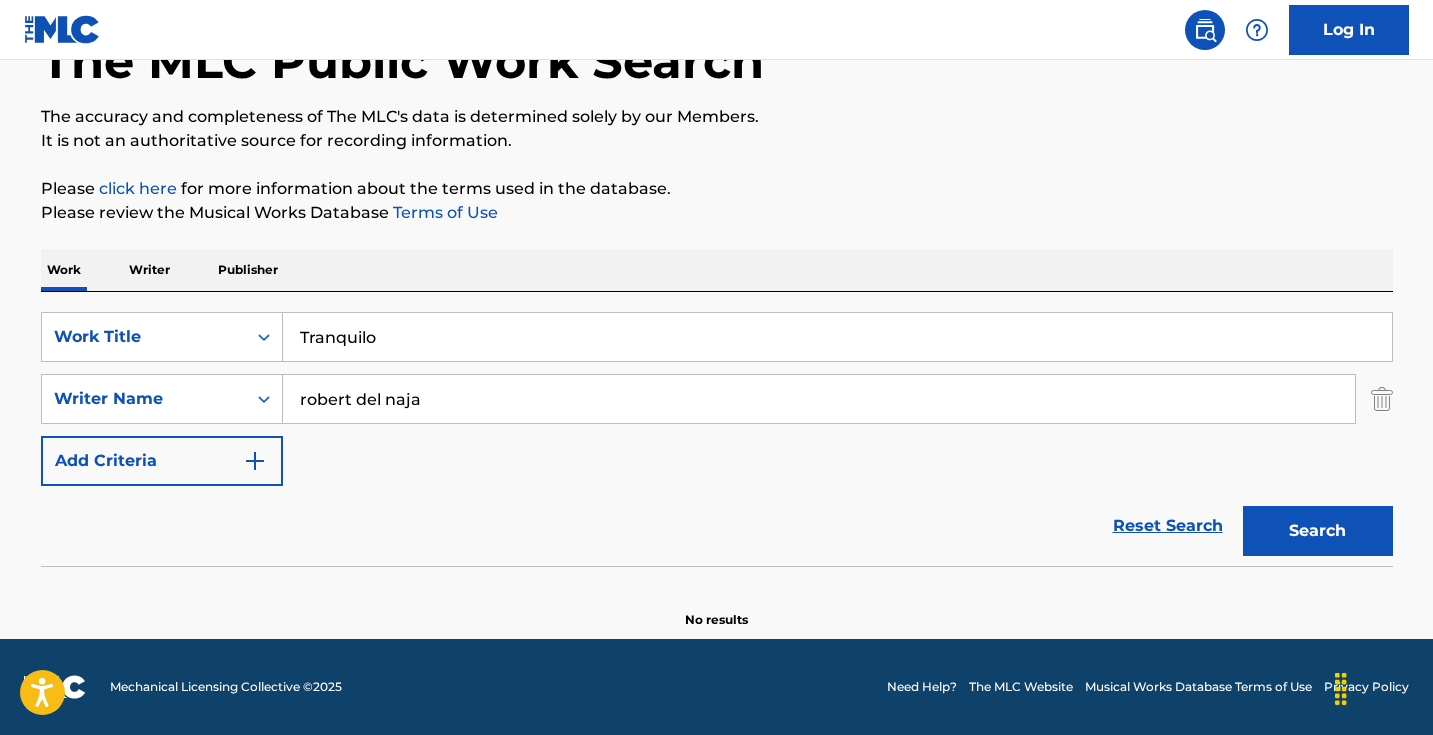 click on "Tranquilo" at bounding box center (837, 337) 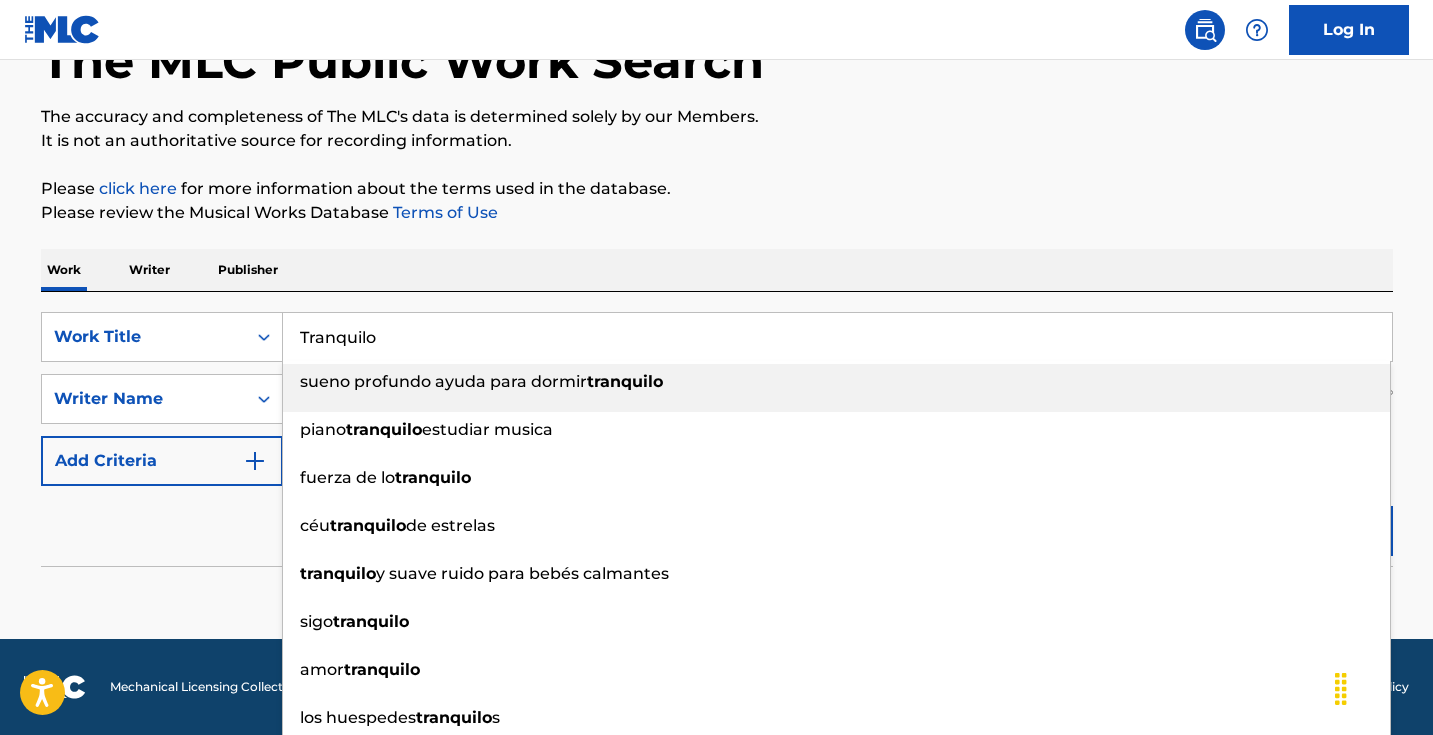 click on "Tranquilo" at bounding box center (837, 337) 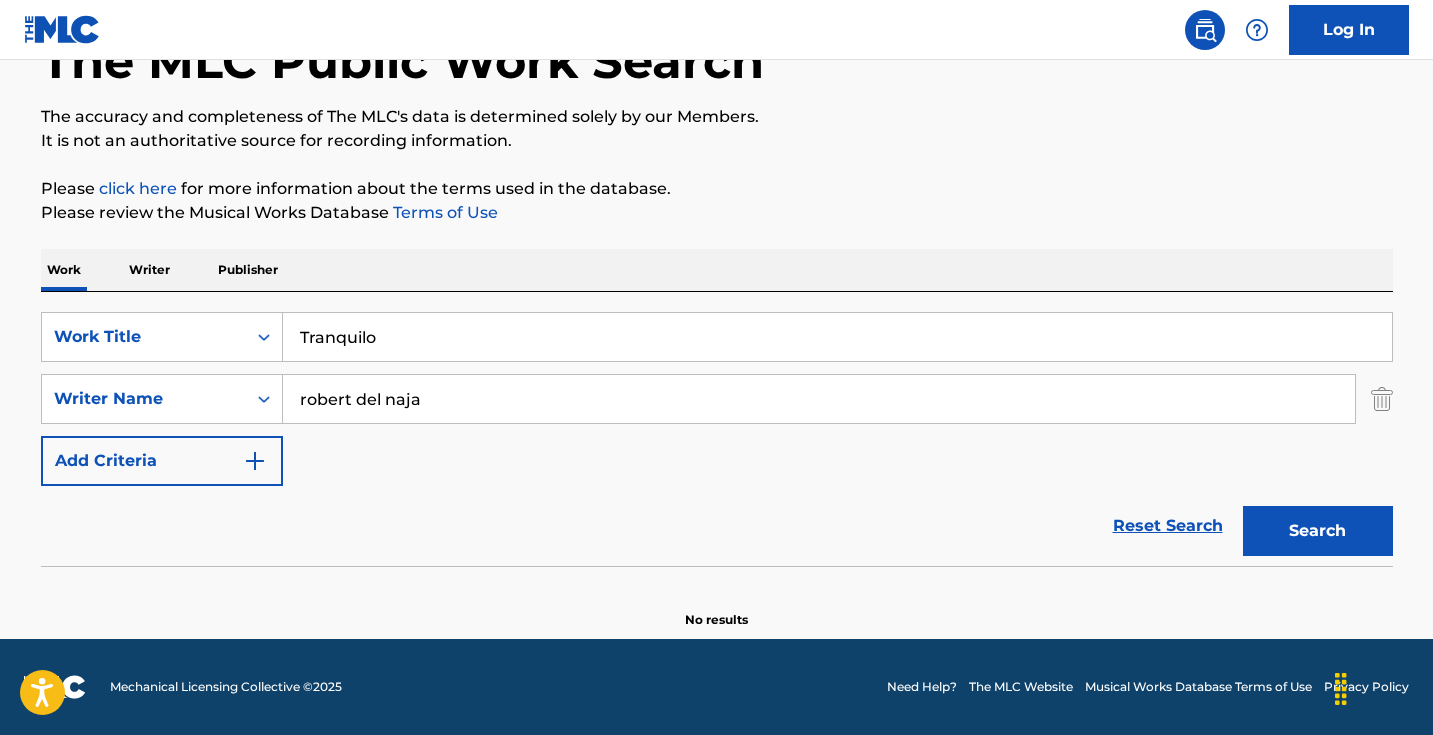 click on "Tranquilo" at bounding box center (837, 337) 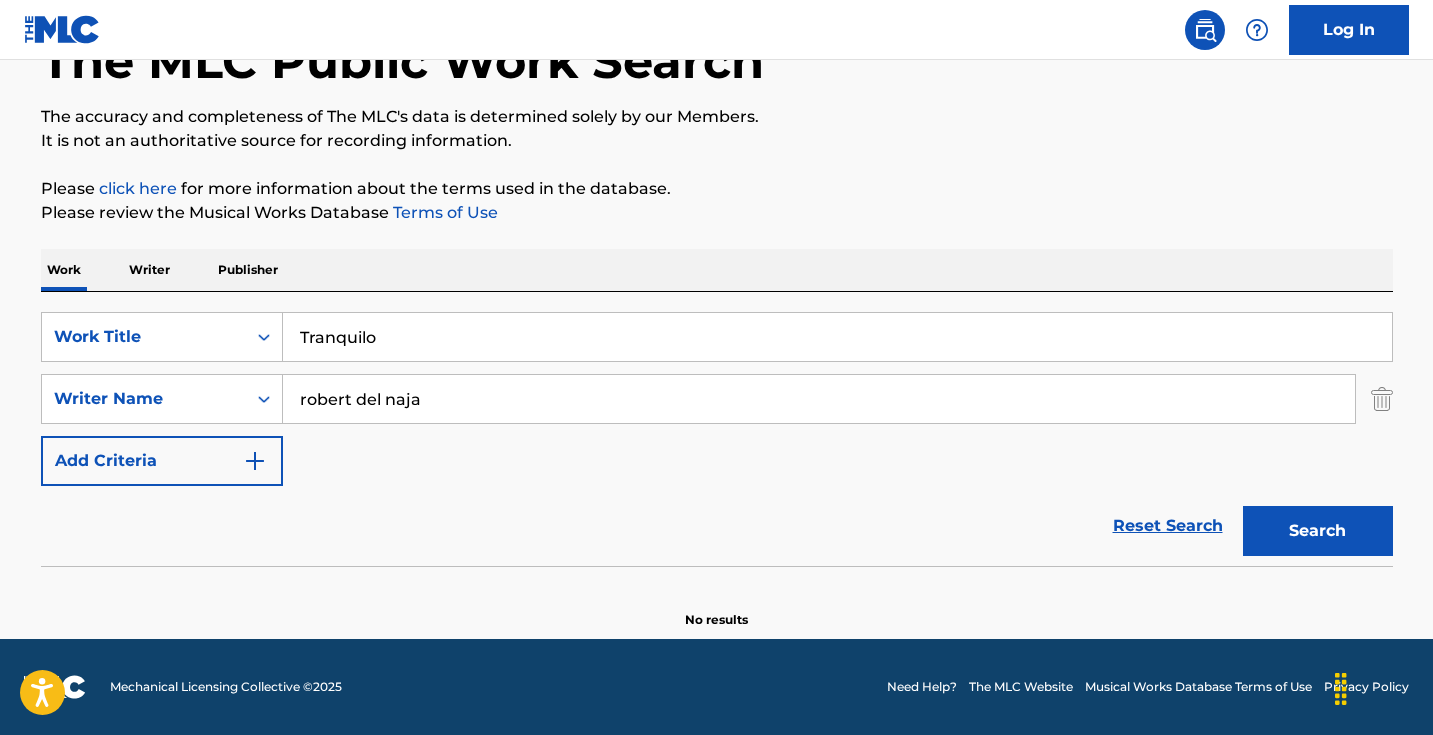 click on "SearchWithCriteriacb07e9b6-04b0-4c06-b844-64074da5de4d Work Title Tranquilo SearchWithCriteria2e8affe4-c48b-4877-9e82-f33c0ff131b9 Writer Name robert del naja Add Criteria Reset Search Search" at bounding box center (717, 429) 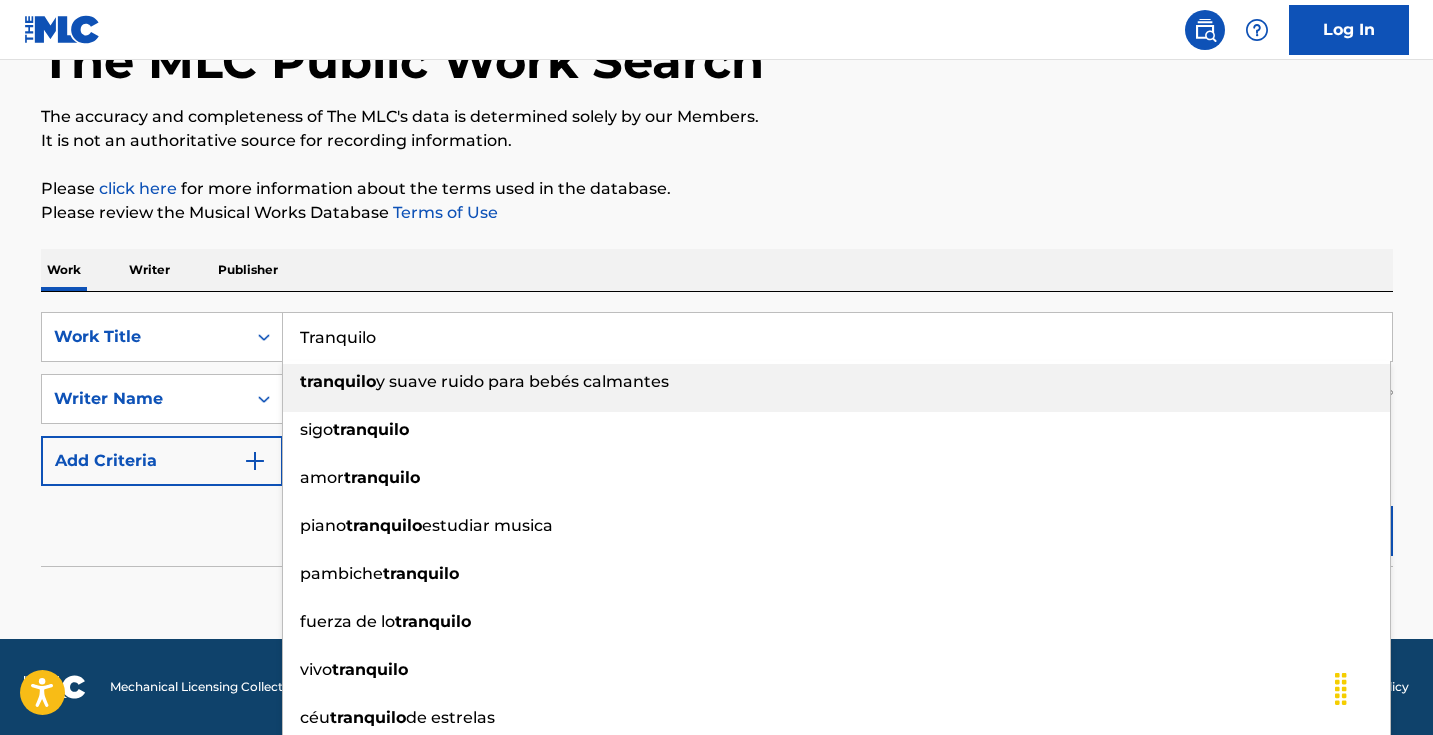 click on "Tranquilo" at bounding box center (837, 337) 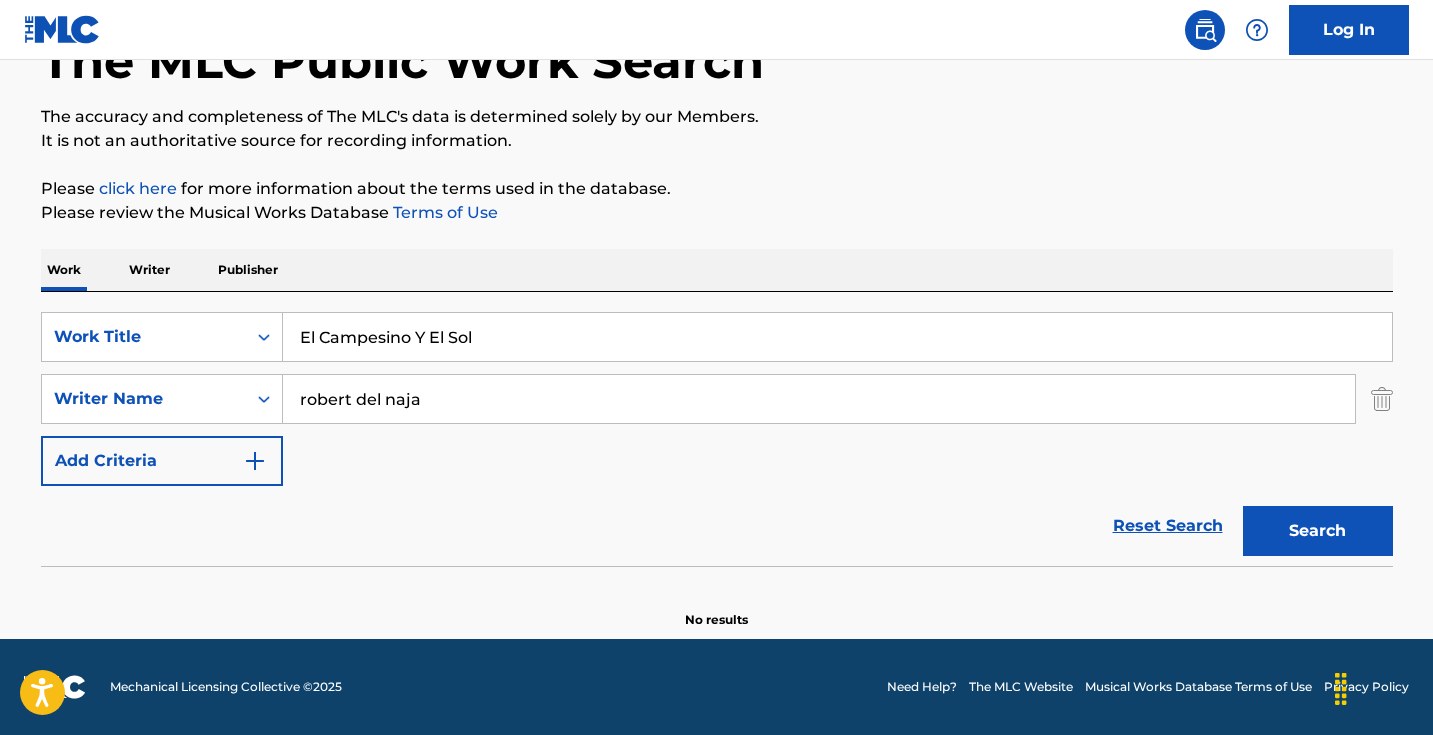 type on "El Campesino Y El Sol" 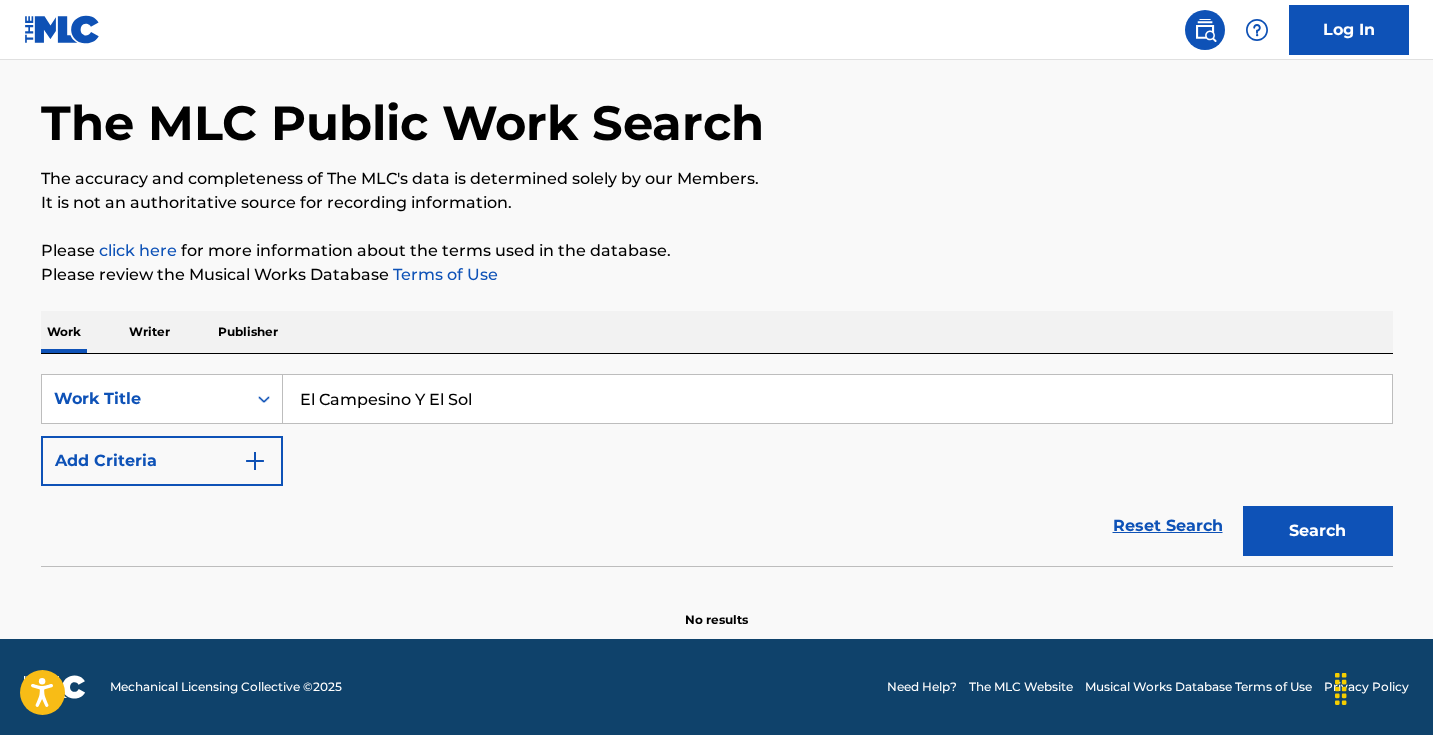 click on "SearchWithCriteriacb07e9b6-04b0-4c06-b844-64074da5de4d Work Title El Campesino Y El Sol Add Criteria" at bounding box center (717, 430) 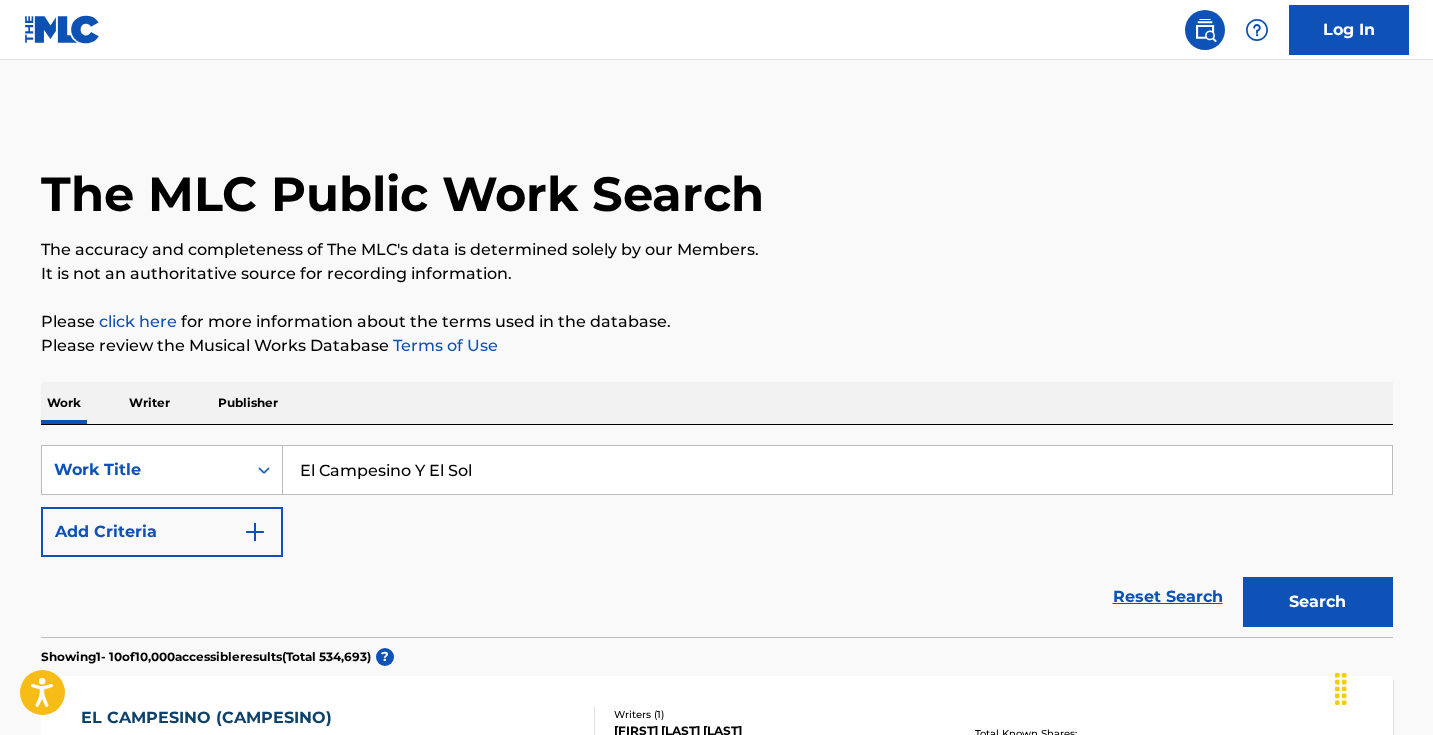 scroll, scrollTop: 0, scrollLeft: 0, axis: both 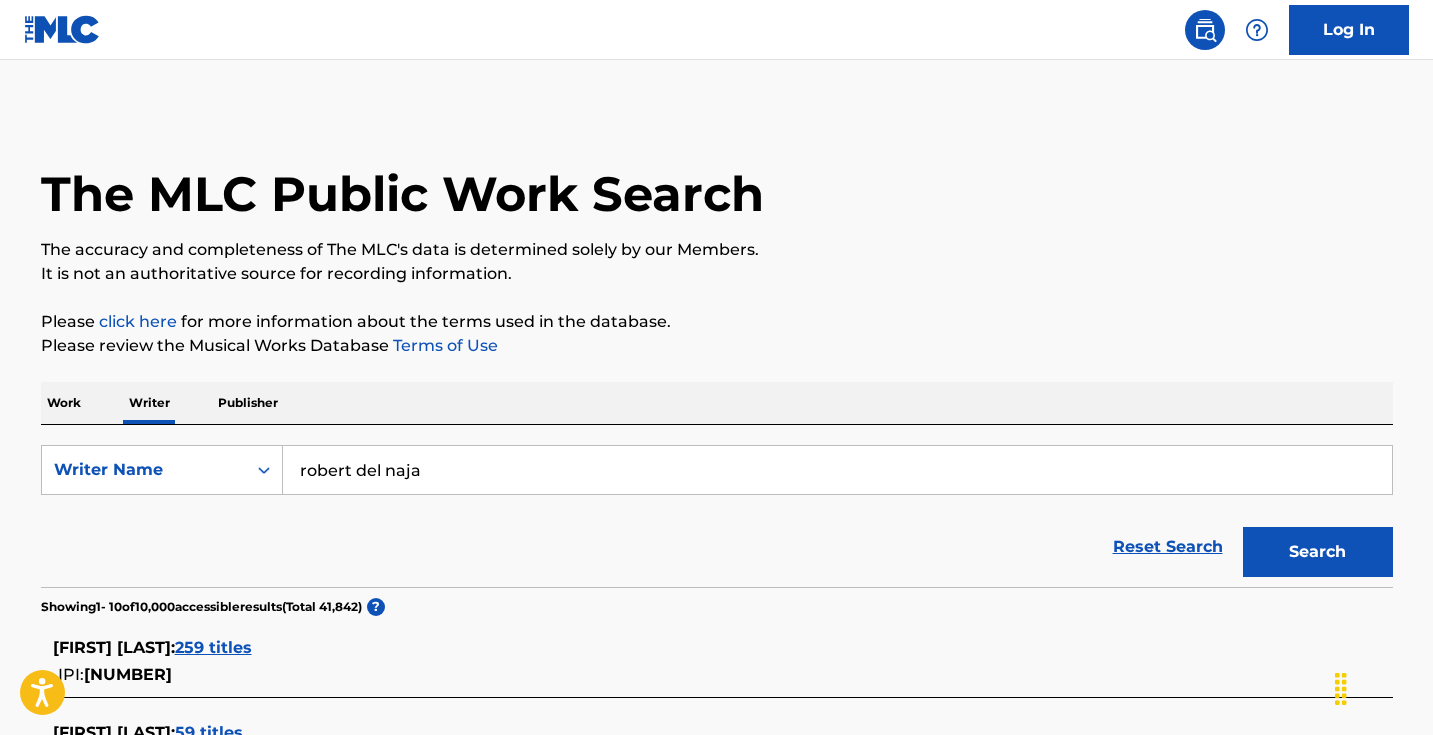 click on "robert del naja" at bounding box center [837, 470] 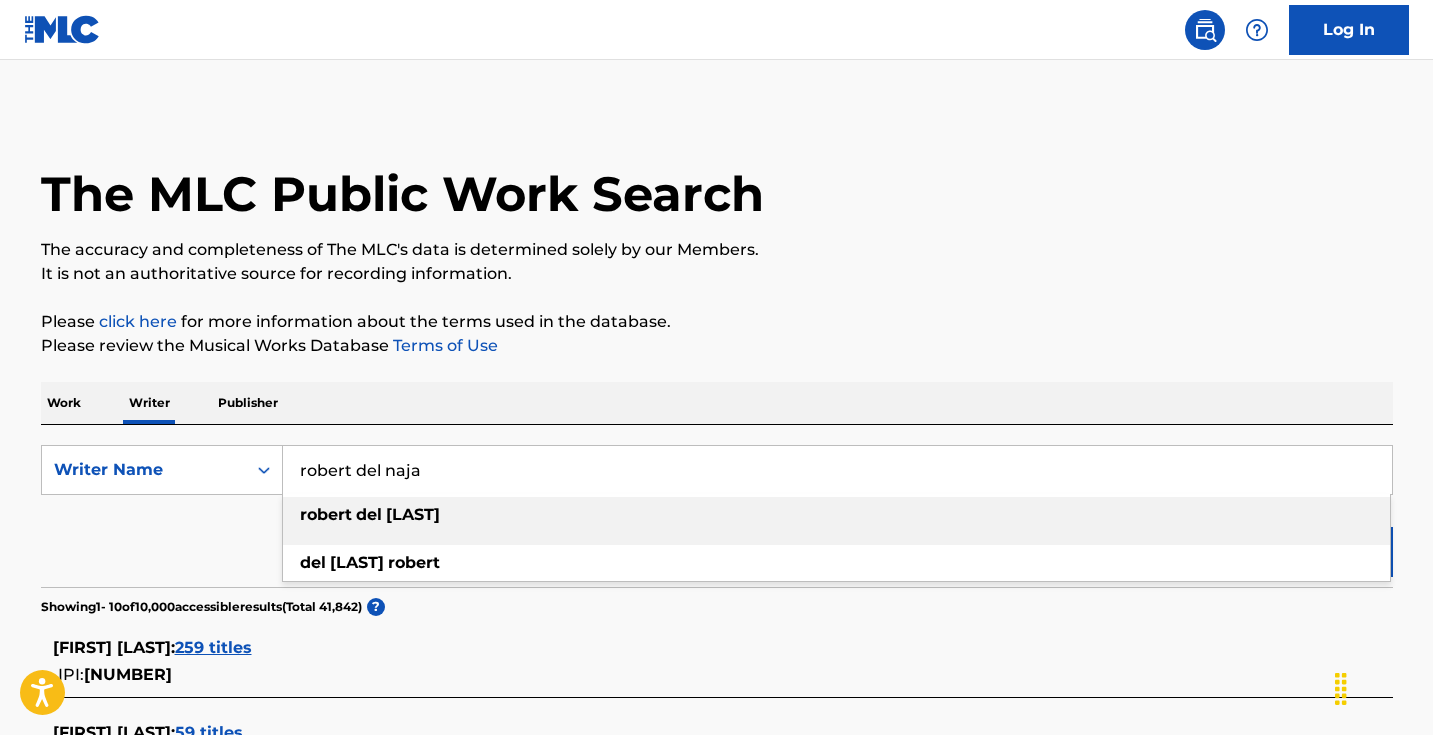 click on "robert del naja" at bounding box center (837, 470) 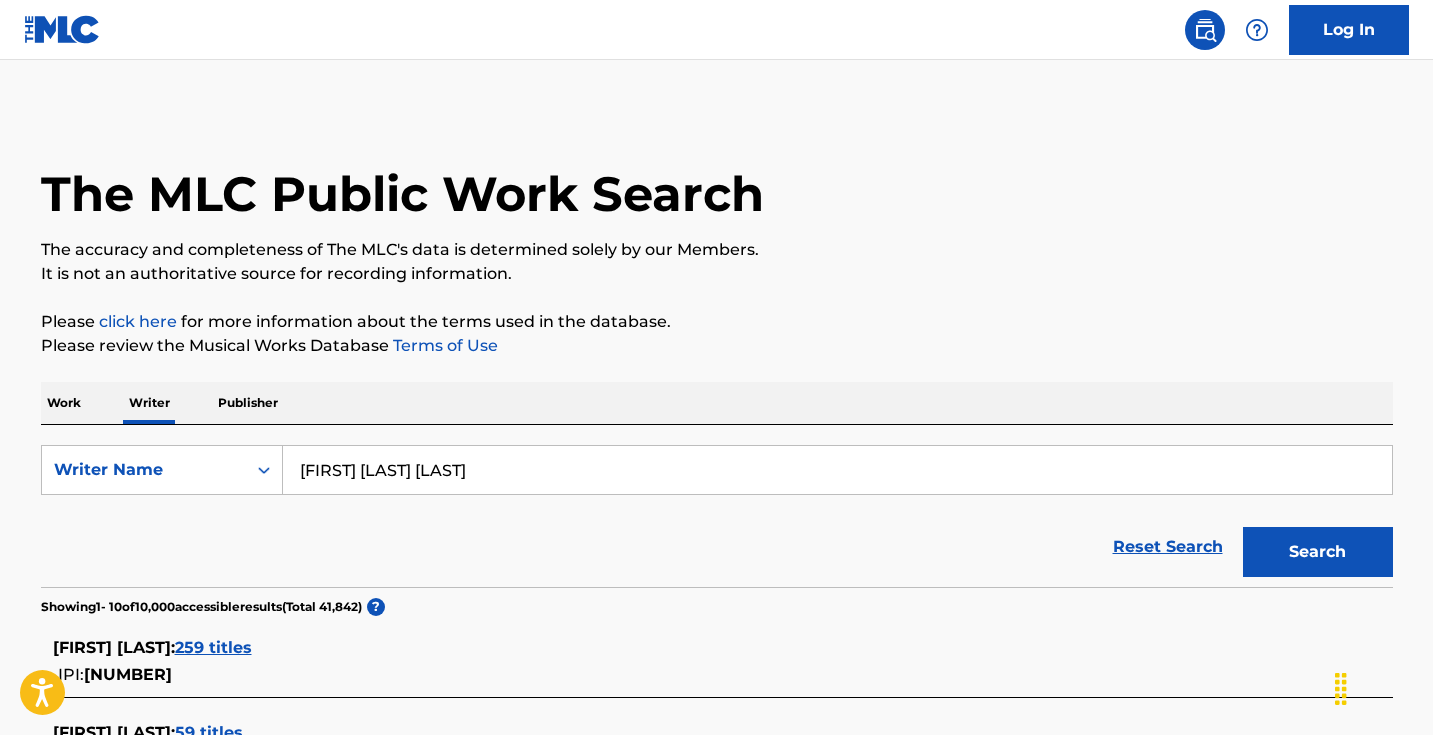 click on "Search" at bounding box center (1318, 552) 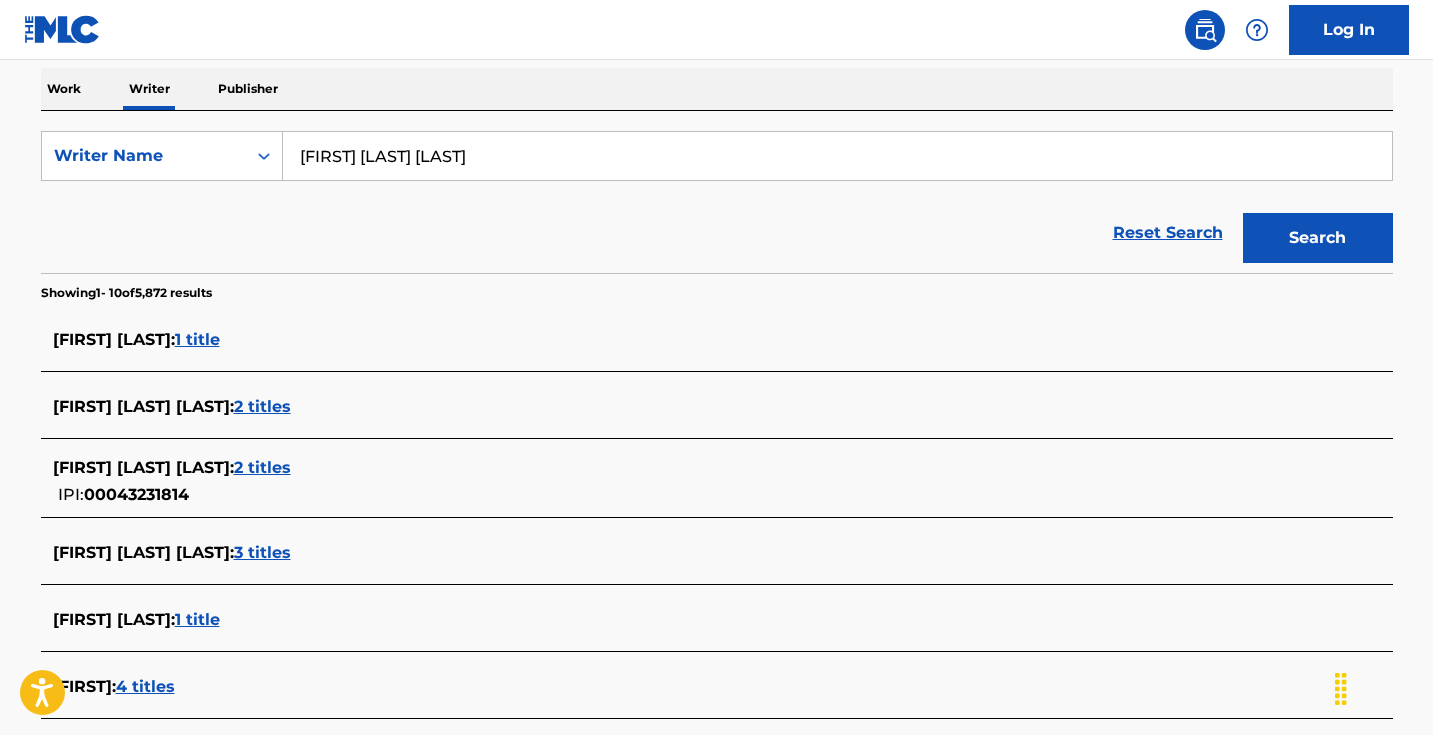 scroll, scrollTop: 315, scrollLeft: 0, axis: vertical 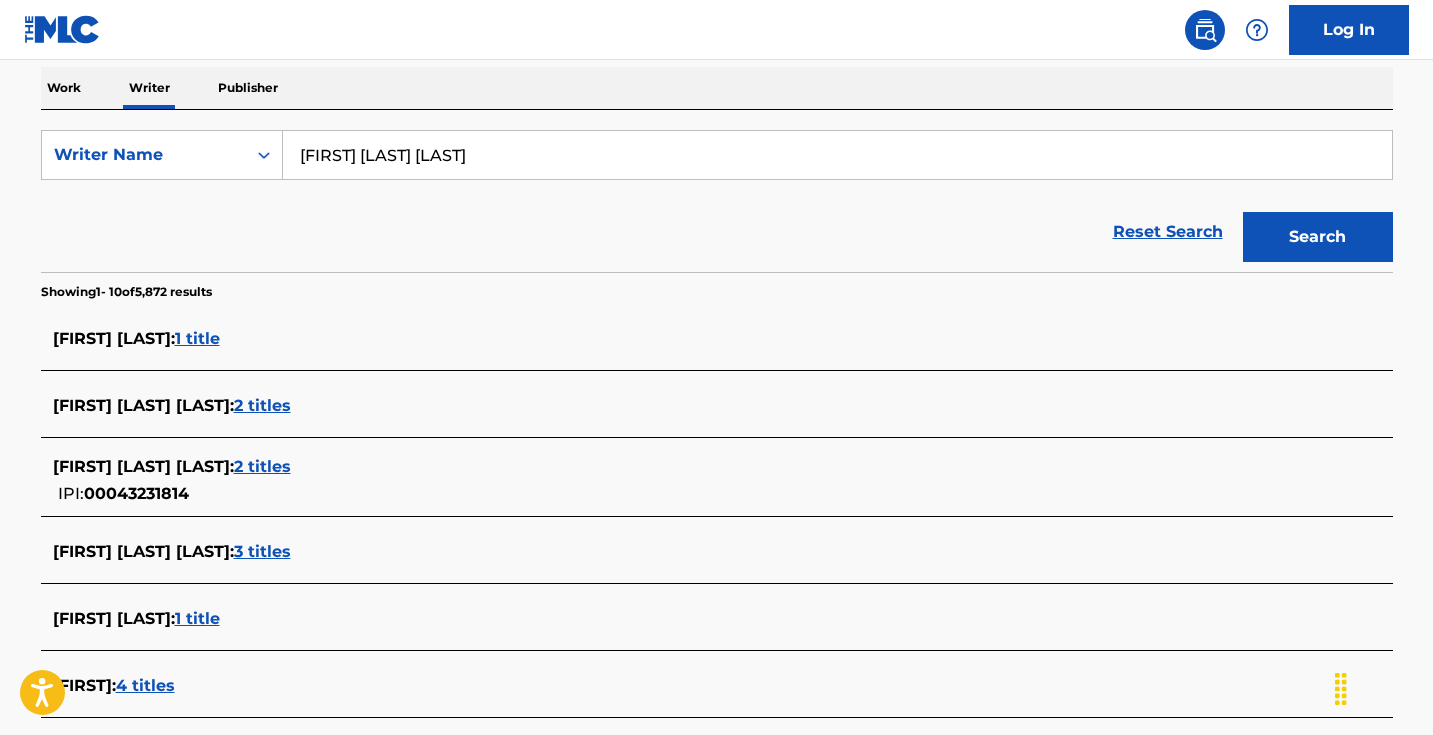 click on "3 titles" at bounding box center [262, 551] 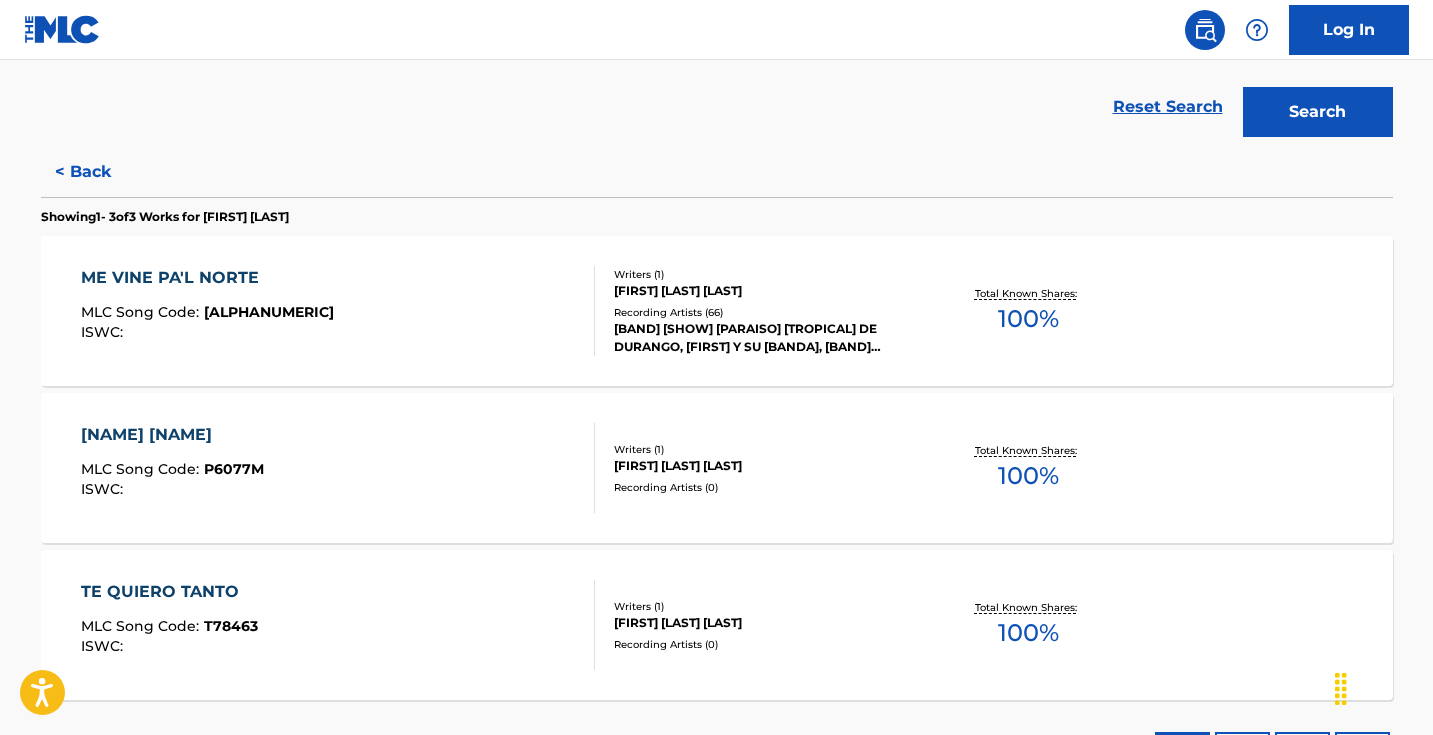scroll, scrollTop: 407, scrollLeft: 0, axis: vertical 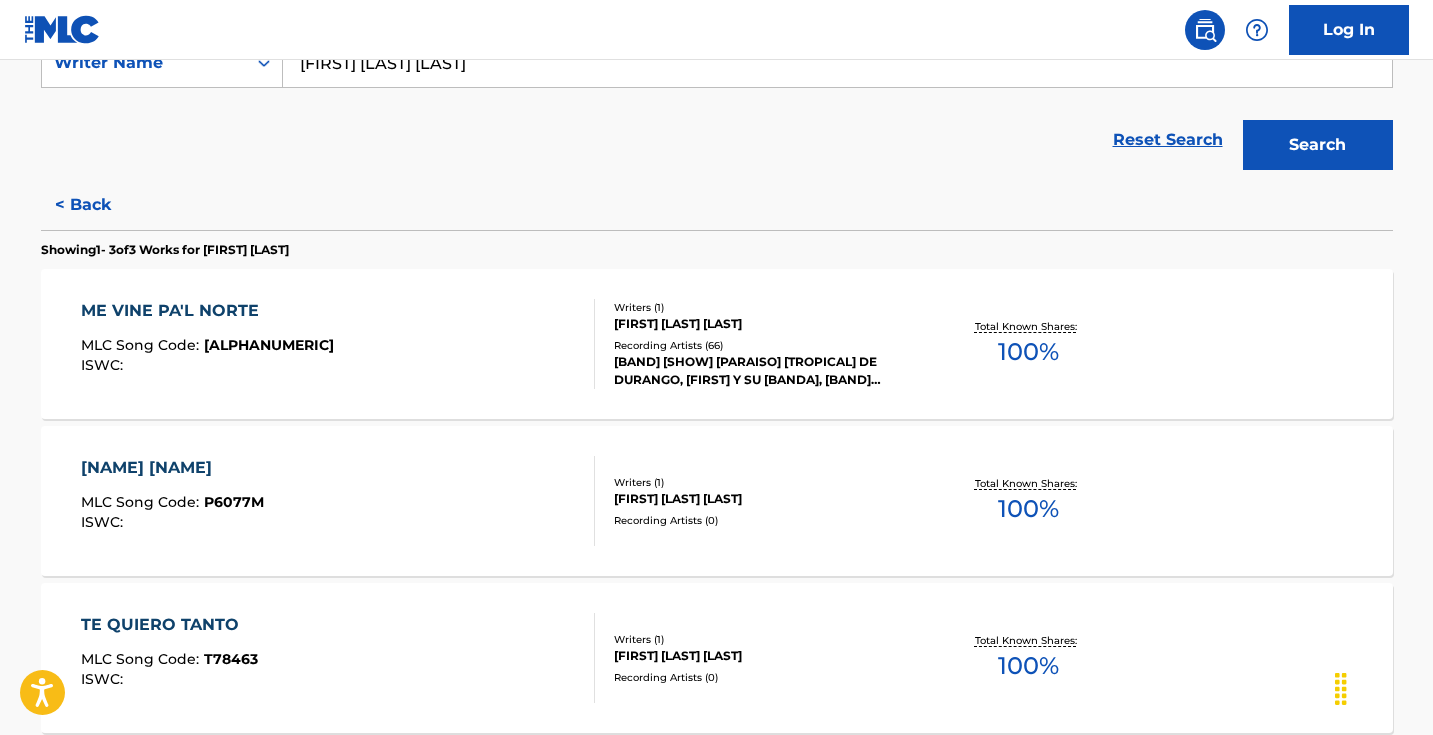 click on "Reset Search Search" at bounding box center (717, 140) 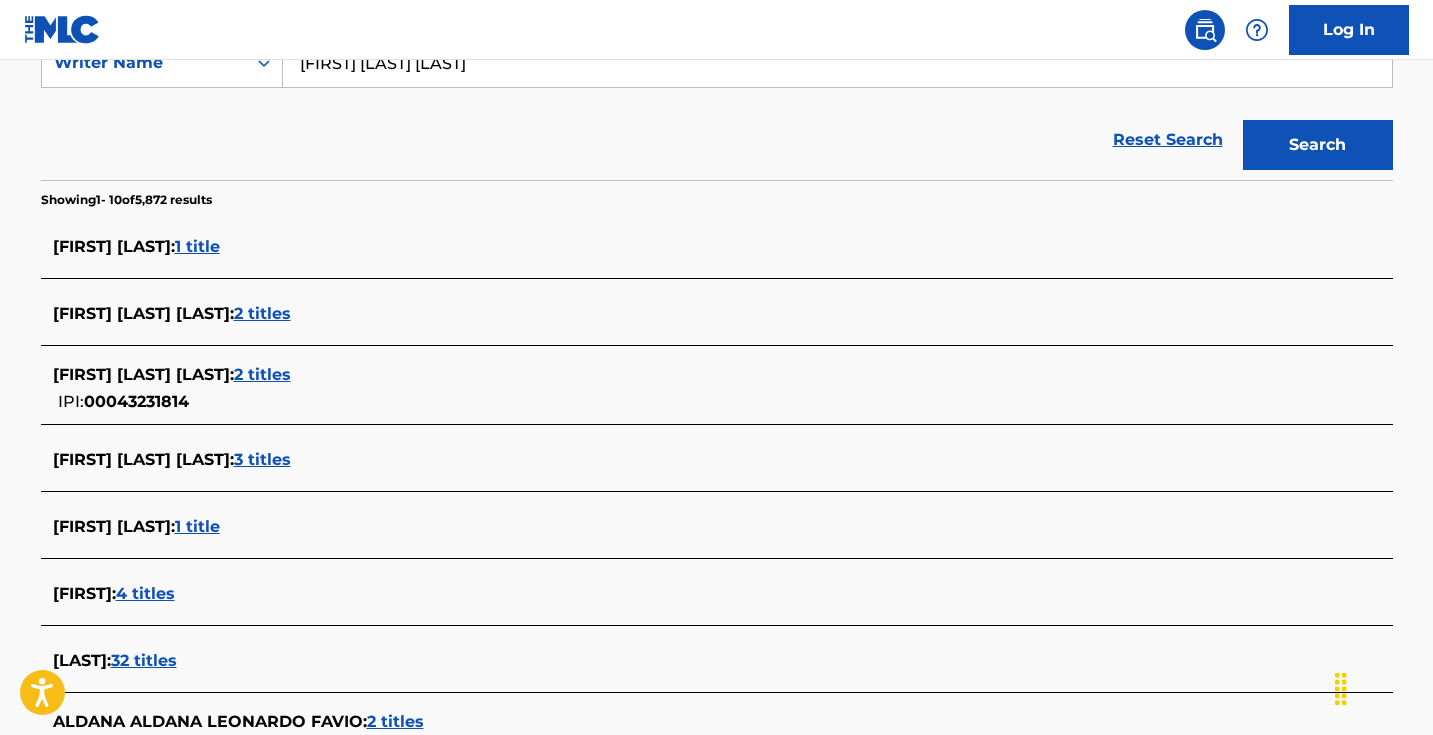 click on "2 titles" at bounding box center [262, 374] 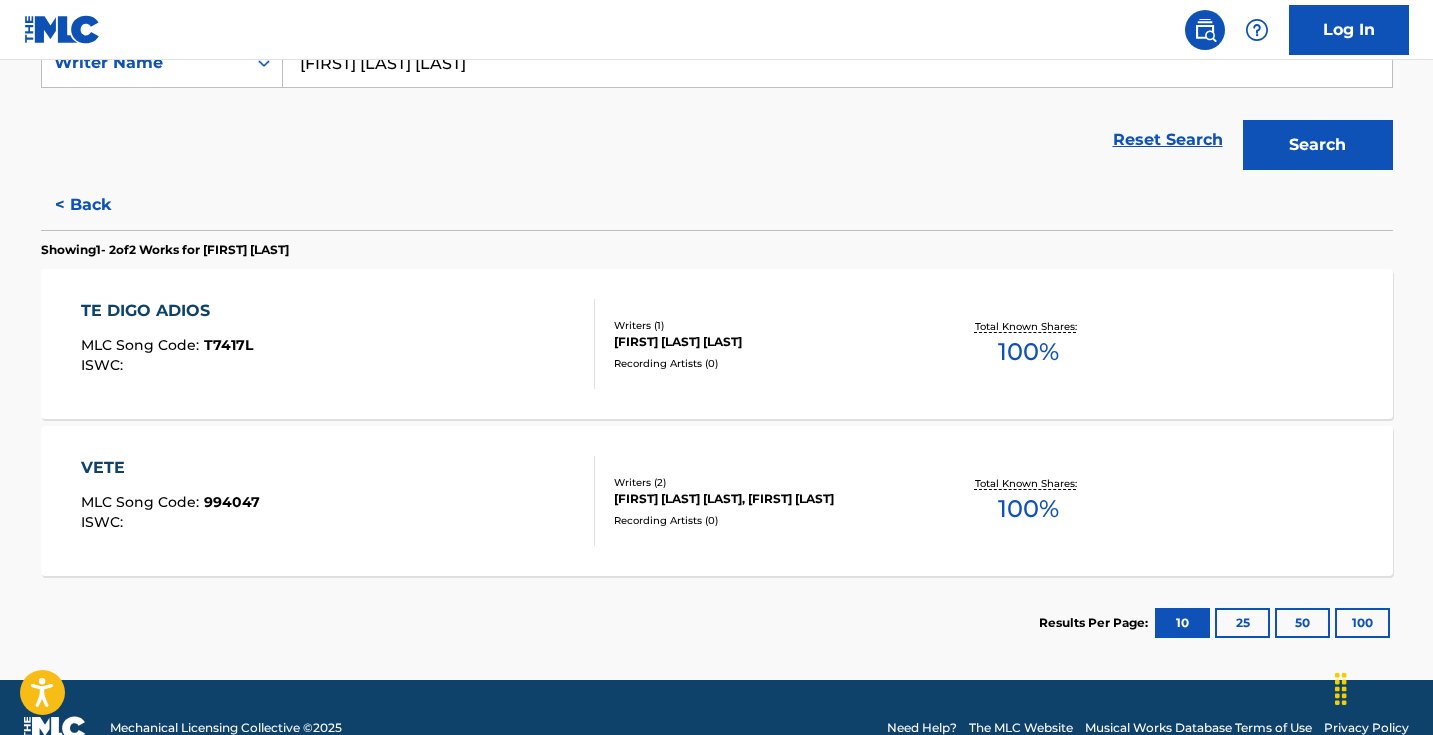 click on "< Back" at bounding box center (101, 205) 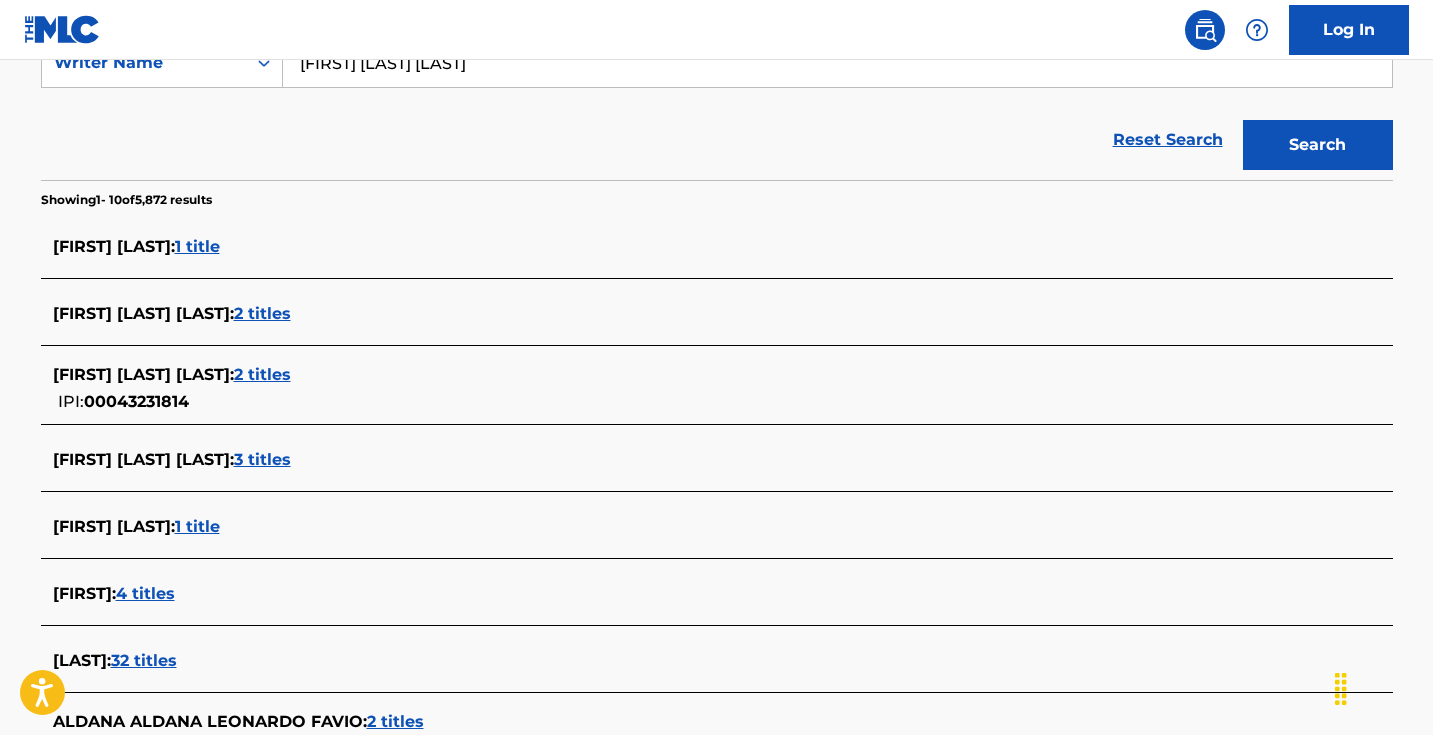click on "2 titles" at bounding box center (262, 313) 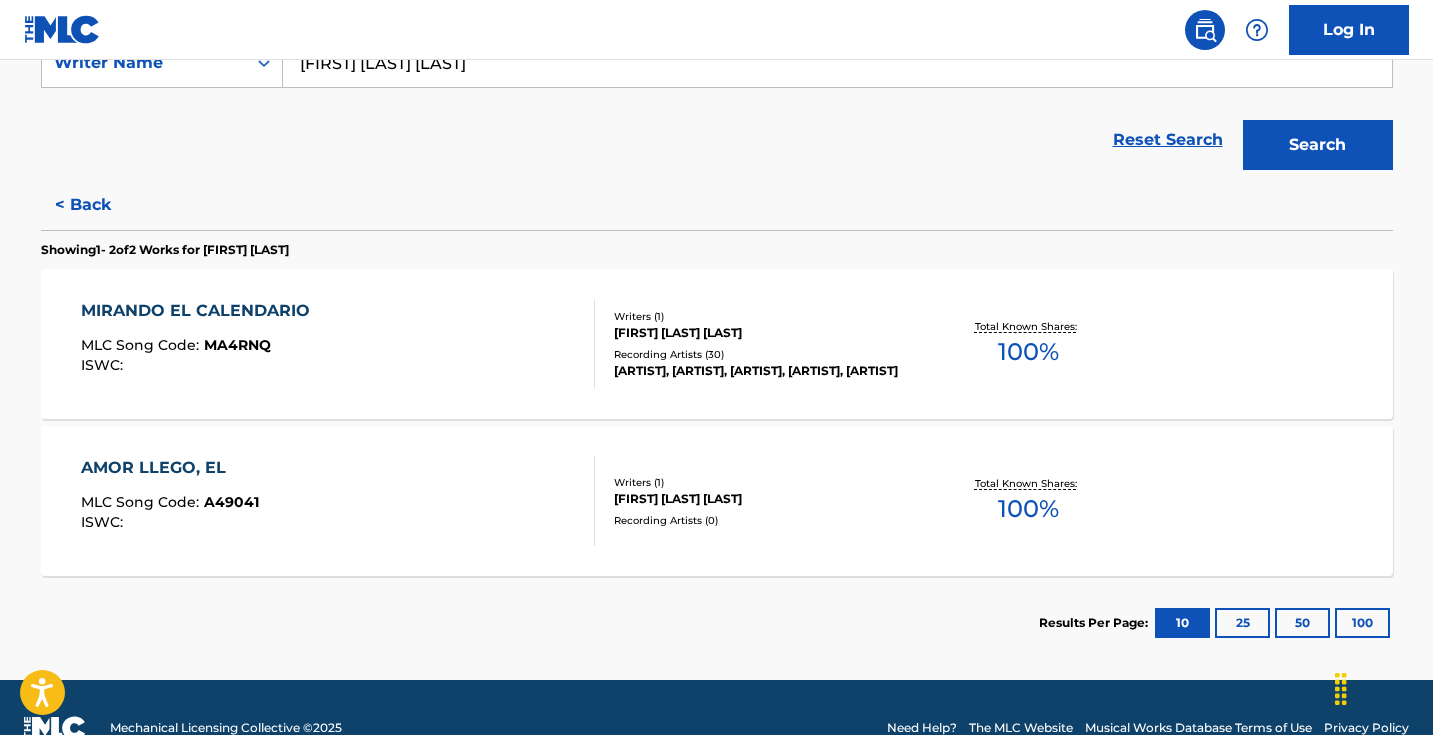 click on "< Back" at bounding box center [101, 205] 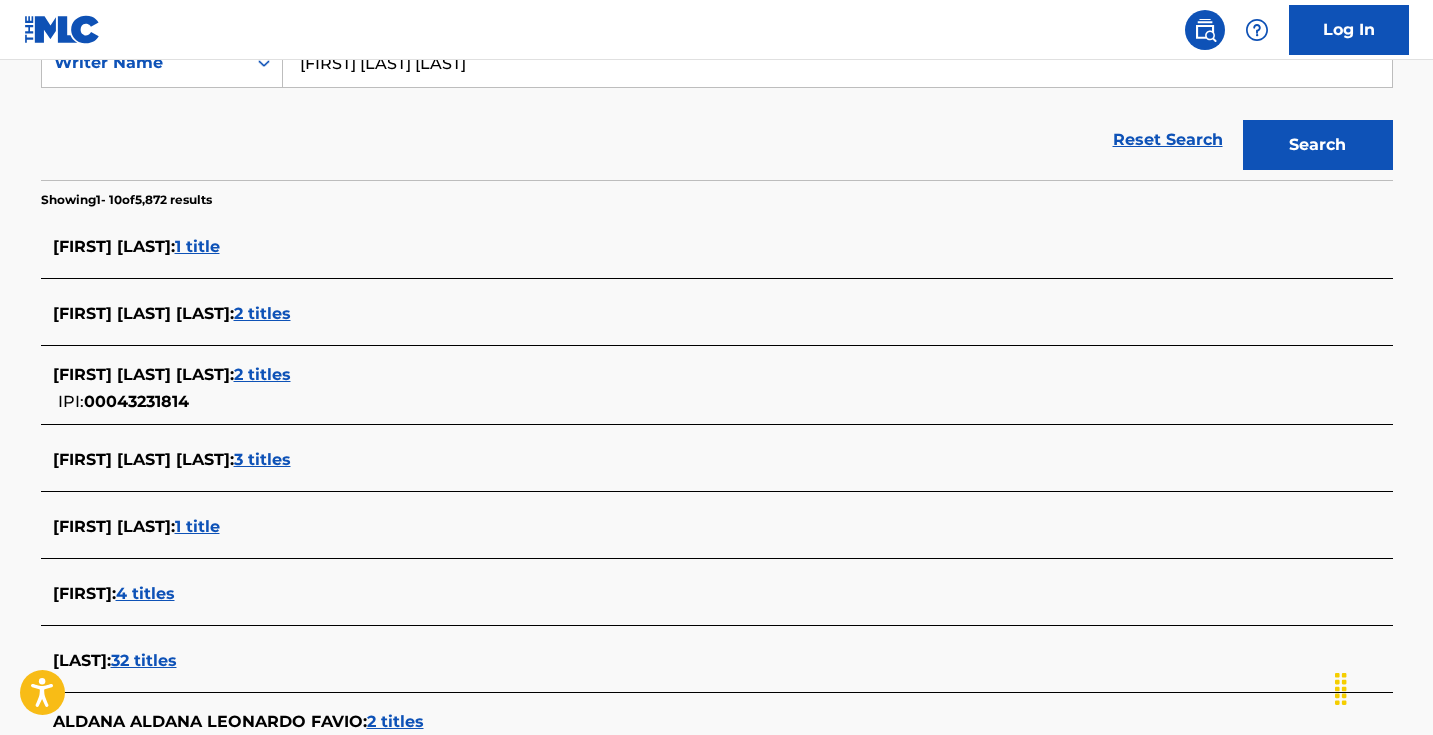click on "1 title" at bounding box center (197, 246) 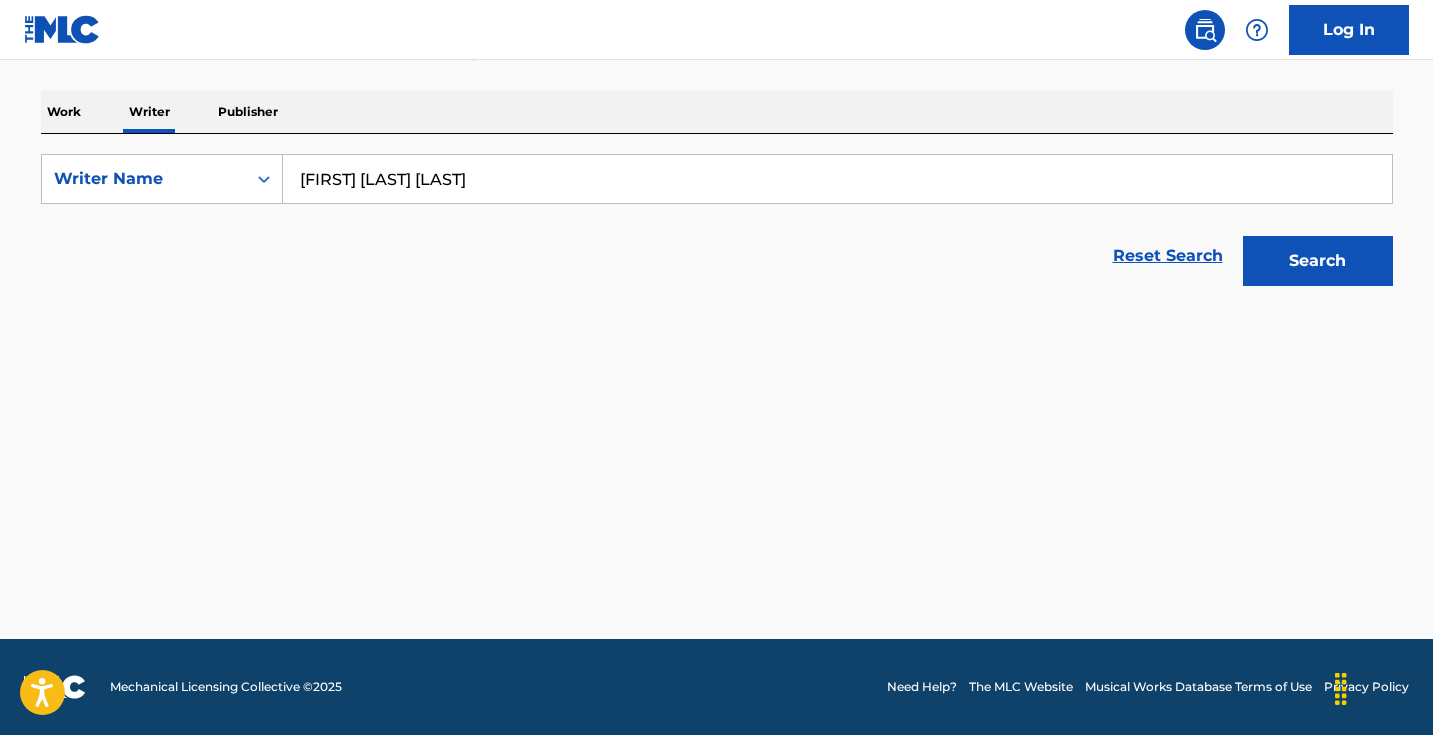 scroll, scrollTop: 291, scrollLeft: 0, axis: vertical 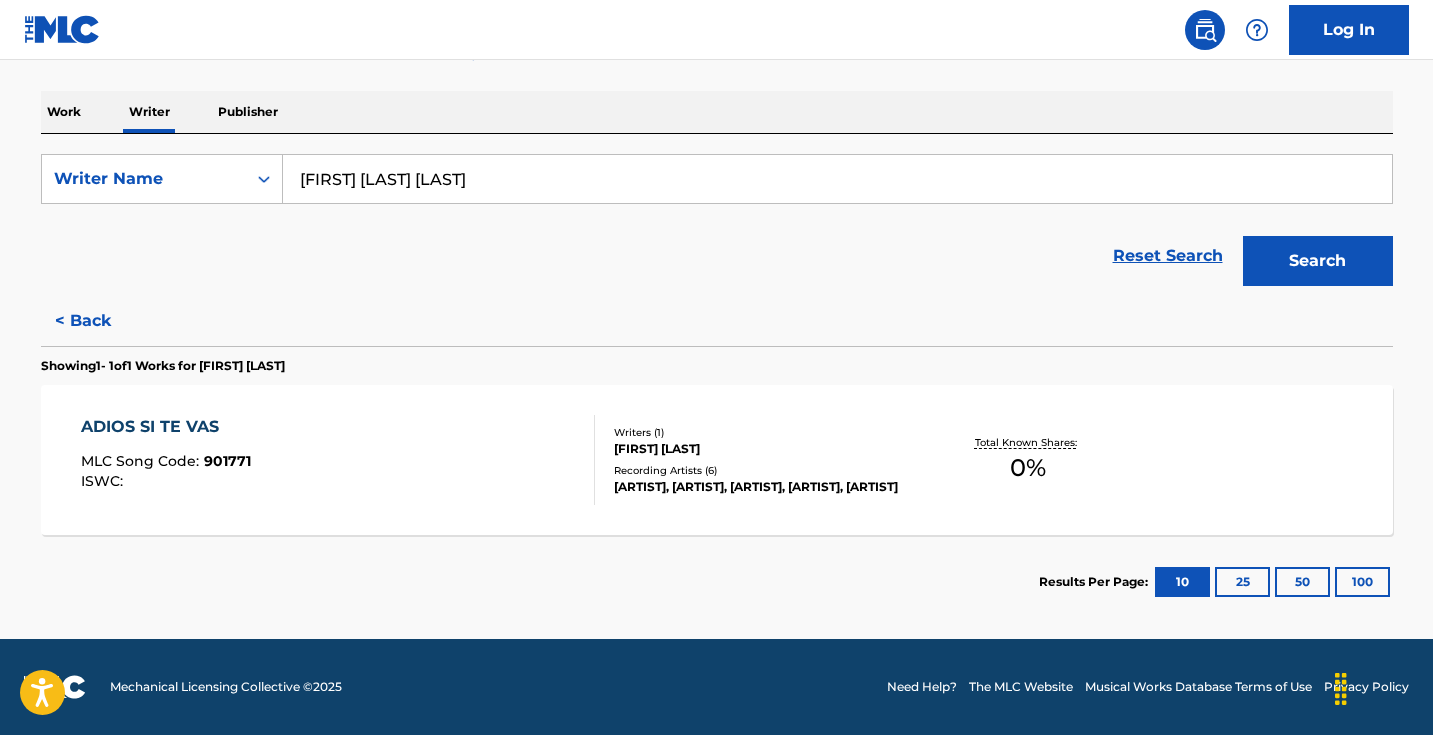 click on "< Back" at bounding box center (101, 321) 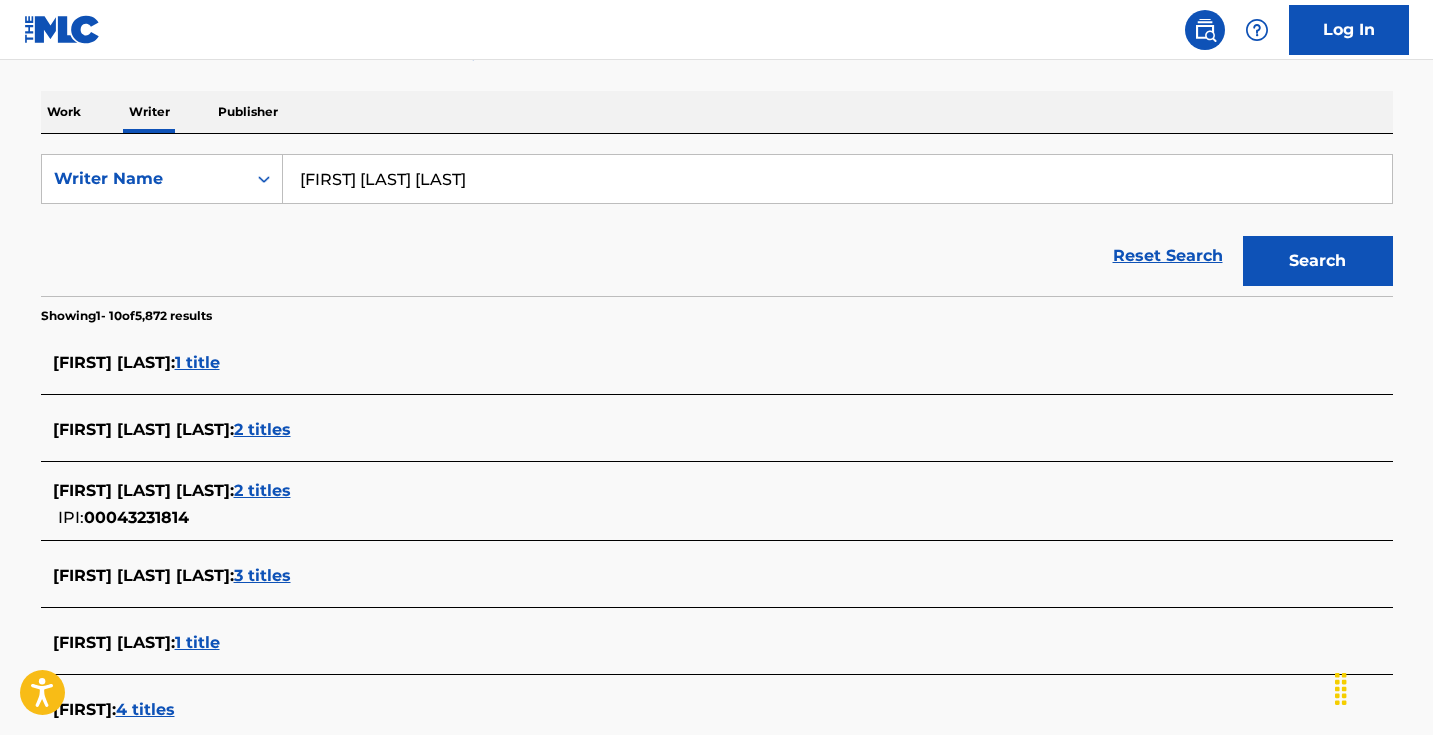 click on "aurelio moreno aldana" at bounding box center (837, 179) 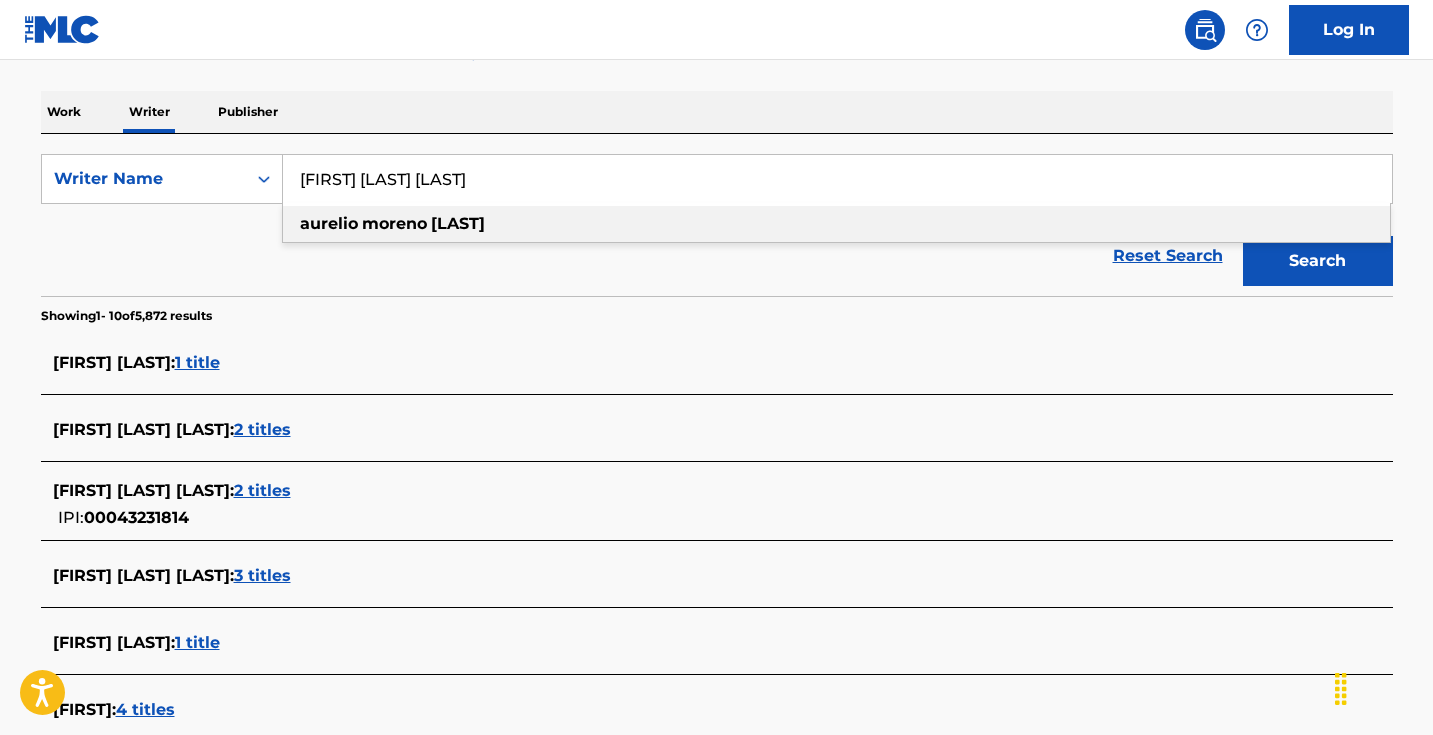 paste on "Las Paredes De Mi Cas" 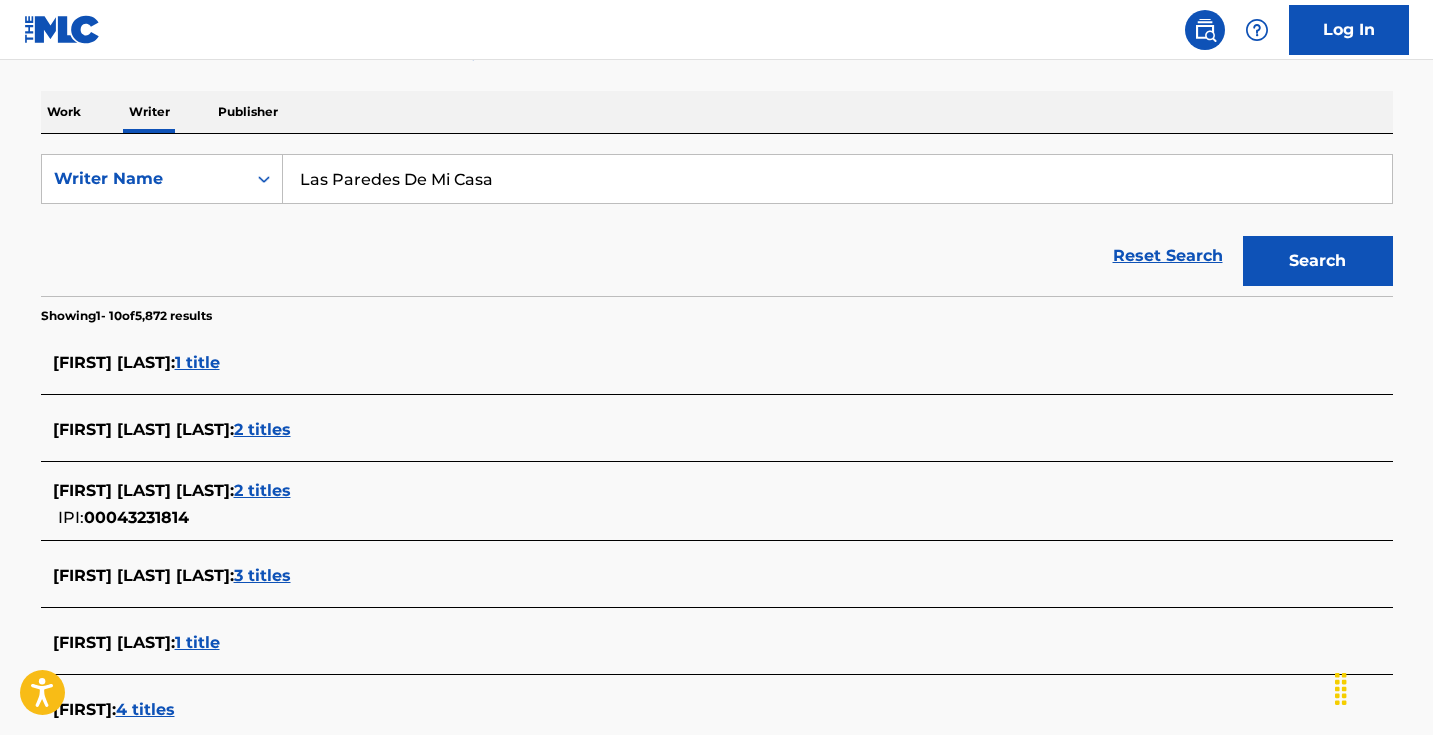 type on "Las Paredes De Mi Casa" 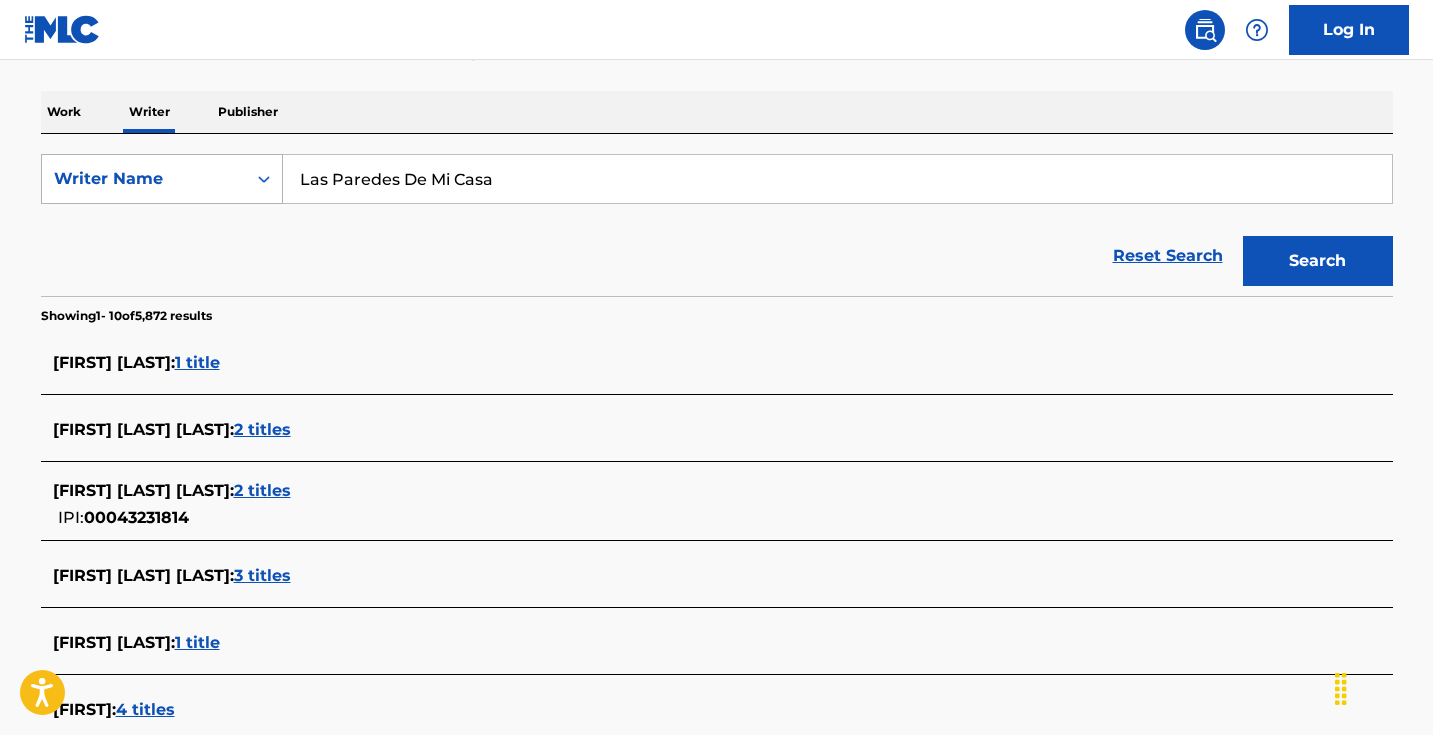 drag, startPoint x: 497, startPoint y: 181, endPoint x: 197, endPoint y: 178, distance: 300.015 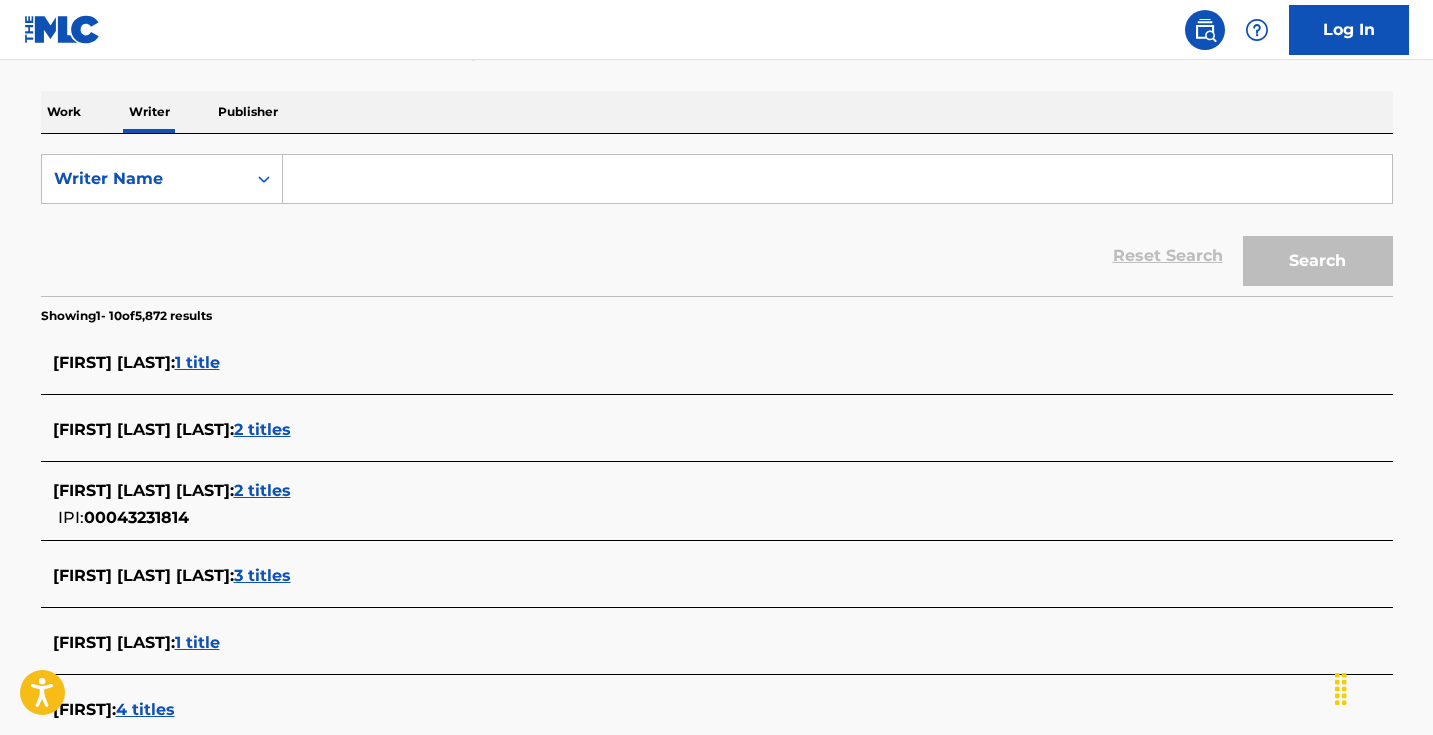 type 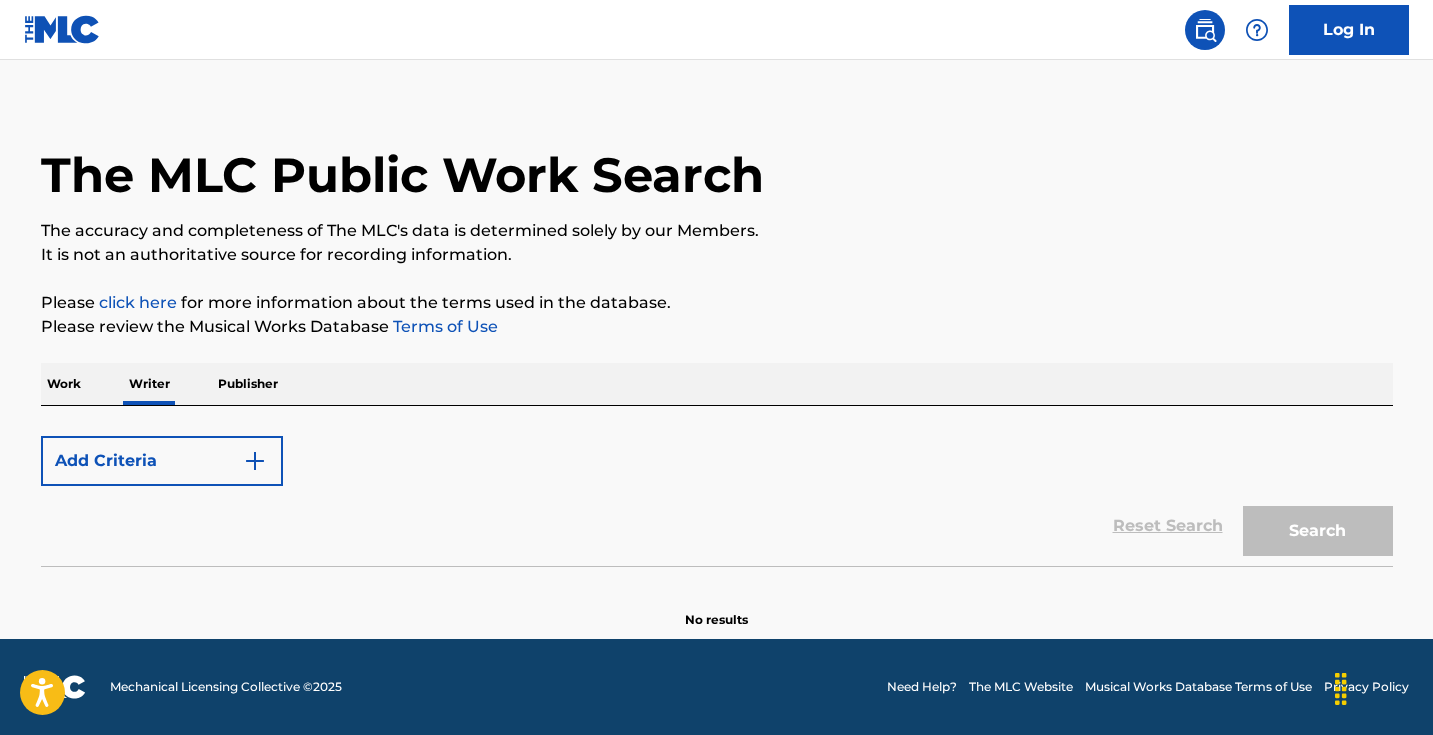 scroll, scrollTop: 0, scrollLeft: 0, axis: both 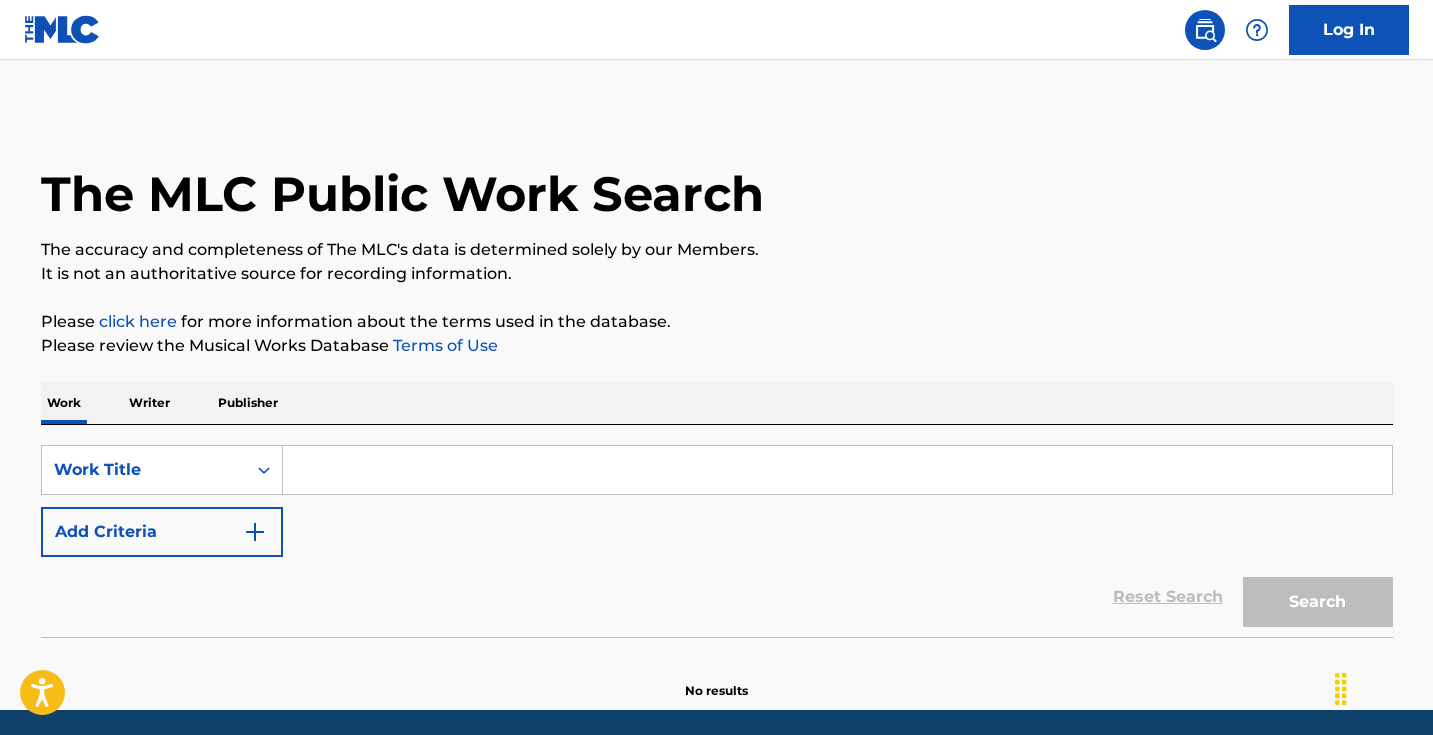 click at bounding box center (837, 470) 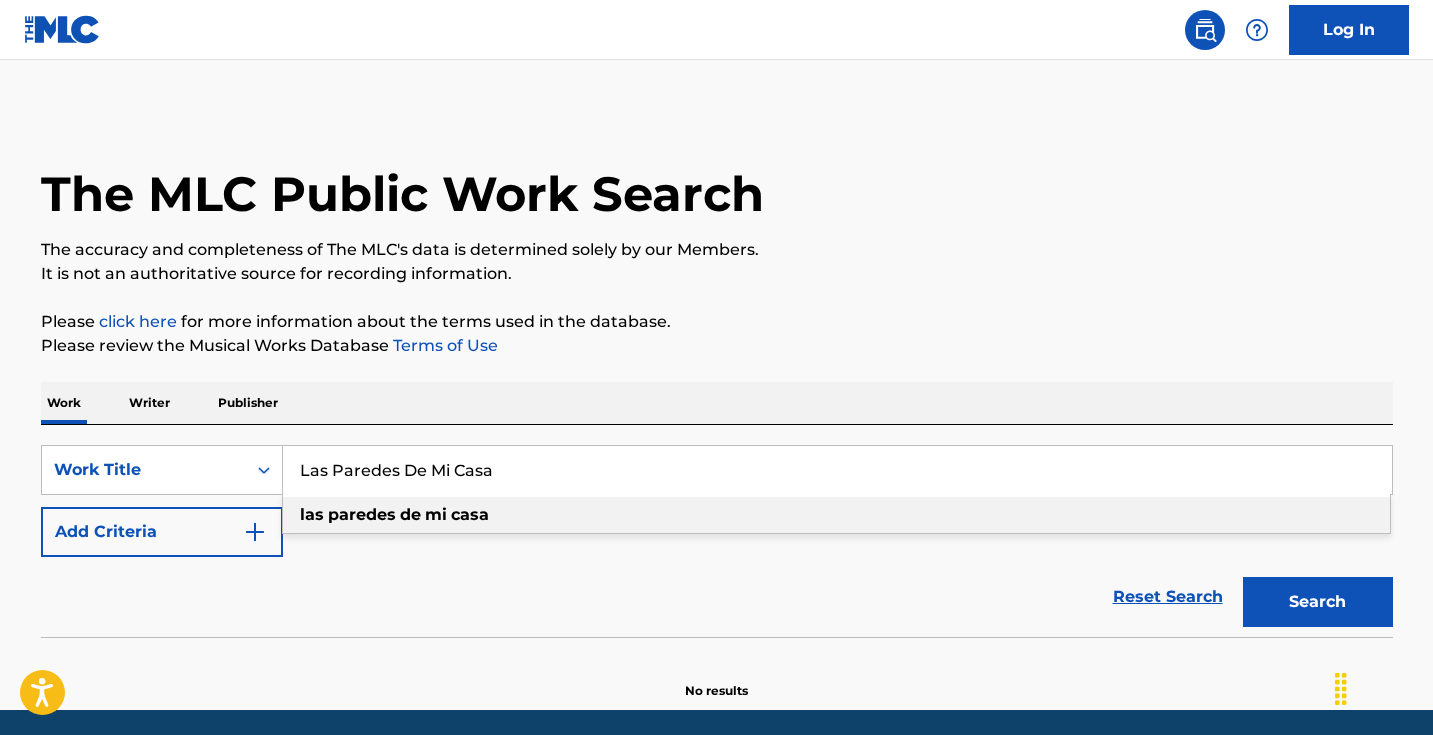 type on "Las Paredes De Mi Casa" 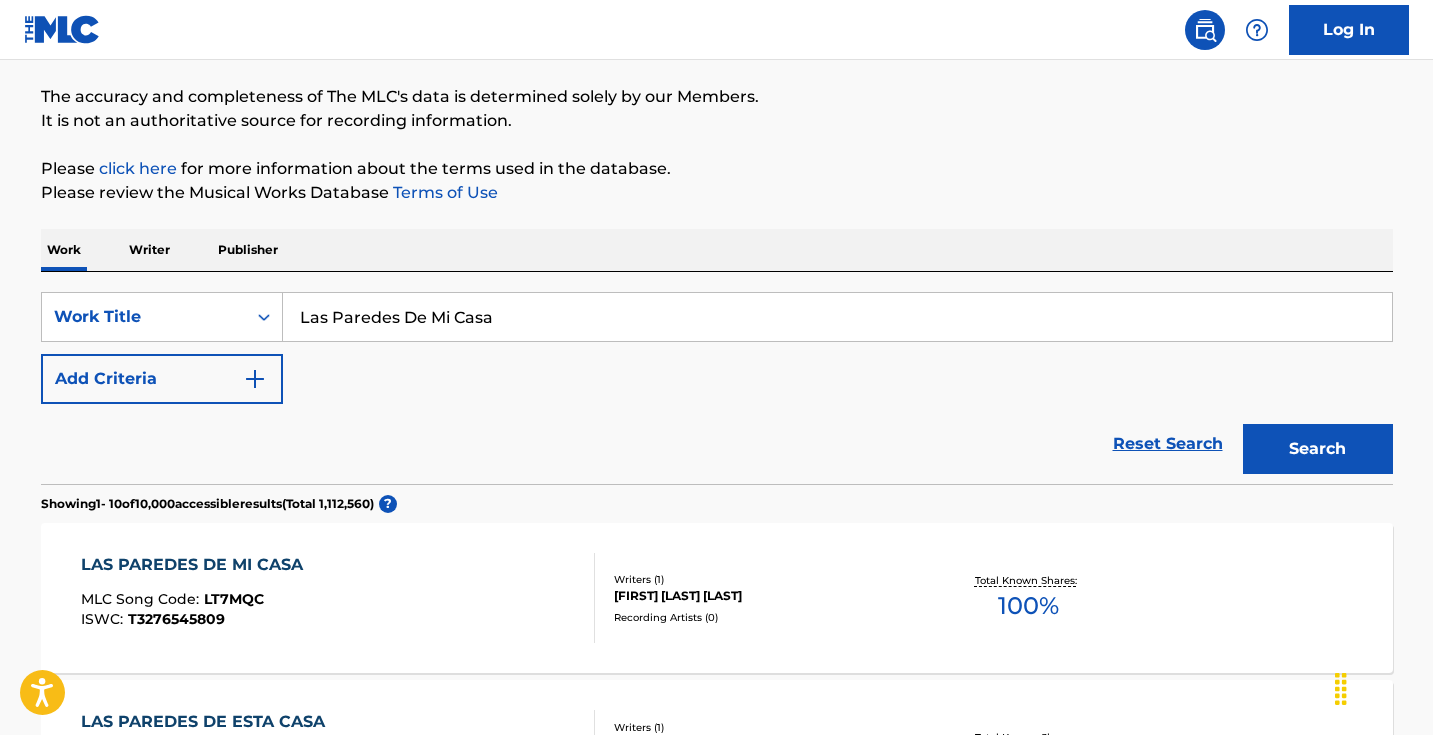 scroll, scrollTop: 296, scrollLeft: 0, axis: vertical 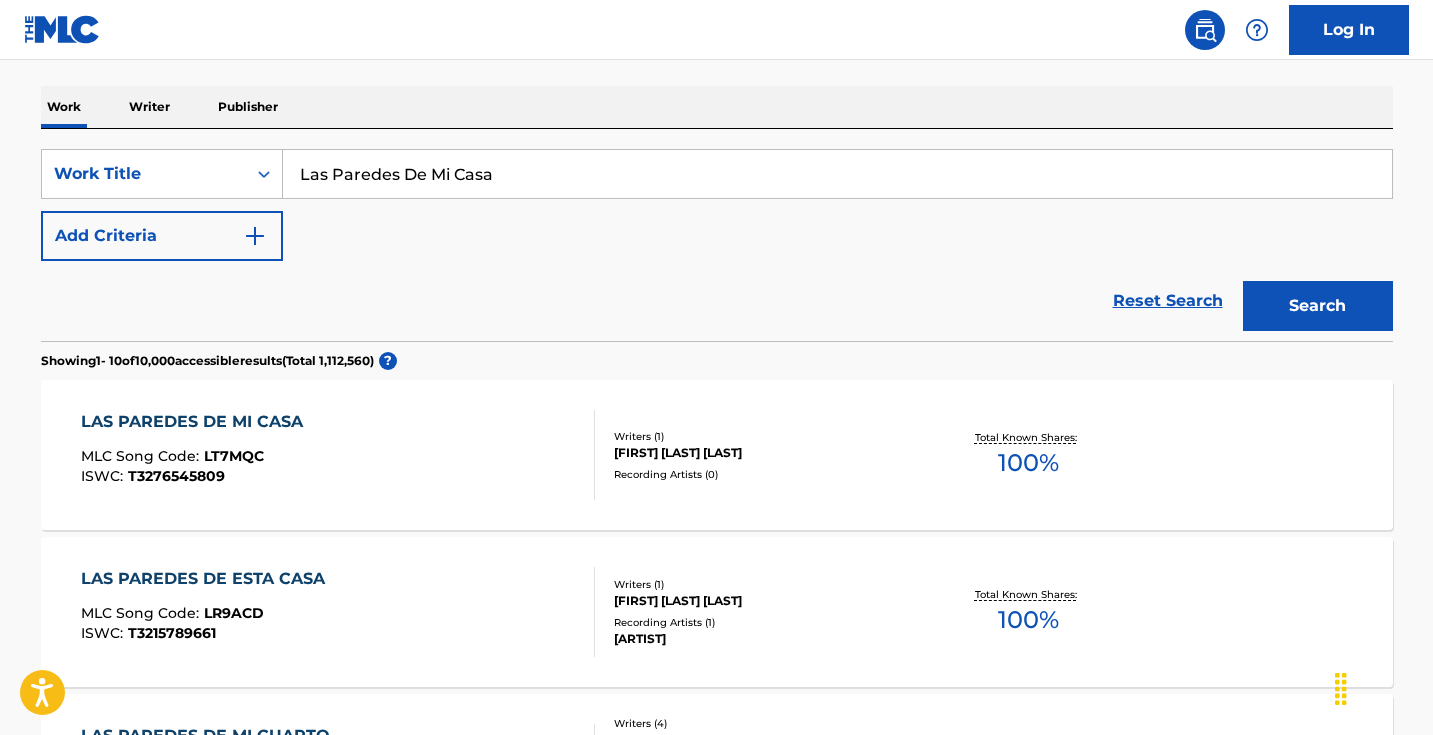 click on "LAS PAREDES DE MI CASA MLC Song Code : LT7MQC ISWC : T3276545809" at bounding box center [338, 455] 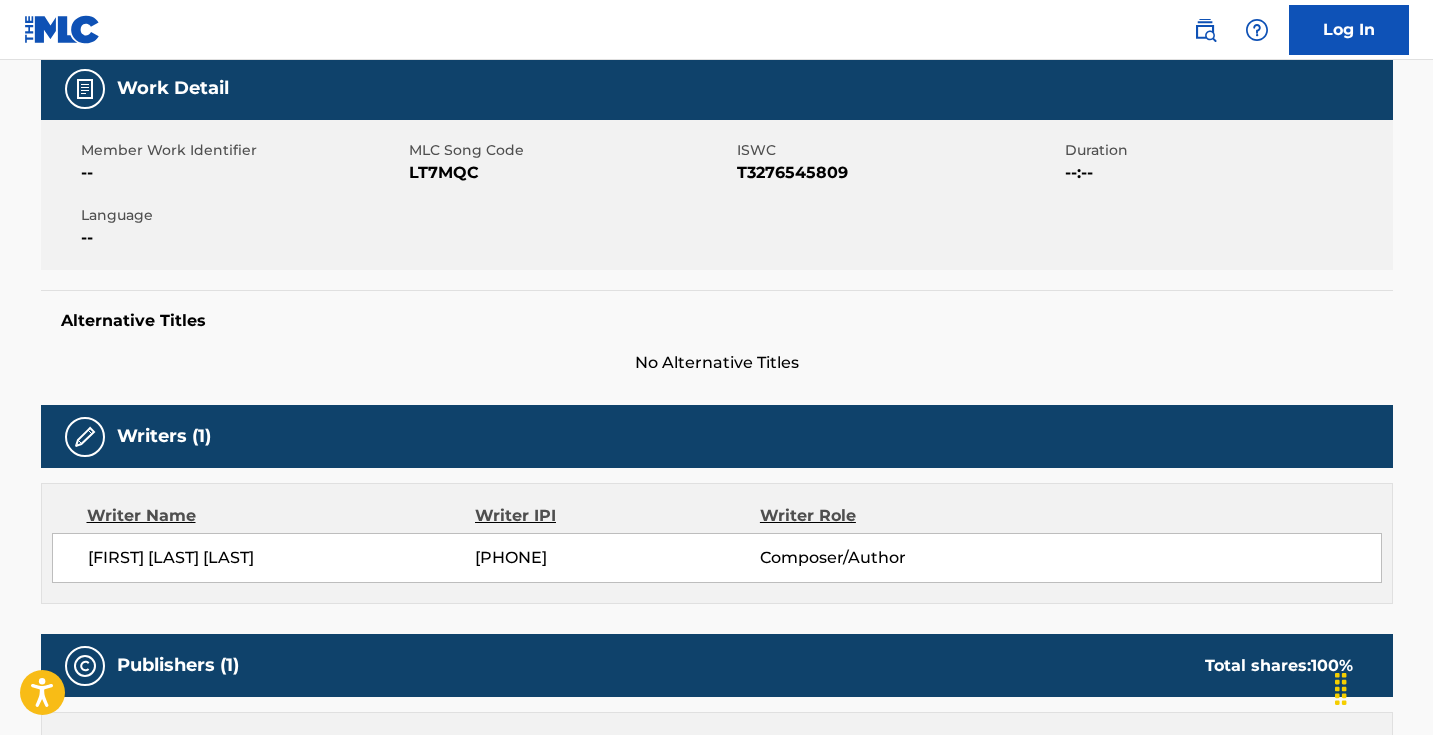 scroll, scrollTop: 389, scrollLeft: 0, axis: vertical 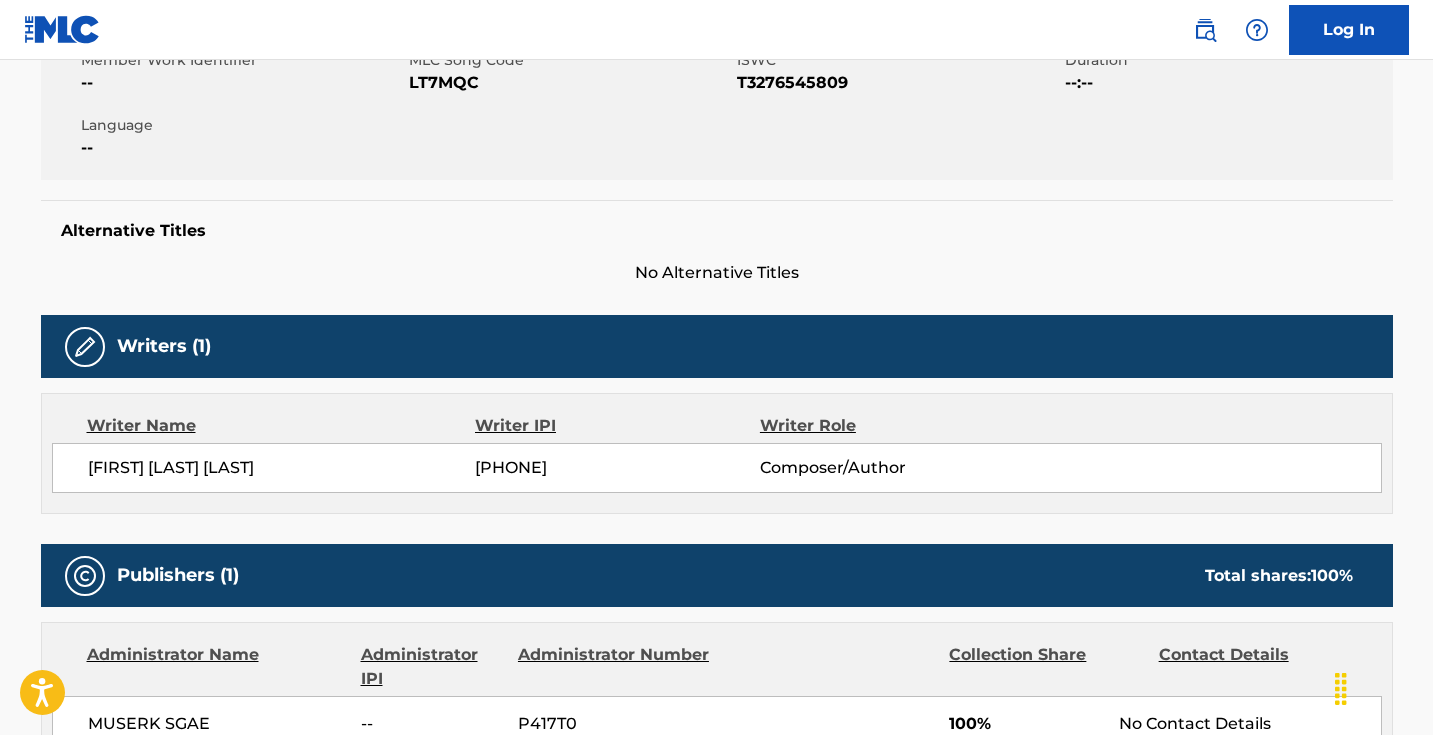click on "[FIRST] [MIDDLE] [LAST] [LAST]" at bounding box center [282, 468] 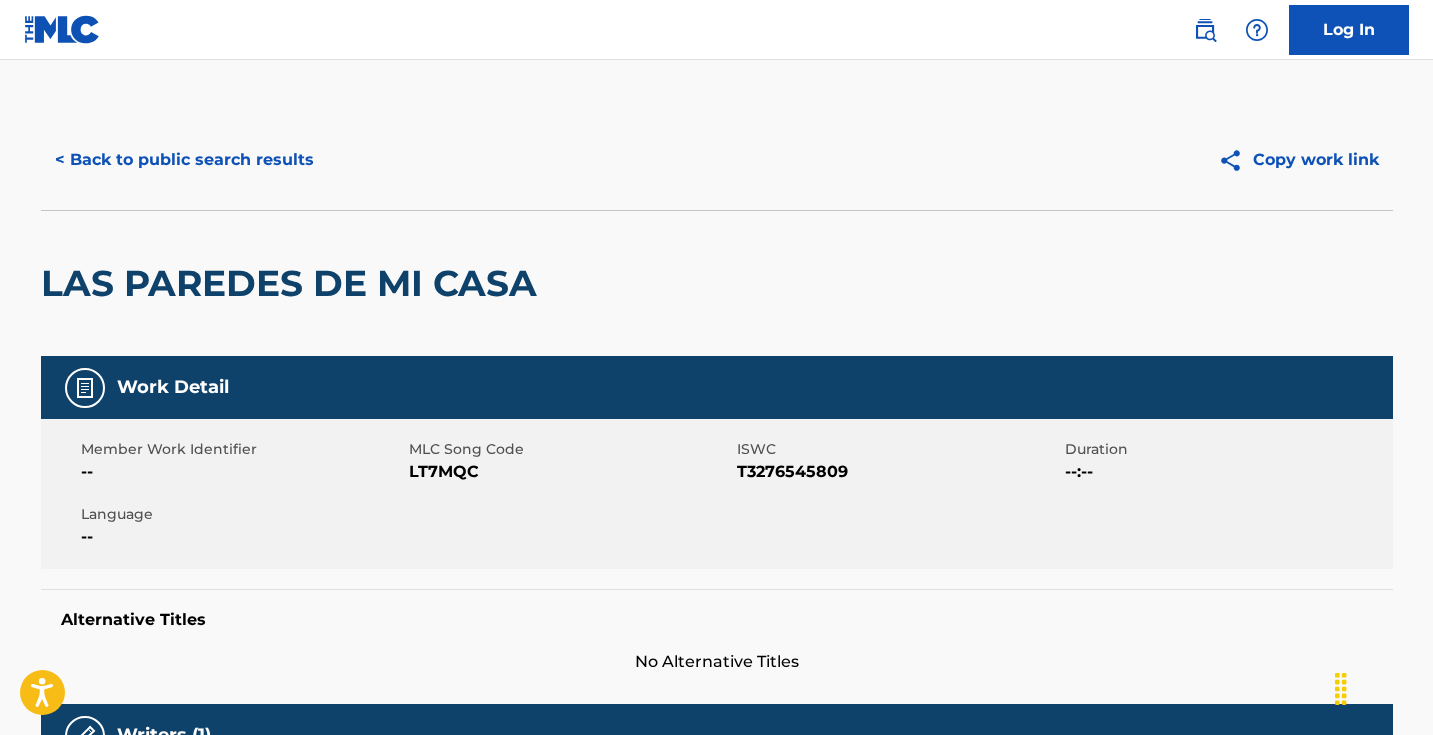 scroll, scrollTop: 0, scrollLeft: 0, axis: both 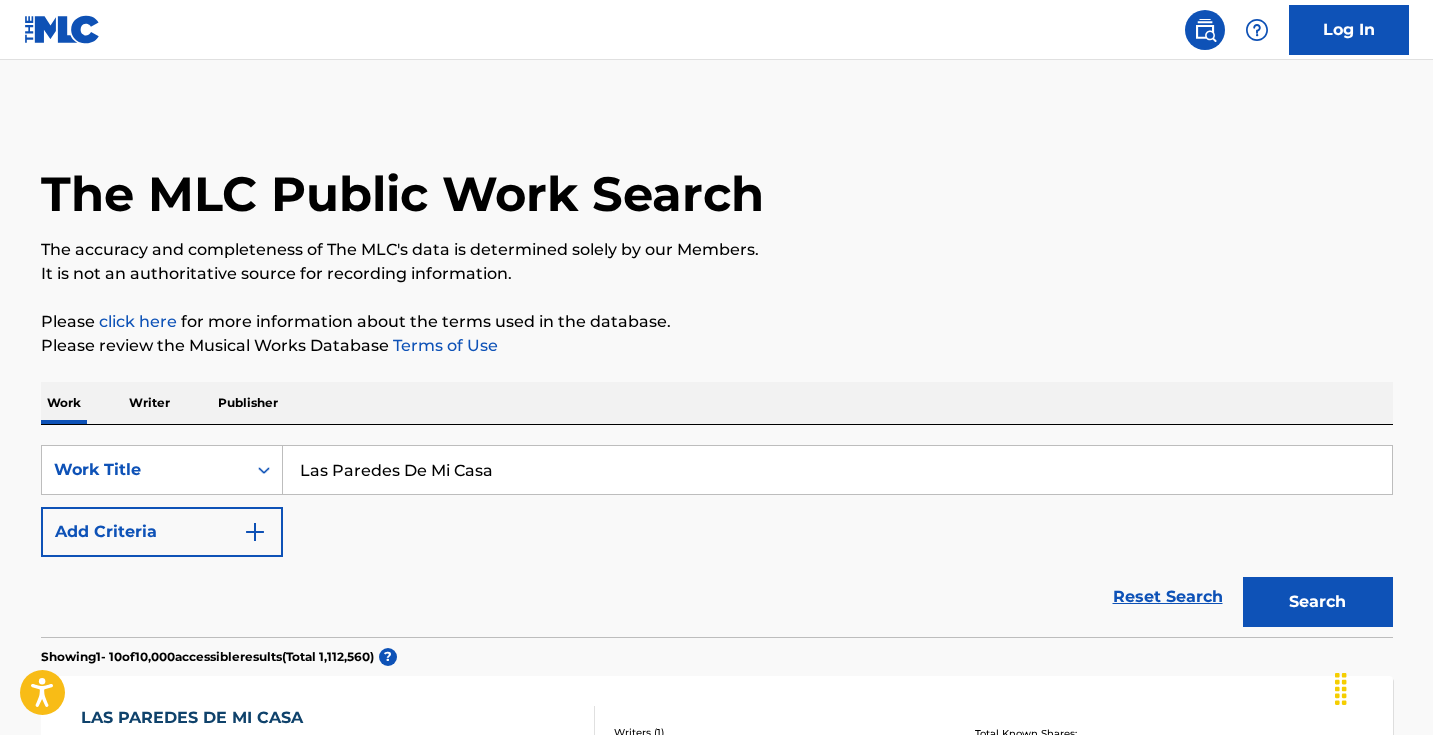 click on "Las Paredes De Mi Casa" at bounding box center [837, 470] 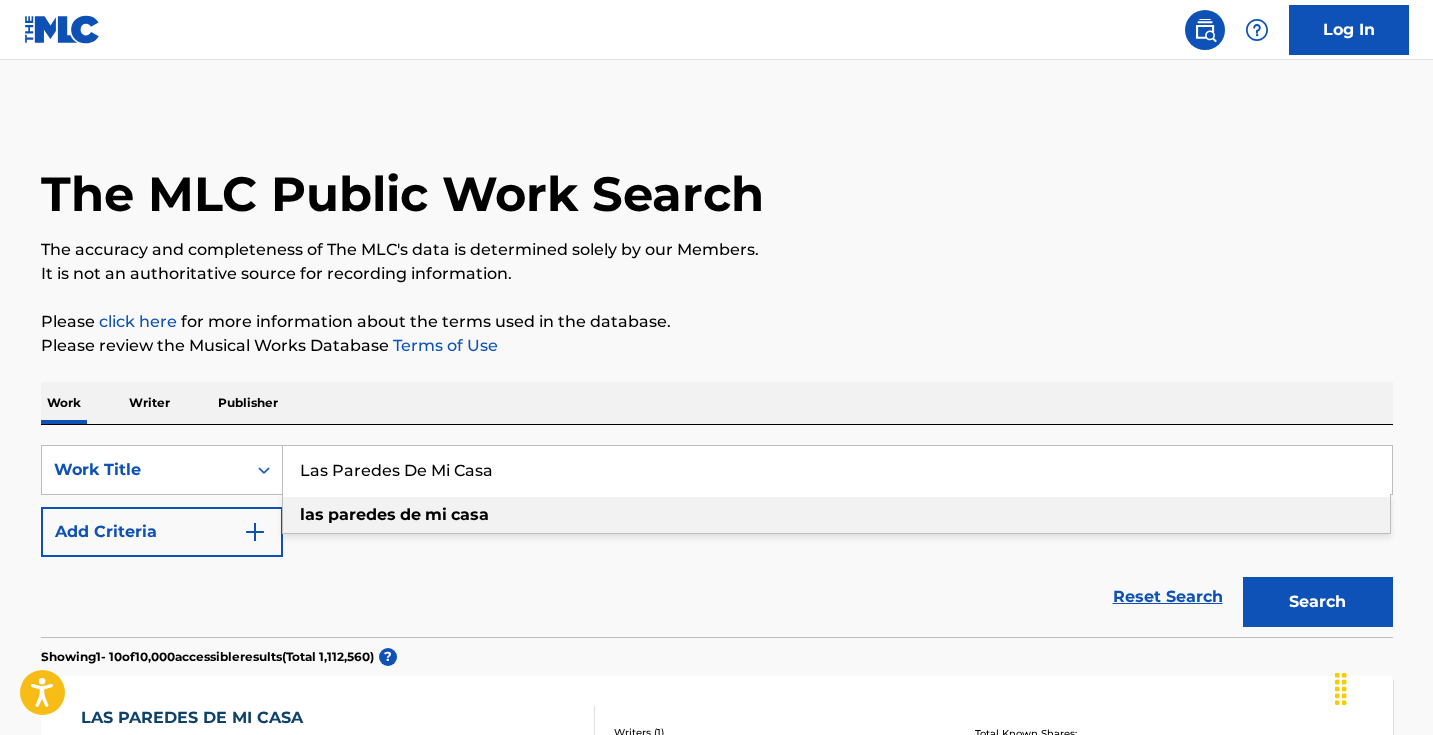 click on "Las Paredes De Mi Casa" at bounding box center [837, 470] 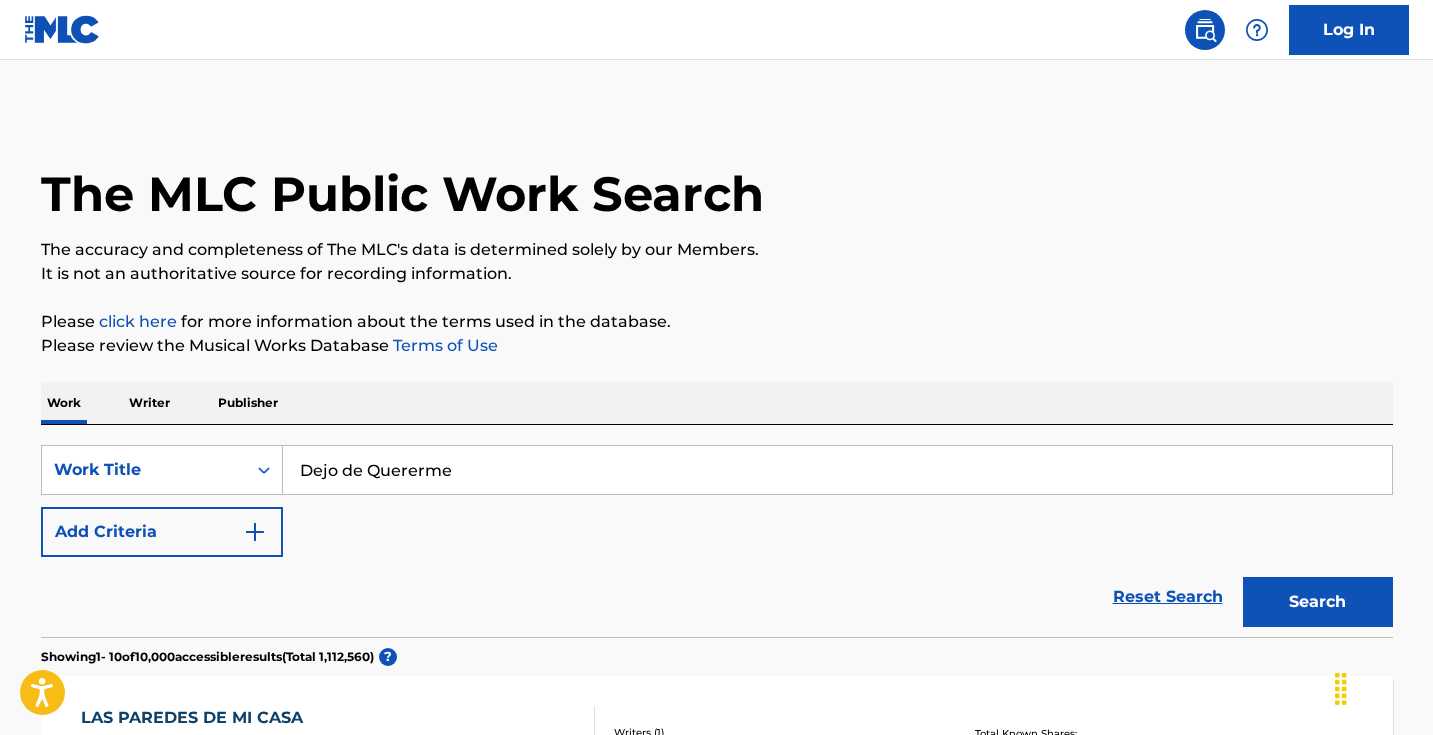 click on "Please review the Musical Works Database   Terms of Use" at bounding box center [717, 346] 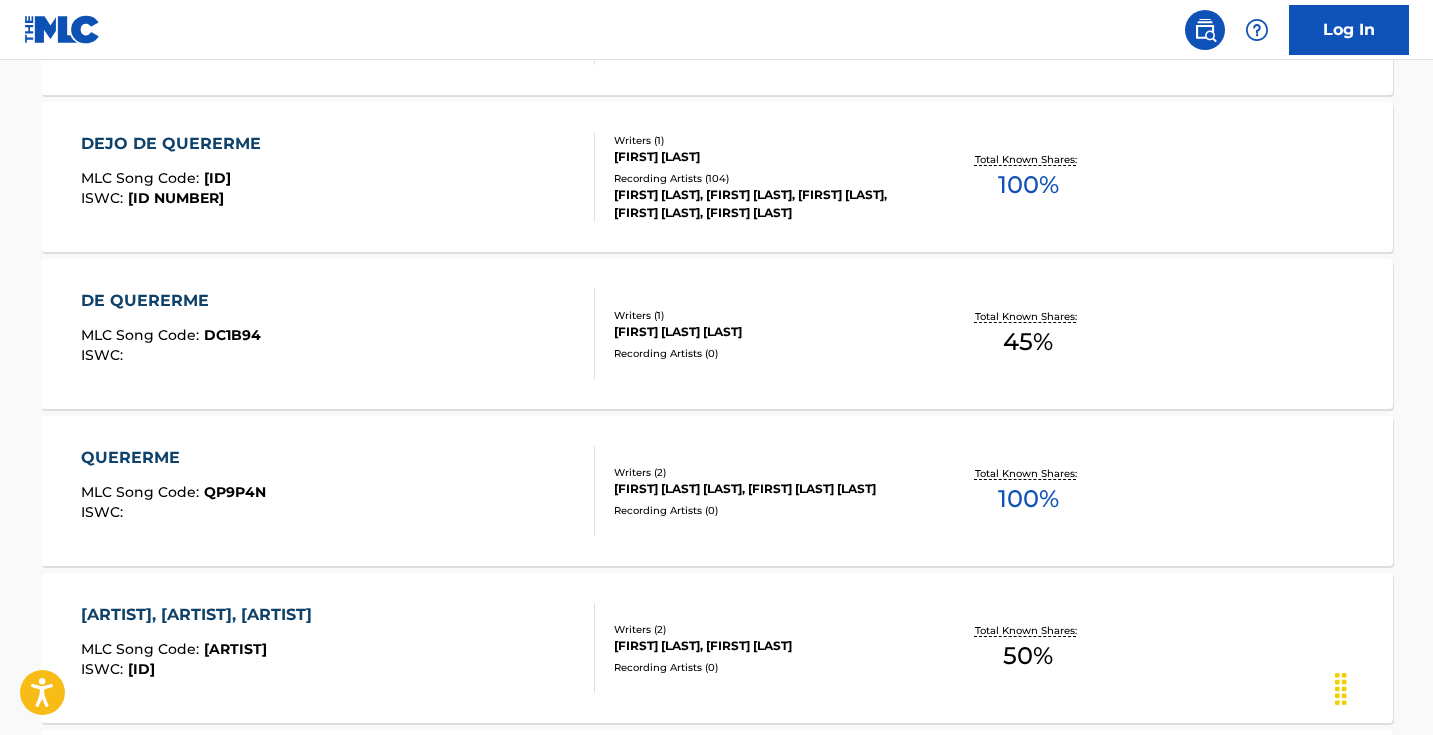 scroll, scrollTop: 733, scrollLeft: 0, axis: vertical 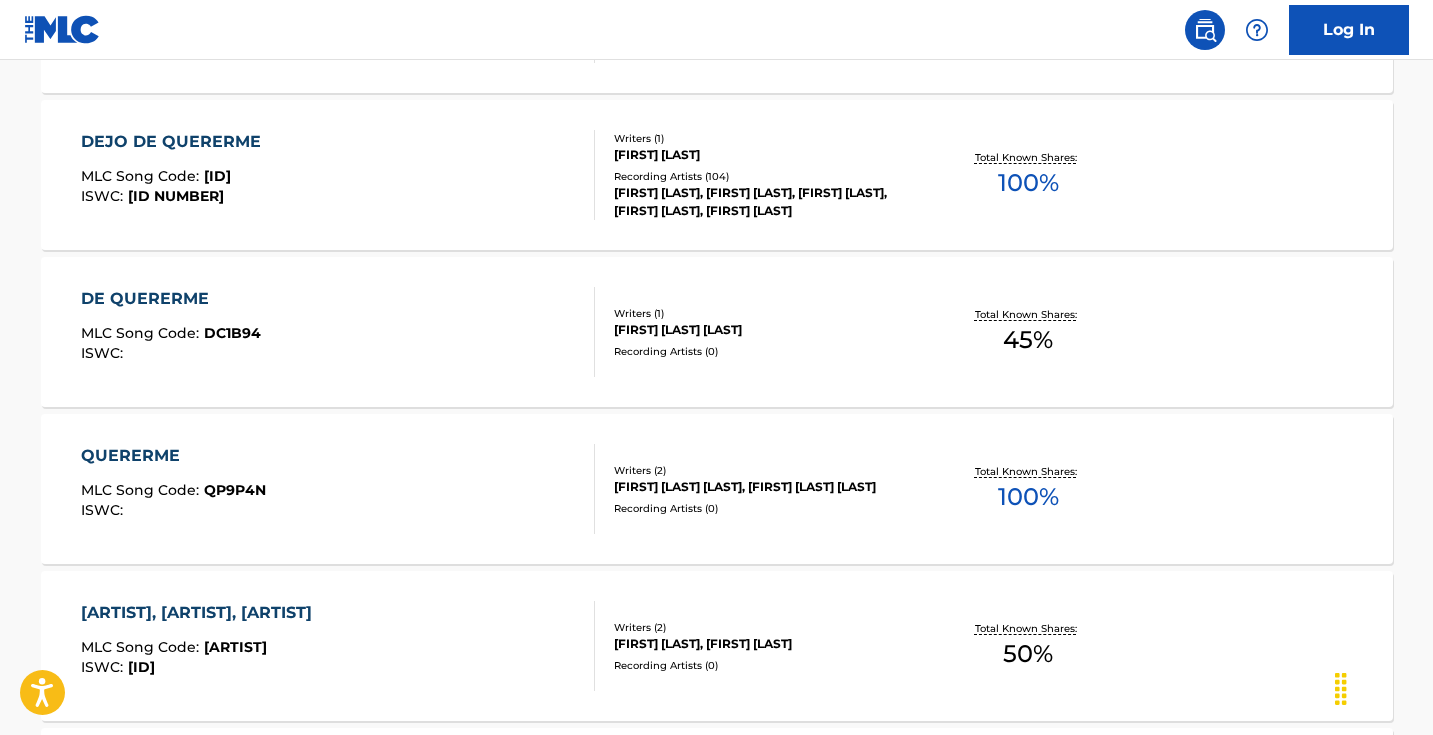 click on "Log In" at bounding box center [716, 30] 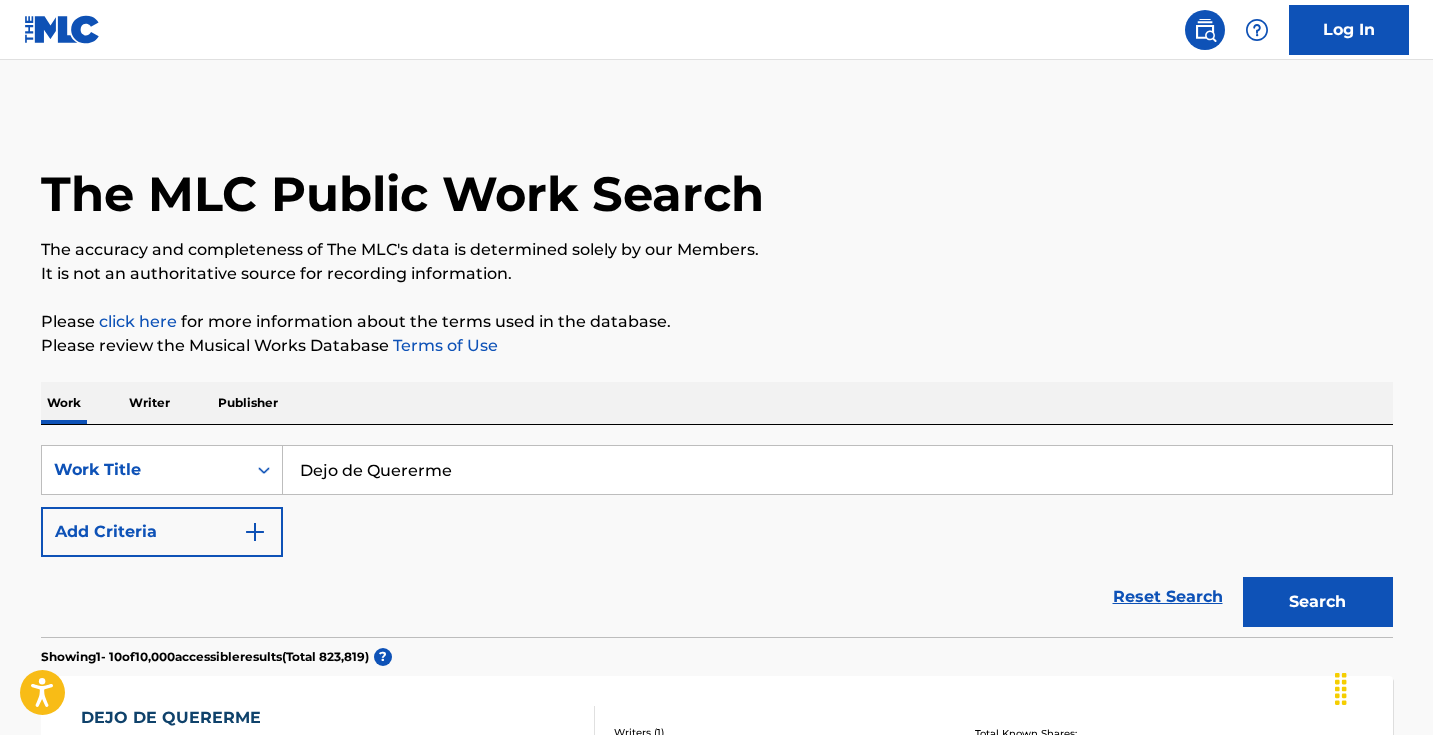 scroll, scrollTop: -1, scrollLeft: 0, axis: vertical 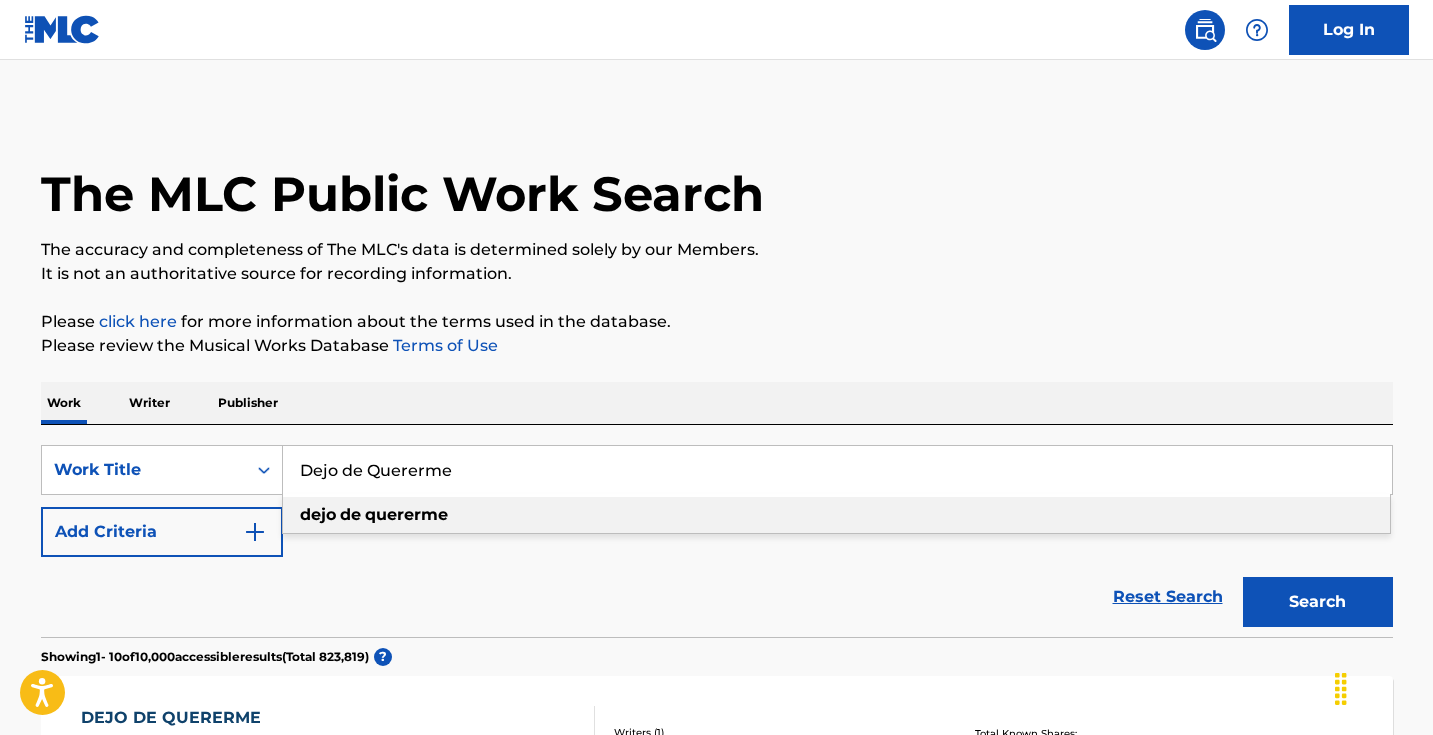click on "Dejo de Quererme" at bounding box center (837, 470) 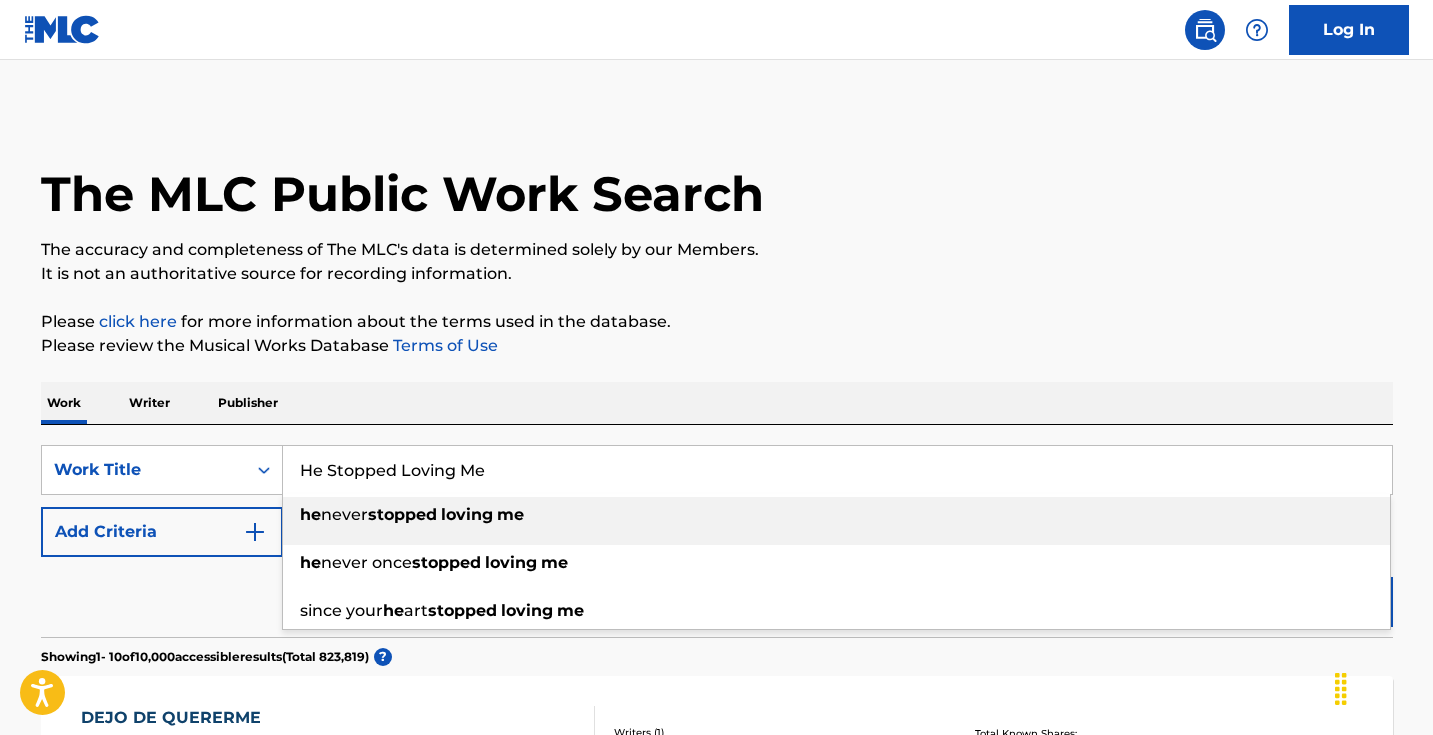 click on "Please review the Musical Works Database   Terms of Use" at bounding box center [717, 346] 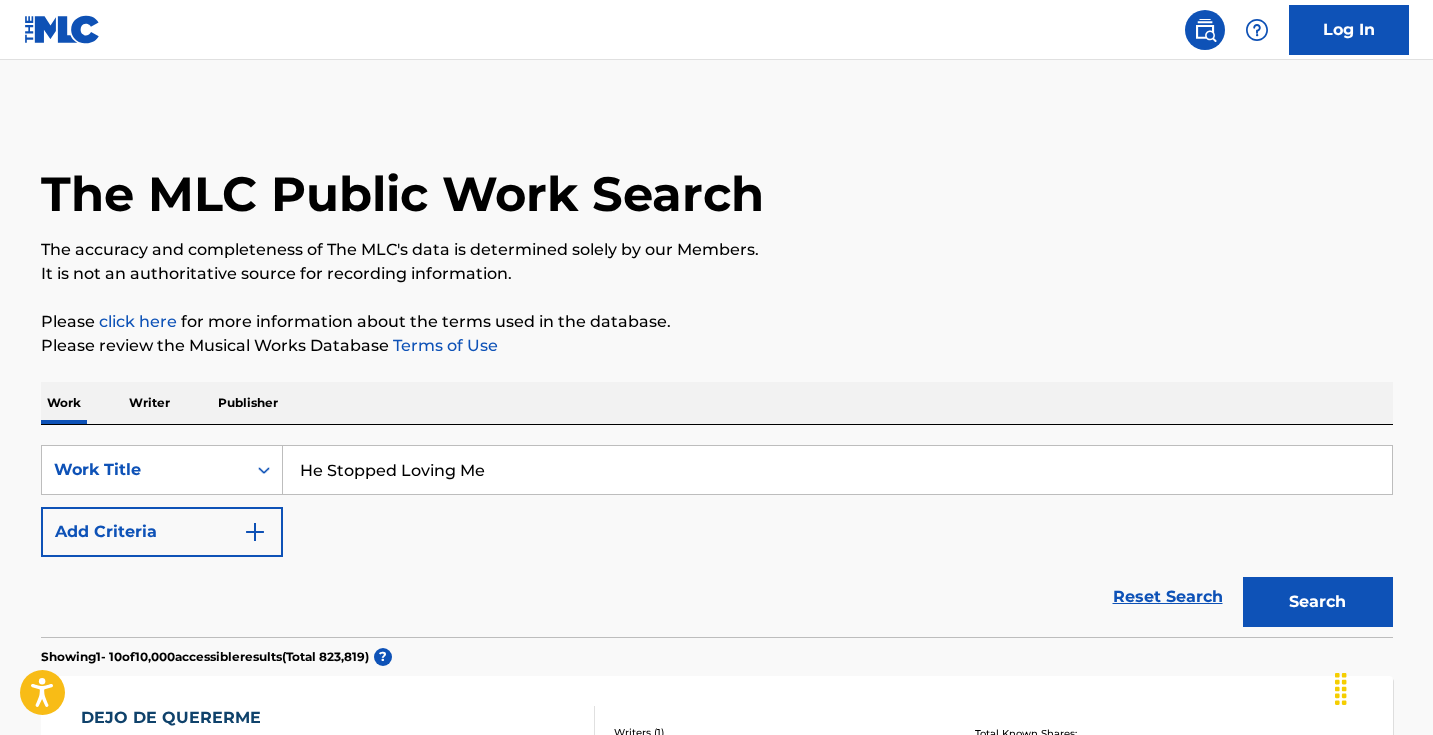 click on "Search" at bounding box center [1318, 602] 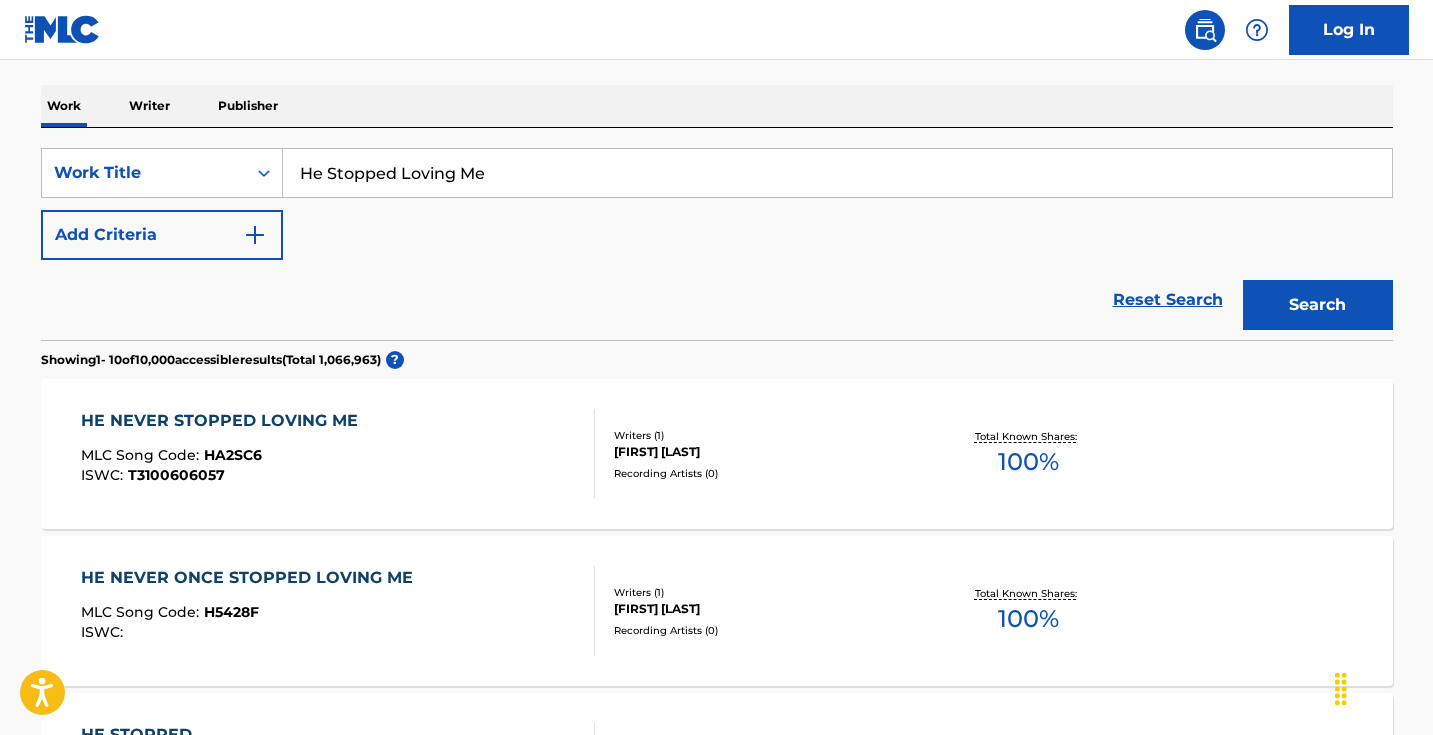 scroll, scrollTop: 322, scrollLeft: 0, axis: vertical 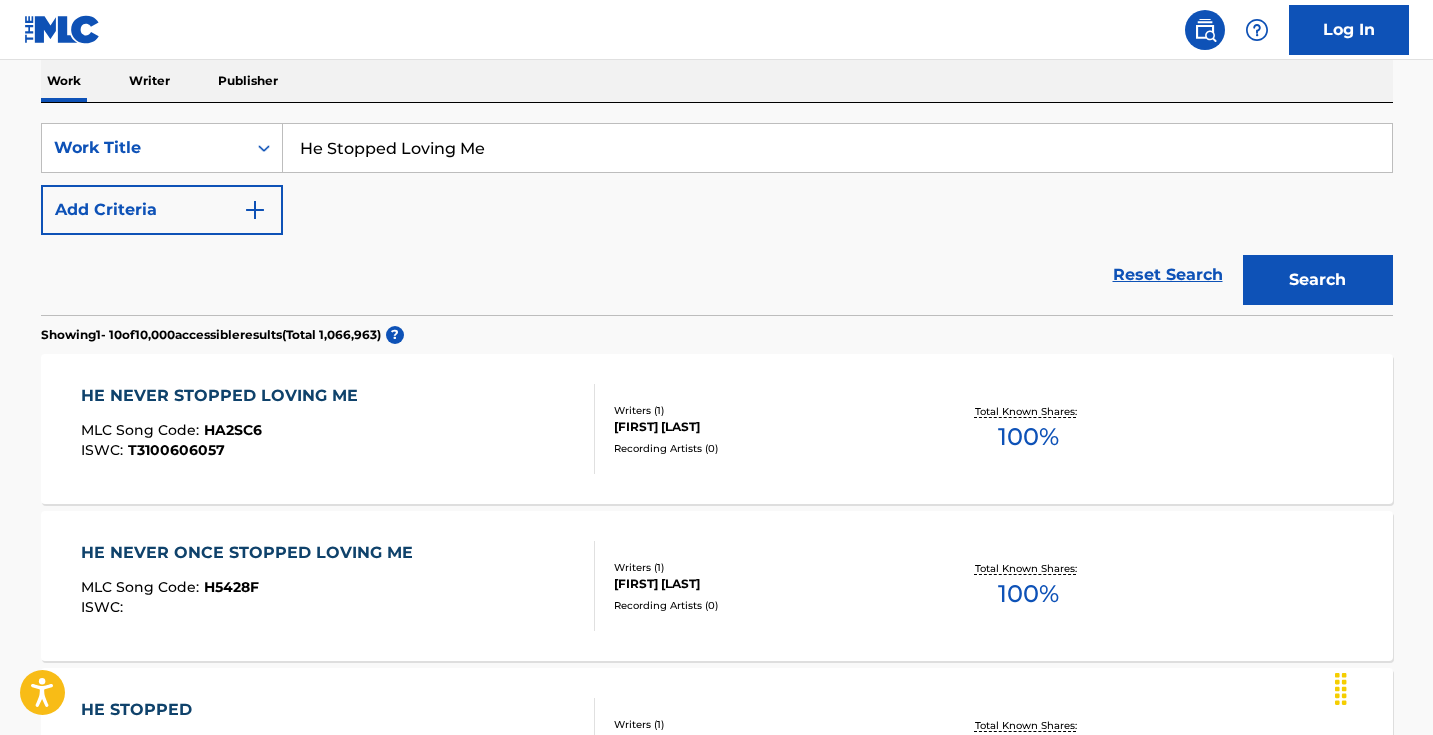 click on "SearchWithCriteriacb07e9b6-04b0-4c06-b844-64074da5de4d Work Title He Stopped Loving Me Add Criteria Reset Search Search" at bounding box center (717, 209) 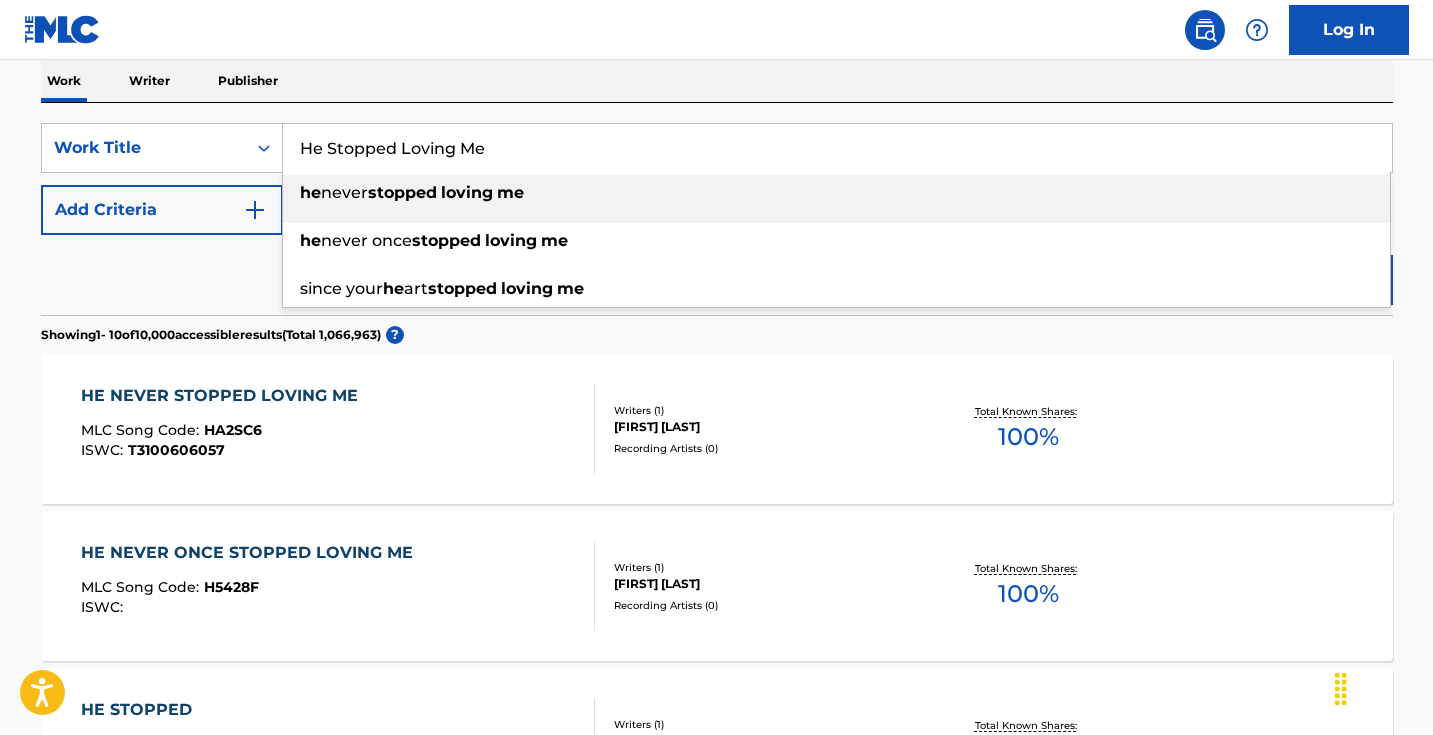 click on "He Stopped Loving Me" at bounding box center [837, 148] 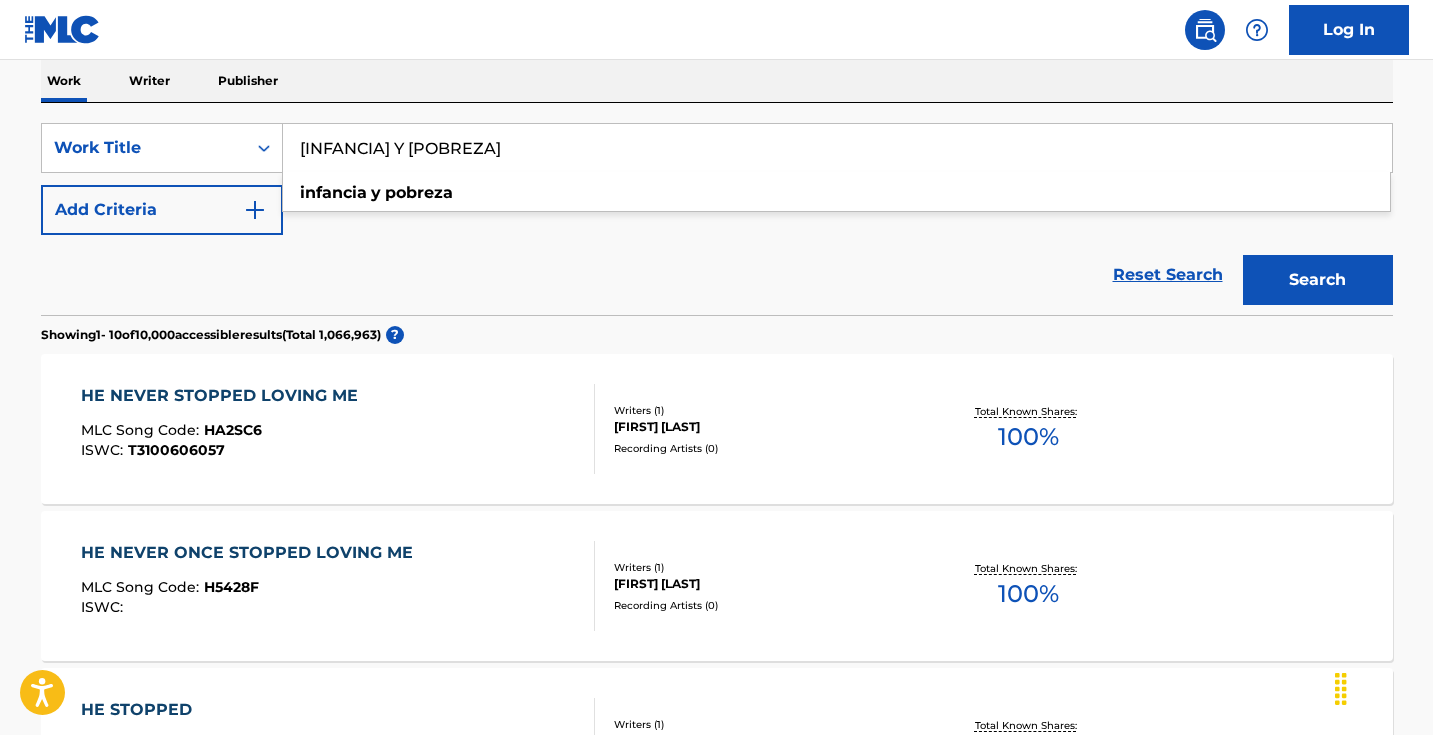 type on "Infancia Y Pobreza" 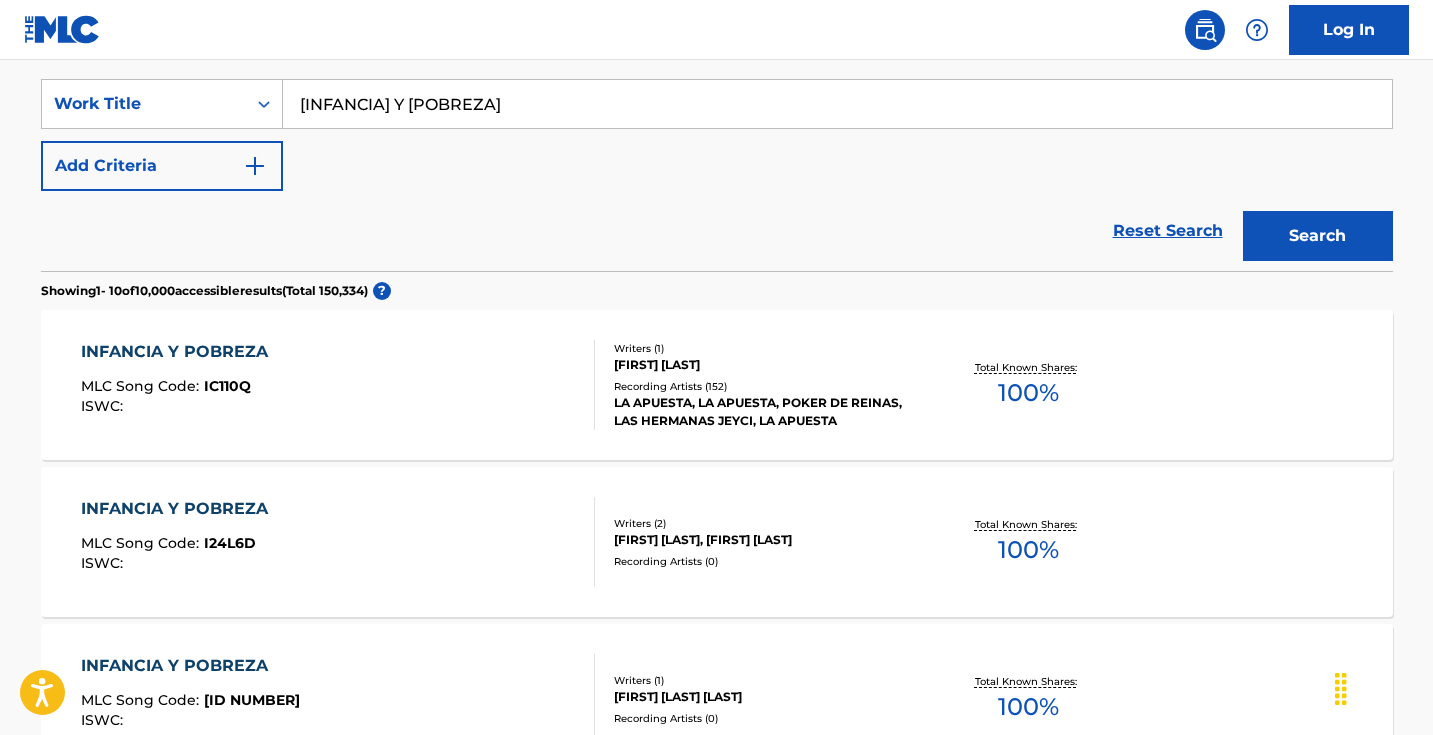 scroll, scrollTop: 368, scrollLeft: 0, axis: vertical 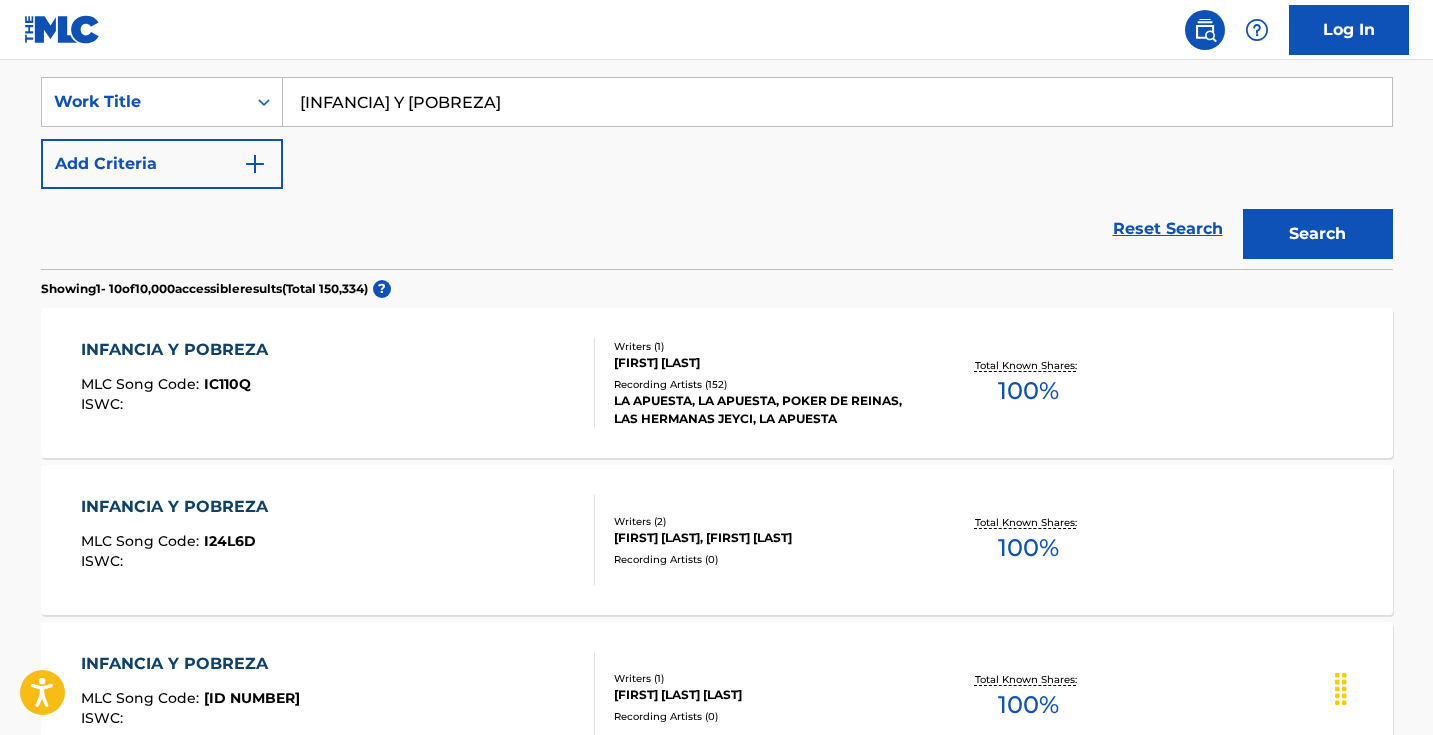click on "INFANCIA Y POBREZA MLC Song Code : IC110Q ISWC :" at bounding box center (338, 383) 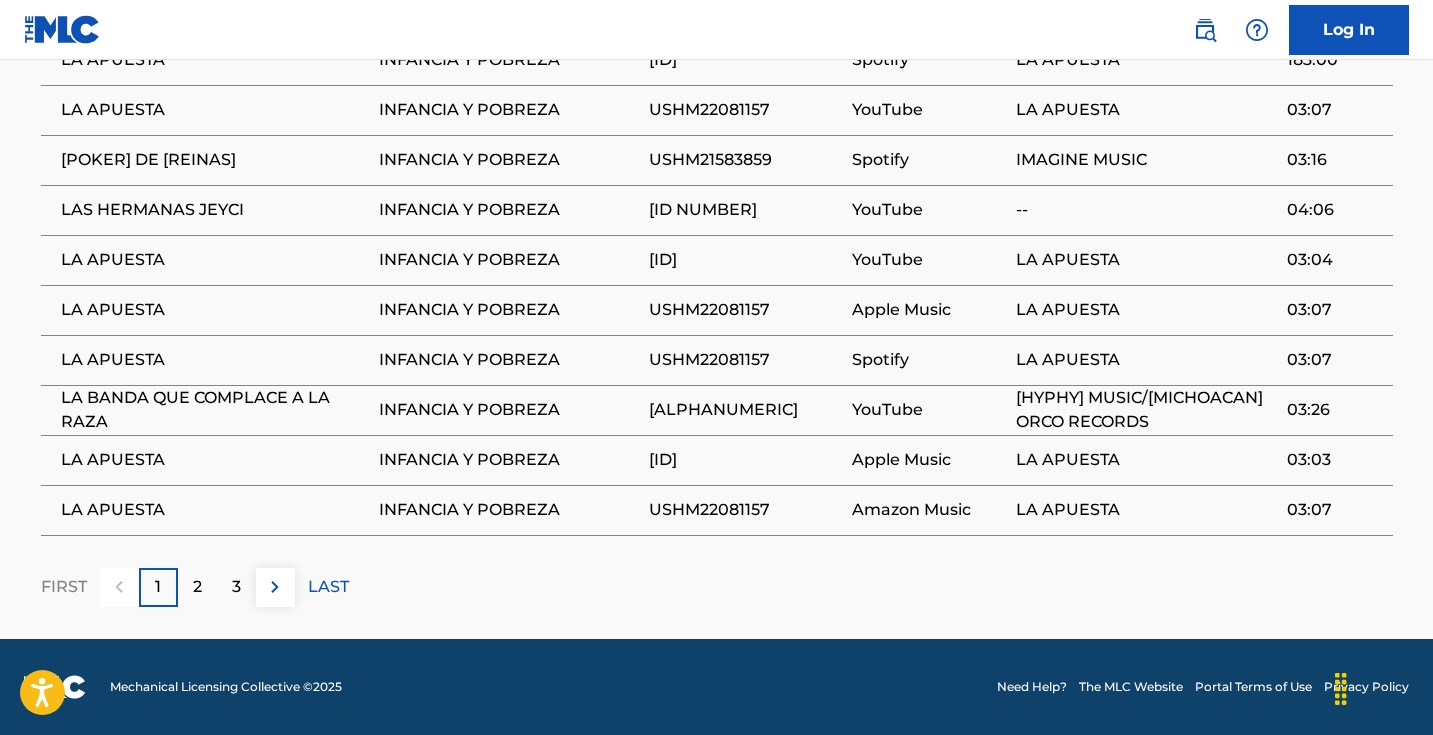 scroll, scrollTop: 1376, scrollLeft: 0, axis: vertical 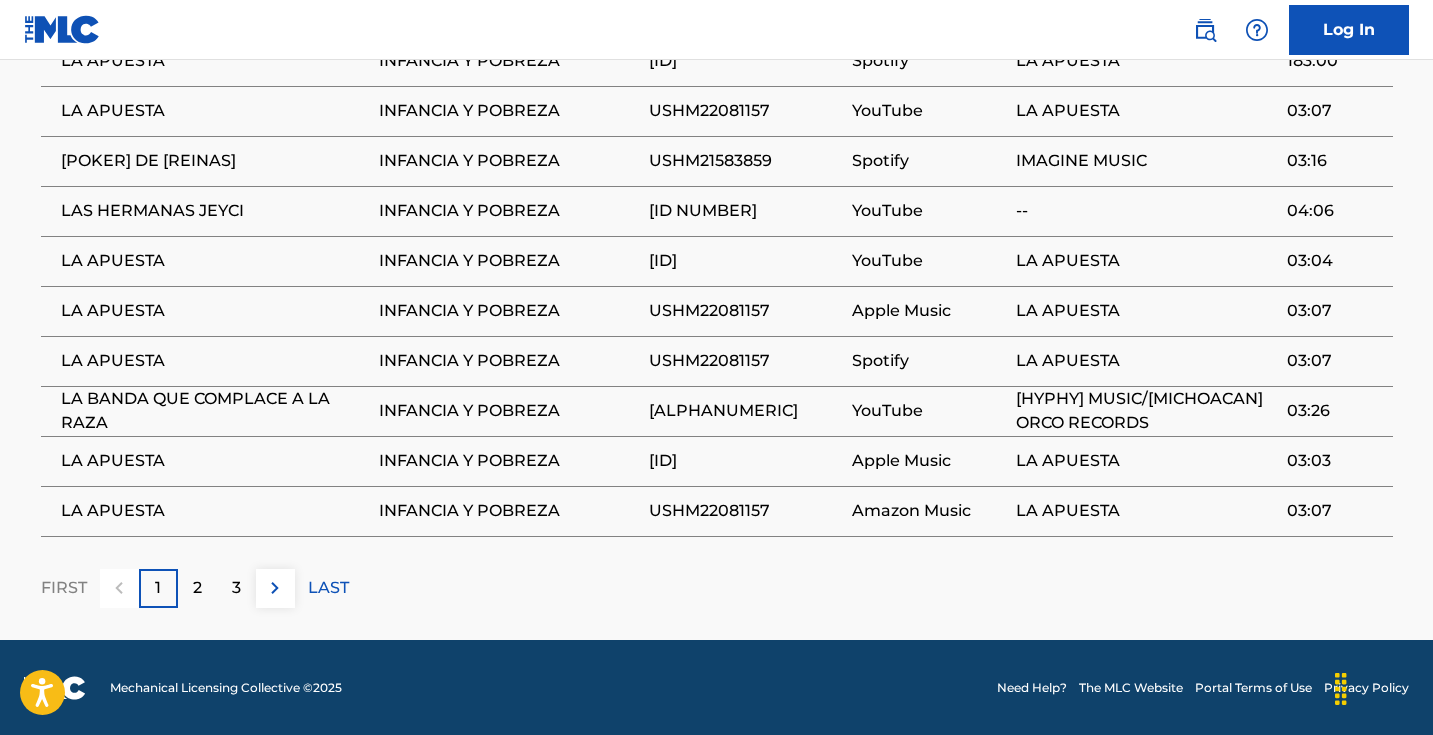 click at bounding box center (275, 588) 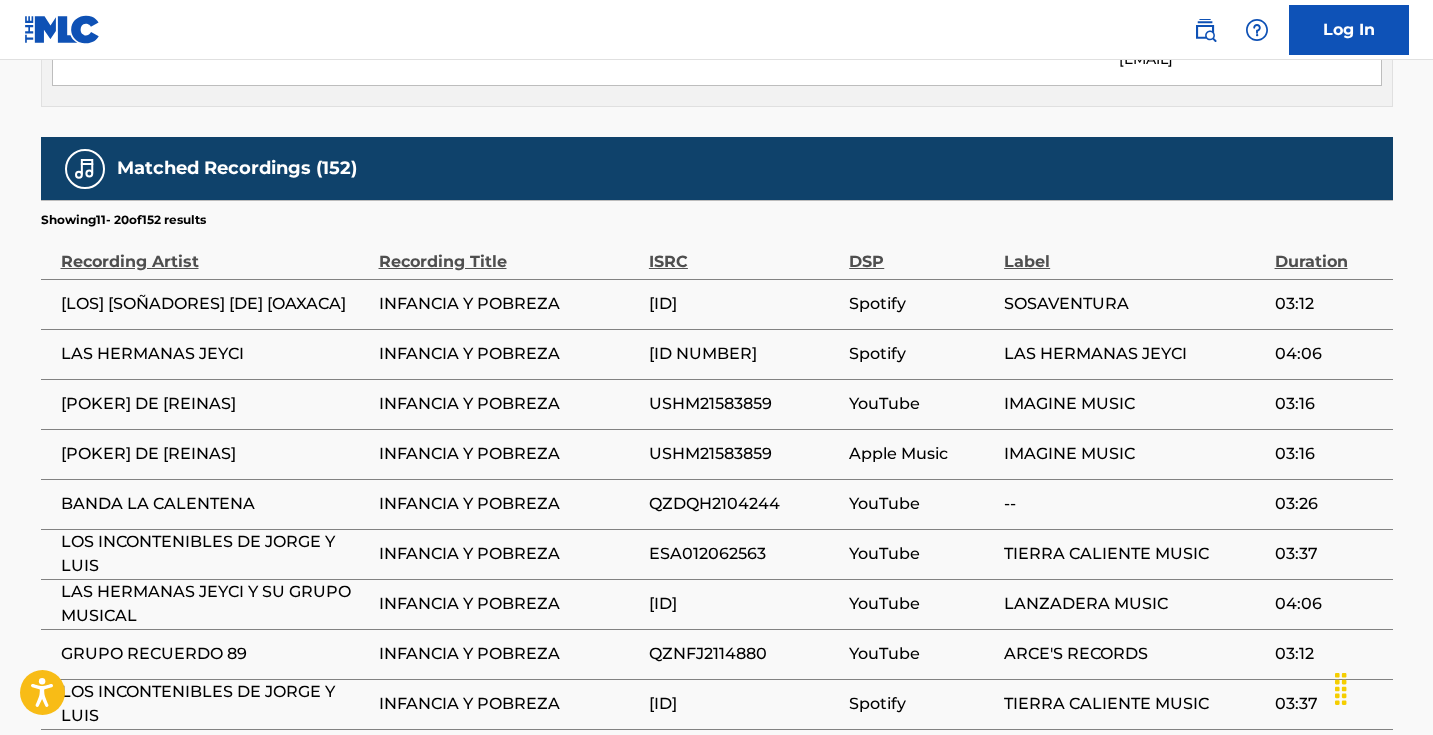 scroll, scrollTop: 1336, scrollLeft: 0, axis: vertical 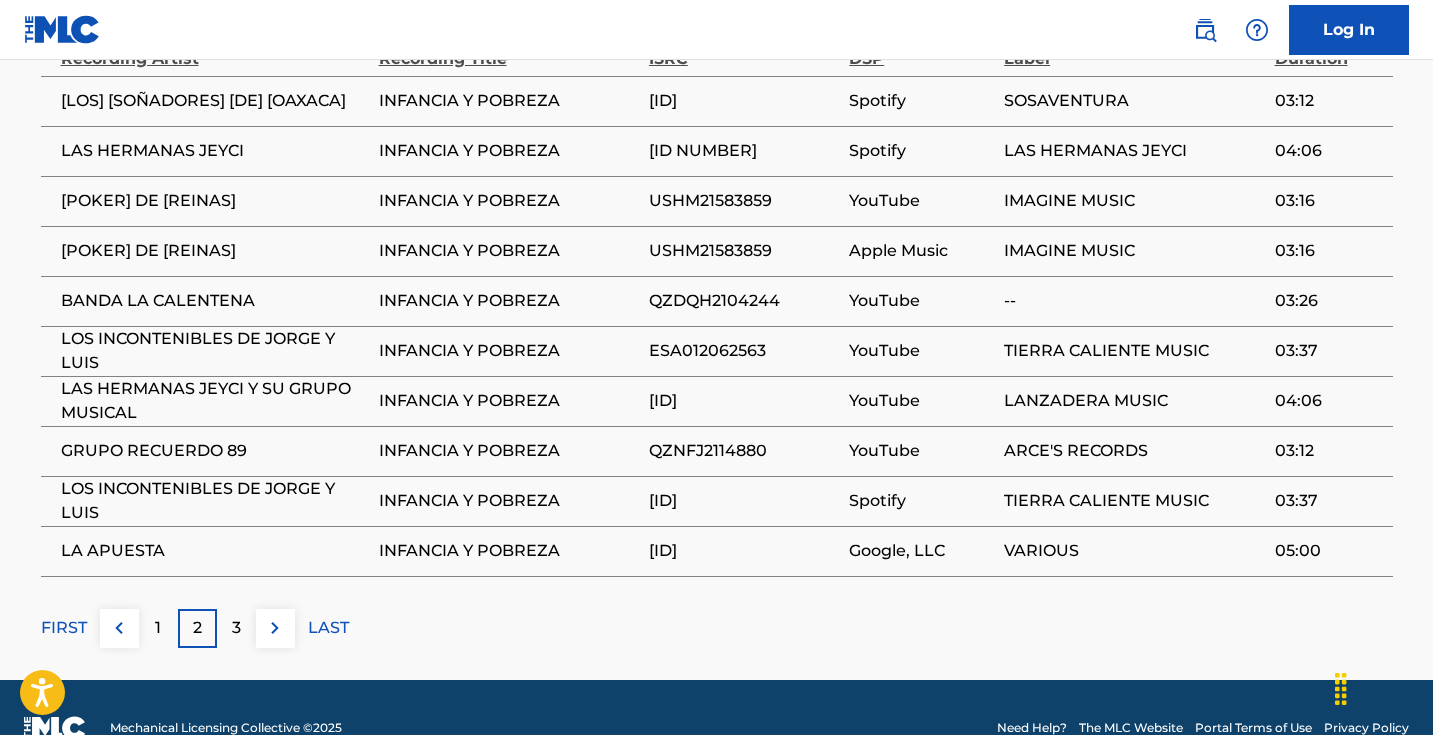 click at bounding box center (275, 628) 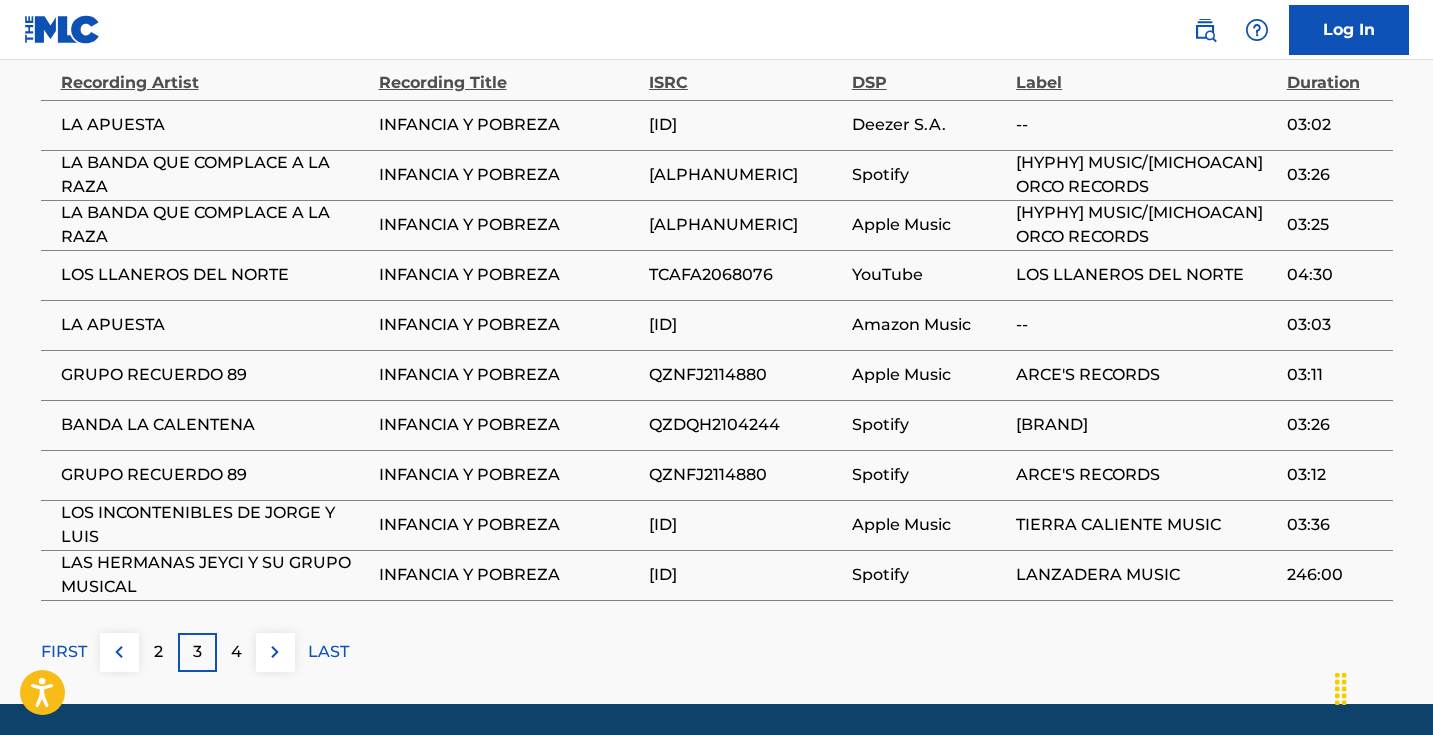 click at bounding box center [275, 652] 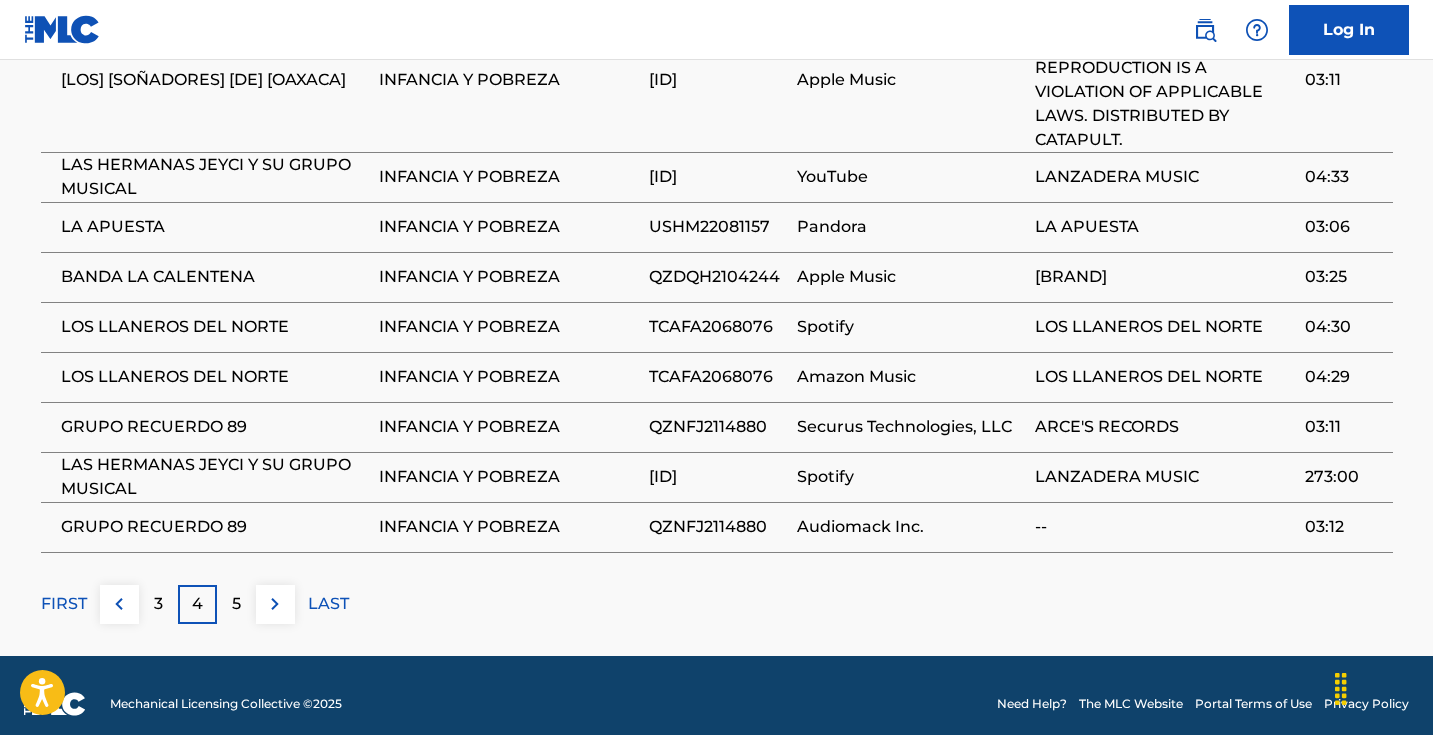 click at bounding box center (275, 604) 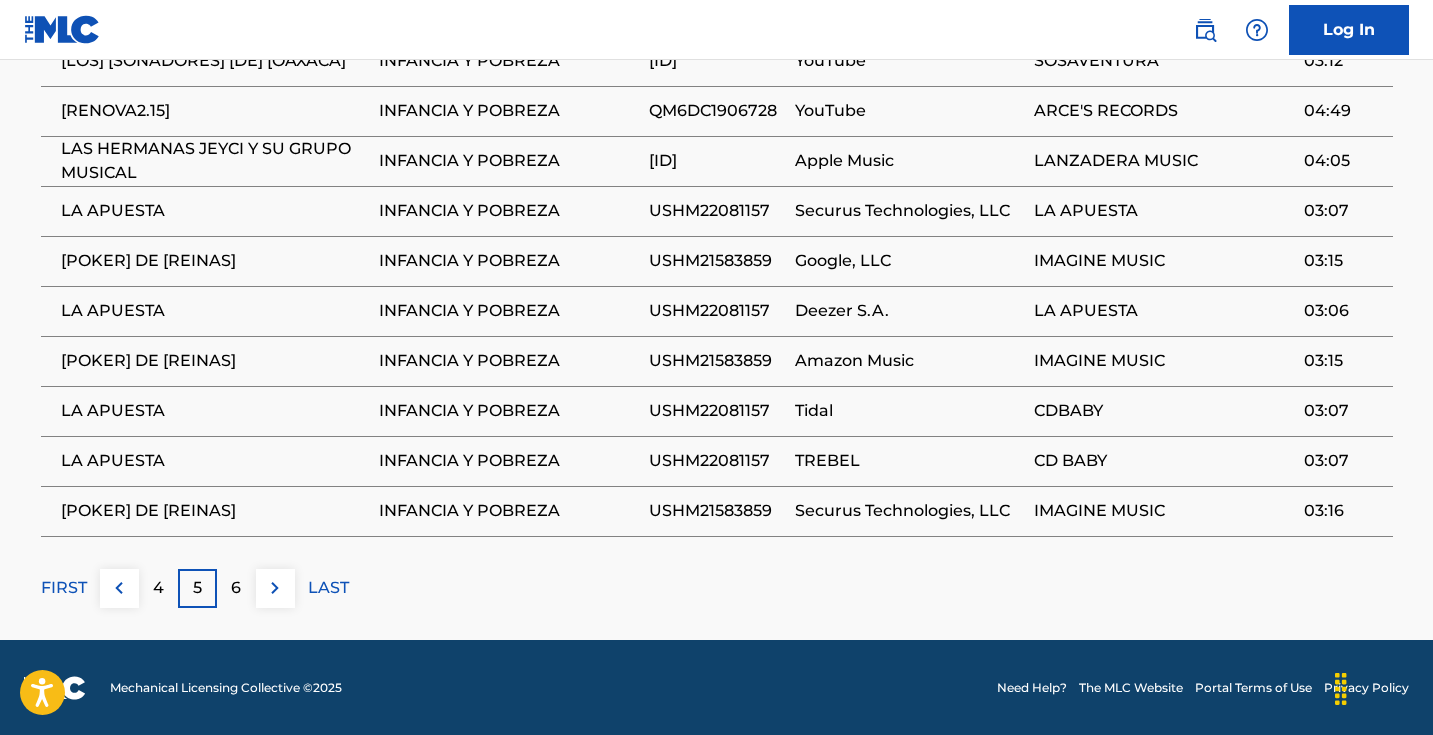 click at bounding box center [275, 588] 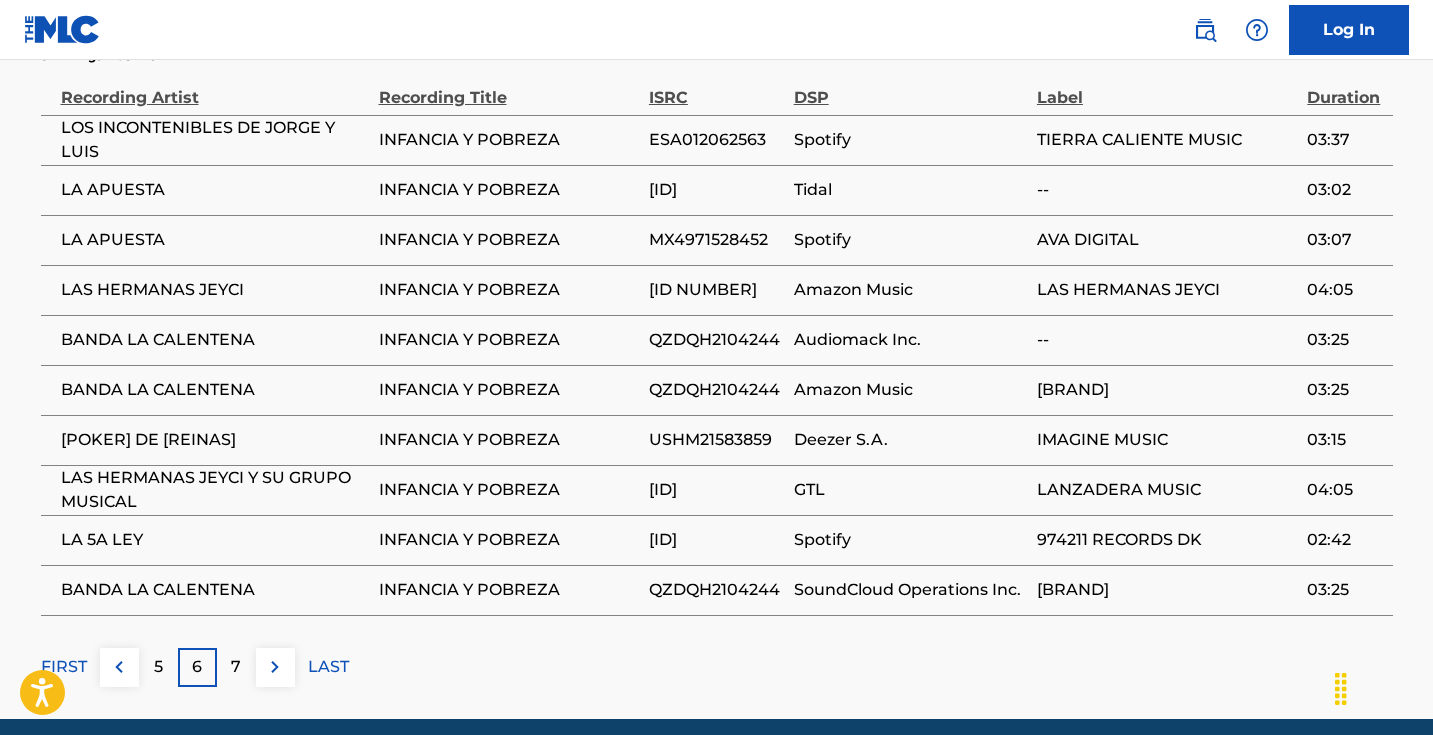 click at bounding box center (275, 667) 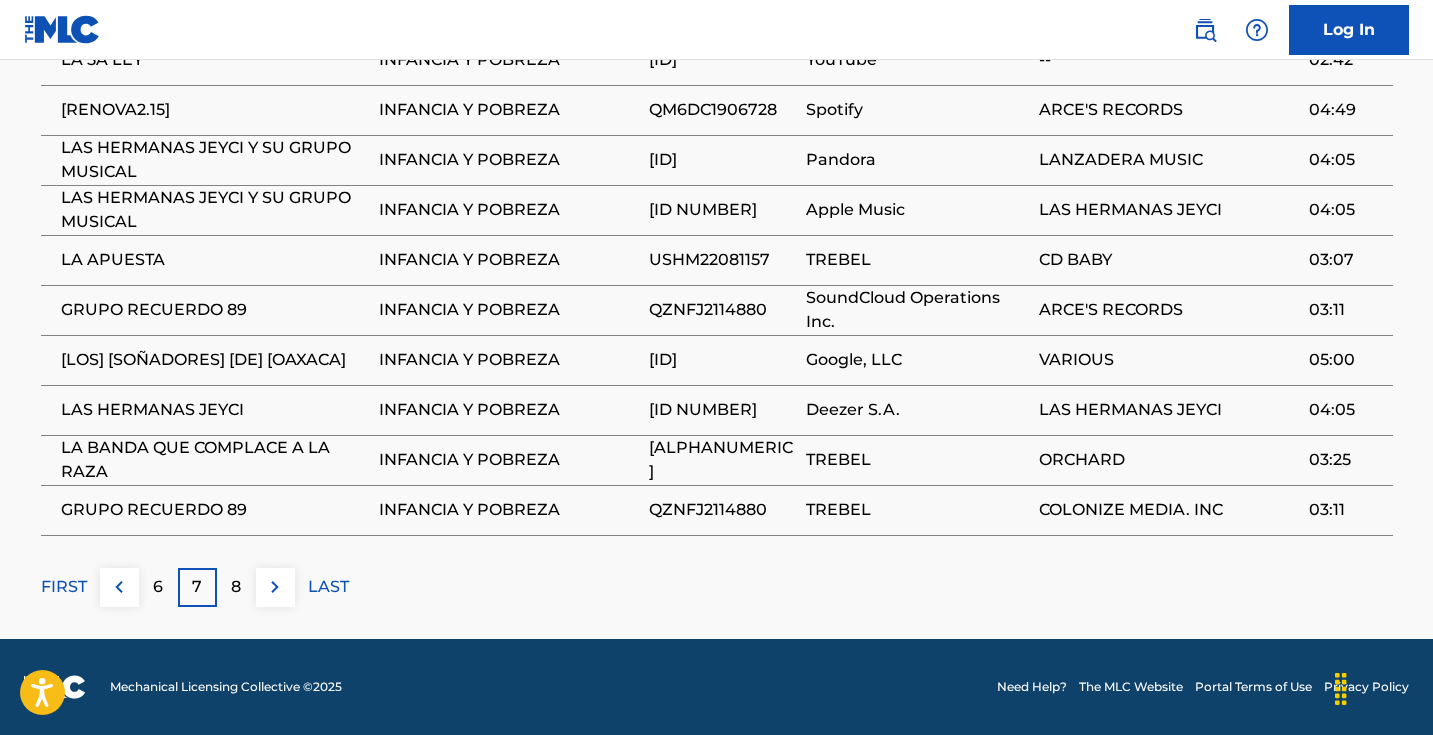 scroll, scrollTop: 1376, scrollLeft: 0, axis: vertical 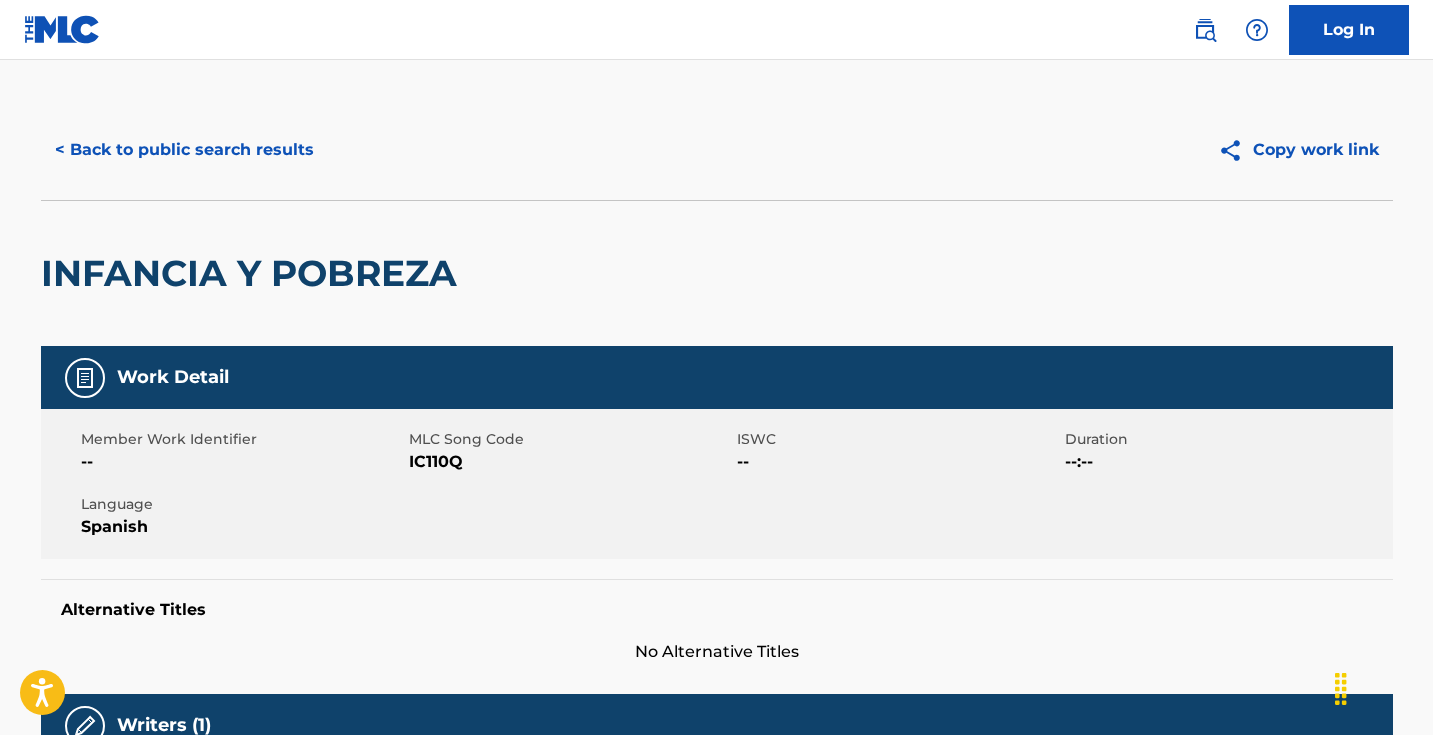 click on "< Back to public search results" at bounding box center [184, 150] 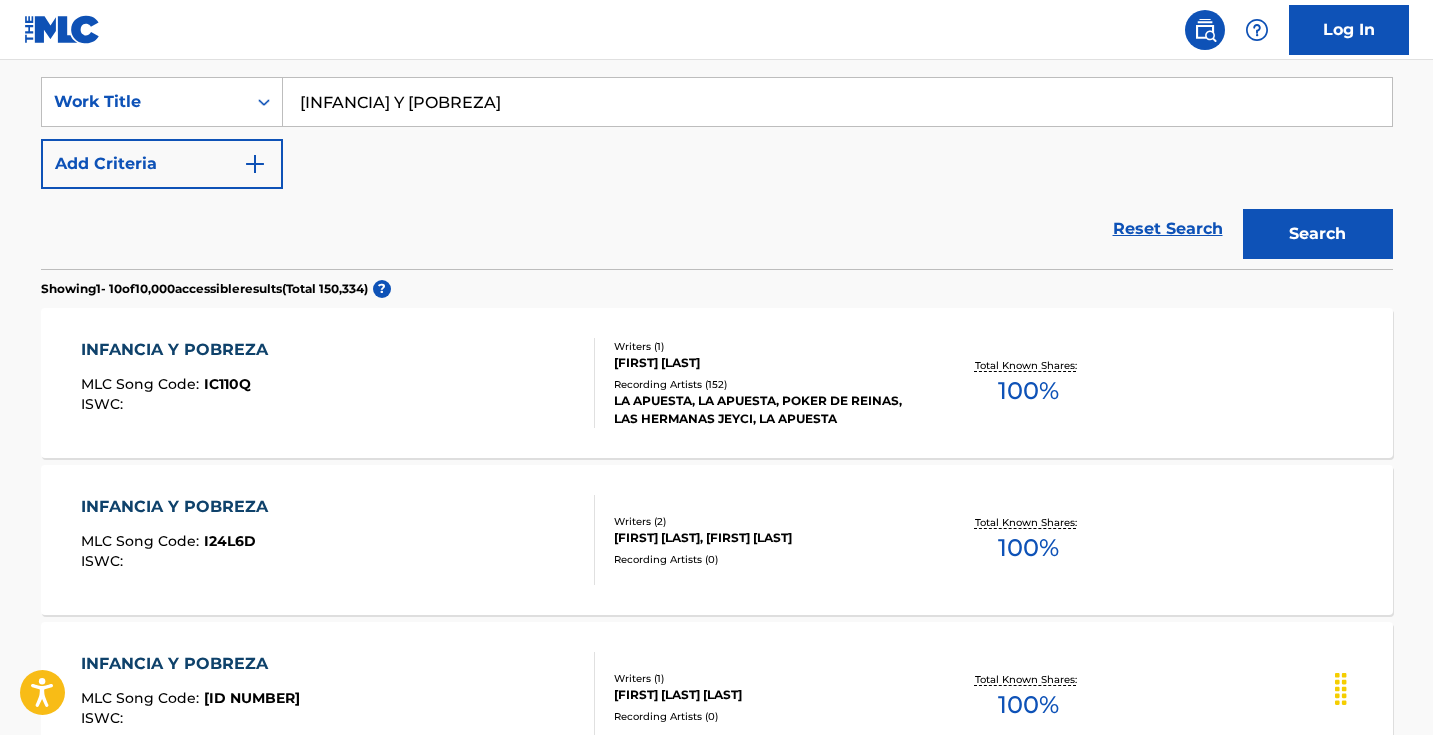 click on "INFANCIA Y POBREZA MLC Song Code : I24L6D ISWC :" at bounding box center [338, 540] 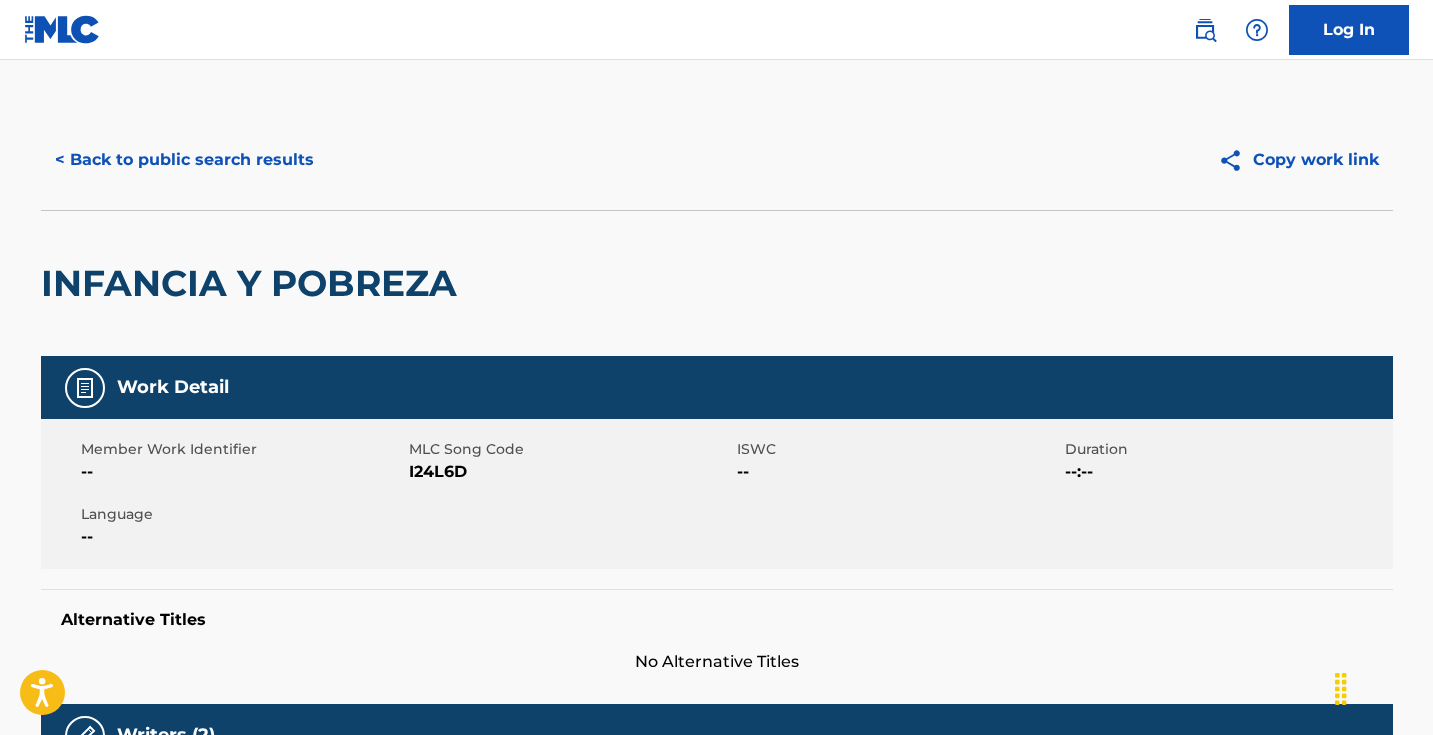 scroll, scrollTop: -1, scrollLeft: 0, axis: vertical 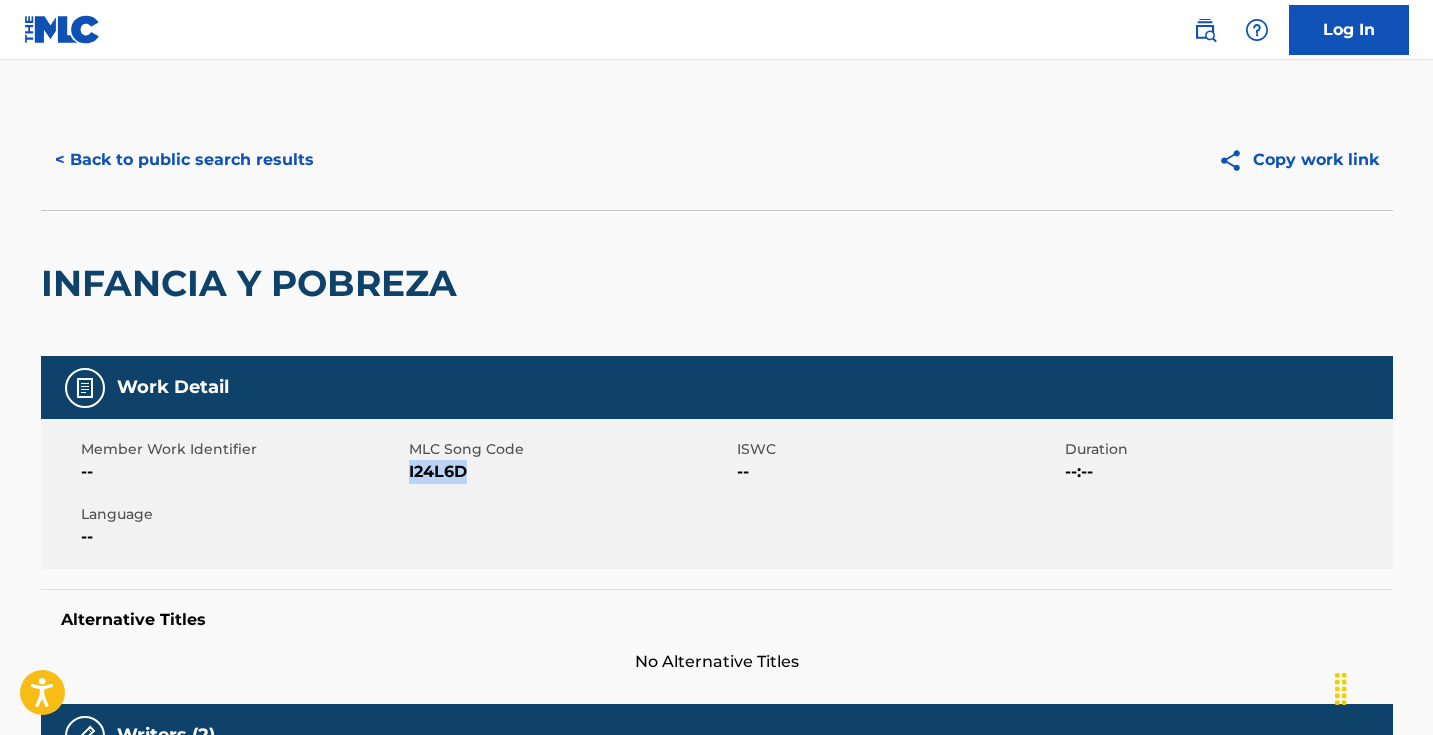 copy on "I24L6D" 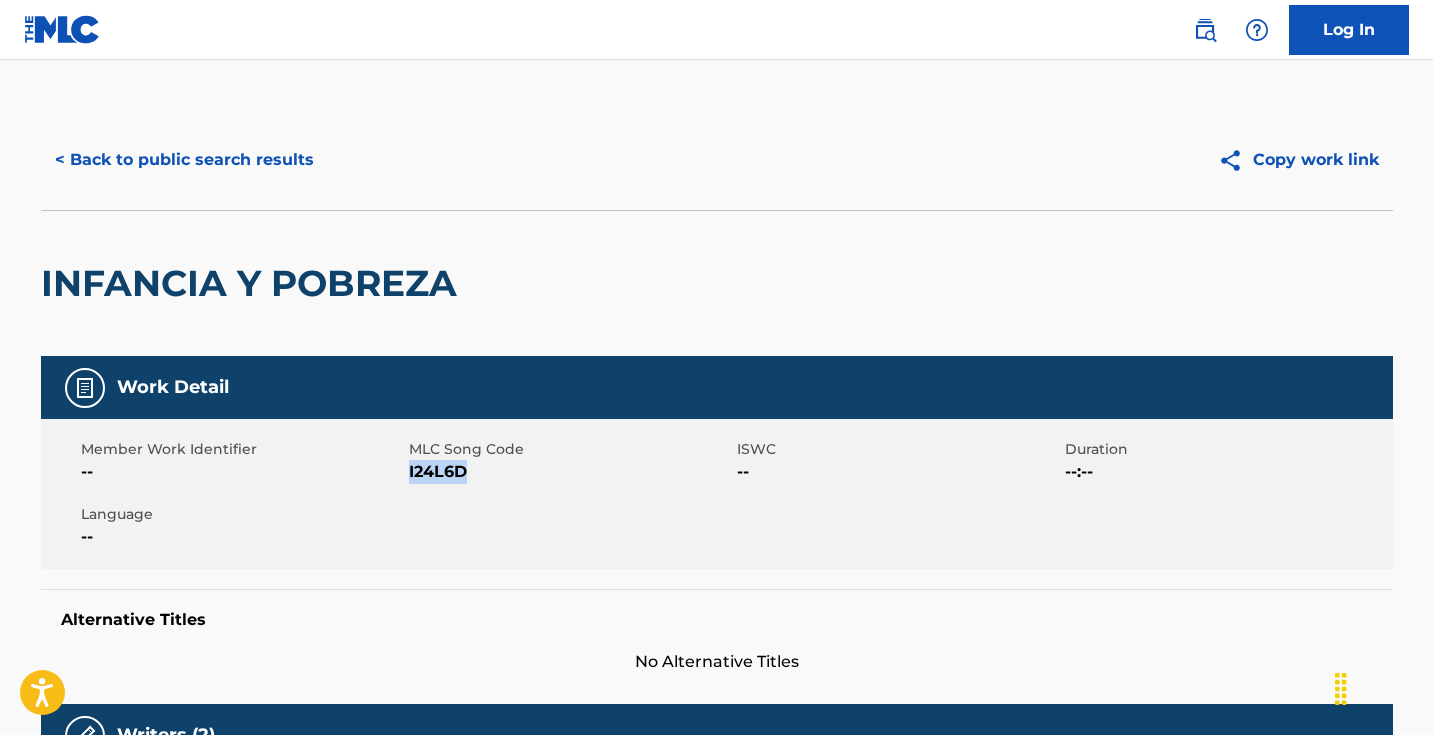 click on "< Back to public search results" at bounding box center [184, 160] 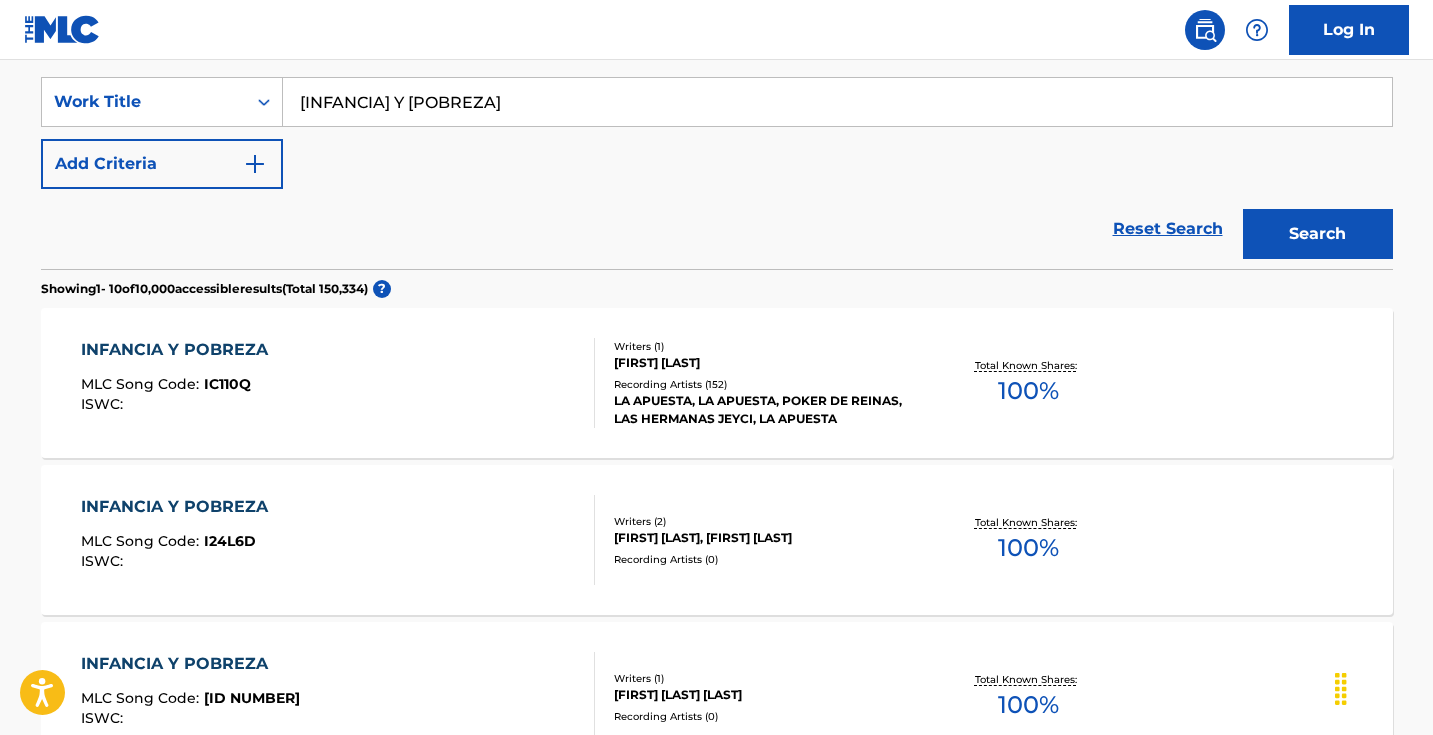 click on "Infancia Y Pobreza" at bounding box center (837, 102) 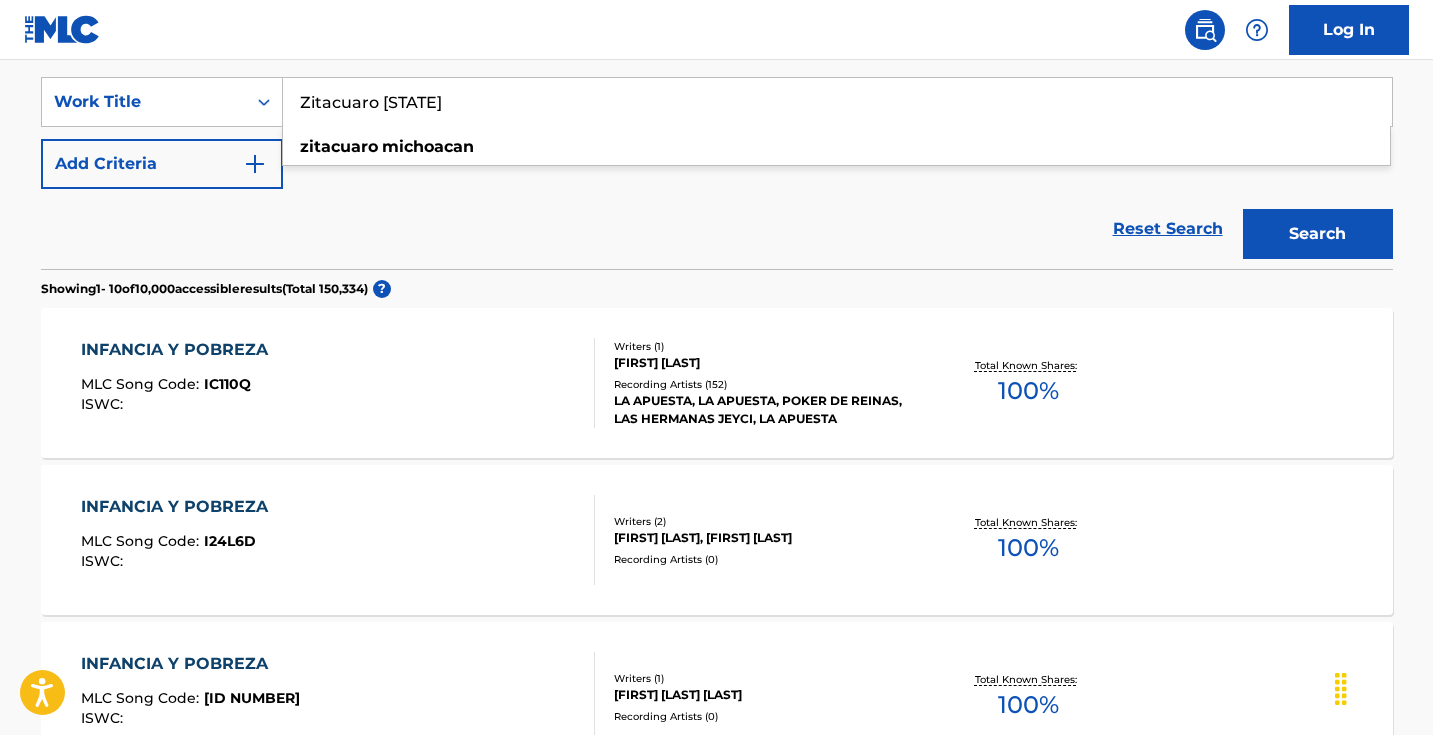 type on "Zitacuaro Michoacan" 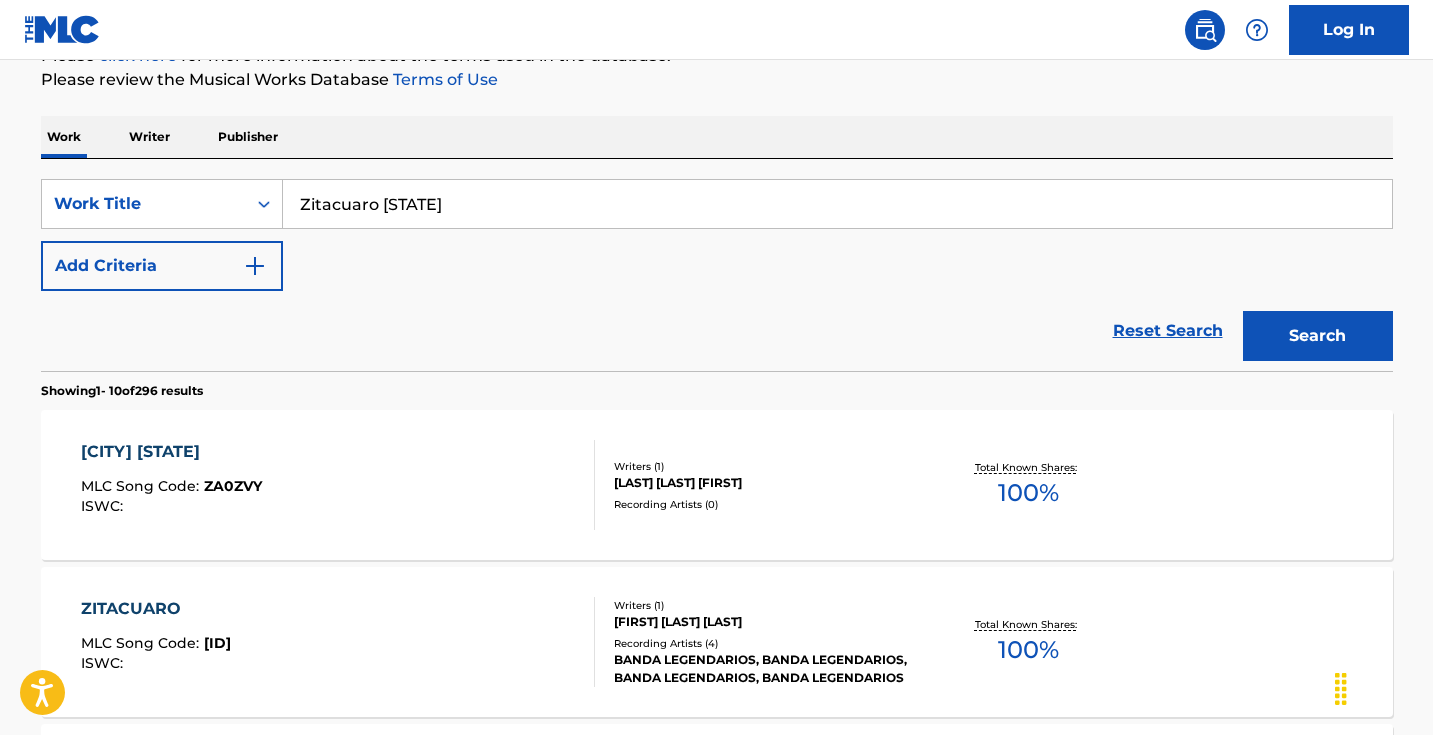 scroll, scrollTop: 269, scrollLeft: 0, axis: vertical 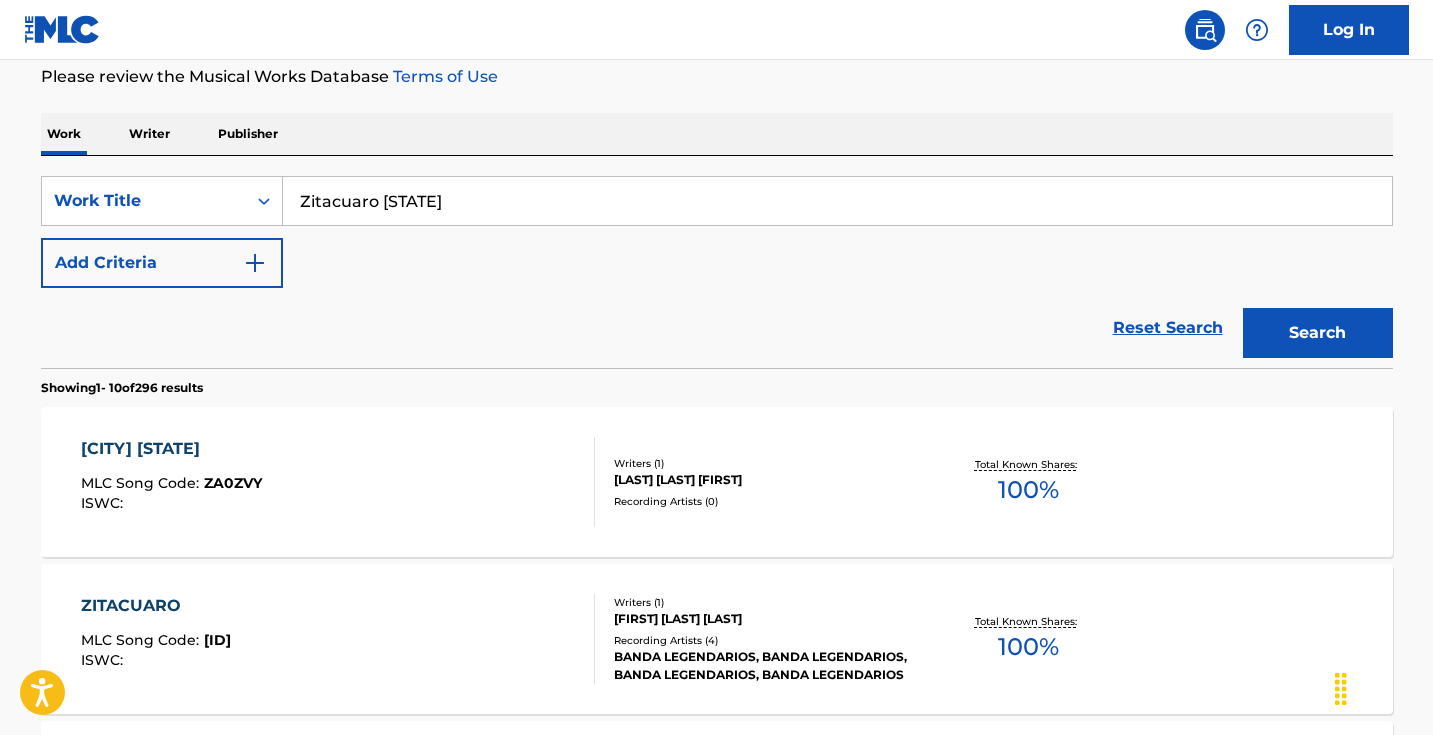 click on "ZITACUARO MICHOACAN MLC Song Code : ZA0ZVY ISWC :" at bounding box center (338, 482) 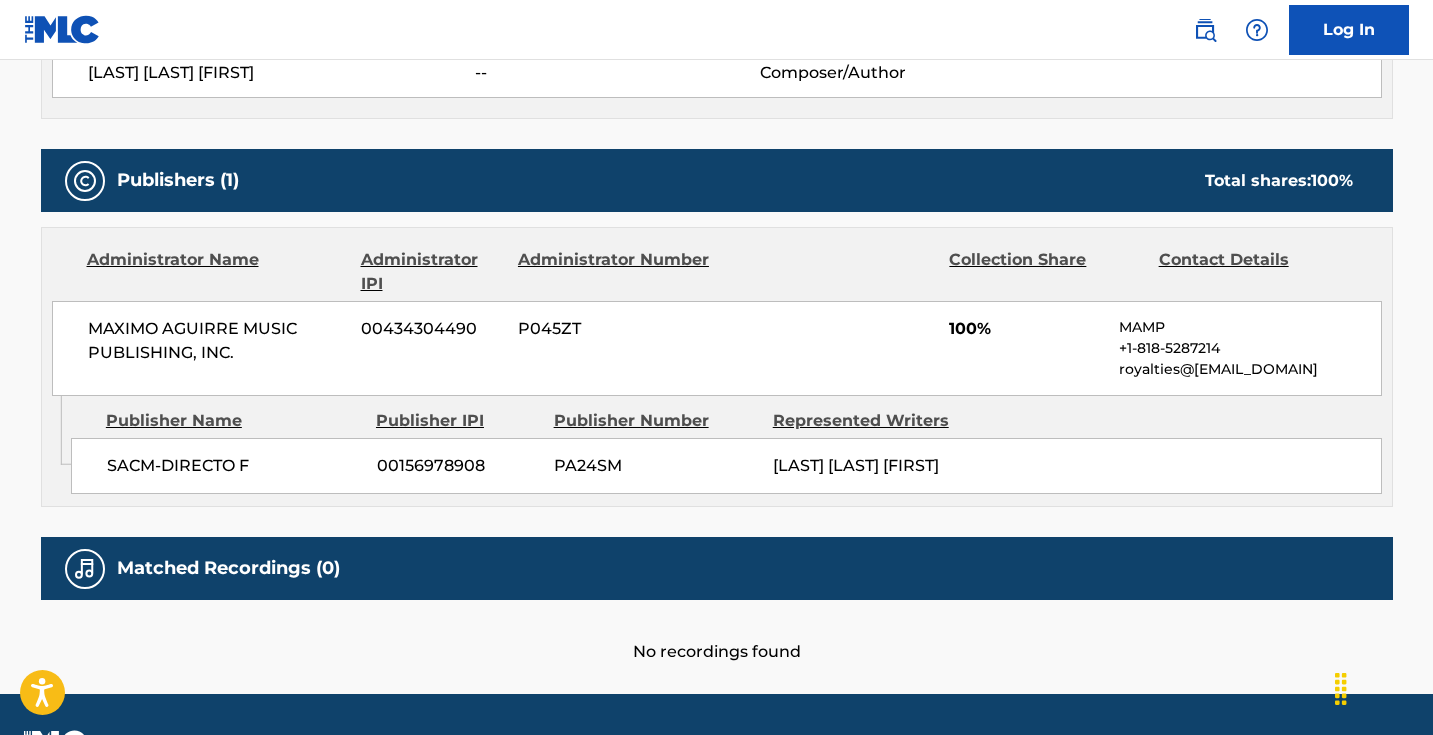 scroll, scrollTop: 785, scrollLeft: 0, axis: vertical 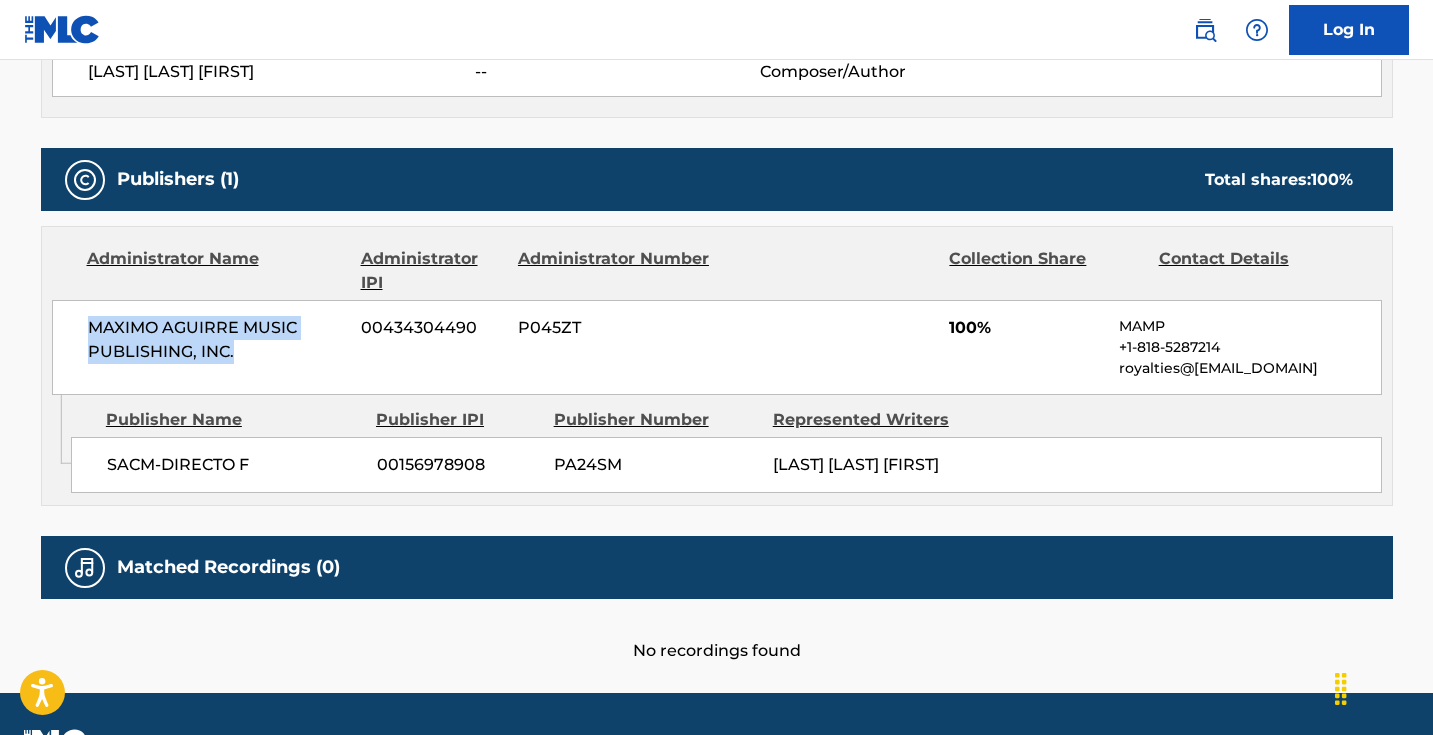 drag, startPoint x: 232, startPoint y: 352, endPoint x: 90, endPoint y: 317, distance: 146.24979 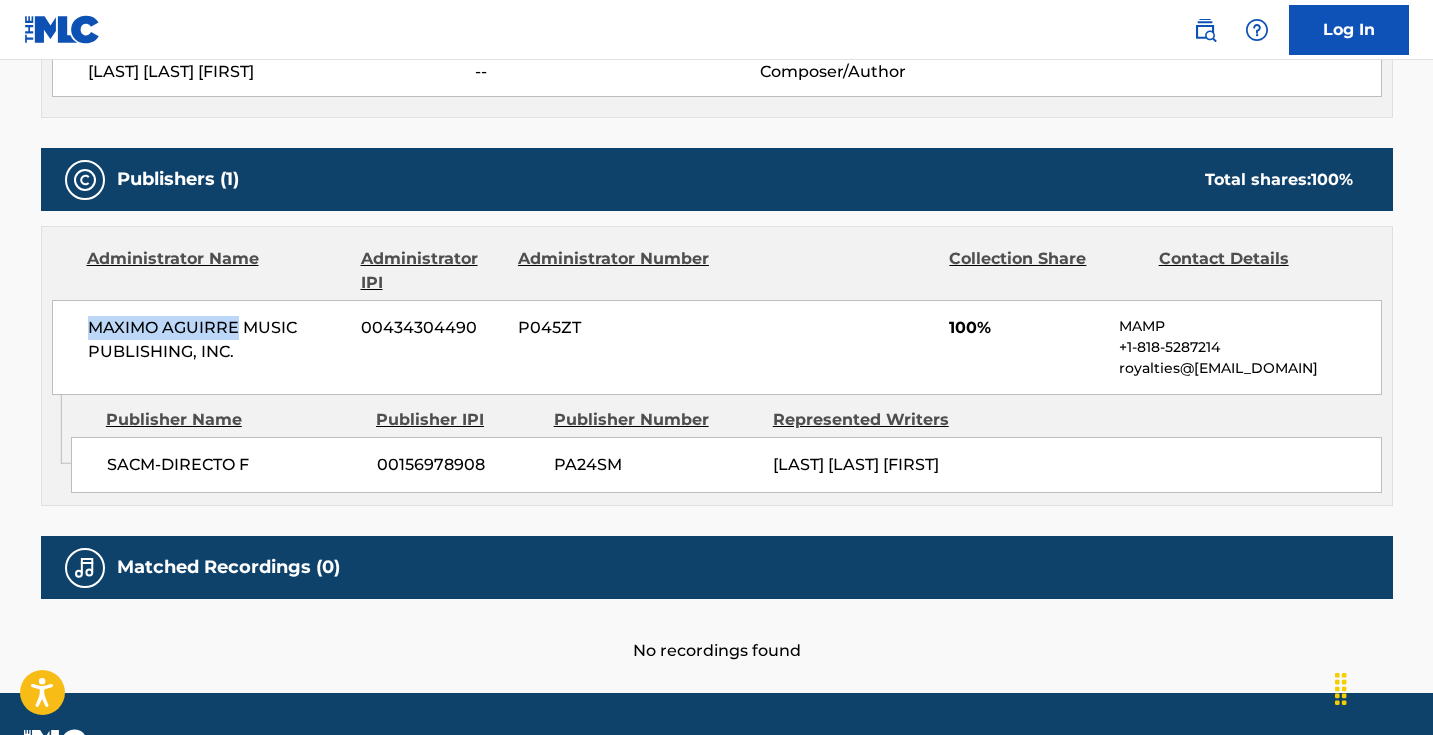 drag, startPoint x: 87, startPoint y: 318, endPoint x: 236, endPoint y: 322, distance: 149.05368 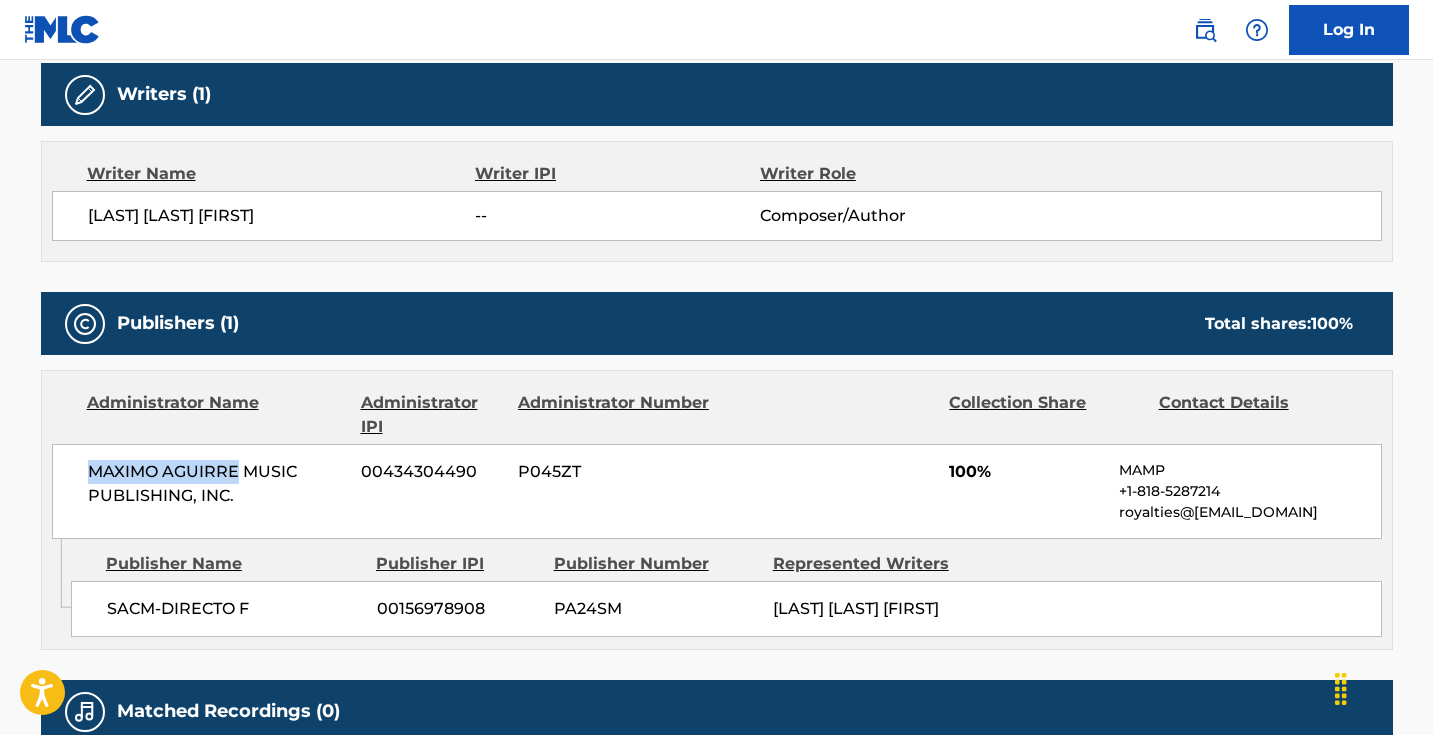 scroll, scrollTop: 503, scrollLeft: 0, axis: vertical 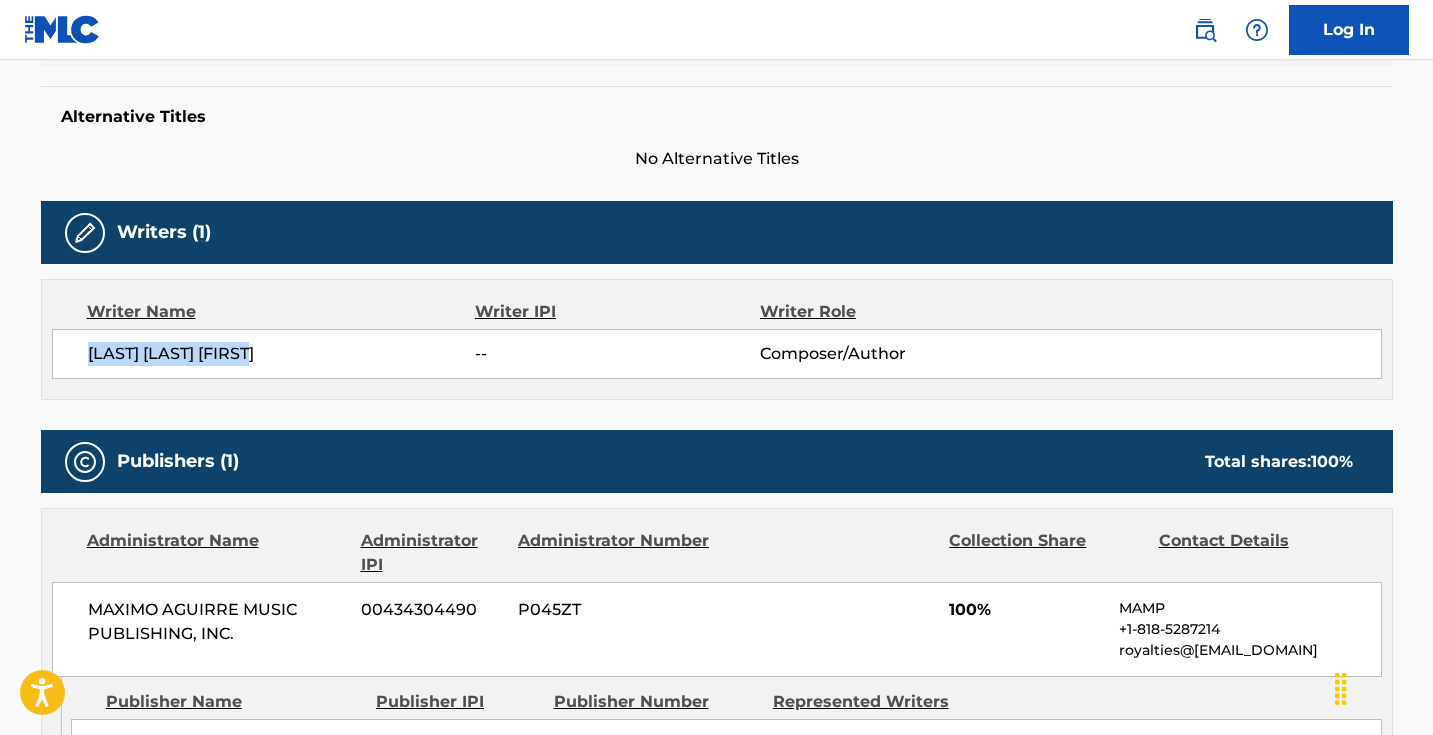 drag, startPoint x: 315, startPoint y: 346, endPoint x: 74, endPoint y: 344, distance: 241.0083 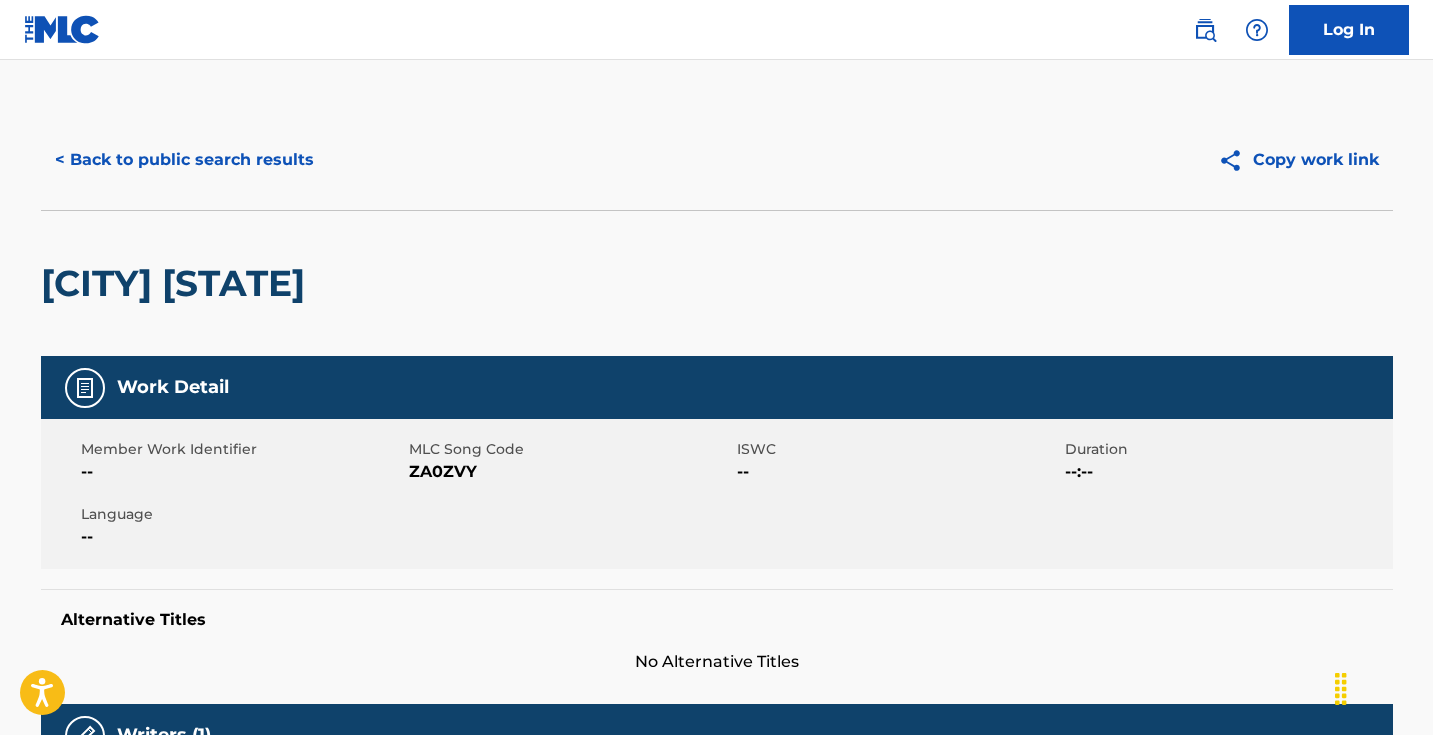 scroll, scrollTop: 0, scrollLeft: 0, axis: both 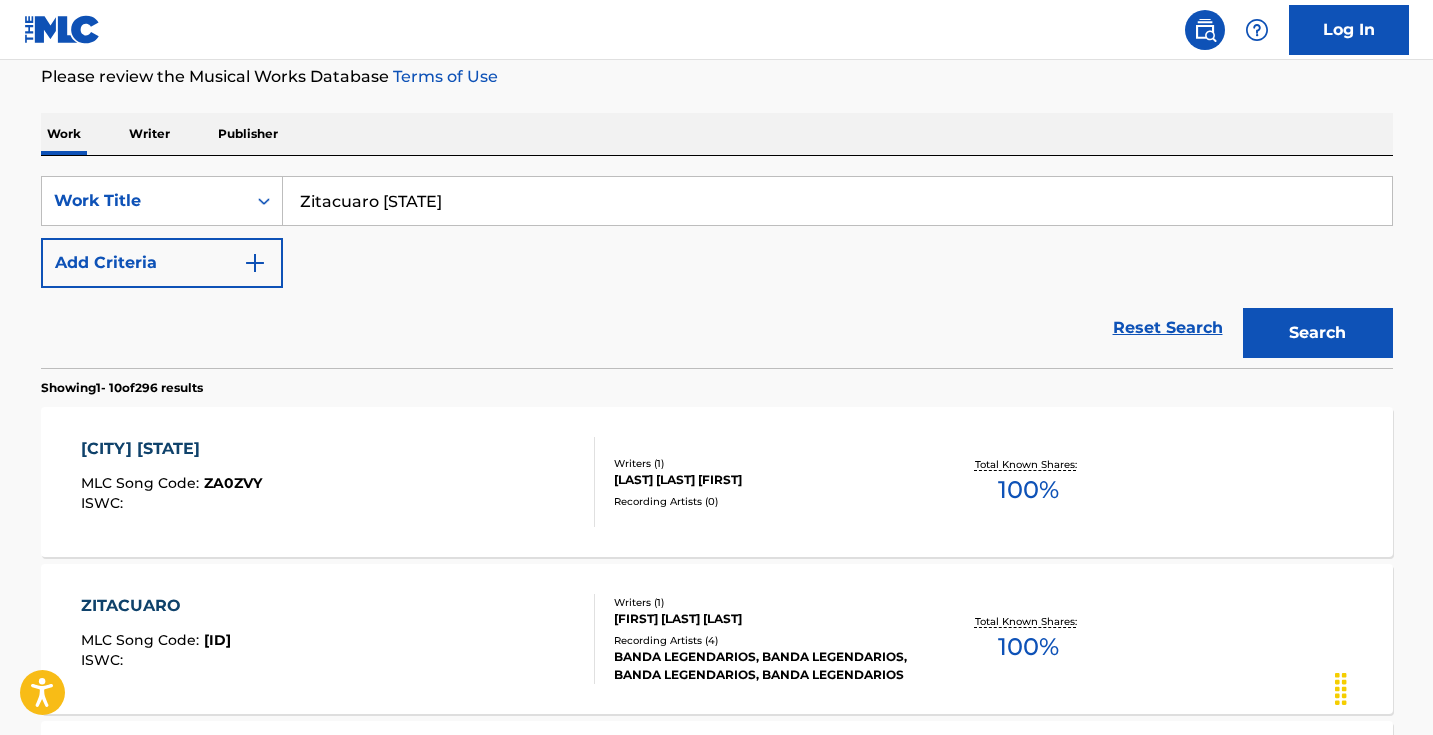 click on "Zitacuaro Michoacan" at bounding box center [837, 201] 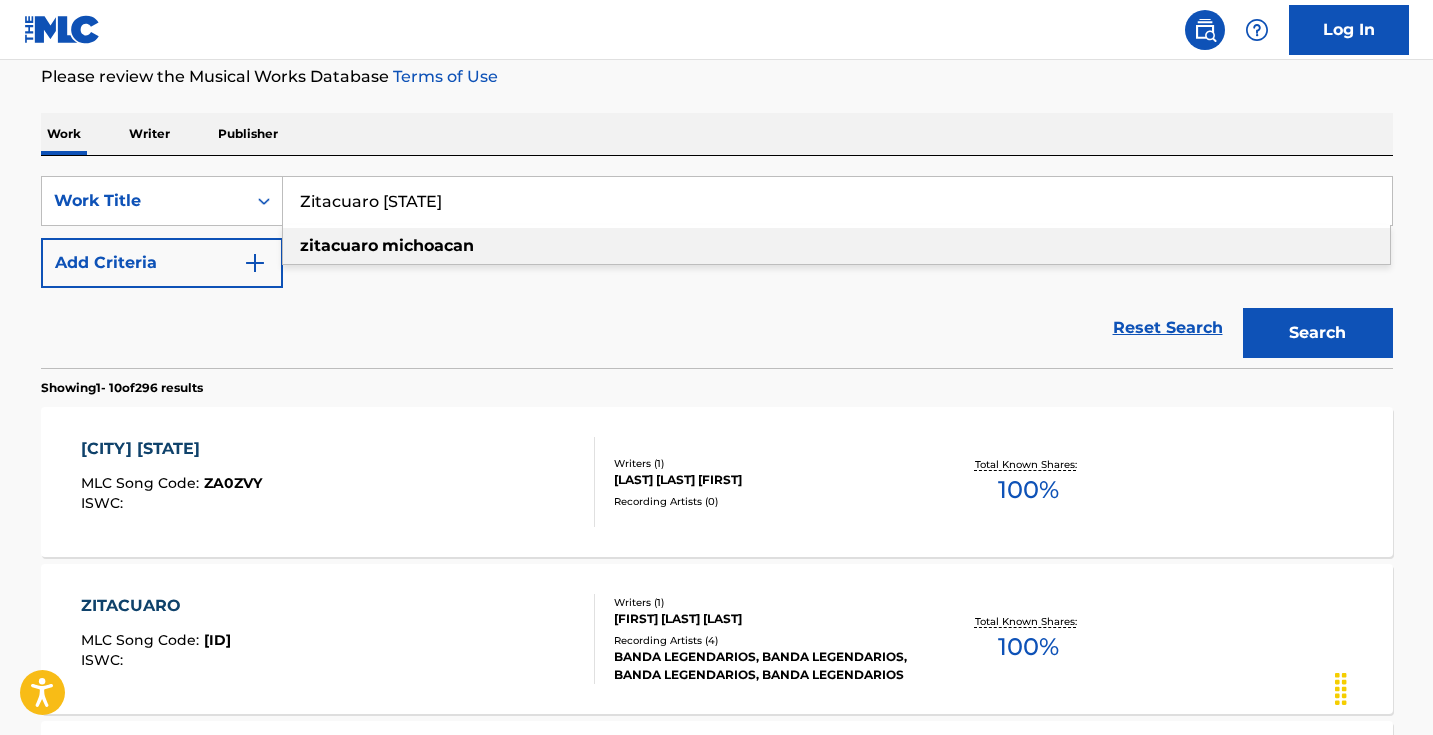 click on "Zitacuaro Michoacan" at bounding box center [837, 201] 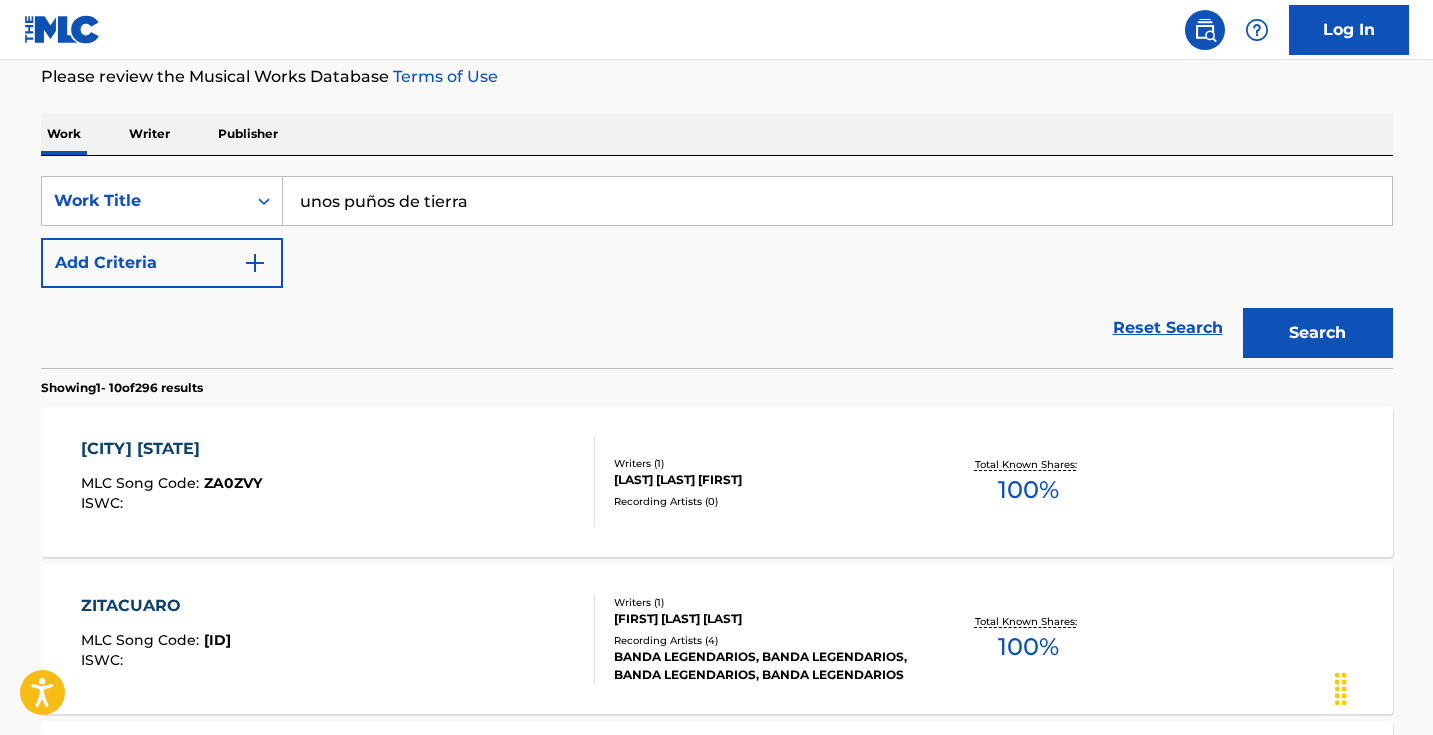 click on "unos puños de tierra" at bounding box center (837, 201) 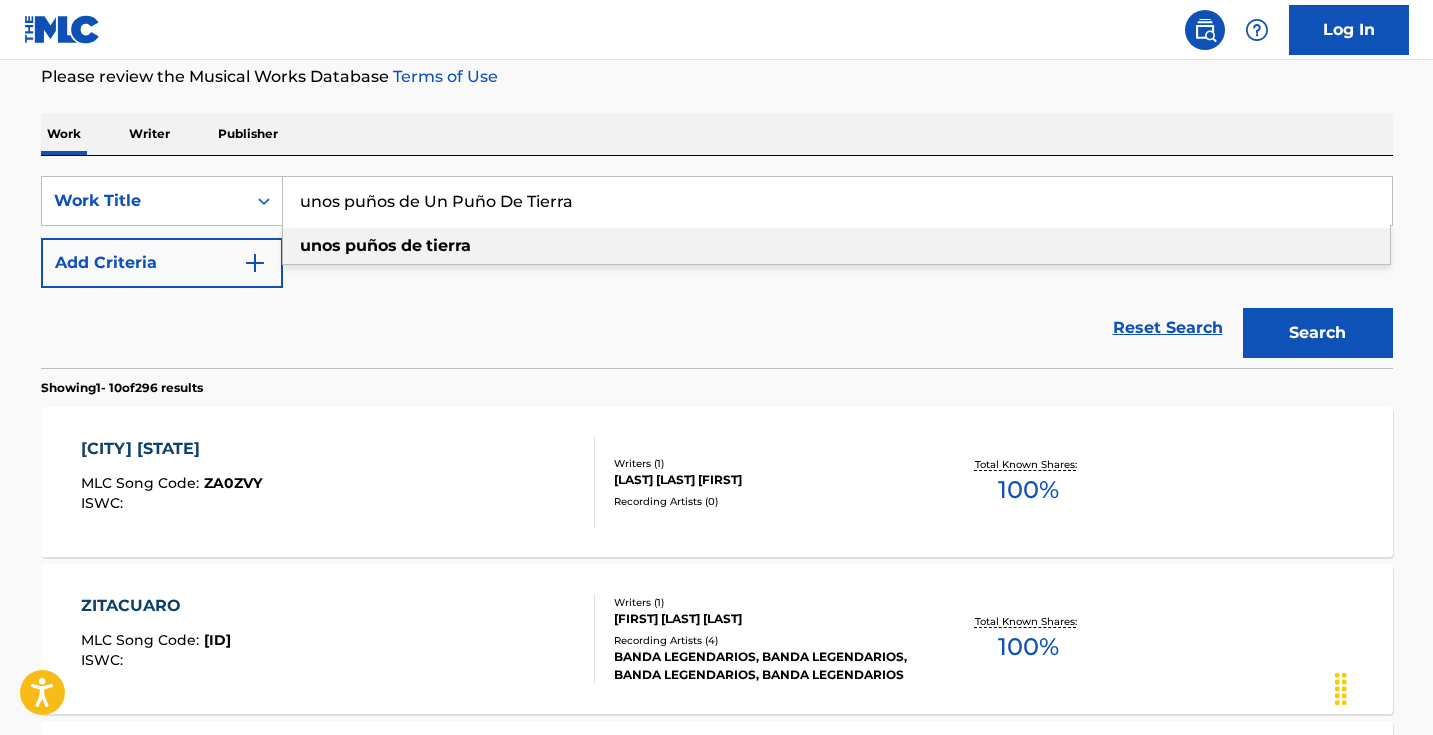 click on "unos puños de Un Puño De Tierra" at bounding box center (837, 201) 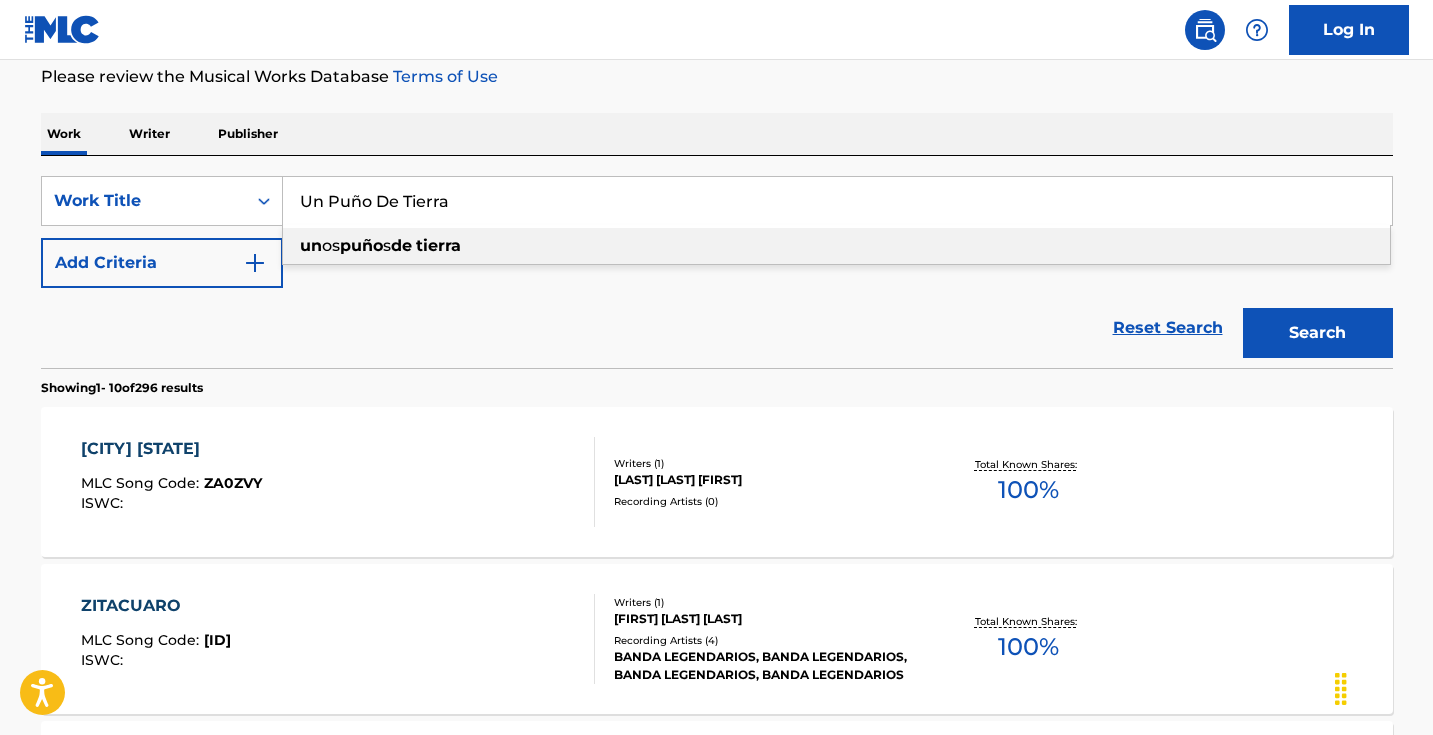 type on "Un Puño De Tierra" 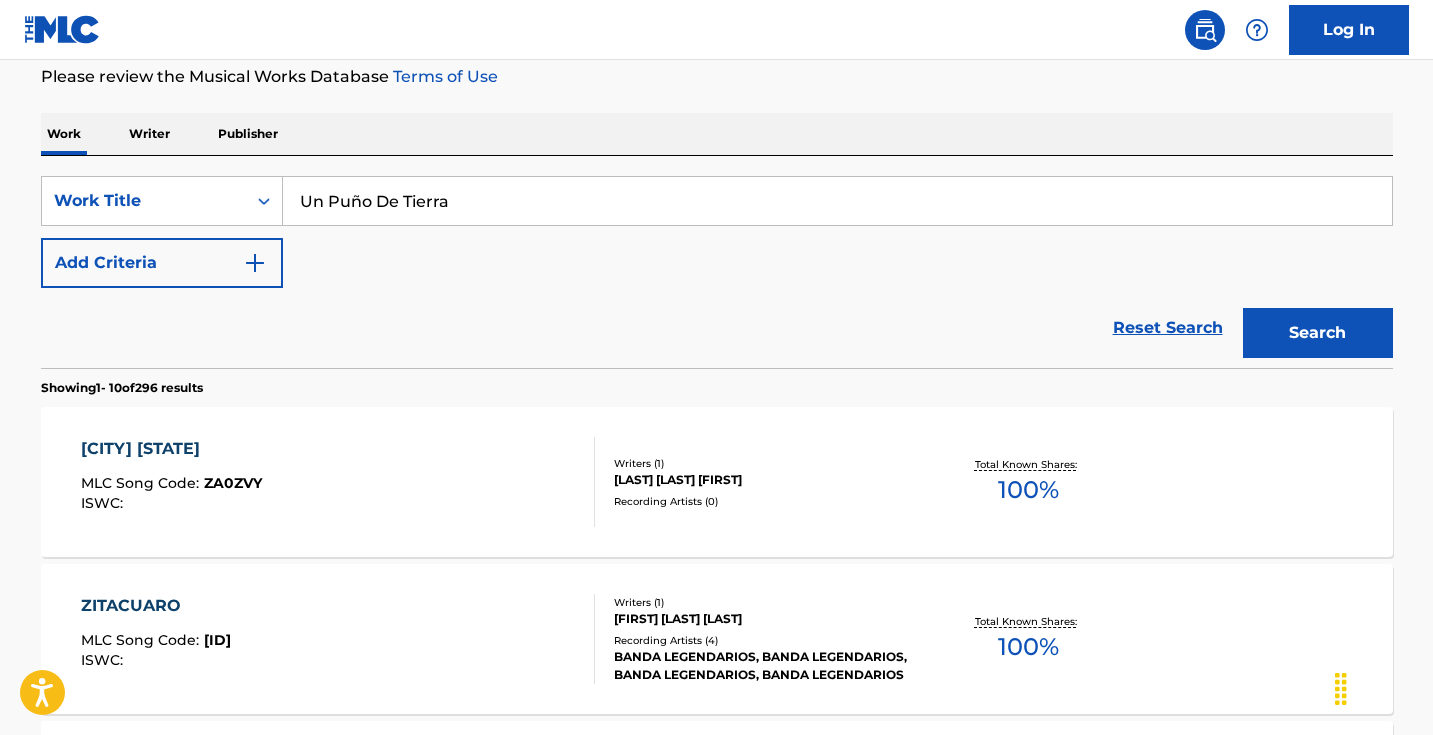 click on "Search" at bounding box center (1318, 333) 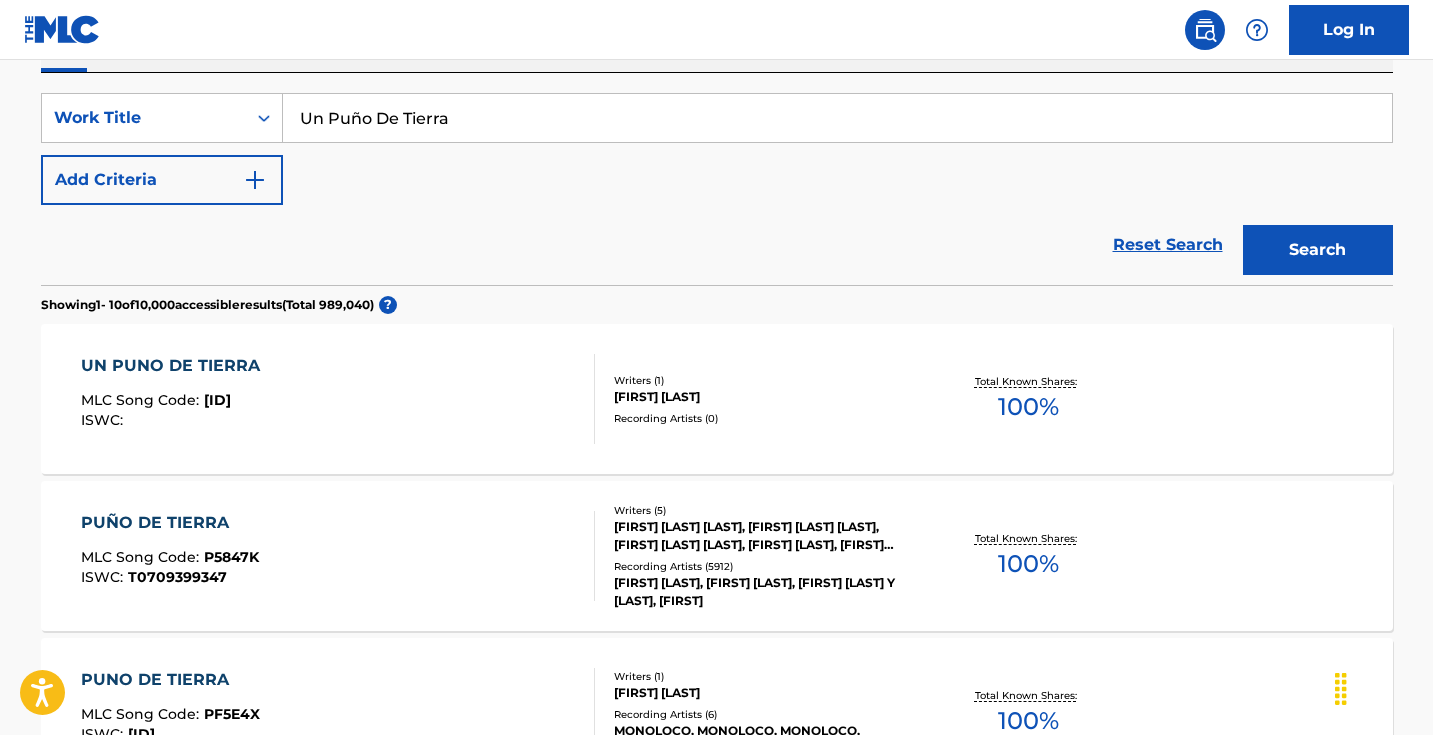 scroll, scrollTop: 358, scrollLeft: 0, axis: vertical 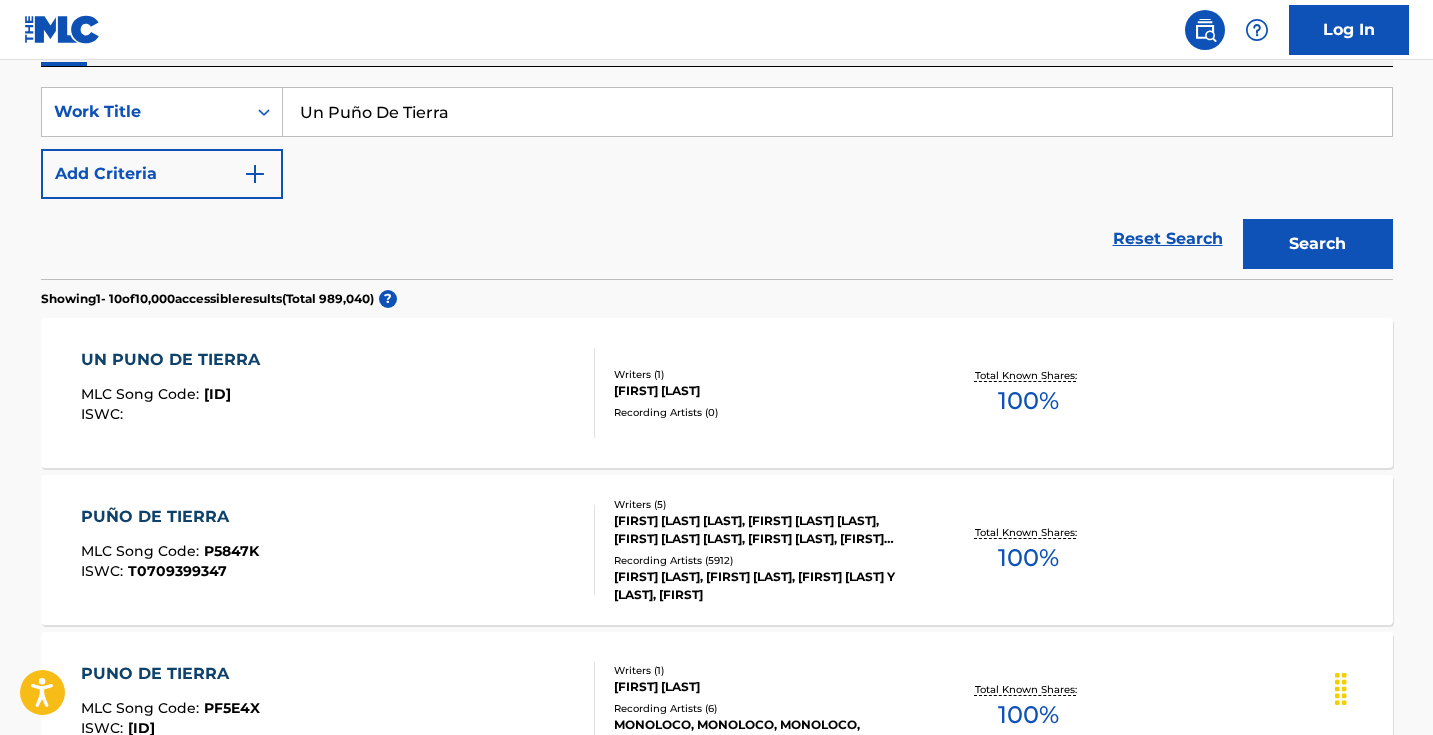 click on "Add Criteria" at bounding box center (162, 174) 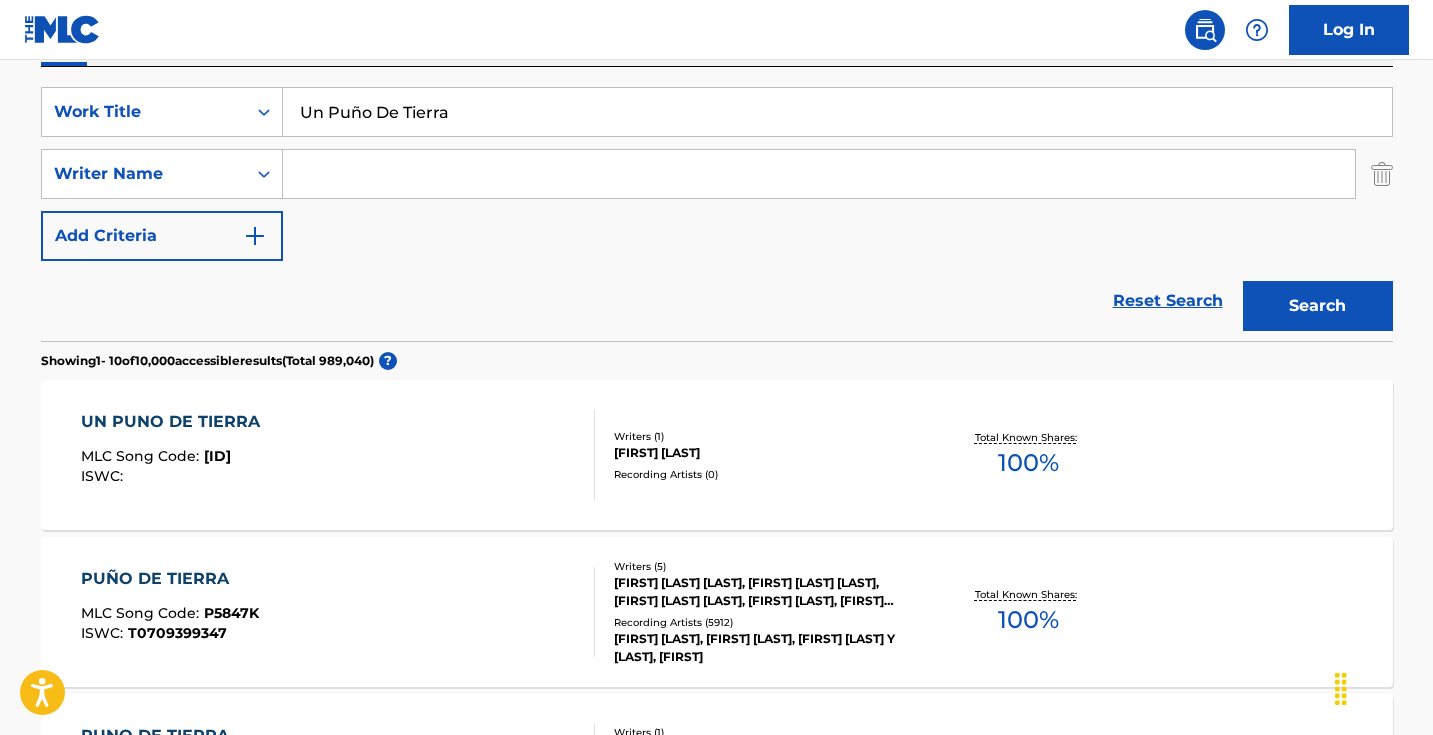 click at bounding box center [819, 174] 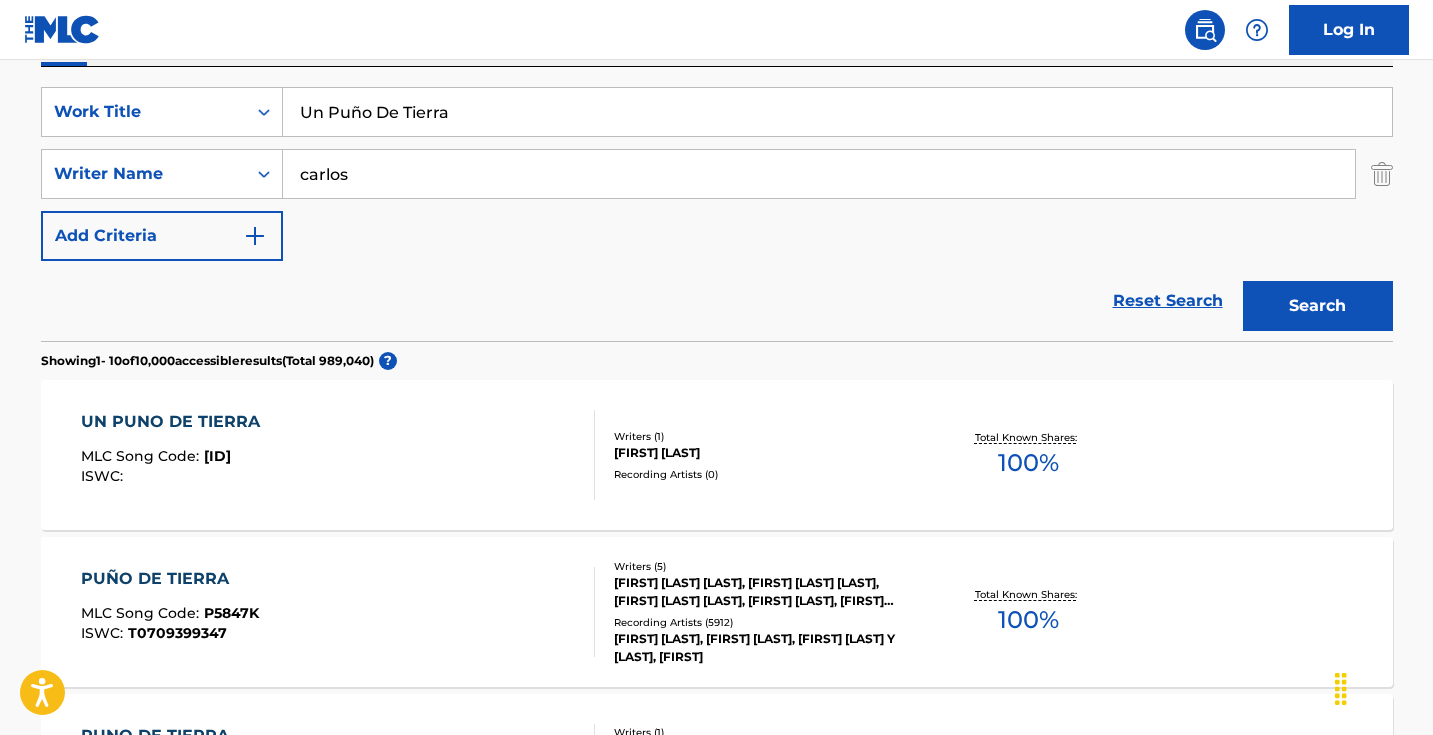 type on "carlos" 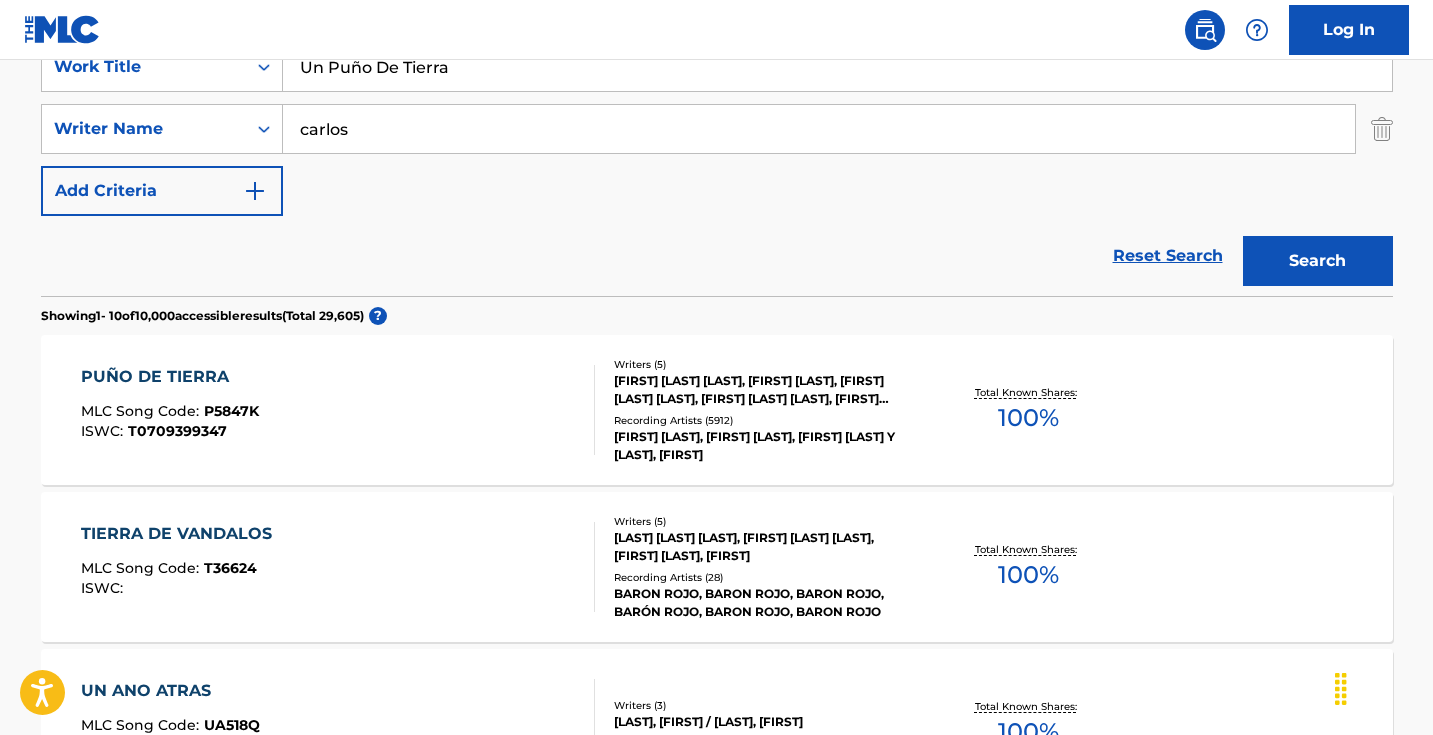 scroll, scrollTop: 411, scrollLeft: 0, axis: vertical 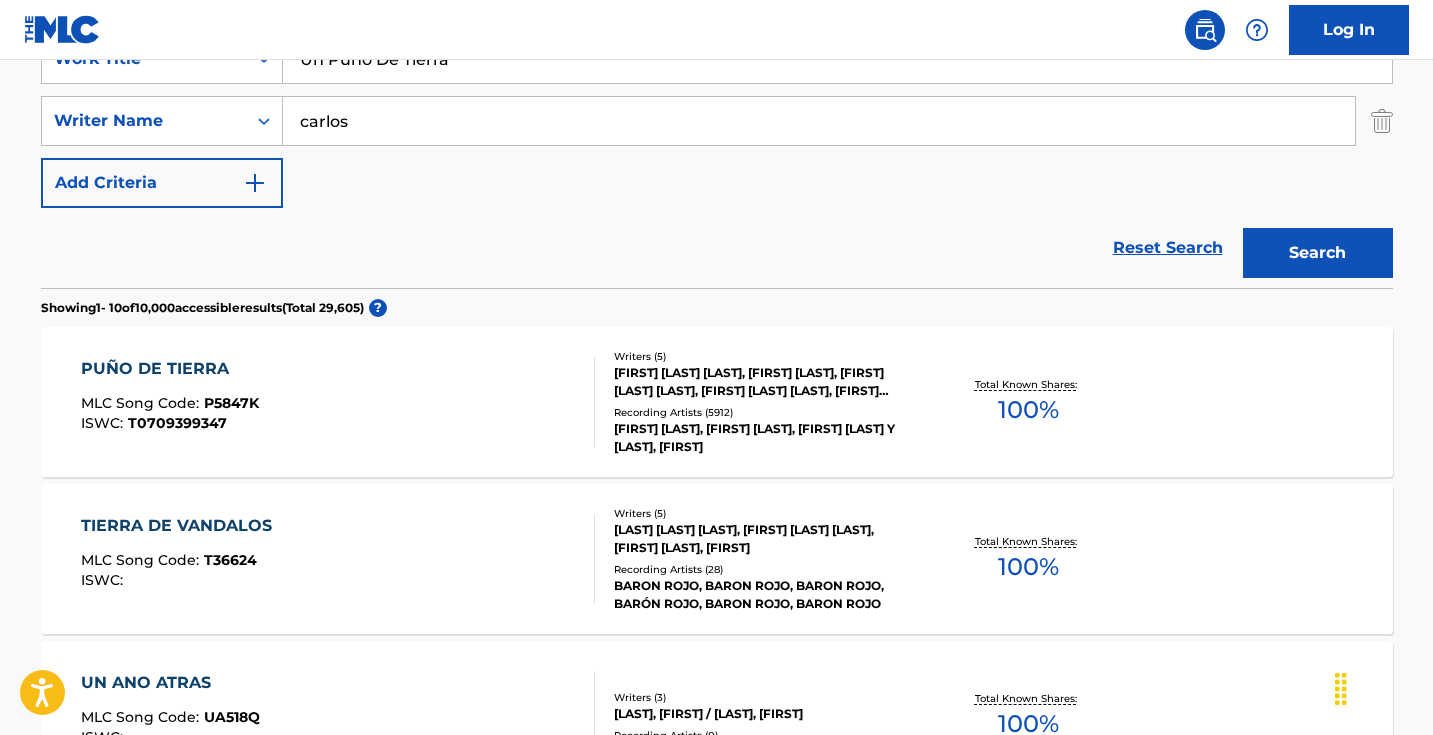 click on "PUÑO DE TIERRA MLC Song Code : P5847K ISWC : T0709399347" at bounding box center (338, 402) 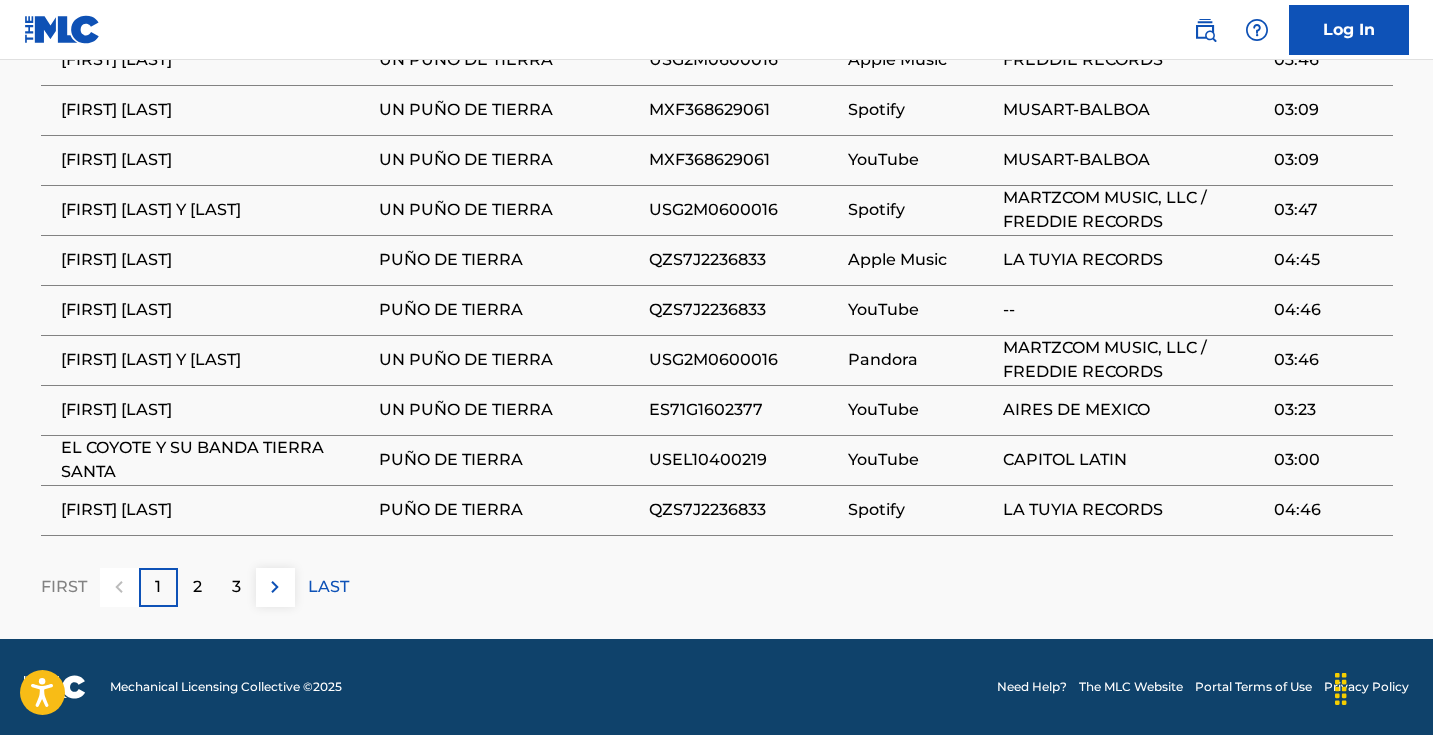 scroll, scrollTop: 4855, scrollLeft: 0, axis: vertical 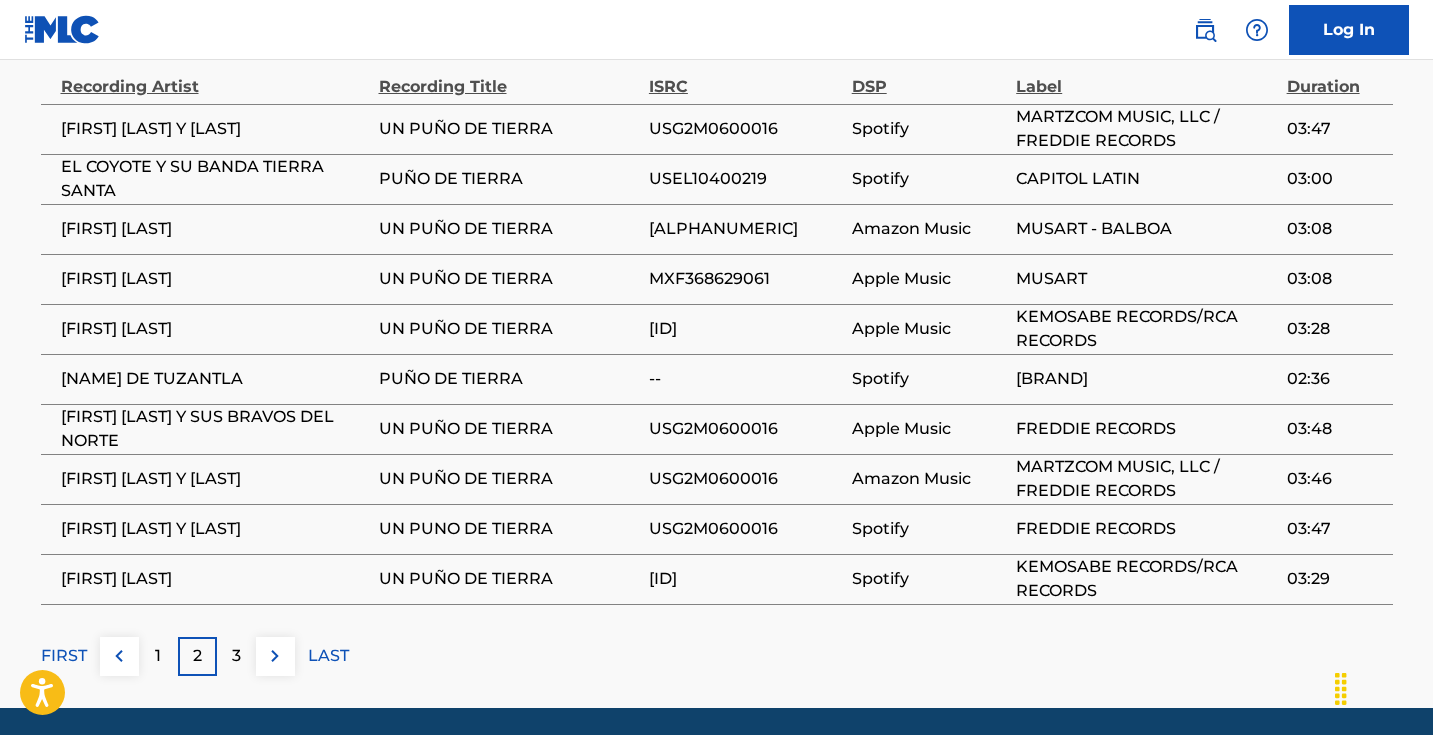 click at bounding box center (275, 656) 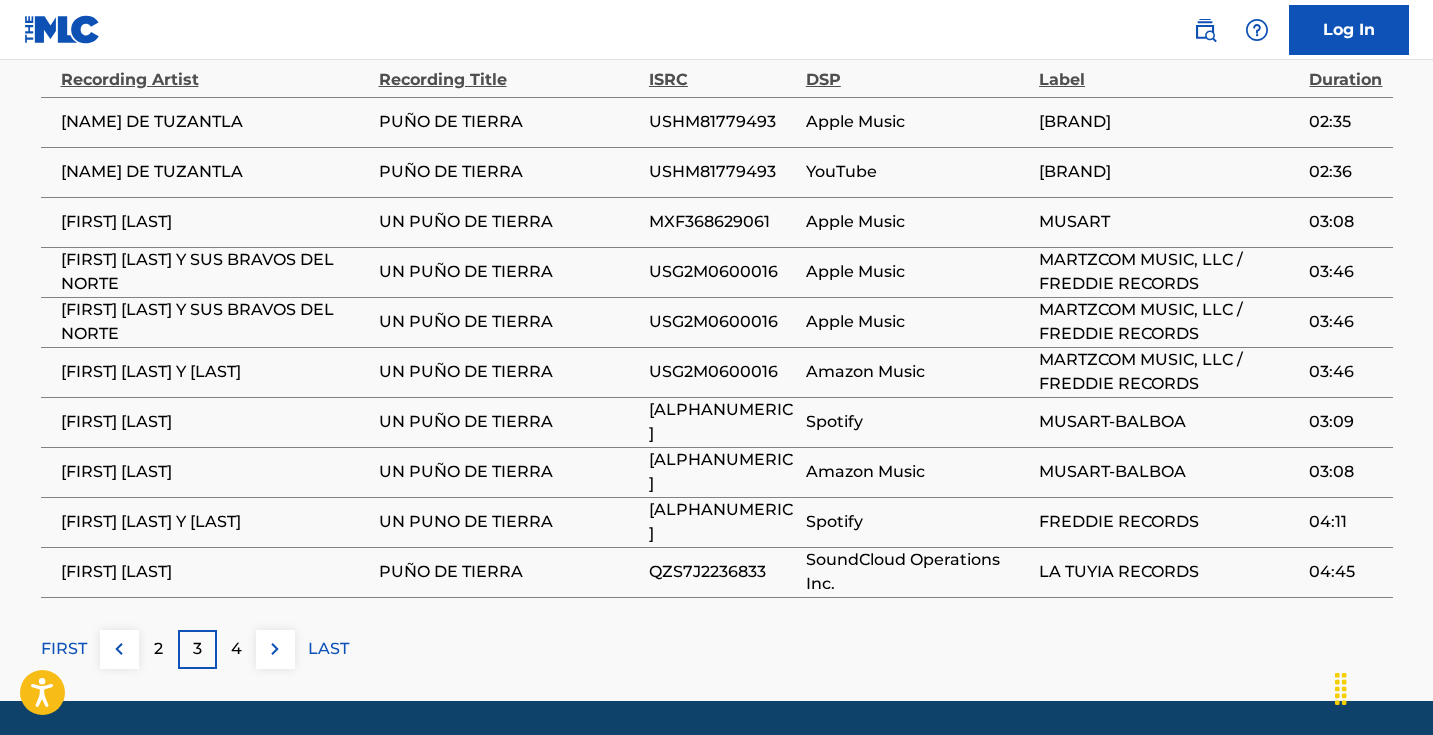 click at bounding box center (275, 649) 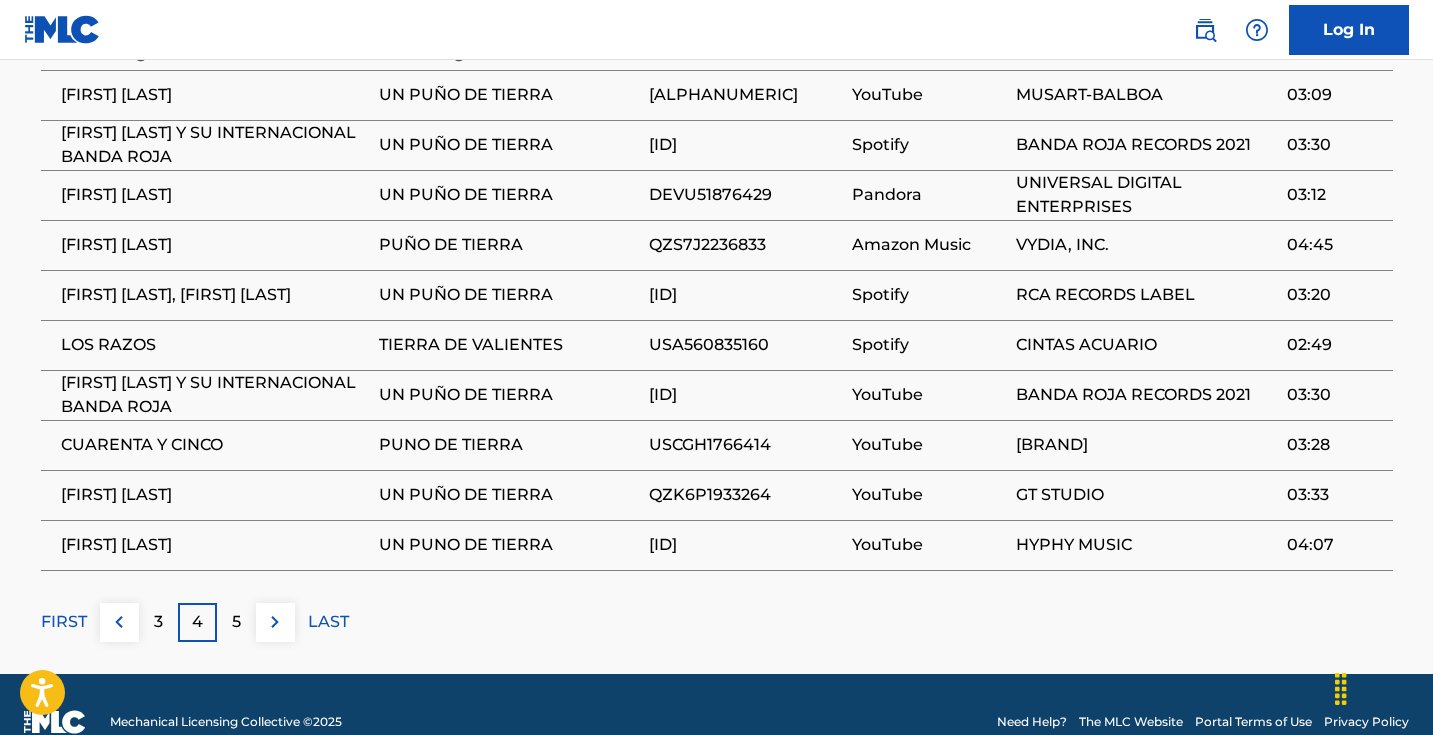 click at bounding box center [275, 622] 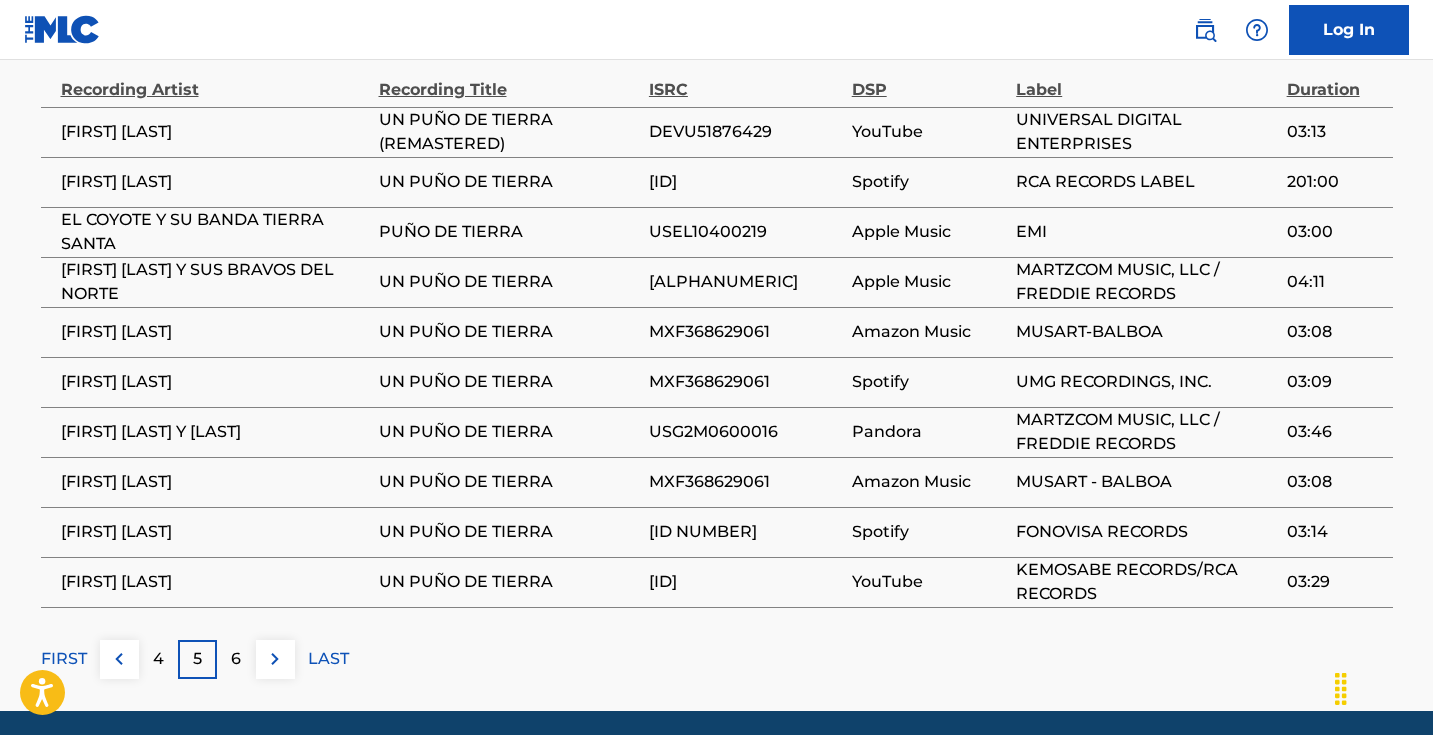 scroll, scrollTop: 4787, scrollLeft: 0, axis: vertical 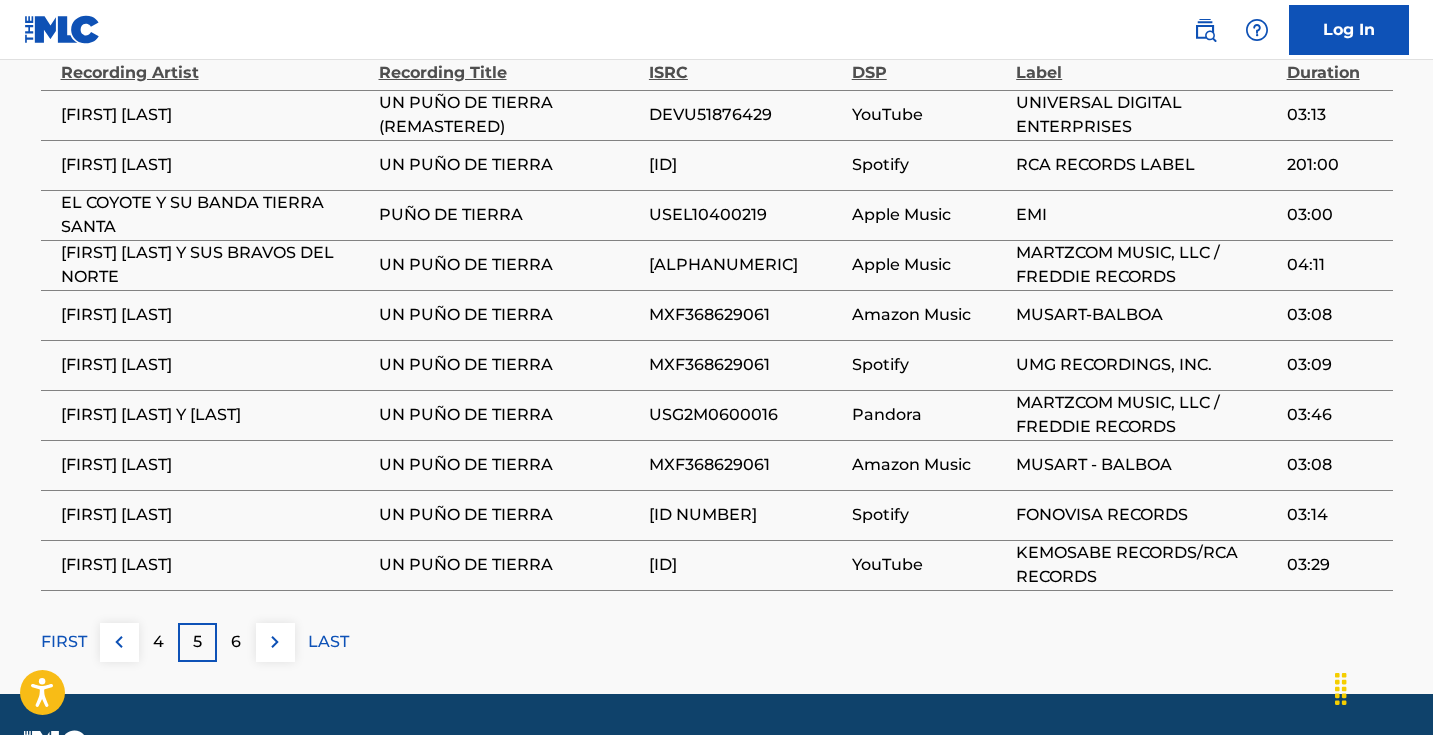 click at bounding box center [275, 642] 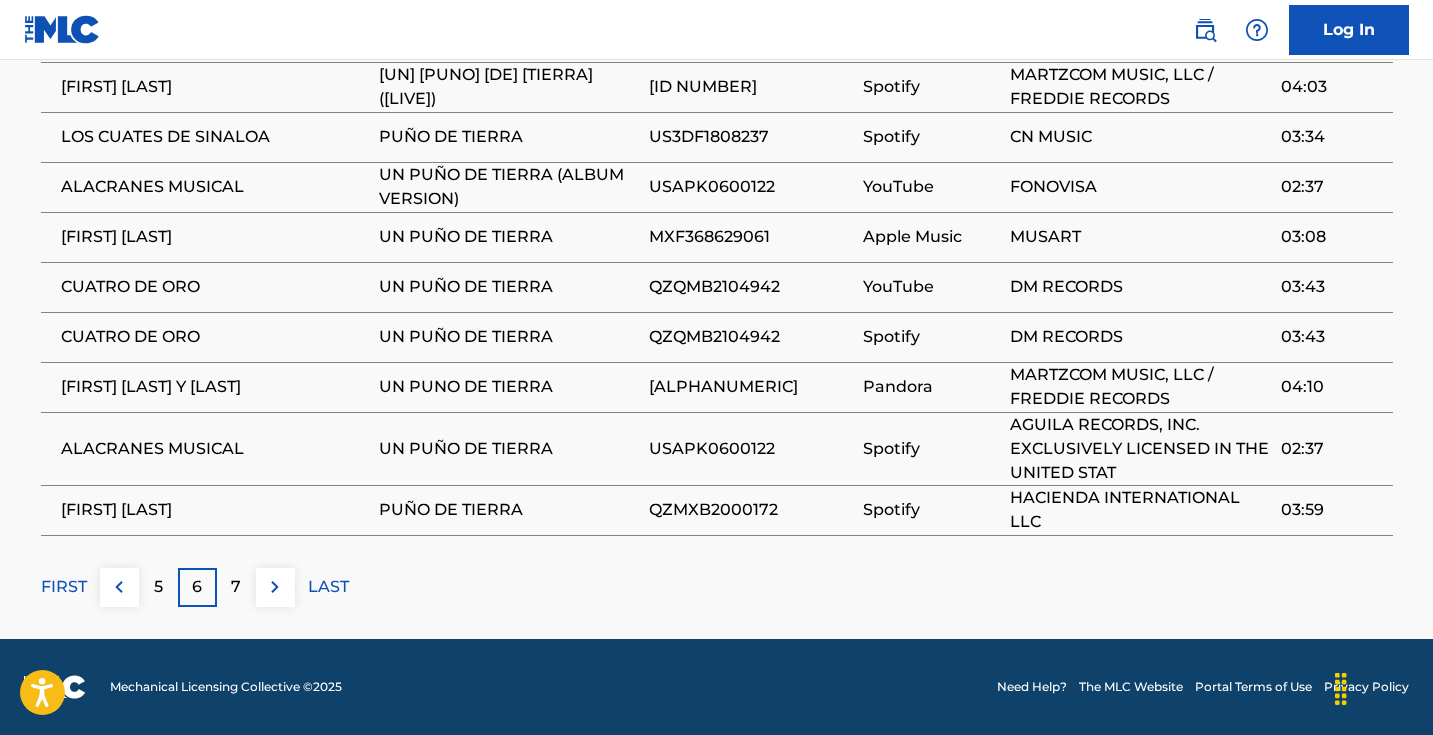 click at bounding box center (275, 587) 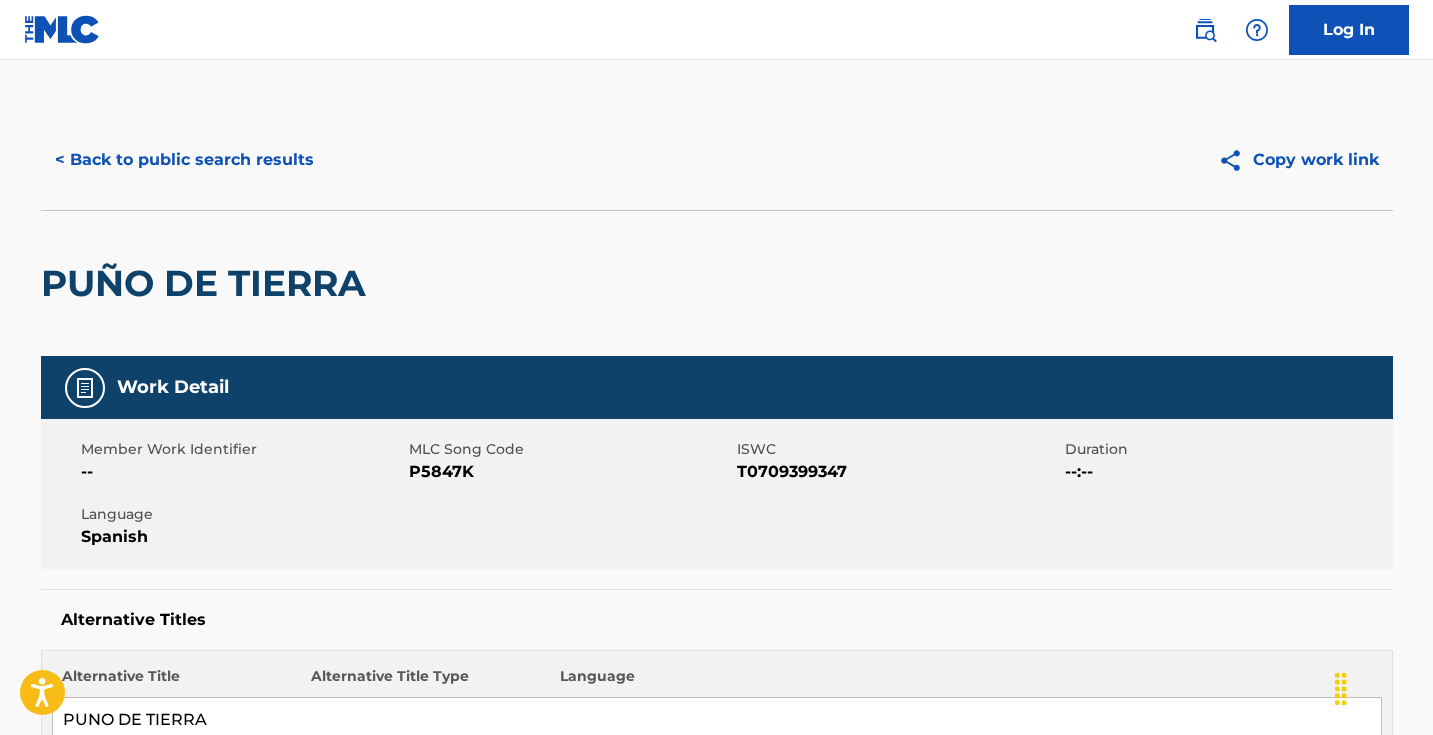 scroll, scrollTop: 0, scrollLeft: 0, axis: both 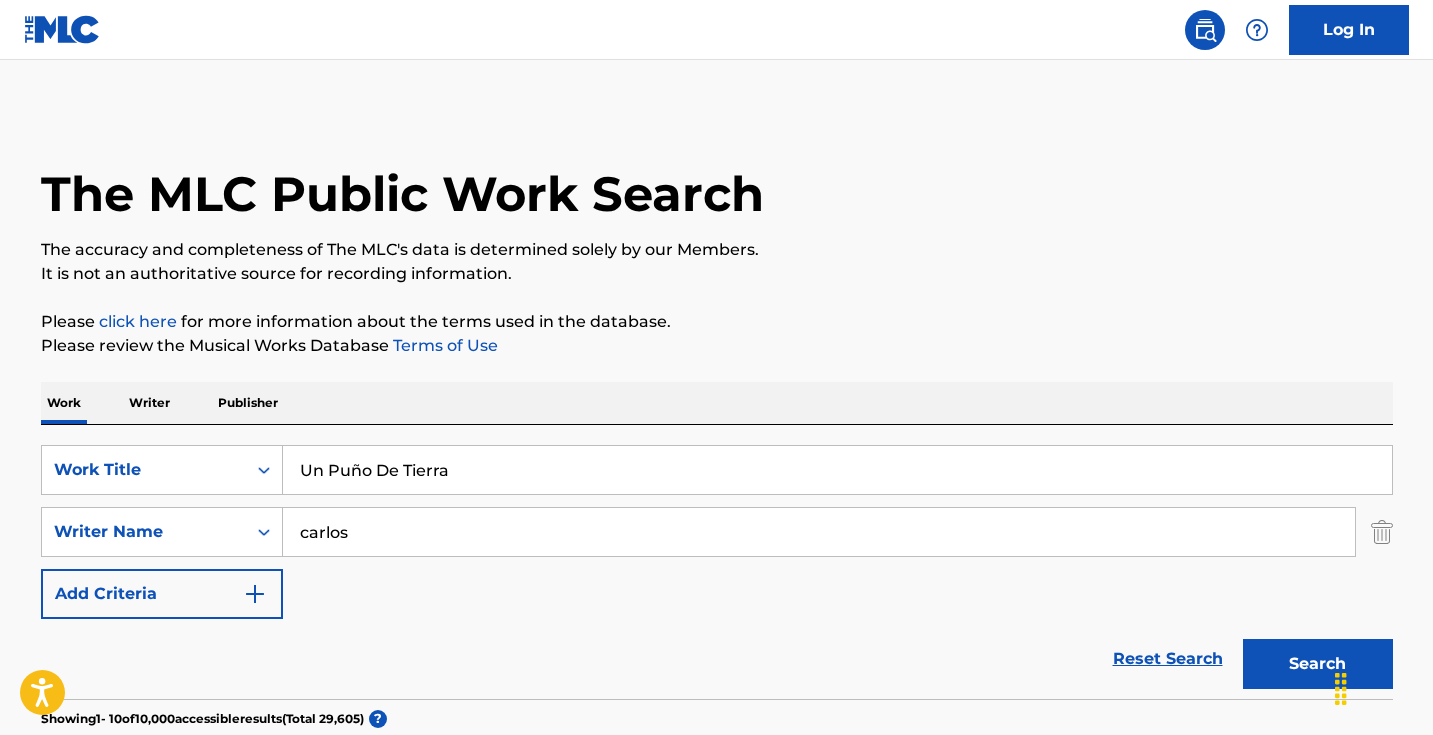 click on "Un Puño De Tierra" at bounding box center [837, 470] 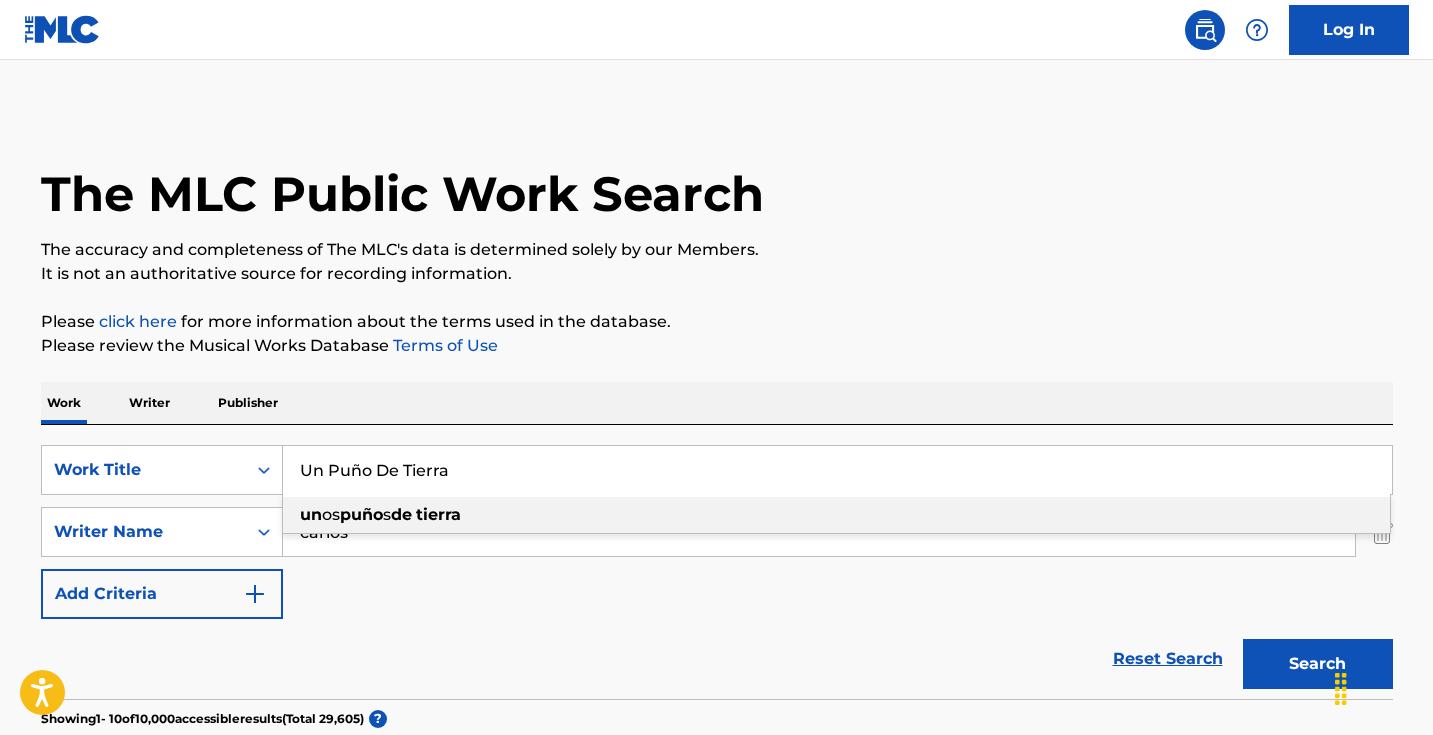 click on "Un Puño De Tierra" at bounding box center (837, 470) 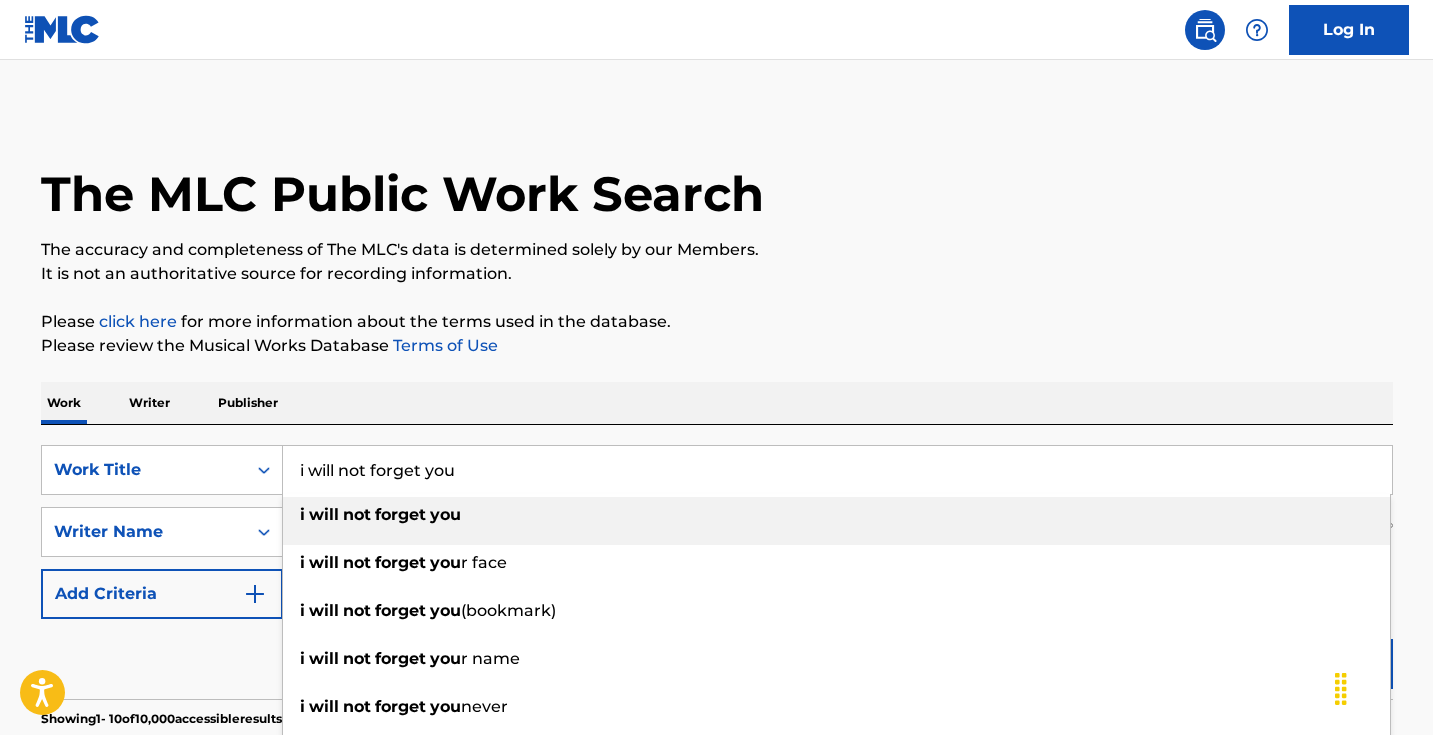type on "i will not forget you" 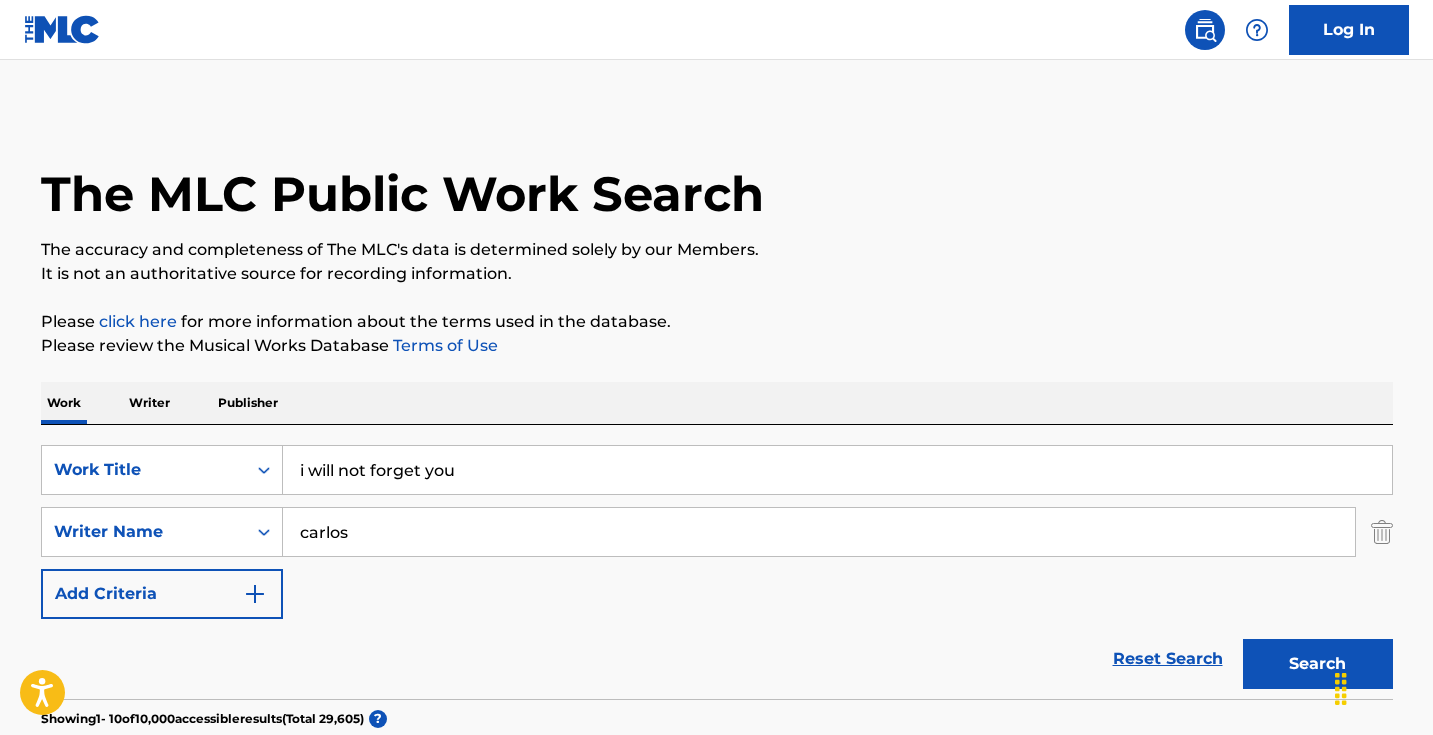 click on "Please review the Musical Works Database   Terms of Use" at bounding box center (717, 346) 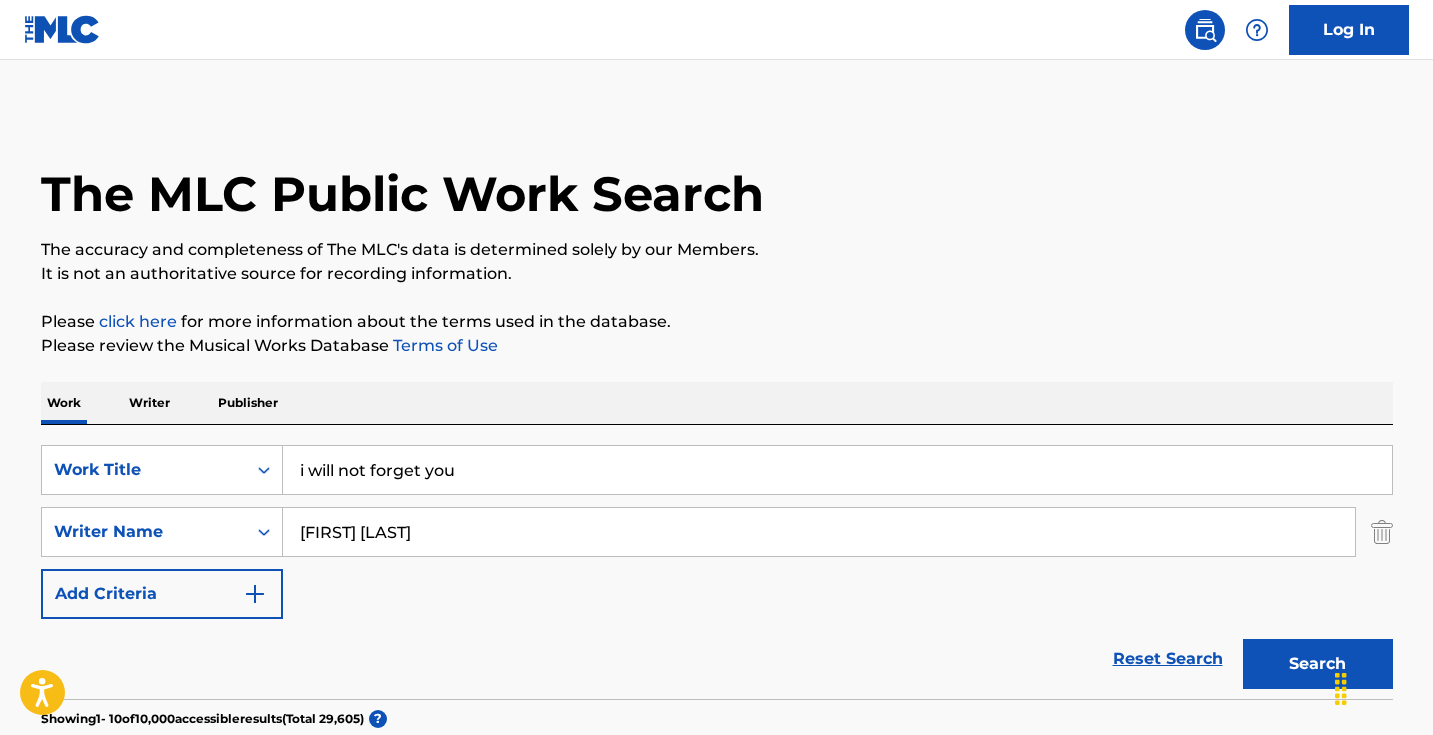 click on "Search" at bounding box center [1318, 664] 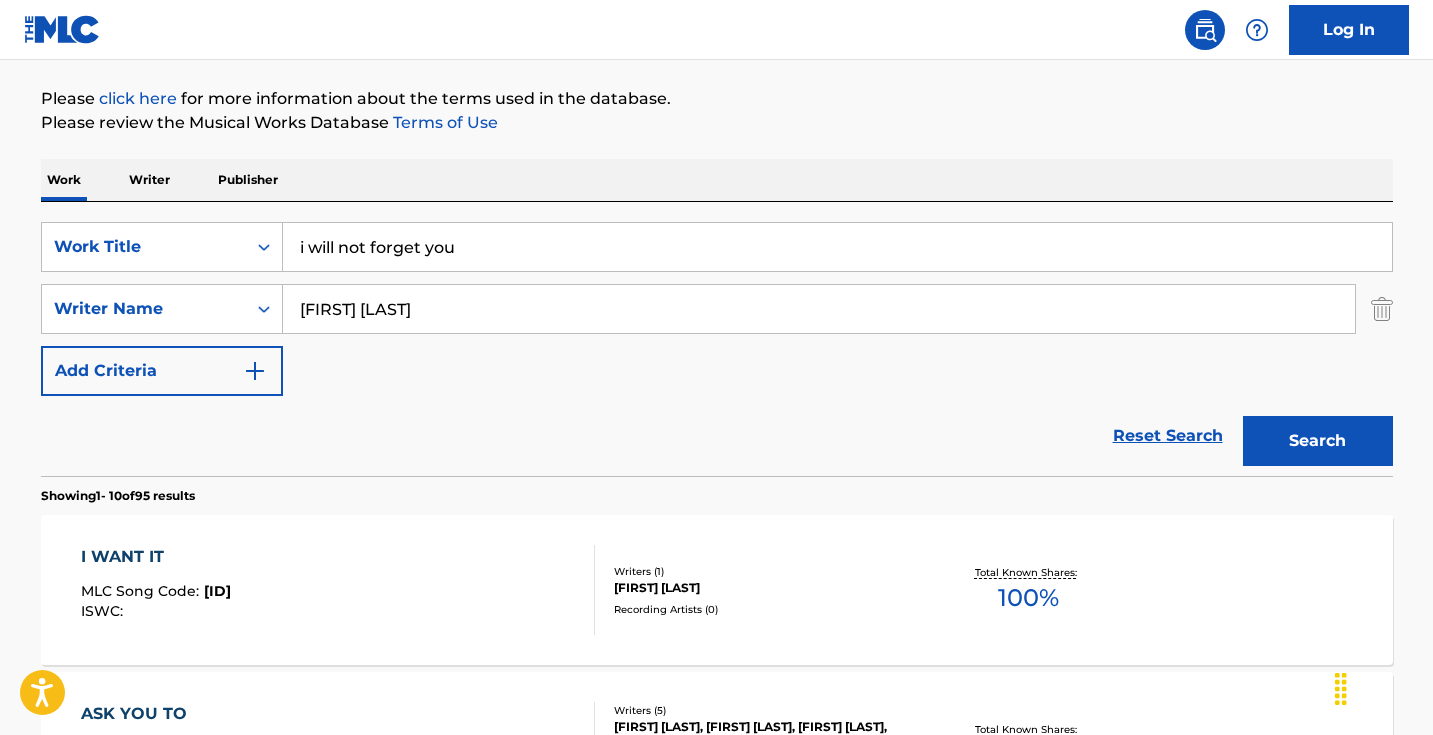 scroll, scrollTop: 319, scrollLeft: 0, axis: vertical 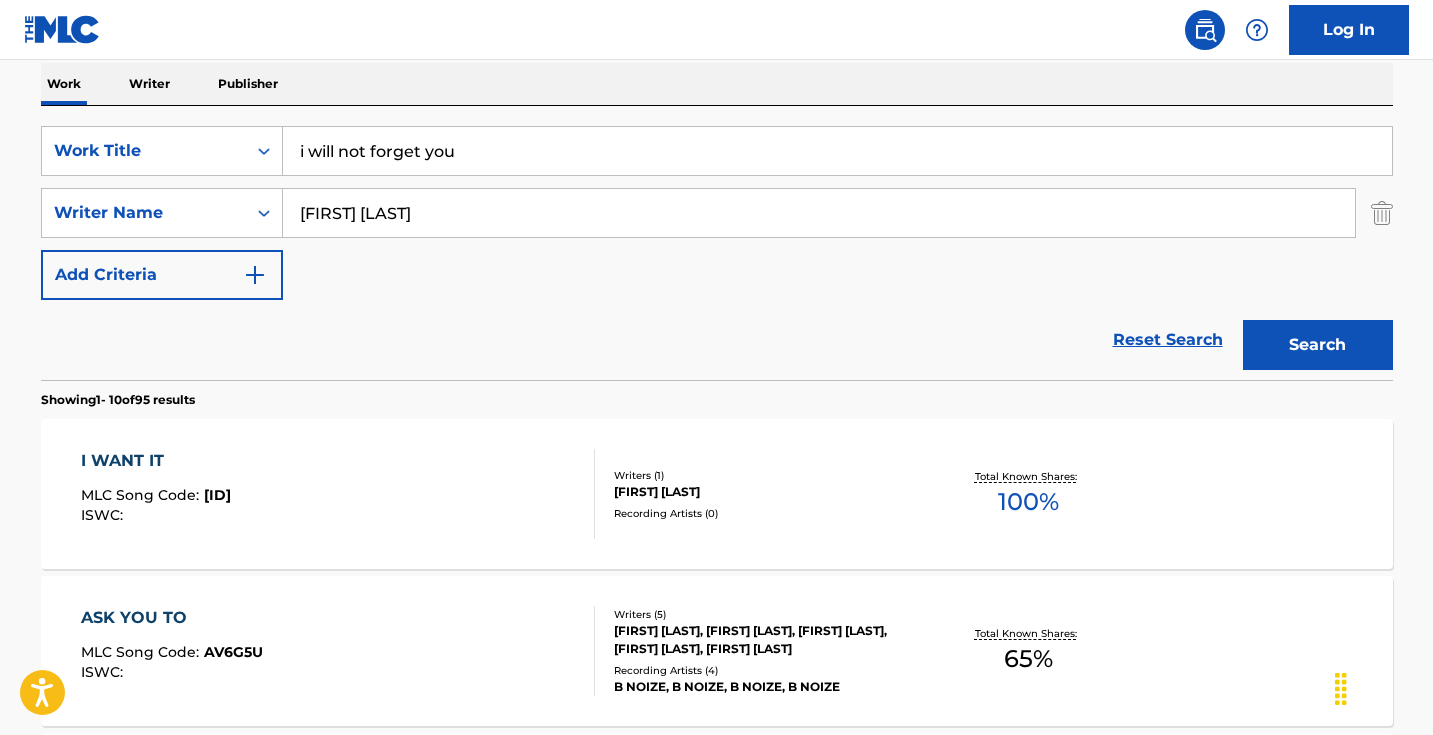 click on "juan lopez" at bounding box center [819, 213] 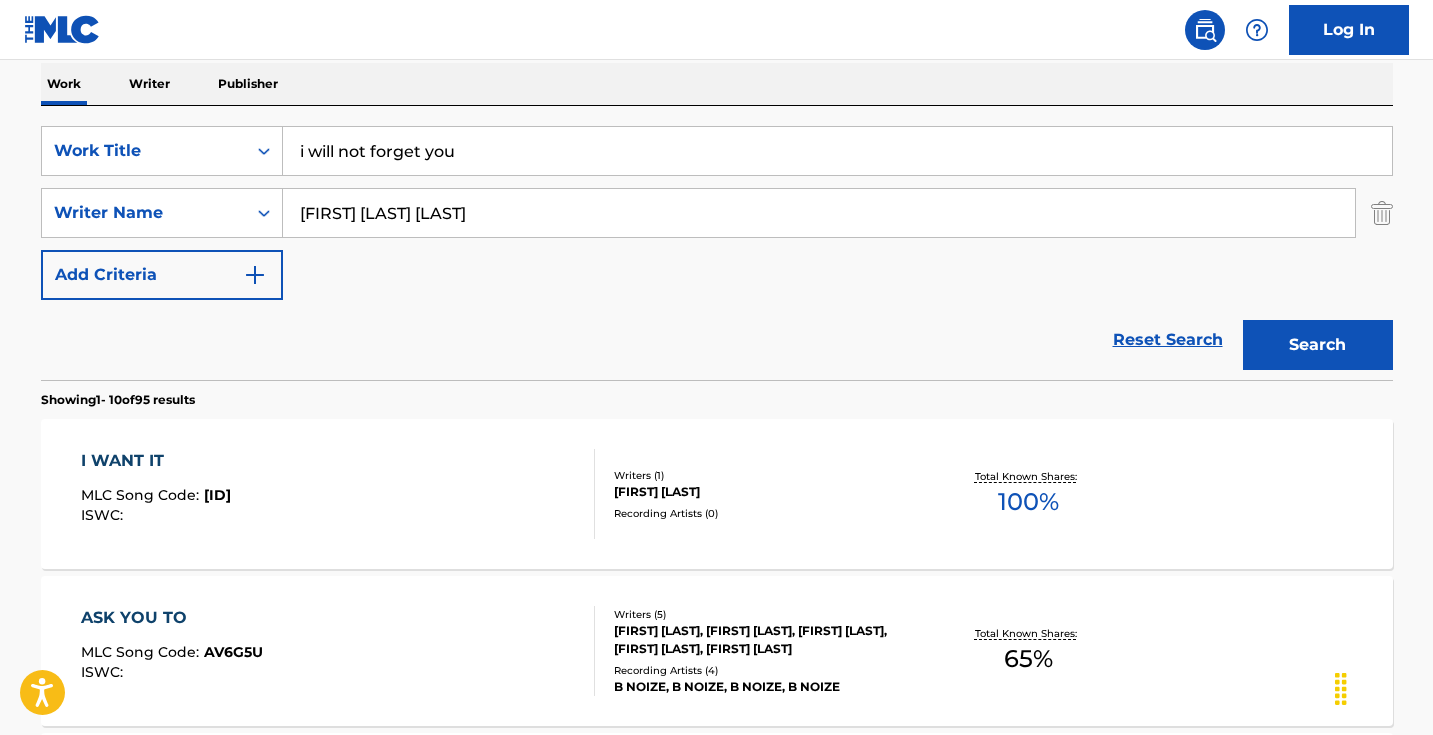 type on "jose Manuel lopez" 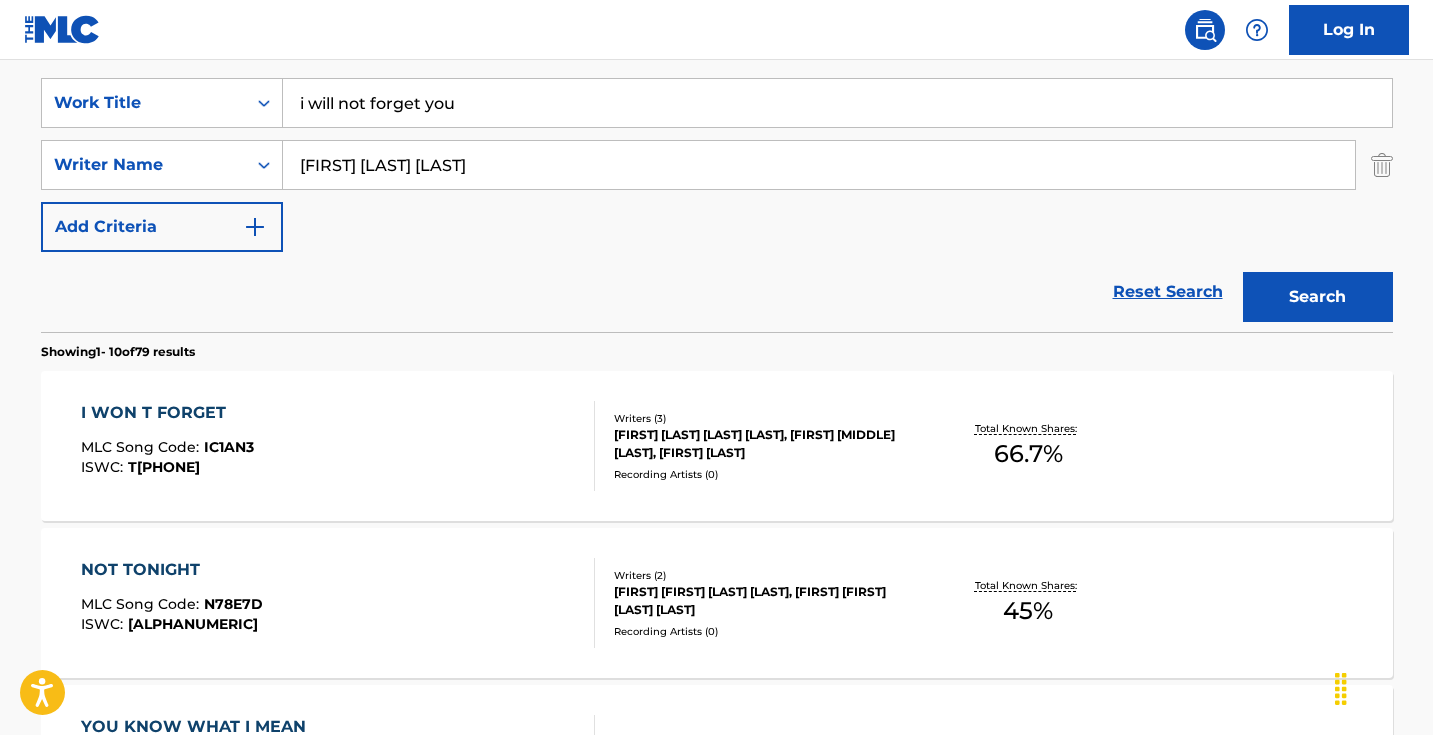 scroll, scrollTop: 369, scrollLeft: 0, axis: vertical 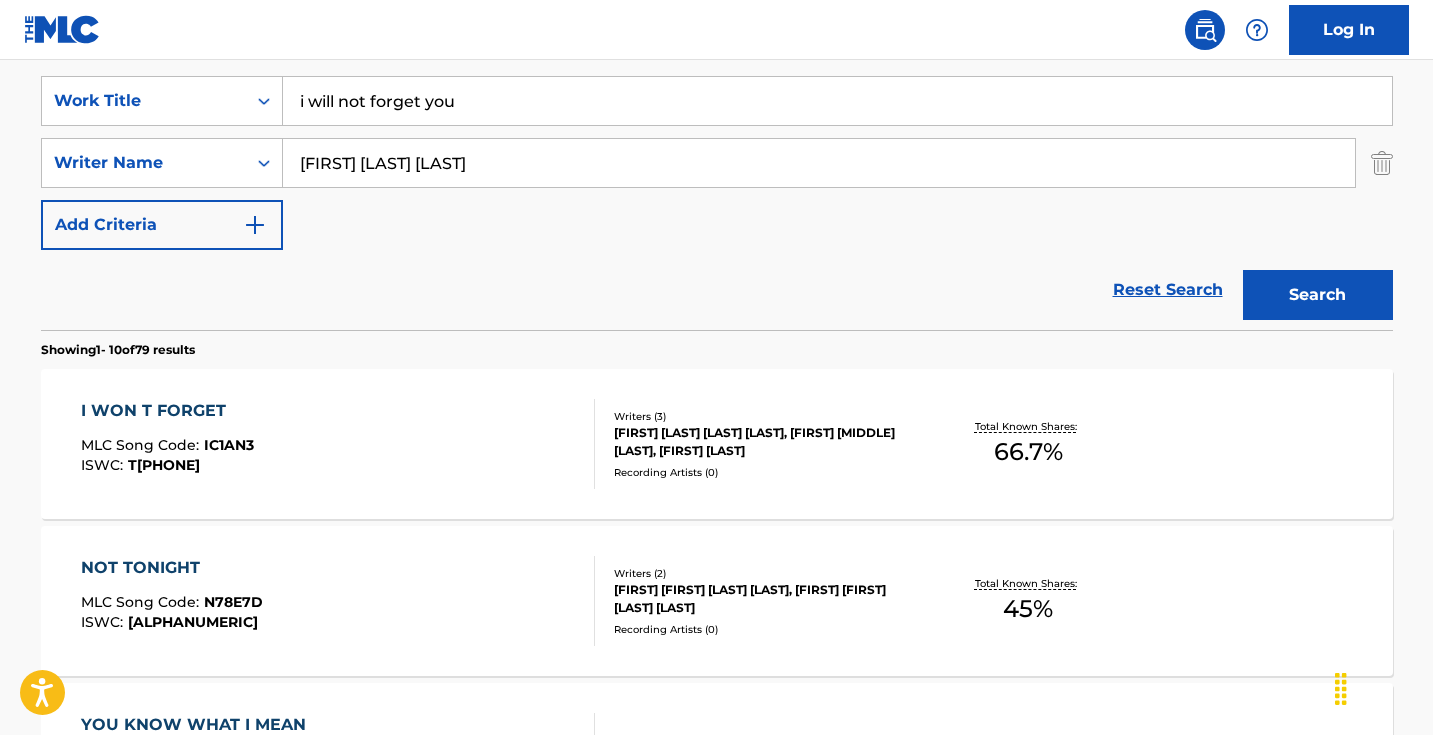 click on "I WON T FORGET MLC Song Code : IC1AN3 ISWC : T2104701507" at bounding box center (338, 444) 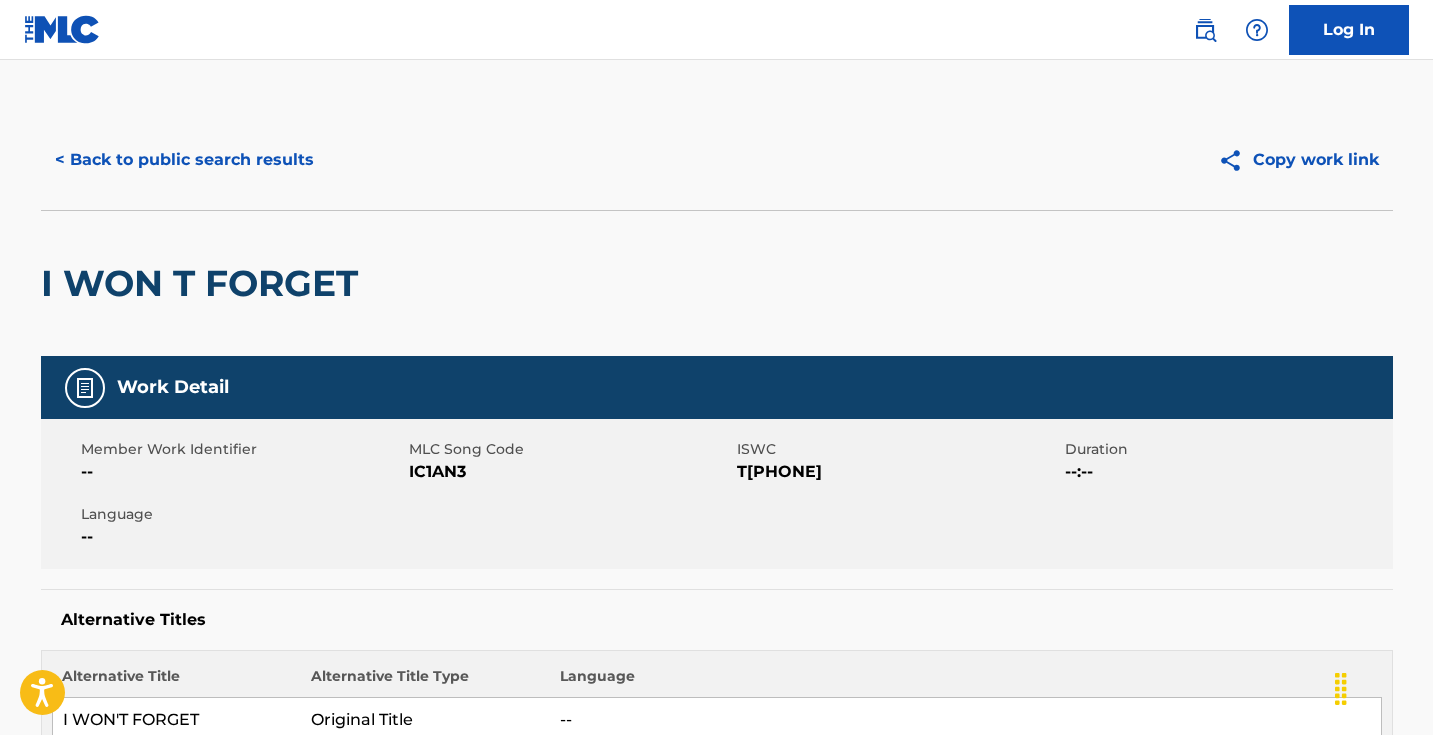 scroll, scrollTop: 0, scrollLeft: 0, axis: both 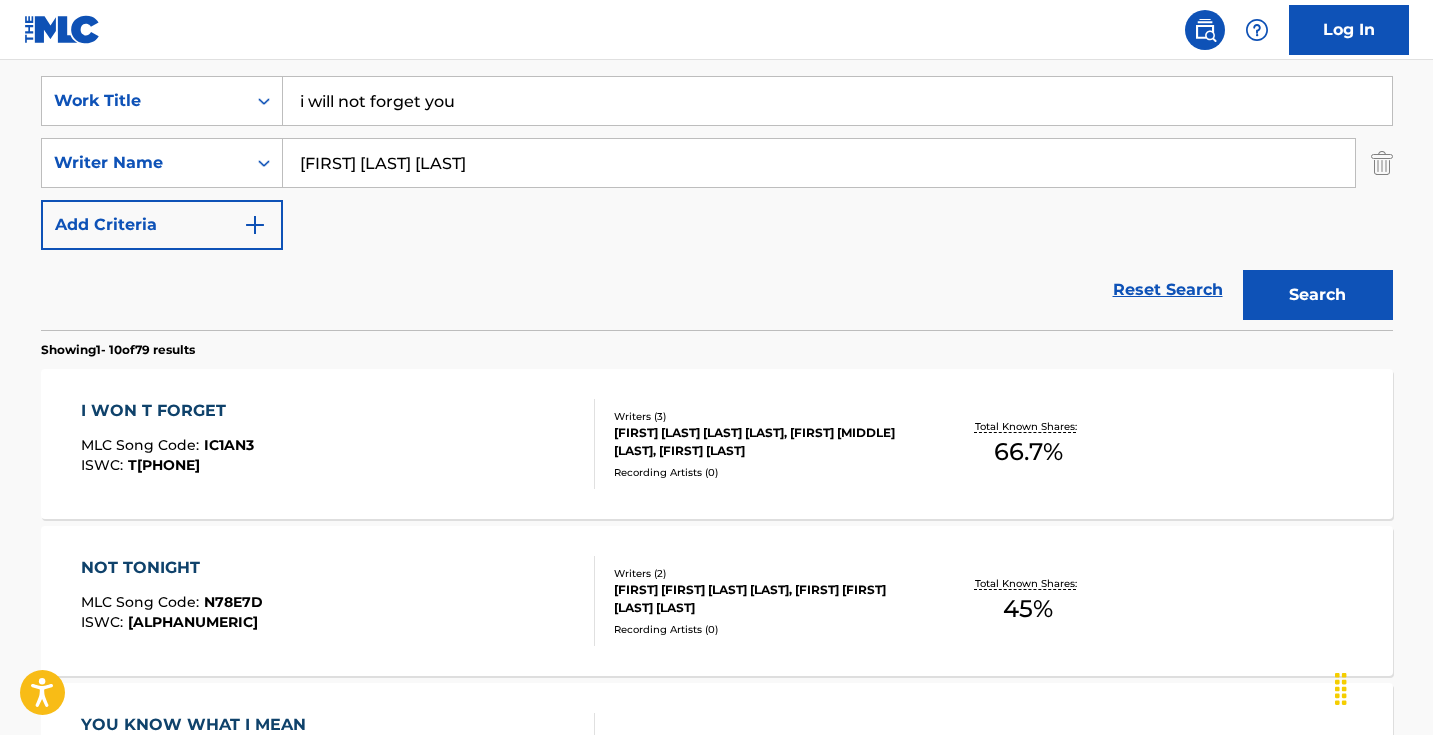 click on "i will not forget you" at bounding box center (837, 101) 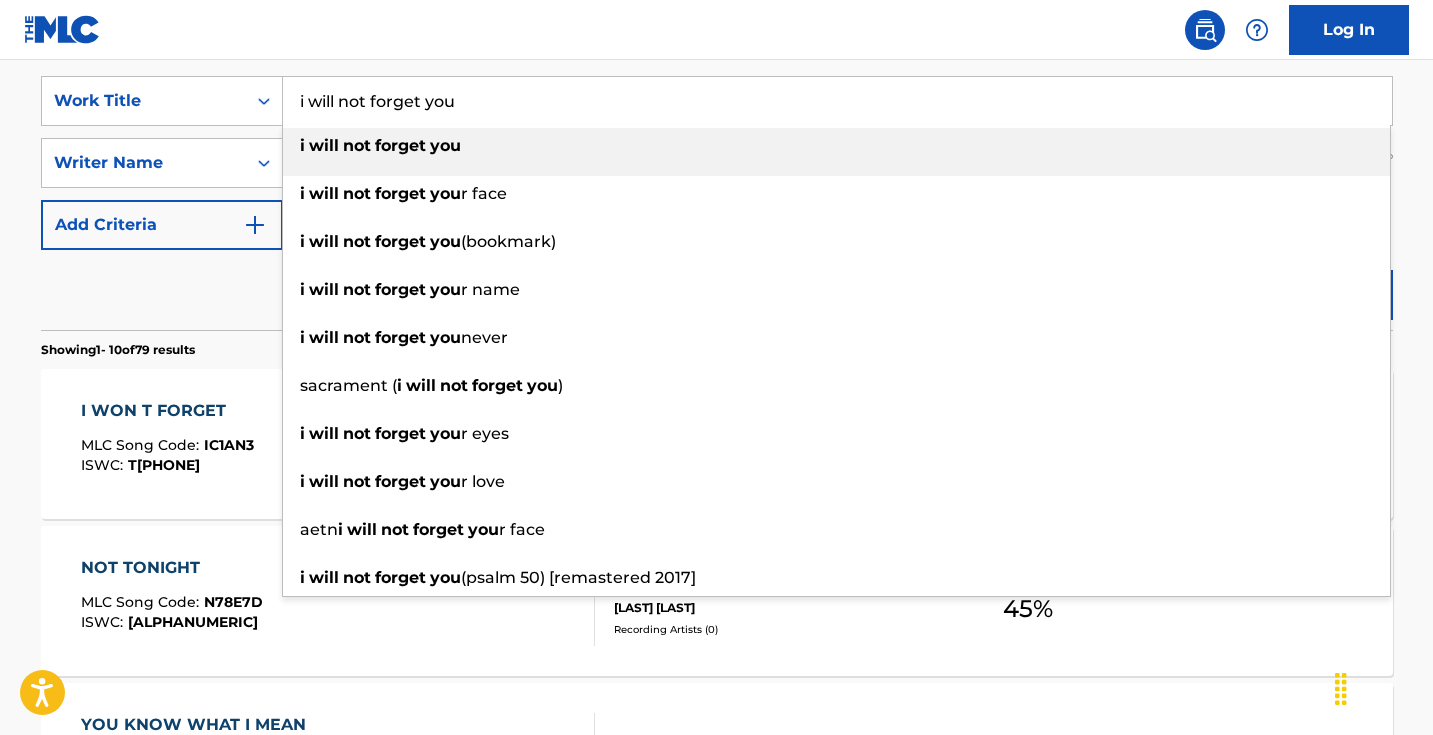 click on "i will not forget you" at bounding box center (837, 101) 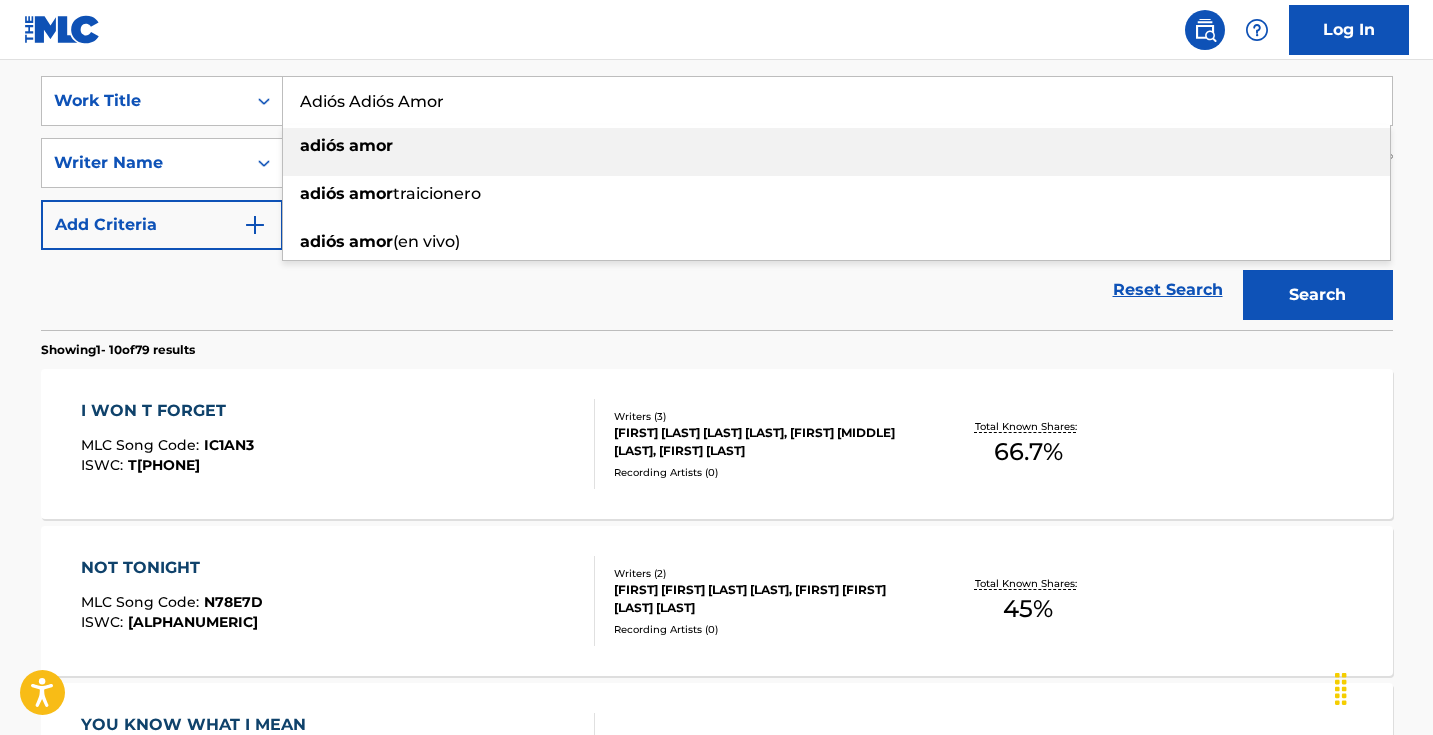 type on "Adiós Adiós Amor" 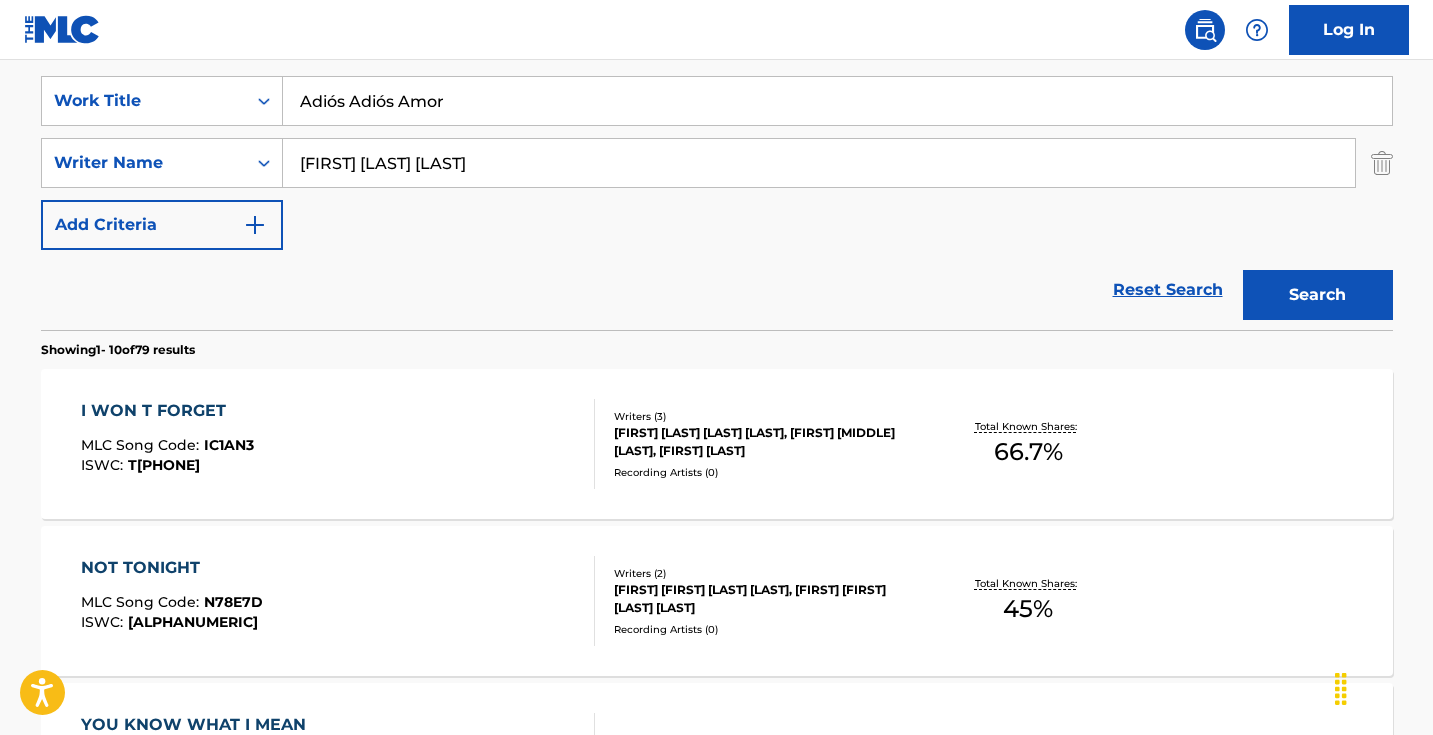 click on "Search" at bounding box center (1318, 295) 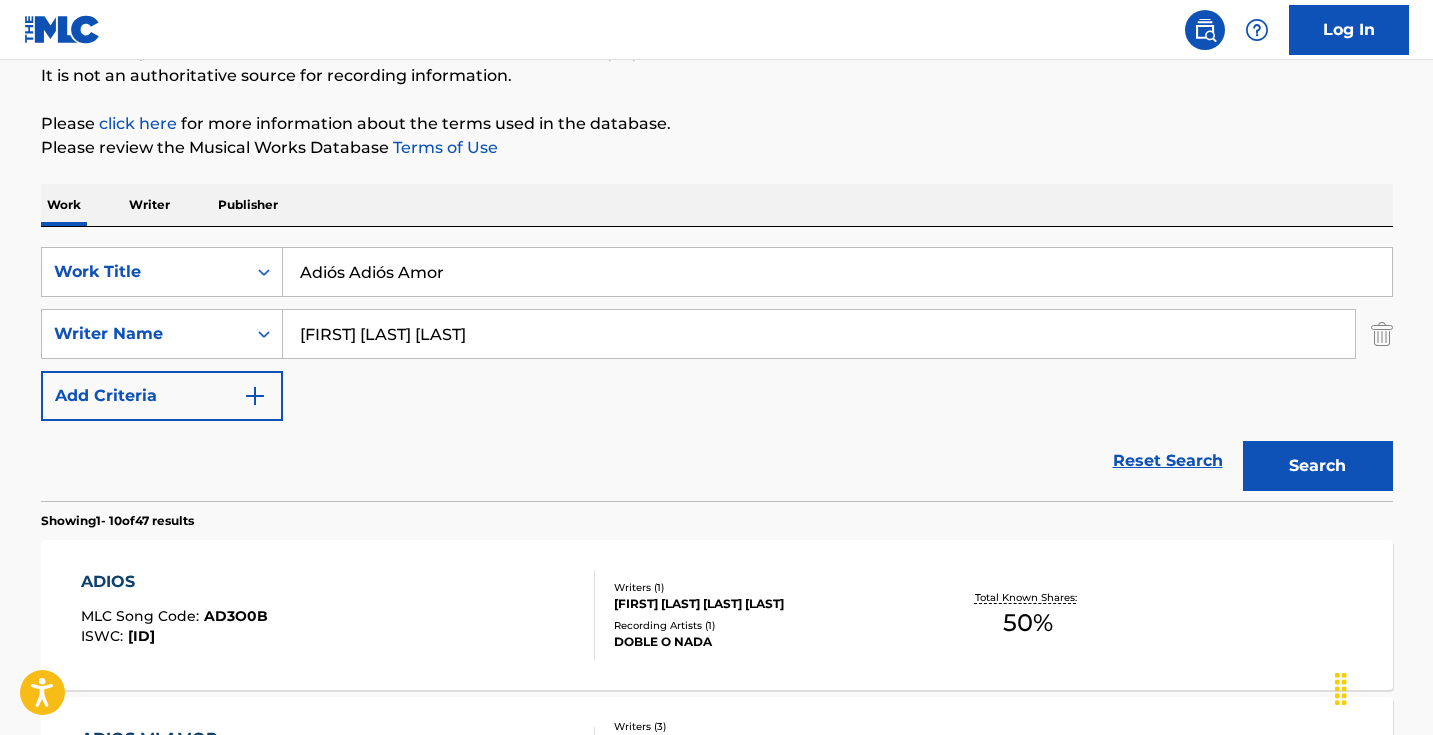click at bounding box center [1382, 334] 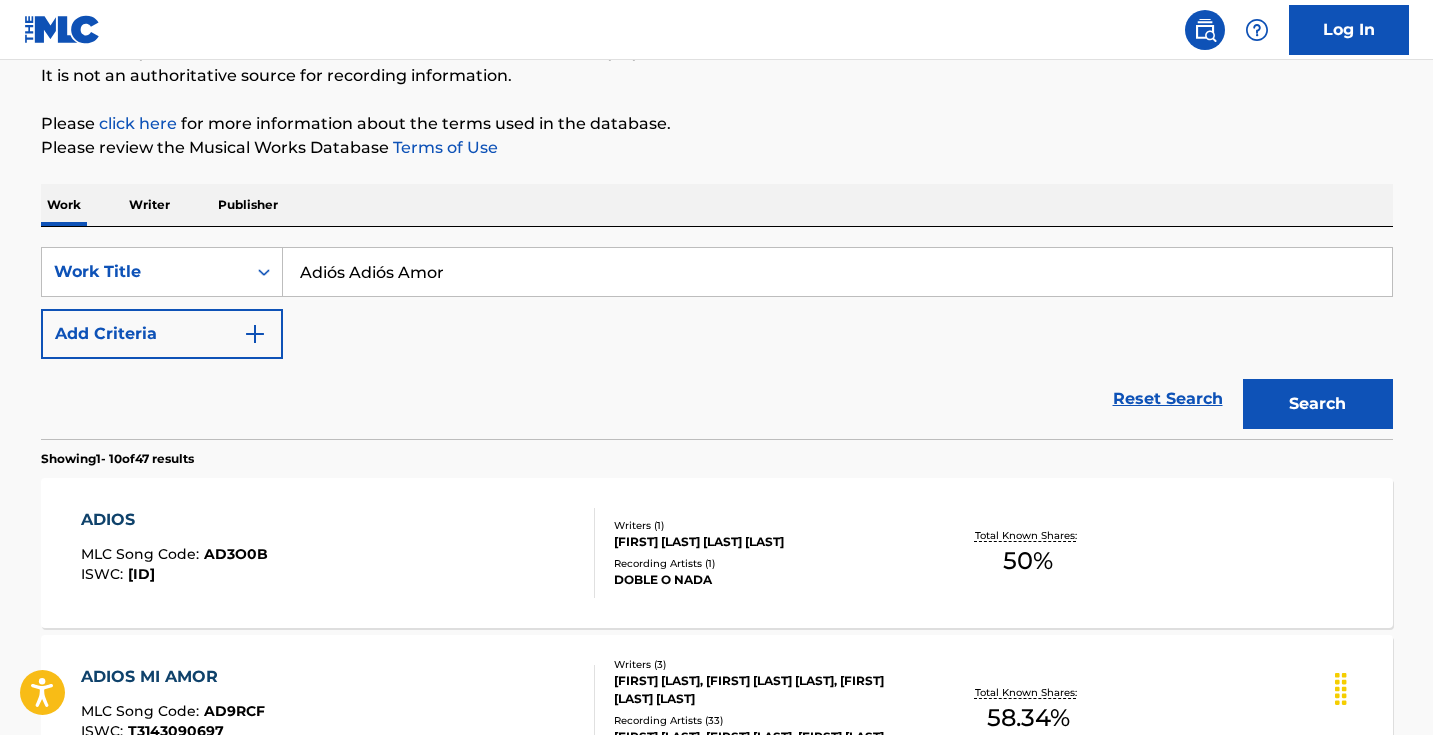 click on "Search" at bounding box center [1318, 404] 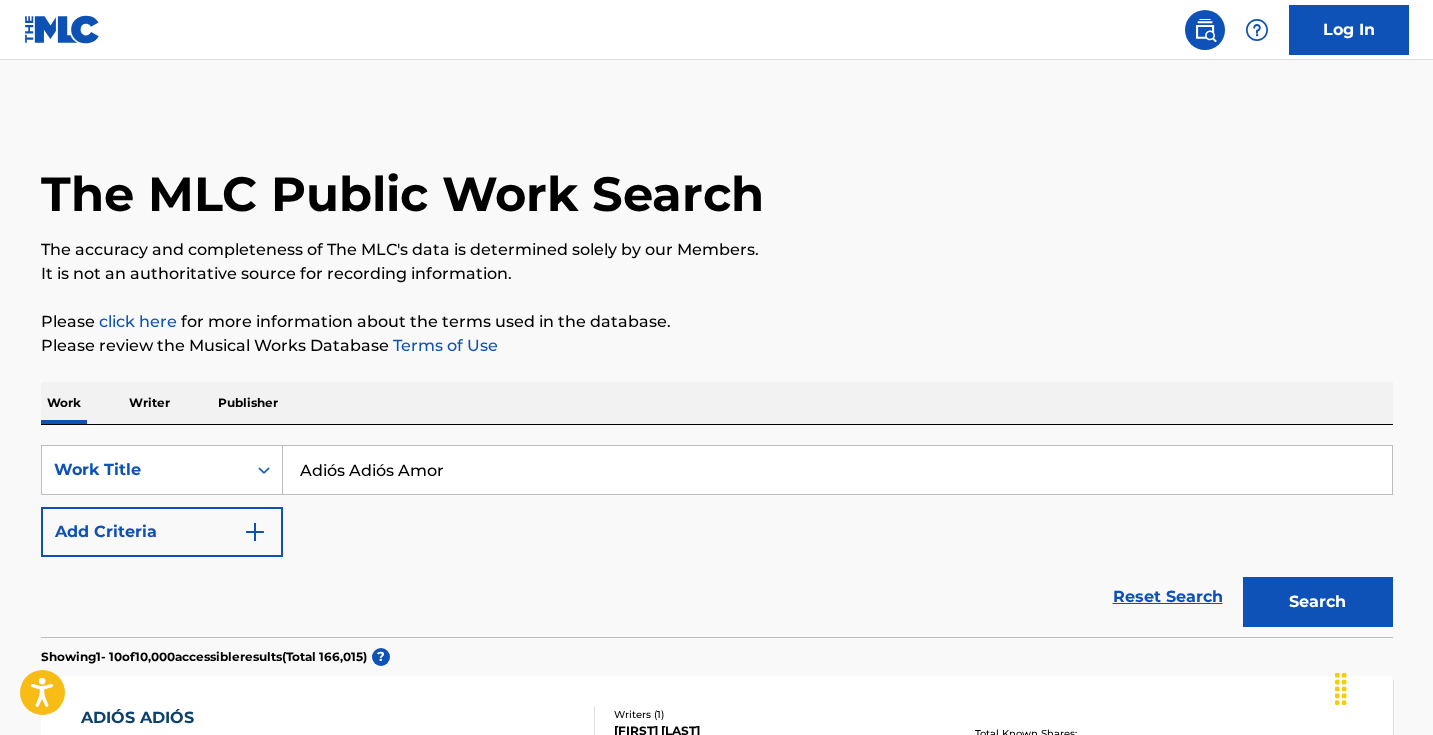 scroll, scrollTop: 0, scrollLeft: 0, axis: both 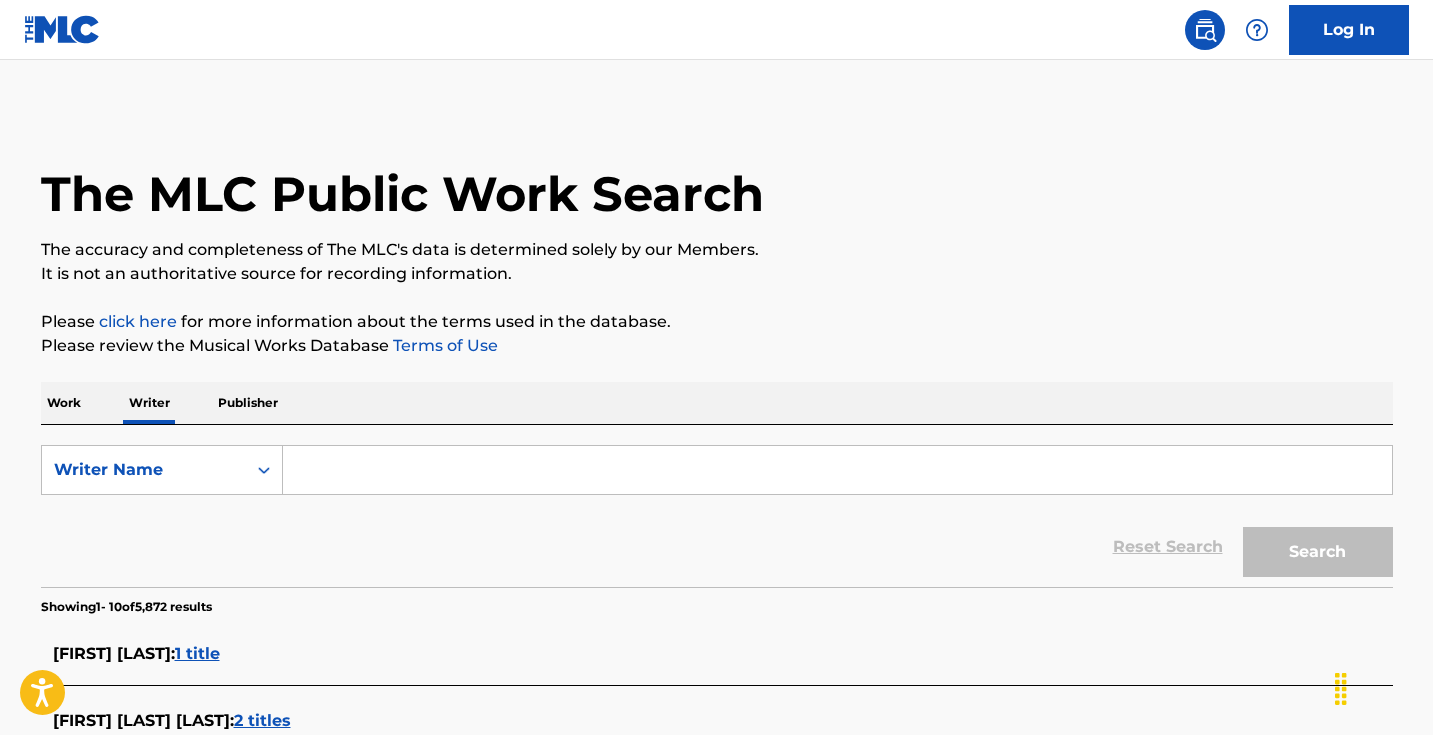 click at bounding box center (837, 470) 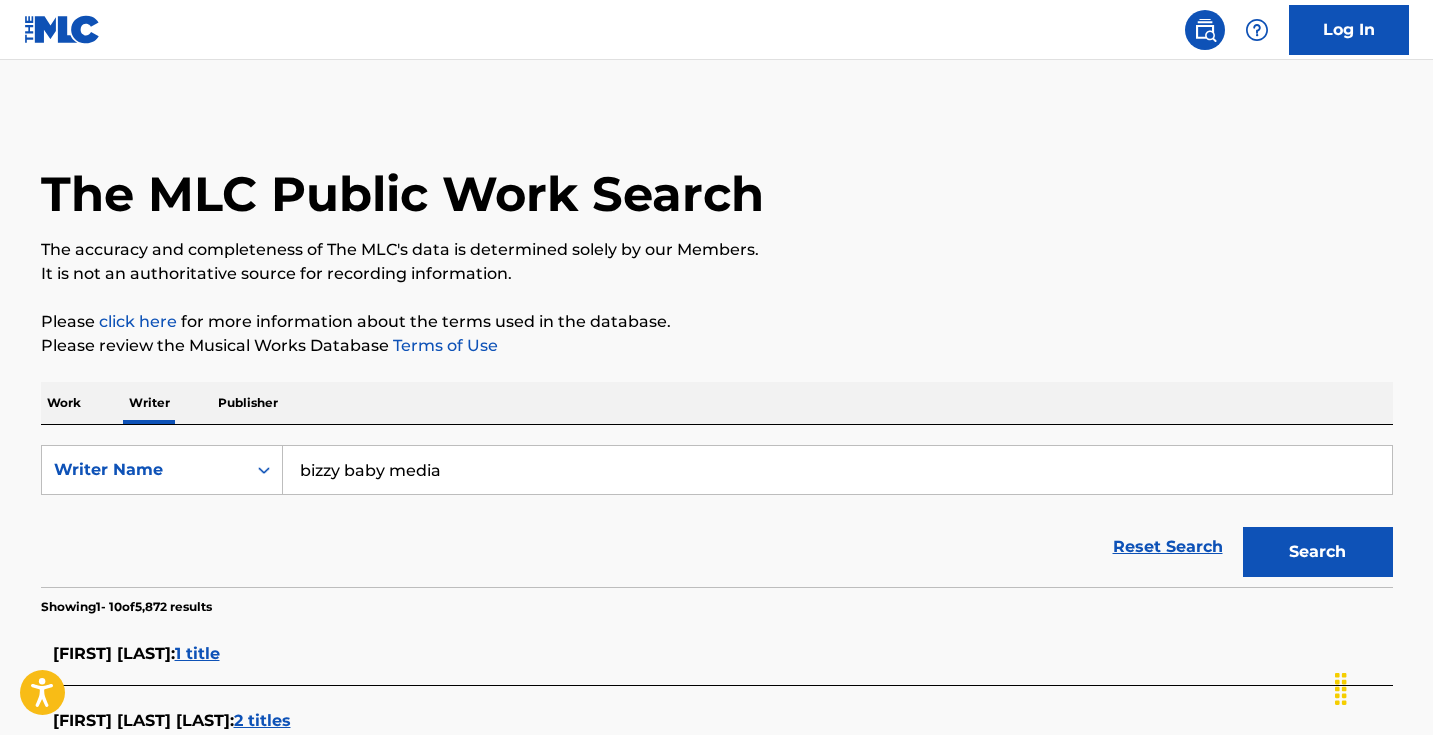 type on "bizzy baby media" 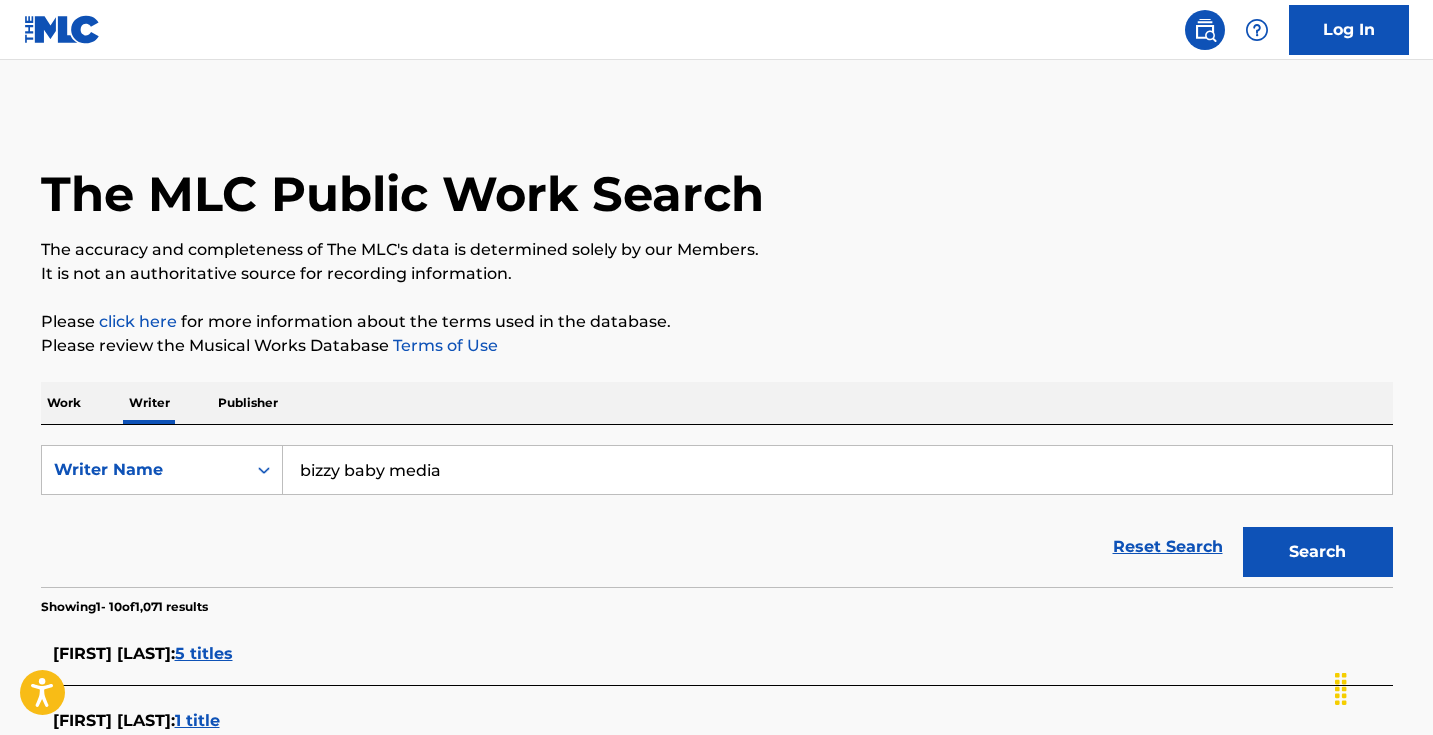 scroll, scrollTop: 0, scrollLeft: 0, axis: both 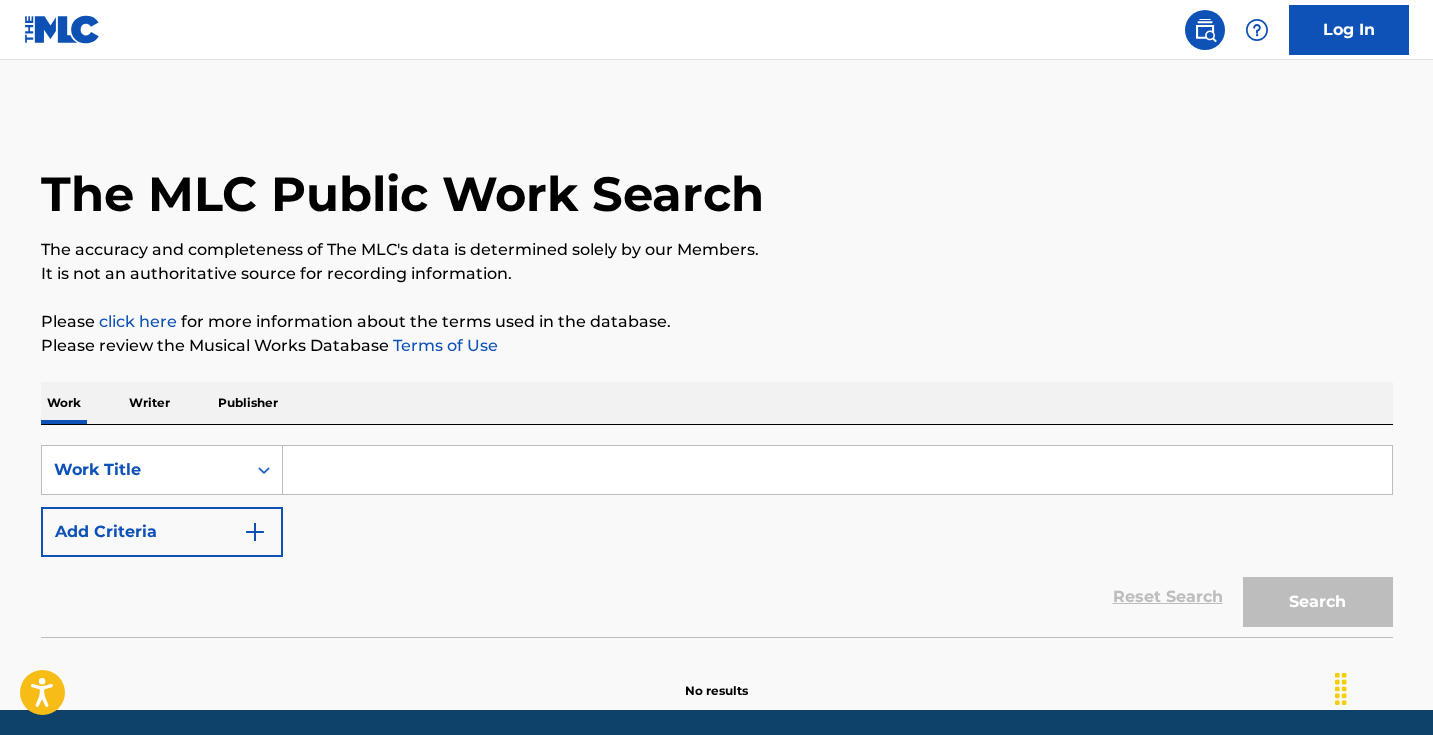 click at bounding box center (837, 470) 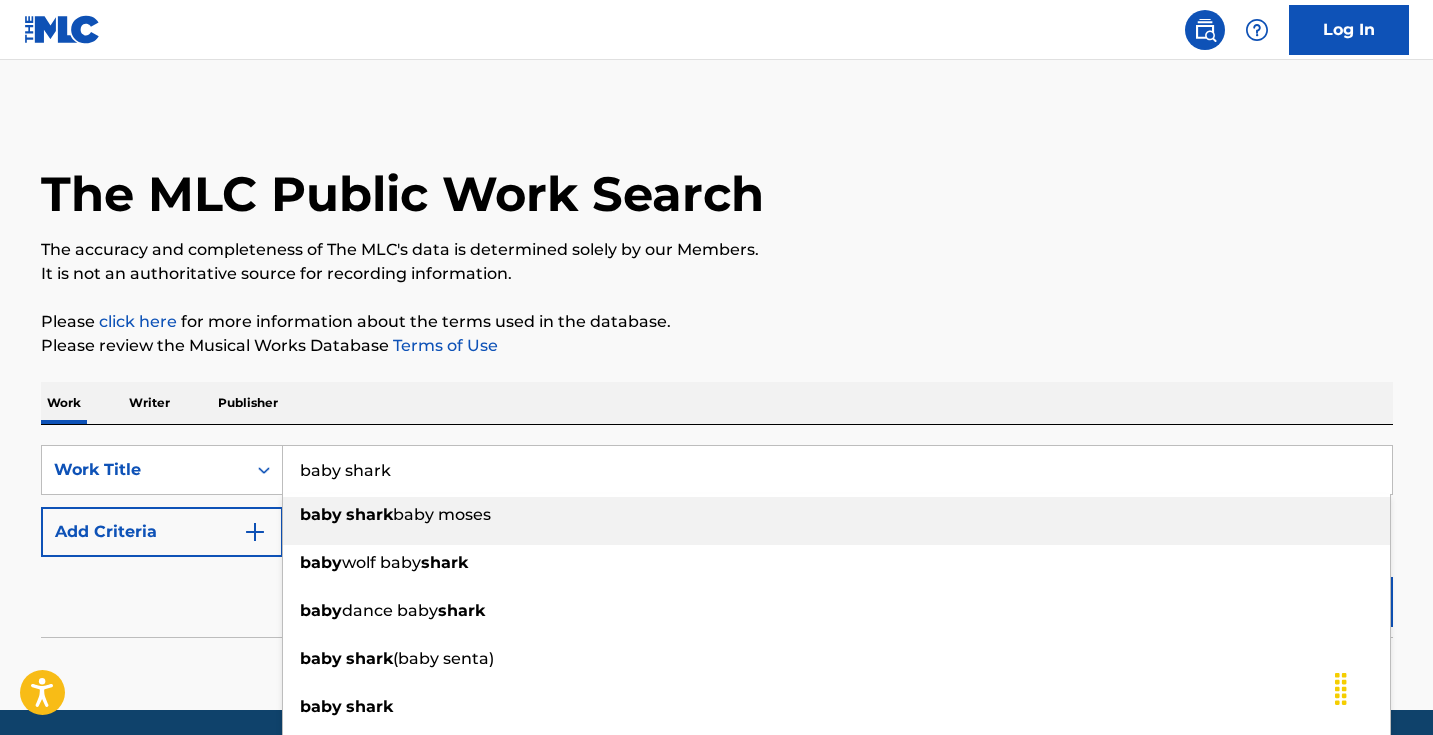 click on "It is not an authoritative source for recording information." at bounding box center [717, 274] 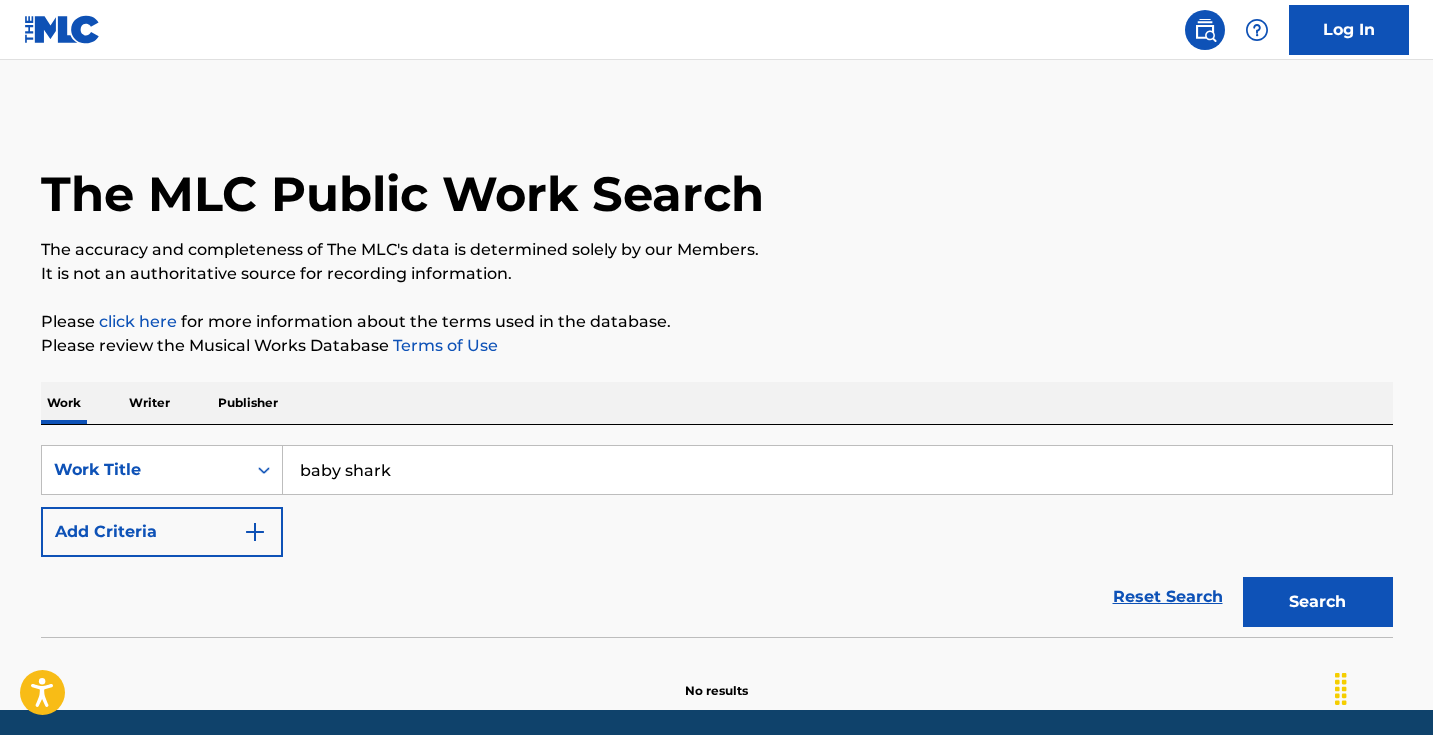 click on "Search" at bounding box center (1318, 602) 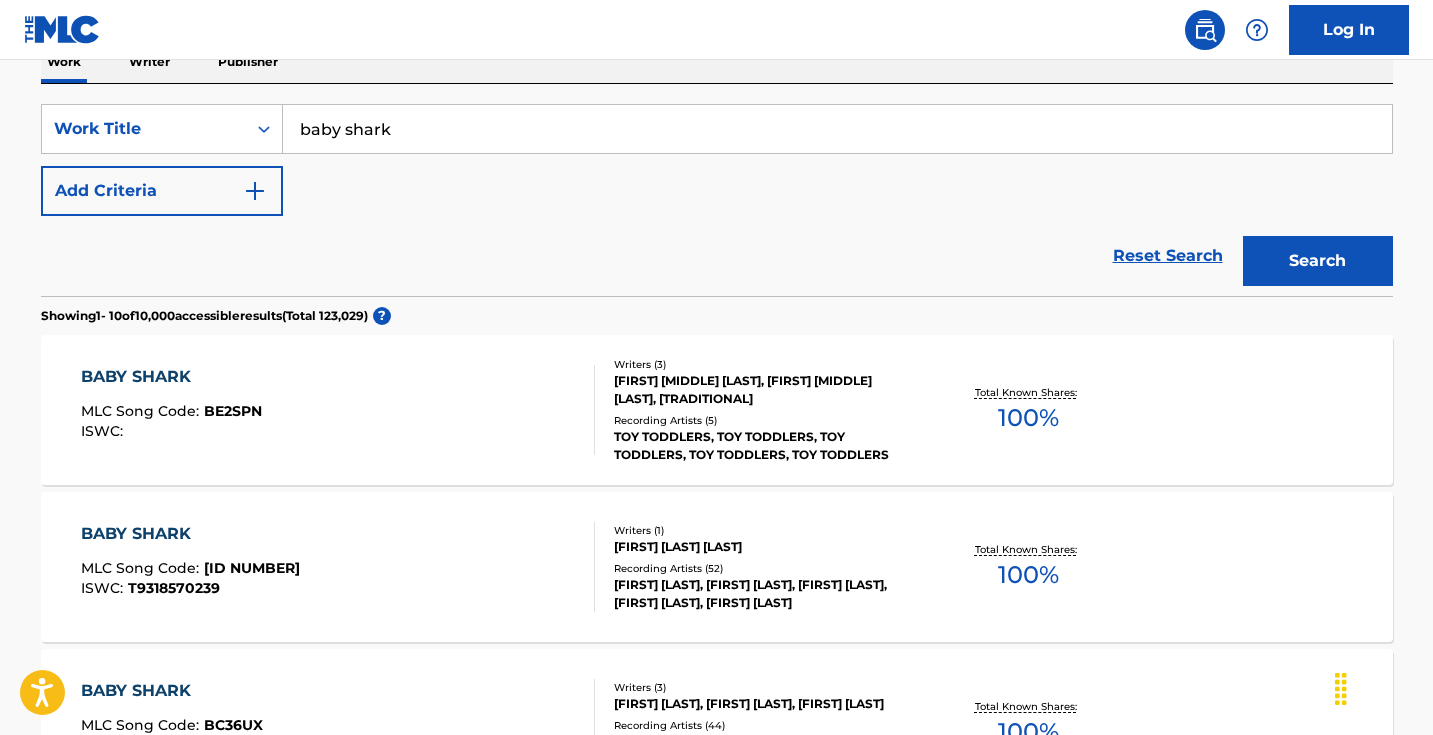 scroll, scrollTop: 237, scrollLeft: 0, axis: vertical 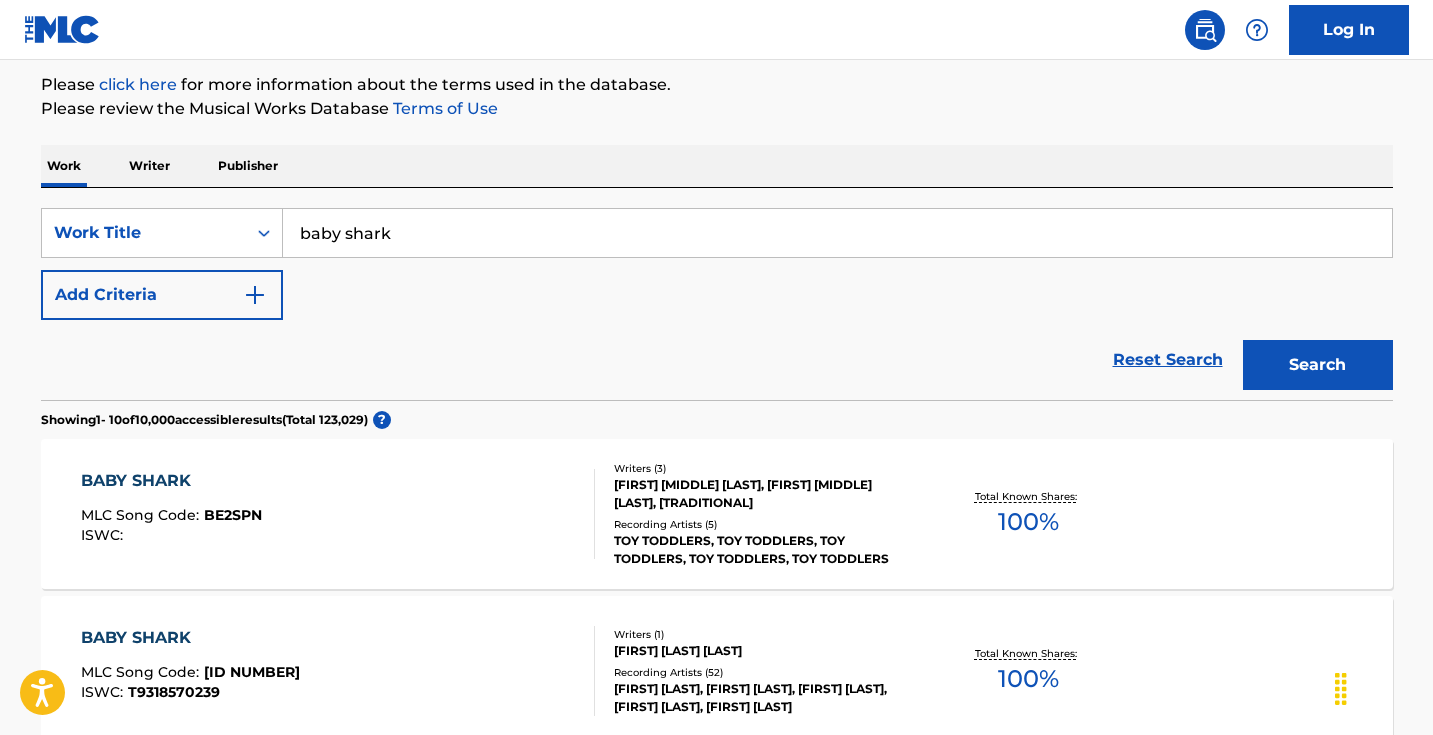 click on "baby shark" at bounding box center (837, 233) 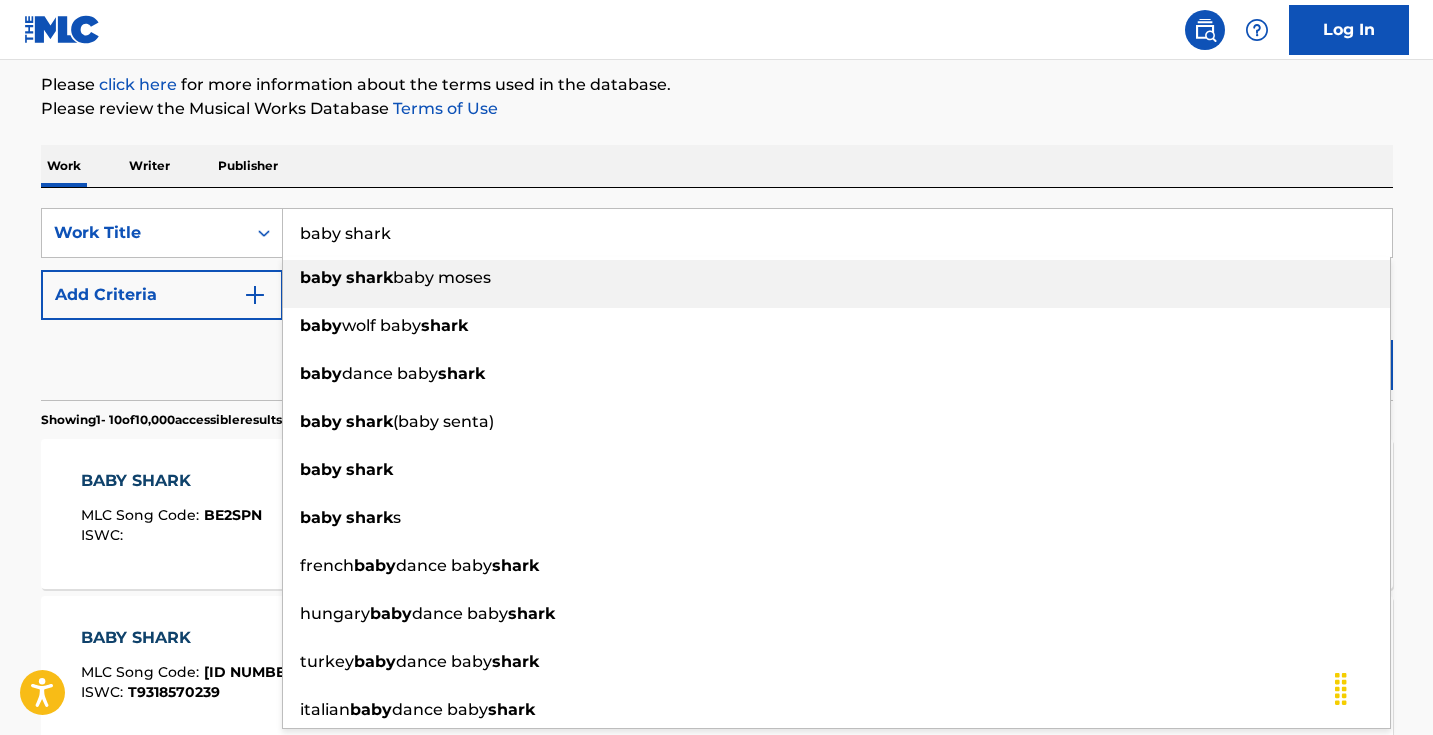 click on "baby shark" at bounding box center [837, 233] 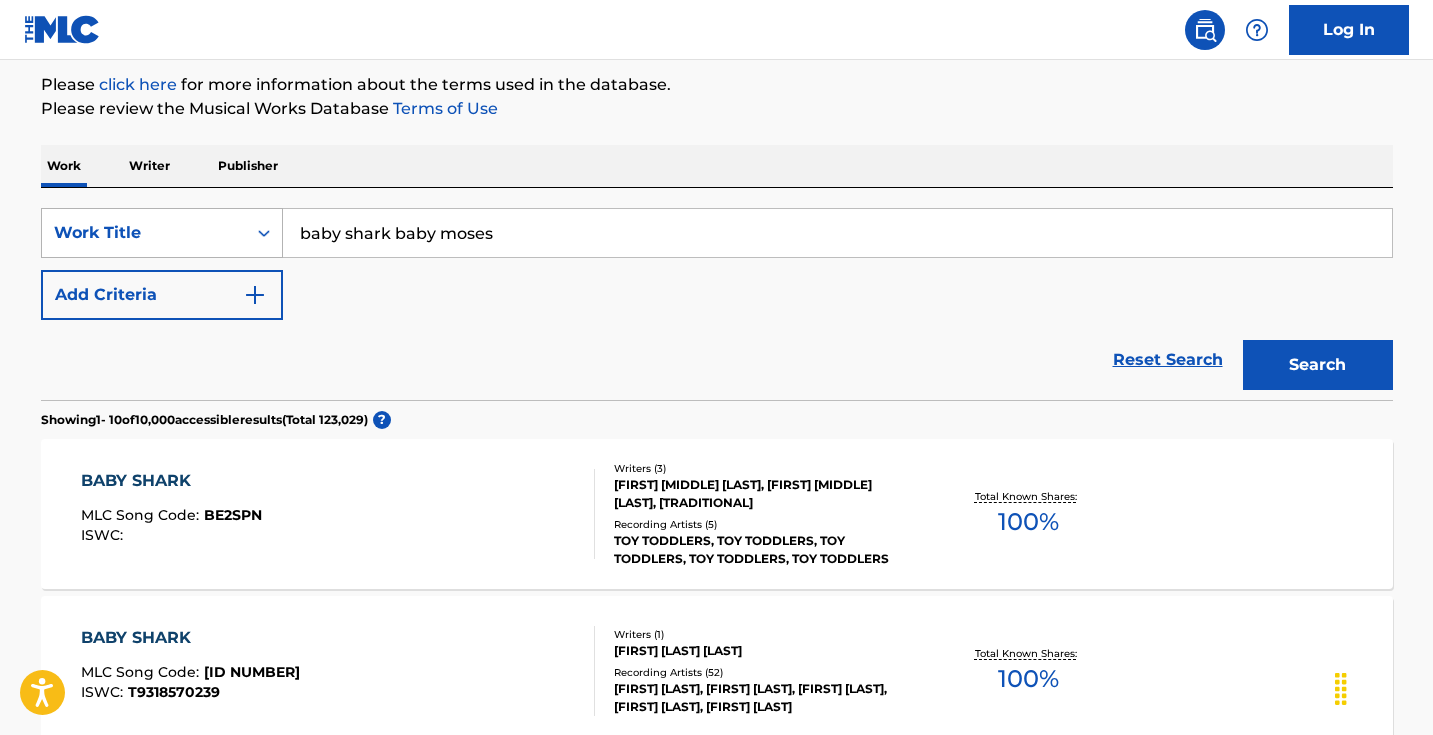 drag, startPoint x: 458, startPoint y: 234, endPoint x: 256, endPoint y: 233, distance: 202.00247 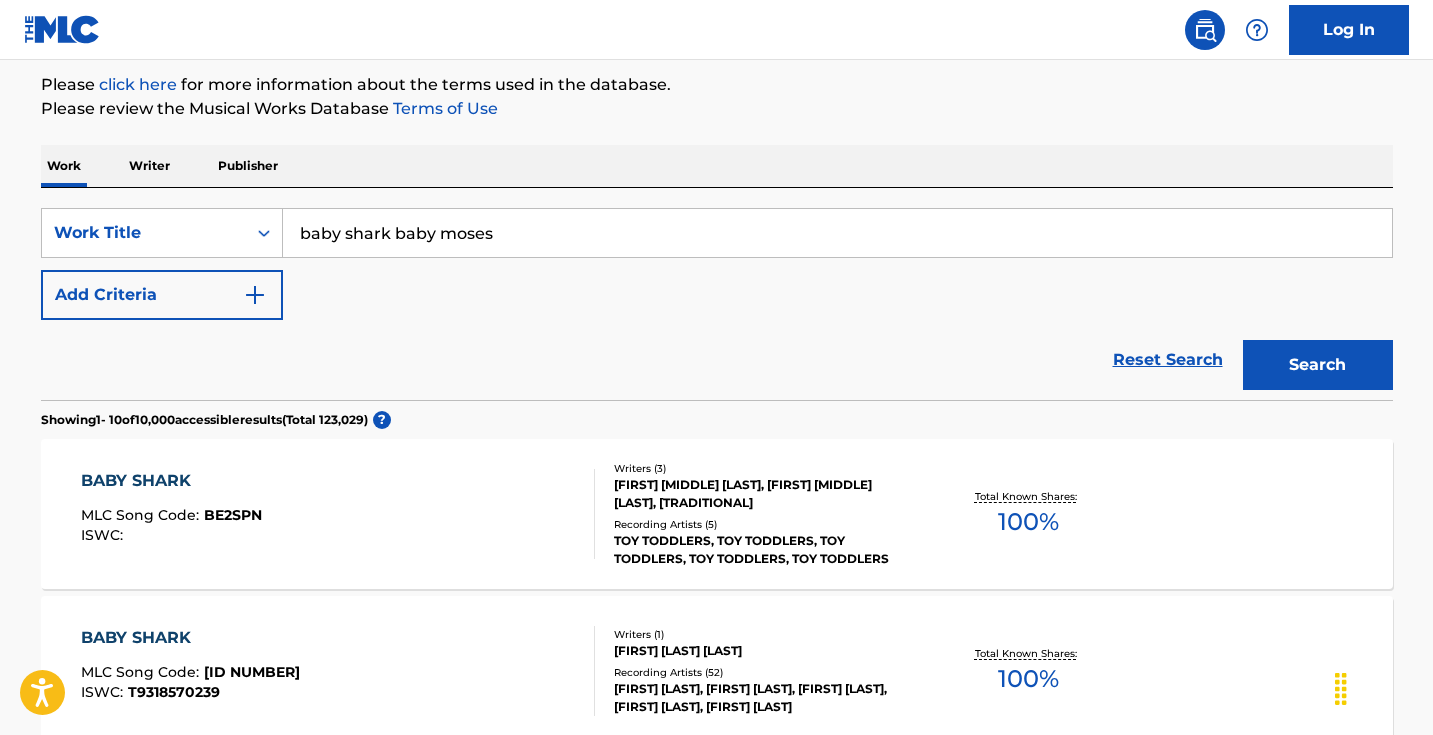 click on "baby shark baby moses" at bounding box center (837, 233) 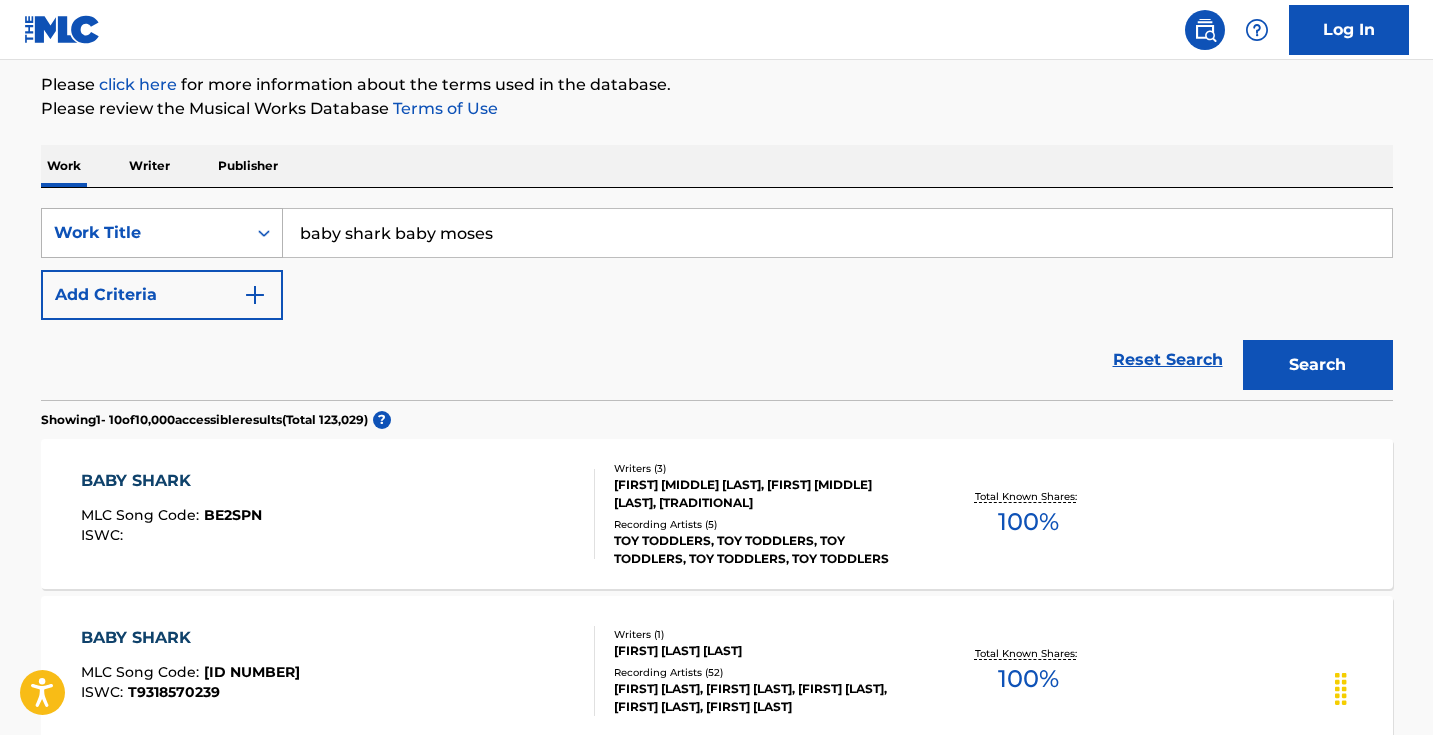 drag, startPoint x: 518, startPoint y: 229, endPoint x: 210, endPoint y: 229, distance: 308 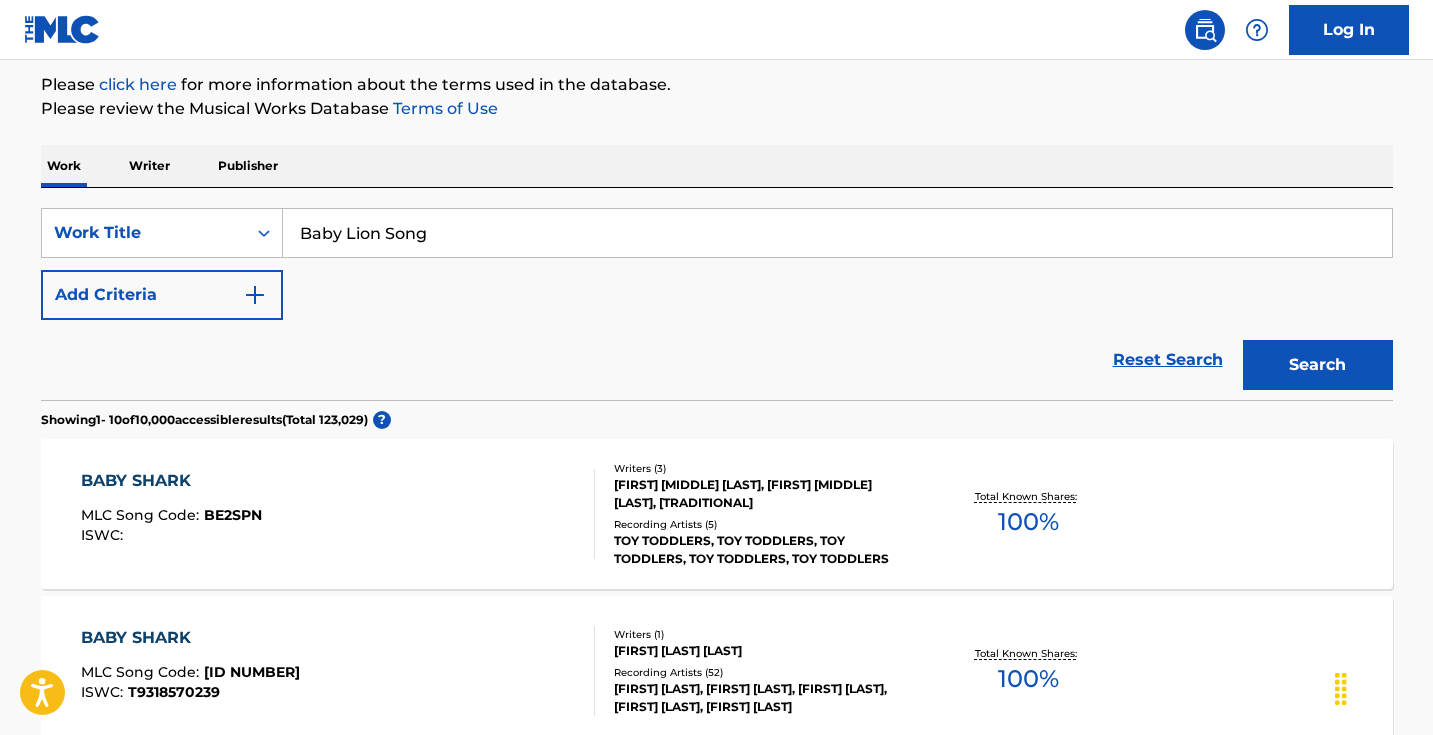 click on "Work Writer Publisher" at bounding box center [717, 166] 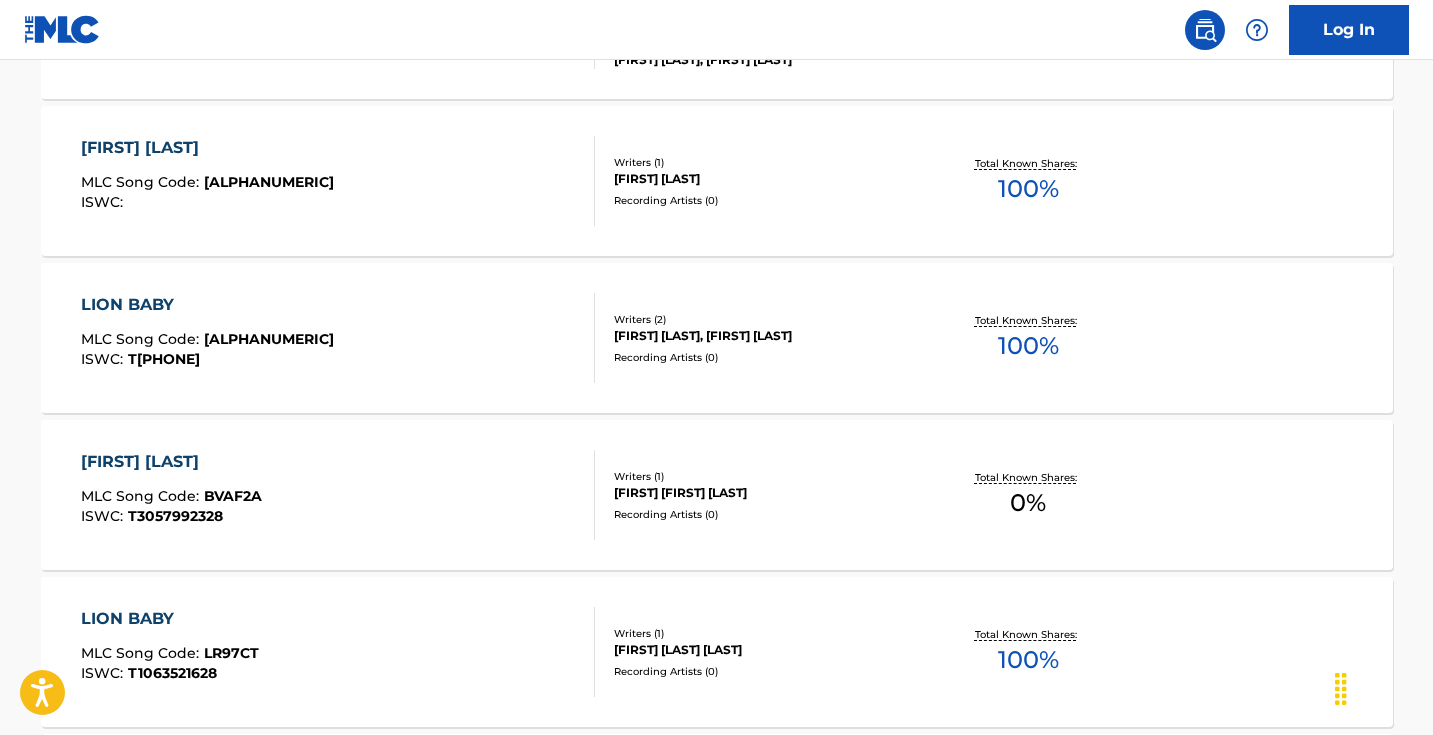 scroll, scrollTop: 885, scrollLeft: 0, axis: vertical 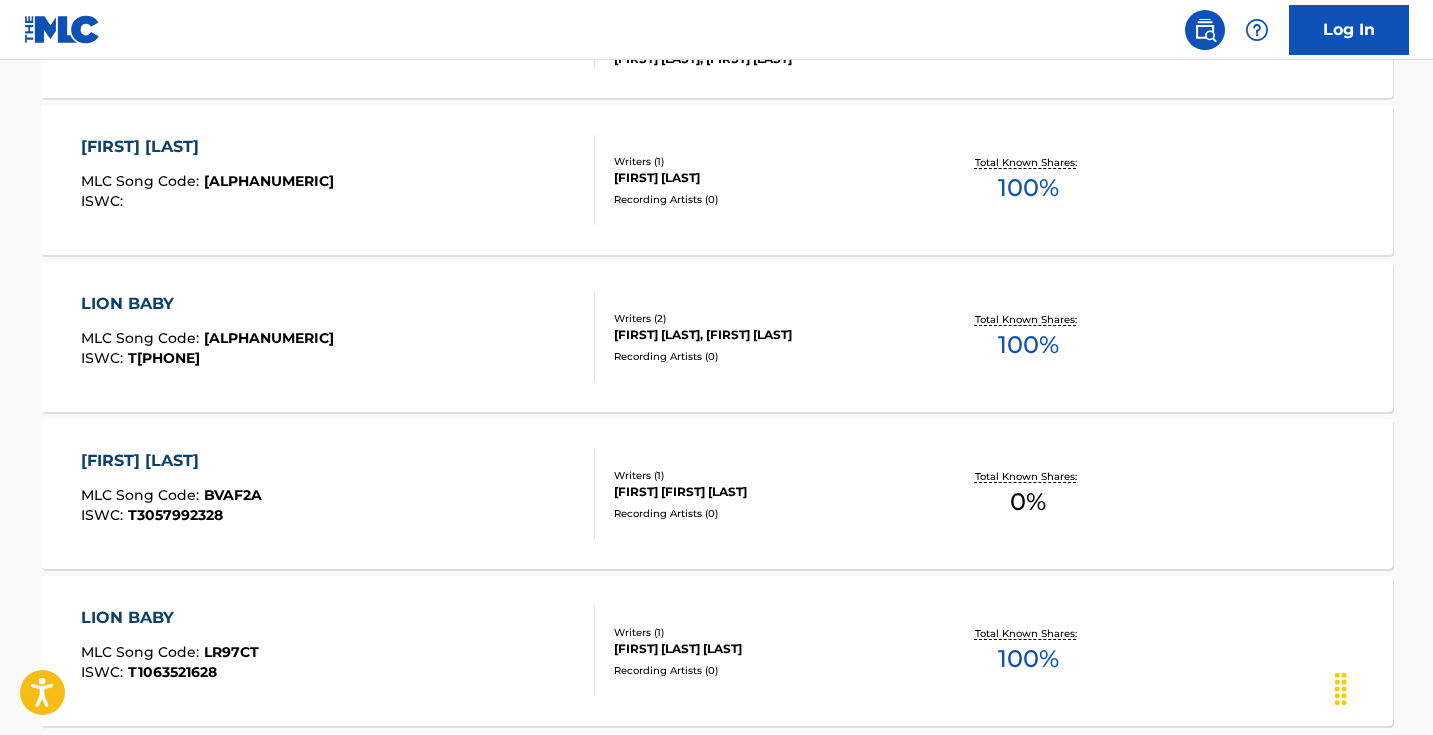 click on "Log In" at bounding box center [716, 30] 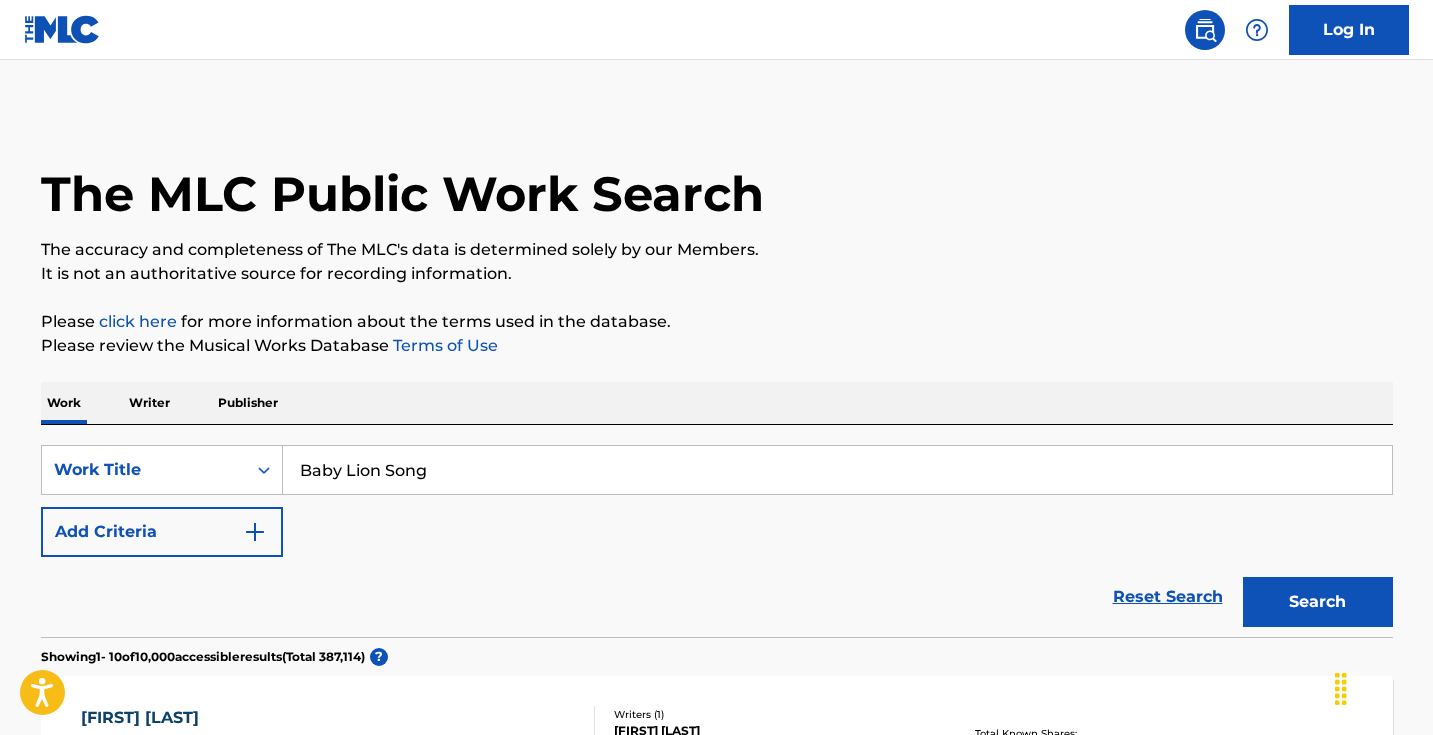 scroll, scrollTop: -1, scrollLeft: 0, axis: vertical 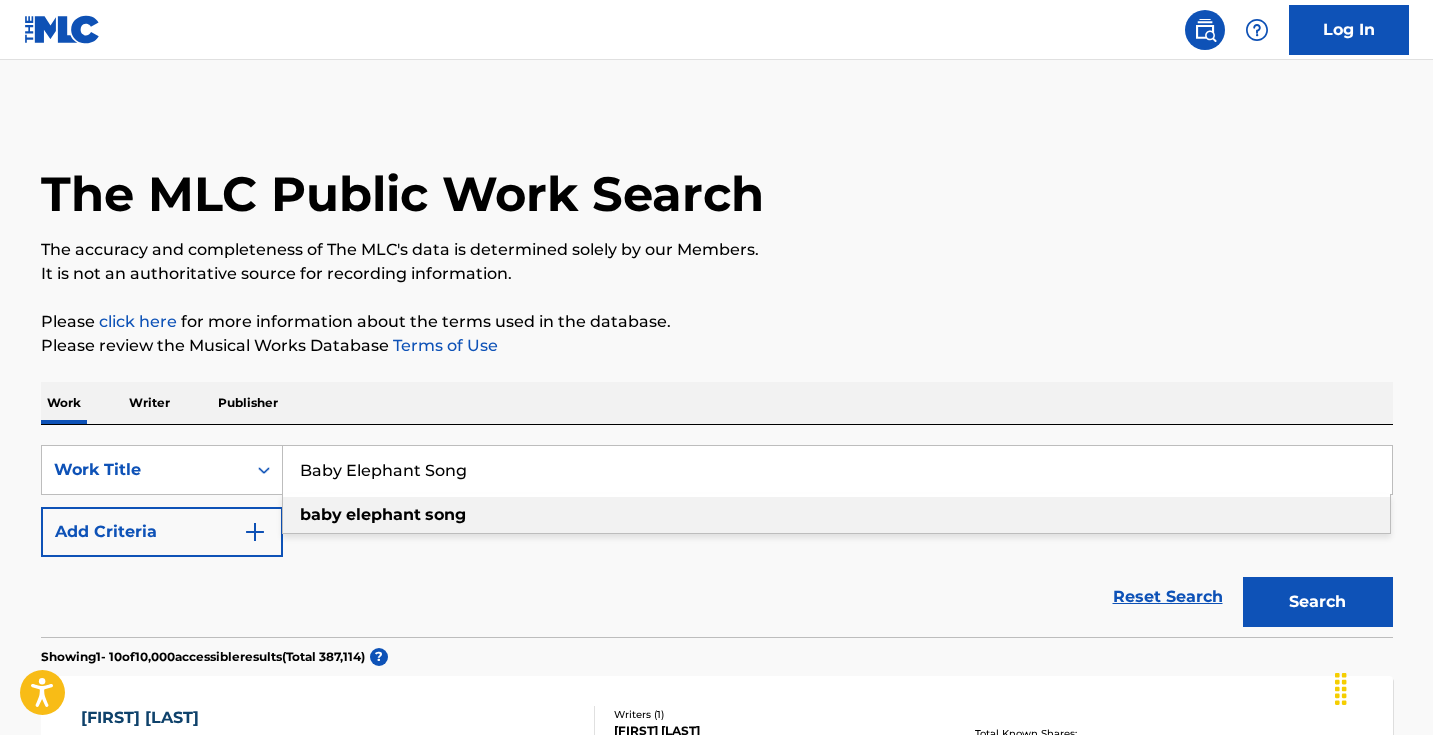 click on "The MLC Public Work Search The accuracy and completeness of The MLC's data is determined solely by our Members. It is not an authoritative source for recording information. Please   click here   for more information about the terms used in the database. Please review the Musical Works Database   Terms of Use Work Writer Publisher SearchWithCriteriacb07e9b6-04b0-4c06-b844-64074da5de4d Work Title Baby Elephant Song baby   elephant   song Add Criteria Reset Search Search Showing  1  -   10  of  10,000  accessible  results  (Total   387,114 ) ? BABY LION MLC Song Code : BC0JLF ISWC : Writers ( 1 ) NICOLAS VIDAL Recording Artists ( 4 ) NICO VIDAL, NICO VIDAL, NICO VIDAL, NICO VIDAL Total Known Shares: 100 % BABY LION MLC Song Code : B6265G ISWC : Writers ( 2 ) PAT DONNE, OWEN BRADY Recording Artists ( 8 ) OWEN BRADY, OWEN BRADY, OWEN BRADY, OWEN BRADY, OWEN BRADY Total Known Shares: 50 % BABY LION MLC Song Code : BE6Z5E ISWC : Writers ( 1 ) SAMUEL ASARE Recording Artists ( 0 ) Total Known Shares: 100 % LION BABY" at bounding box center [717, 1226] 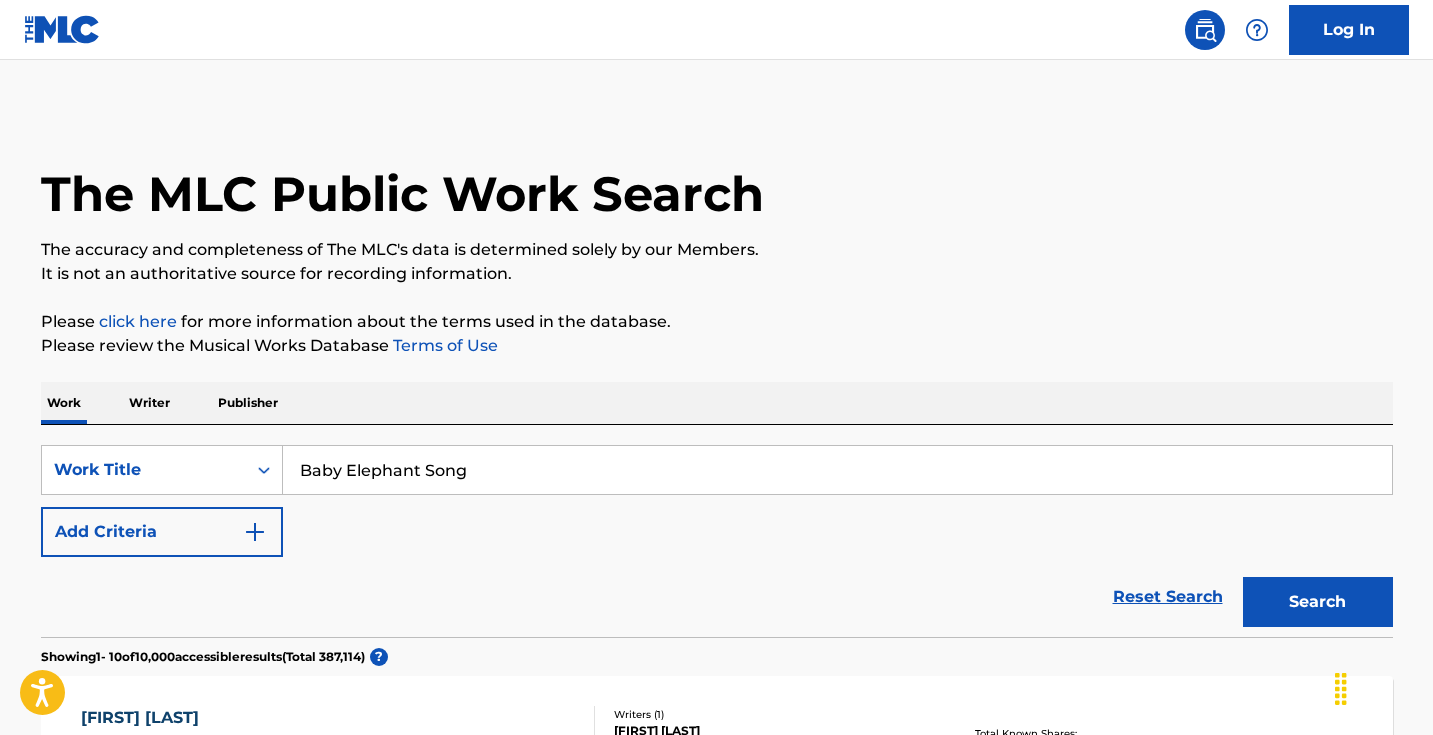 click on "Search" at bounding box center [1318, 602] 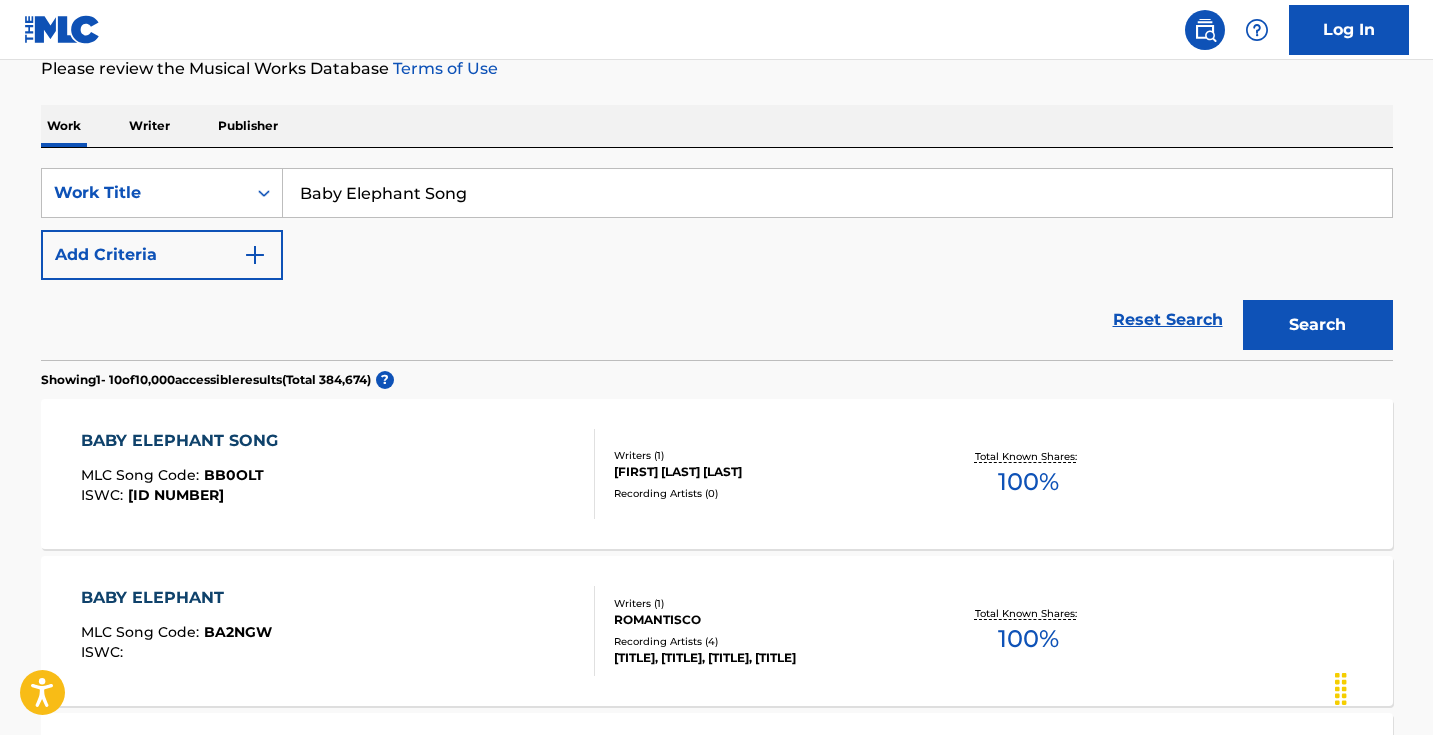 scroll, scrollTop: 336, scrollLeft: 0, axis: vertical 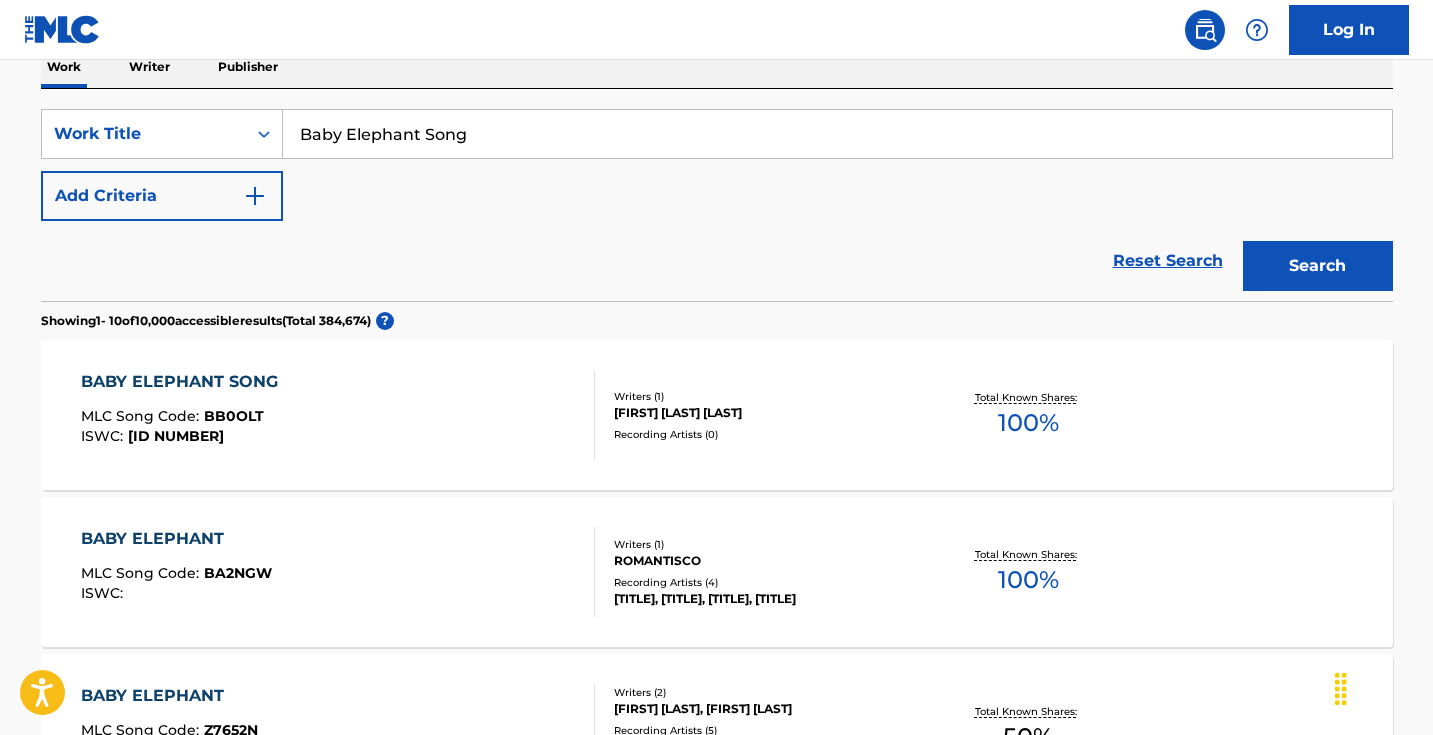 click on "Baby Elephant Song" at bounding box center (837, 134) 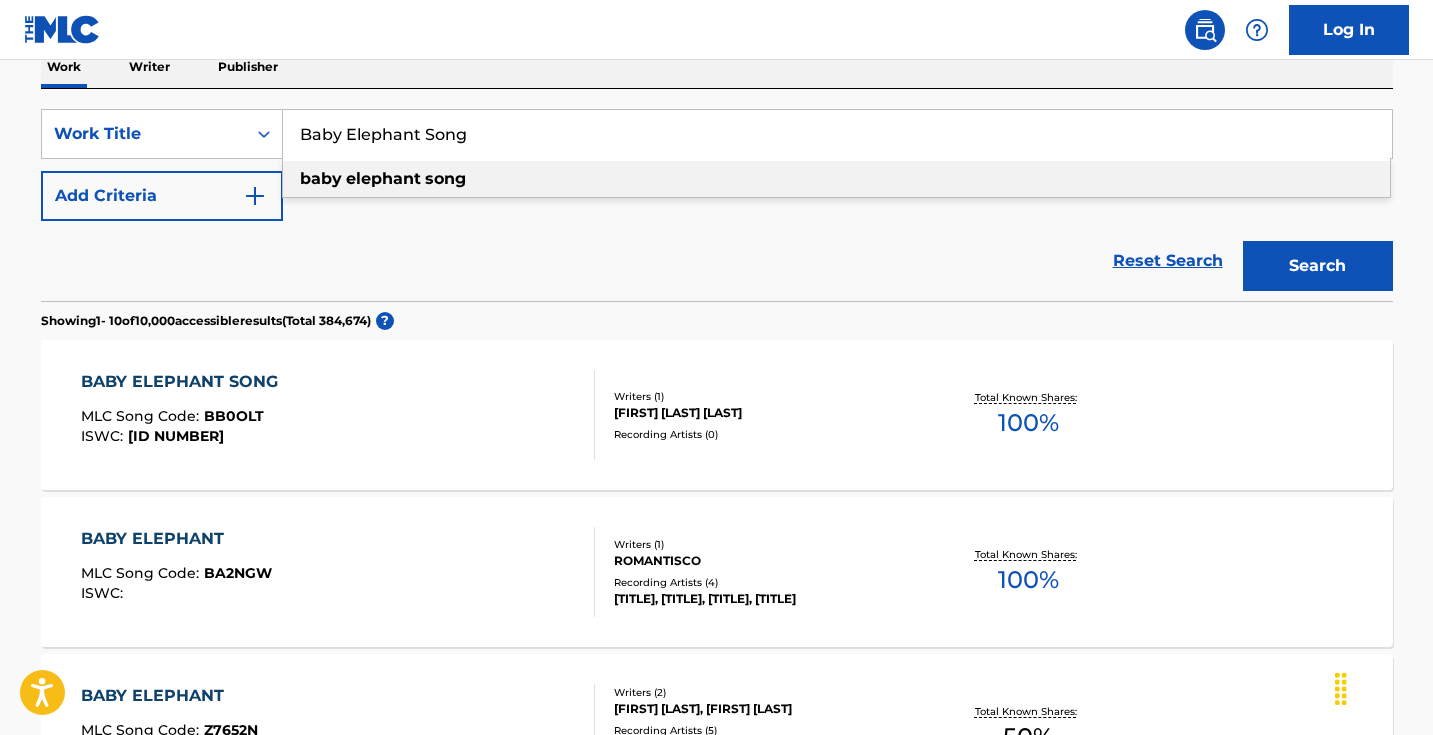 click on "Baby Elephant Song" at bounding box center [837, 134] 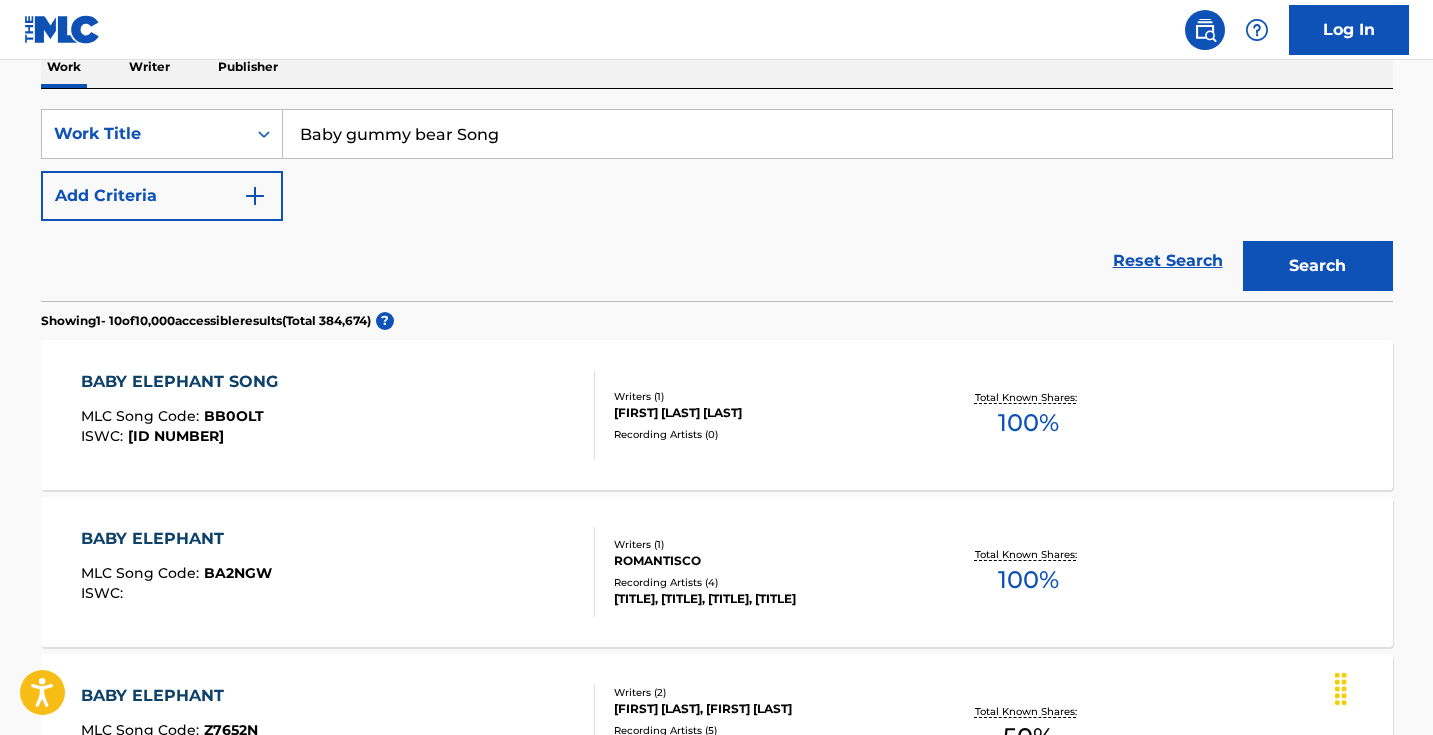 click on "Search" at bounding box center [1318, 266] 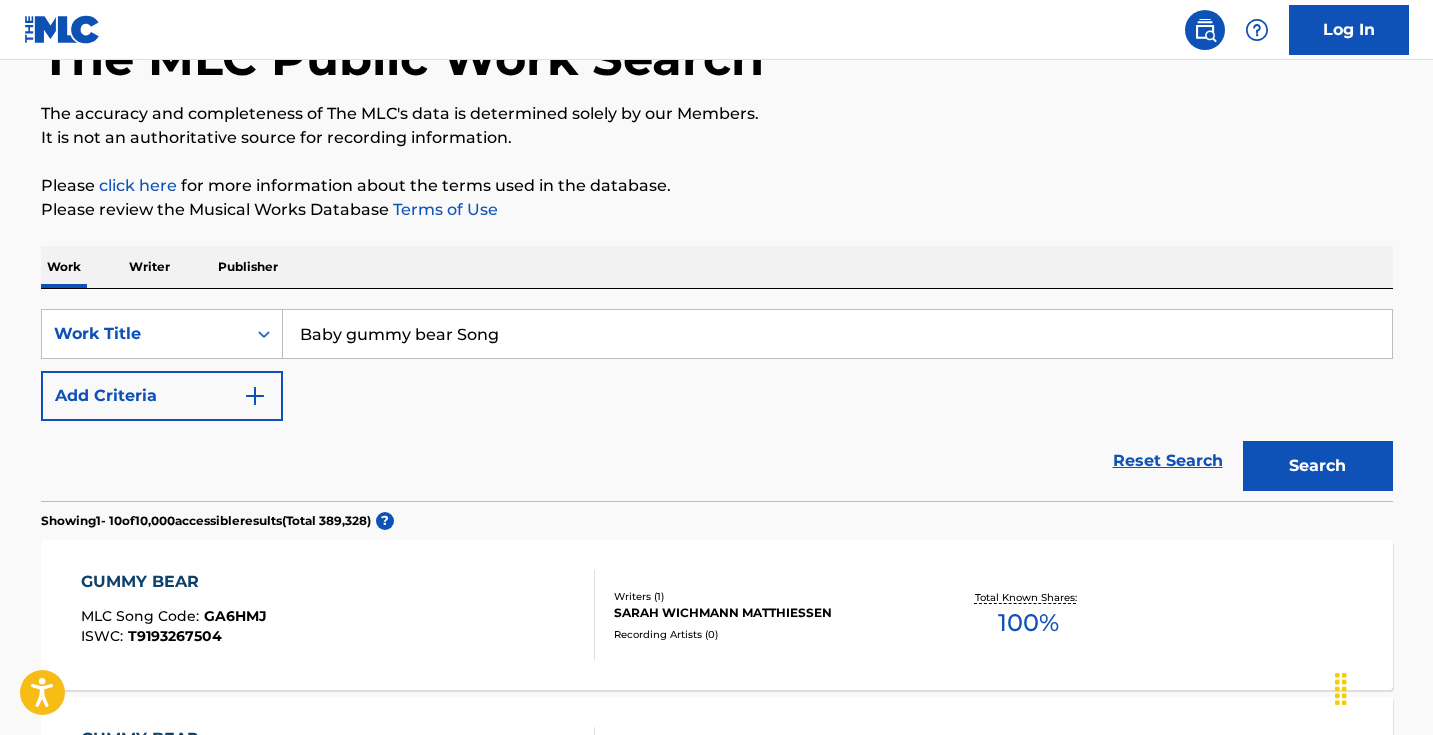 scroll, scrollTop: 157, scrollLeft: 0, axis: vertical 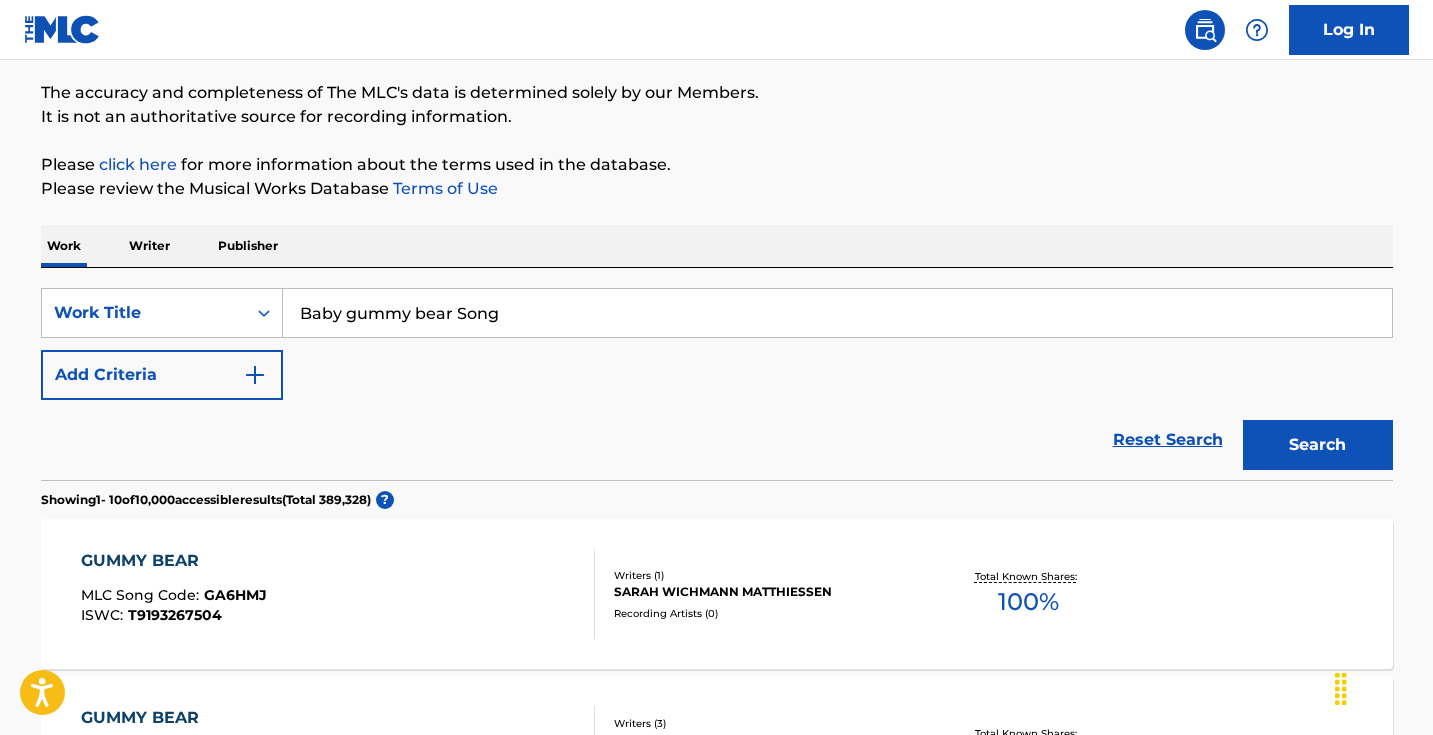 click on "Baby gummy bear Song" at bounding box center [837, 313] 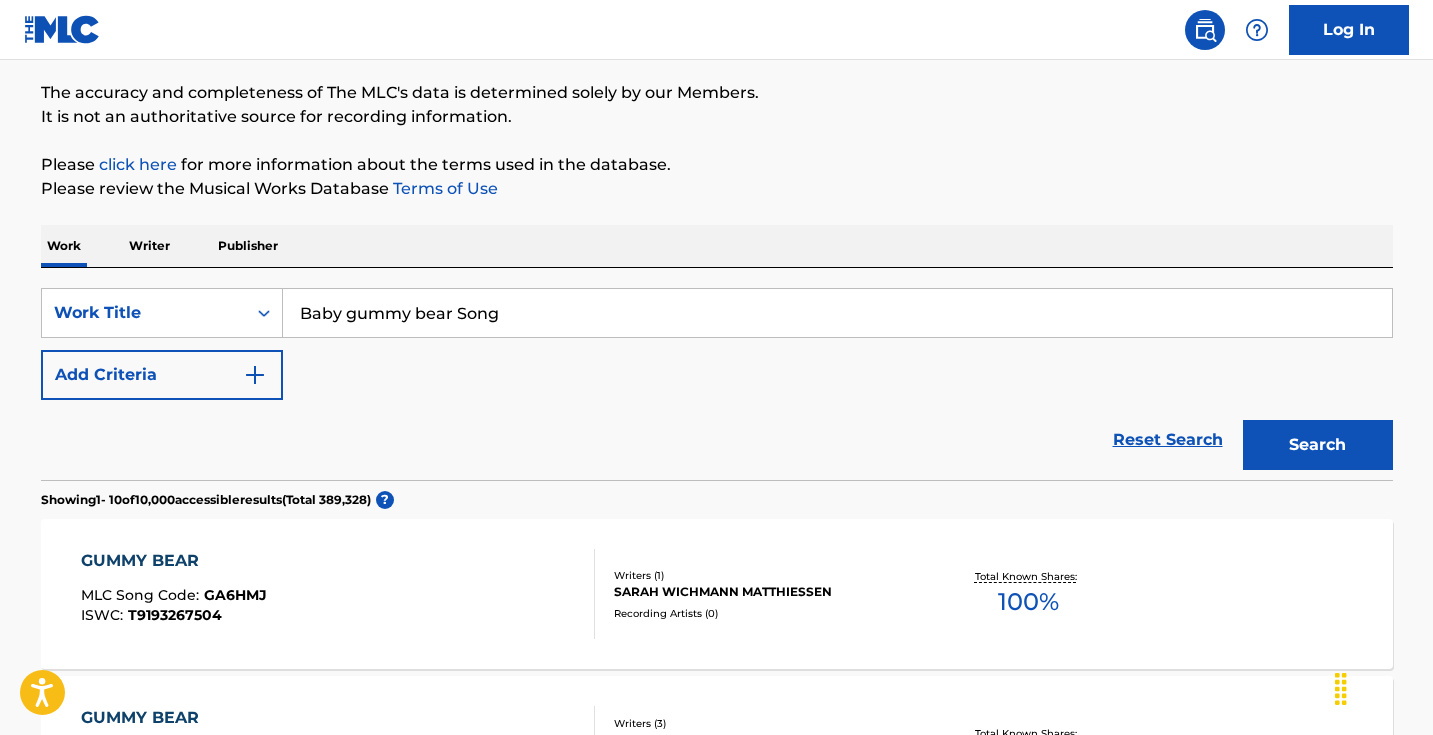 drag, startPoint x: 534, startPoint y: 328, endPoint x: 194, endPoint y: 257, distance: 347.33414 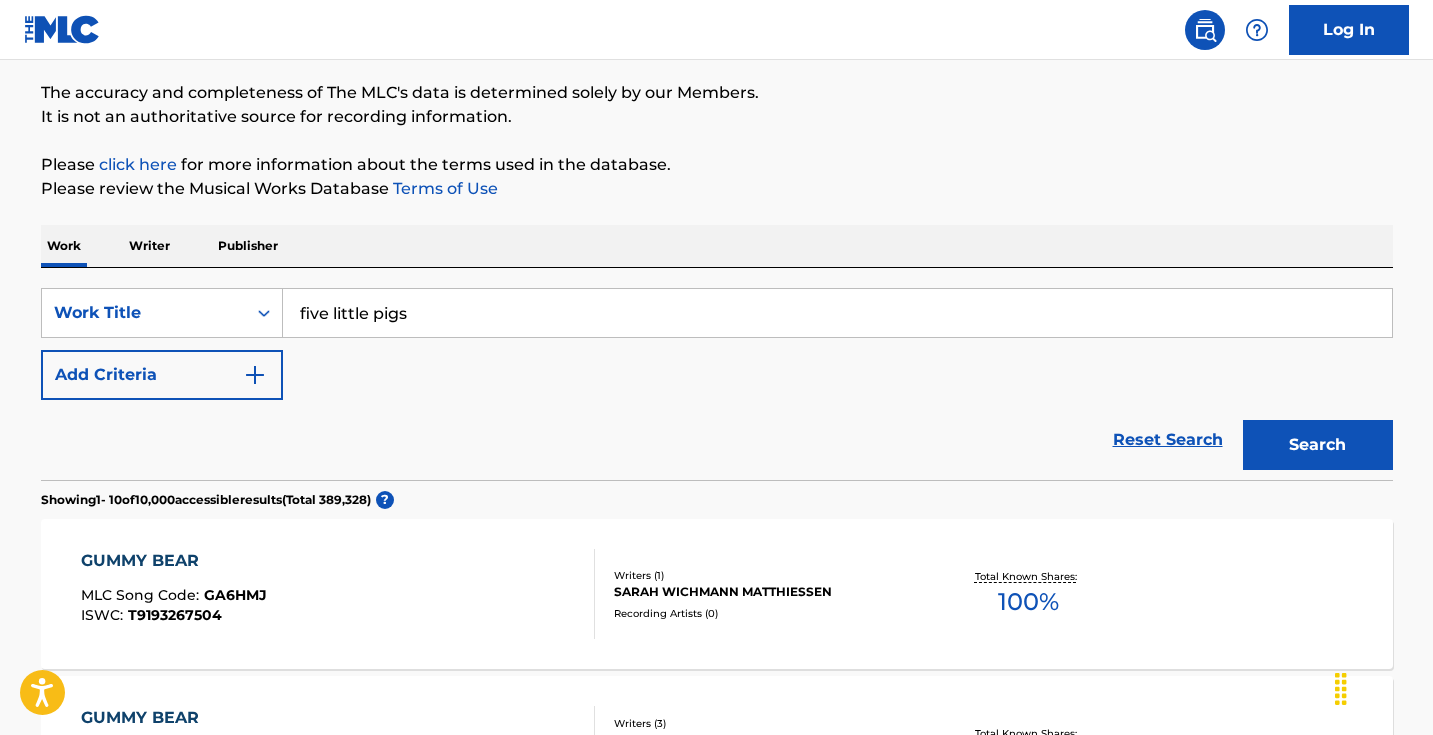 click on "The accuracy and completeness of The MLC's data is determined solely by our Members." at bounding box center [717, 93] 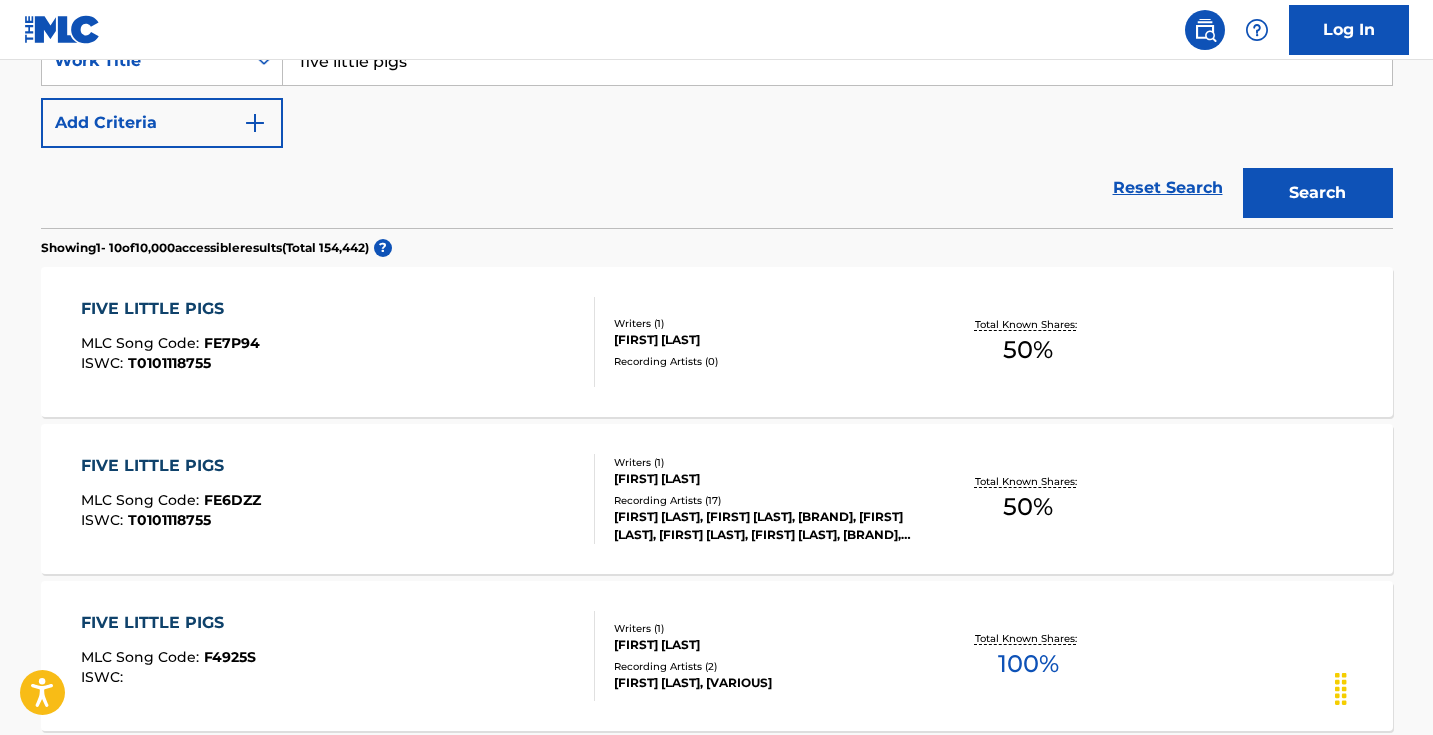 scroll, scrollTop: 254, scrollLeft: 0, axis: vertical 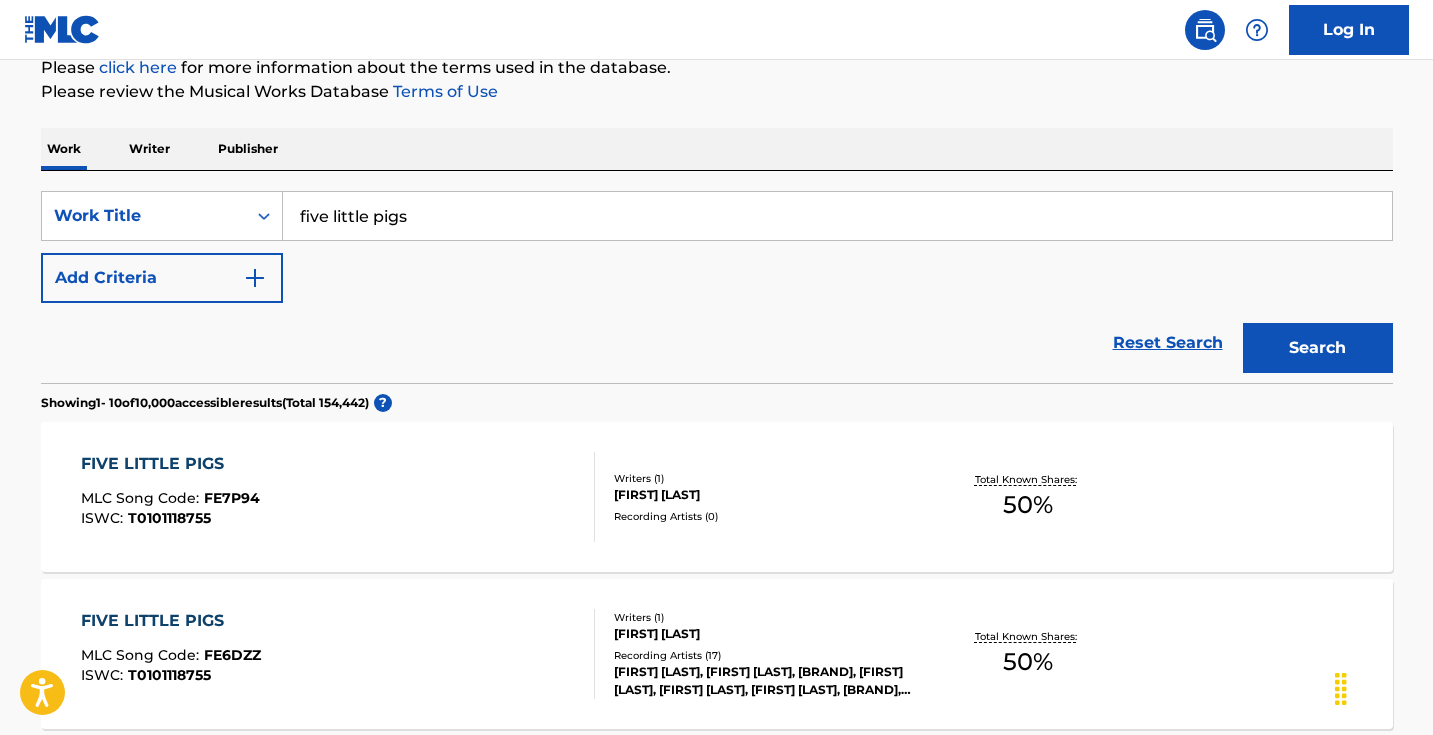 click on "five little pigs" at bounding box center (837, 216) 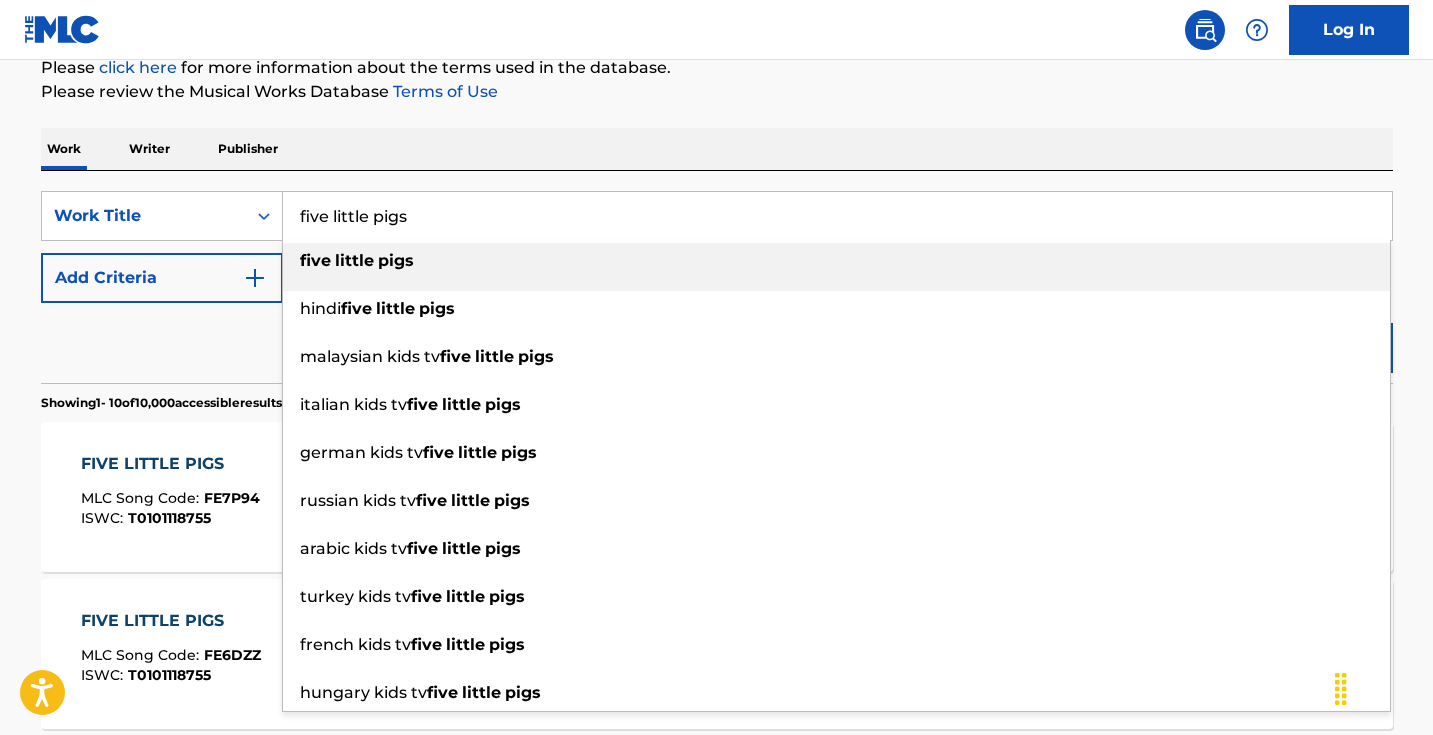 click on "five little pigs" at bounding box center (837, 216) 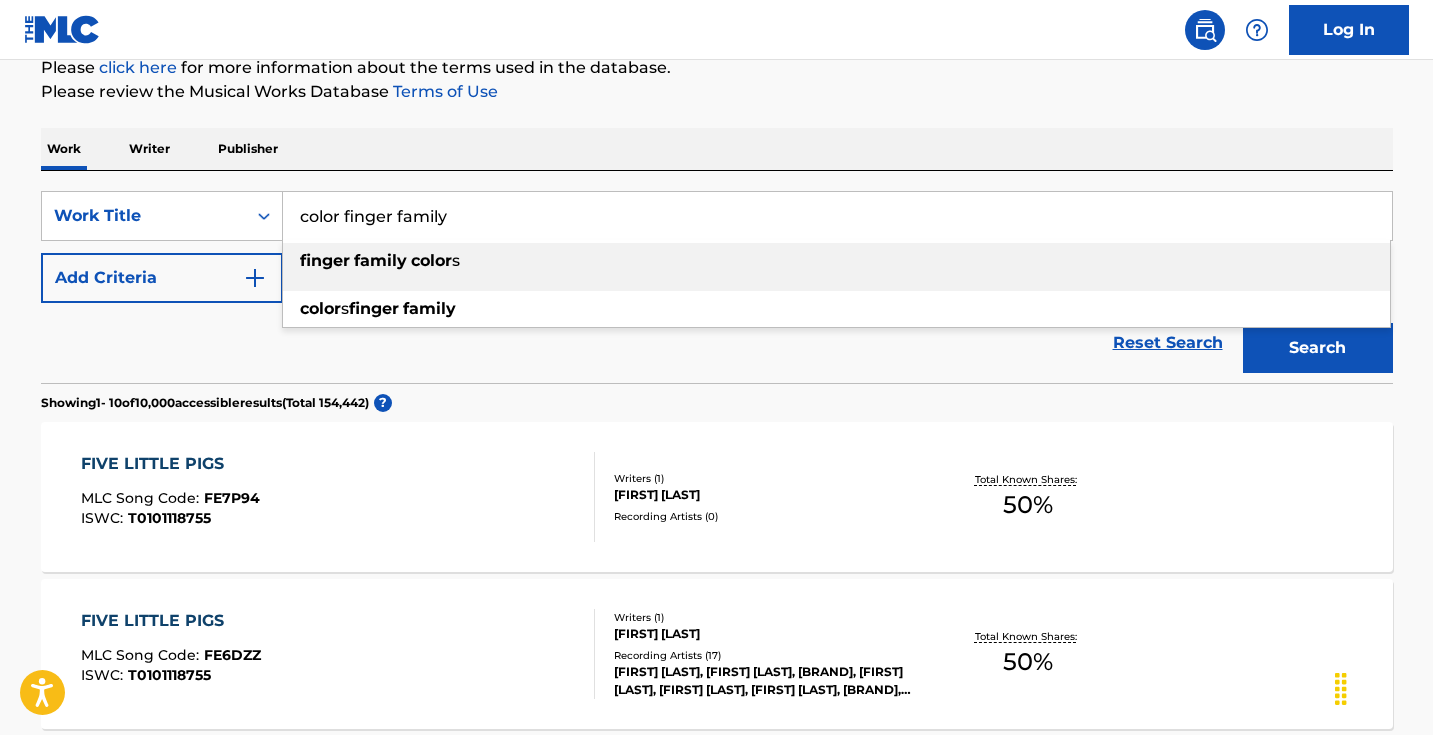 type on "color finger family" 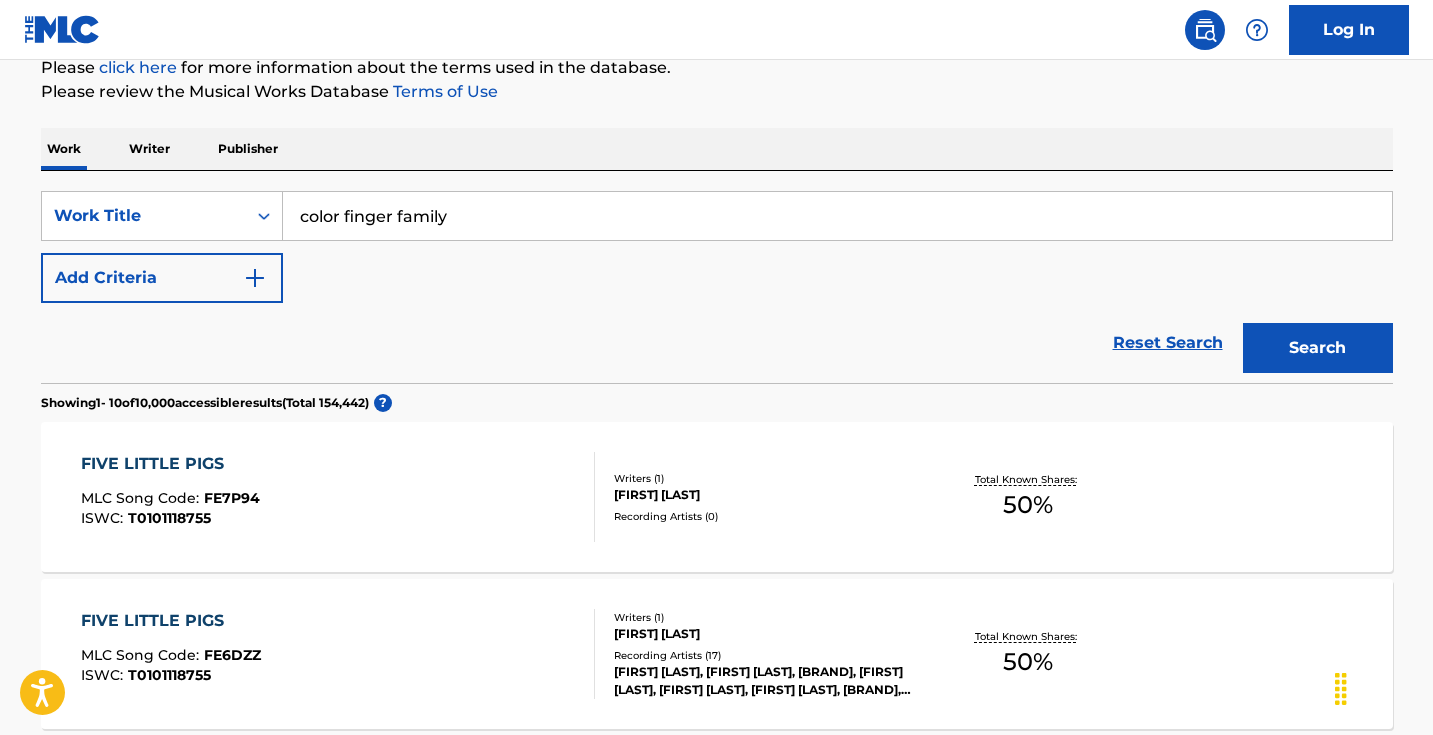 click on "Search" at bounding box center [1318, 348] 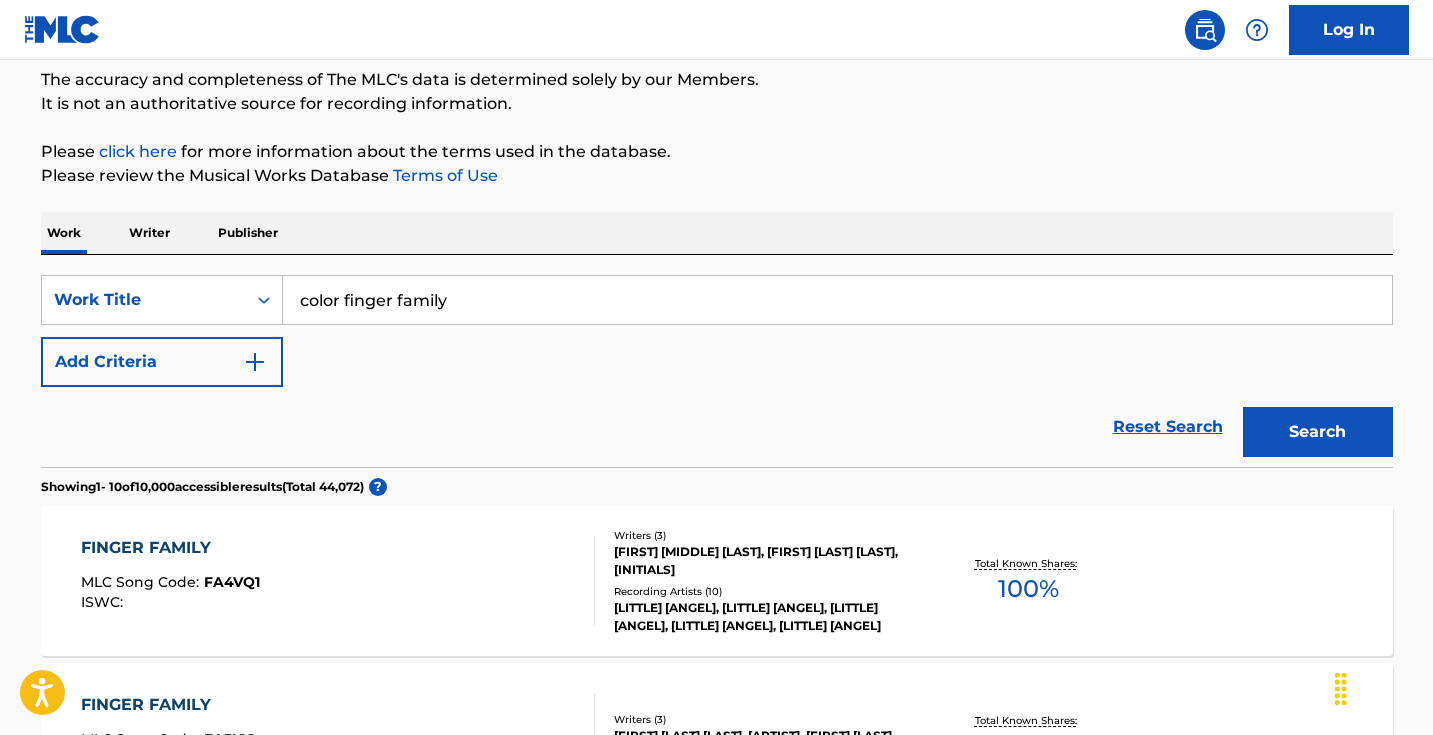 scroll, scrollTop: 219, scrollLeft: 0, axis: vertical 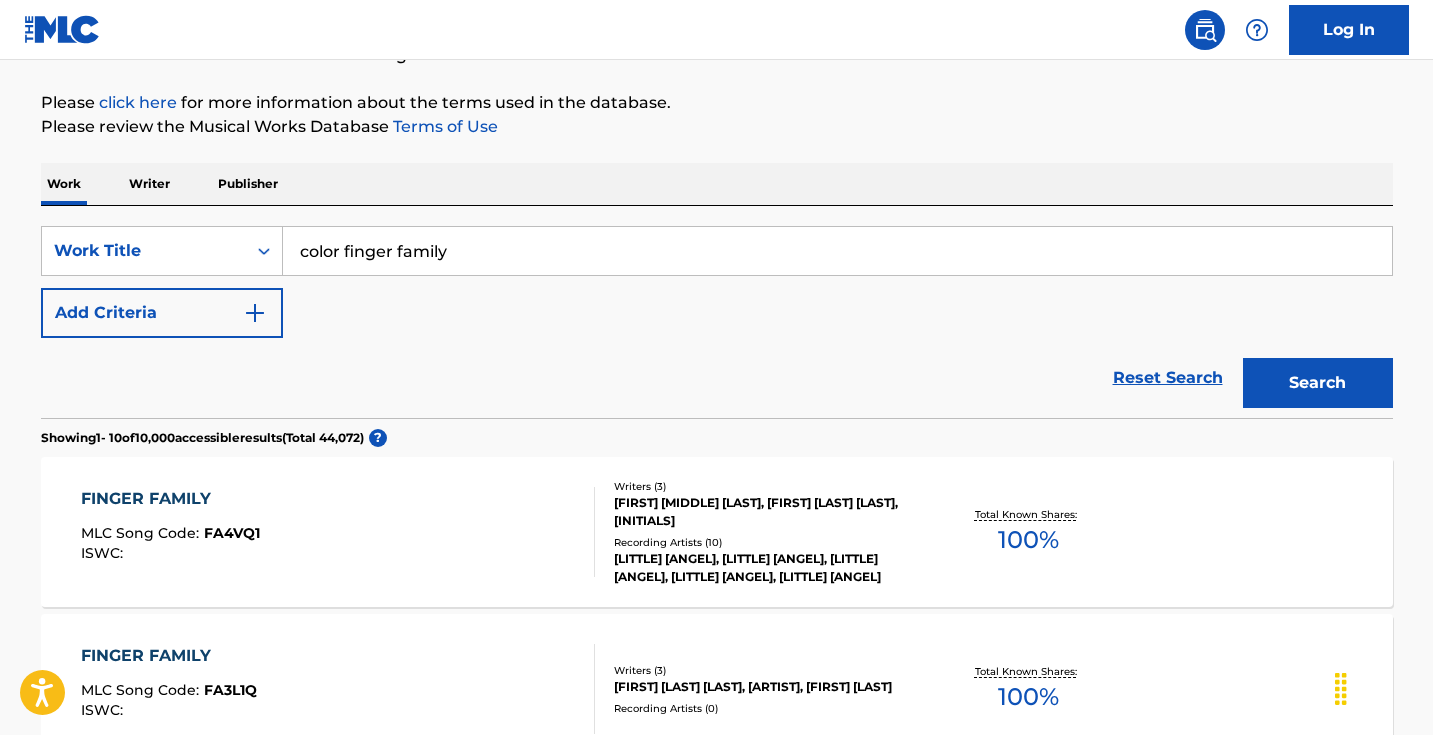 click on "color finger family" at bounding box center (837, 251) 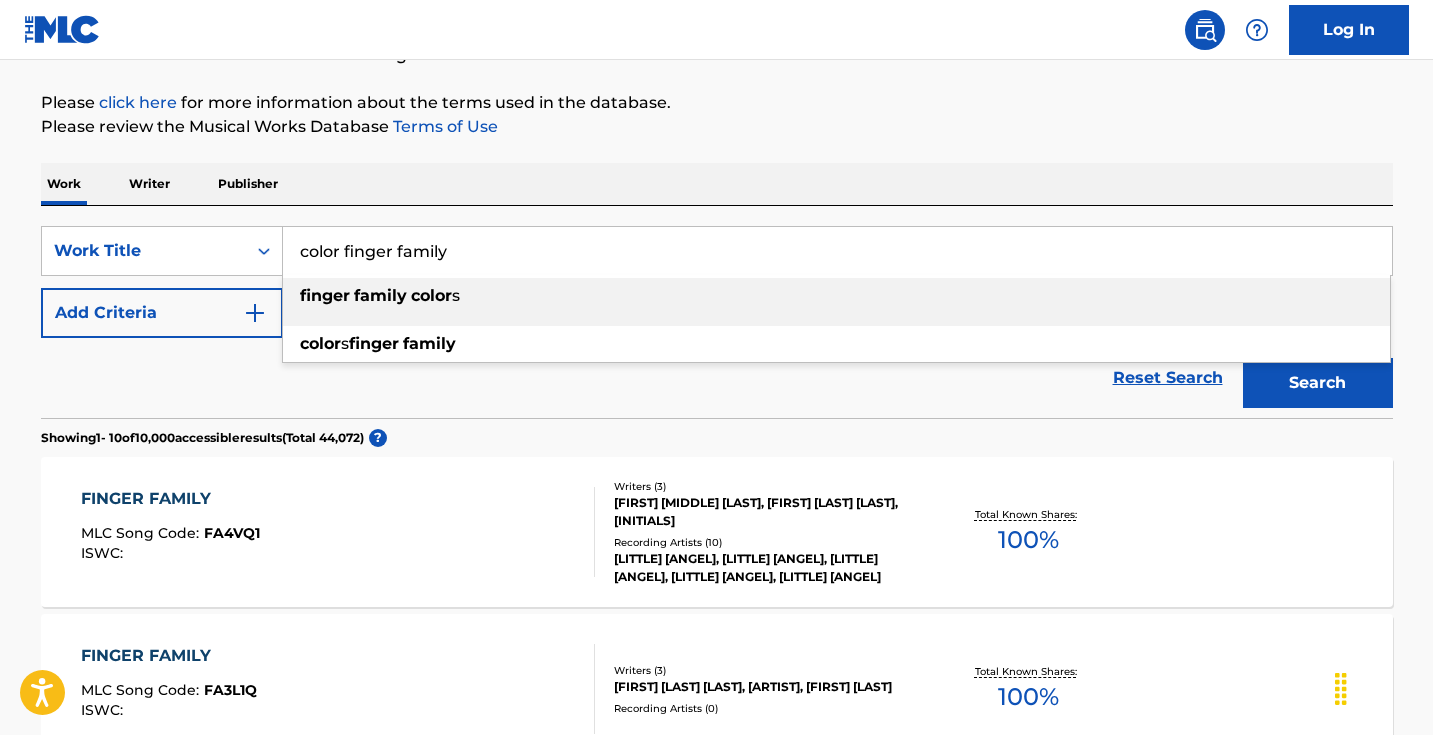 click on "color finger family" at bounding box center (837, 251) 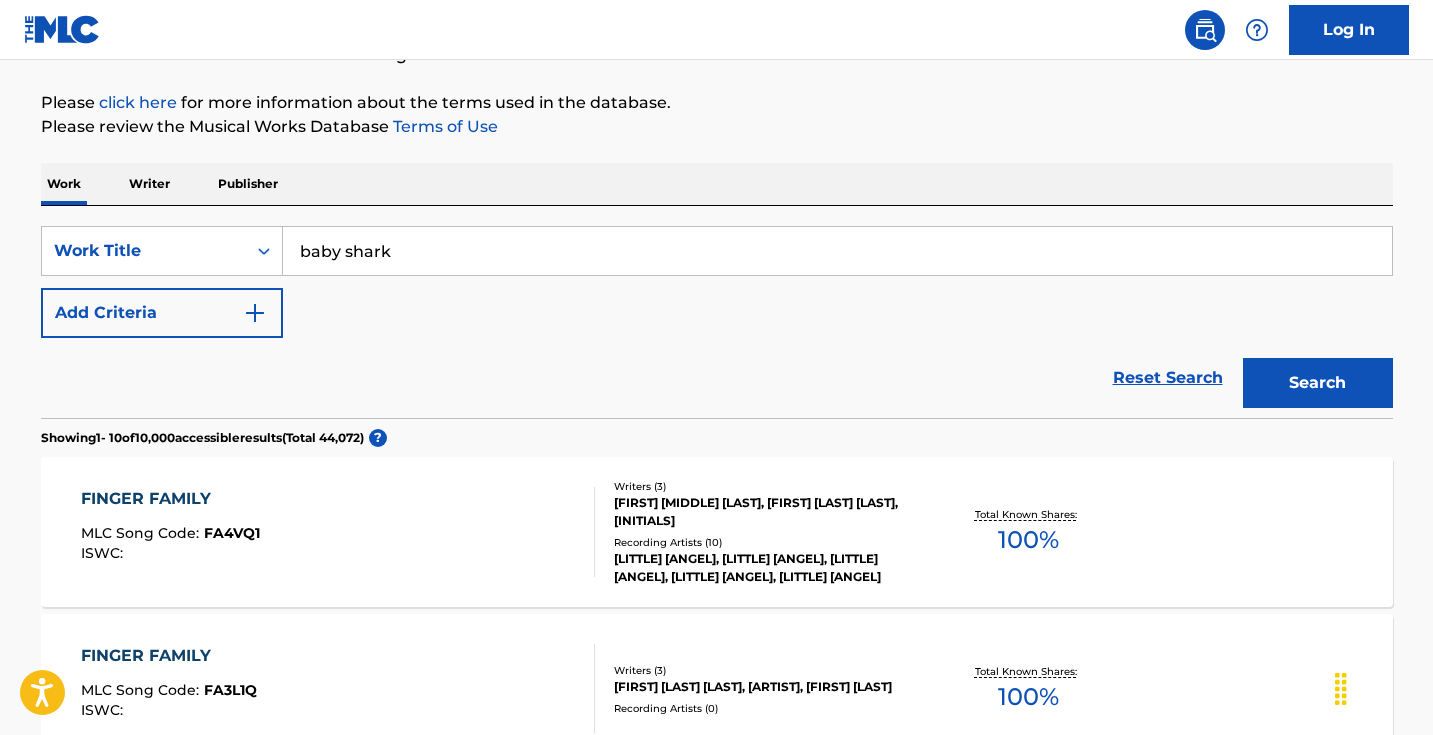 click on "Please   click here   for more information about the terms used in the database." at bounding box center (717, 103) 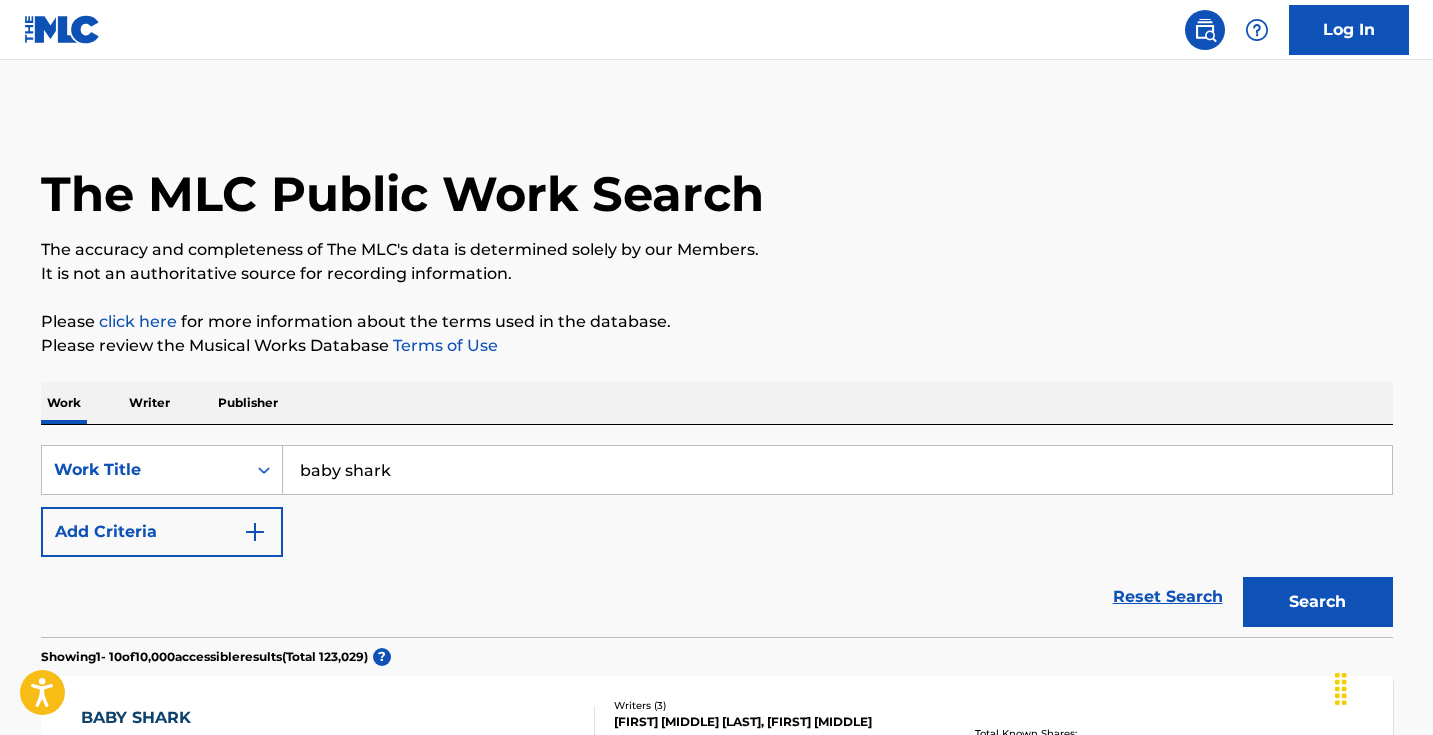 scroll, scrollTop: 0, scrollLeft: 0, axis: both 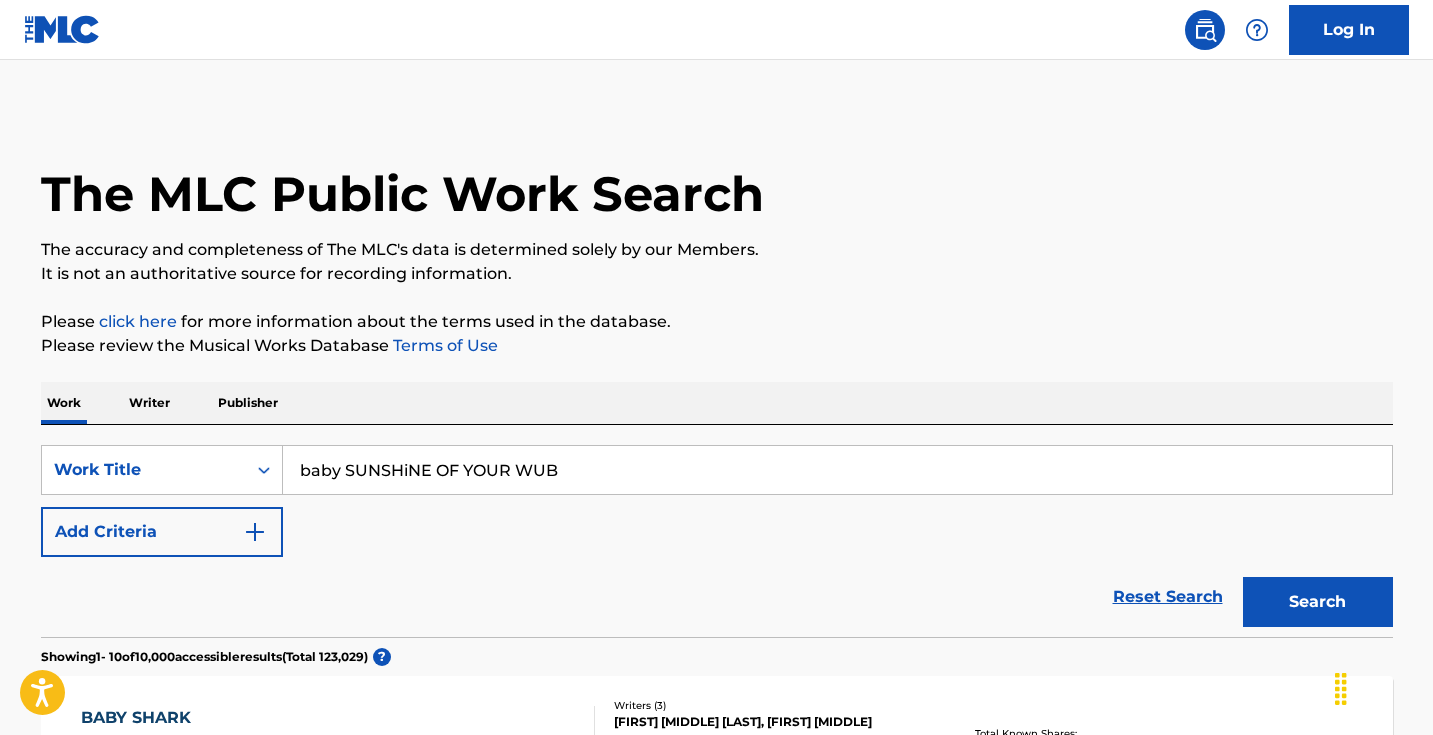 click on "baby SUNSHiNE OF YOUR WUB" at bounding box center (837, 470) 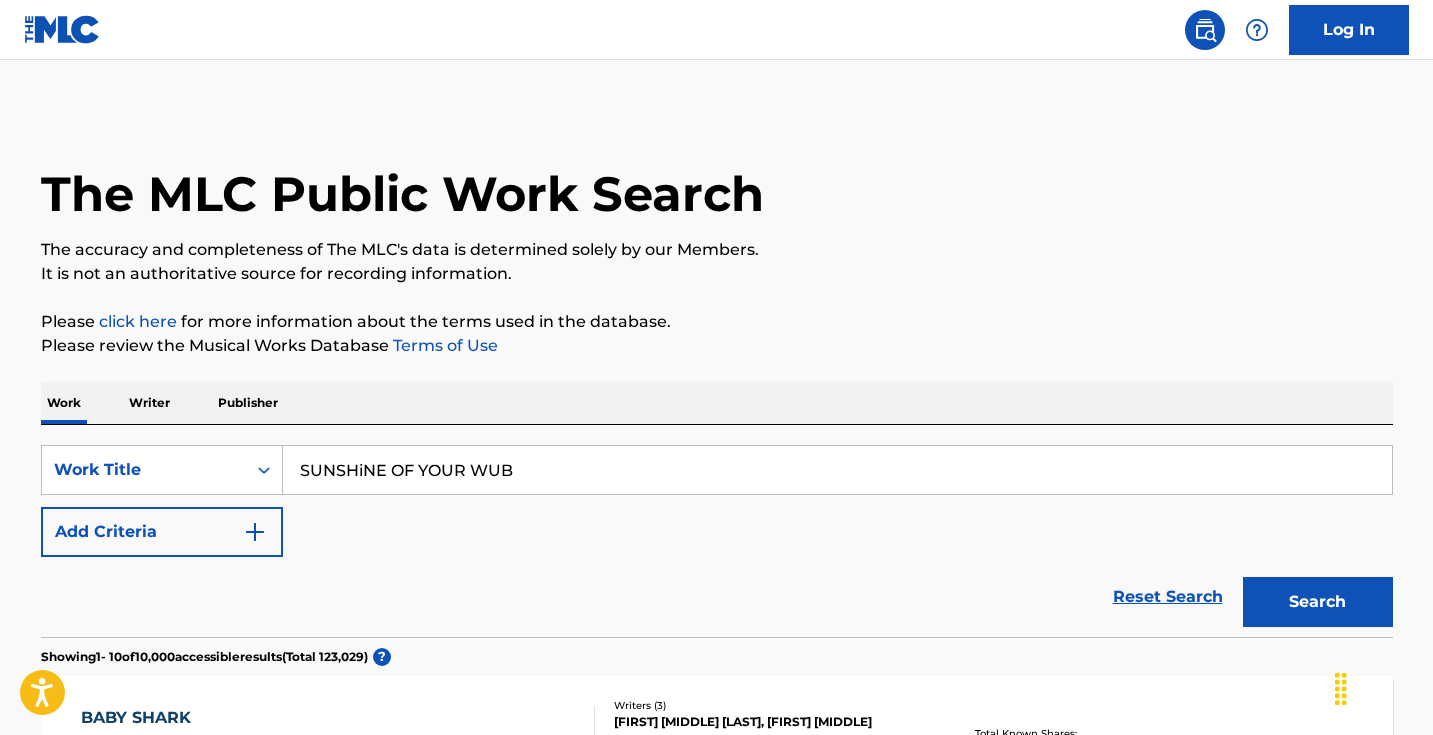 click on "Search" at bounding box center [1318, 602] 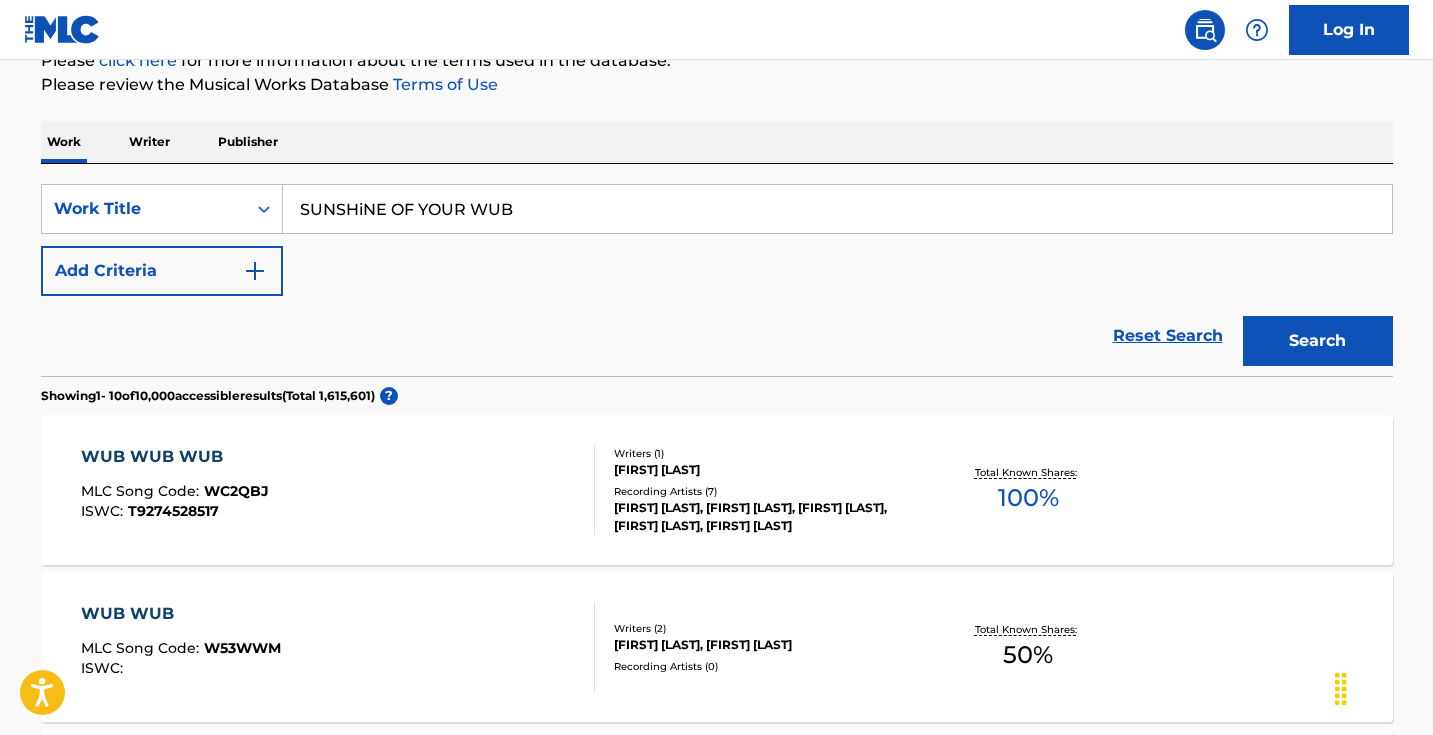 scroll, scrollTop: 311, scrollLeft: 0, axis: vertical 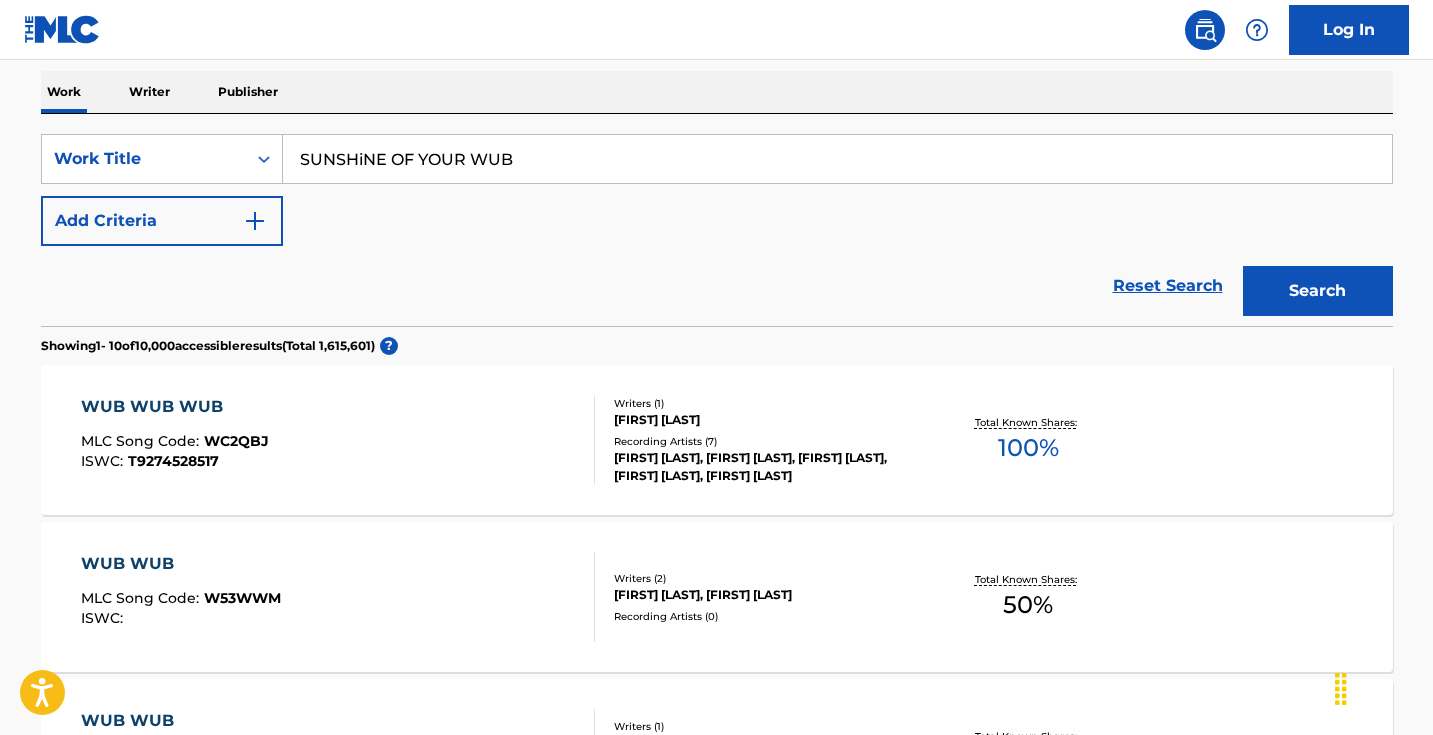 click on "SUNSHiNE OF YOUR WUB" at bounding box center (837, 159) 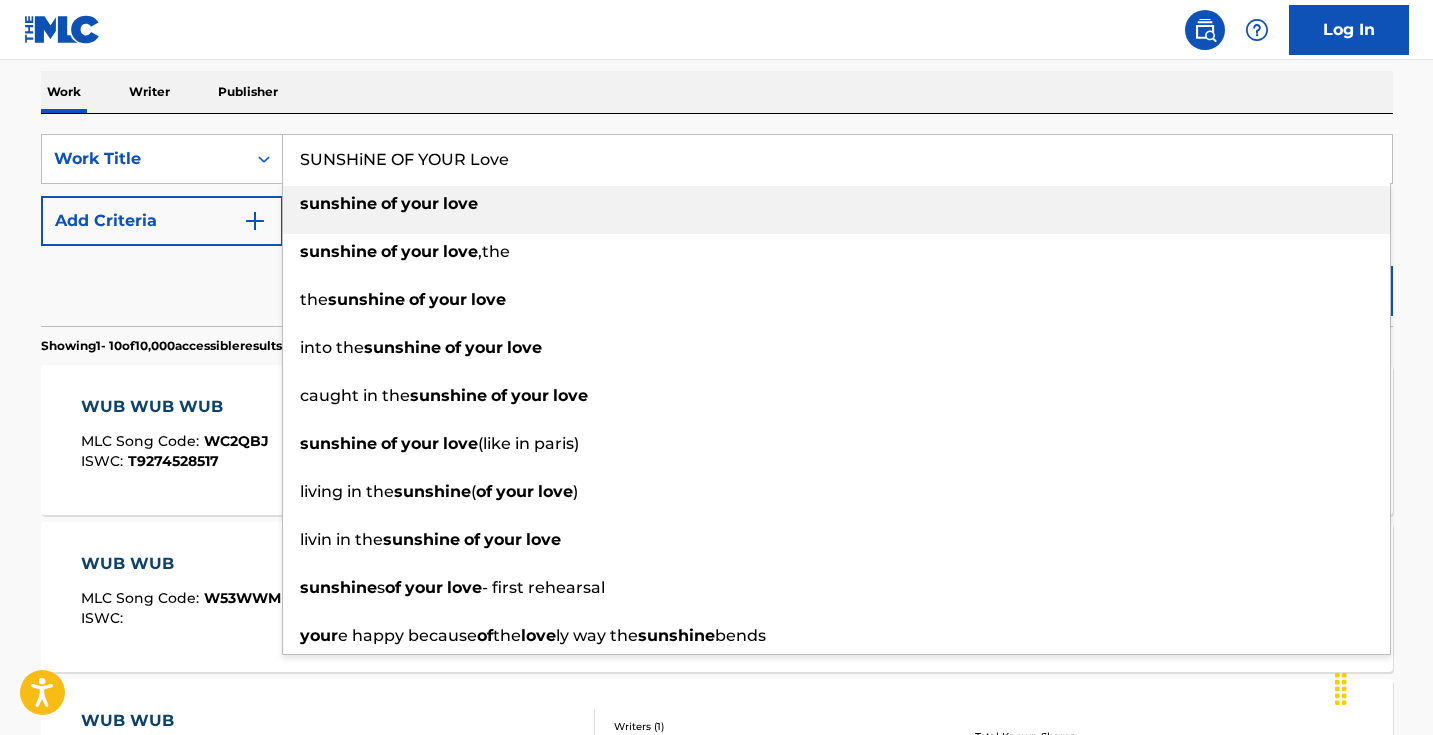 type on "sunshine of your love" 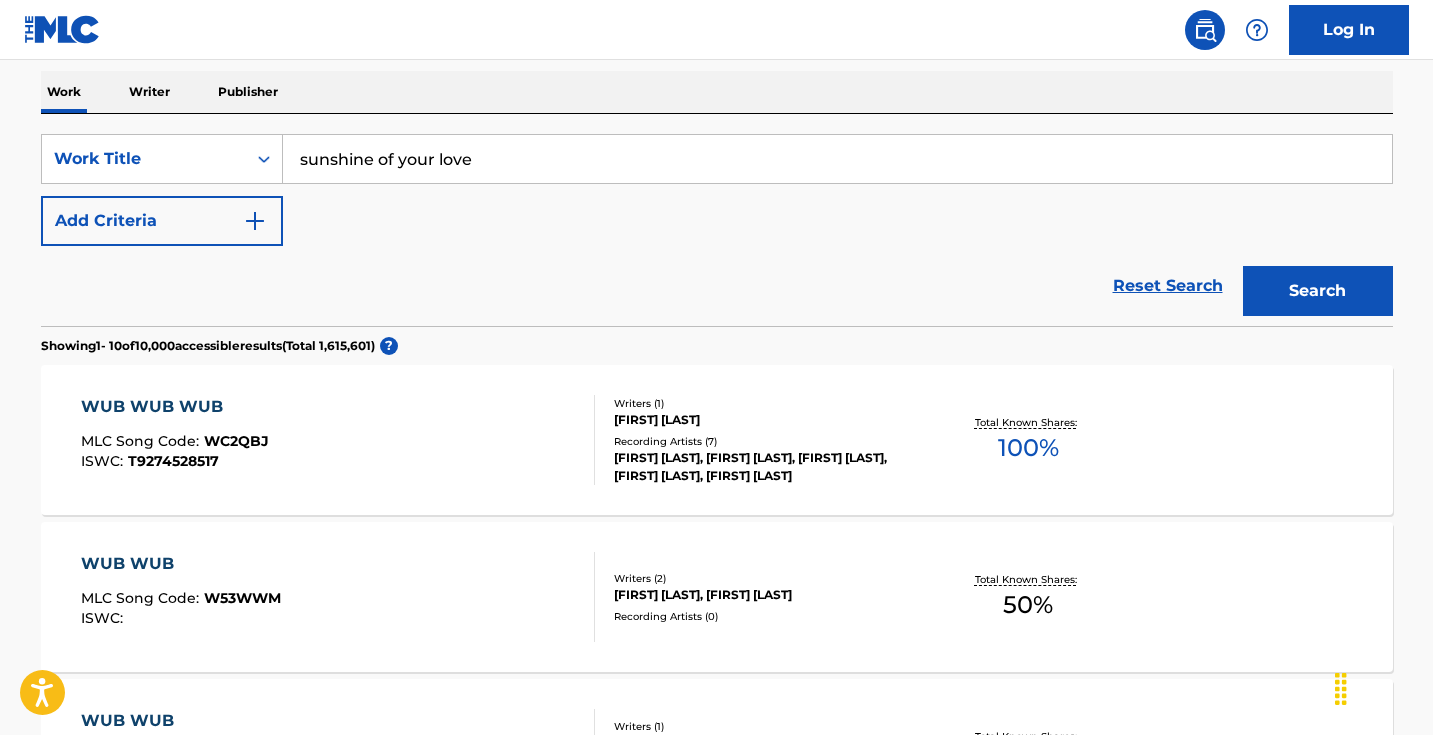 click on "Search" at bounding box center [1318, 291] 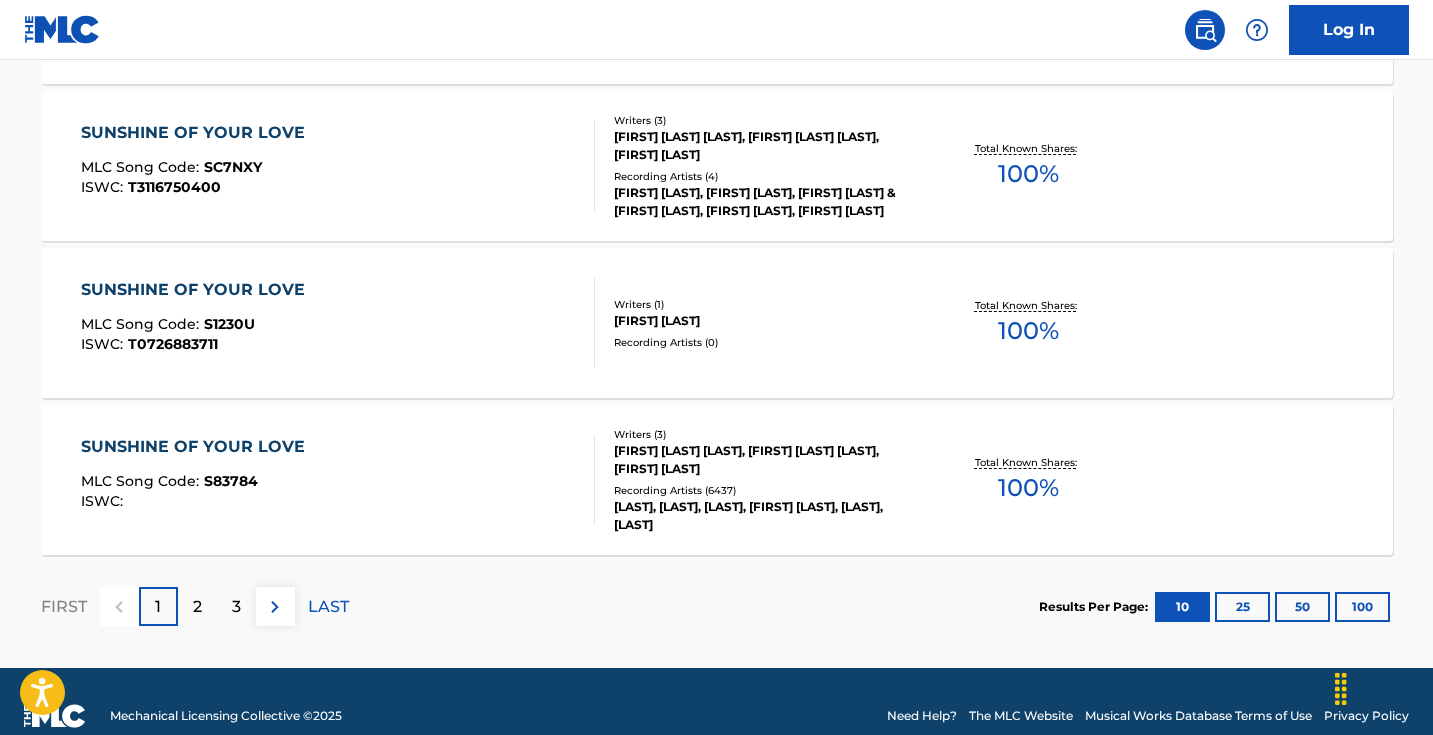 scroll, scrollTop: 1678, scrollLeft: 0, axis: vertical 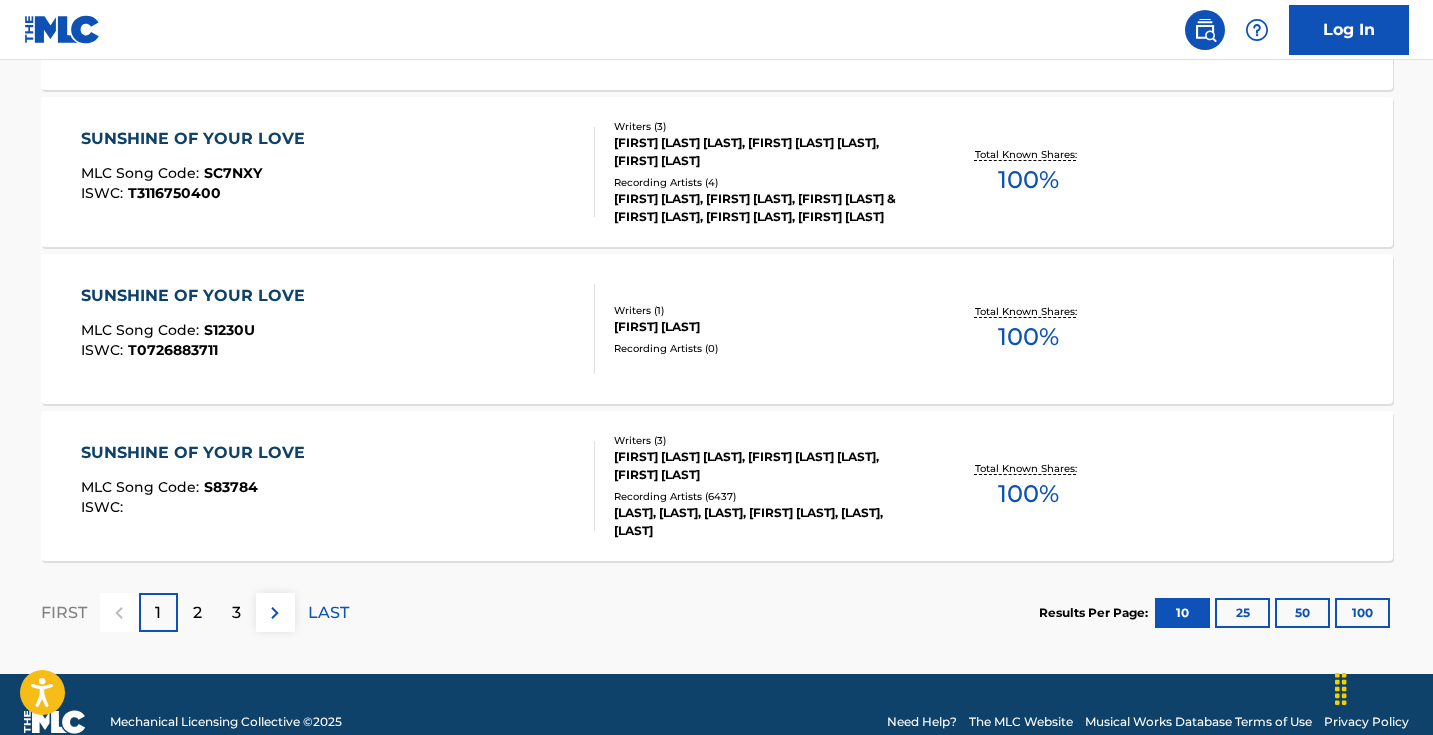 click on "SUNSHINE OF YOUR LOVE MLC Song Code : S83784 ISWC :" at bounding box center [338, 486] 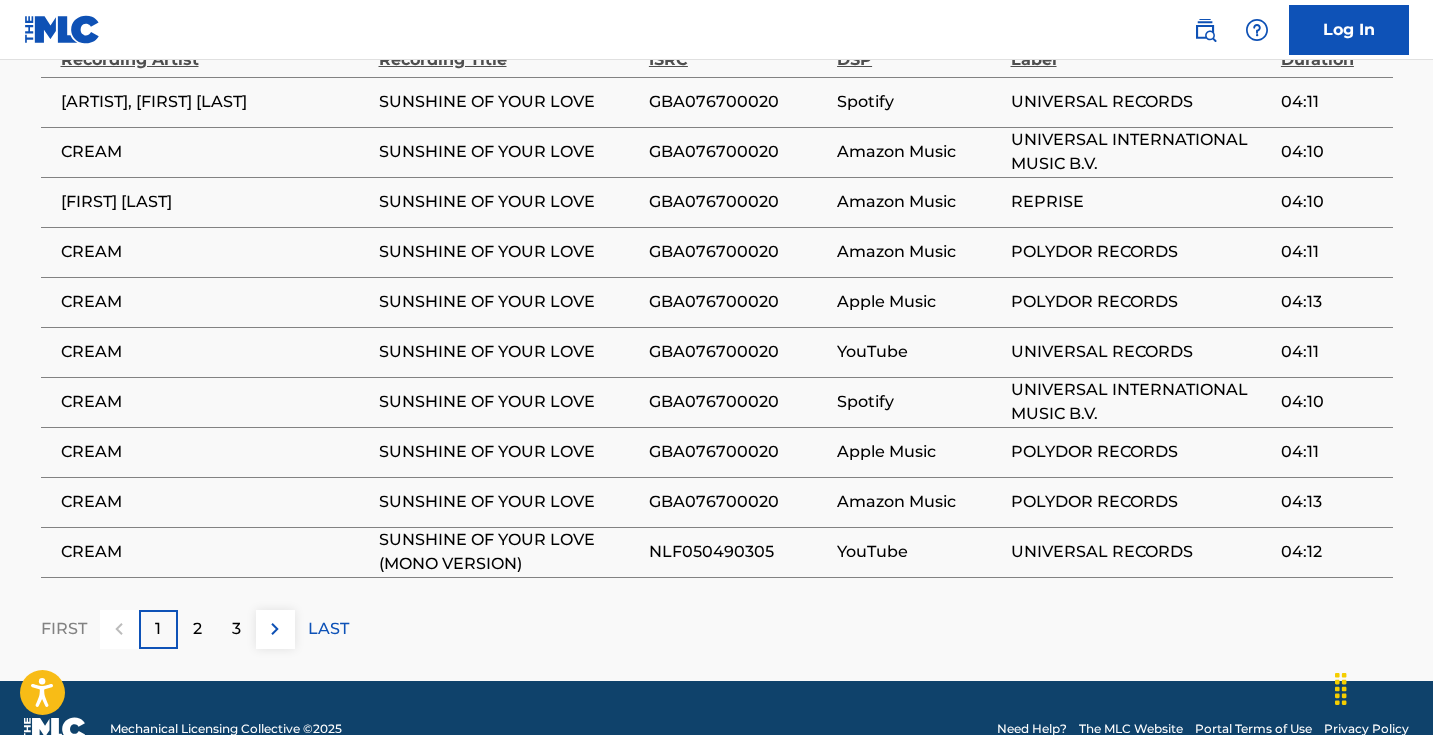 scroll, scrollTop: 1812, scrollLeft: 0, axis: vertical 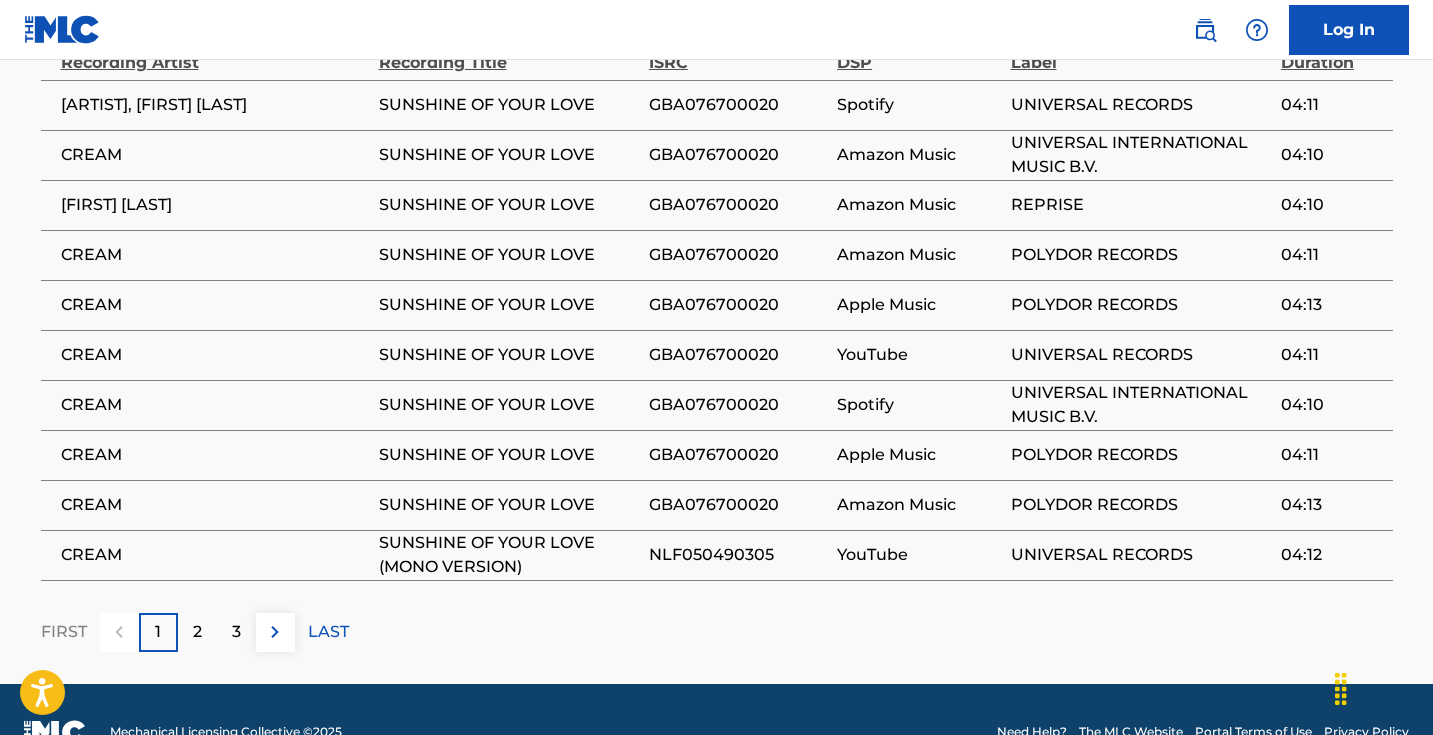 click on "LAST" at bounding box center (328, 632) 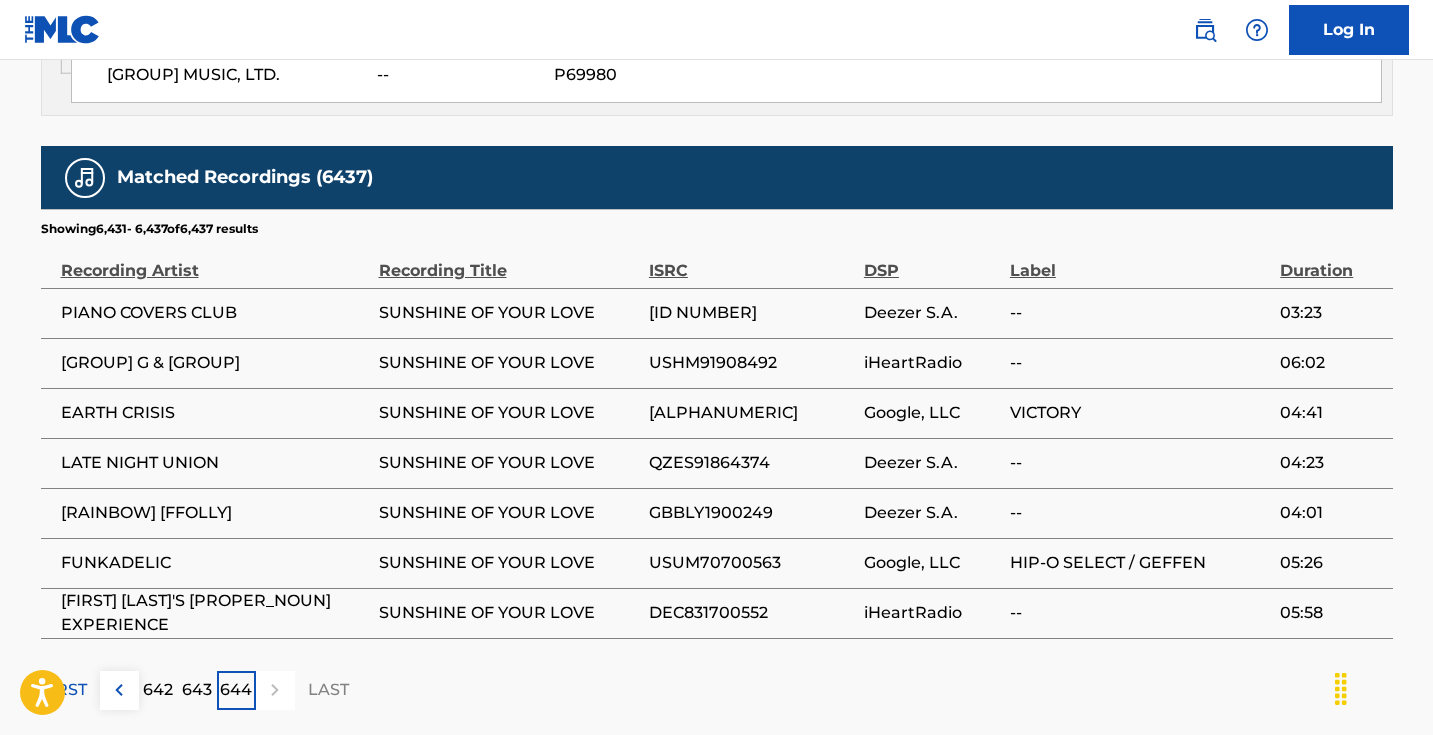 scroll, scrollTop: 1615, scrollLeft: 0, axis: vertical 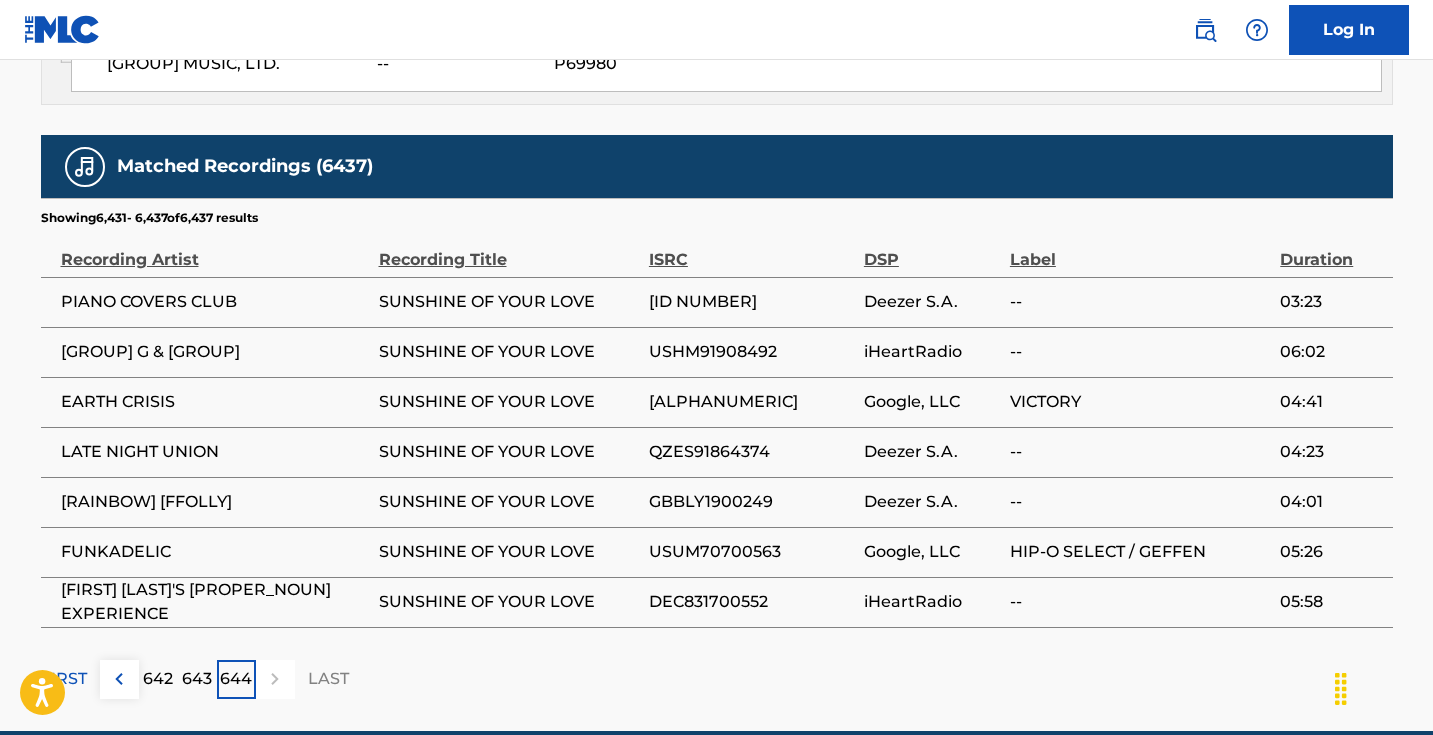 click on "642" at bounding box center (158, 679) 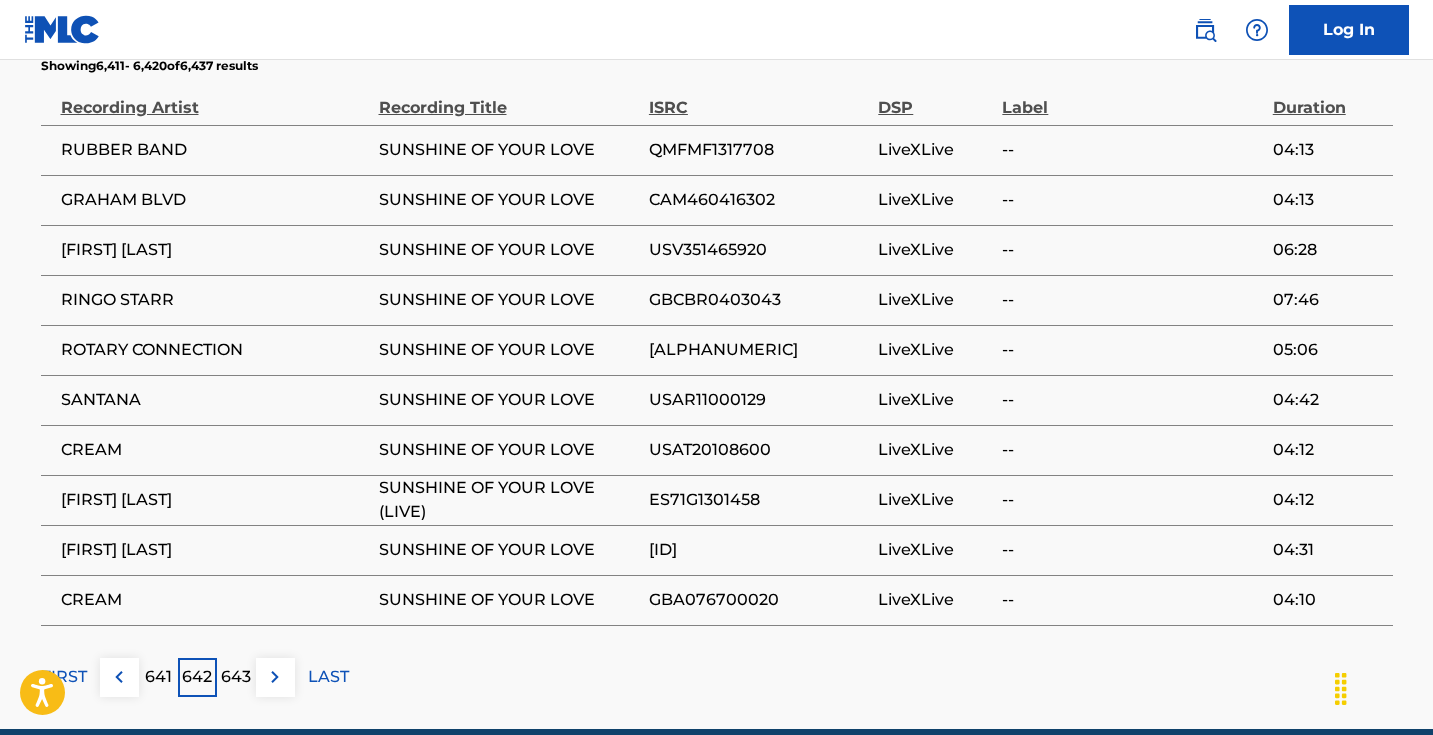click on "641" at bounding box center (158, 677) 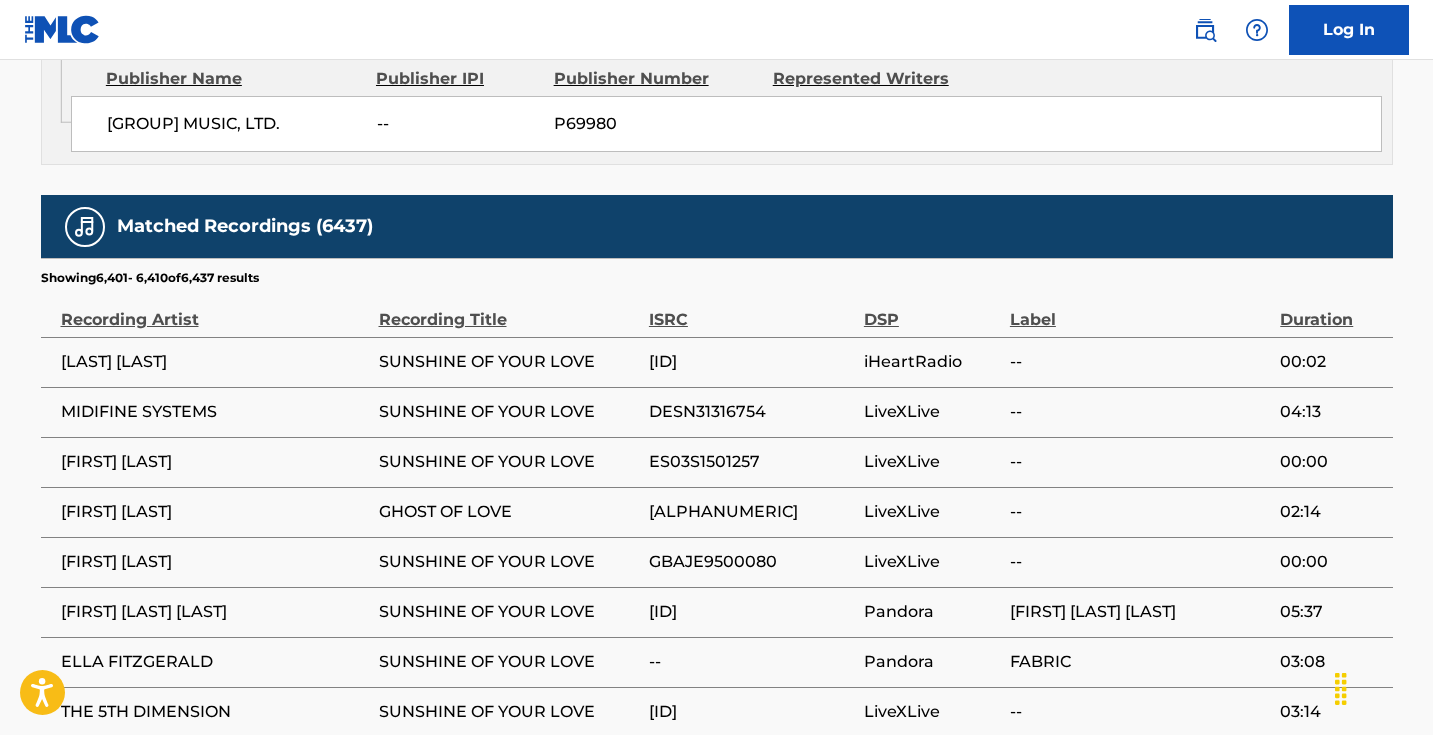 scroll, scrollTop: 1707, scrollLeft: 0, axis: vertical 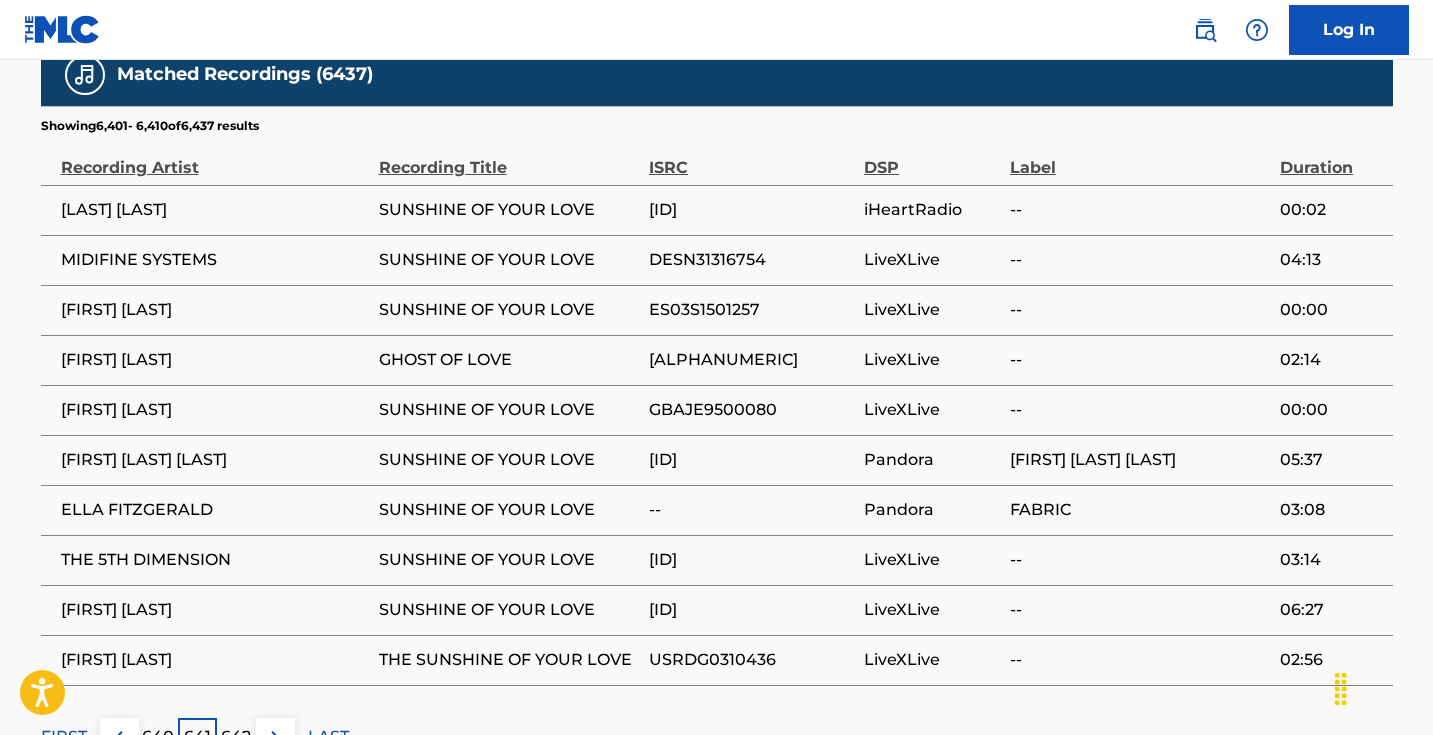 click on "640" at bounding box center (158, 737) 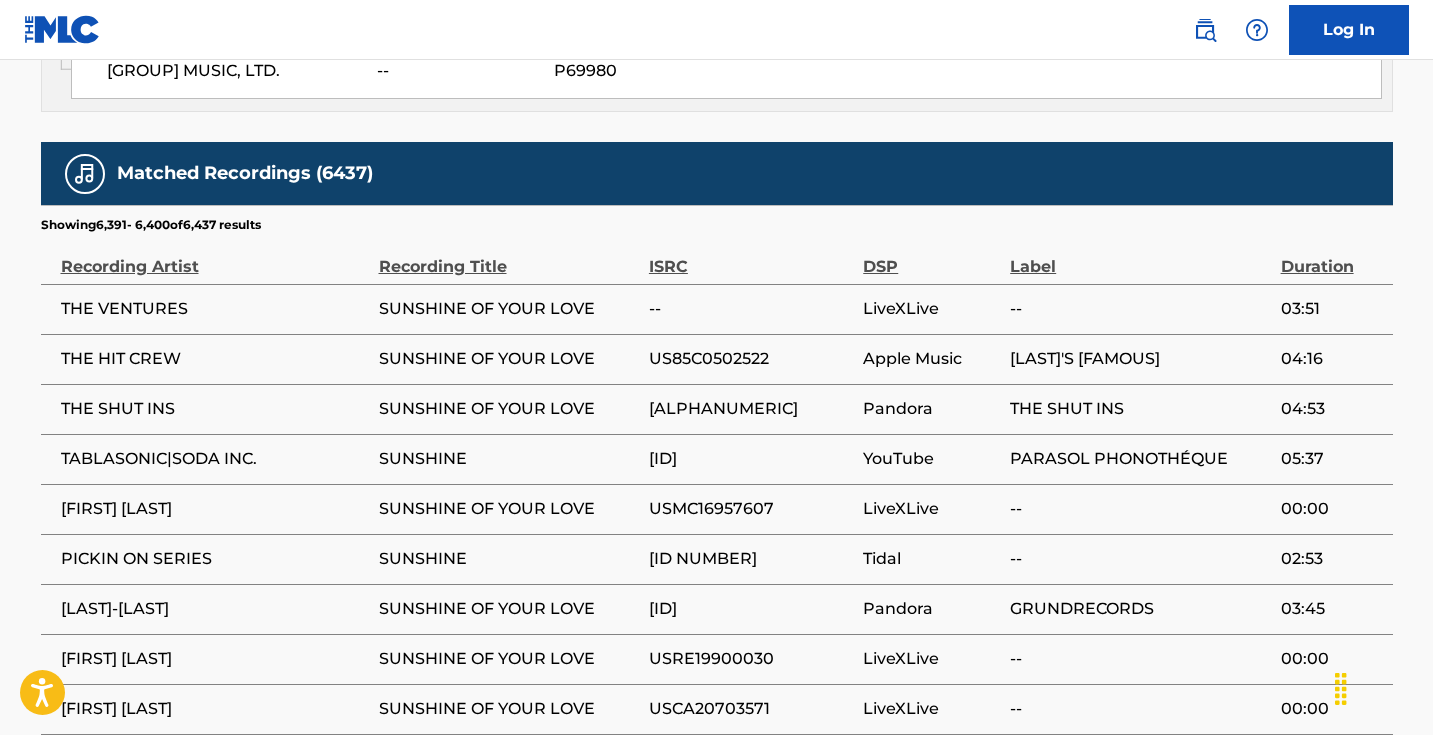 scroll, scrollTop: 1743, scrollLeft: 0, axis: vertical 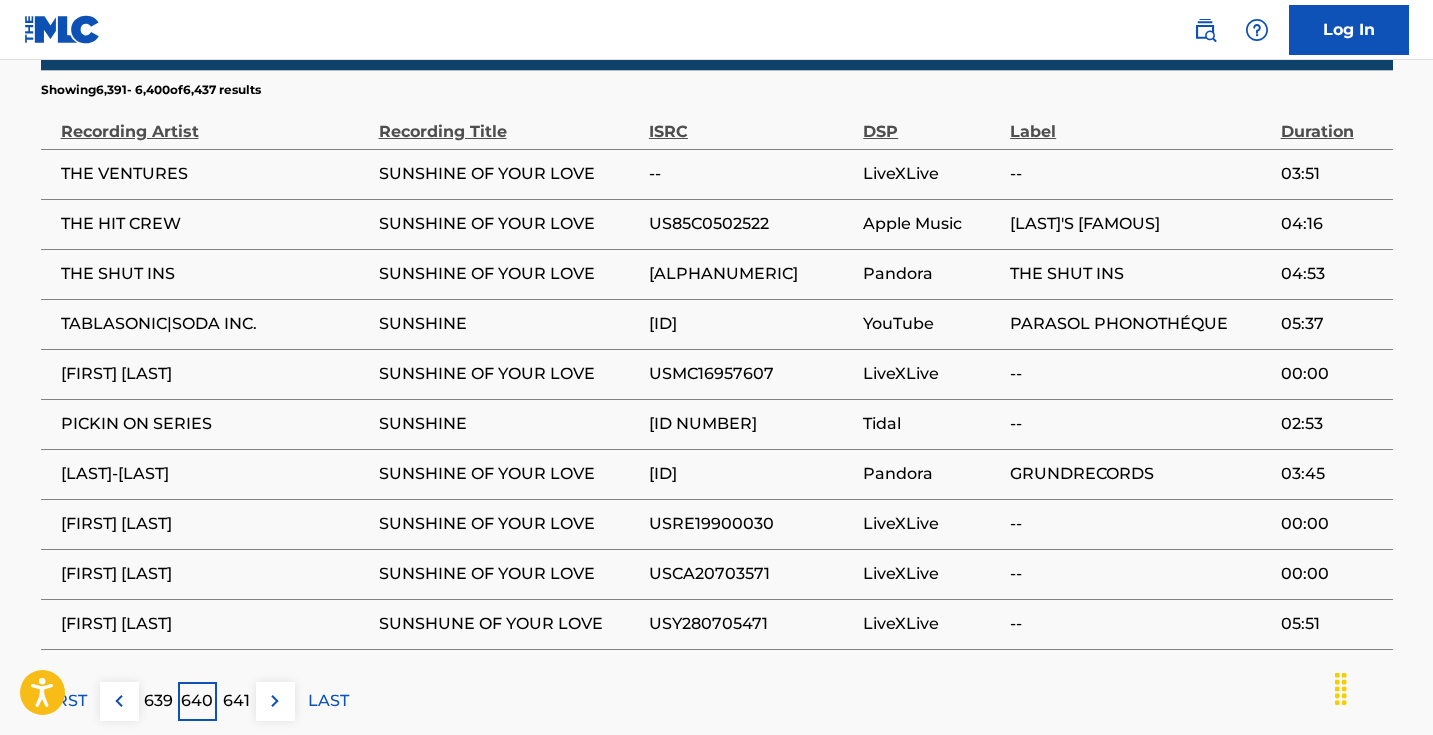 click on "639" at bounding box center (158, 701) 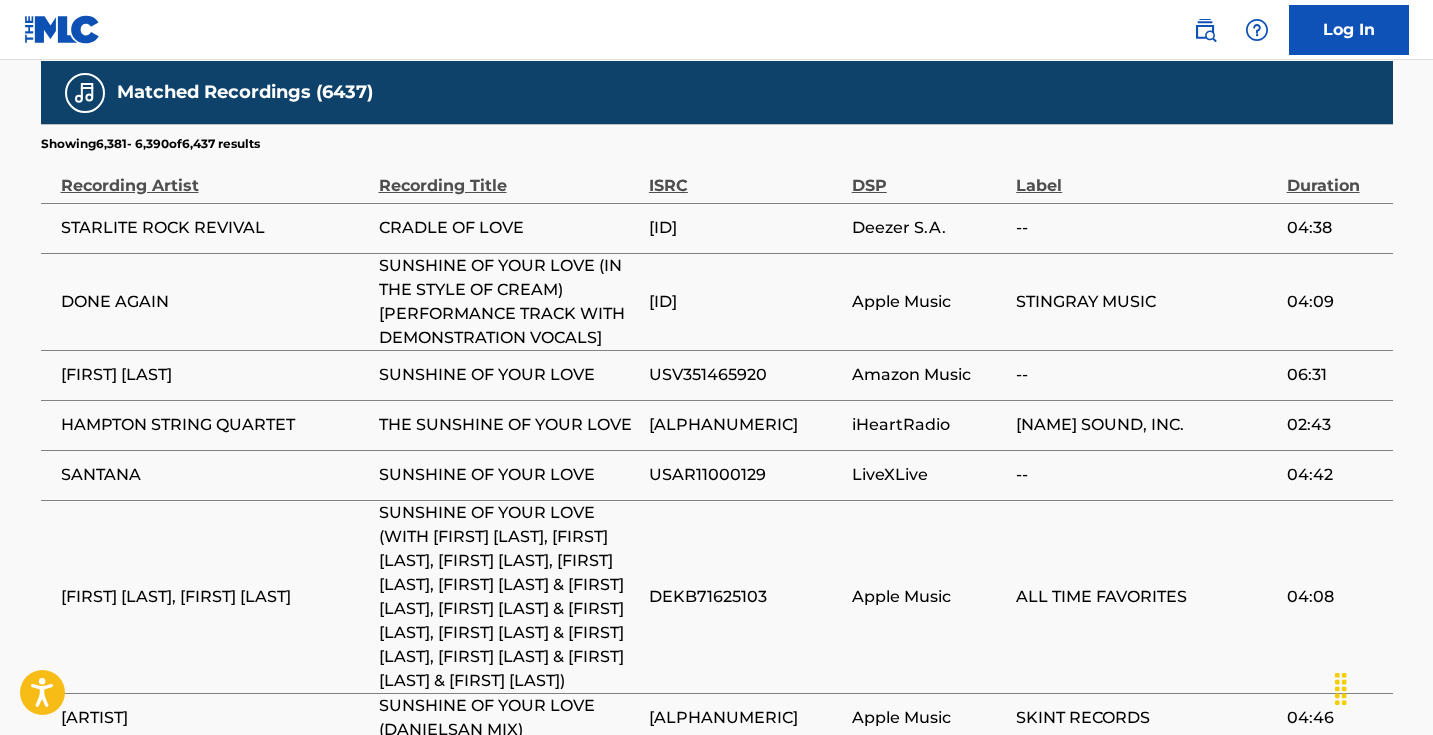 scroll, scrollTop: 1691, scrollLeft: 0, axis: vertical 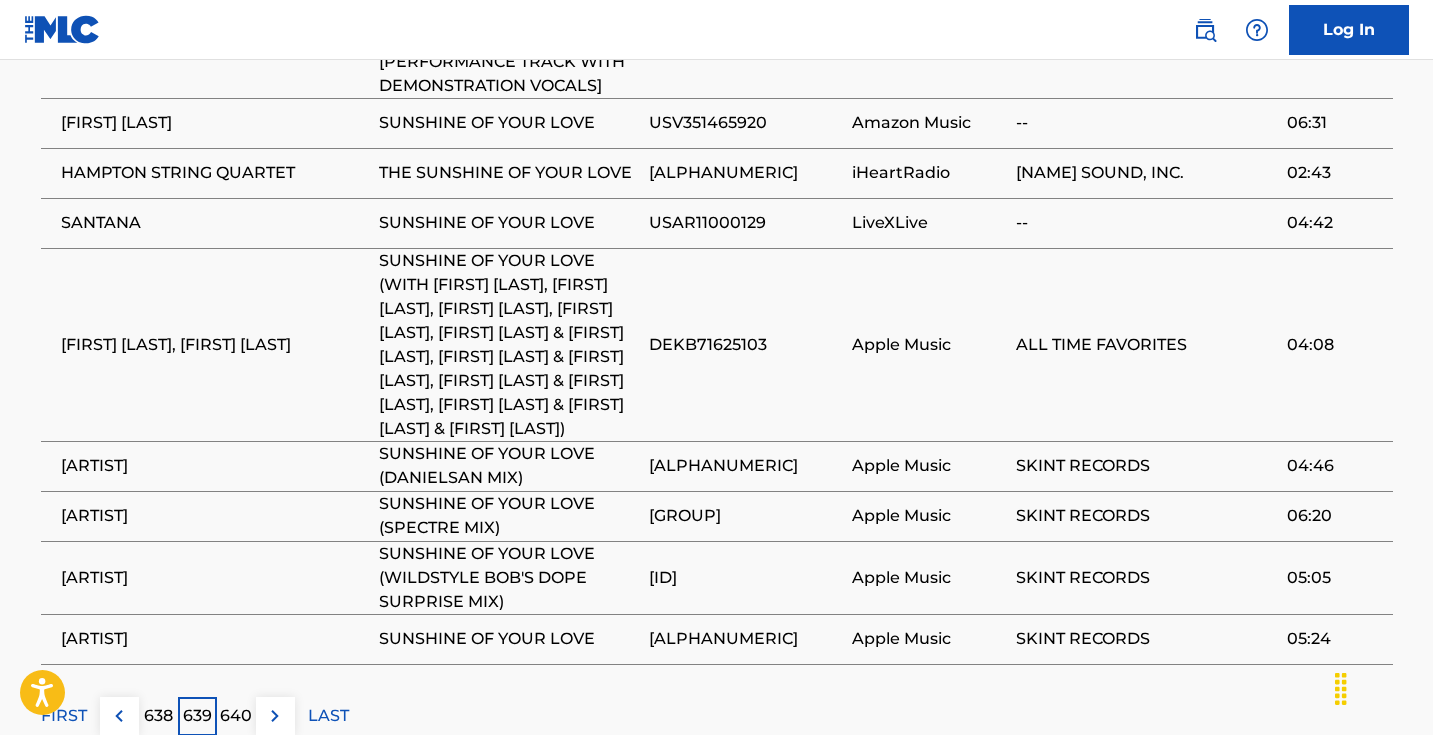 click on "638" at bounding box center (158, 716) 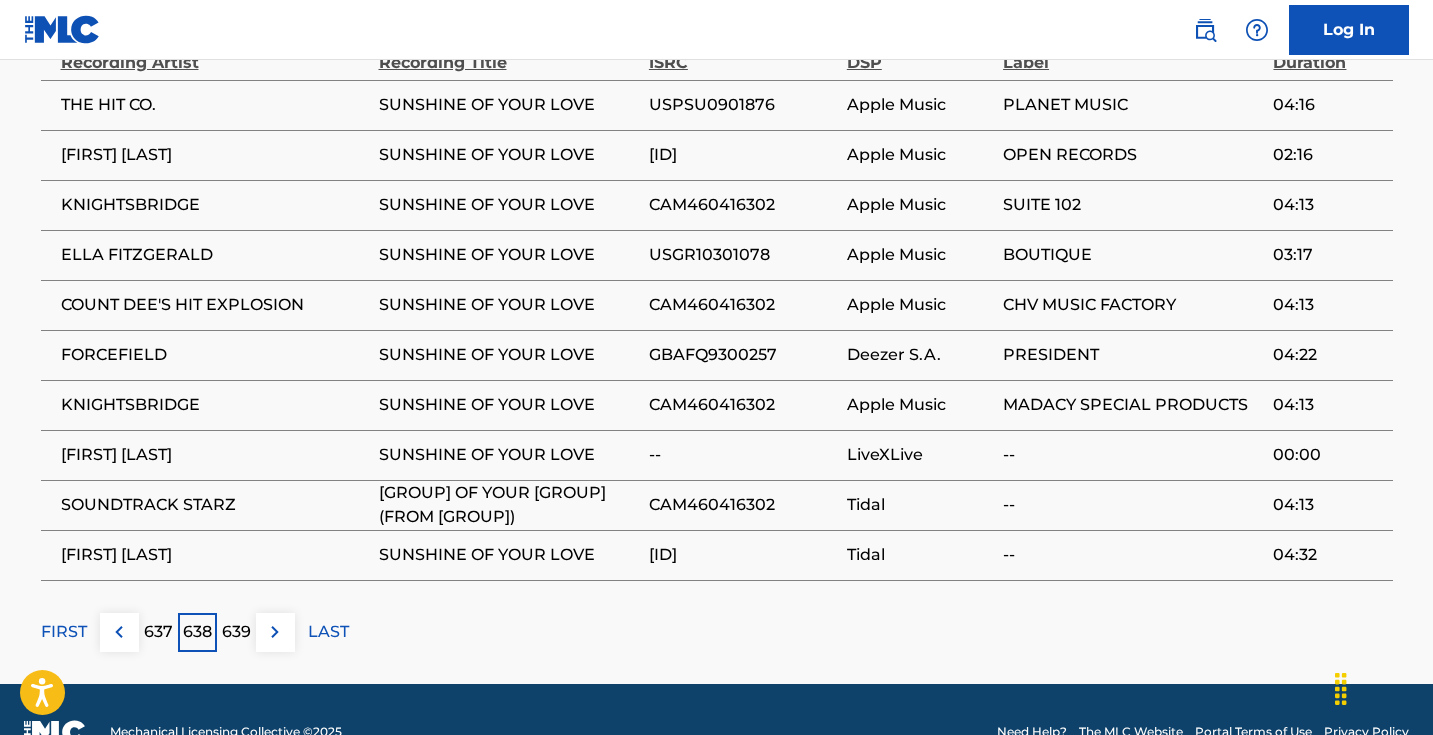 click on "637" at bounding box center [158, 632] 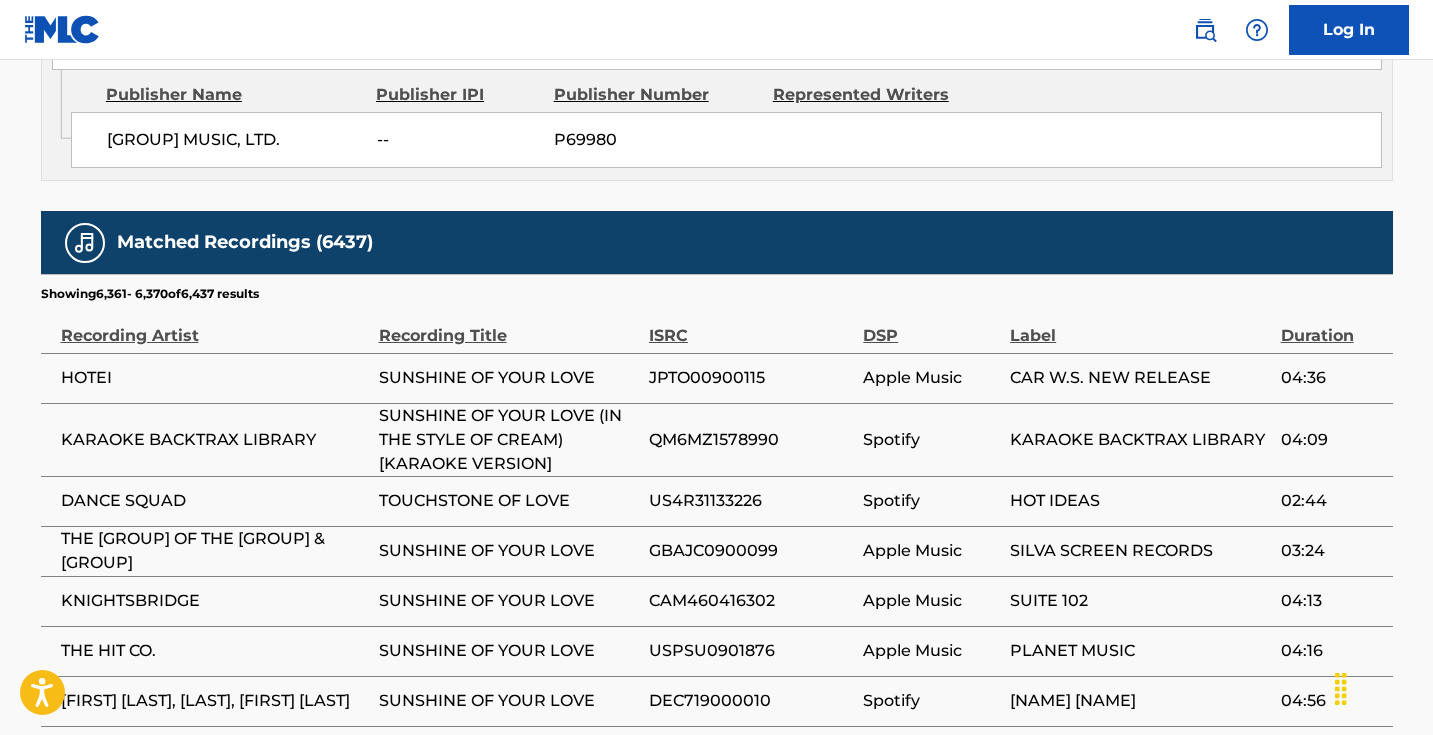 scroll, scrollTop: 1745, scrollLeft: 0, axis: vertical 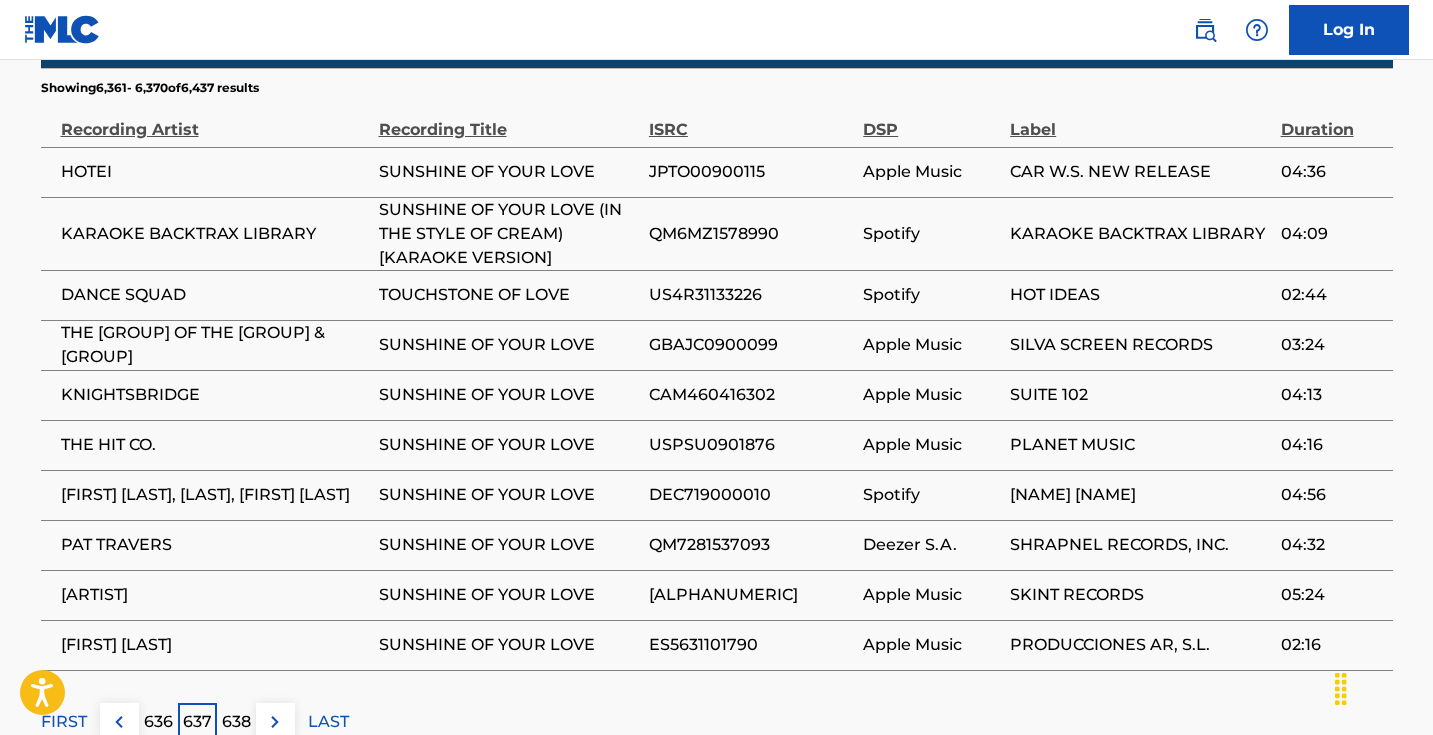 click at bounding box center [275, 722] 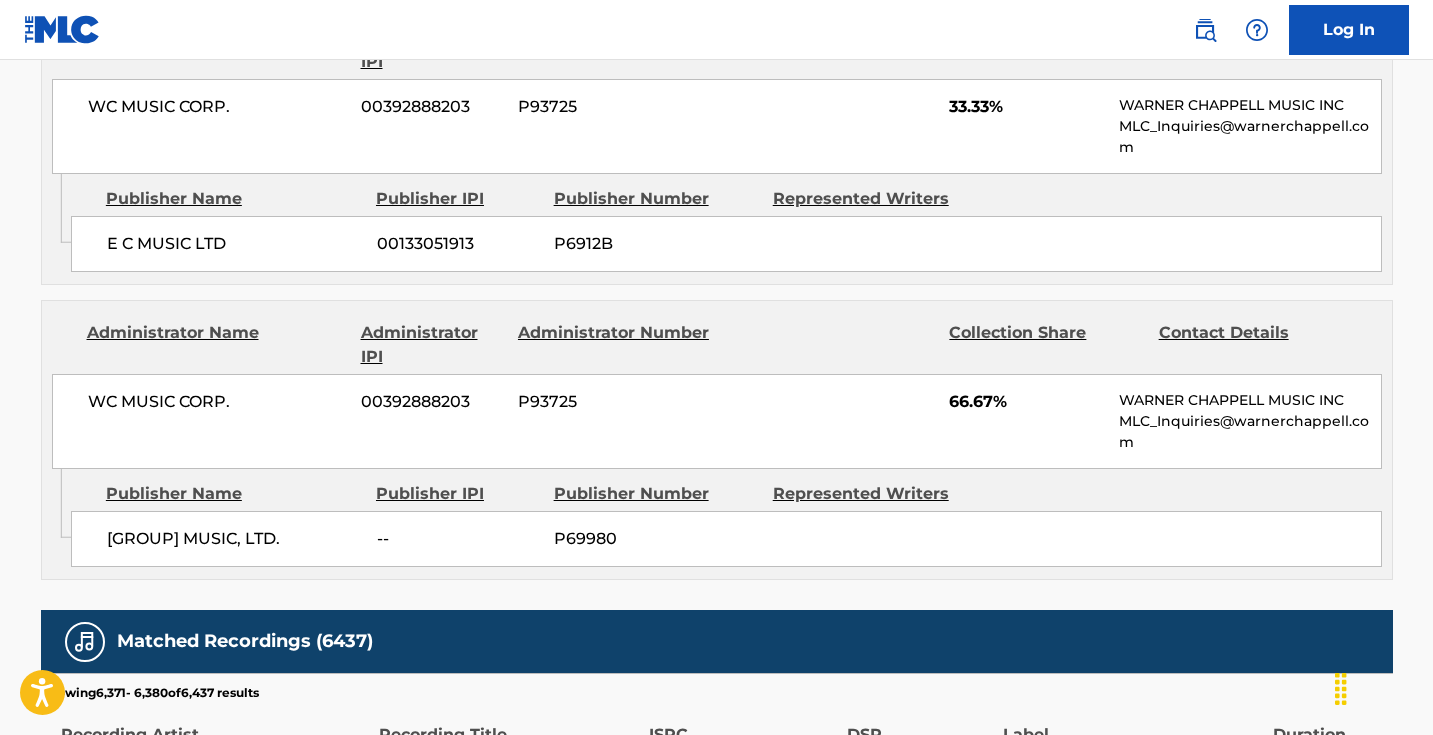 scroll, scrollTop: 999, scrollLeft: 0, axis: vertical 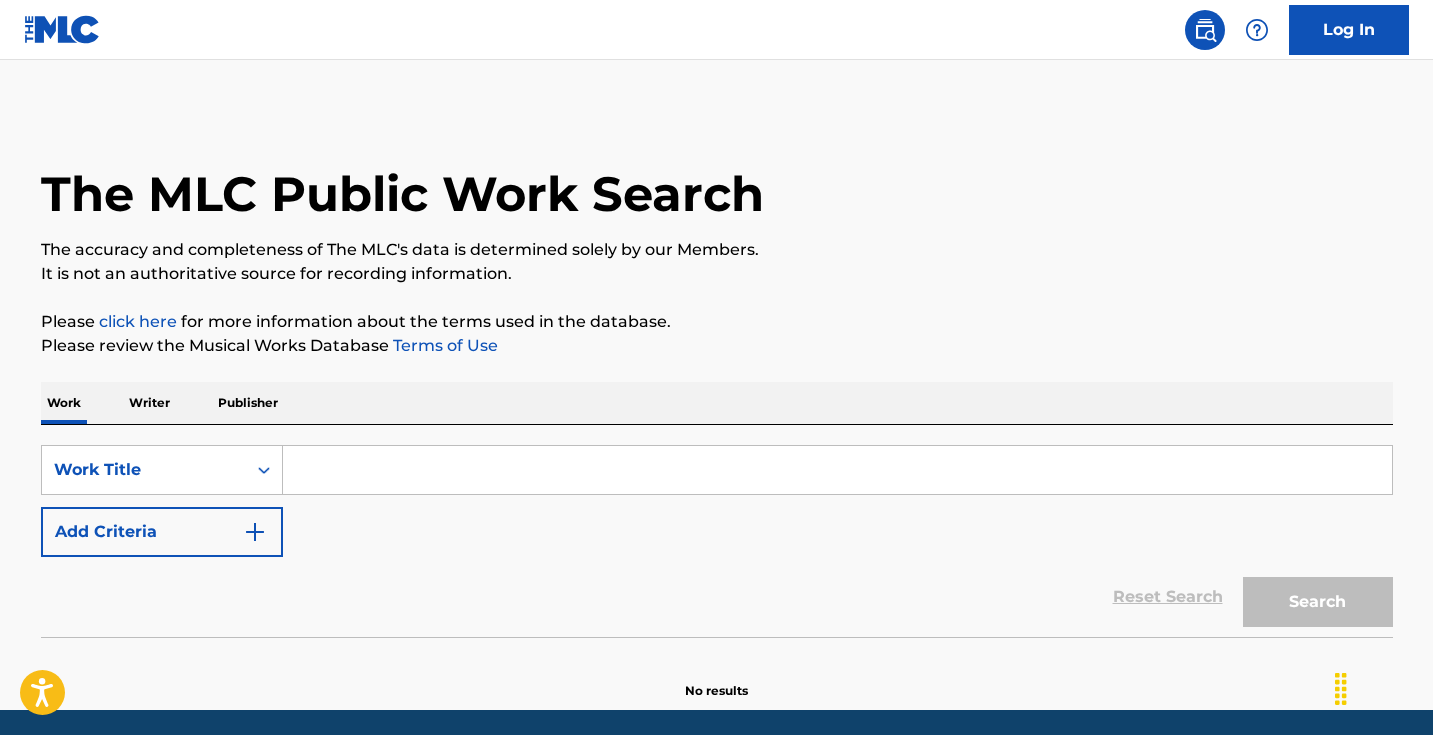 click on "Work Title Add Criteria" at bounding box center [717, 501] 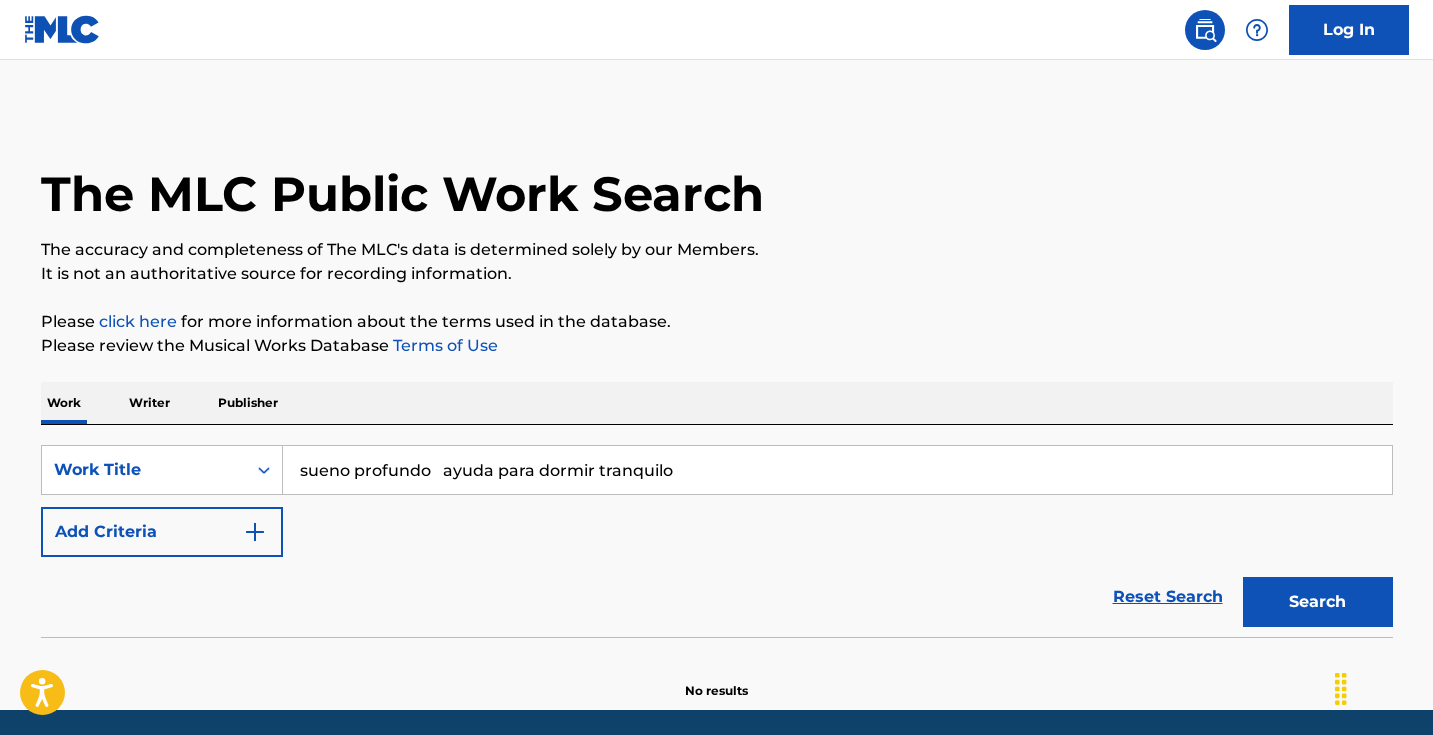 drag, startPoint x: 871, startPoint y: 467, endPoint x: 271, endPoint y: 408, distance: 602.89386 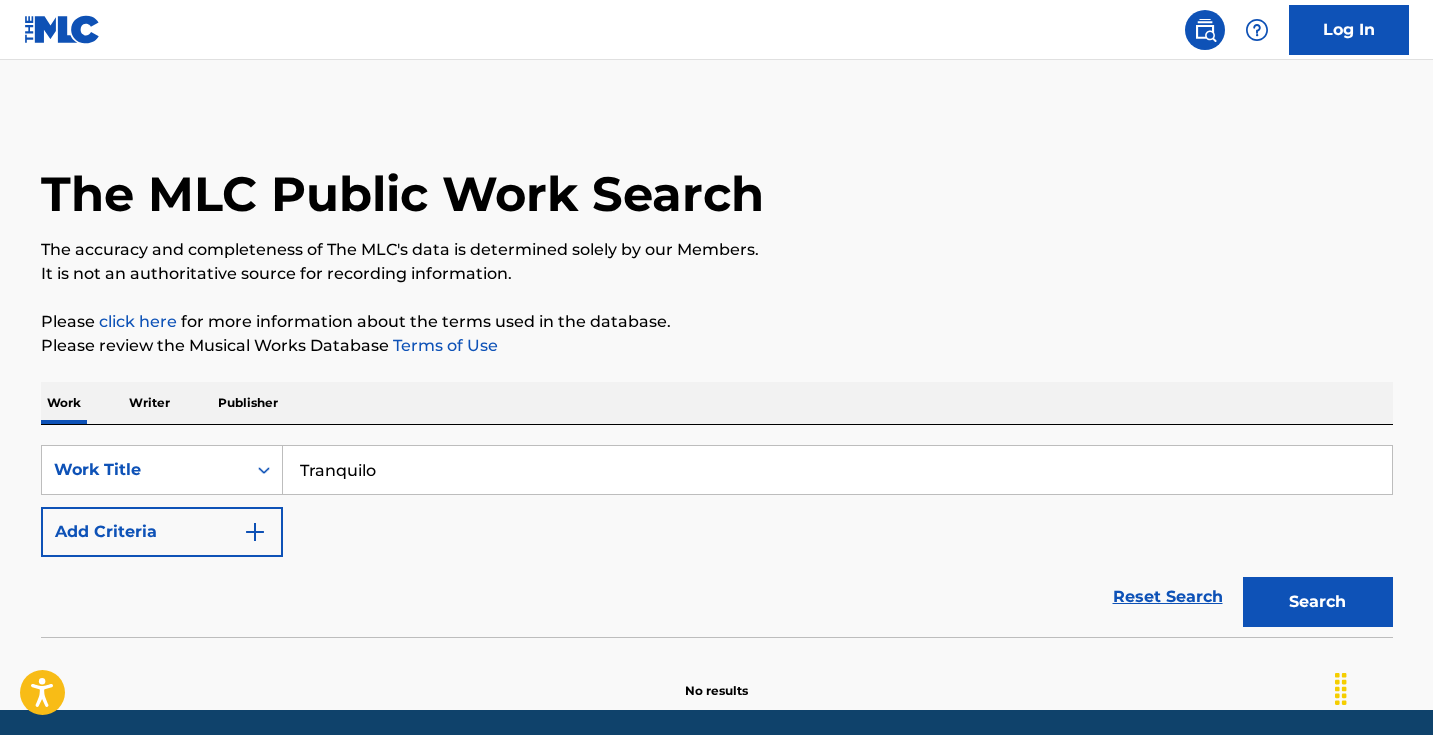 type on "Tranquilo" 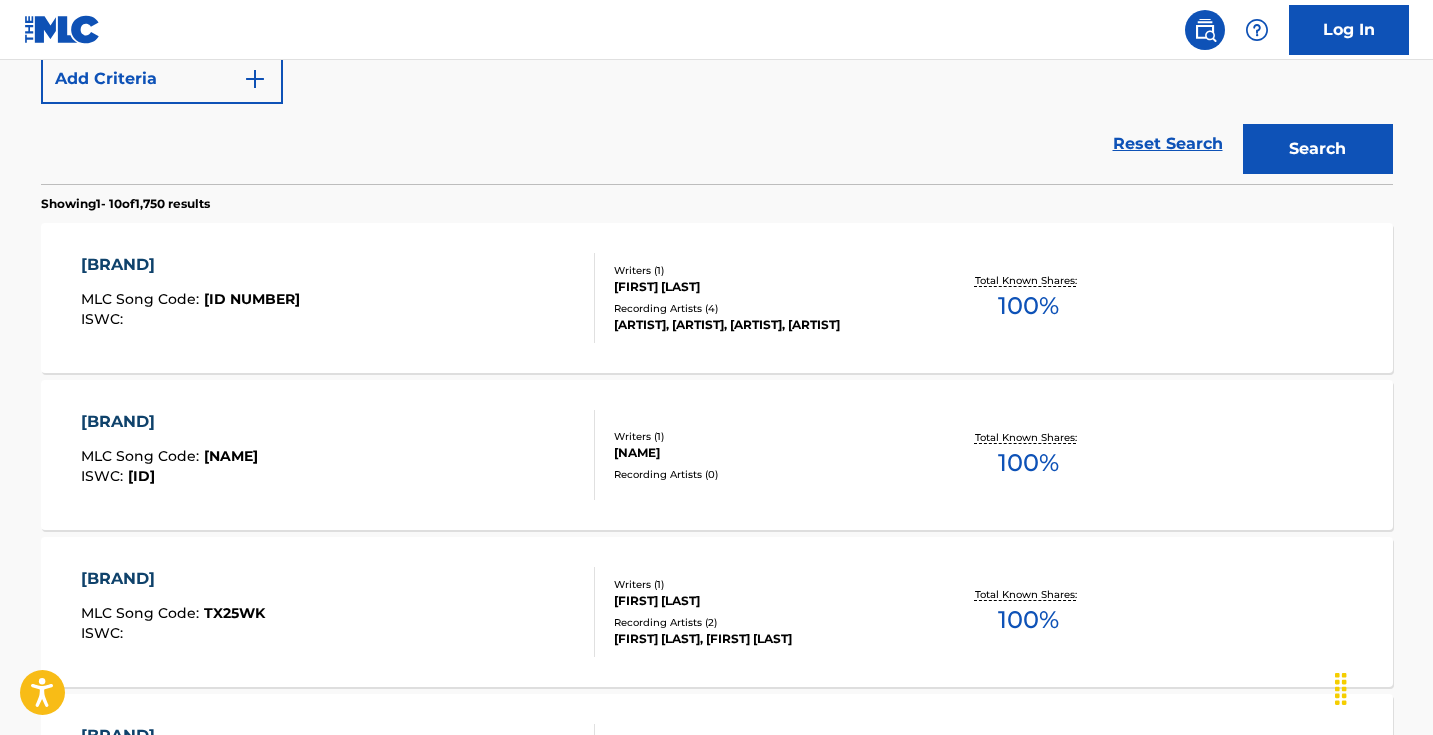 scroll, scrollTop: 301, scrollLeft: 0, axis: vertical 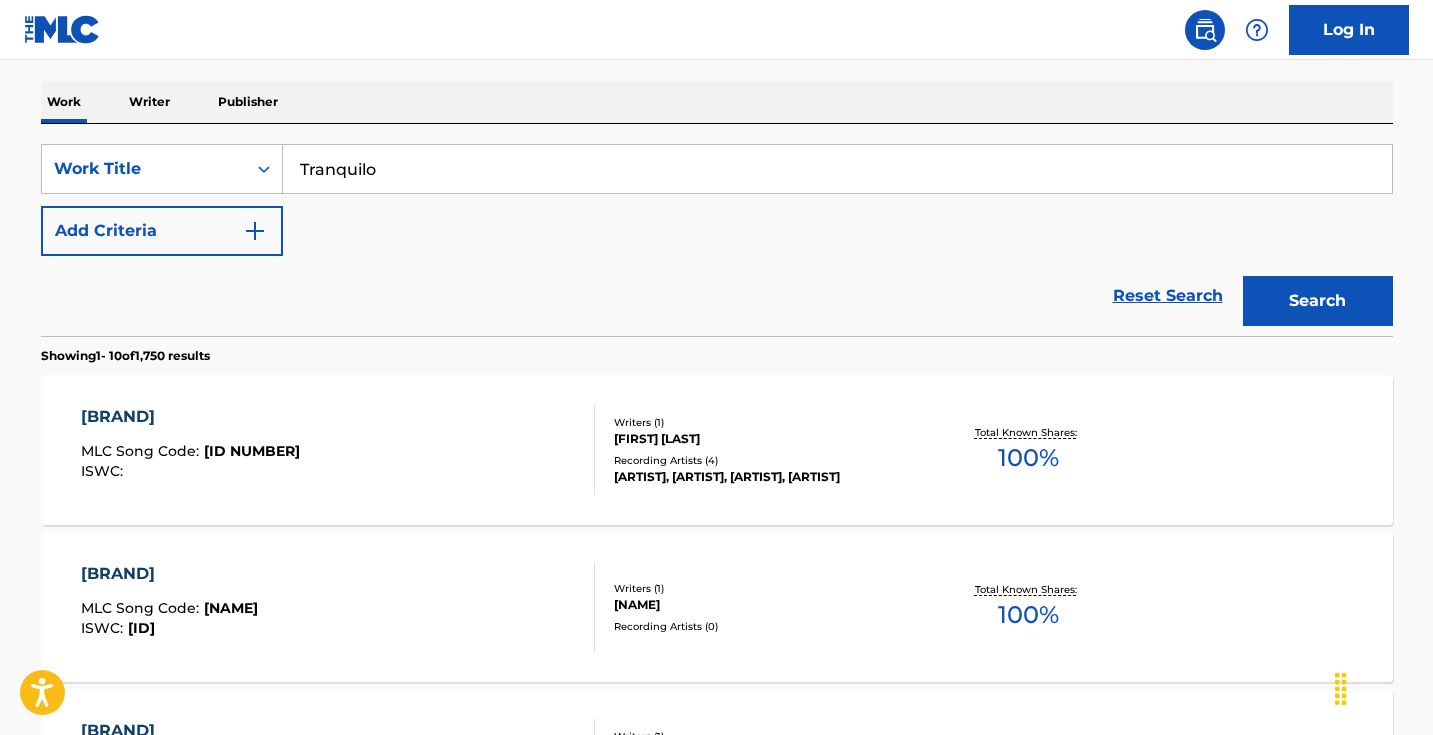 click on "Add Criteria" at bounding box center [162, 231] 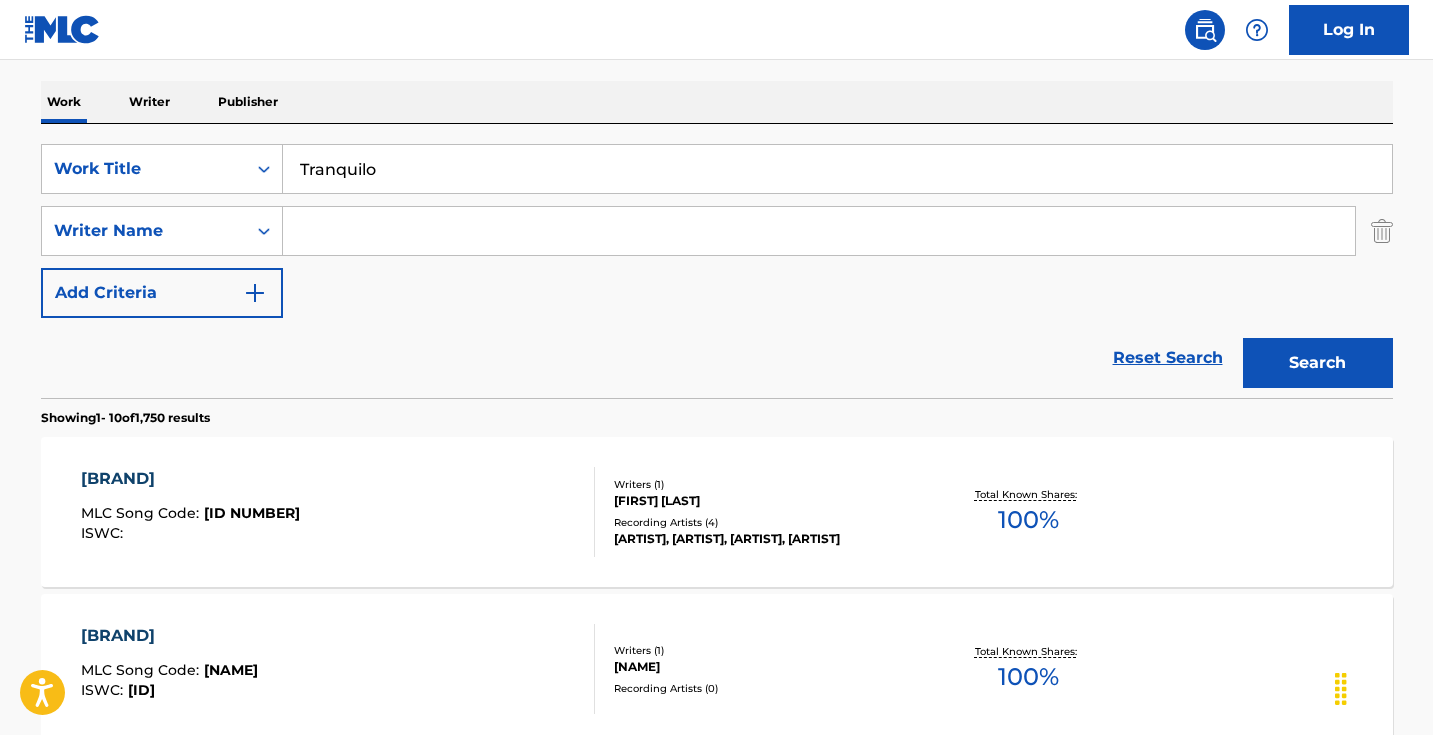 click at bounding box center (819, 231) 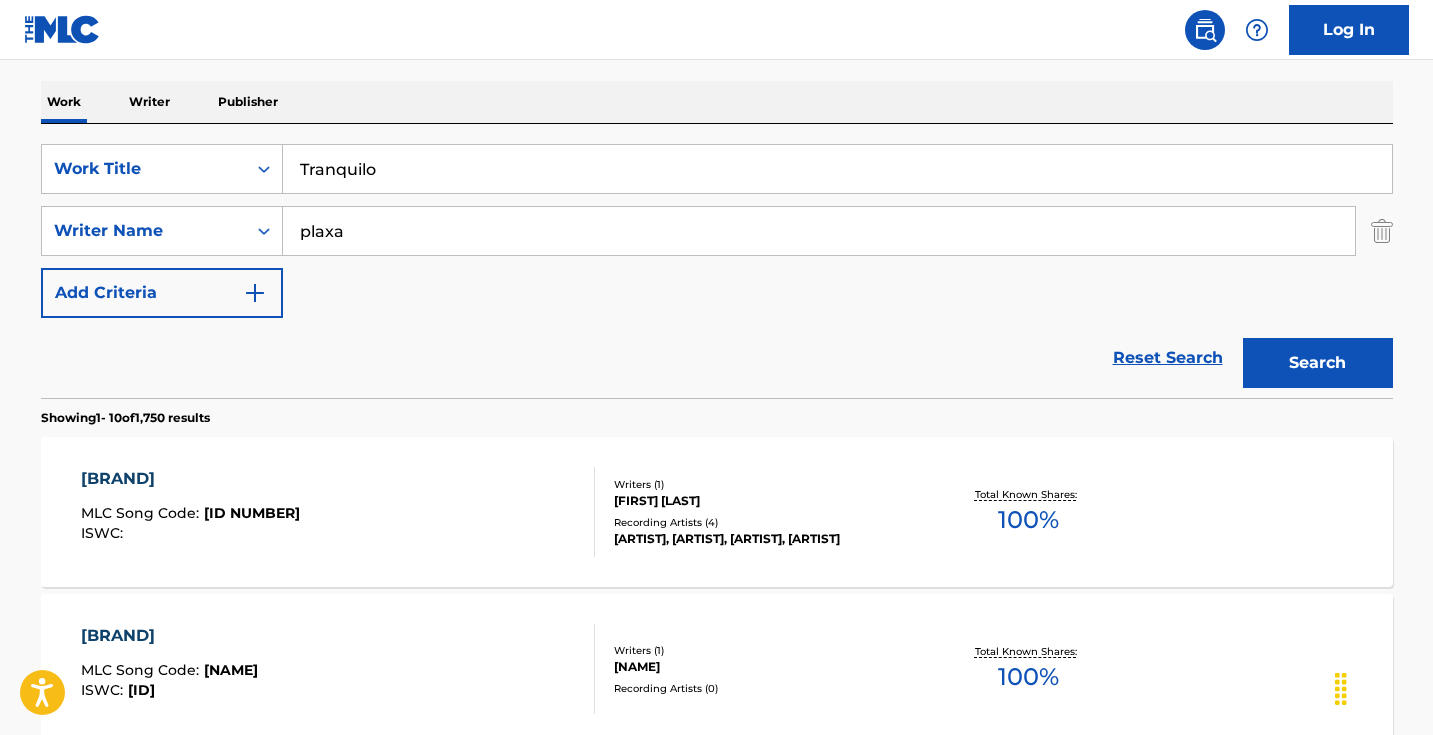 click on "Search" at bounding box center (1318, 363) 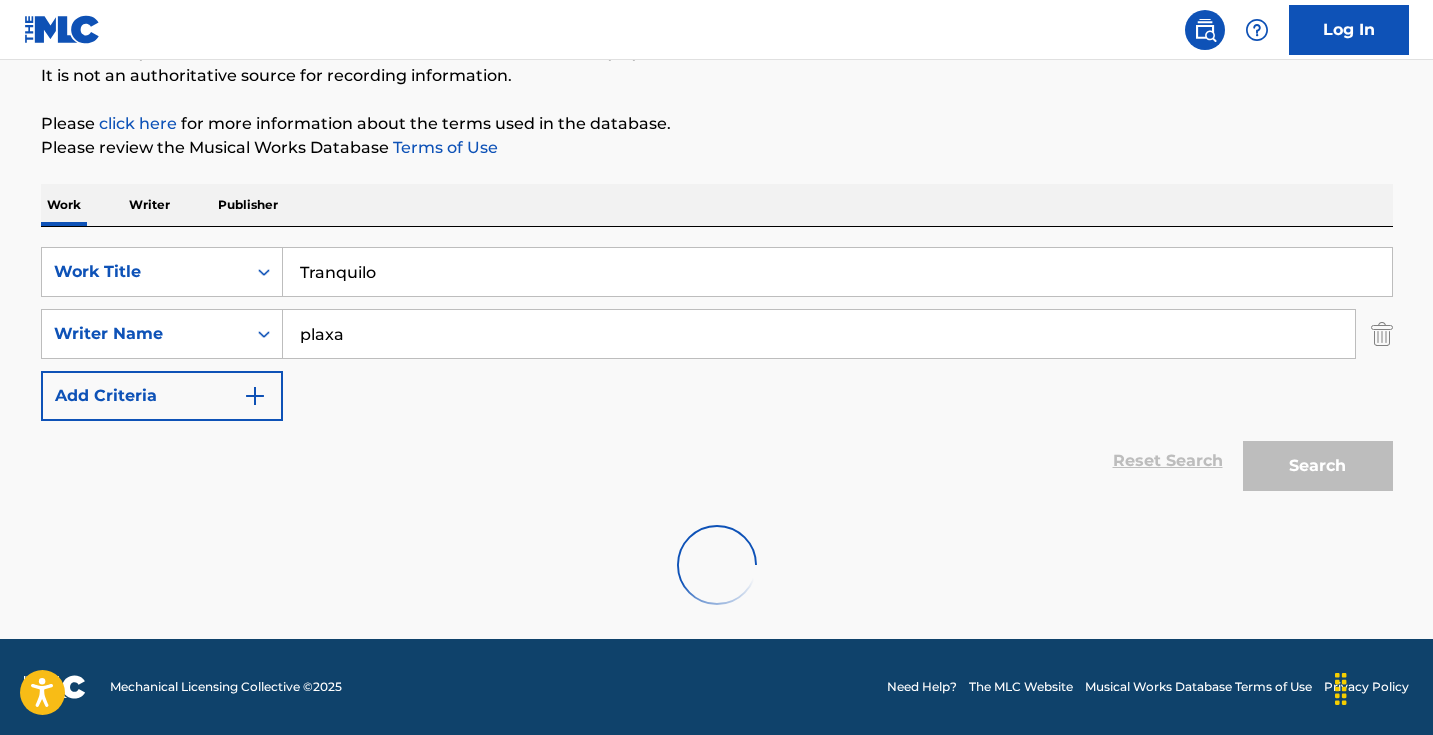scroll, scrollTop: 133, scrollLeft: 0, axis: vertical 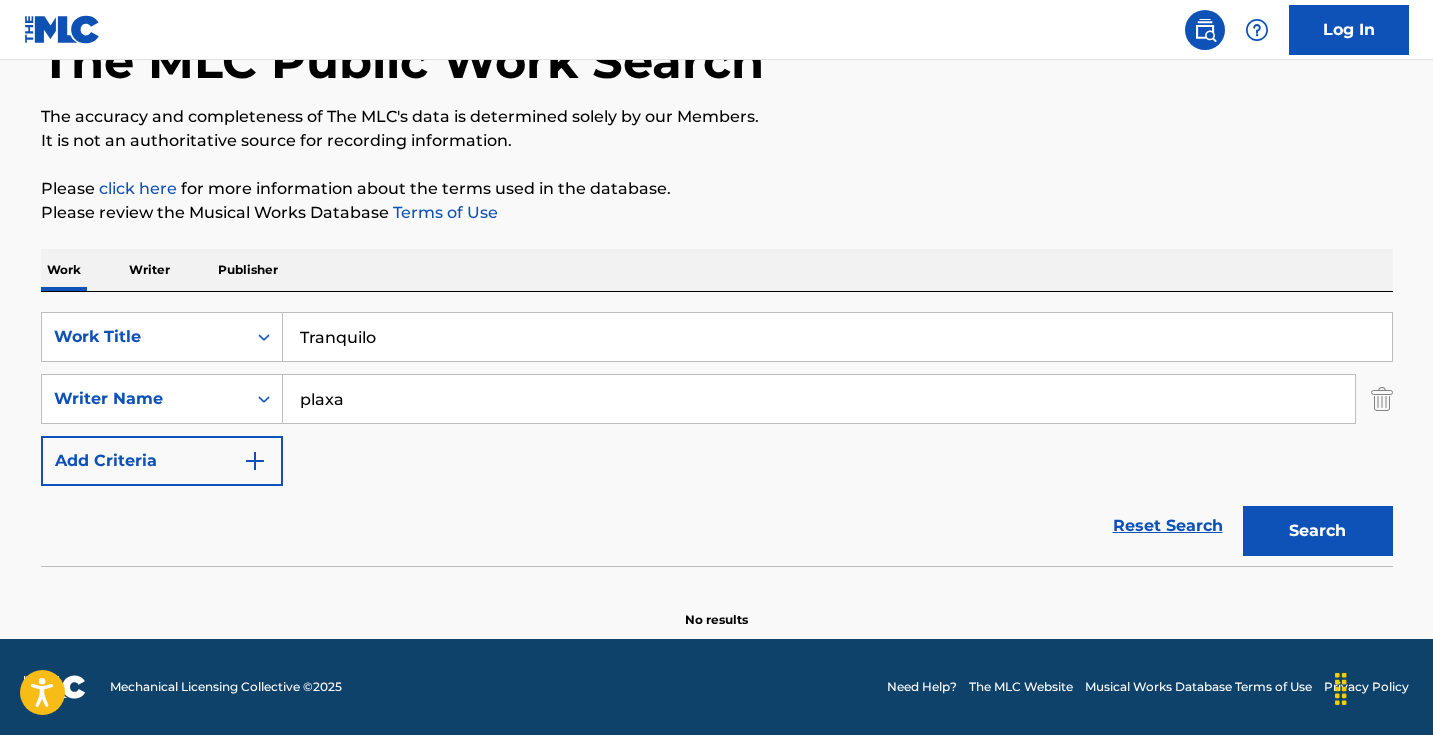 click on "plaxa" at bounding box center [819, 399] 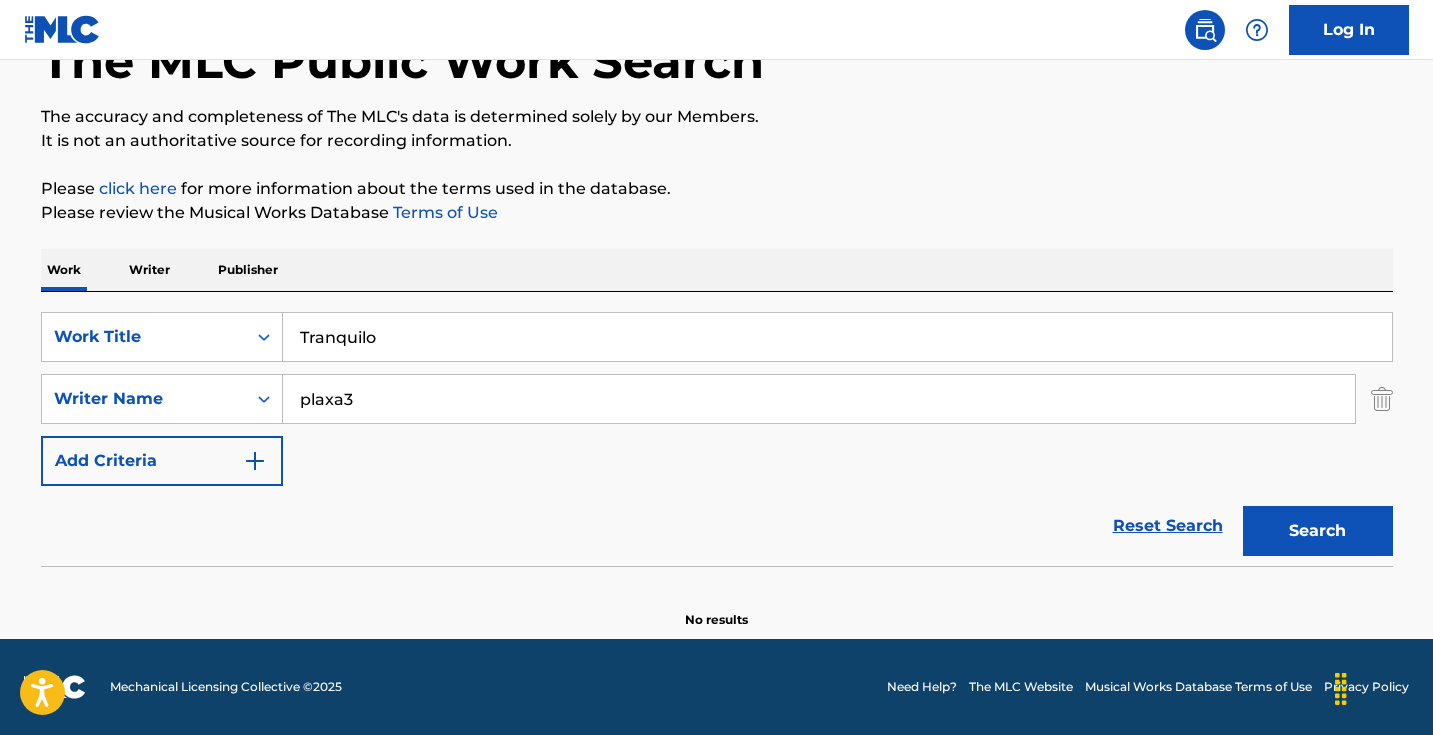 click on "Search" at bounding box center (1318, 531) 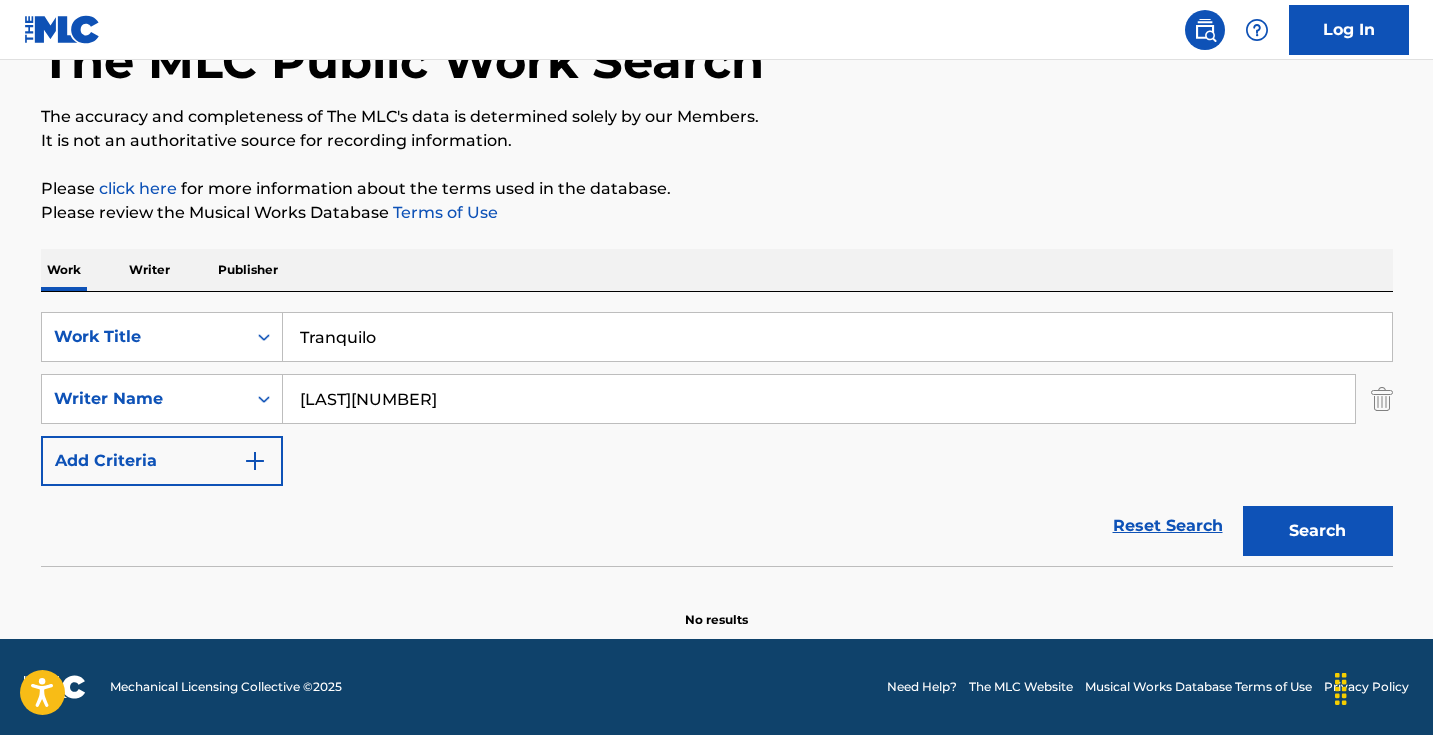 type on "[LAST][NUMBER]" 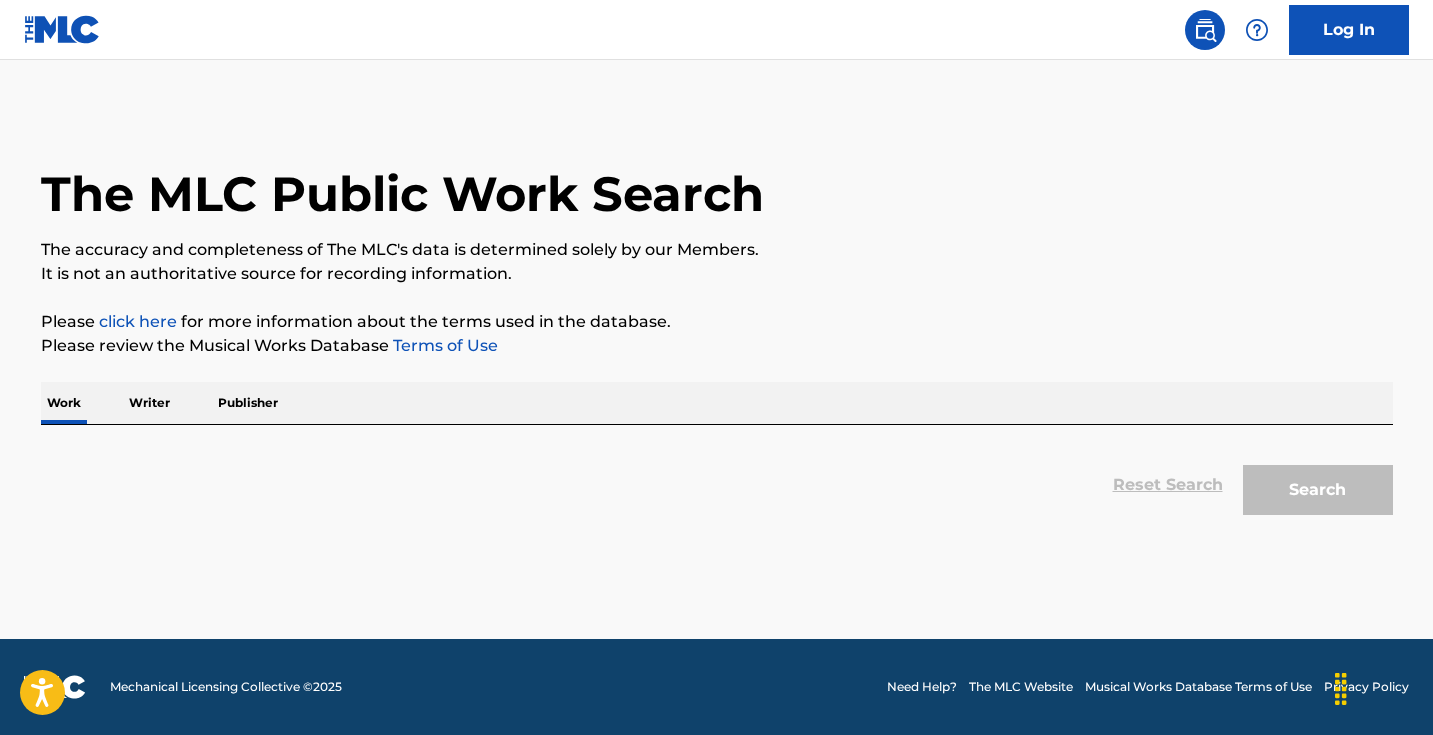 scroll, scrollTop: 0, scrollLeft: 0, axis: both 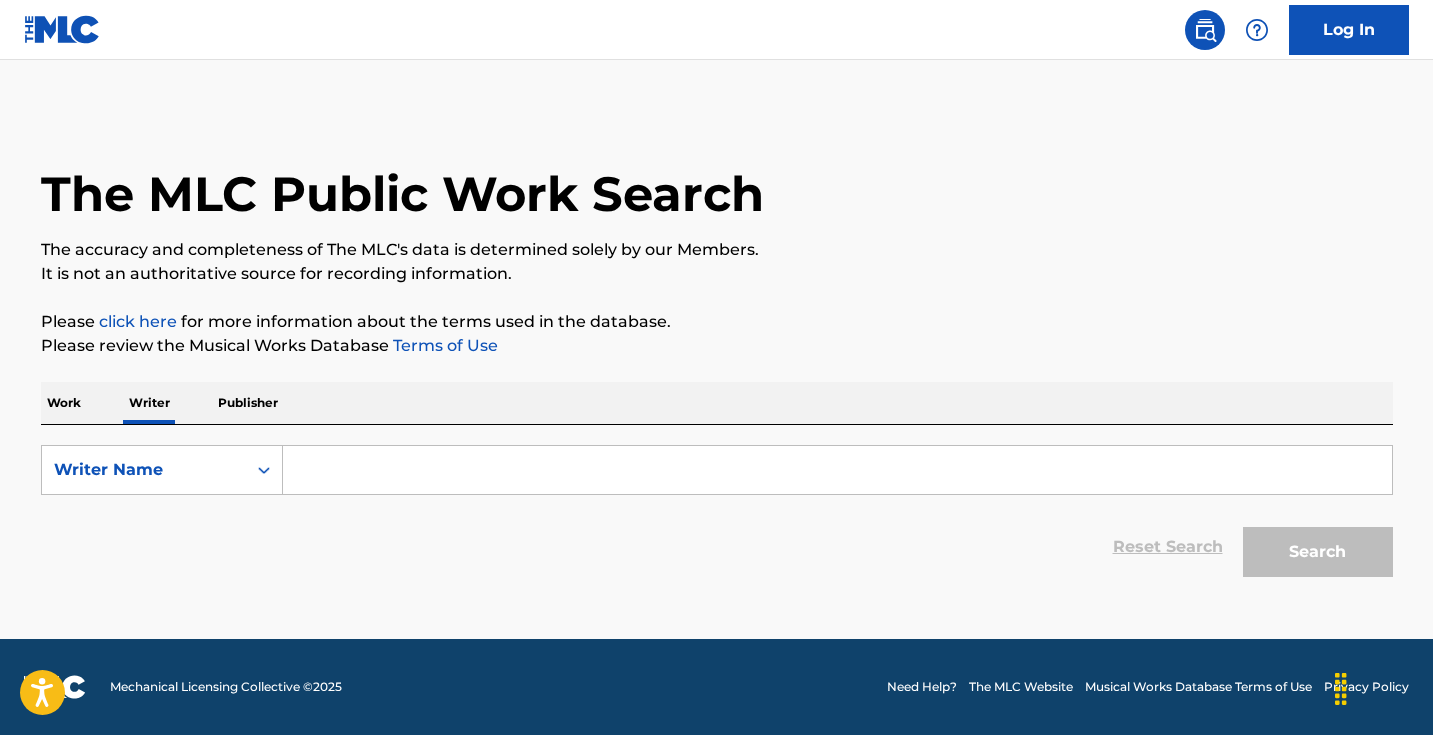 click at bounding box center [837, 470] 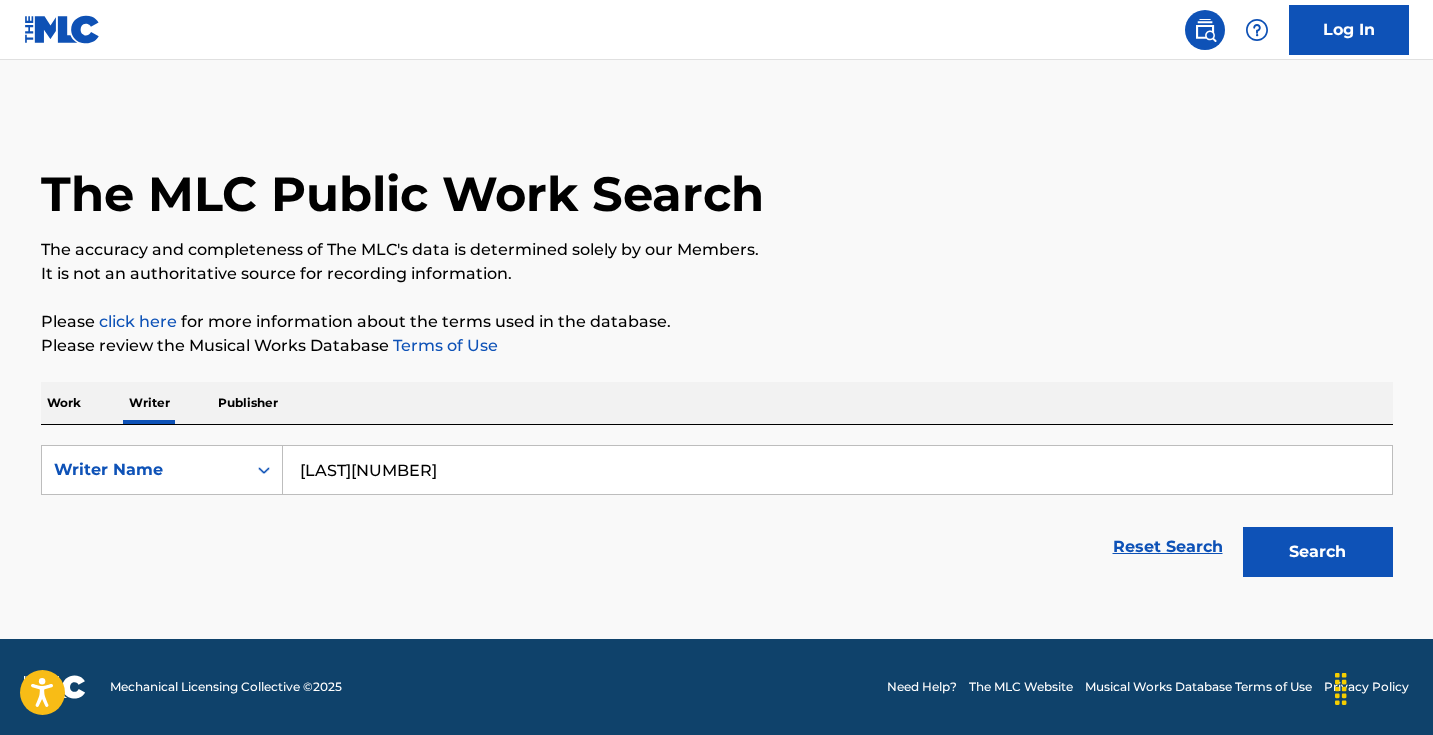 type on "[LAST][NUMBER]" 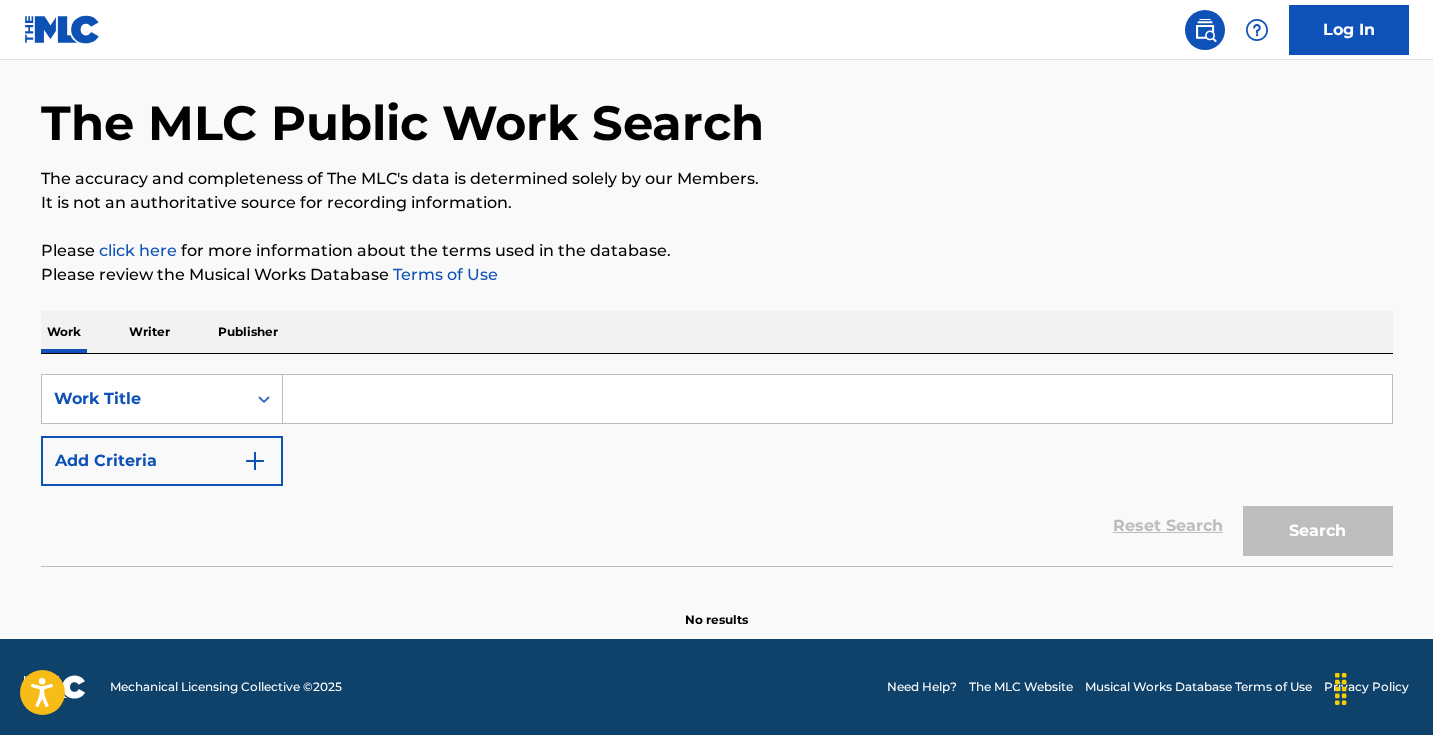 scroll, scrollTop: 71, scrollLeft: 0, axis: vertical 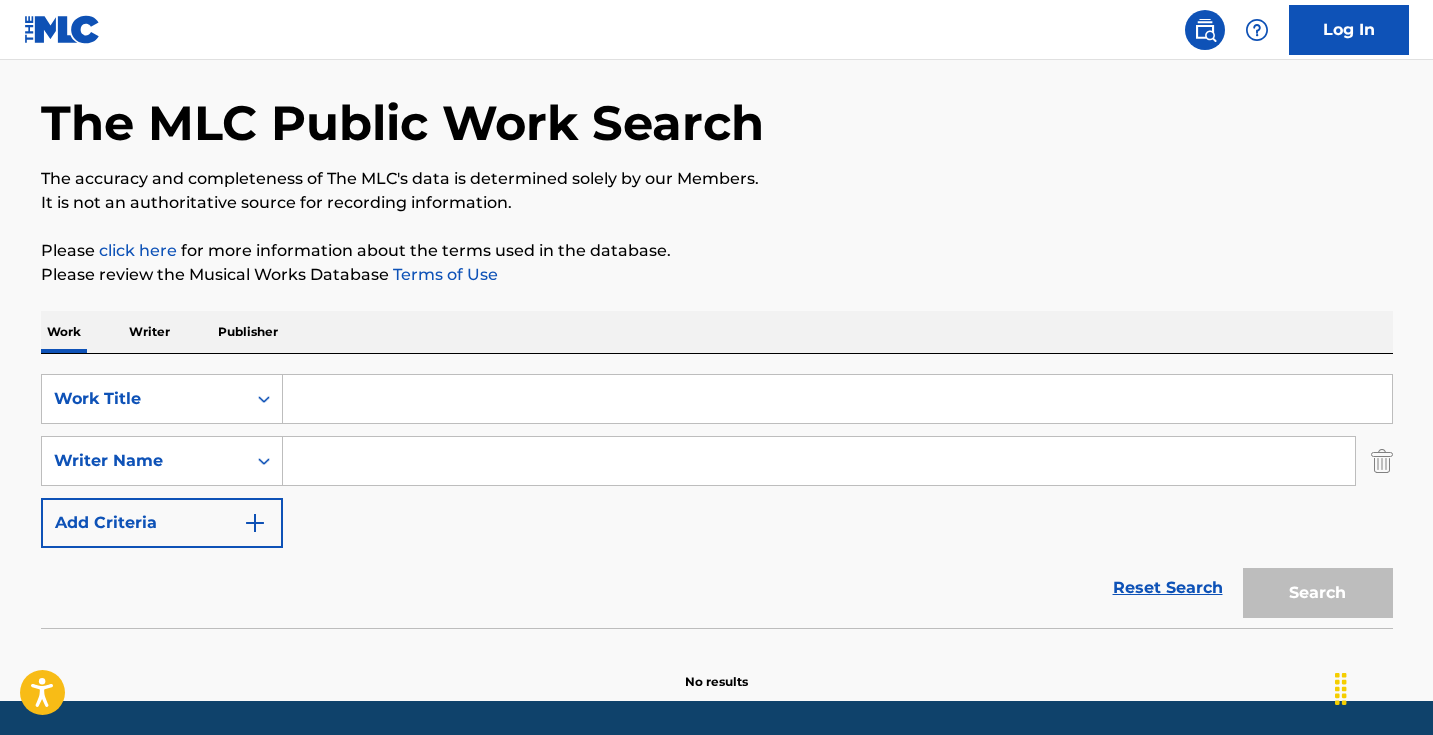 click at bounding box center (819, 461) 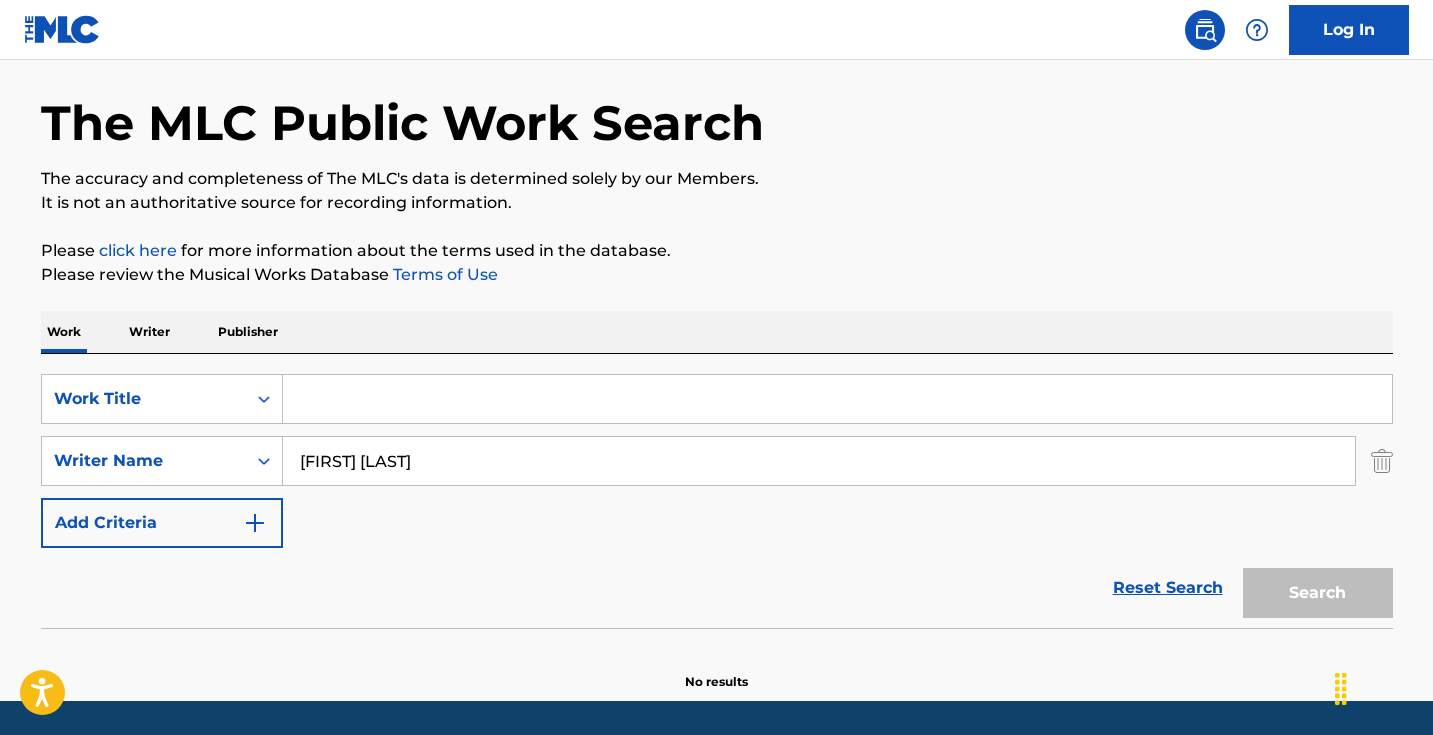 type on "[FIRST] [LAST]" 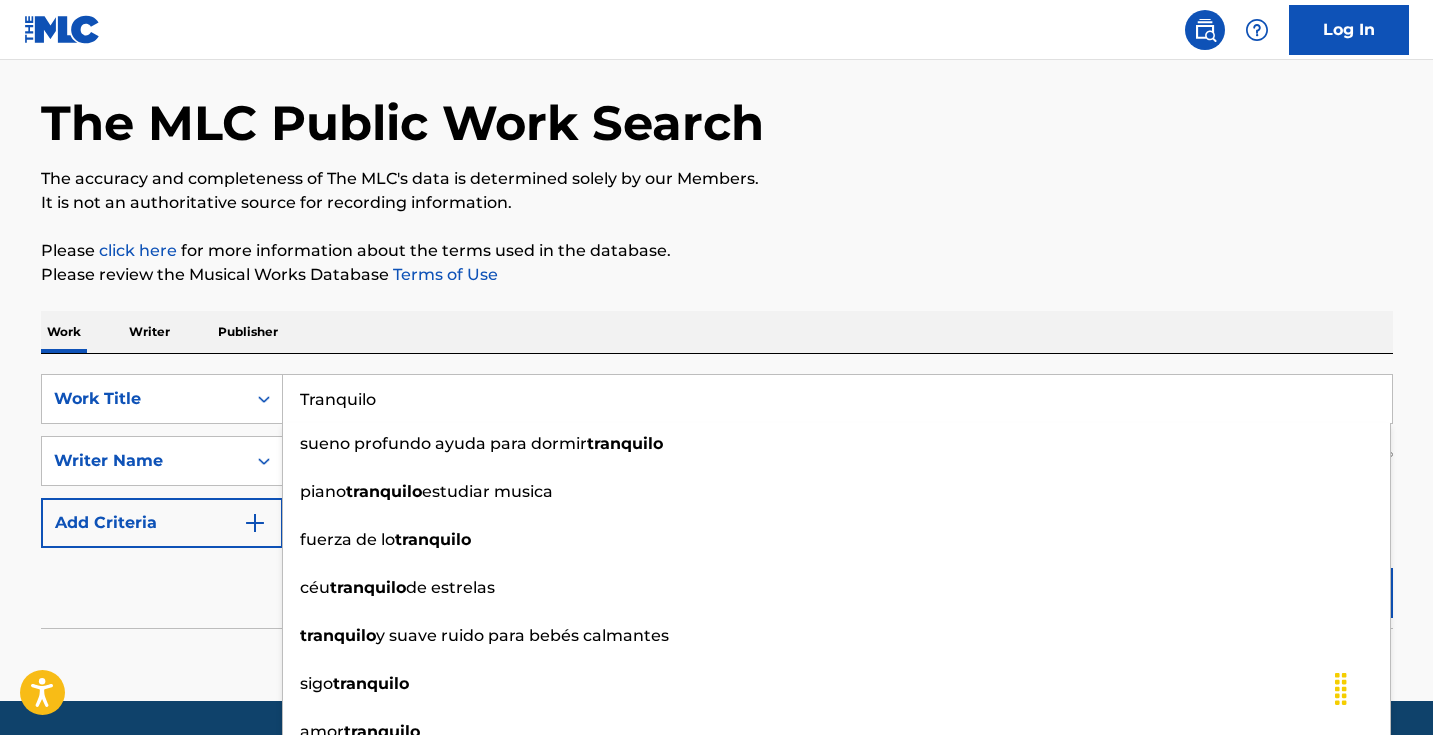 click on "The MLC Public Work Search The accuracy and completeness of The MLC's data is determined solely by our Members. It is not an authoritative source for recording information. Please   click here   for more information about the terms used in the database. Please review the Musical Works Database   Terms of Use Work Writer Publisher SearchWithCriteriaf9ed5d08-03ff-4ce1-bbe8-de93201ccecc Work Title Tranquilo sueno profundo   ayuda para dormir  tranquilo piano  tranquilo    estudiar musica fuerza de lo  tranquilo céu  tranquilo  de estrelas tranquilo  y suave ruido para bebés calmantes sigo  tranquilo amor  tranquilo los huespedes  tranquilo s tranquilo s un tranquilo SearchWithCriteria4bf3b0f5-9ff2-4f6c-ac65-e9262c5f5090 Writer Name [FIRST] [LAST] Add Criteria Reset Search Search No results" at bounding box center (717, 365) 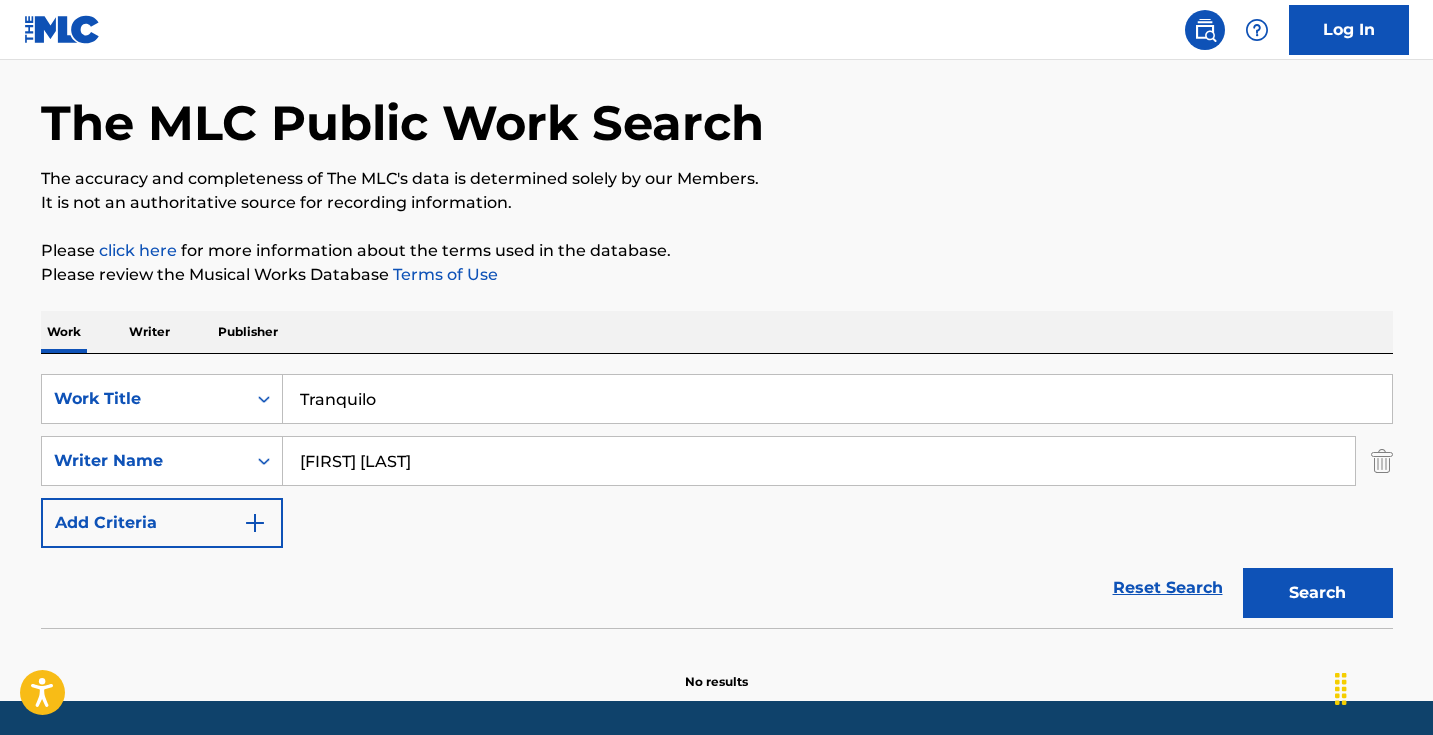 click on "Search" at bounding box center [1318, 593] 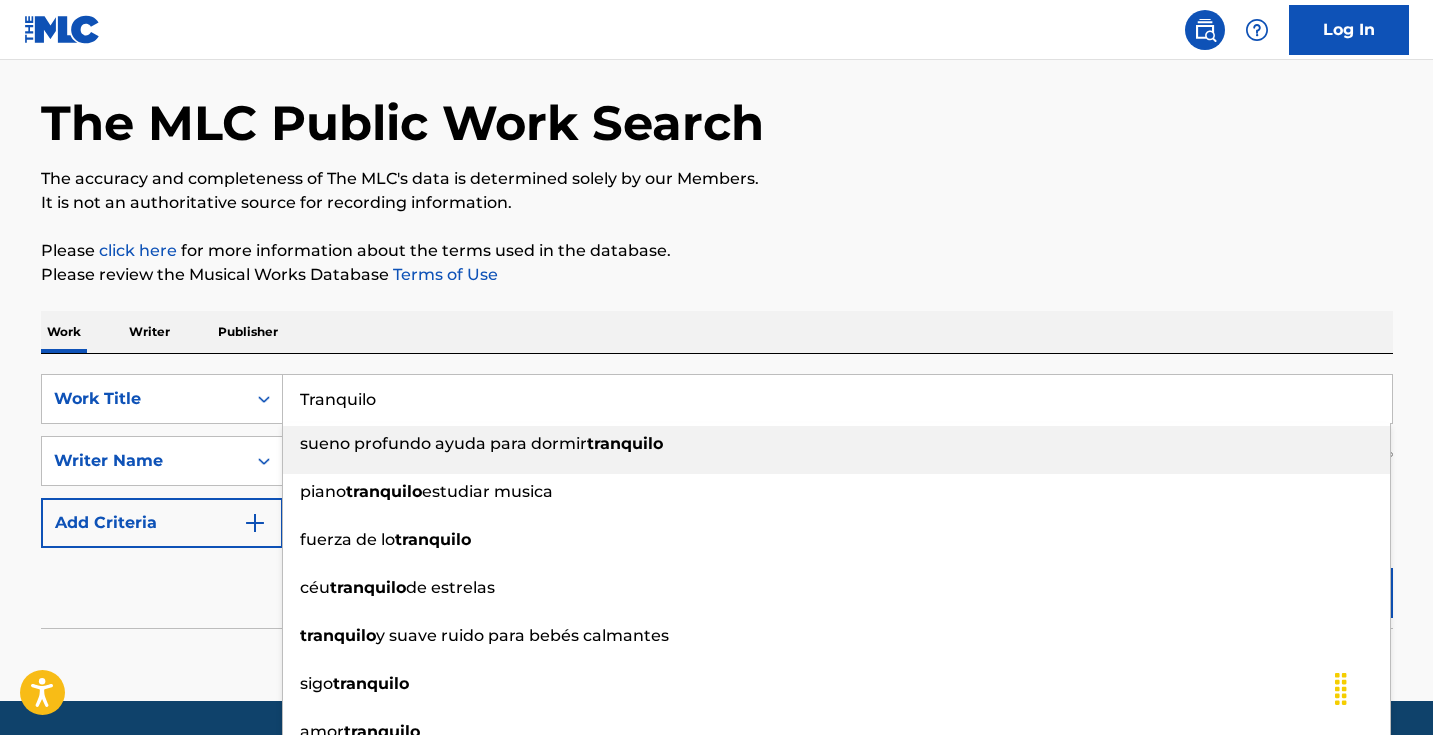 click on "Tranquilo" at bounding box center [837, 399] 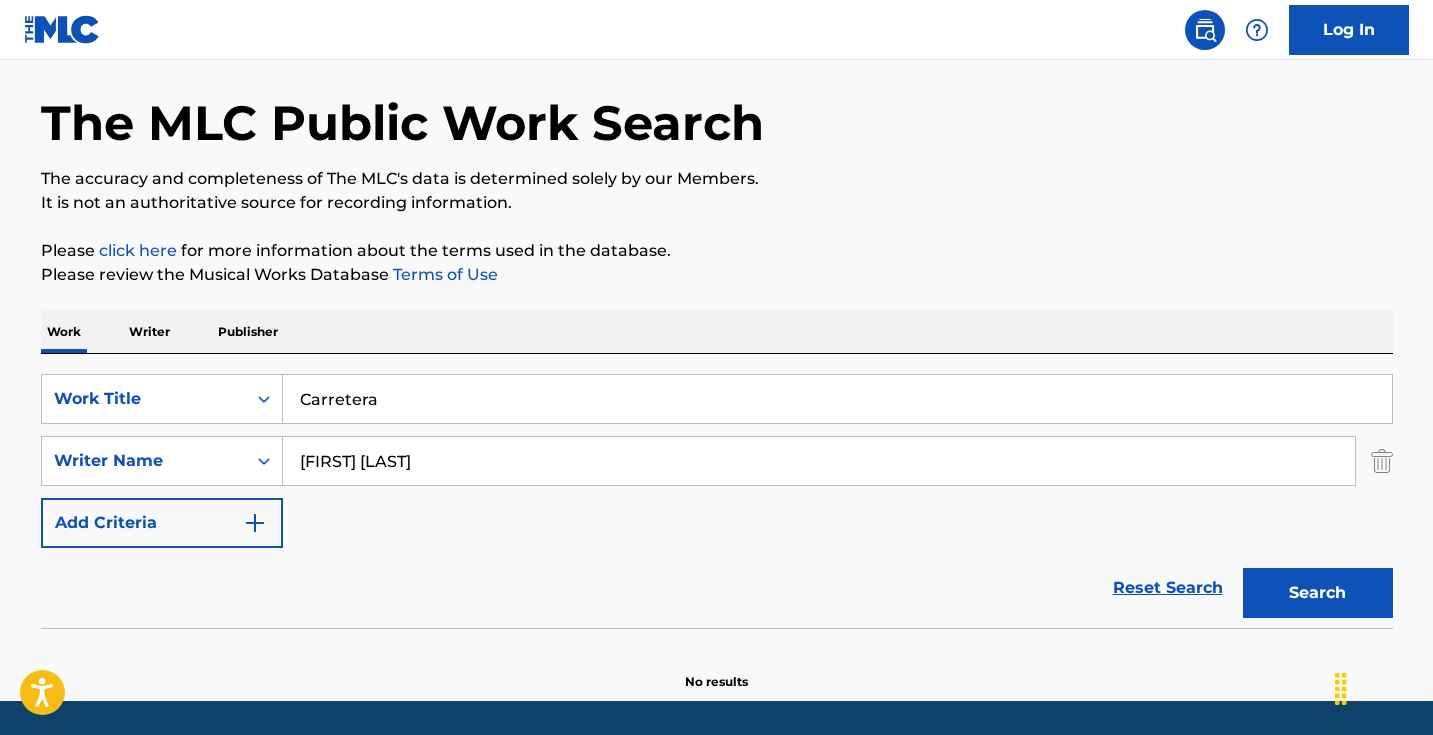 click on "The MLC Public Work Search The accuracy and completeness of The MLC's data is determined solely by our Members. It is not an authoritative source for recording information. Please   click here   for more information about the terms used in the database. Please review the Musical Works Database   Terms of Use Work Writer Publisher SearchWithCriteriaf9ed5d08-03ff-4ce1-bbe8-de93201ccecc Work Title Carretera SearchWithCriteria4bf3b0f5-9ff2-4f6c-ac65-e9262c5f5090 Writer Name [NAME] Add Criteria Reset Search Search No results" at bounding box center (717, 365) 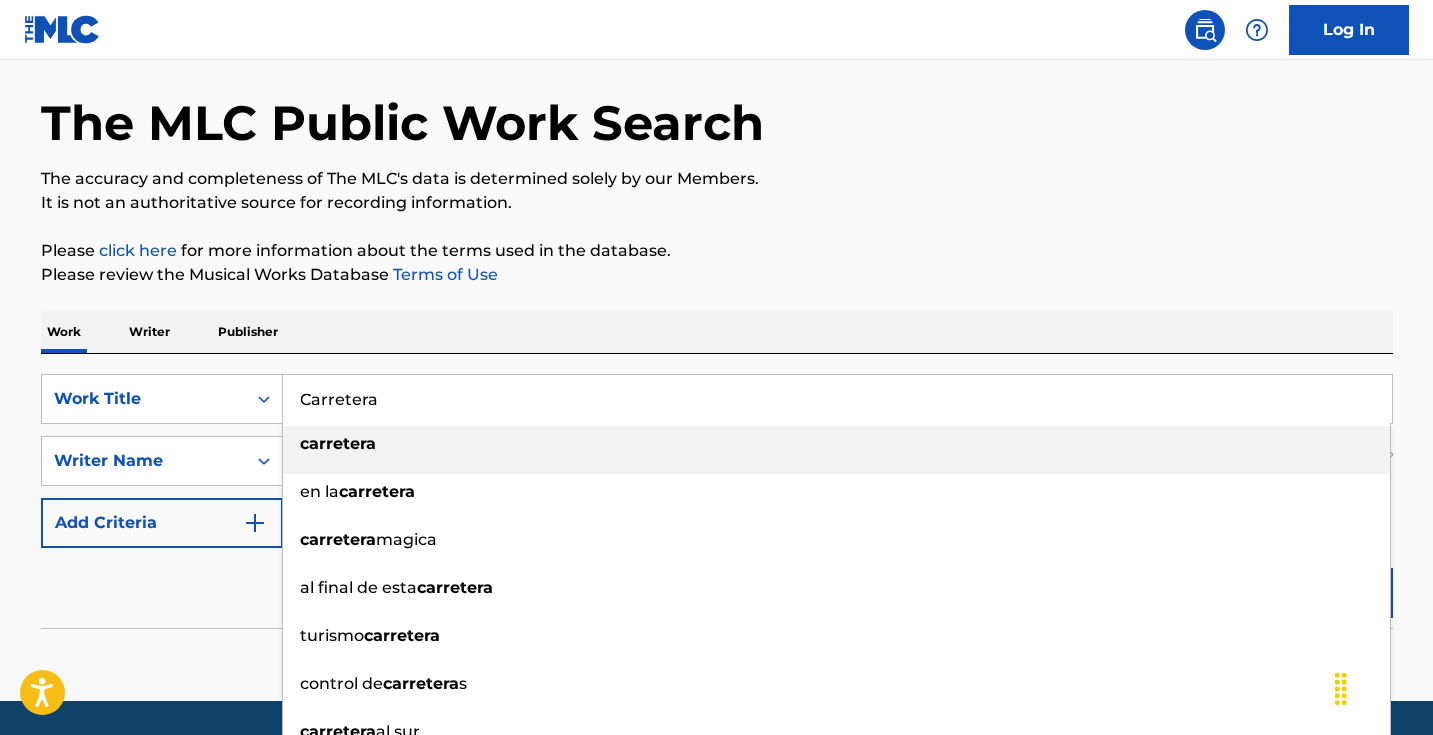 click on "Carretera" at bounding box center [837, 399] 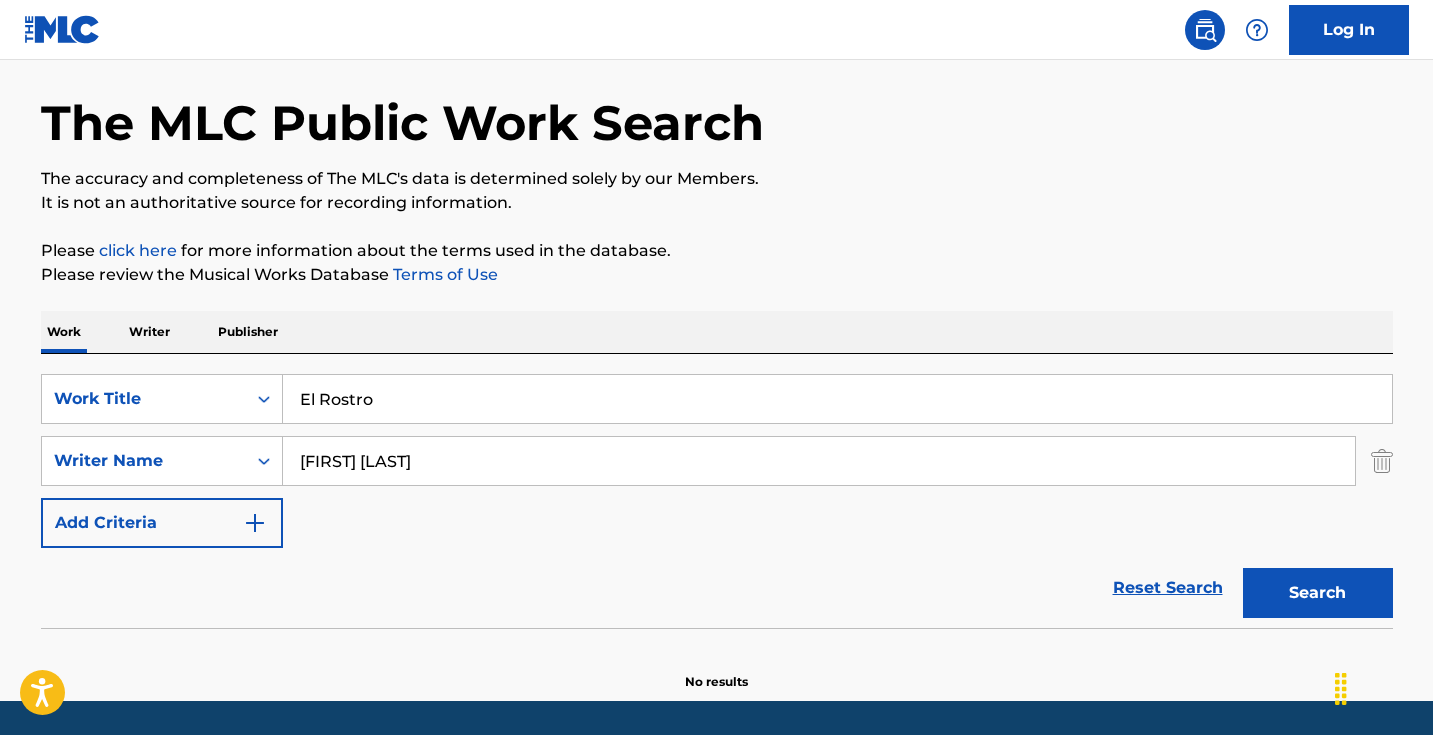 click on "Work Writer Publisher" at bounding box center [717, 332] 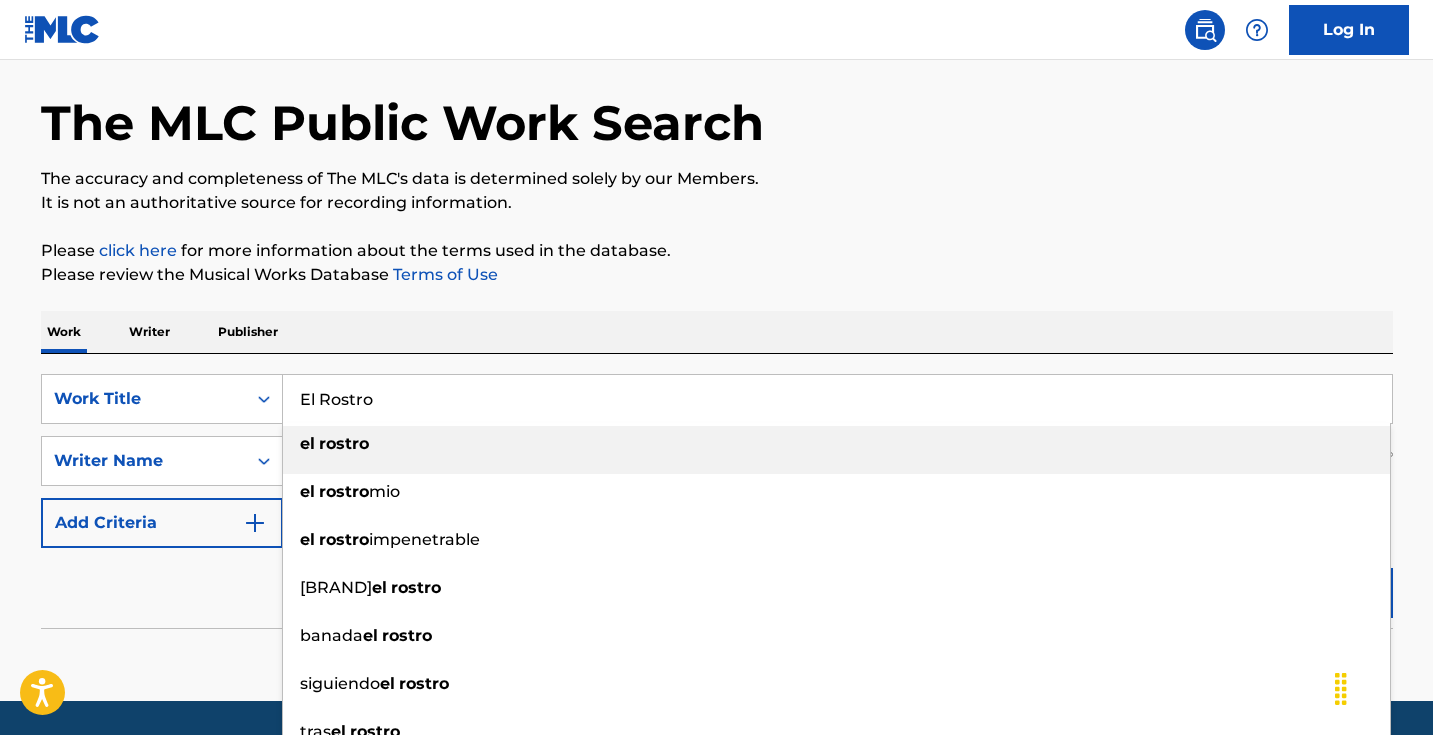 click on "El Rostro" at bounding box center [837, 399] 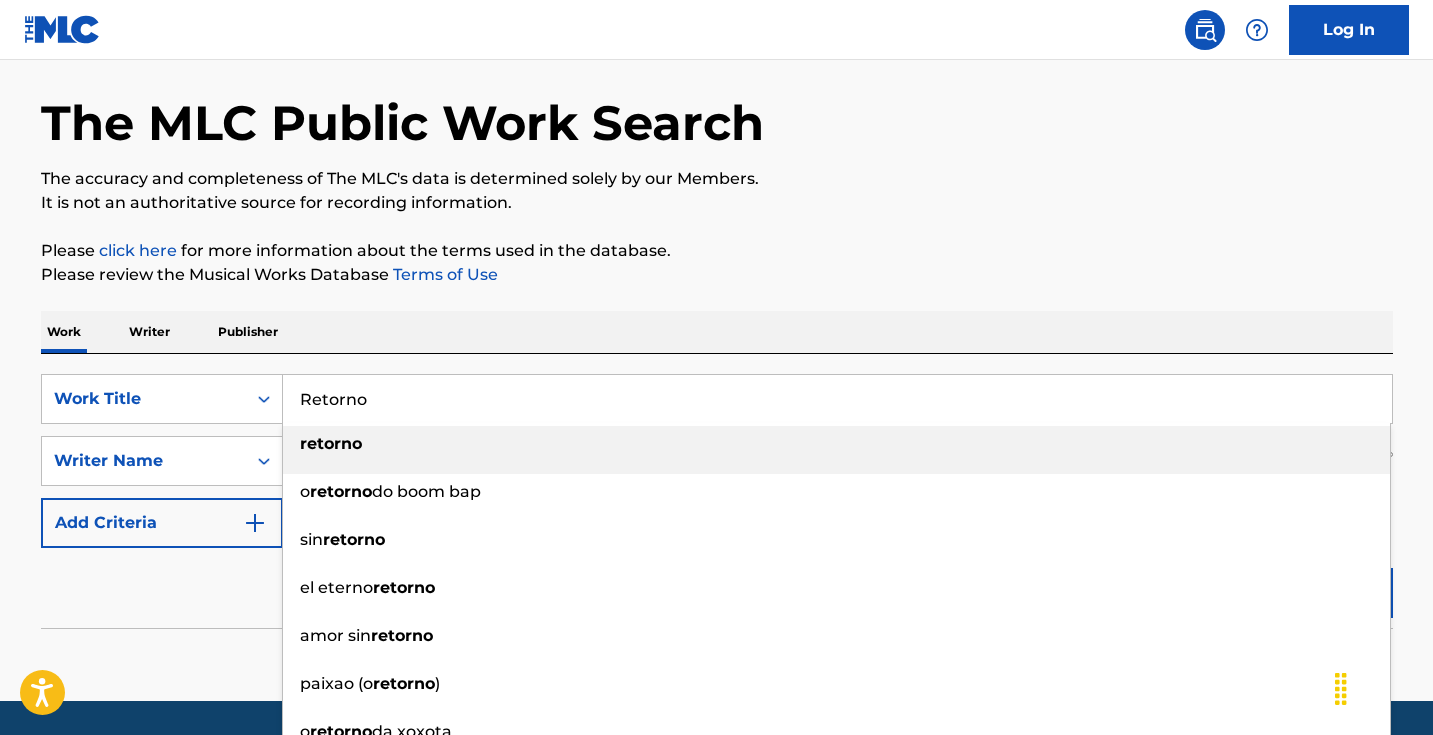 click on "The MLC Public Work Search The accuracy and completeness of The MLC's data is determined solely by our Members. It is not an authoritative source for recording information. Please   click here   for more information about the terms used in the database. Please review the Musical Works Database   Terms of Use Work Writer Publisher SearchWithCriteriaf9ed5d08-03ff-4ce1-bbe8-de93201ccecc Work Title Retorno retorno o  retorno  do boom bap sin  retorno el eterno  retorno amor sin  retorno paixao (o  retorno ) o  retorno  da xoxota retorno  ao templo sagrado trayecto supersonico sin  retorno el  retorno  de judas SearchWithCriteria4bf3b0f5-9ff2-4f6c-ac65-e9262c5f5090 Writer Name [LAST] Add Criteria Reset Search Search No results" at bounding box center (717, 365) 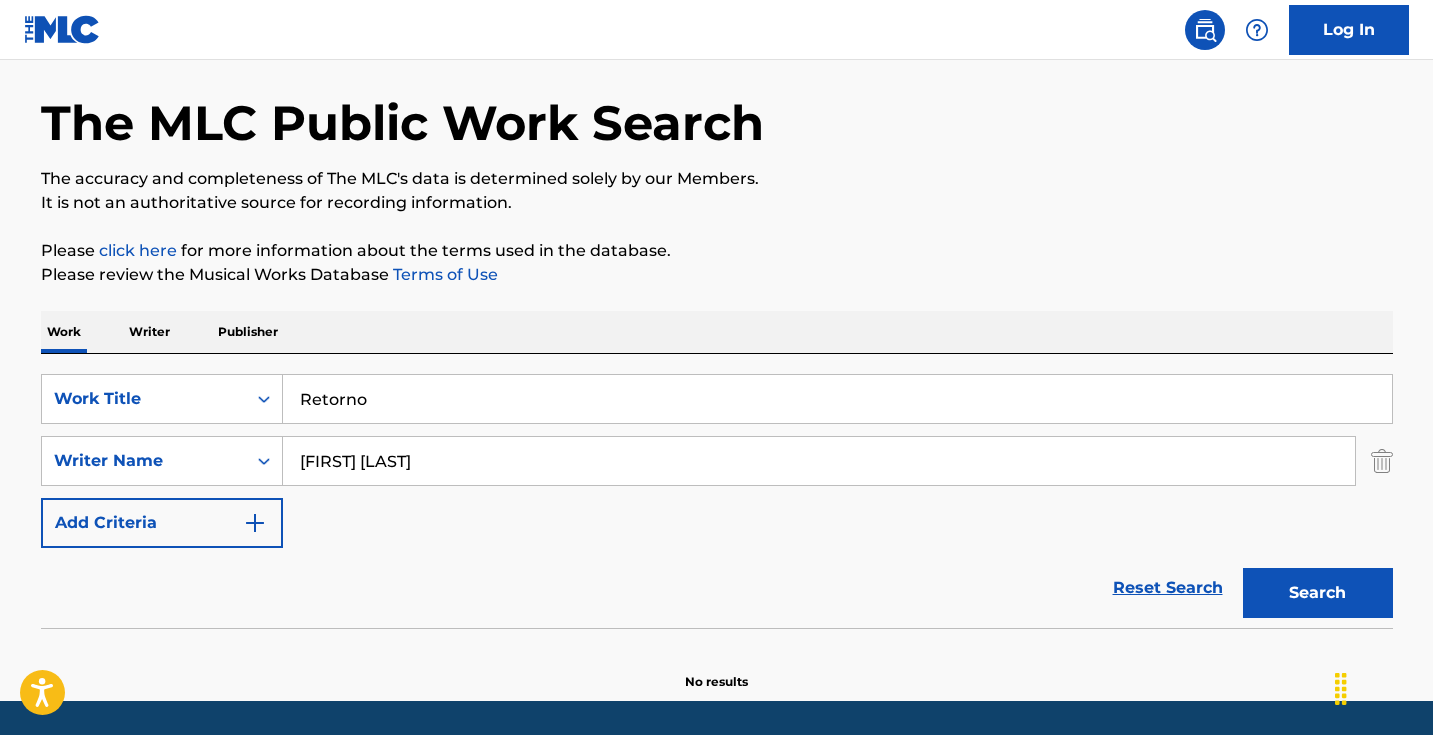 click on "Search" at bounding box center (1318, 593) 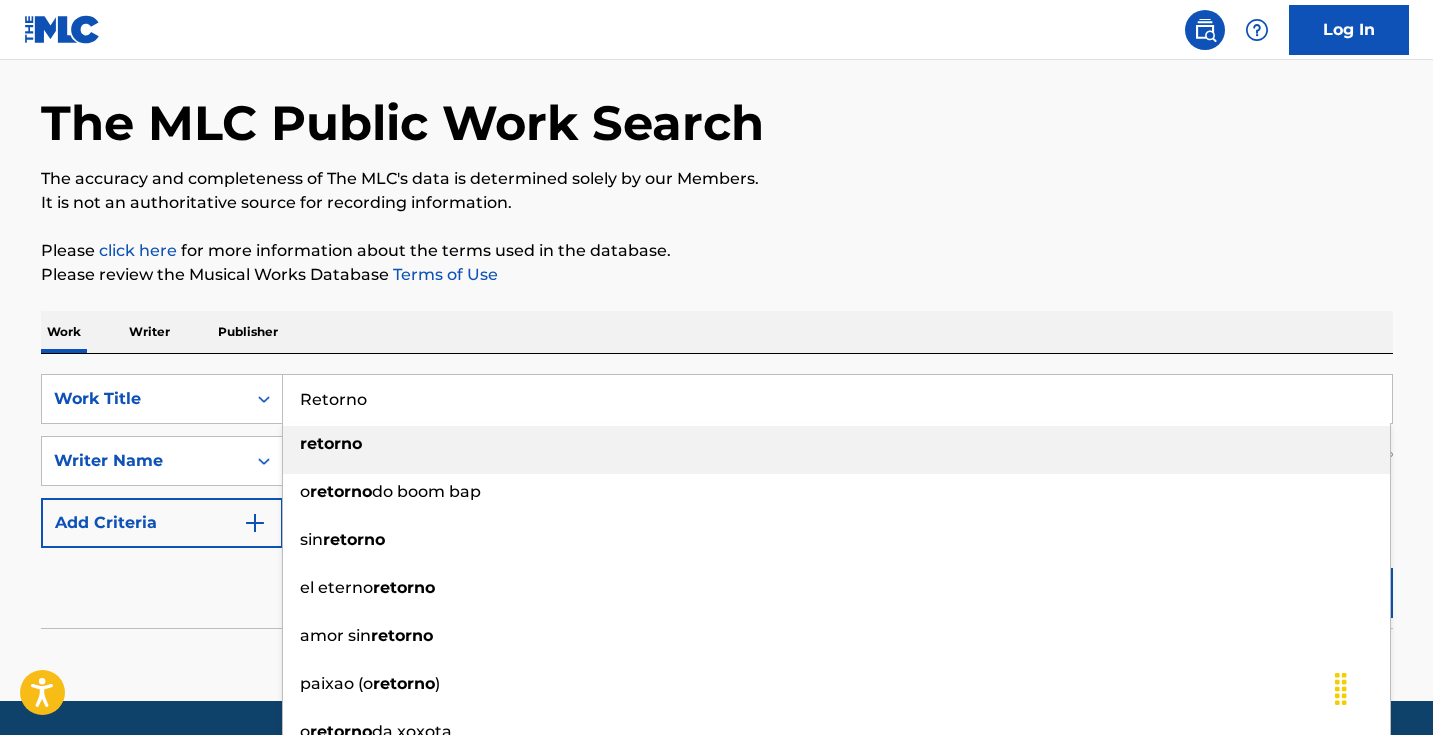 click on "Retorno" at bounding box center (837, 399) 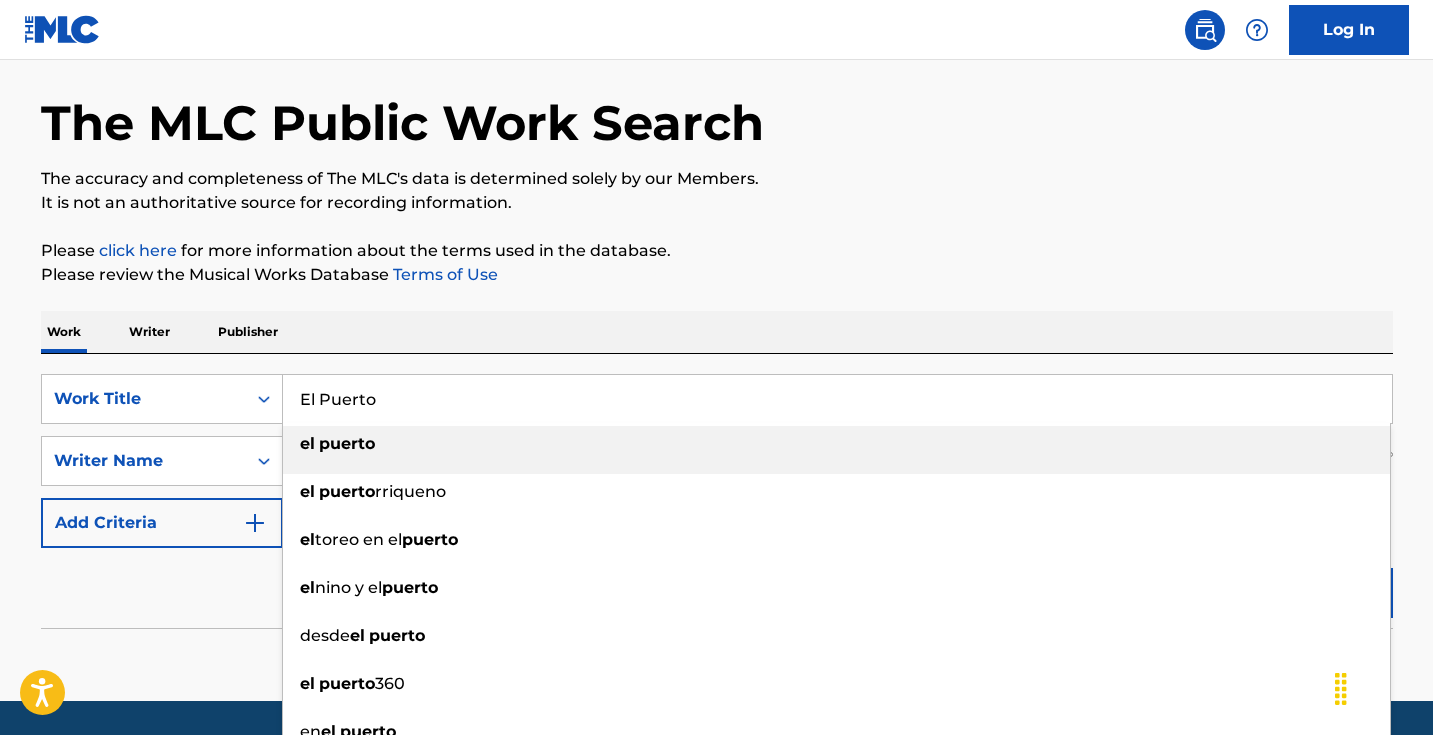 drag, startPoint x: 654, startPoint y: 290, endPoint x: 720, endPoint y: 309, distance: 68.68042 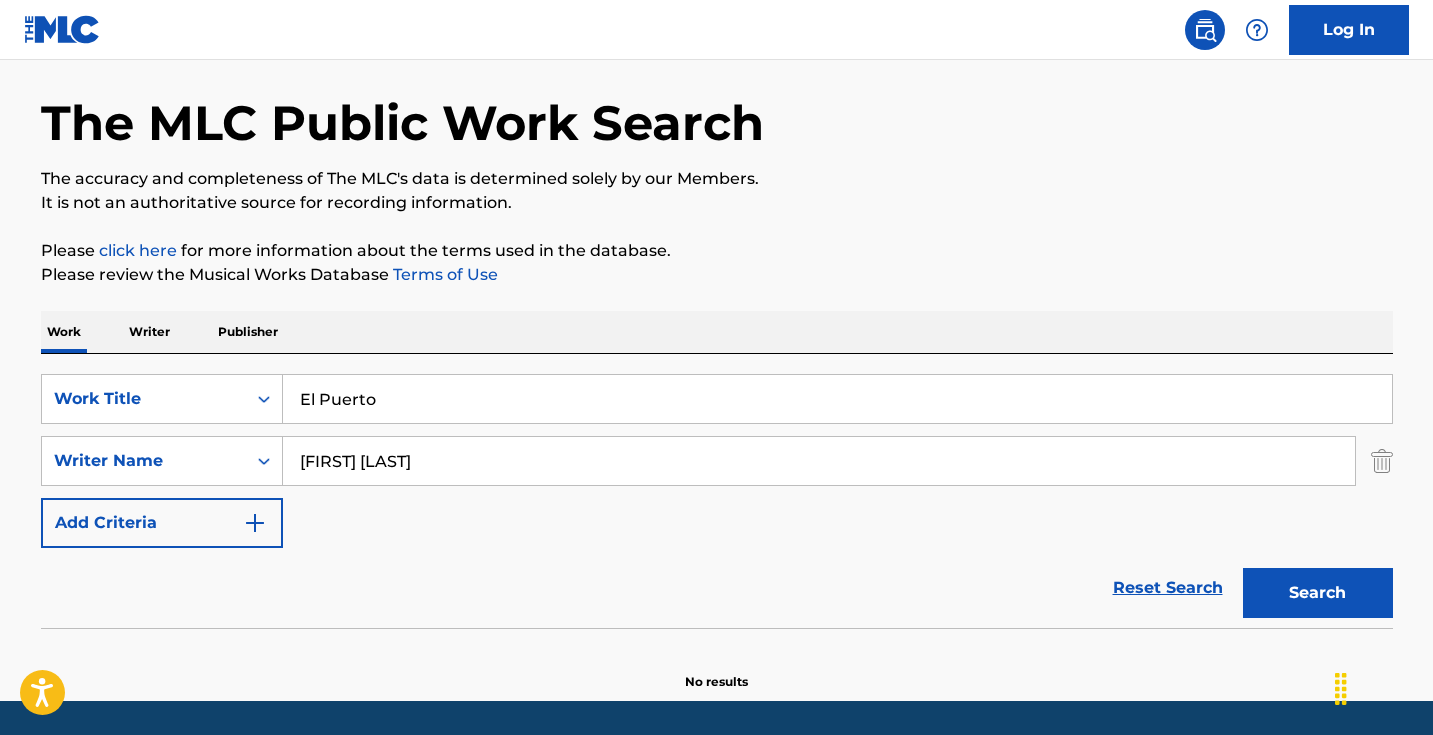 click on "Search" at bounding box center [1318, 593] 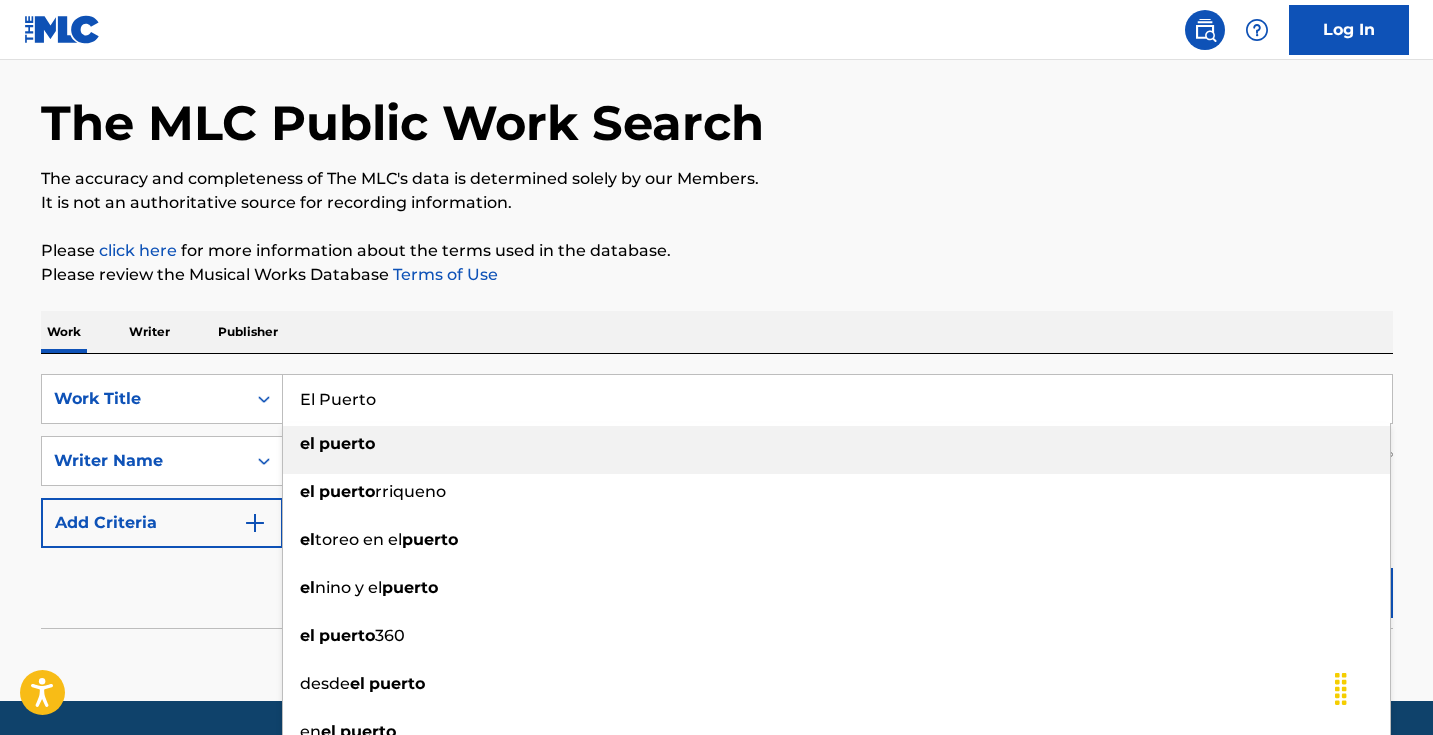 click on "El Puerto" at bounding box center [837, 399] 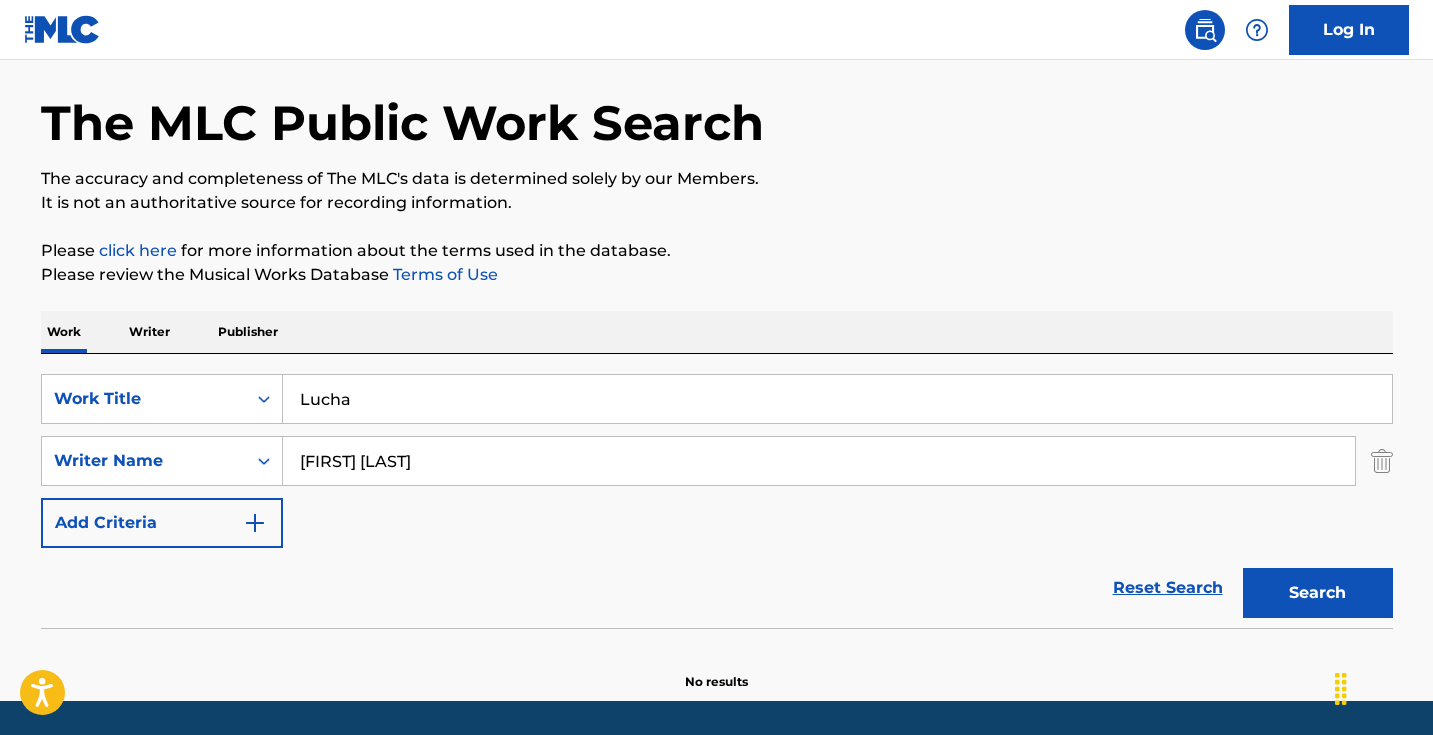 click on "Please   click here   for more information about the terms used in the database." at bounding box center (717, 251) 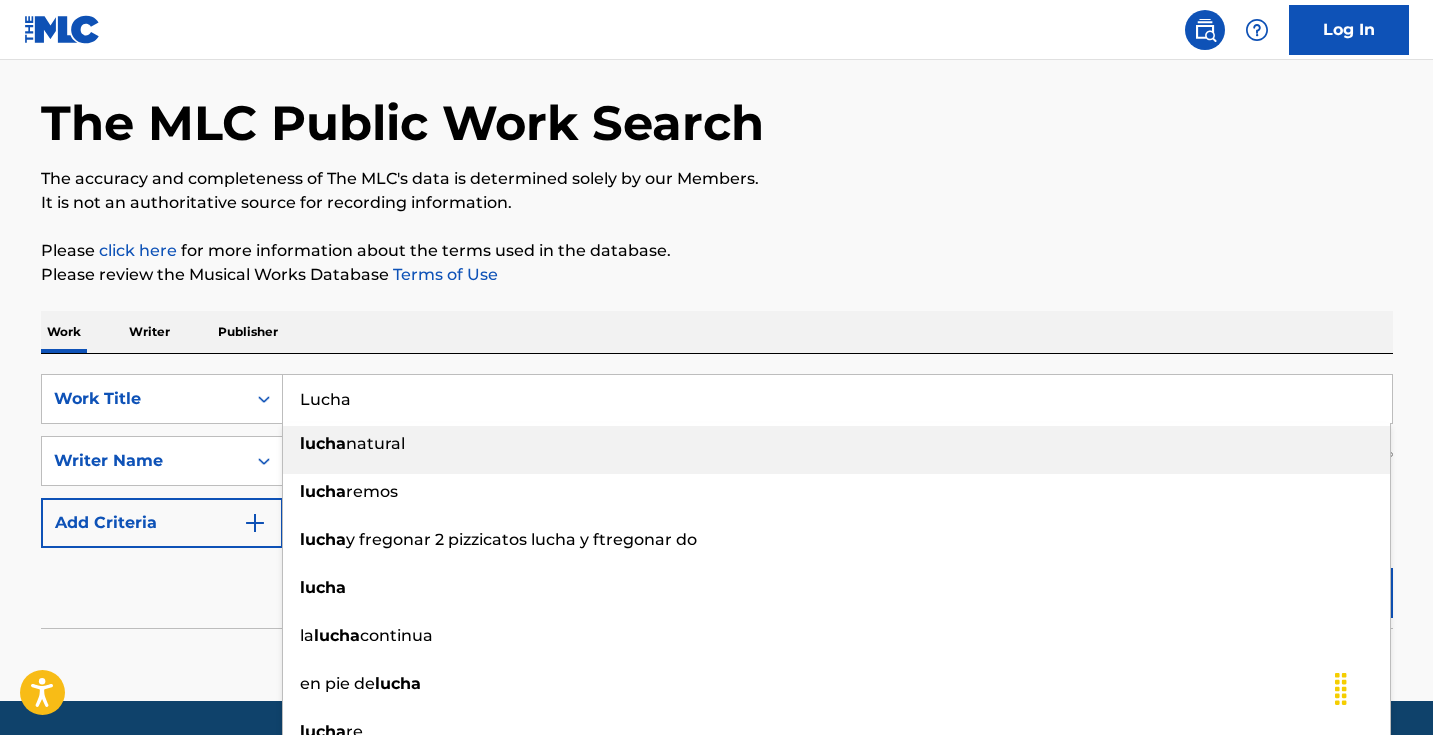 click on "Lucha" at bounding box center (837, 399) 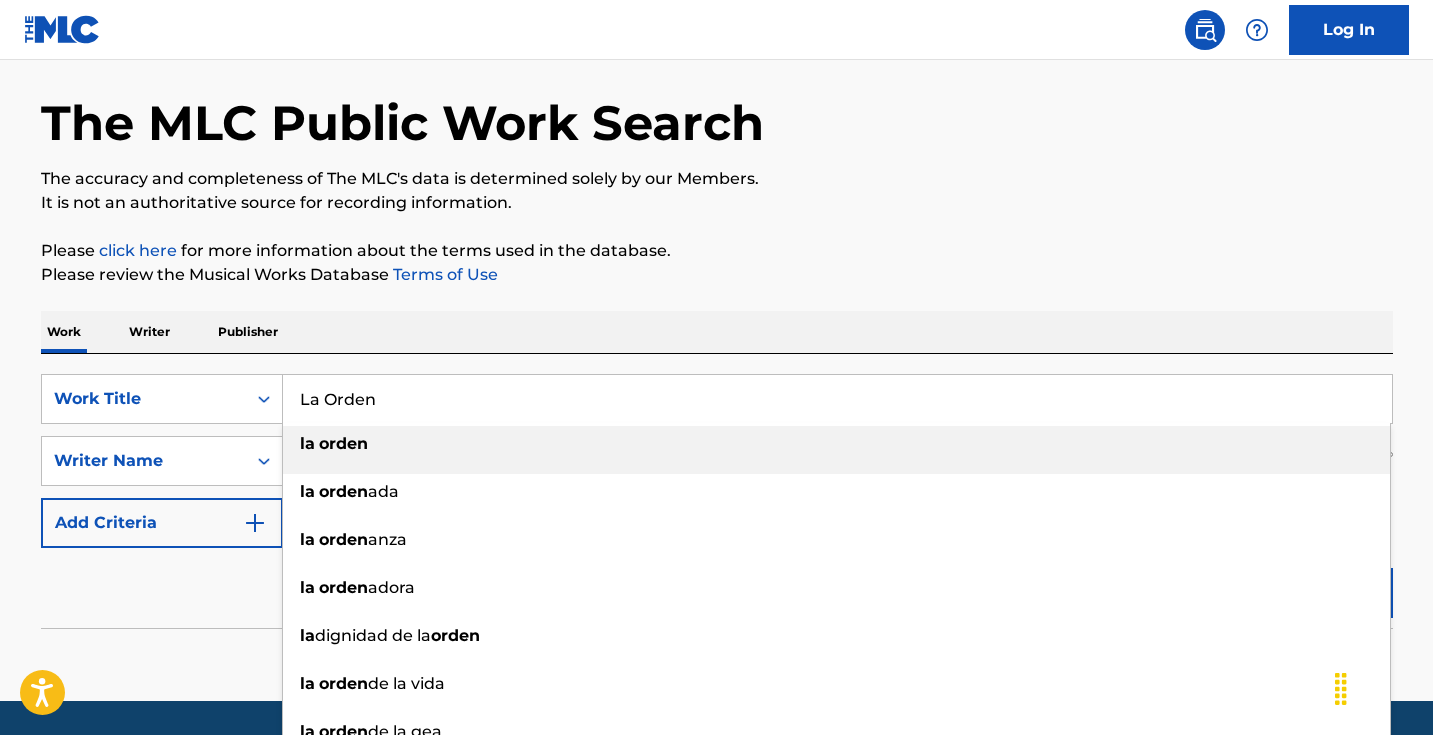 click on "Work Writer Publisher" at bounding box center [717, 332] 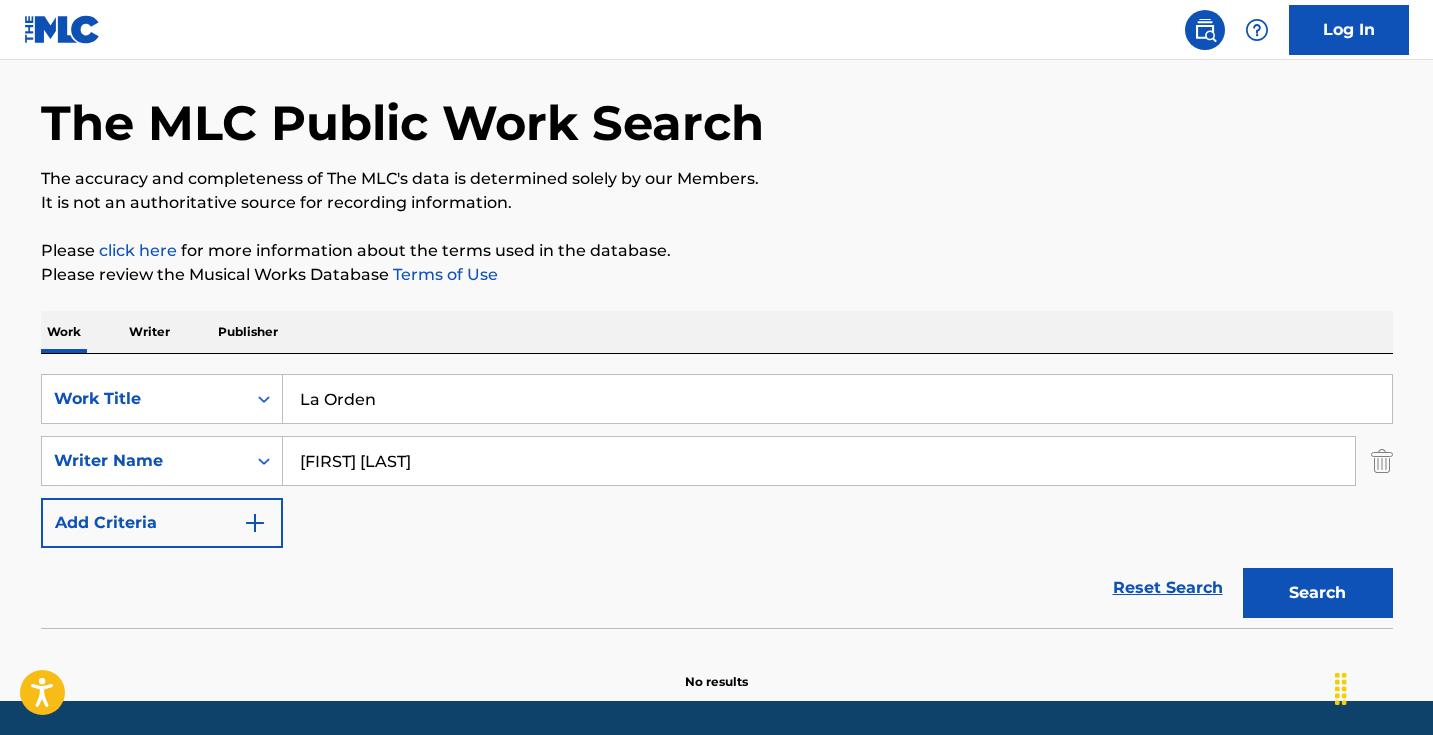 click on "Search" at bounding box center [1318, 593] 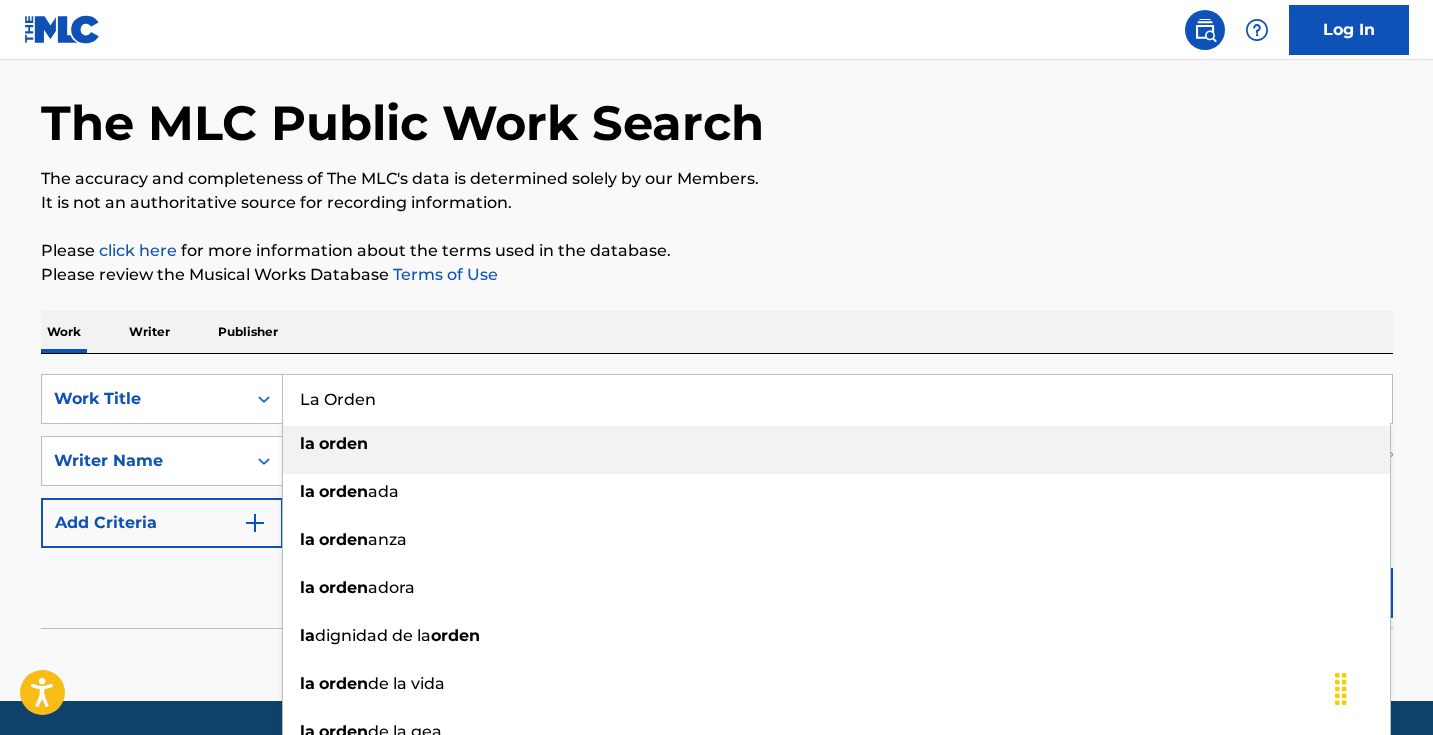 click on "La Orden" at bounding box center (837, 399) 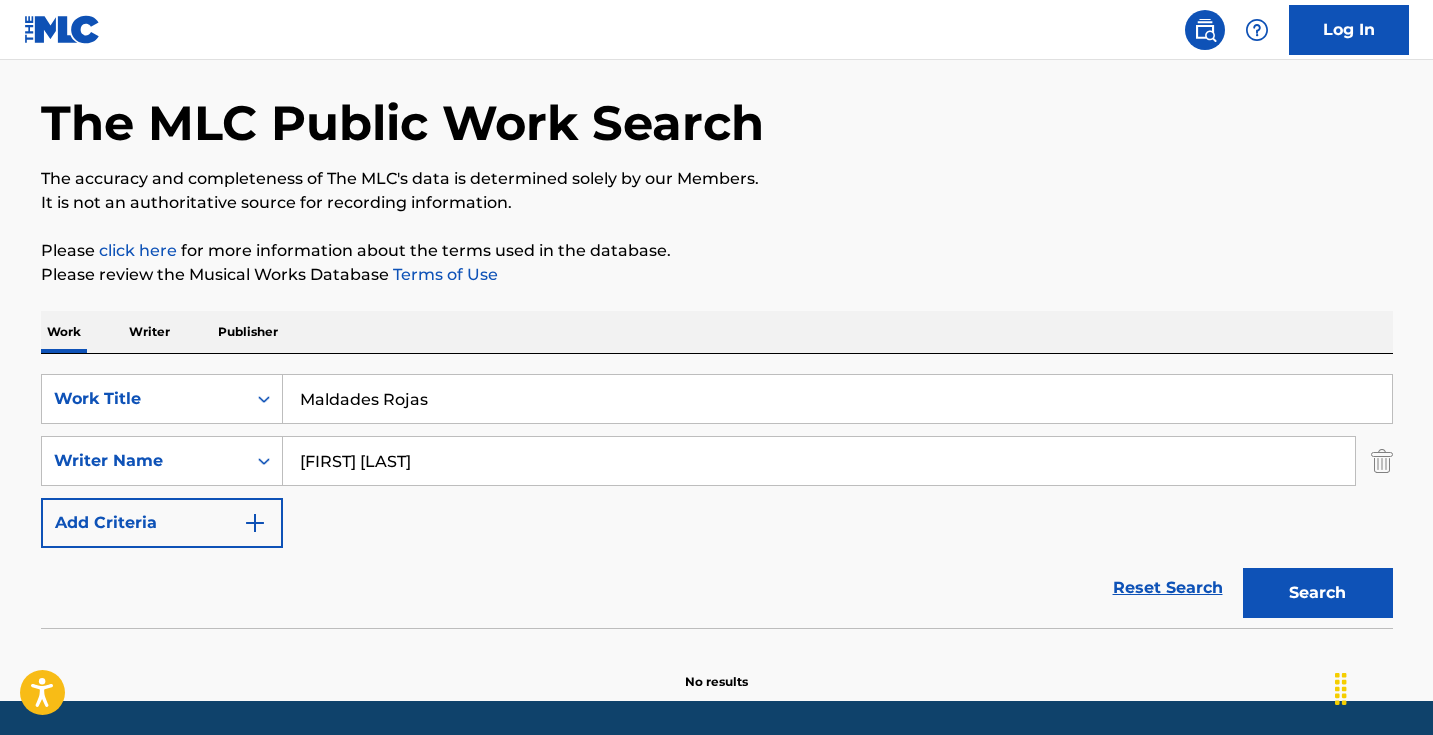 click on "Work Writer Publisher" at bounding box center (717, 332) 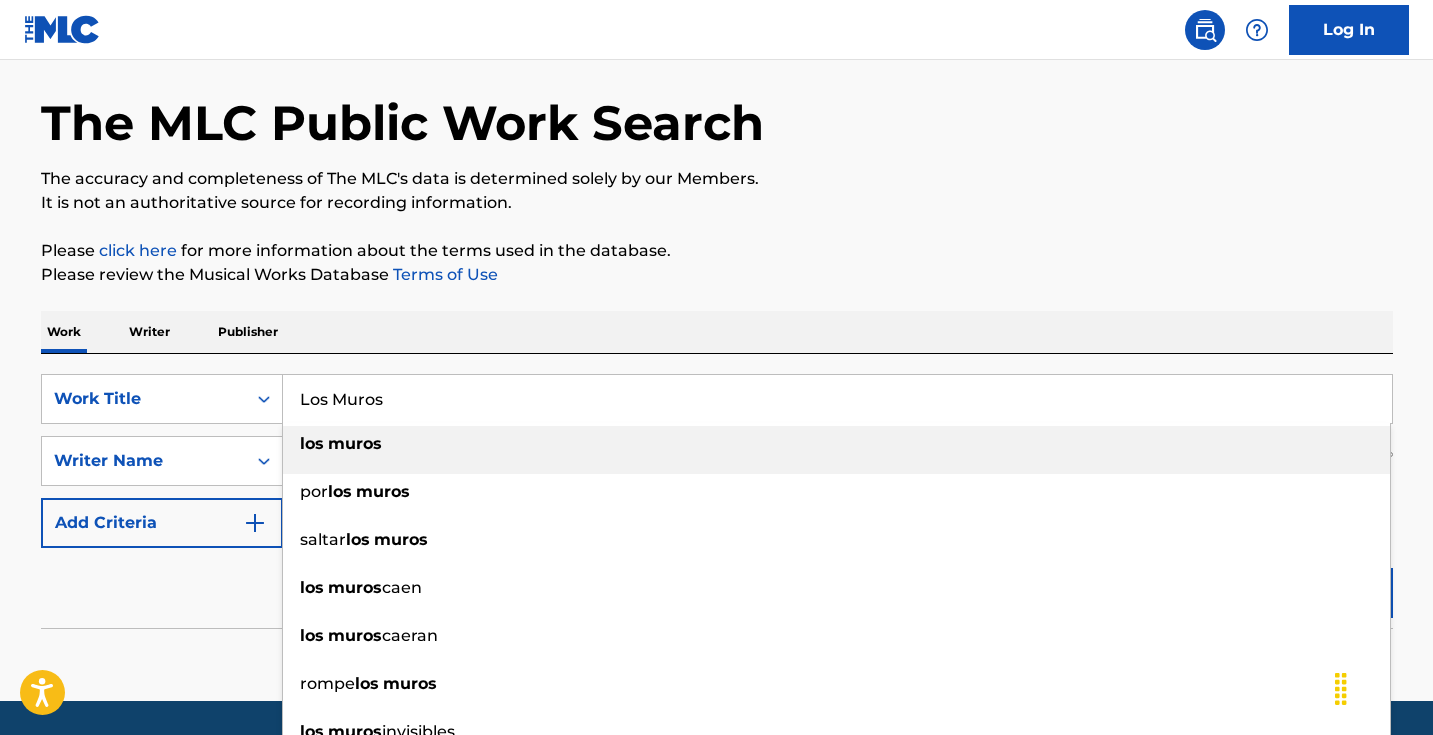 click on "Work Writer Publisher" at bounding box center [717, 332] 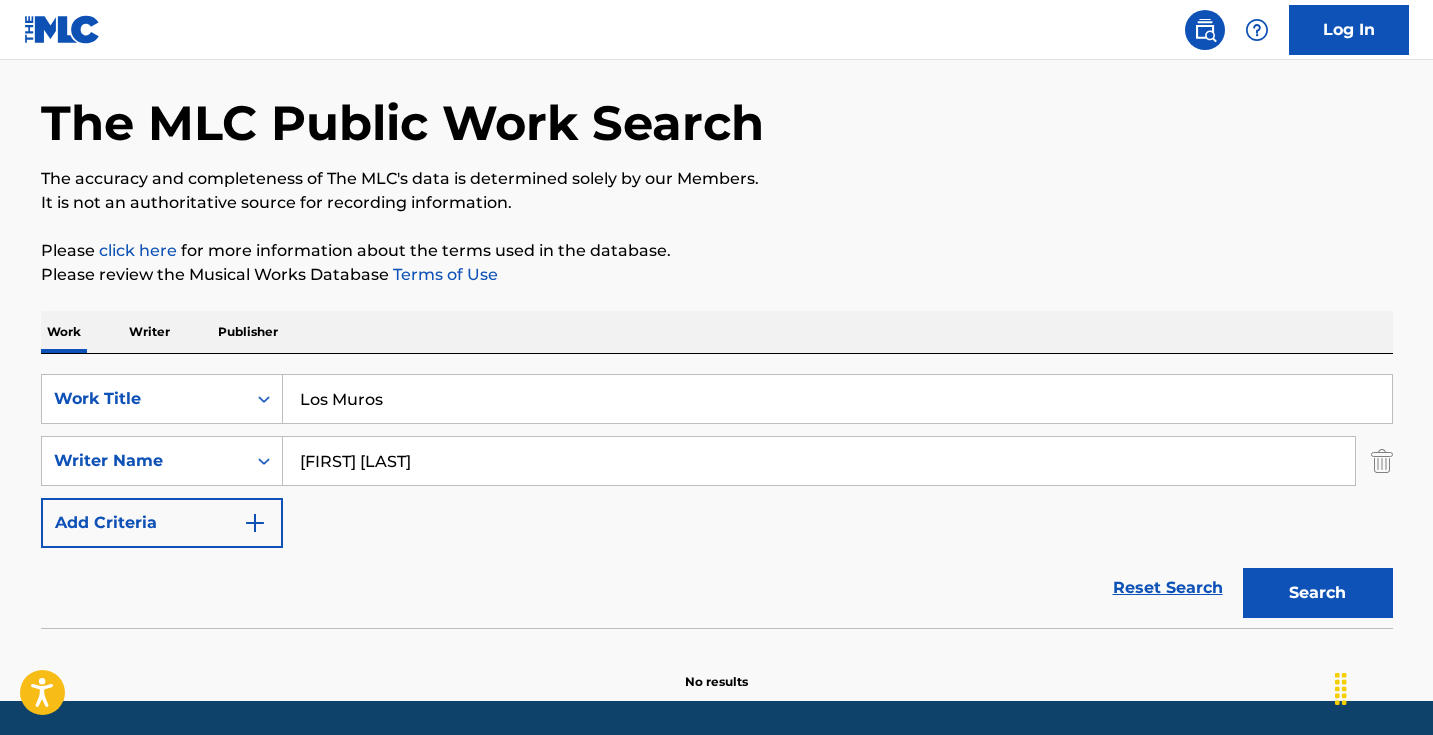 click on "Search" at bounding box center [1318, 593] 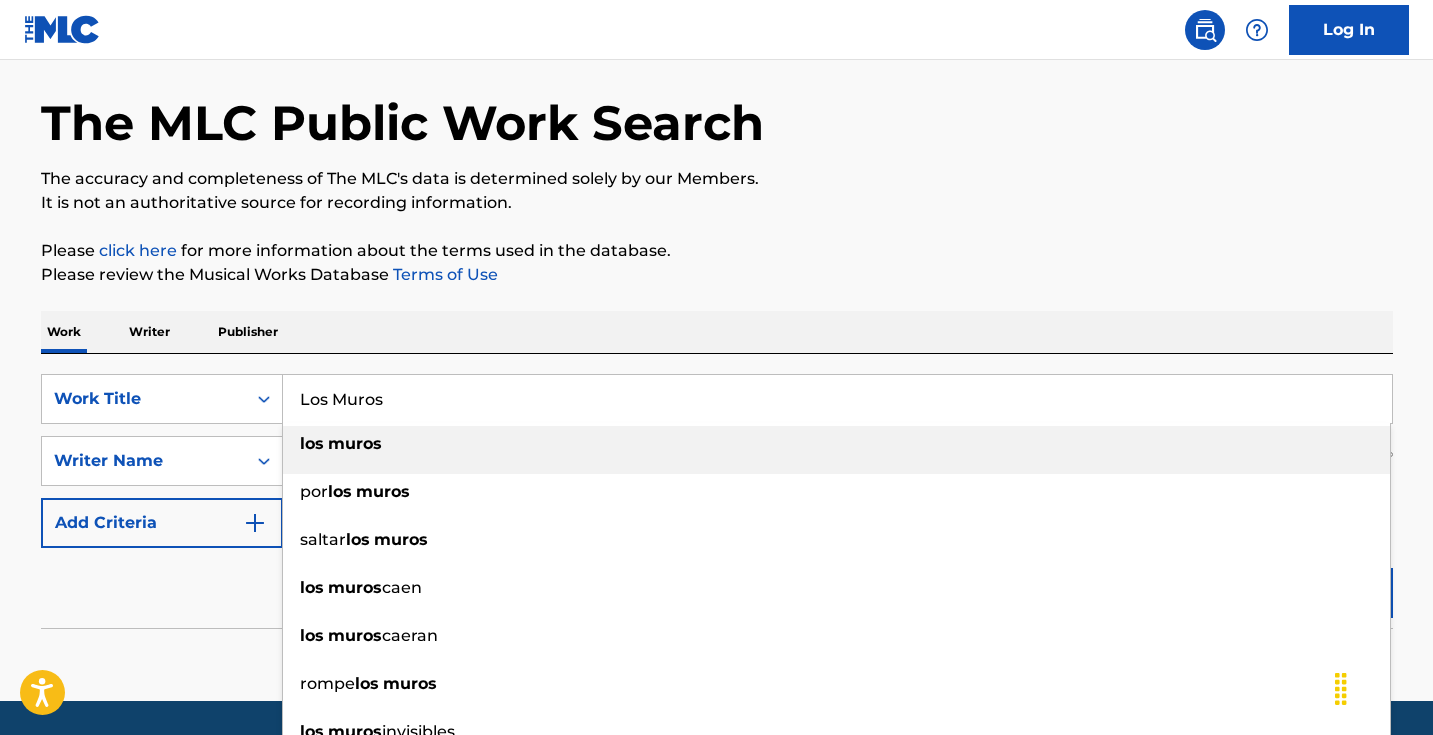 click on "Los Muros" at bounding box center [837, 399] 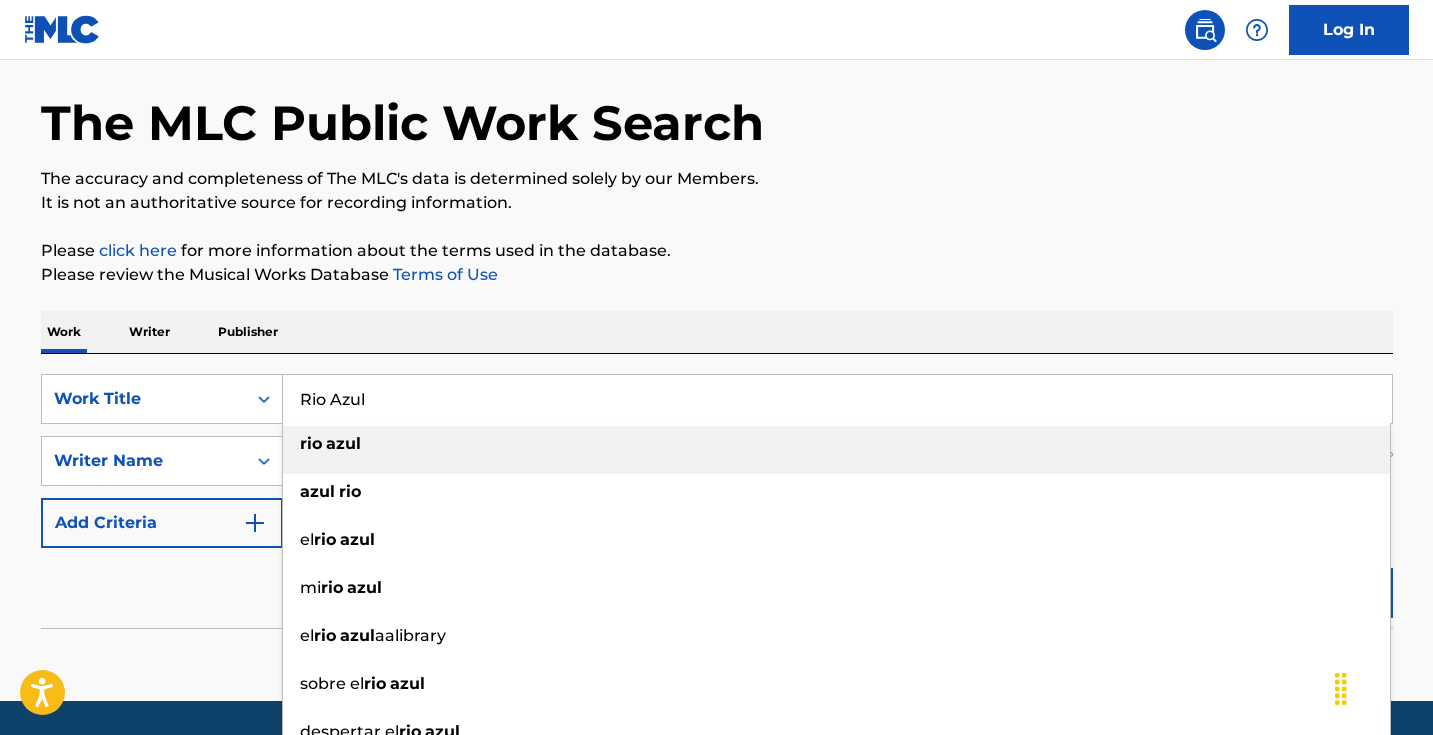 click on "Work Writer Publisher" at bounding box center [717, 332] 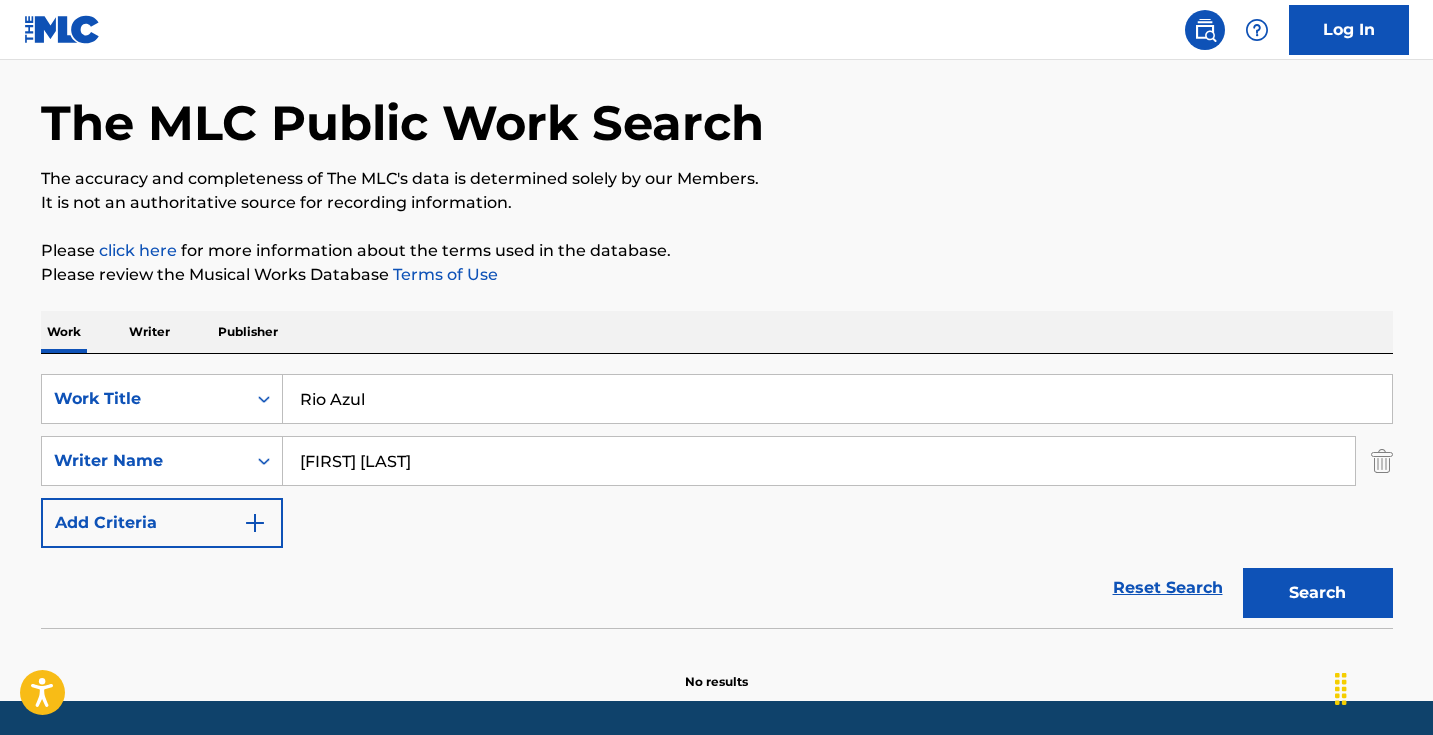 click on "Search" at bounding box center (1318, 593) 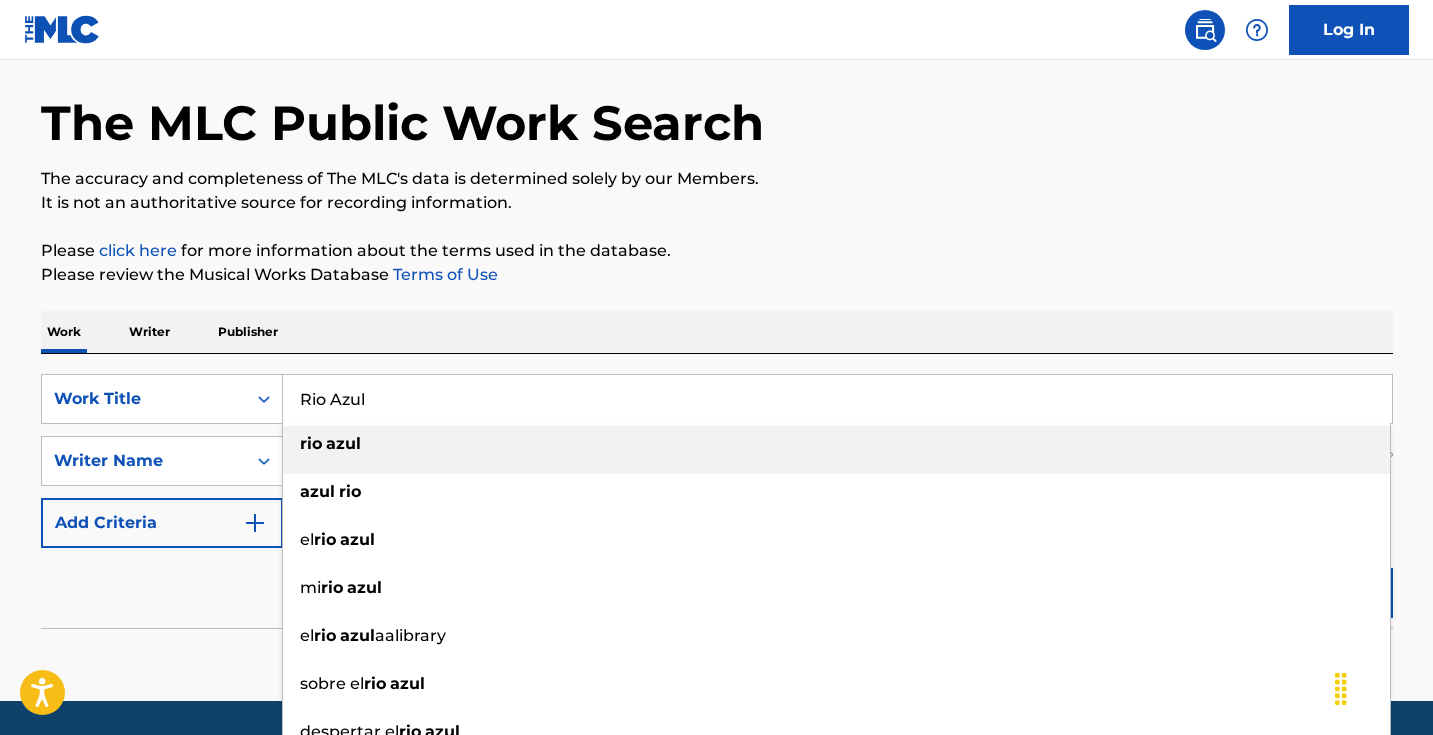 click on "Rio Azul" at bounding box center (837, 399) 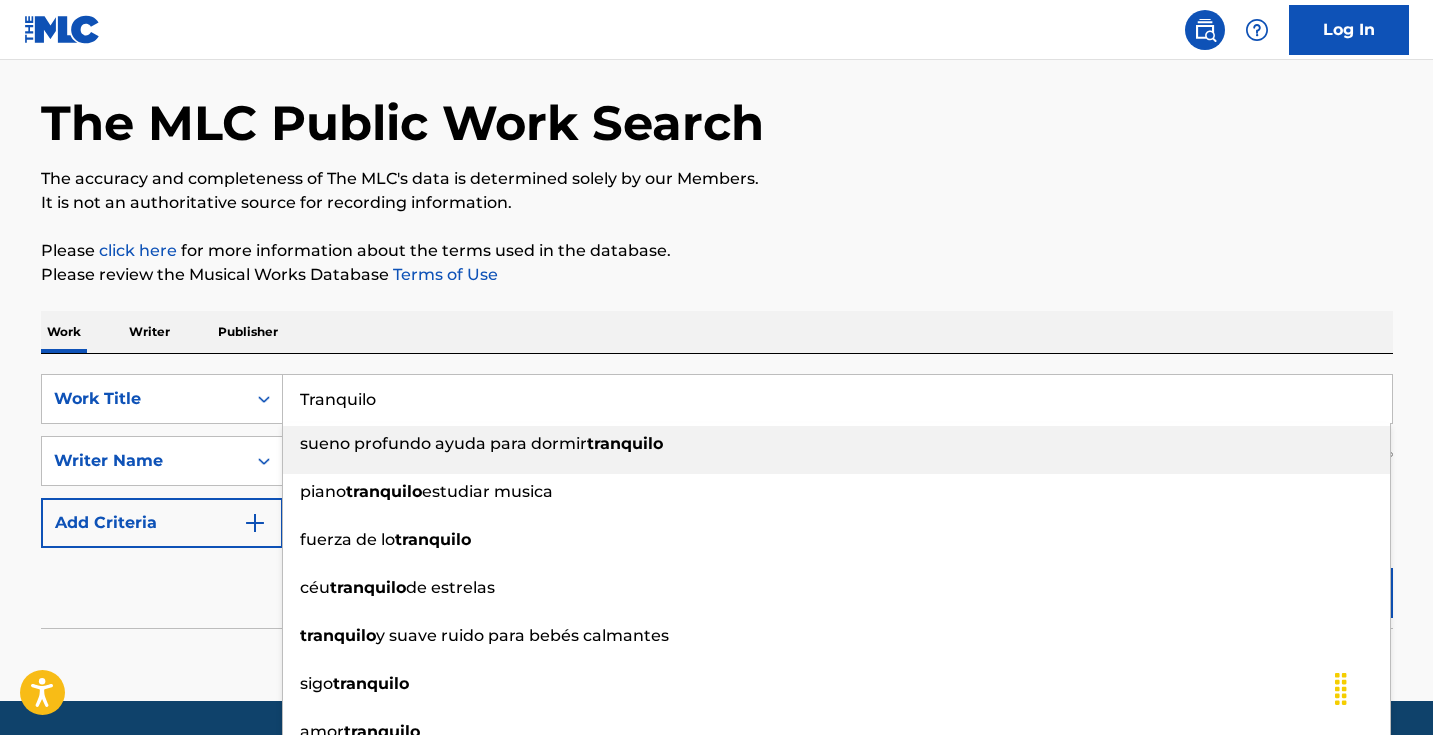 click on "The MLC Public Work Search The accuracy and completeness of The MLC's data is determined solely by our Members. It is not an authoritative source for recording information. Please   click here   for more information about the terms used in the database. Please review the Musical Works Database   Terms of Use Work Writer Publisher SearchWithCriteriaf9ed5d08-03ff-4ce1-bbe8-de93201ccecc Work Title Tranquilo sueno profundo   ayuda para dormir  tranquilo piano  tranquilo    estudiar musica fuerza de lo  tranquilo céu  tranquilo  de estrelas tranquilo  y suave ruido para bebés calmantes sigo  tranquilo amor  tranquilo los huespedes  tranquilo s tranquilo s un tranquilo SearchWithCriteria4bf3b0f5-9ff2-4f6c-ac65-e9262c5f5090 Writer Name [FIRST] [LAST] Add Criteria Reset Search Search No results" at bounding box center [717, 365] 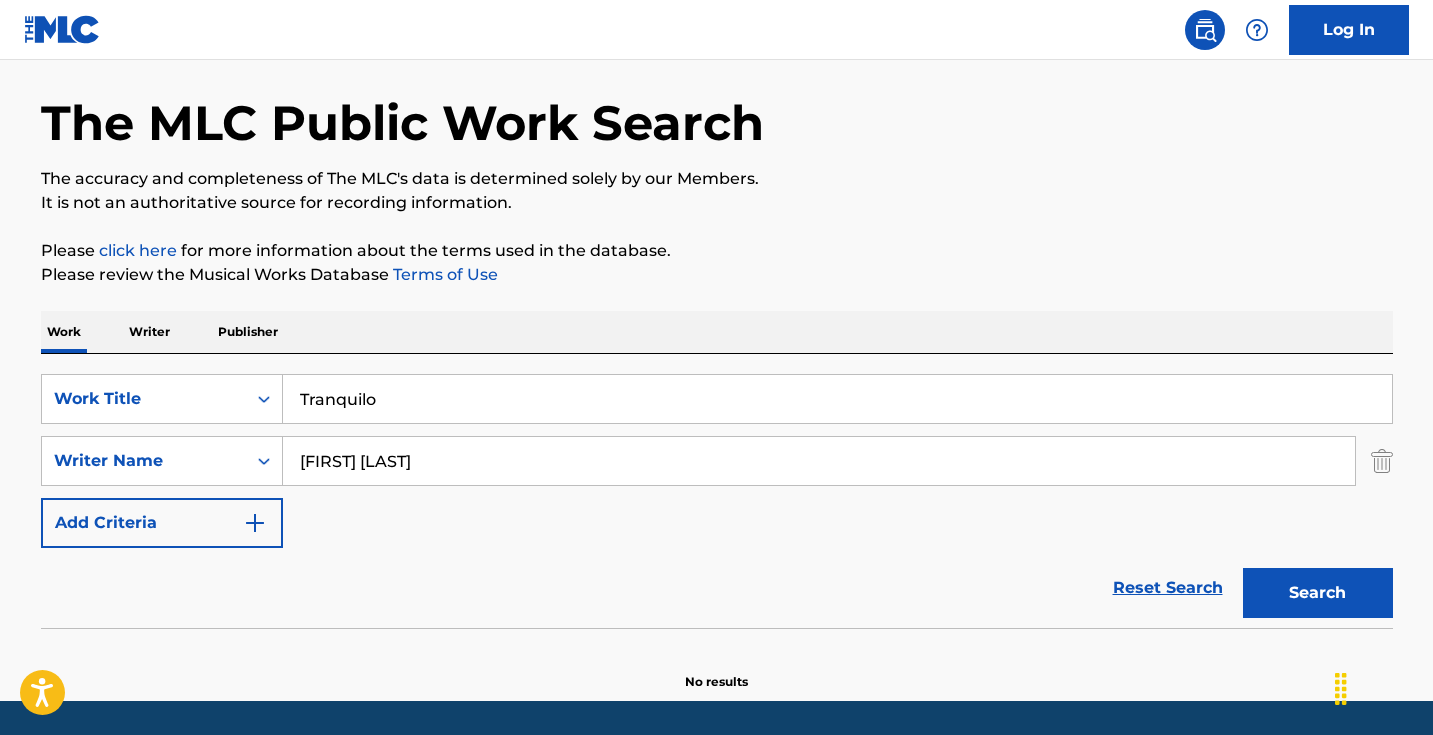 click on "Search" at bounding box center (1318, 593) 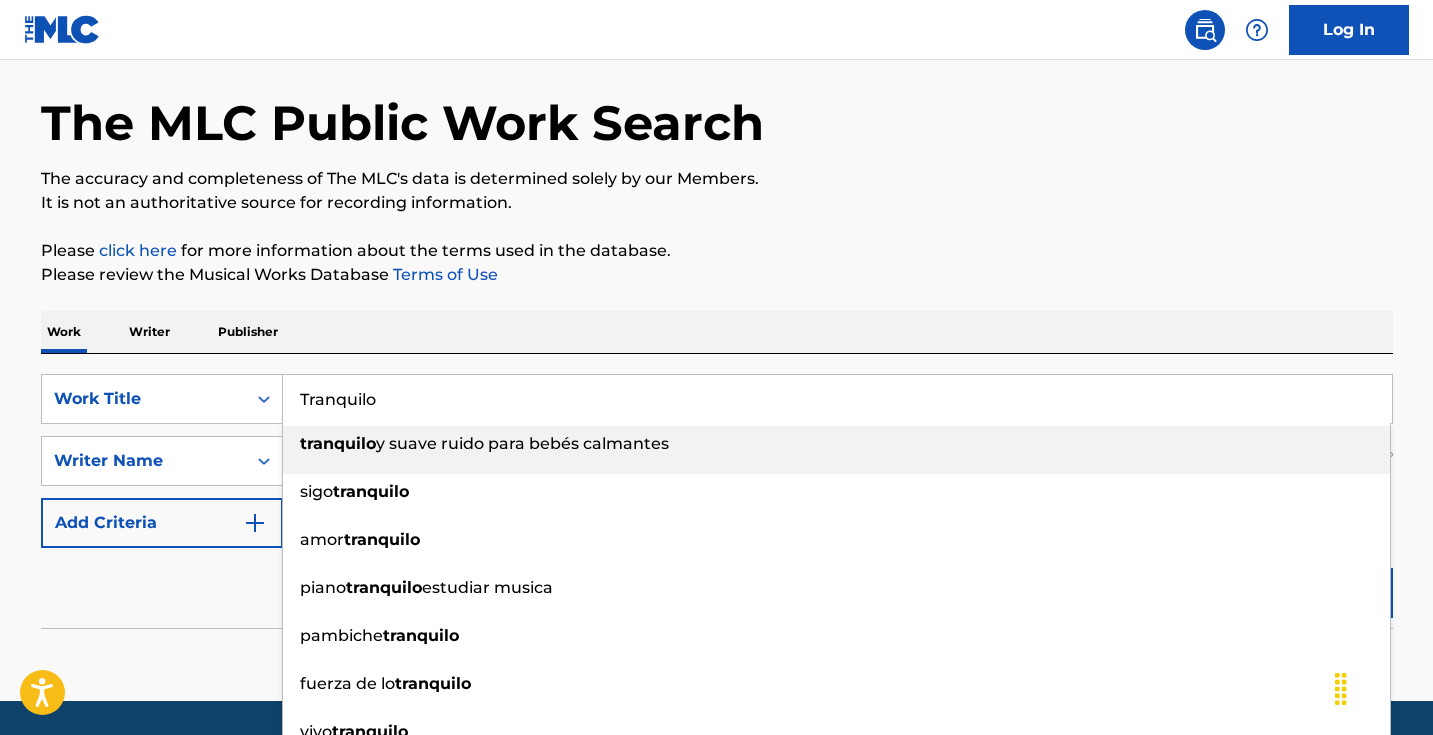 click on "Tranquilo" at bounding box center [837, 399] 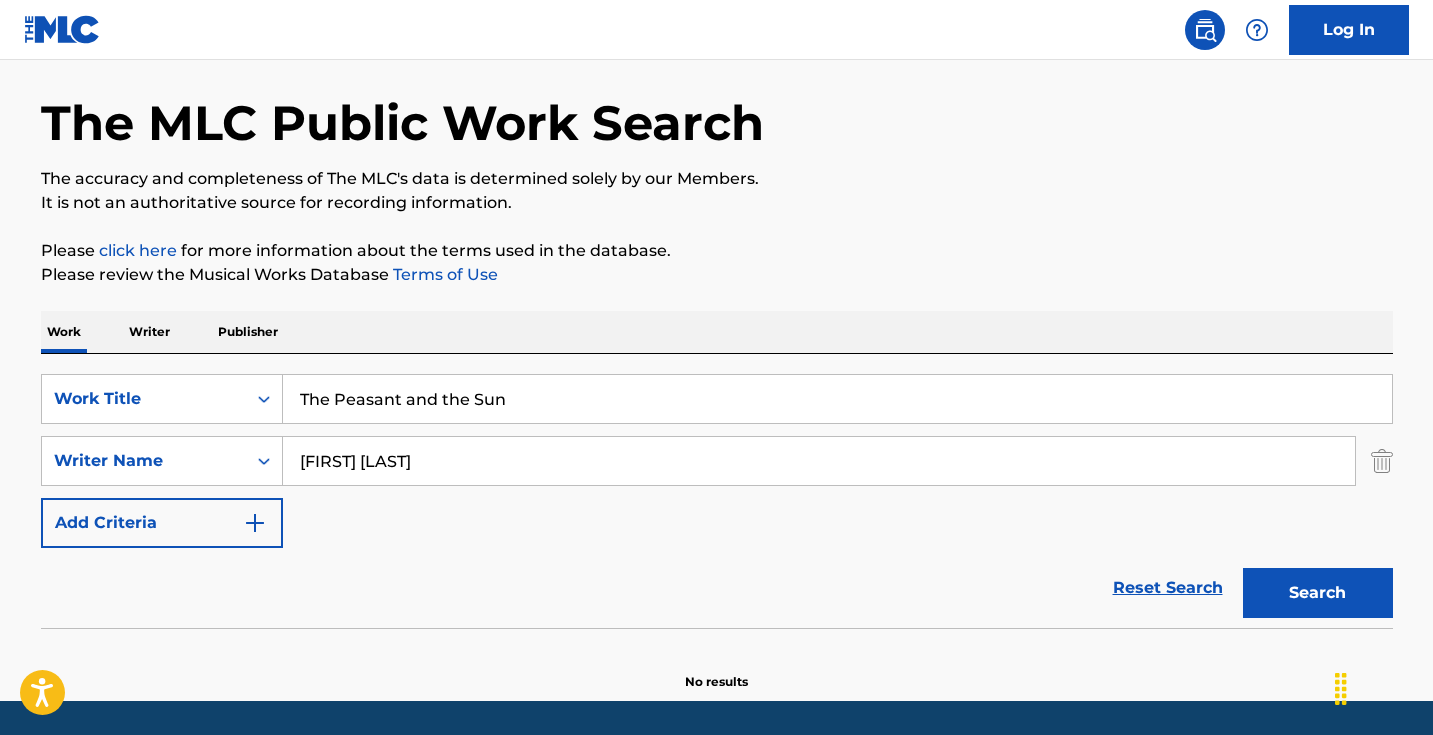 click on "Work Writer Publisher" at bounding box center [717, 332] 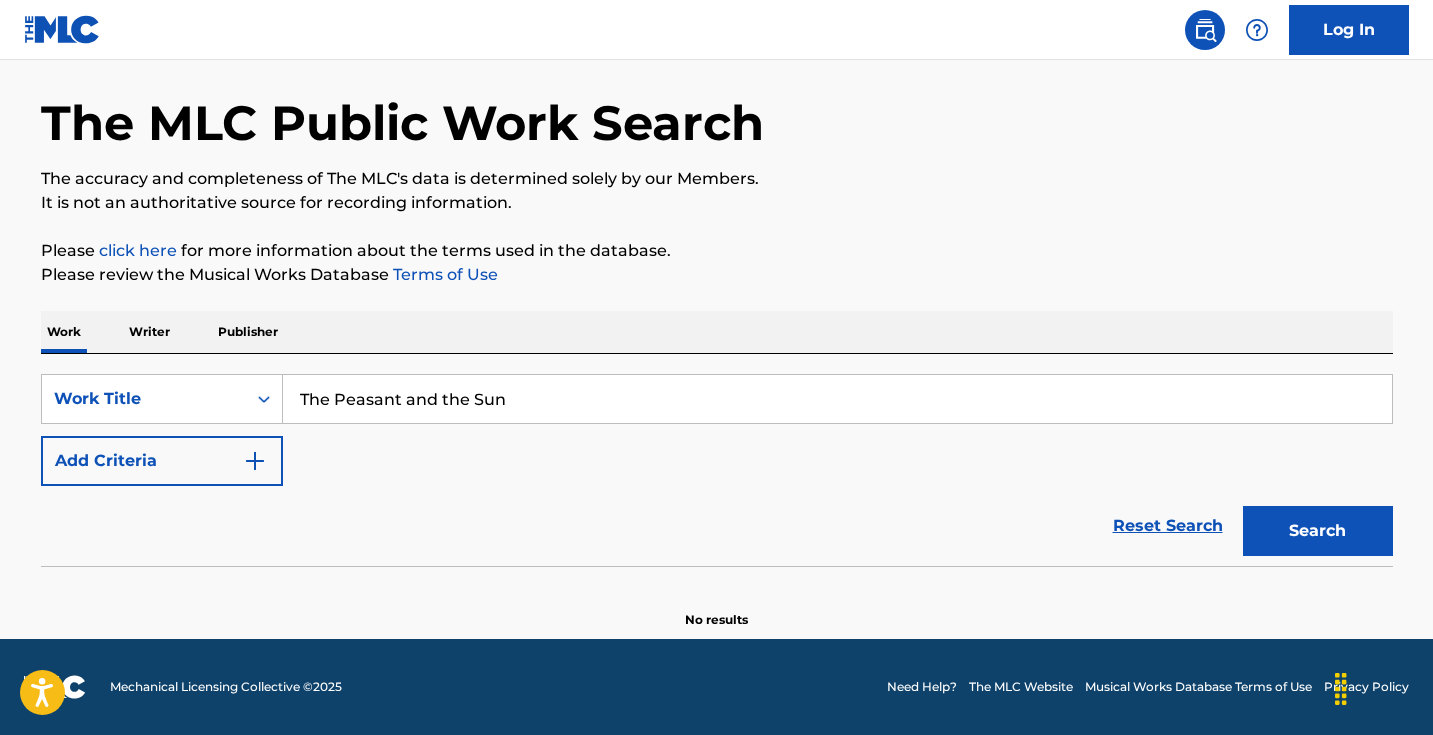 click on "Search" at bounding box center [1318, 531] 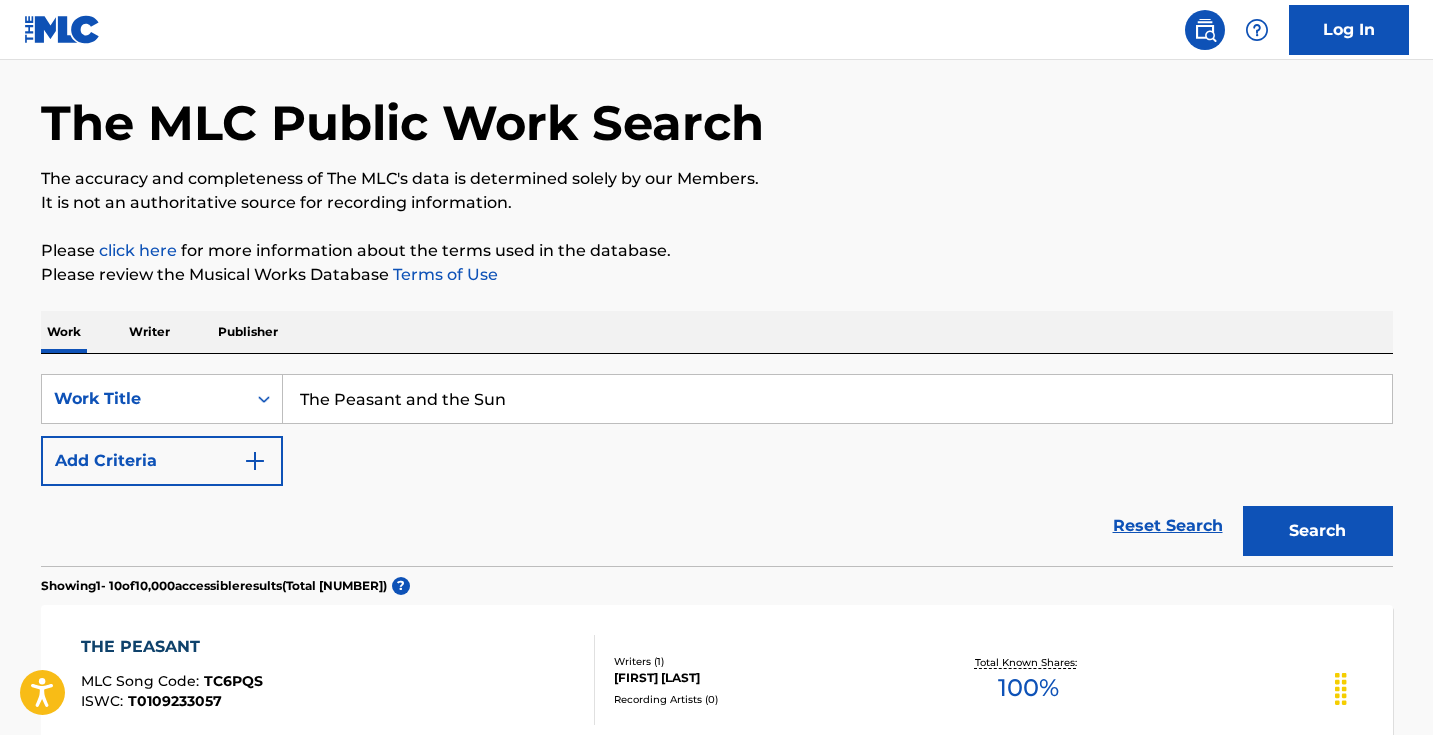 scroll, scrollTop: 79, scrollLeft: 0, axis: vertical 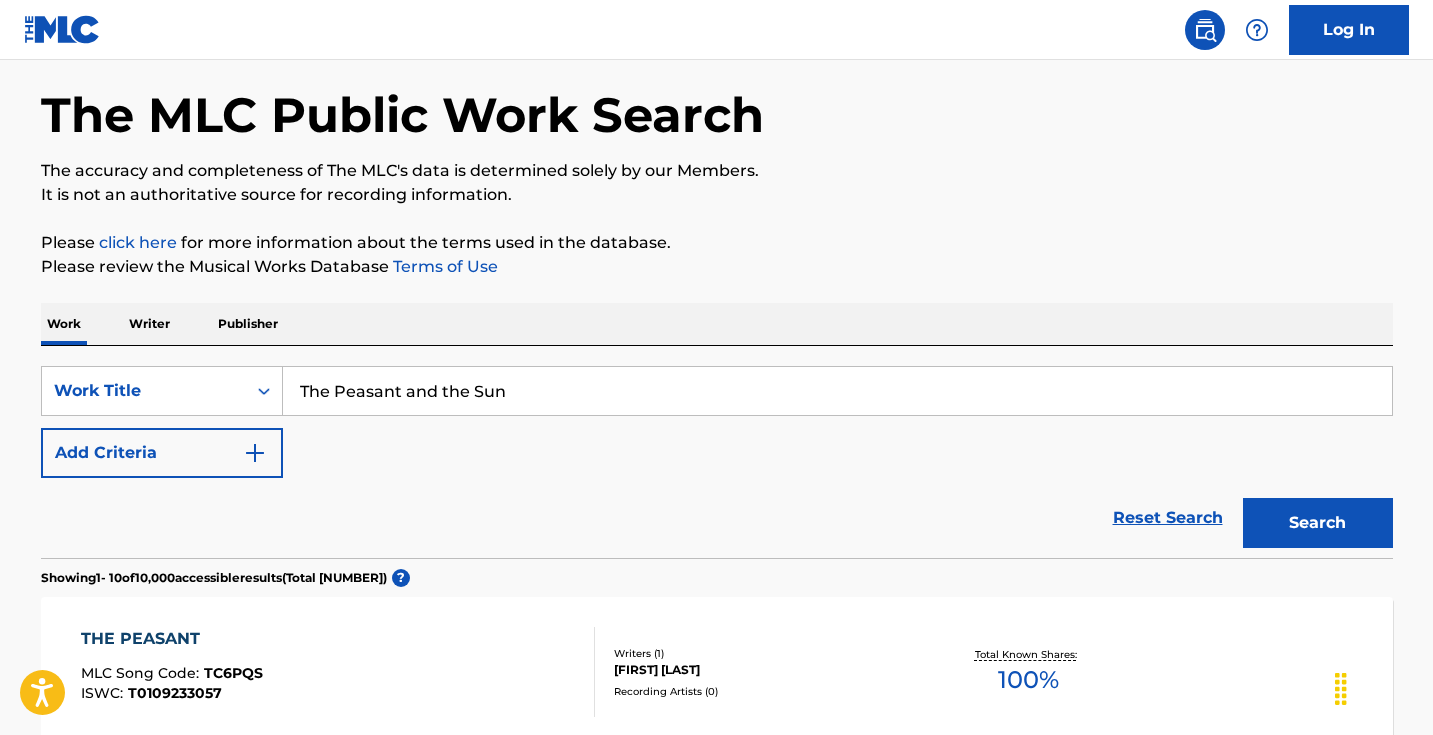 click on "The Peasant and the Sun" at bounding box center [837, 391] 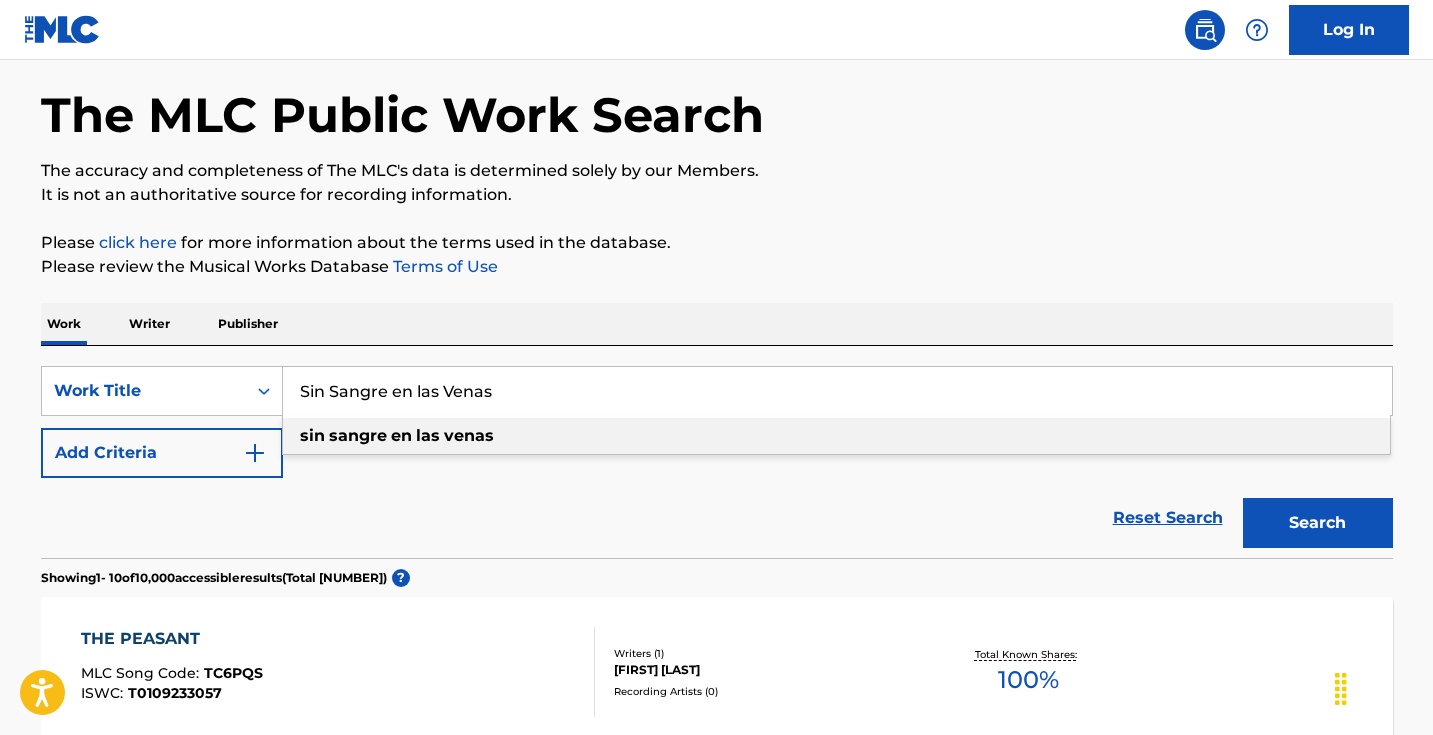 click on "Search" at bounding box center [1313, 518] 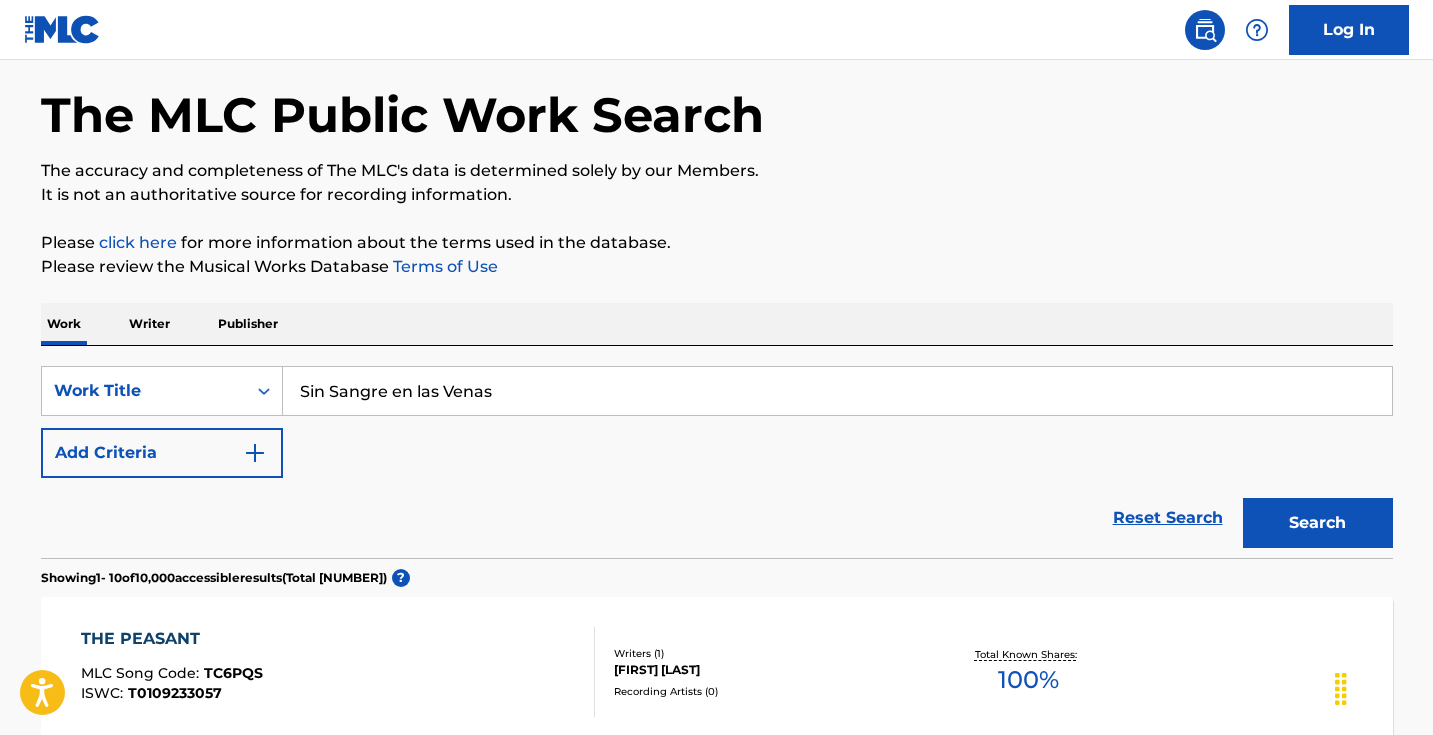click on "Search" at bounding box center (1318, 523) 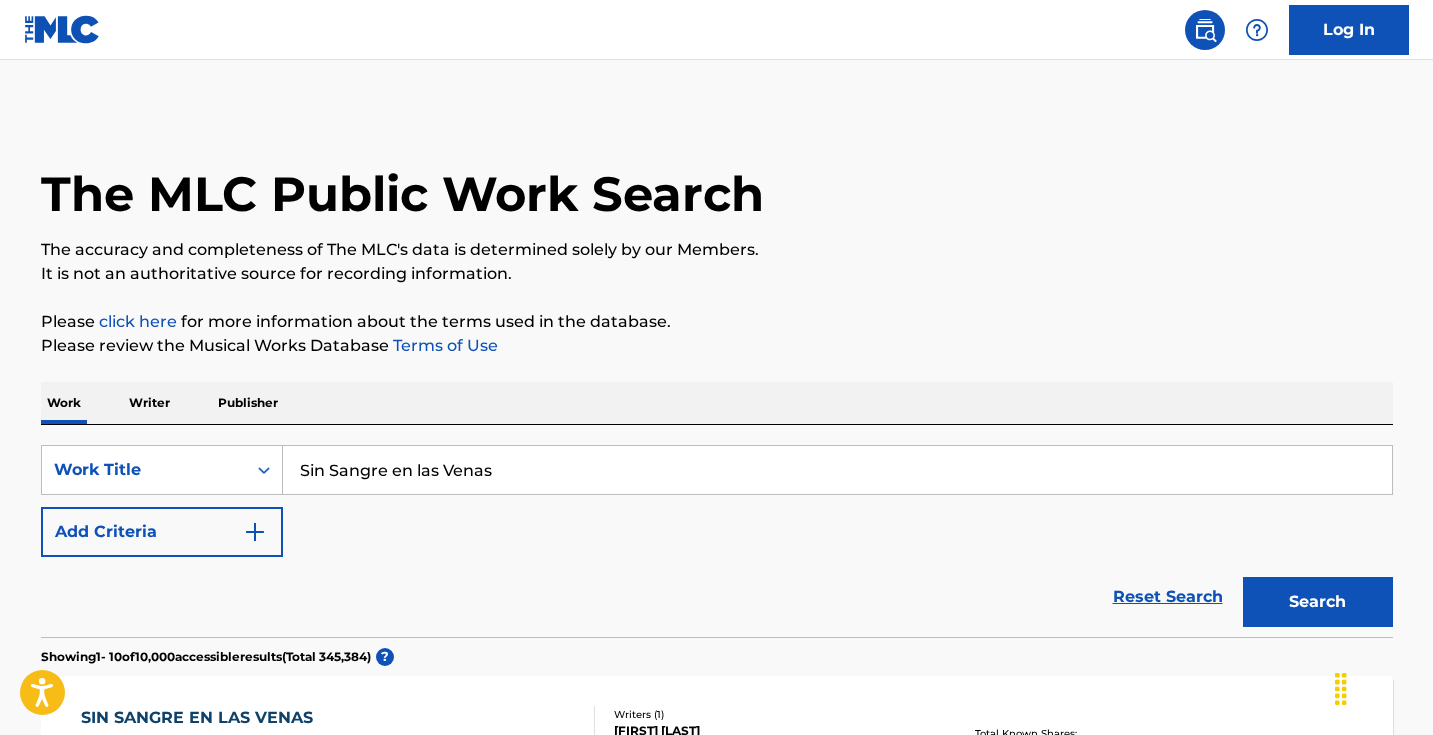 scroll, scrollTop: 0, scrollLeft: 0, axis: both 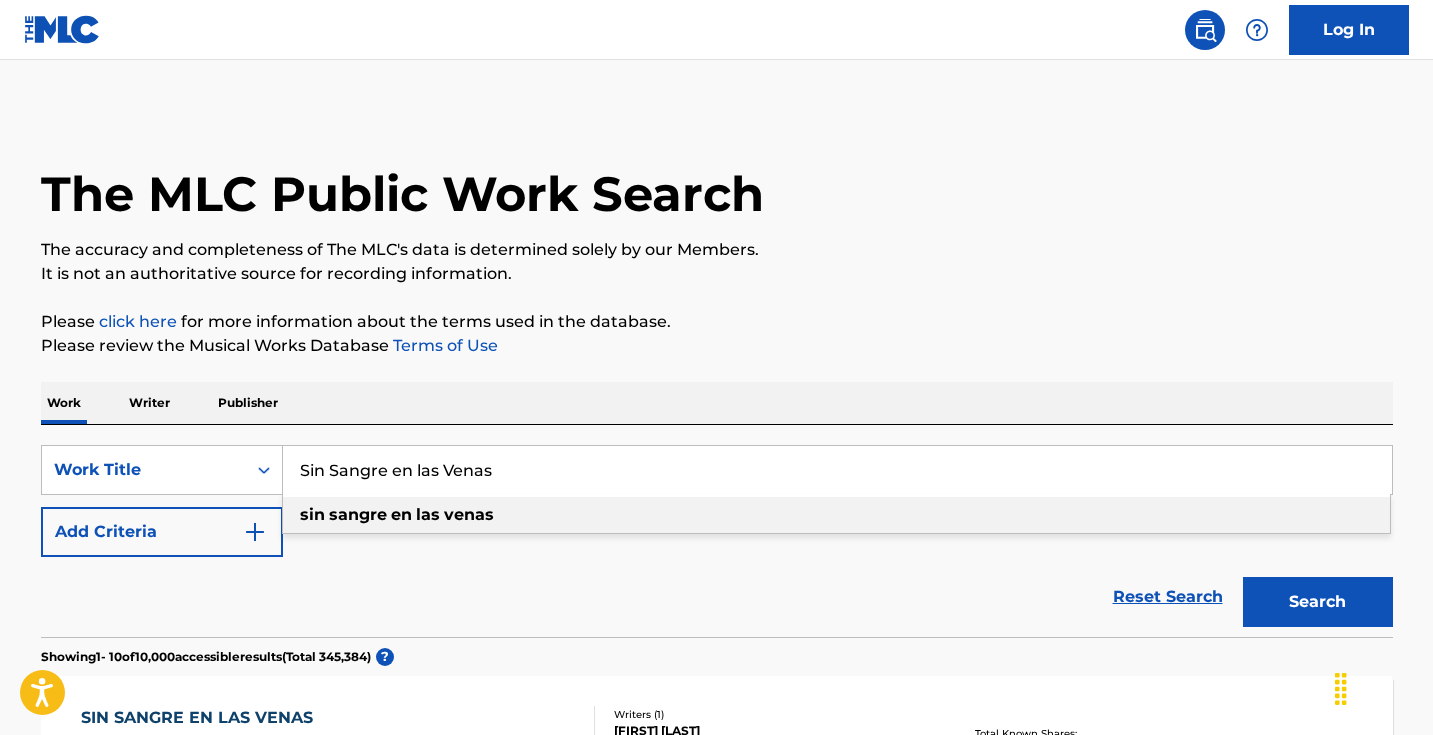 paste on "Popurrí Al Amor (No Te Olvidaré / Adiós Adiós Amor / Mi Vida Eres Tú) [En Vivo]" 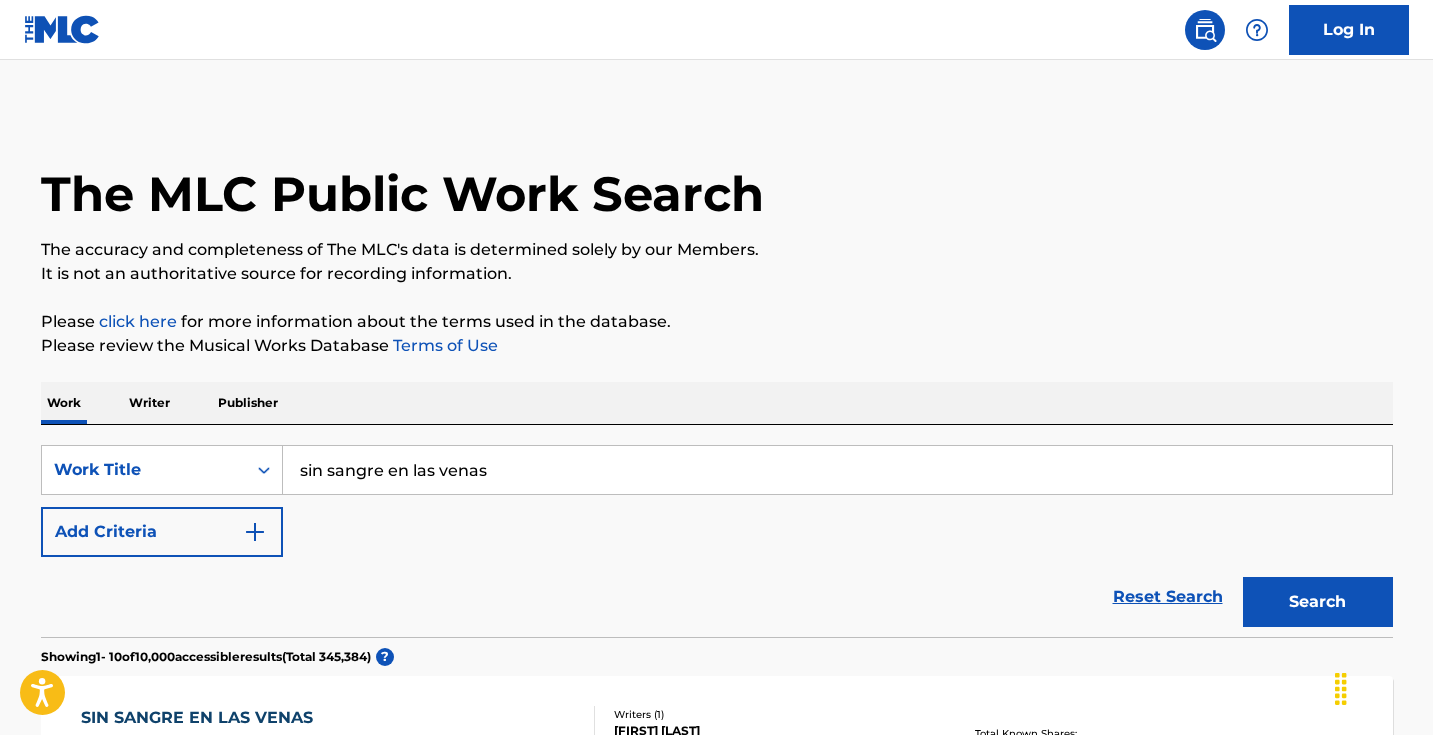 click on "sin sangre en las venas" at bounding box center [837, 470] 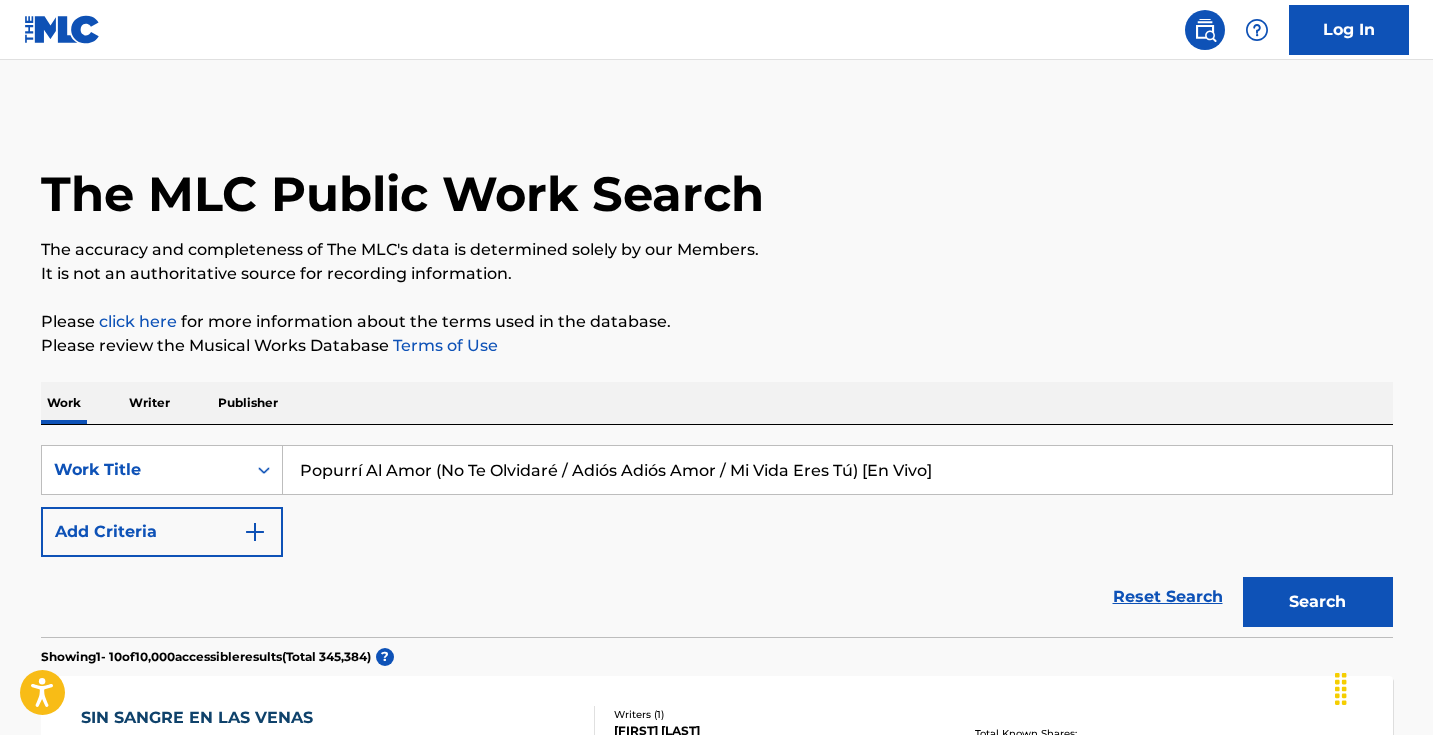 click on "Please review the Musical Works Database   Terms of Use" at bounding box center [717, 346] 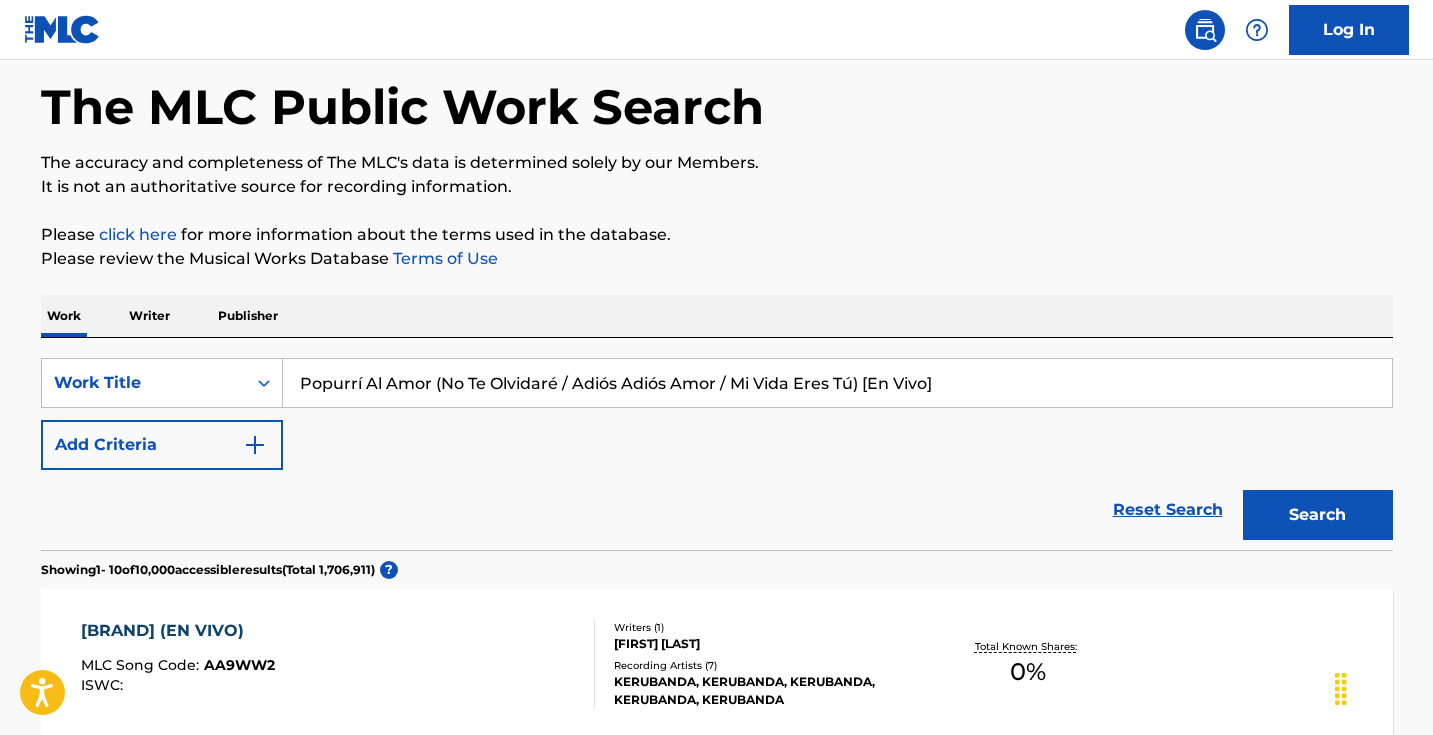scroll, scrollTop: 227, scrollLeft: 0, axis: vertical 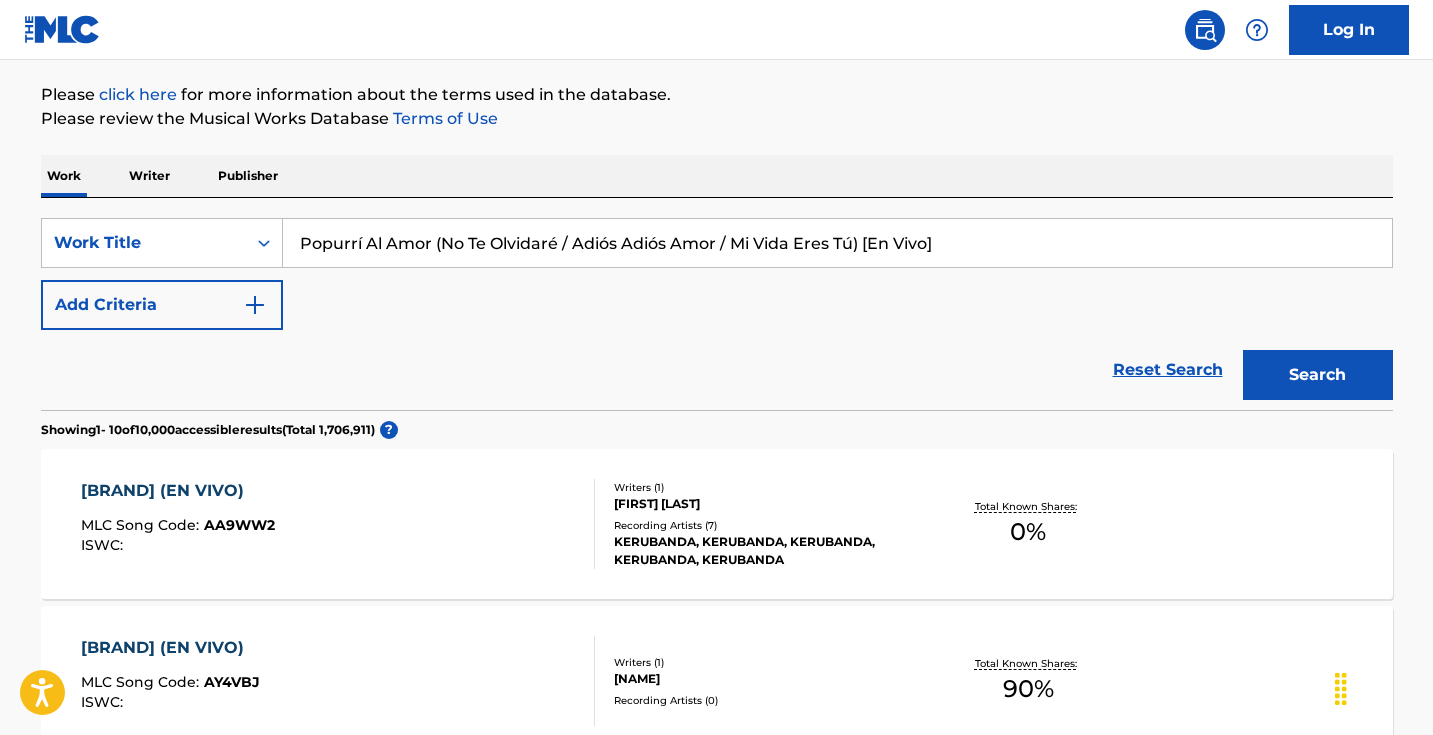 click on "SearchWithCriteria[ID] Writer Name [LAST]" at bounding box center [717, 274] 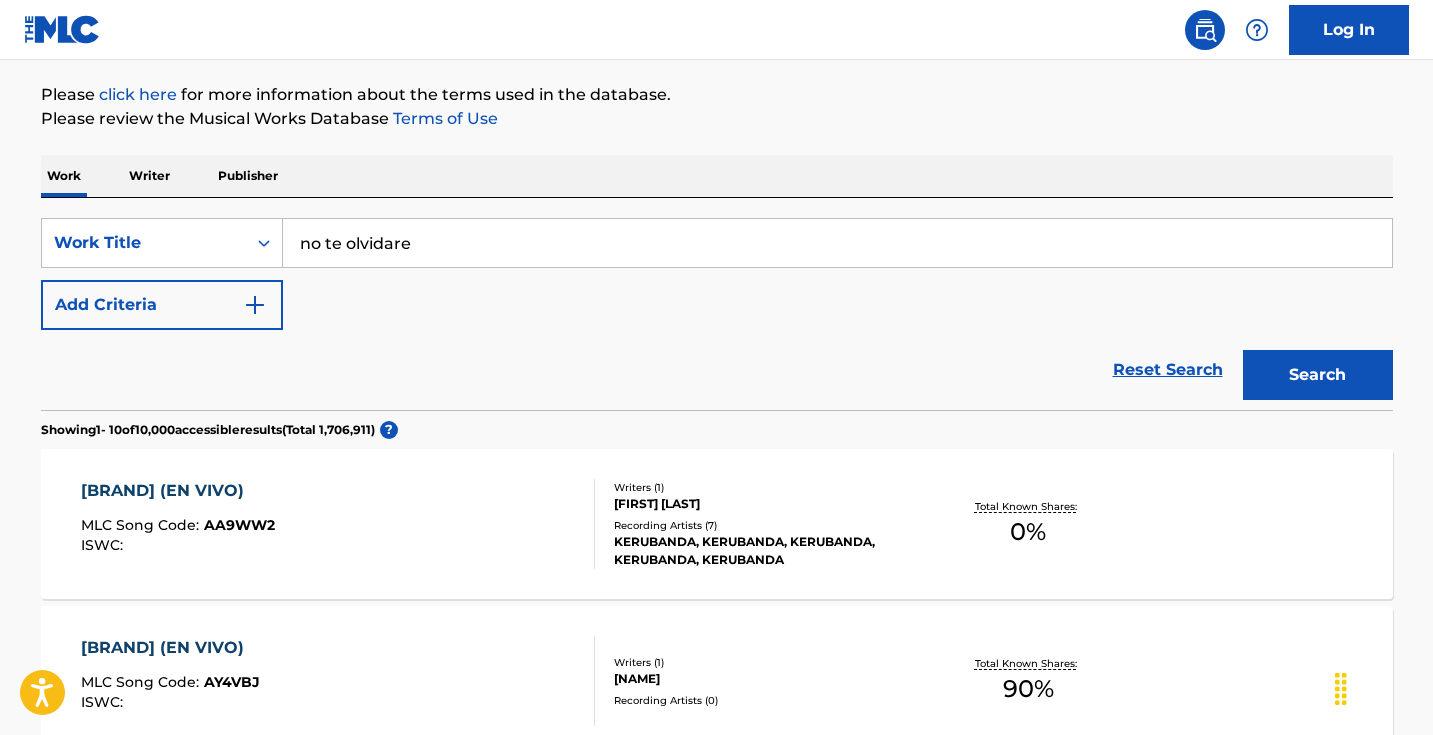 click on "Search" at bounding box center [1318, 375] 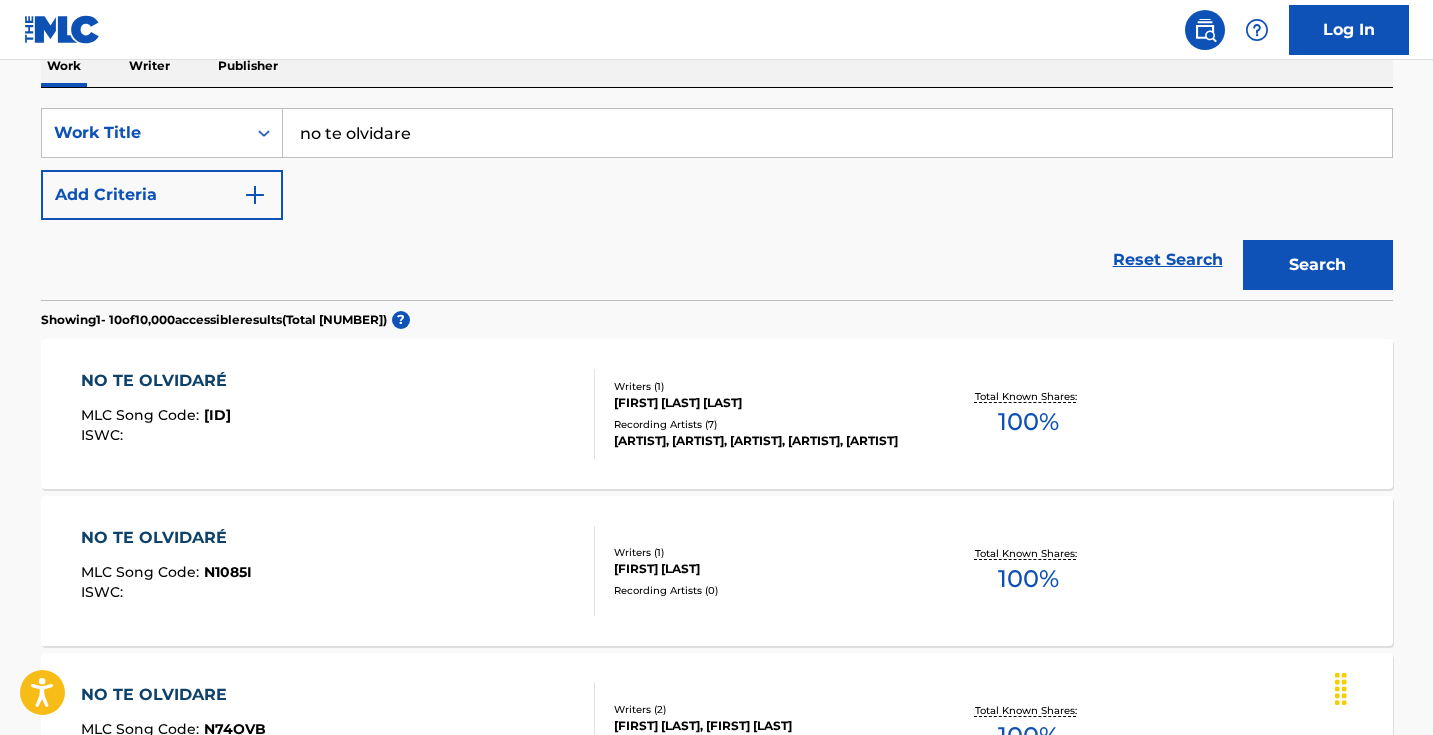scroll, scrollTop: 322, scrollLeft: 0, axis: vertical 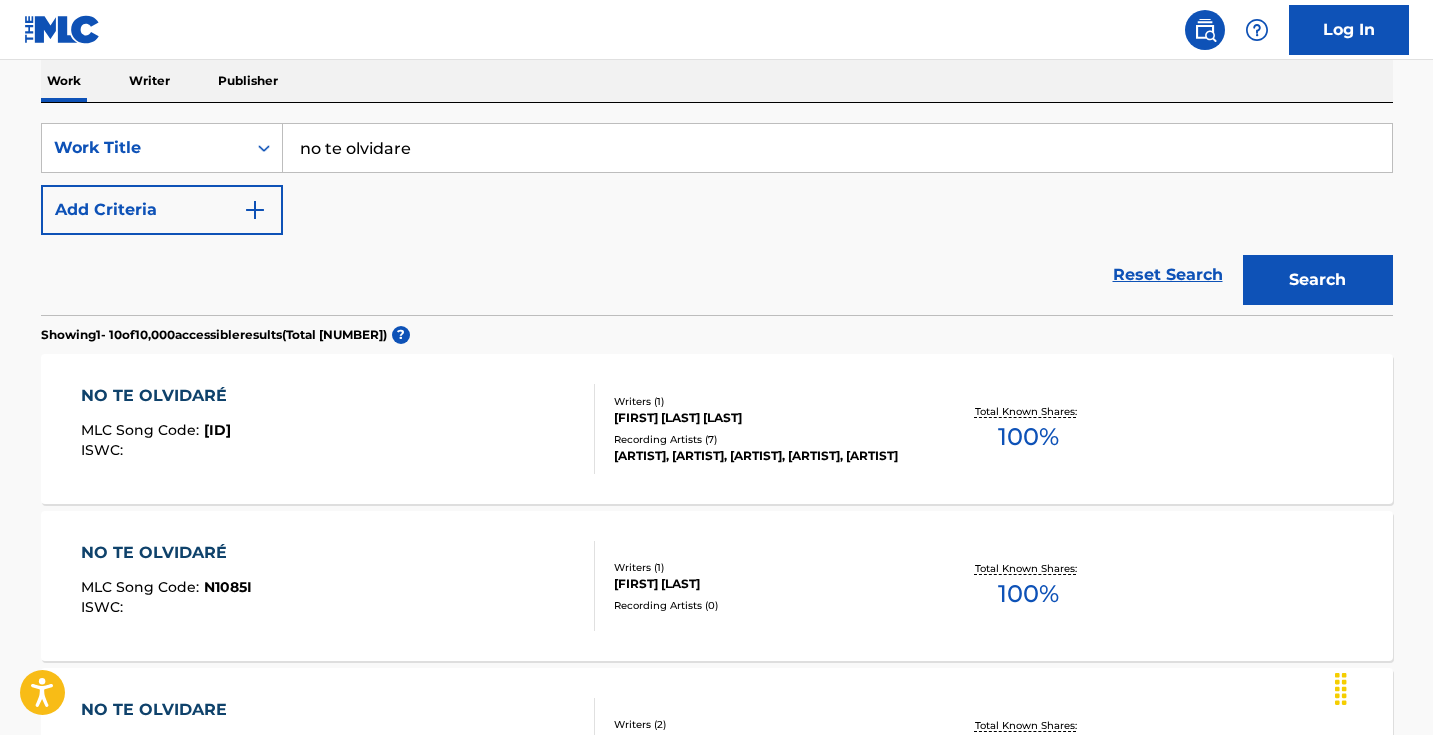 click on "no te olvidare" at bounding box center [837, 148] 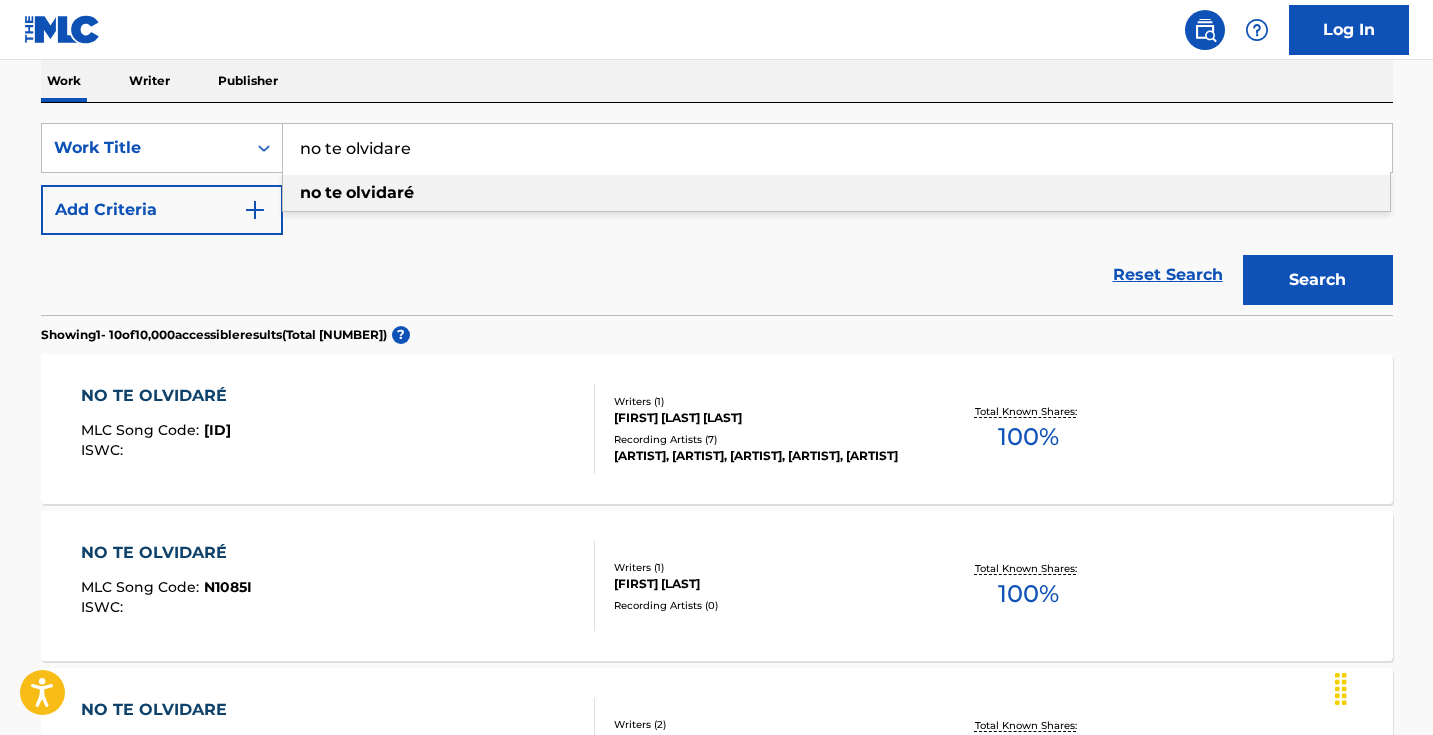 click on "no te olvidare" at bounding box center [837, 148] 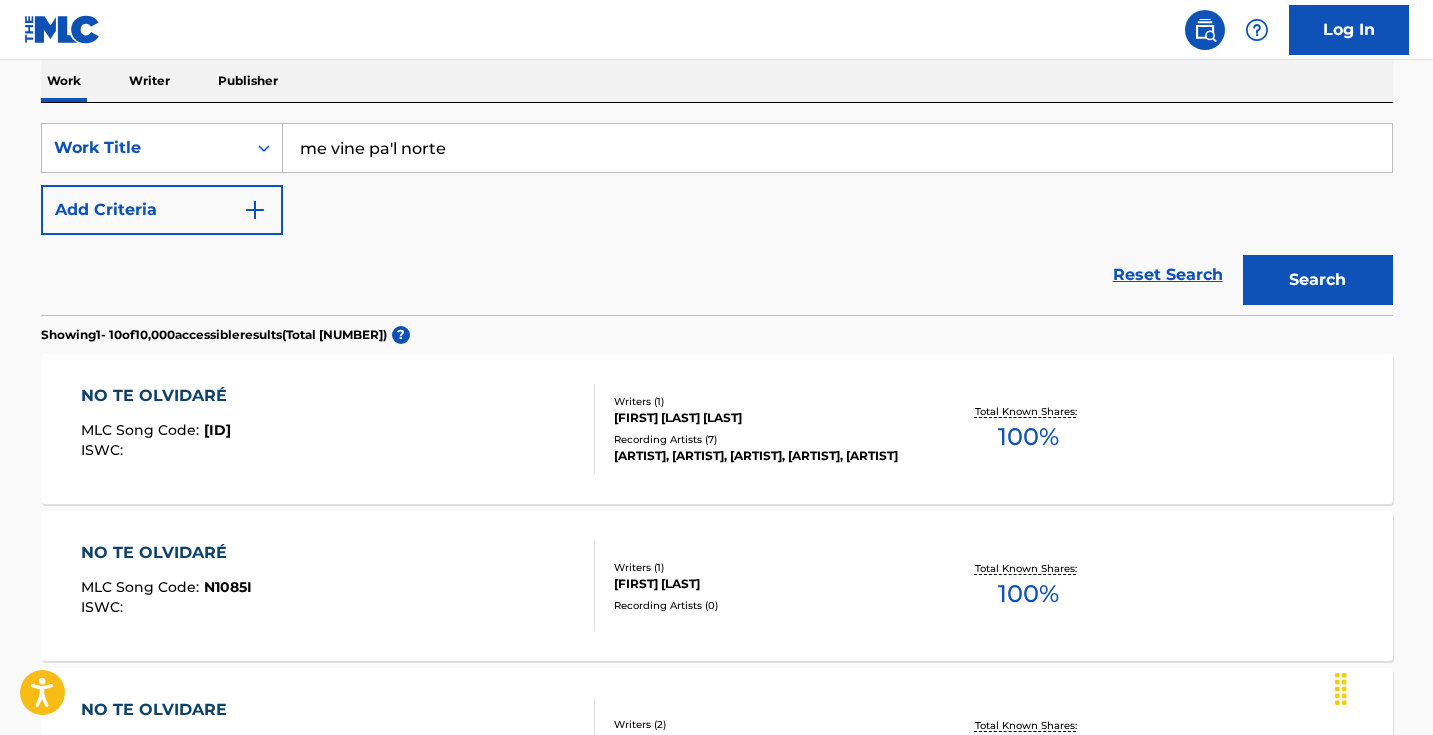 click on "me vine pa'l norte" at bounding box center (837, 148) 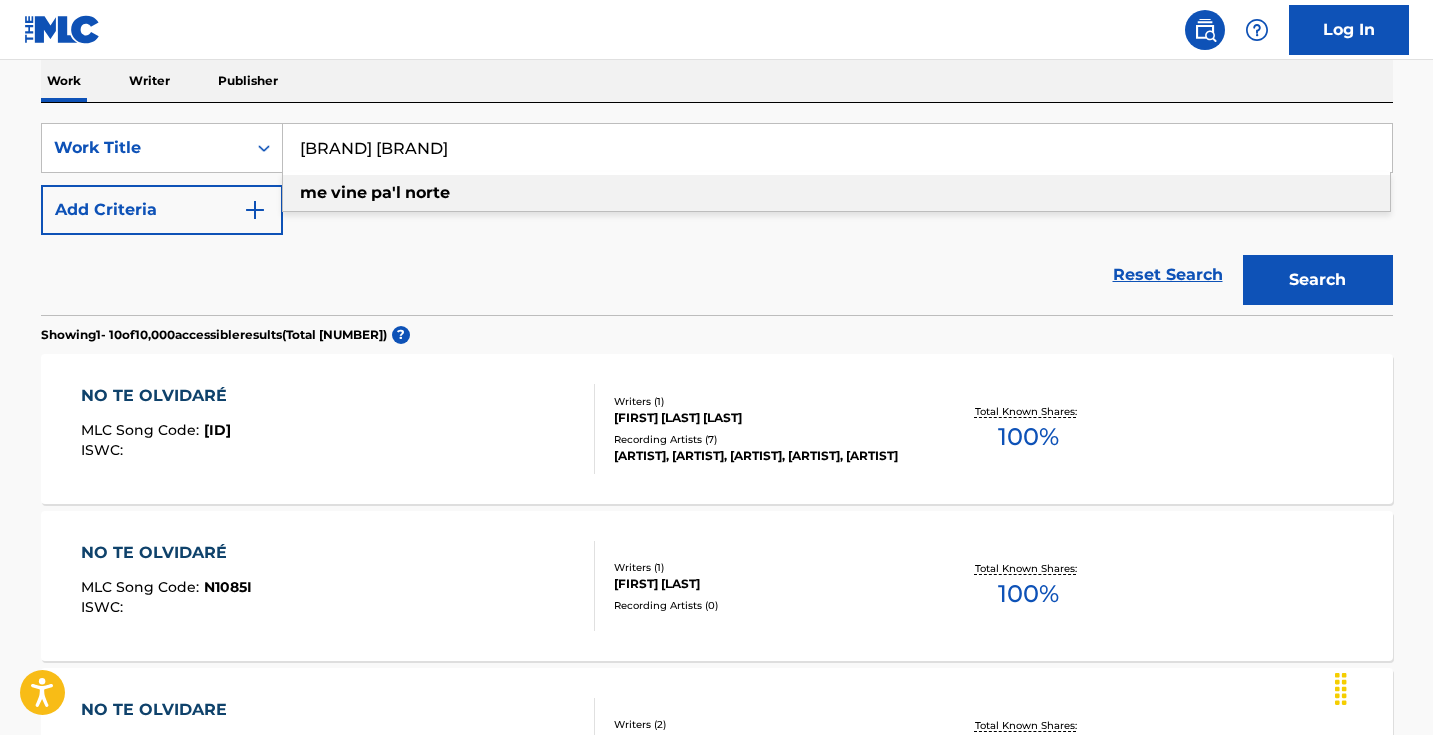 type on "[BRAND] [BRAND]" 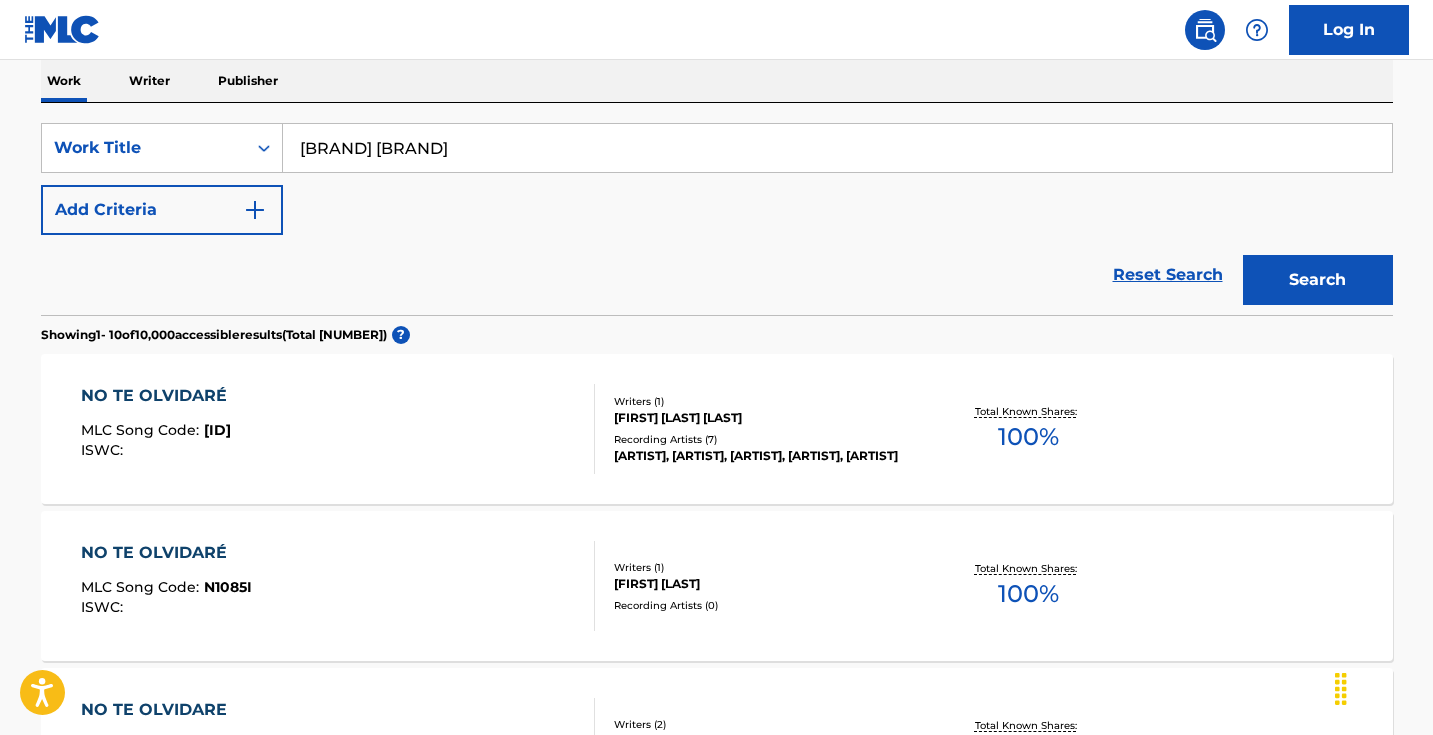 click on "Search" at bounding box center (1318, 280) 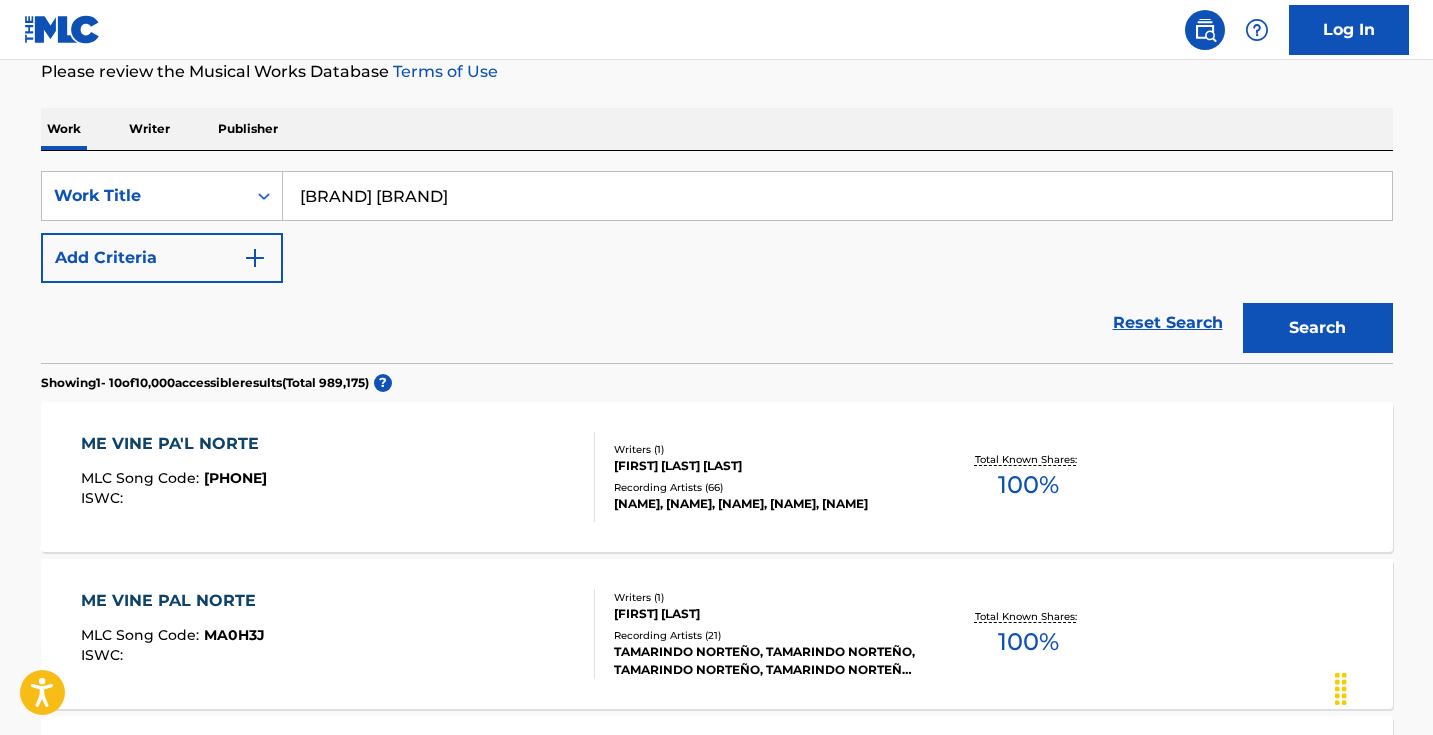 scroll, scrollTop: 280, scrollLeft: 0, axis: vertical 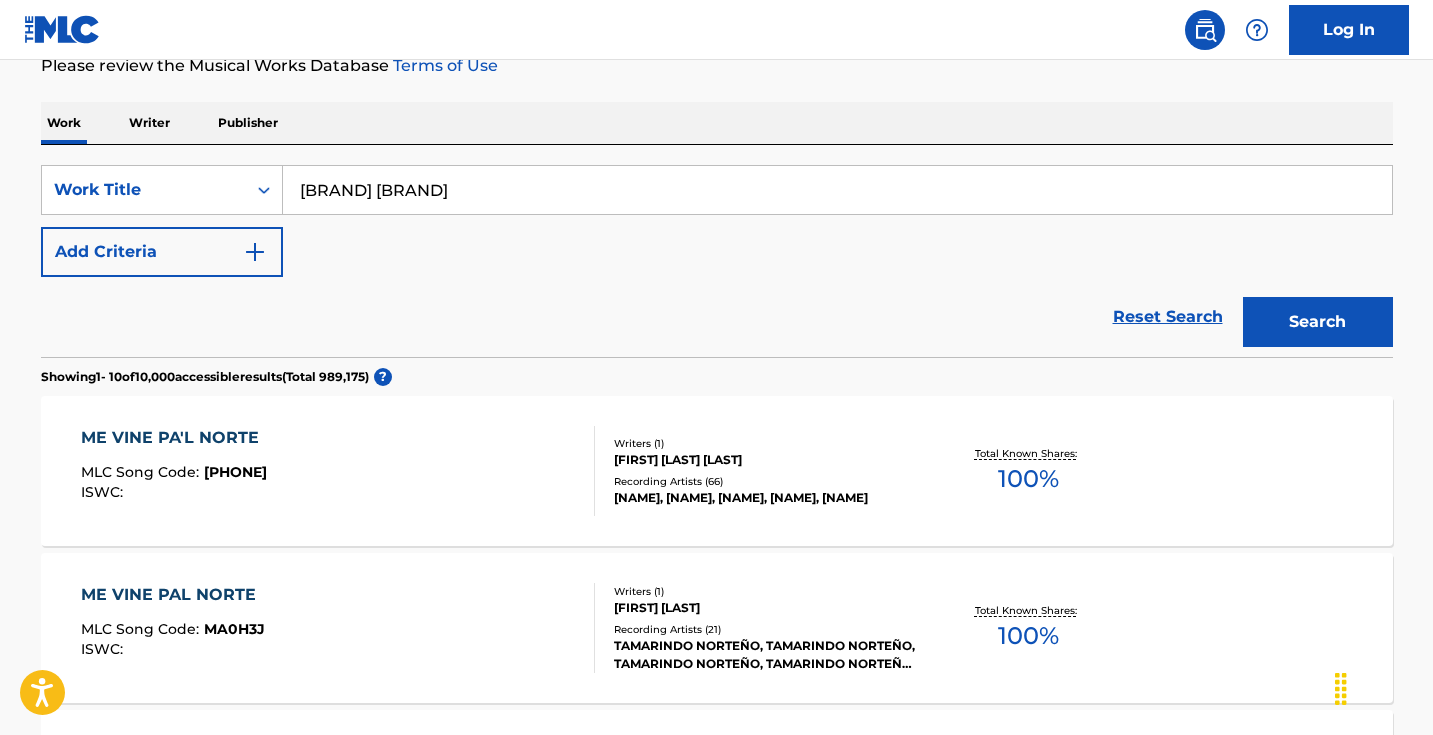 click on "ME VINE PA'L NORTE MLC Song Code : MA4RM4 ISWC :" at bounding box center [338, 471] 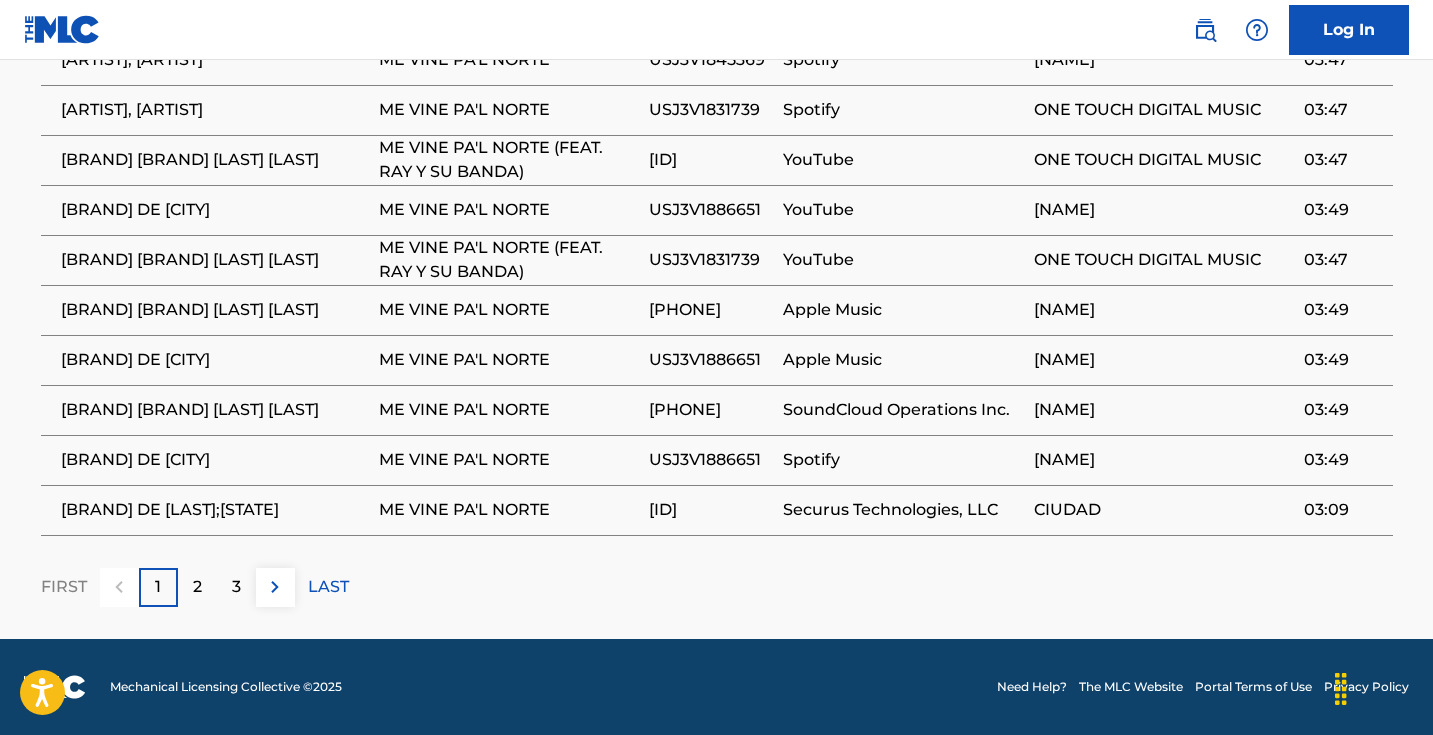 click at bounding box center (275, 587) 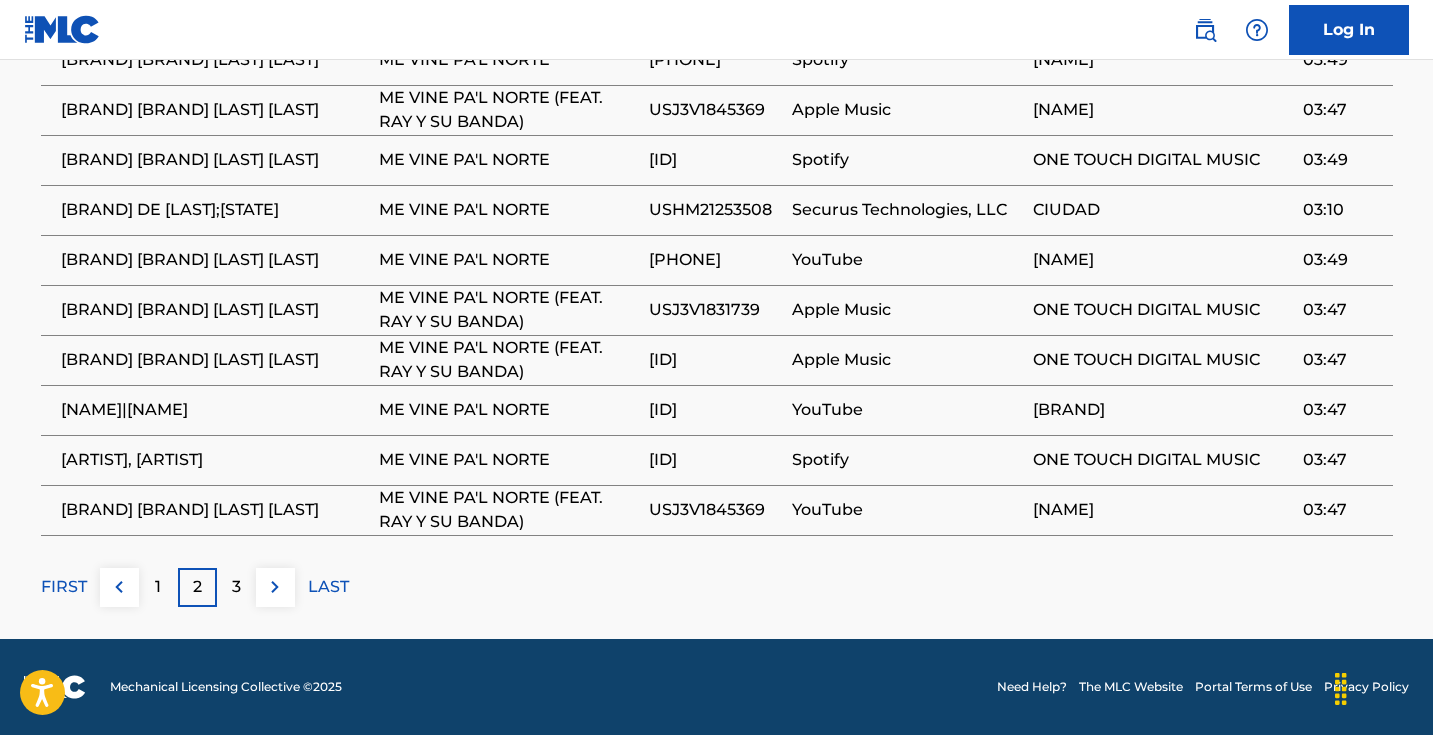 click at bounding box center (119, 587) 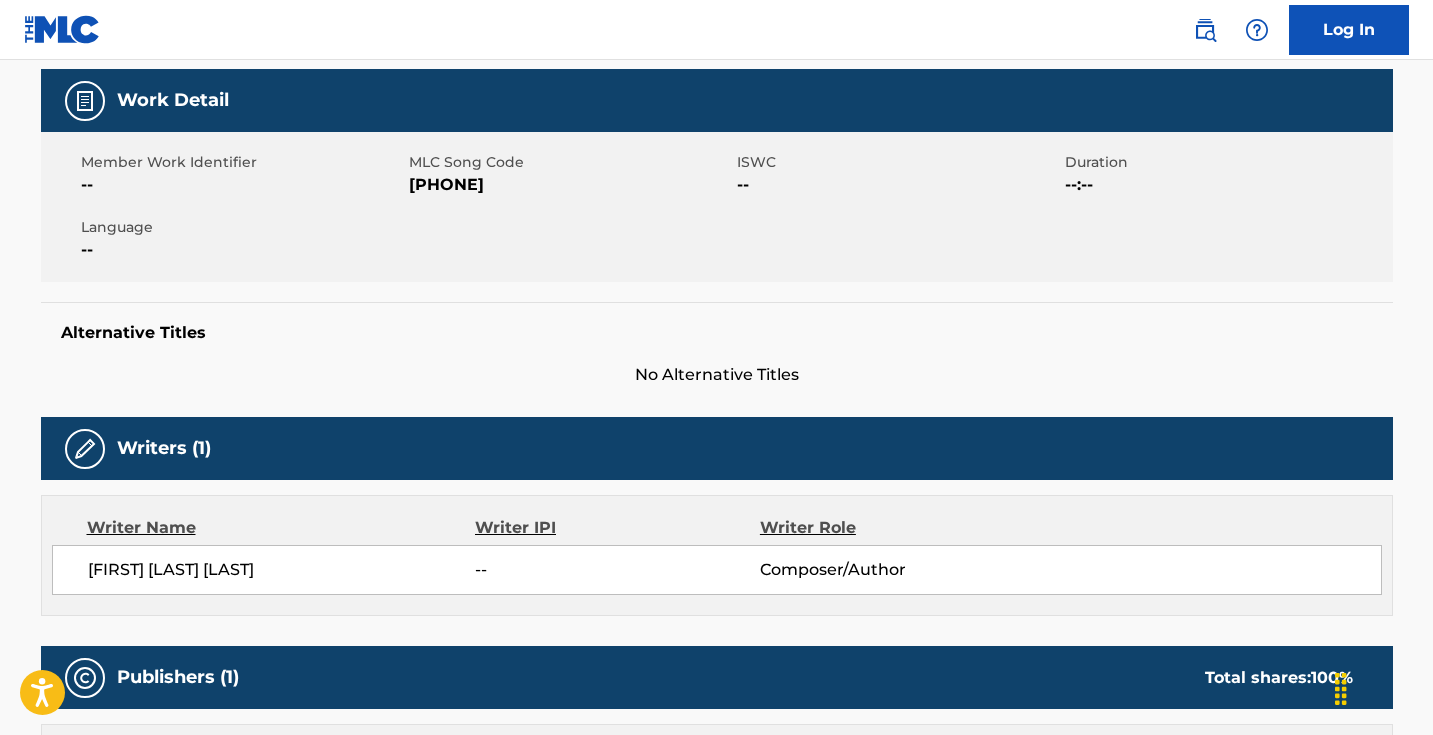 scroll, scrollTop: 237, scrollLeft: 0, axis: vertical 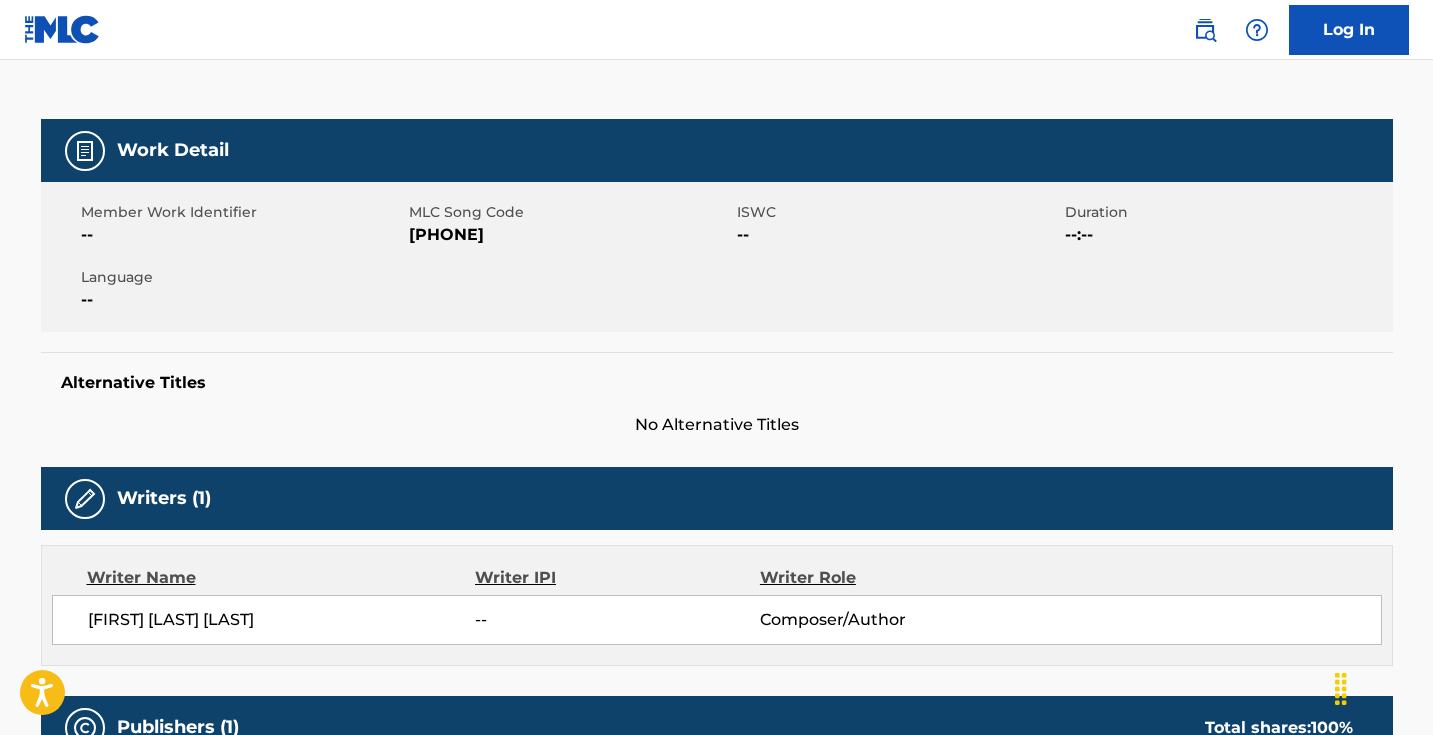 click on "[PHONE]" at bounding box center (570, 235) 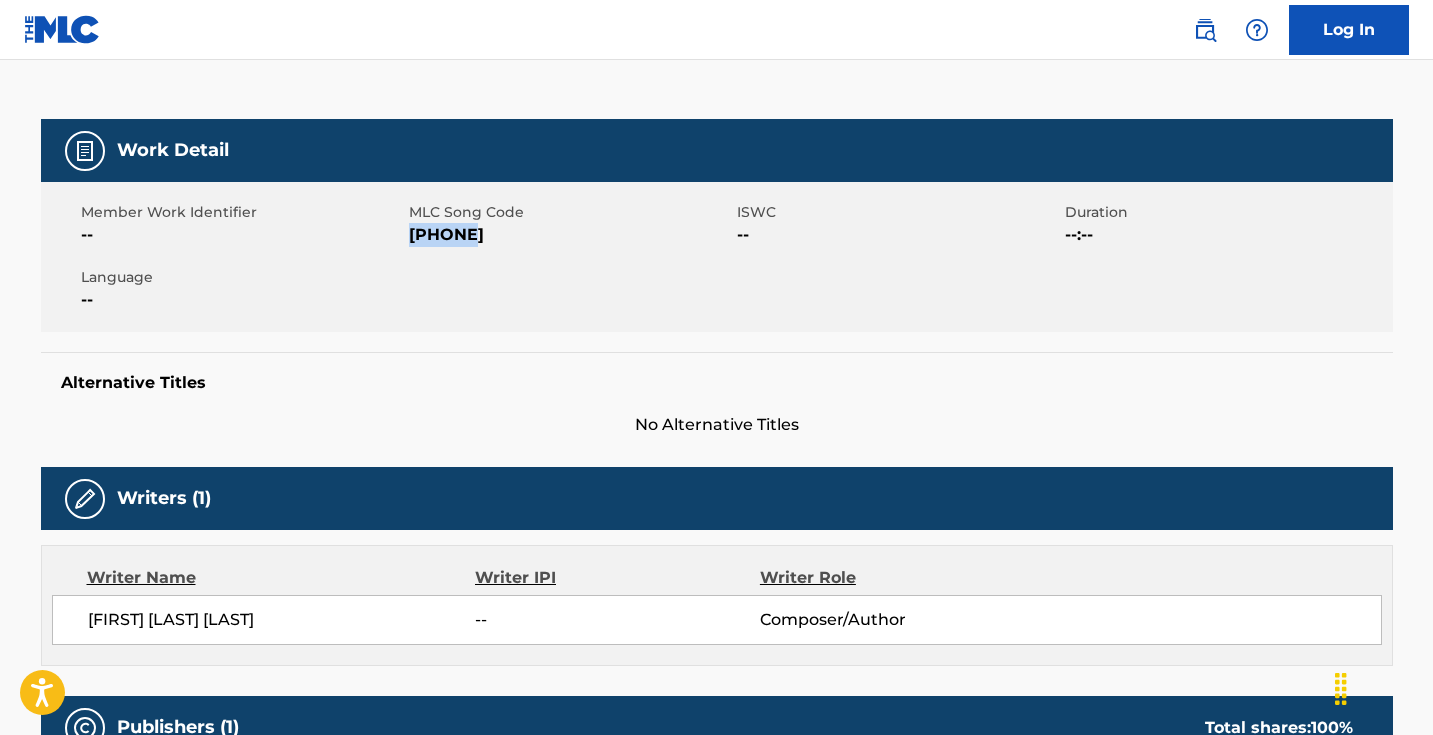 click on "[PHONE]" at bounding box center [570, 235] 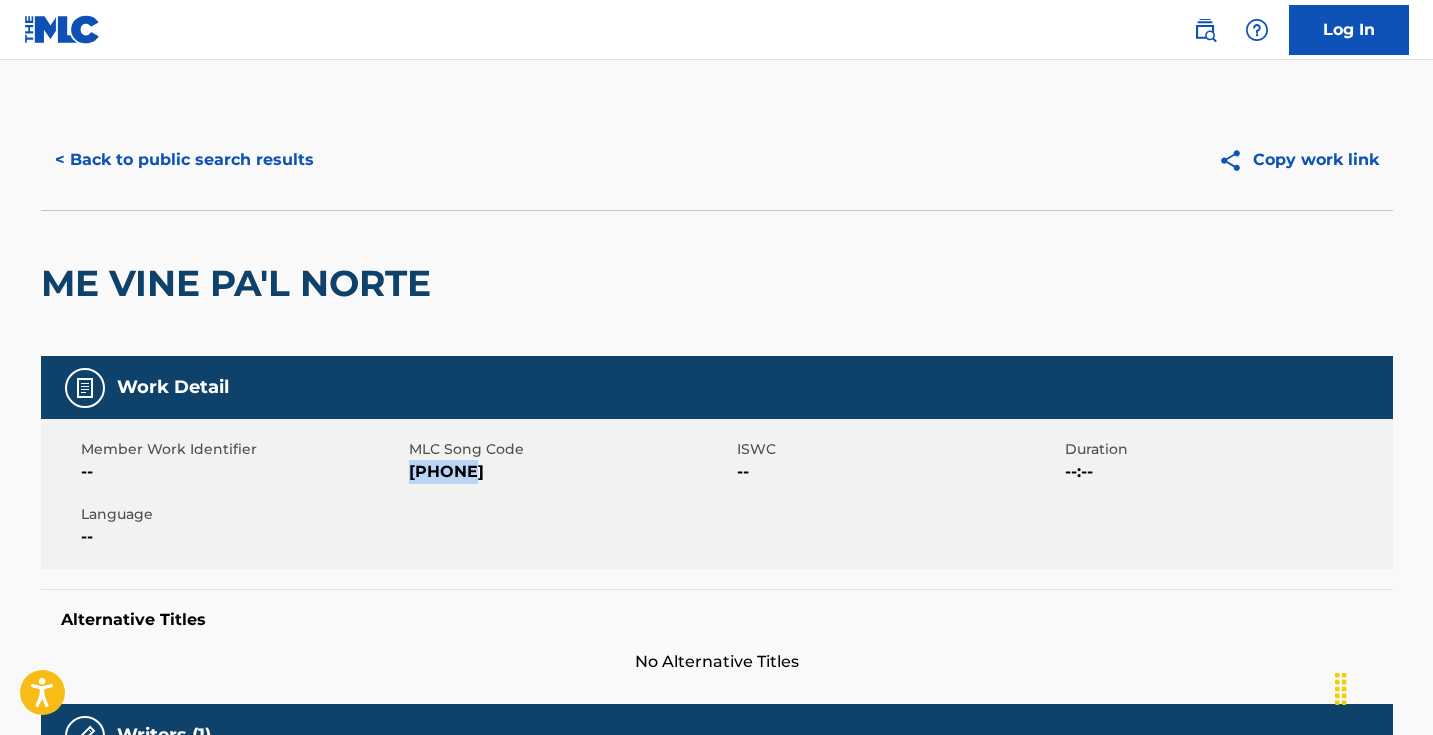 scroll, scrollTop: -1, scrollLeft: 0, axis: vertical 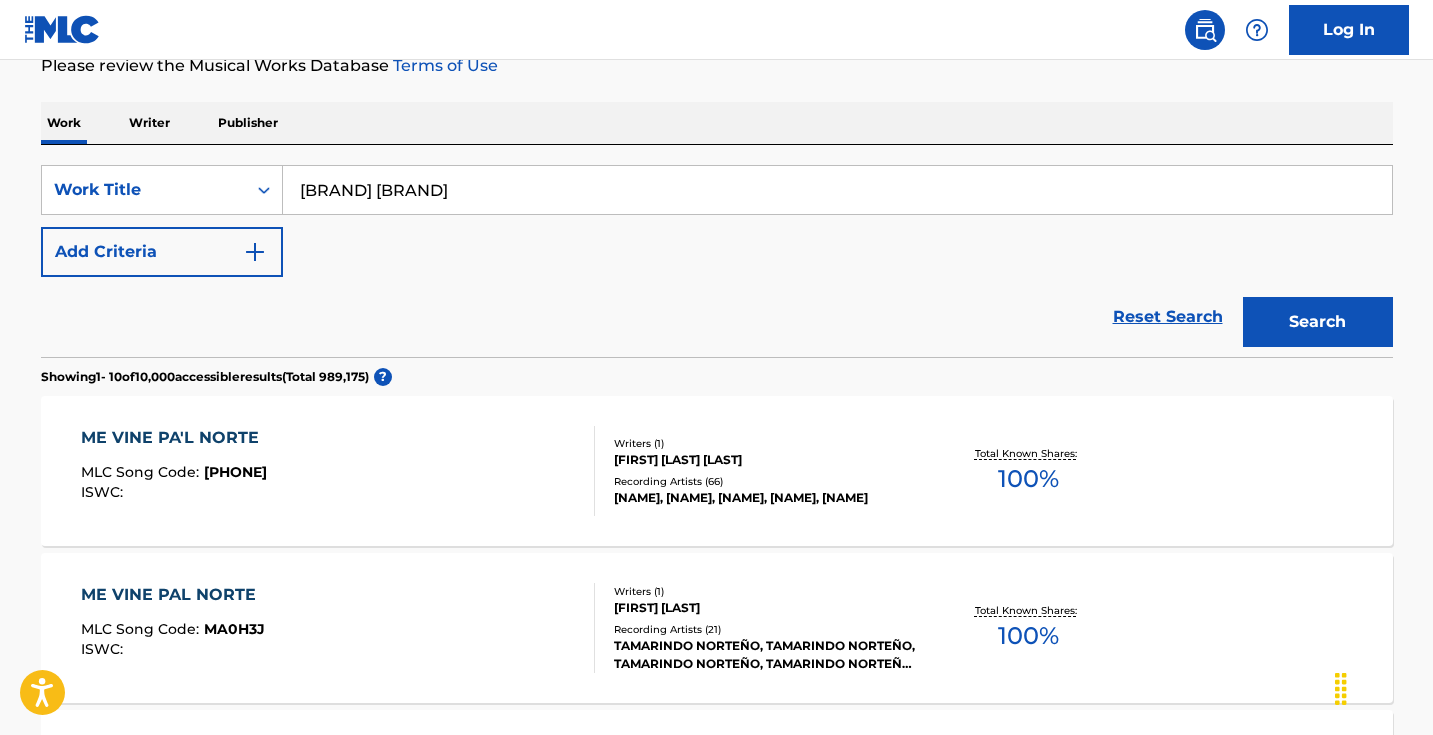click on "[BRAND] [BRAND]" at bounding box center (837, 190) 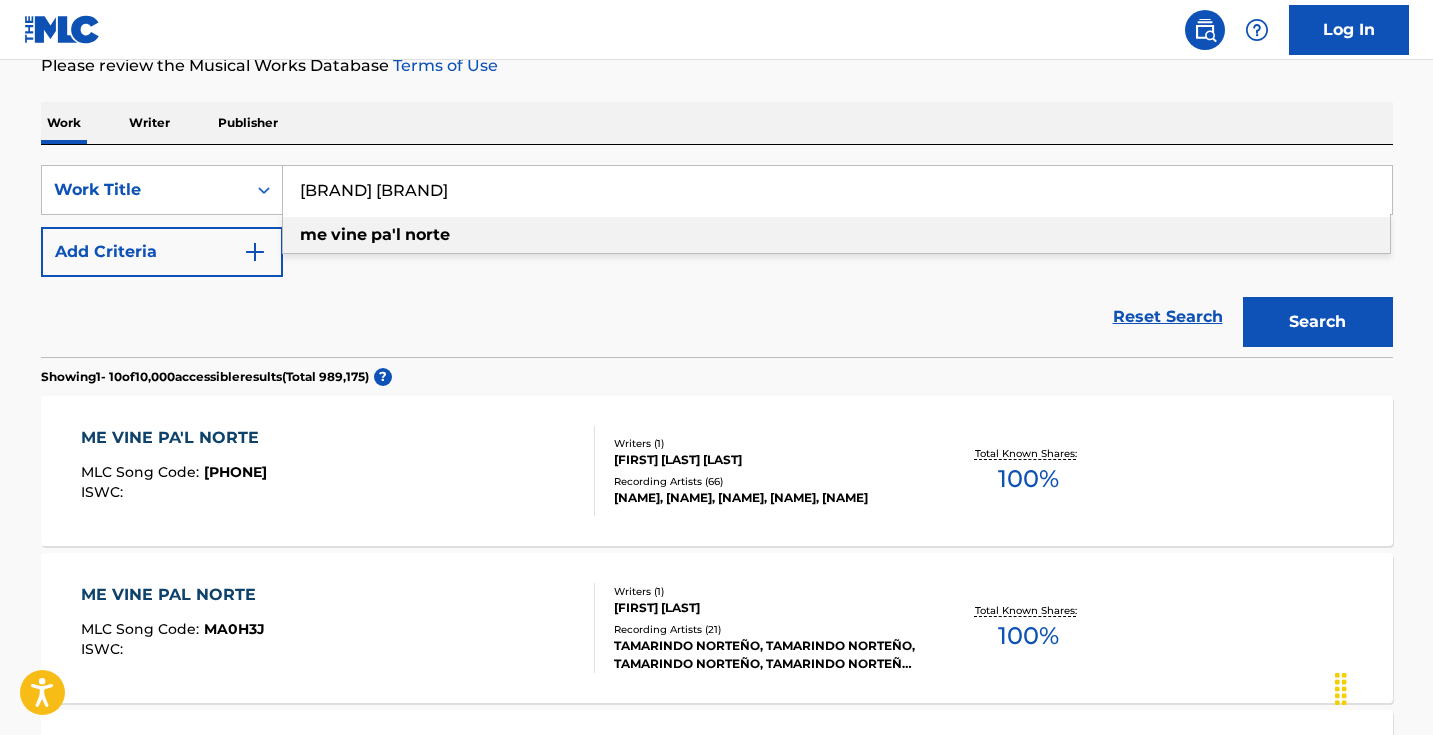 click on "[BRAND] [BRAND]" at bounding box center (837, 190) 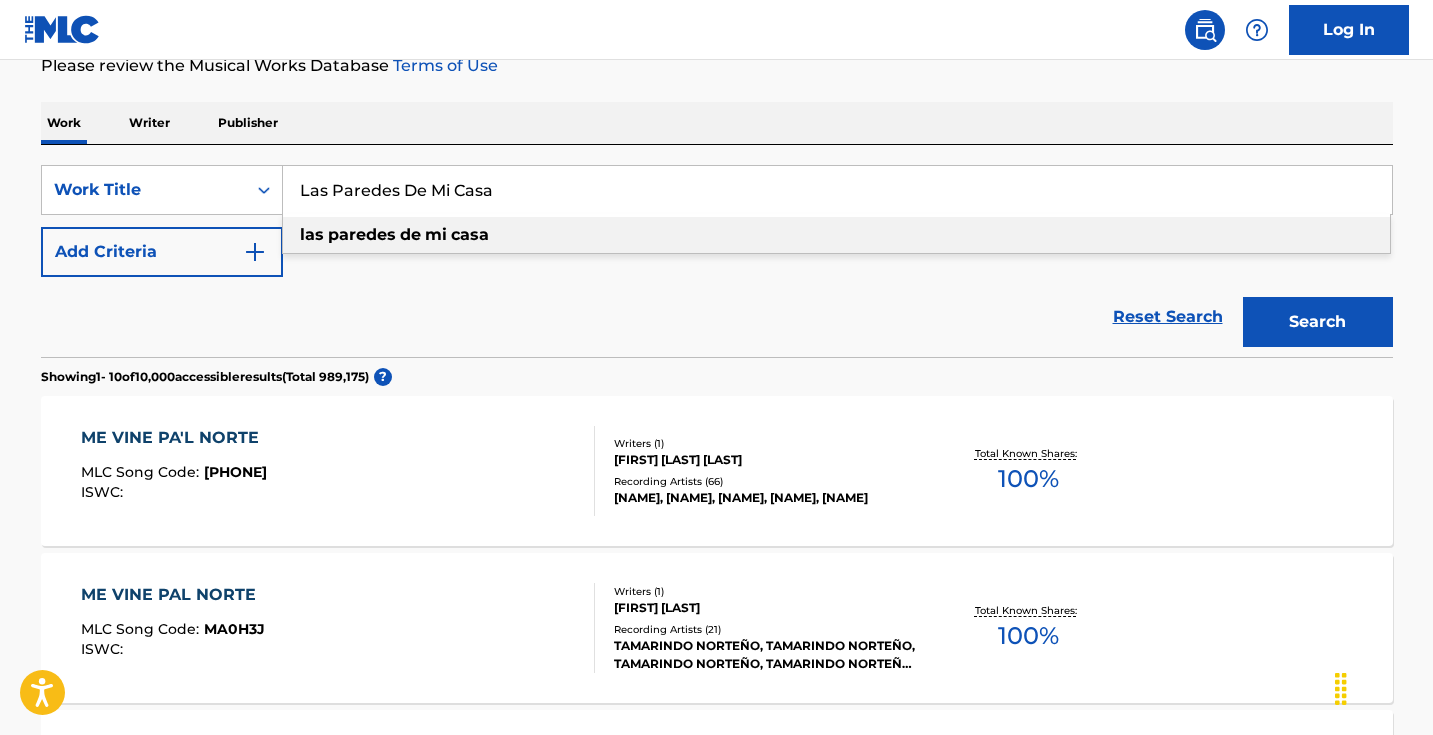 drag, startPoint x: 632, startPoint y: 134, endPoint x: 721, endPoint y: 144, distance: 89.560036 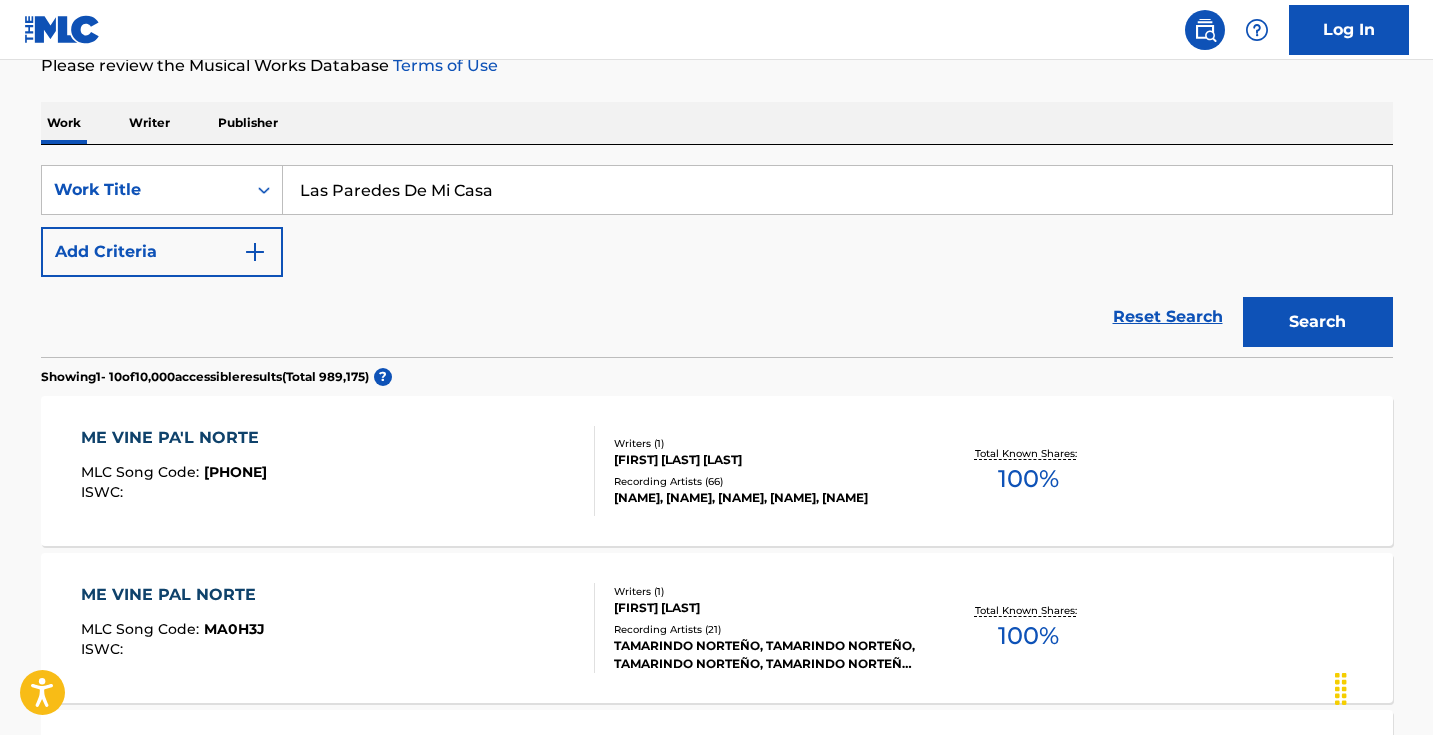 click on "Search" at bounding box center (1318, 322) 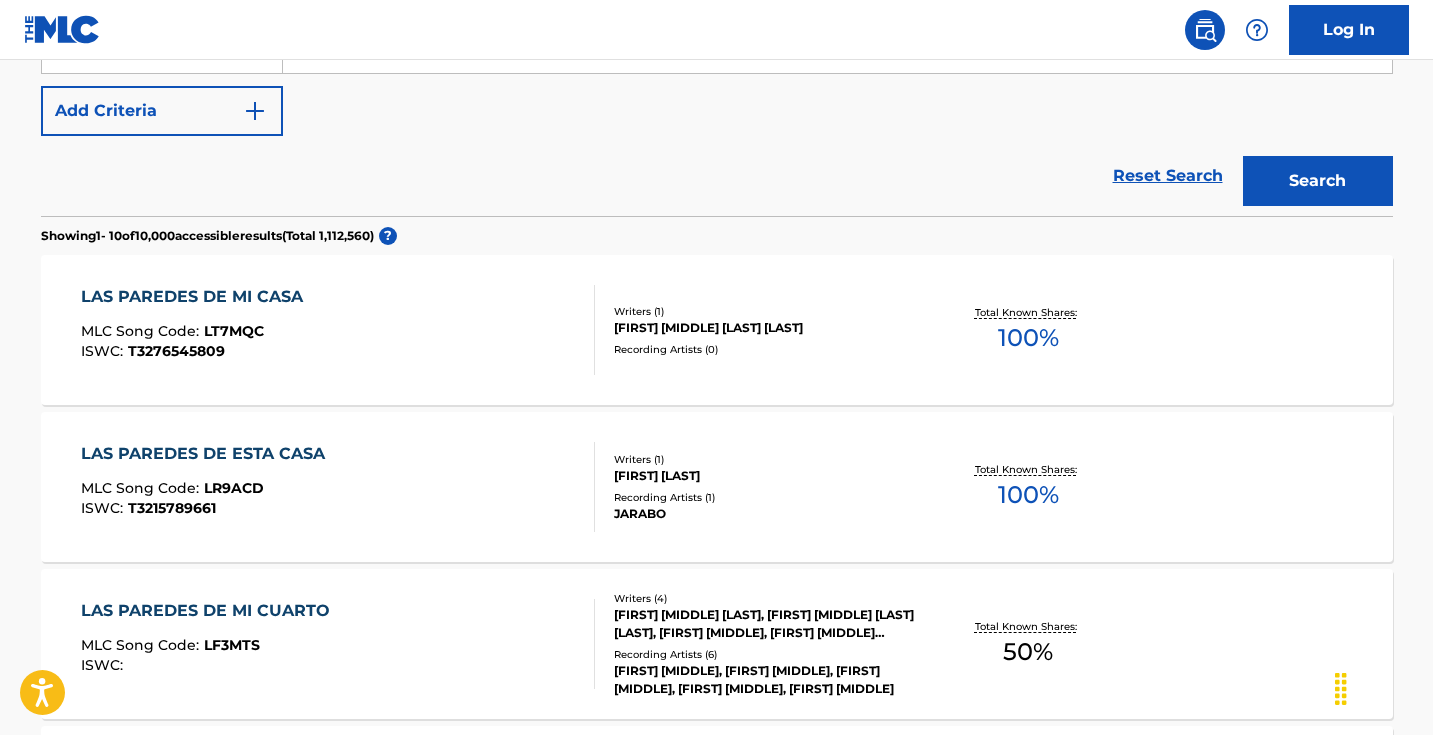 scroll, scrollTop: 225, scrollLeft: 0, axis: vertical 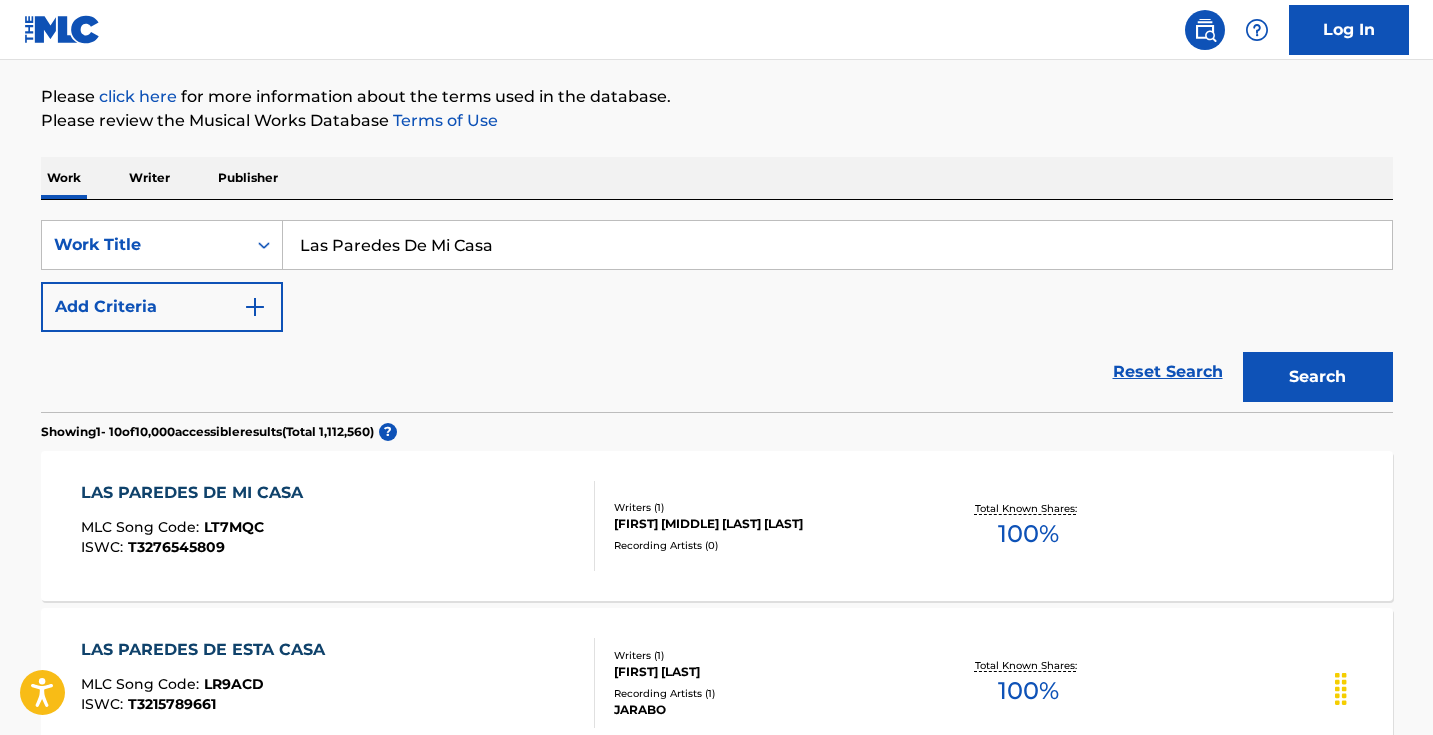 click on "Las Paredes De Mi Casa" at bounding box center [837, 245] 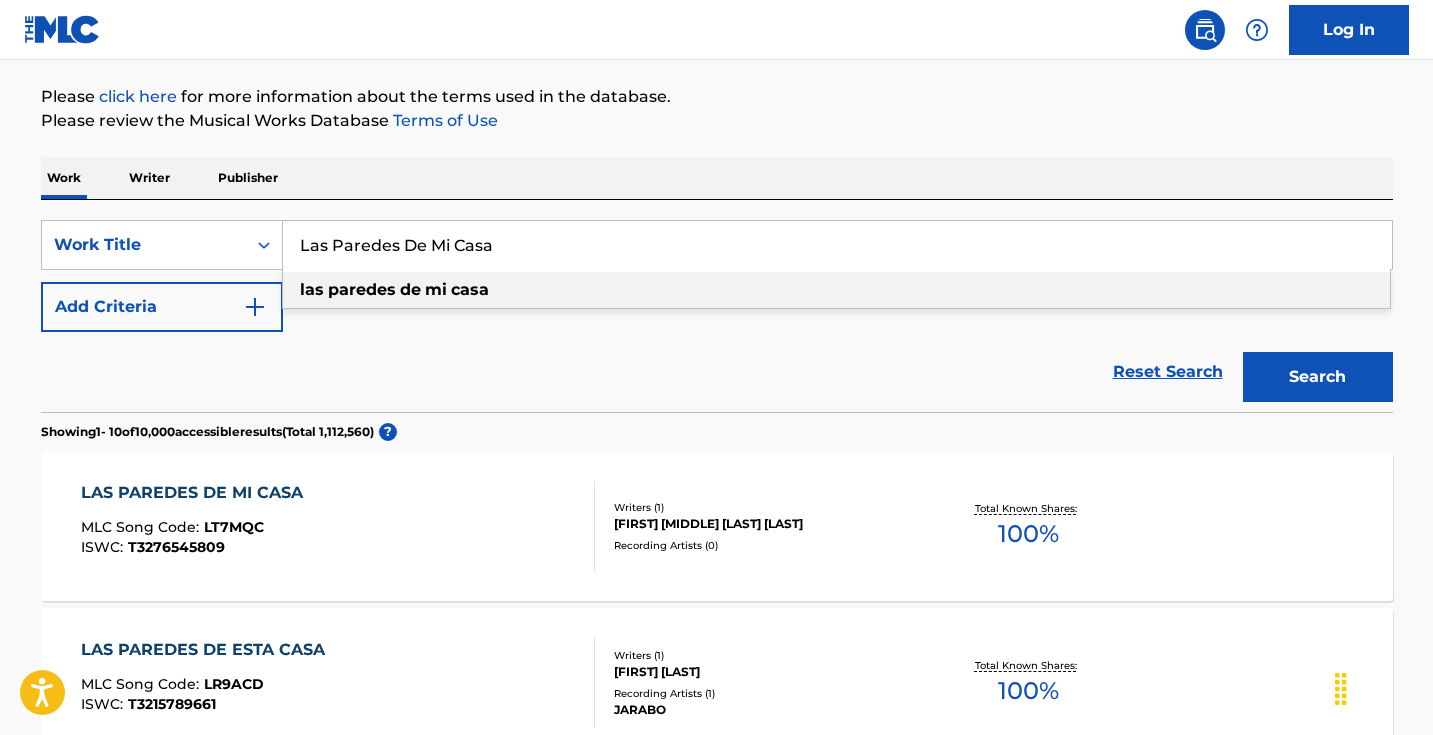 paste on "[BRAND] [BRAND]" 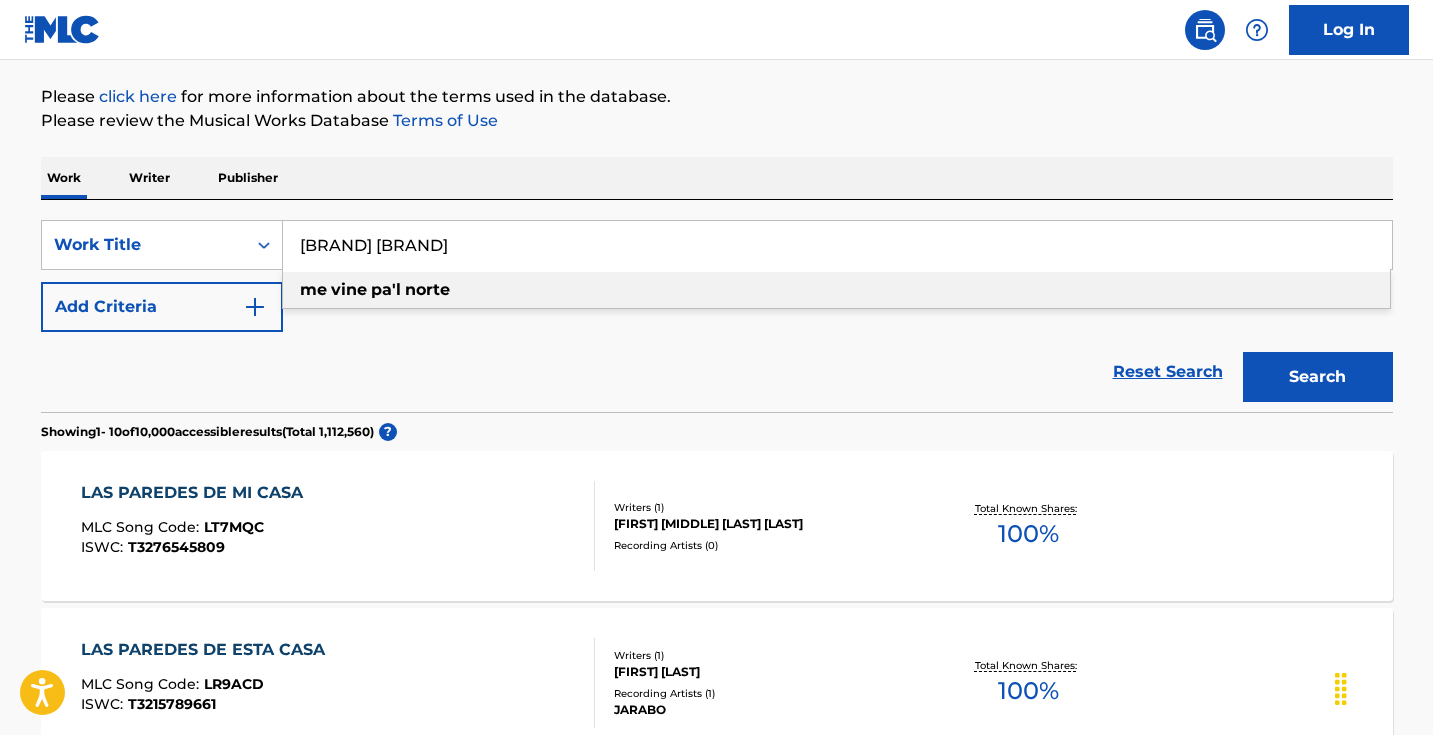 type on "[BRAND] [BRAND]" 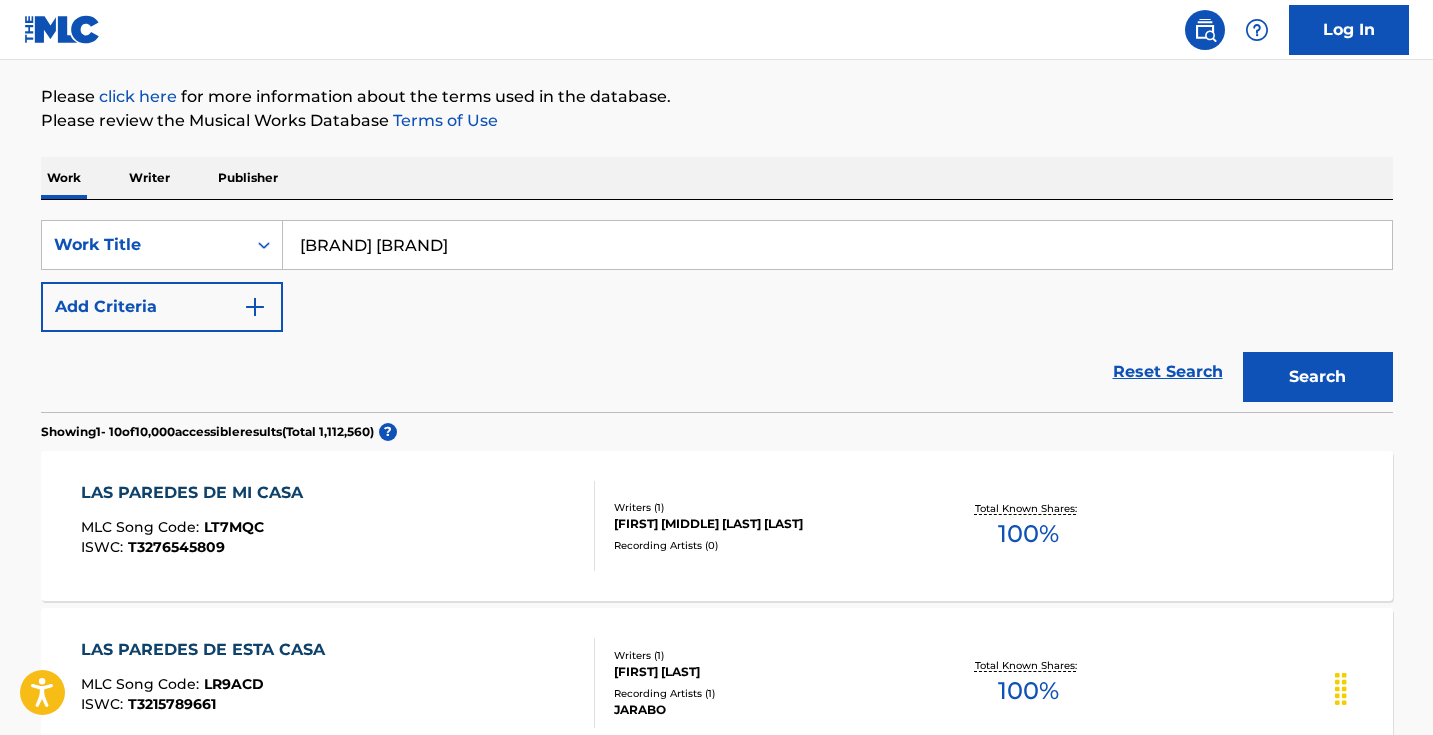 click on "Search" at bounding box center (1318, 377) 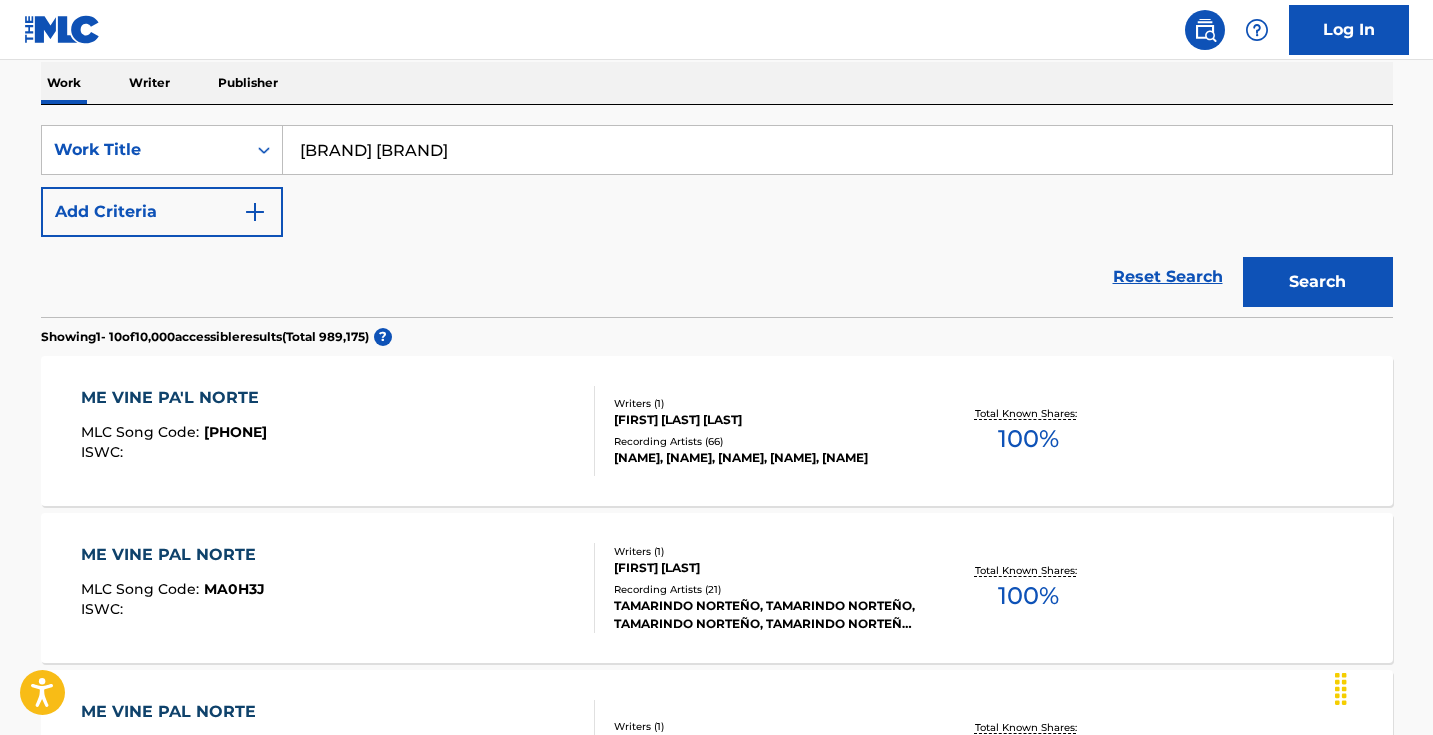 scroll, scrollTop: 388, scrollLeft: 0, axis: vertical 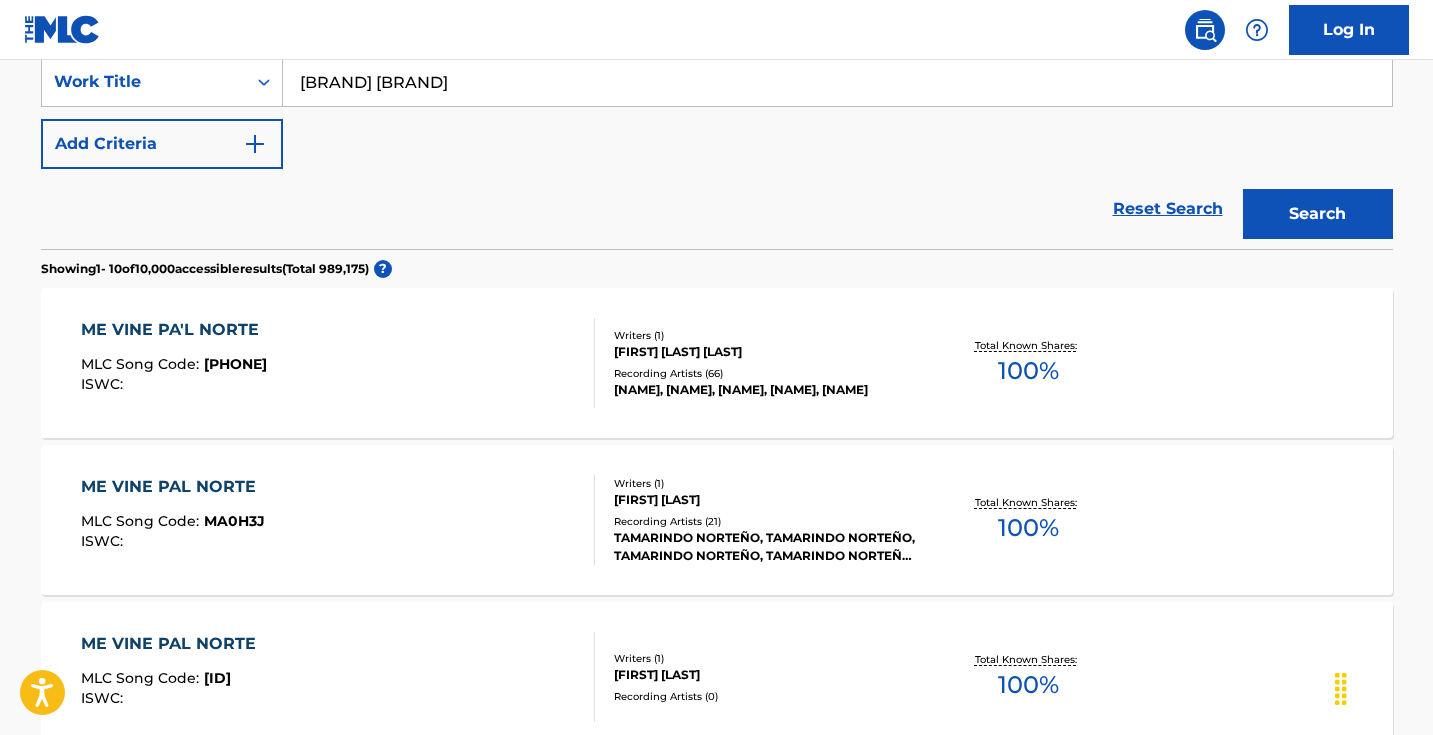 click on "ME VINE PA'L NORTE MLC Song Code : MA4RM4 ISWC :" at bounding box center (338, 363) 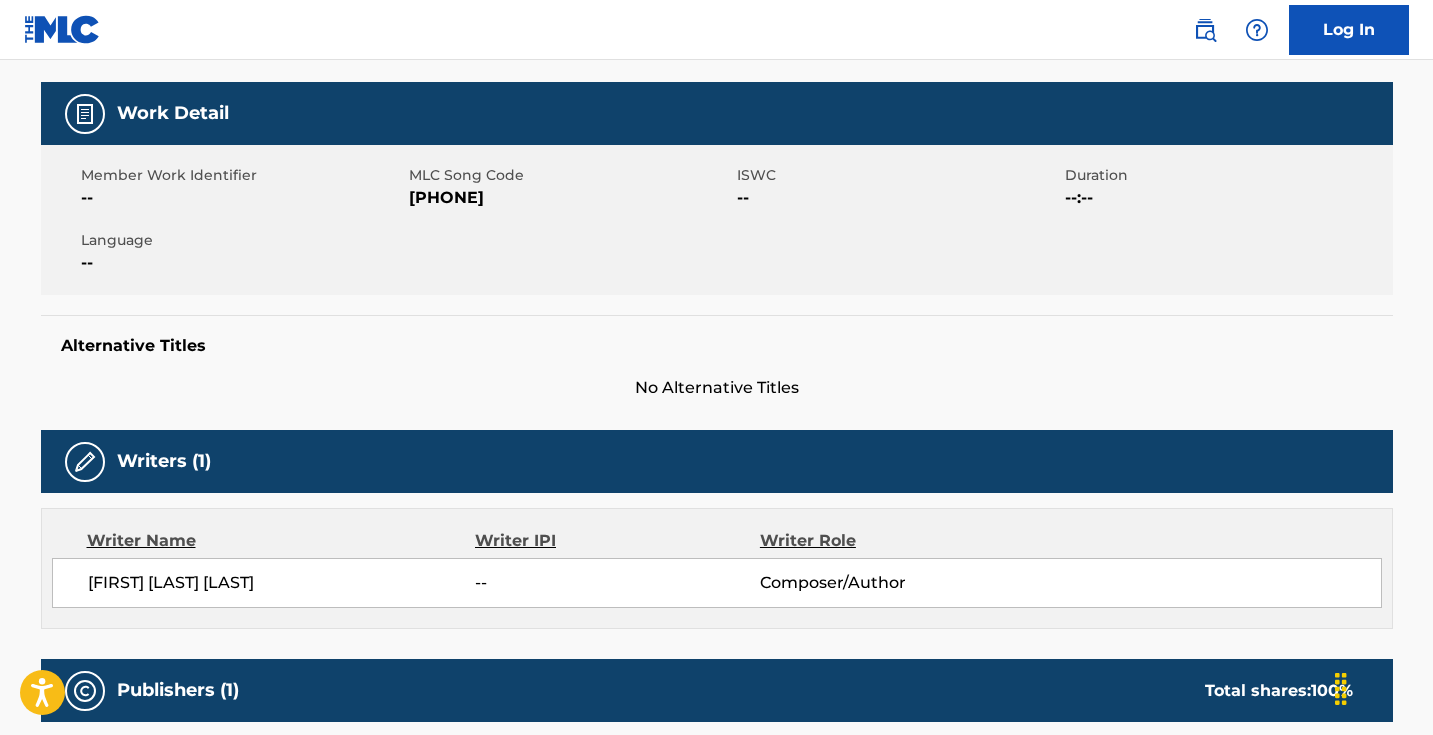 scroll, scrollTop: 281, scrollLeft: 0, axis: vertical 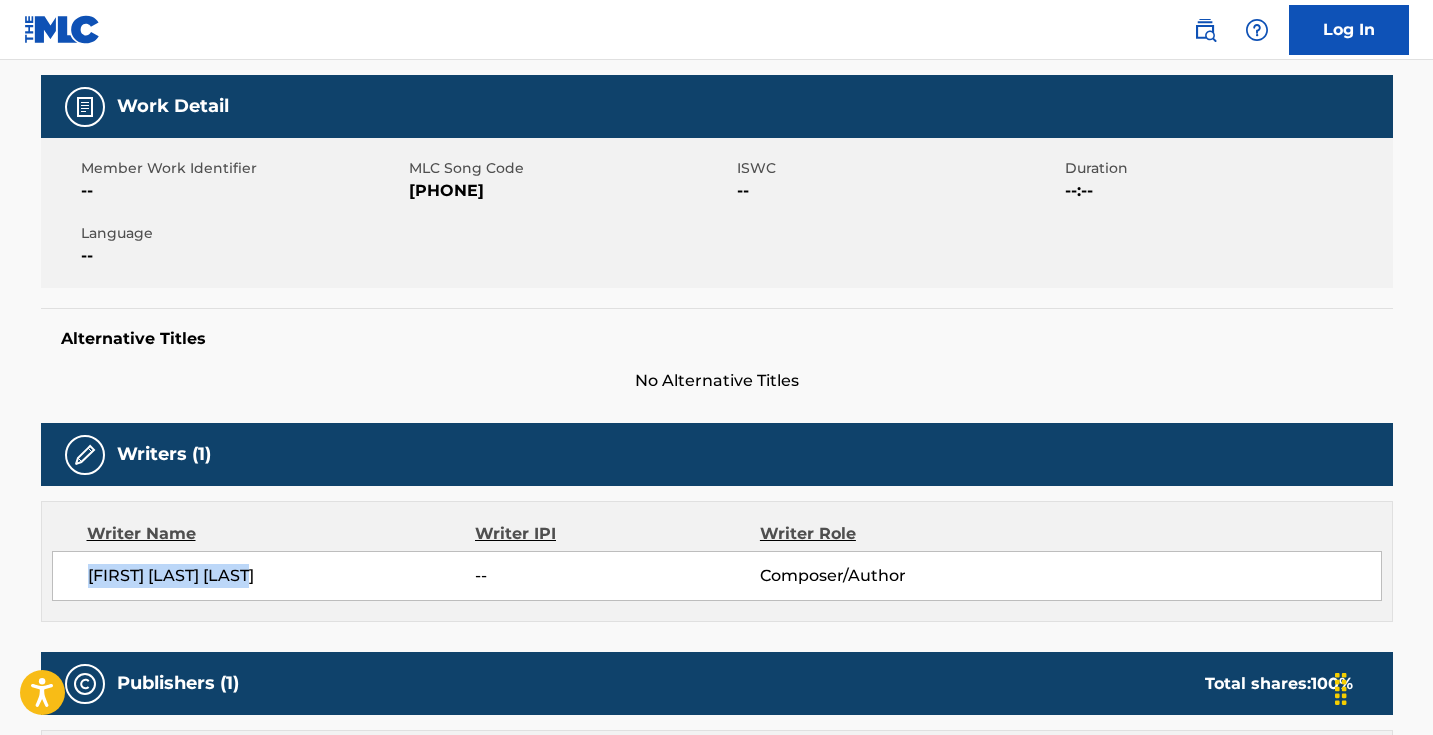 drag, startPoint x: 311, startPoint y: 573, endPoint x: 74, endPoint y: 567, distance: 237.07594 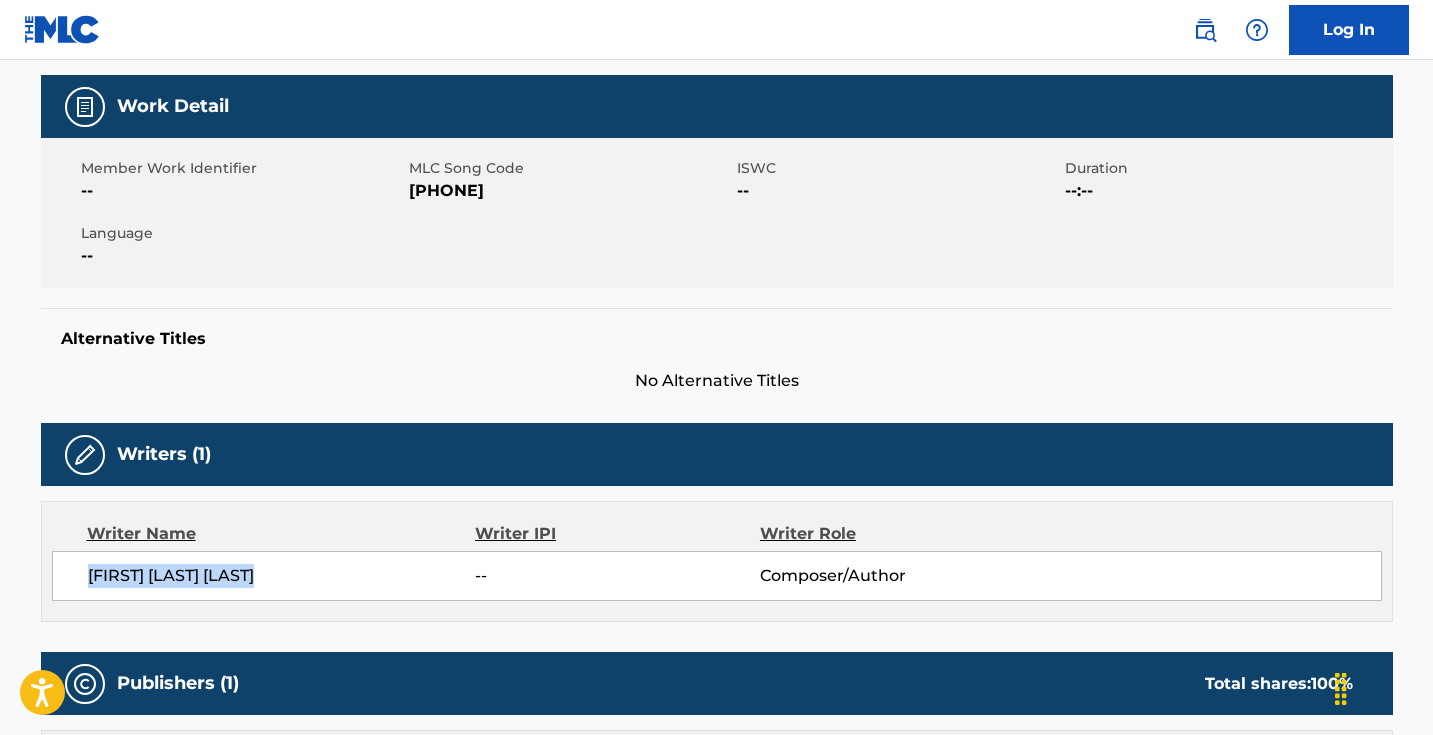 drag, startPoint x: 90, startPoint y: 570, endPoint x: 353, endPoint y: 576, distance: 263.06842 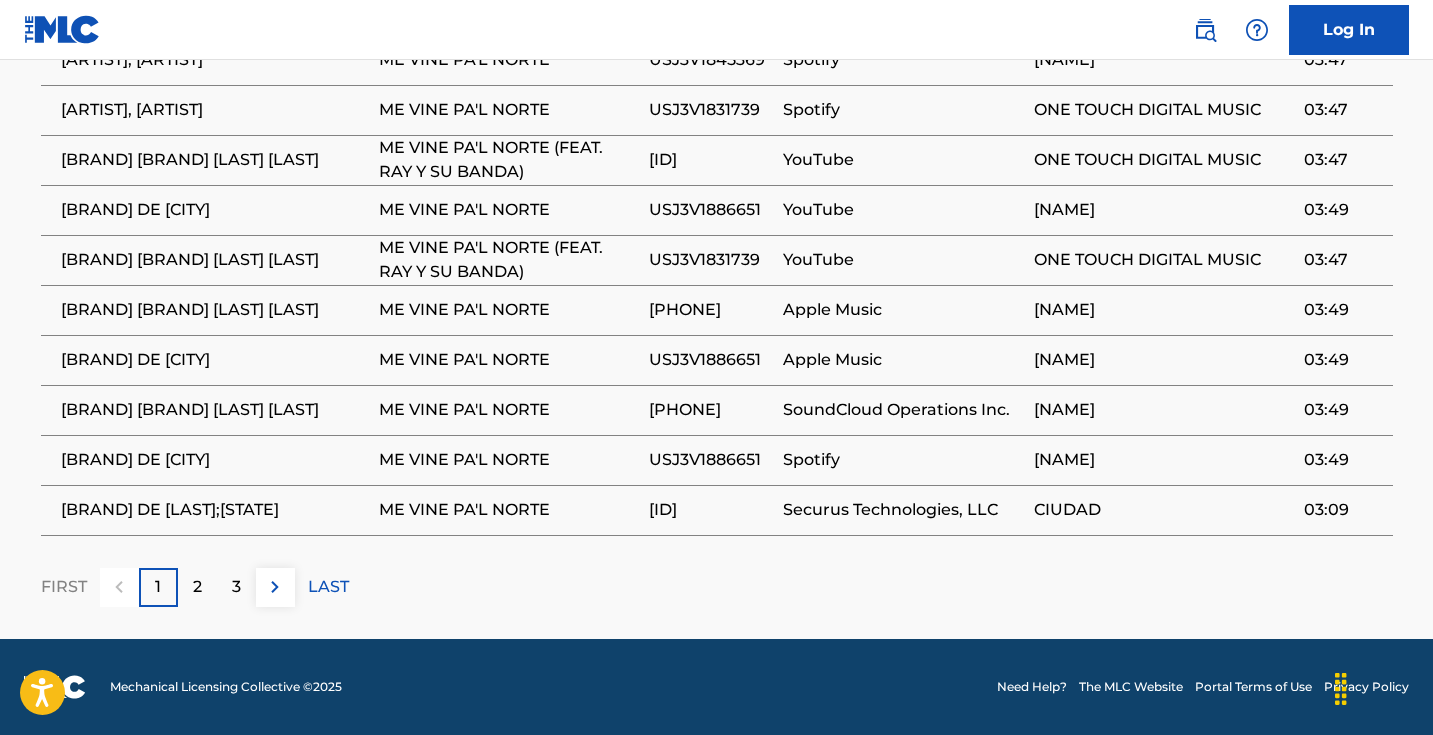 scroll, scrollTop: 1298, scrollLeft: 0, axis: vertical 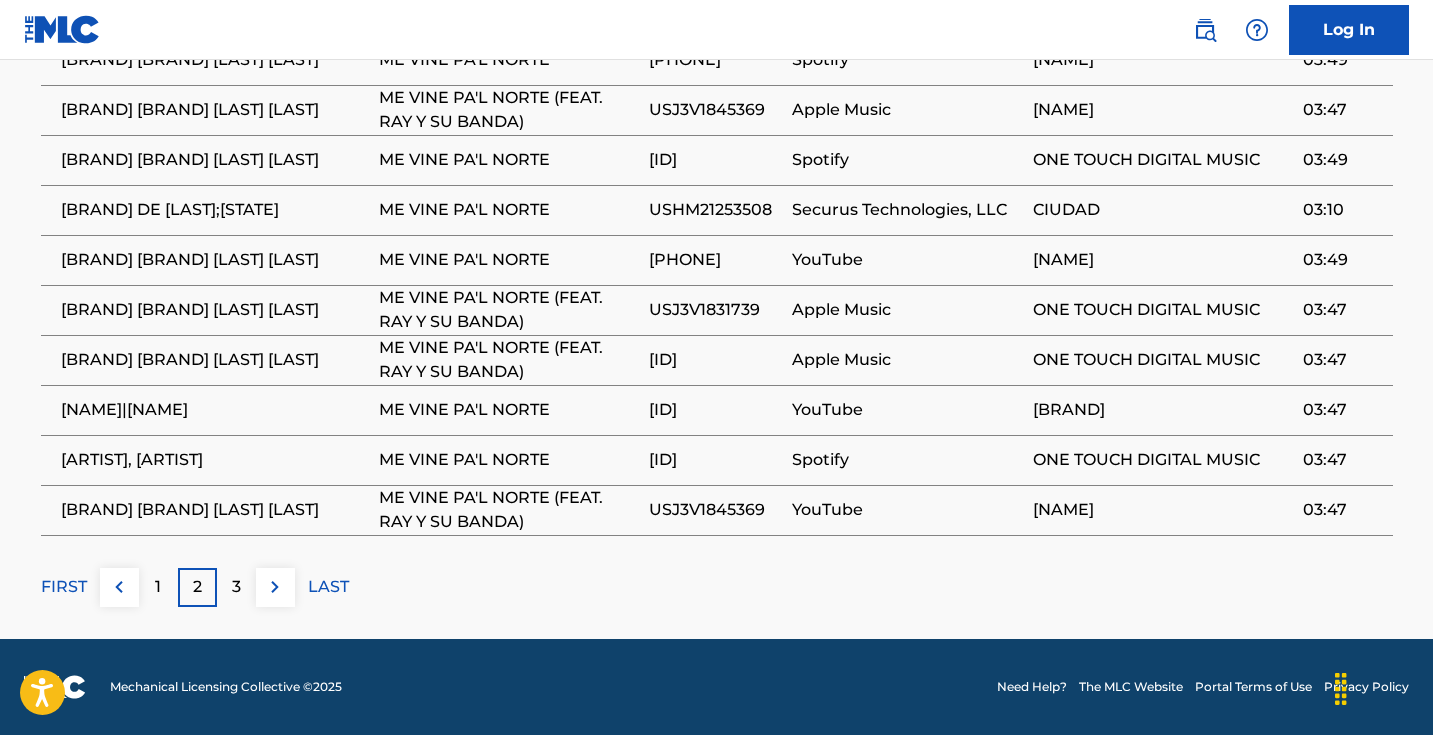 click at bounding box center [275, 587] 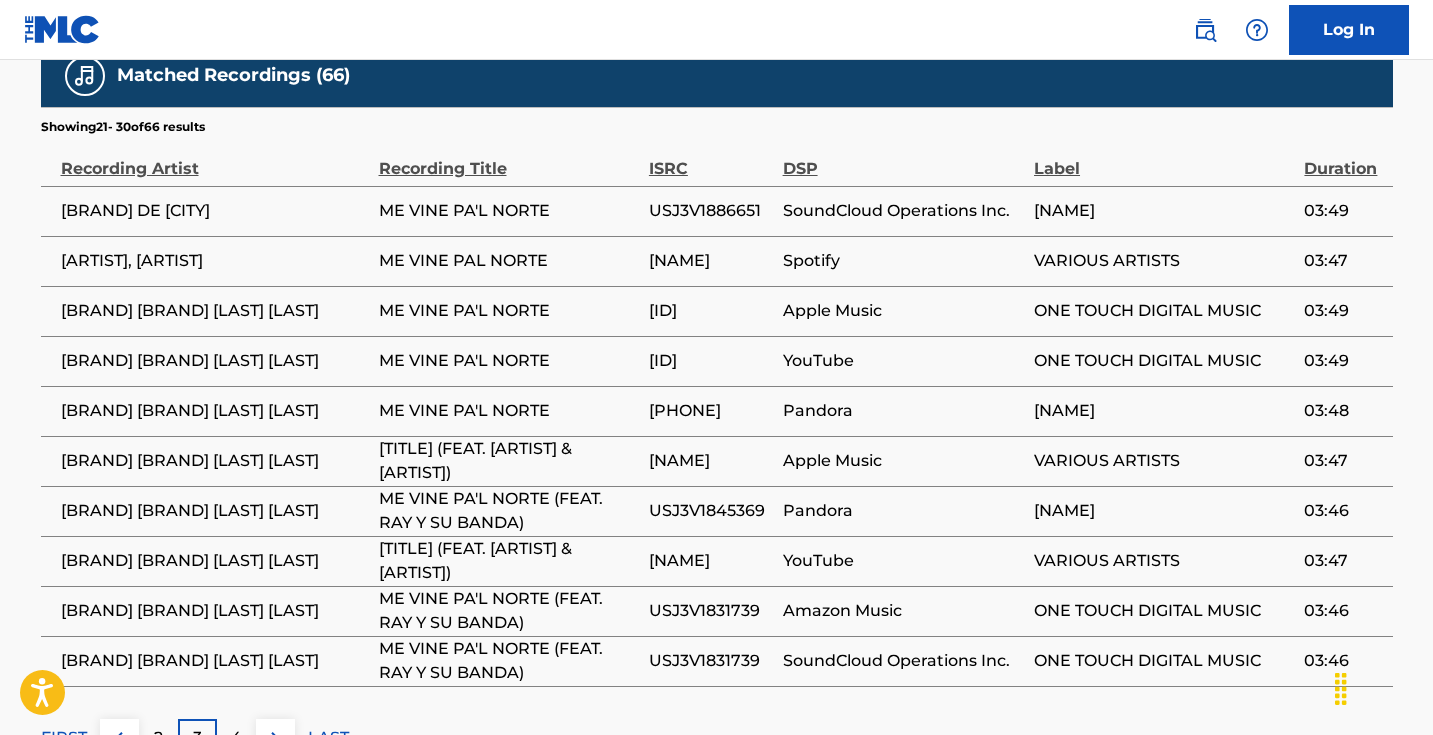 scroll, scrollTop: 1282, scrollLeft: 0, axis: vertical 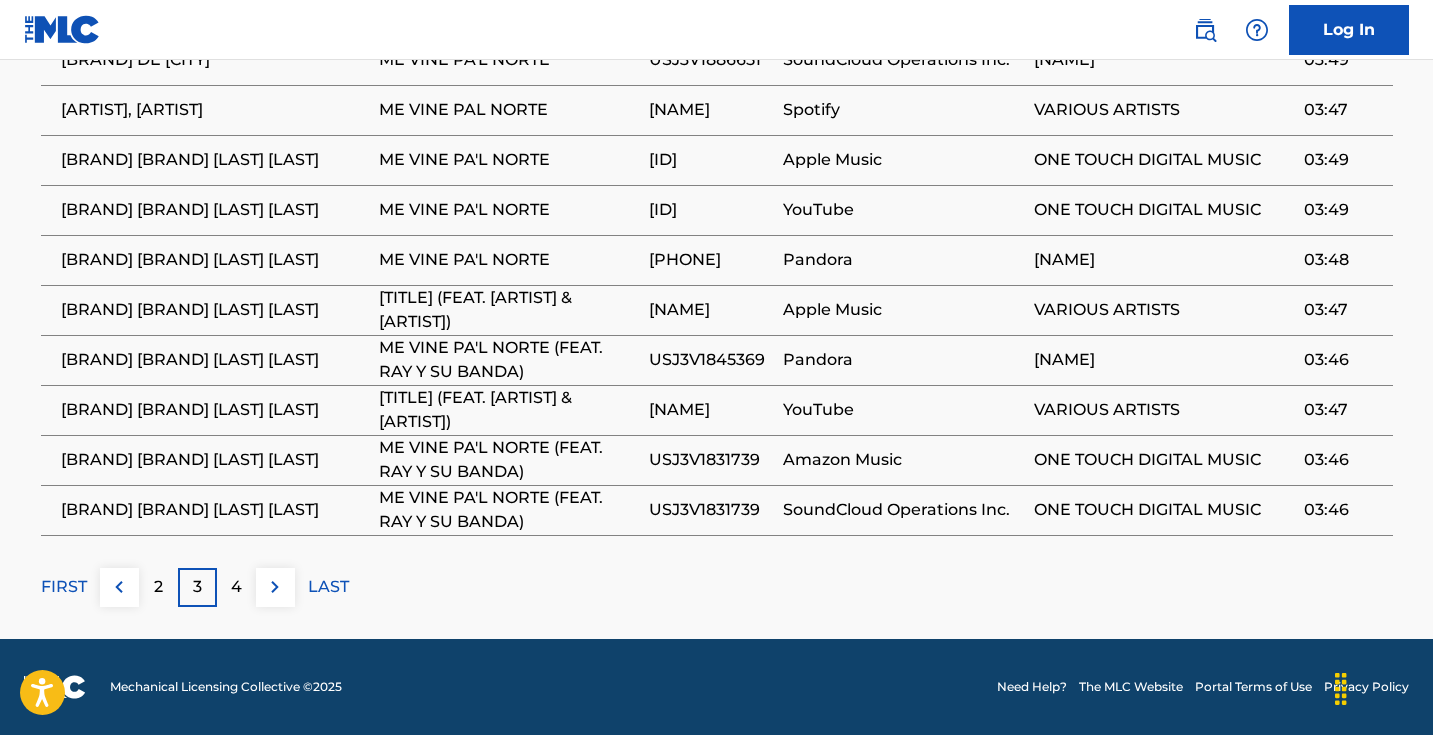 click at bounding box center (275, 587) 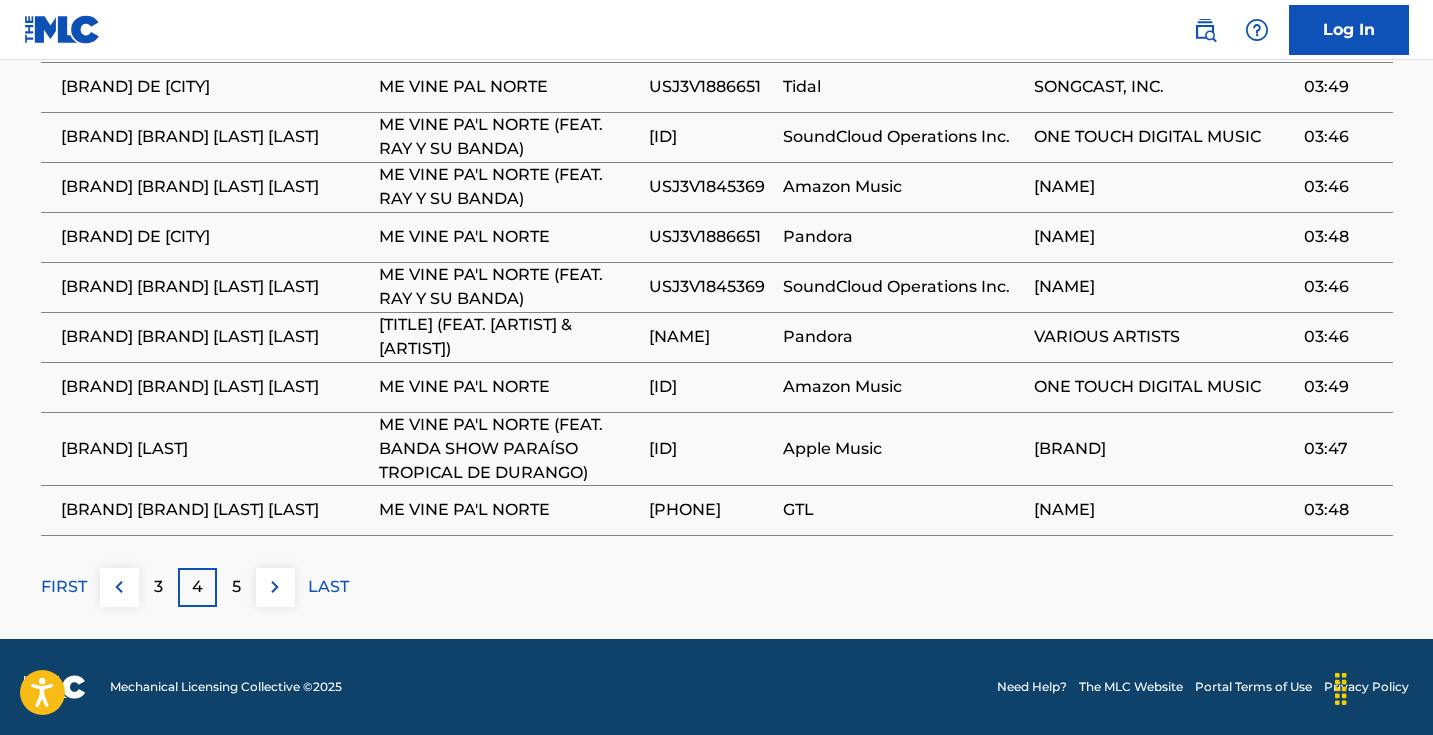 scroll, scrollTop: 1321, scrollLeft: 0, axis: vertical 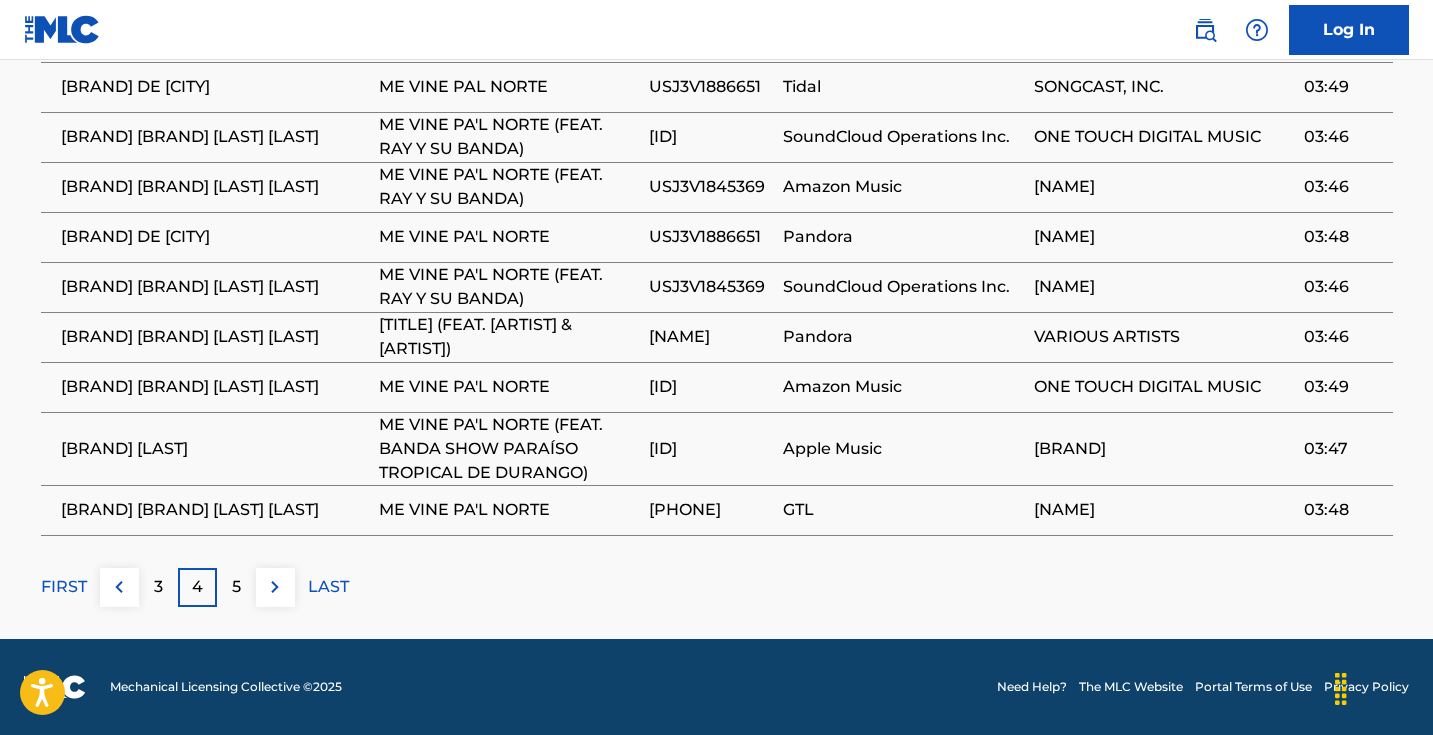 click at bounding box center [275, 587] 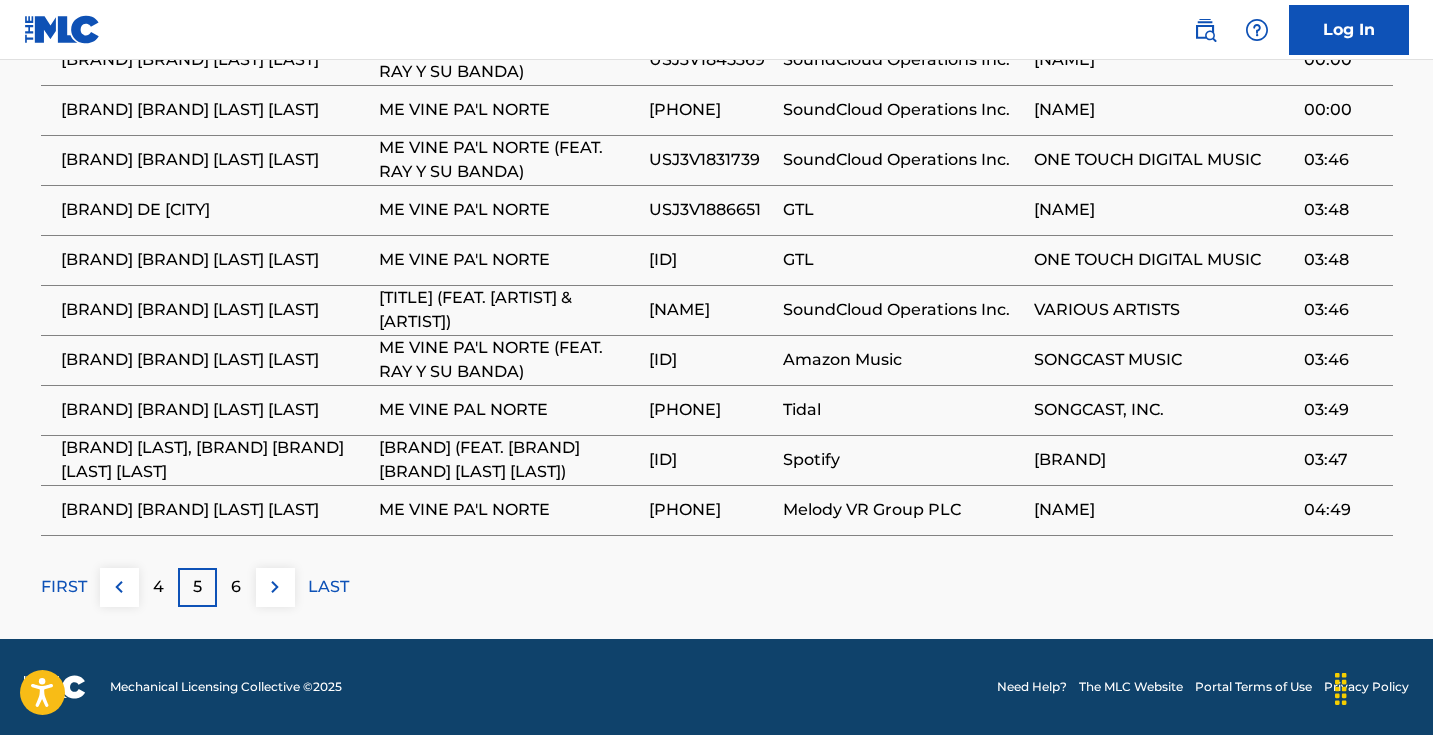 click at bounding box center [275, 587] 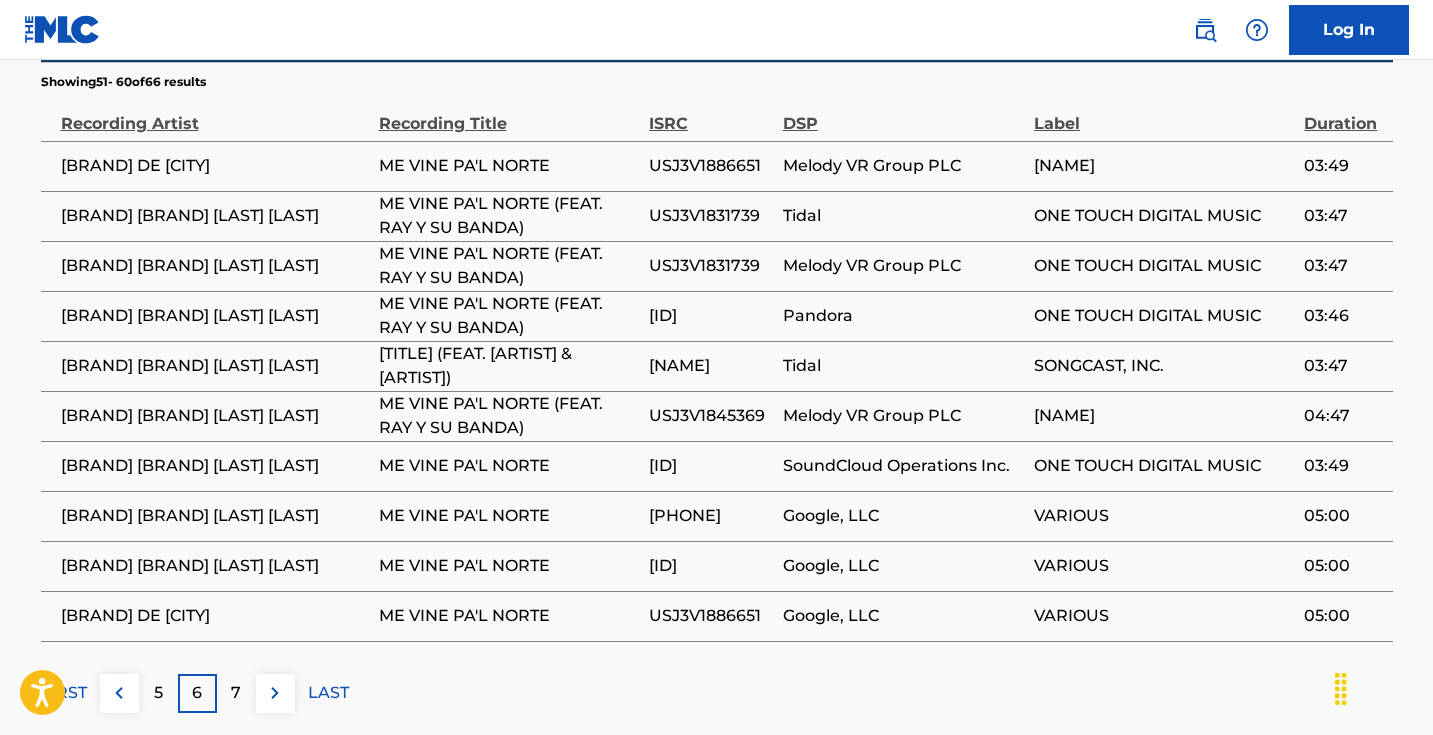 scroll, scrollTop: 1174, scrollLeft: 0, axis: vertical 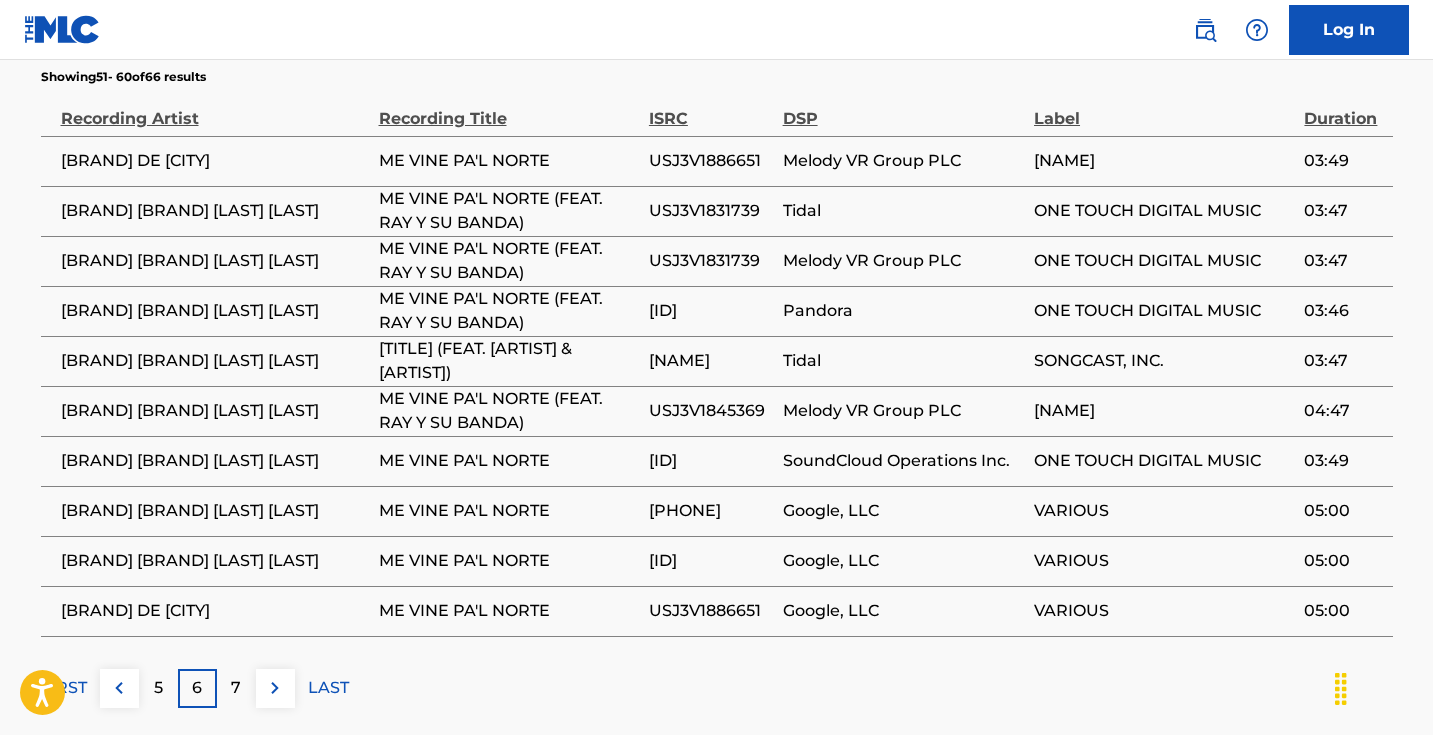 click at bounding box center (275, 688) 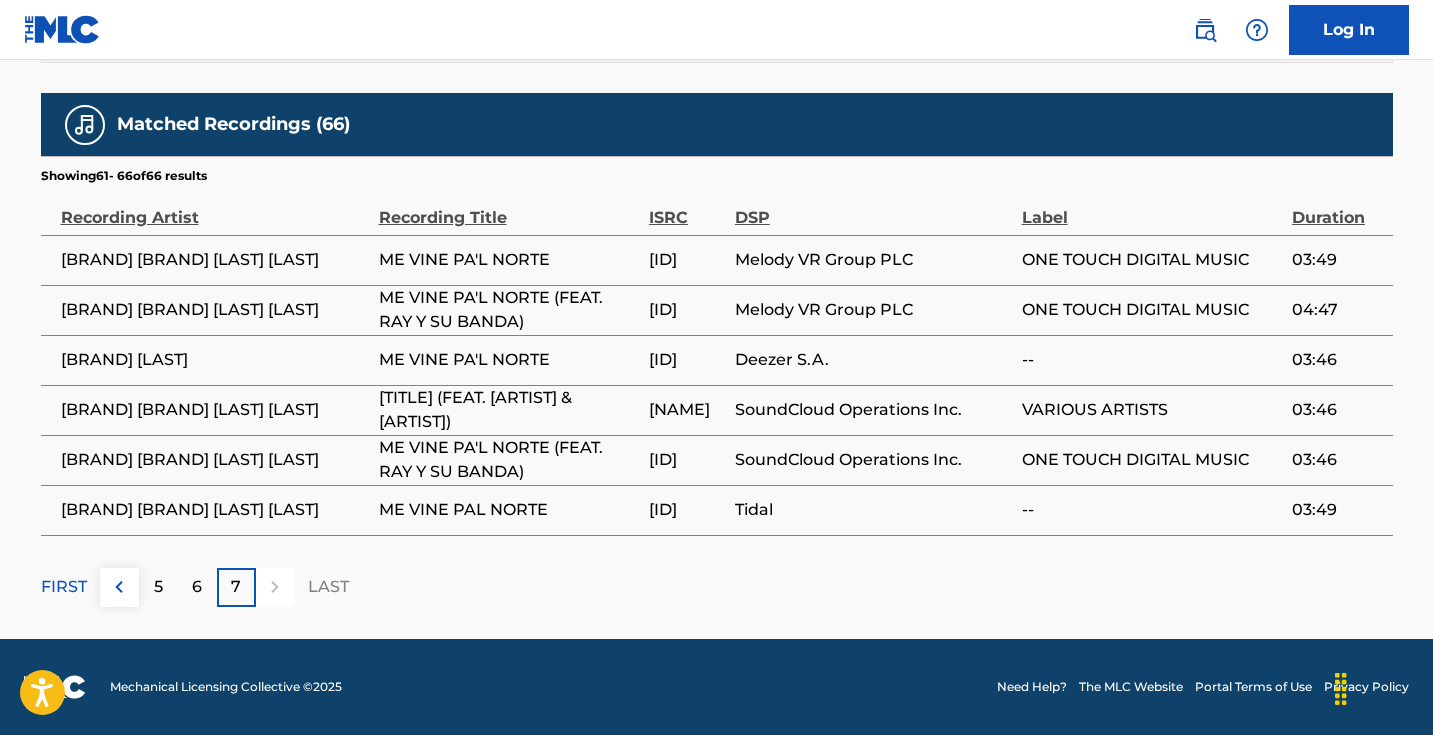 scroll, scrollTop: 1098, scrollLeft: 0, axis: vertical 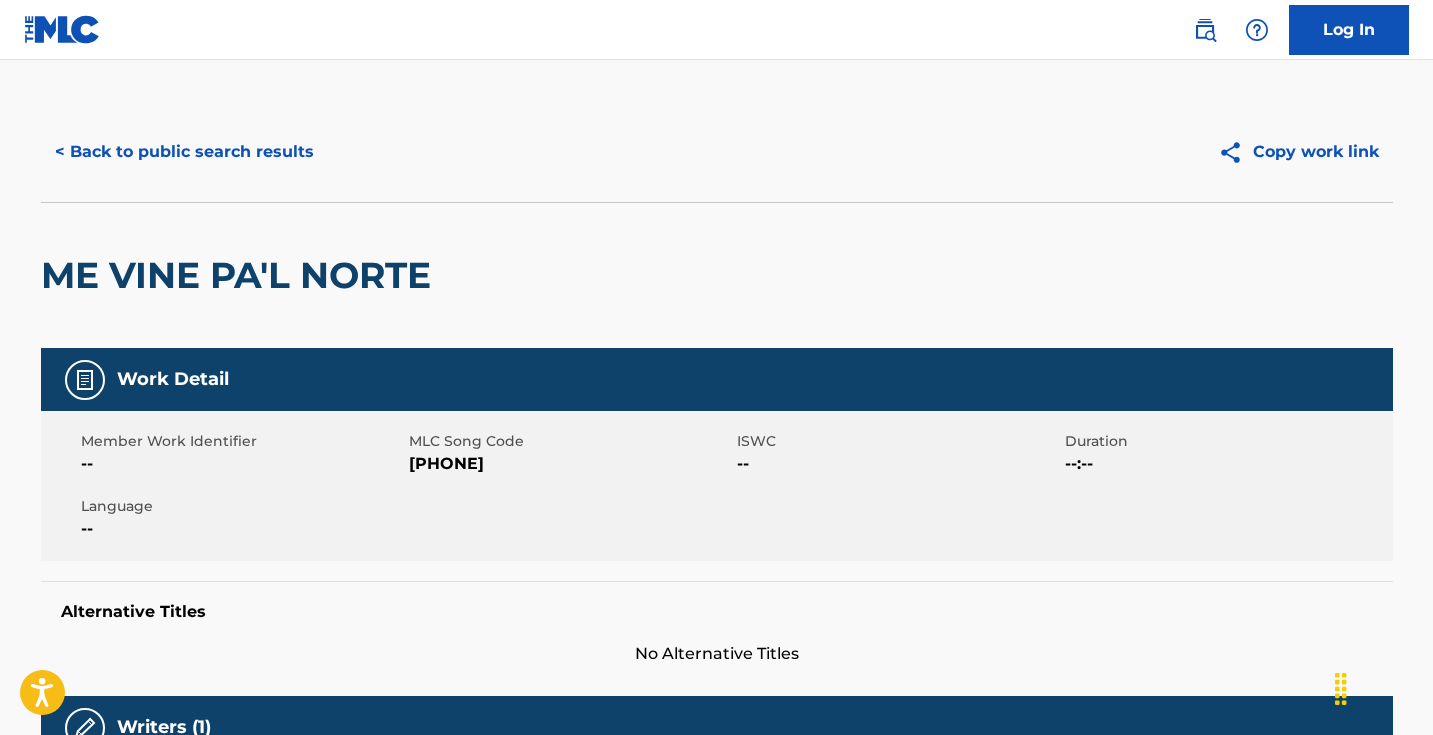 click on "< Back to public search results" at bounding box center (184, 152) 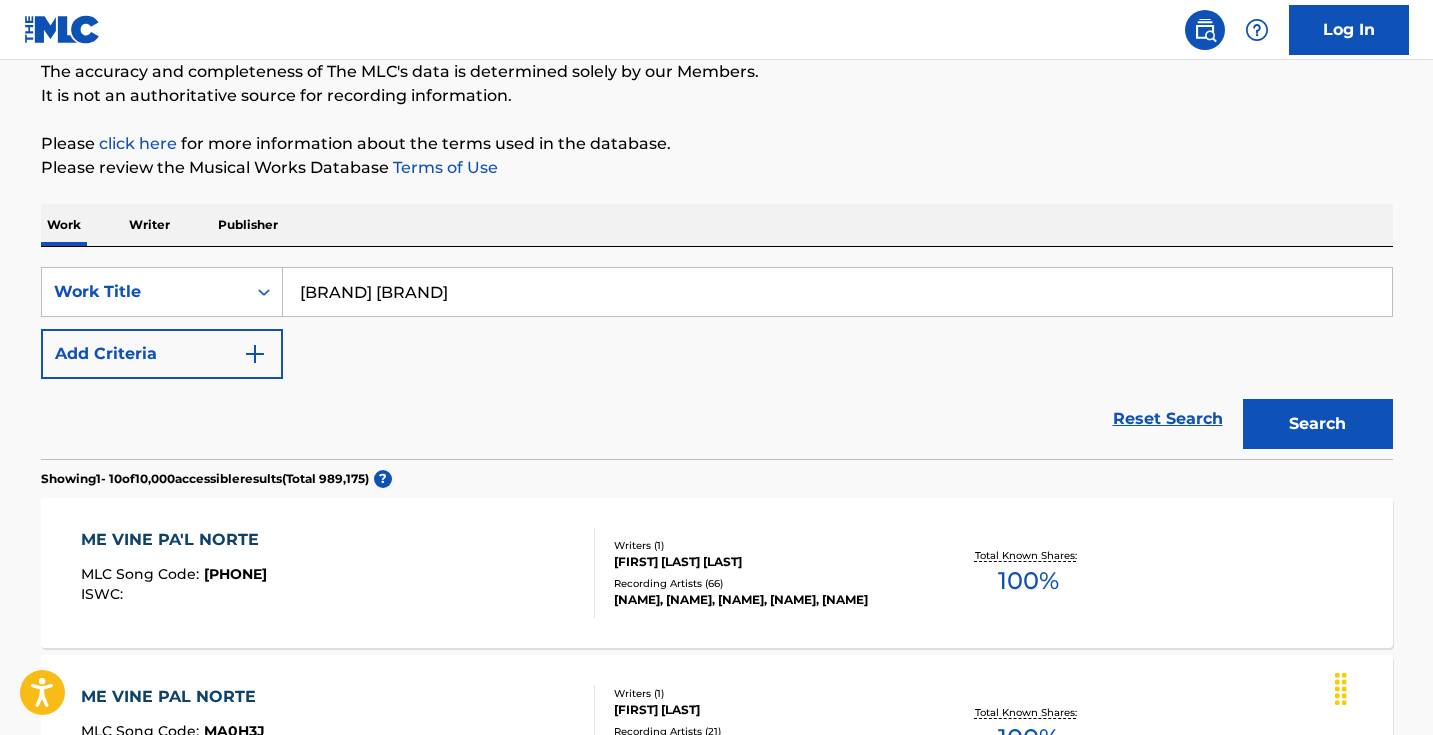 scroll, scrollTop: 49, scrollLeft: 0, axis: vertical 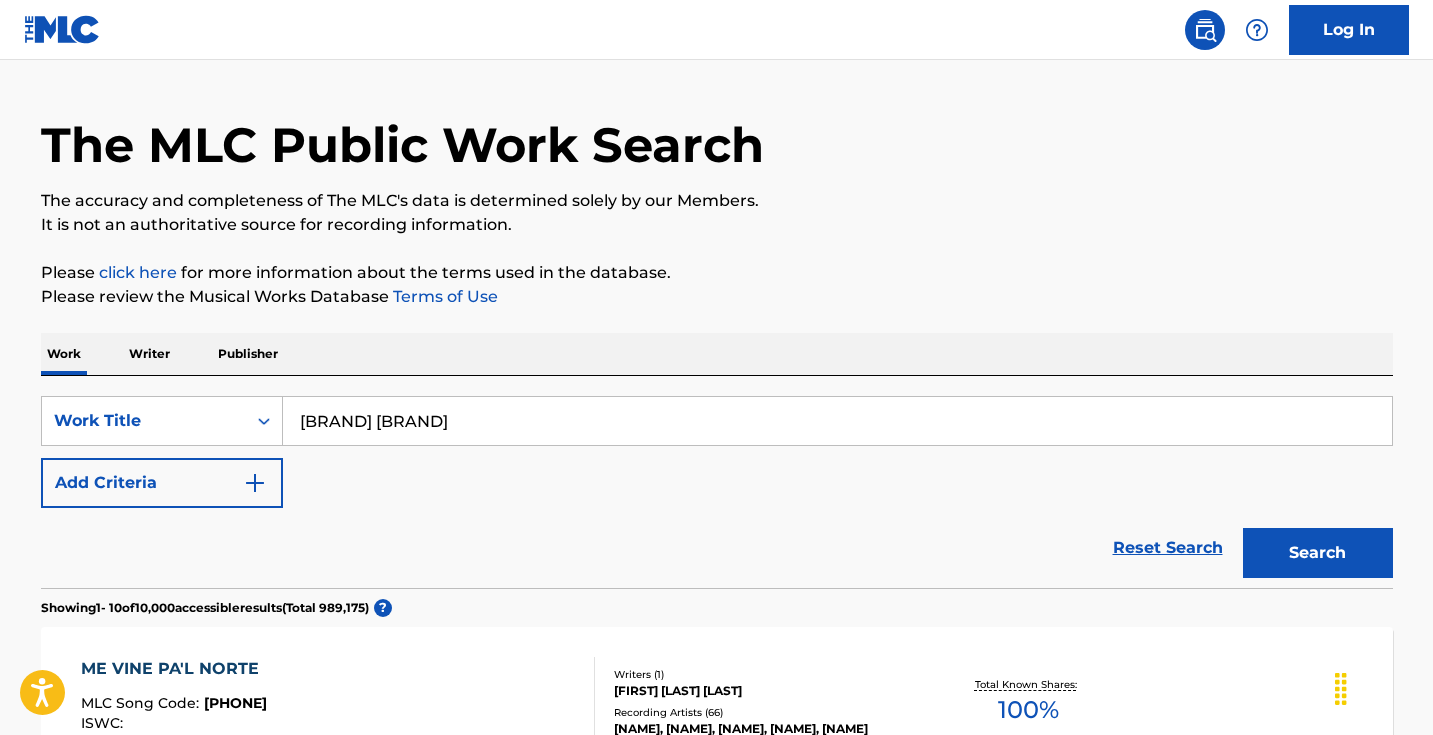 click on "[BRAND] [BRAND]" at bounding box center [837, 421] 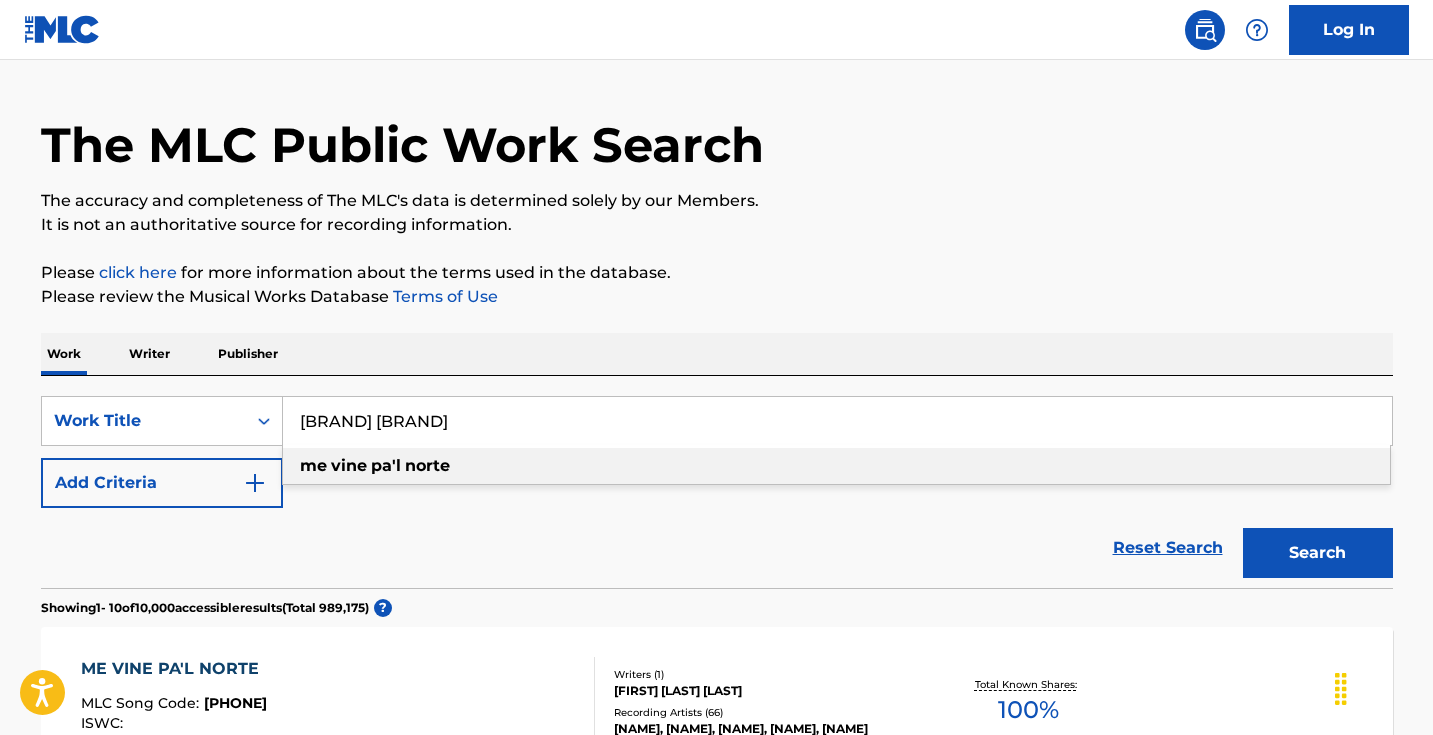 click on "[BRAND] [BRAND]" at bounding box center (837, 421) 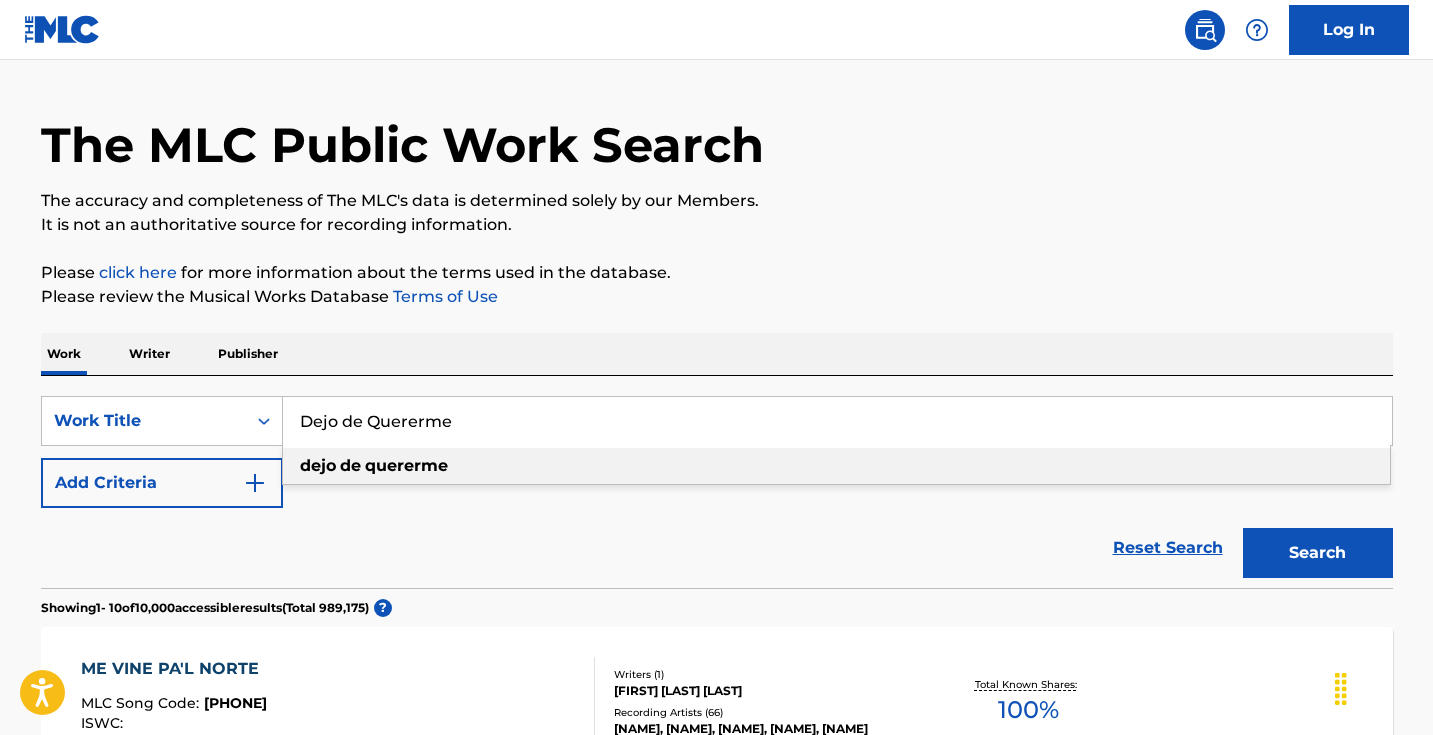 type on "Dejo de Quererme" 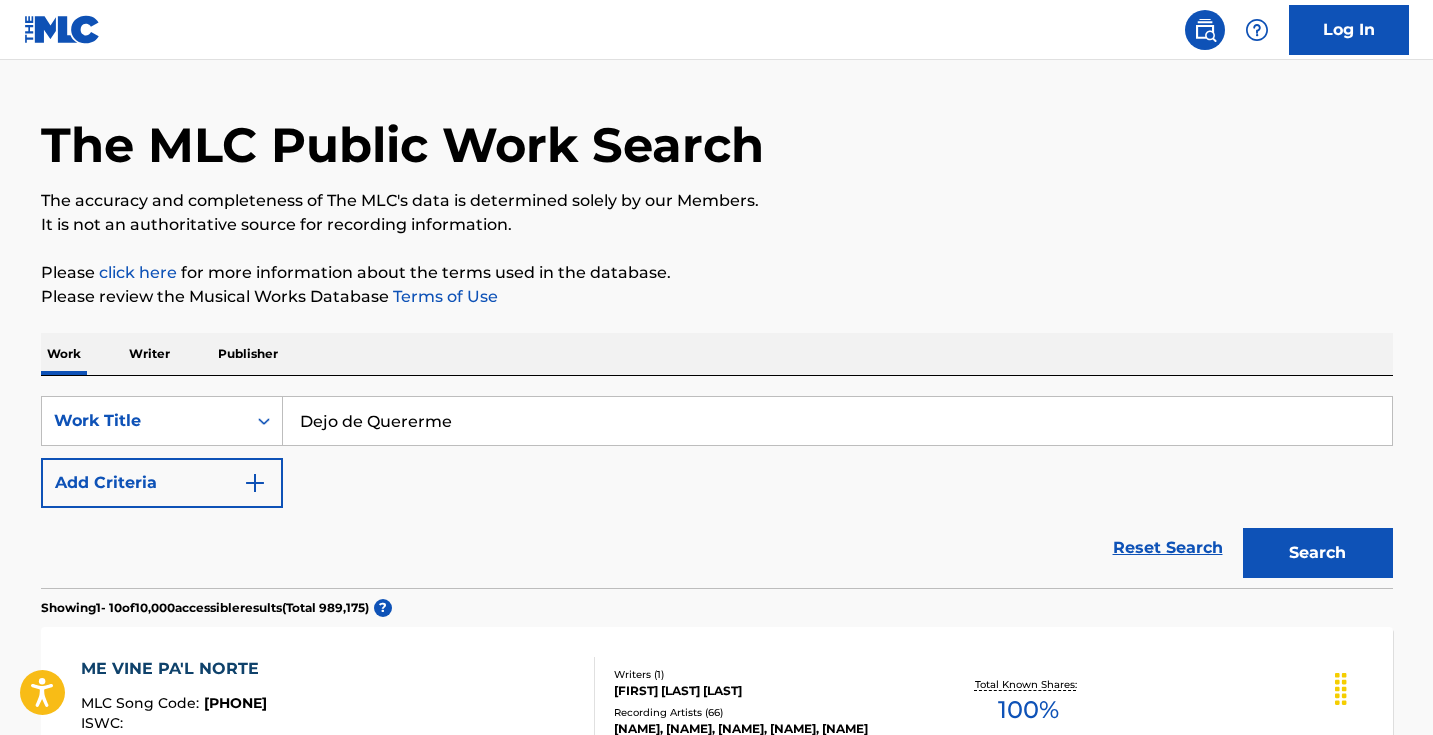 click on "Search" at bounding box center [1318, 553] 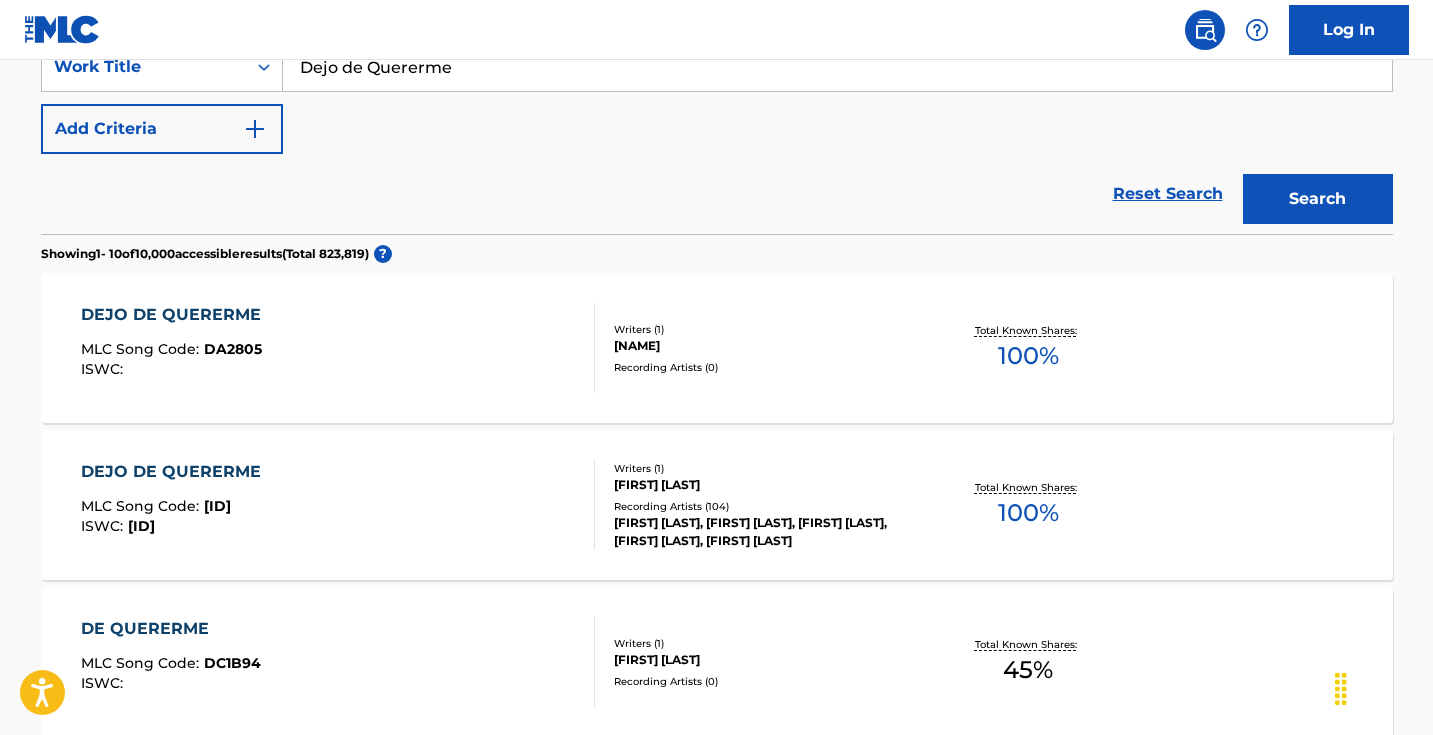 scroll, scrollTop: 450, scrollLeft: 0, axis: vertical 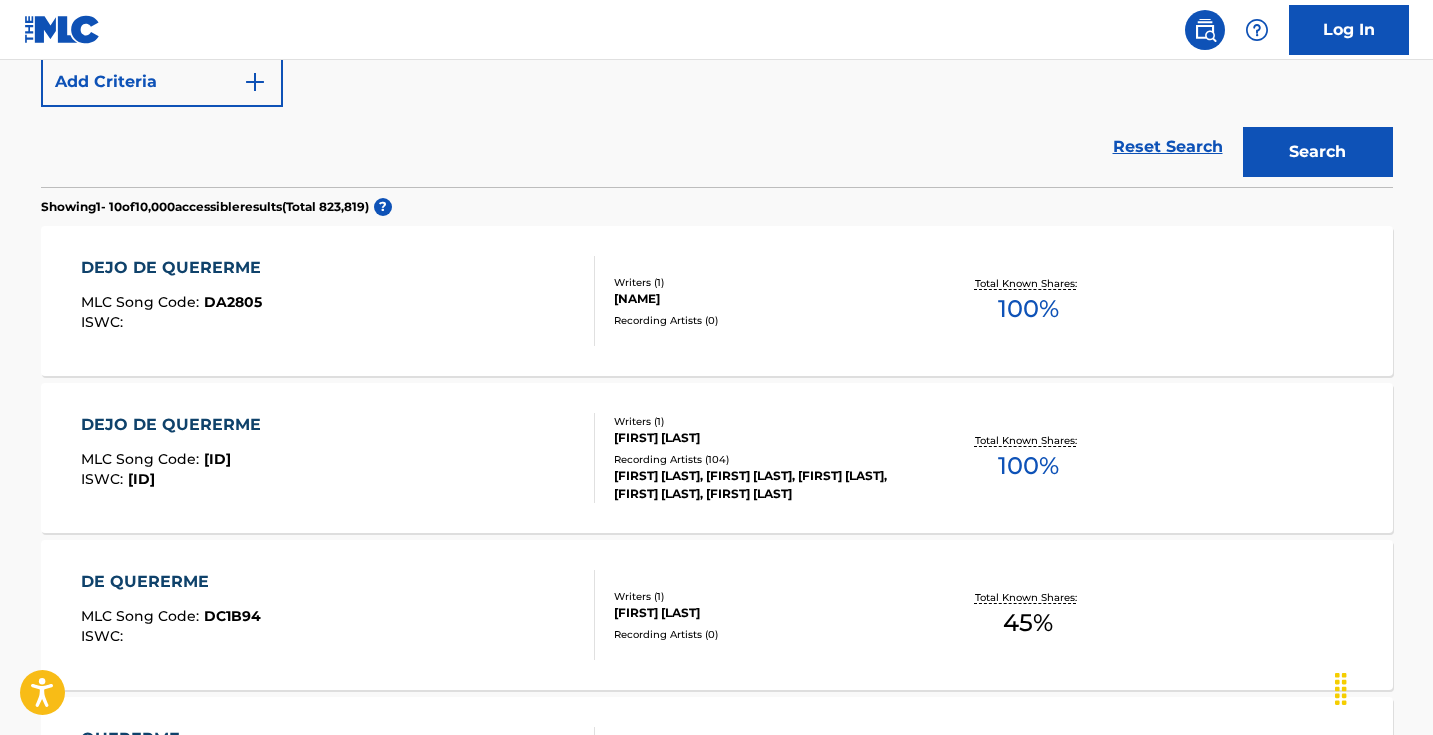 click on "DEJO DE QUERERME MLC Song Code : D2193C ISWC : [PHONE]" at bounding box center (338, 458) 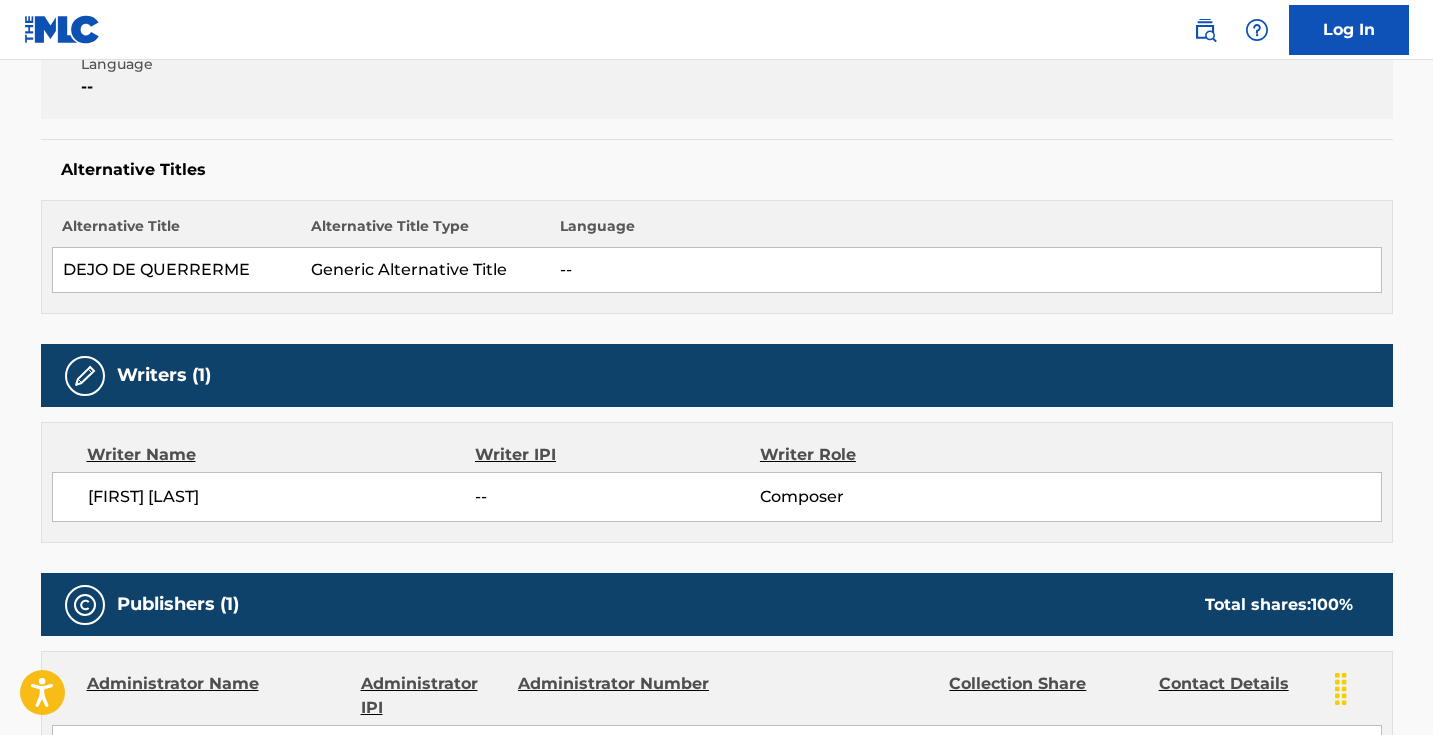 scroll, scrollTop: 0, scrollLeft: 0, axis: both 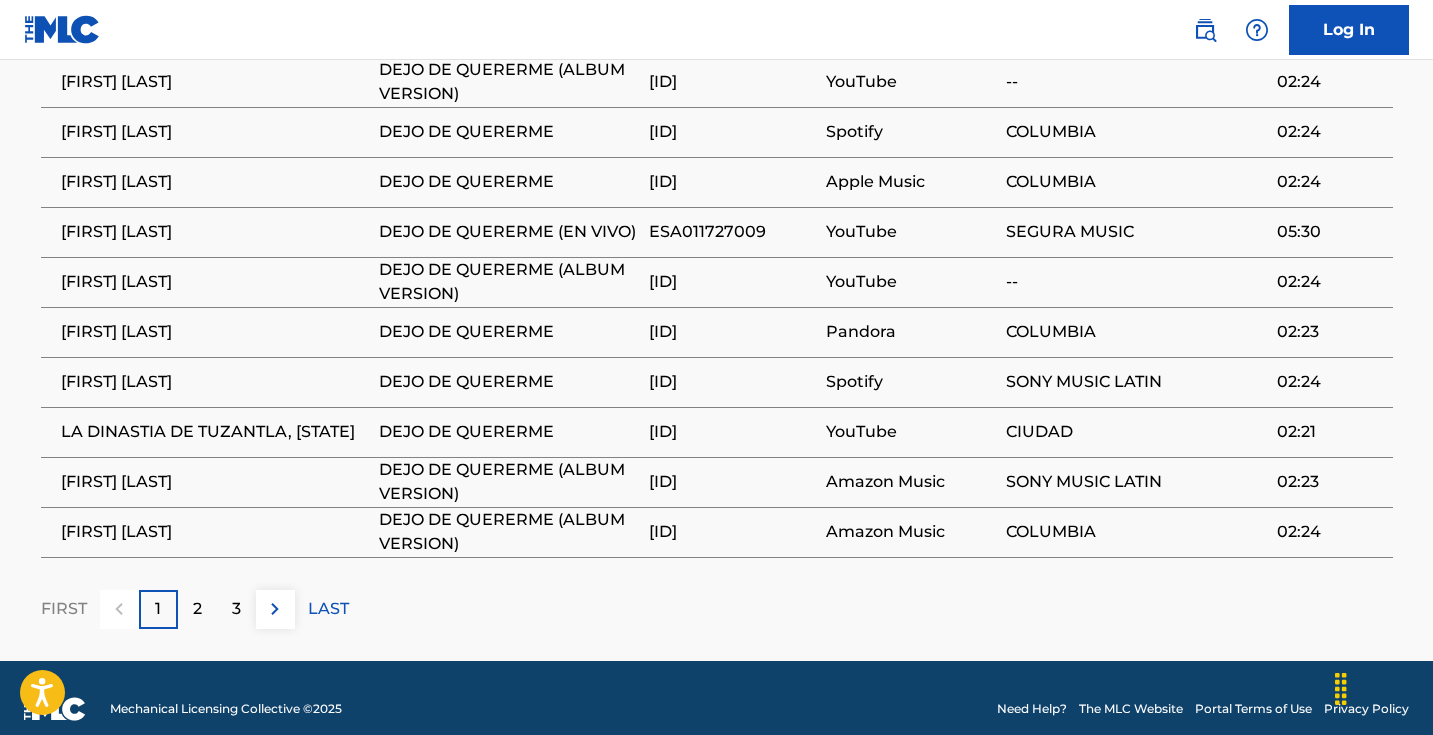 click at bounding box center (275, 609) 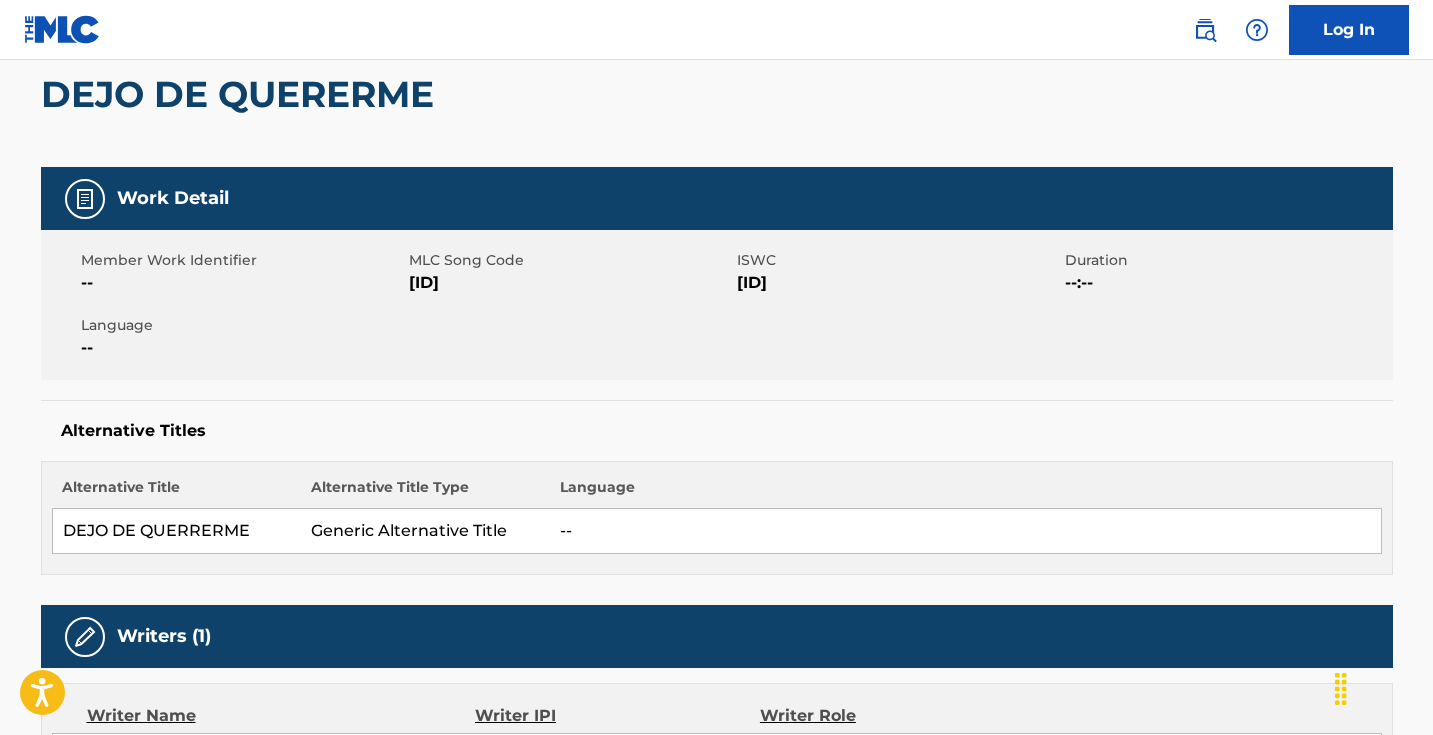 scroll, scrollTop: 186, scrollLeft: 0, axis: vertical 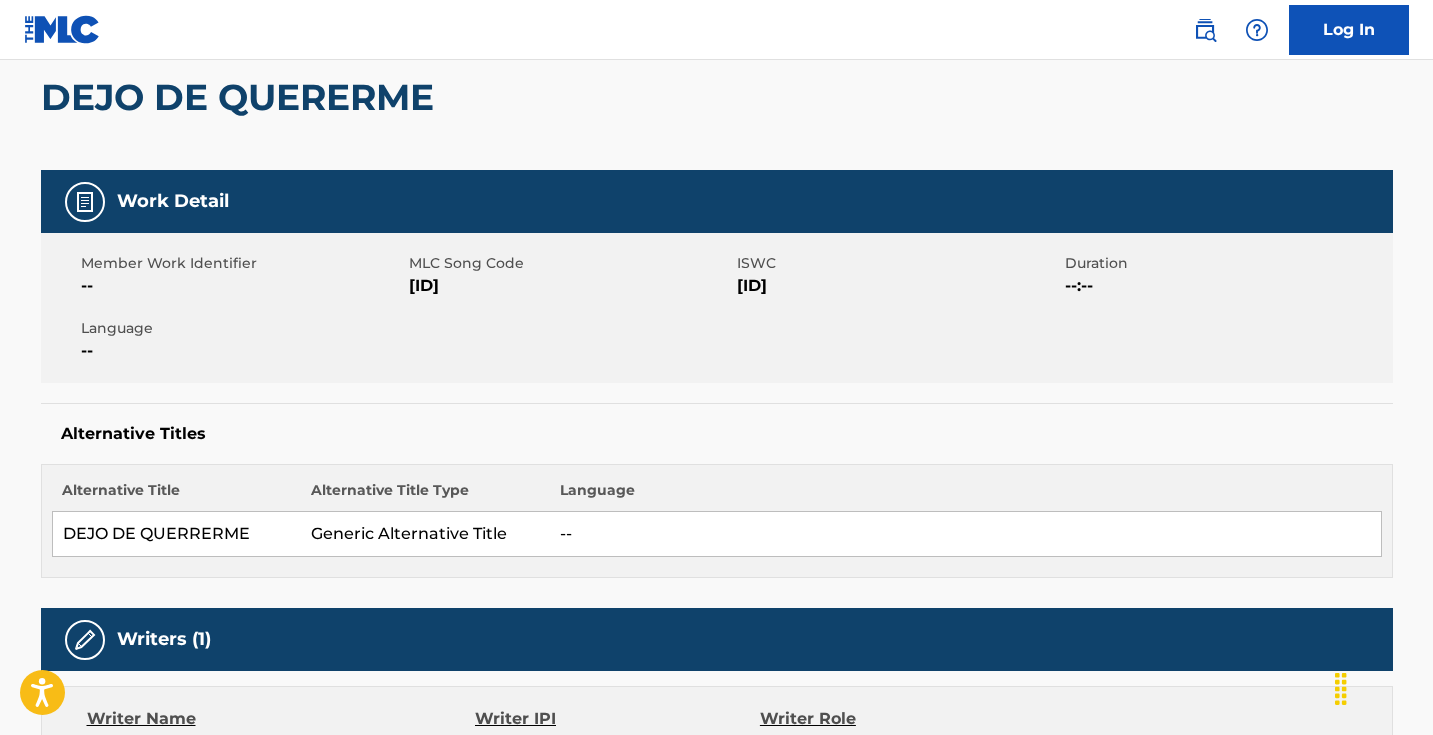 click on "[ID]" at bounding box center [570, 286] 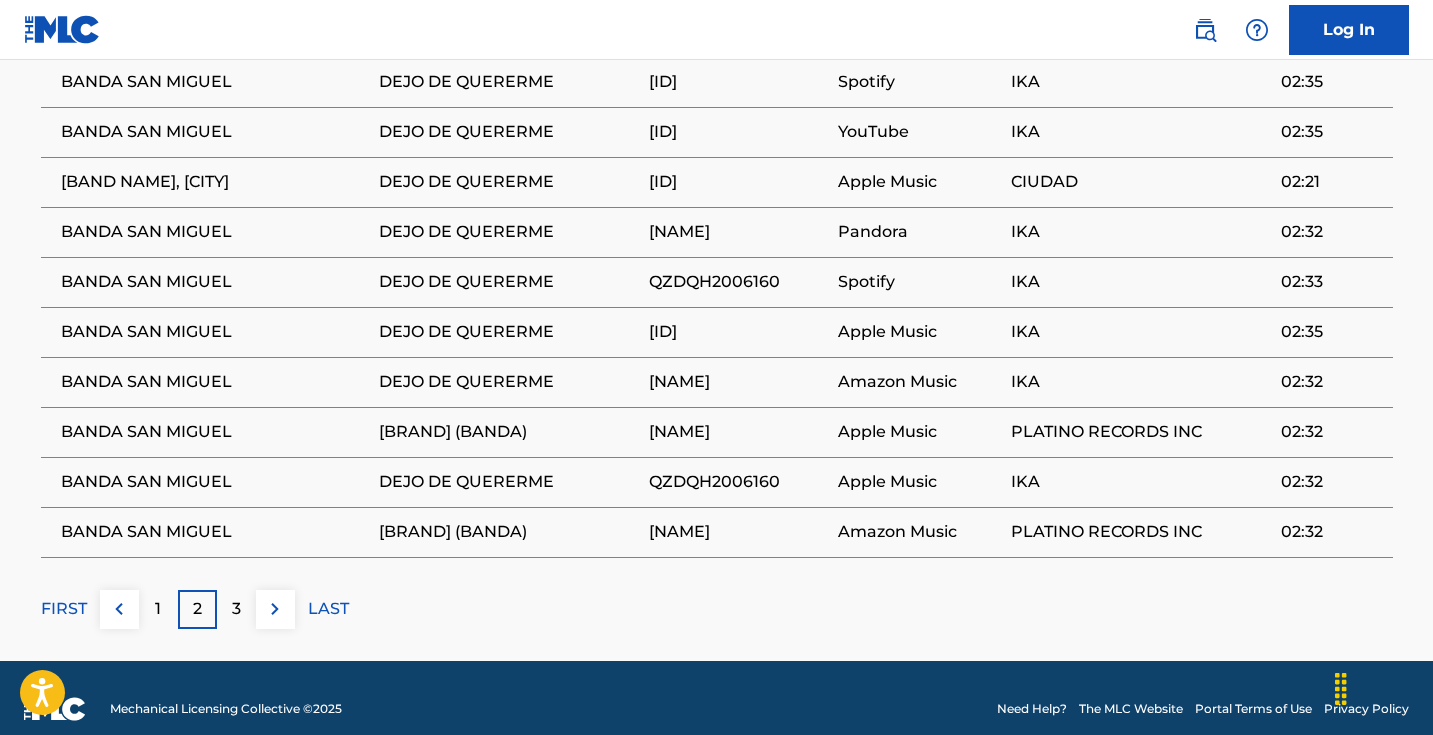 click at bounding box center [275, 609] 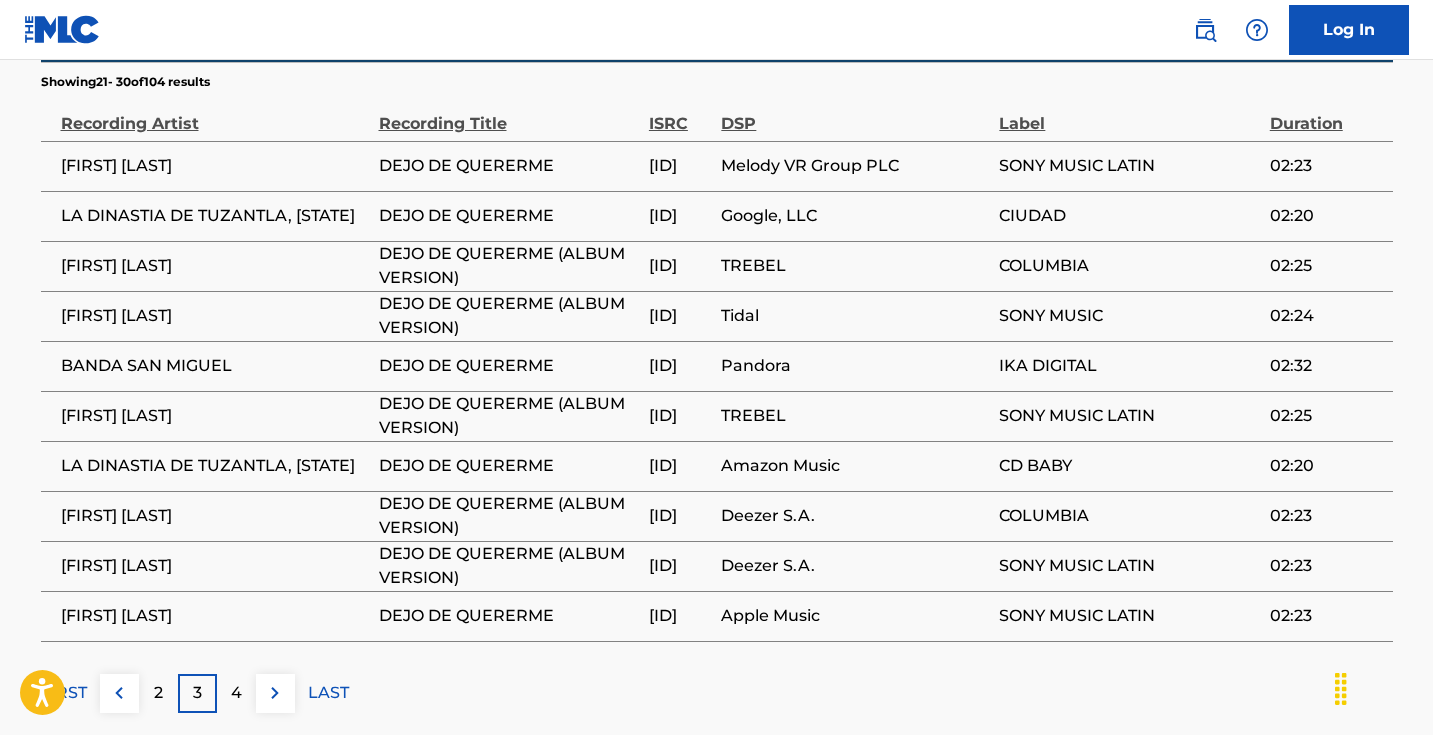 scroll, scrollTop: 1538, scrollLeft: 0, axis: vertical 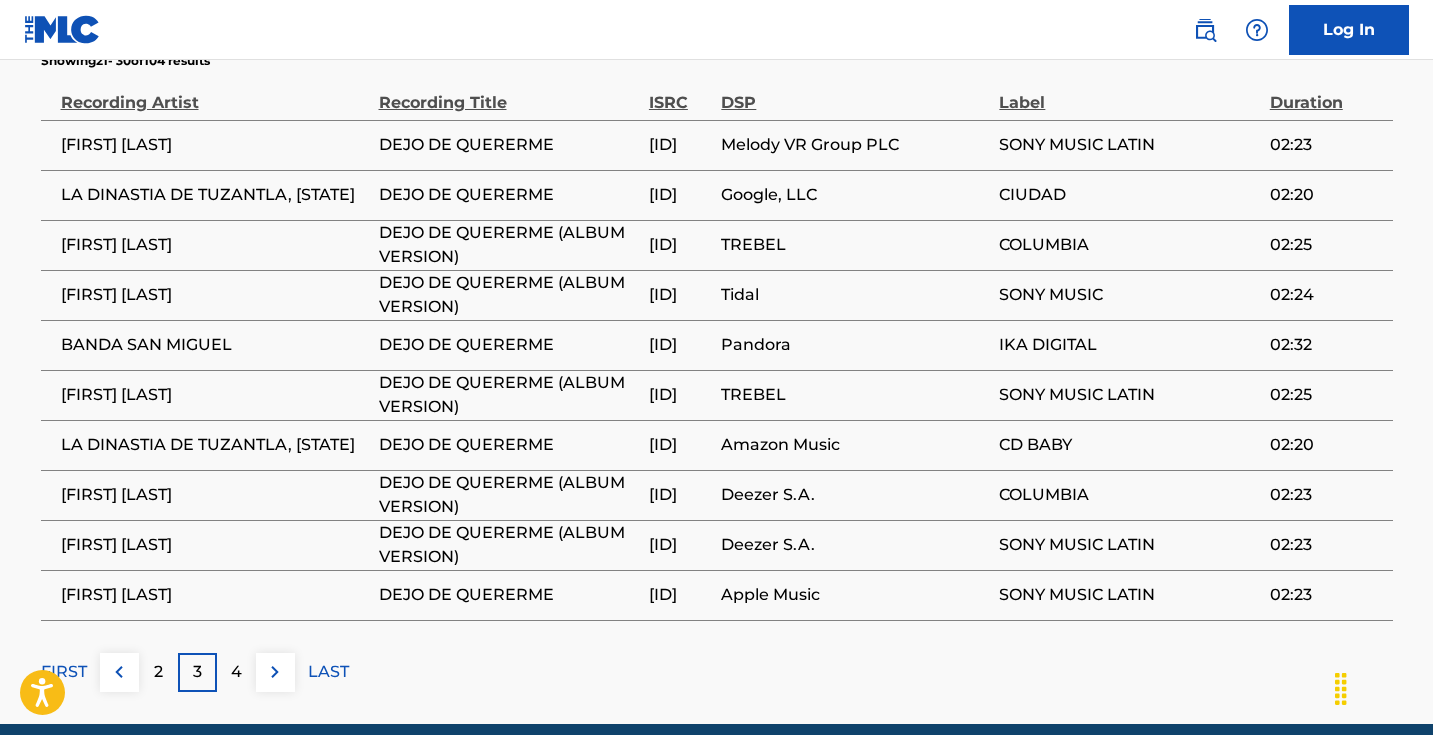 click at bounding box center [275, 672] 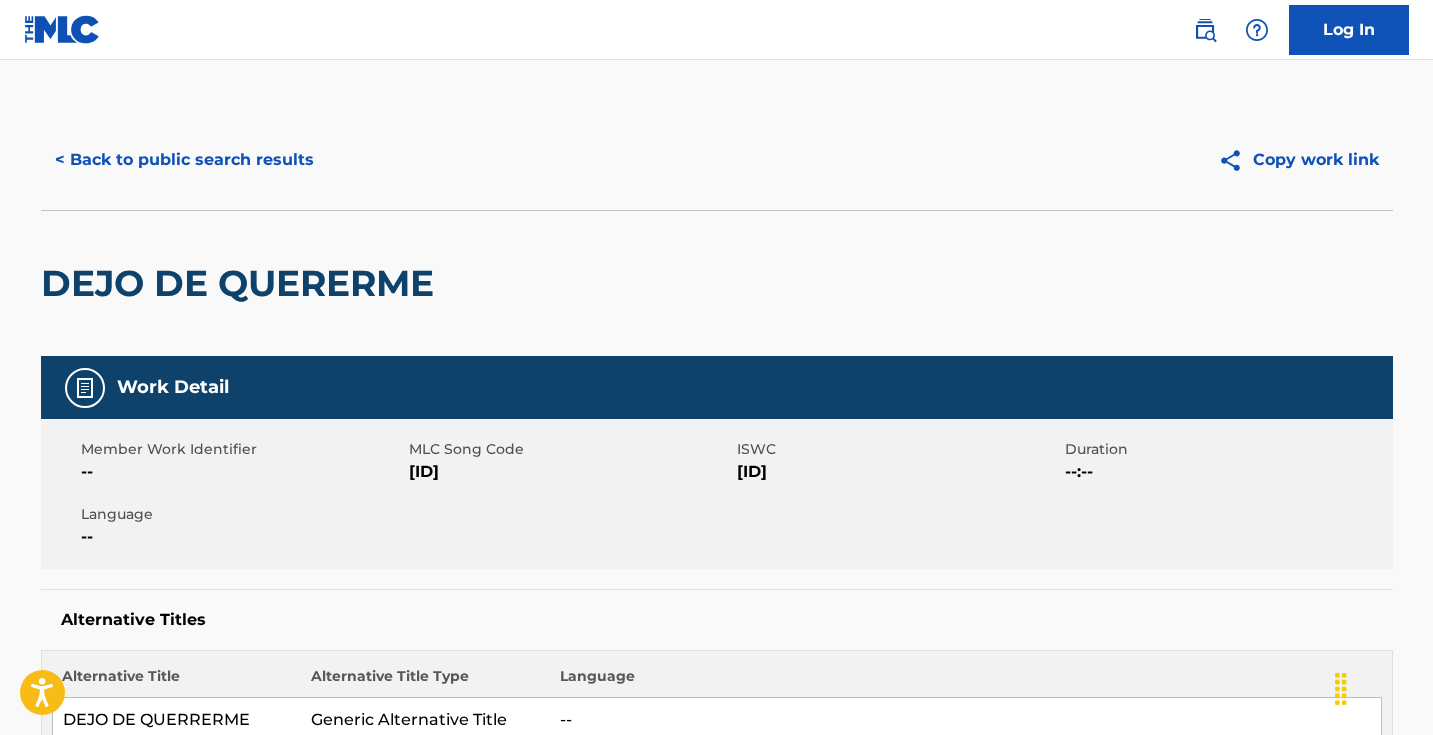 scroll, scrollTop: 0, scrollLeft: 0, axis: both 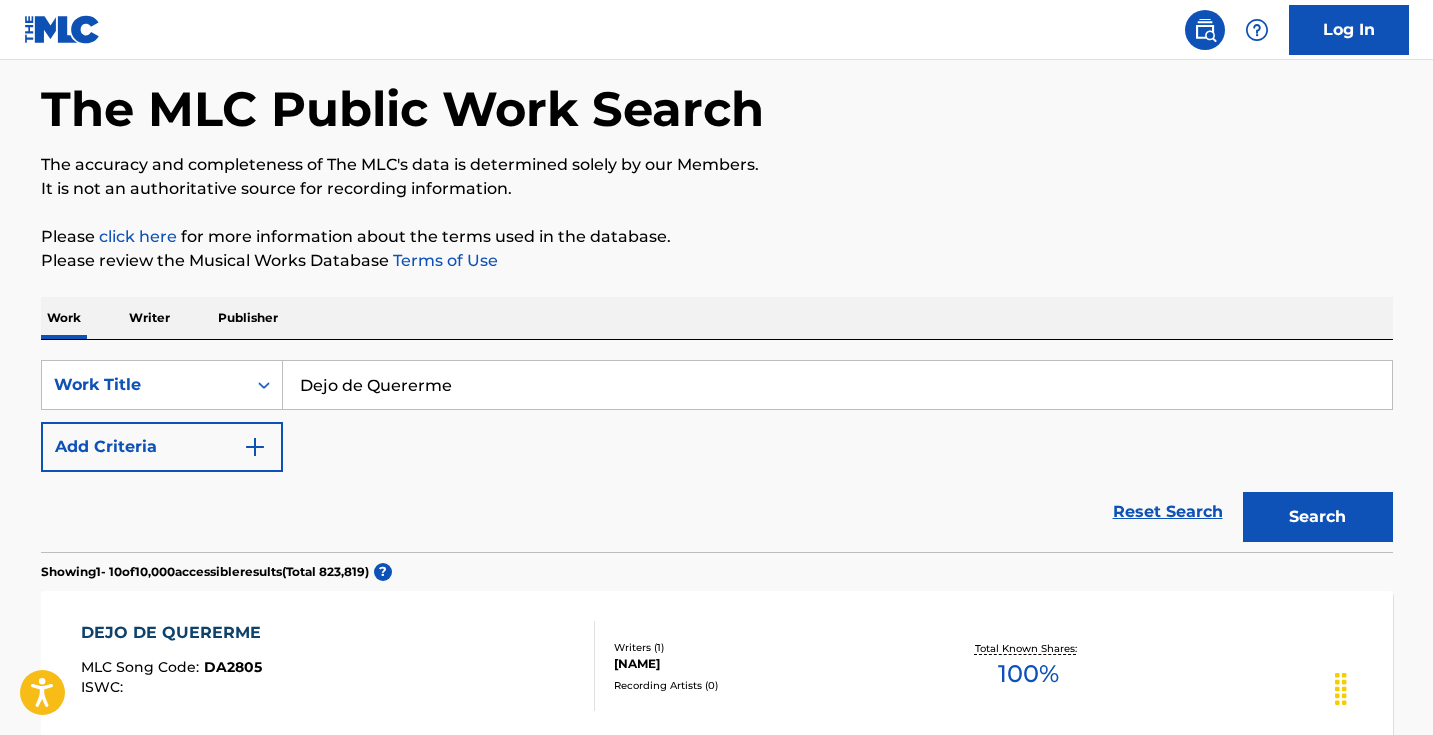 click on "Dejo de Quererme" at bounding box center [837, 385] 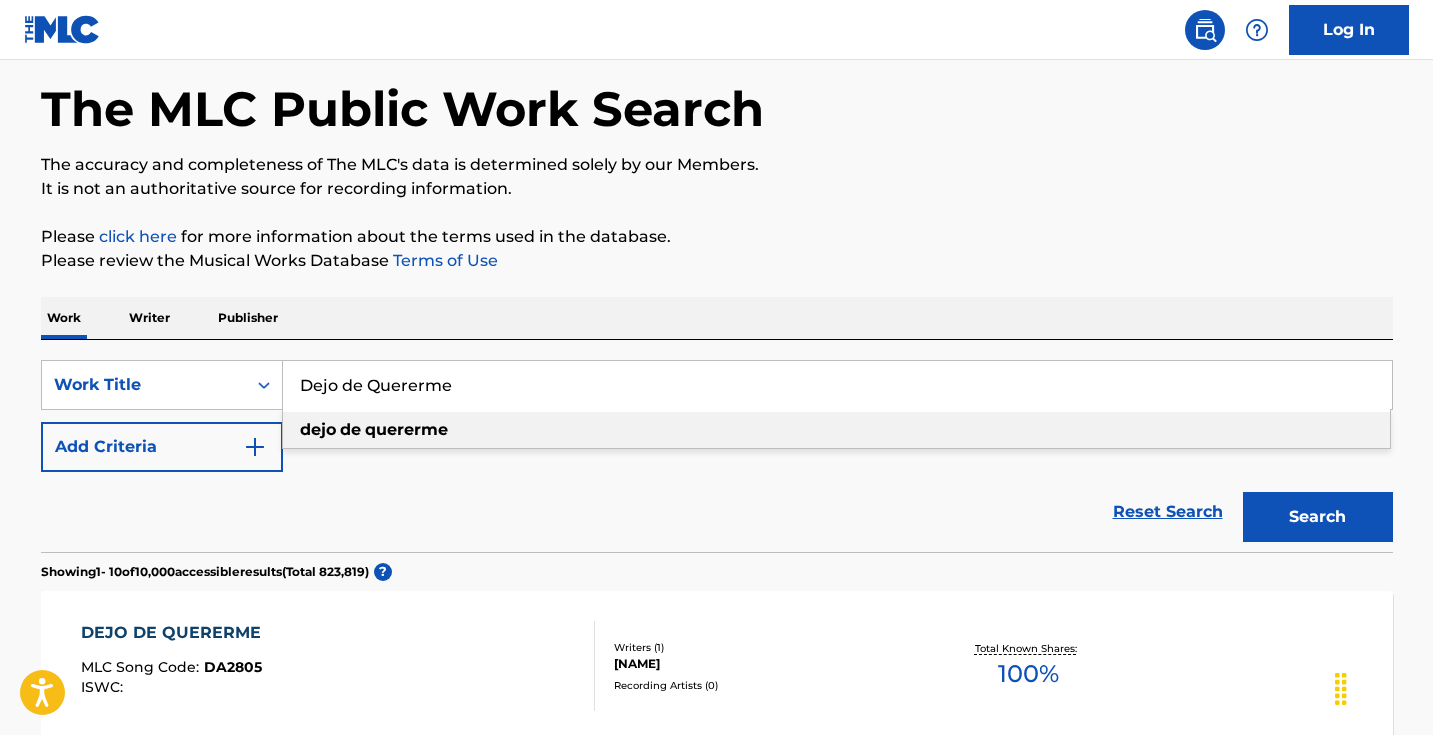 paste on "sde Chicago - En Vivo" 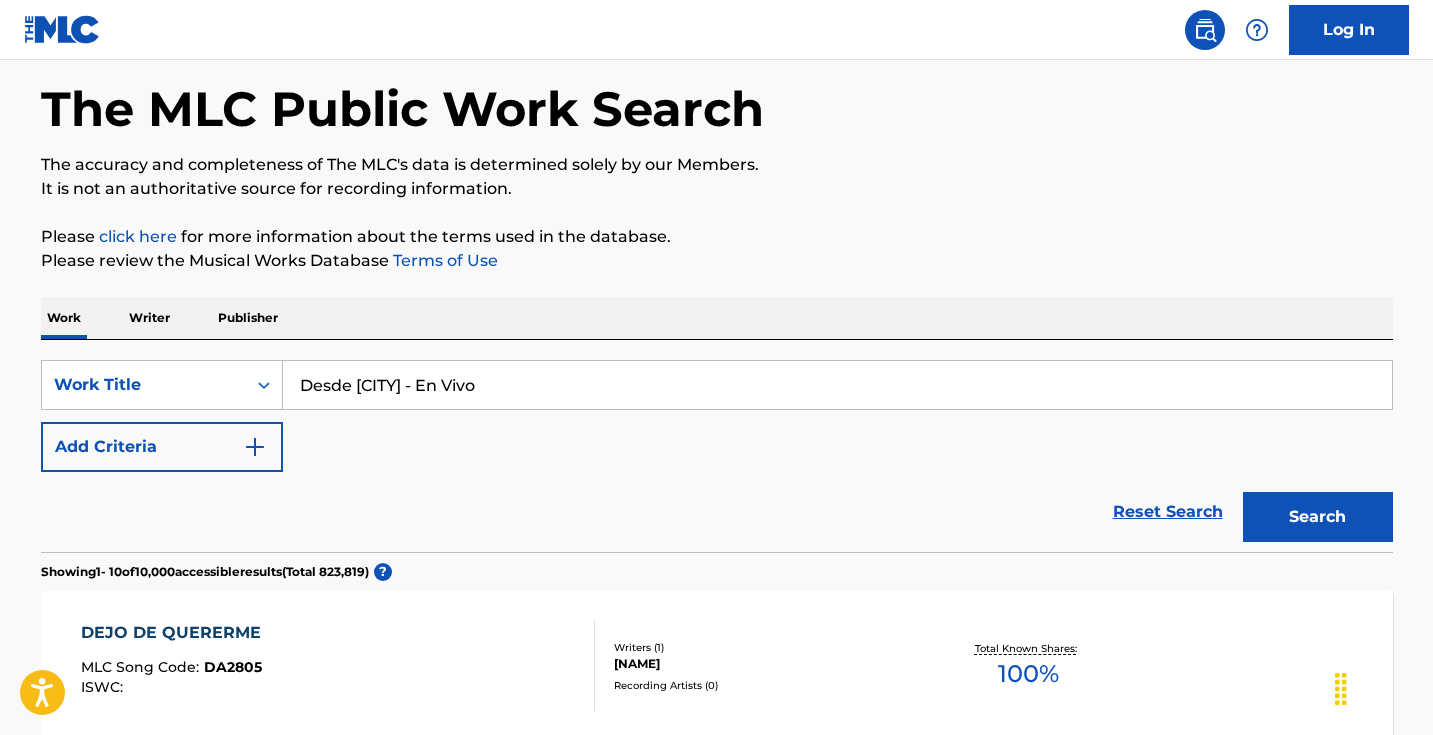 click on "Please review the Musical Works Database   Terms of Use" at bounding box center (717, 261) 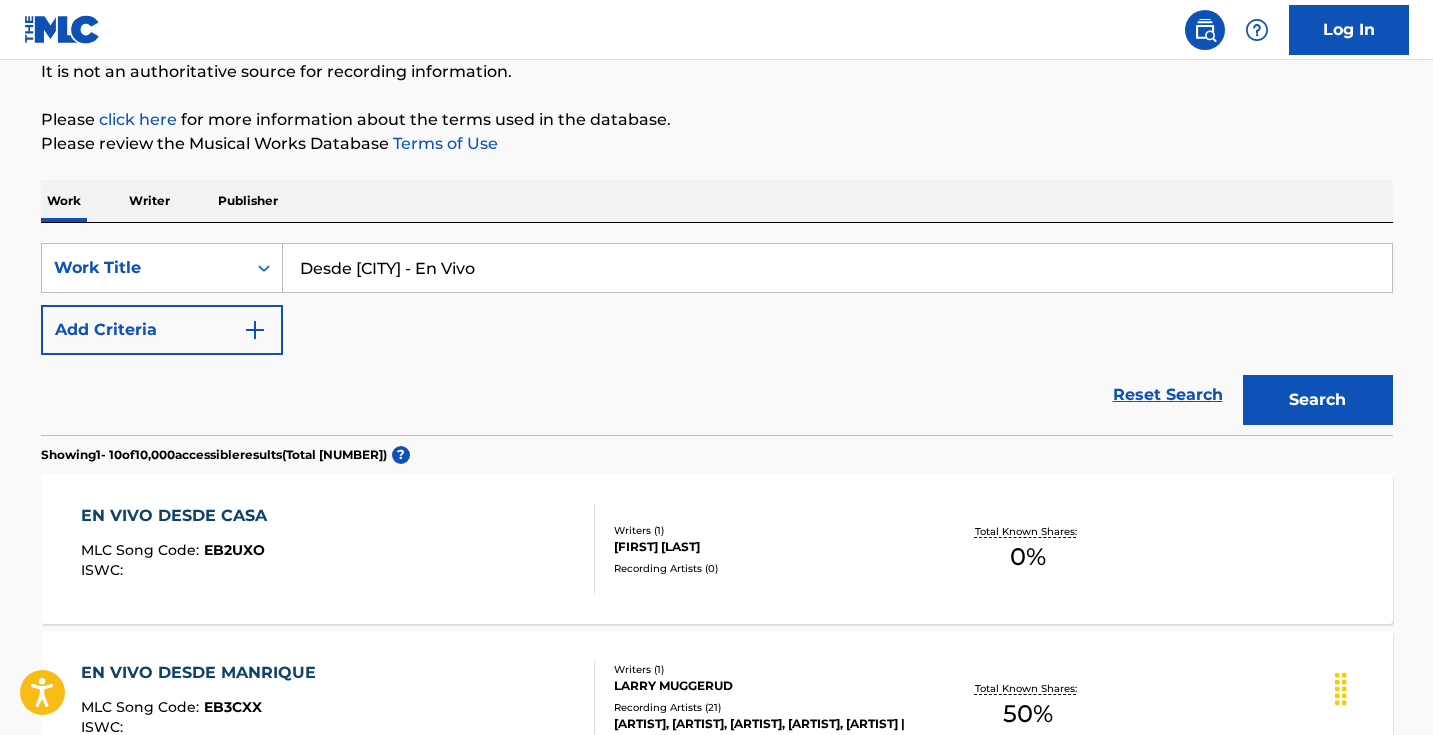 scroll, scrollTop: 240, scrollLeft: 0, axis: vertical 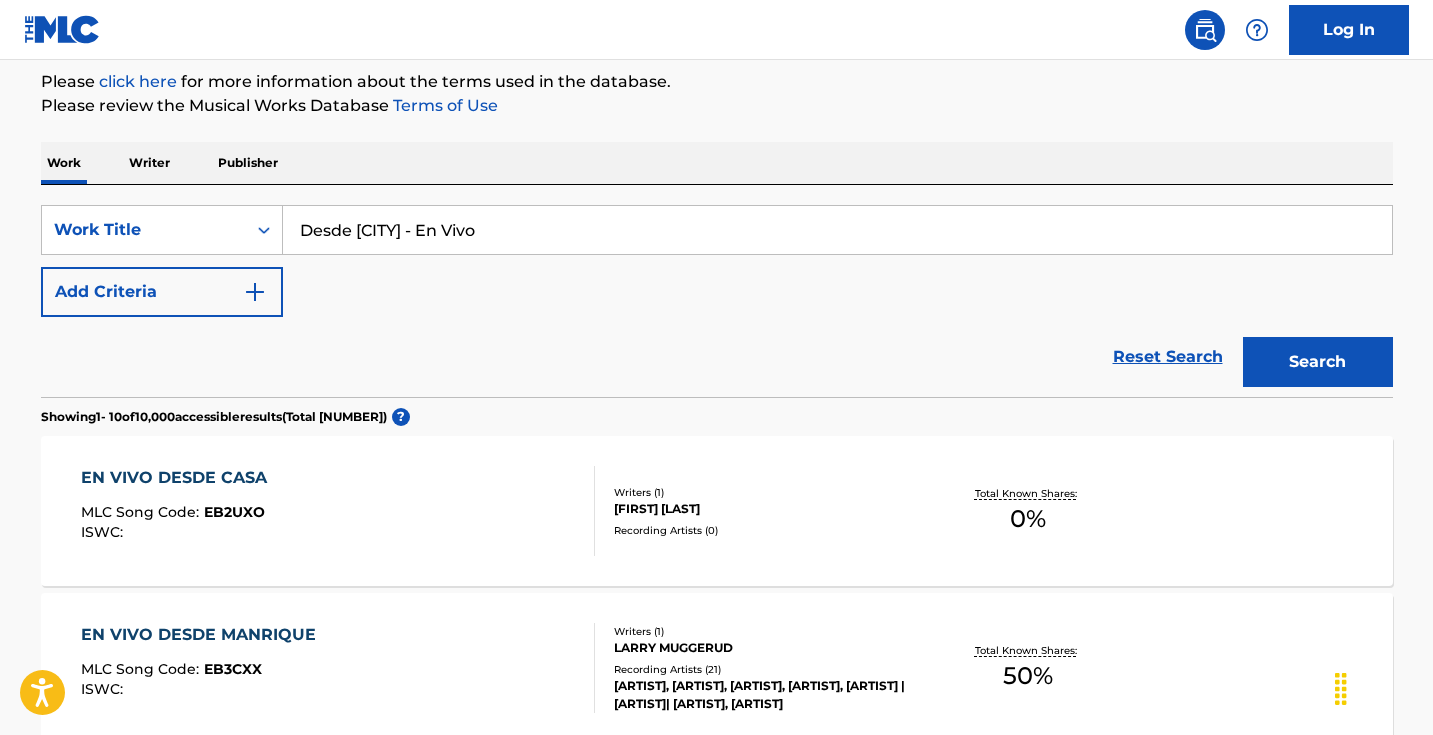 drag, startPoint x: 516, startPoint y: 227, endPoint x: 435, endPoint y: 227, distance: 81 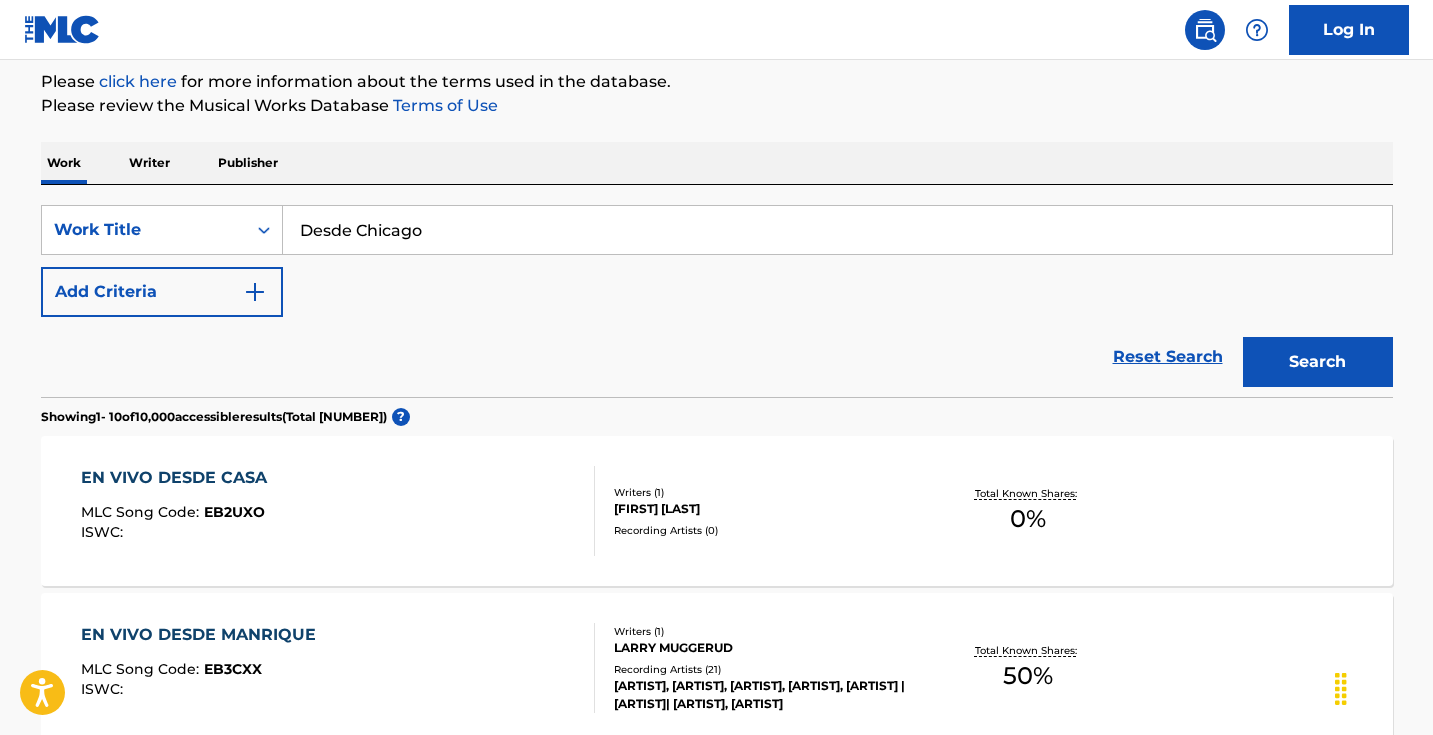 click on "Search" at bounding box center (1318, 362) 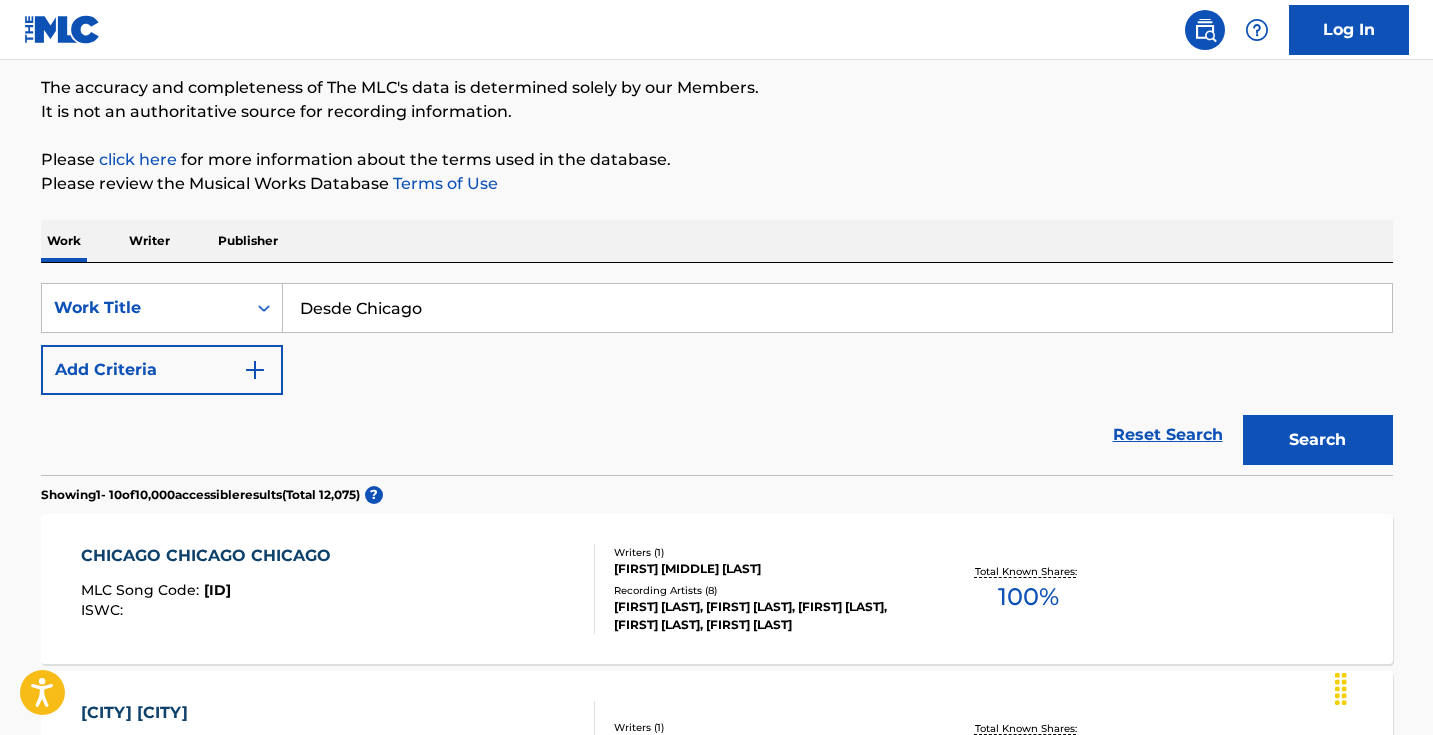 scroll, scrollTop: 174, scrollLeft: 0, axis: vertical 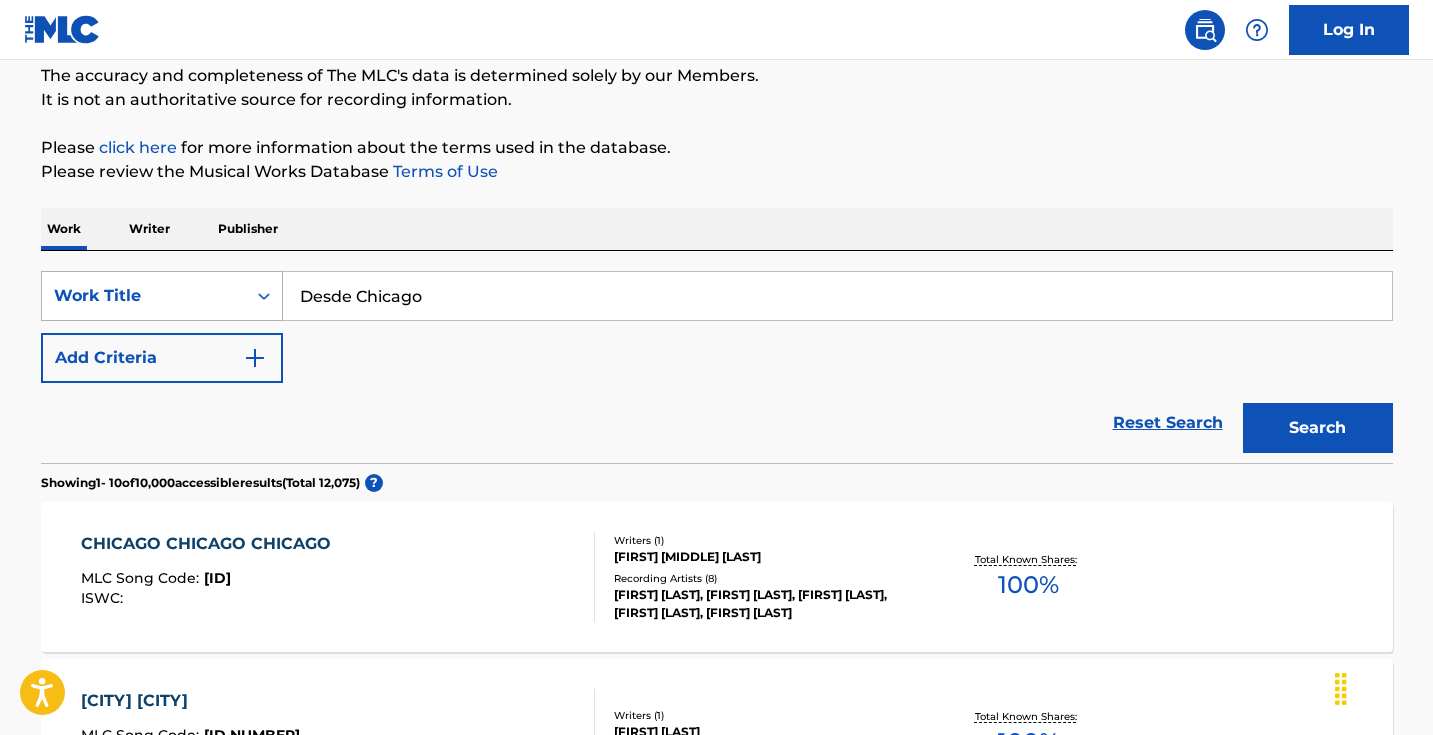 drag, startPoint x: 489, startPoint y: 296, endPoint x: 221, endPoint y: 294, distance: 268.00748 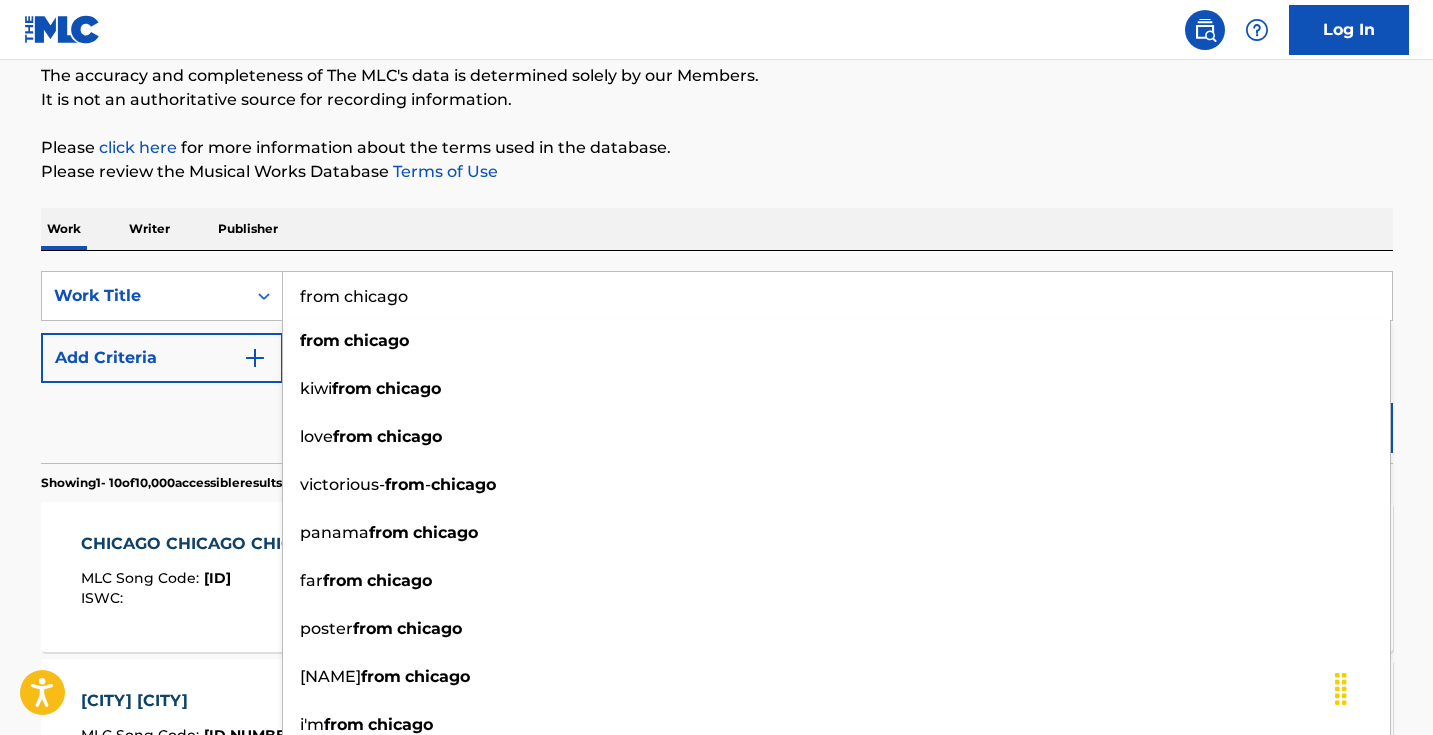 click on "Search" at bounding box center (1318, 428) 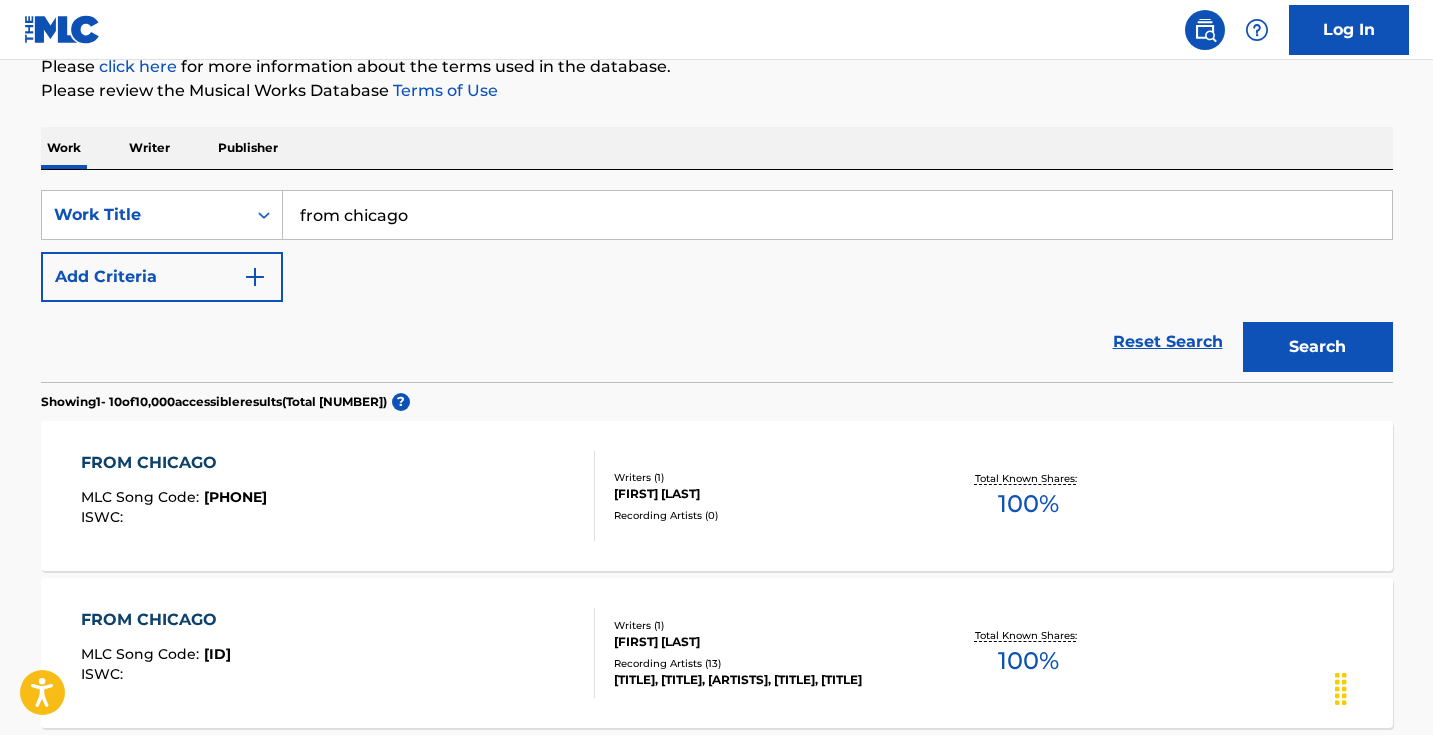 scroll, scrollTop: 396, scrollLeft: 0, axis: vertical 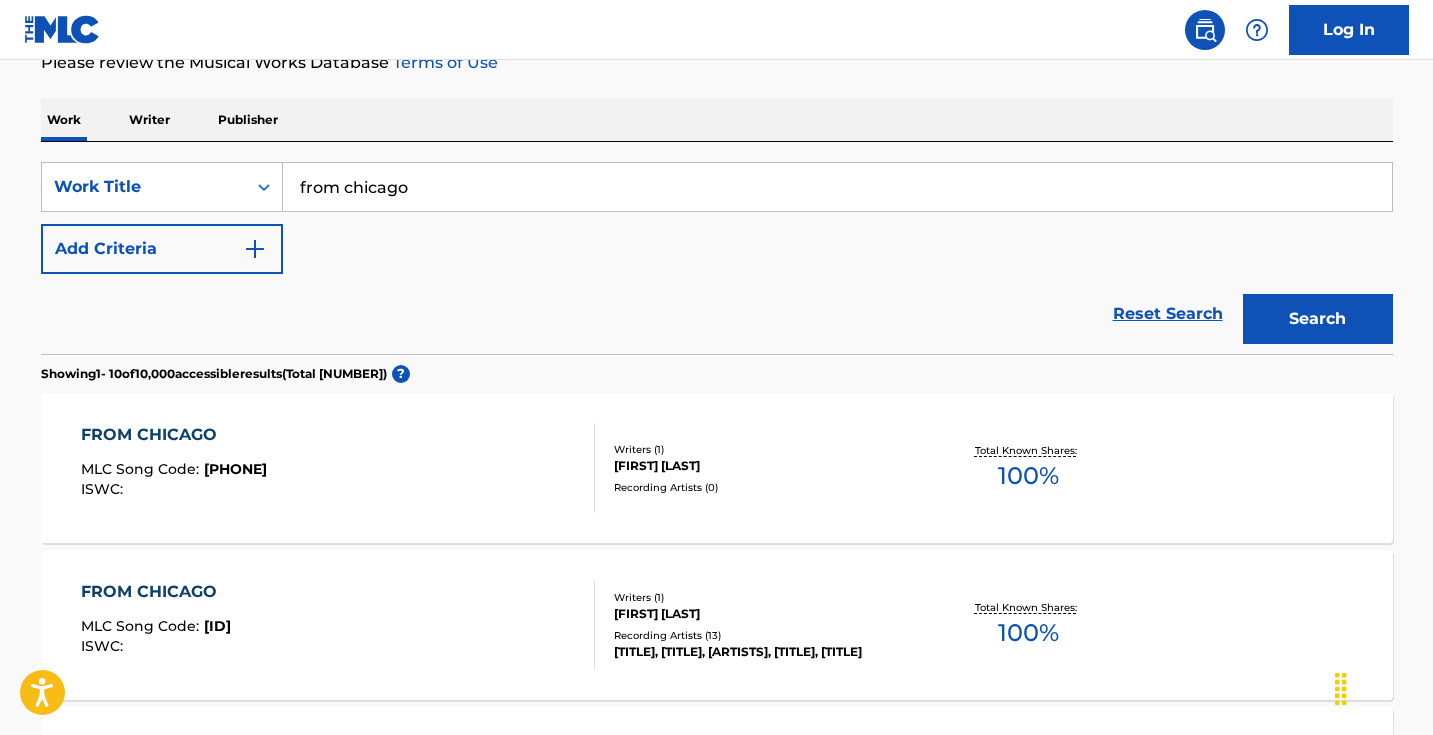 click on "from chicago" at bounding box center (837, 187) 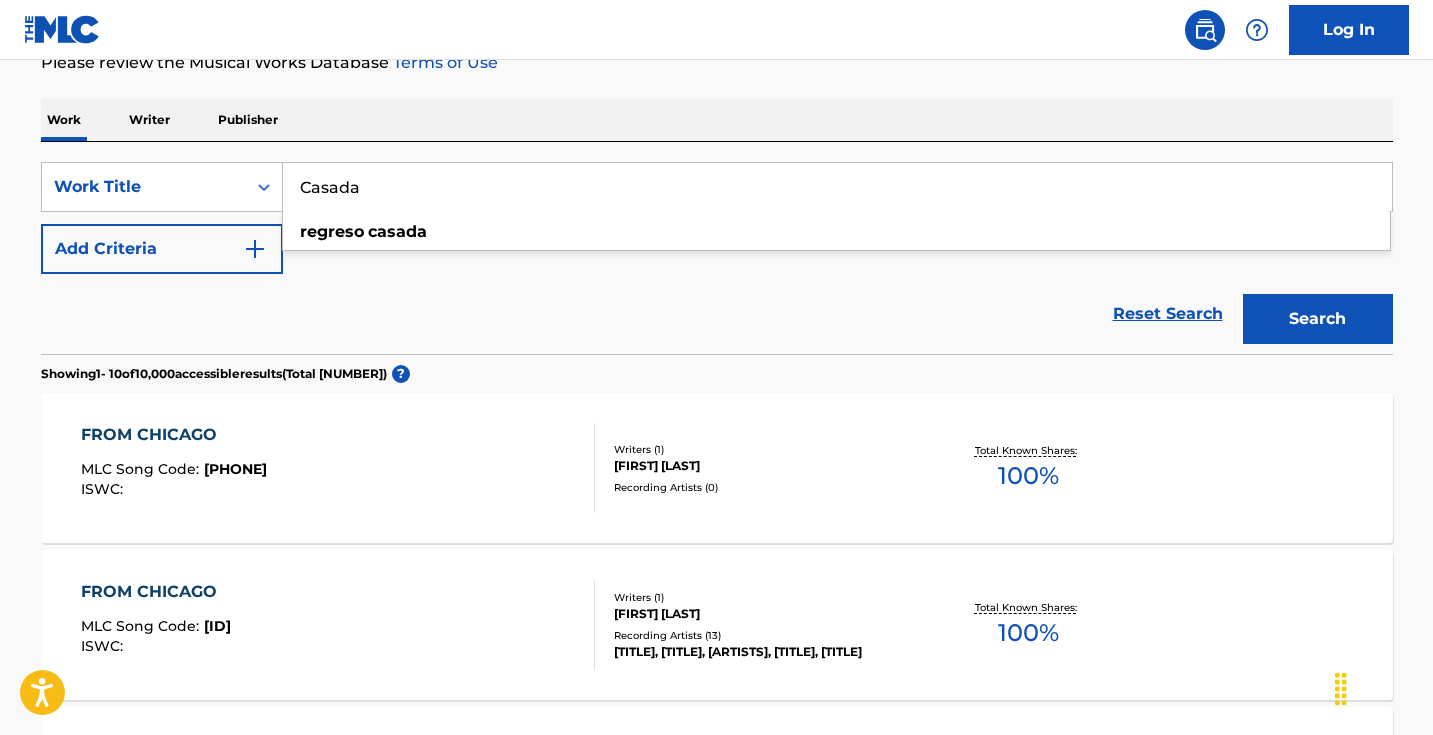 type on "Casada" 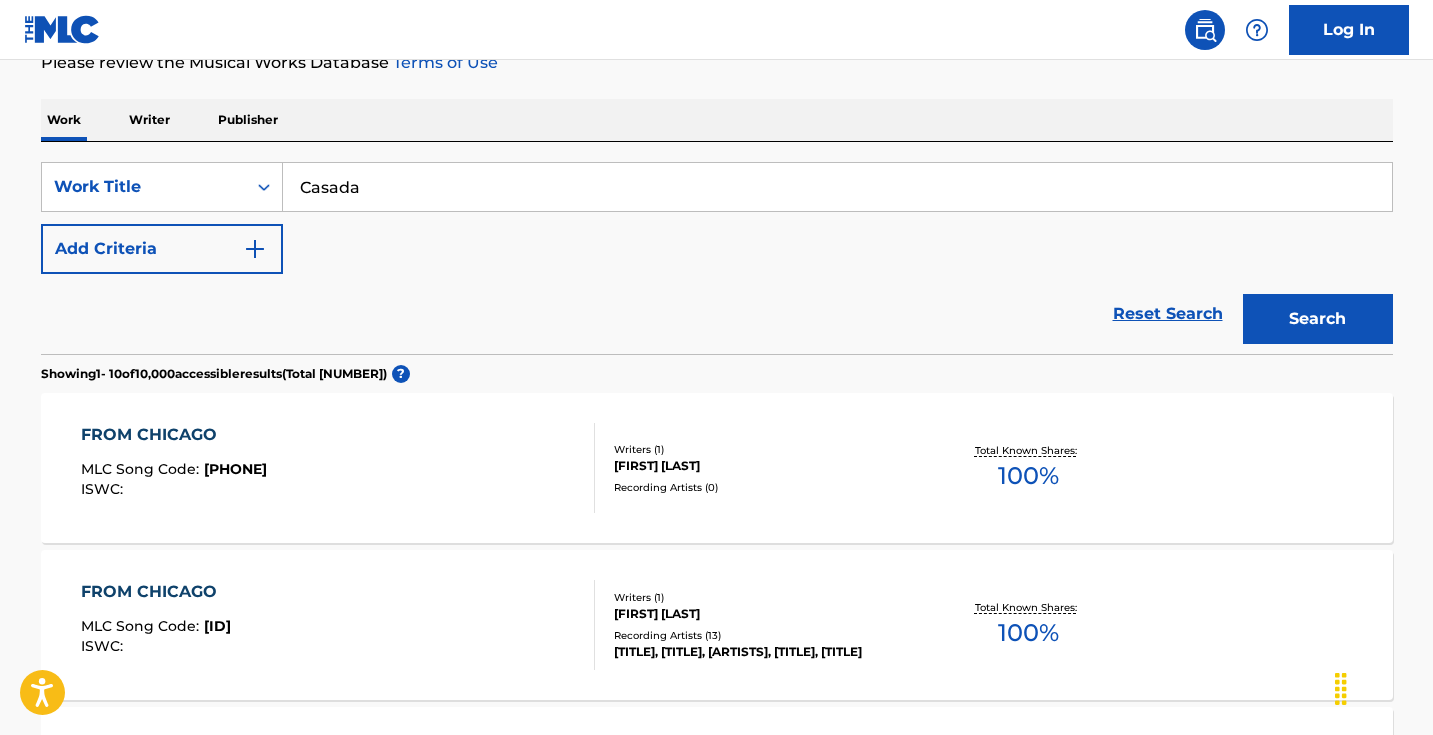 click on "Search" at bounding box center (1318, 319) 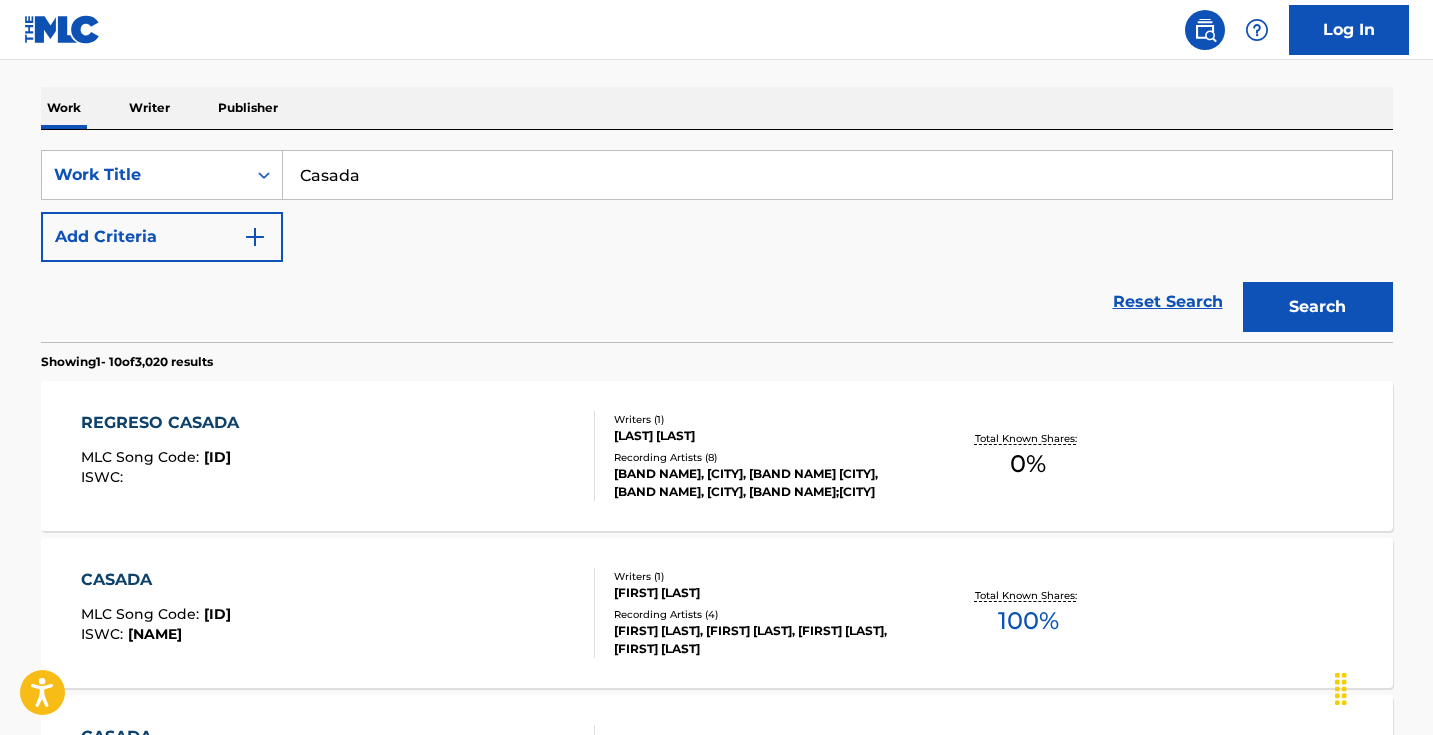 scroll, scrollTop: 369, scrollLeft: 0, axis: vertical 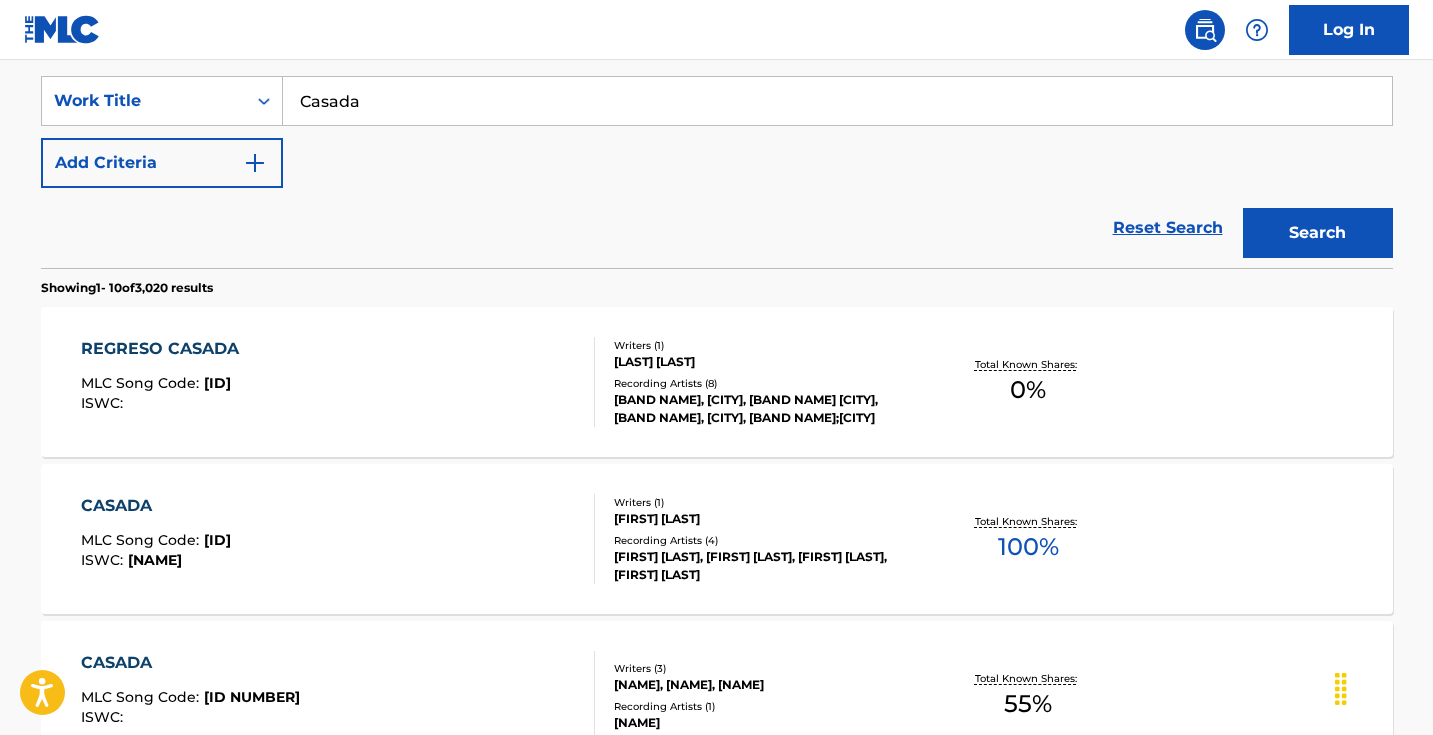 click on "REGRESO CASADA MLC Song Code : RA8FQE ISWC :" at bounding box center [338, 382] 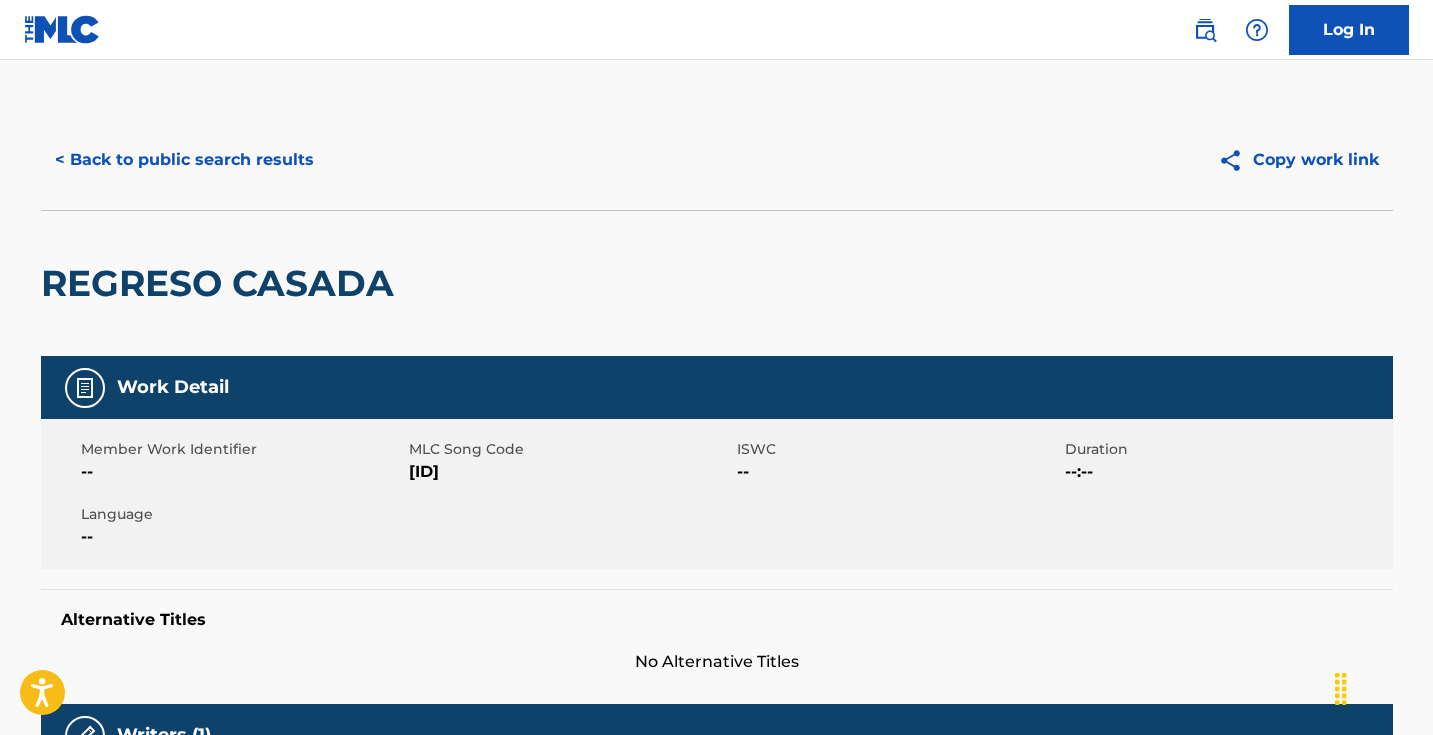 click on "[ID]" at bounding box center (570, 472) 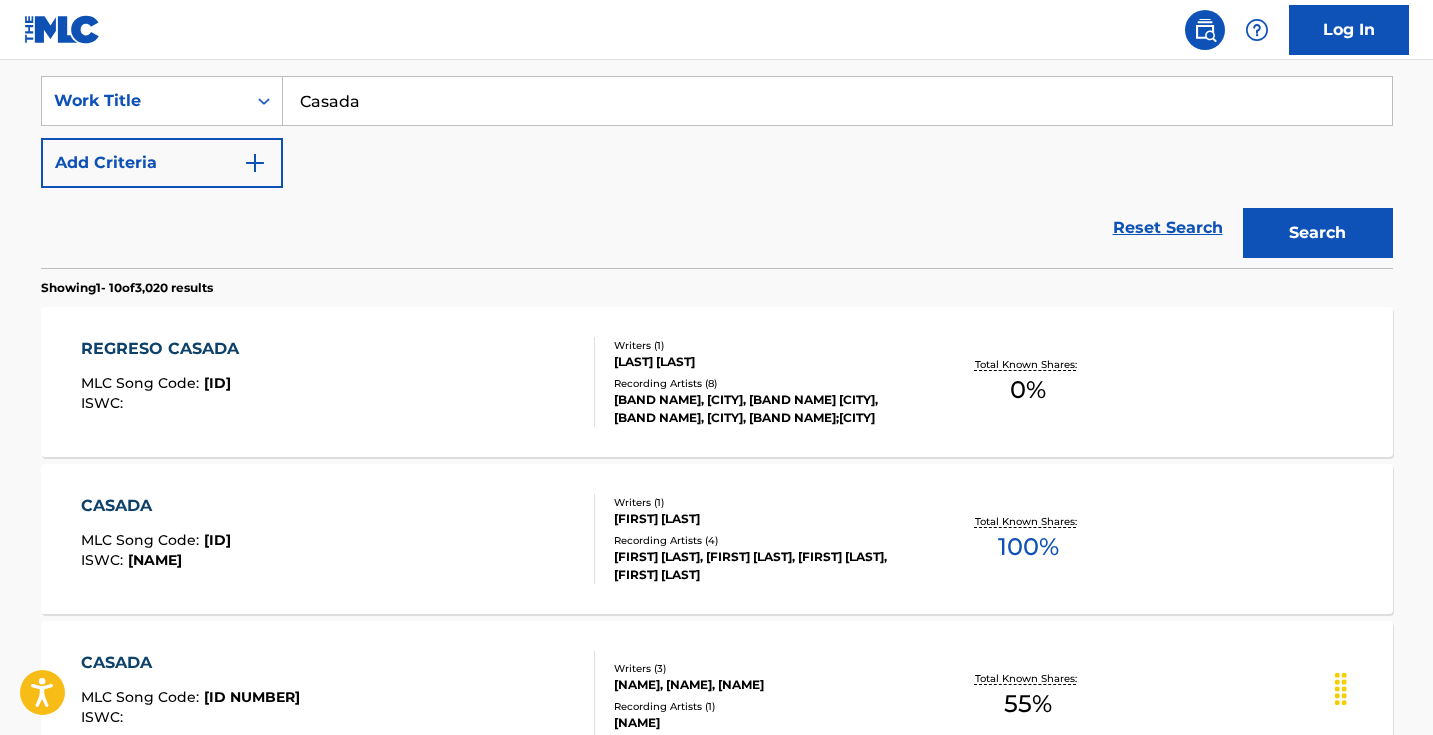 scroll, scrollTop: 287, scrollLeft: 0, axis: vertical 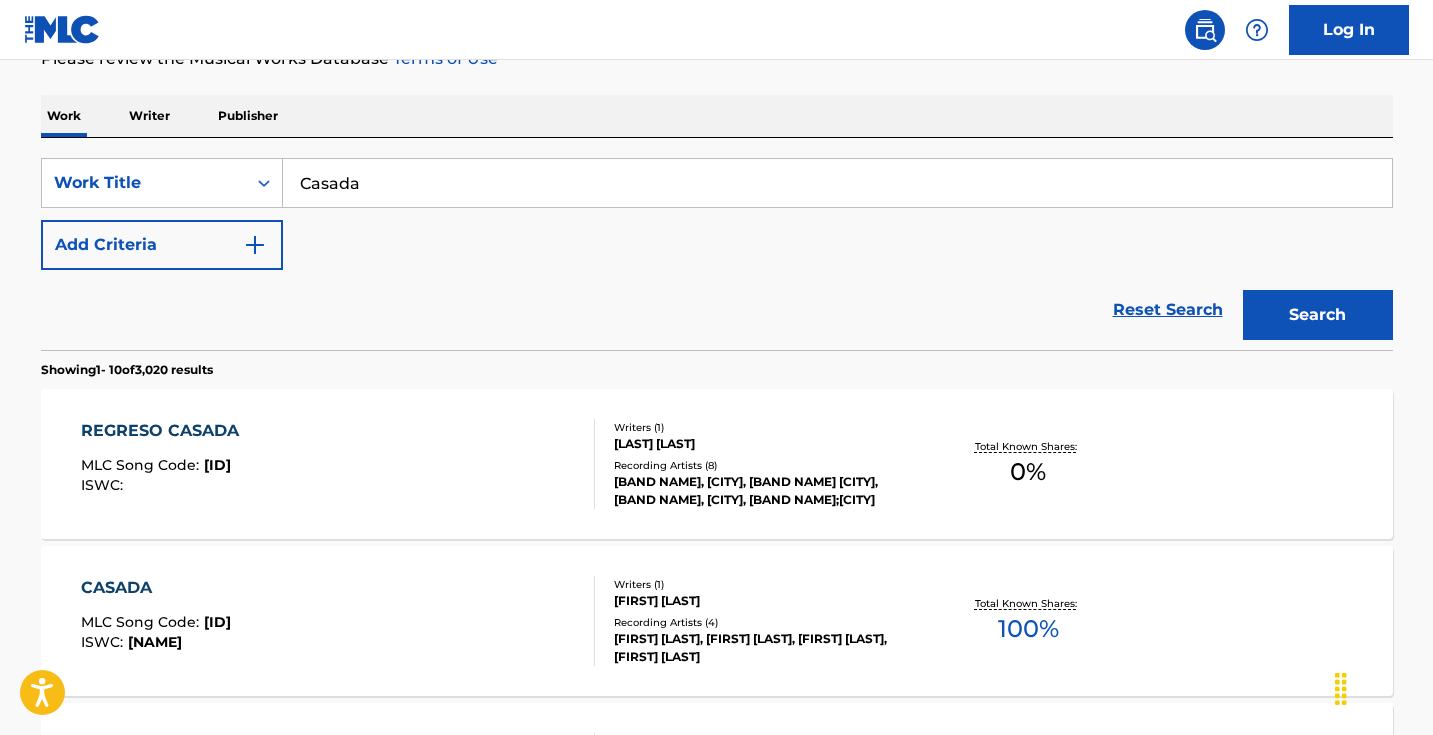 click on "Casada" at bounding box center [837, 183] 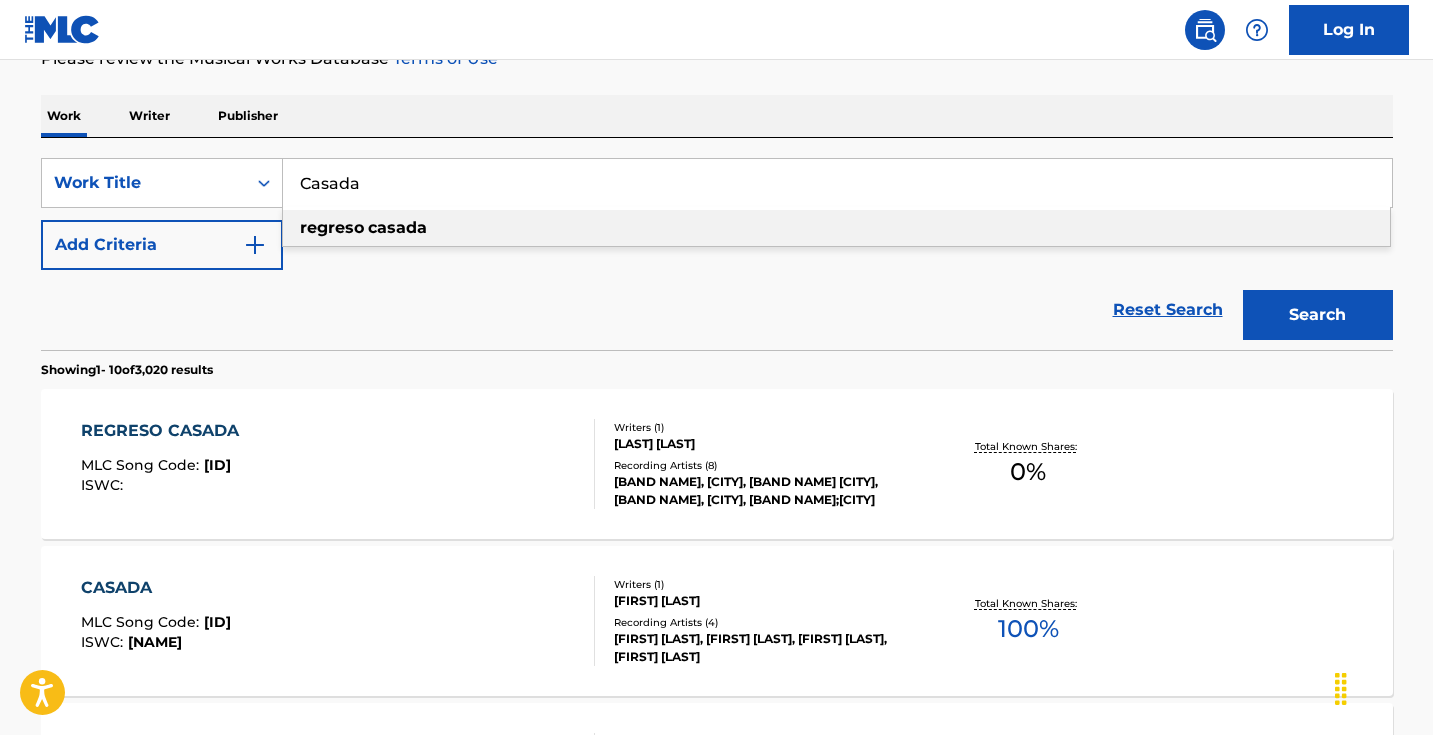 click on "Casada" at bounding box center [837, 183] 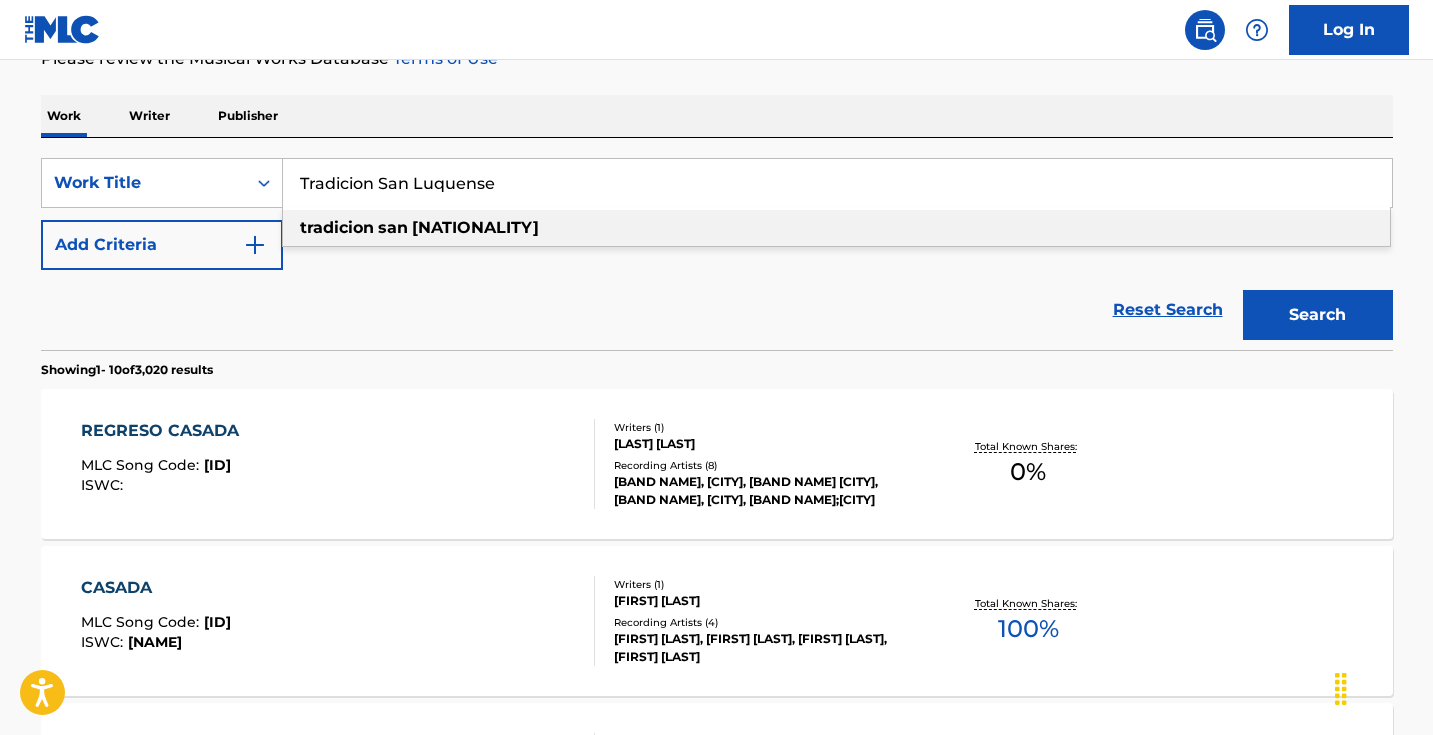 type on "Tradicion San Luquense" 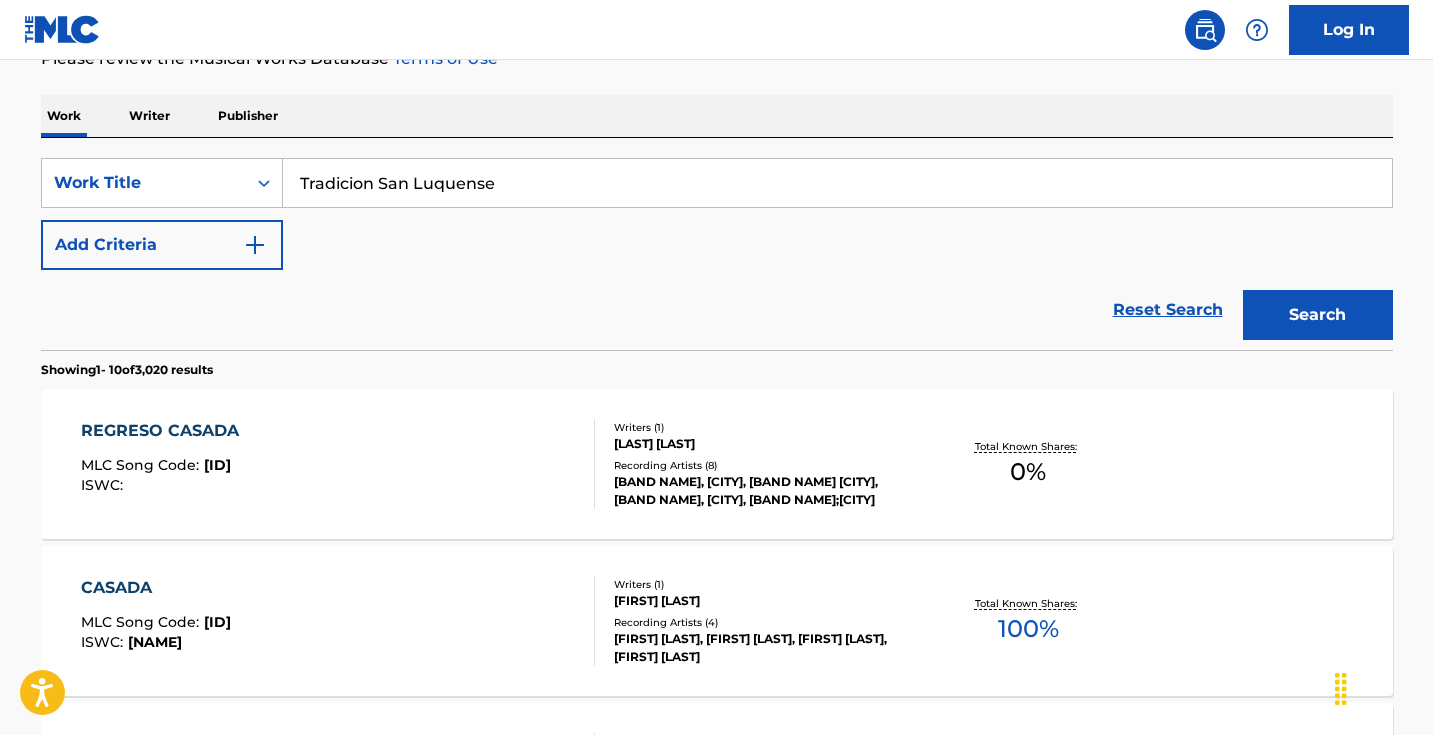 click on "Search" at bounding box center [1318, 315] 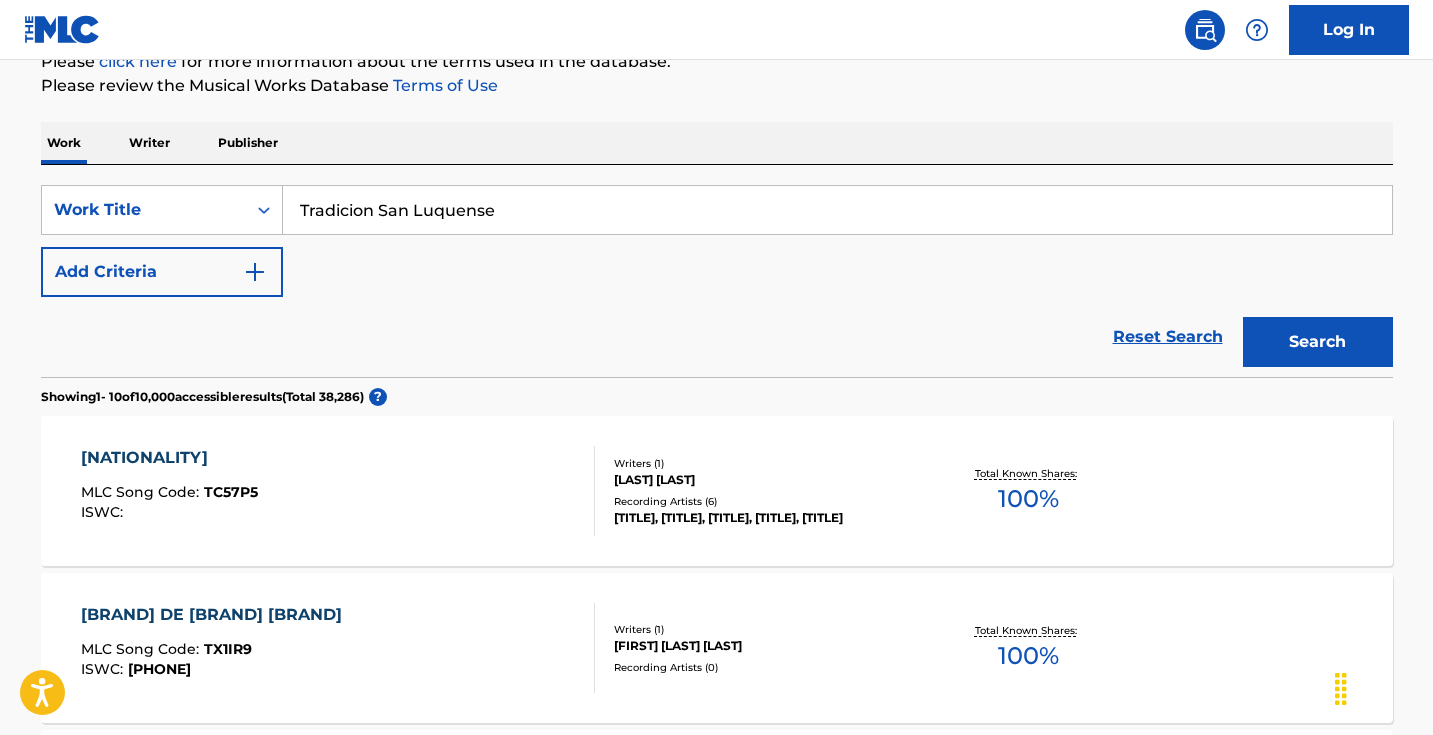 scroll, scrollTop: 279, scrollLeft: 0, axis: vertical 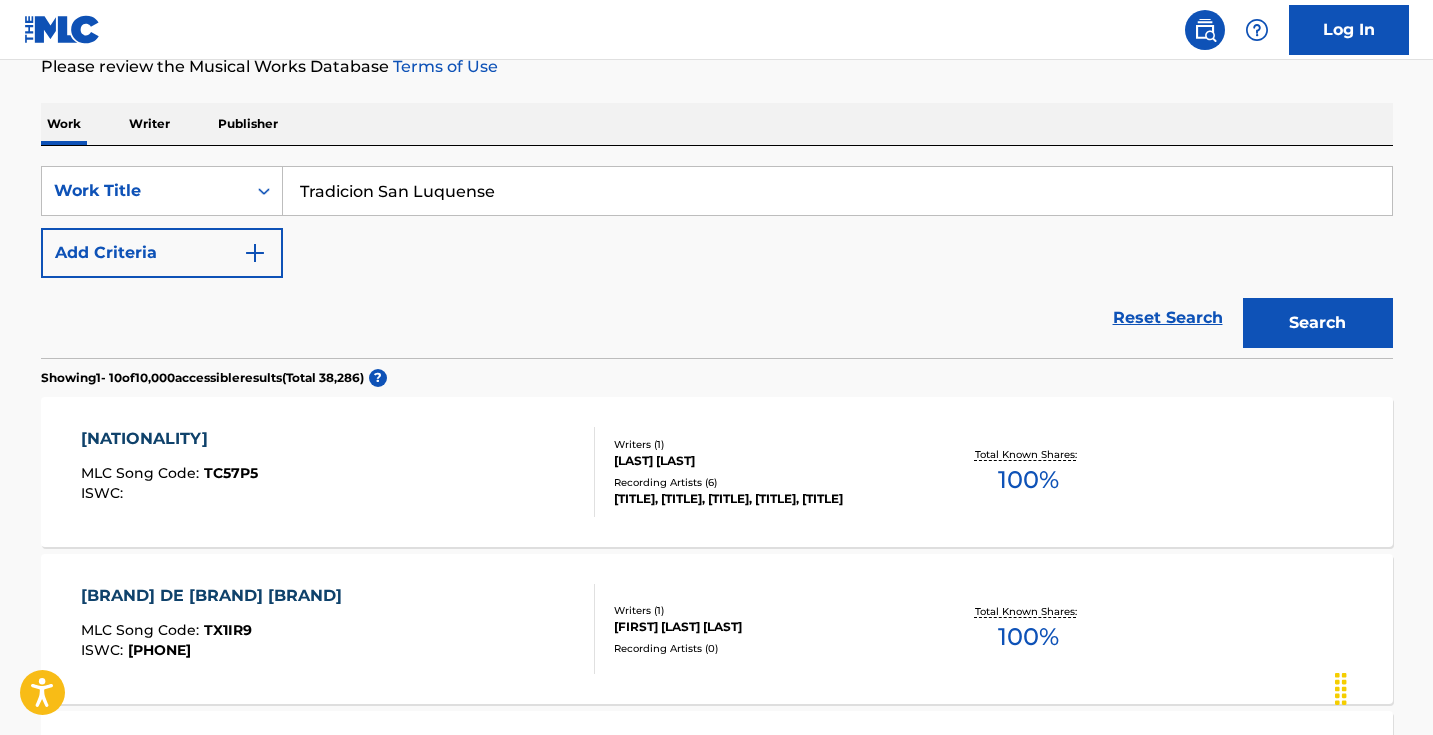 click on "TRADICION SAN LUQUENSE MLC Song Code : TC57P5 ISWC :" at bounding box center [338, 472] 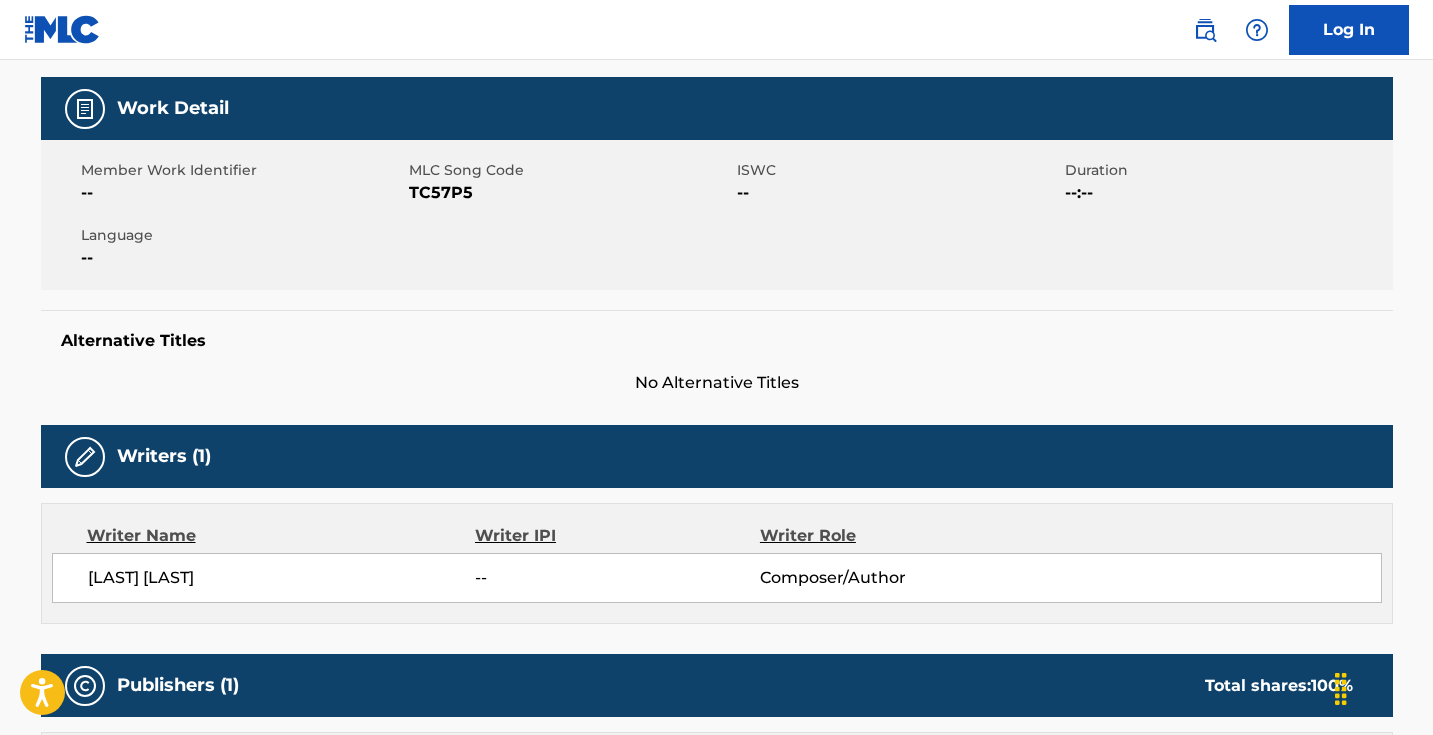 scroll, scrollTop: 0, scrollLeft: 0, axis: both 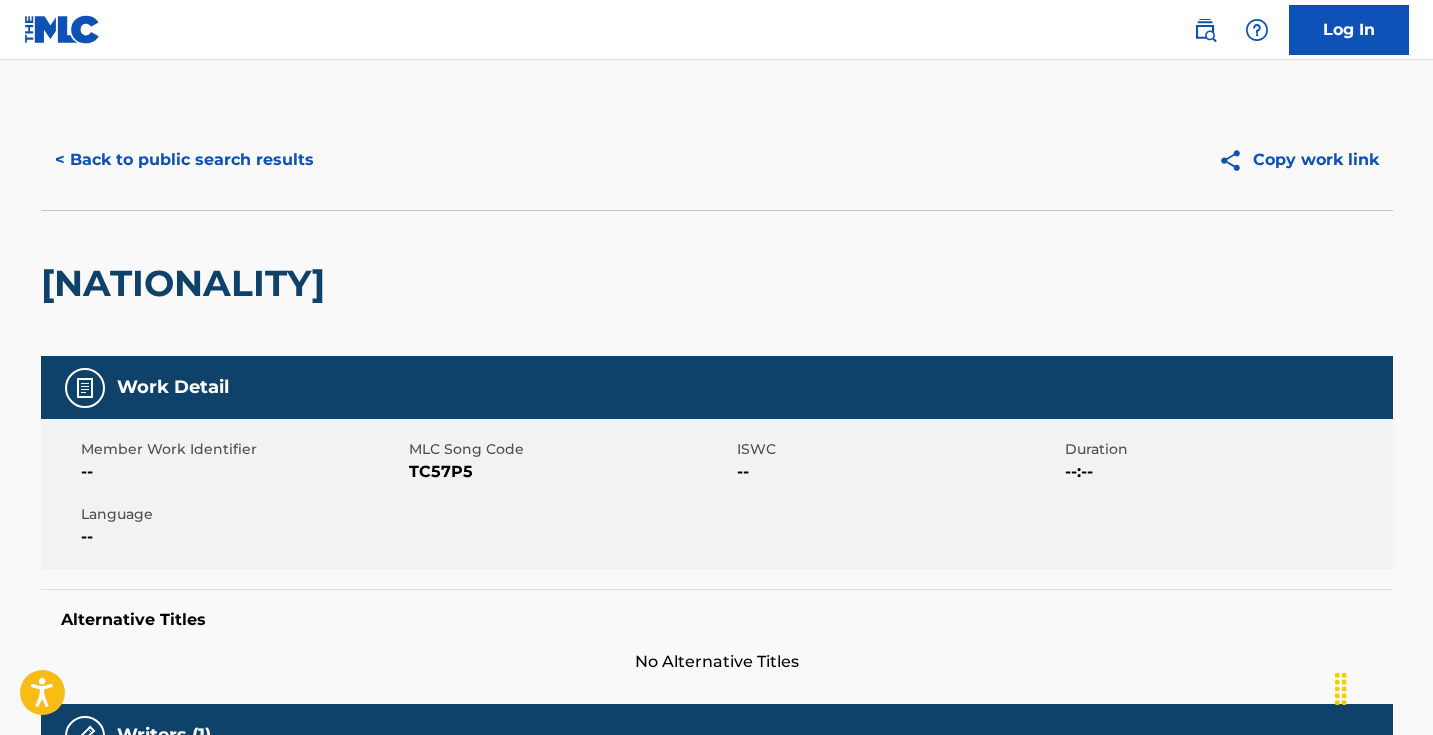 click on "TC57P5" at bounding box center [570, 472] 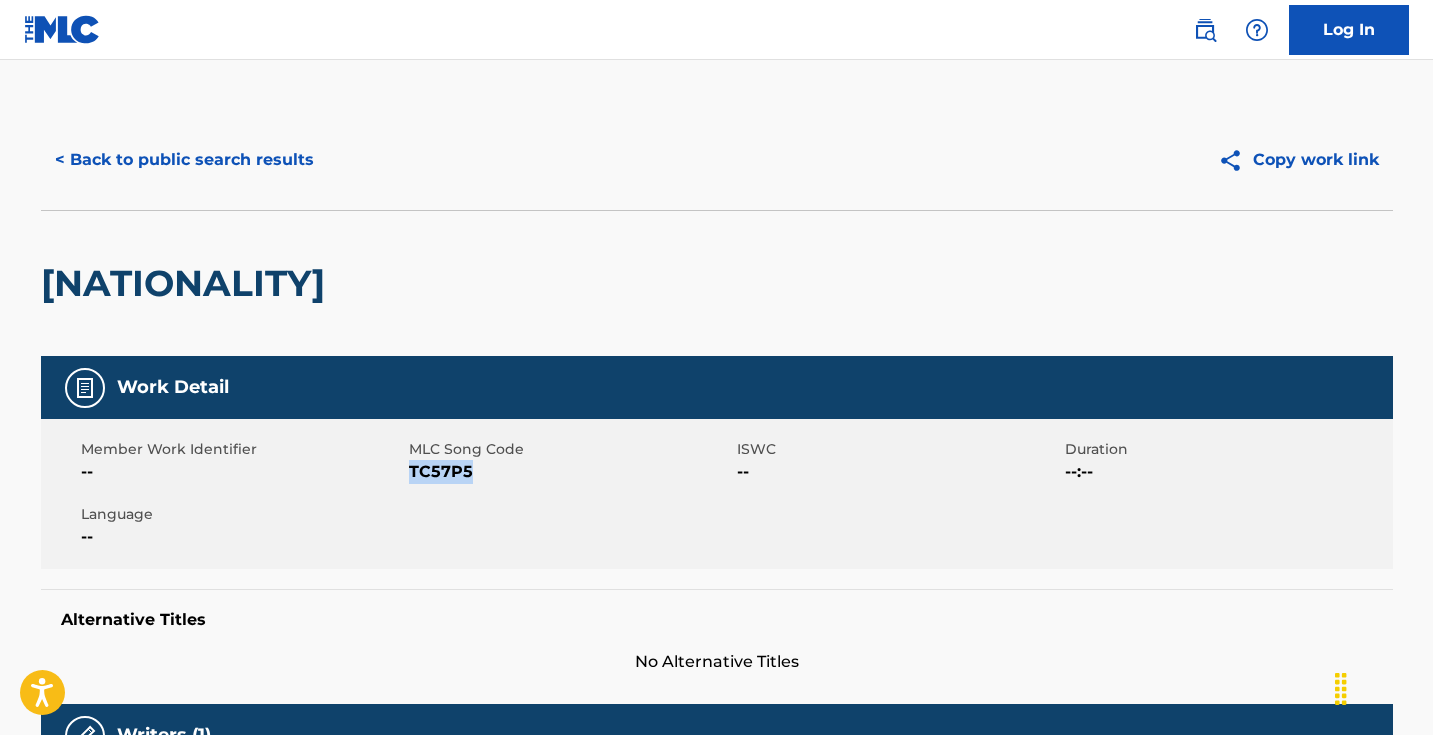 click on "TC57P5" at bounding box center [570, 472] 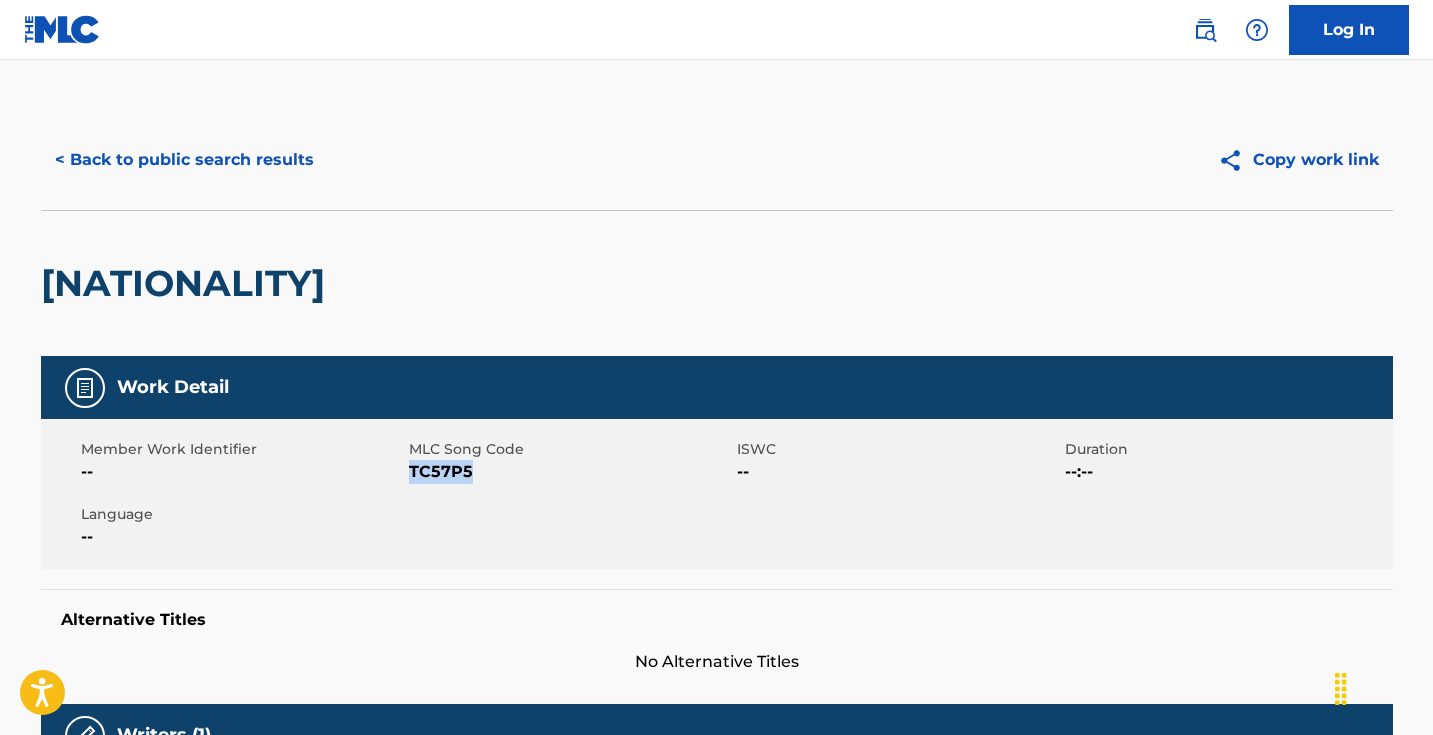 copy on "TC57P5" 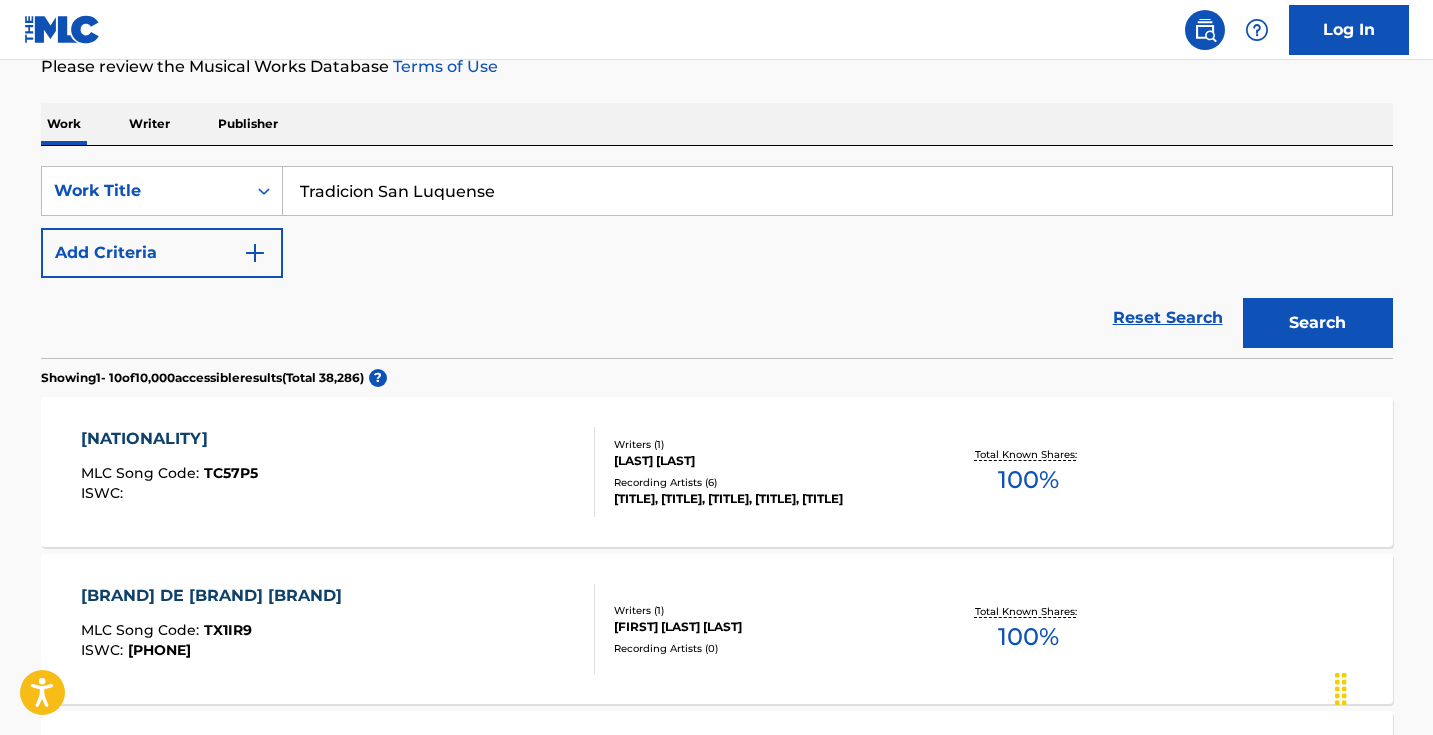 click on "Tradicion San Luquense" at bounding box center [837, 191] 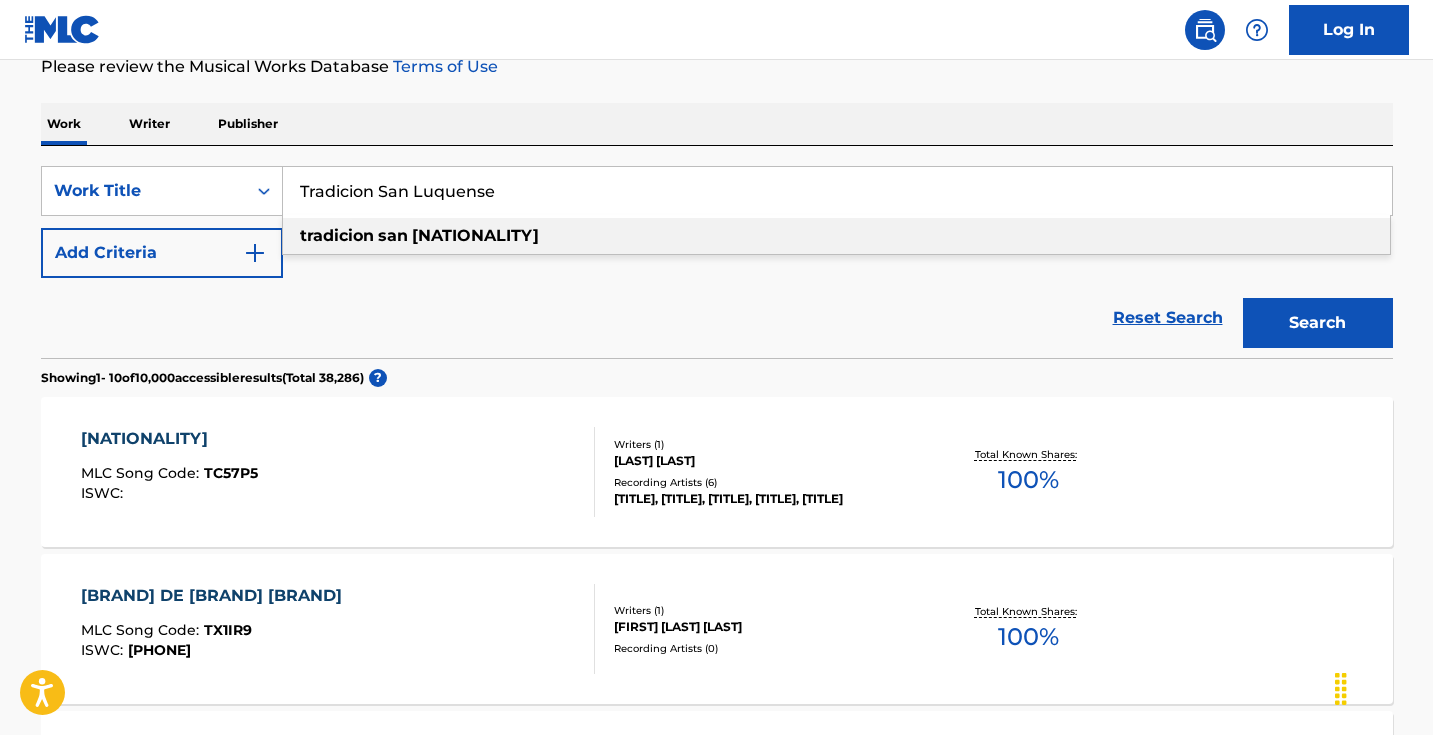 click on "Tradicion San Luquense" at bounding box center (837, 191) 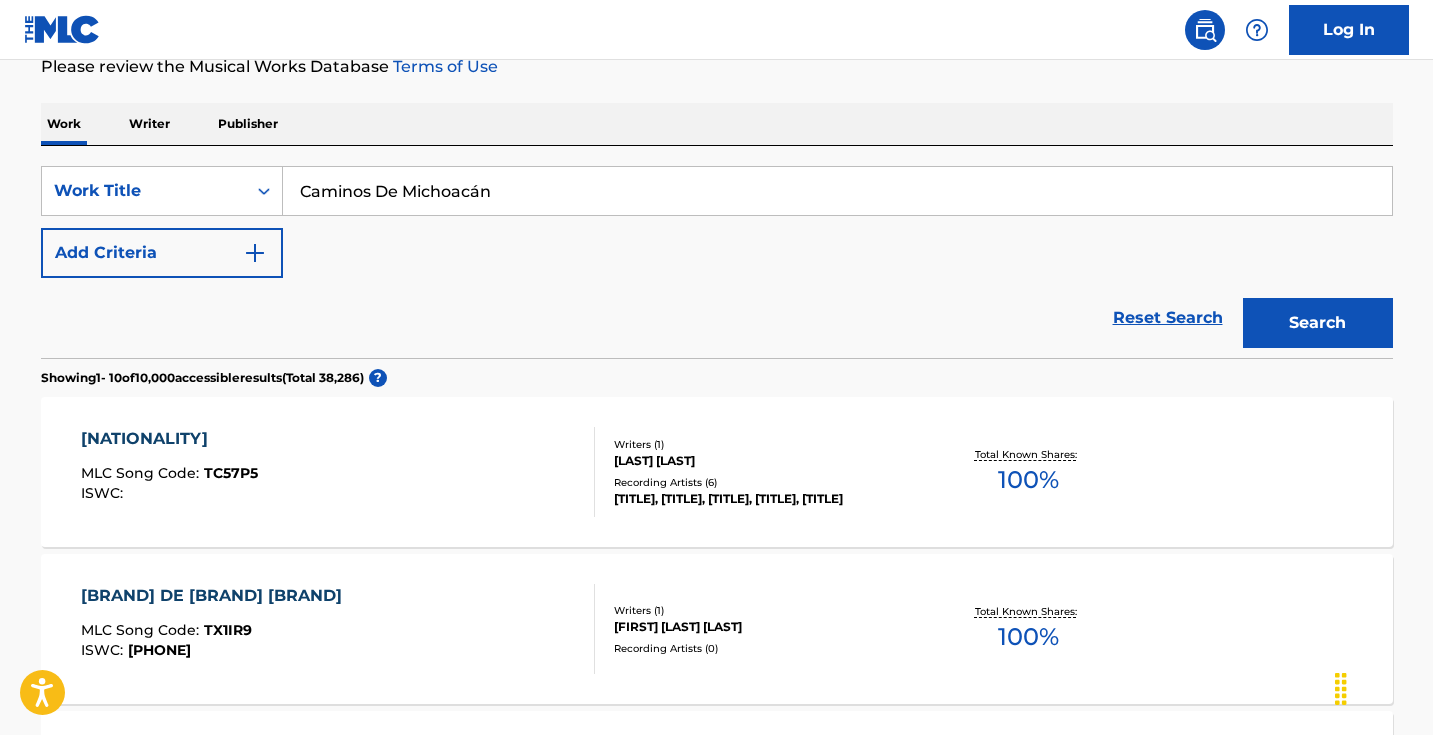 type on "Caminos De Michoacán" 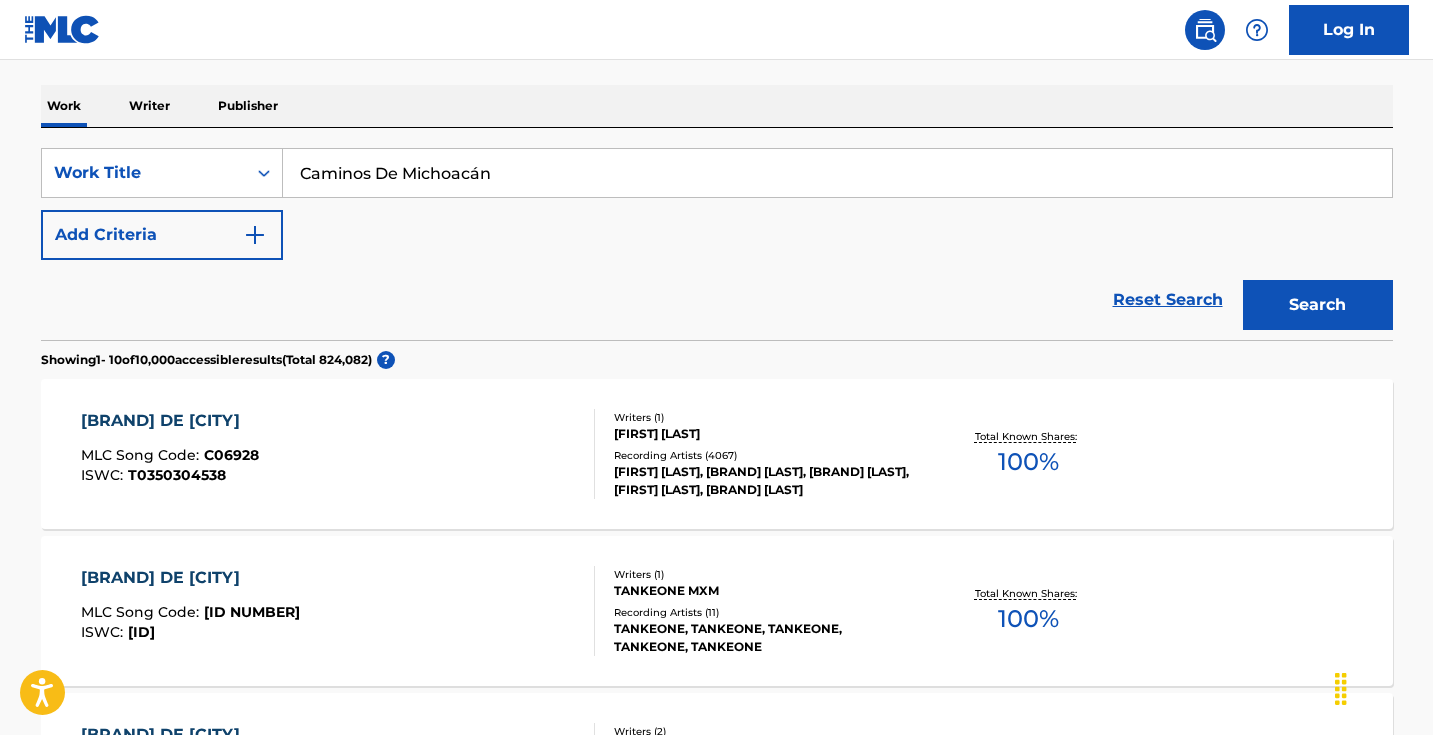 scroll, scrollTop: 215, scrollLeft: 0, axis: vertical 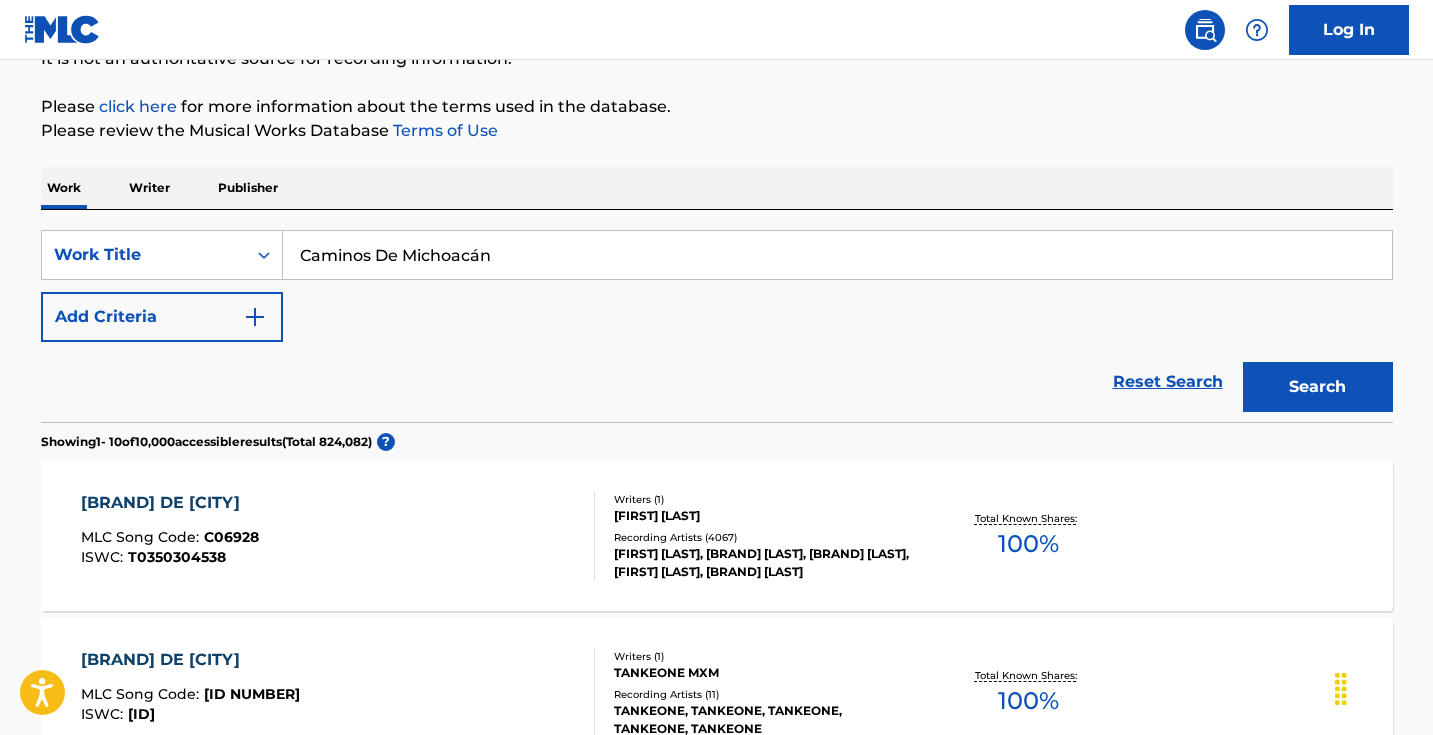 click on "[TITLE] [CODE] : [ID] [CODE] : [ID]" at bounding box center [338, 536] 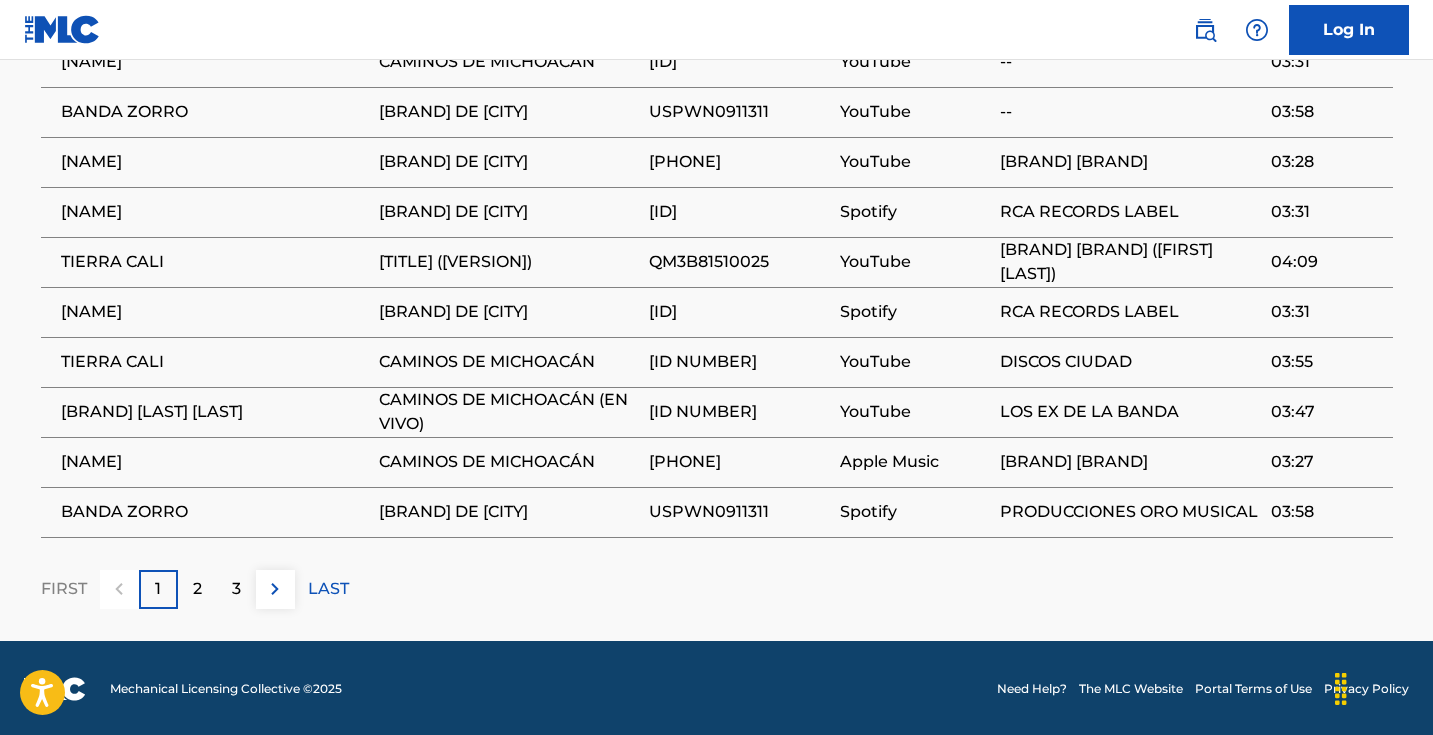 click at bounding box center [275, 589] 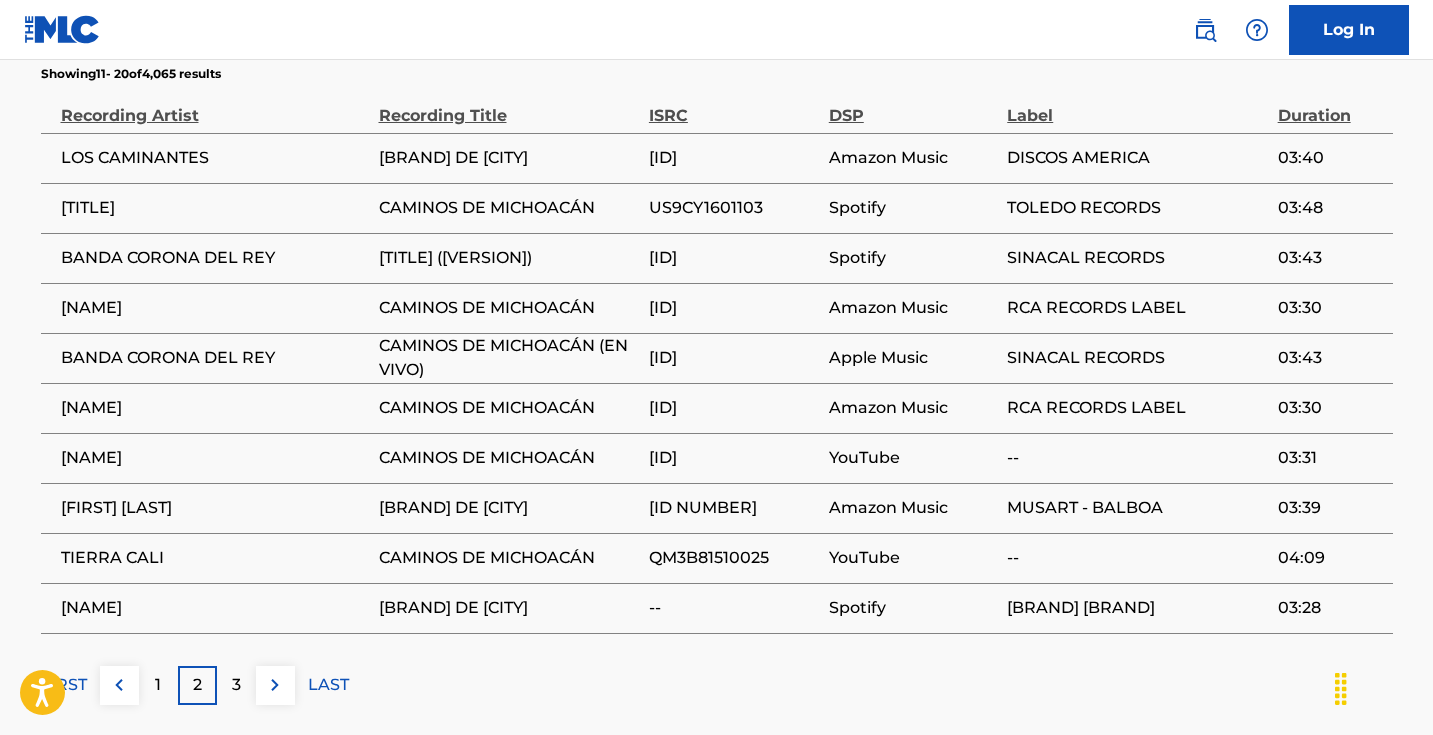 scroll, scrollTop: 1469, scrollLeft: 0, axis: vertical 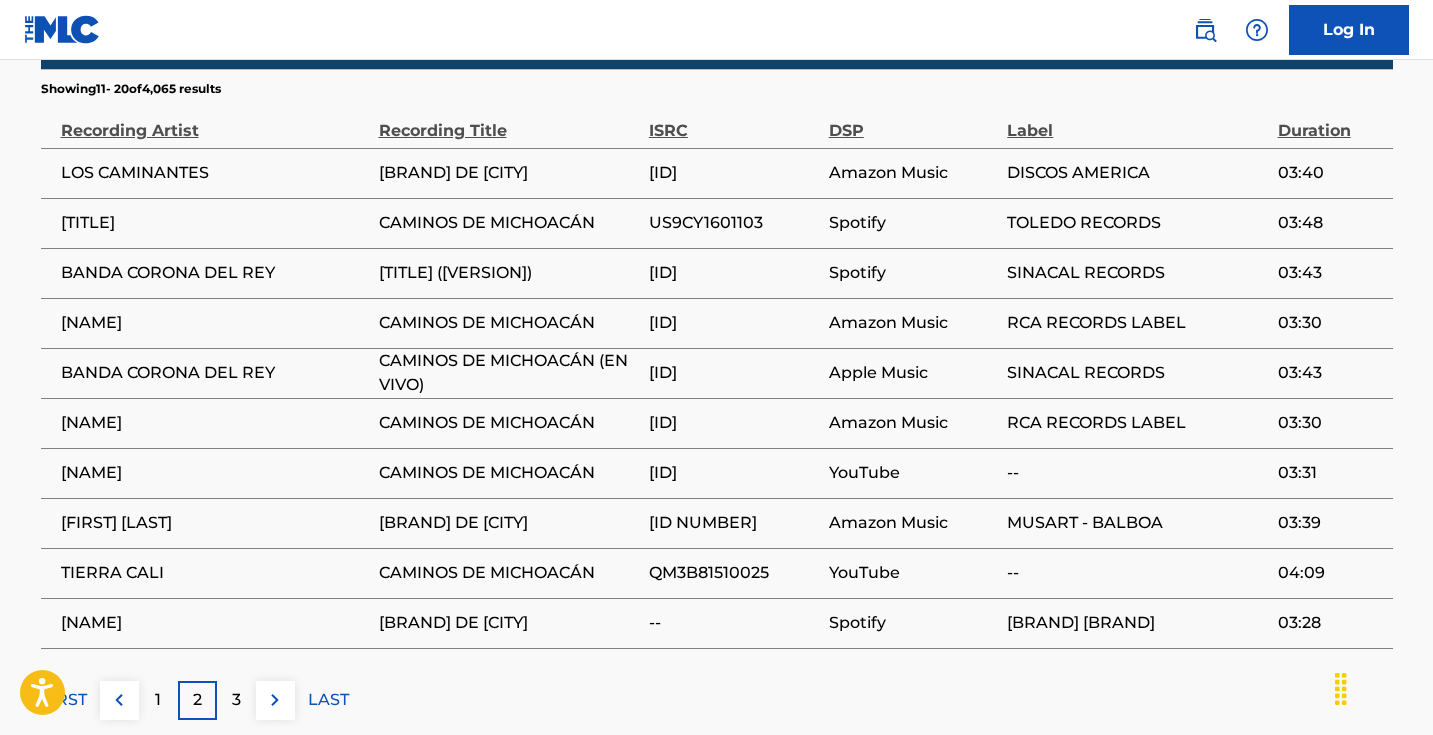 click at bounding box center (275, 700) 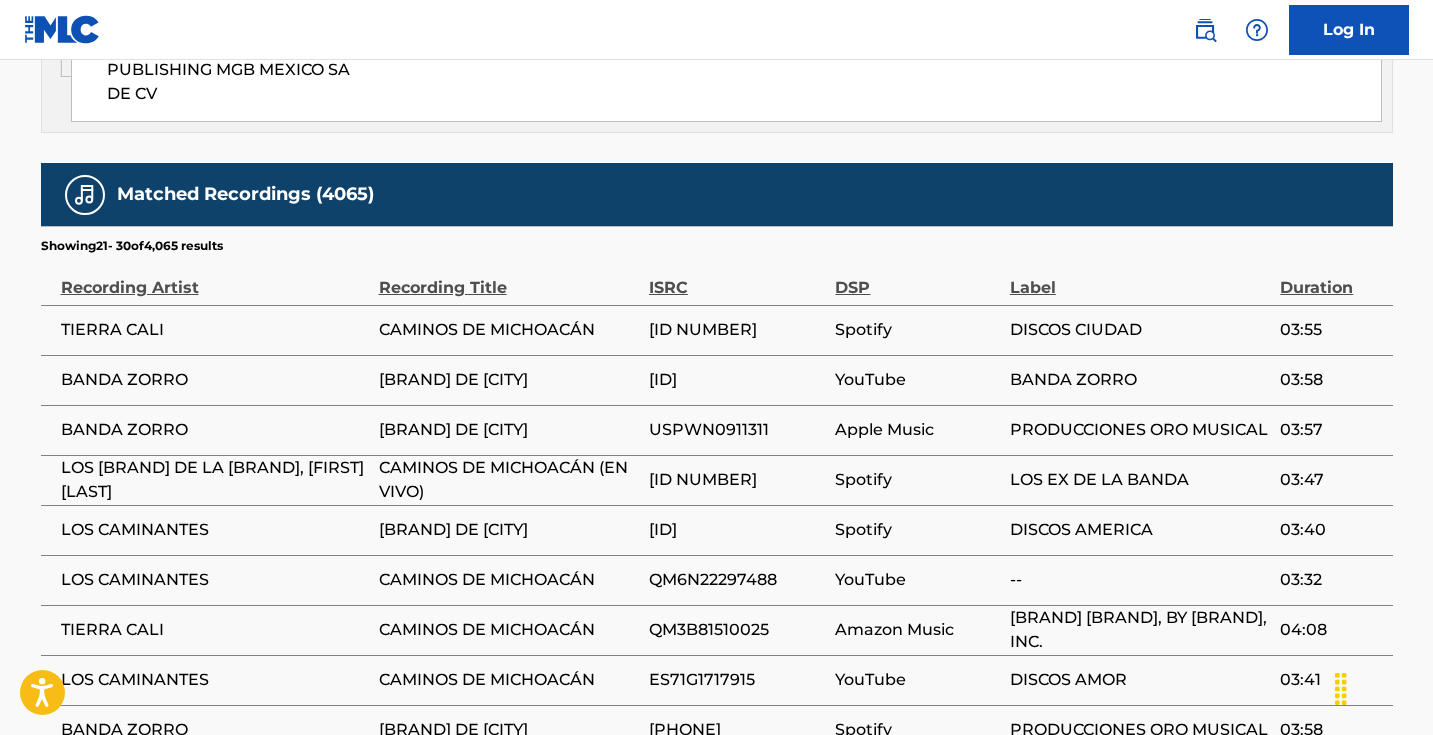 scroll, scrollTop: 1313, scrollLeft: 0, axis: vertical 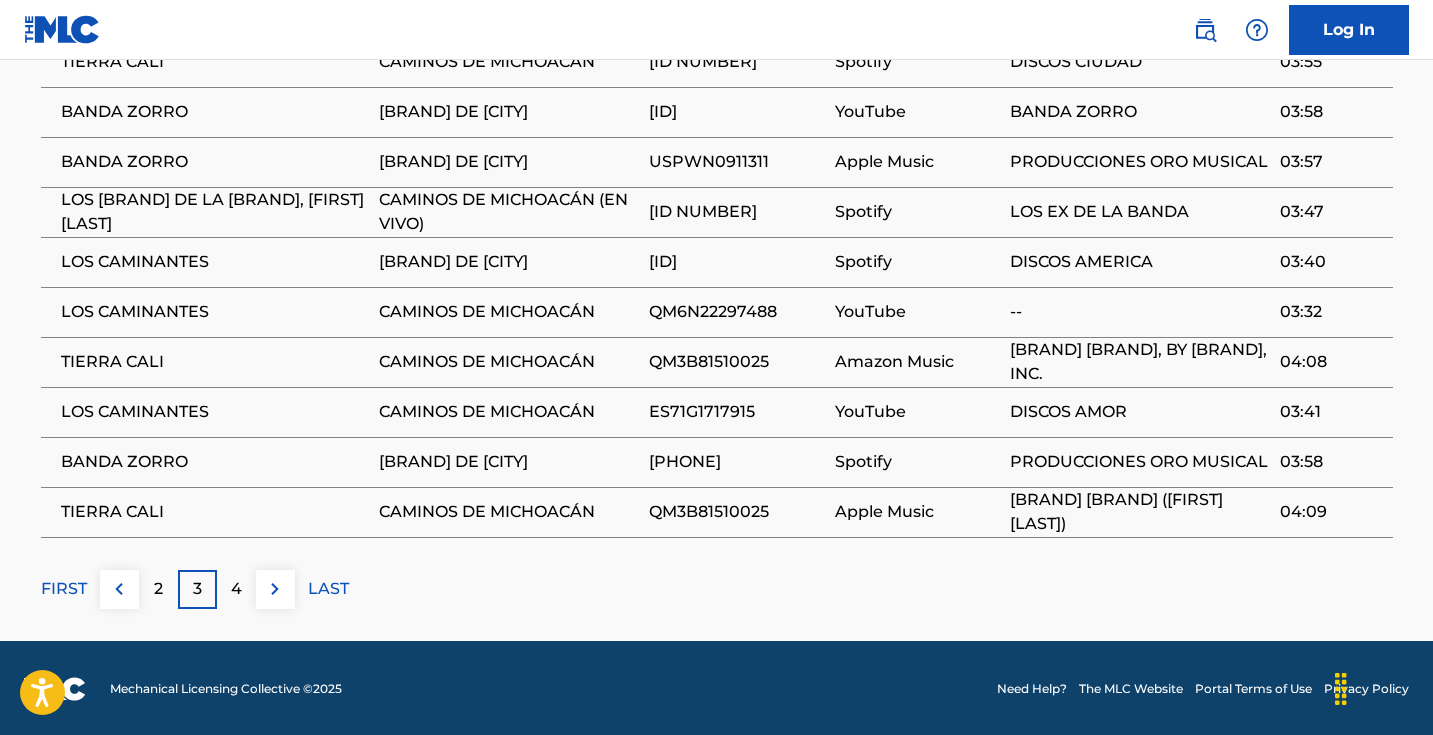 click at bounding box center [275, 589] 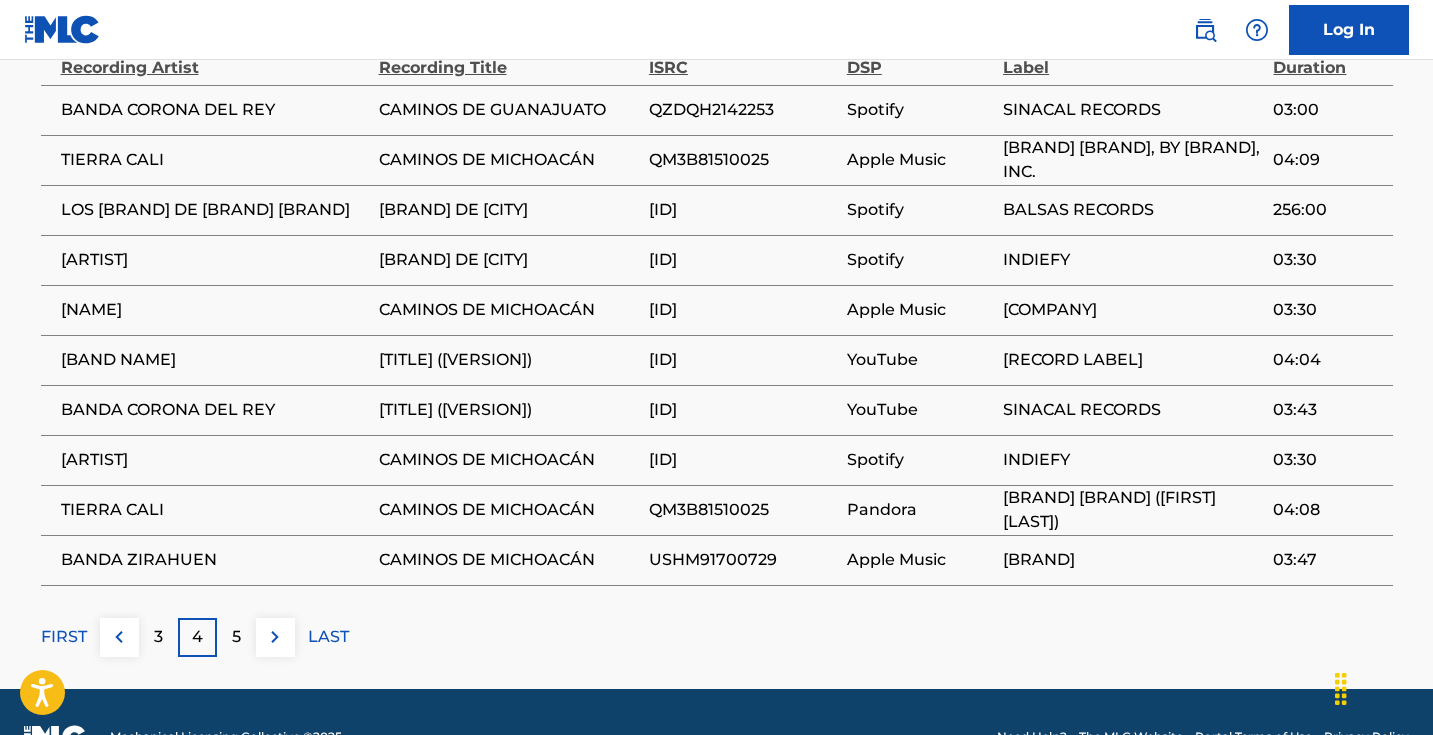 scroll, scrollTop: 1533, scrollLeft: 0, axis: vertical 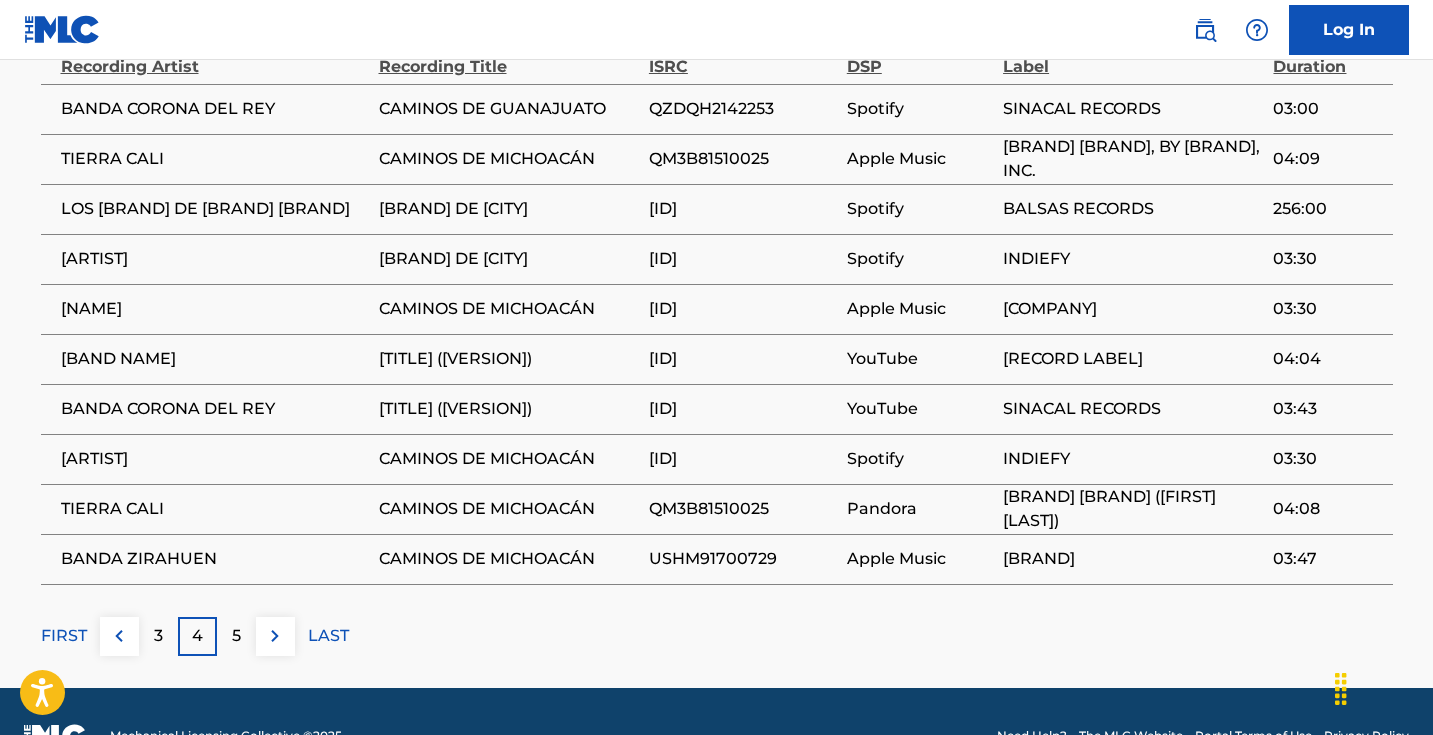 click at bounding box center (275, 636) 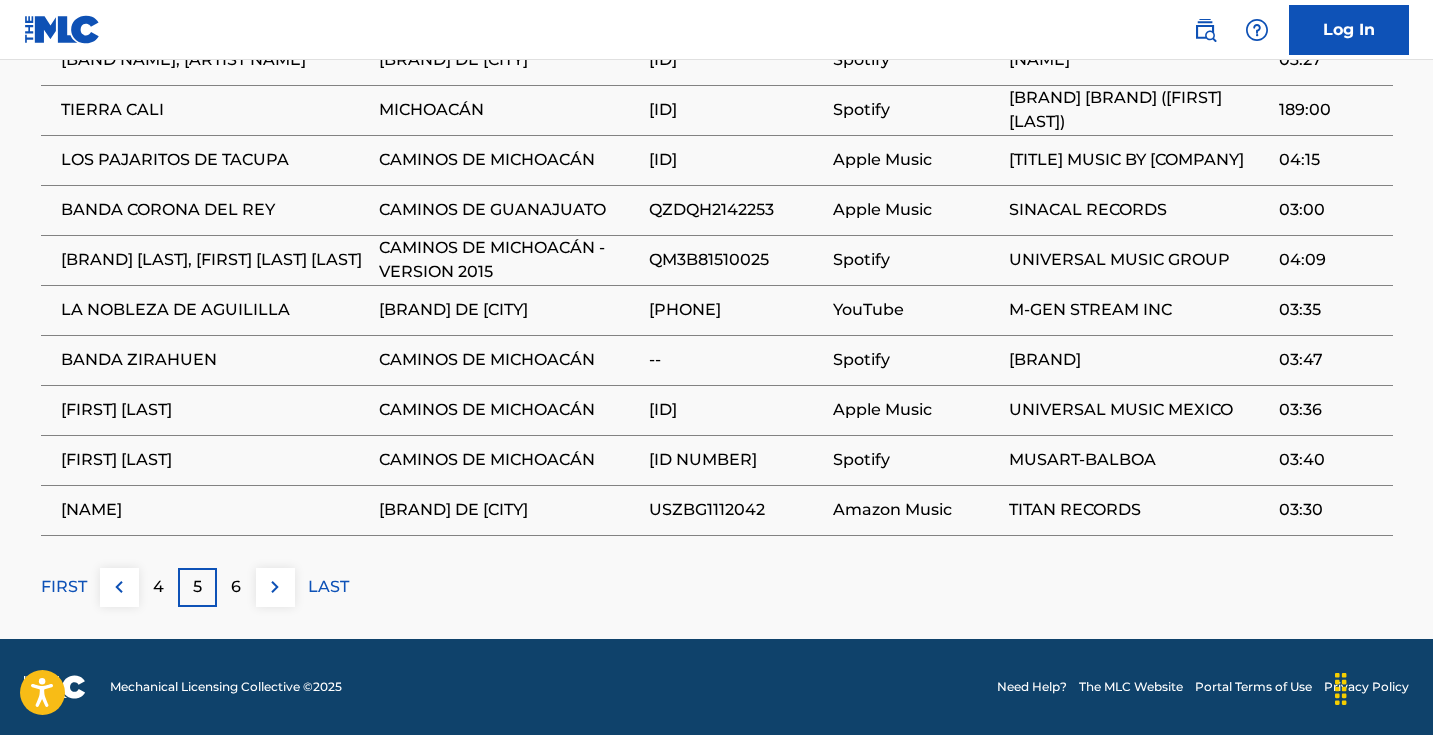 click at bounding box center [275, 587] 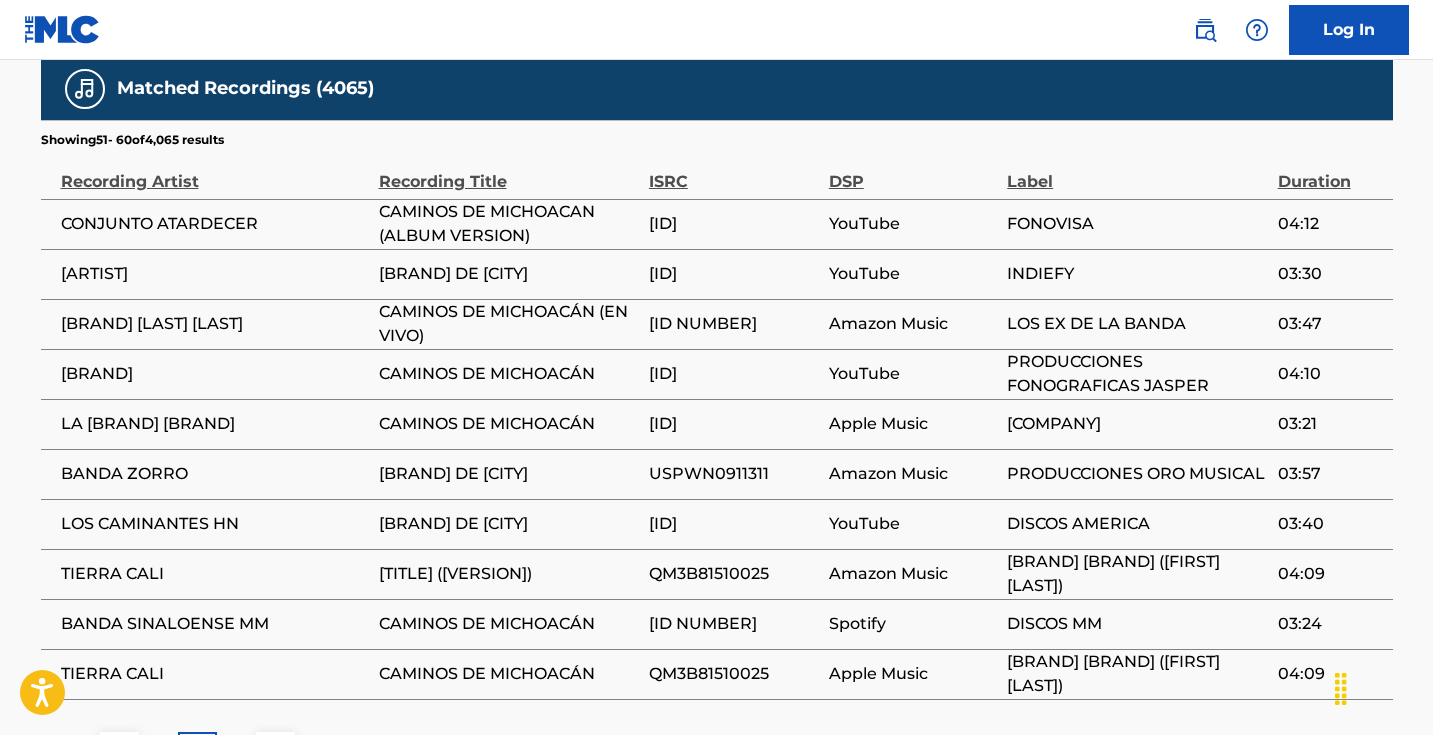 scroll, scrollTop: 1426, scrollLeft: 0, axis: vertical 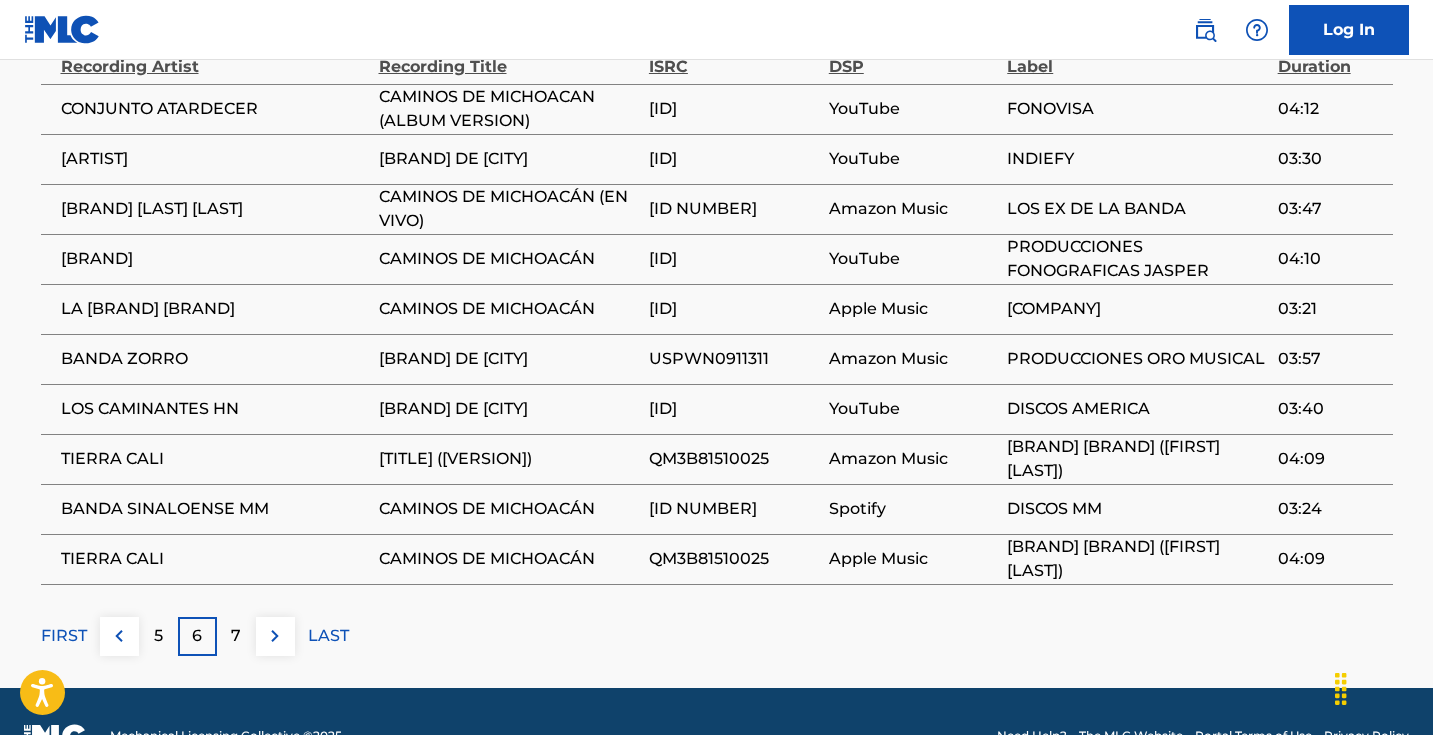 click at bounding box center (275, 636) 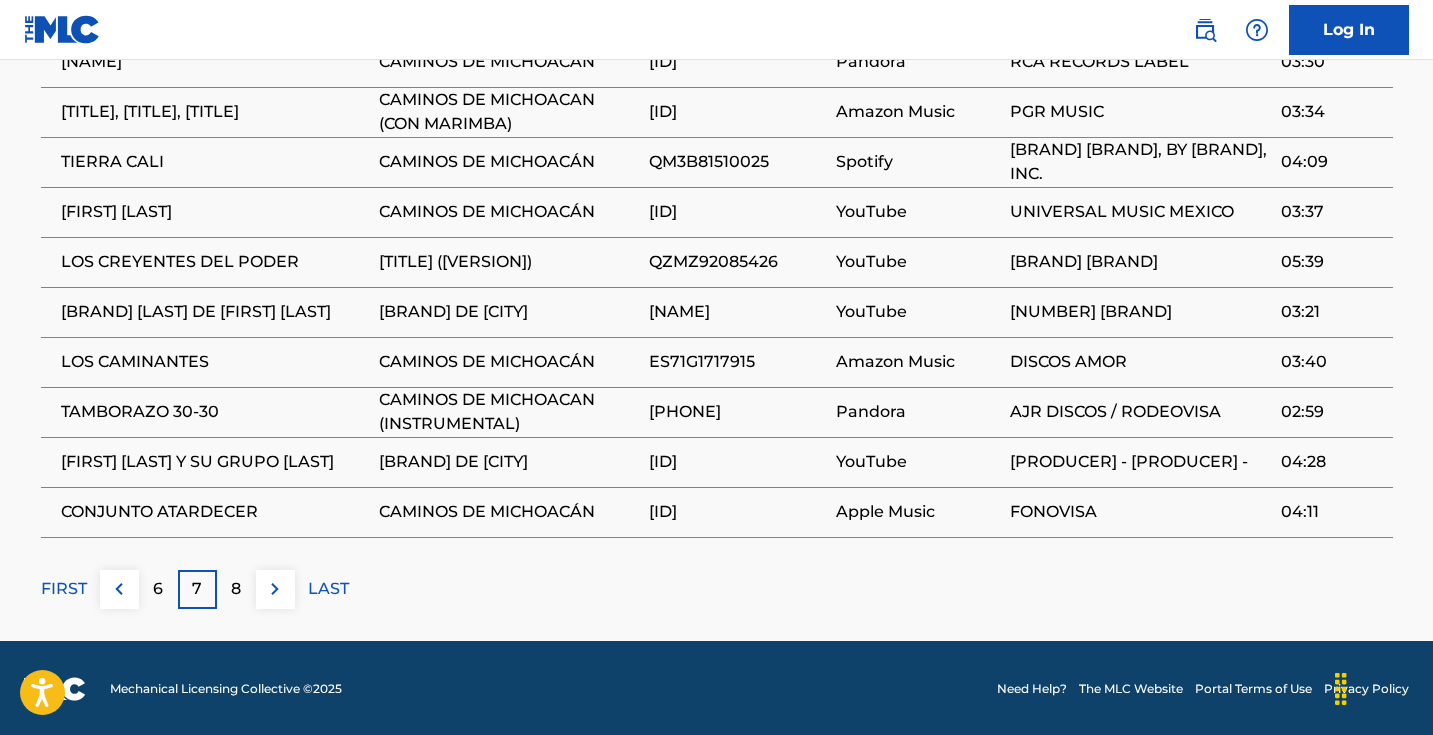 click at bounding box center (275, 589) 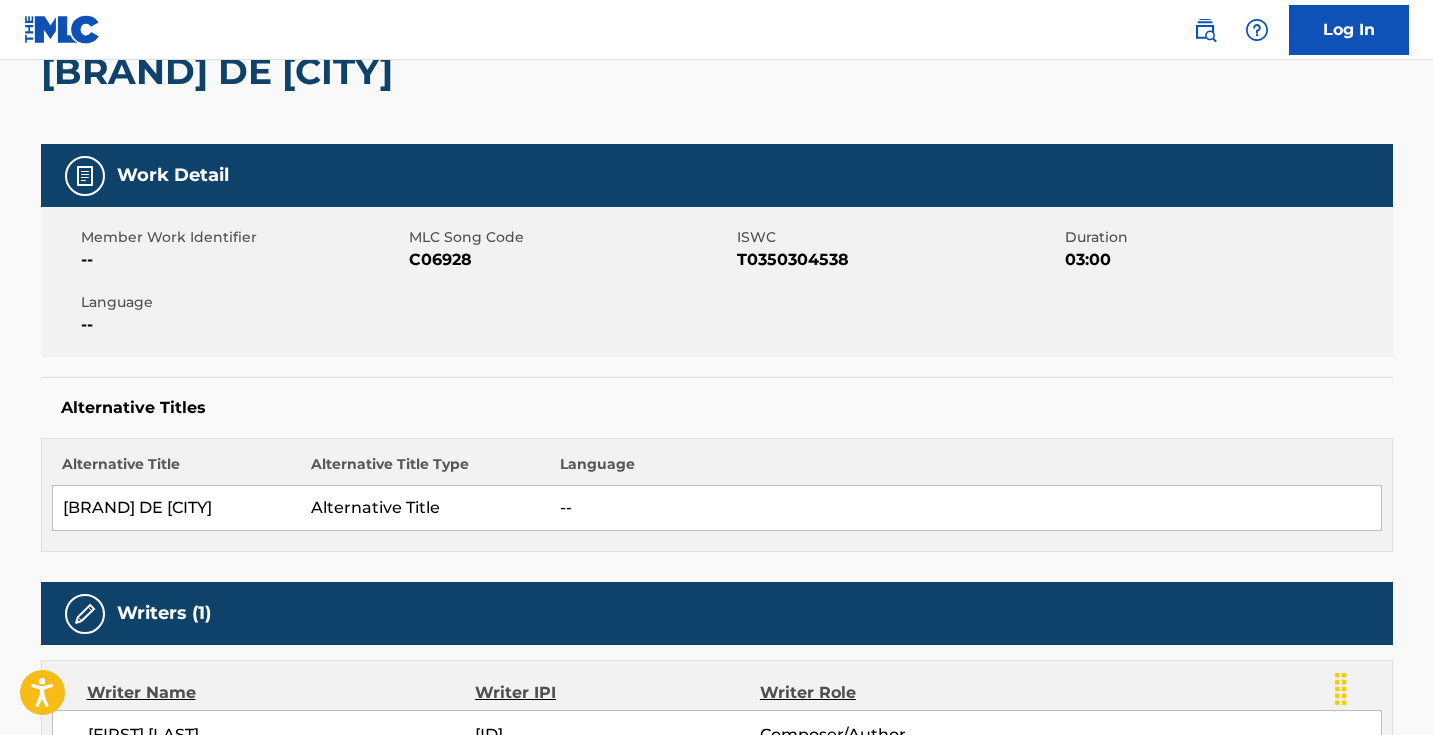 scroll, scrollTop: 190, scrollLeft: 0, axis: vertical 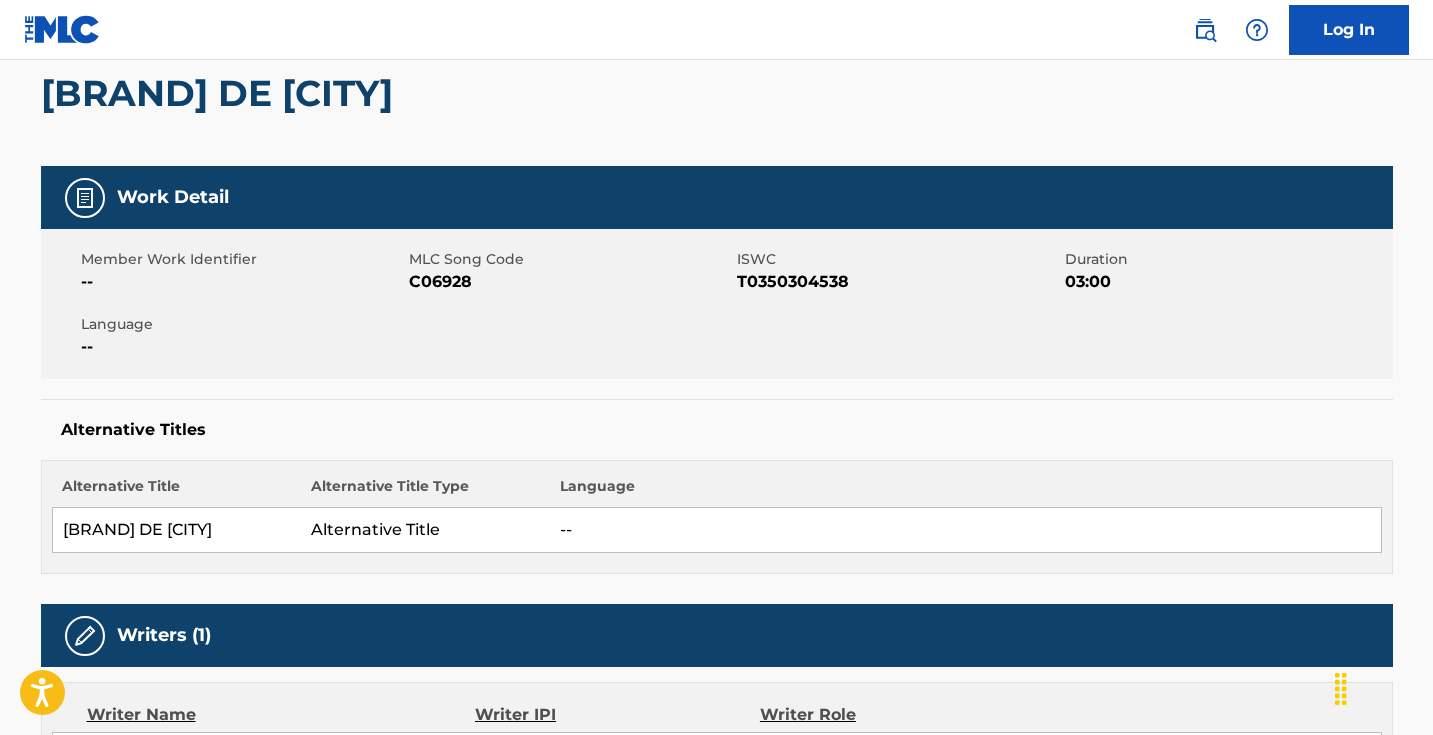 click on "C06928" at bounding box center [570, 282] 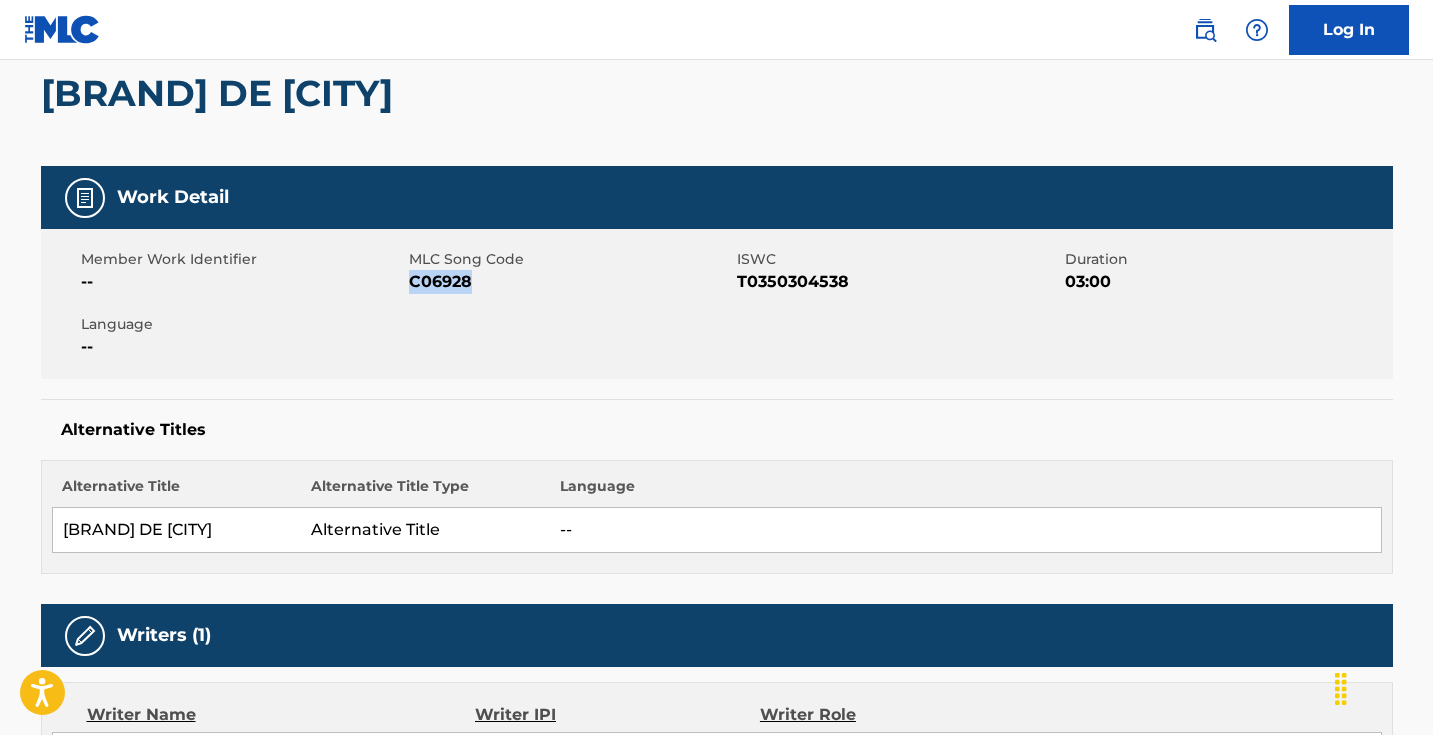 click on "C06928" at bounding box center (570, 282) 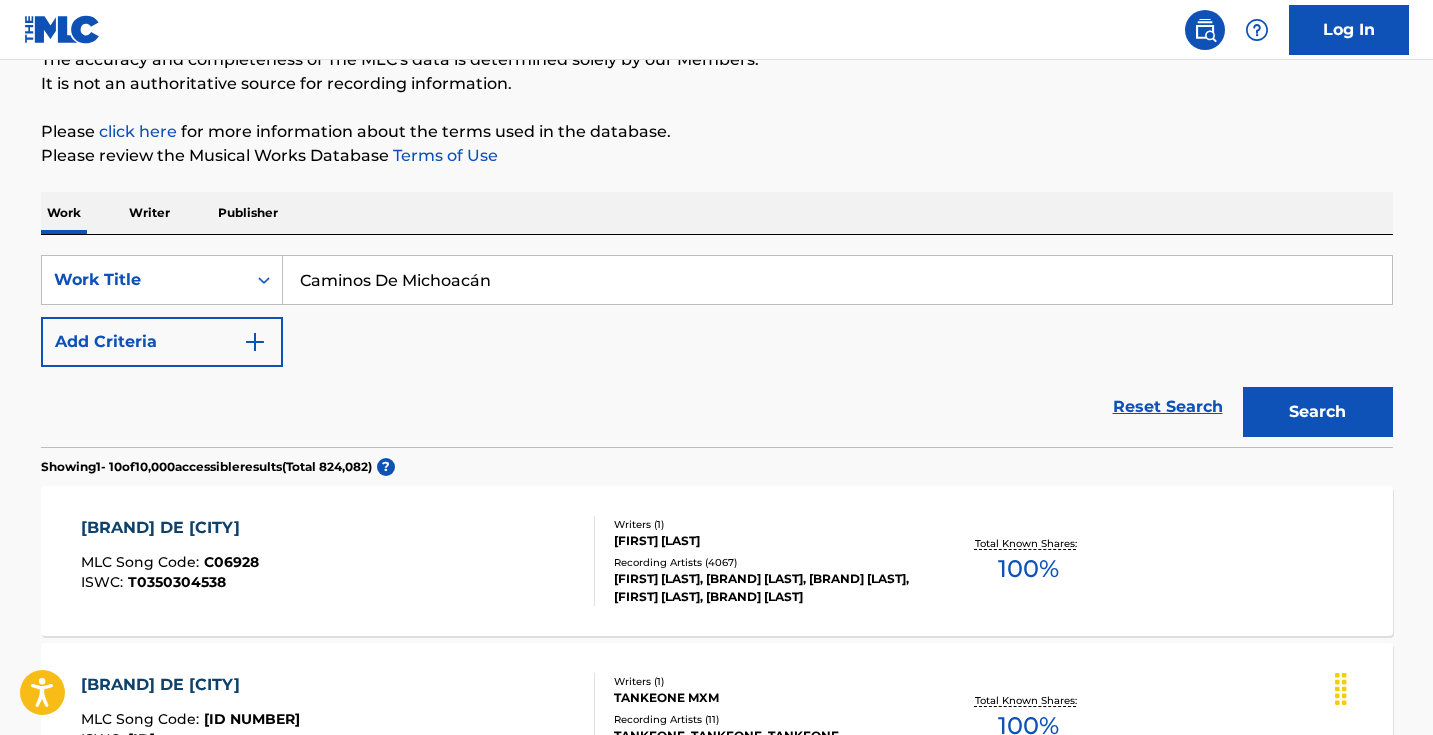 scroll, scrollTop: 215, scrollLeft: 0, axis: vertical 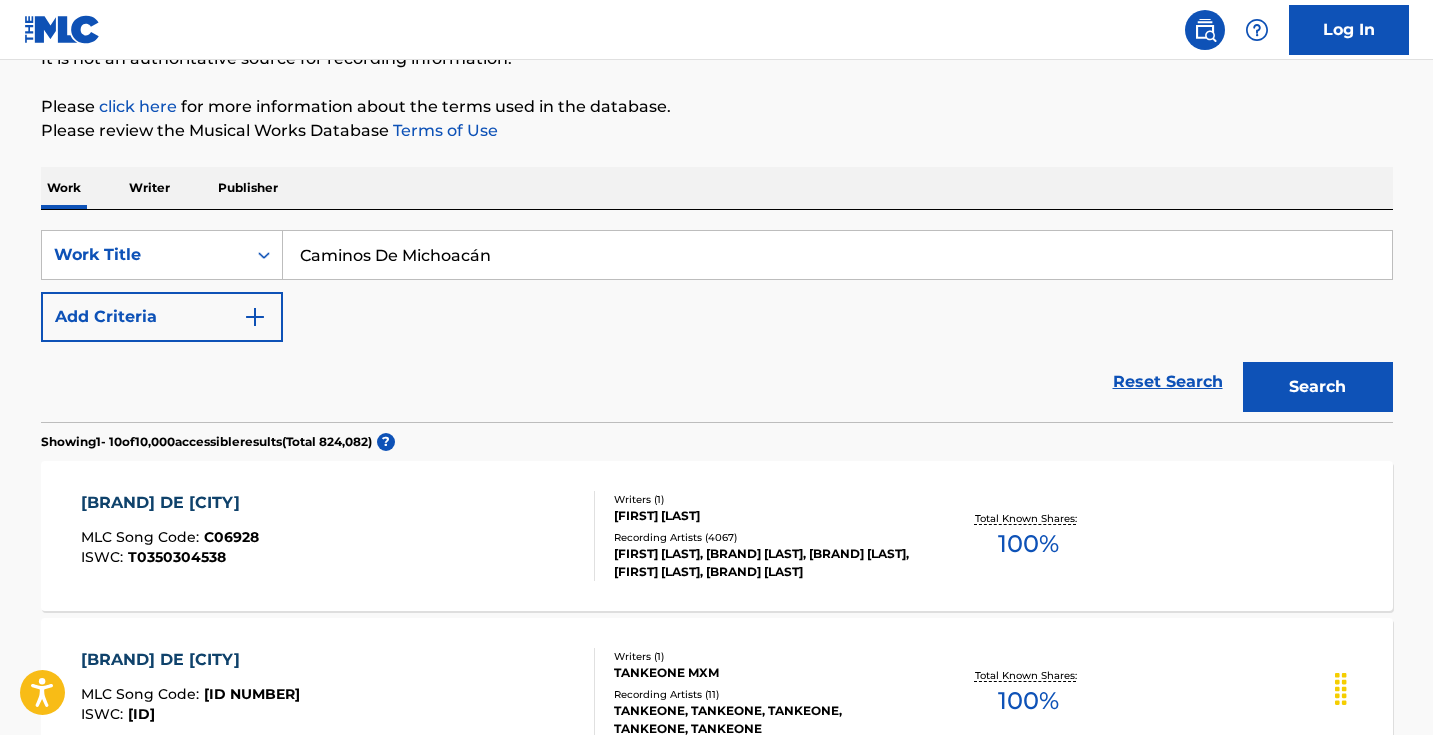click on "[TITLE] [CODE] : [ID] [CODE] : [ID]" at bounding box center [338, 536] 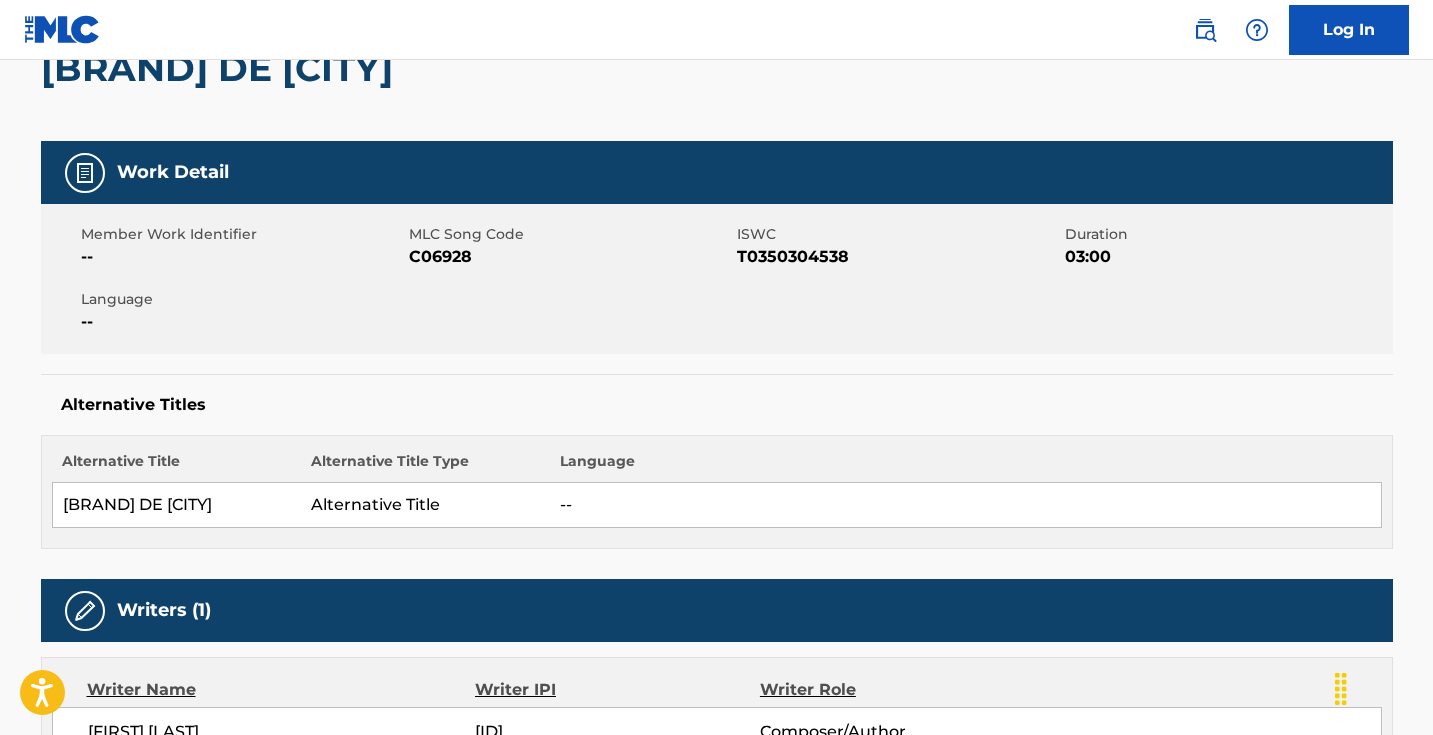 scroll, scrollTop: 0, scrollLeft: 0, axis: both 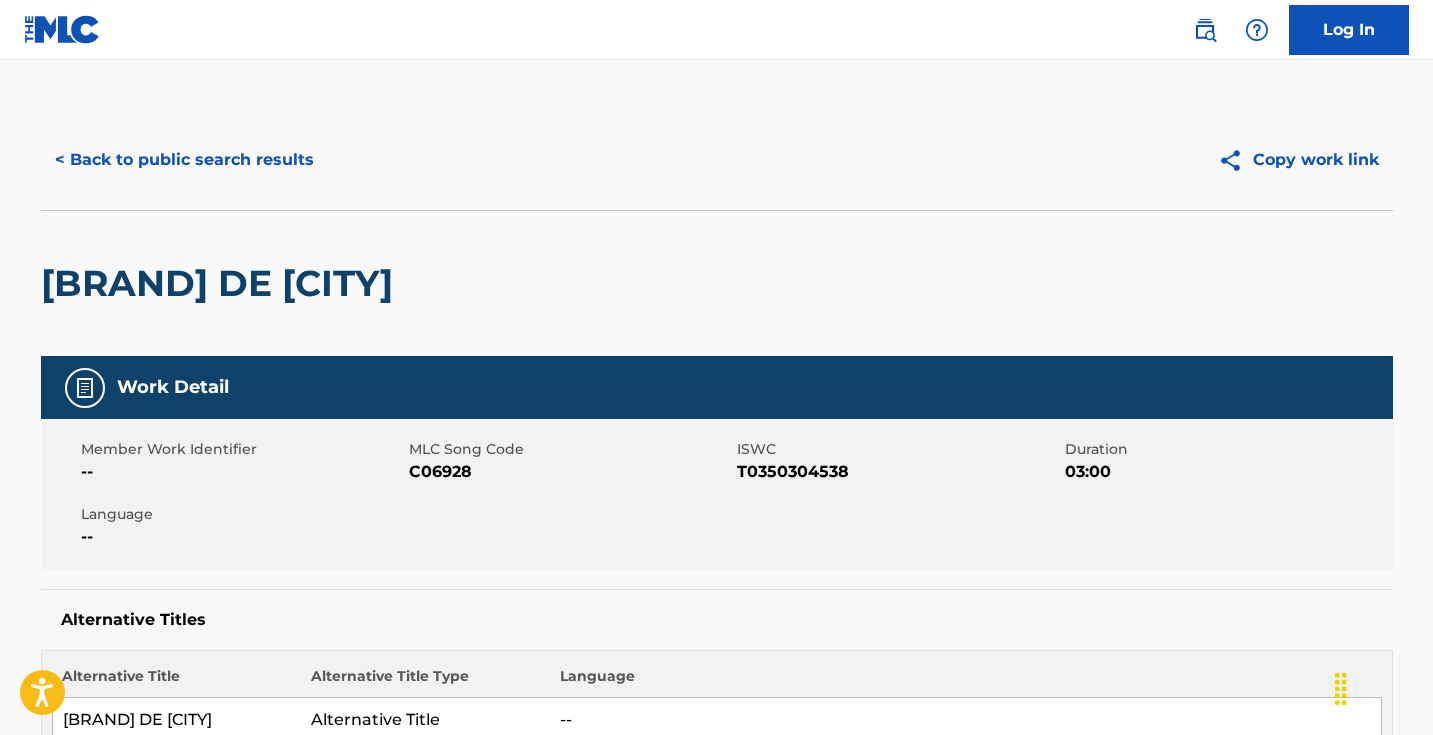 click on "C06928" at bounding box center [570, 472] 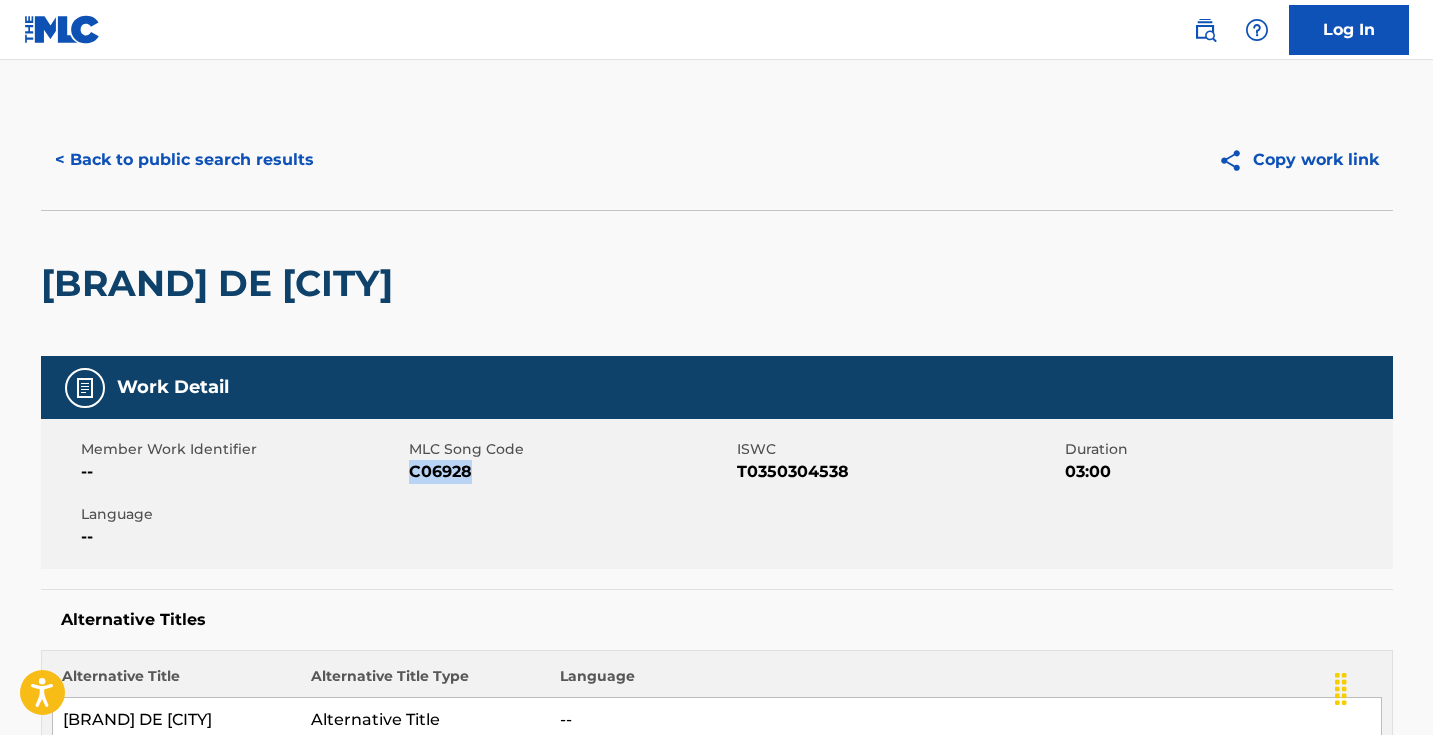copy on "C06928" 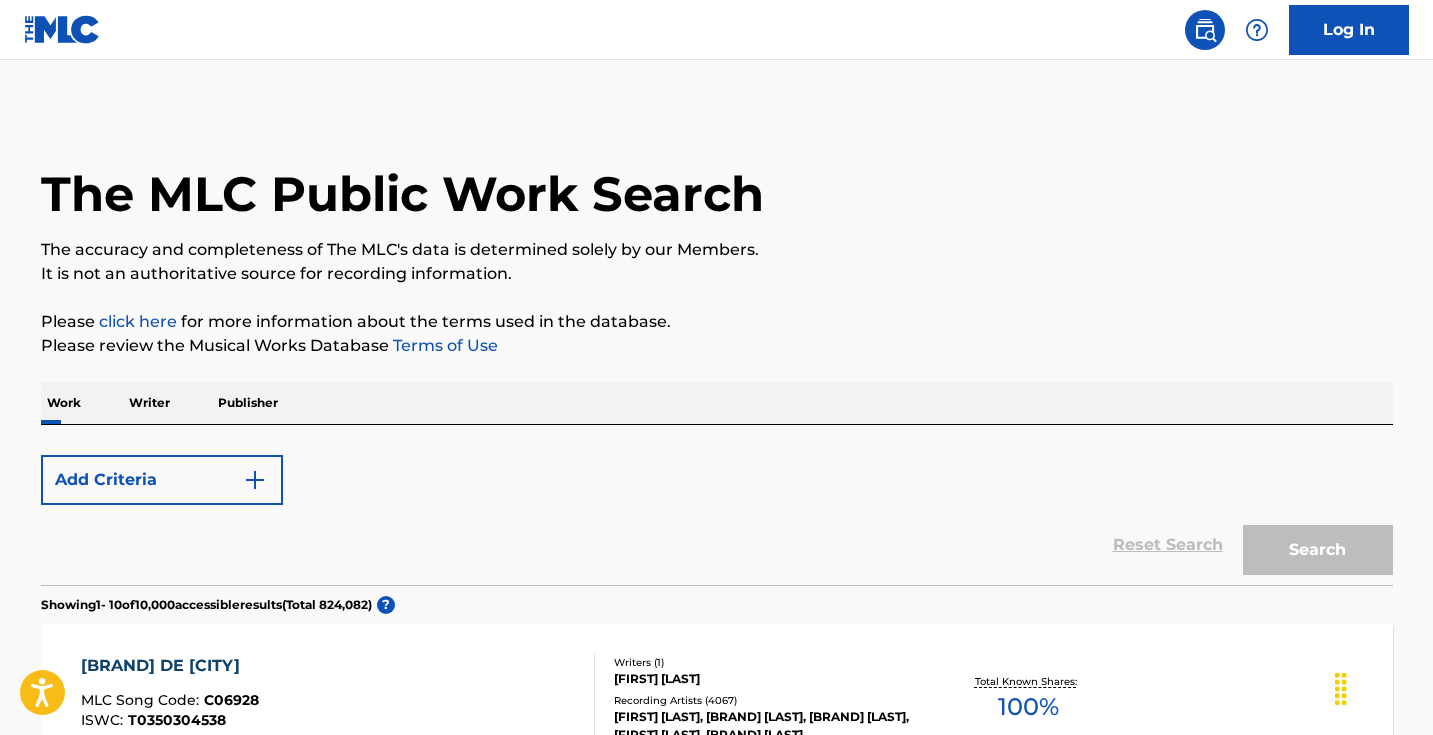 scroll, scrollTop: 215, scrollLeft: 0, axis: vertical 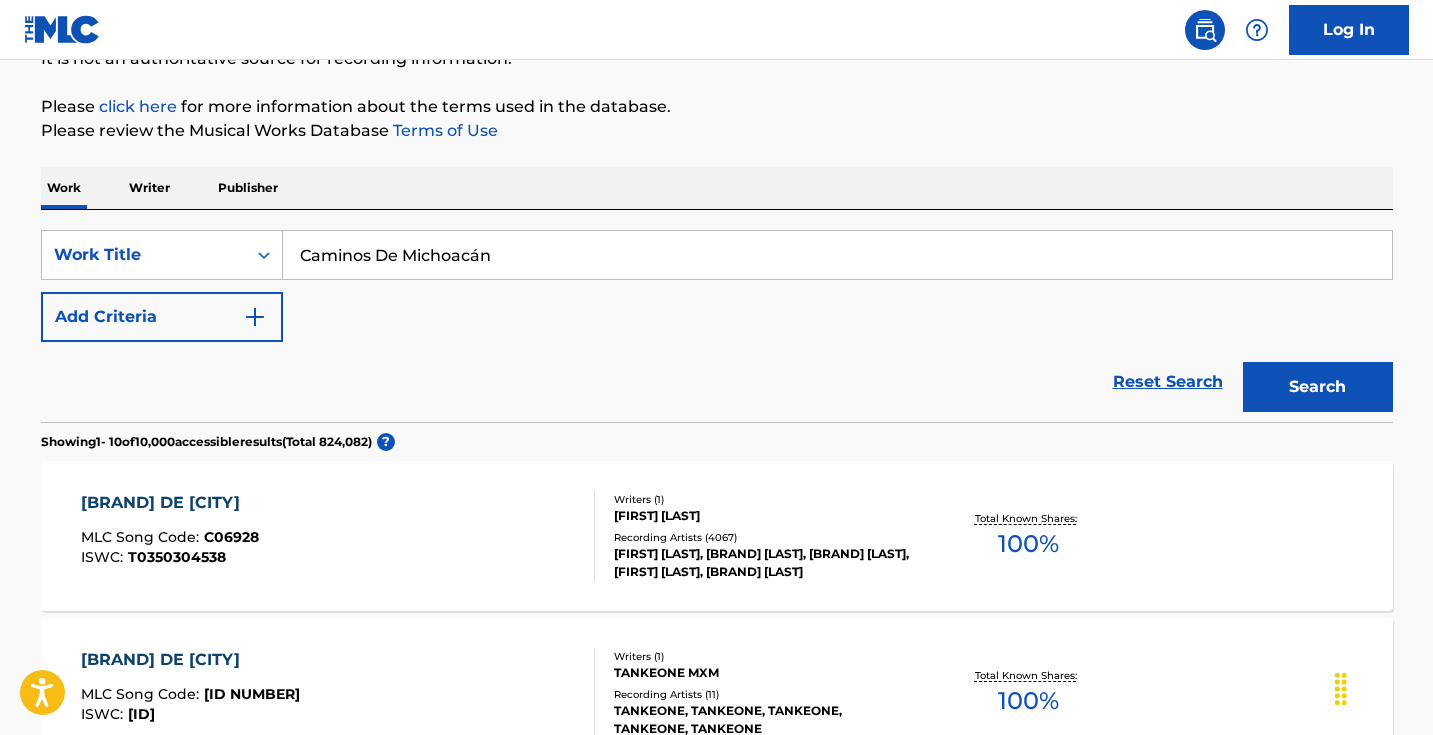 click on "Caminos De Michoacán" at bounding box center [837, 255] 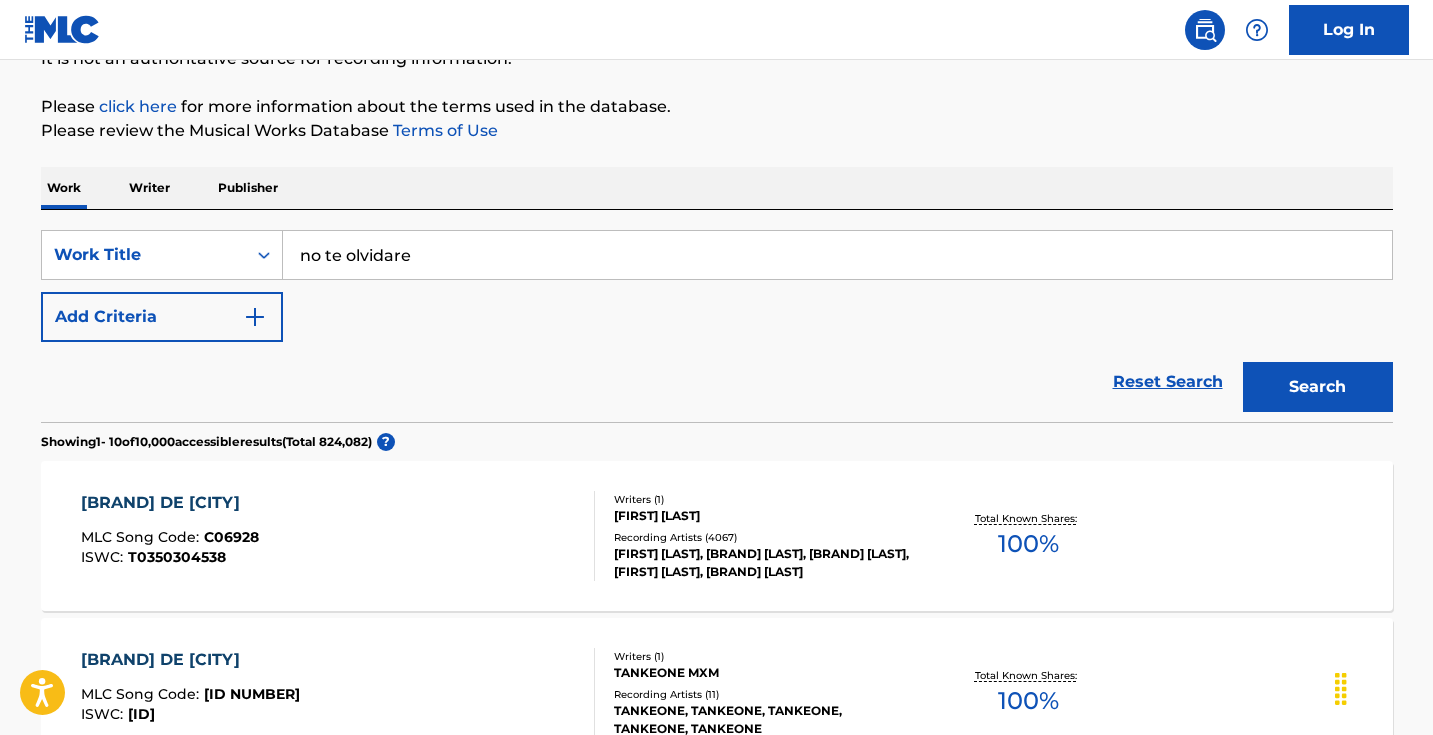 click on "no te olvidare" at bounding box center [837, 255] 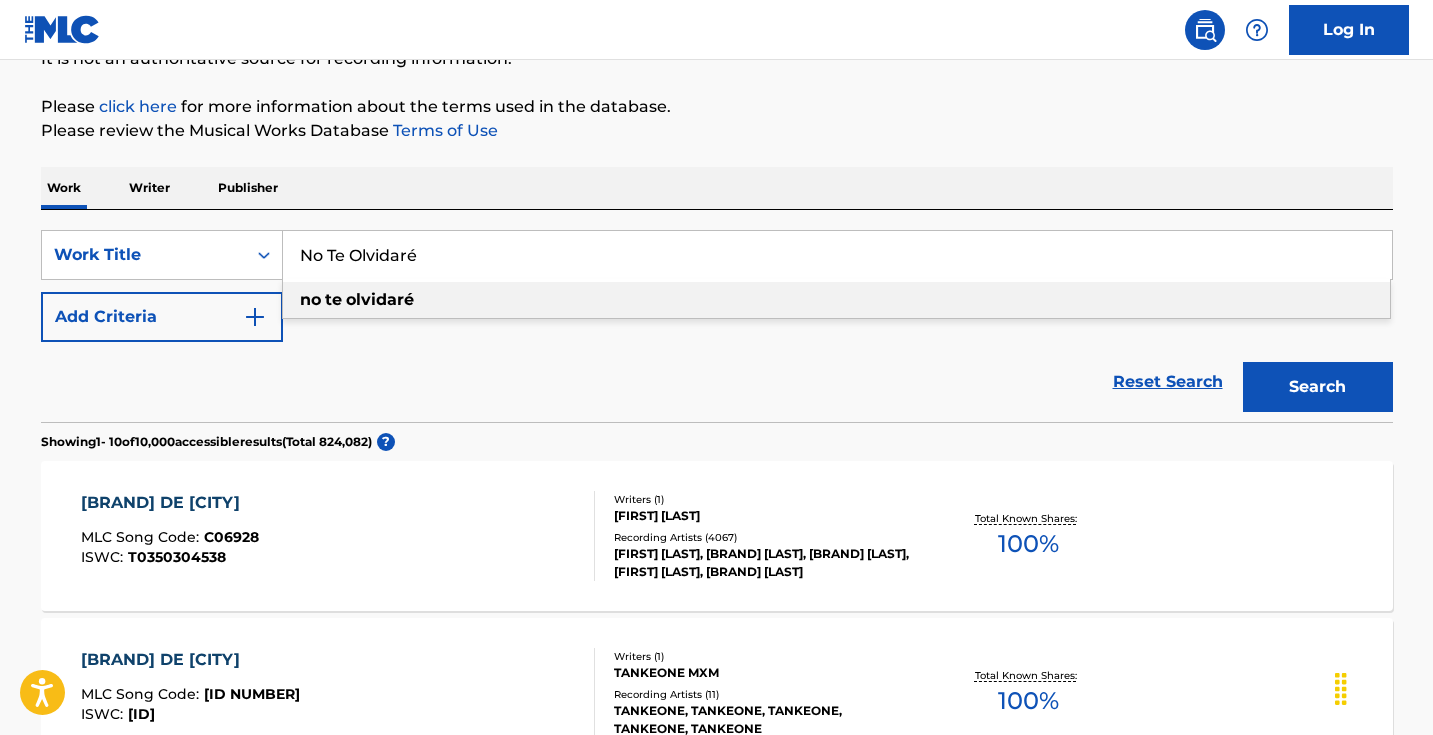 type on "No Te Olvidaré" 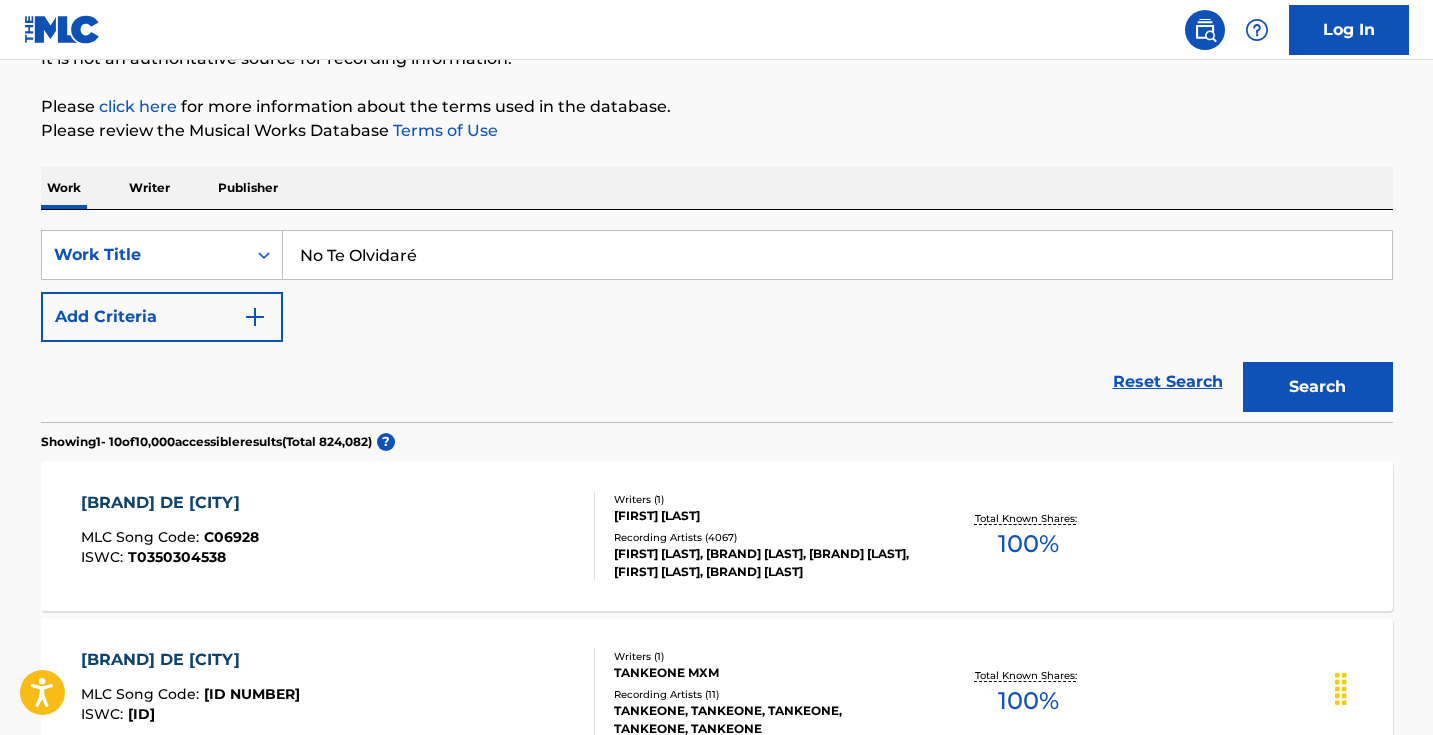click on "Search" at bounding box center (1313, 382) 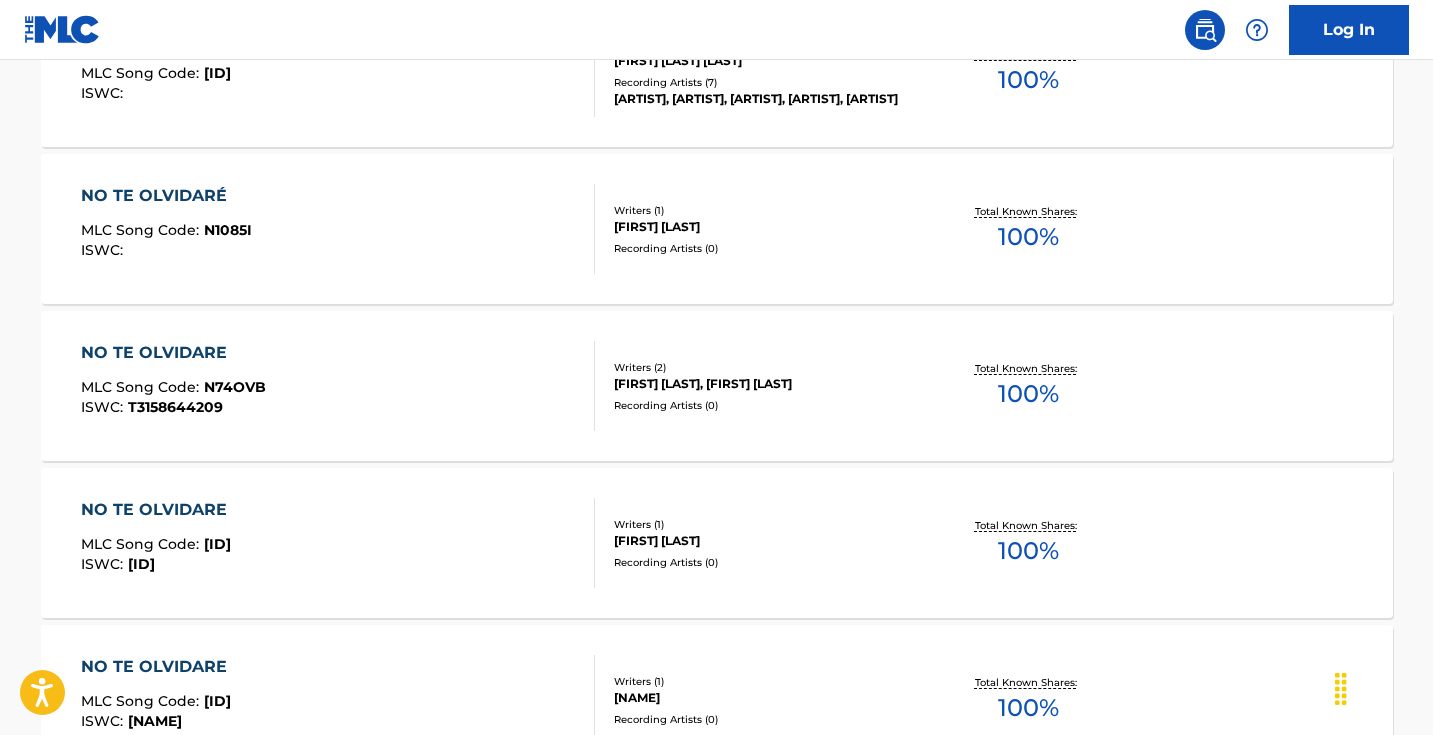 scroll, scrollTop: 187, scrollLeft: 0, axis: vertical 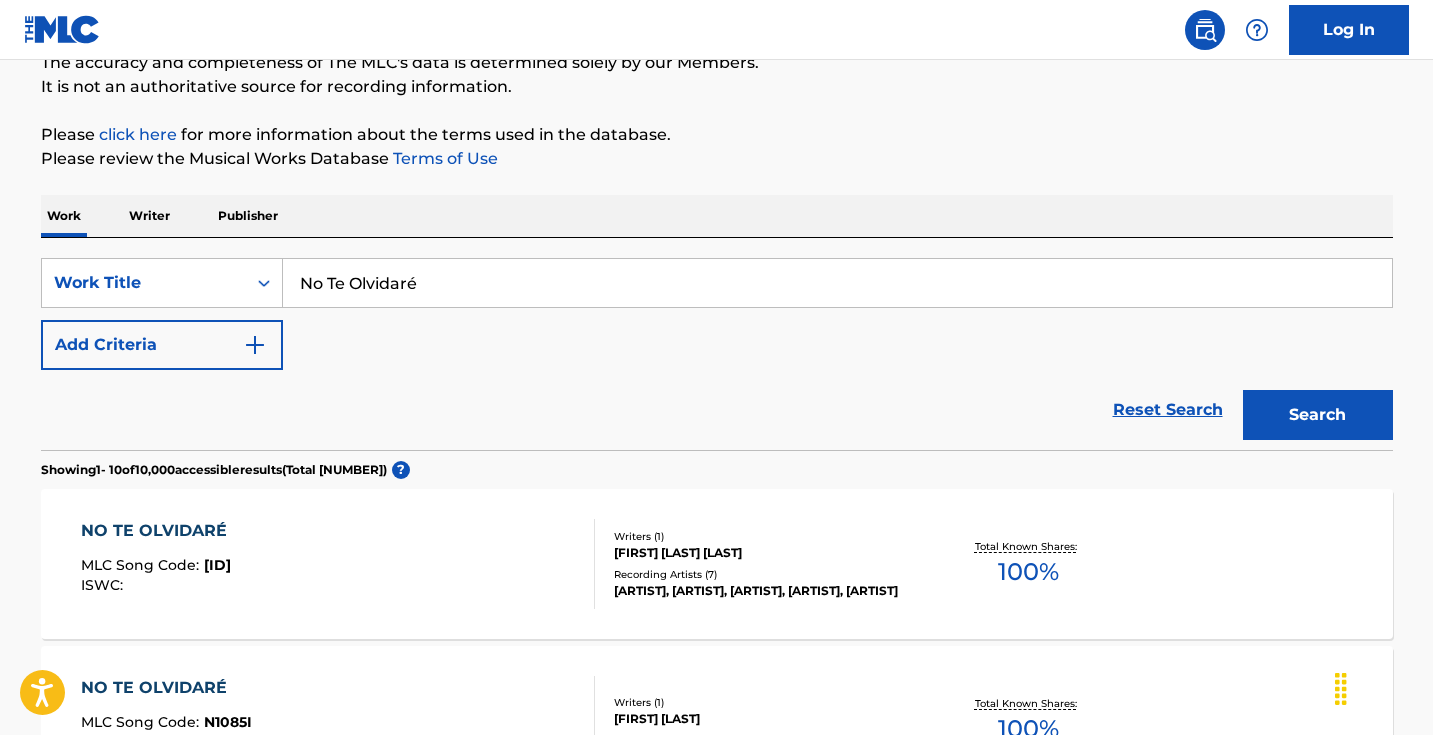 click on "Add Criteria" at bounding box center [162, 345] 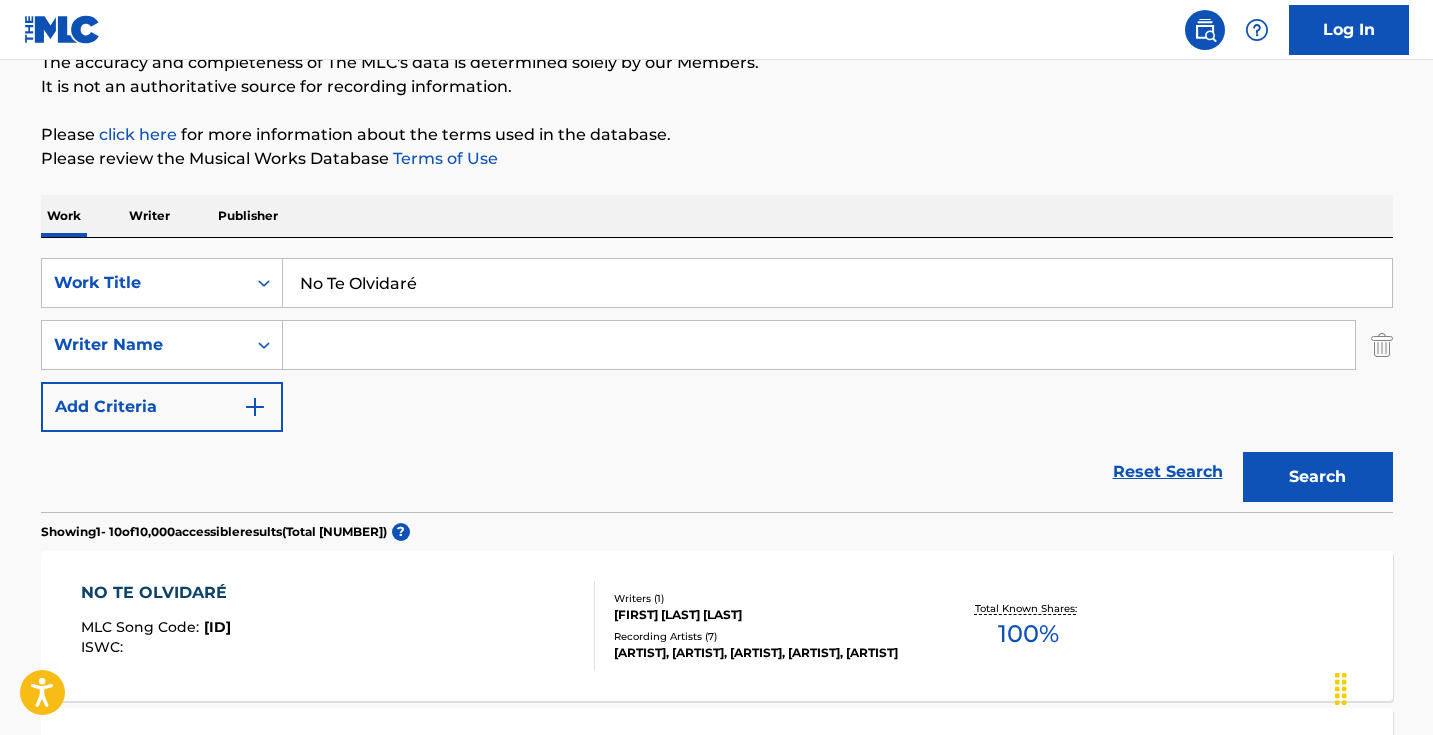 click at bounding box center [819, 345] 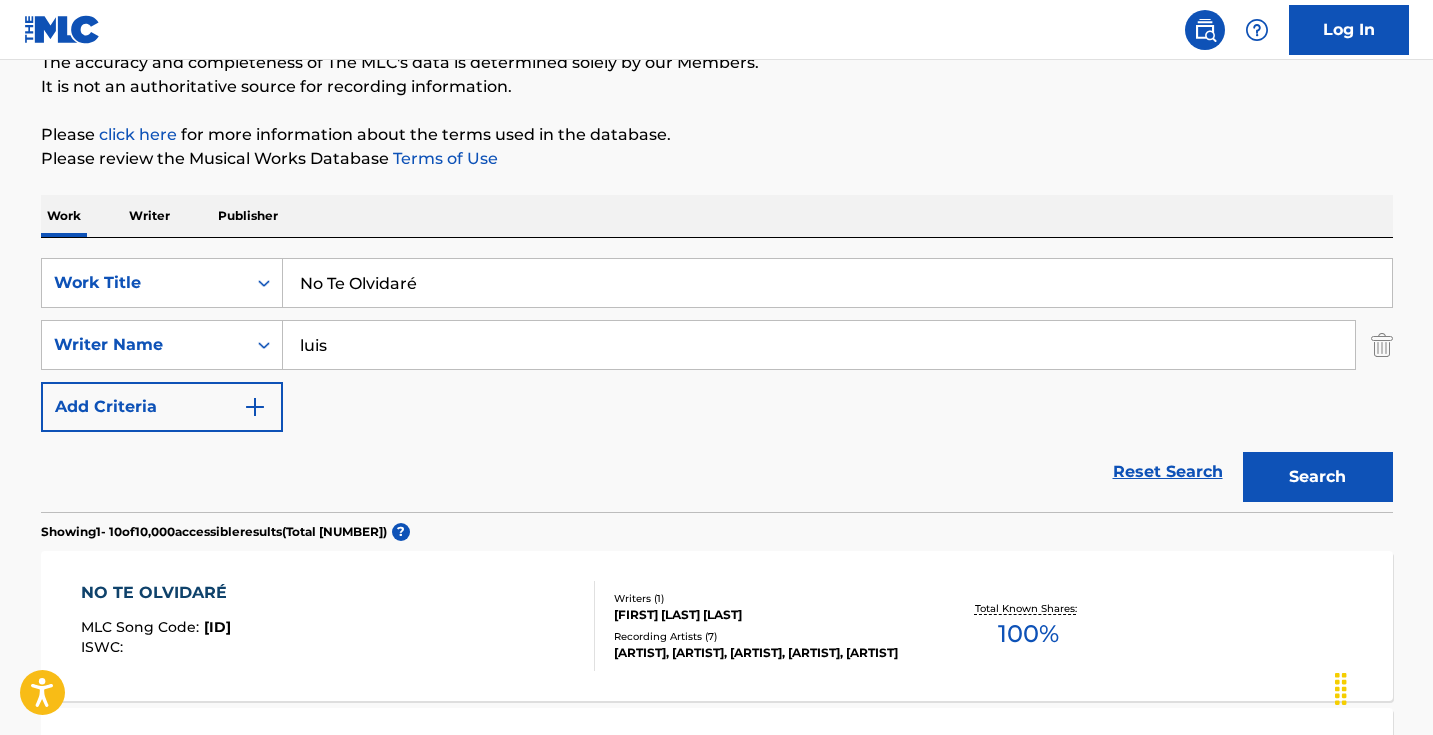 click on "Search" at bounding box center (1318, 477) 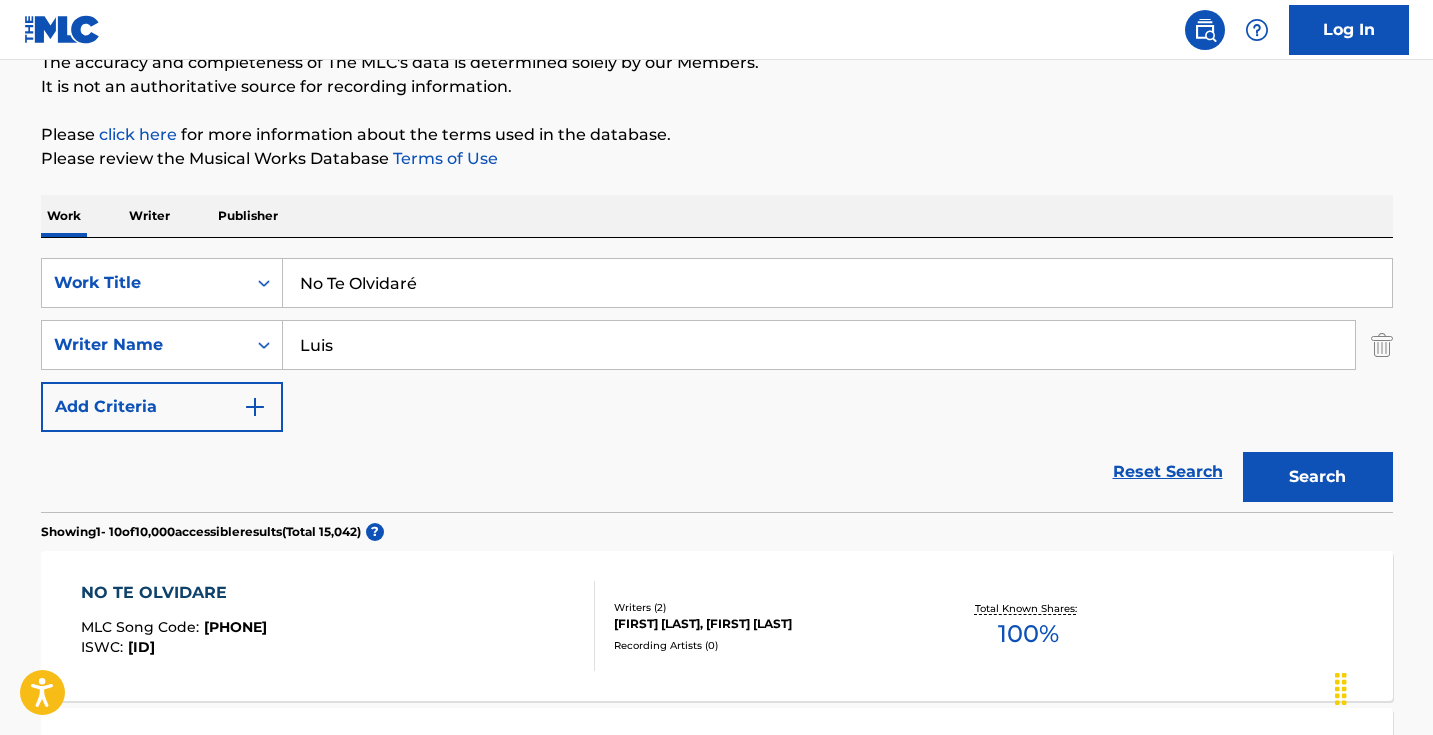 drag, startPoint x: 432, startPoint y: 346, endPoint x: 512, endPoint y: 356, distance: 80.622574 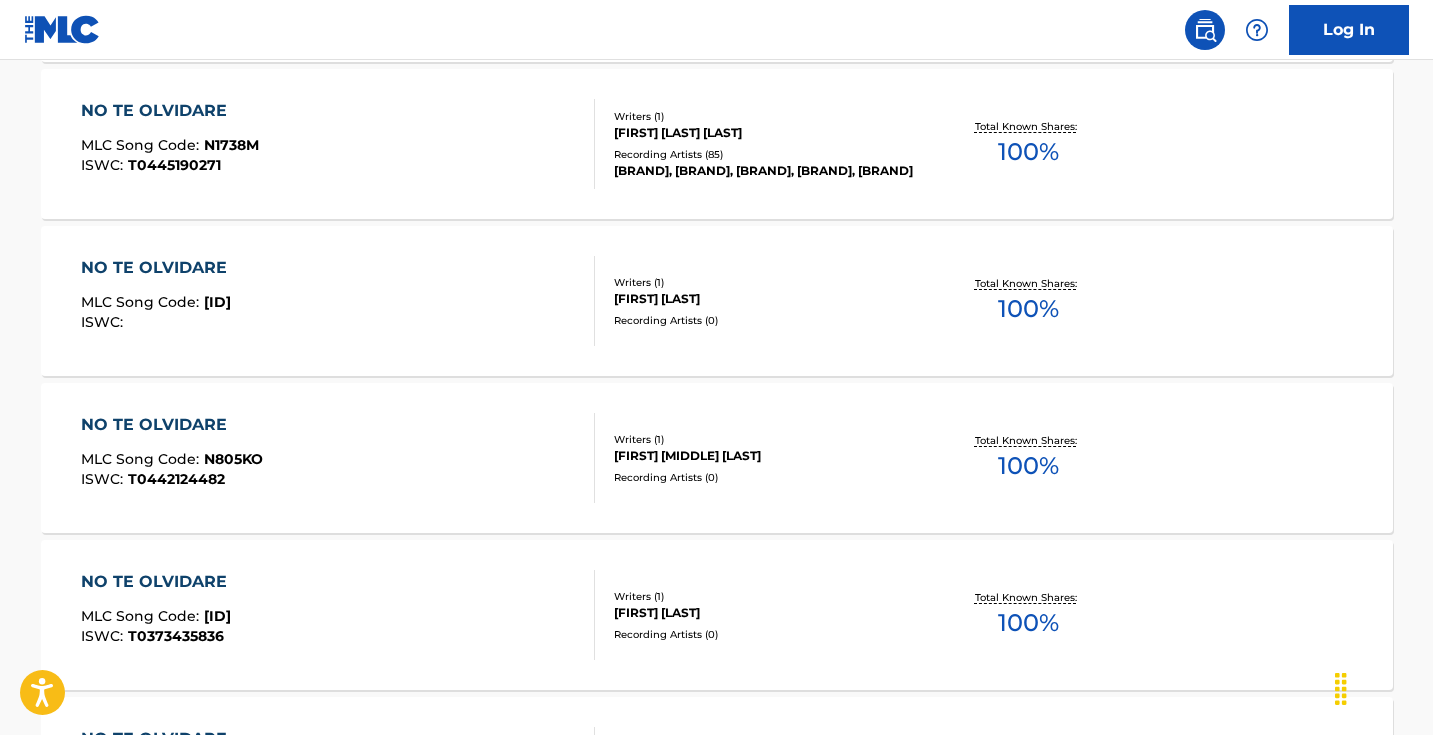scroll, scrollTop: 165, scrollLeft: 0, axis: vertical 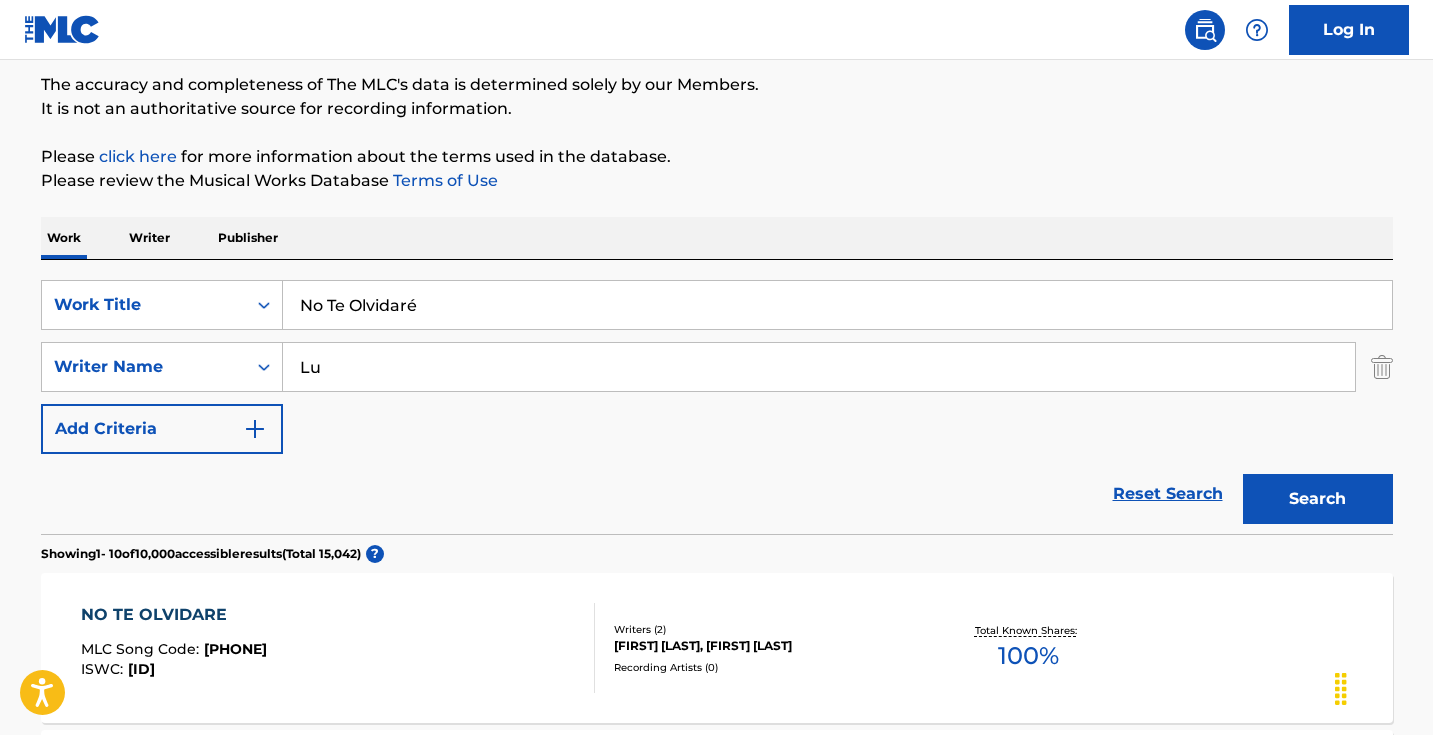 type on "L" 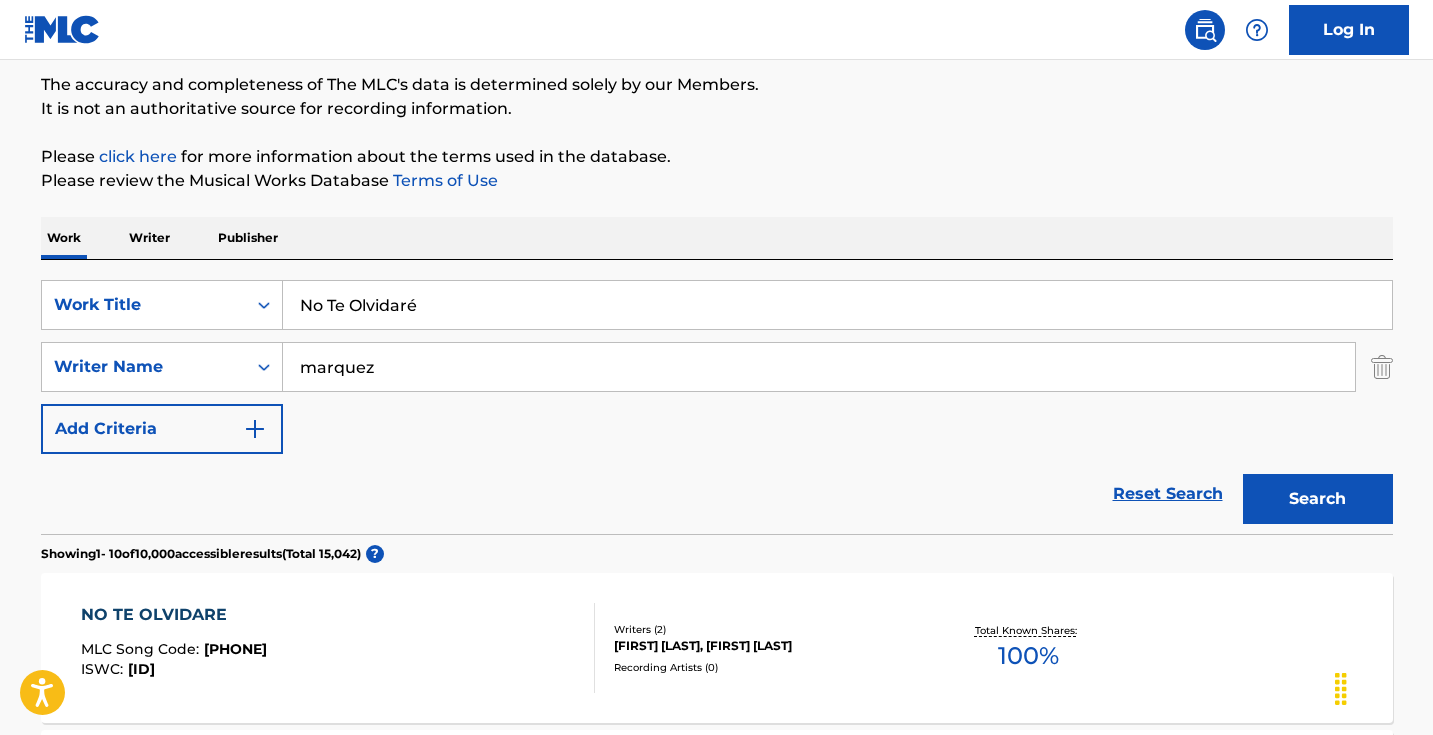 click on "Search" at bounding box center (1318, 499) 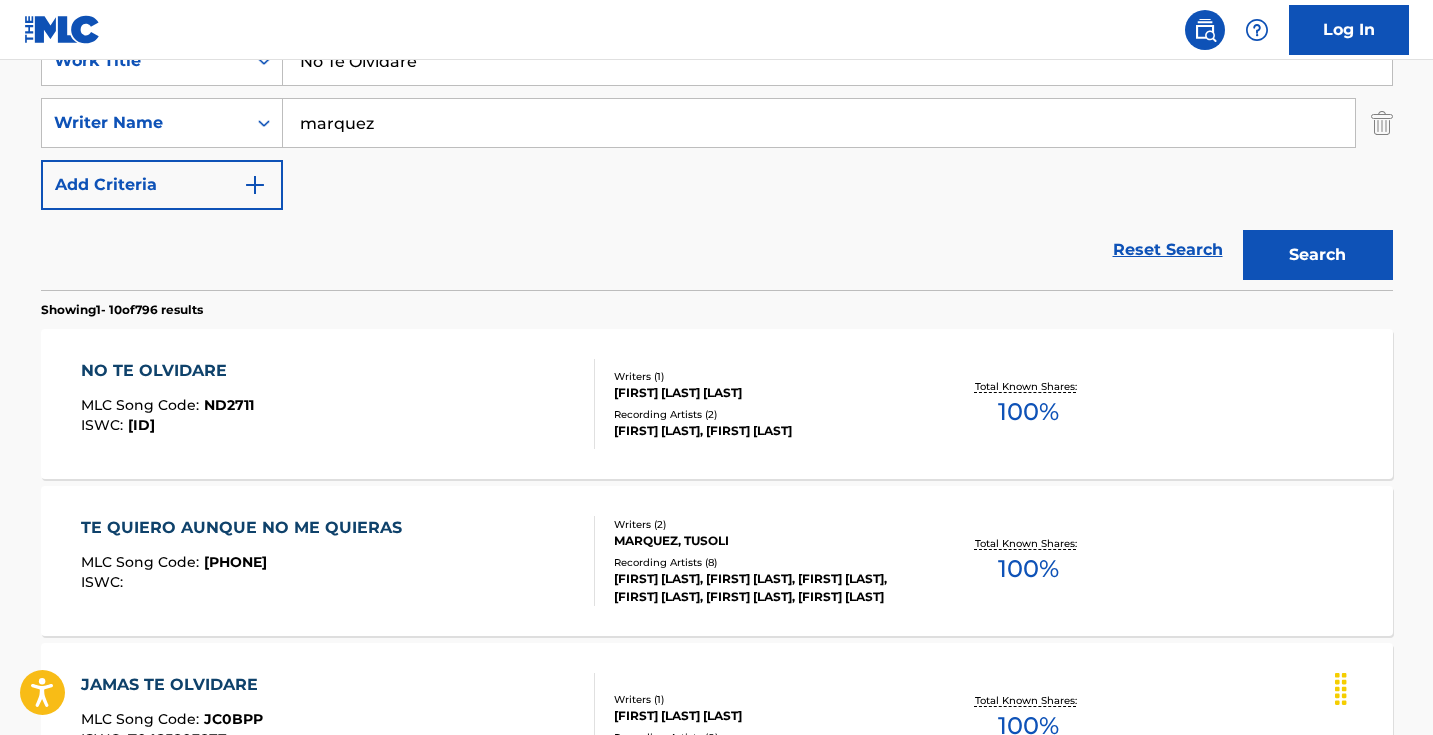 scroll, scrollTop: 371, scrollLeft: 0, axis: vertical 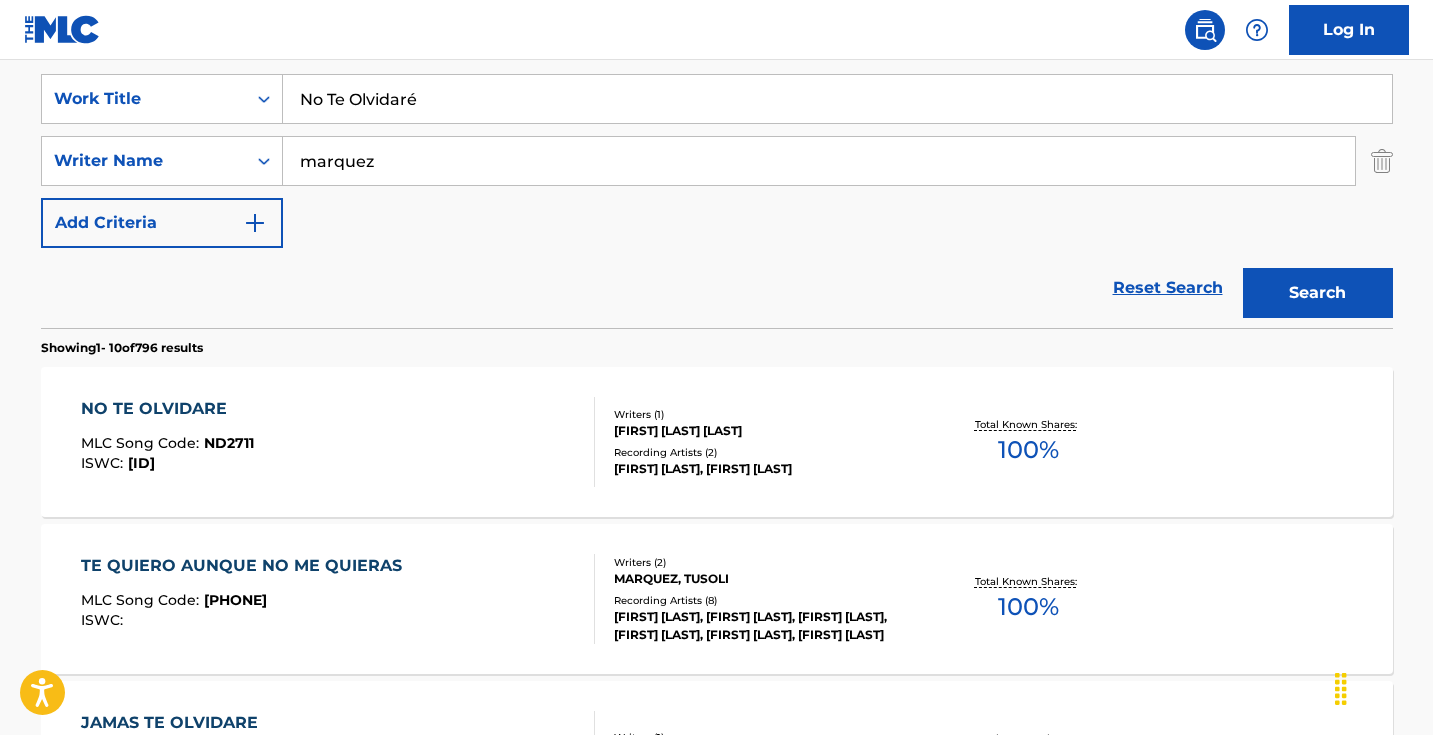 click on "marquez" at bounding box center [819, 161] 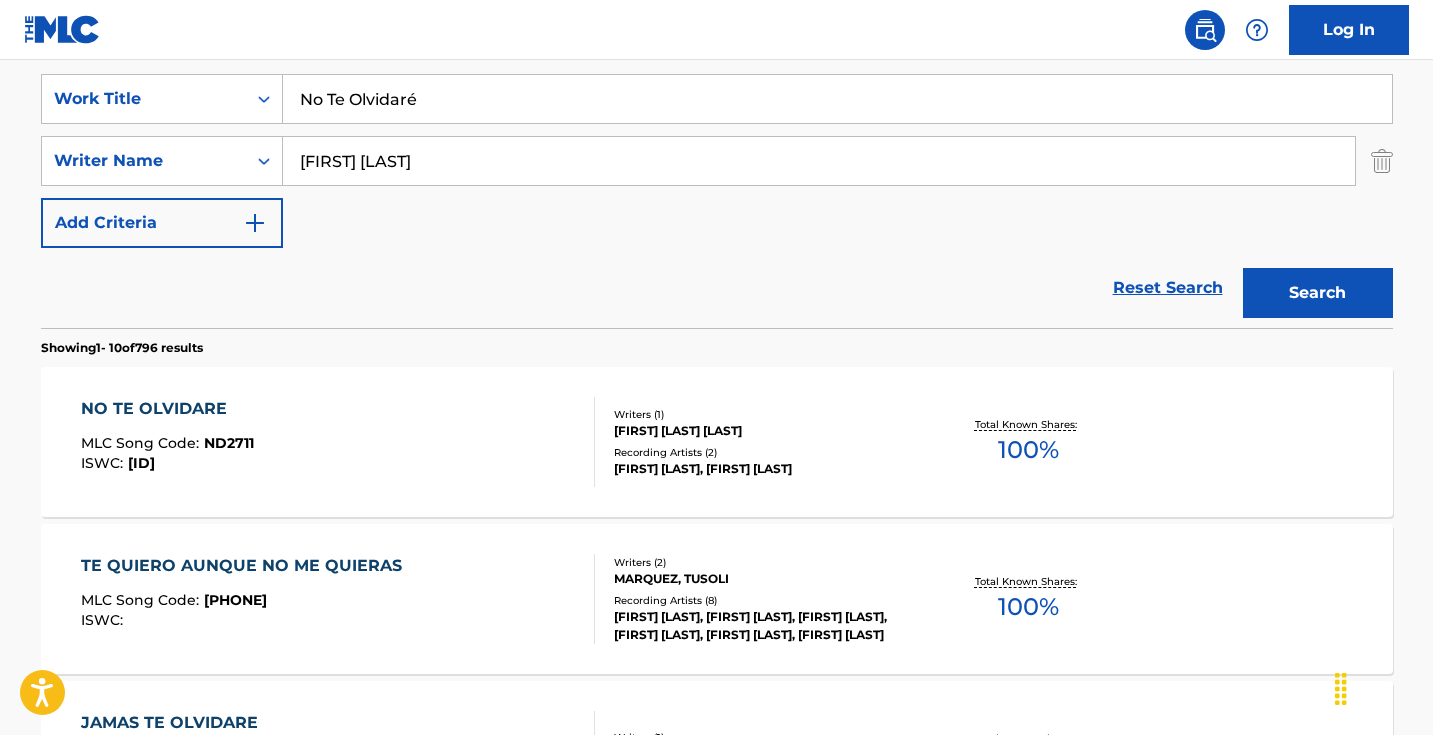 click on "Search" at bounding box center [1318, 293] 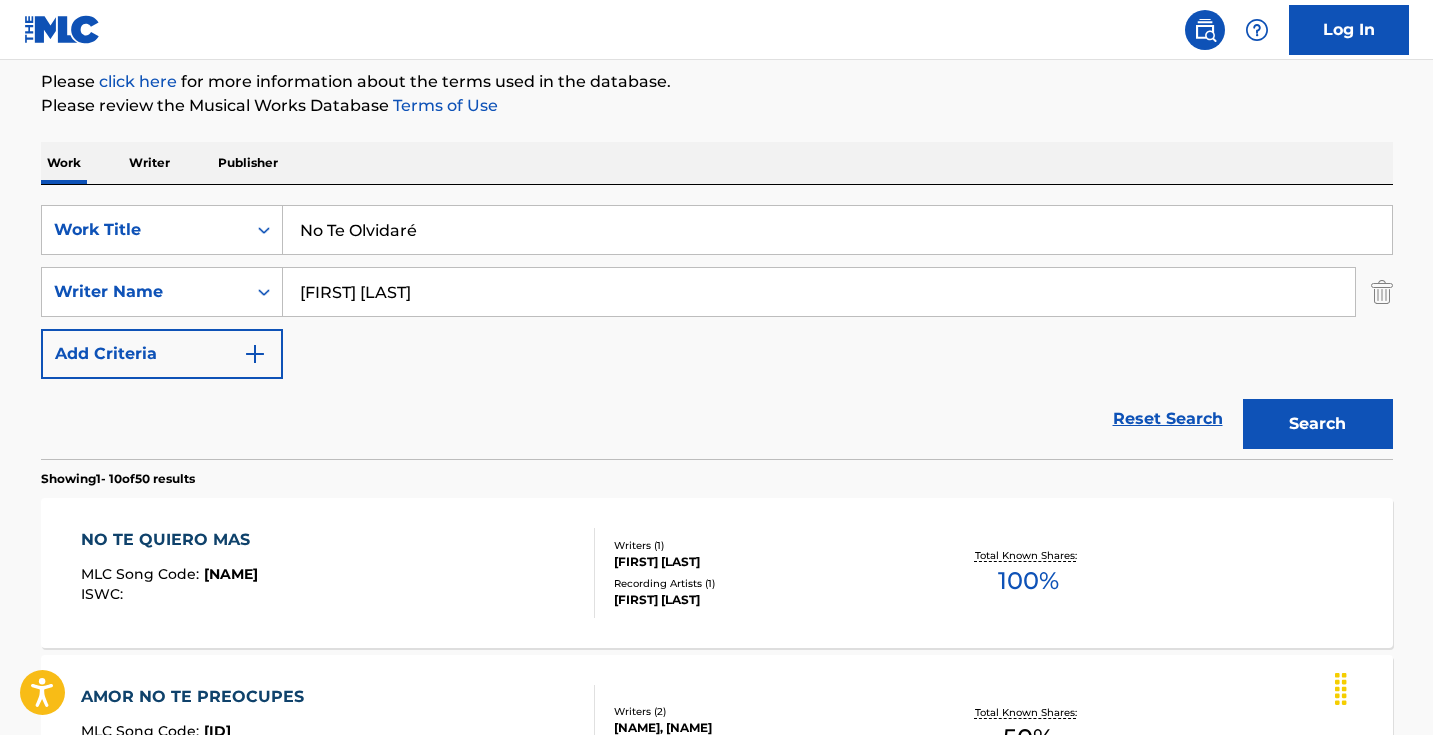 scroll, scrollTop: 0, scrollLeft: 0, axis: both 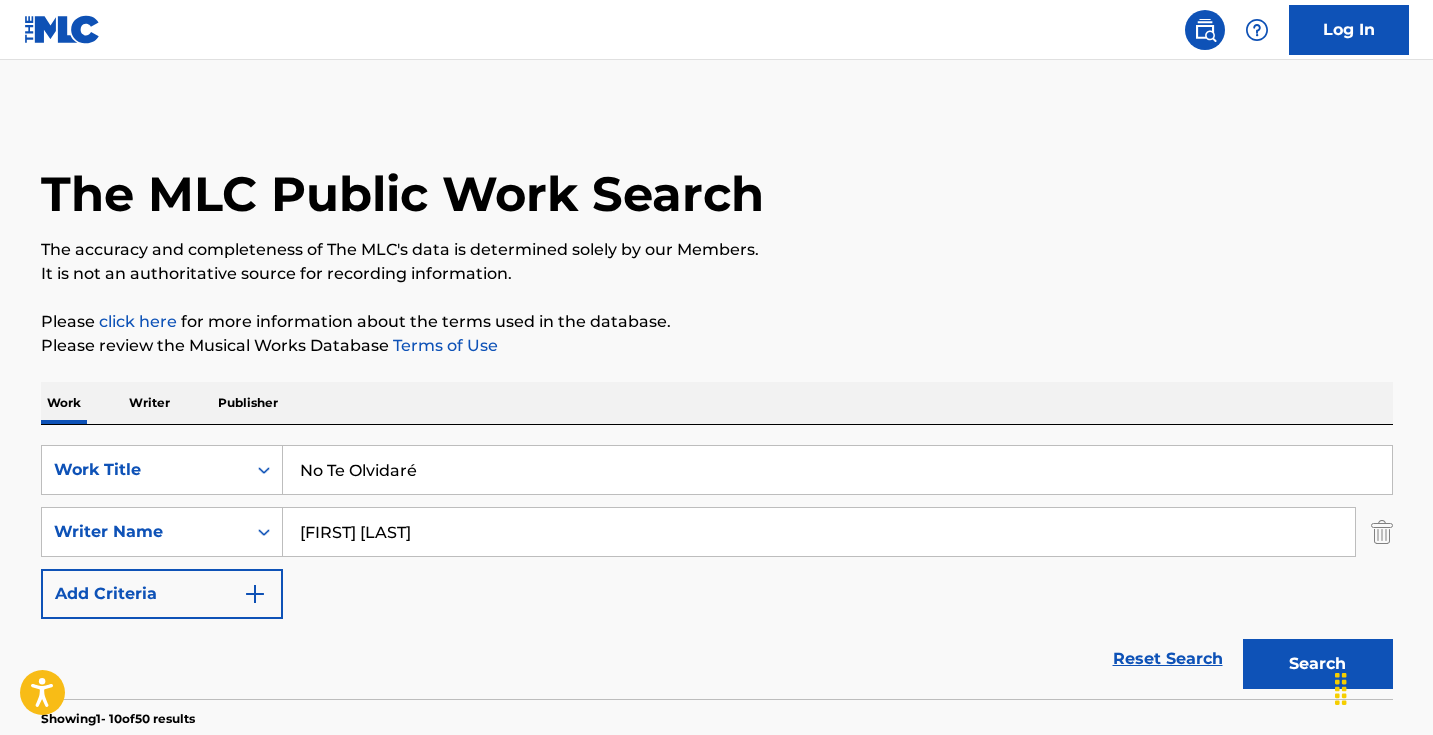 click on "[FIRST] [LAST]" at bounding box center [819, 532] 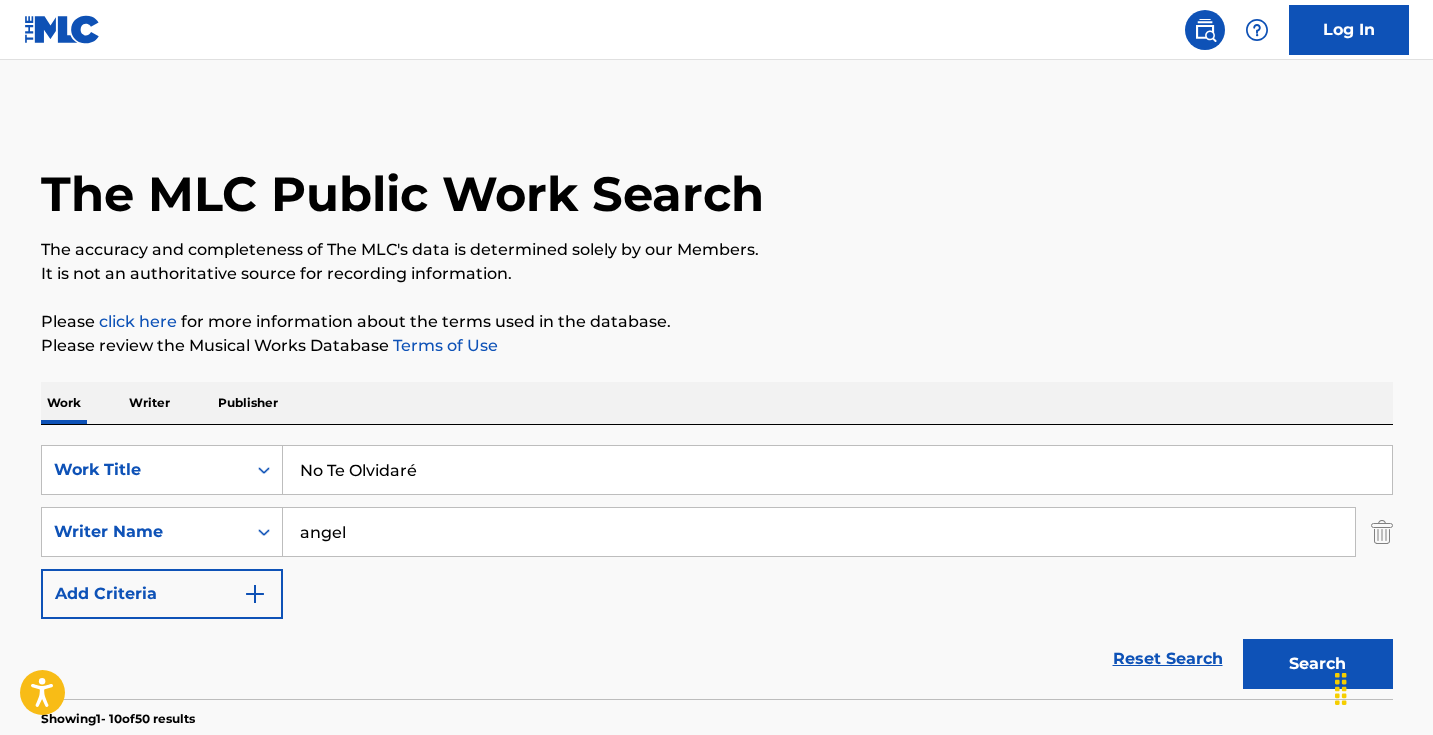 click on "Search" at bounding box center [1318, 664] 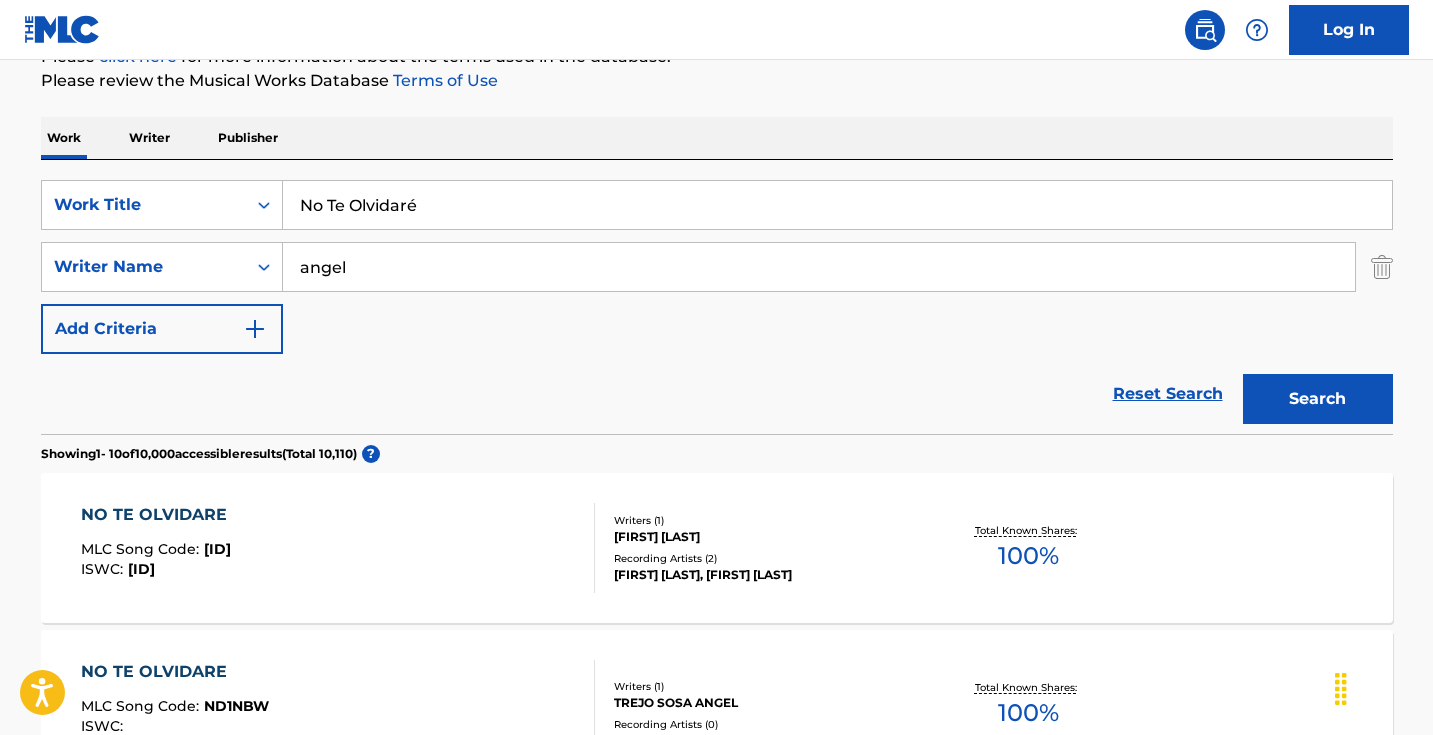 scroll, scrollTop: 272, scrollLeft: 0, axis: vertical 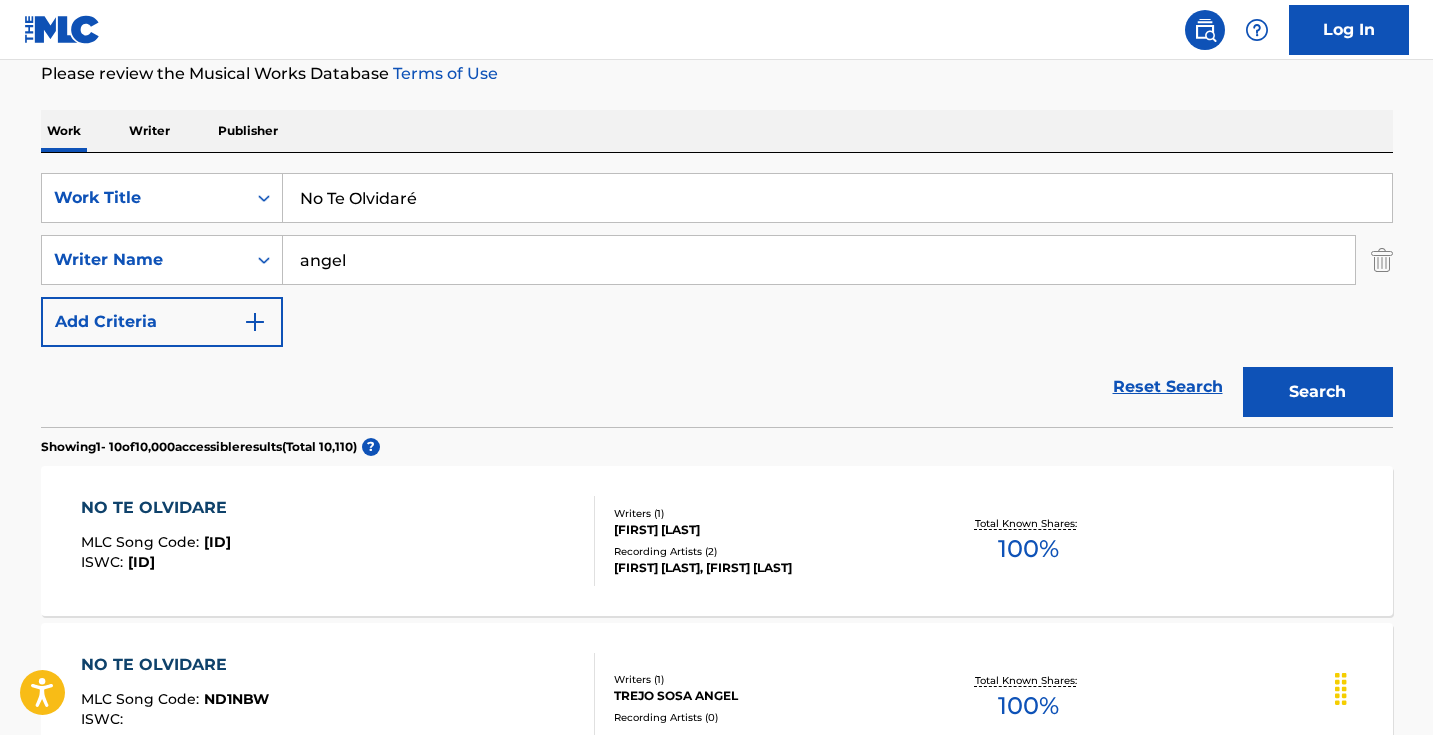 click on "angel" at bounding box center [819, 260] 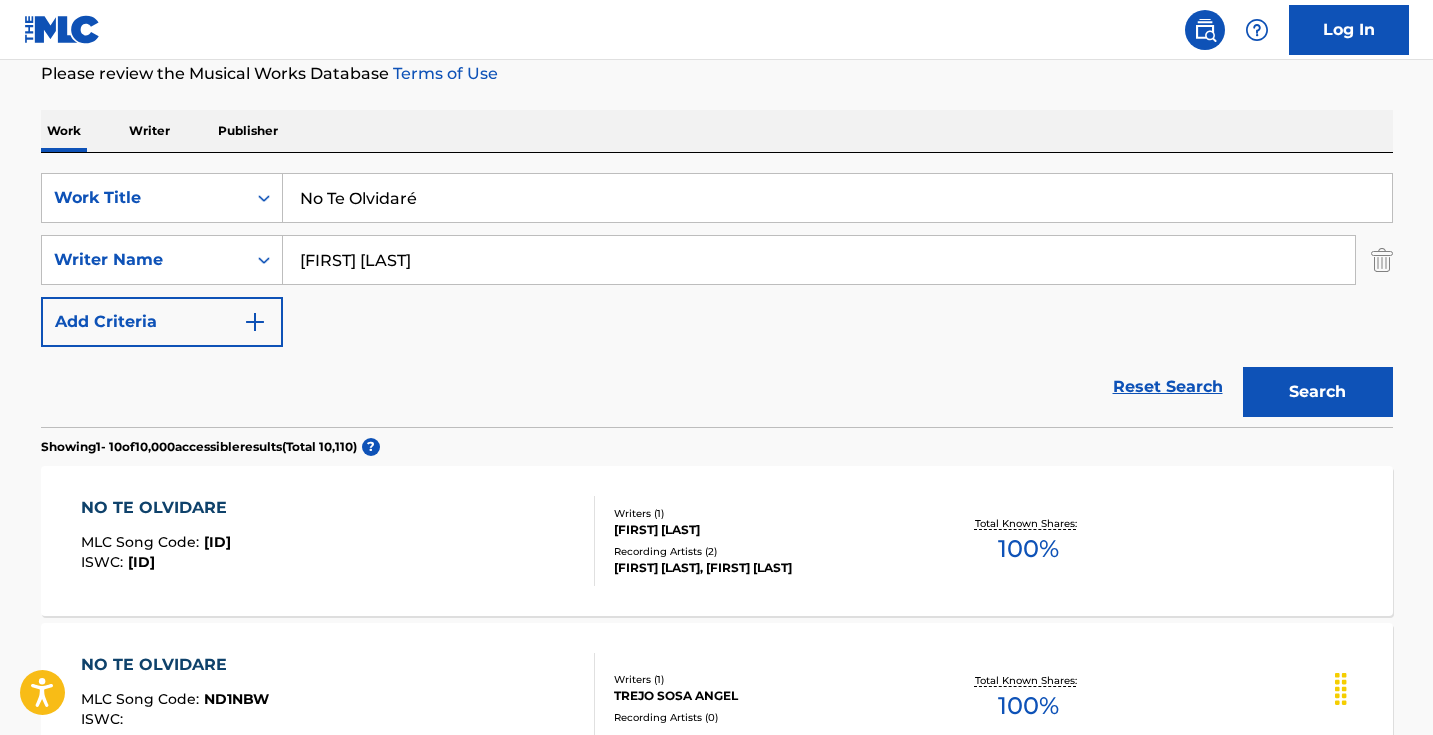 click on "Search" at bounding box center [1318, 392] 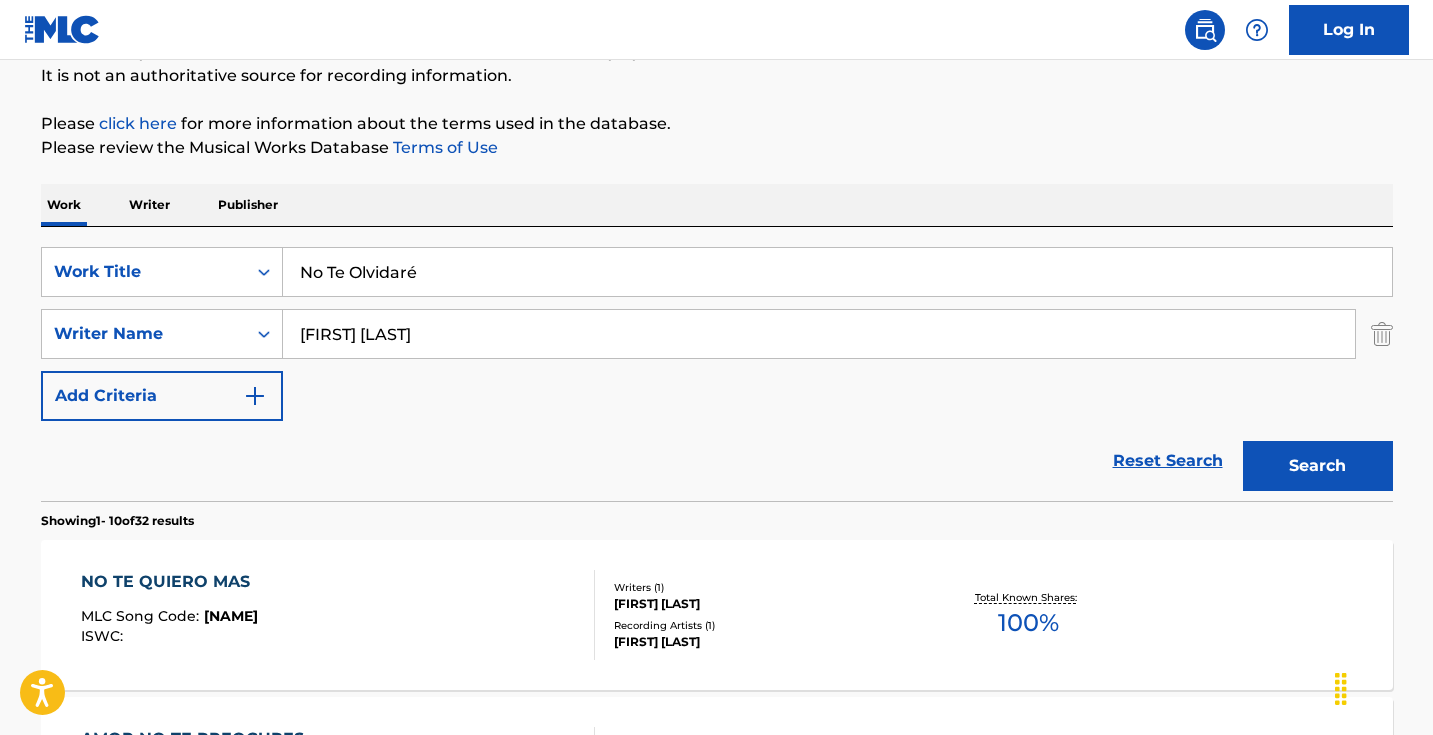 drag, startPoint x: 488, startPoint y: 340, endPoint x: 222, endPoint y: 303, distance: 268.56097 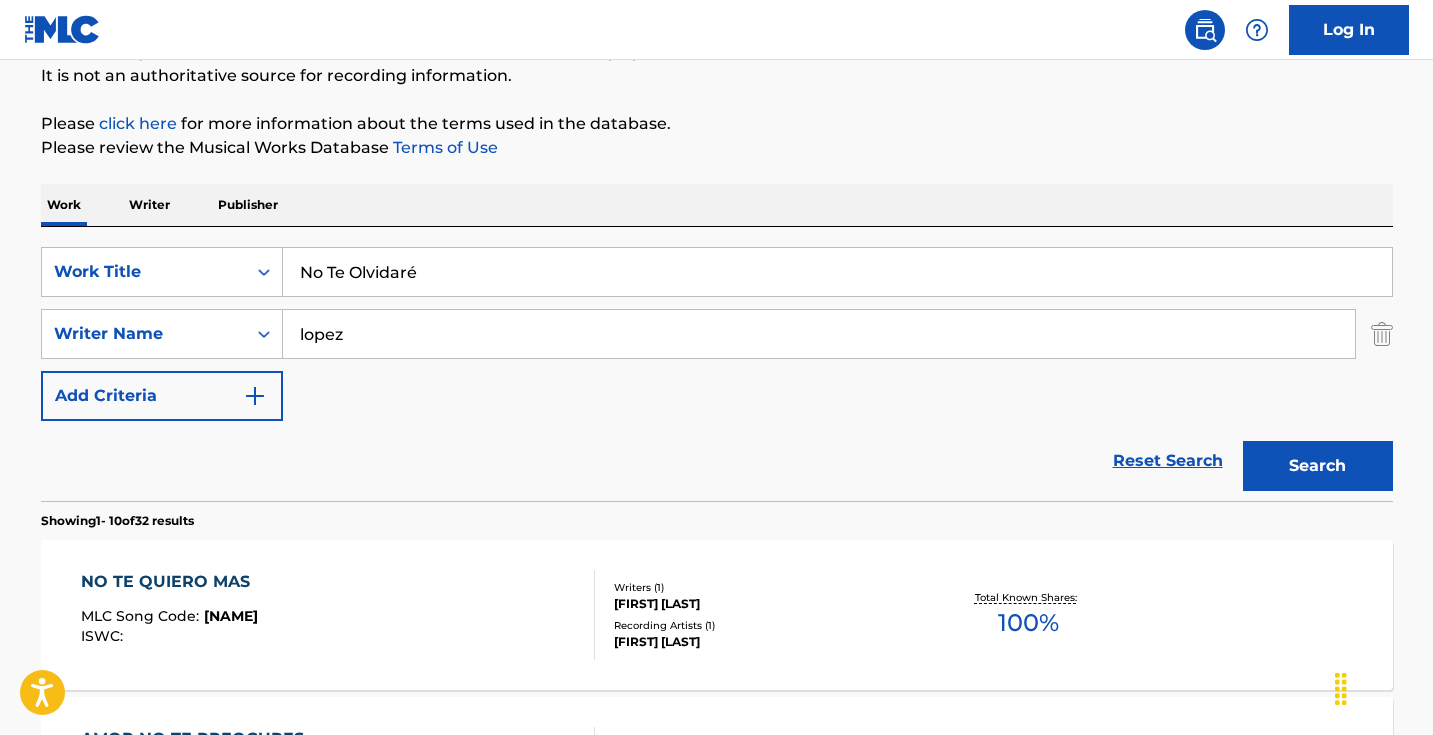 click on "Search" at bounding box center (1318, 466) 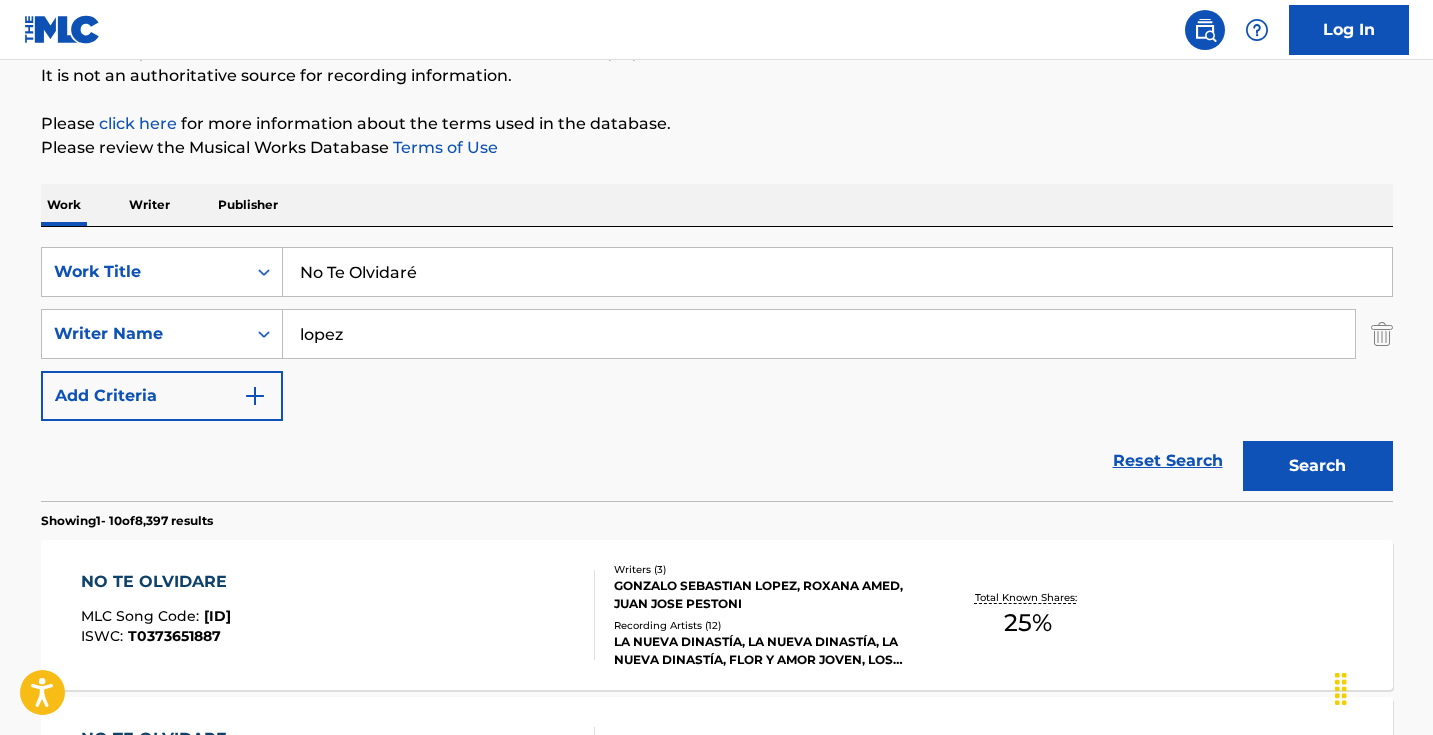 click on "lopez" at bounding box center (819, 334) 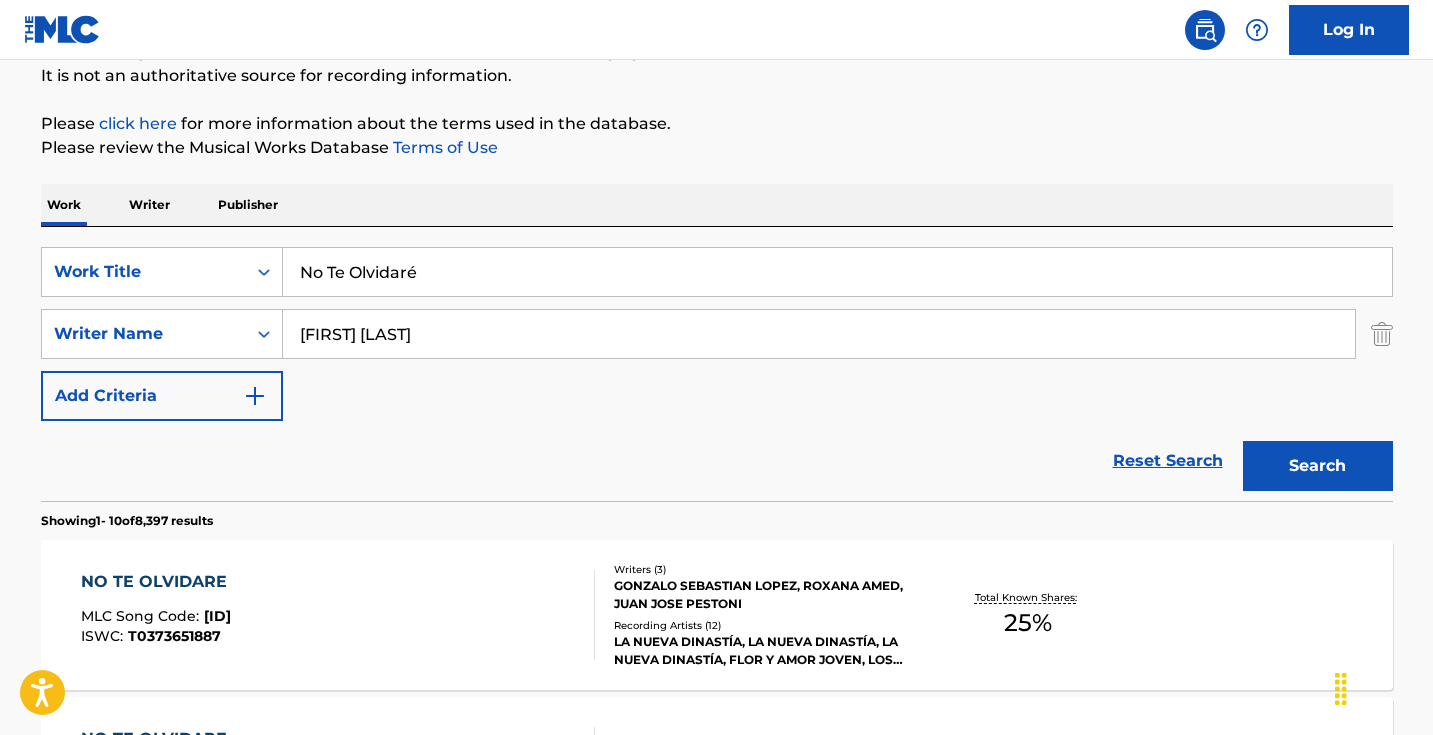 type on "[FIRST] [LAST]" 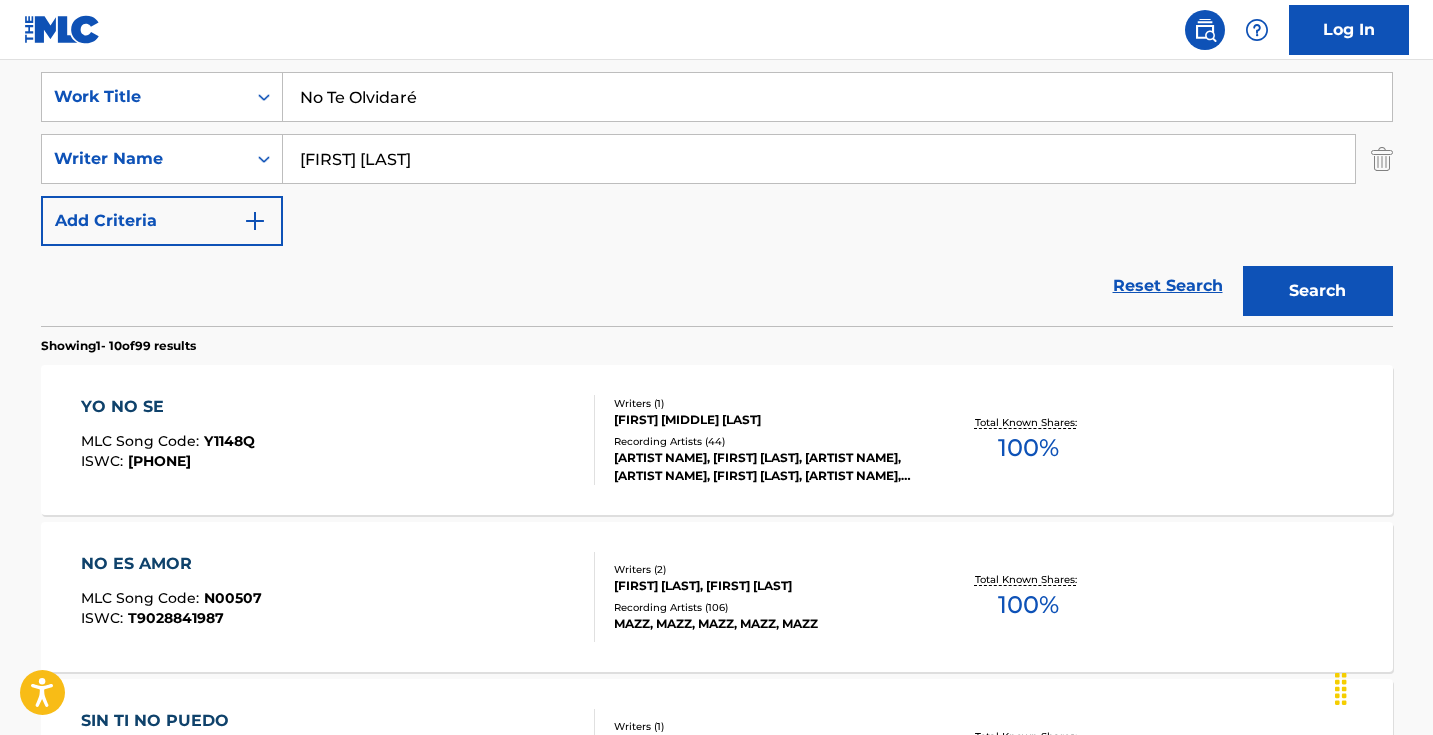 scroll, scrollTop: 372, scrollLeft: 0, axis: vertical 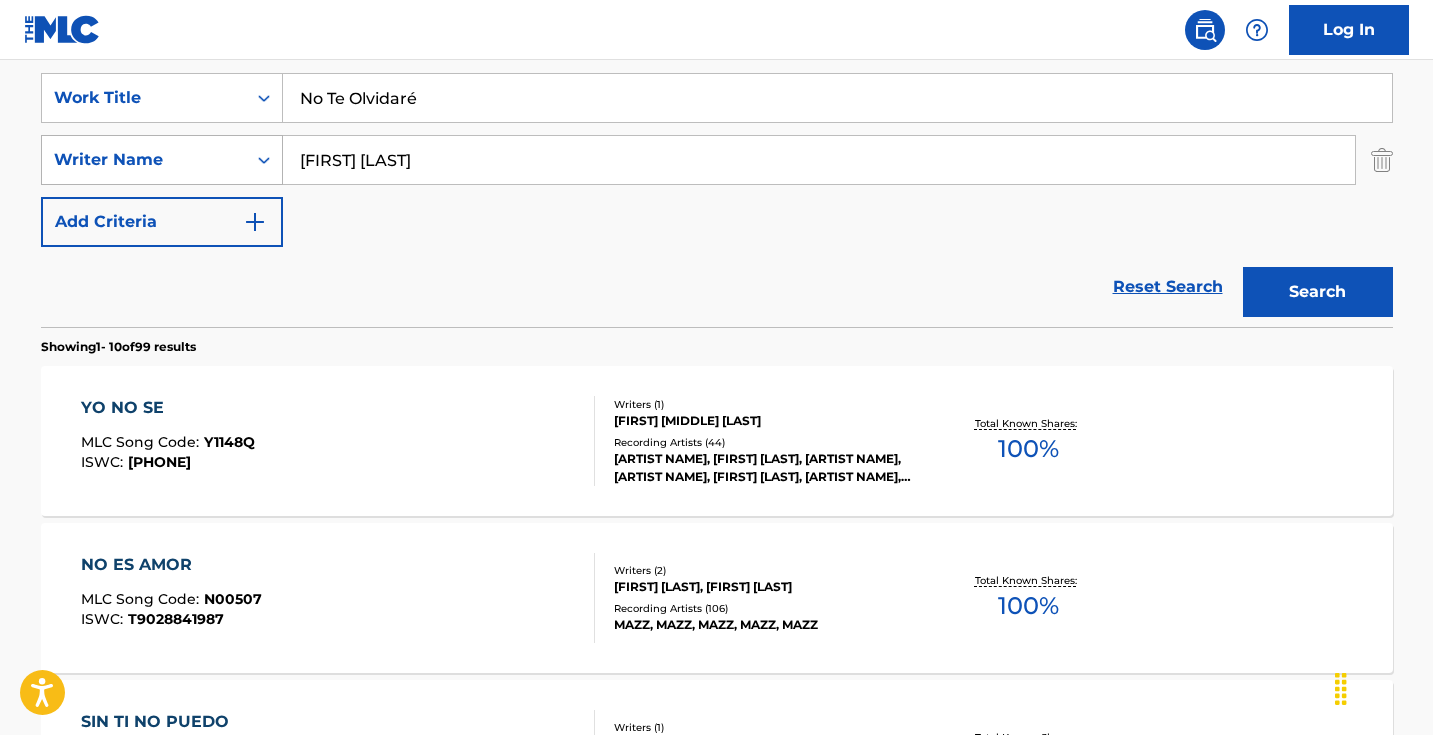 drag, startPoint x: 473, startPoint y: 154, endPoint x: 263, endPoint y: 154, distance: 210 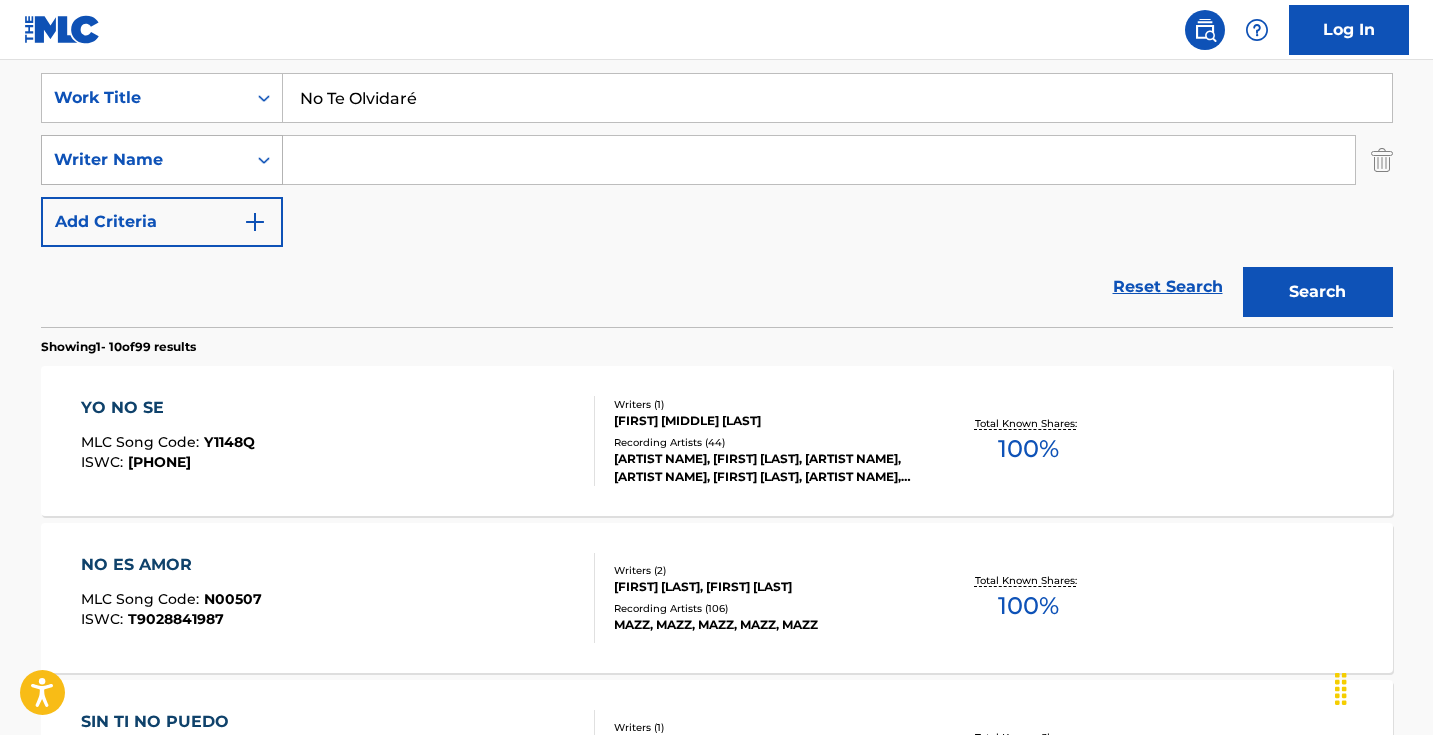 click on "Search" at bounding box center (1318, 292) 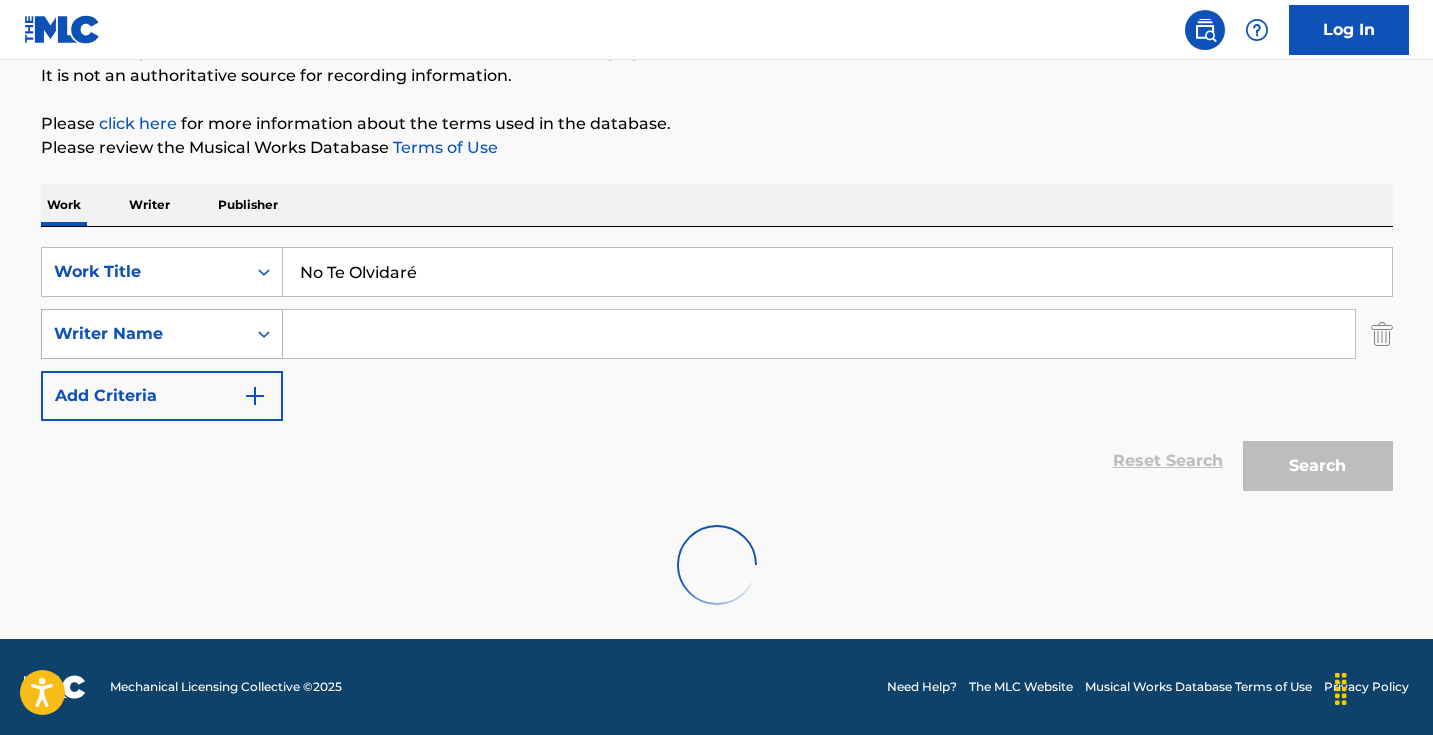 scroll, scrollTop: 198, scrollLeft: 0, axis: vertical 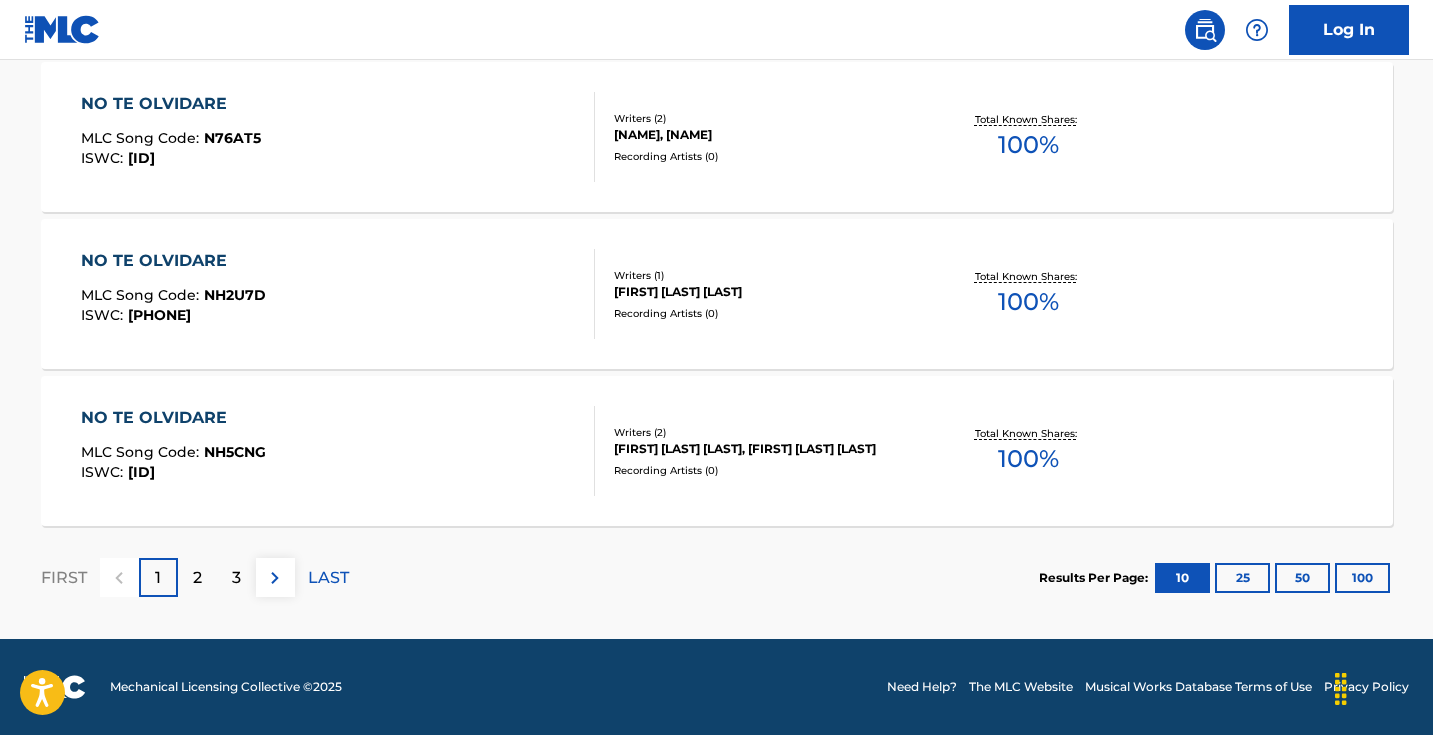 click at bounding box center (275, 578) 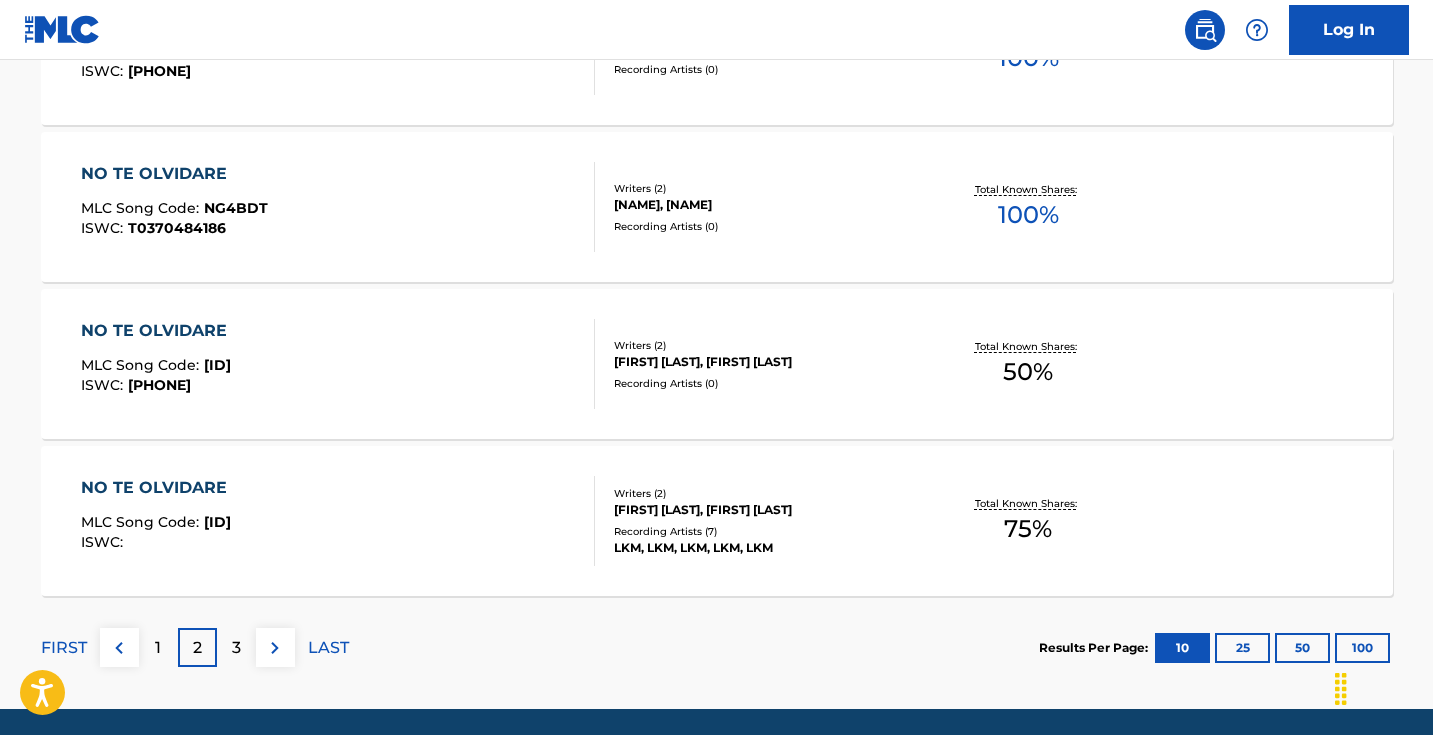 scroll, scrollTop: 1708, scrollLeft: 0, axis: vertical 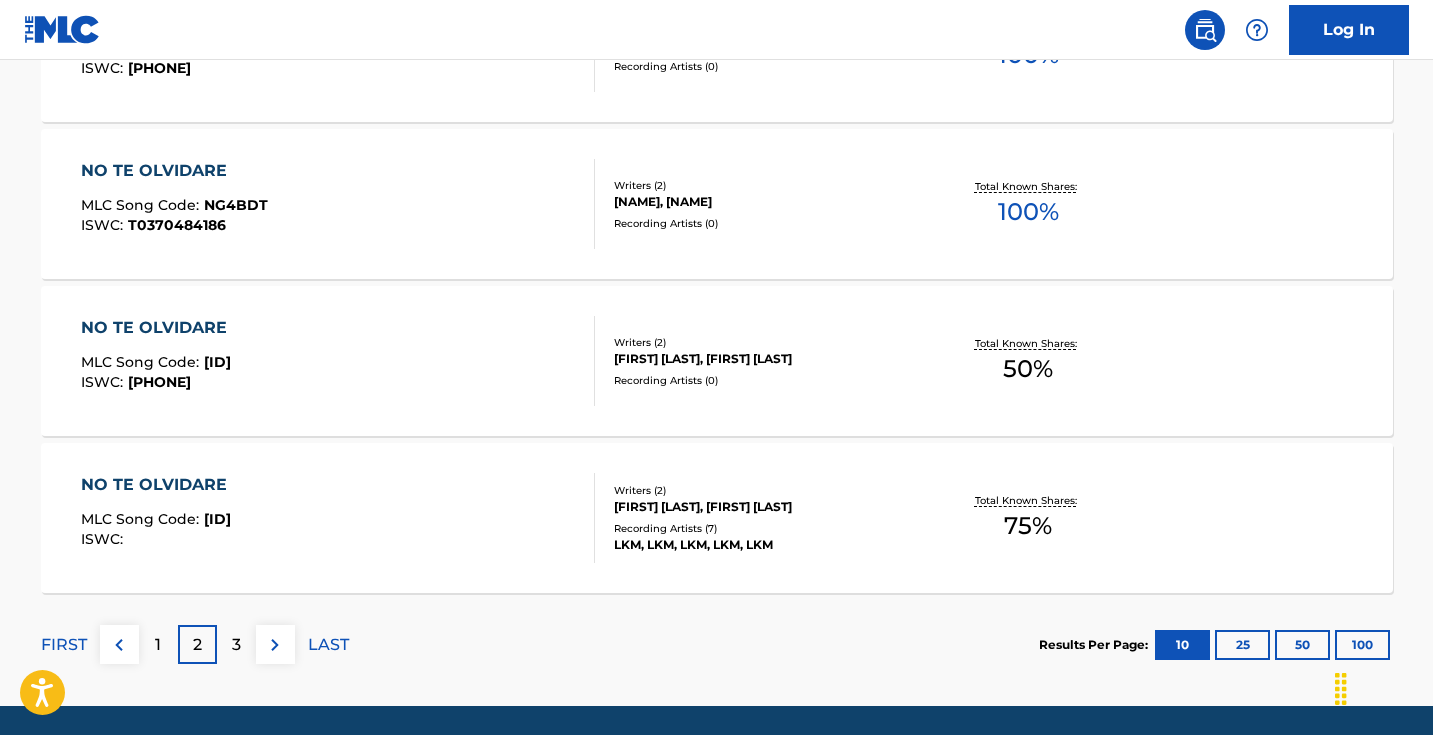 click at bounding box center [275, 645] 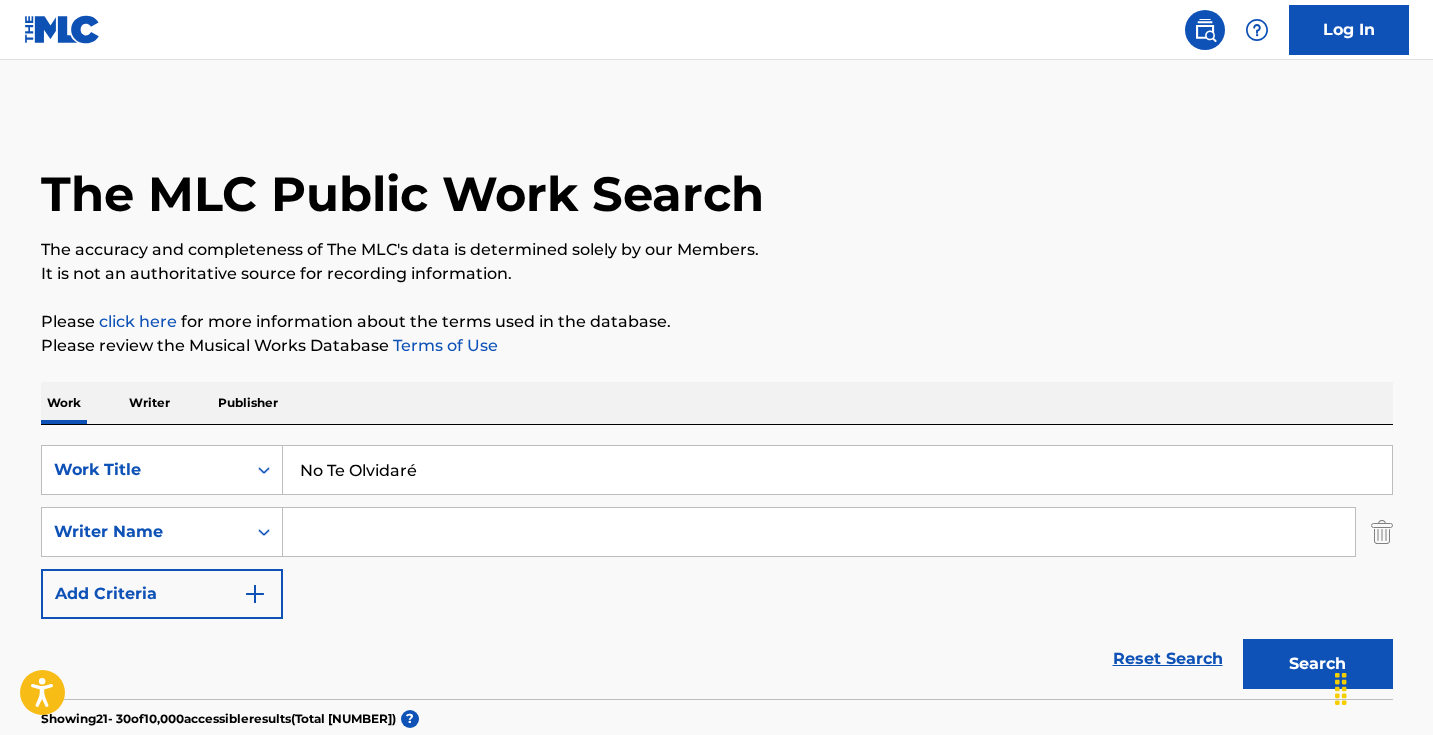 scroll, scrollTop: 0, scrollLeft: 0, axis: both 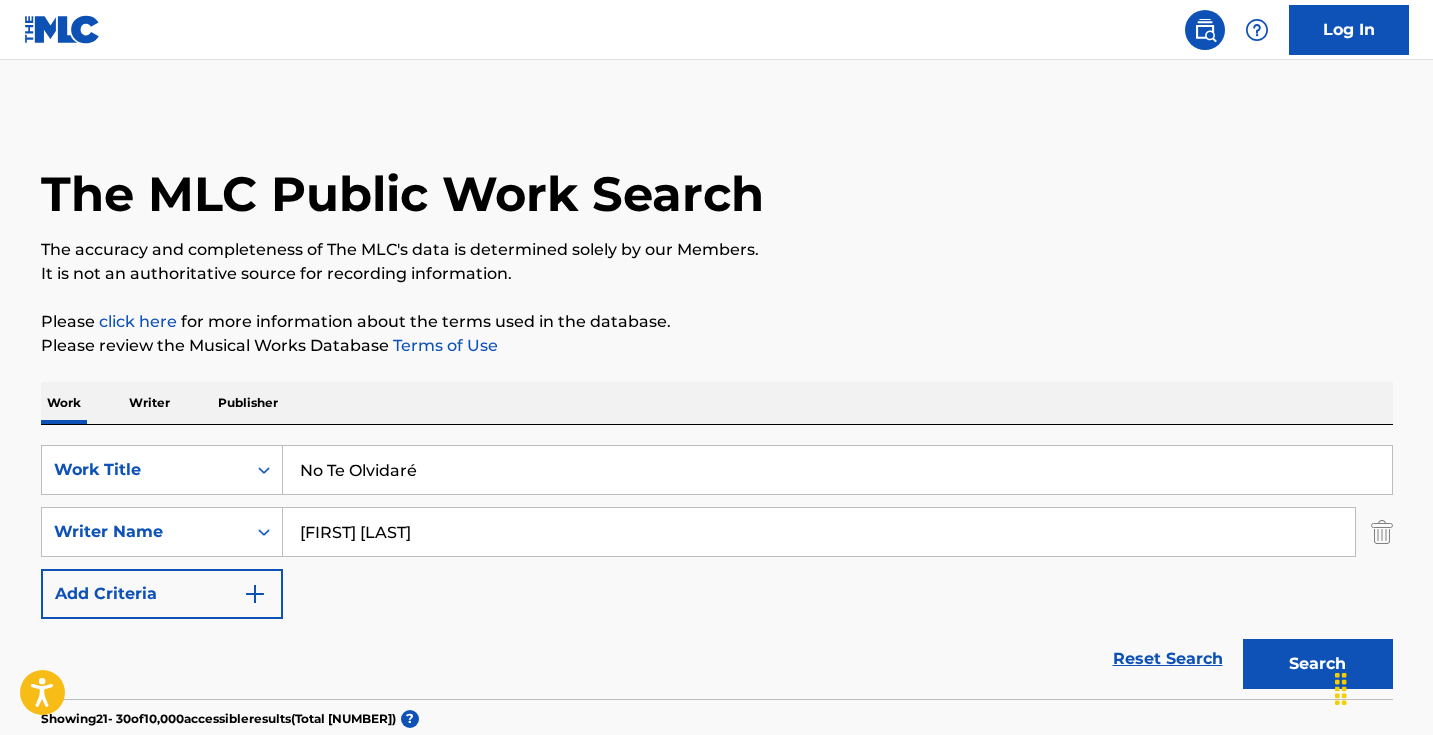 click on "Search" at bounding box center [1318, 664] 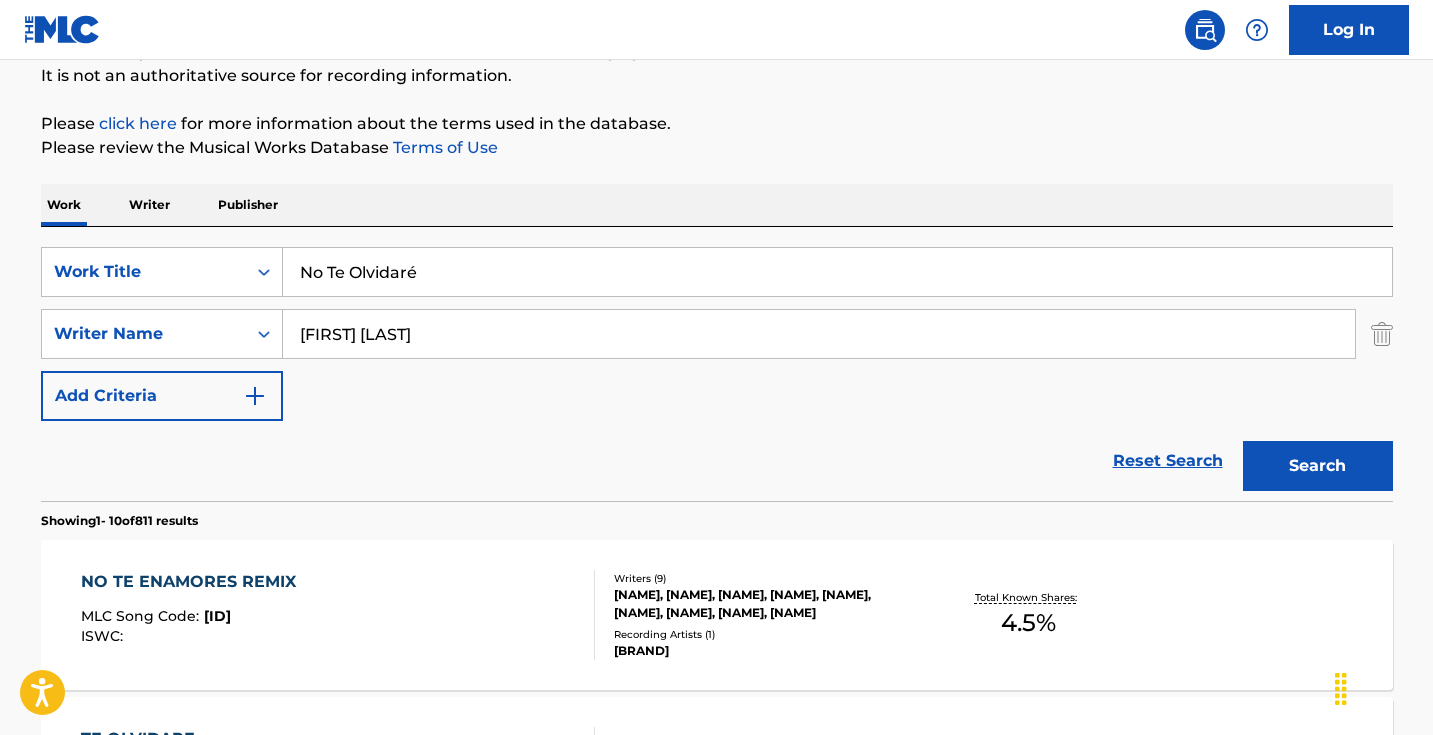 scroll, scrollTop: 267, scrollLeft: 0, axis: vertical 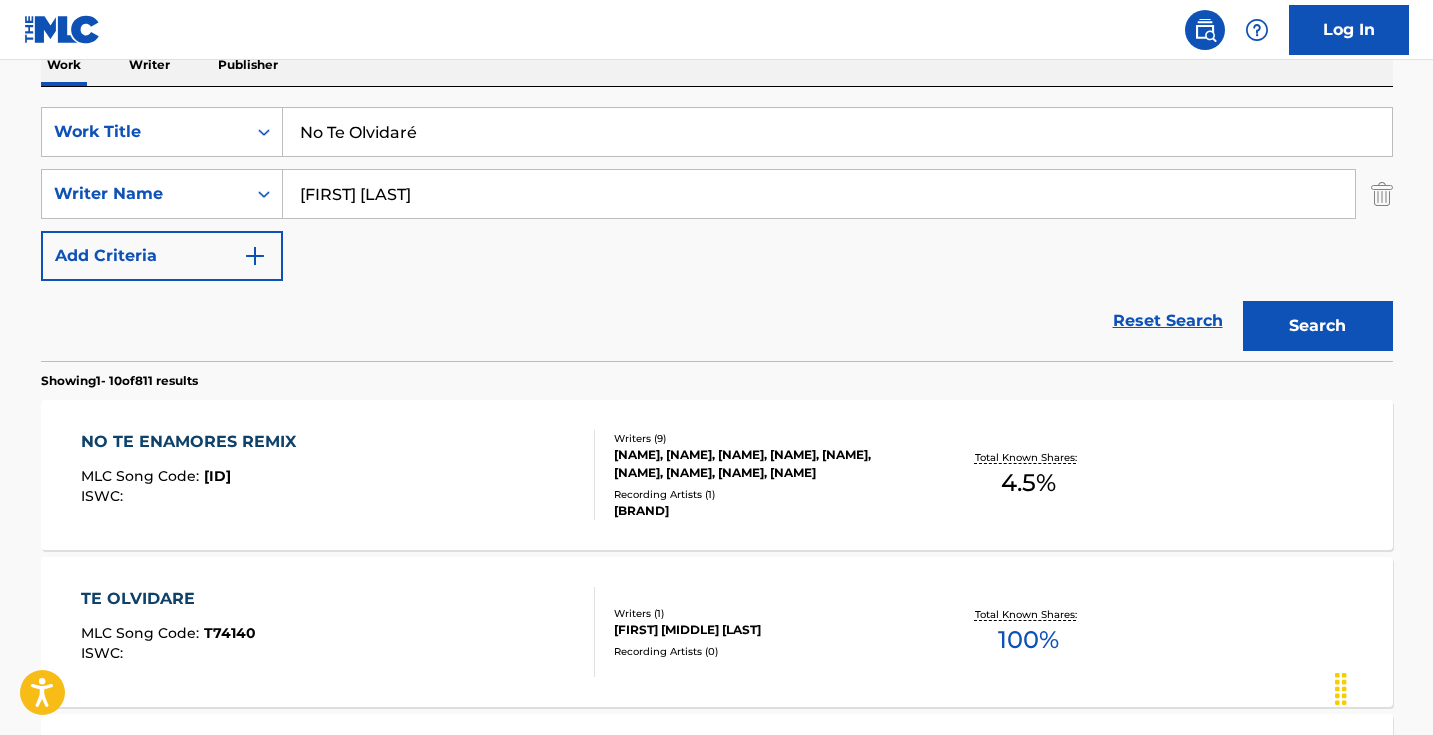click on "[FIRST] [LAST]" at bounding box center (819, 194) 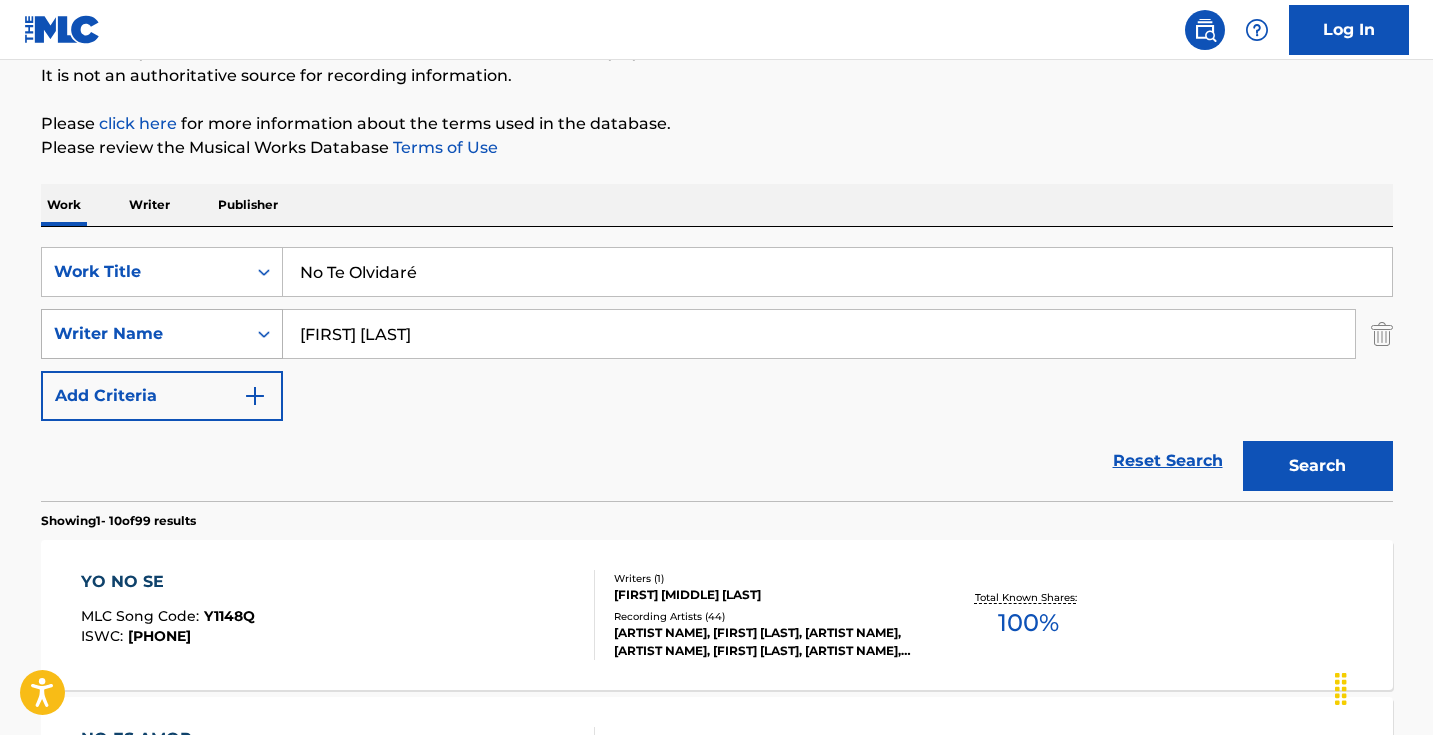 drag, startPoint x: 466, startPoint y: 338, endPoint x: 269, endPoint y: 338, distance: 197 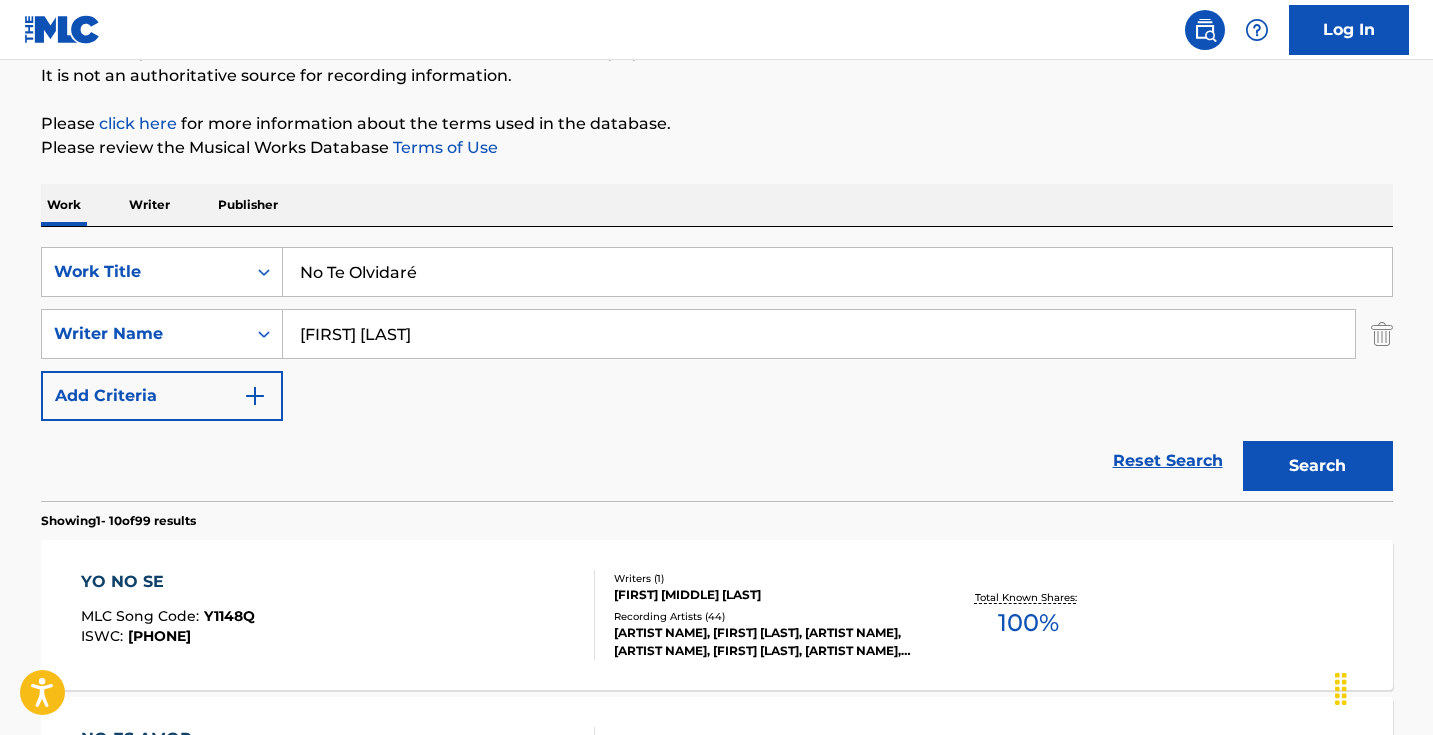 click on "Writer" at bounding box center (149, 205) 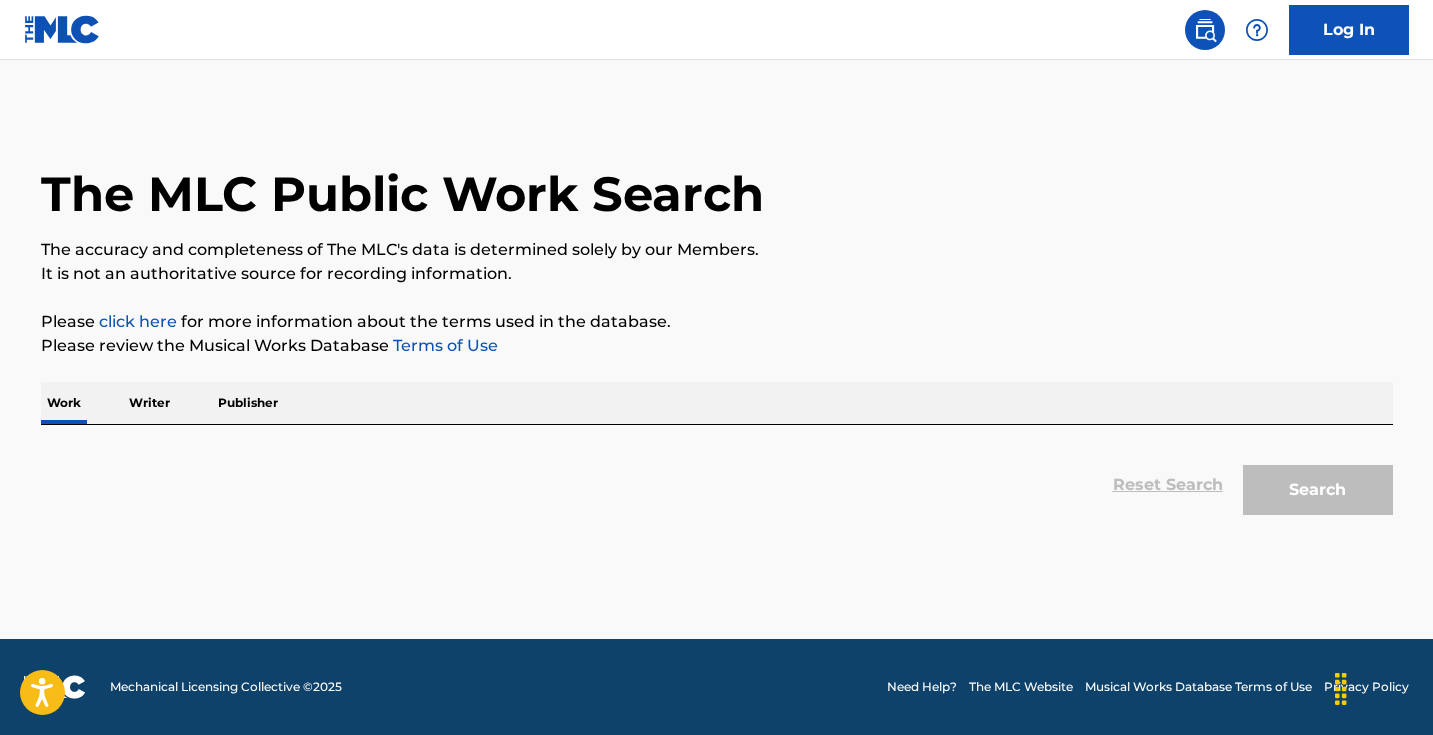 scroll, scrollTop: 0, scrollLeft: 0, axis: both 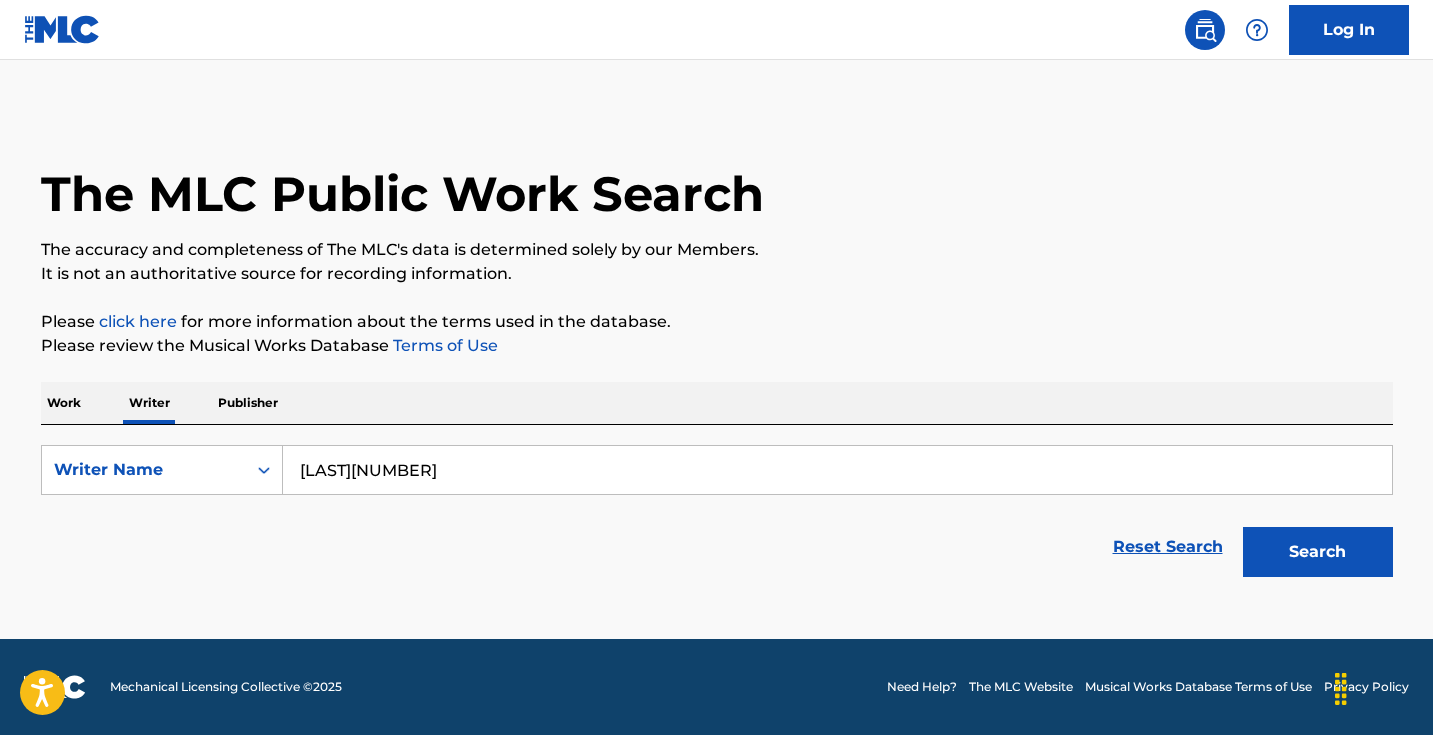 click on "[LAST][NUMBER]" at bounding box center [837, 470] 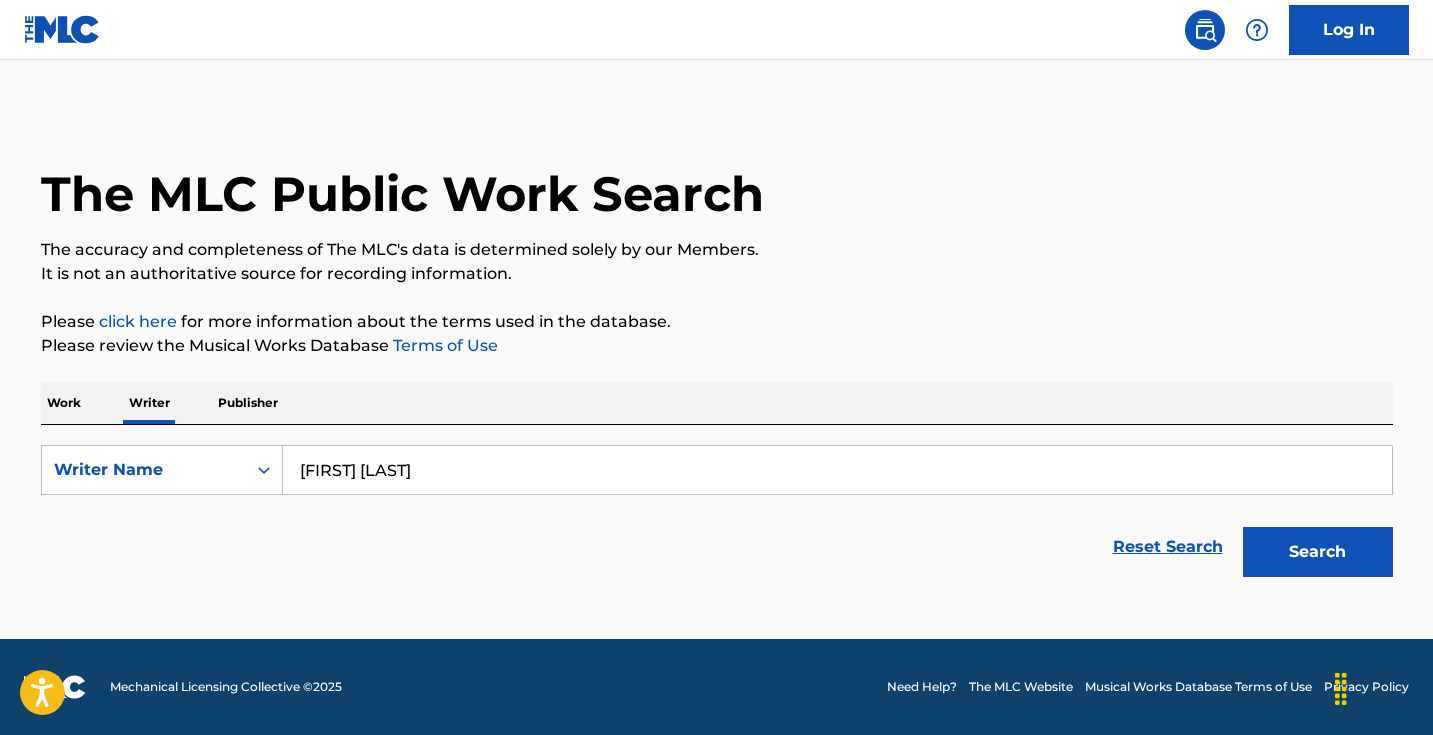 click on "Search" at bounding box center (1318, 552) 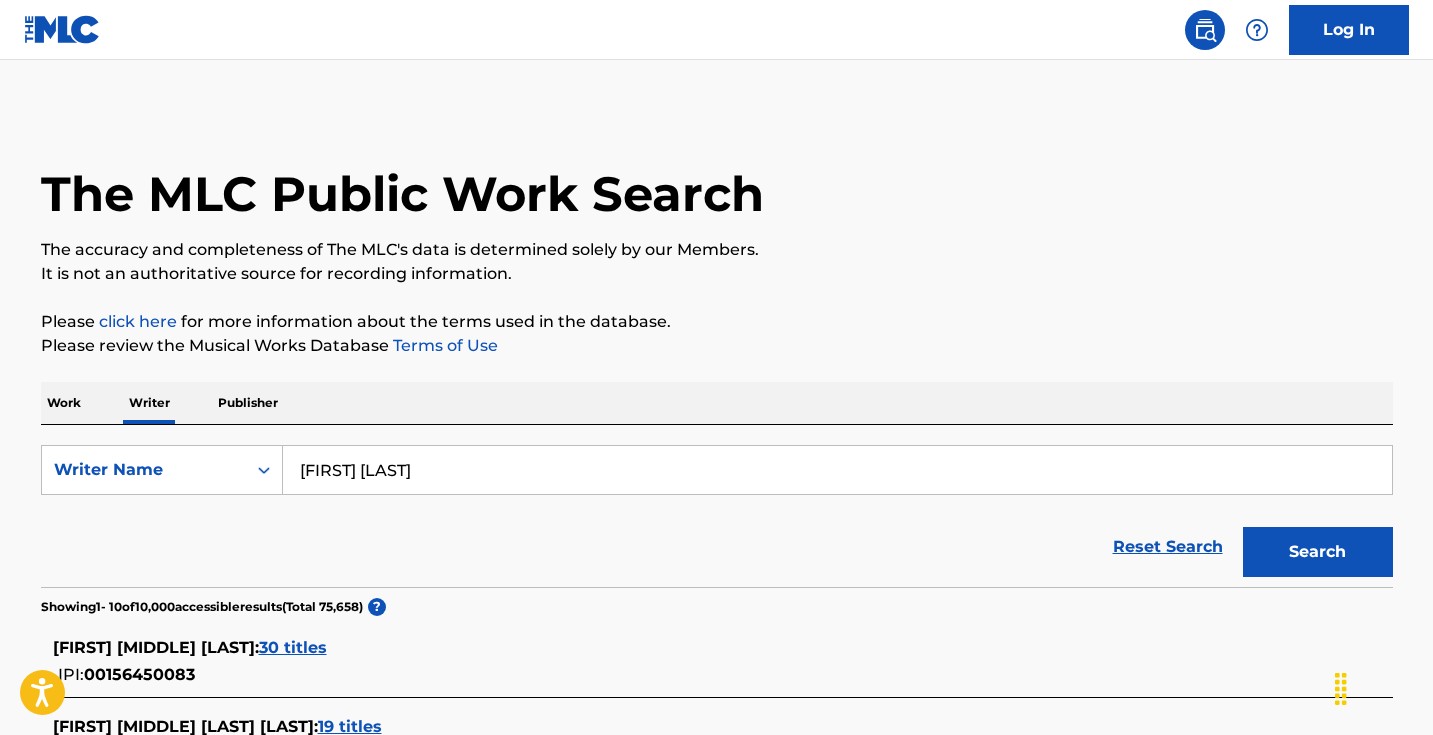 click on "The MLC Public Work Search The accuracy and completeness of The MLC's data is determined solely by our Members. It is not an authoritative source for recording information. Please   click here   for more information about the terms used in the database. Please review the Musical Works Database   Terms of Use Work Writer Publisher SearchWithCriteria052dc77b-d6fc-4b95-a640-ae1e8d138519 Writer Name [FIRST] [LAST] Reset Search Search Showing  1  -   10  of  10,000  accessible  results  (Total   75,658 ) ? [FIRST] [LAST] :  30 titles IPI:  00156450083 [FIRST] [LAST] [LAST] :  19 titles IPI:  00138725557 [LAST] [FIRST] [LAST] :  1 title IPI:  00156458843 [FIRST] [LAST] :  19 titles [FIRST] [LAST] :  11 titles [FIRST] [LAST] [LAST] :  148 titles IPI:  00594599480 [FIRST] [LAST] [LAST] :  1 title [FIRST] [LAST] [LAST] :  4 titles IPI:  00190152786 [FIRST] [LAST] [LAST] [LAST] :  1 title [FIRST] [LAST] [LAST] :  13 titles IPI:  00468499490 FIRST 1 2 3 LAST 10 25 50 100" at bounding box center [717, 785] 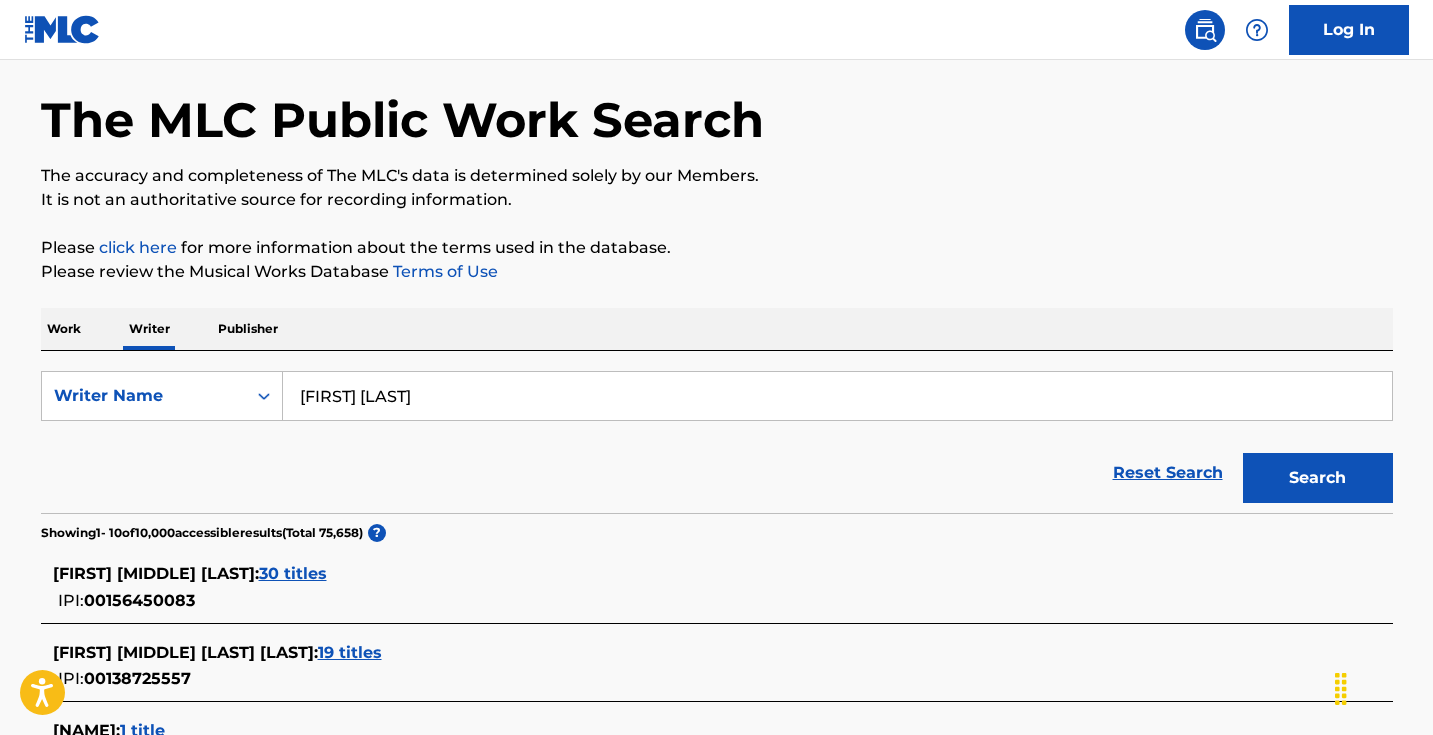 scroll, scrollTop: 146, scrollLeft: 0, axis: vertical 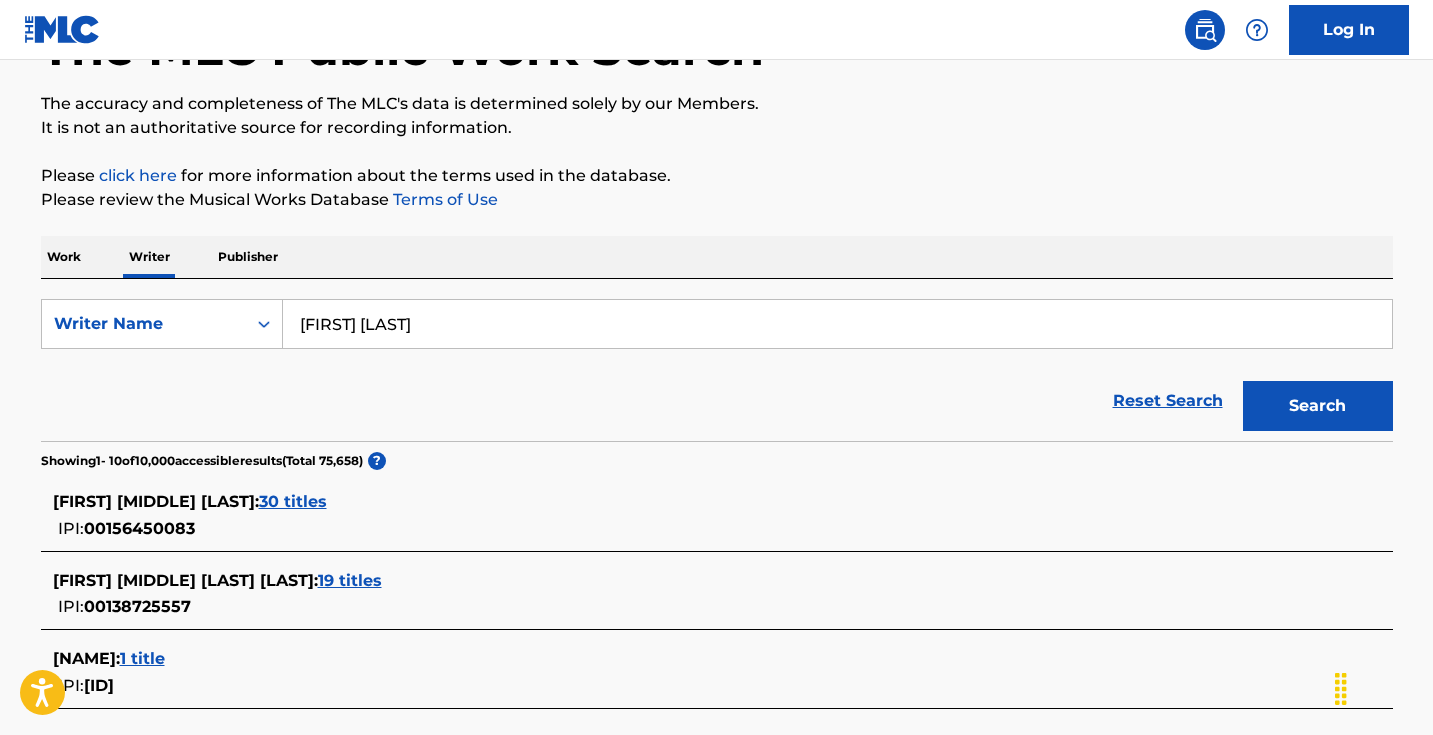 click on "30 titles" at bounding box center [293, 501] 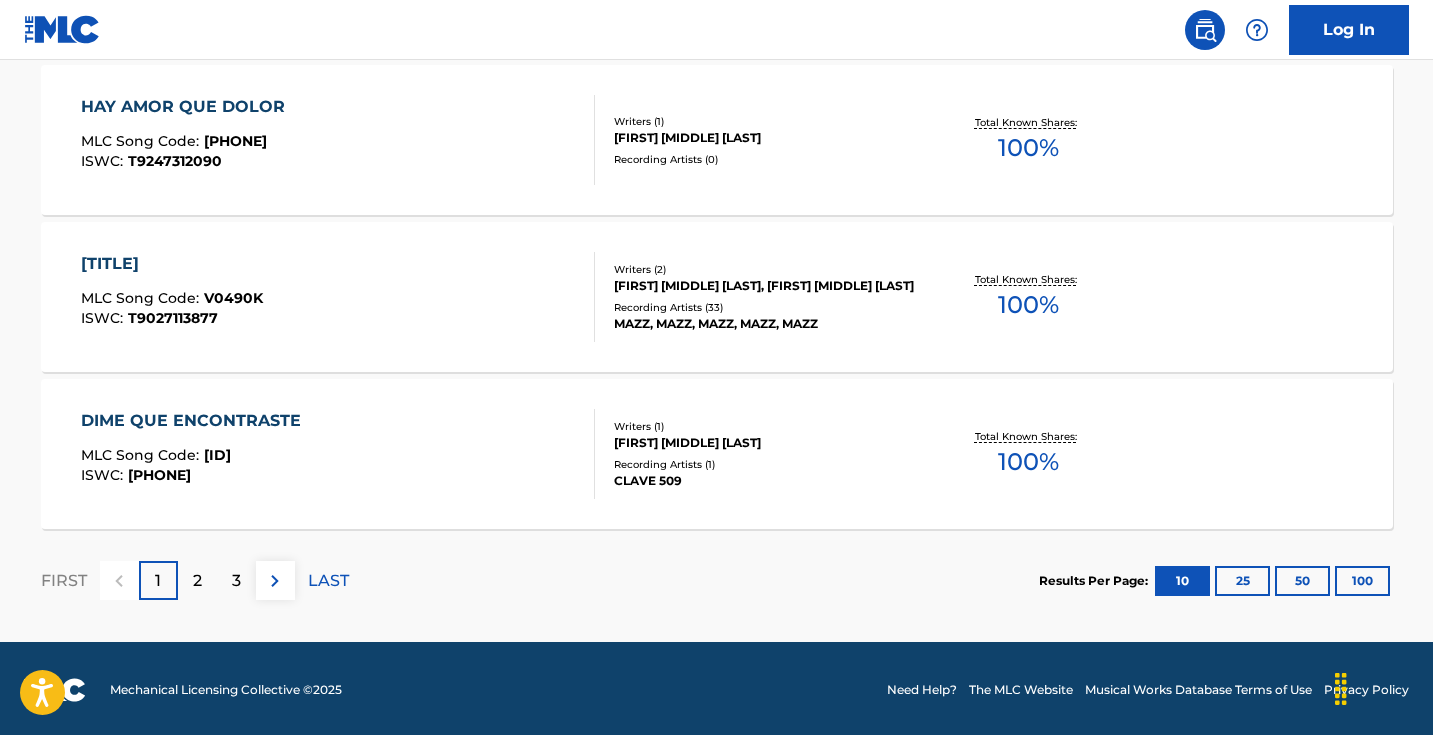 click at bounding box center (275, 581) 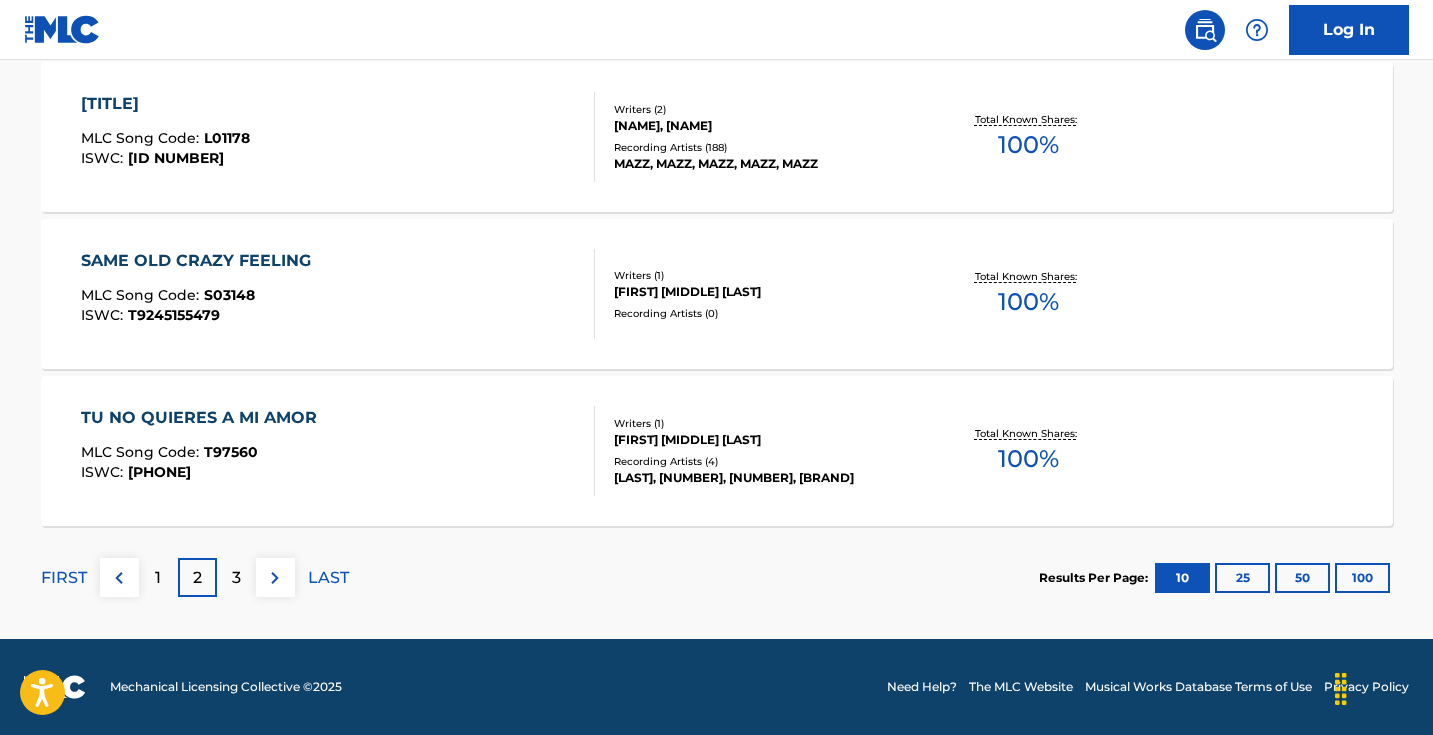 click at bounding box center [275, 577] 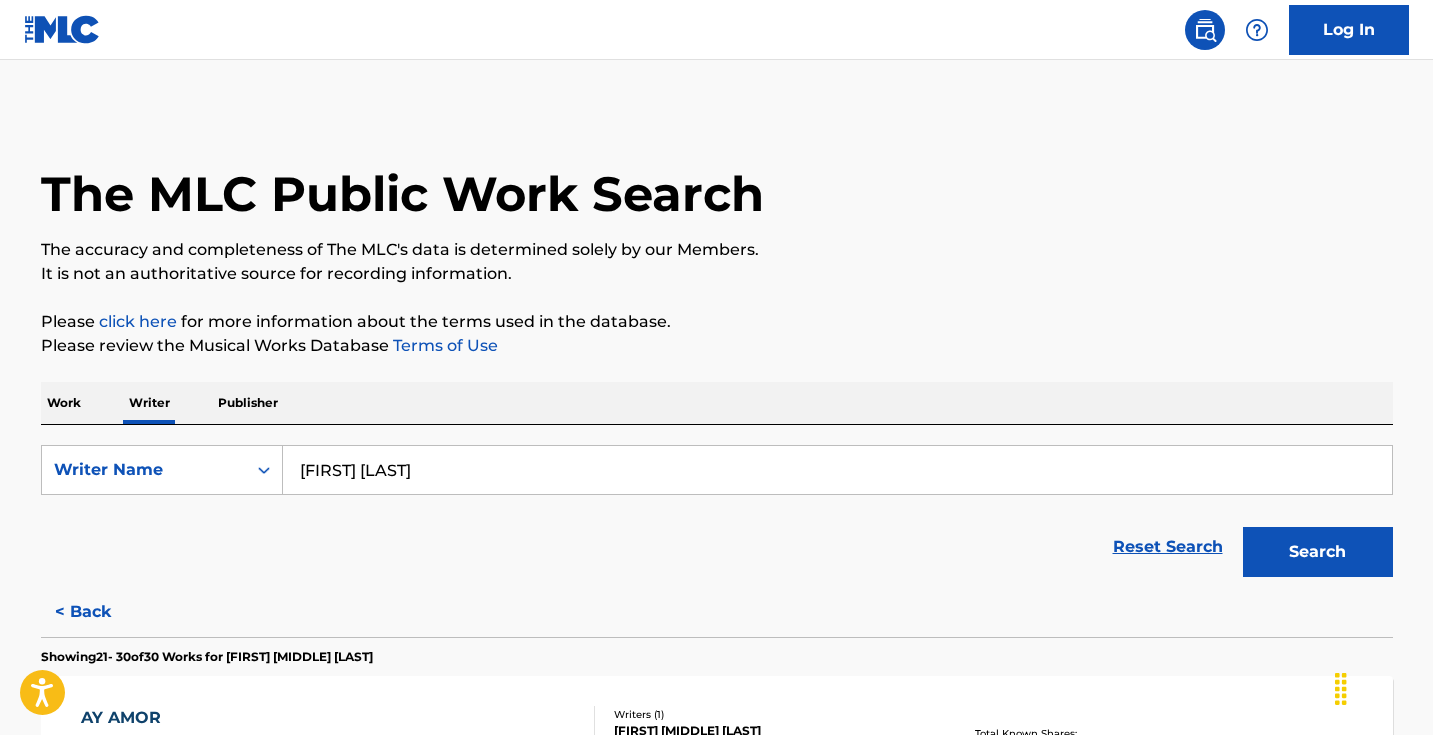 scroll, scrollTop: 0, scrollLeft: 0, axis: both 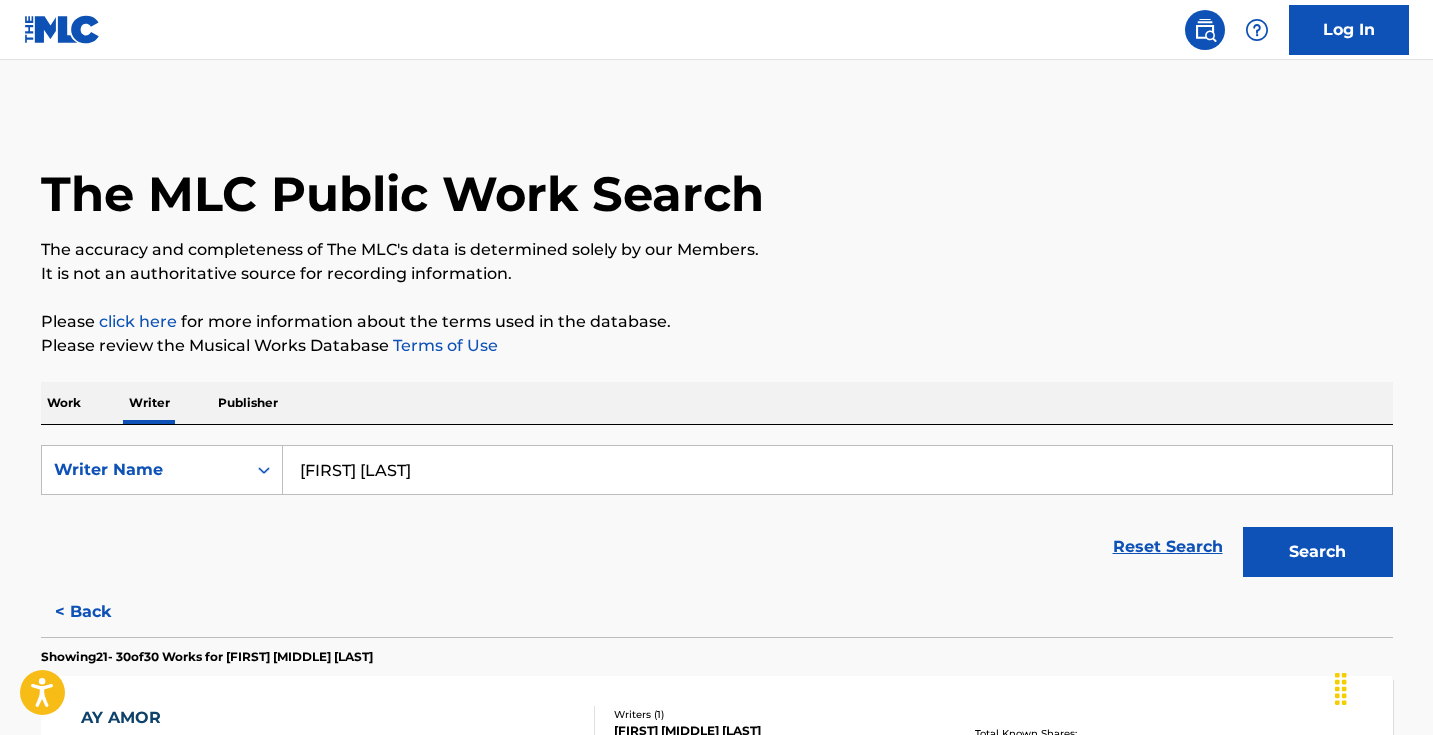 click on "[FIRST] [LAST]" at bounding box center [837, 470] 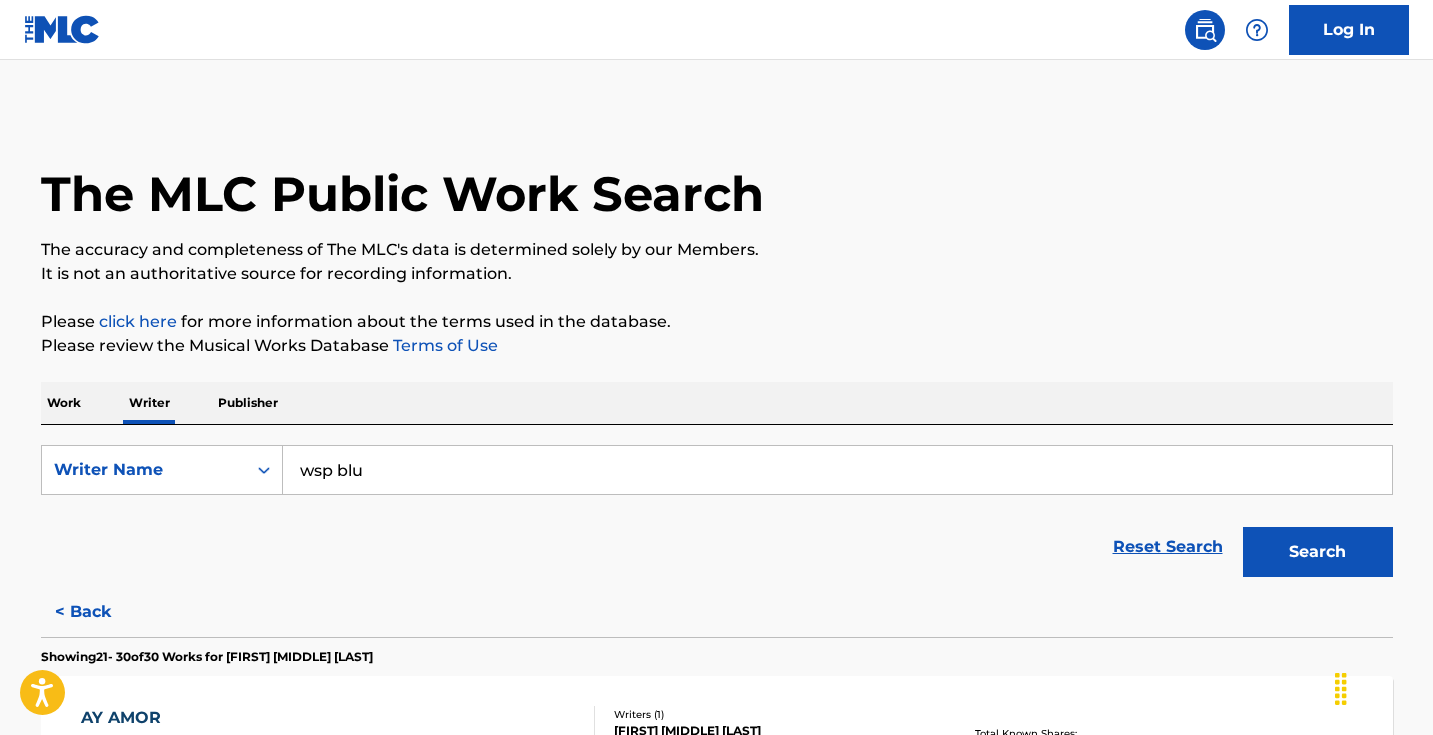 type on "wsp blu" 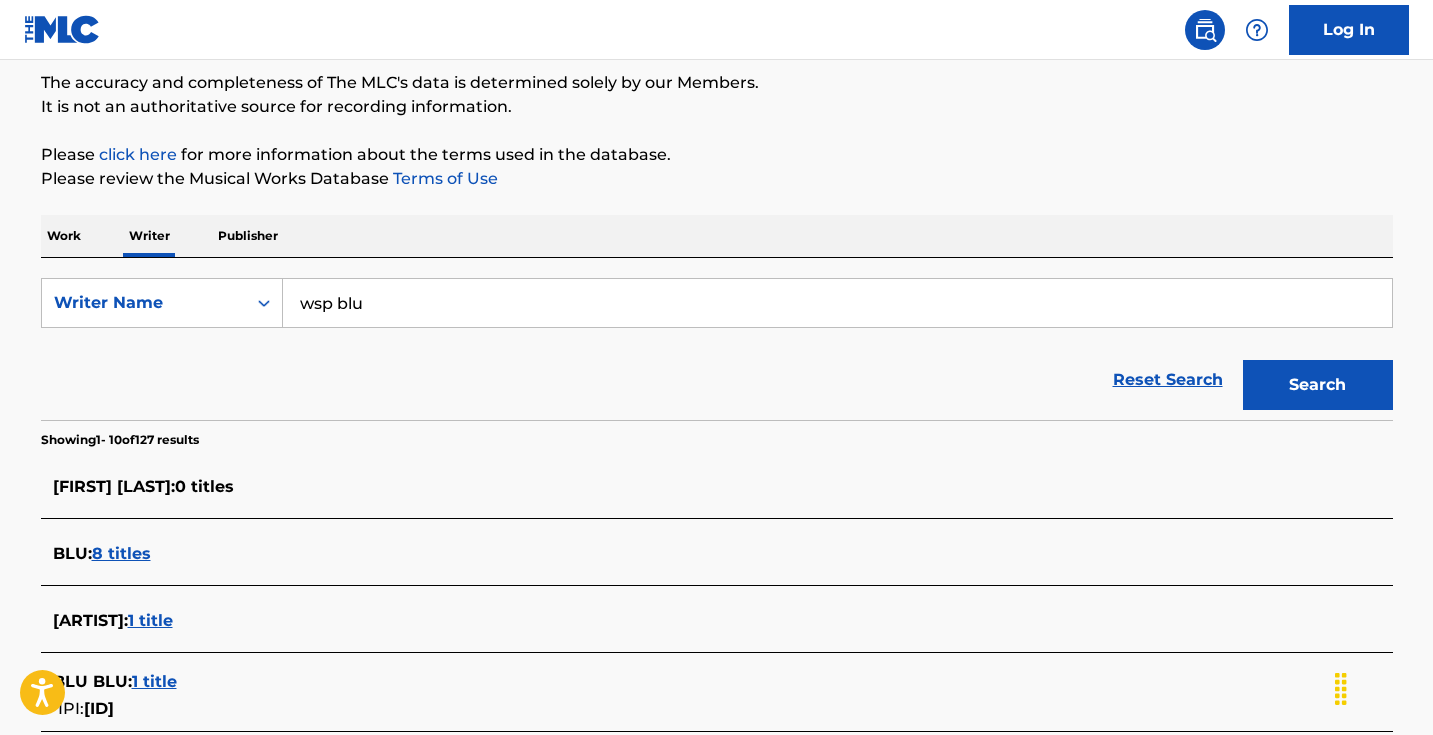 scroll, scrollTop: 252, scrollLeft: 0, axis: vertical 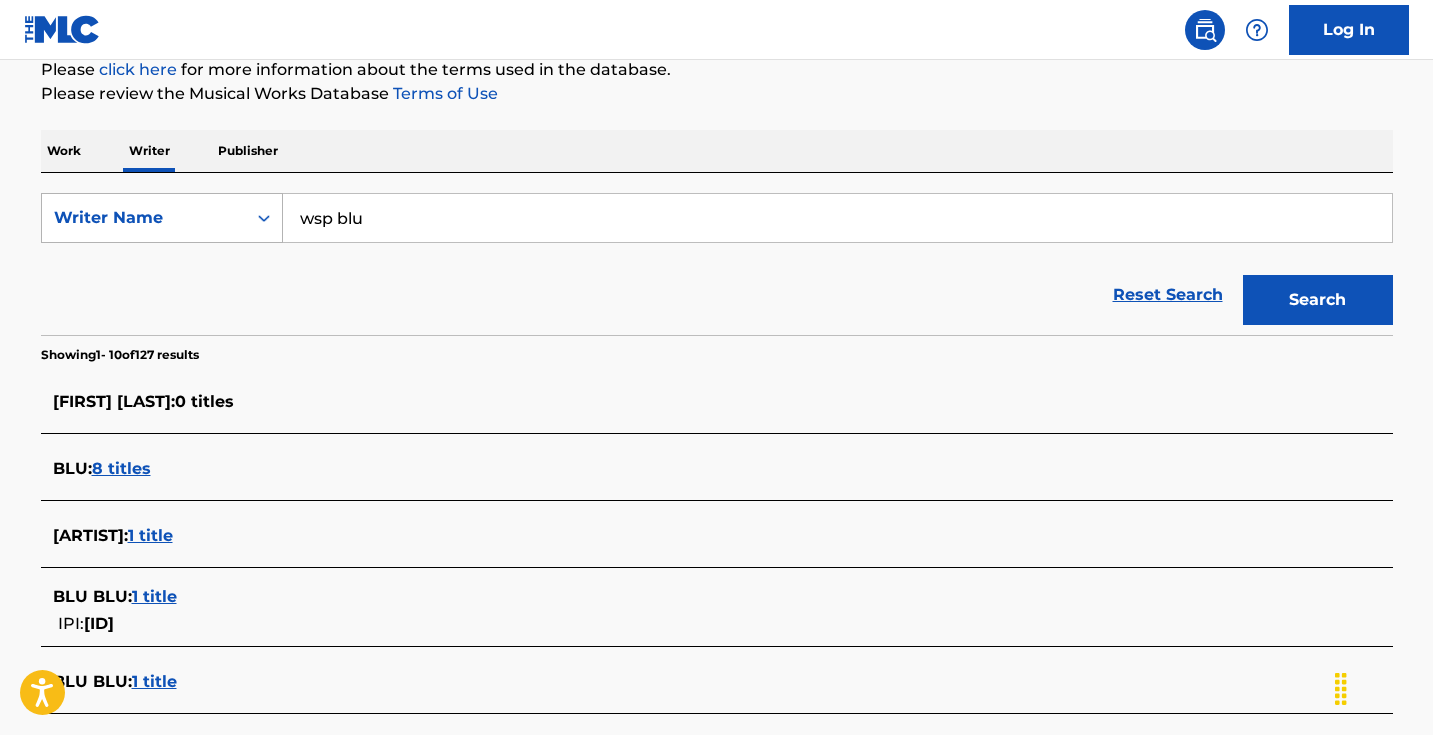 drag, startPoint x: 390, startPoint y: 231, endPoint x: 242, endPoint y: 211, distance: 149.34523 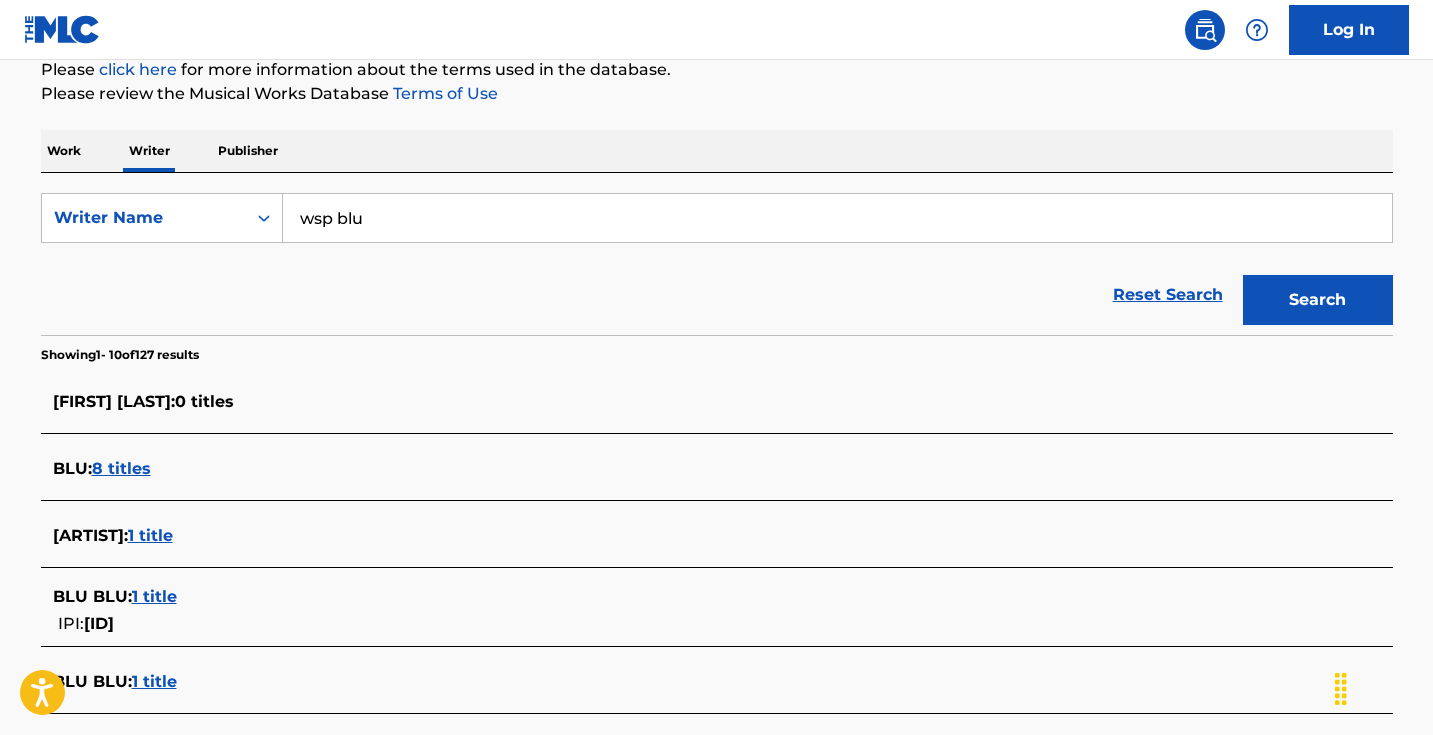 click on "Work" at bounding box center (64, 151) 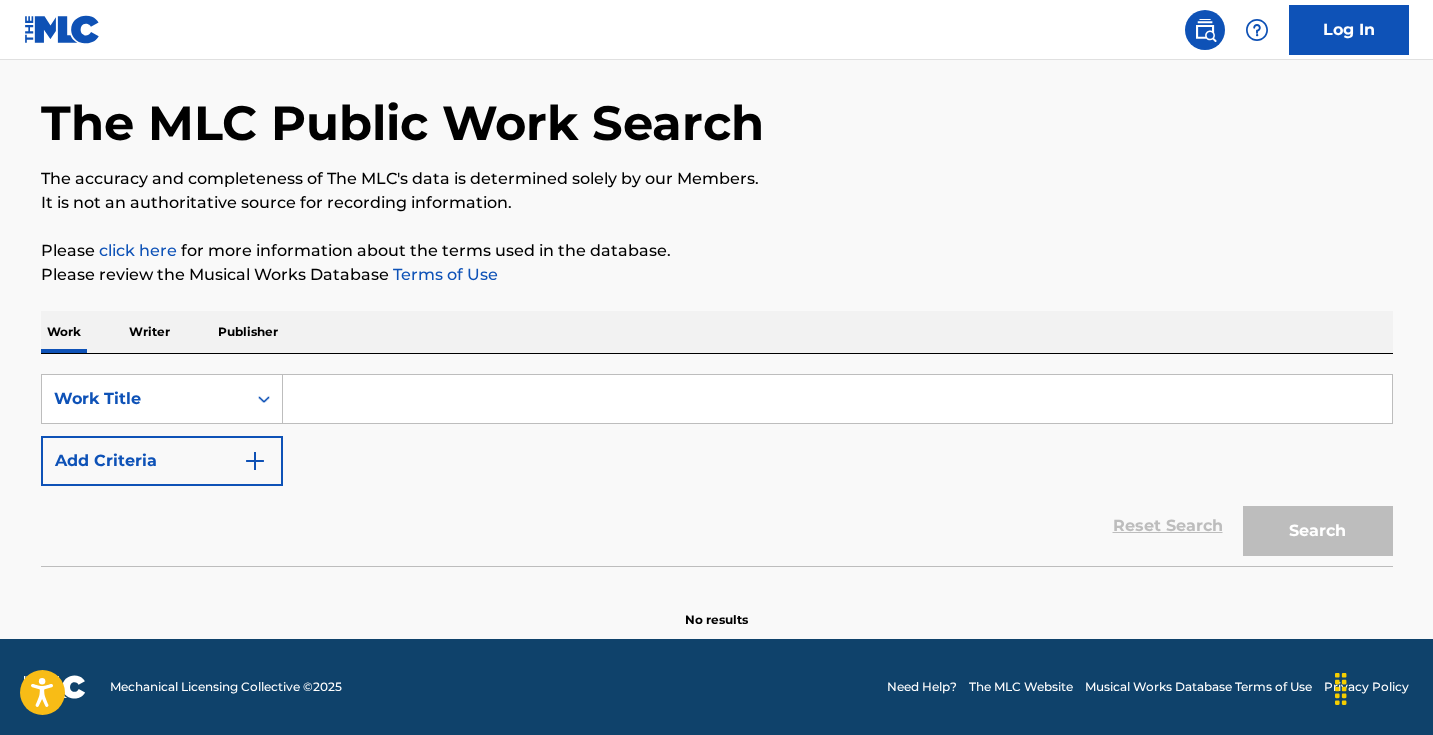 scroll, scrollTop: 0, scrollLeft: 0, axis: both 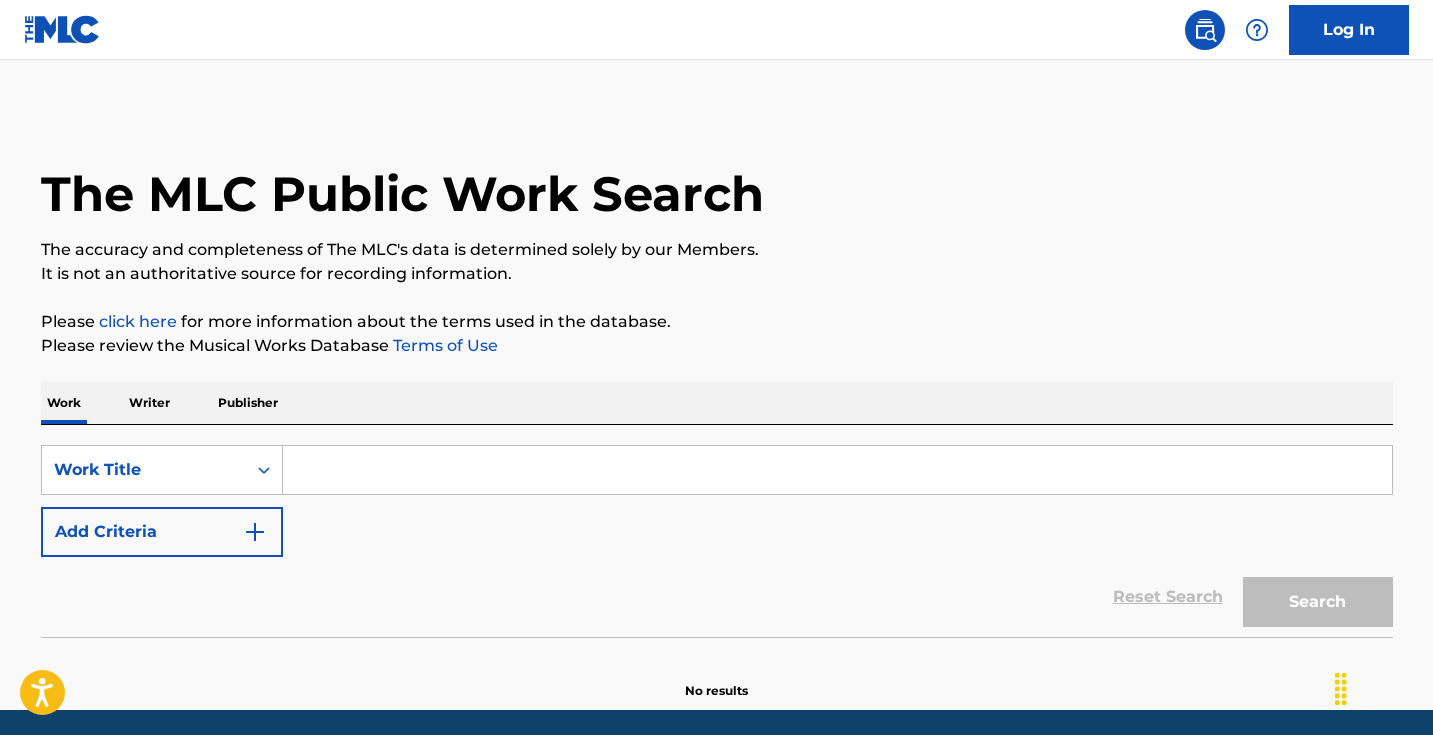 click at bounding box center [837, 470] 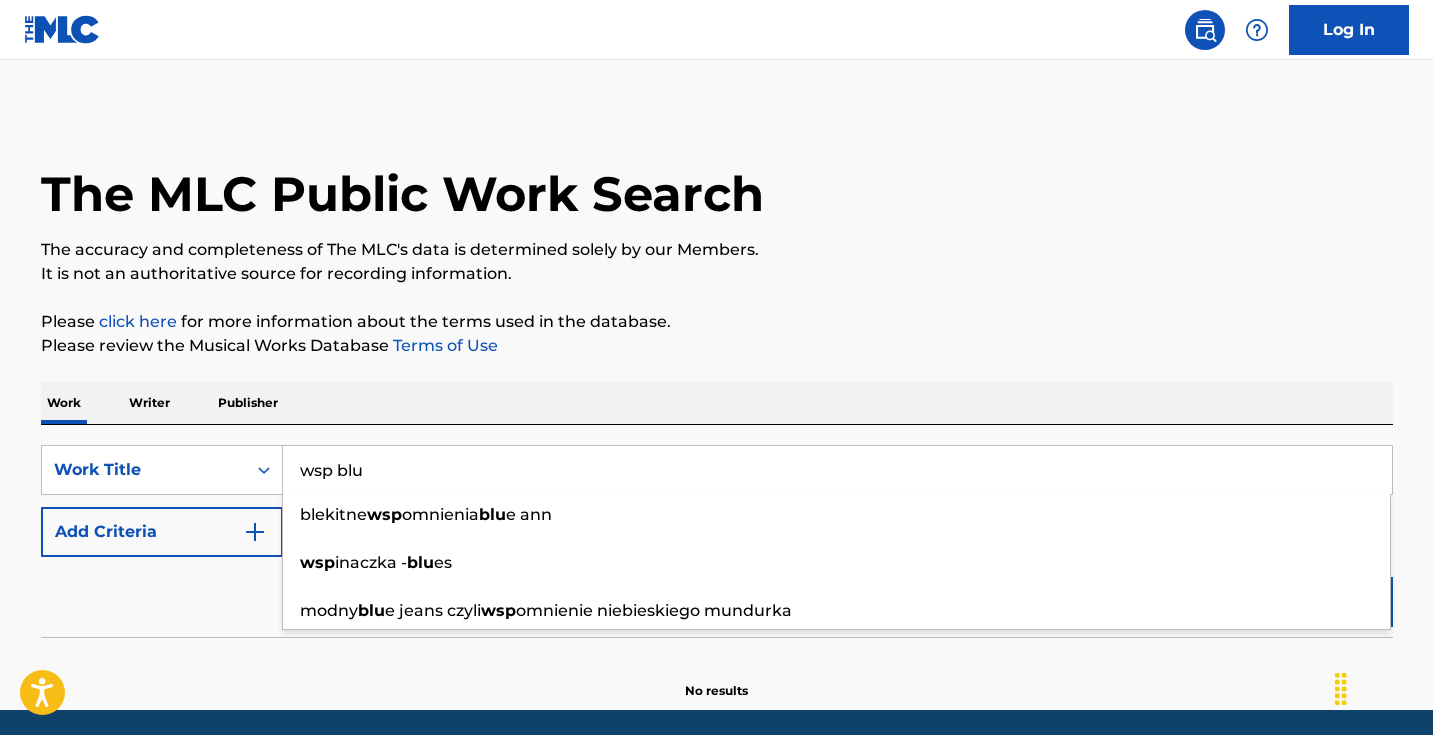 type on "wsp blu" 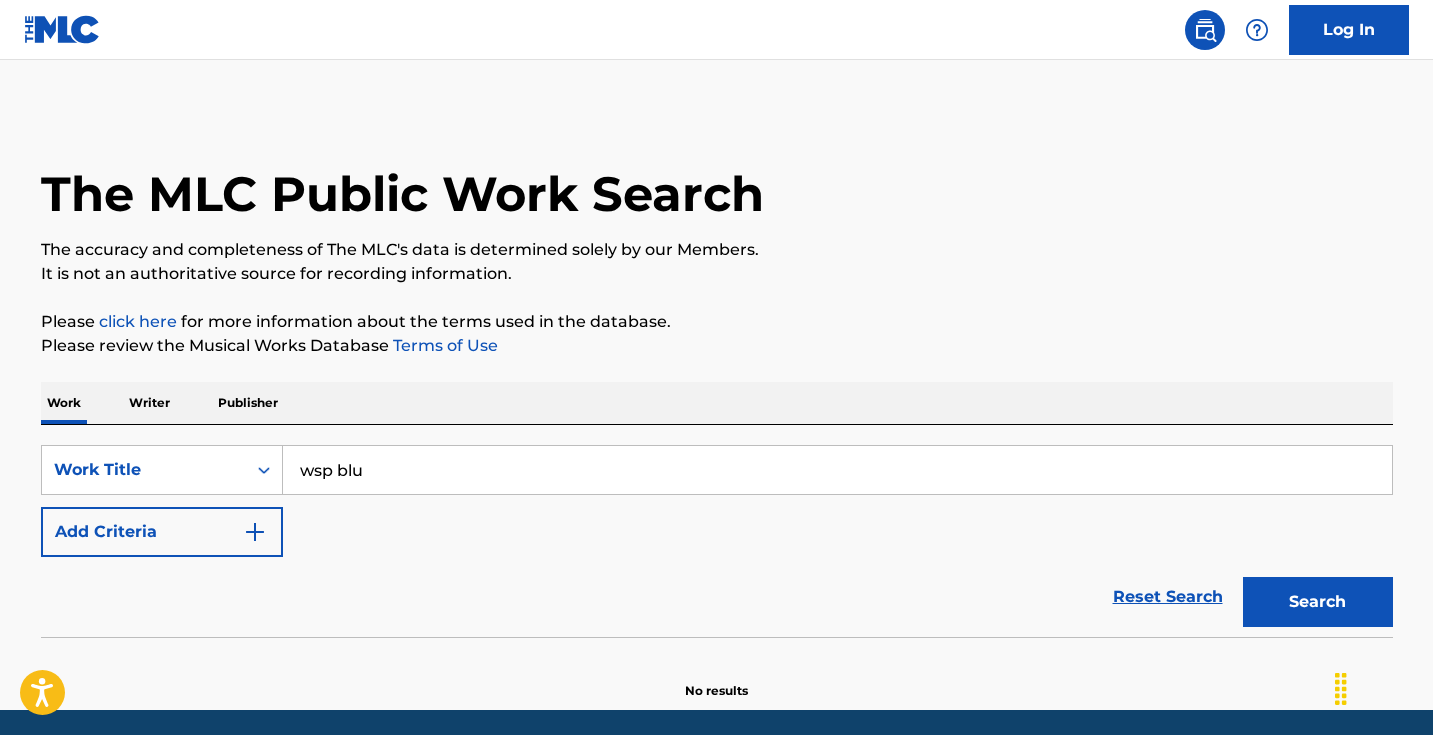 click on "Search" at bounding box center (1318, 602) 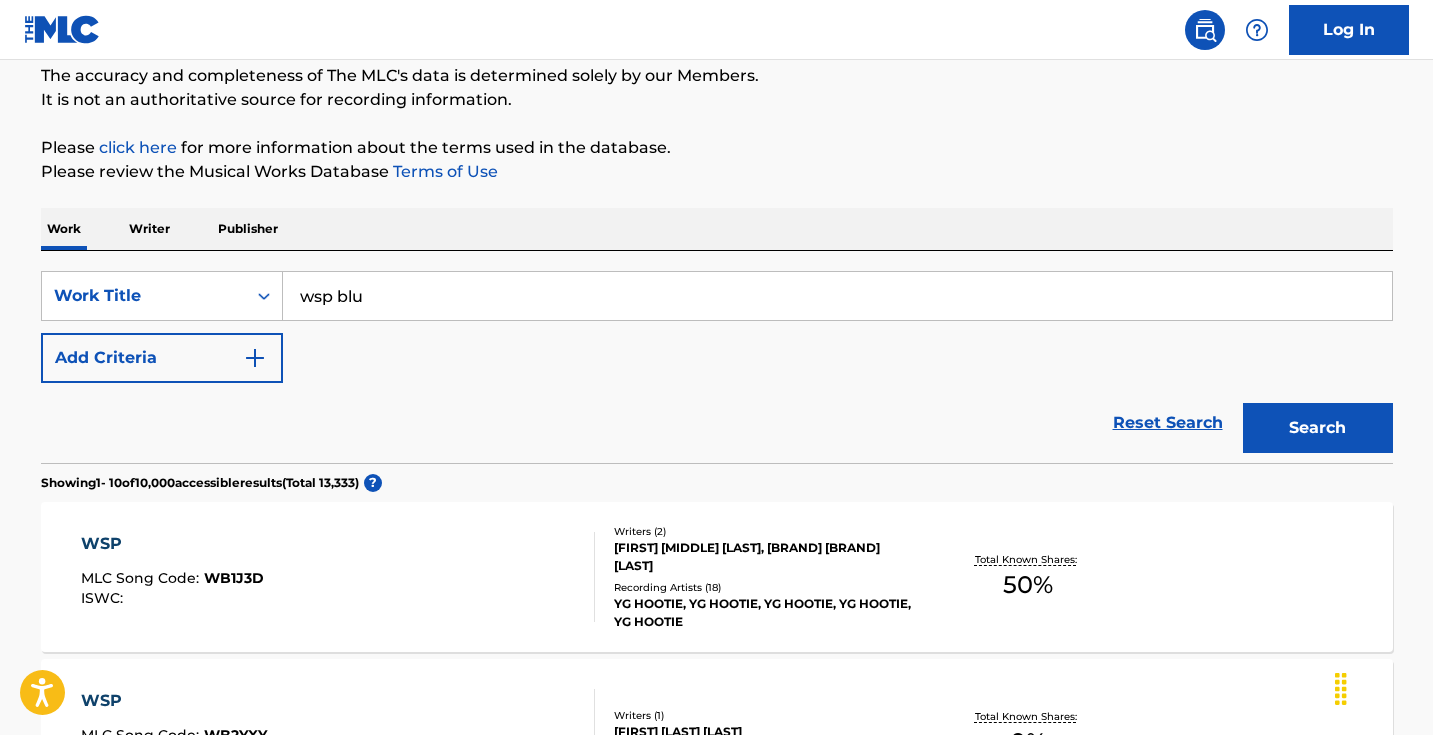 scroll, scrollTop: 108, scrollLeft: 0, axis: vertical 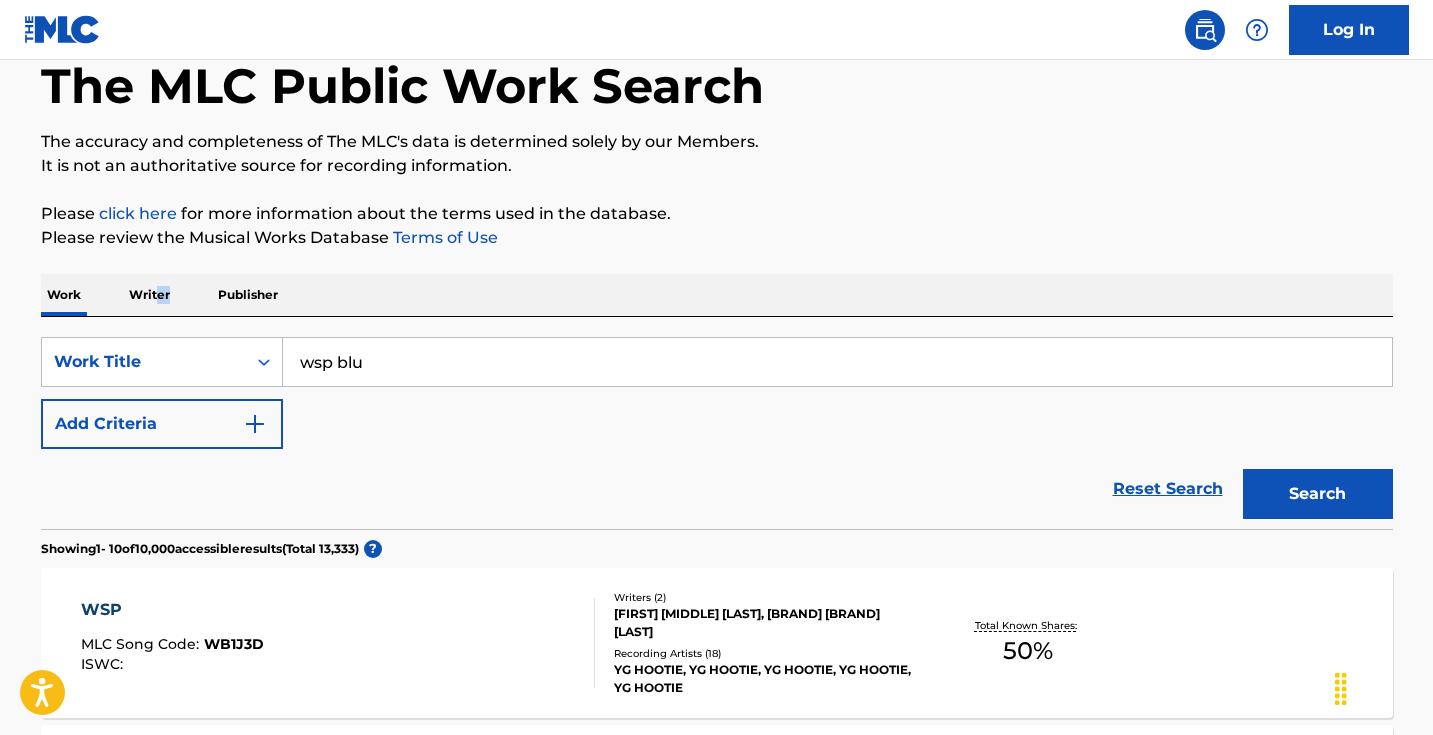 click on "Writer" at bounding box center [149, 295] 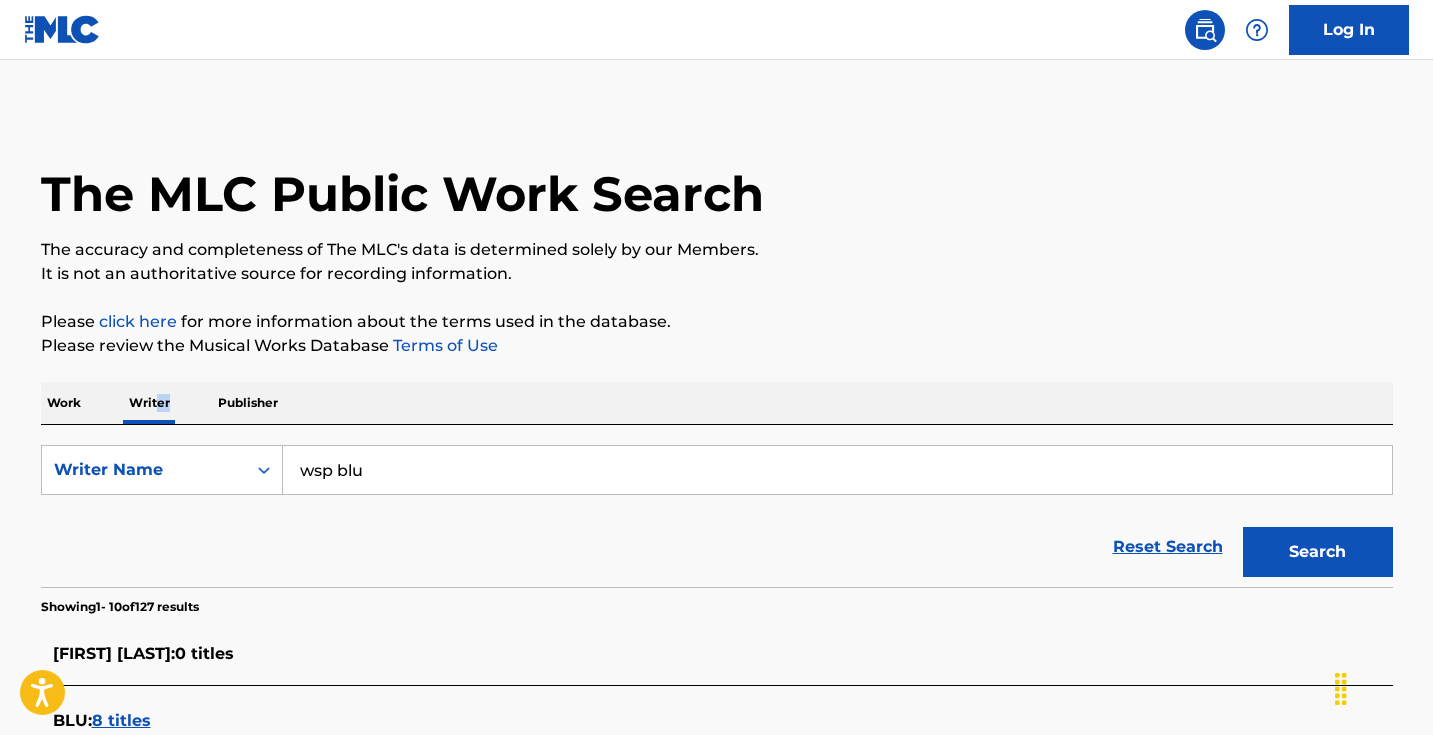 click on "wsp blu" at bounding box center (837, 470) 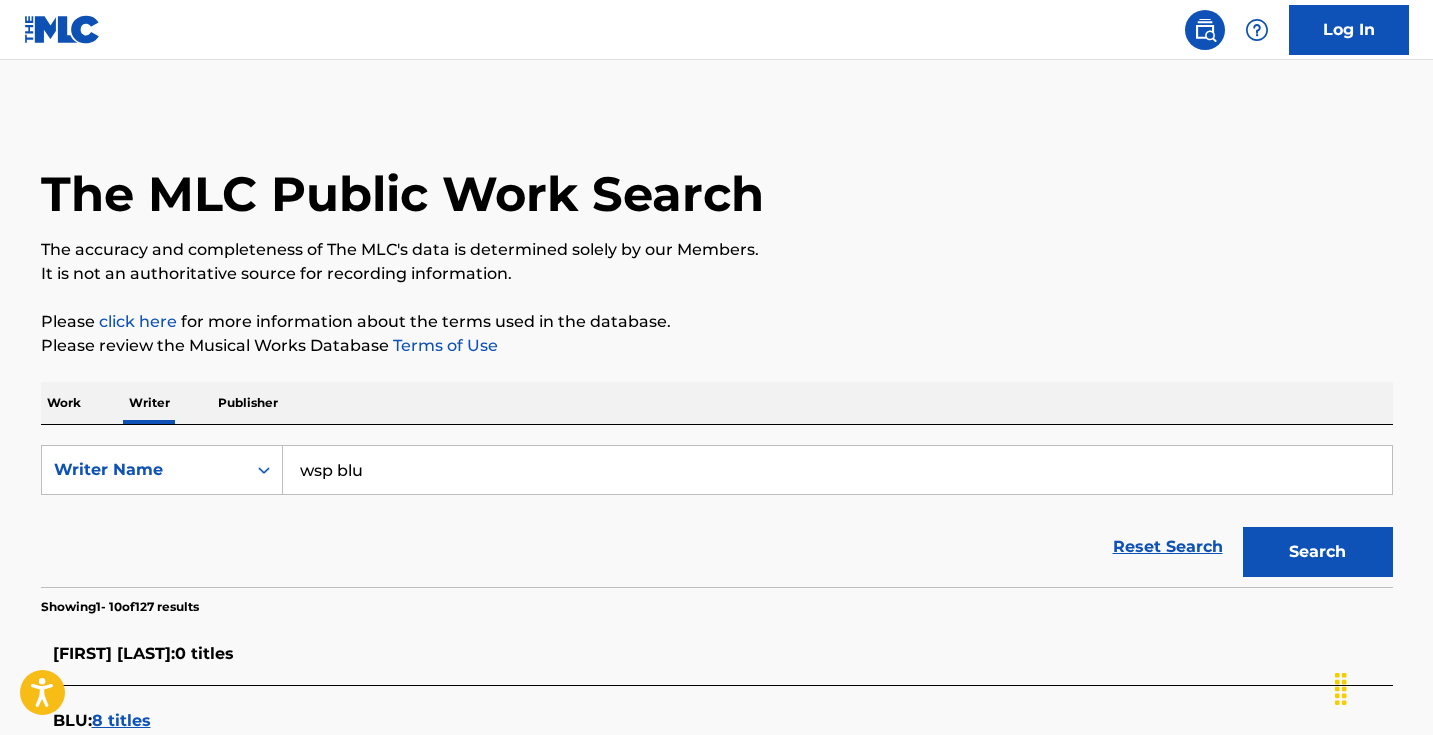click on "wsp blu" at bounding box center (837, 470) 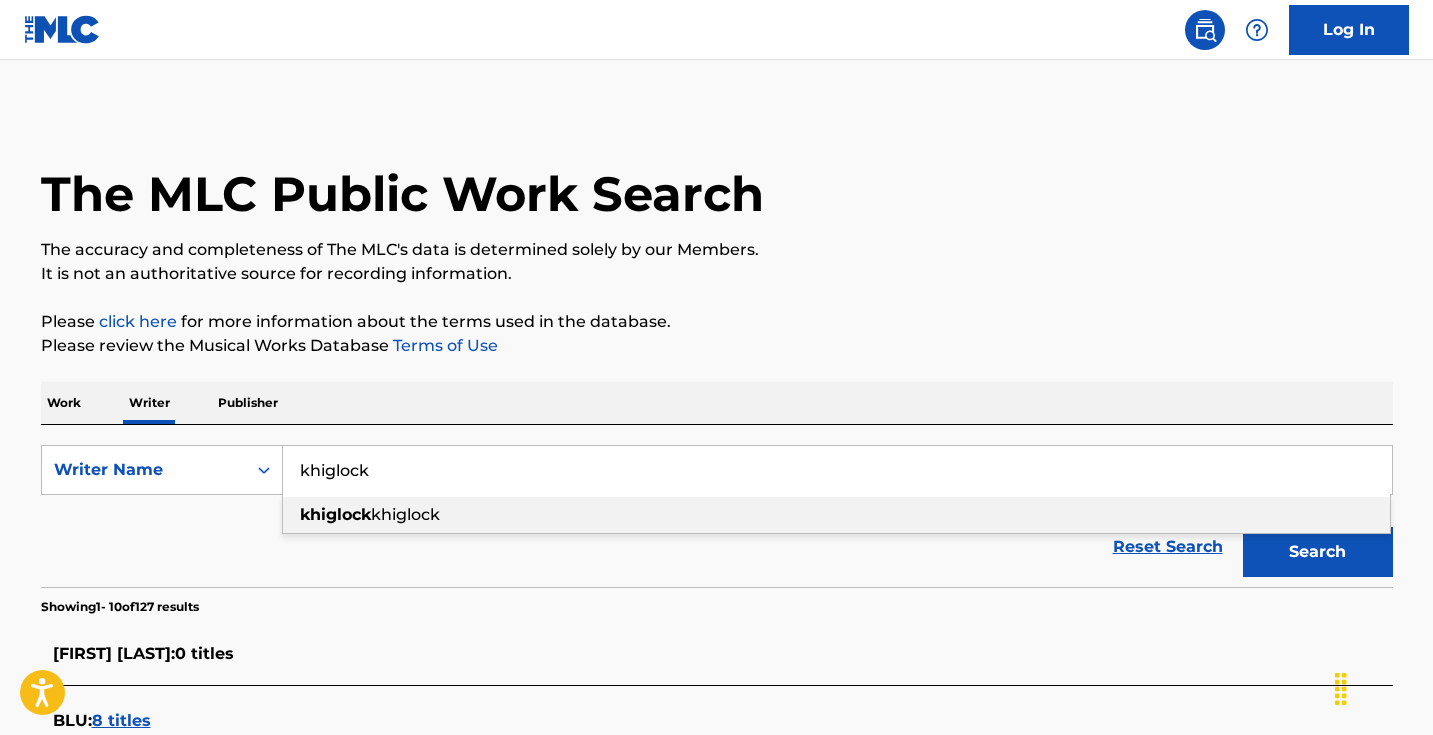click on "Please review the Musical Works Database   Terms of Use" at bounding box center (717, 346) 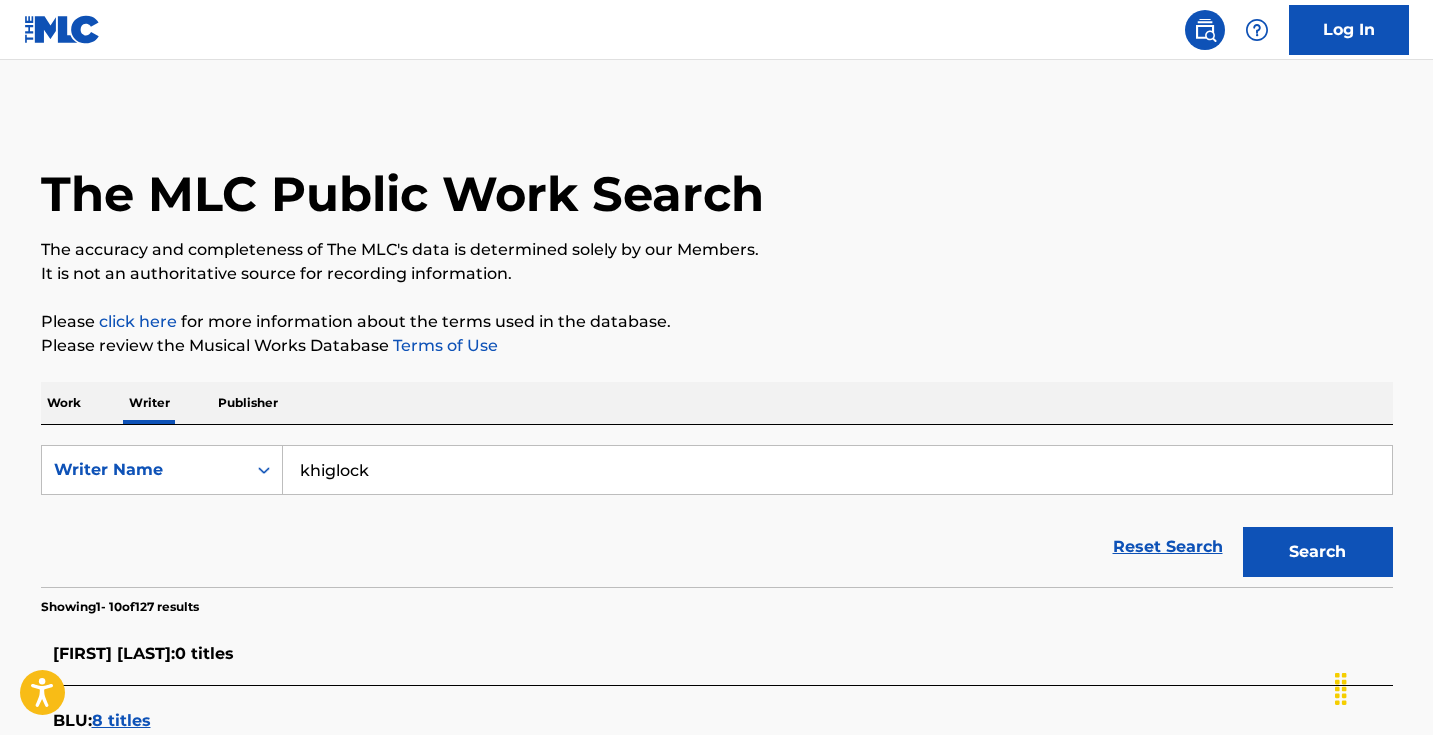 click on "Search" at bounding box center [1318, 552] 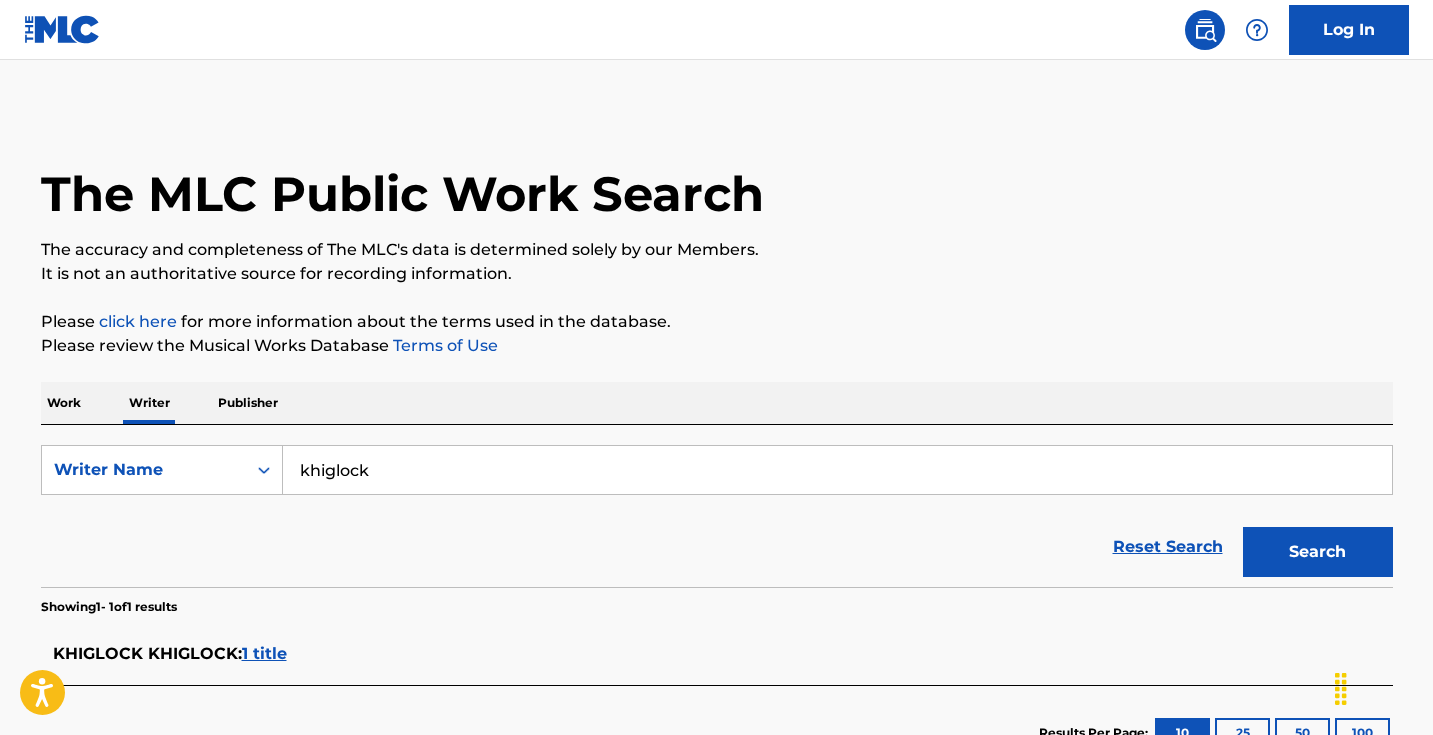 scroll, scrollTop: 9, scrollLeft: 0, axis: vertical 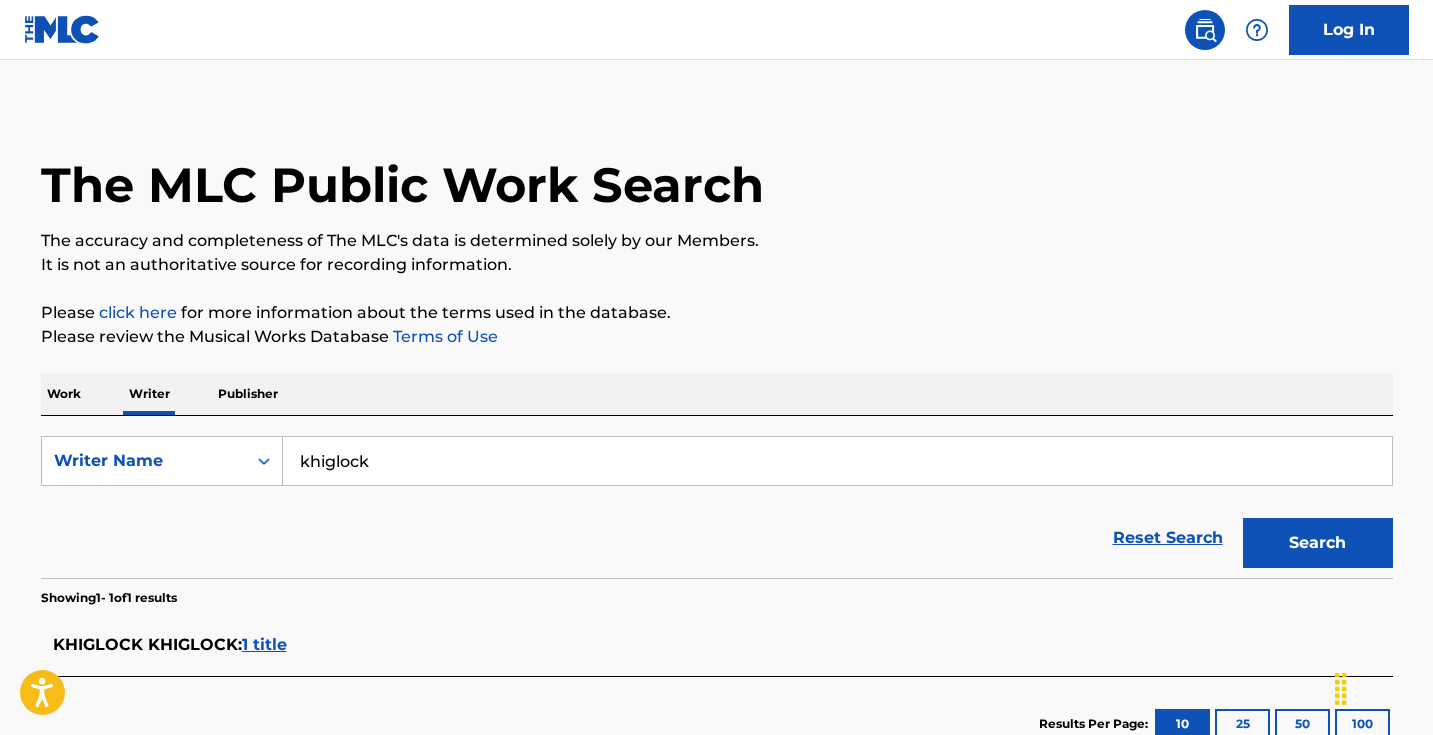 click on "1 title" at bounding box center (264, 644) 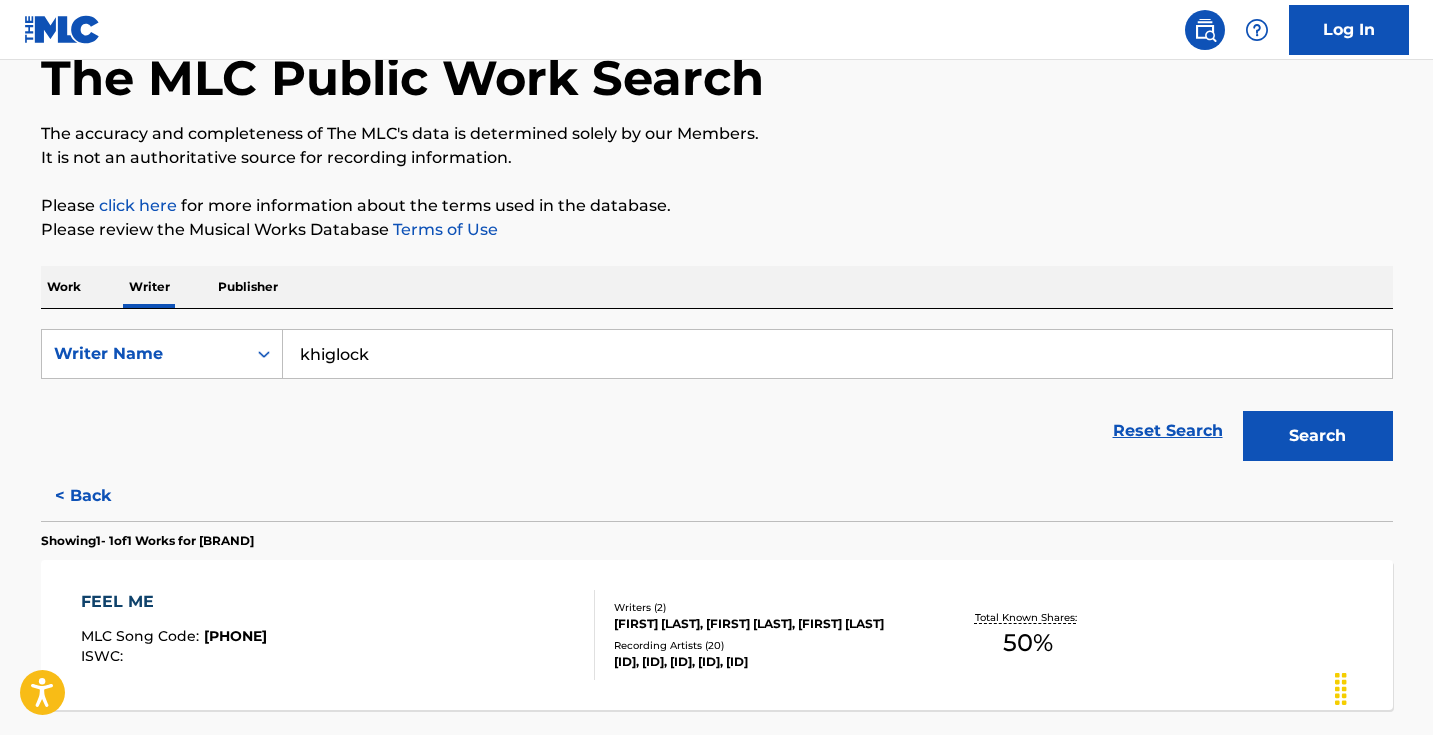 scroll, scrollTop: 136, scrollLeft: 0, axis: vertical 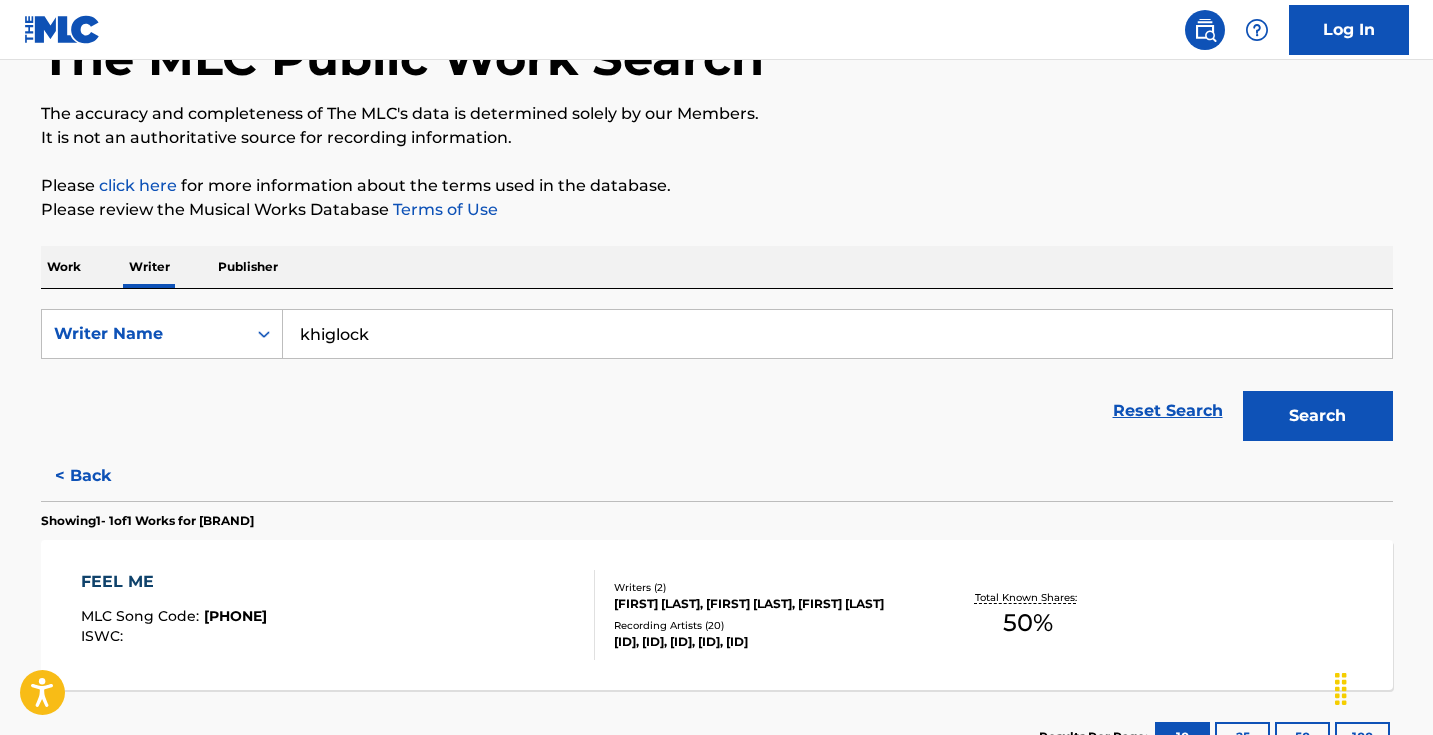 click on "khiglock" at bounding box center (837, 334) 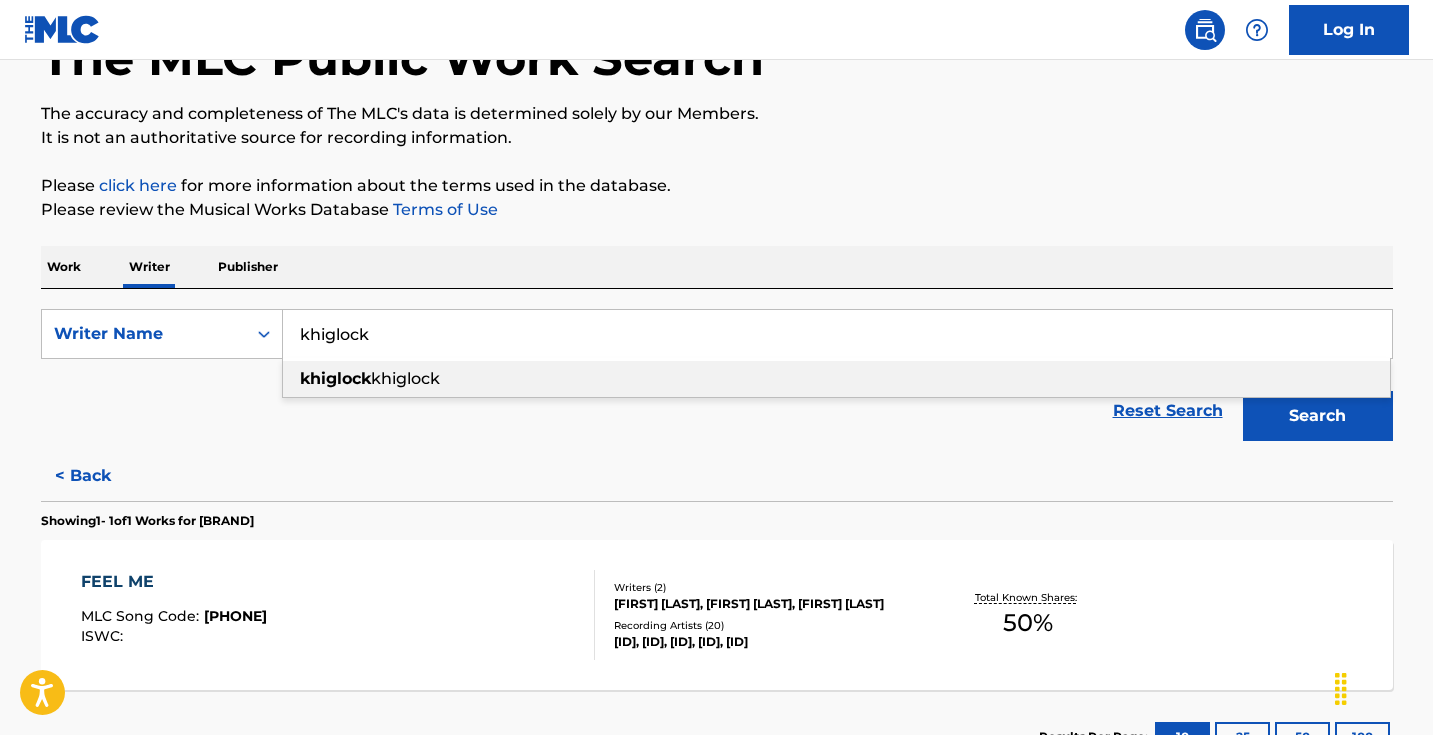 click on "khiglock" at bounding box center (837, 334) 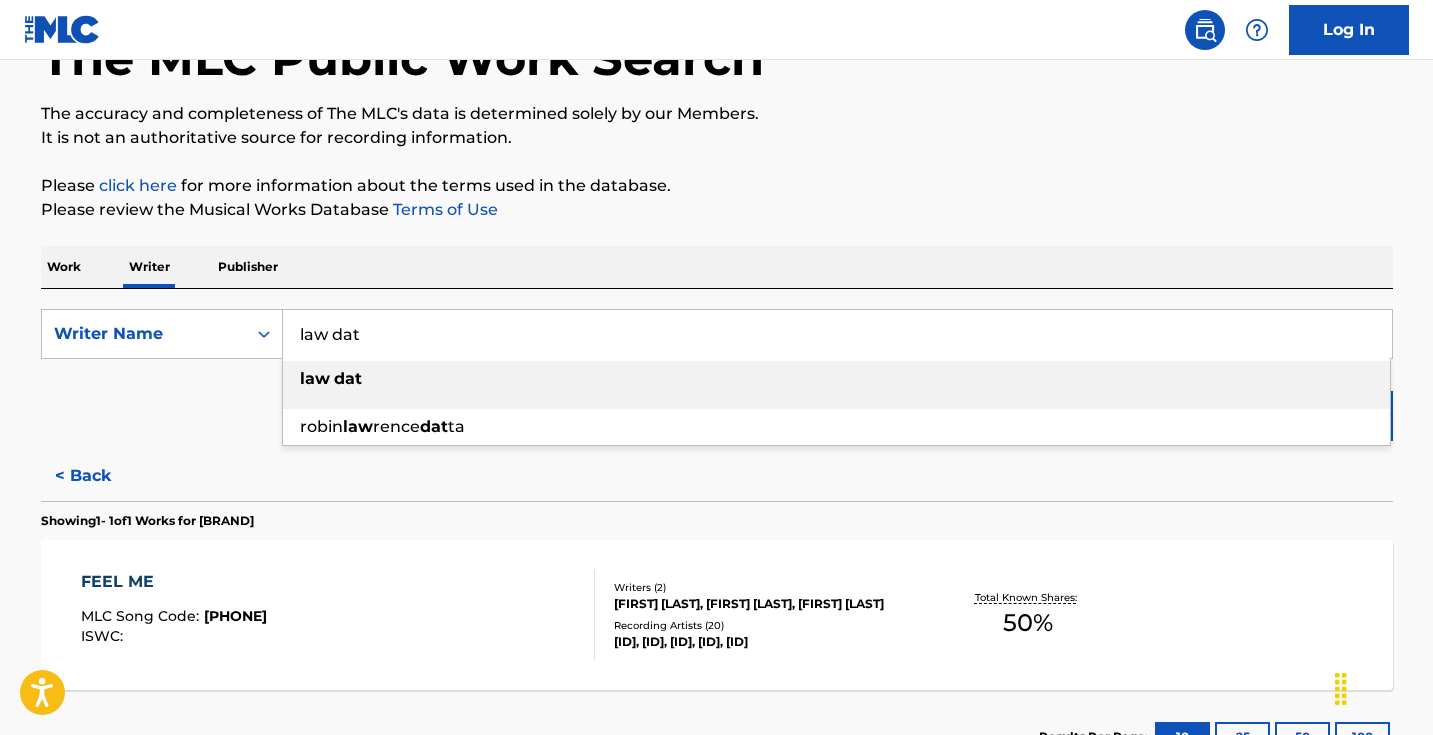 type on "law dat" 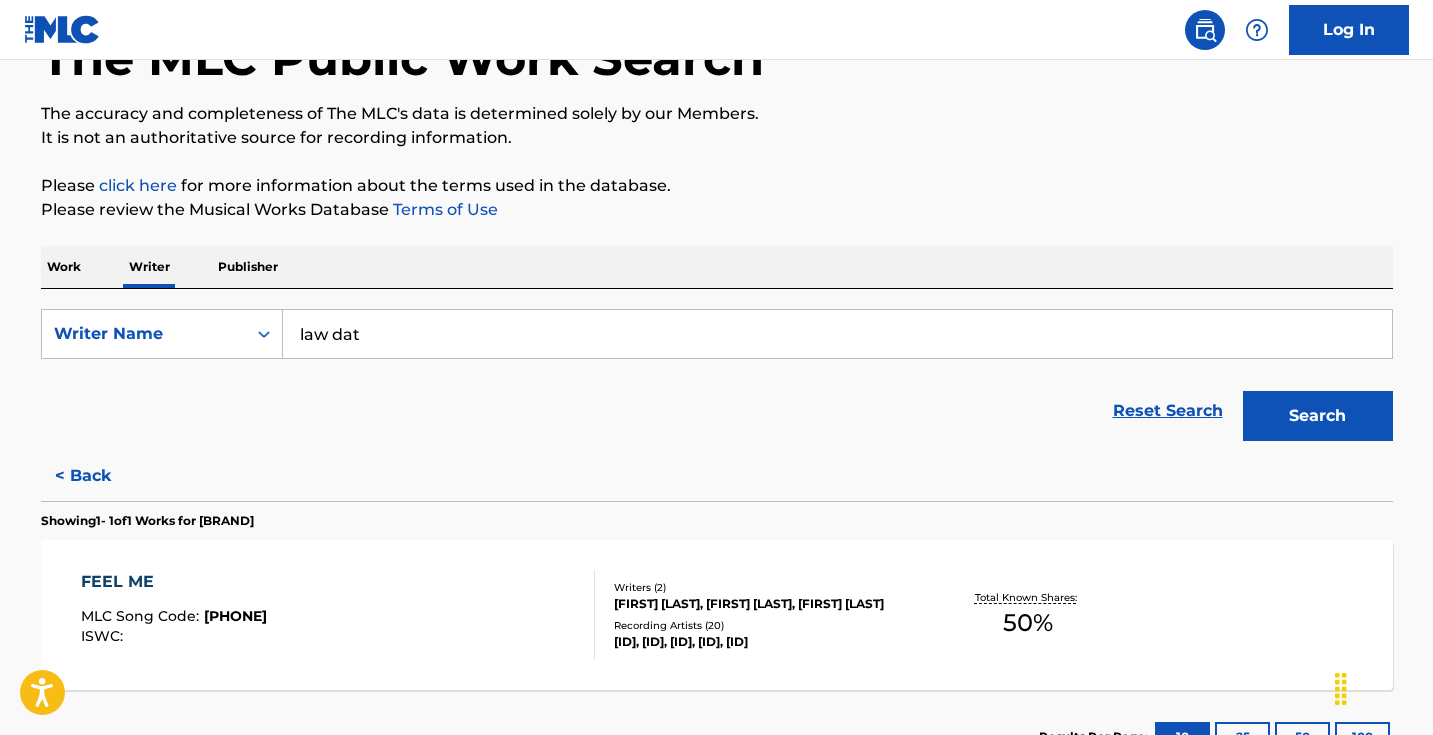 click on "Search" at bounding box center (1318, 416) 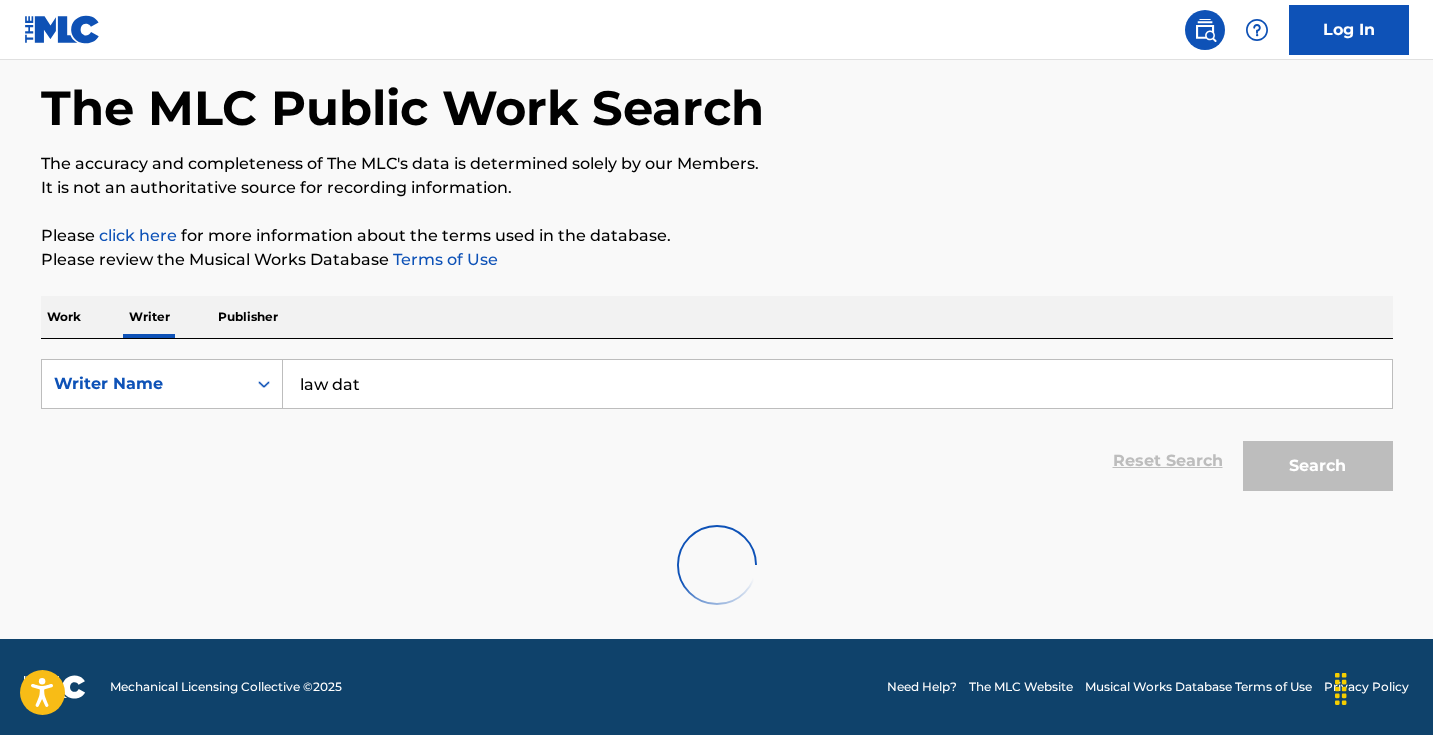 scroll, scrollTop: 86, scrollLeft: 0, axis: vertical 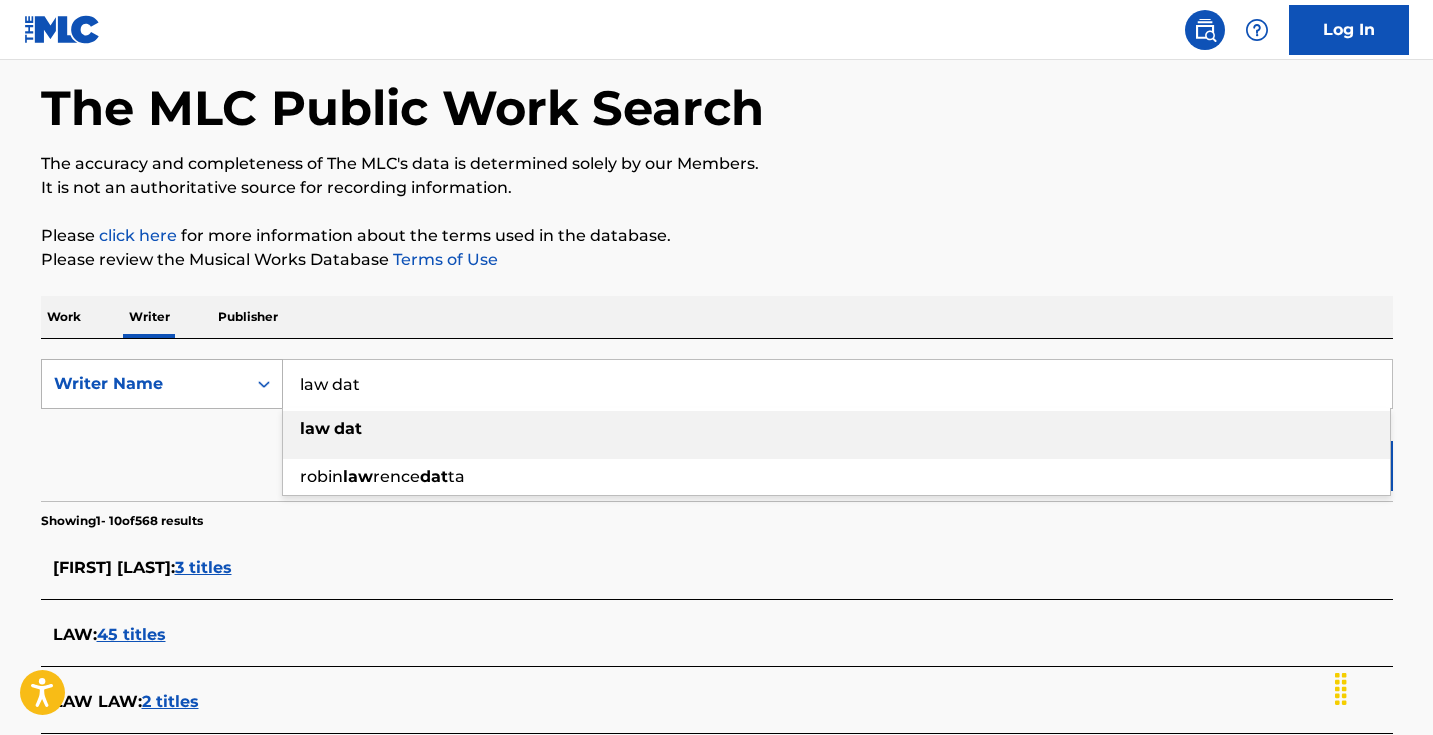 drag, startPoint x: 436, startPoint y: 385, endPoint x: 240, endPoint y: 374, distance: 196.30843 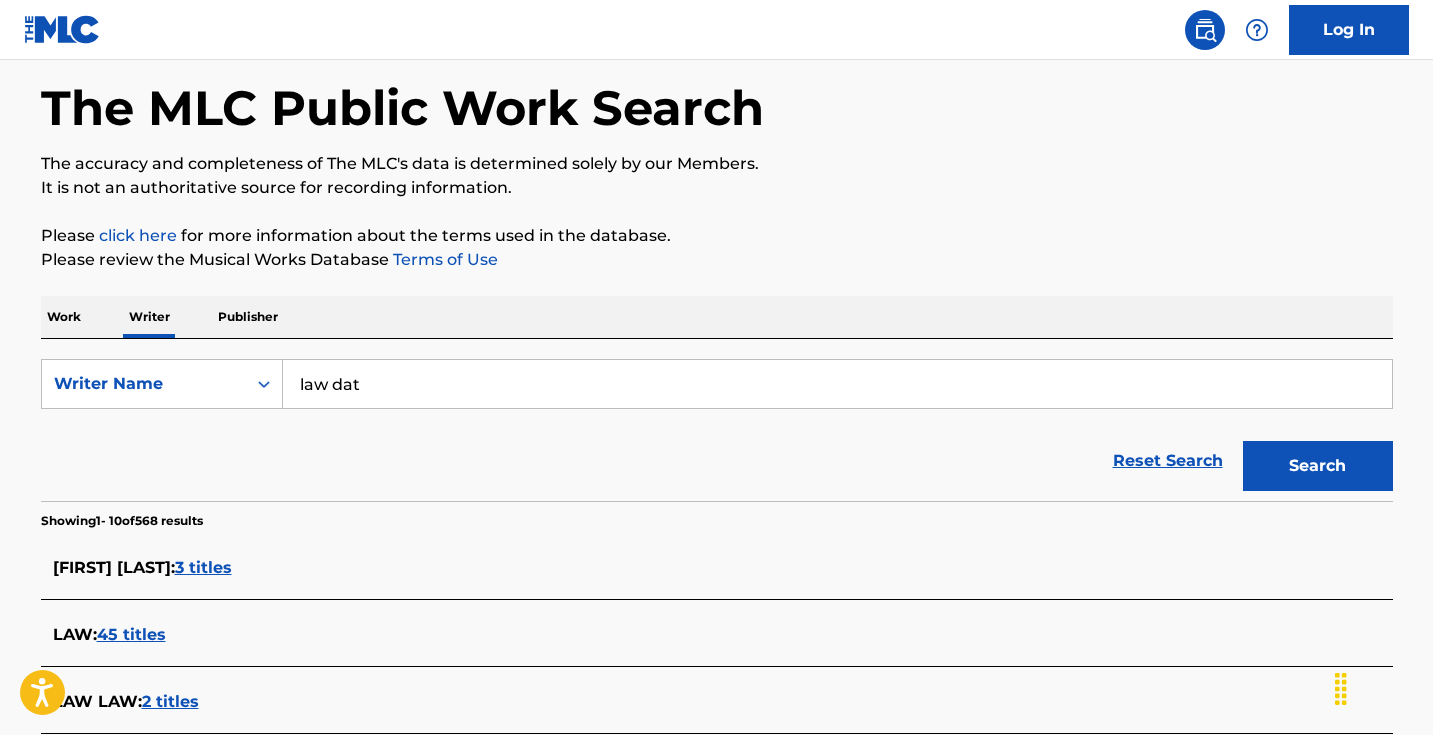 click on "Work" at bounding box center [64, 317] 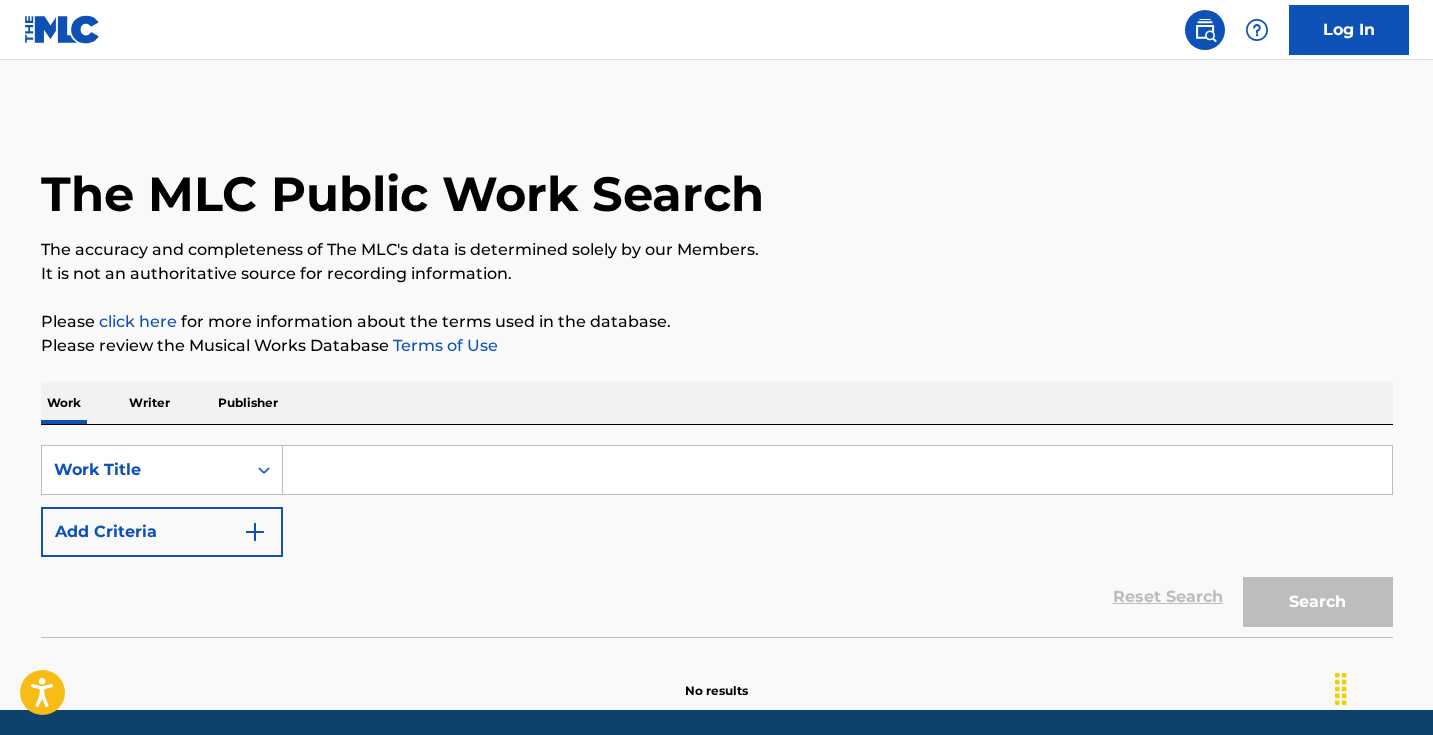 click at bounding box center (837, 470) 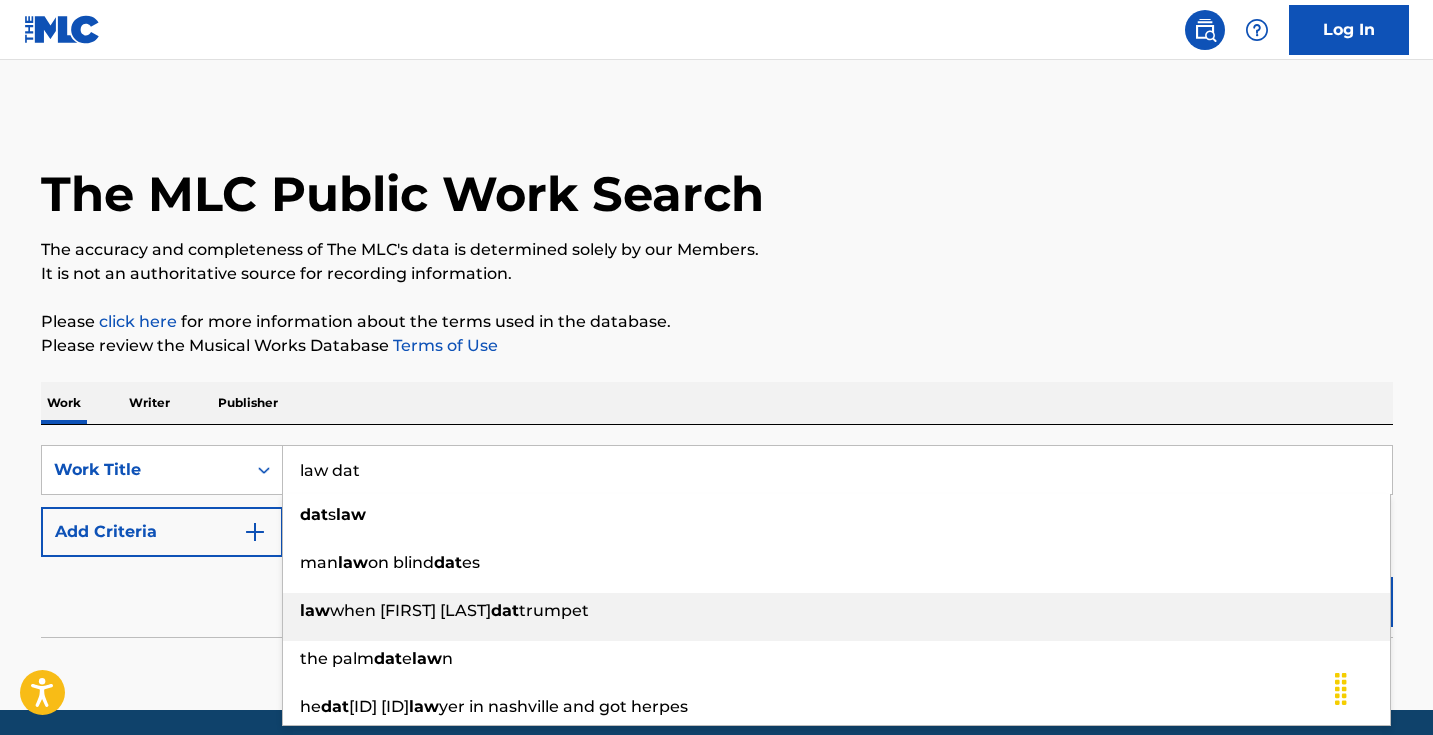 click on "The MLC Public Work Search The accuracy and completeness of The MLC's data is determined solely by our Members. It is not an authoritative source for recording information. Please   click here   for more information about the terms used in the database. Please review the Musical Works Database   Terms of Use Work Writer Publisher SearchWithCriteriaf9ed5d08-03ff-4ce1-bbe8-de93201ccecc Work Title law dat dat s  law man  law  on blind  dat es law d when gabriel soun  dat  trumpet the palm  dat e  lawyer in [CITY] and got herpes Add Criteria Reset Search Search No results" at bounding box center (717, 405) 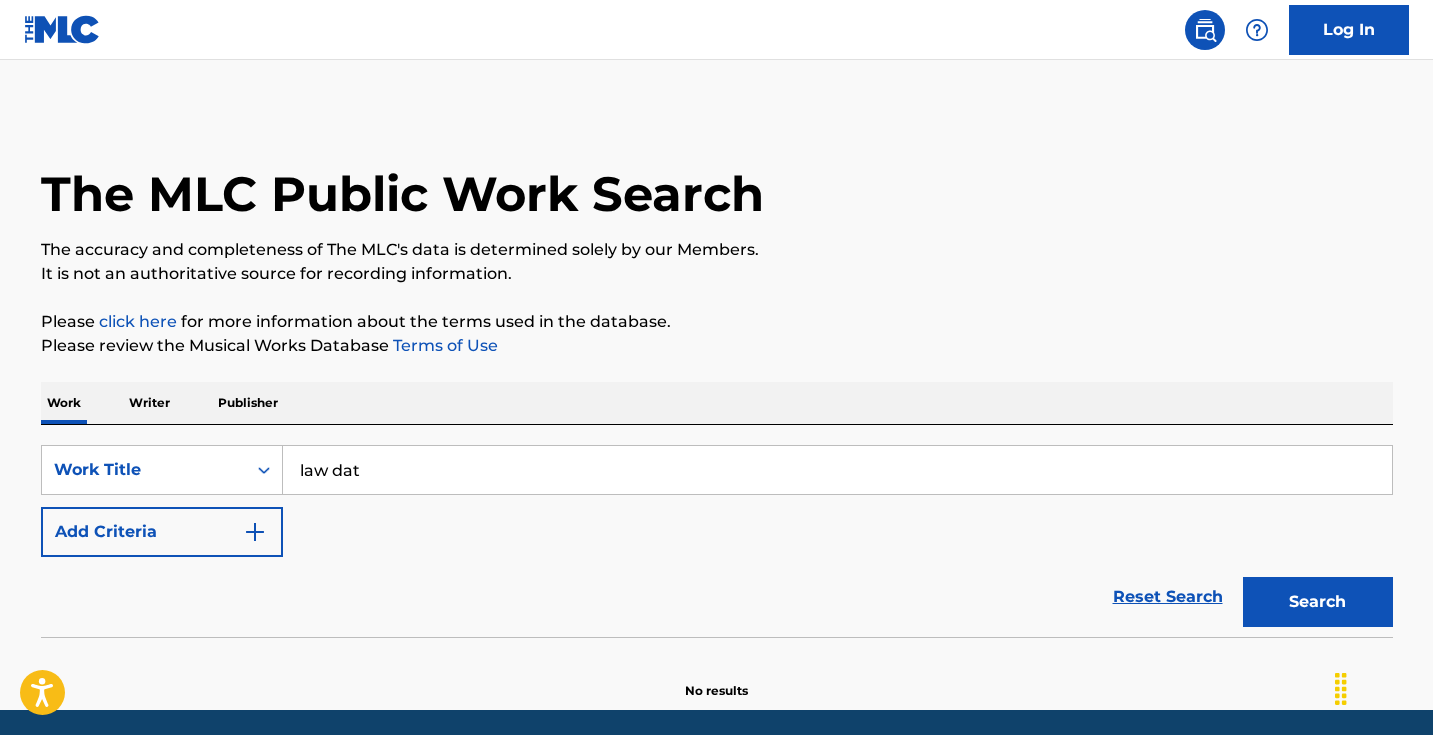 click on "Search" at bounding box center [1313, 597] 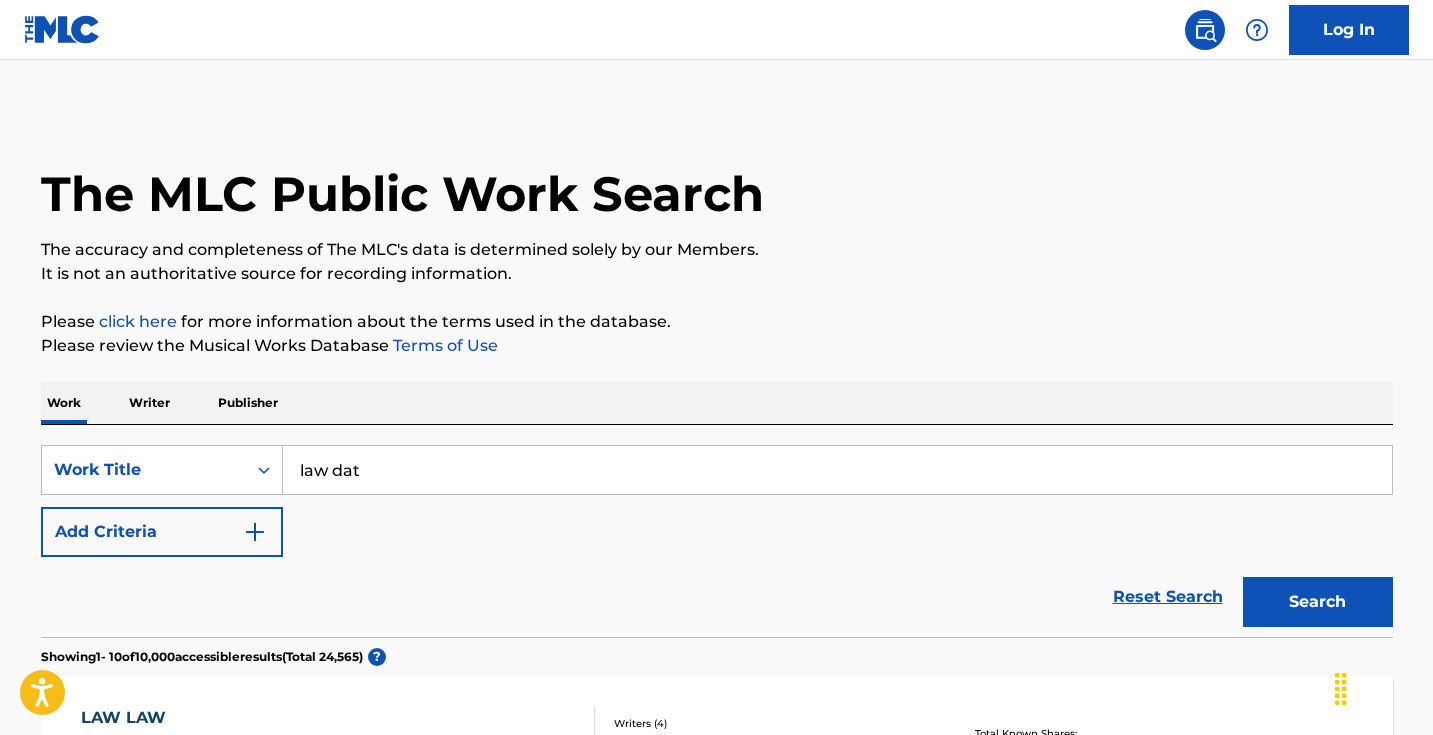 scroll, scrollTop: 0, scrollLeft: 0, axis: both 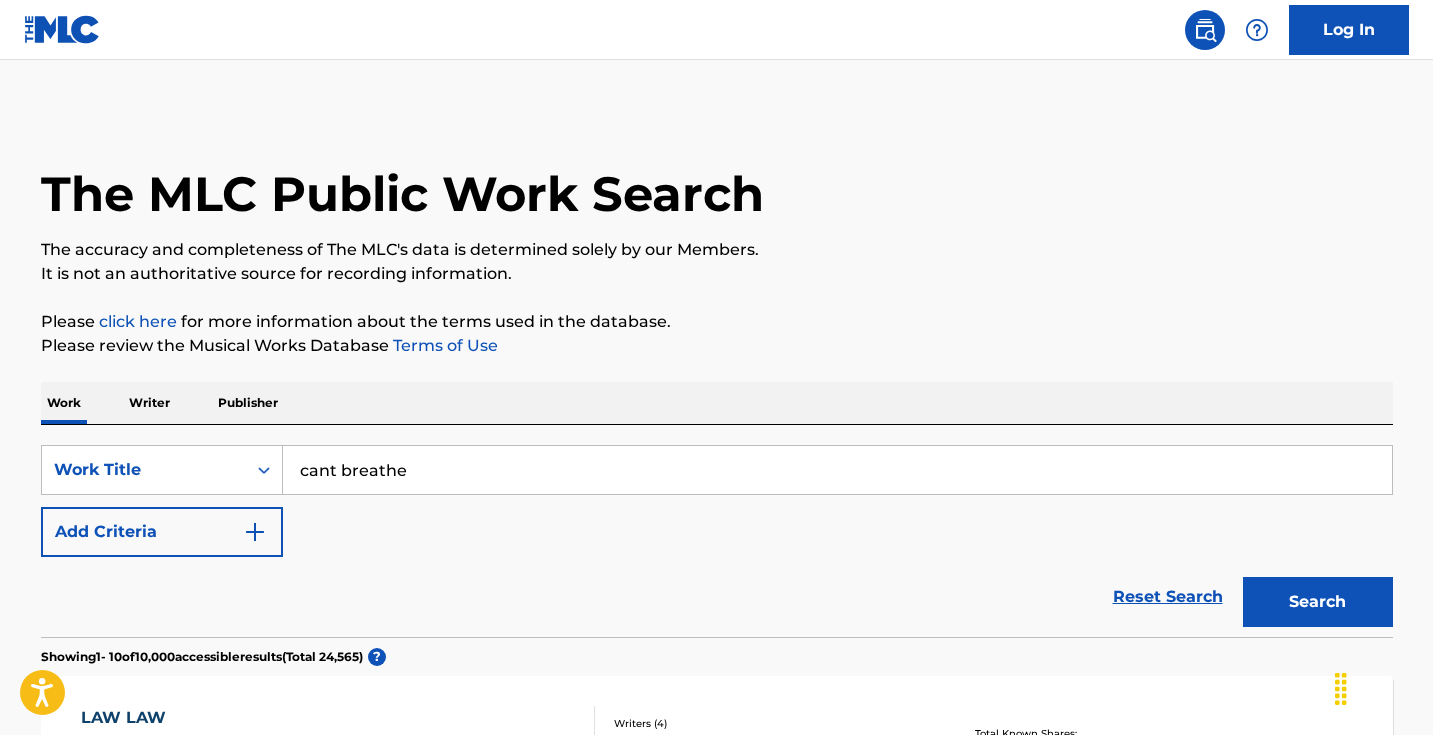 type on "cant breathe" 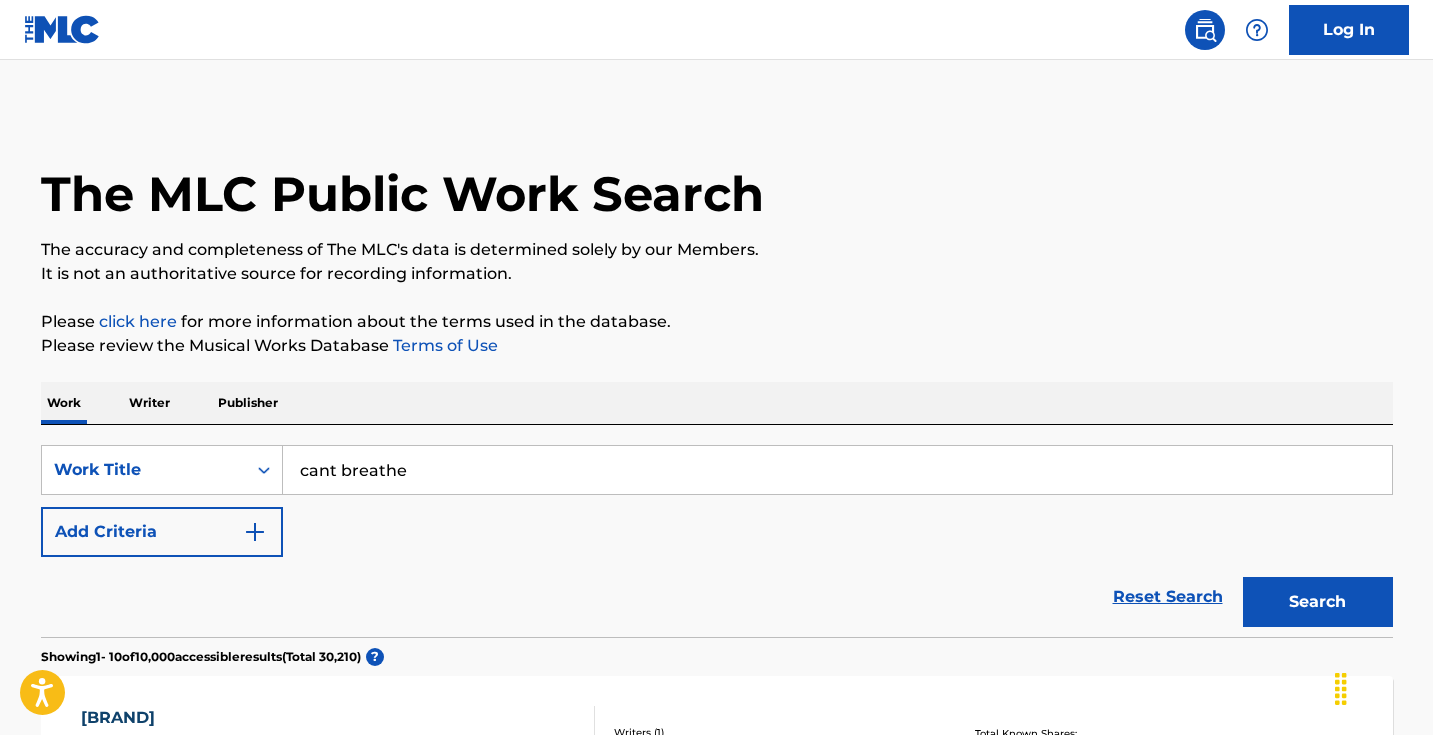 scroll, scrollTop: 0, scrollLeft: 0, axis: both 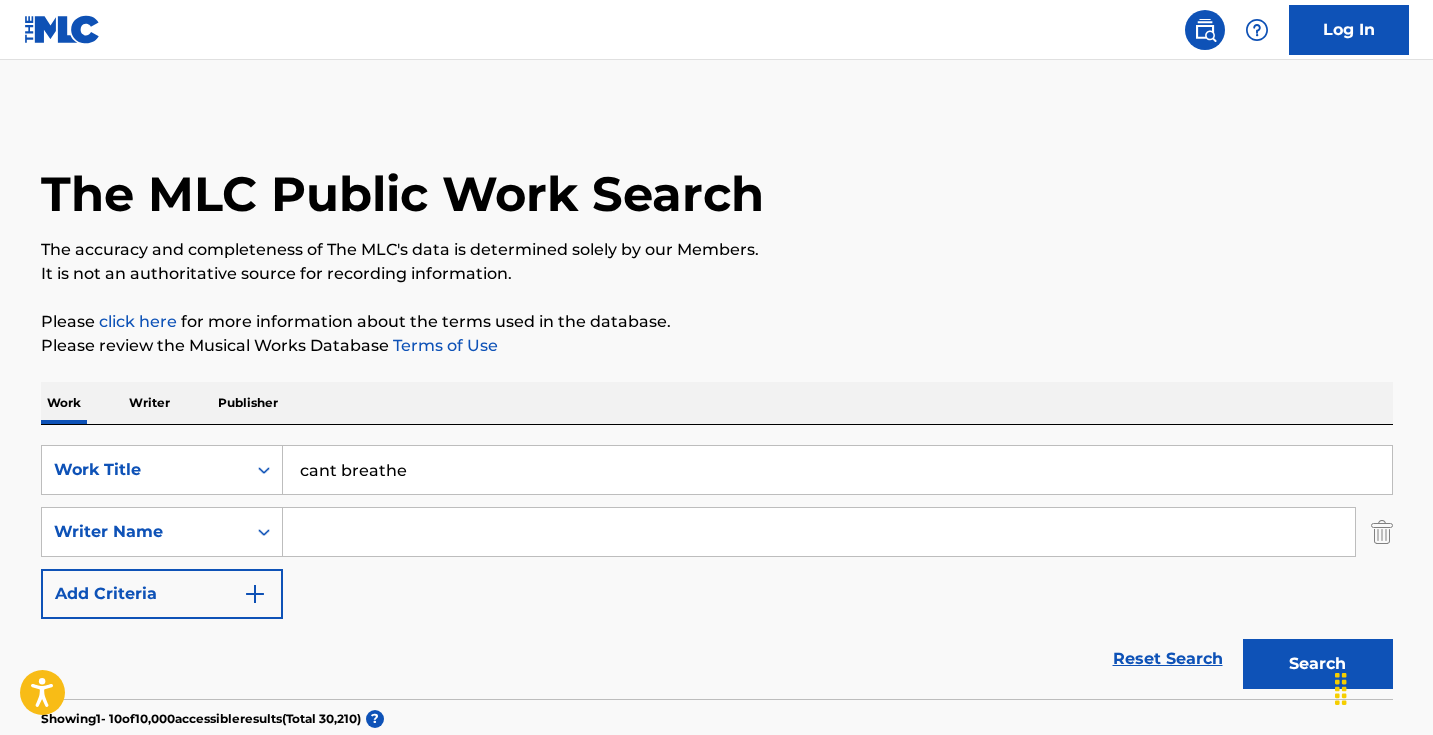 click at bounding box center [819, 532] 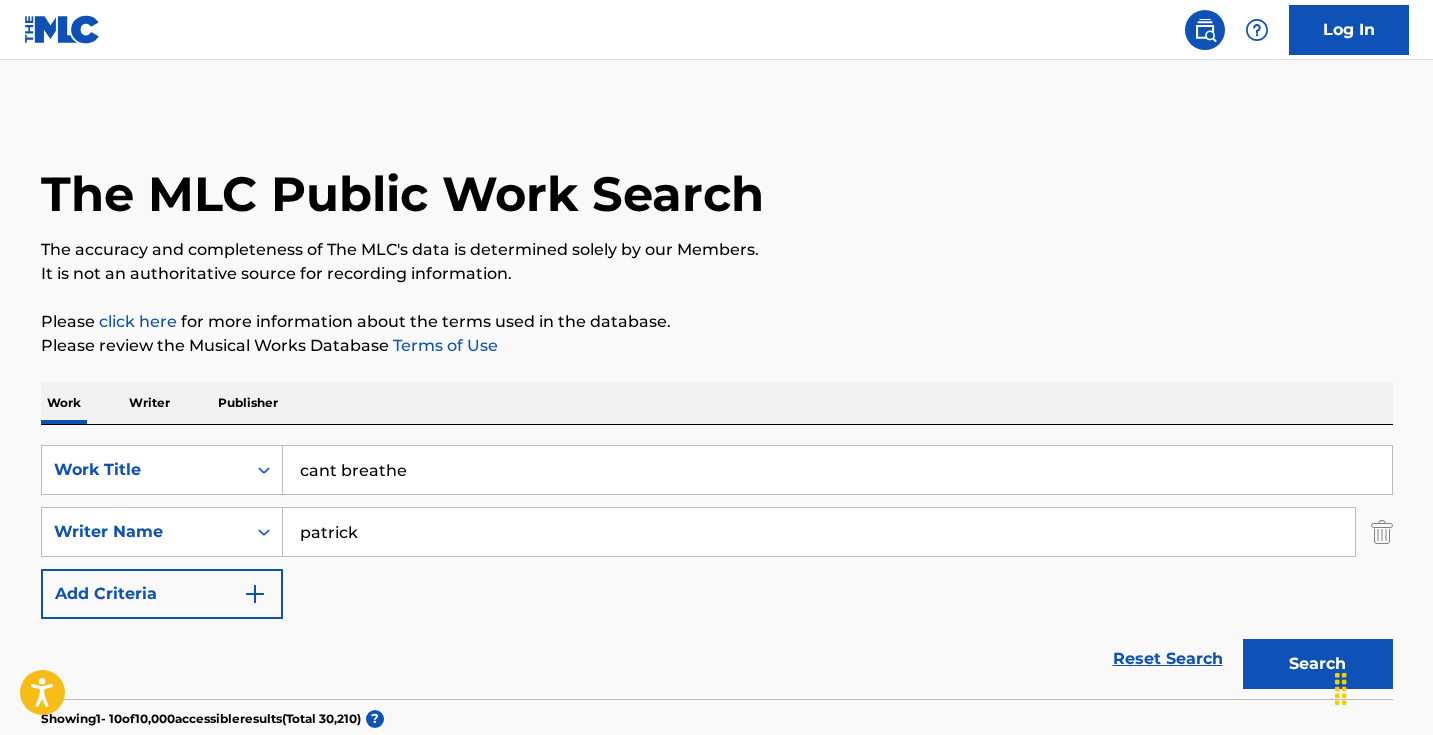 click on "Search" at bounding box center (1318, 664) 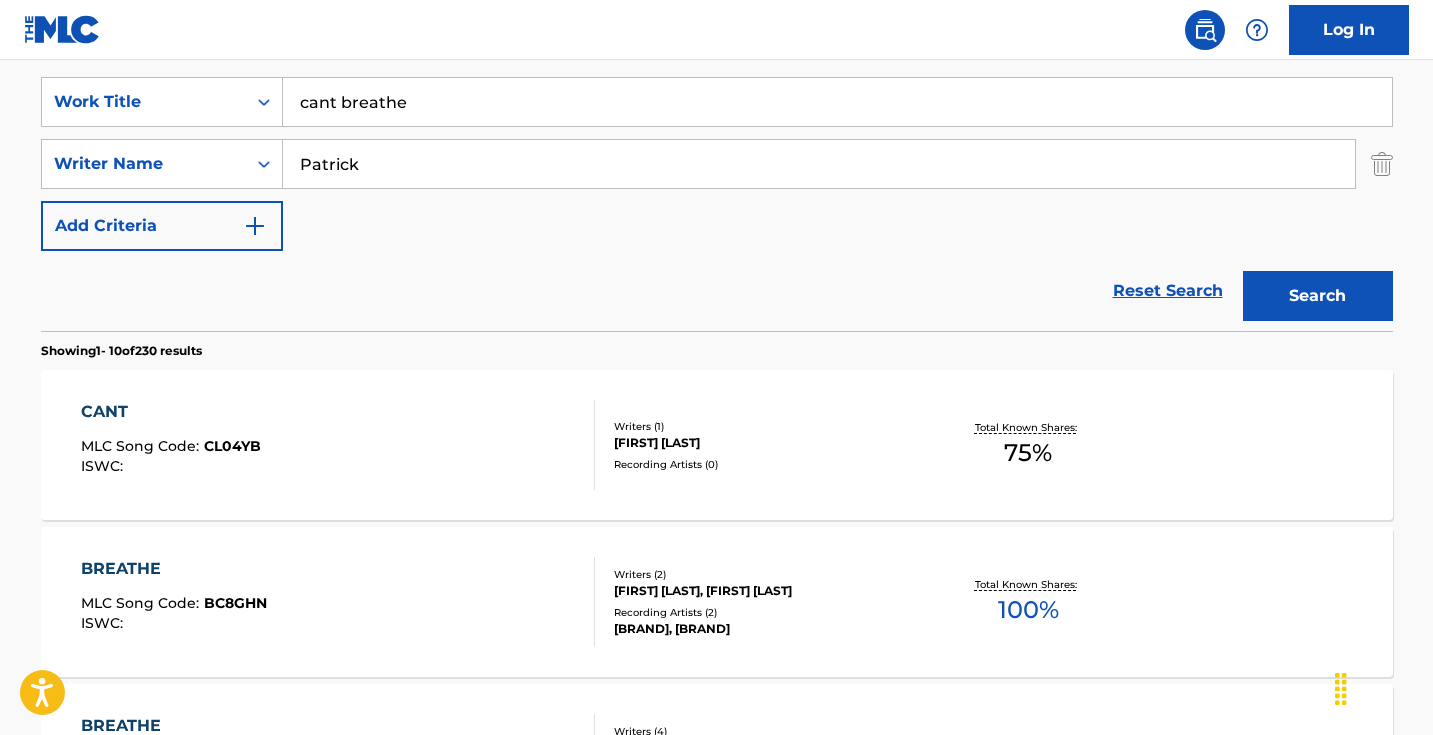 scroll, scrollTop: 351, scrollLeft: 0, axis: vertical 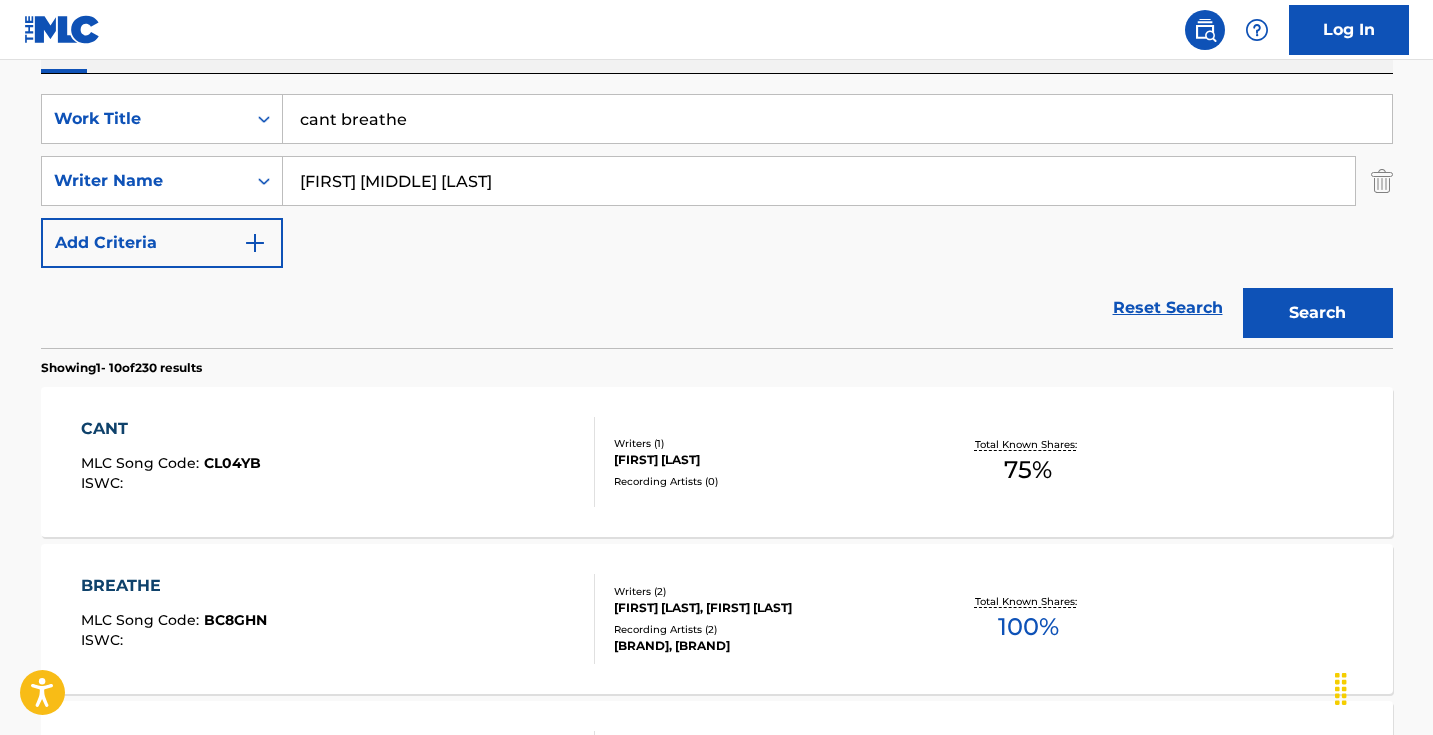 type on "[FIRST] [MIDDLE] [LAST]" 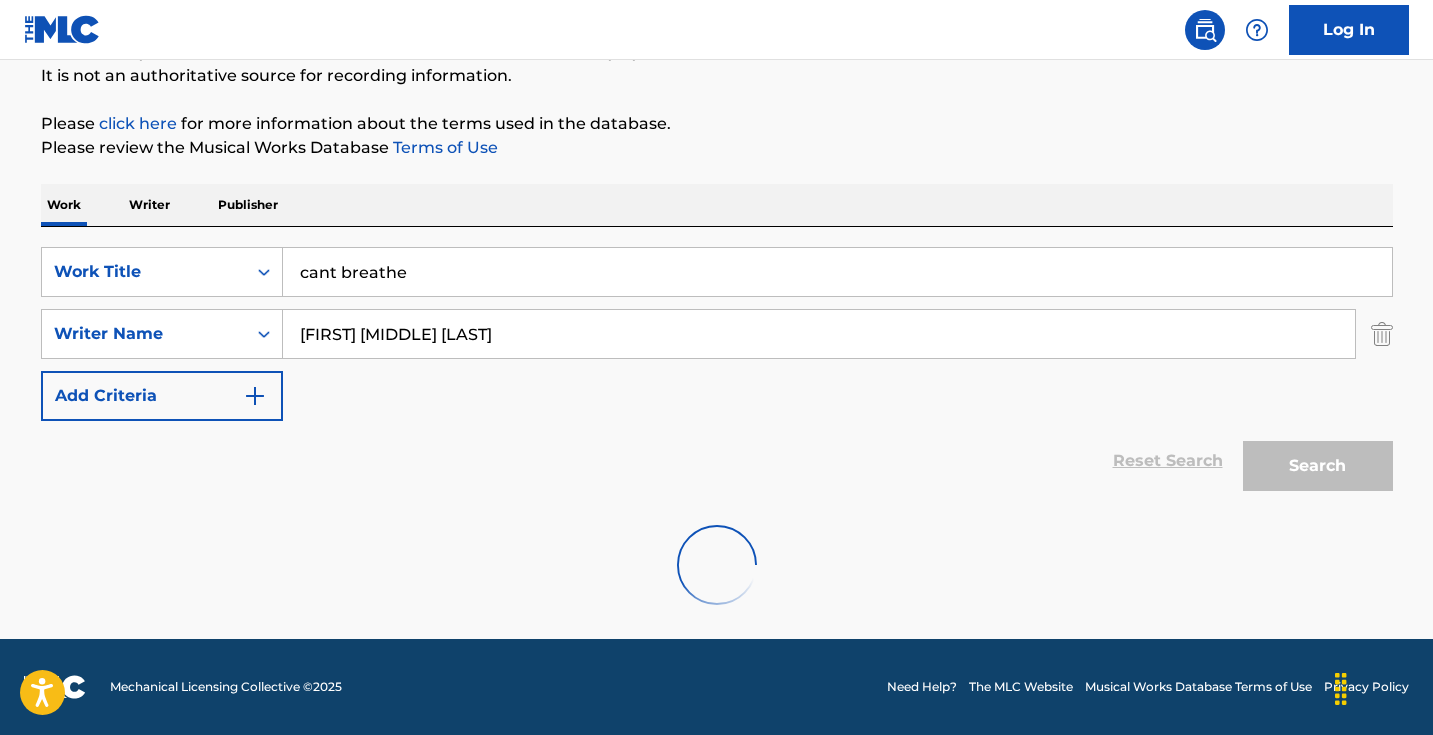 scroll, scrollTop: 198, scrollLeft: 0, axis: vertical 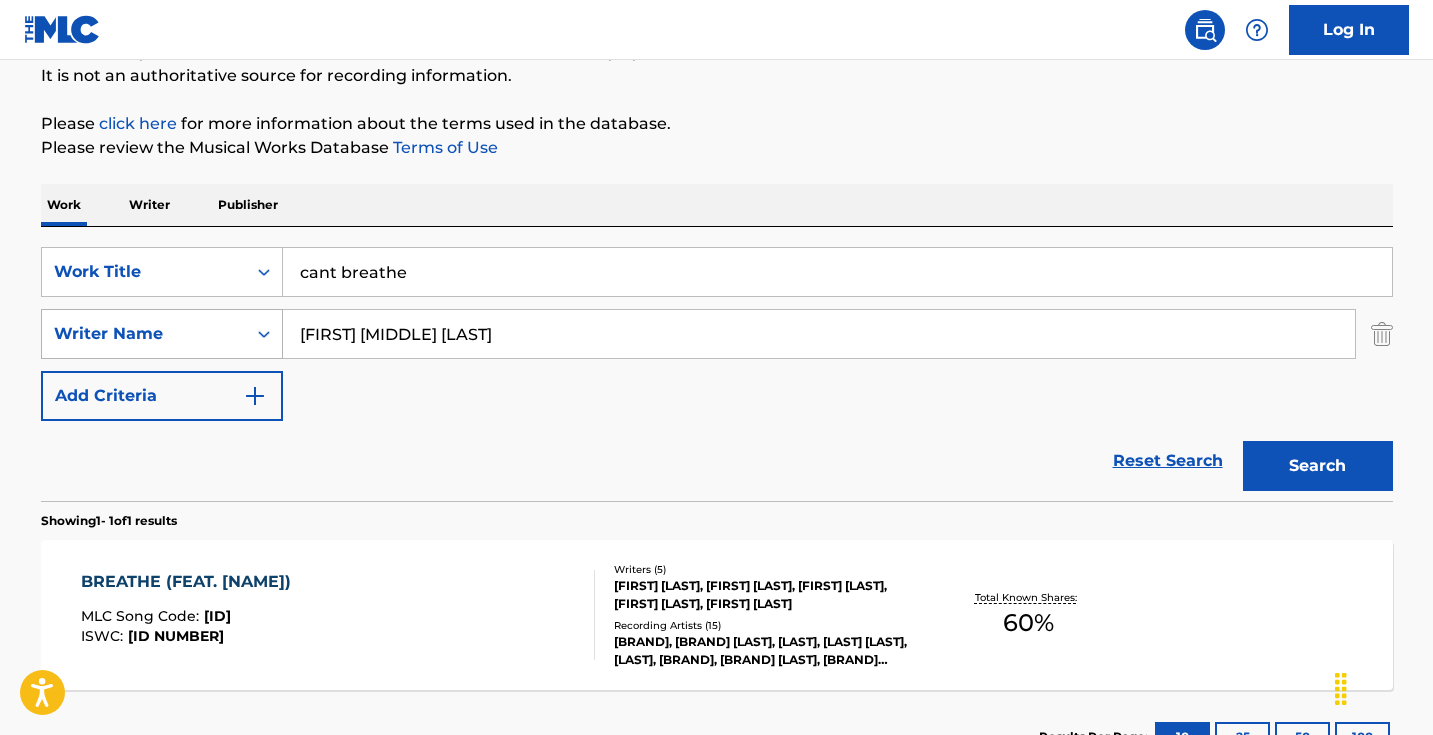 drag, startPoint x: 462, startPoint y: 339, endPoint x: 203, endPoint y: 339, distance: 259 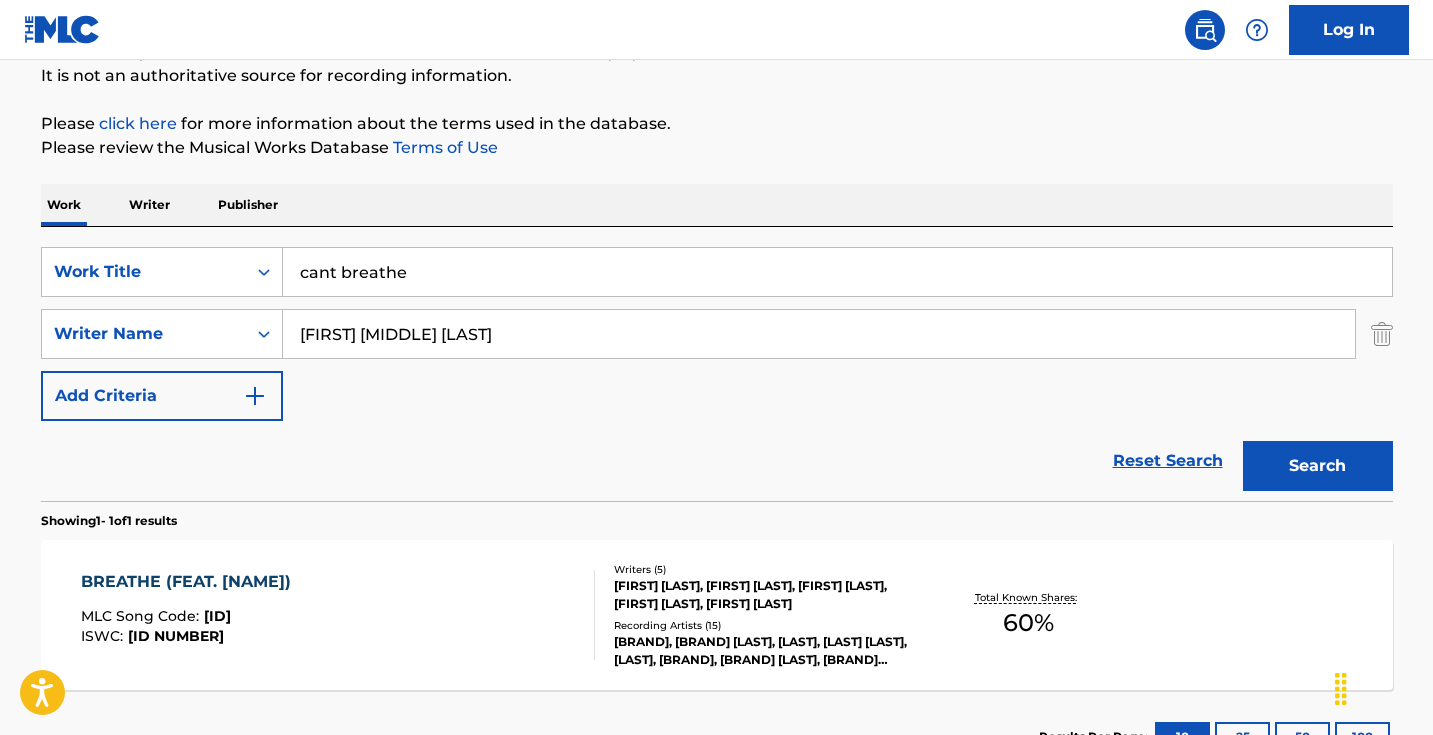 click on "Writer" at bounding box center (149, 205) 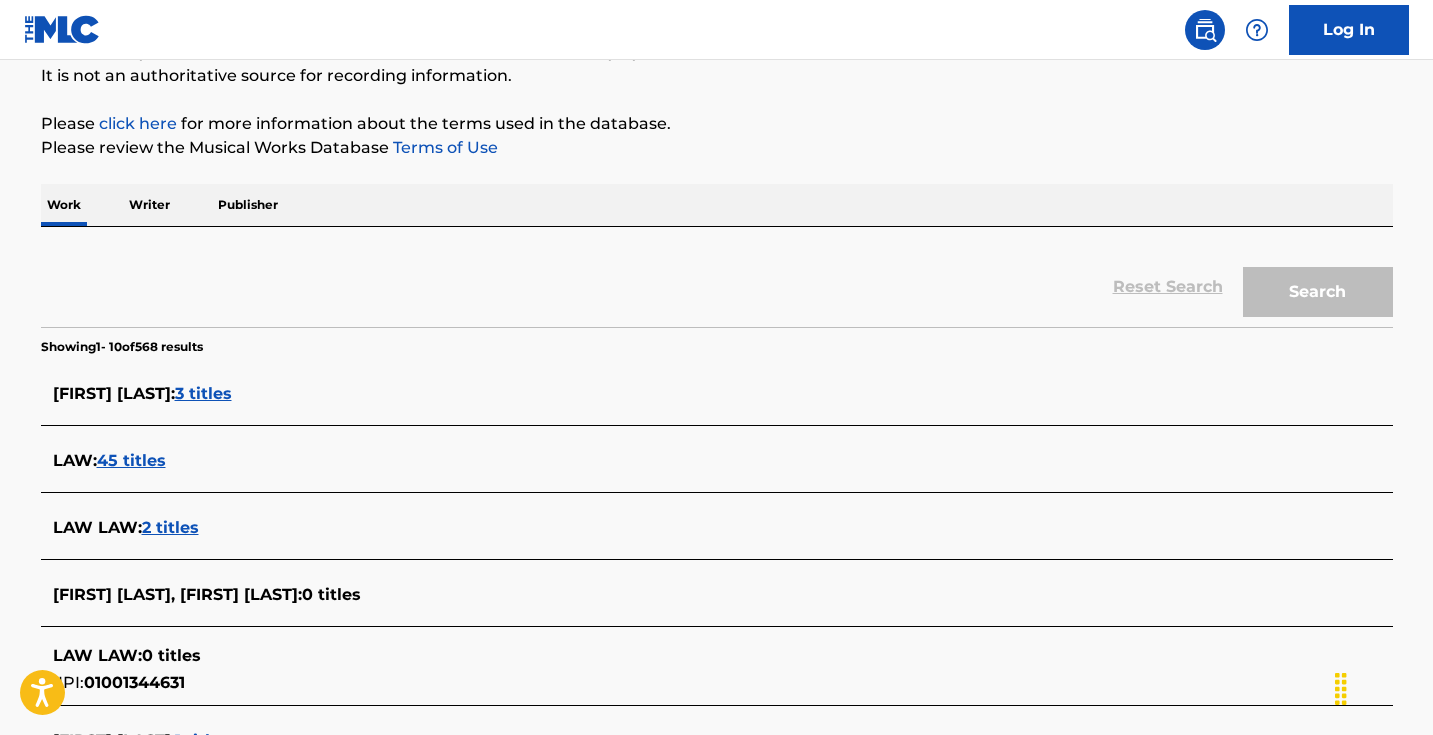 scroll, scrollTop: 0, scrollLeft: 0, axis: both 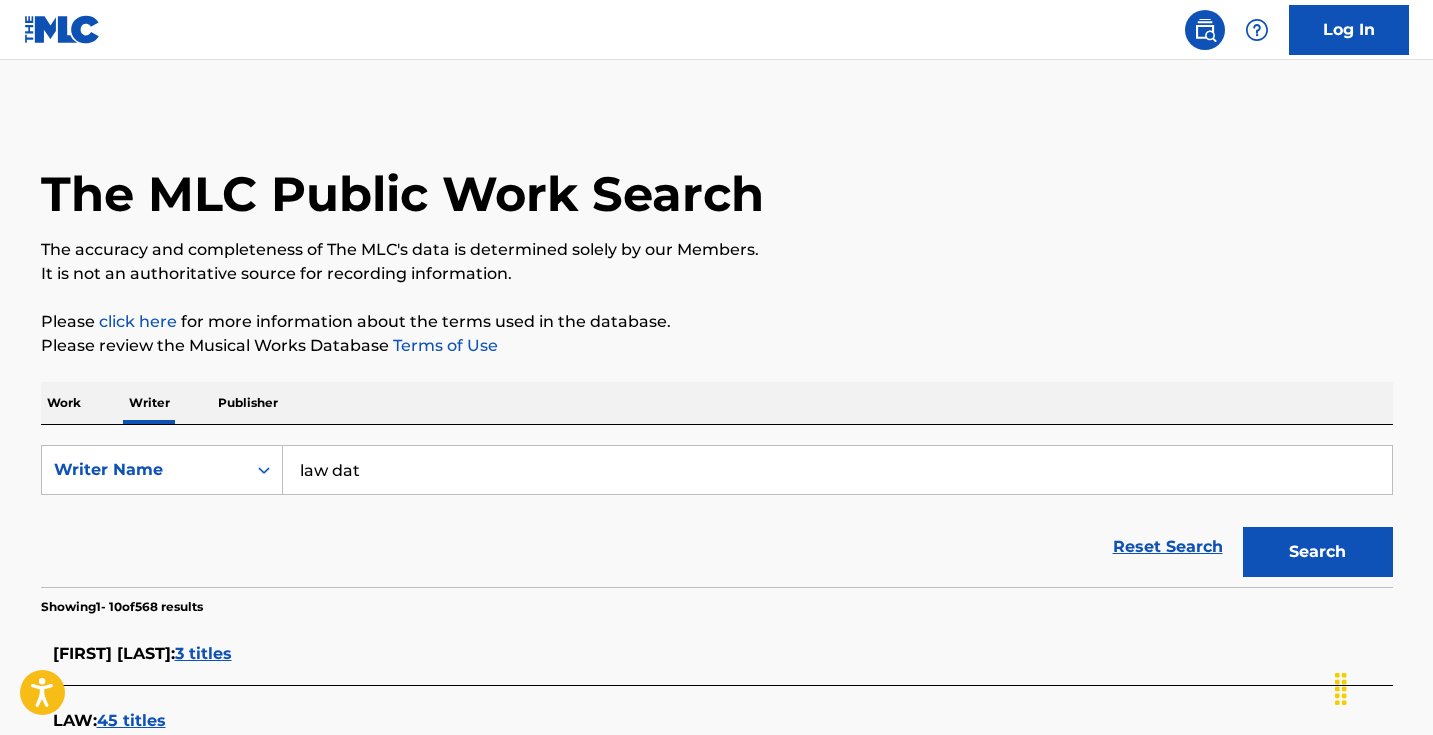 click on "law dat" at bounding box center (837, 470) 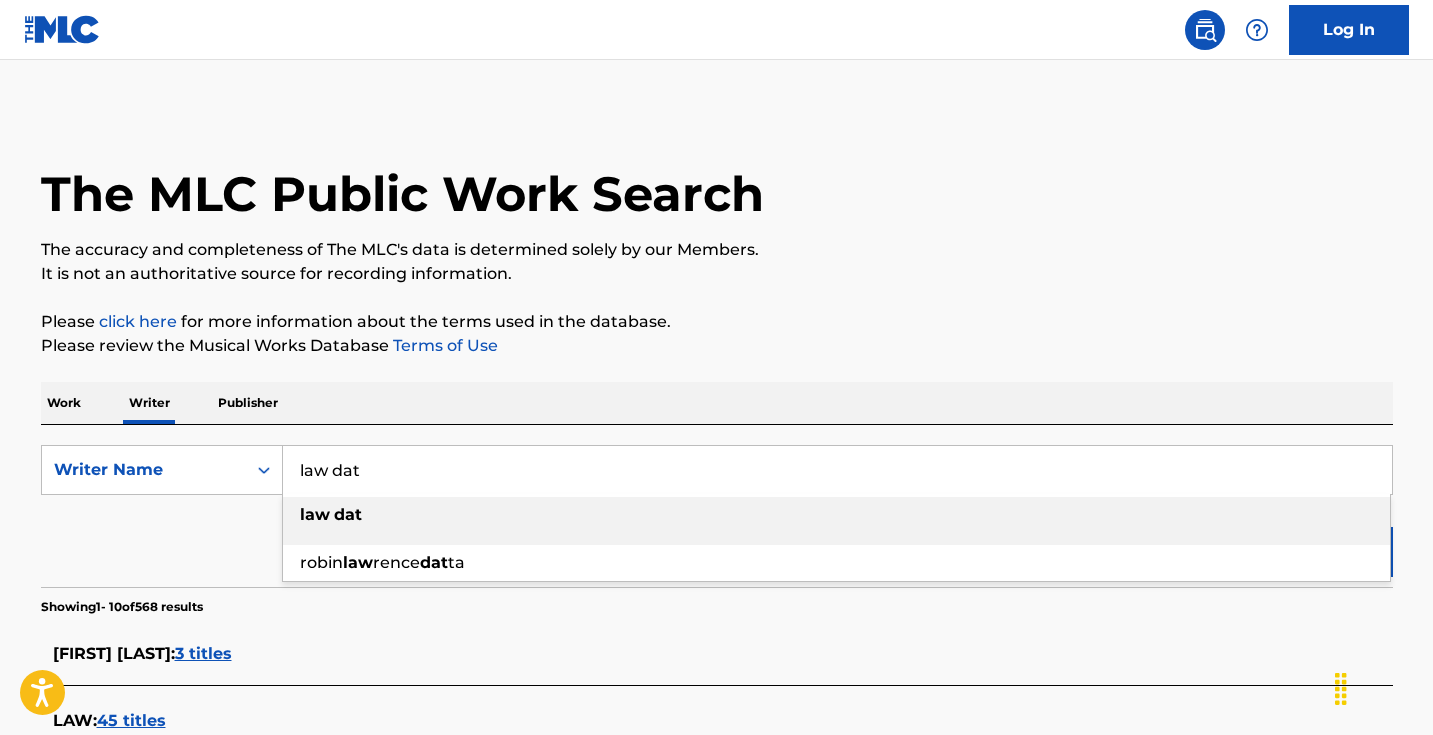 click on "law dat" at bounding box center [837, 470] 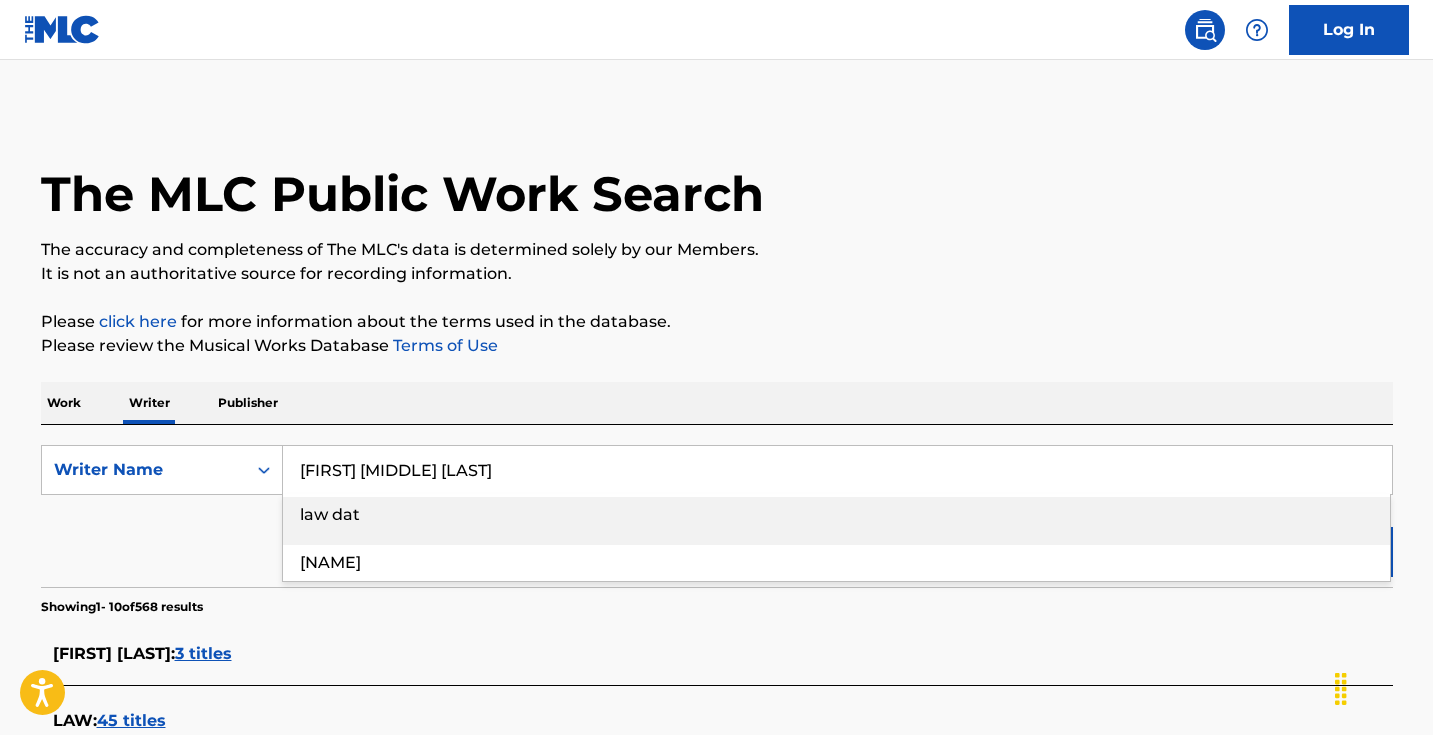 type on "[FIRST] [MIDDLE] [LAST]" 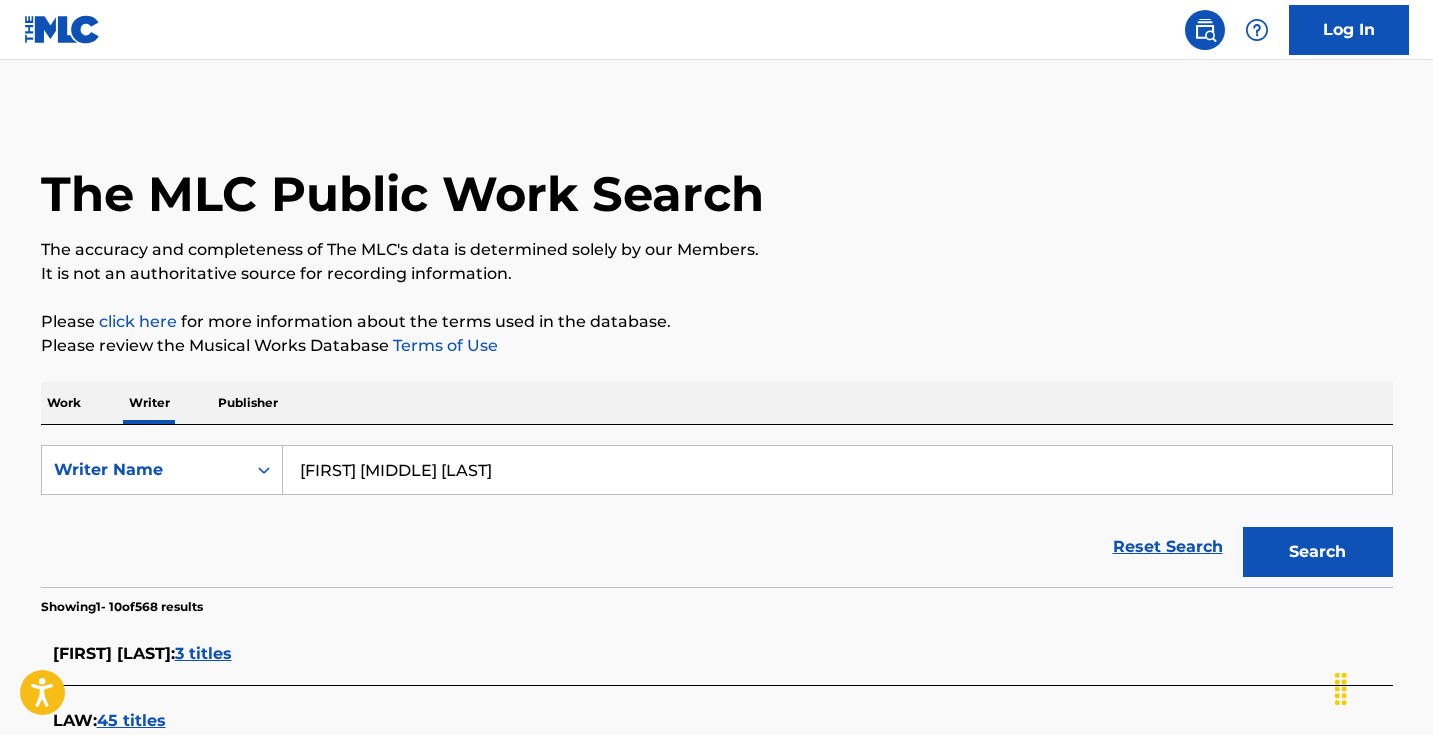 click on "Search" at bounding box center (1318, 552) 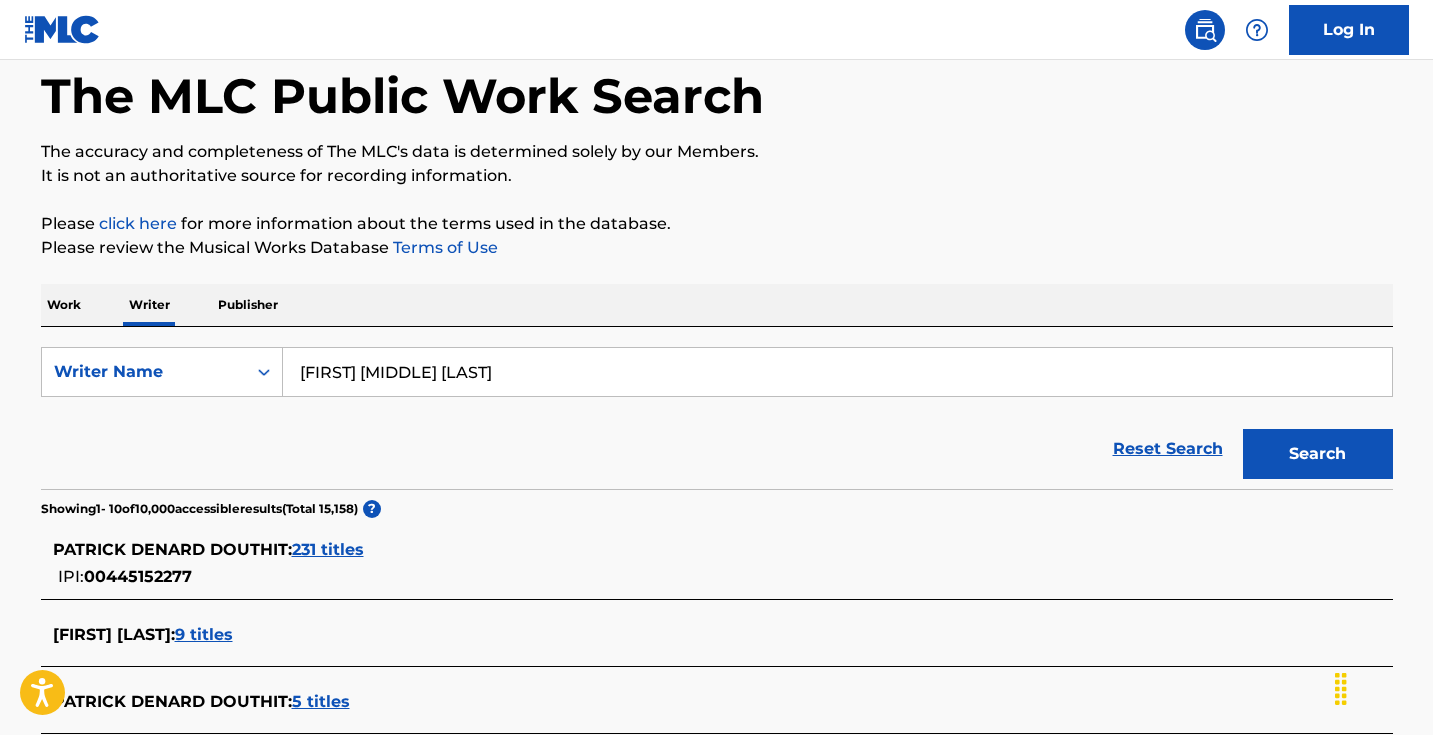 scroll, scrollTop: 184, scrollLeft: 0, axis: vertical 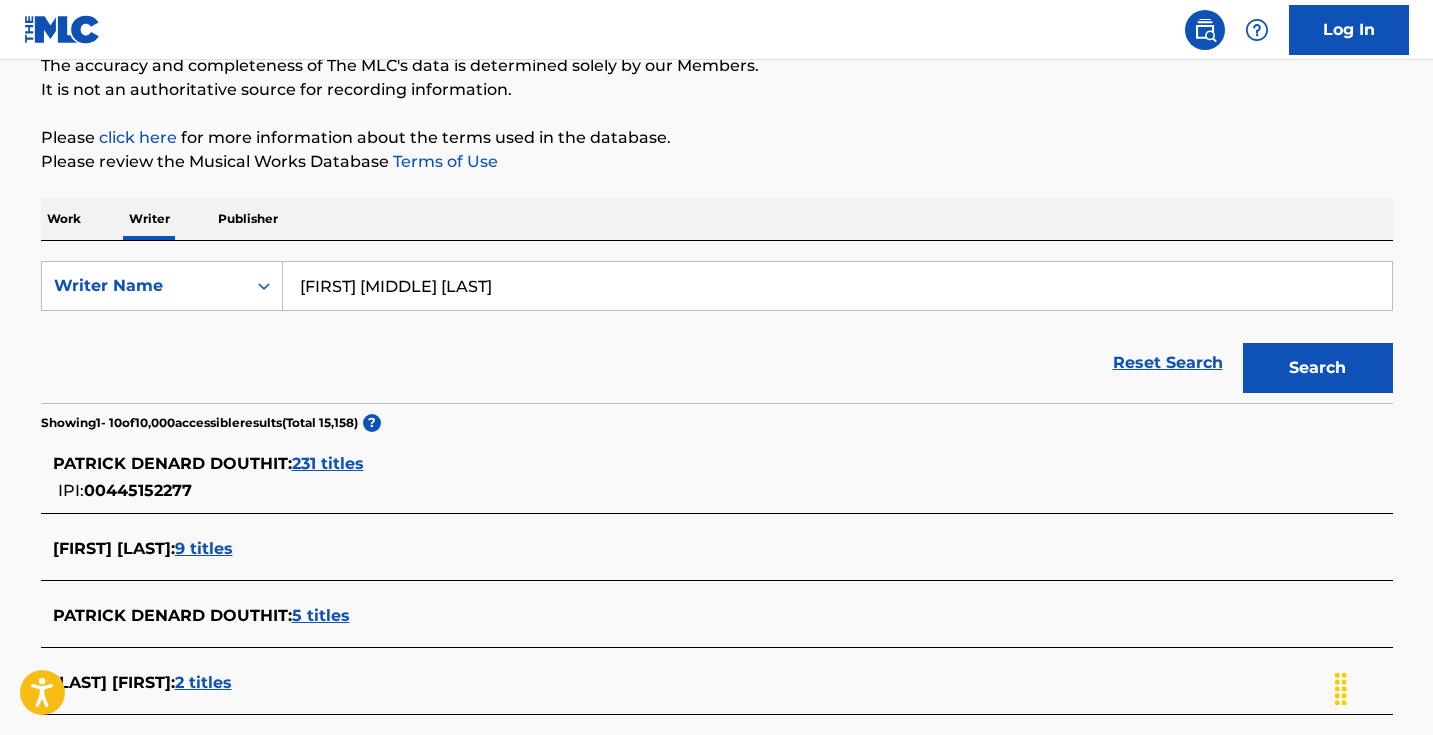 click on "231 titles" at bounding box center [328, 463] 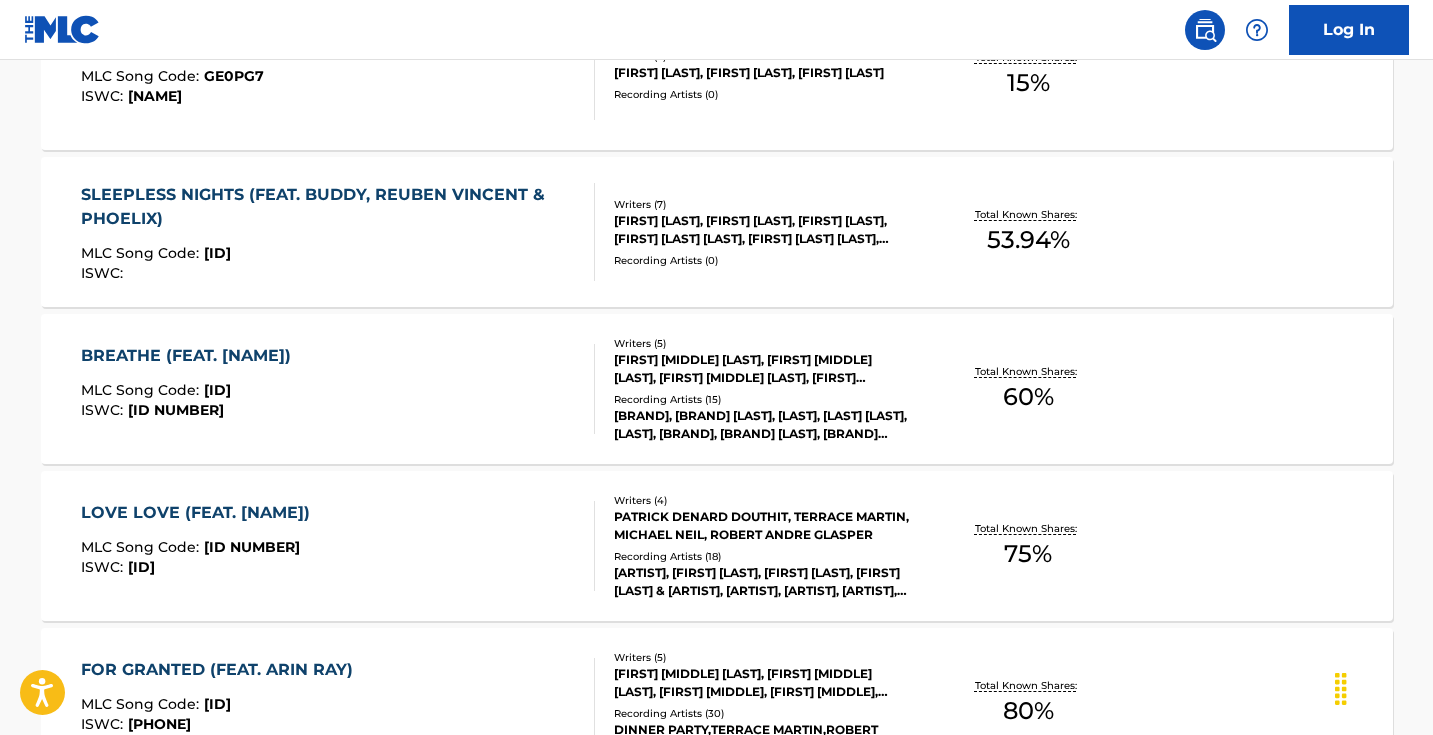 scroll, scrollTop: 992, scrollLeft: 0, axis: vertical 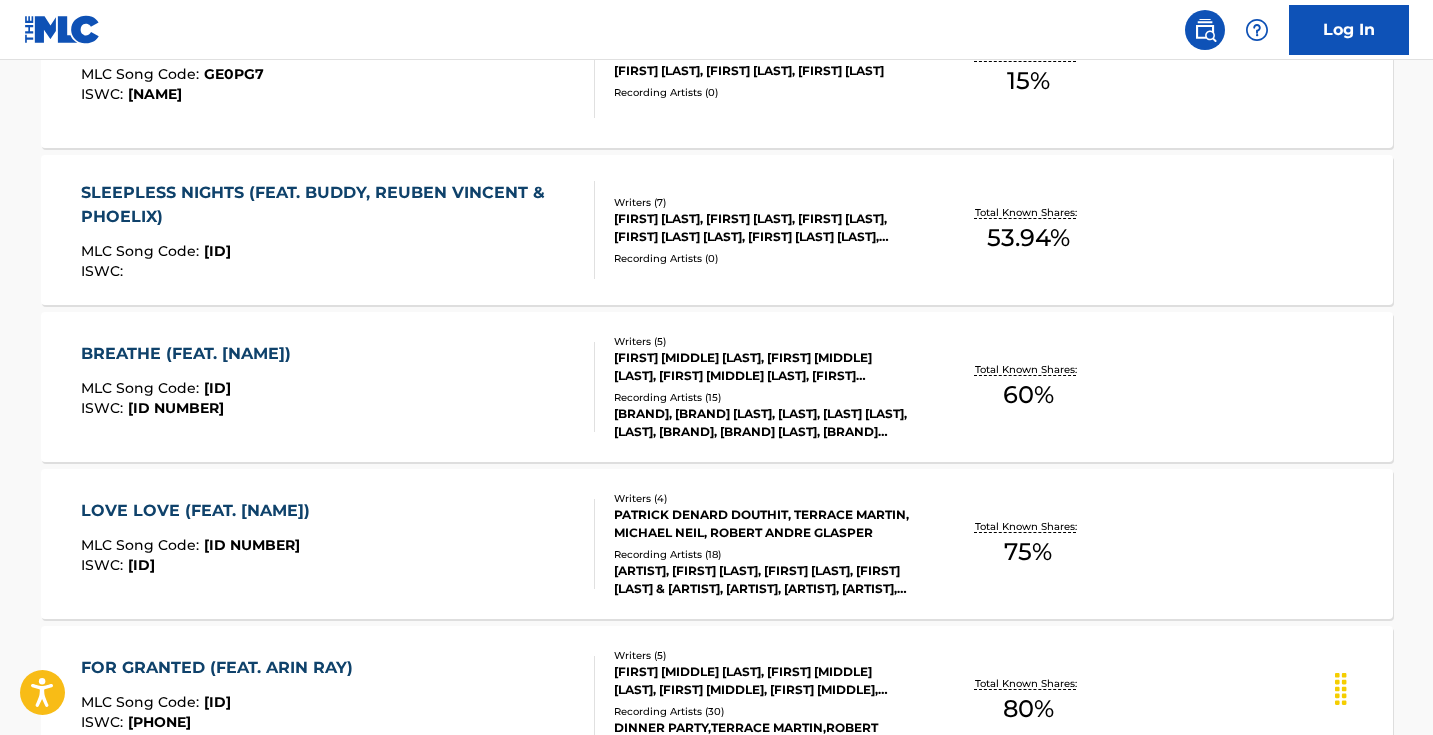 click at bounding box center [586, 544] 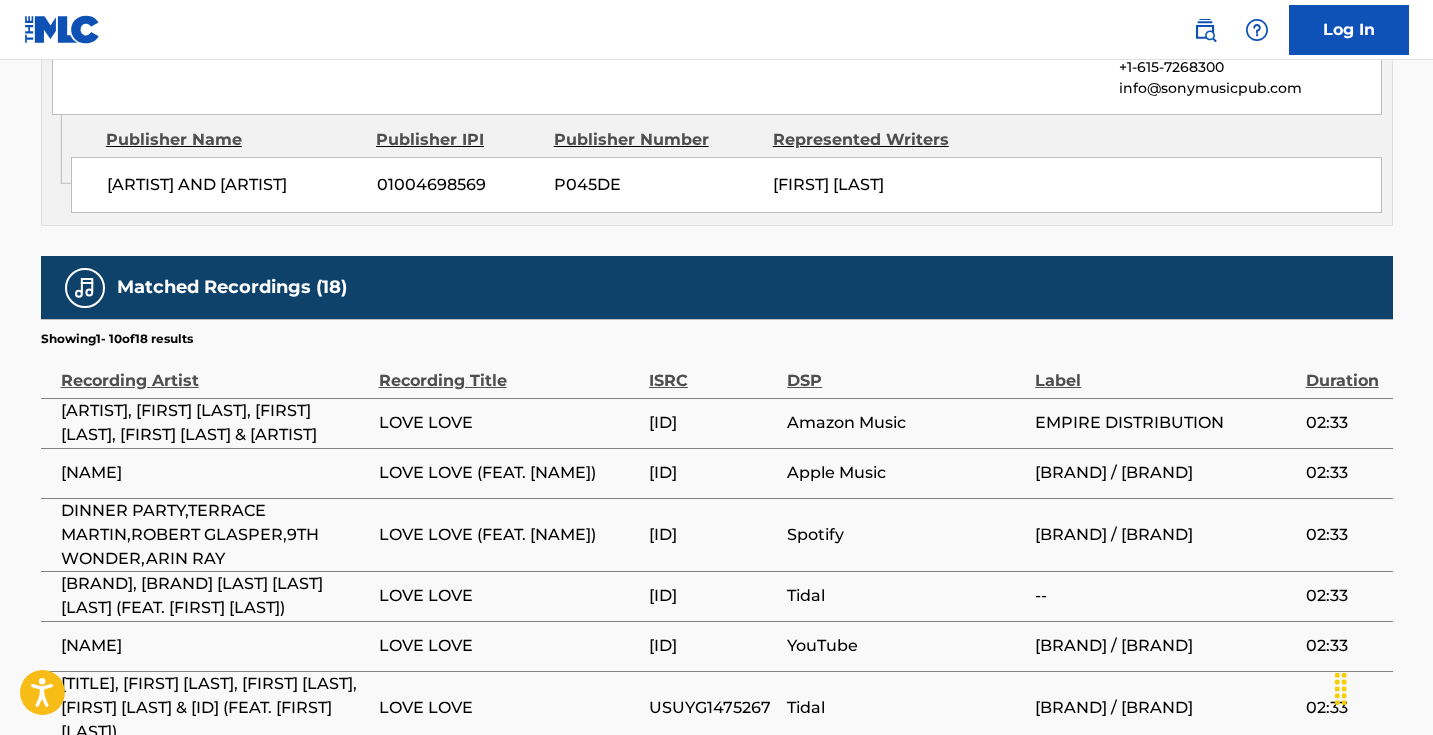 scroll, scrollTop: 2872, scrollLeft: 0, axis: vertical 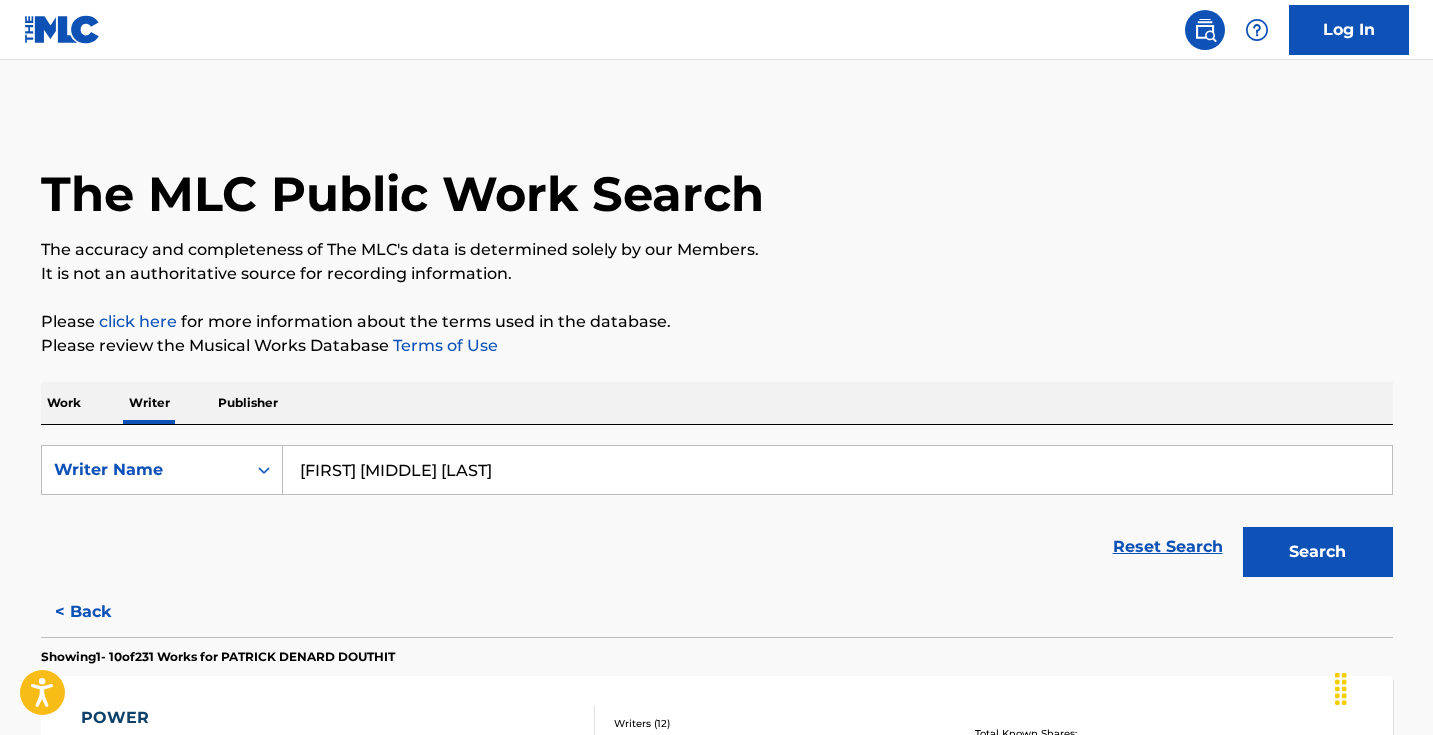 click on "< Back" at bounding box center (101, 612) 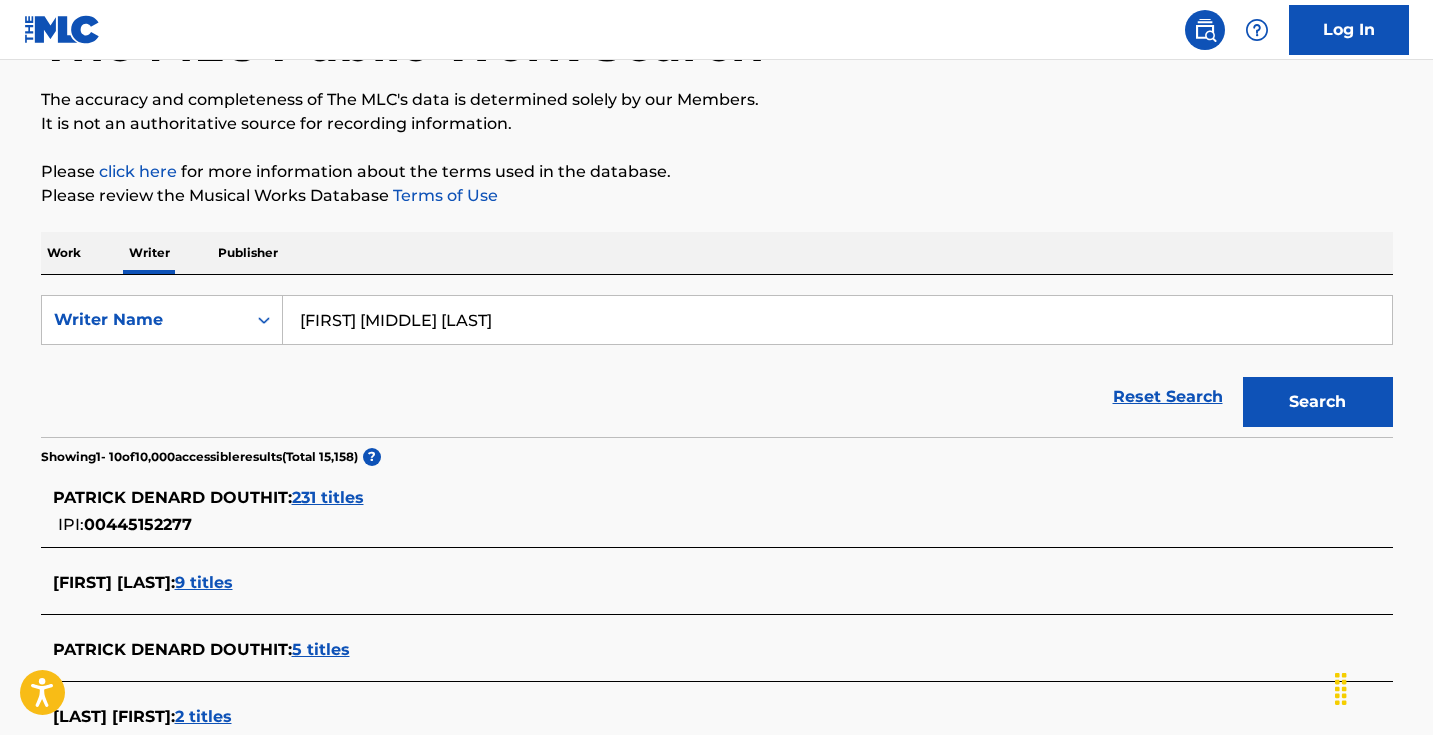 scroll, scrollTop: 330, scrollLeft: 0, axis: vertical 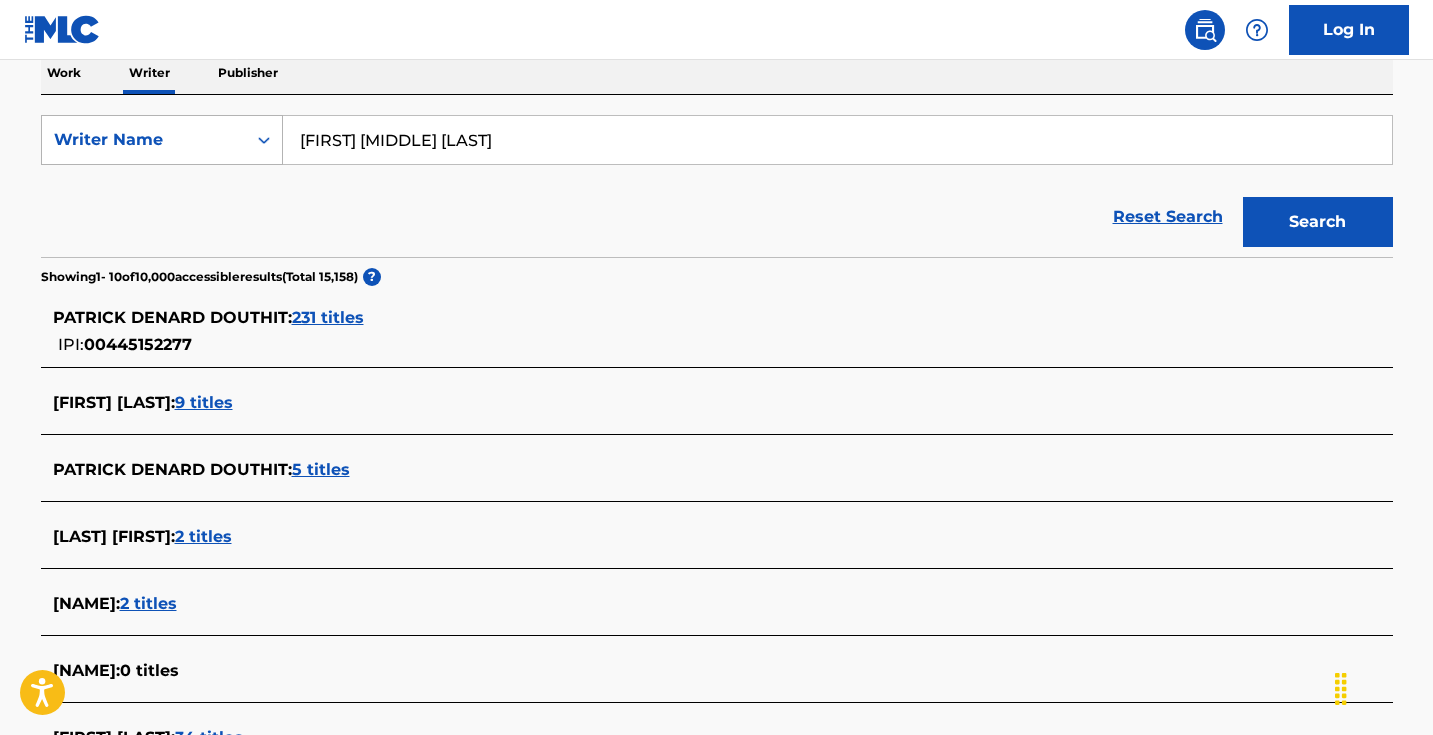 drag, startPoint x: 450, startPoint y: 141, endPoint x: 161, endPoint y: 139, distance: 289.00693 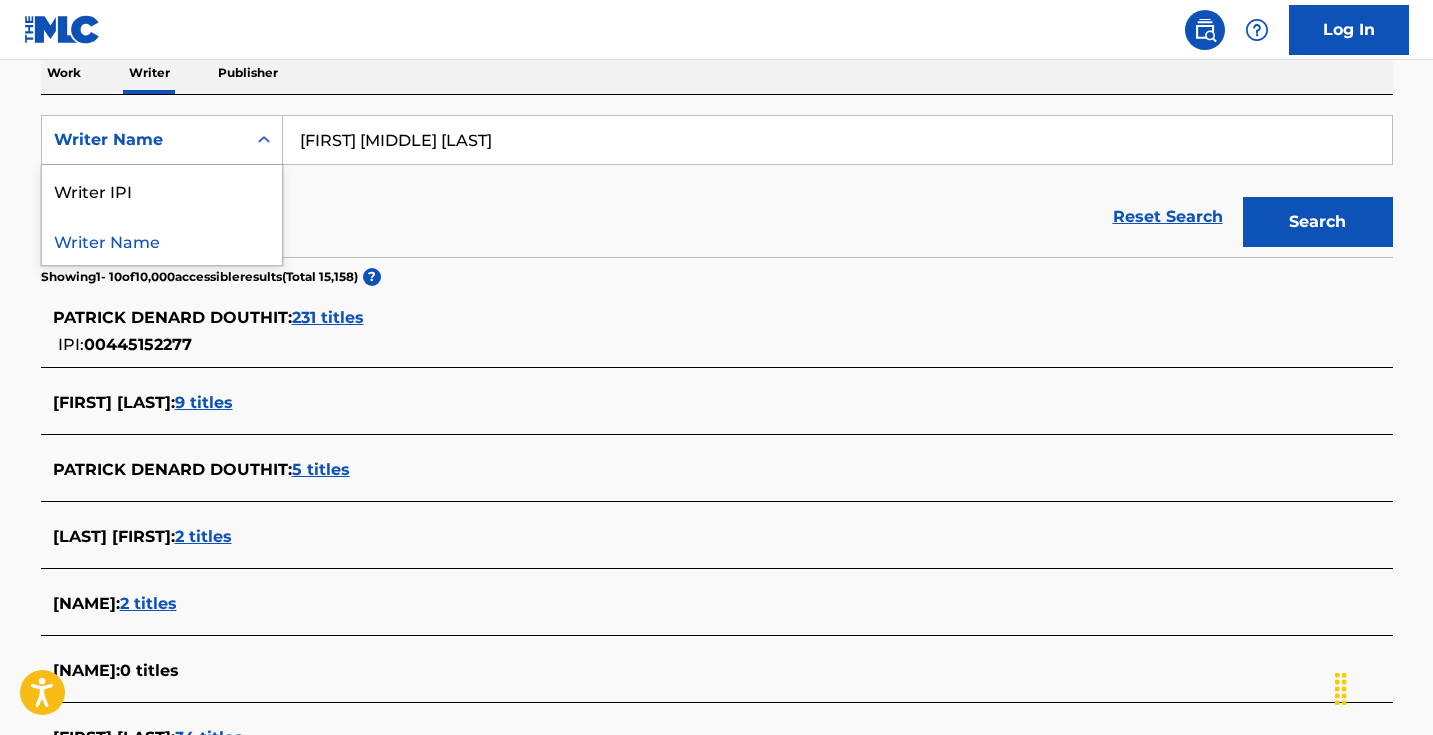 click on "Writer Name" at bounding box center [144, 140] 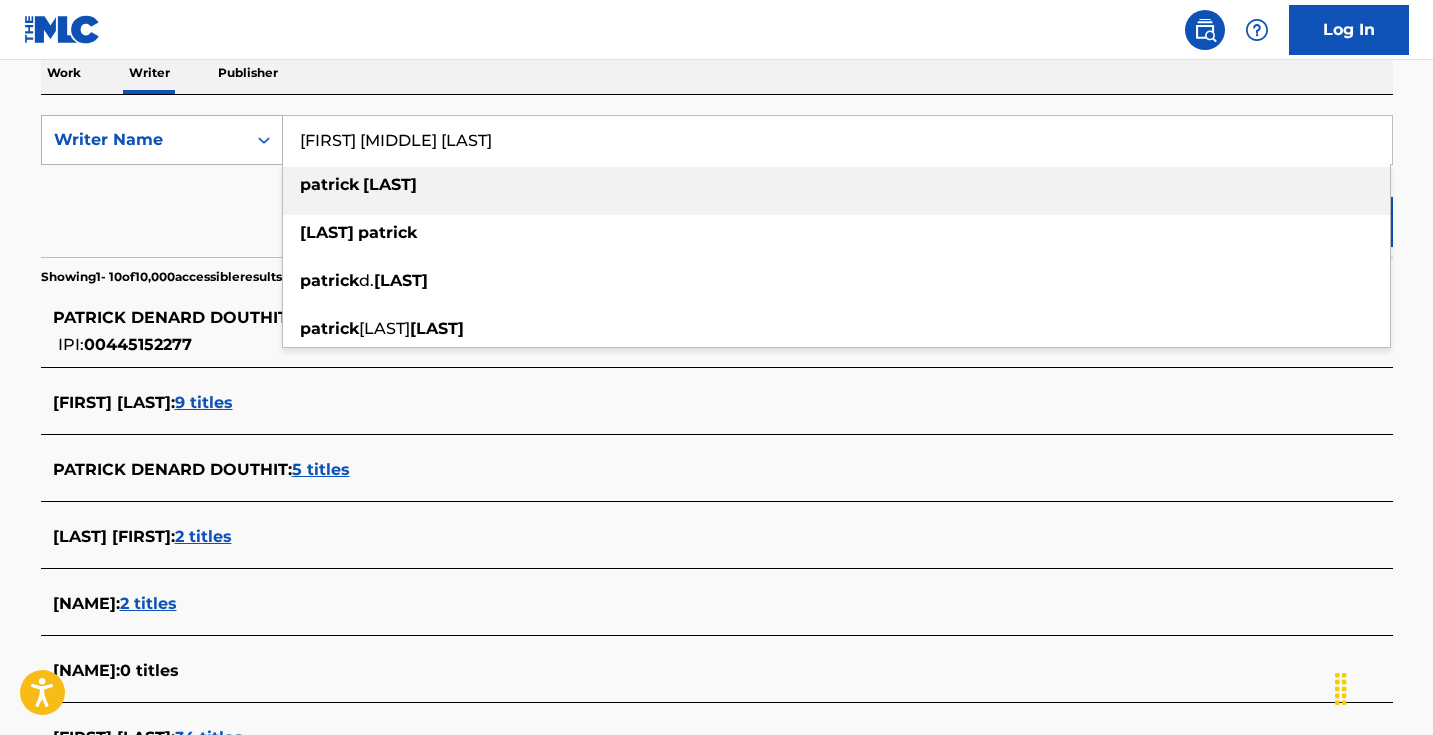 drag, startPoint x: 469, startPoint y: 149, endPoint x: 252, endPoint y: 140, distance: 217.18655 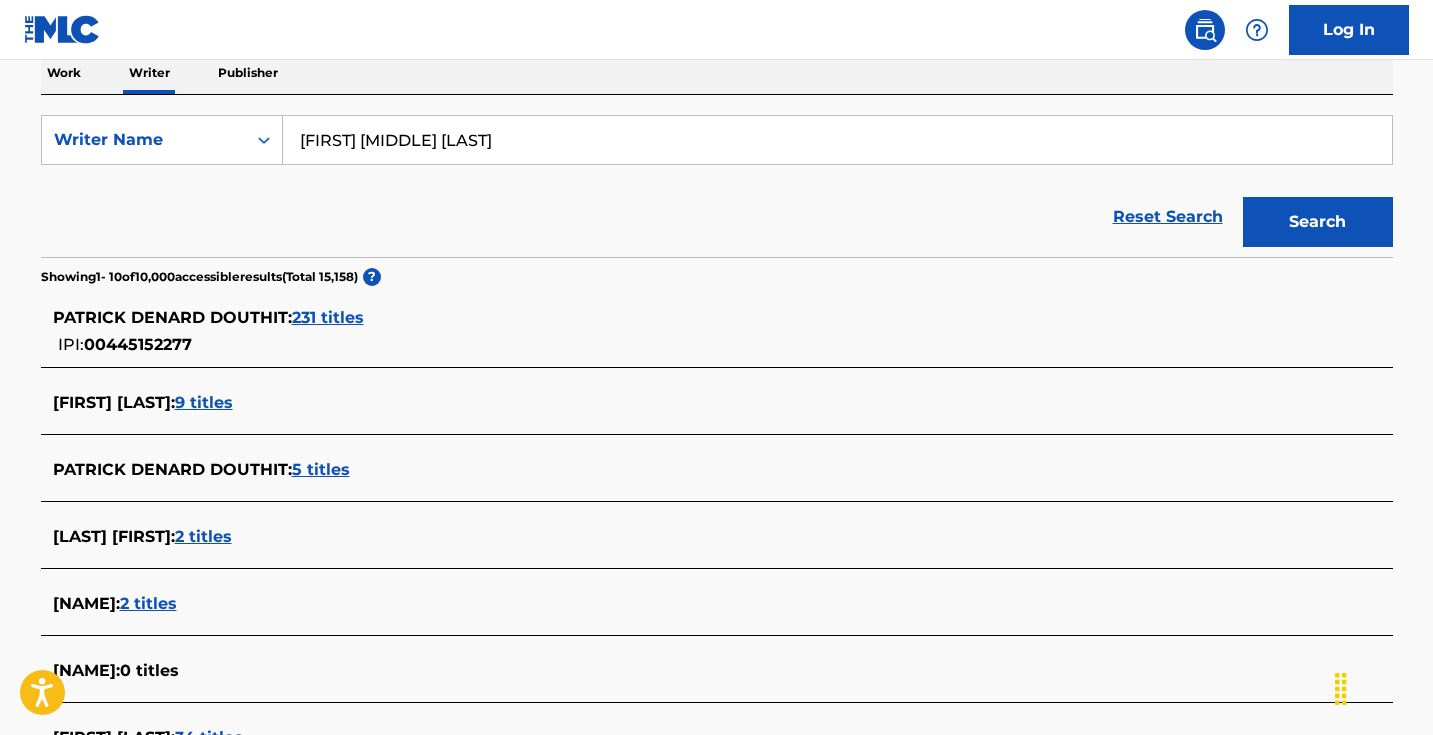 click on "Work" at bounding box center [64, 73] 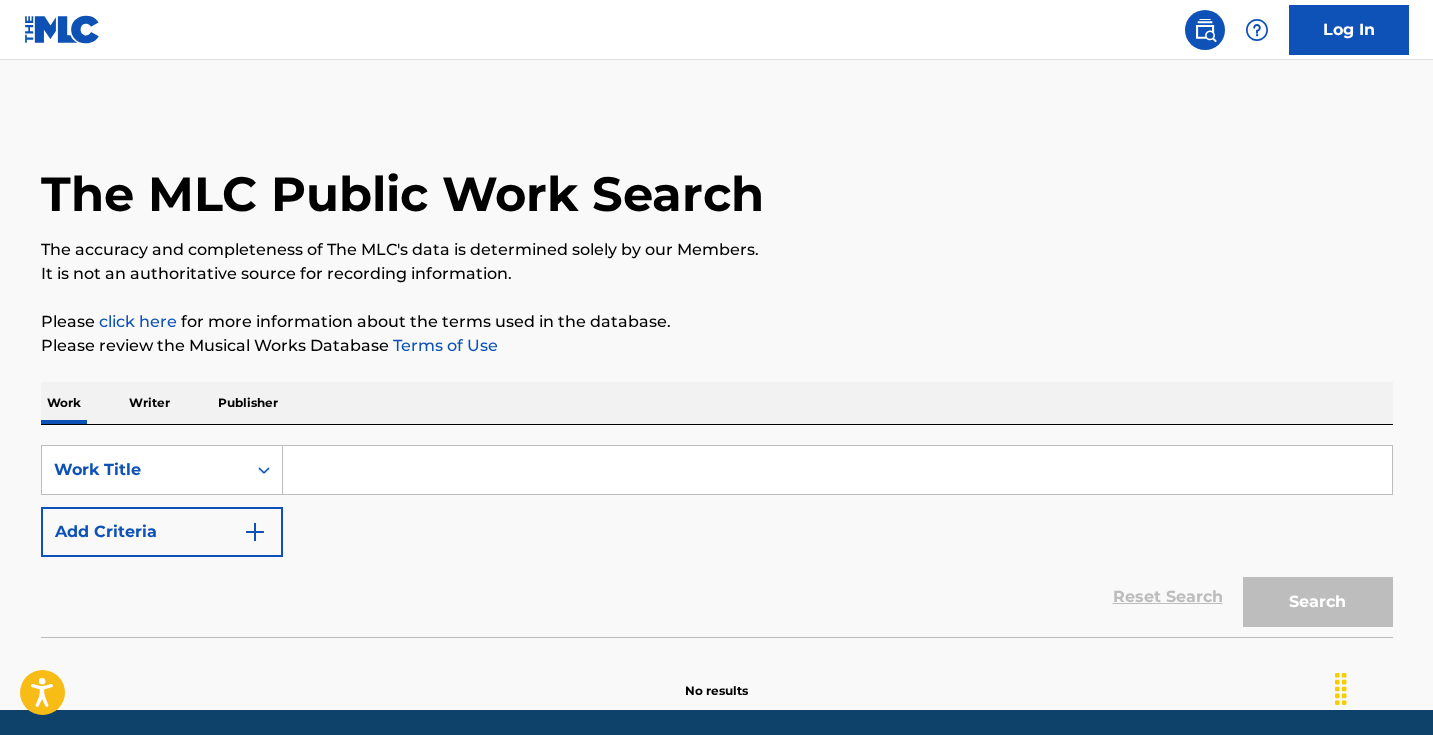 click on "Add Criteria" at bounding box center [162, 532] 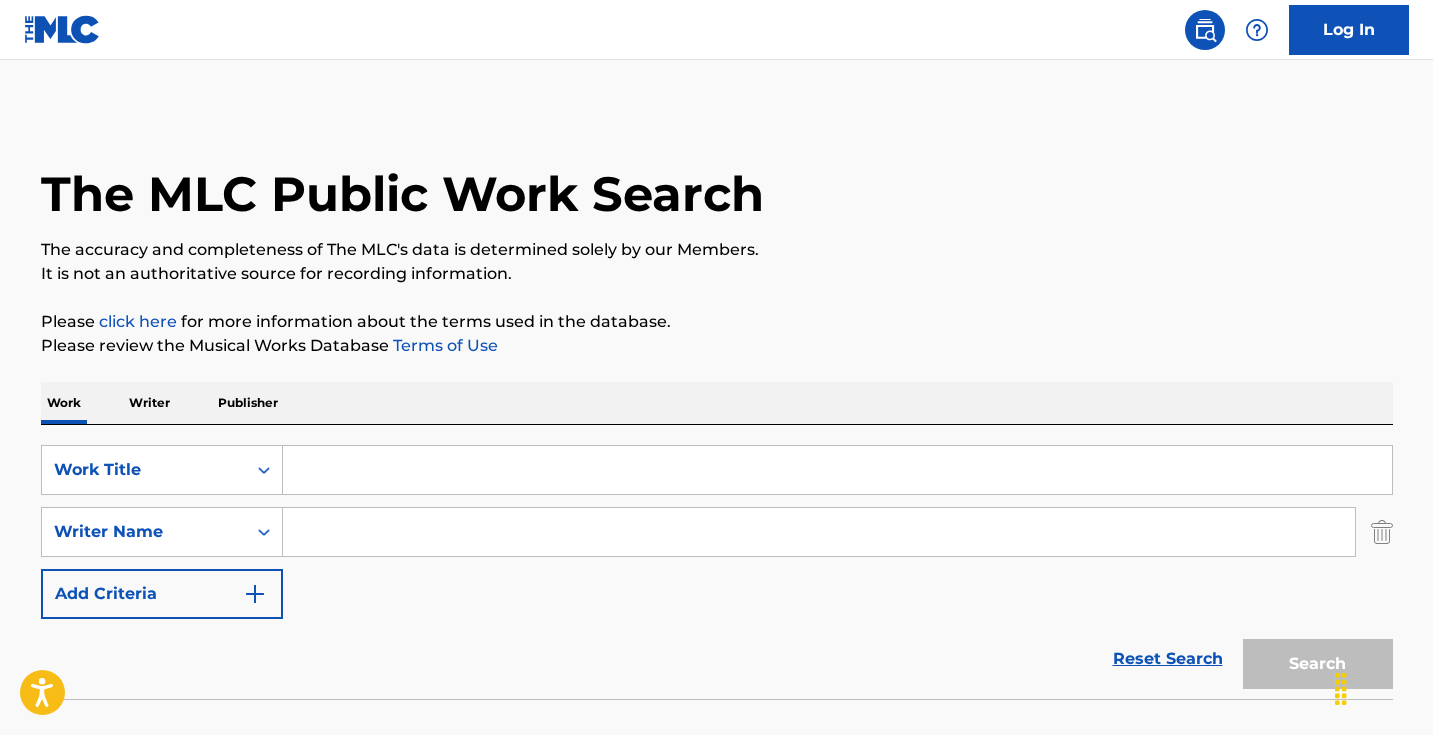 click at bounding box center (819, 532) 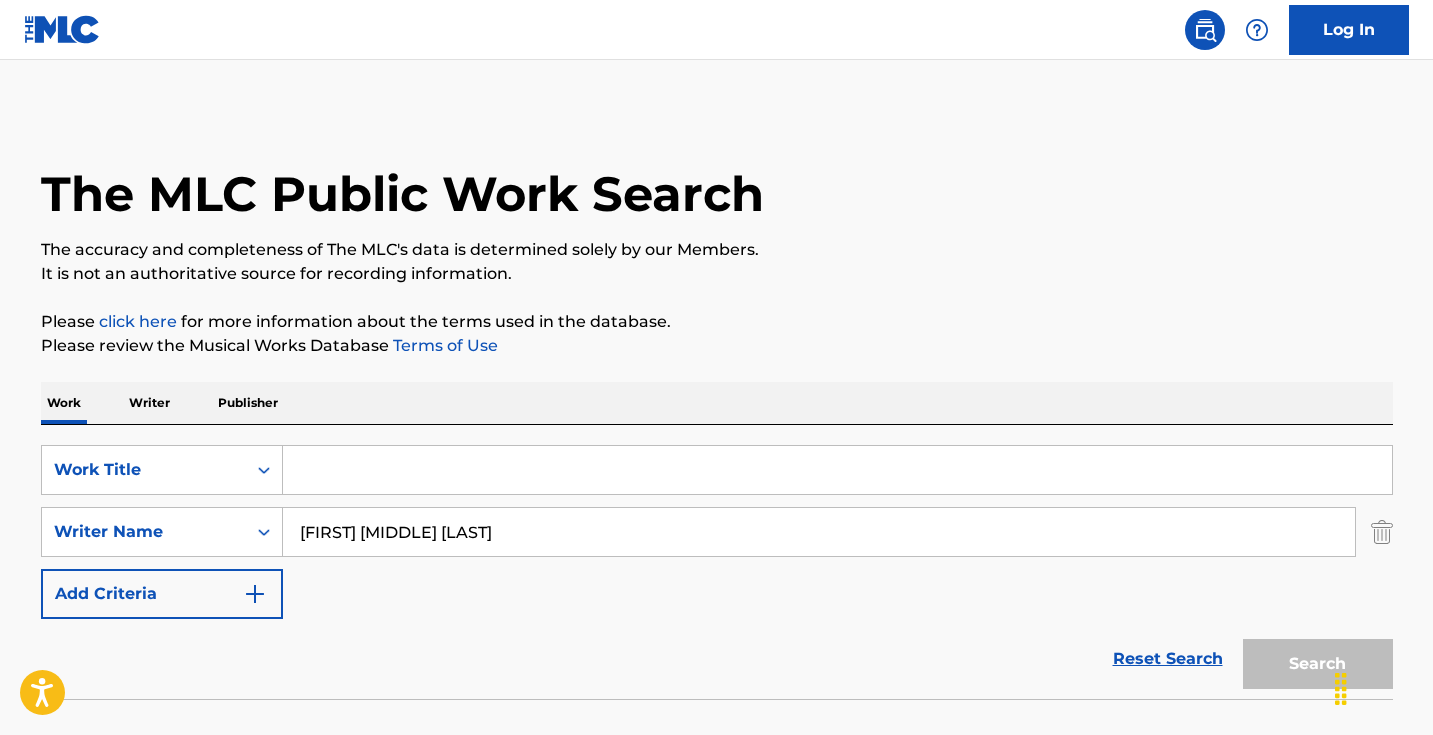 type on "[FIRST] [MIDDLE] [LAST]" 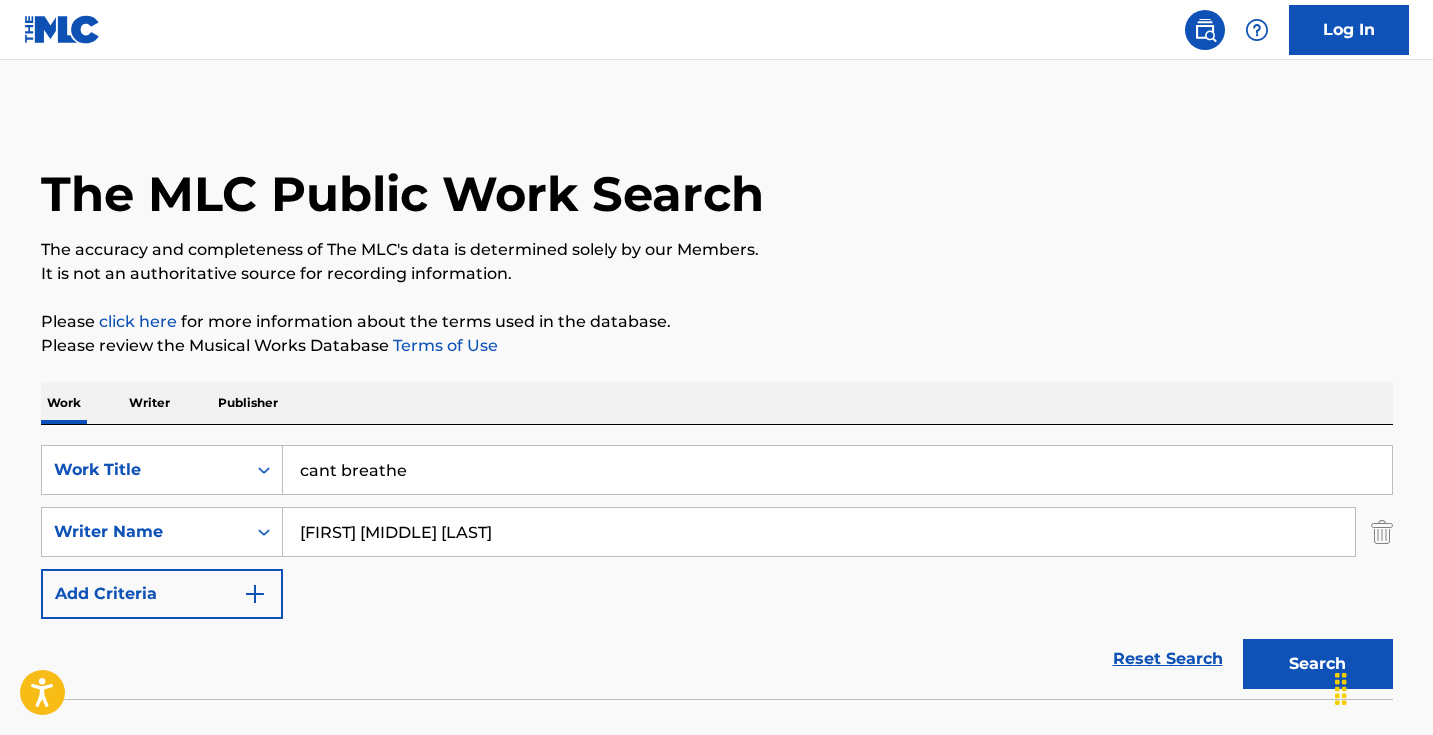 click on "Search" at bounding box center (1318, 664) 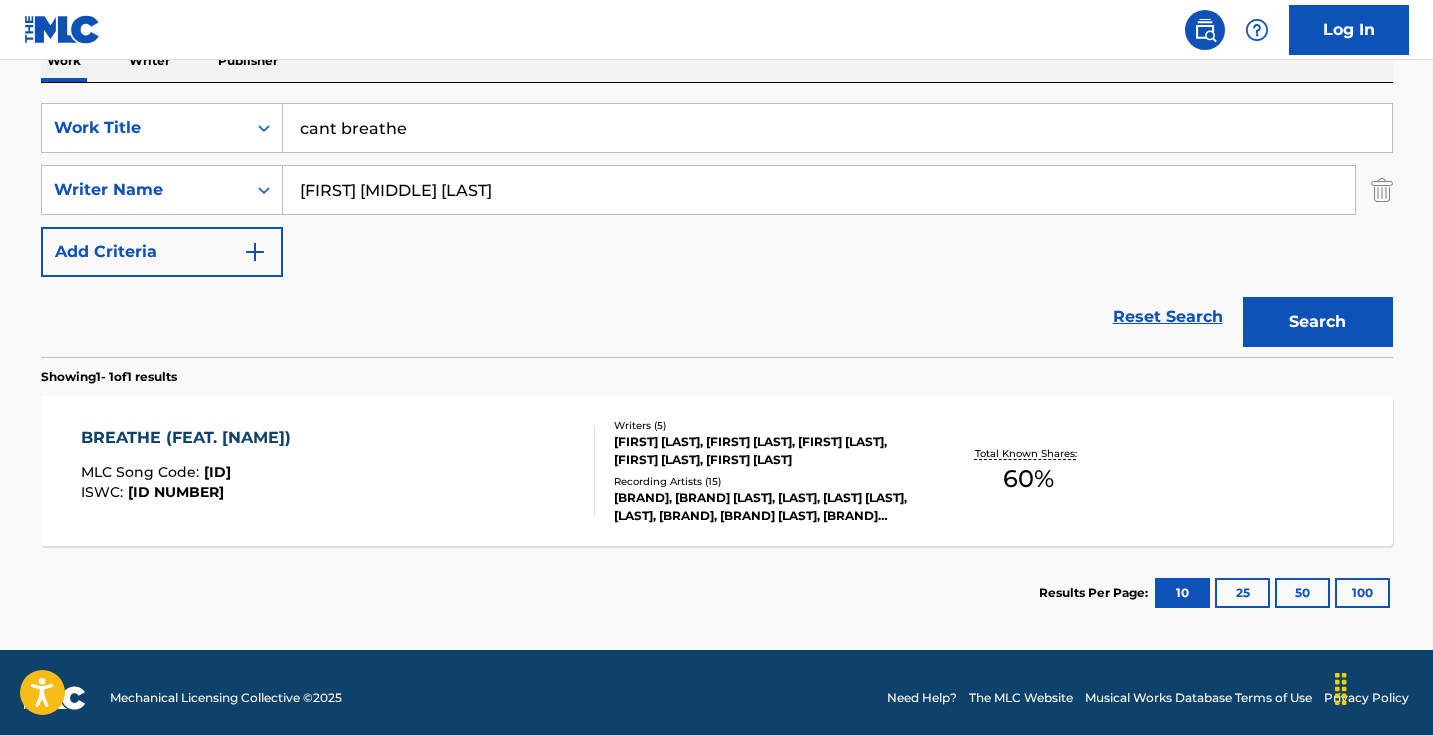 scroll, scrollTop: 353, scrollLeft: 0, axis: vertical 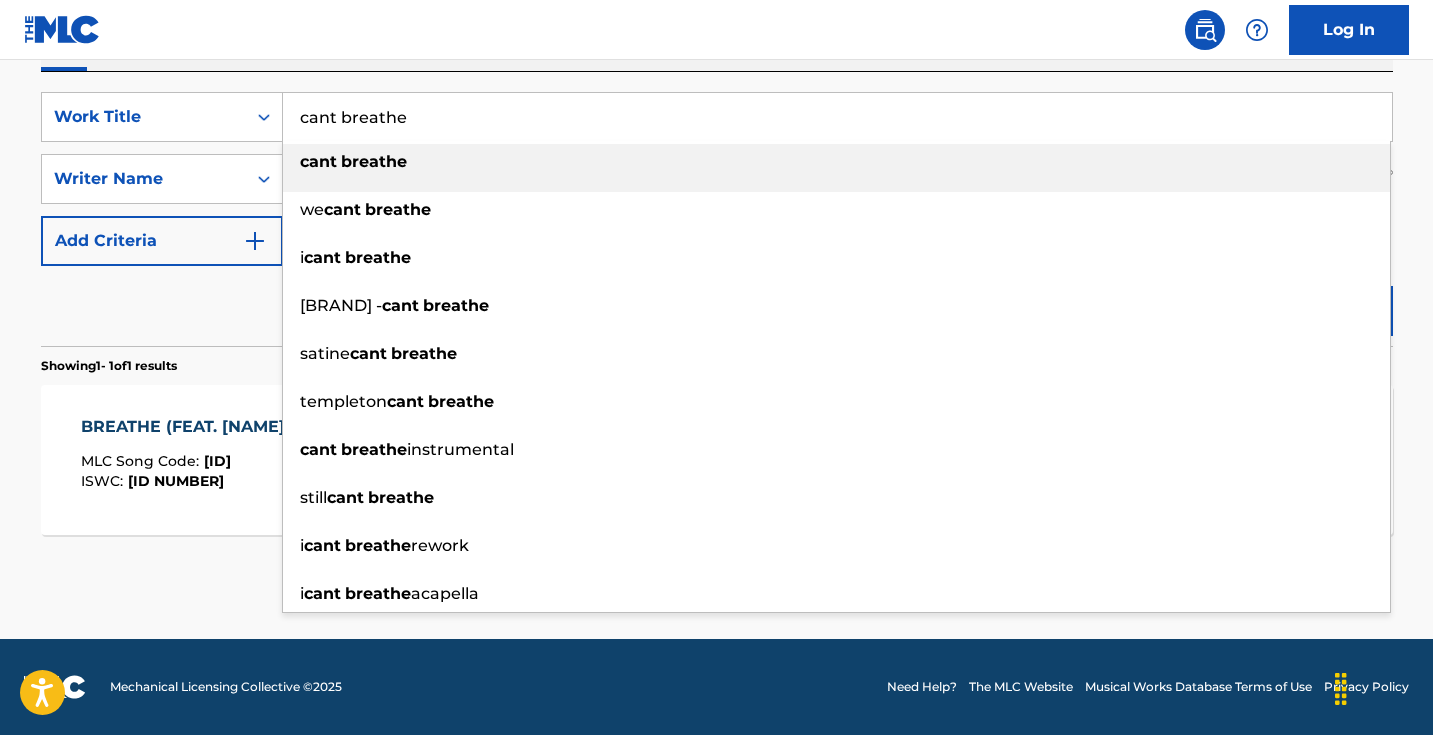 drag, startPoint x: 436, startPoint y: 124, endPoint x: 147, endPoint y: 82, distance: 292.03595 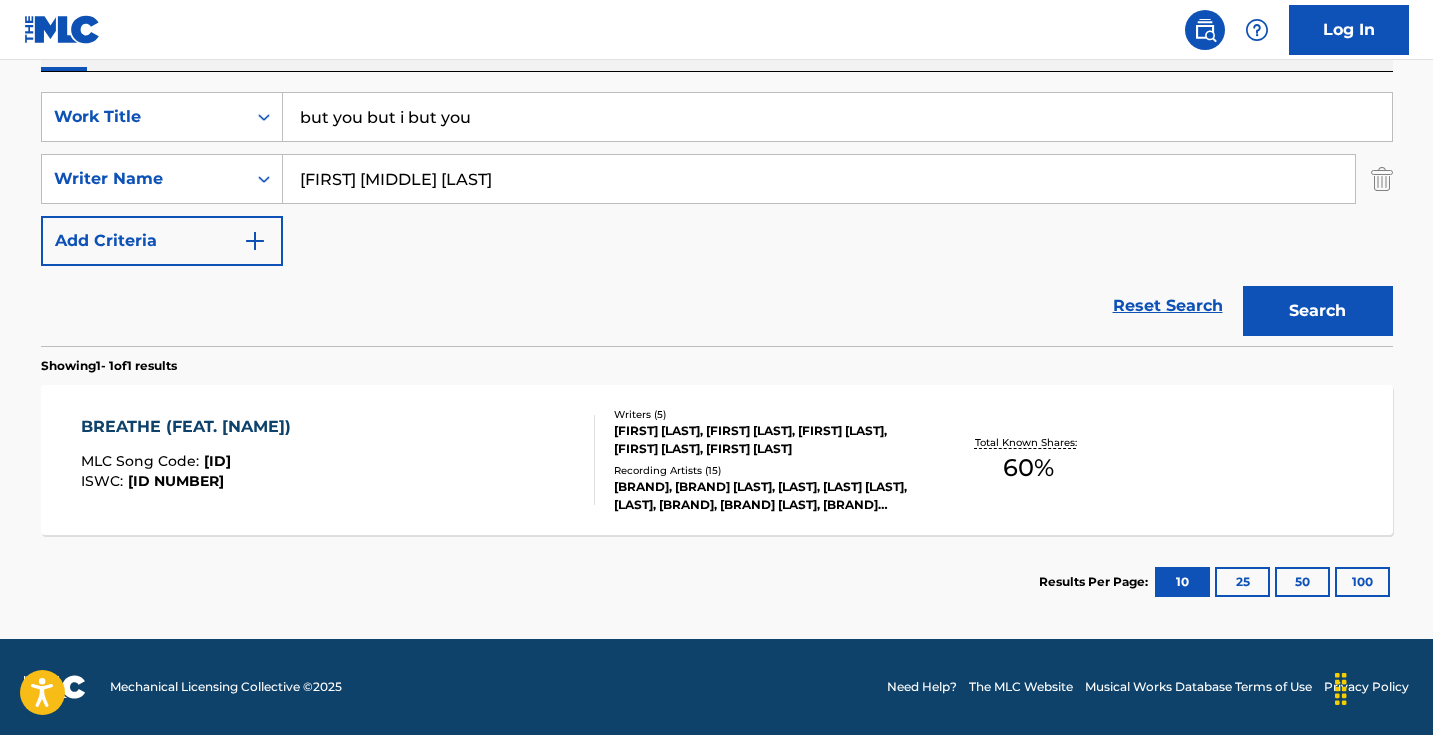drag, startPoint x: 490, startPoint y: 117, endPoint x: 379, endPoint y: 117, distance: 111 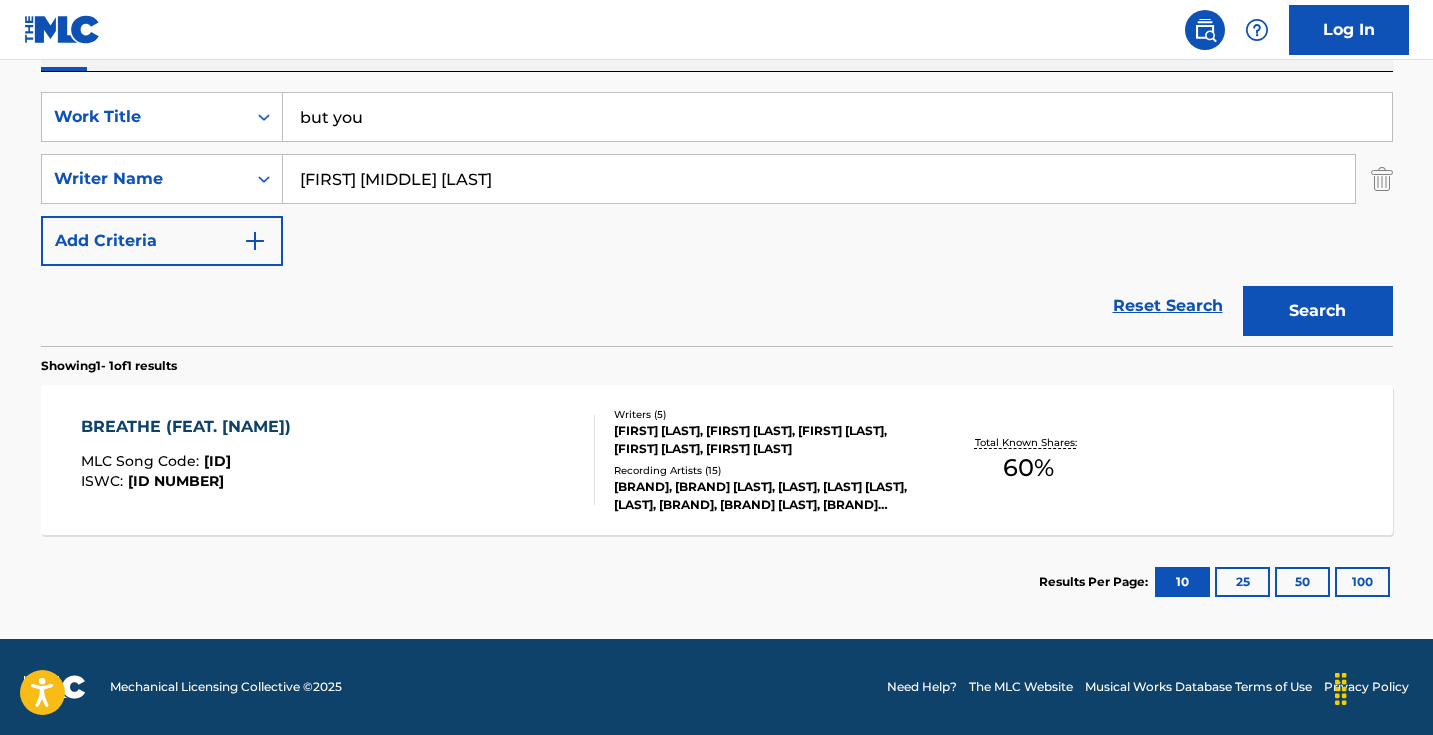 click on "Reset Search Search" at bounding box center [717, 306] 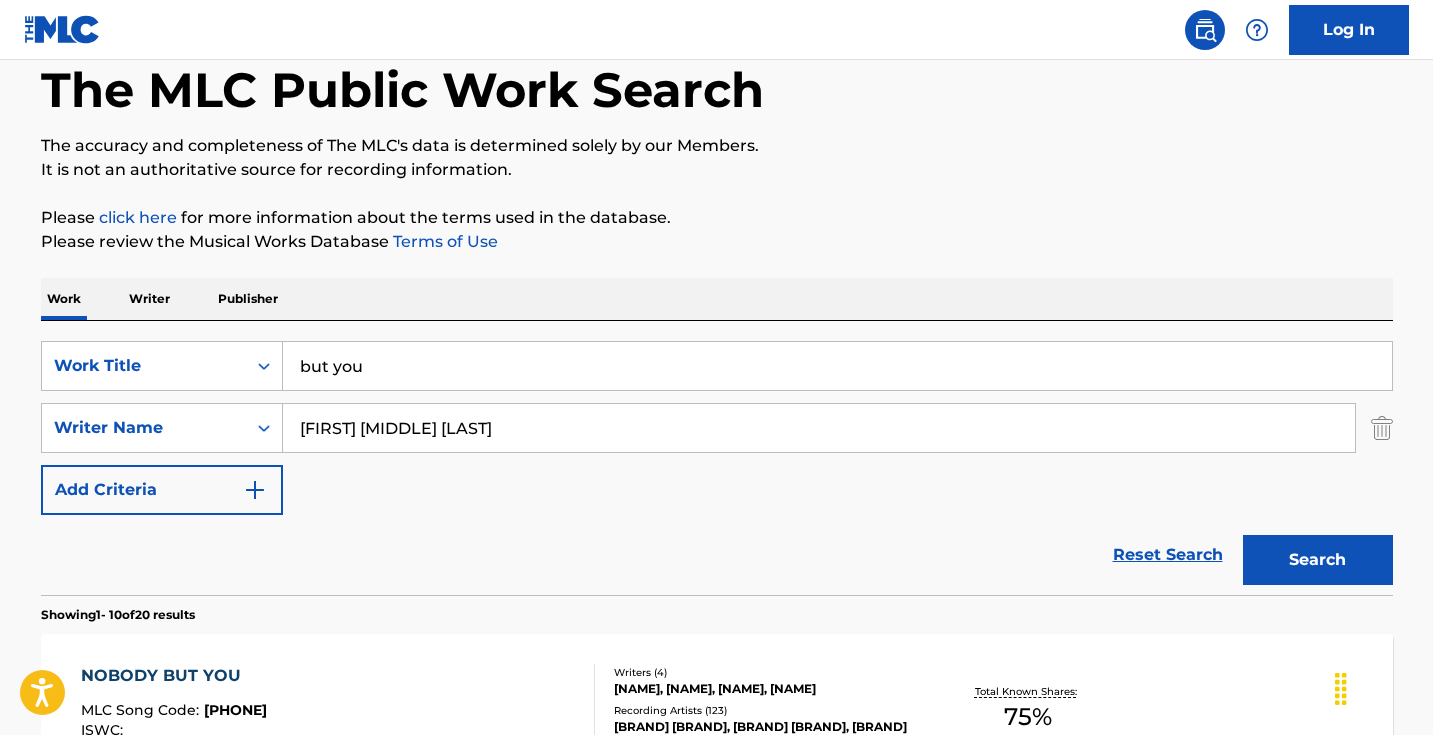 scroll, scrollTop: 102, scrollLeft: 0, axis: vertical 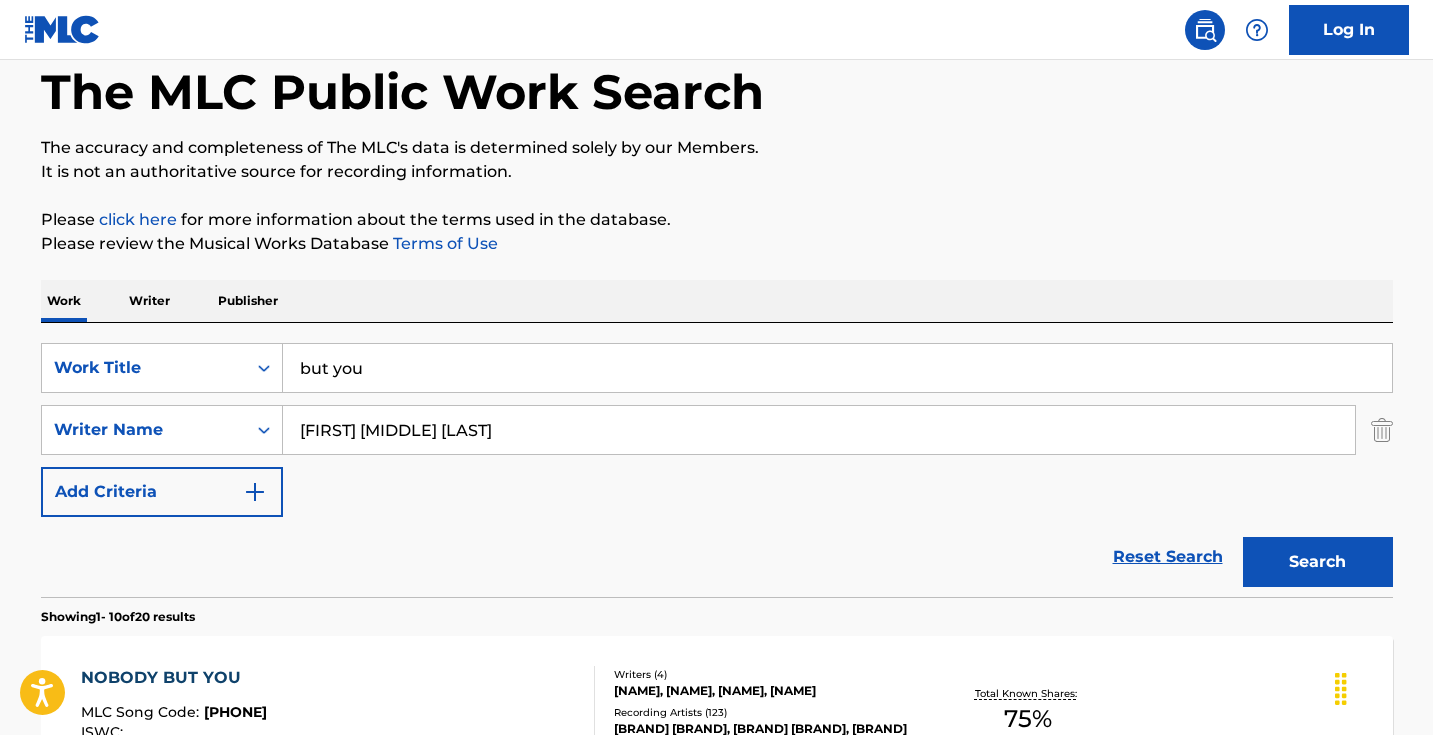click on "but you" at bounding box center (837, 368) 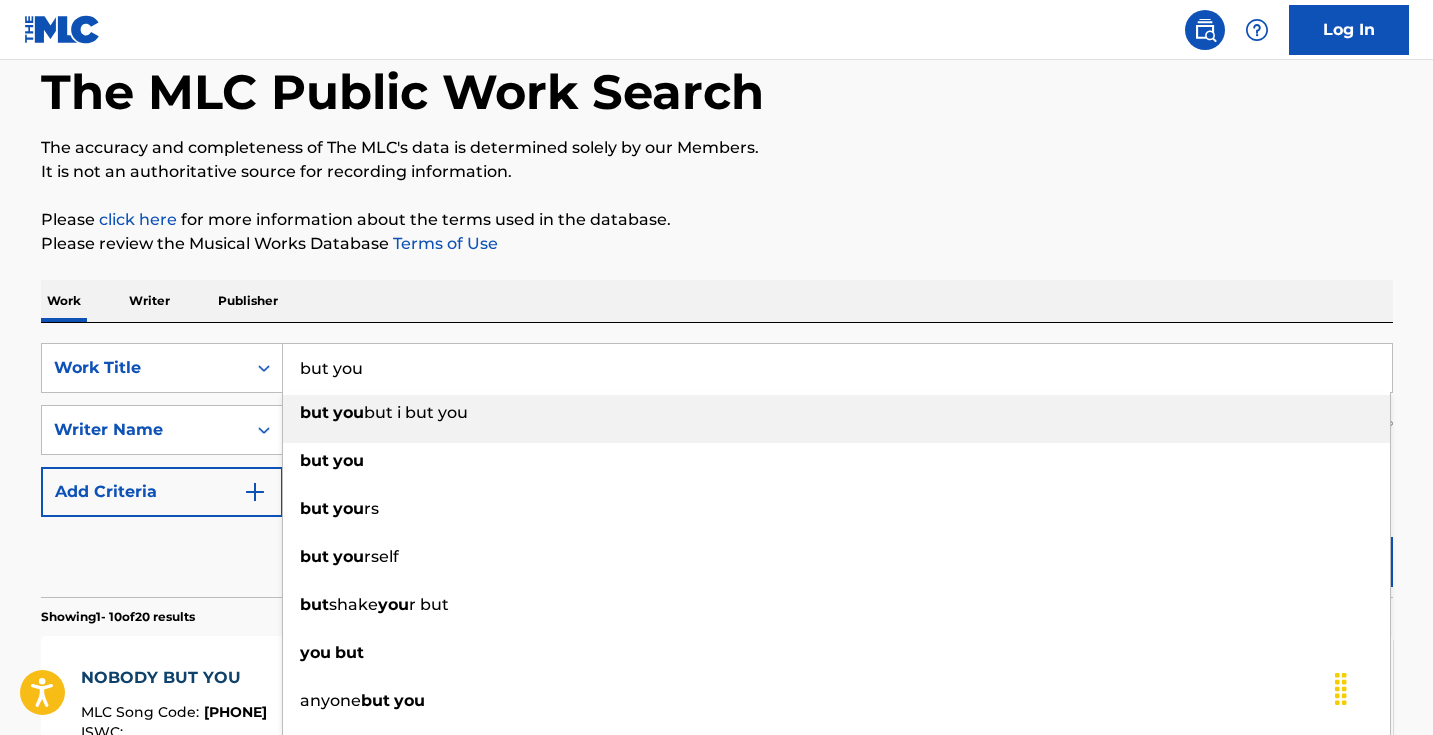 click on "but you" at bounding box center (837, 368) 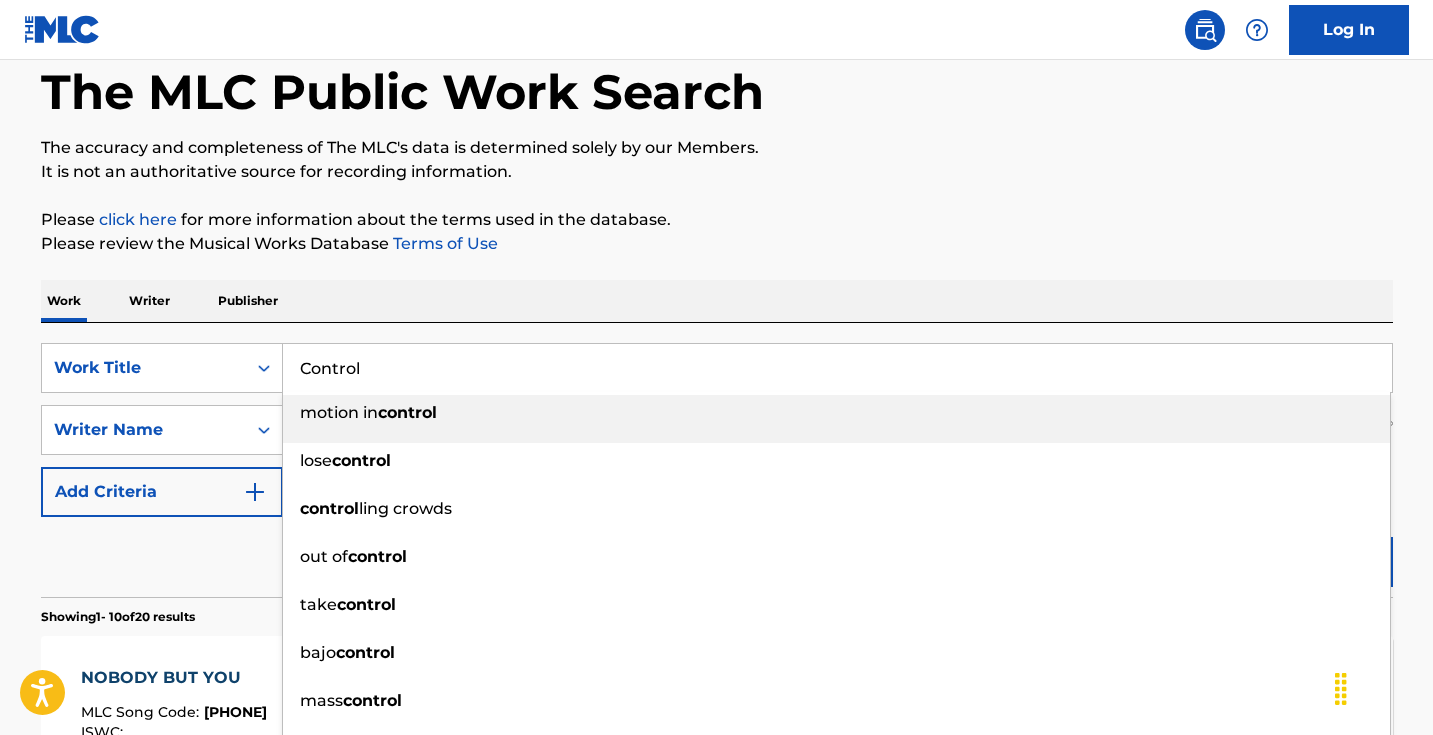 type on "Control" 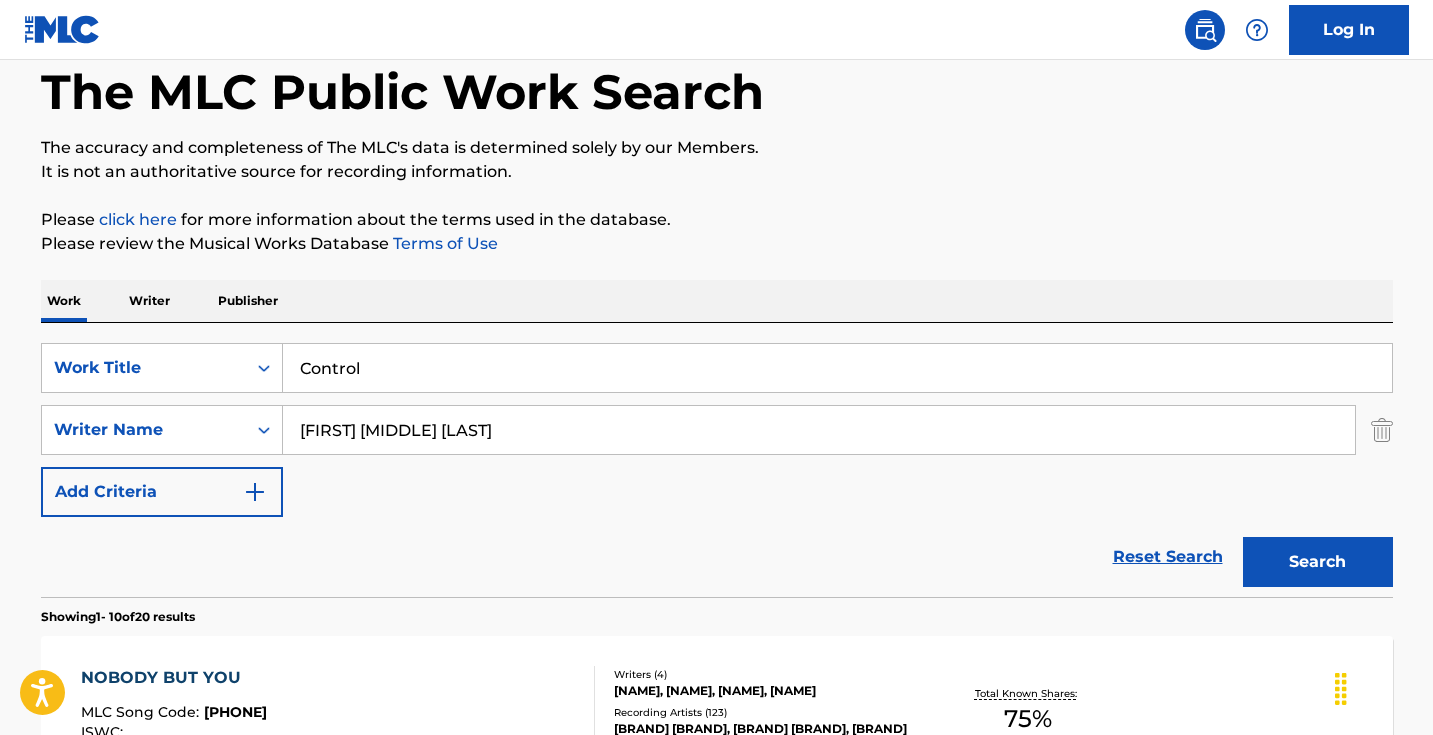 click on "Search" at bounding box center [1318, 562] 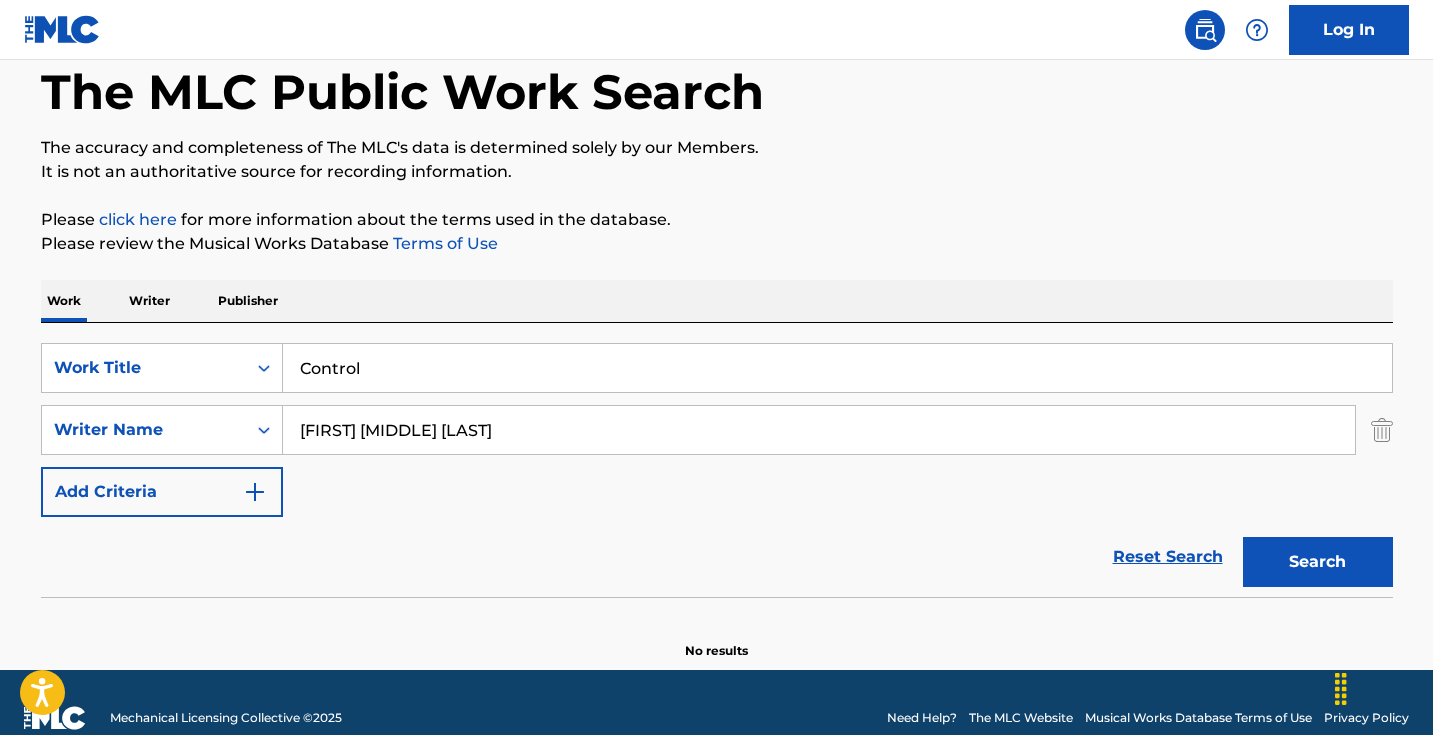 click on "[FIRST] [MIDDLE] [LAST]" at bounding box center (819, 430) 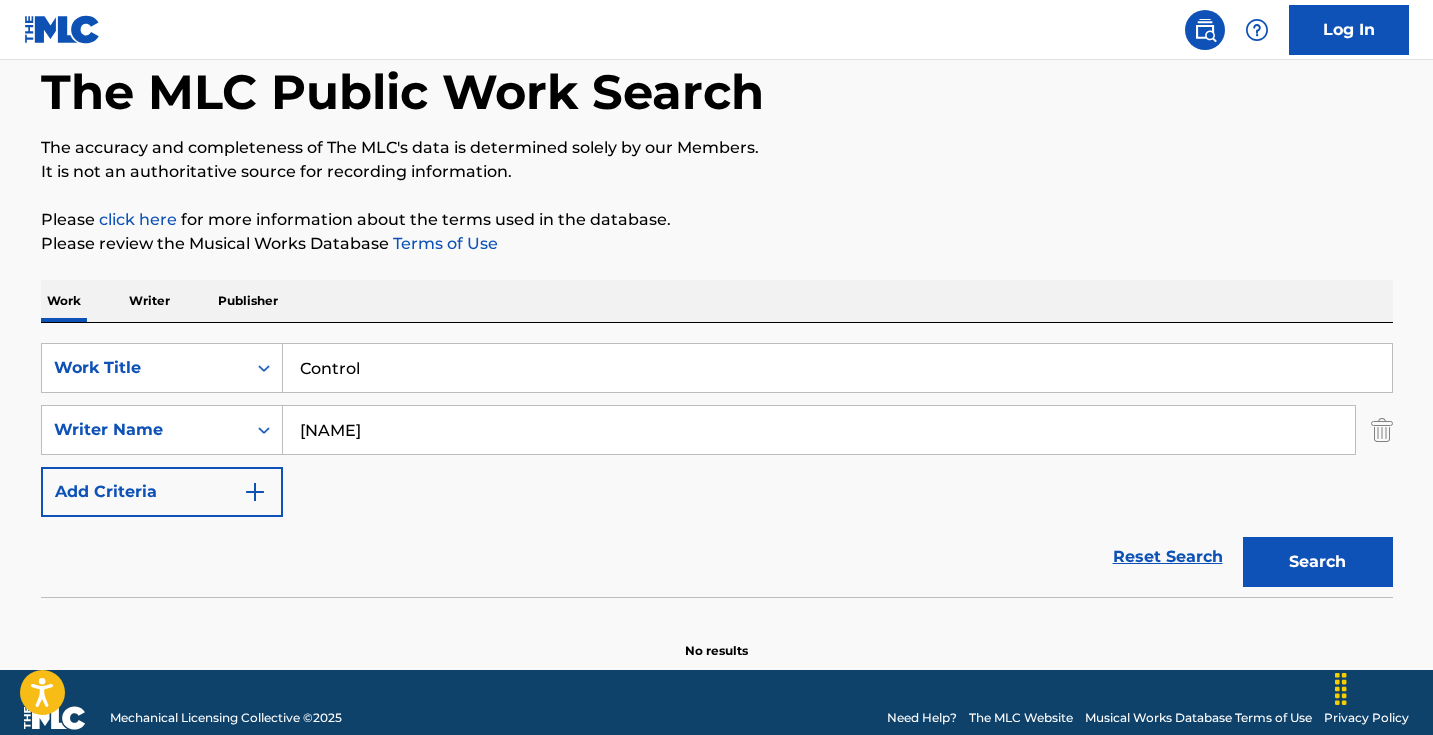 click on "Search" at bounding box center [1318, 562] 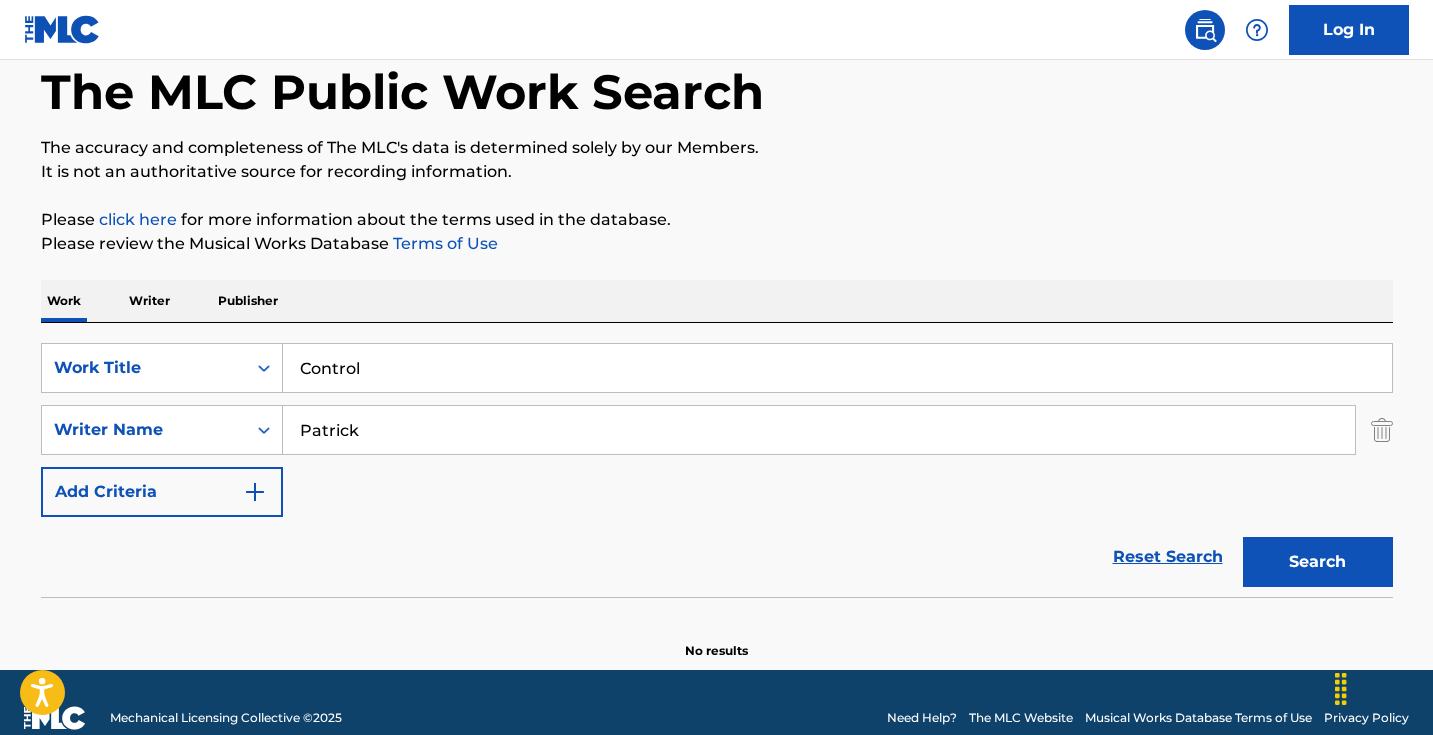click on "Search" at bounding box center (1318, 562) 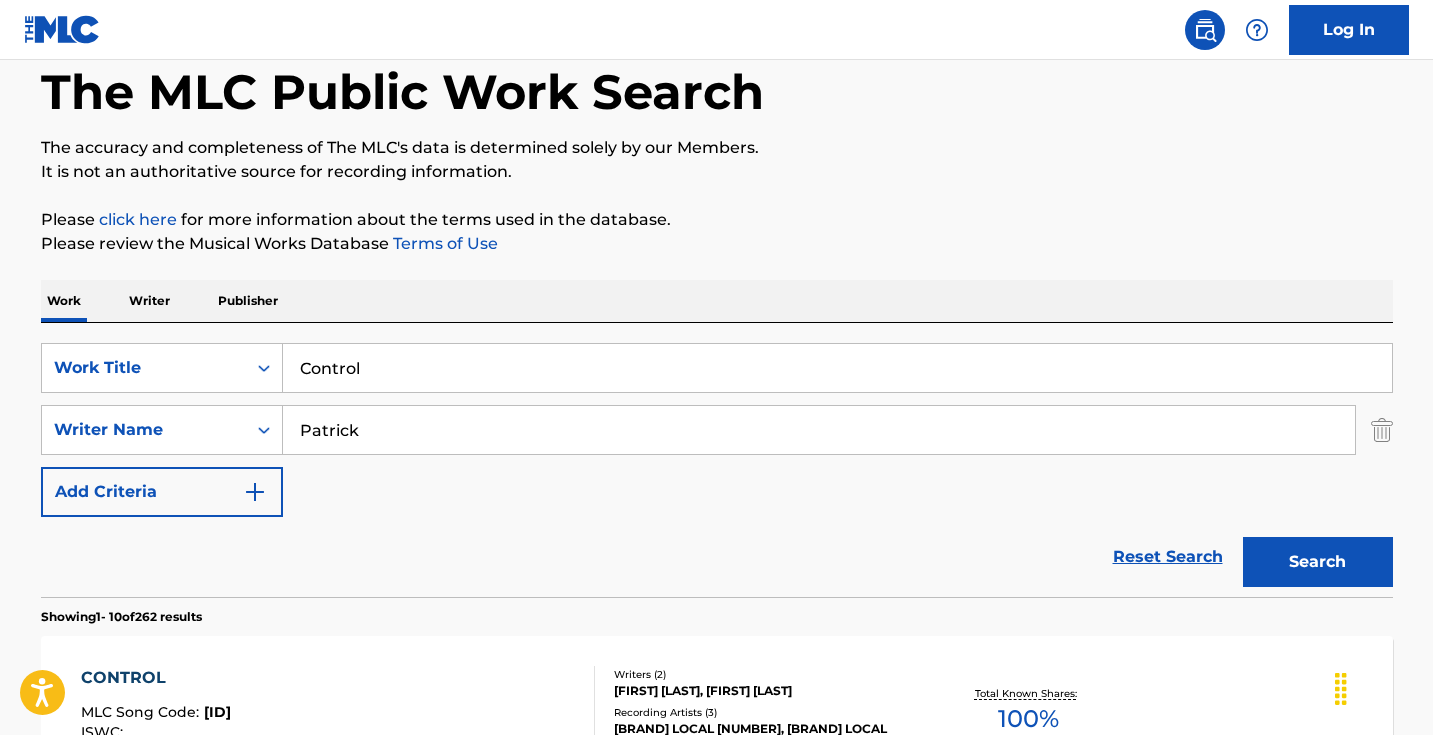 click on "Patrick" at bounding box center (819, 430) 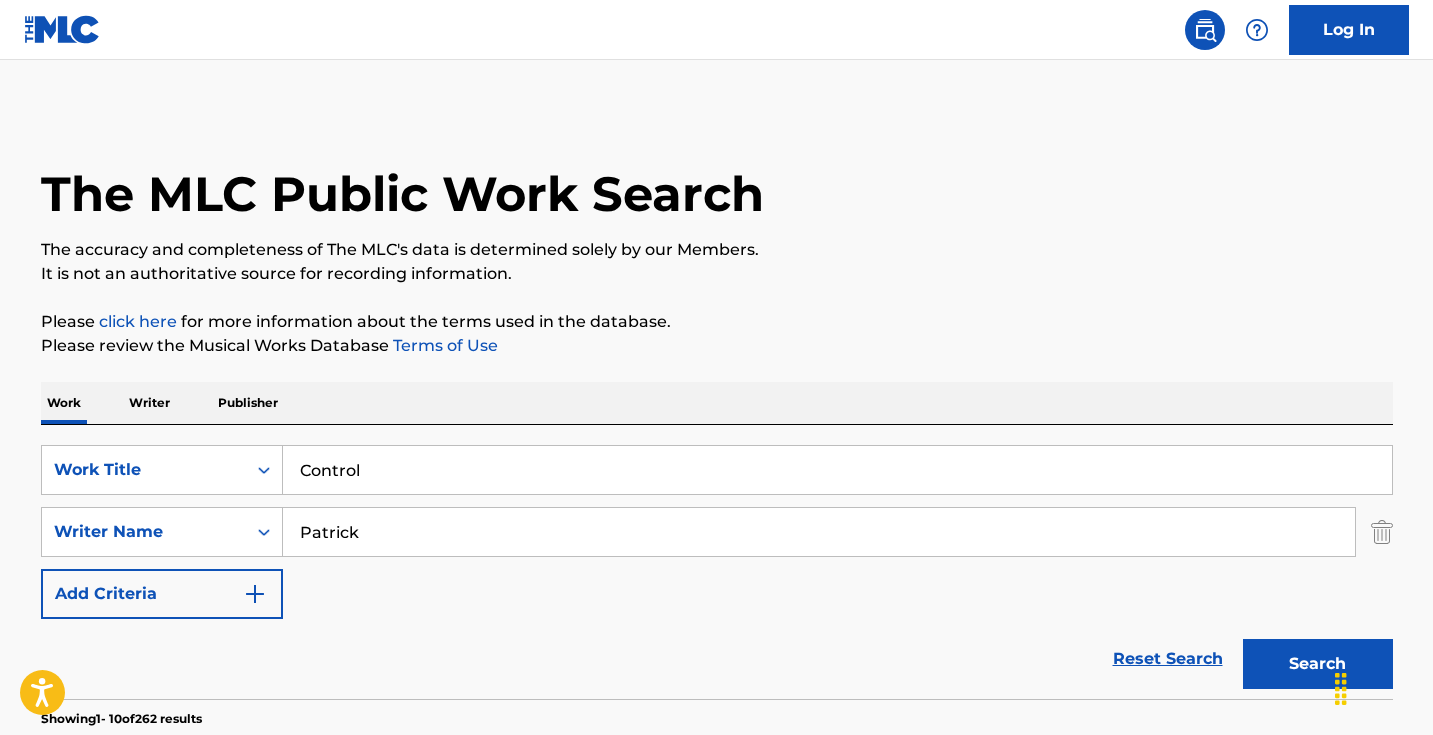 scroll, scrollTop: -2, scrollLeft: 0, axis: vertical 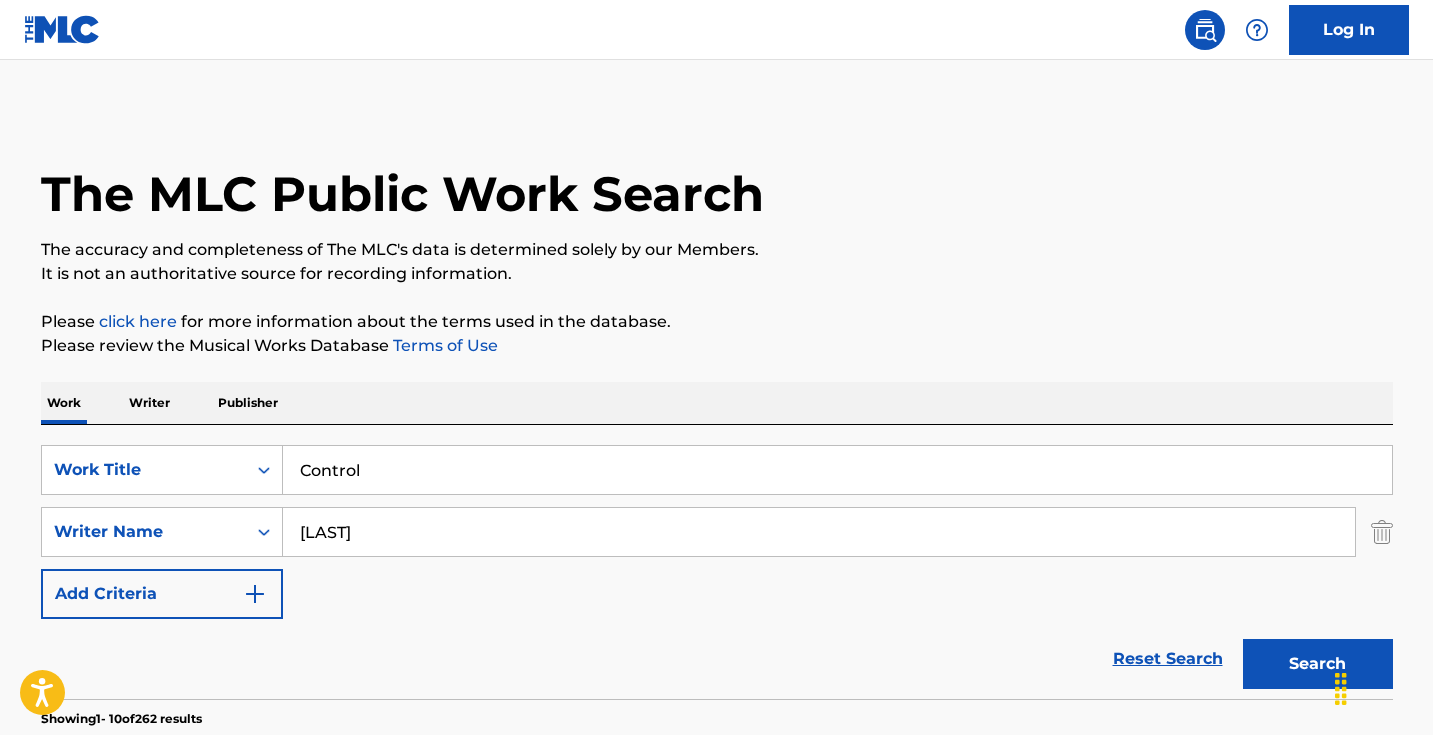 type on "[LAST]" 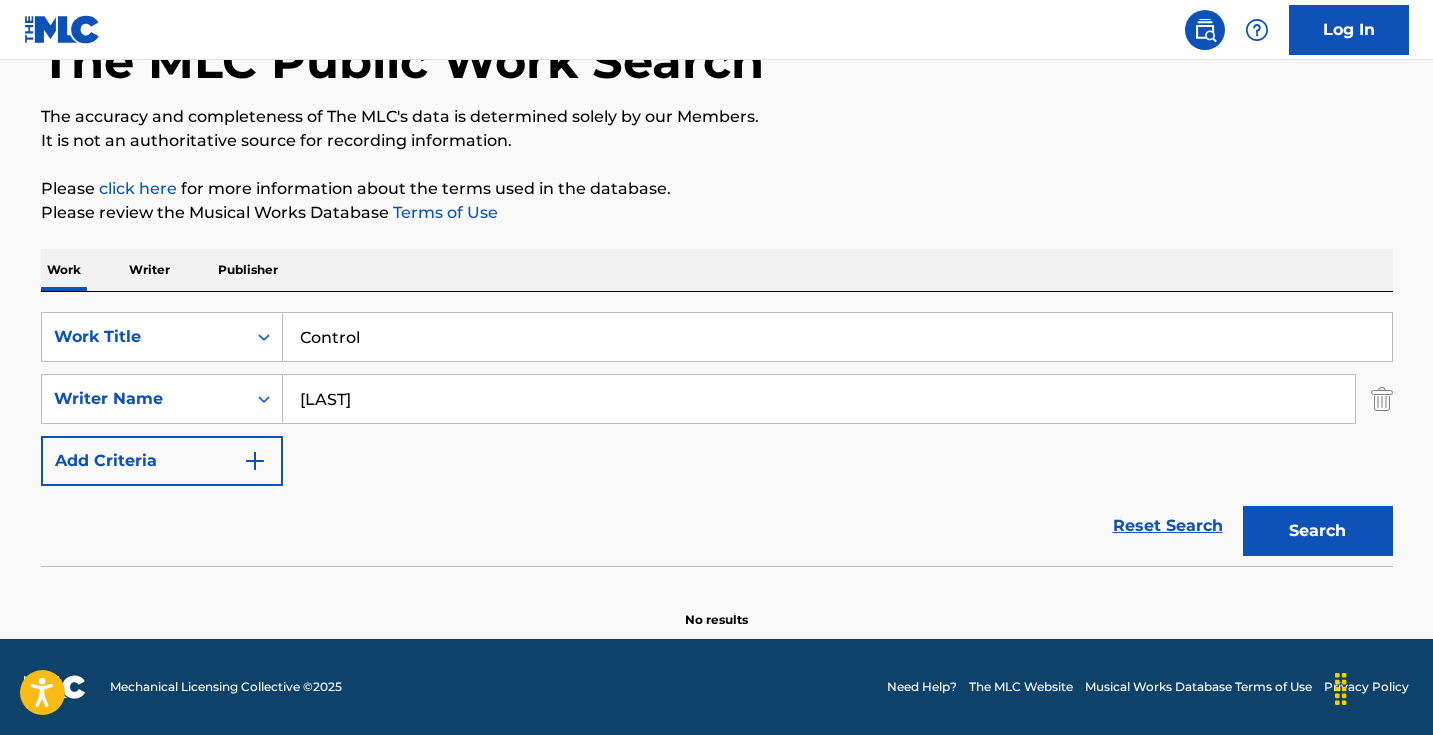 scroll, scrollTop: 133, scrollLeft: 0, axis: vertical 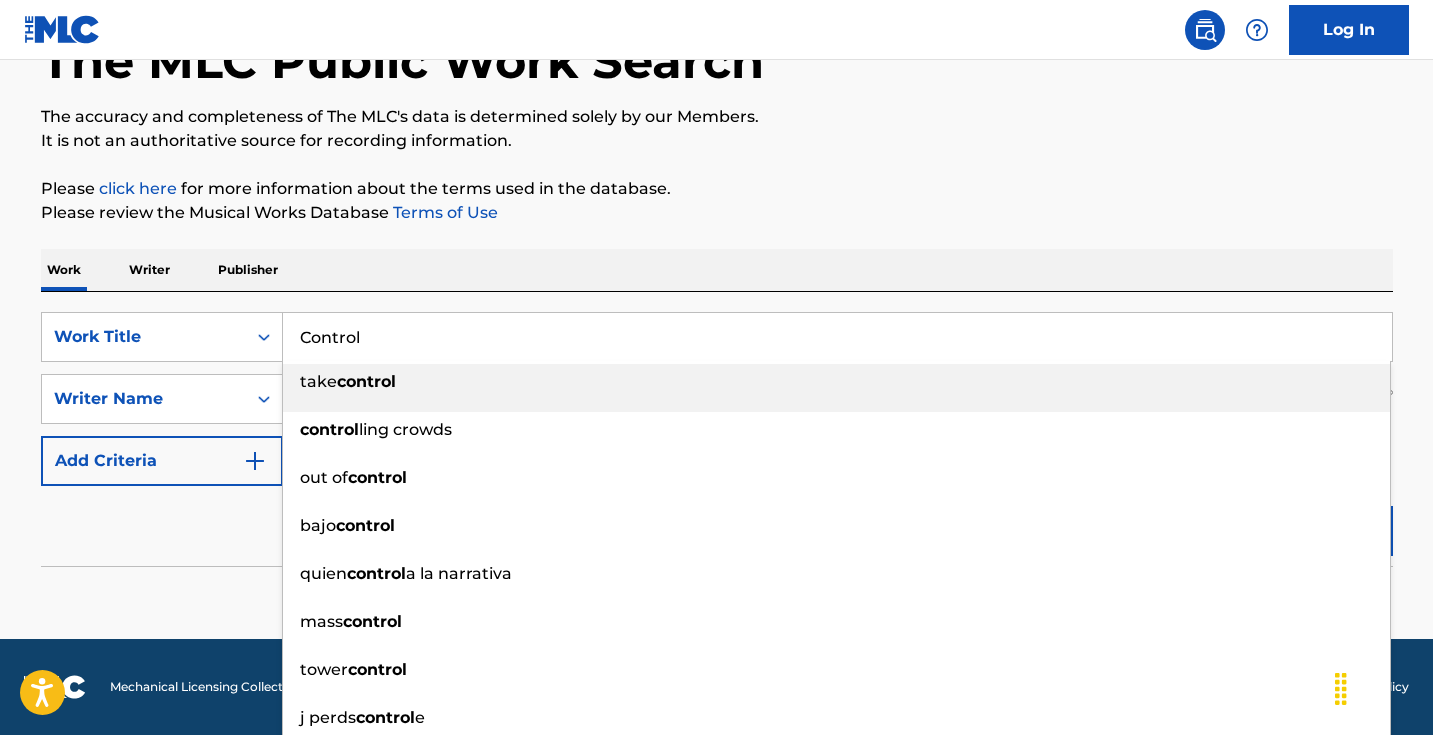 click on "Control" at bounding box center (837, 337) 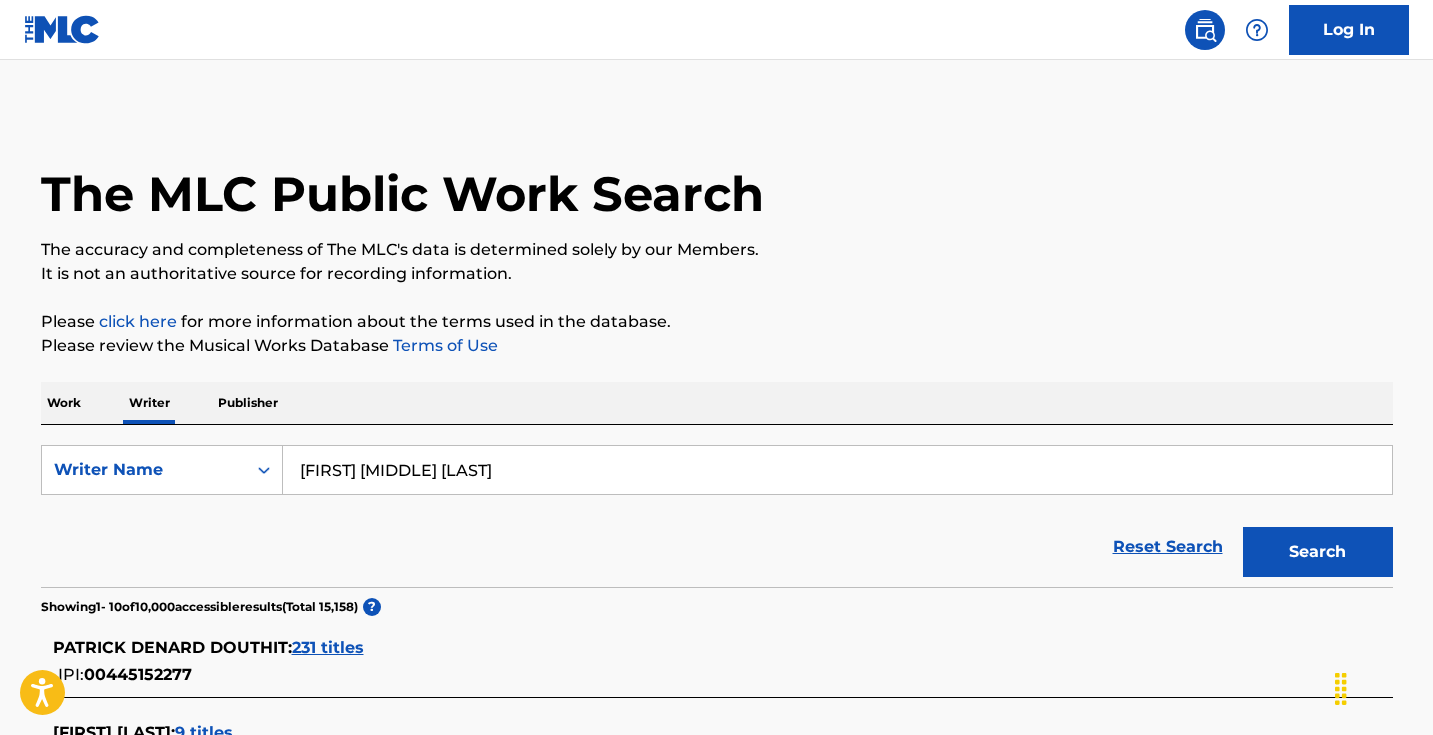 click on "Work" at bounding box center [64, 403] 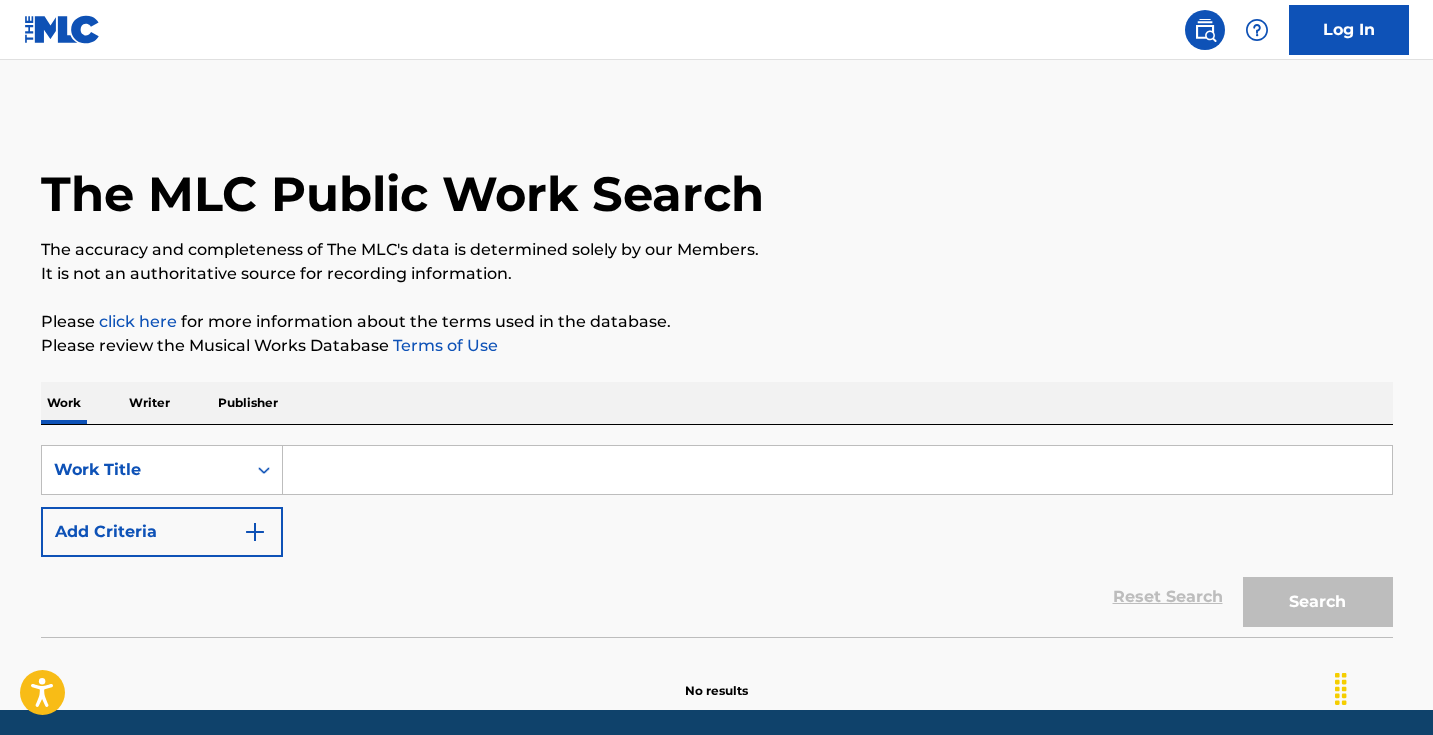 click at bounding box center (837, 470) 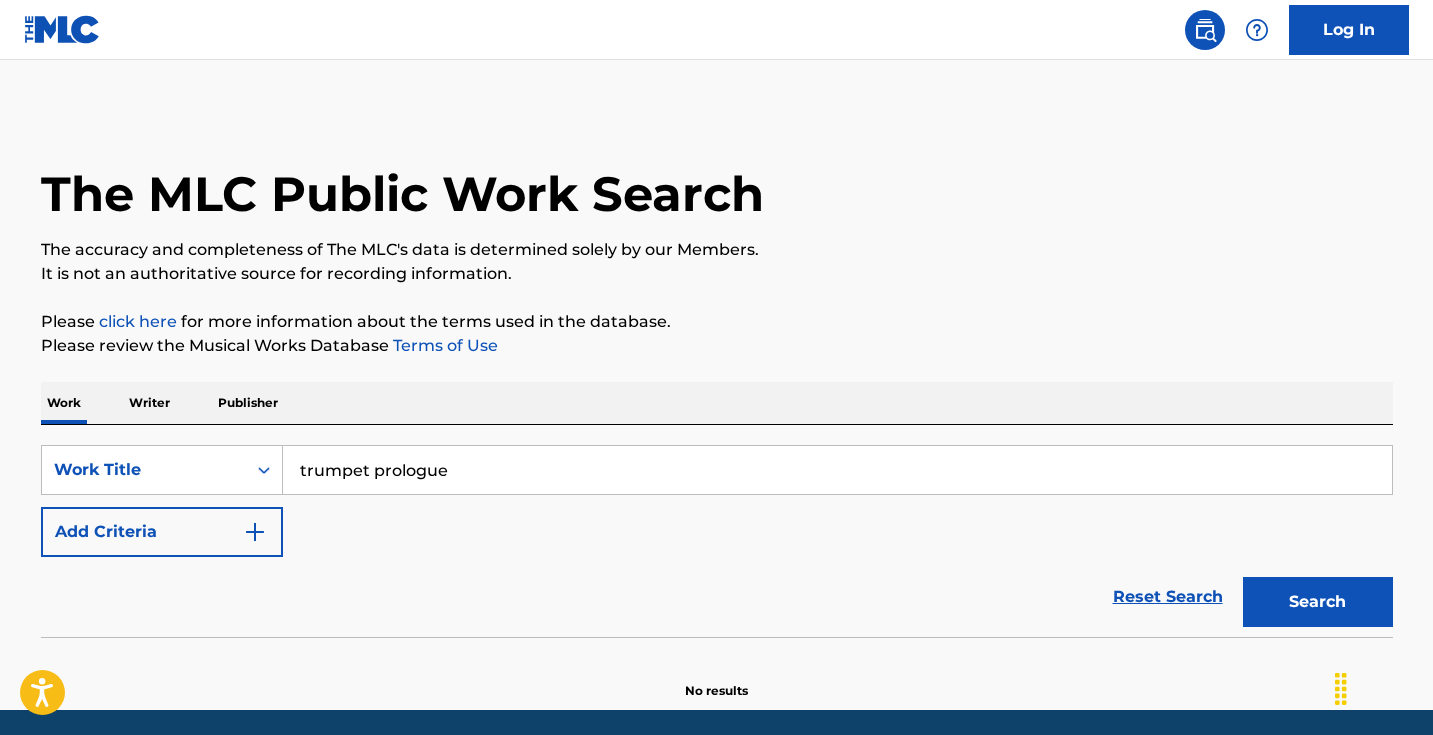 click on "Work Title cant breathe cant   breathe we  cant   breathe i  cant   breathe jussmoney -  cant   breathe satine  cant   breathe templeton  cant   breathe cant   breathe  instrumental still  cant   breathe i  cant   breathe  rework i  cant   breathe  acapella Writer Name [FIRST] [LAST] Add Criteria Reset Search Search" at bounding box center (717, 501) 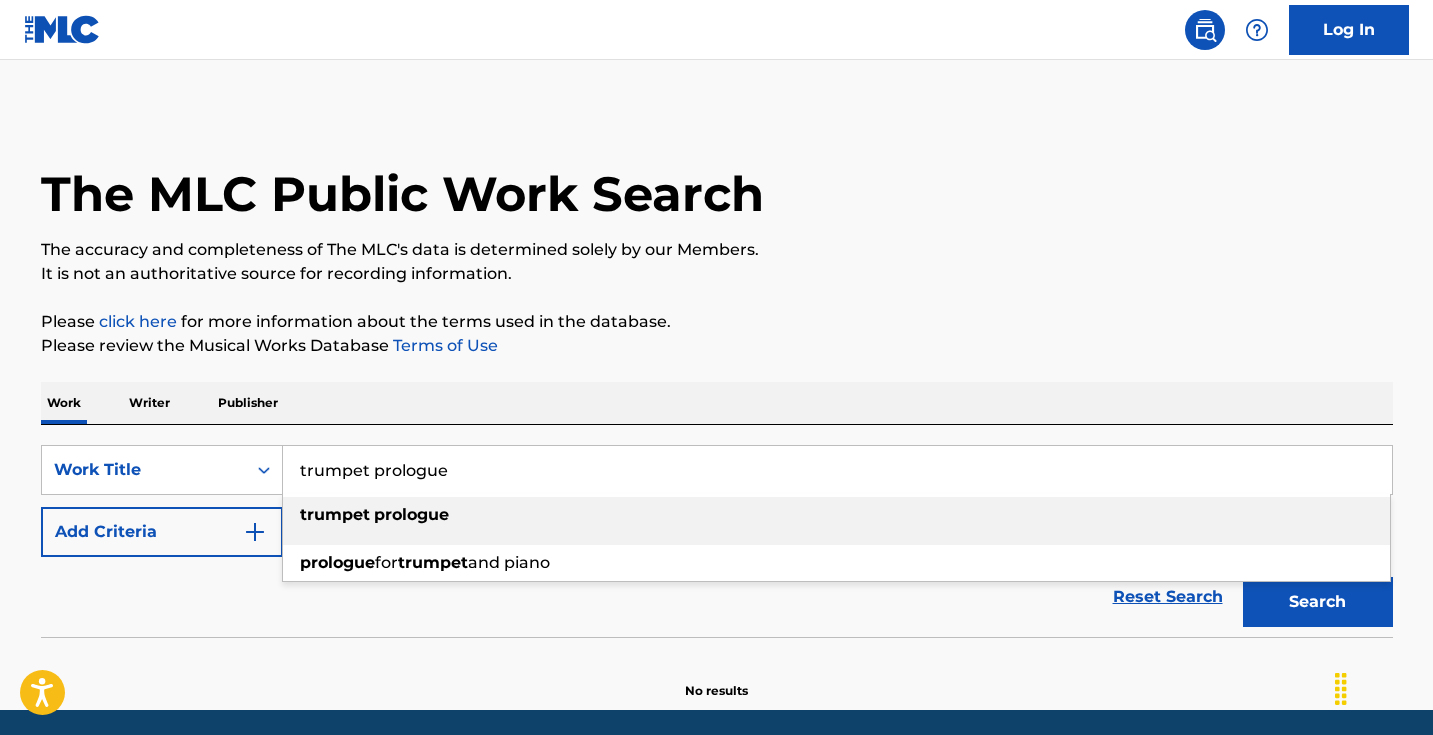 click on "trumpet prologue" at bounding box center [837, 470] 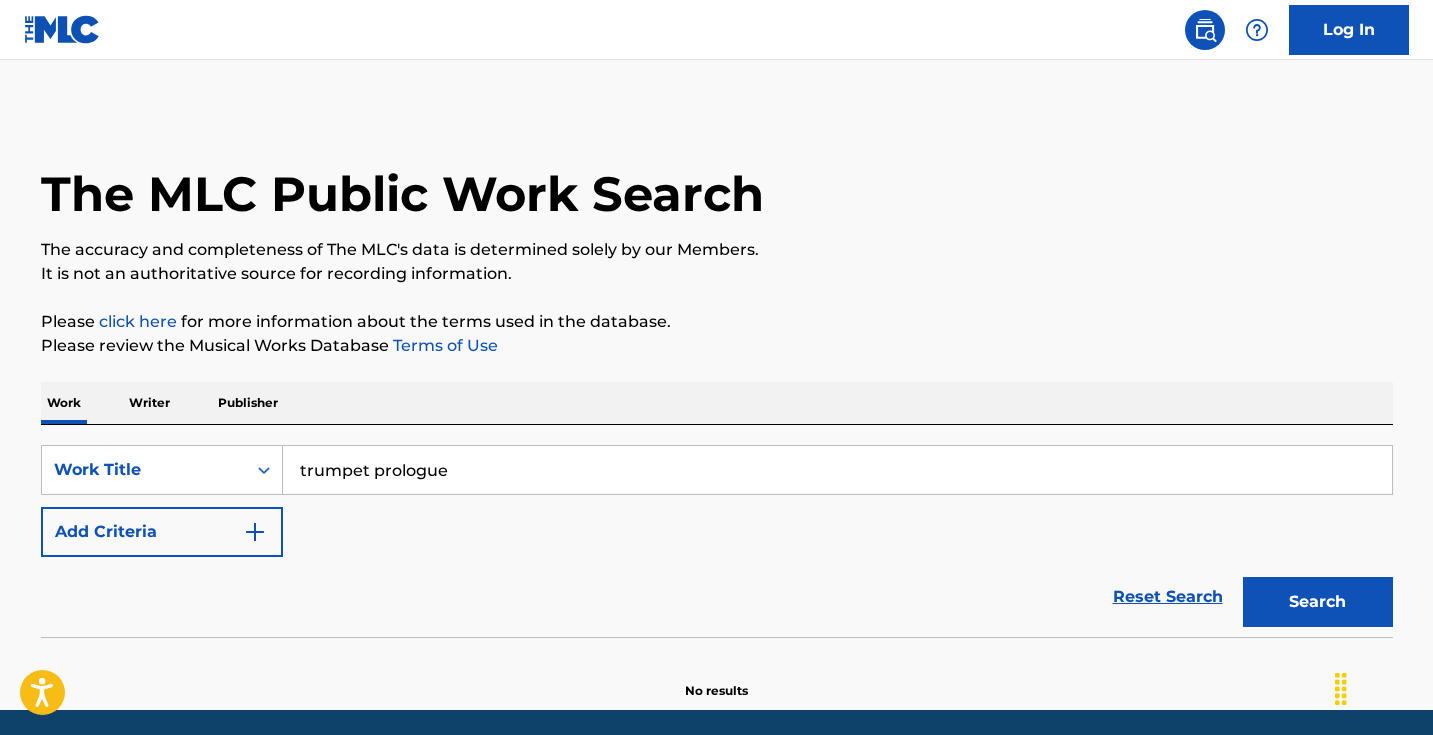 drag, startPoint x: 484, startPoint y: 491, endPoint x: 351, endPoint y: 470, distance: 134.64769 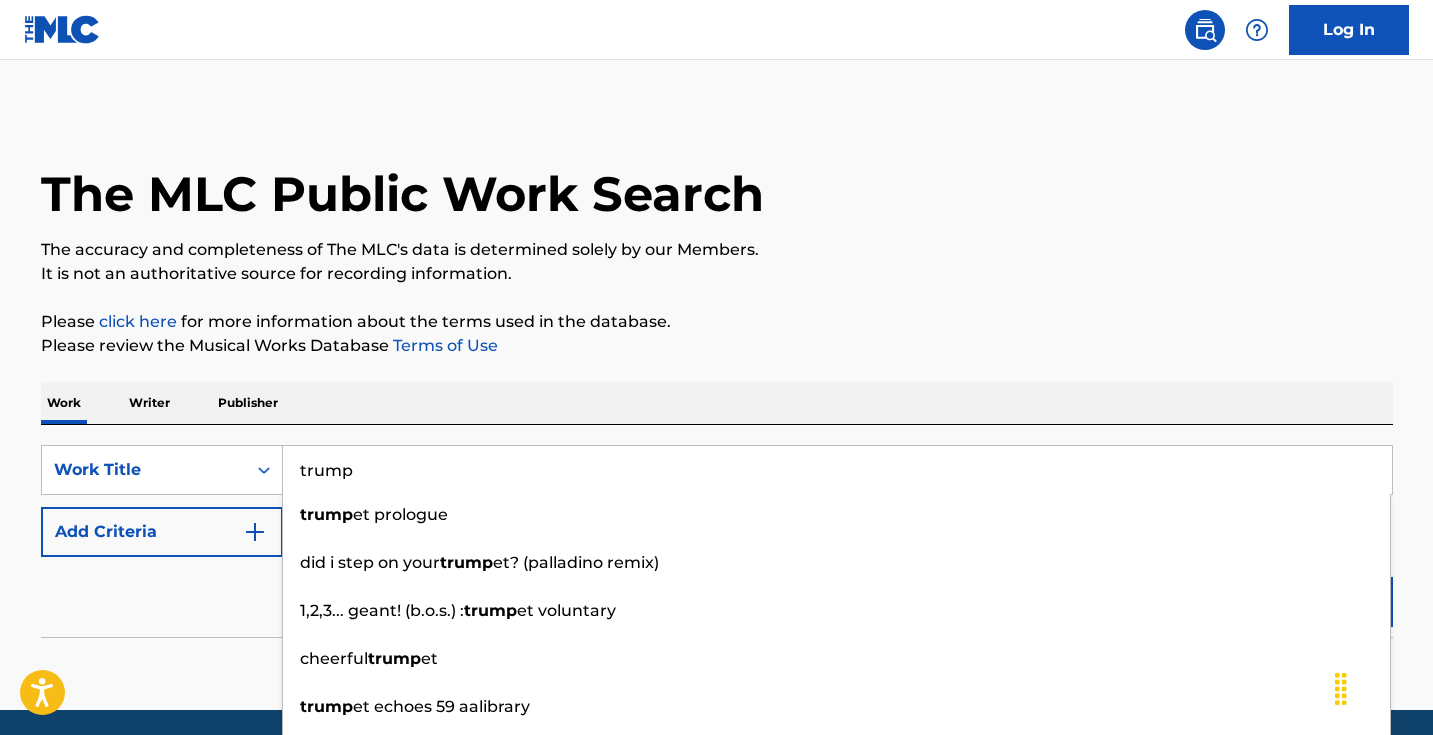 type on "trump" 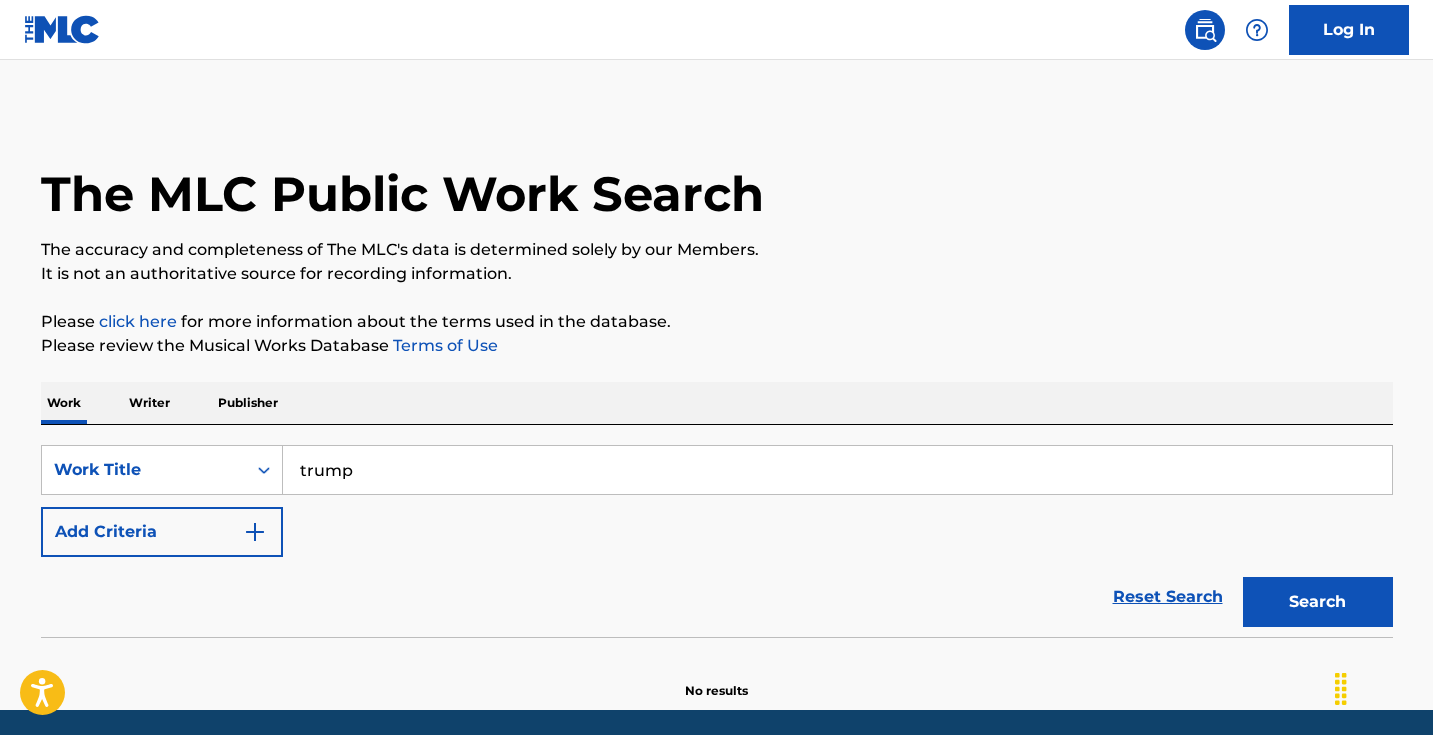 click at bounding box center (255, 532) 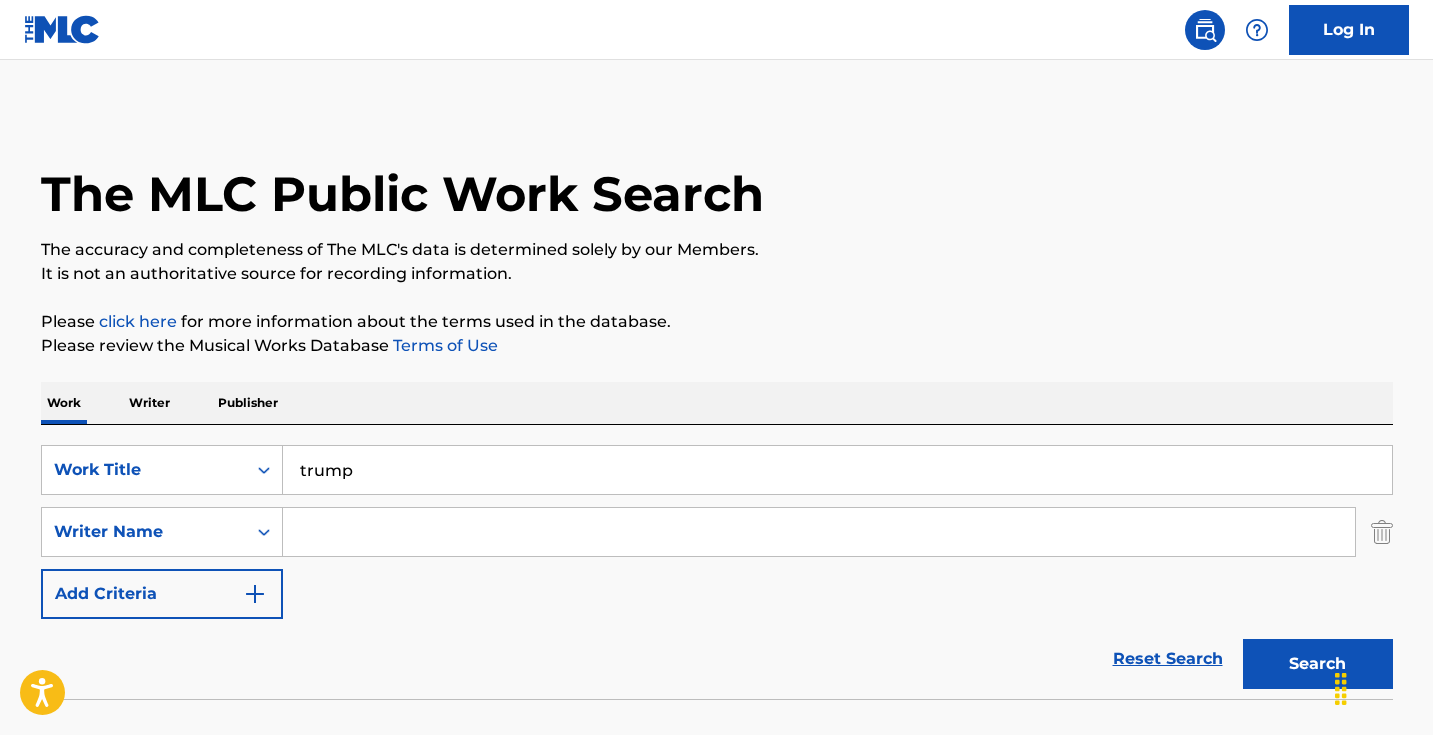 click on "Search" at bounding box center [1318, 664] 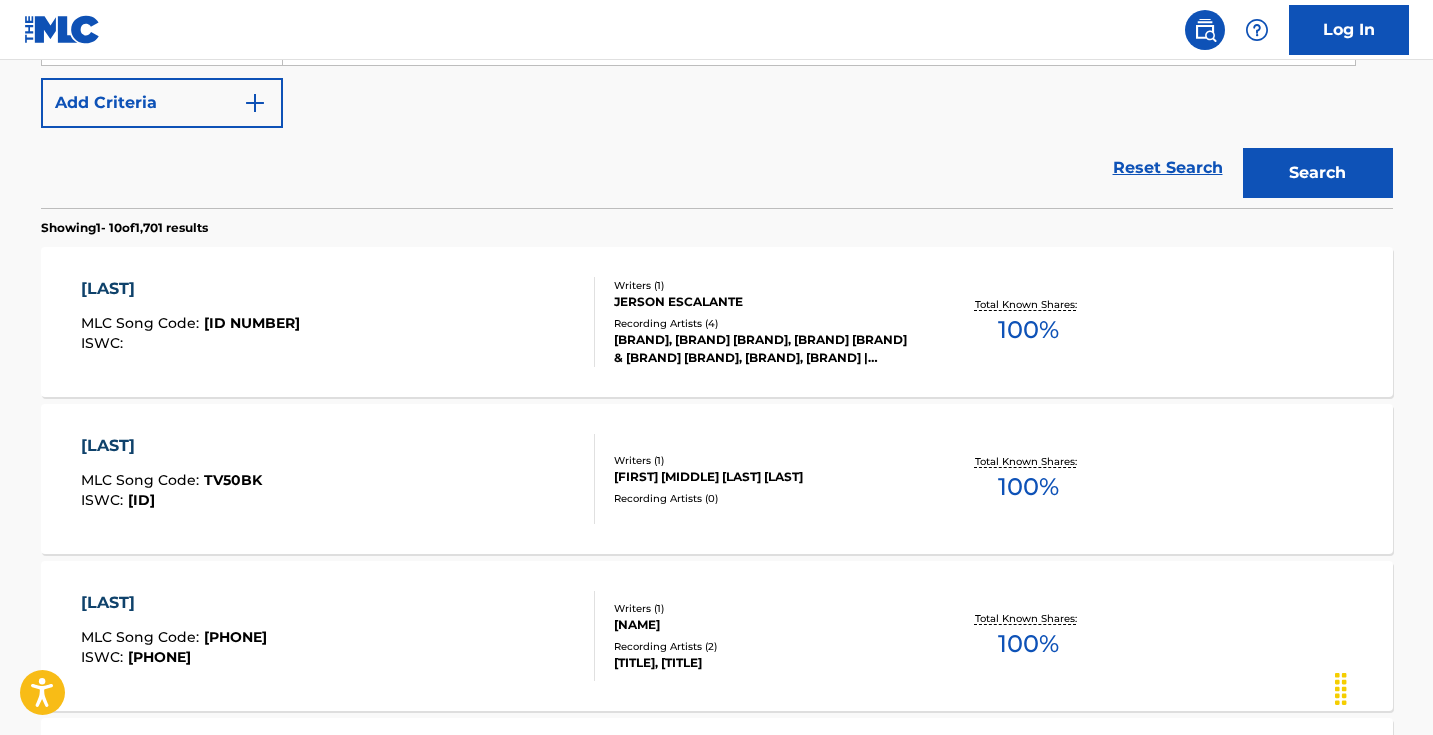 scroll, scrollTop: 359, scrollLeft: 0, axis: vertical 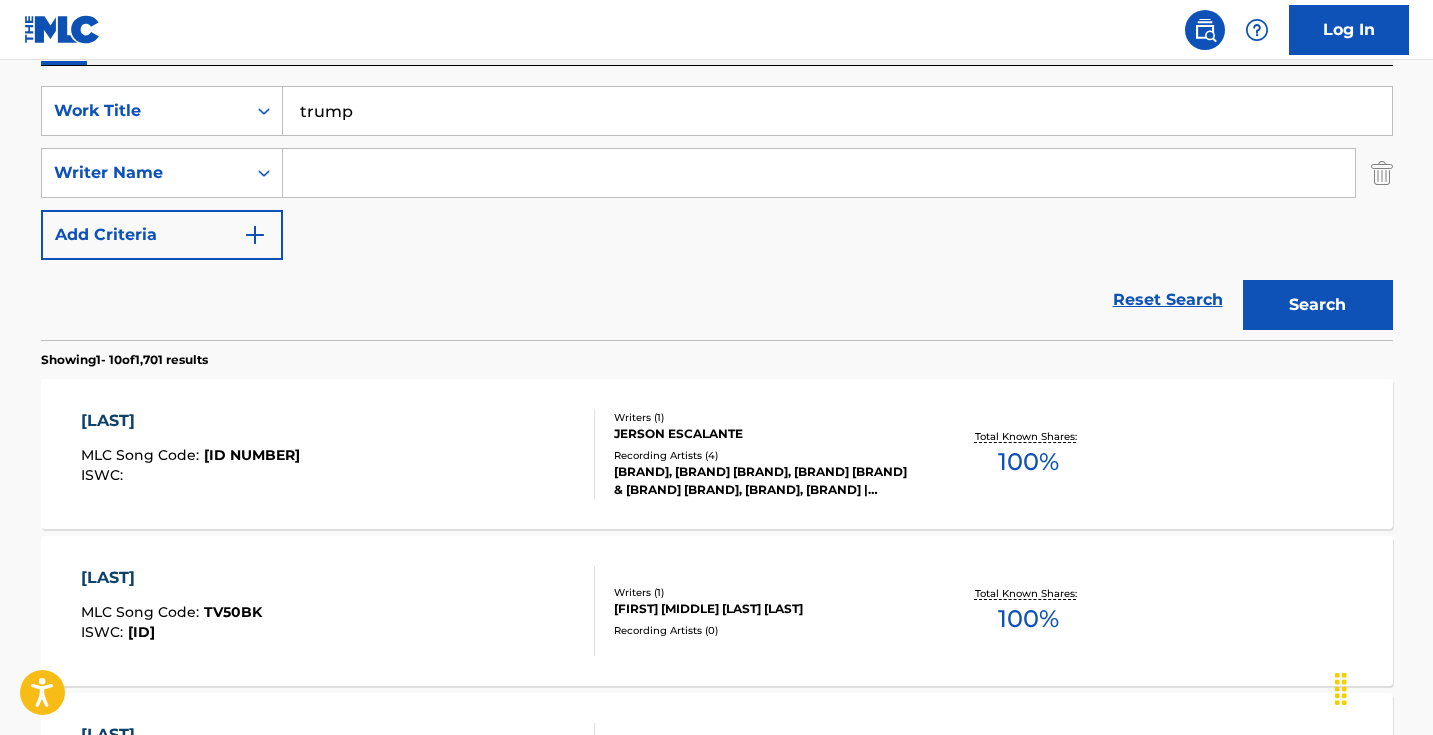 click at bounding box center (819, 173) 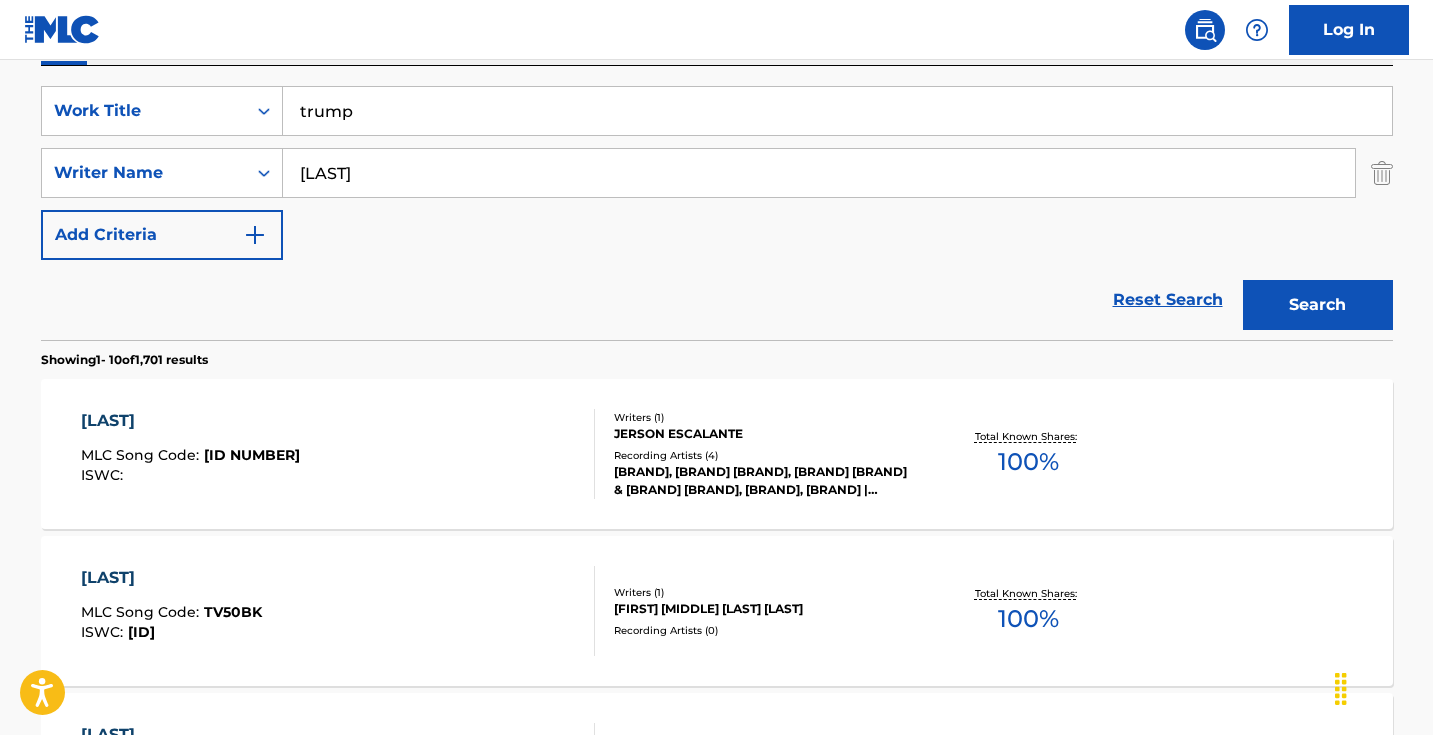 click on "Search" at bounding box center [1318, 305] 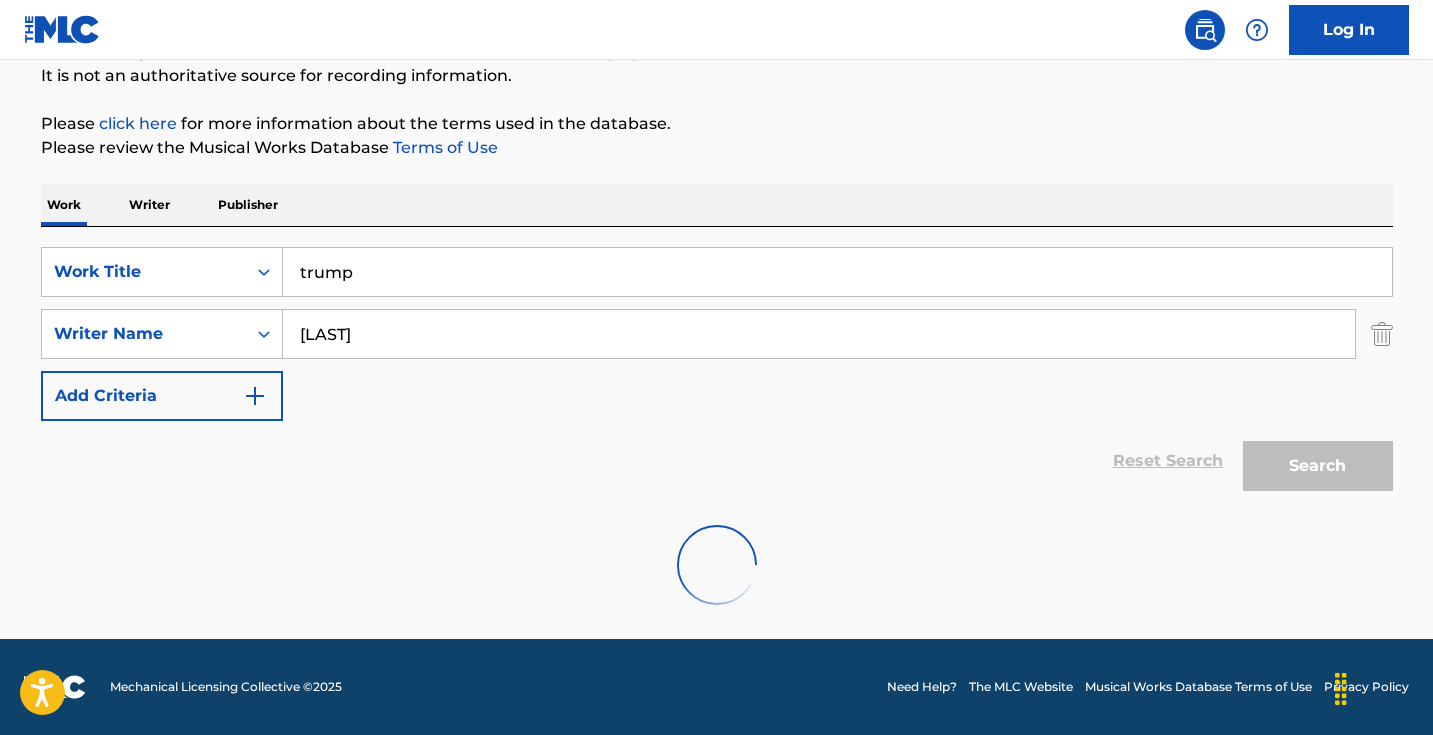 scroll, scrollTop: 133, scrollLeft: 0, axis: vertical 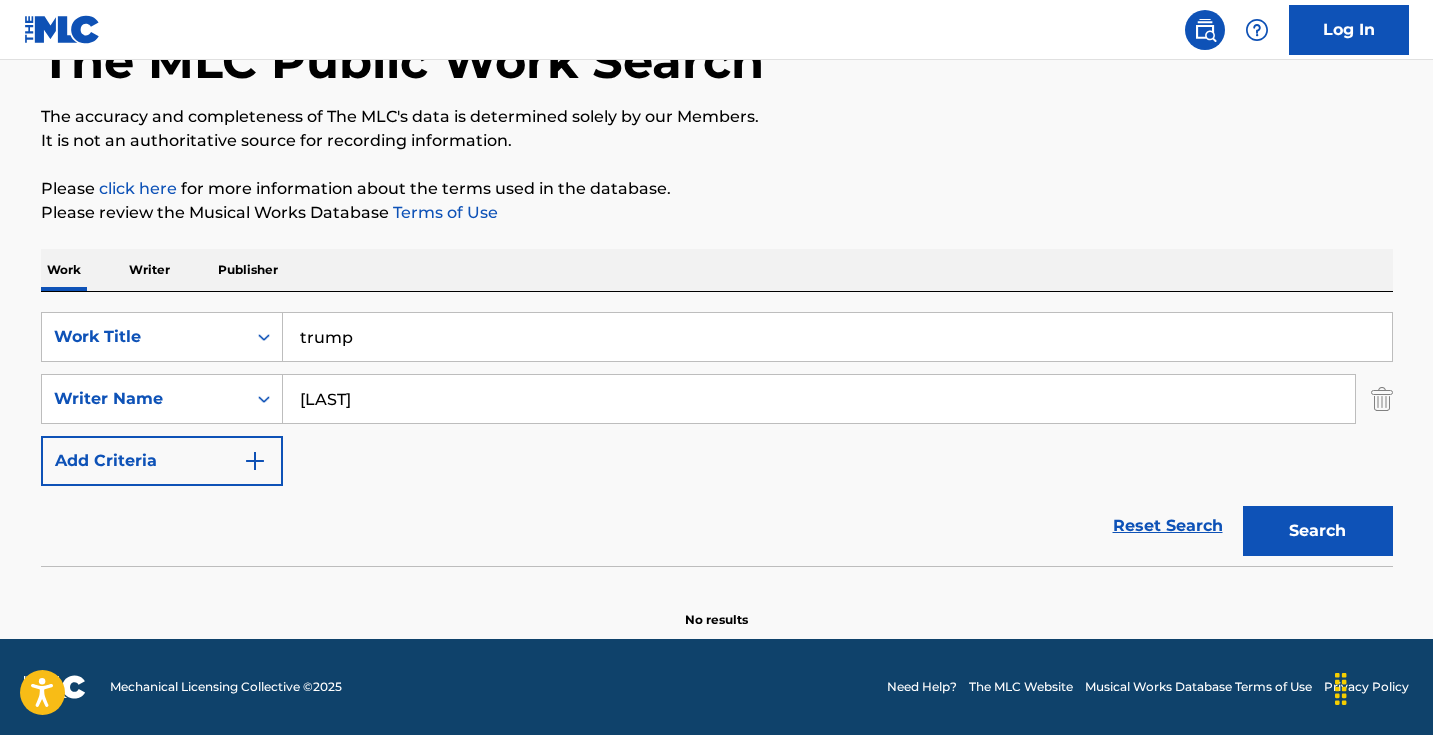 drag, startPoint x: 391, startPoint y: 399, endPoint x: 267, endPoint y: 368, distance: 127.81628 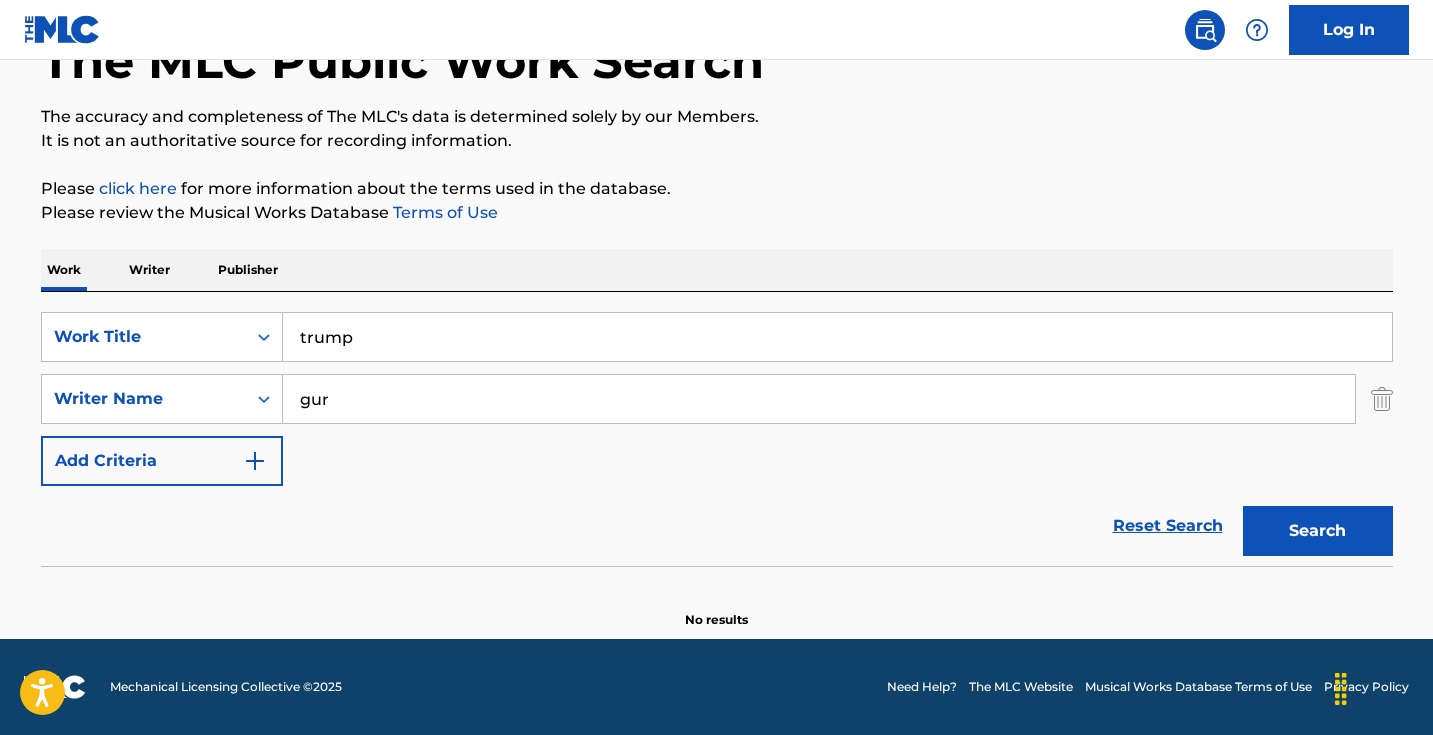 type on "gur" 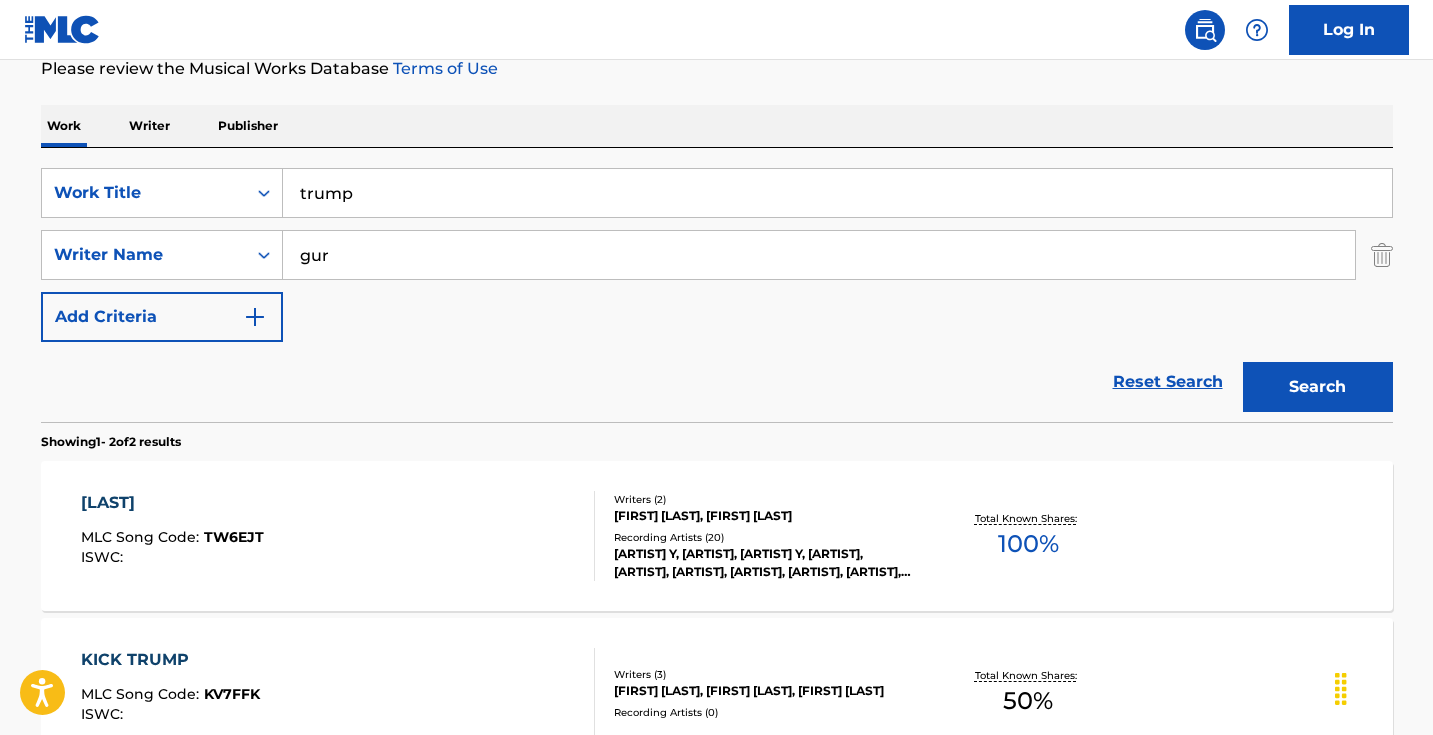 scroll, scrollTop: 309, scrollLeft: 0, axis: vertical 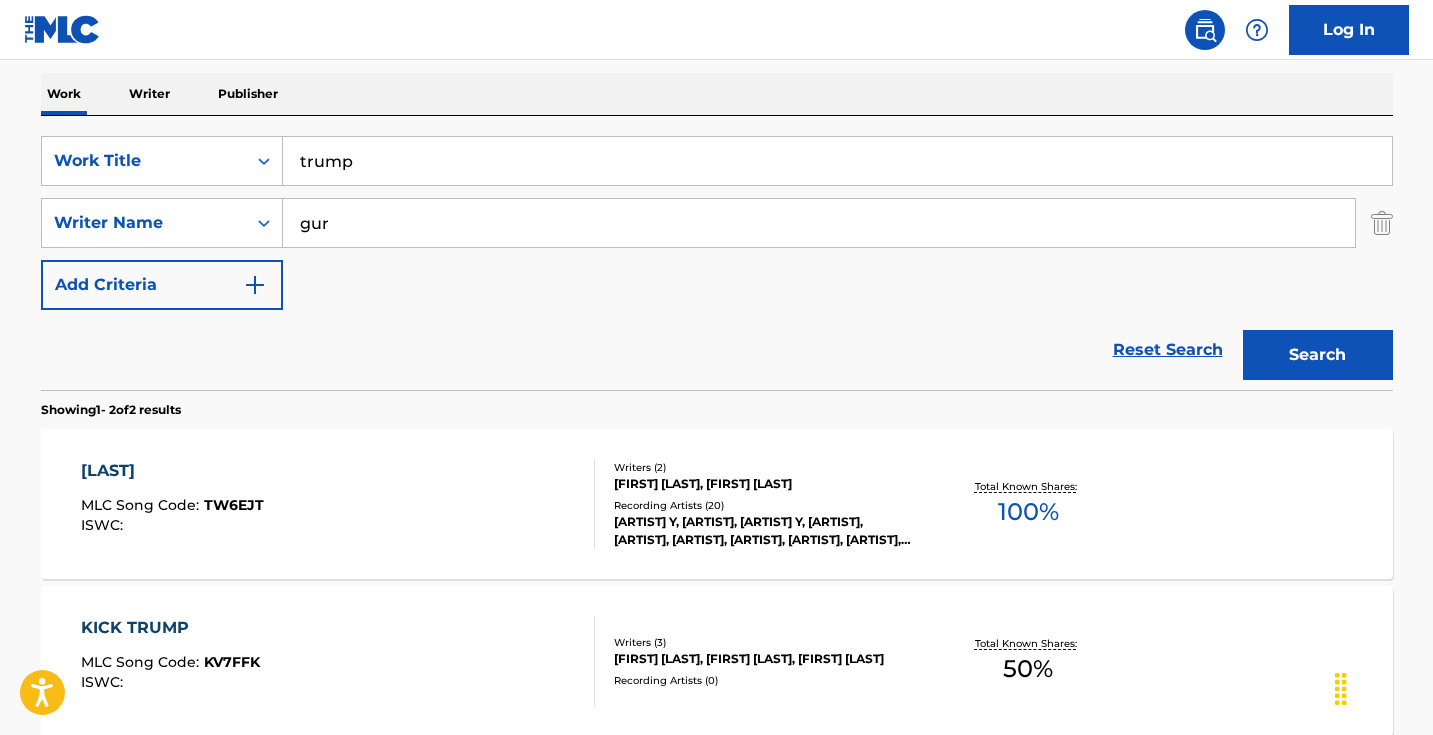 click on "TRUMP MLC Song Code : TW6EJT ISWC :" at bounding box center (338, 504) 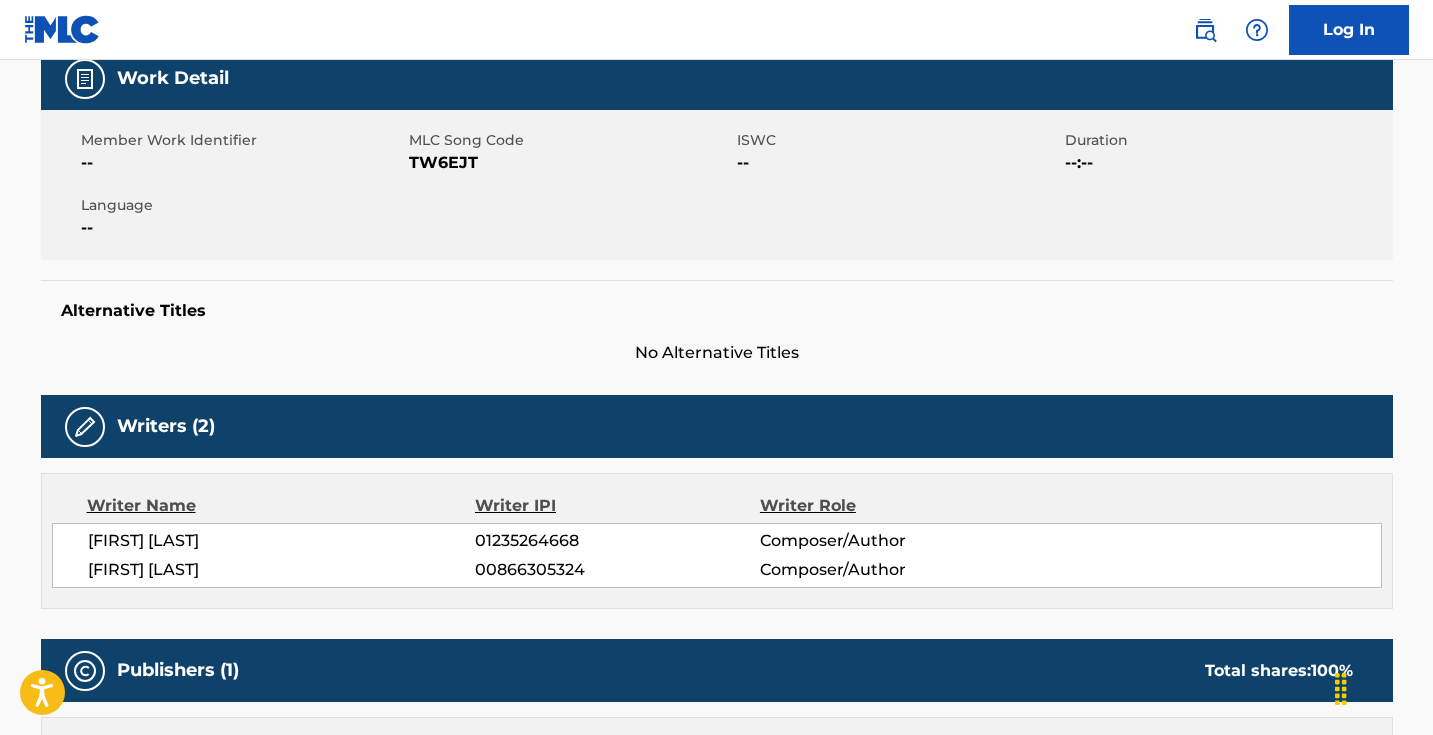 scroll, scrollTop: 0, scrollLeft: 0, axis: both 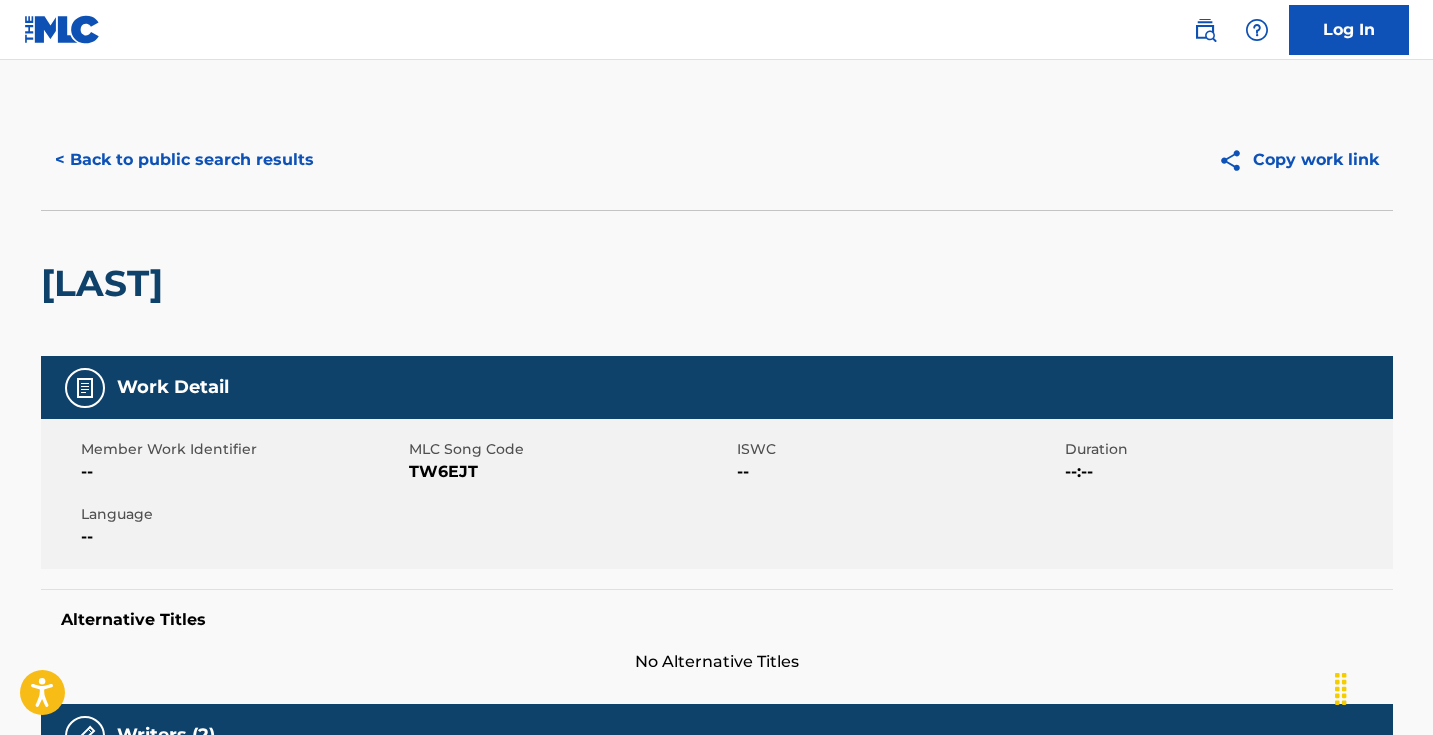 click on "TW6EJT" at bounding box center [570, 472] 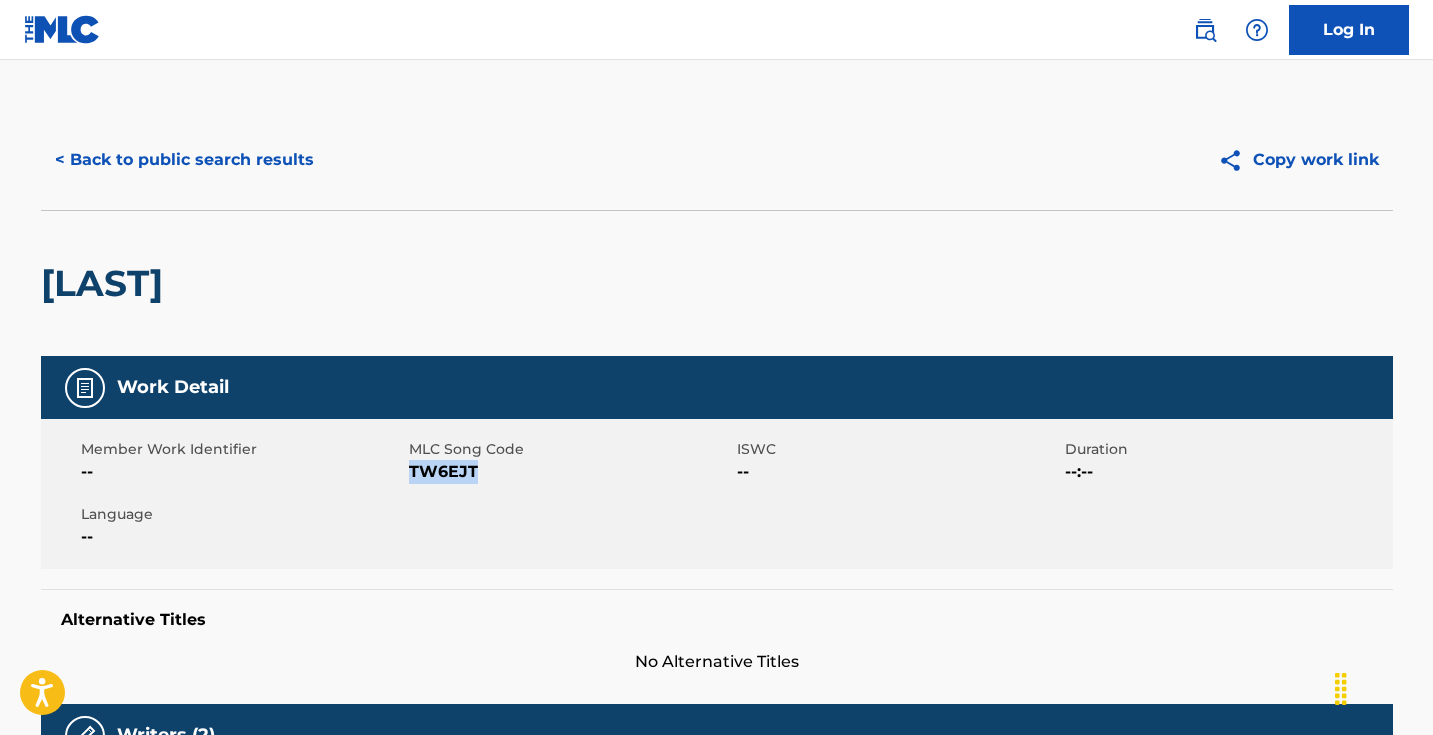 click on "TW6EJT" at bounding box center [570, 472] 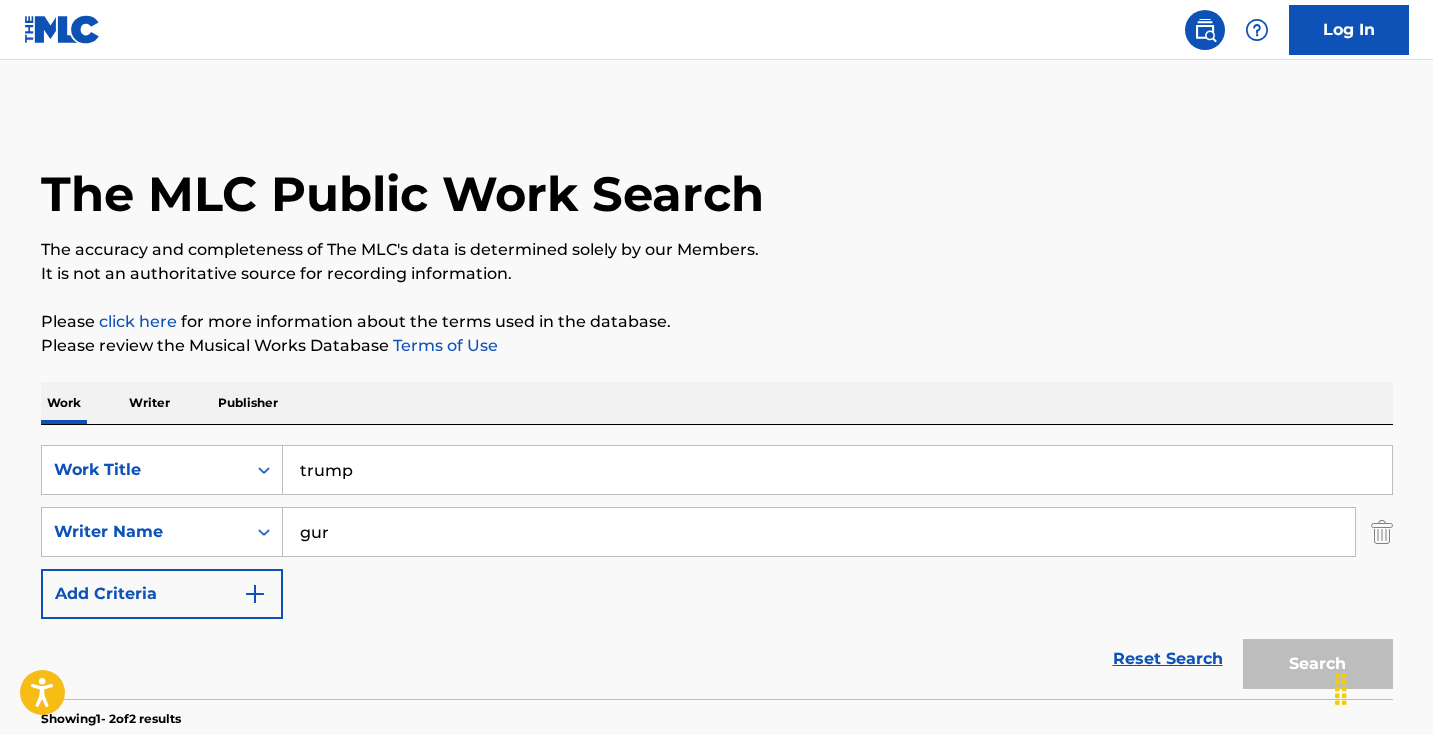 scroll, scrollTop: 309, scrollLeft: 0, axis: vertical 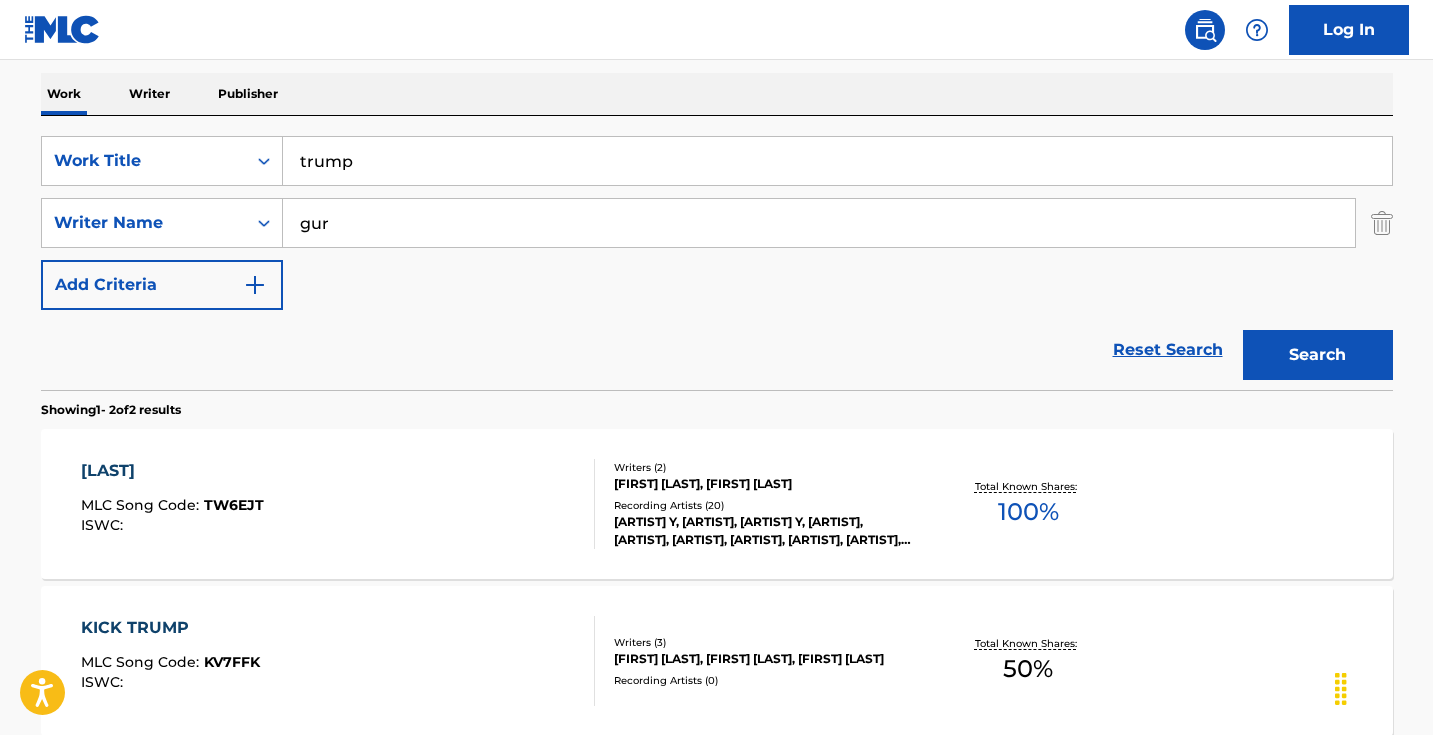 click on "trump" at bounding box center [837, 161] 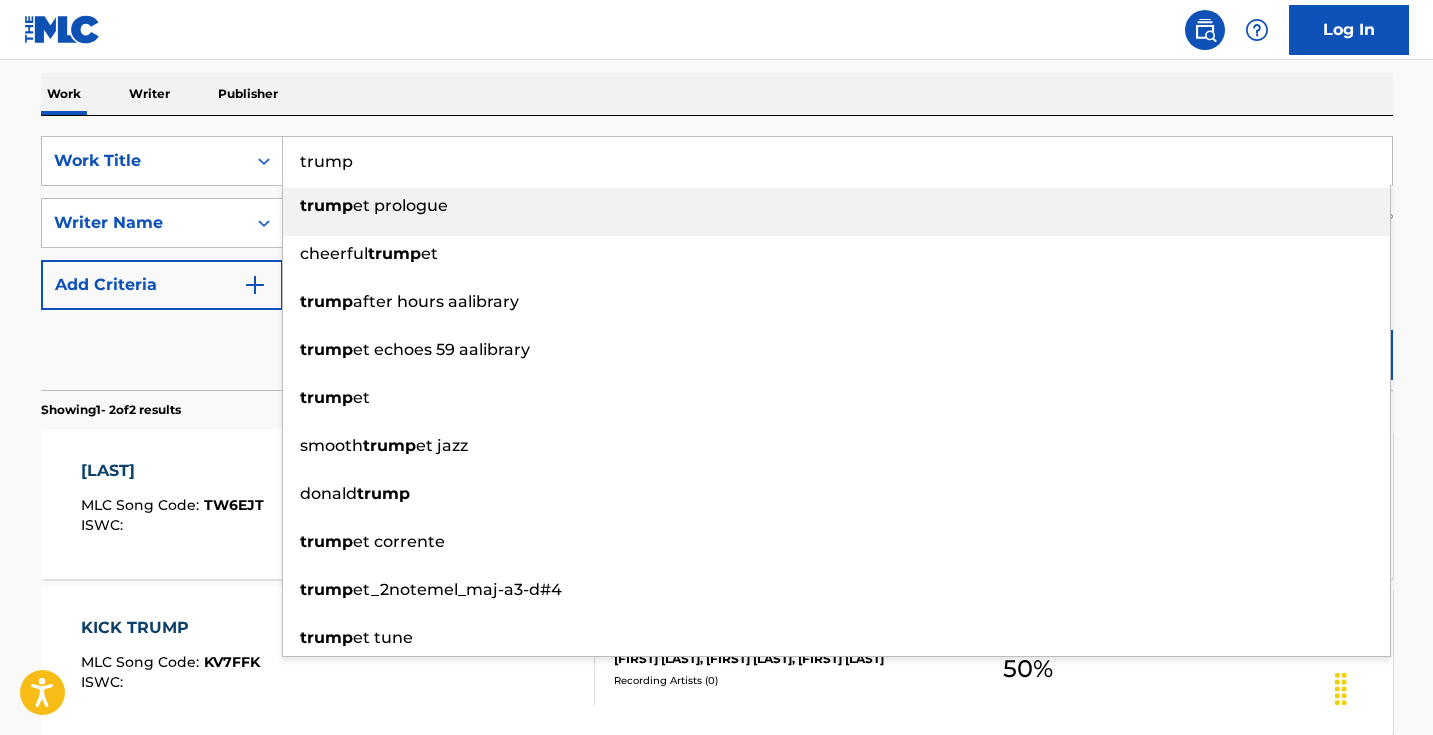 click on "trump" at bounding box center (837, 161) 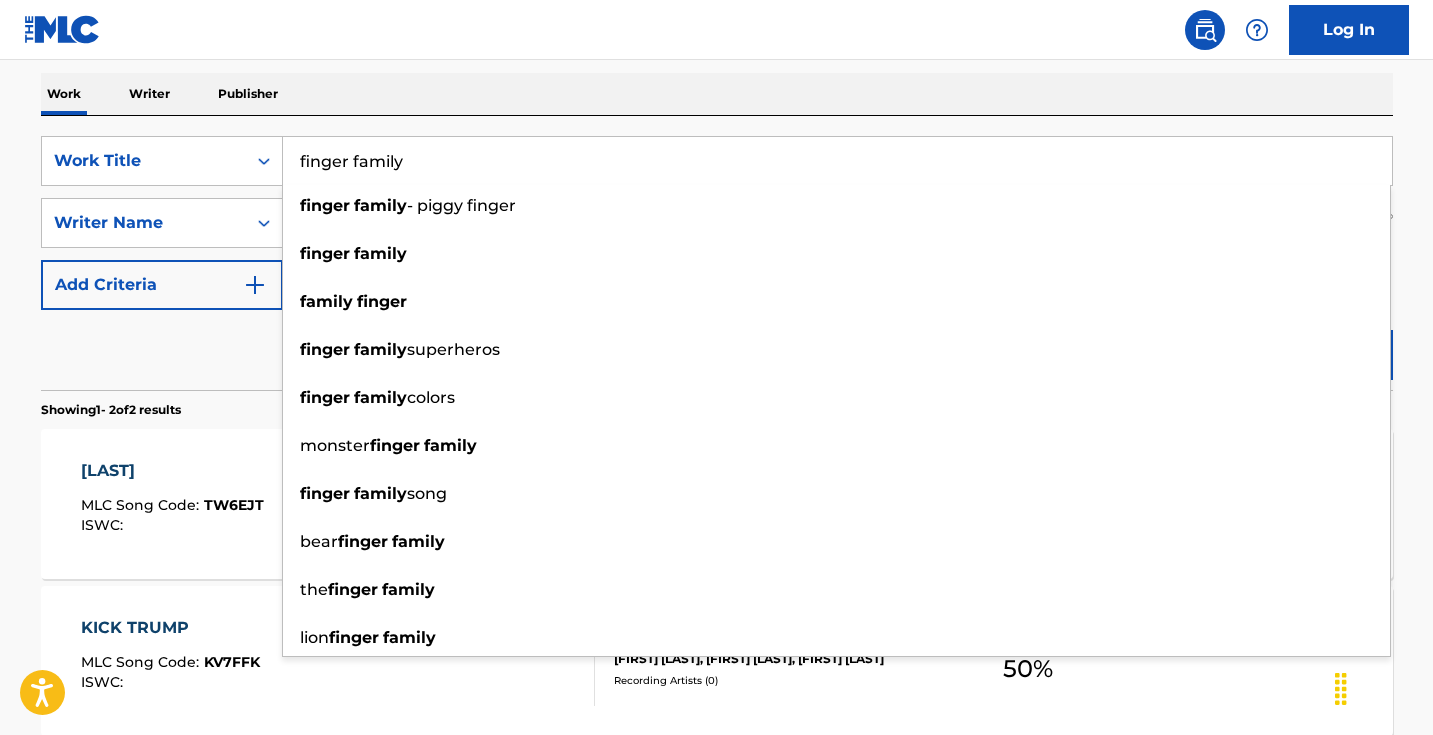 type on "finger family" 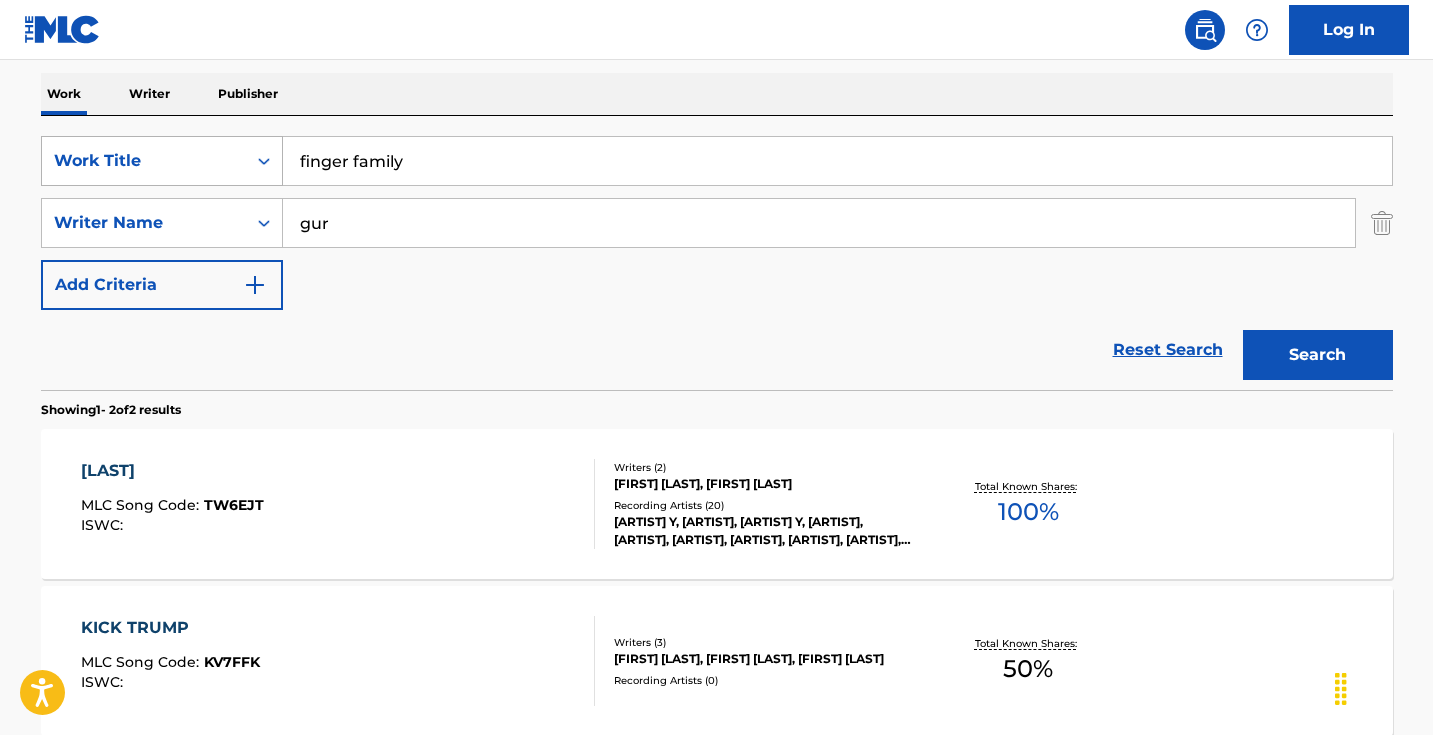 drag, startPoint x: 521, startPoint y: 217, endPoint x: 243, endPoint y: 181, distance: 280.32126 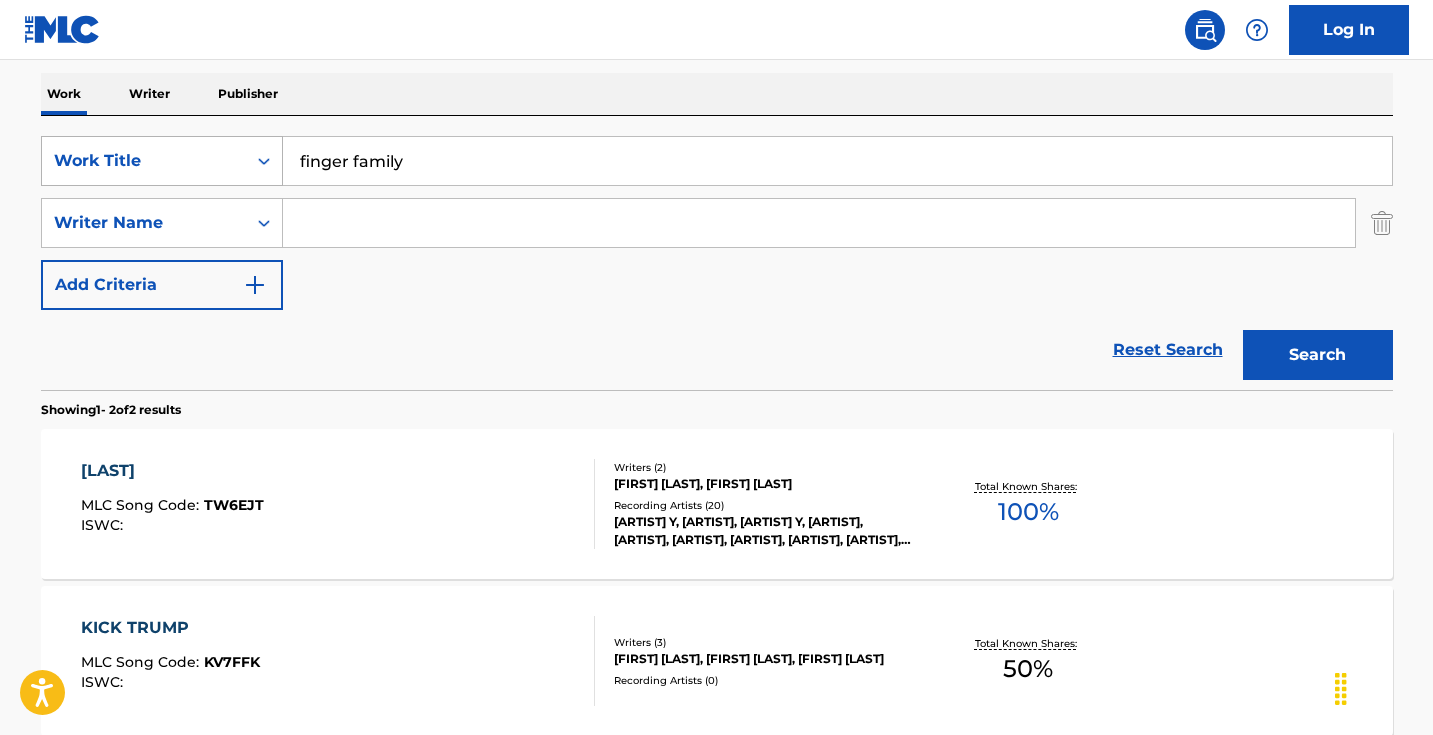 type 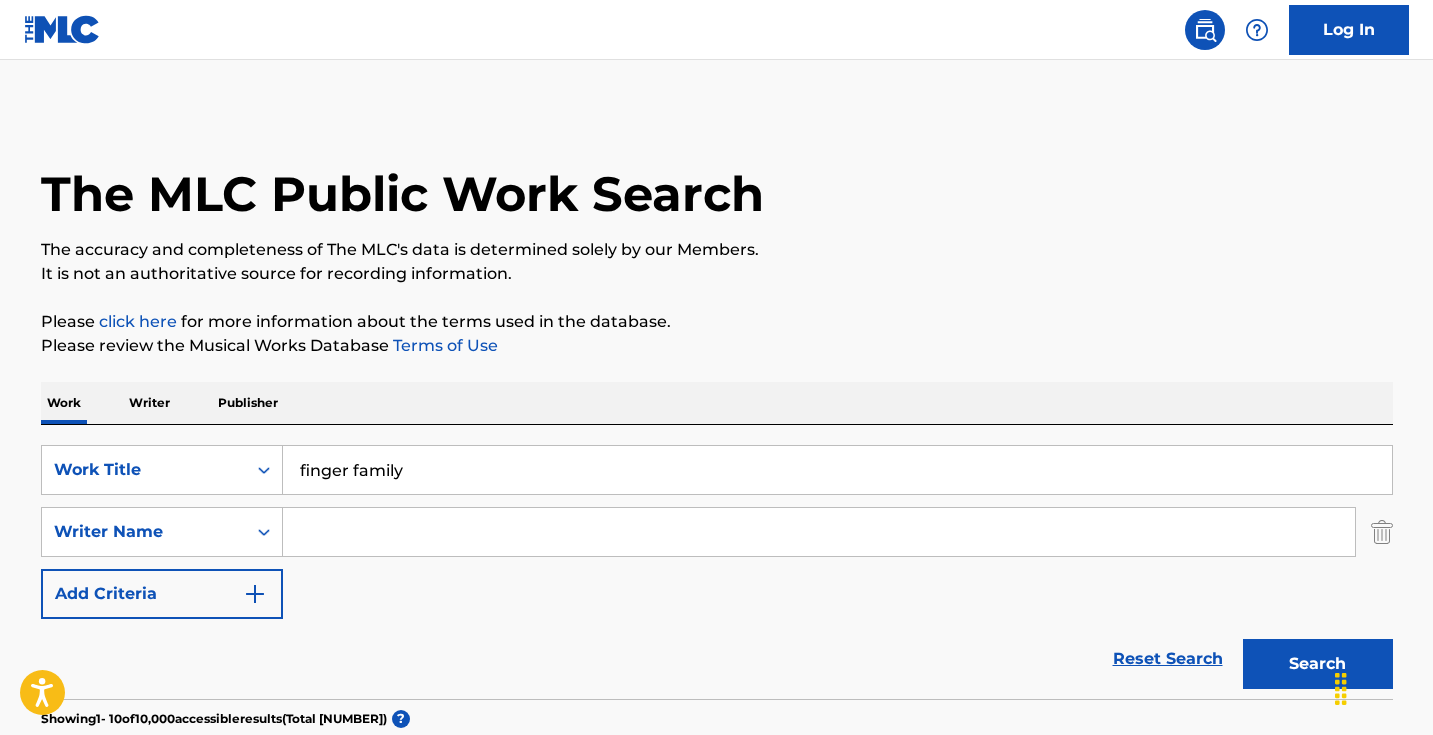 scroll, scrollTop: 0, scrollLeft: 0, axis: both 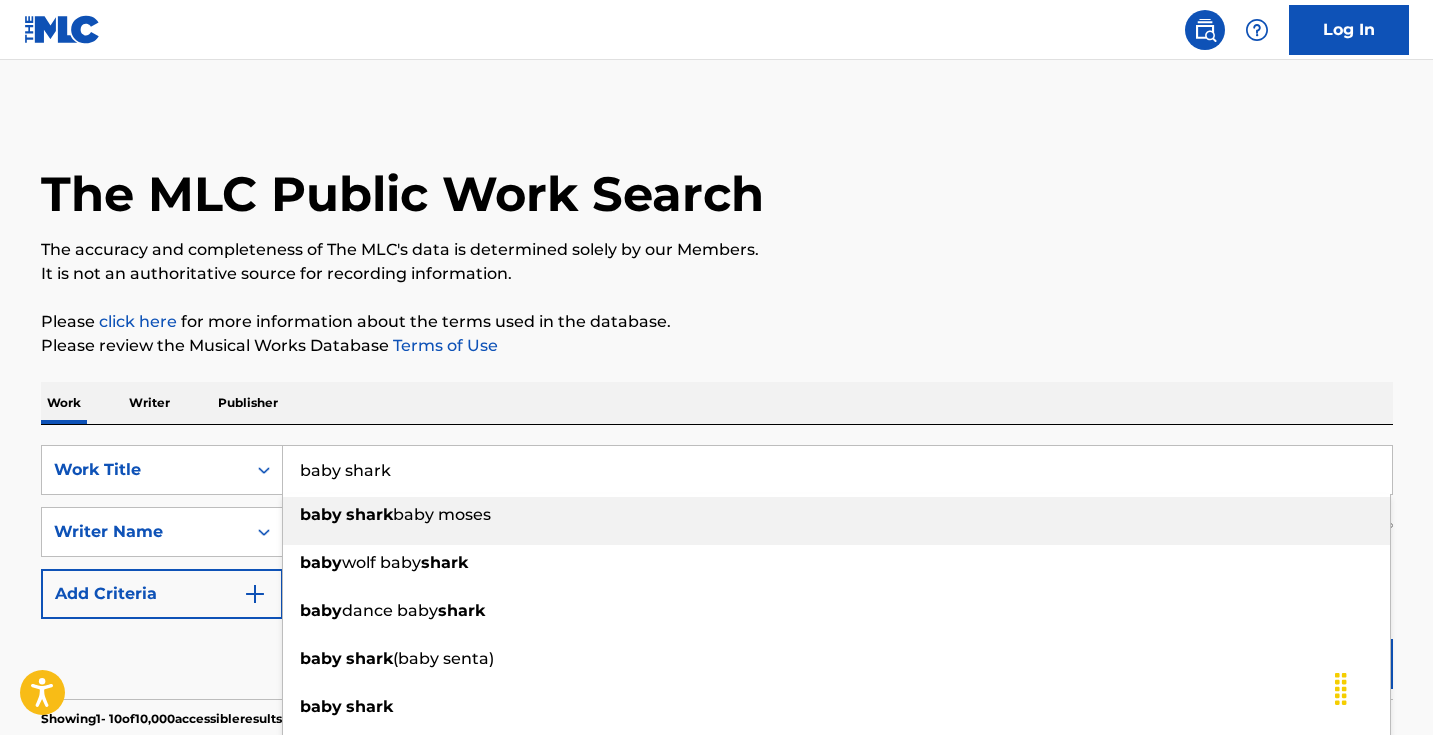 type on "baby shark" 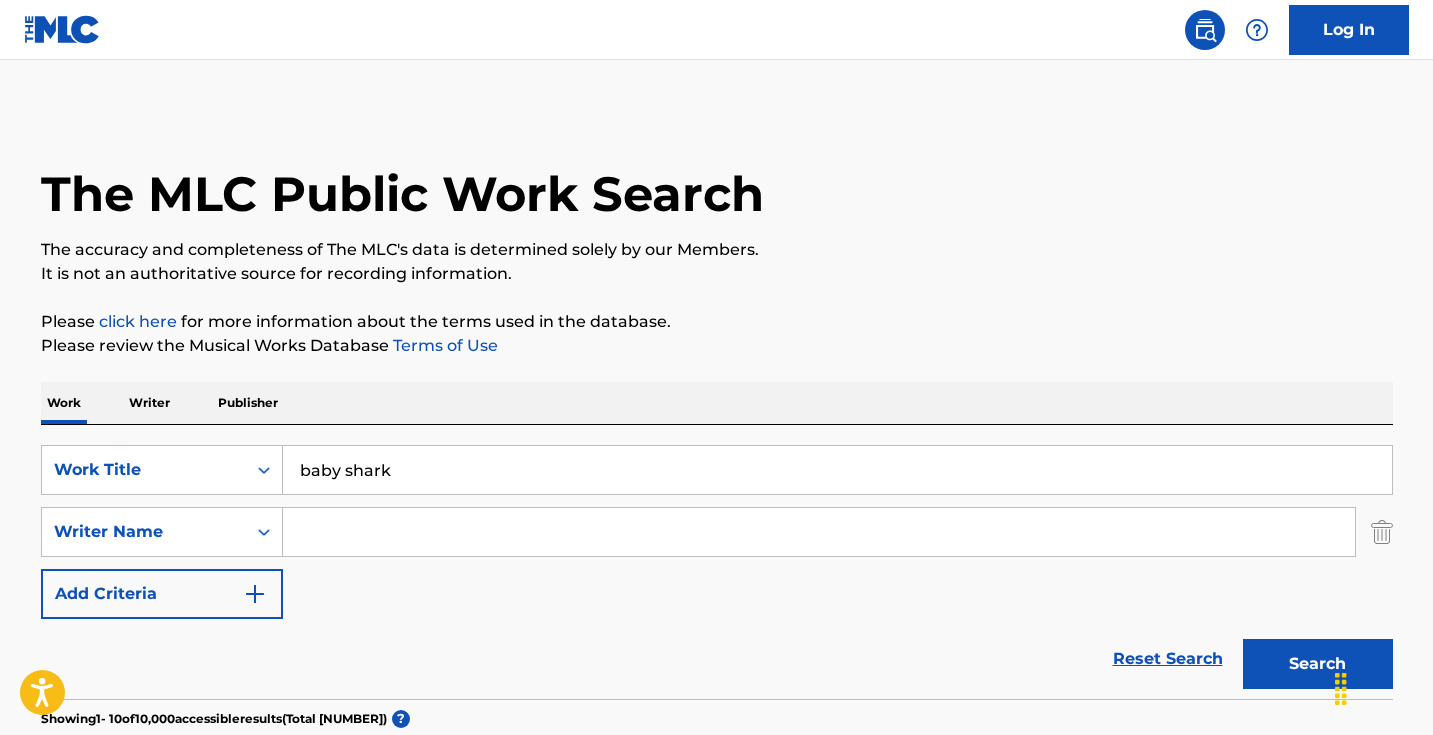 click on "Writer Name [FIRST] [LAST] [CODE] : [ID] Writers ( 3 ) [FIRST] [LAST], [FIRST] [LAST], DP Recording Artists ( 10 ) [TITLE], [TITLE], [TITLE], [TITLE], [TITLE] Total Known Shares: 100 % [TITLE] [CODE] : [ID] Writers ( 3 ) [FIRST] [LAST], TRADITIONAL, [FIRST] [LAST] Recording Artists ( 0 ) Total Known Shares: 100 % [TITLE] [CODE] : [ID] Writers (" at bounding box center [717, 1257] 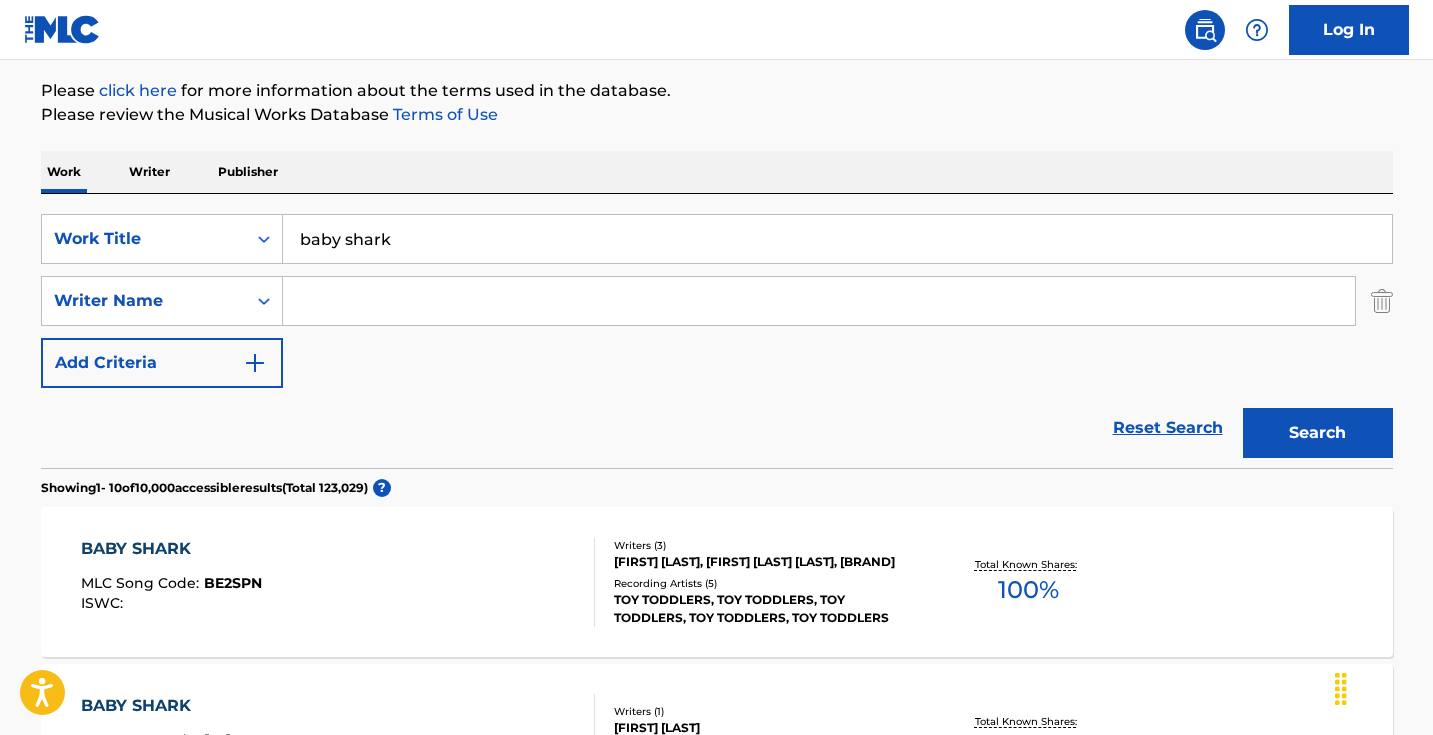 scroll, scrollTop: 329, scrollLeft: 0, axis: vertical 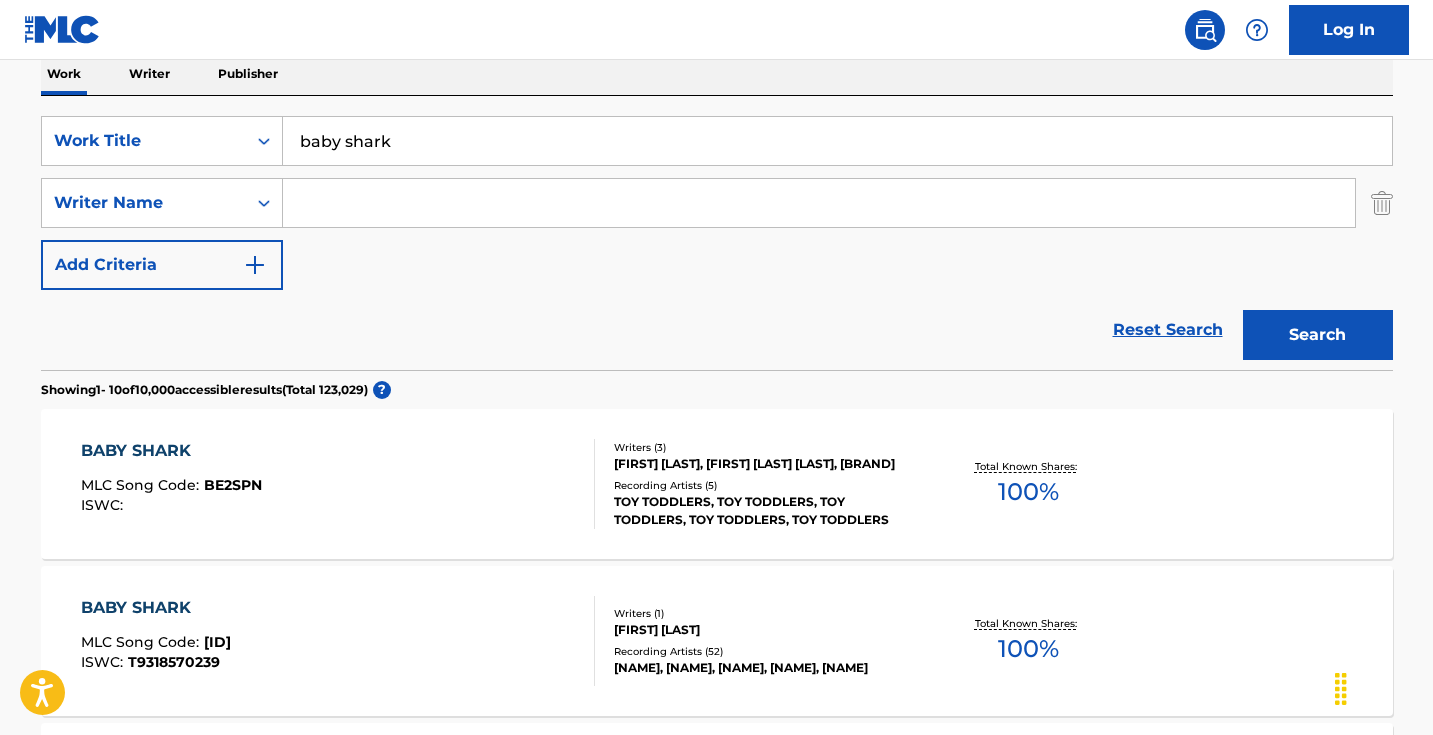 click at bounding box center [819, 203] 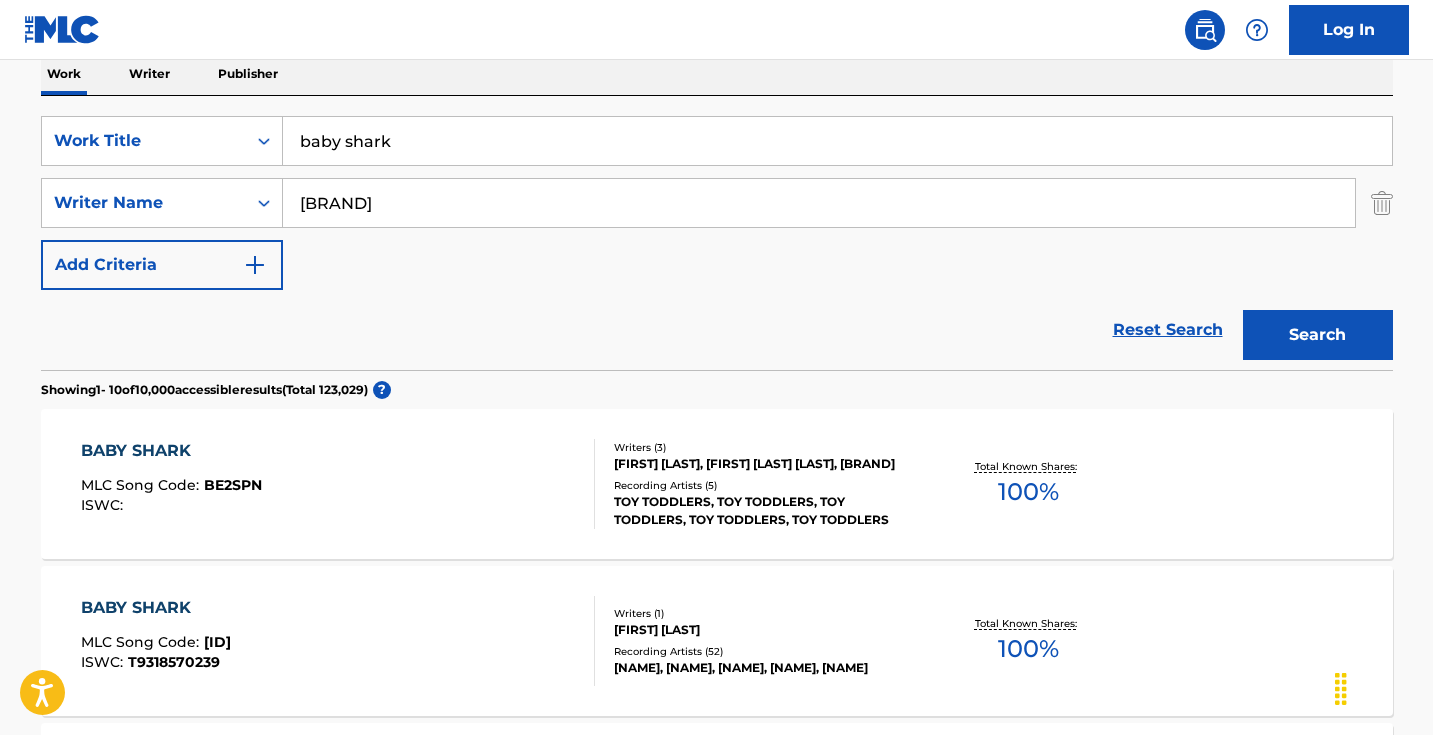 click on "Search" at bounding box center [1318, 335] 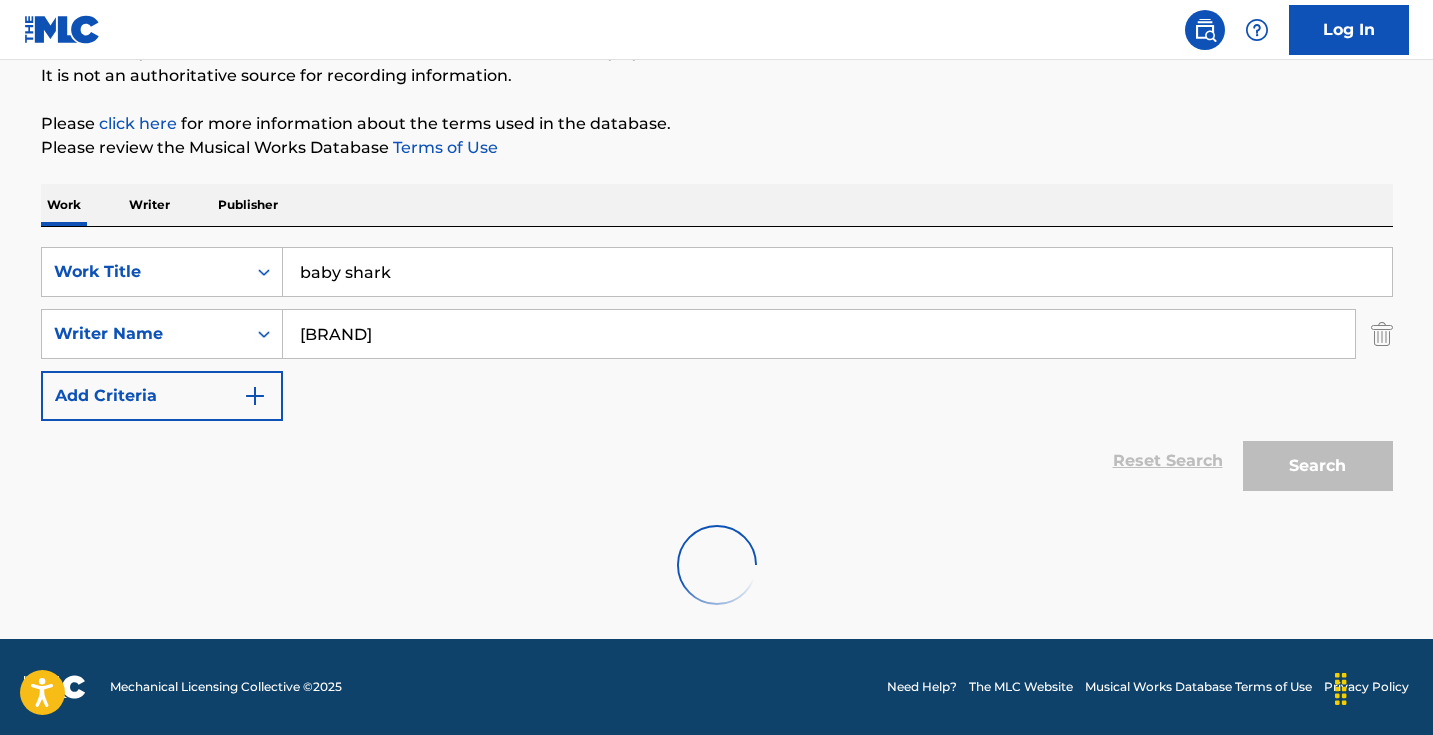 scroll, scrollTop: 133, scrollLeft: 0, axis: vertical 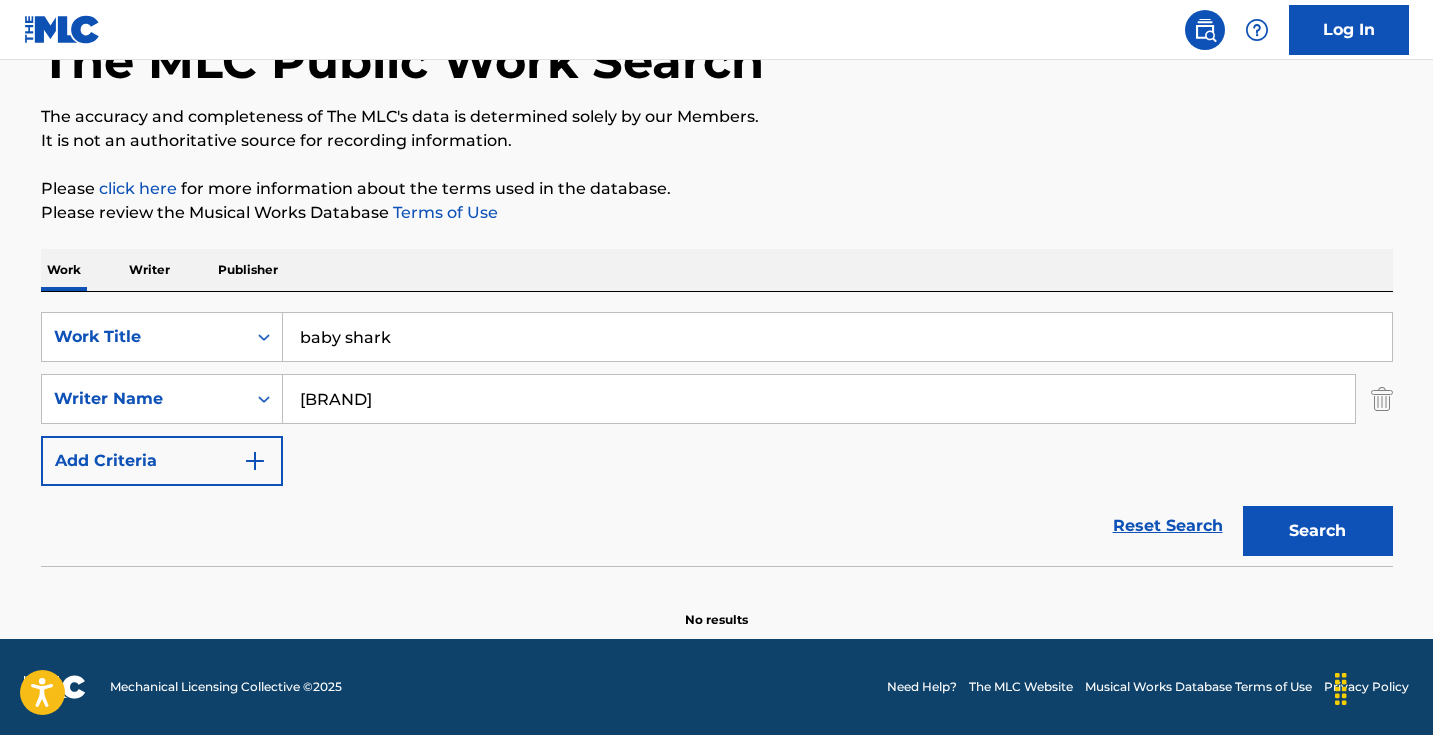 click on "[BRAND]" at bounding box center [819, 399] 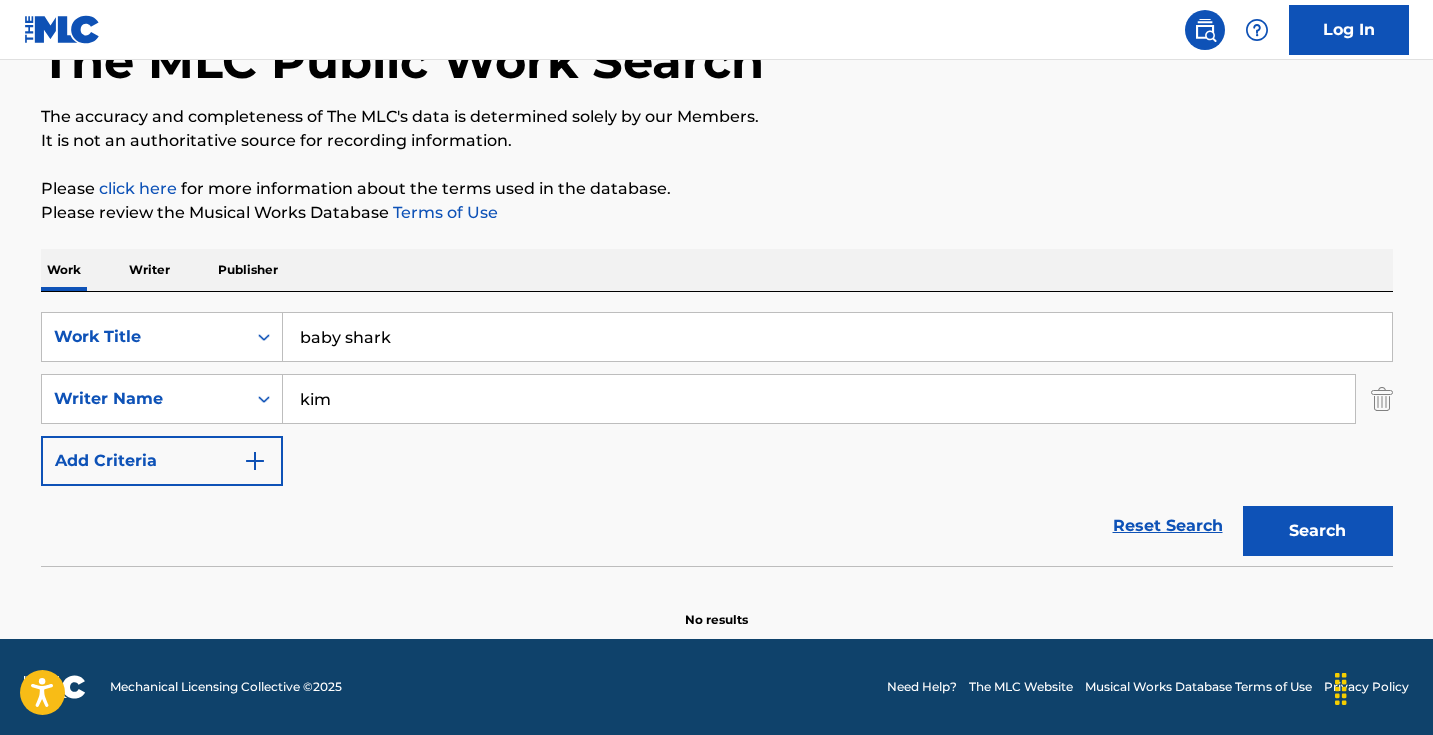 type on "kim" 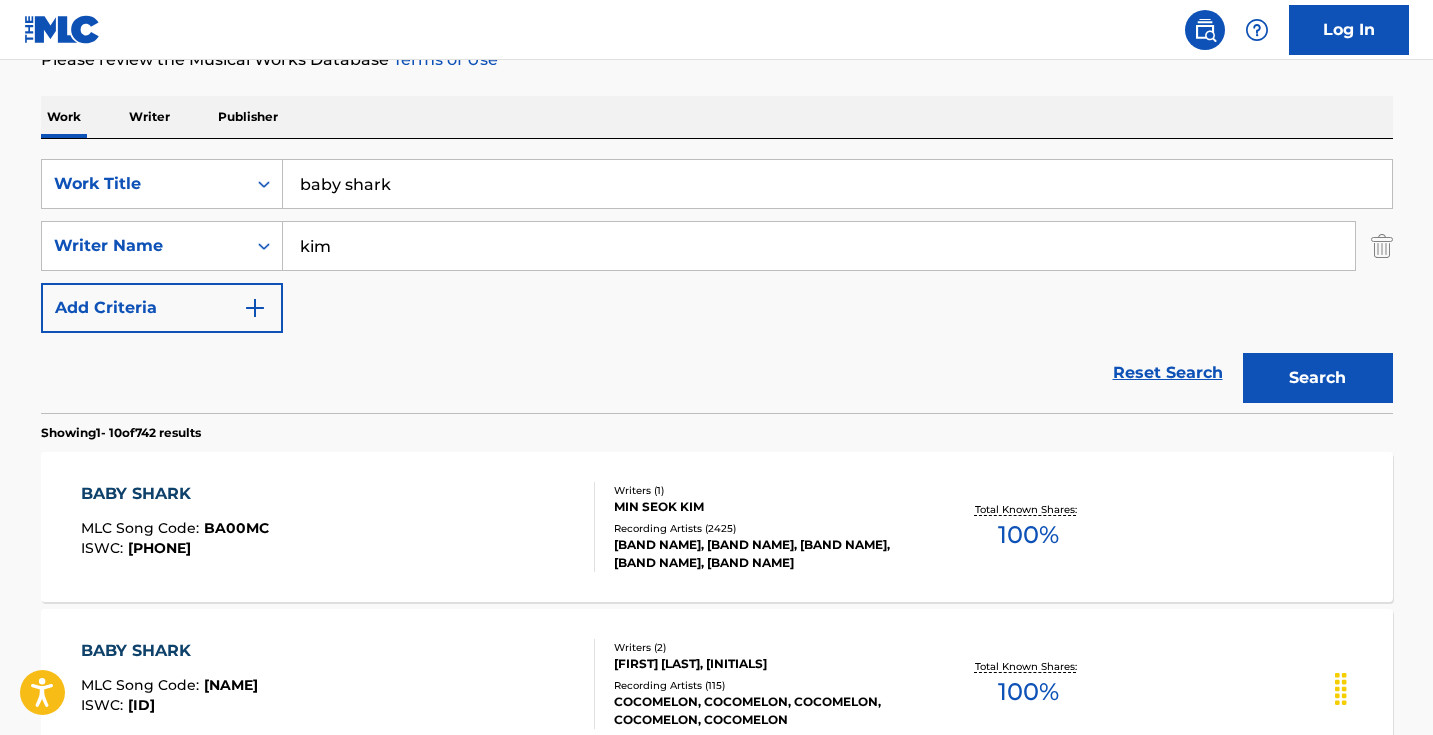 scroll, scrollTop: 355, scrollLeft: 0, axis: vertical 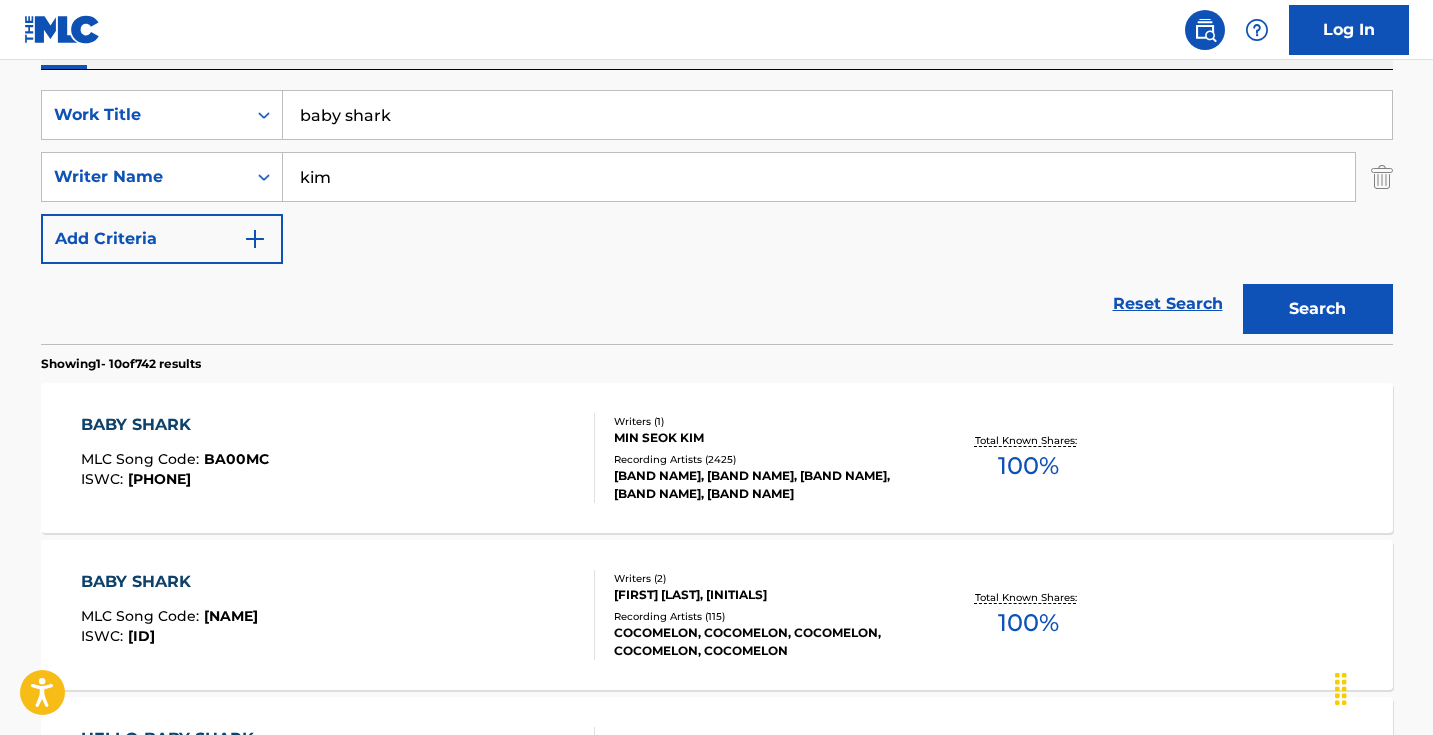 click on "BABY SHARK MLC Song Code : BA00MC ISWC : T9276121983 Writers ( 1 ) MIN SEOK KIM Recording Artists ( 2425 ) PINKFONG, PINKFONG, PINKFONG, PINKFONG, PINKFONG Total Known Shares: 100 %" at bounding box center [717, 458] 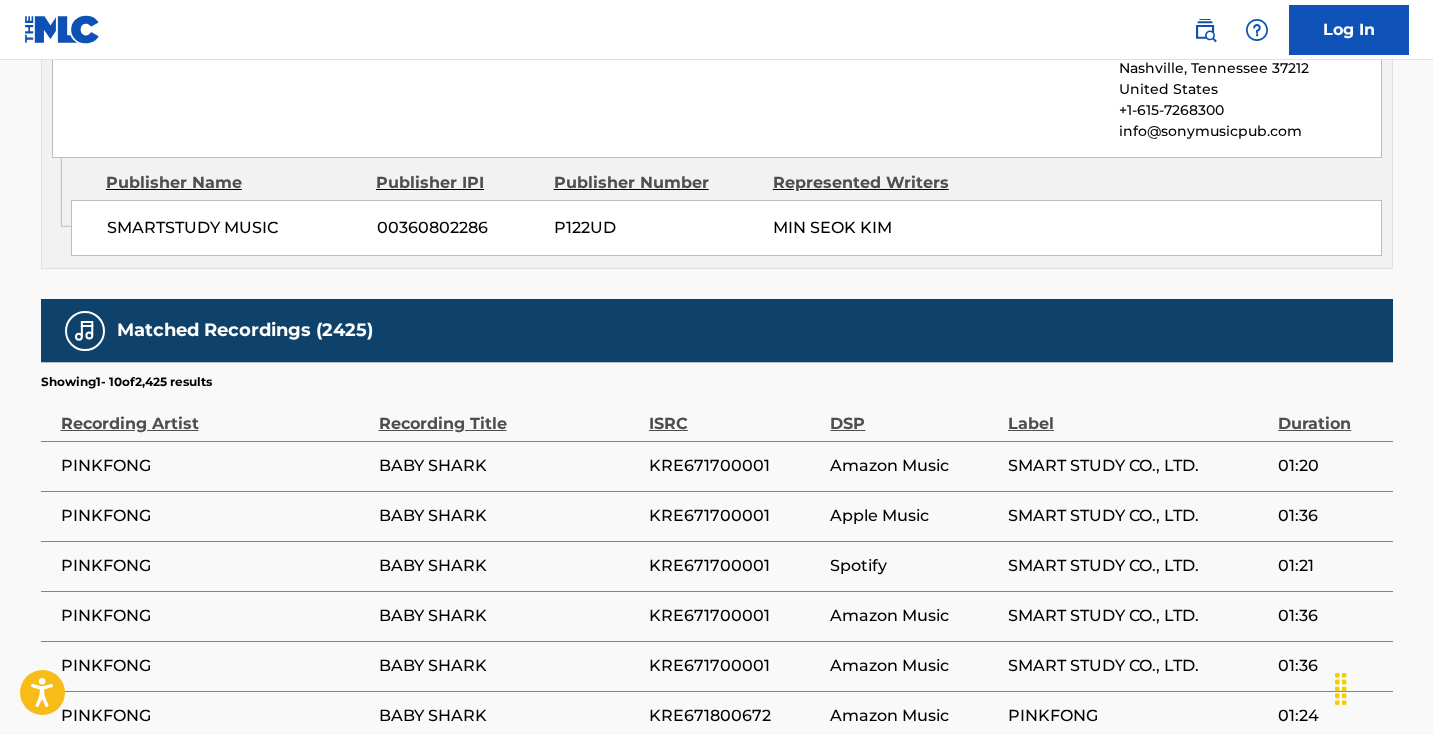 scroll, scrollTop: 1441, scrollLeft: 0, axis: vertical 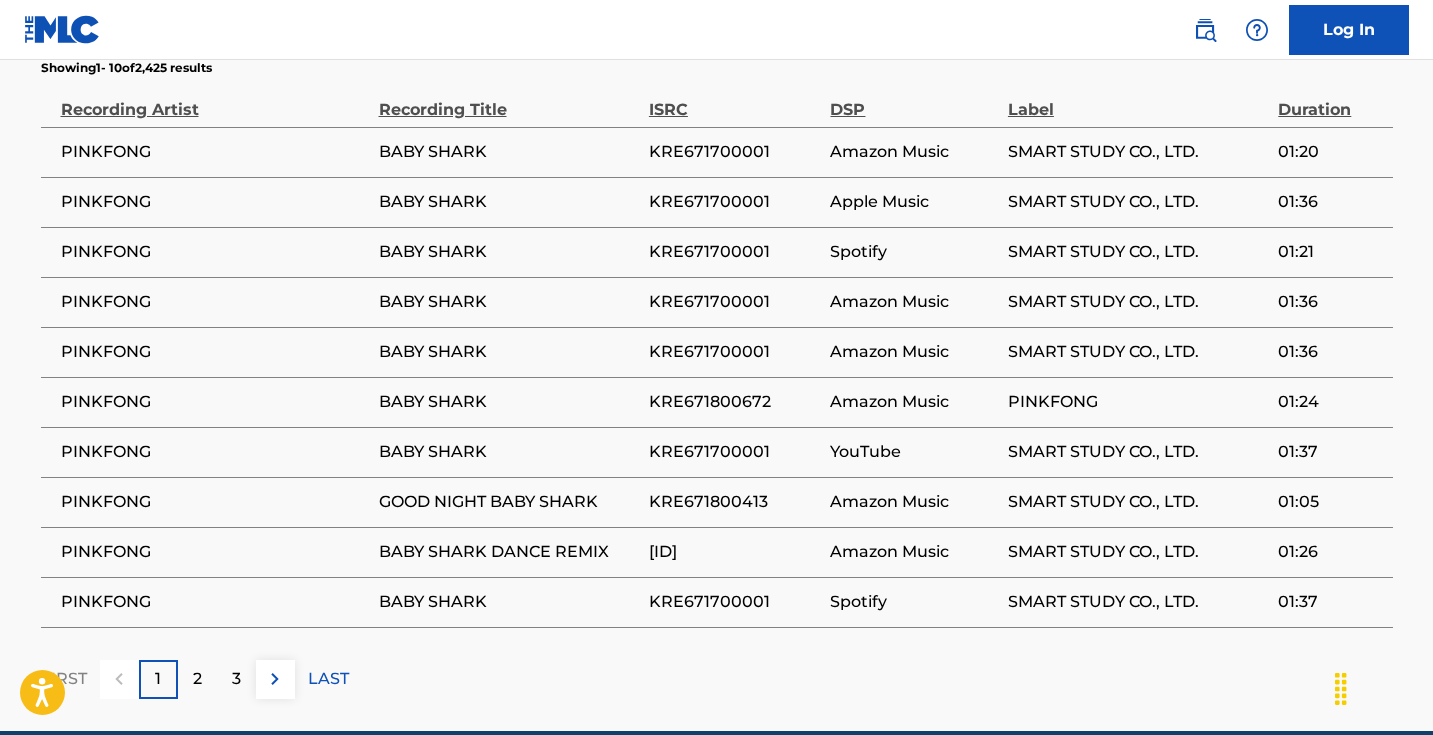 click at bounding box center (275, 679) 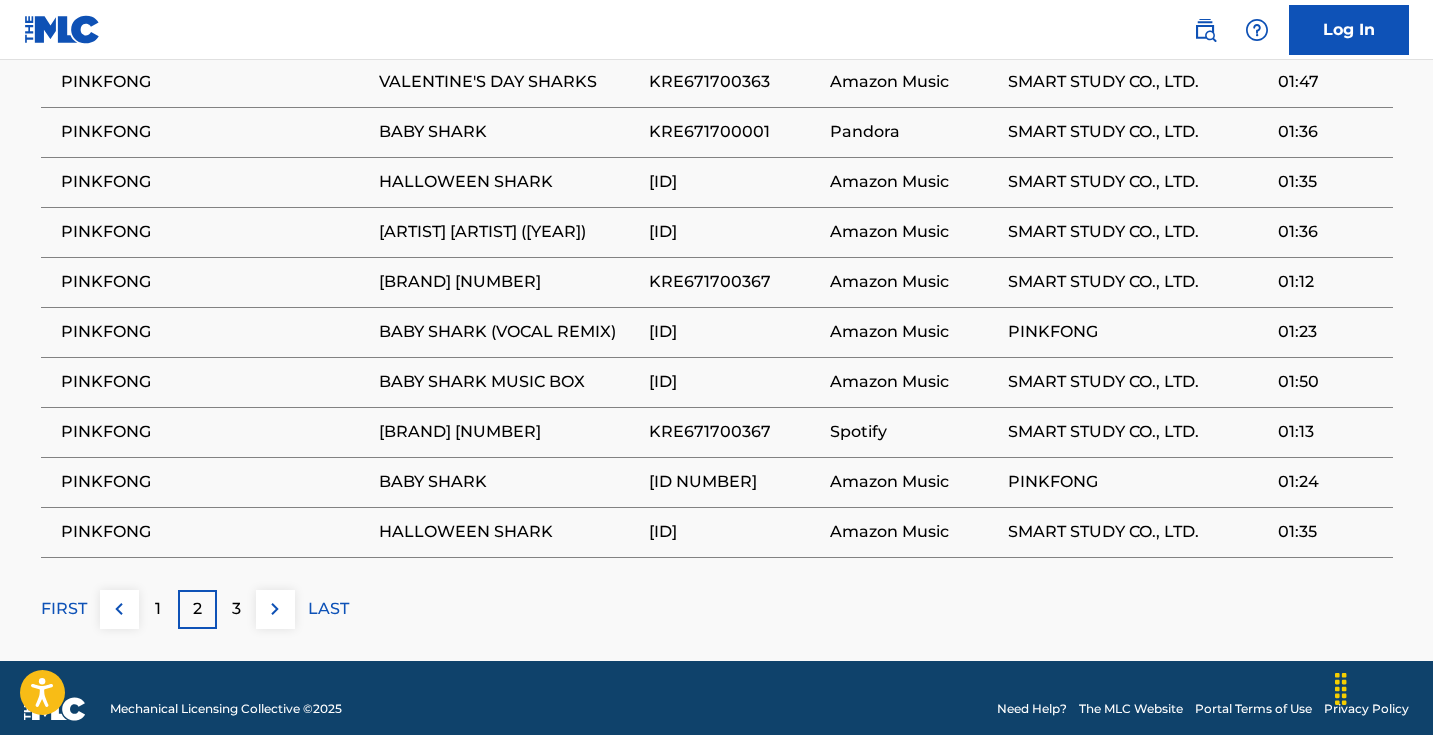 click at bounding box center [275, 609] 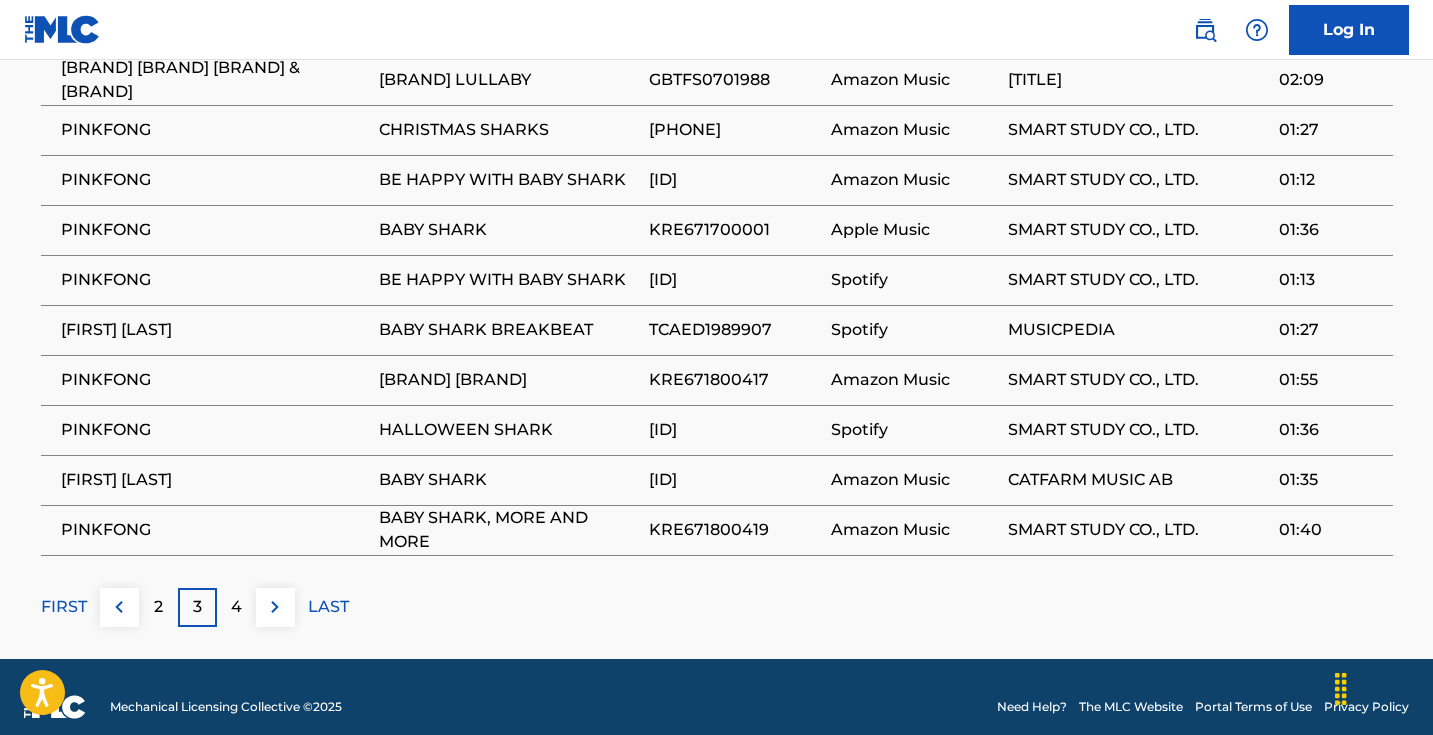 scroll, scrollTop: 1511, scrollLeft: 0, axis: vertical 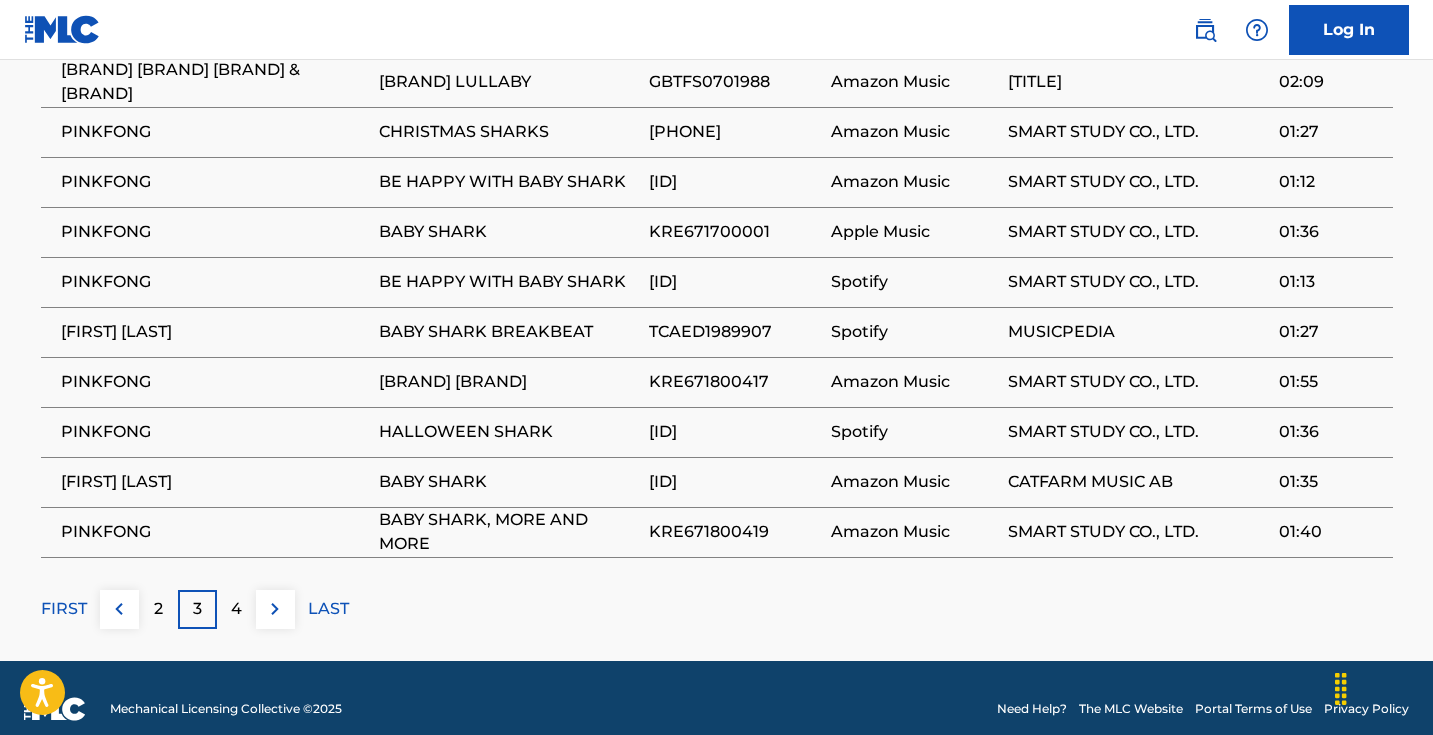 click at bounding box center (275, 609) 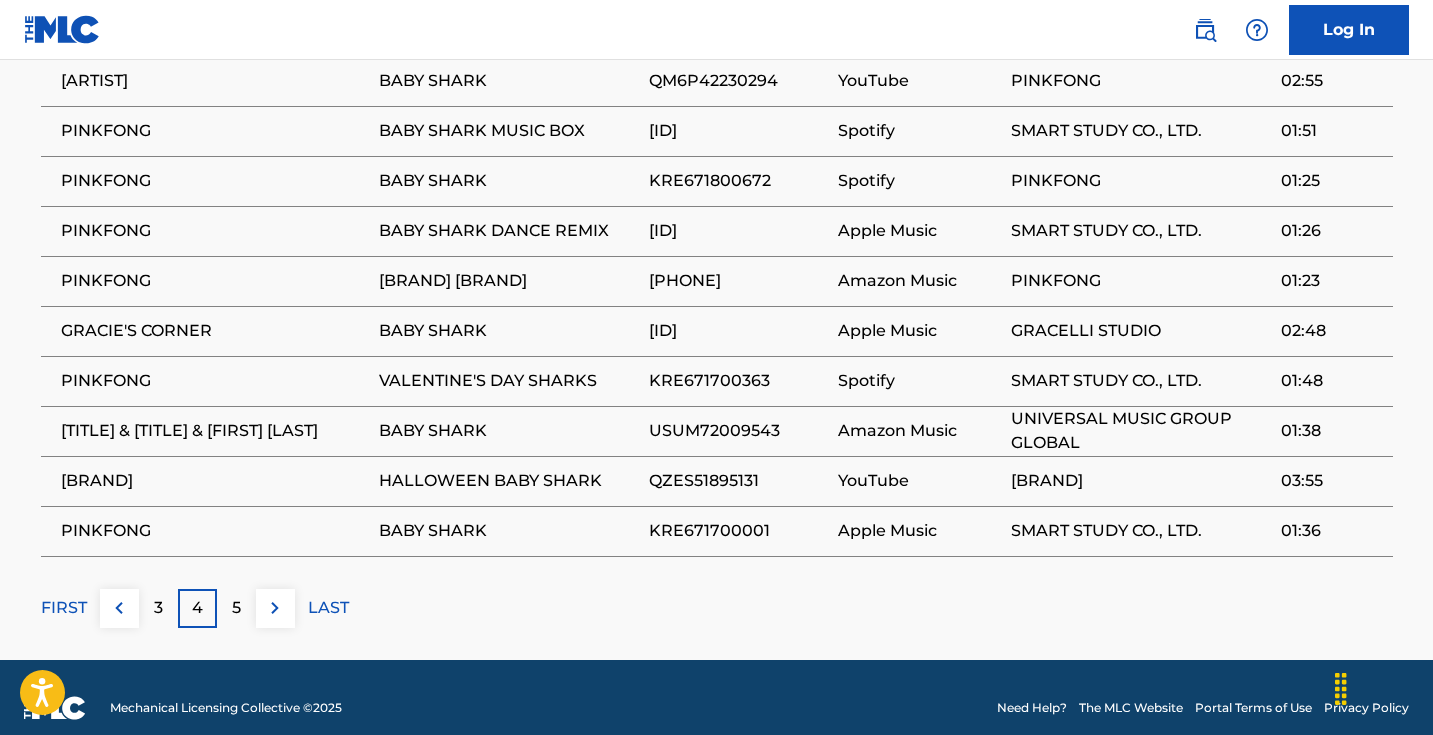 scroll, scrollTop: 1511, scrollLeft: 0, axis: vertical 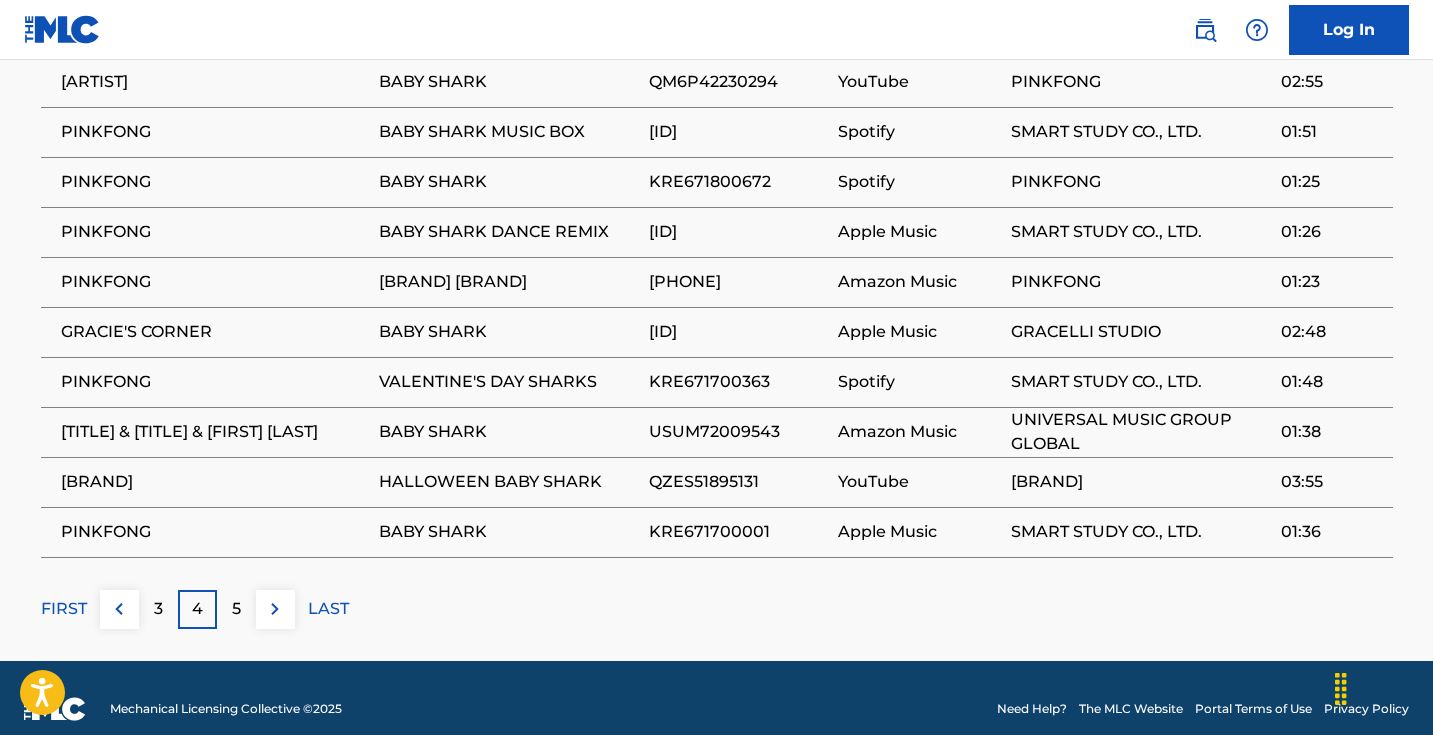 click at bounding box center (275, 609) 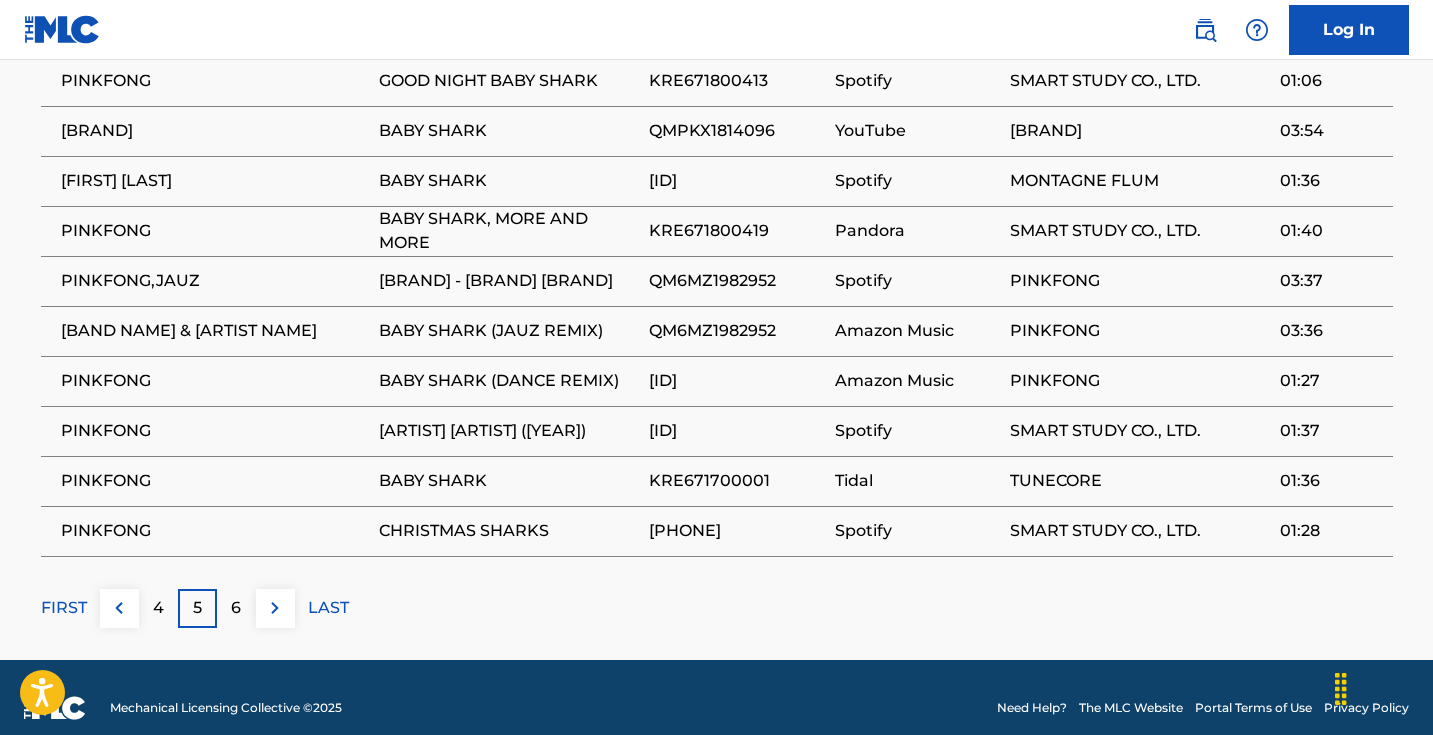 click at bounding box center [275, 608] 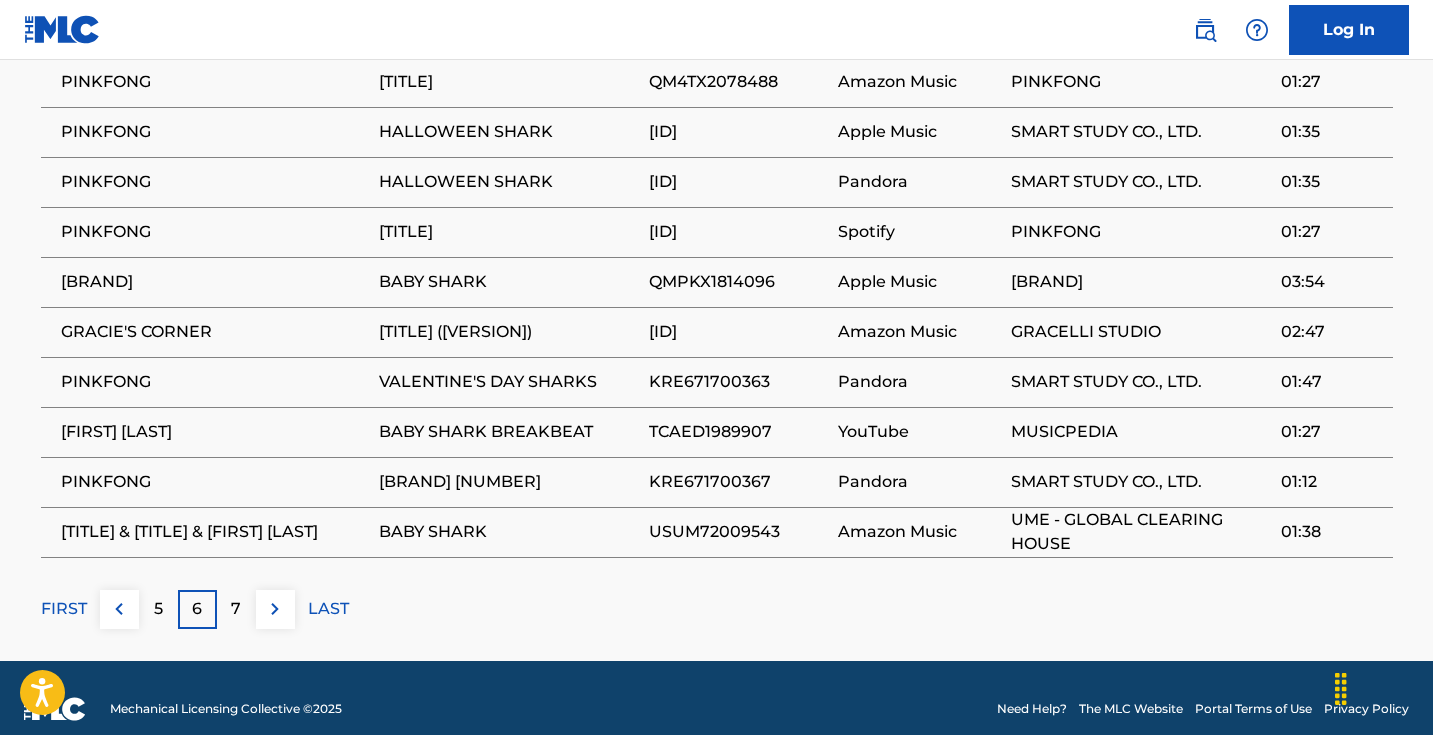 click at bounding box center [275, 609] 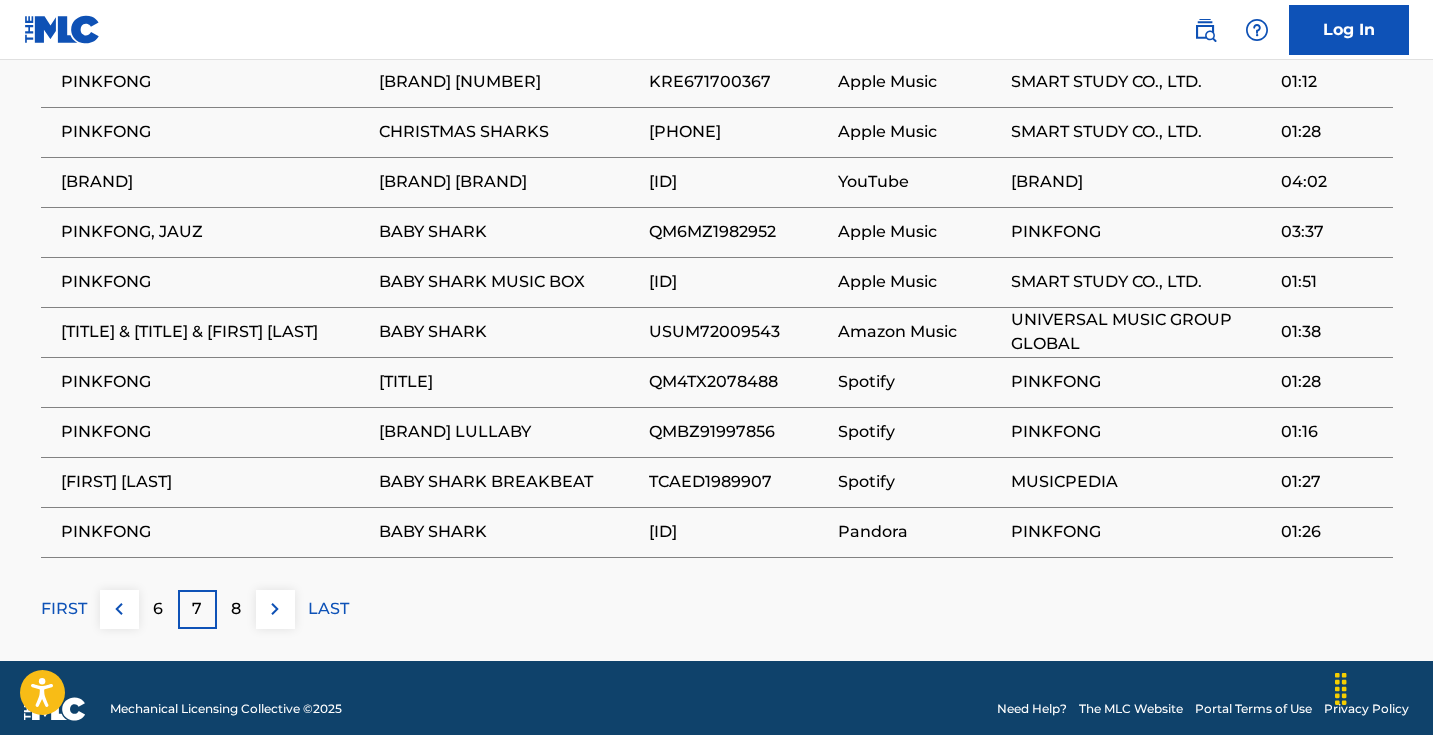 click on "LAST" at bounding box center (328, 609) 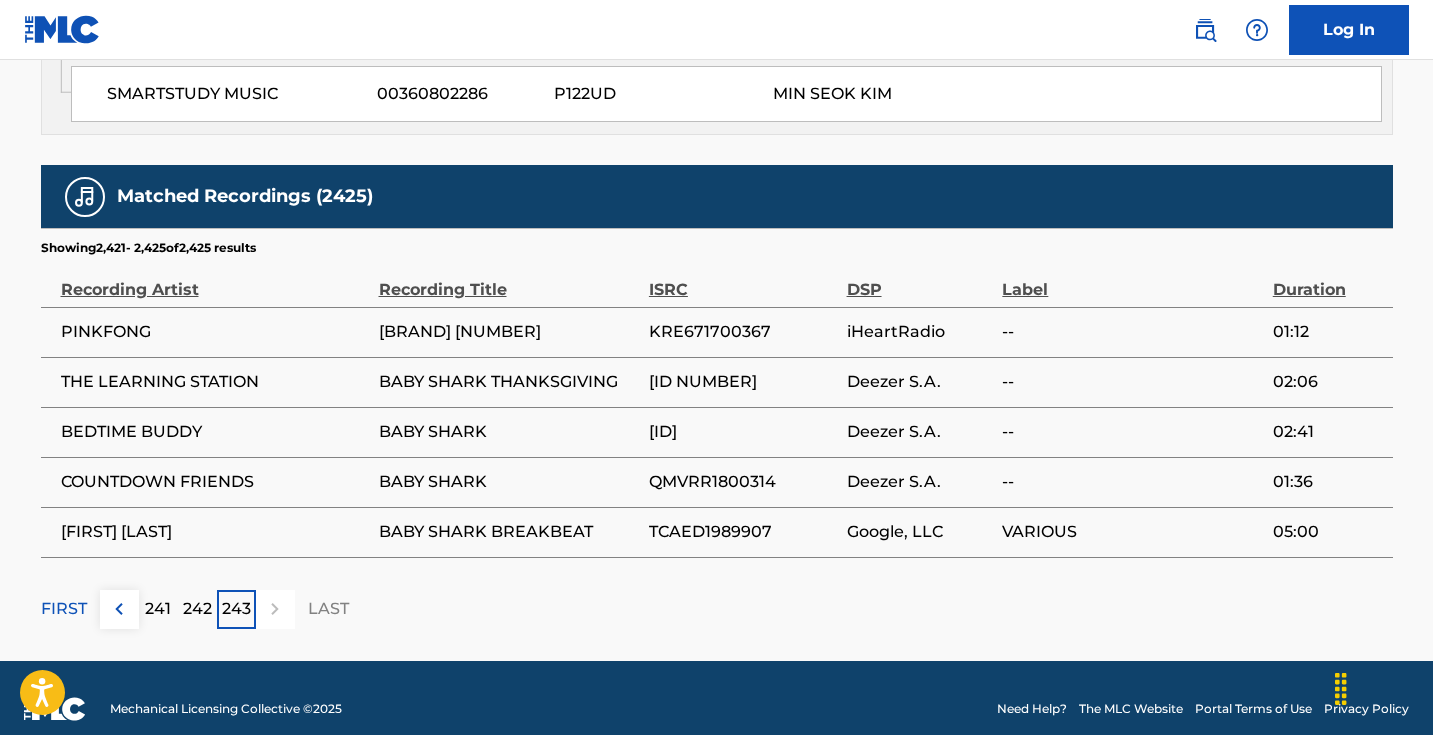 click at bounding box center (119, 609) 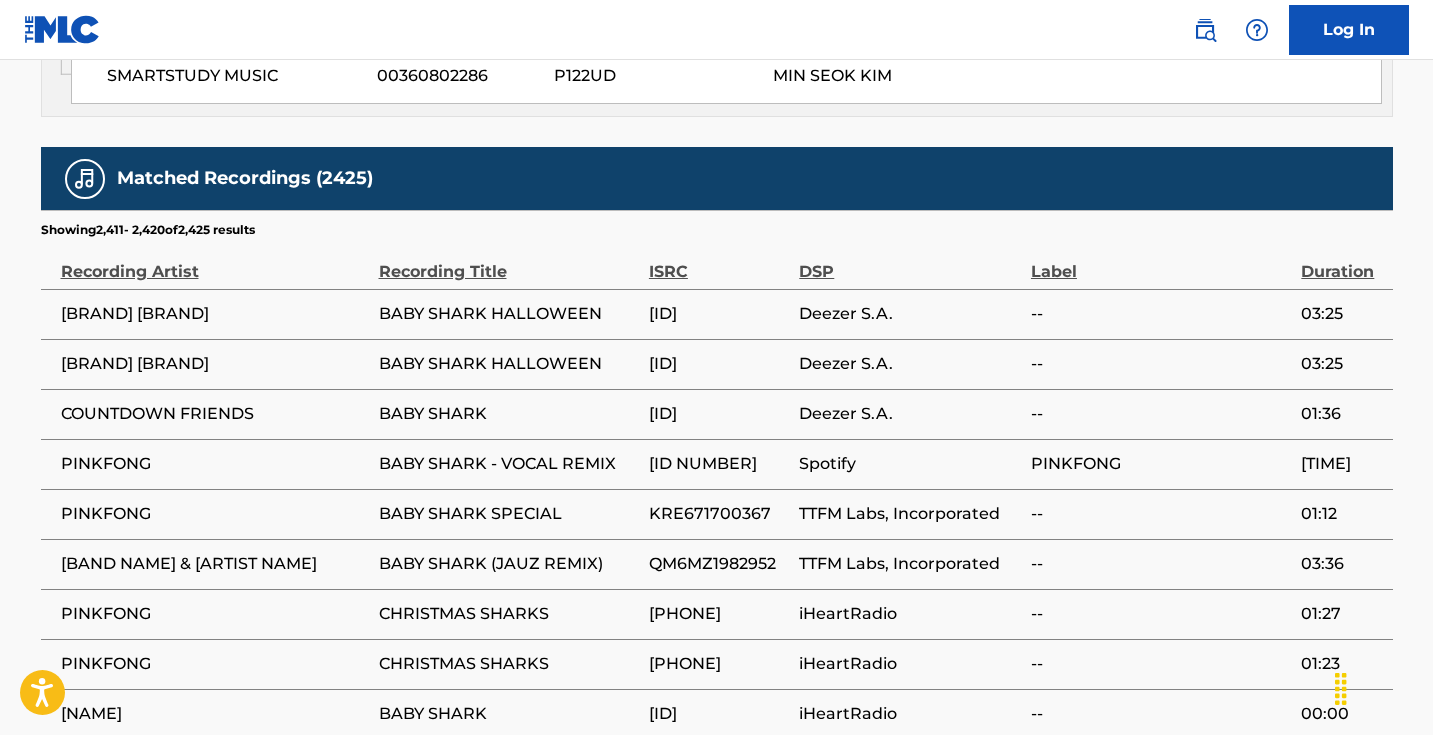 scroll, scrollTop: 1422, scrollLeft: 0, axis: vertical 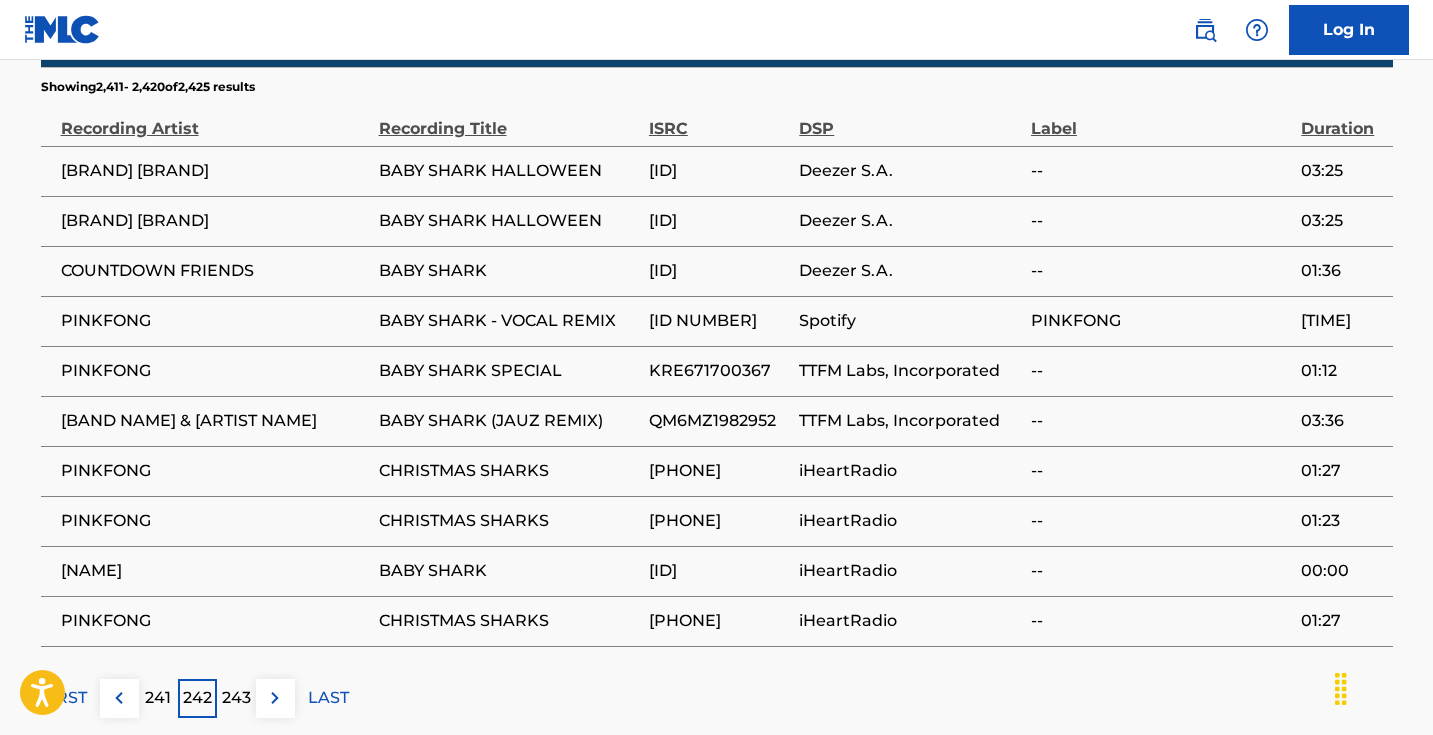 click at bounding box center [119, 698] 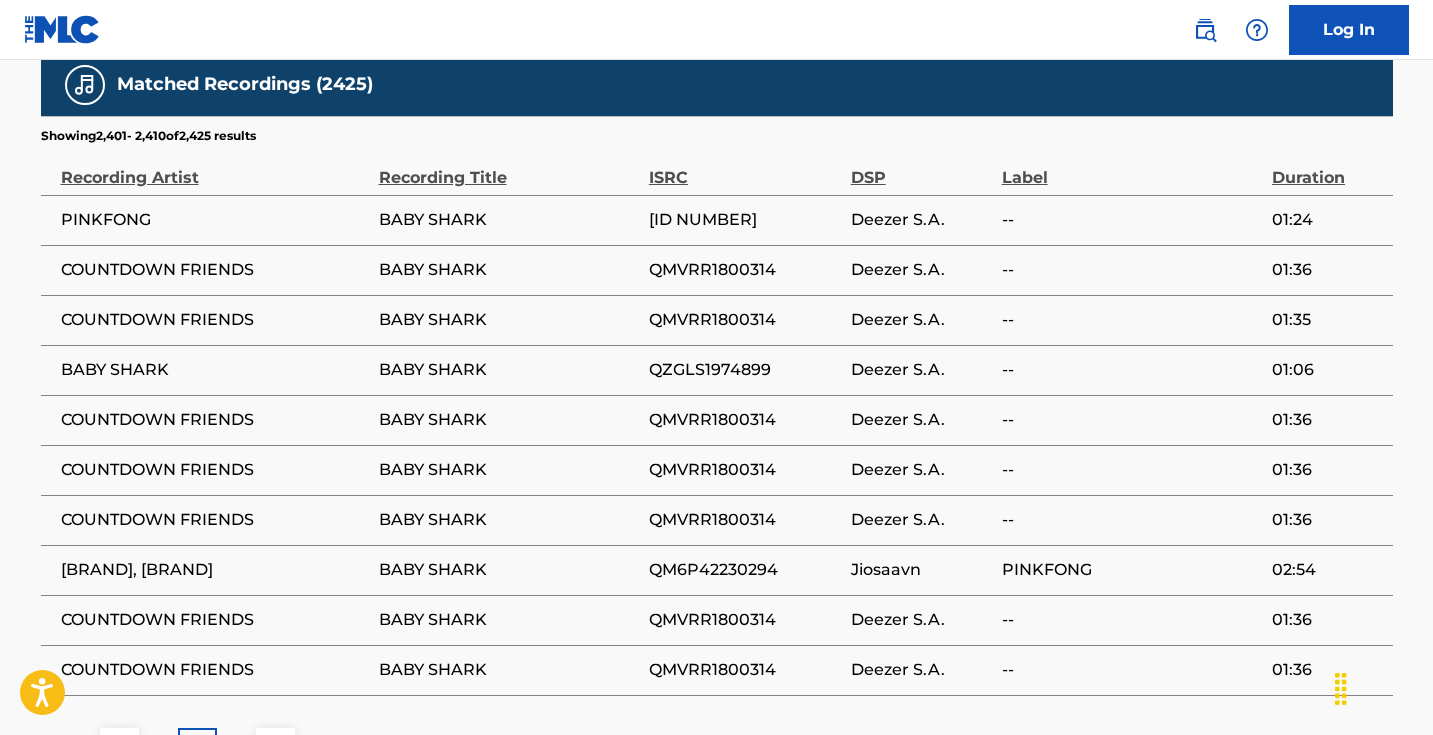 scroll, scrollTop: 1475, scrollLeft: 0, axis: vertical 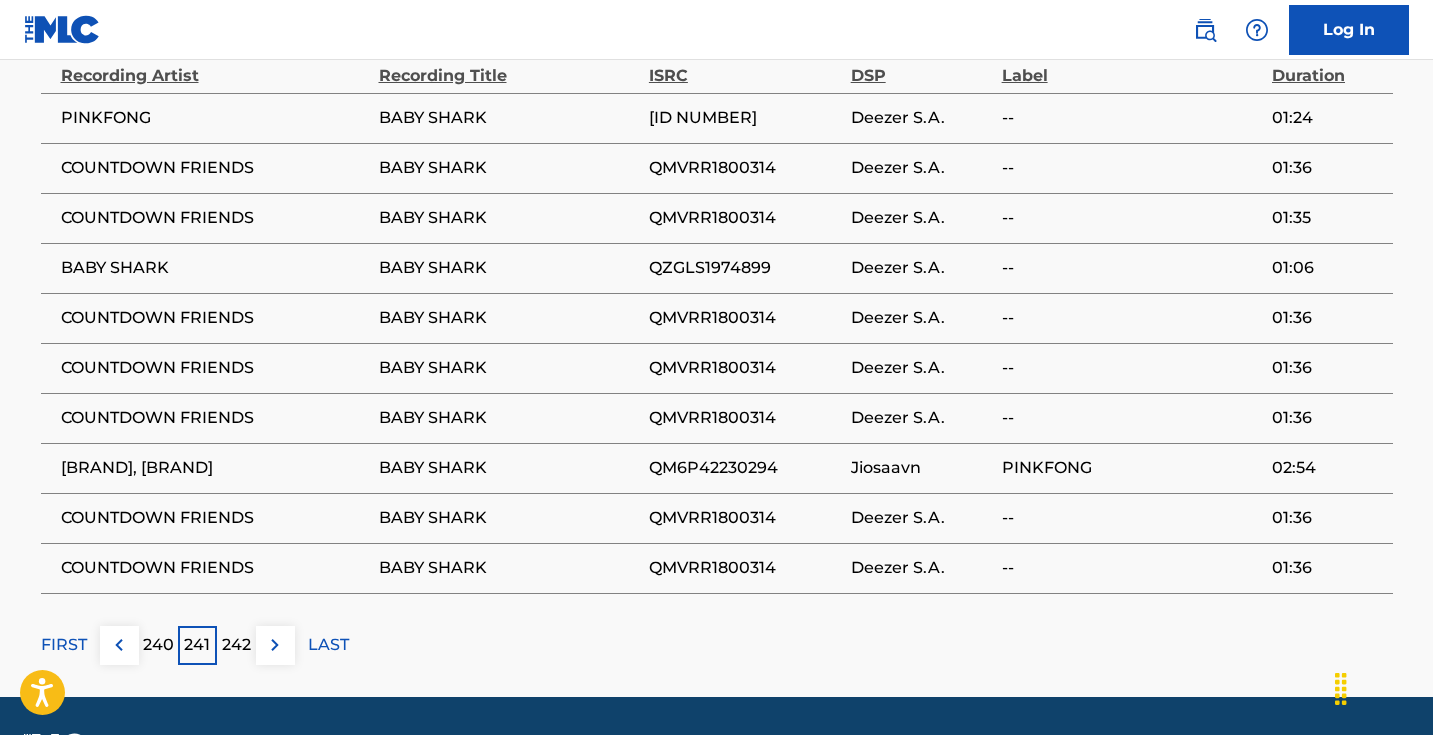 click at bounding box center (119, 645) 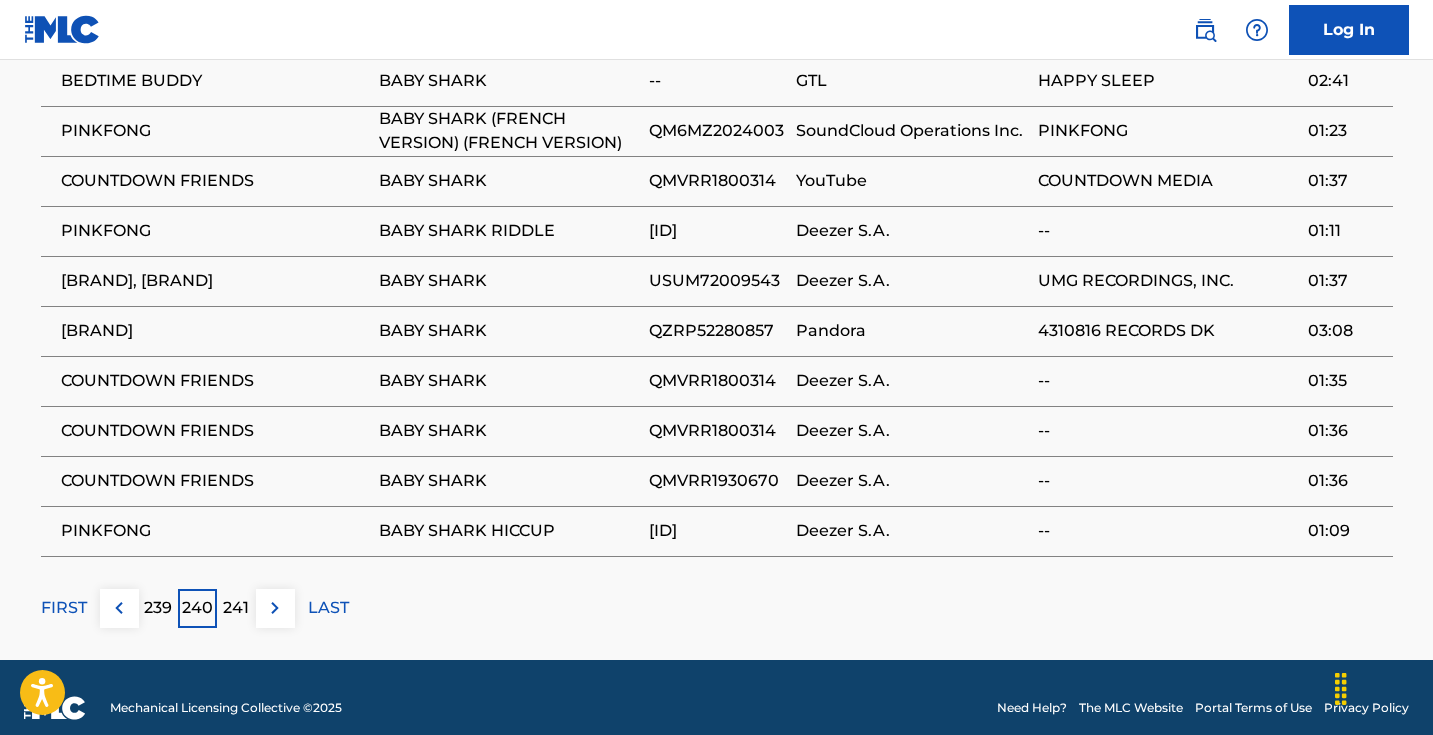 click on "Work Detail   Member Work Identifier -- MLC Song Code BA00MC ISWC T9276121983 Duration 03:30 Language -- Alternative Titles No Alternative Titles Writers   (1) Writer Name Writer IPI Writer Role MIN SEOK KIM 00369403739 Composer/Author Publishers   (1) Total shares:  100 % Administrator Name Administrator IPI Administrator Number Collection Share Contact Details SONY/ATV SONGS LLC 00187062752 P8301A 100% MLC Inquiries at Sony Music Publishing 1005 17th Ave. South , Unit Suite 800,  Nashville, [STATE] 37212 United States +1-615-7268300 [EMAIL] Admin Original Publisher Connecting Line Publisher Name Publisher IPI Publisher Number Represented Writers SMARTSTUDY MUSIC 00360802286 P122UD MIN SEOK KIM Total shares:  100 % Matched Recordings   (2425) Showing  2,391  -   2,400  of  2,425   results   Recording Artist Recording Title ISRC DSP Label Duration BEDTIME BUDDY BABY SHARK -- GTL  HAPPY SLEEP 02:41 PINKFONG QM6MZ2024003 PINKFONG --" at bounding box center (716, -396) 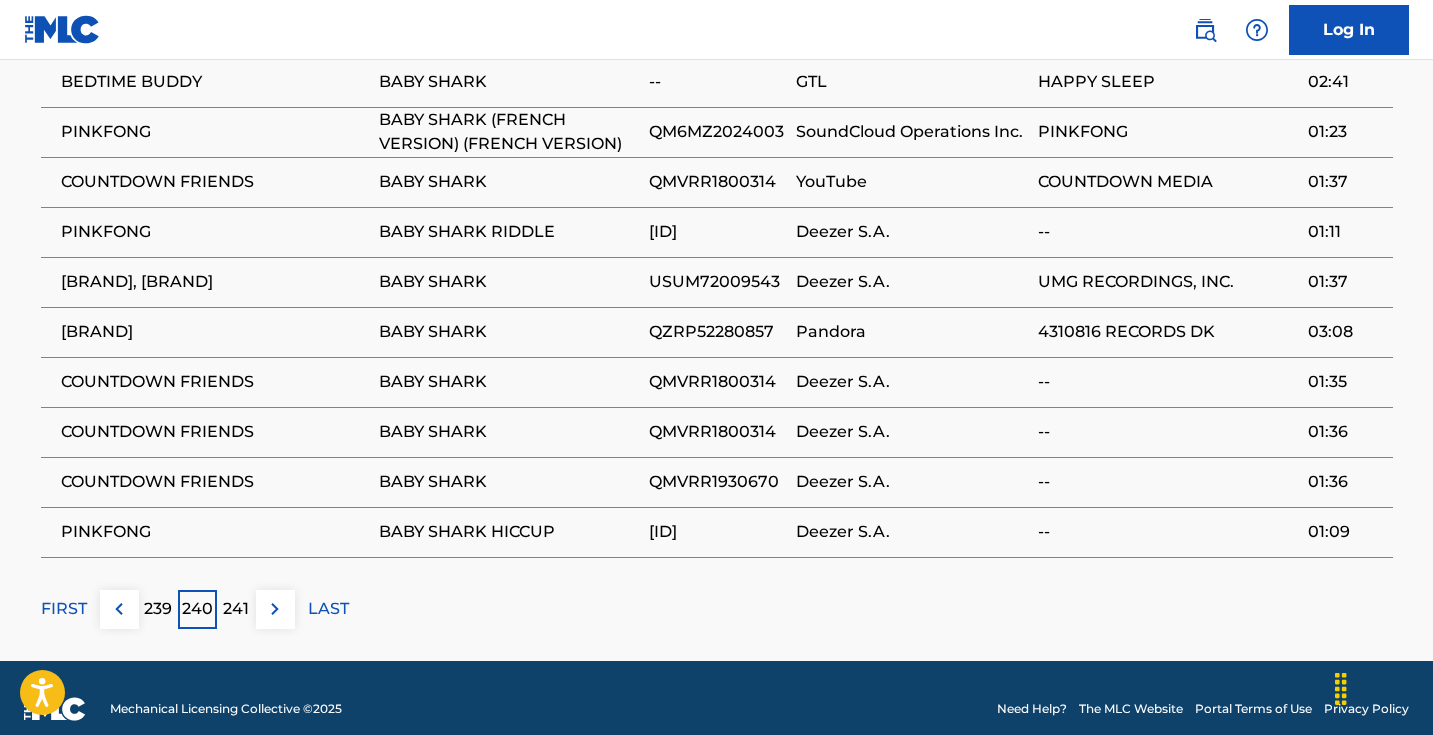 click at bounding box center (119, 609) 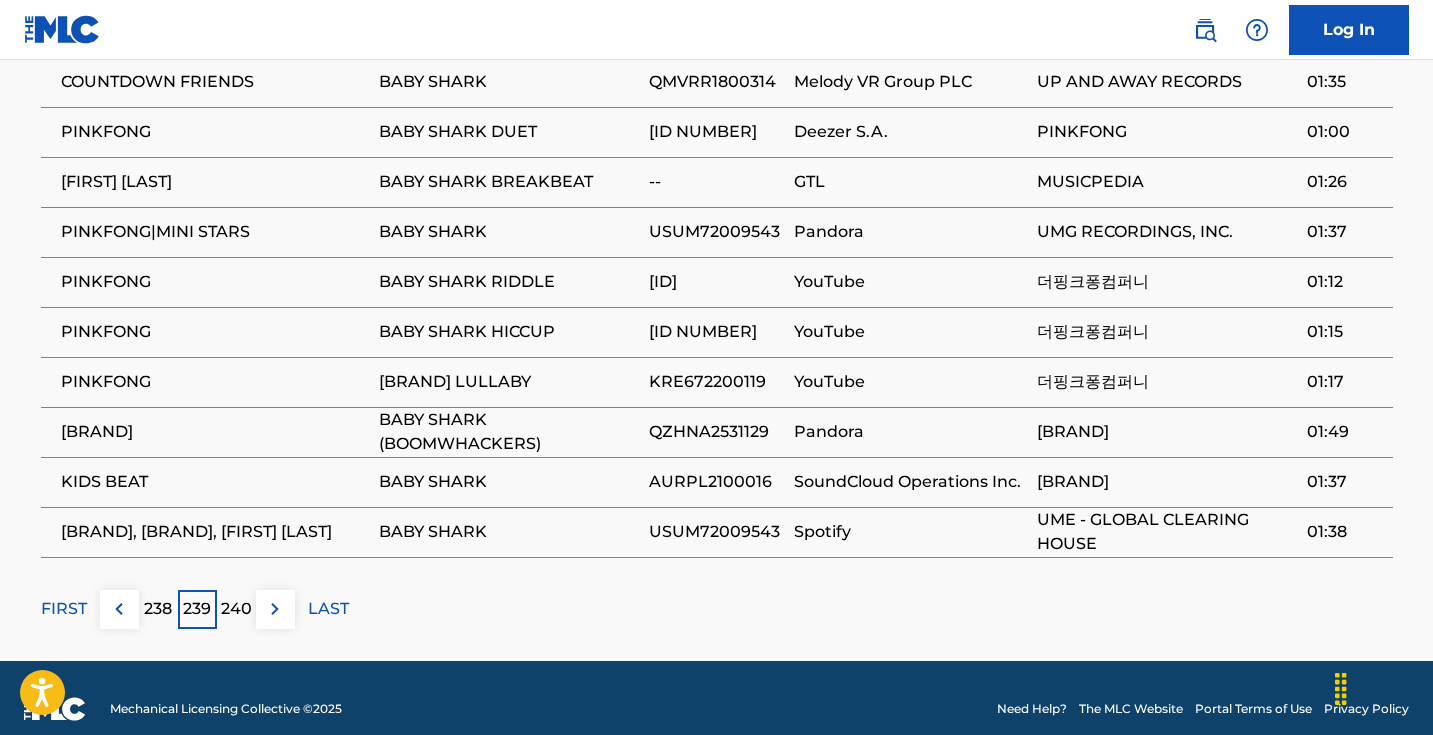 click at bounding box center [119, 609] 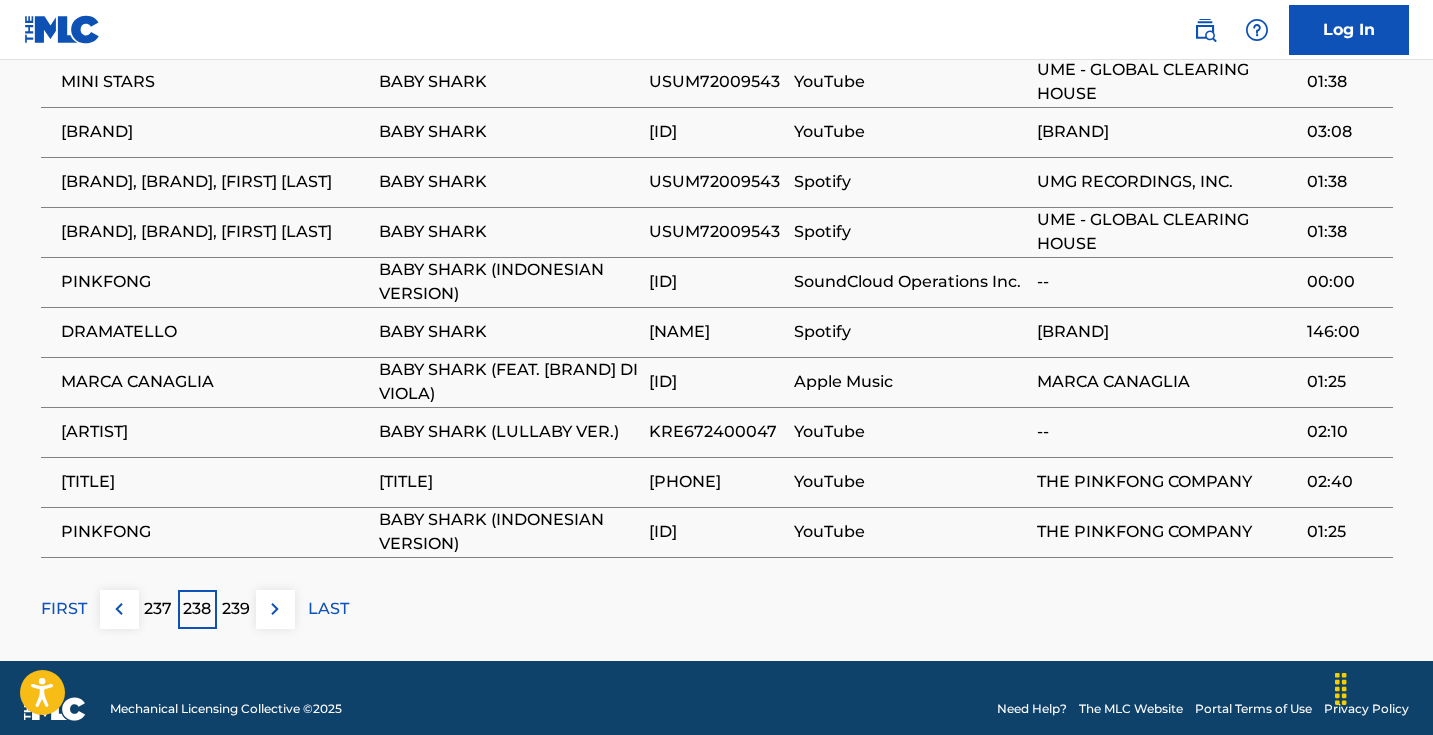 click at bounding box center (119, 609) 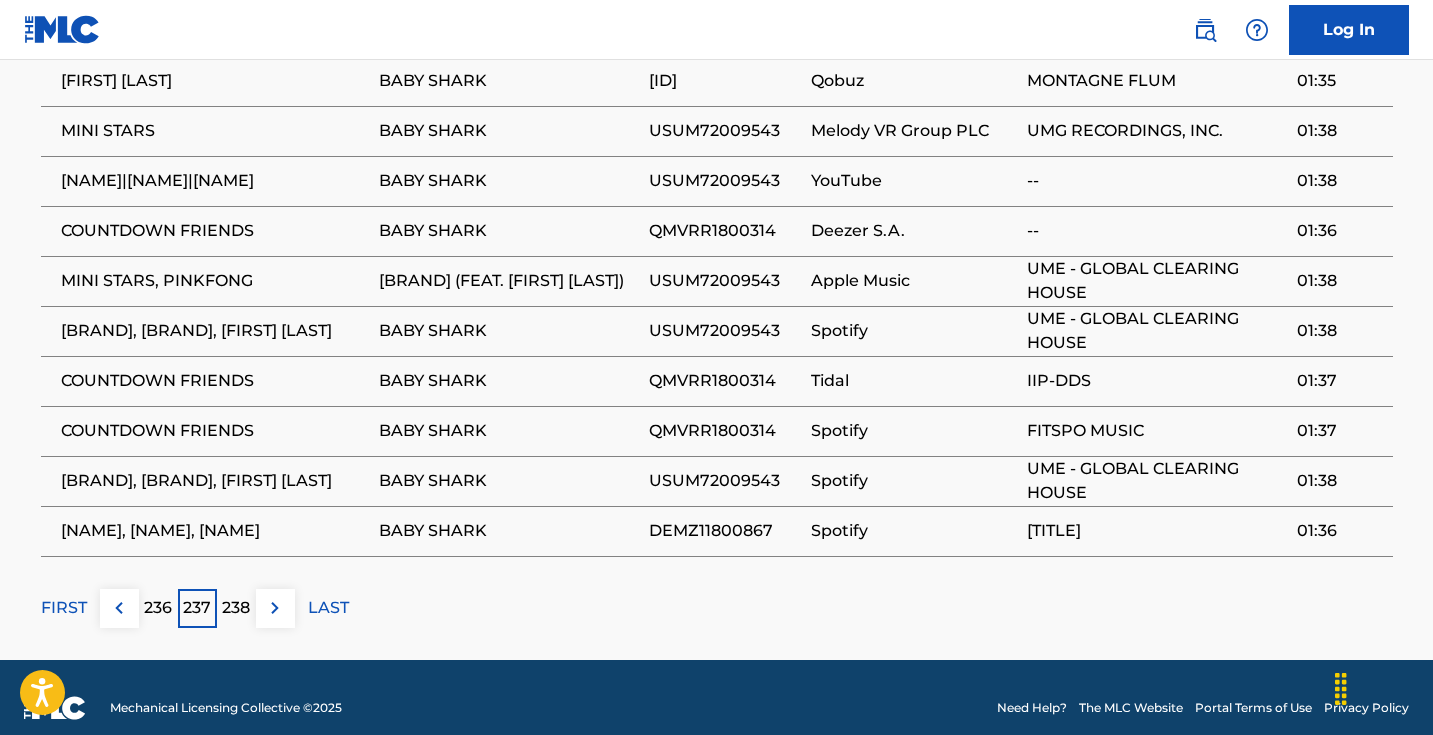 scroll, scrollTop: 1511, scrollLeft: 0, axis: vertical 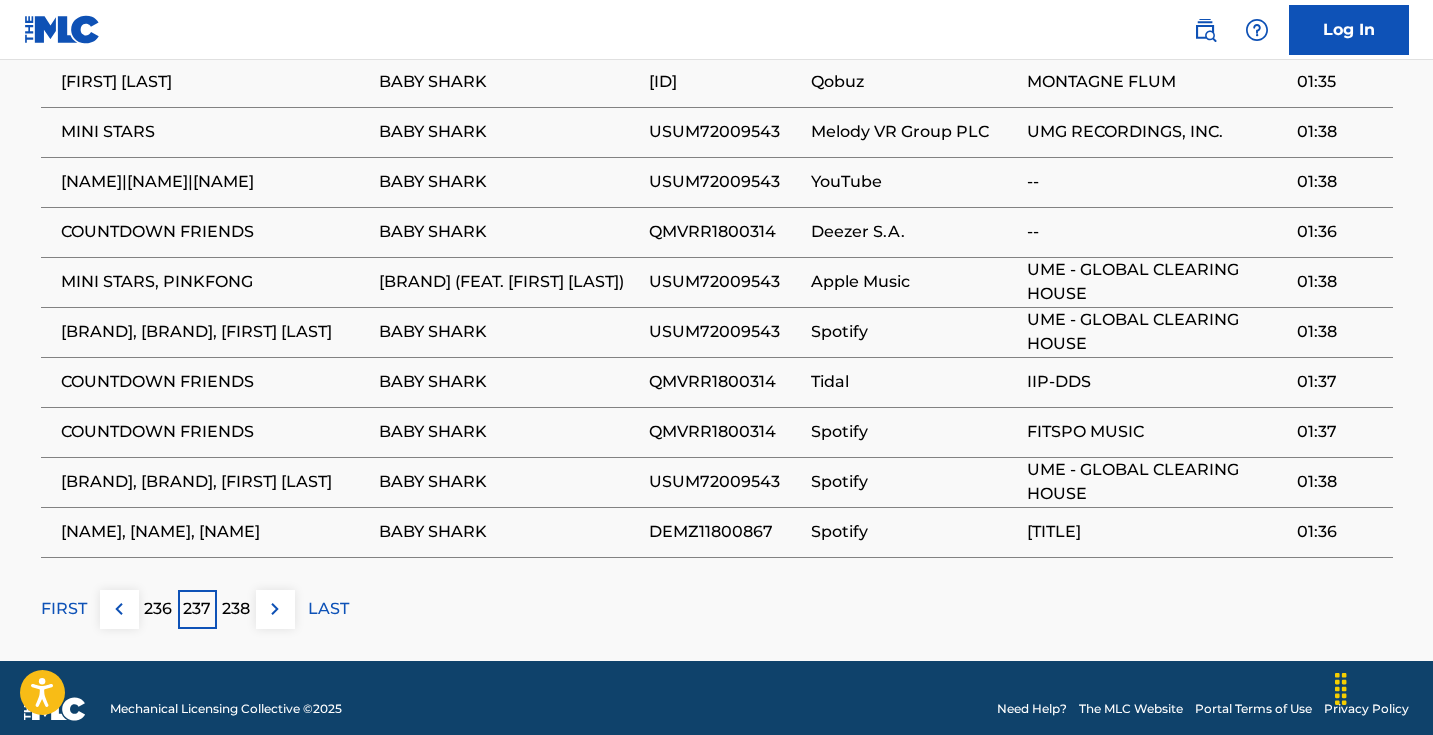 click at bounding box center [119, 609] 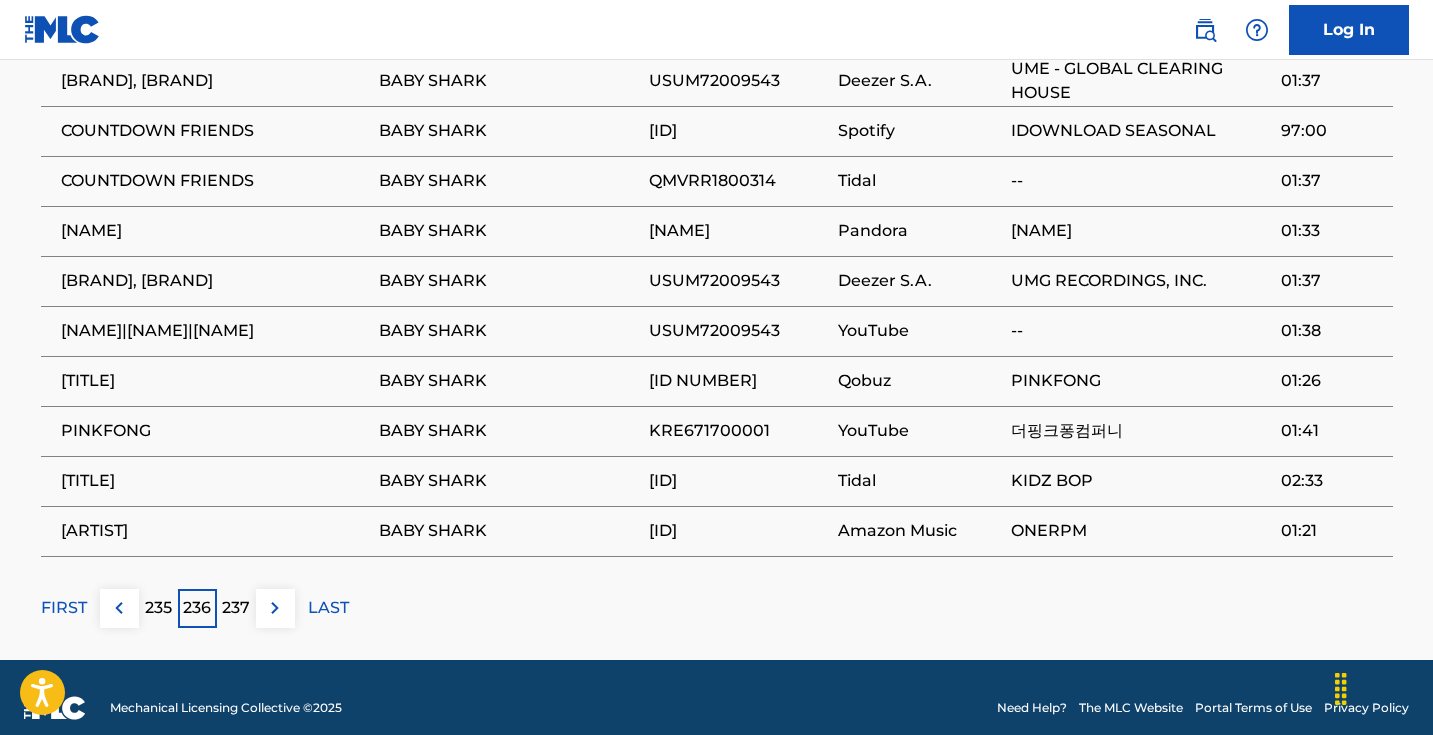 scroll, scrollTop: 1511, scrollLeft: 0, axis: vertical 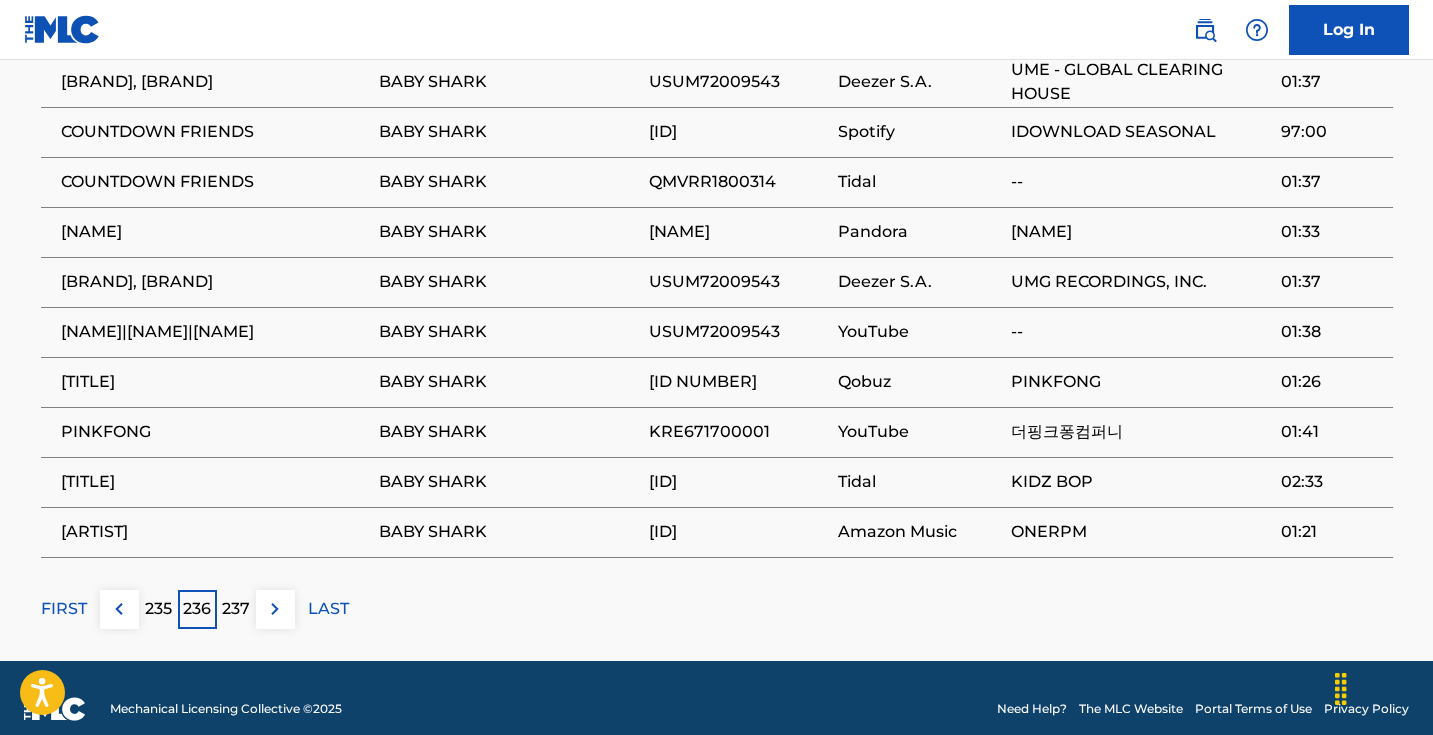 click at bounding box center (119, 609) 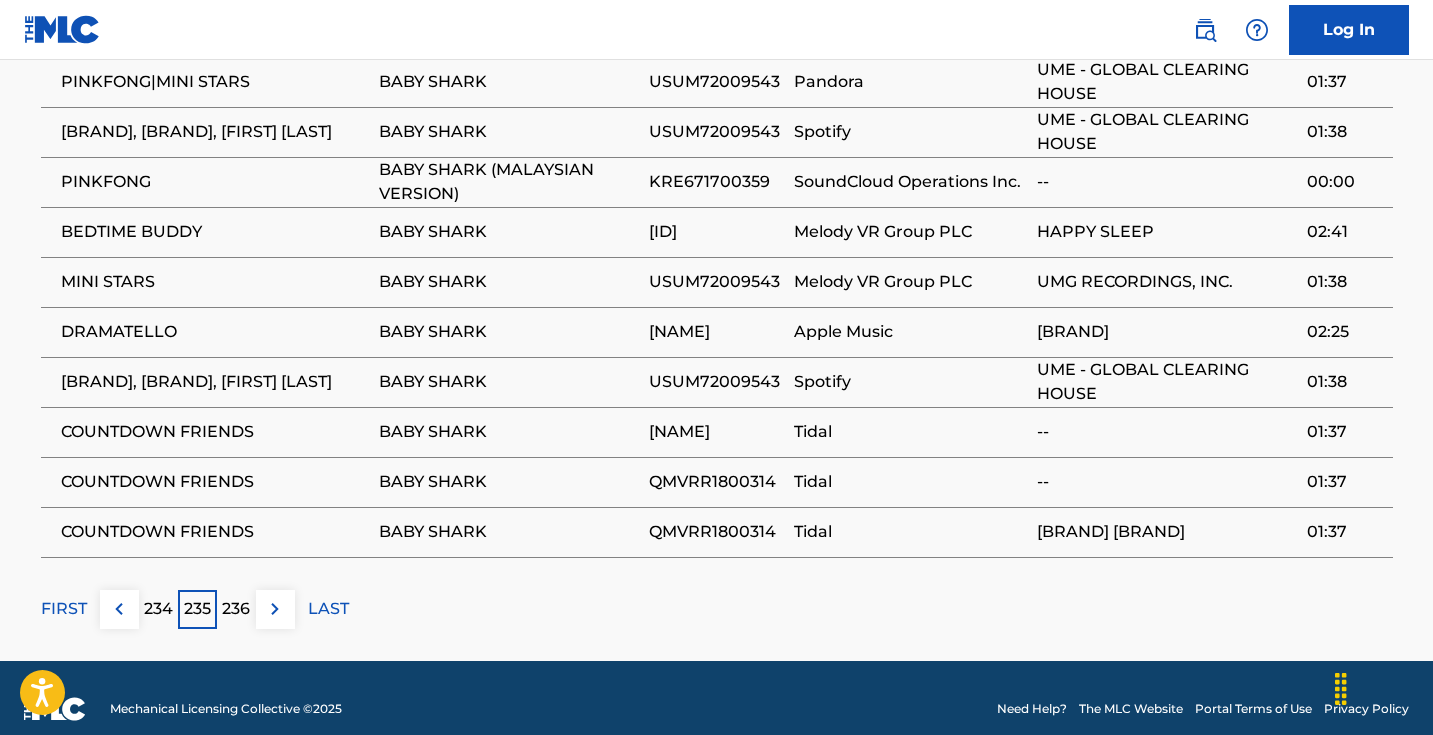 click at bounding box center [119, 609] 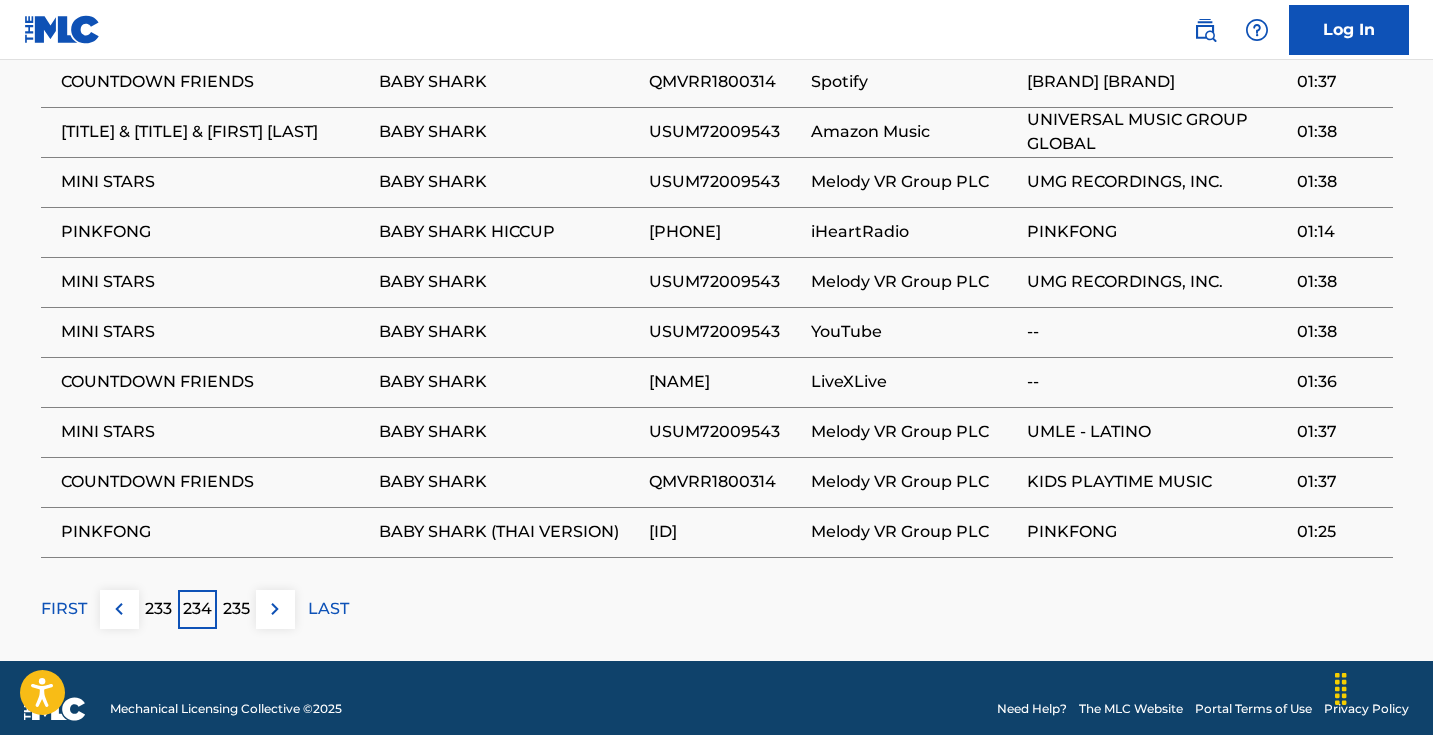 click at bounding box center [119, 609] 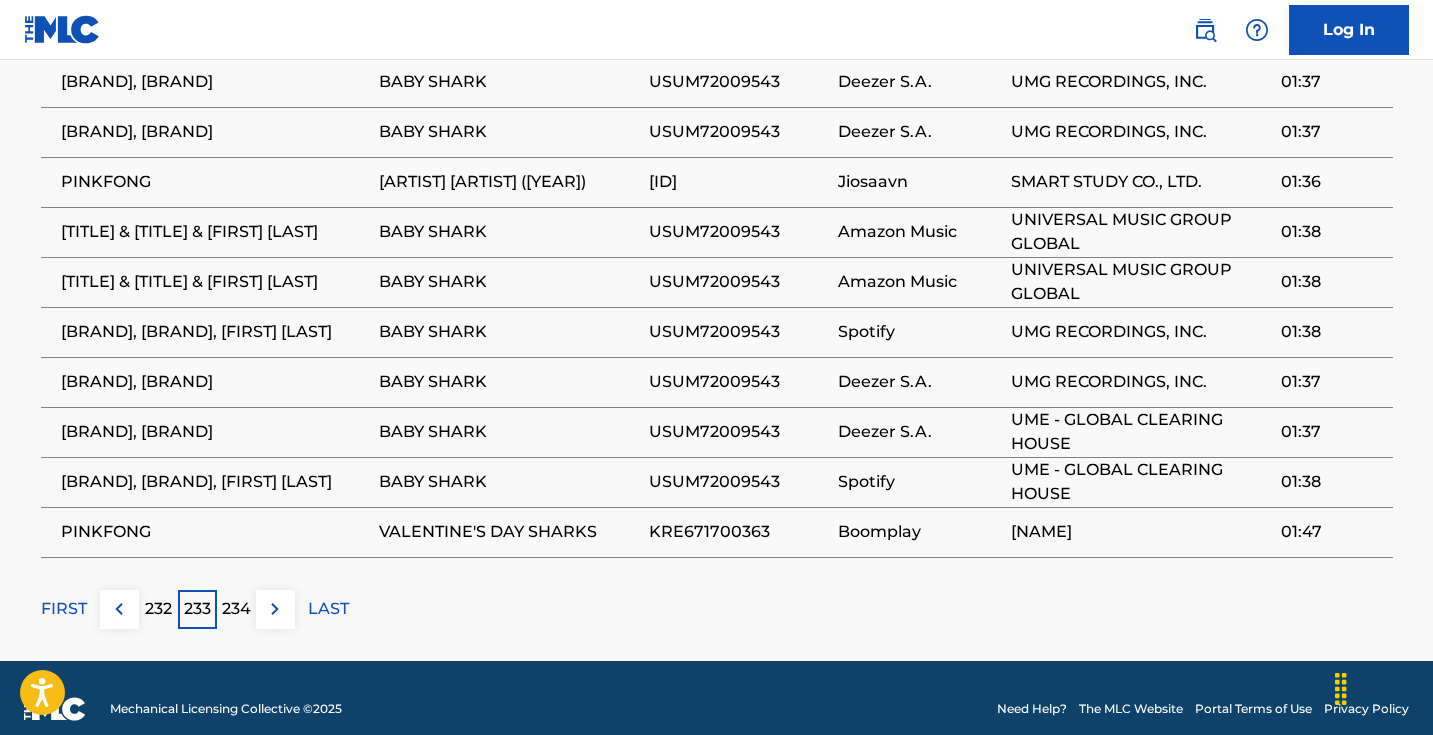 click at bounding box center [119, 609] 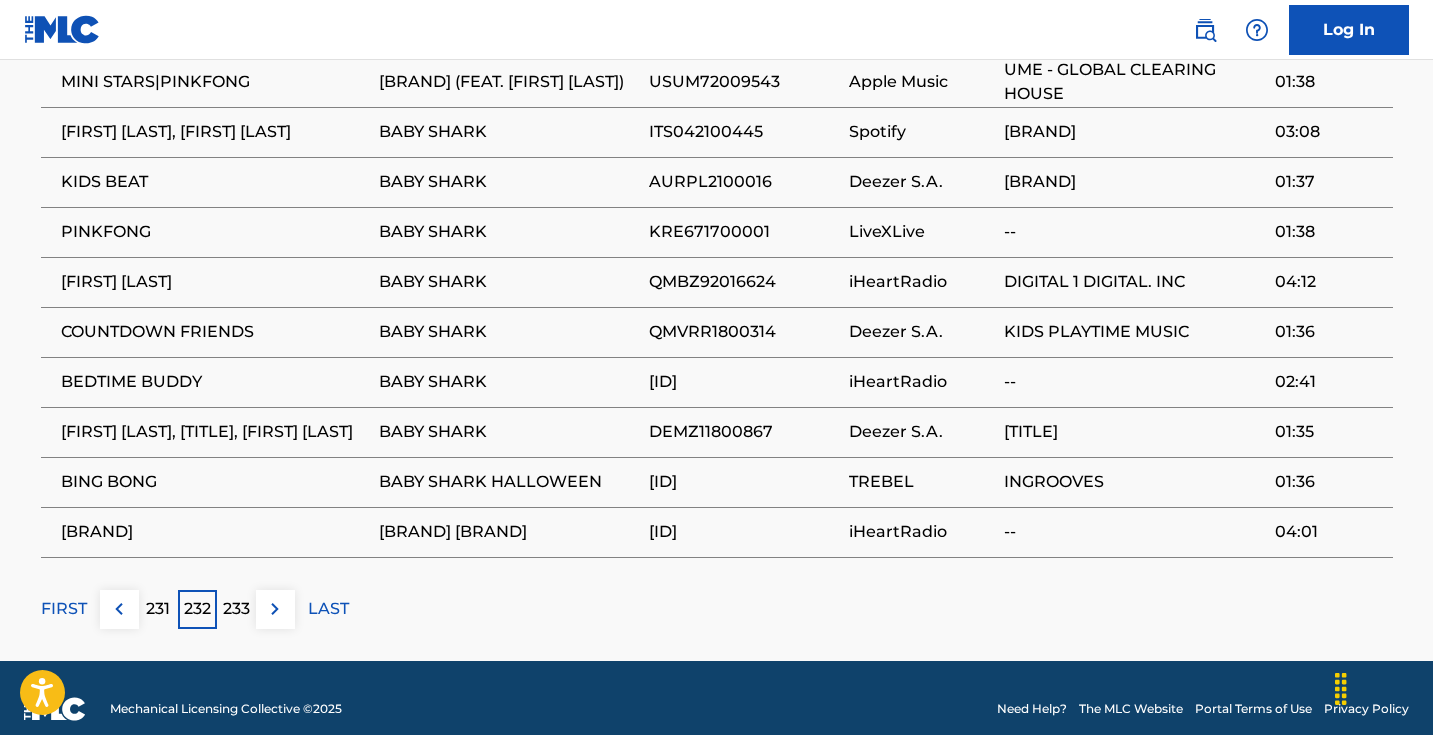 click at bounding box center (119, 609) 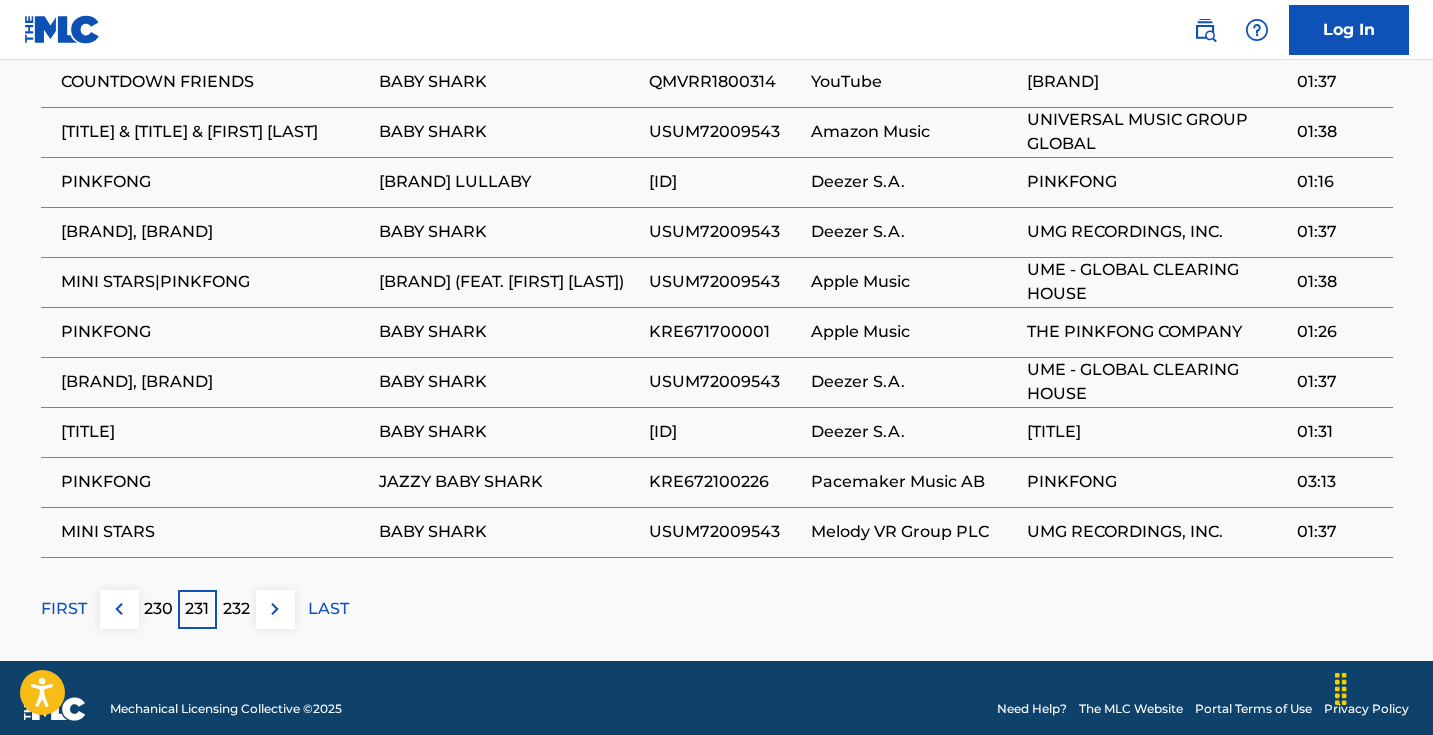 click at bounding box center (119, 609) 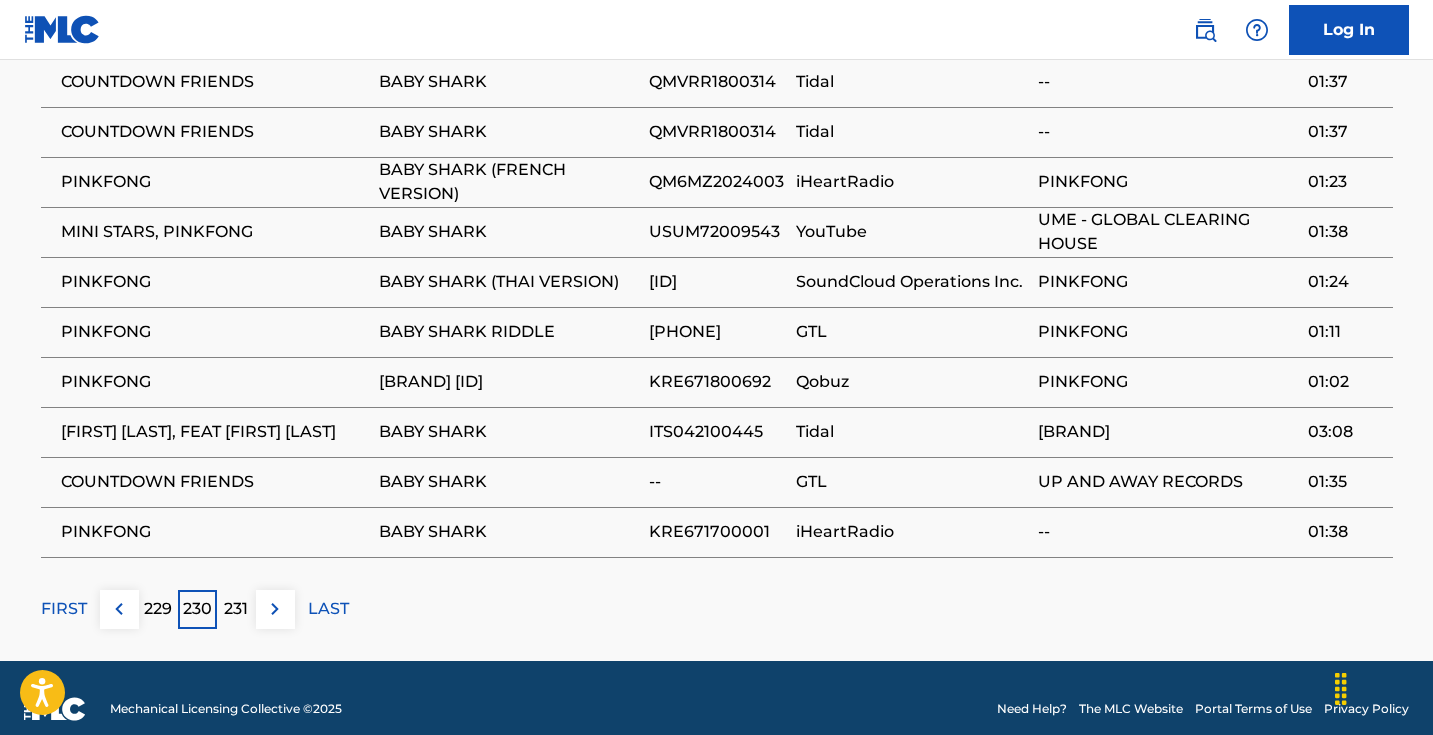 click at bounding box center (119, 609) 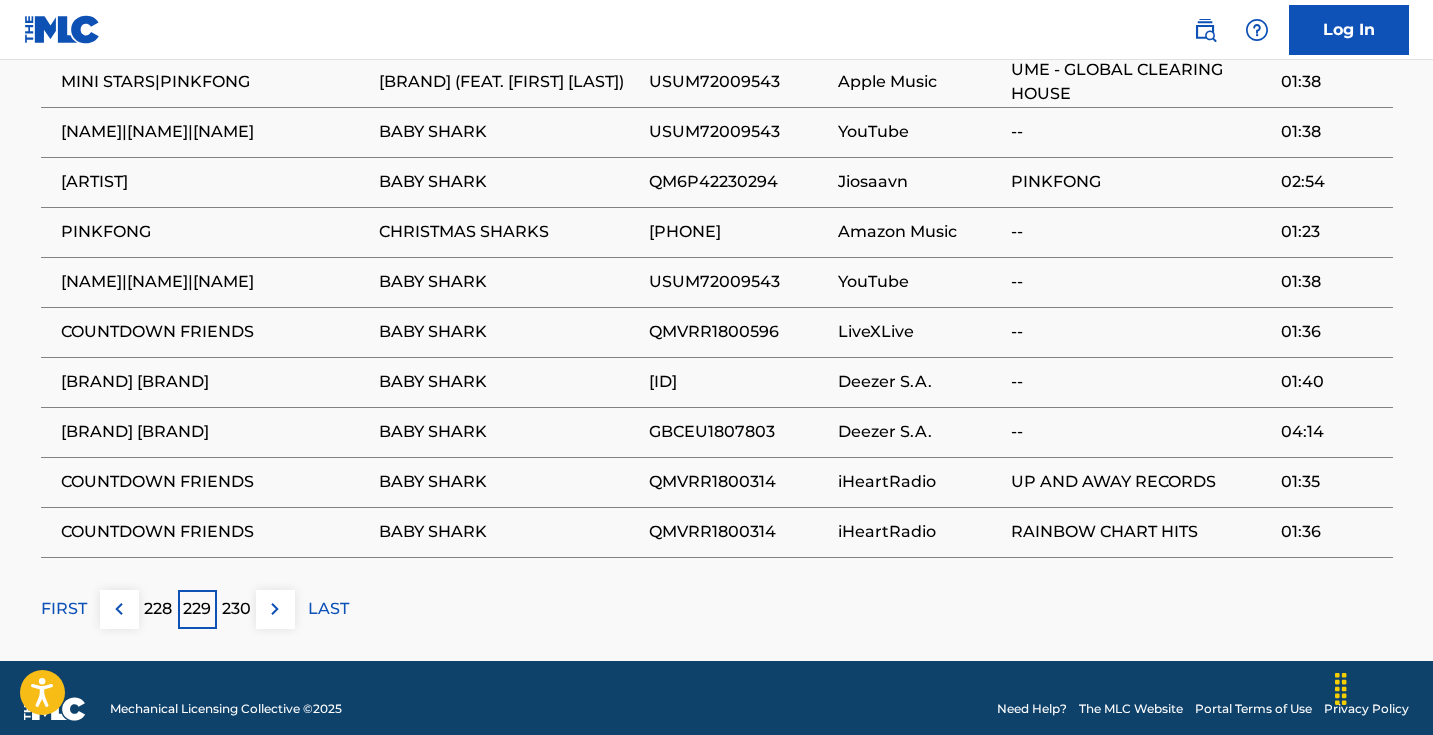 click at bounding box center (119, 609) 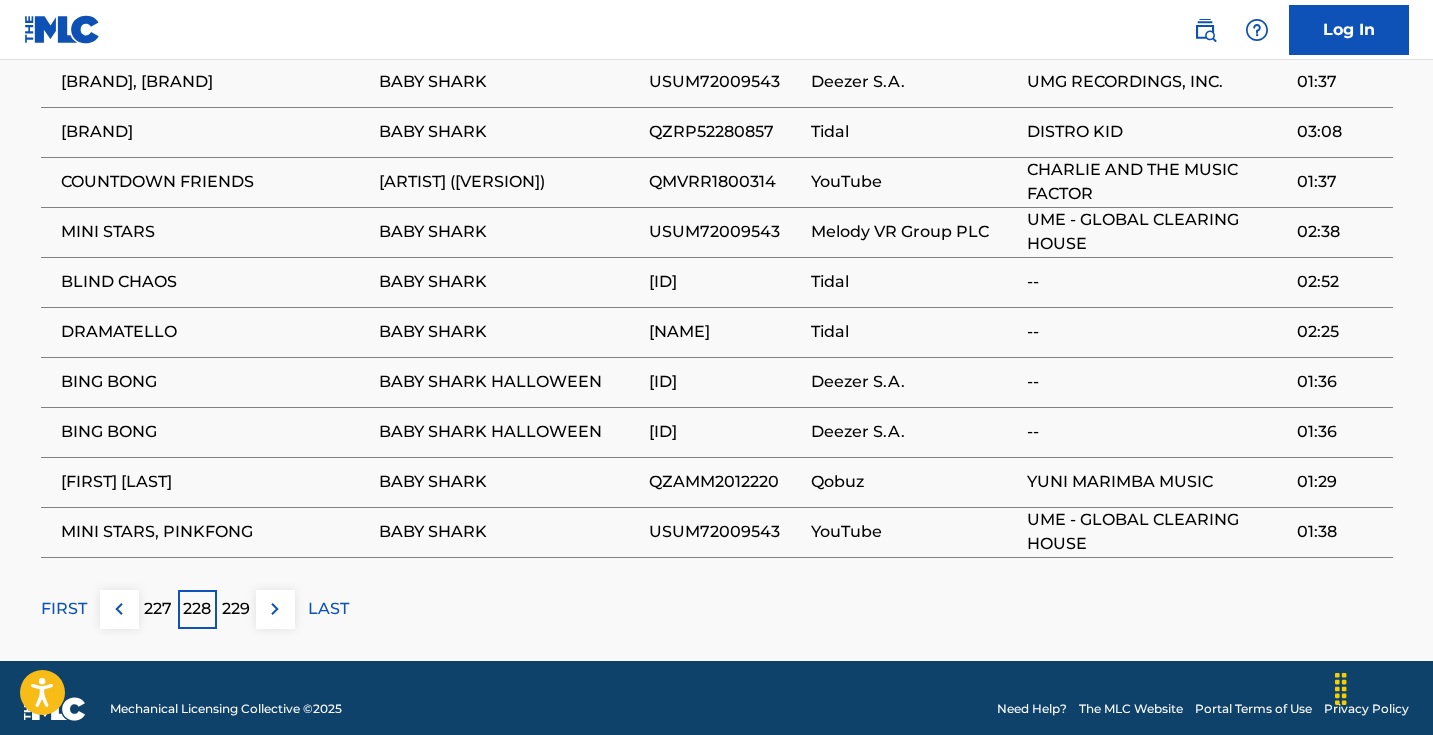 click at bounding box center [119, 609] 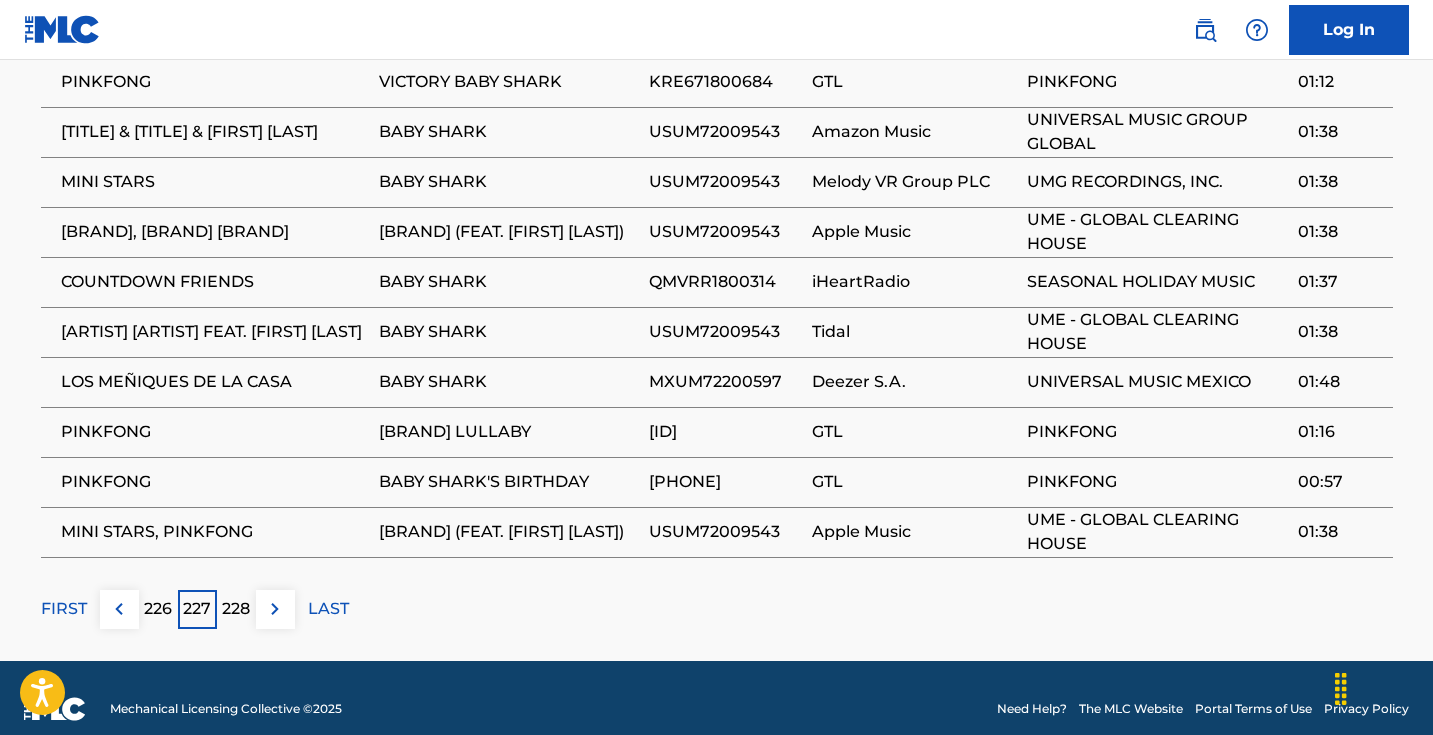 click at bounding box center [119, 609] 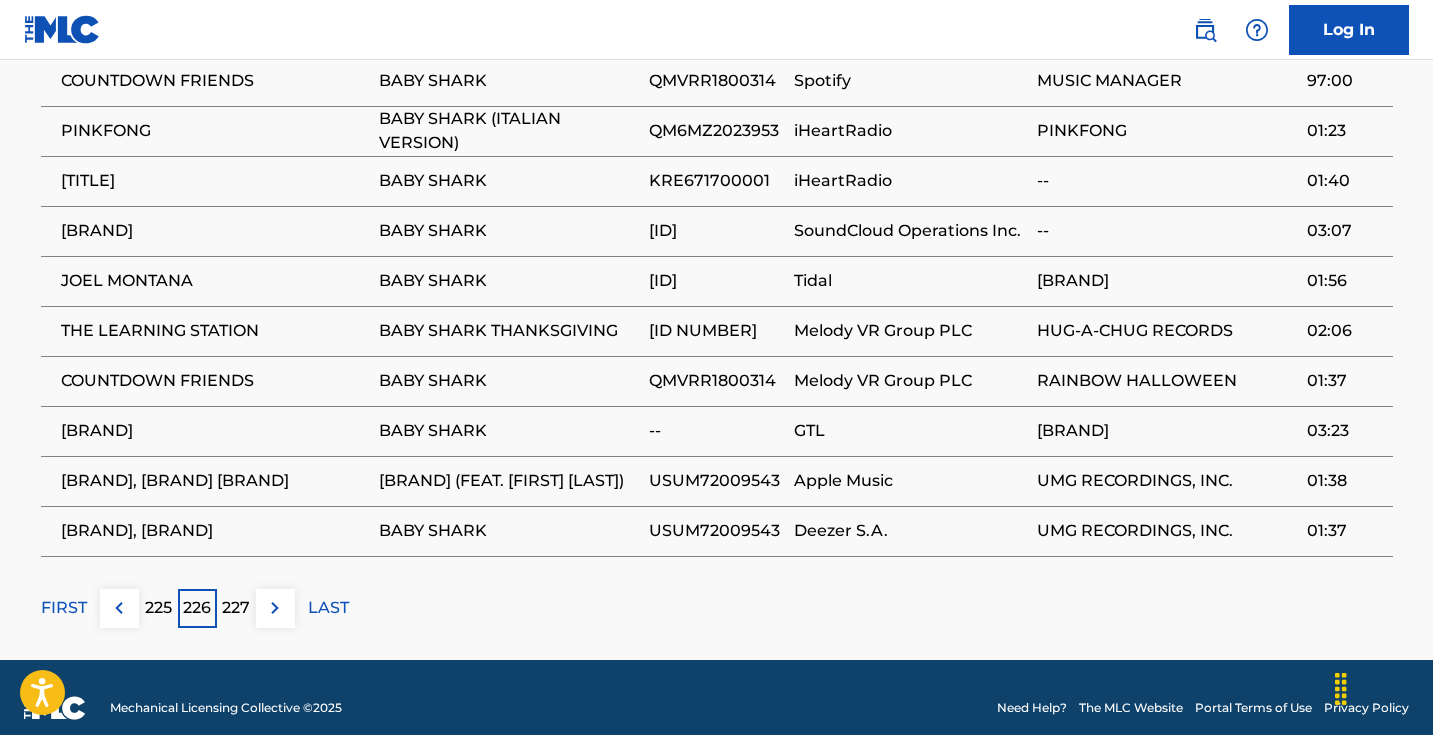 click at bounding box center (119, 608) 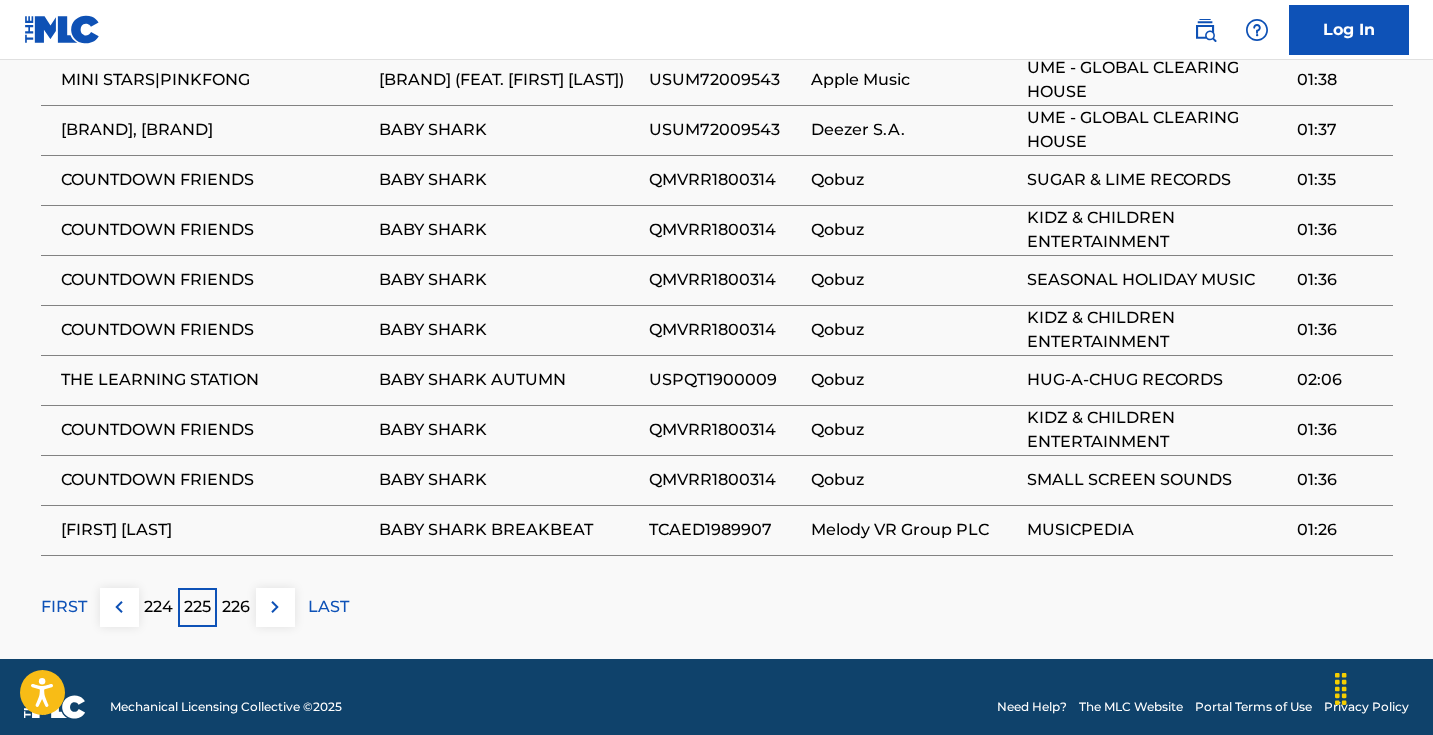 click at bounding box center [119, 607] 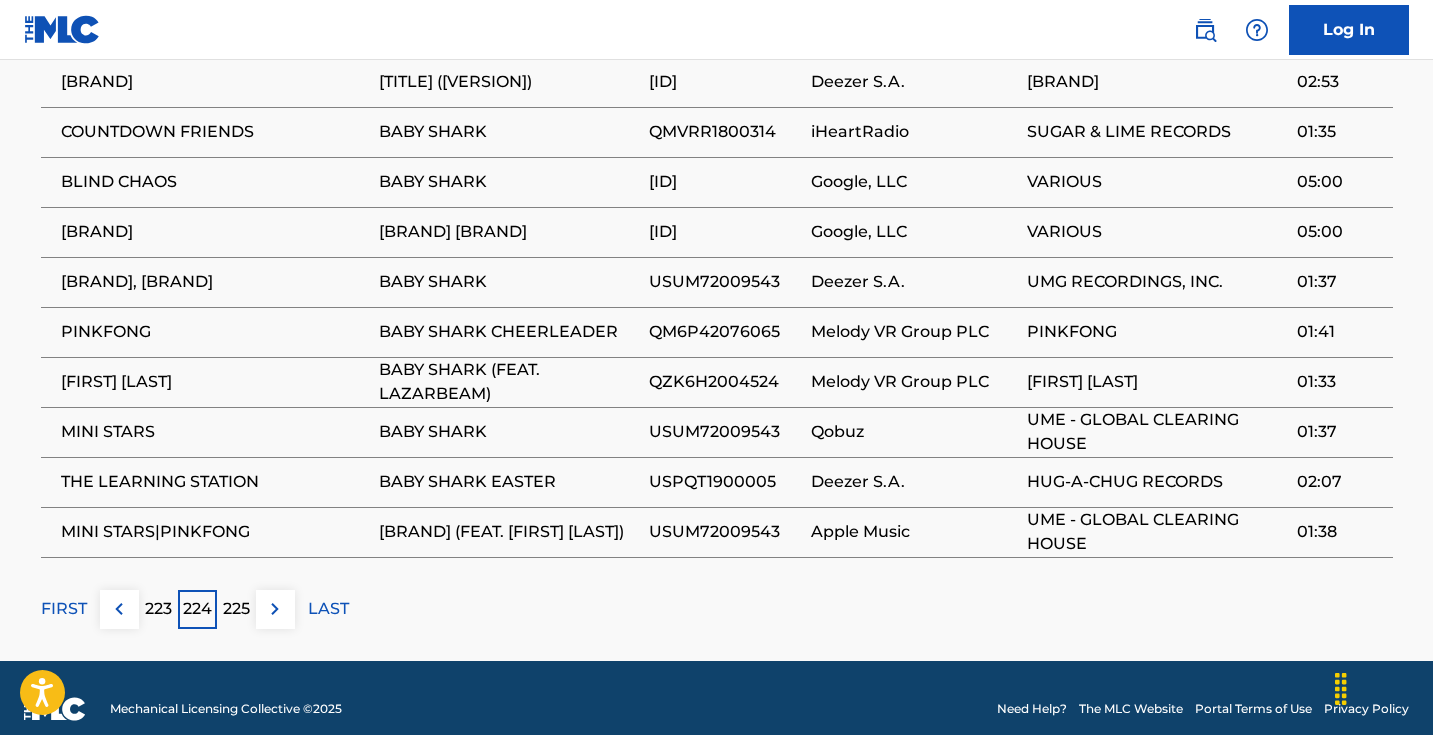 click at bounding box center (119, 609) 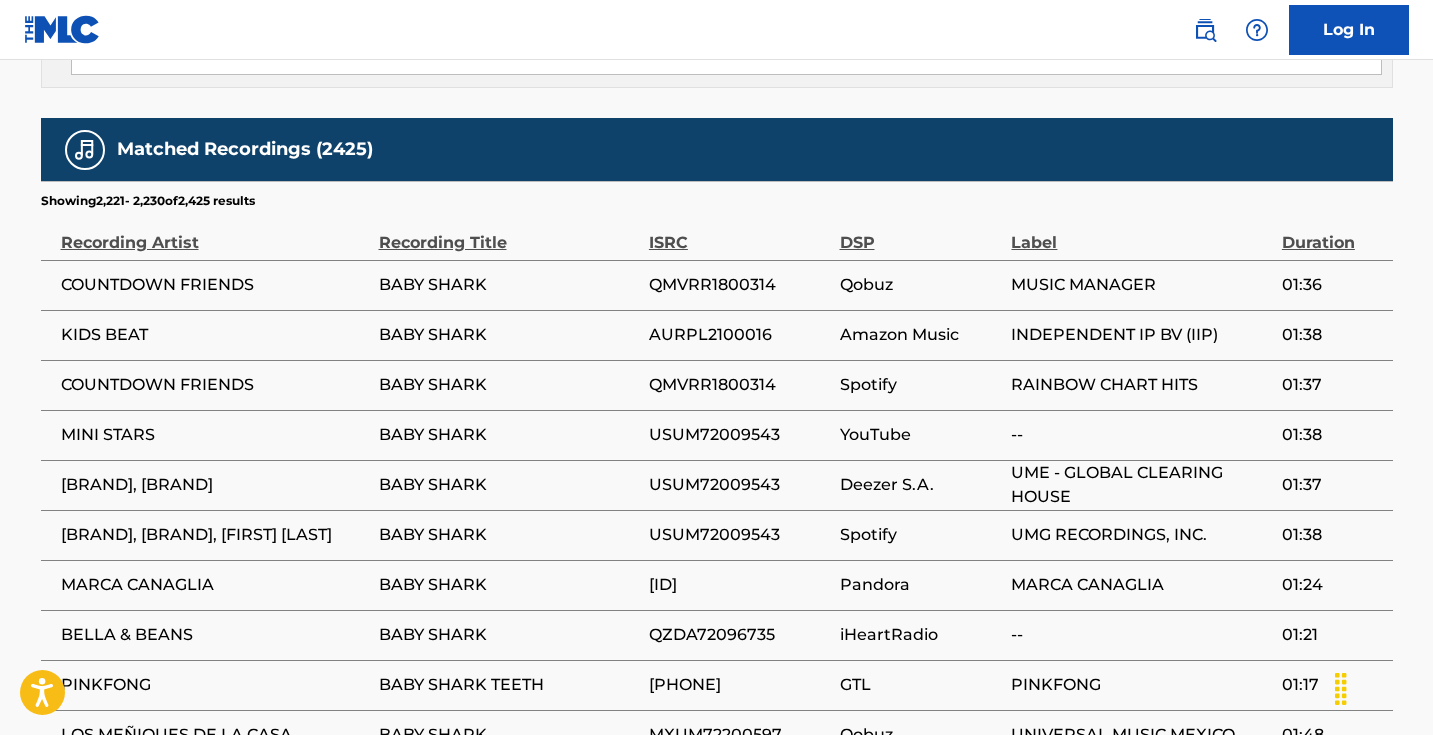 click at bounding box center (119, 812) 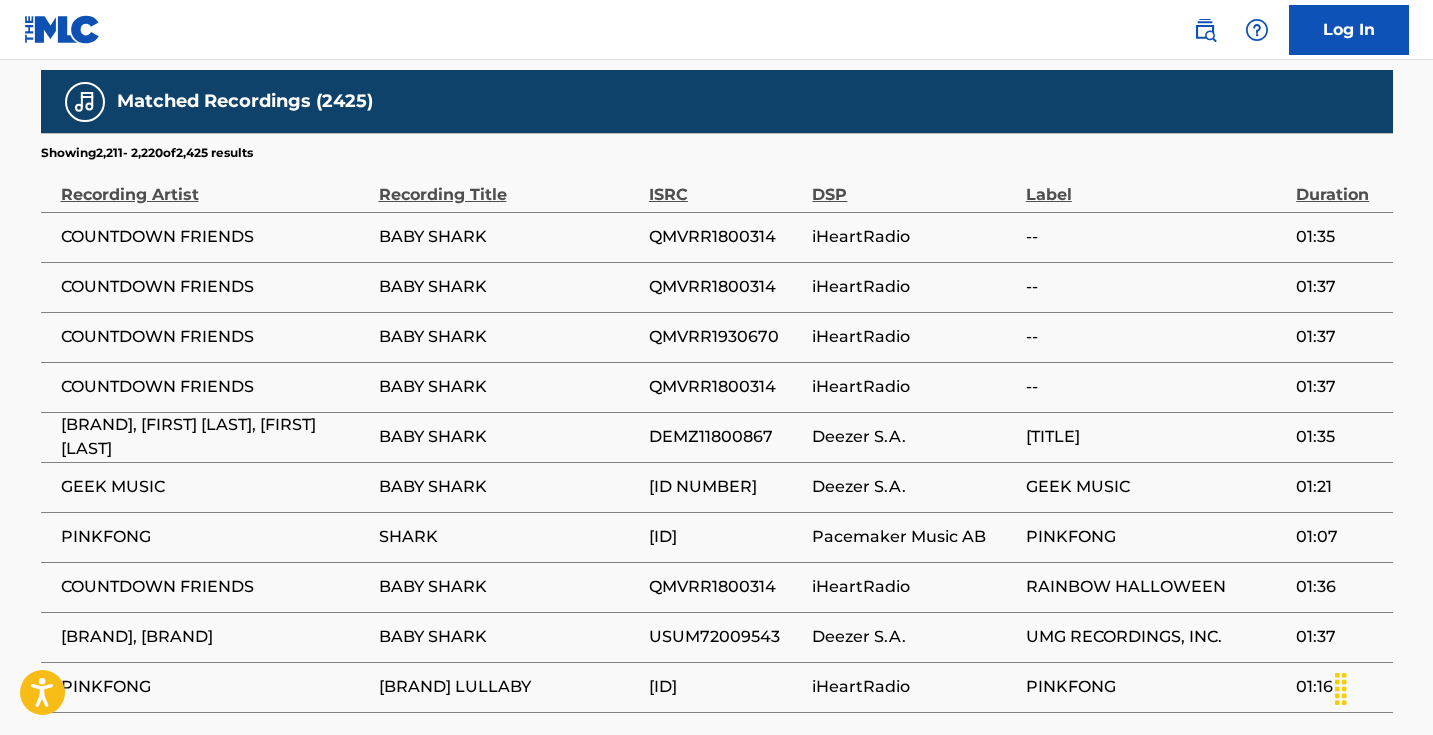 scroll, scrollTop: 1406, scrollLeft: 0, axis: vertical 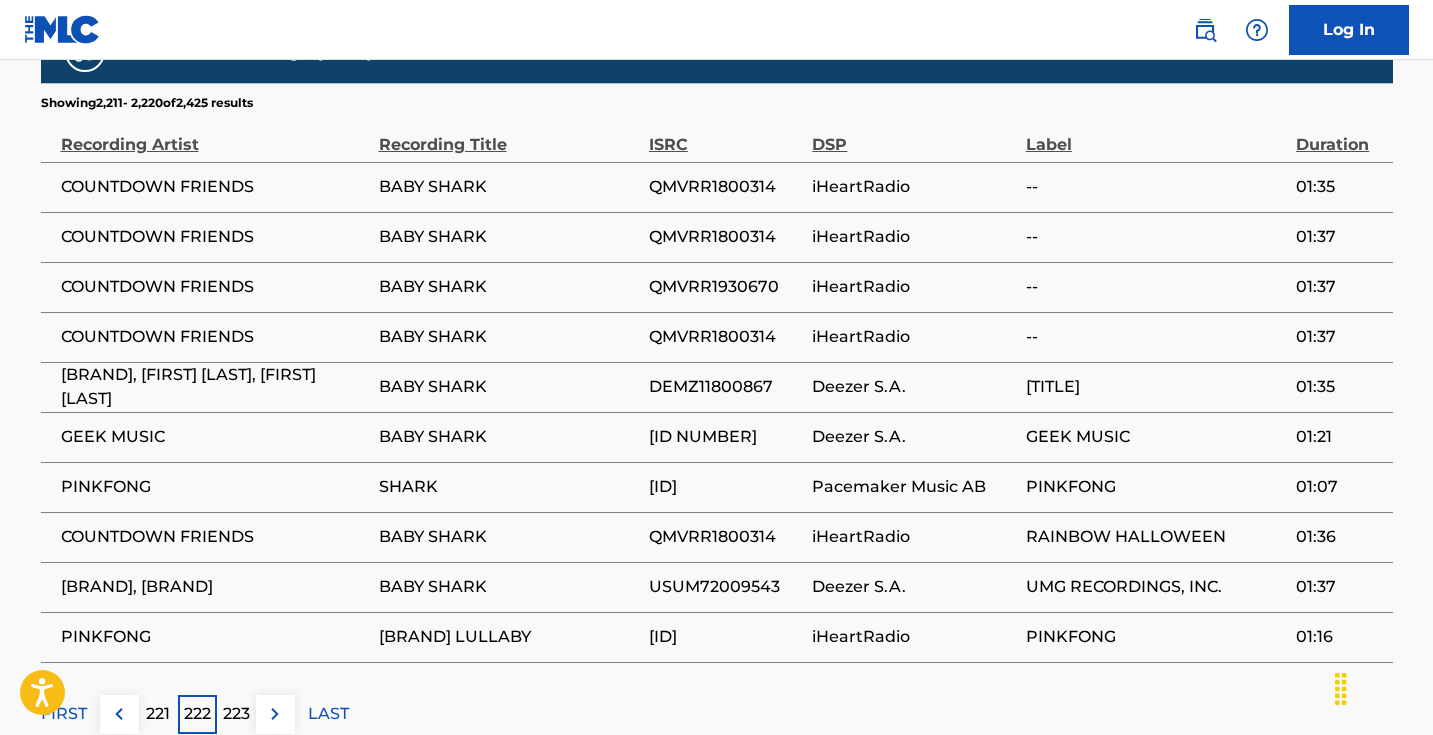 click at bounding box center [119, 714] 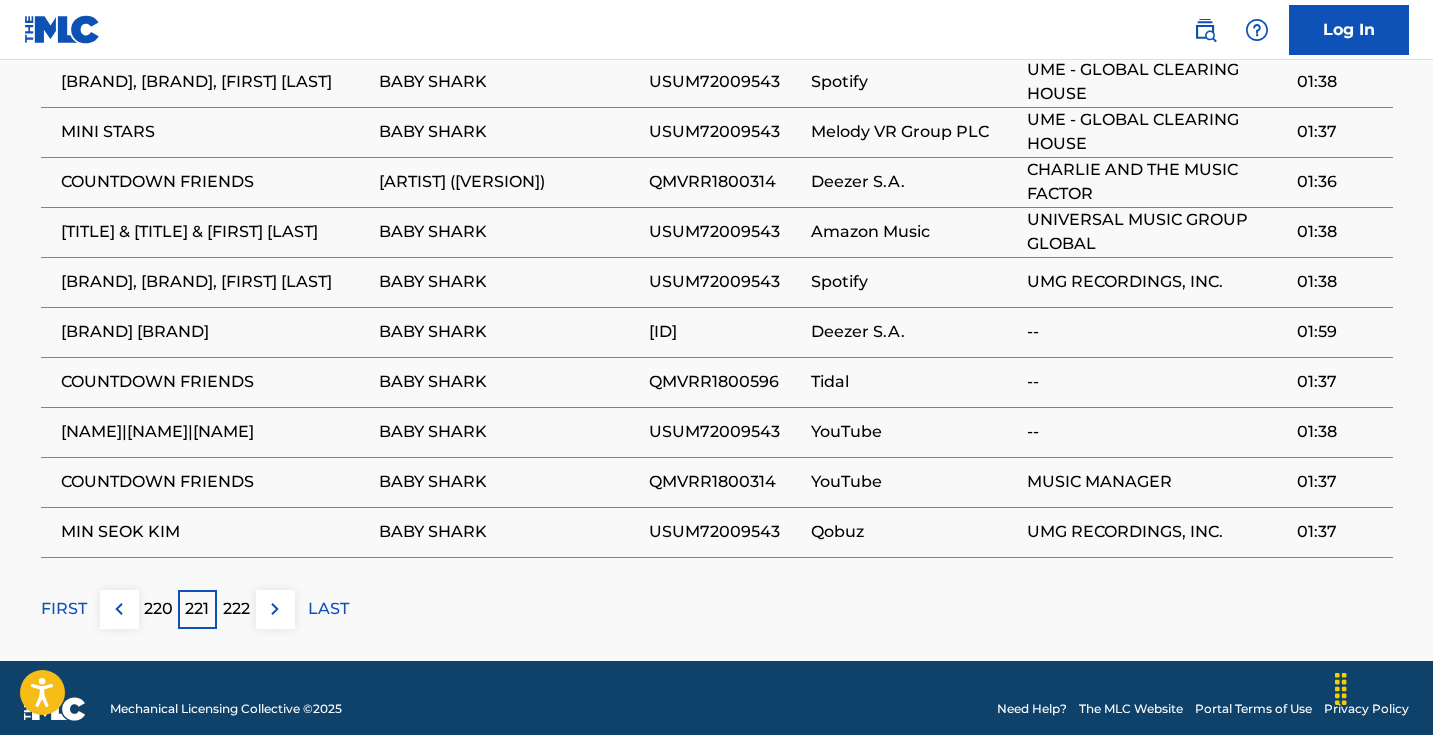 click at bounding box center [119, 609] 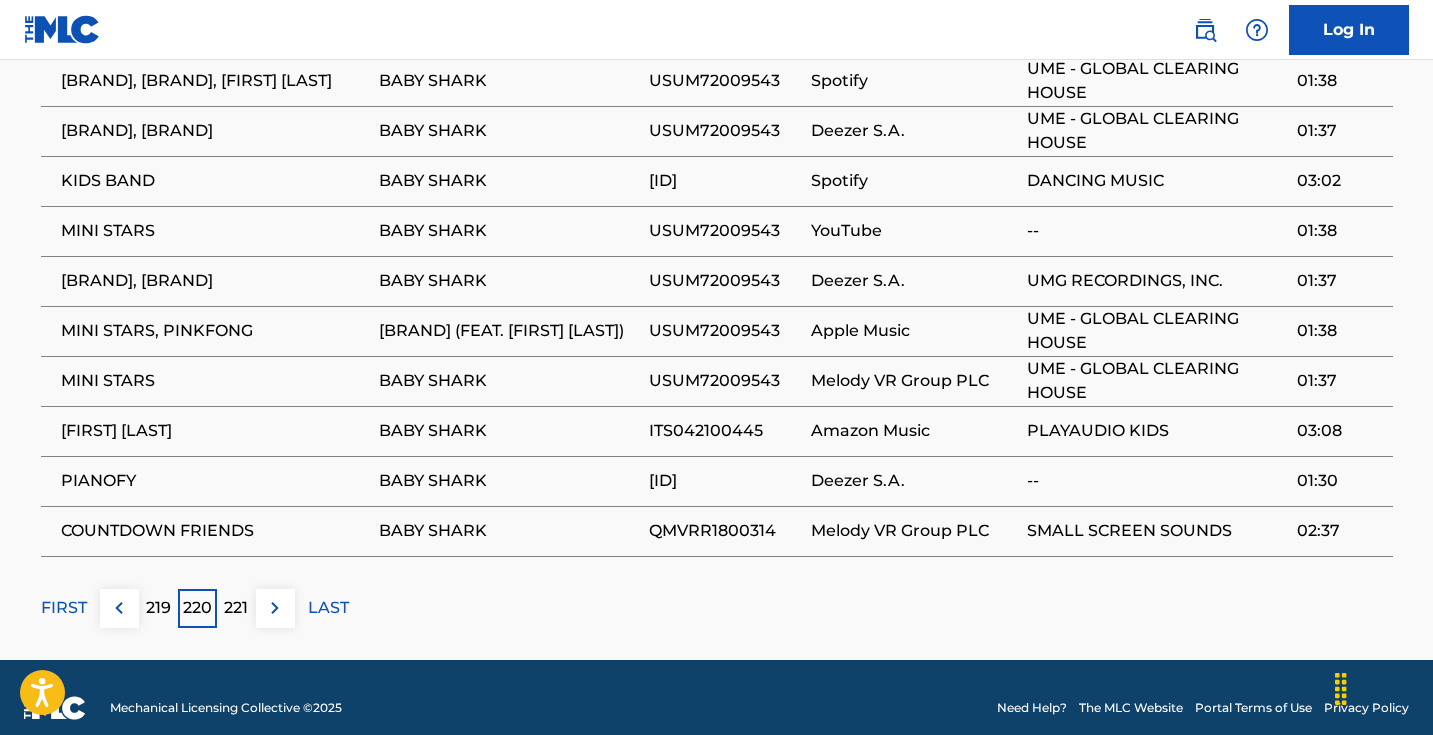 scroll, scrollTop: 1511, scrollLeft: 0, axis: vertical 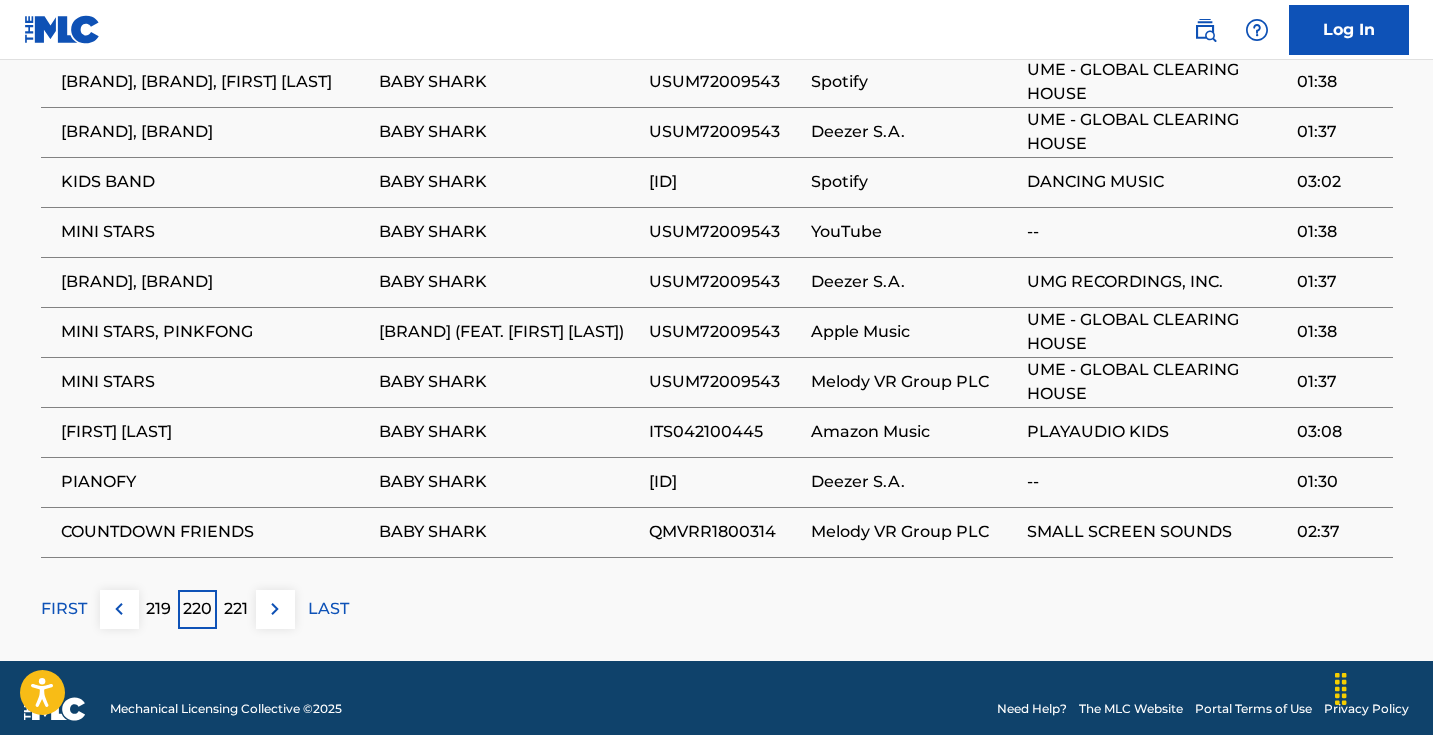 click at bounding box center [119, 609] 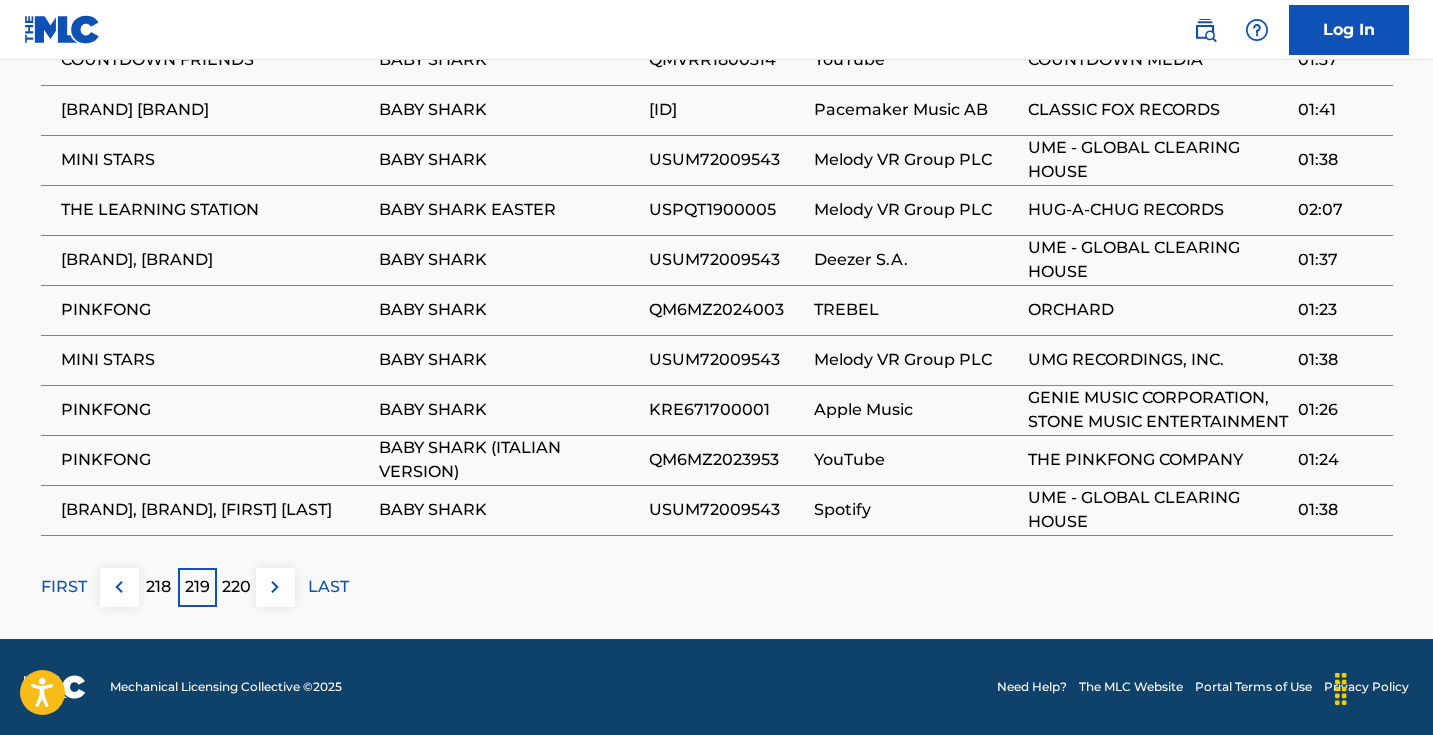 click at bounding box center [119, 587] 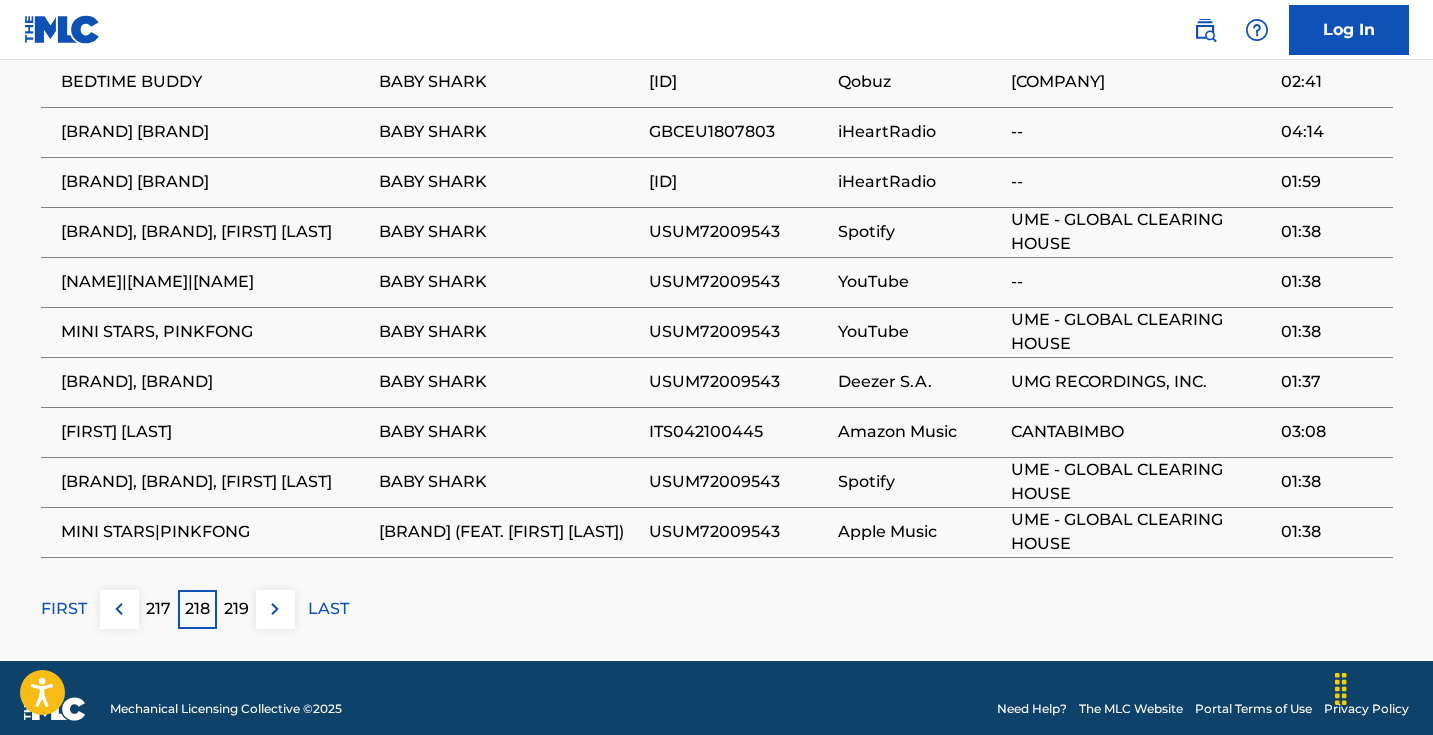 click at bounding box center (119, 609) 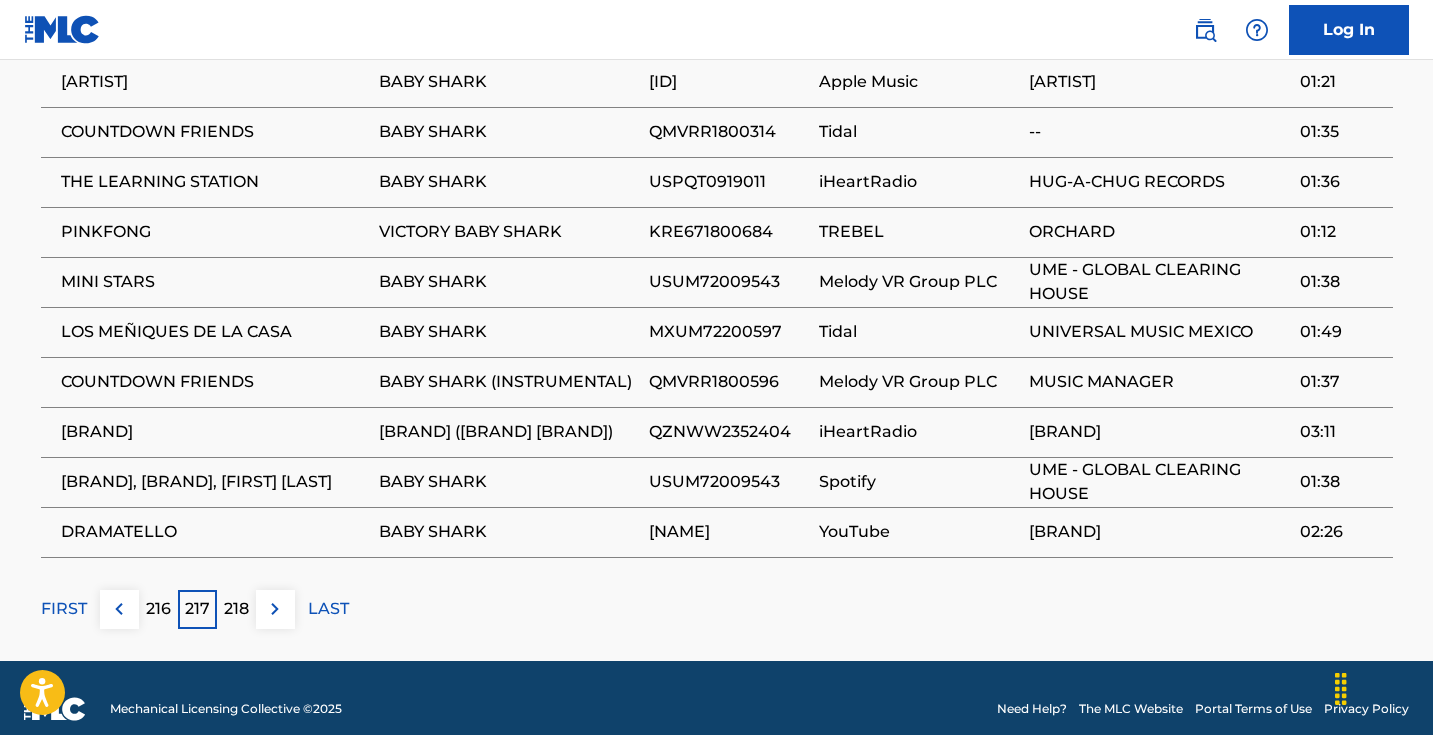 click at bounding box center (119, 609) 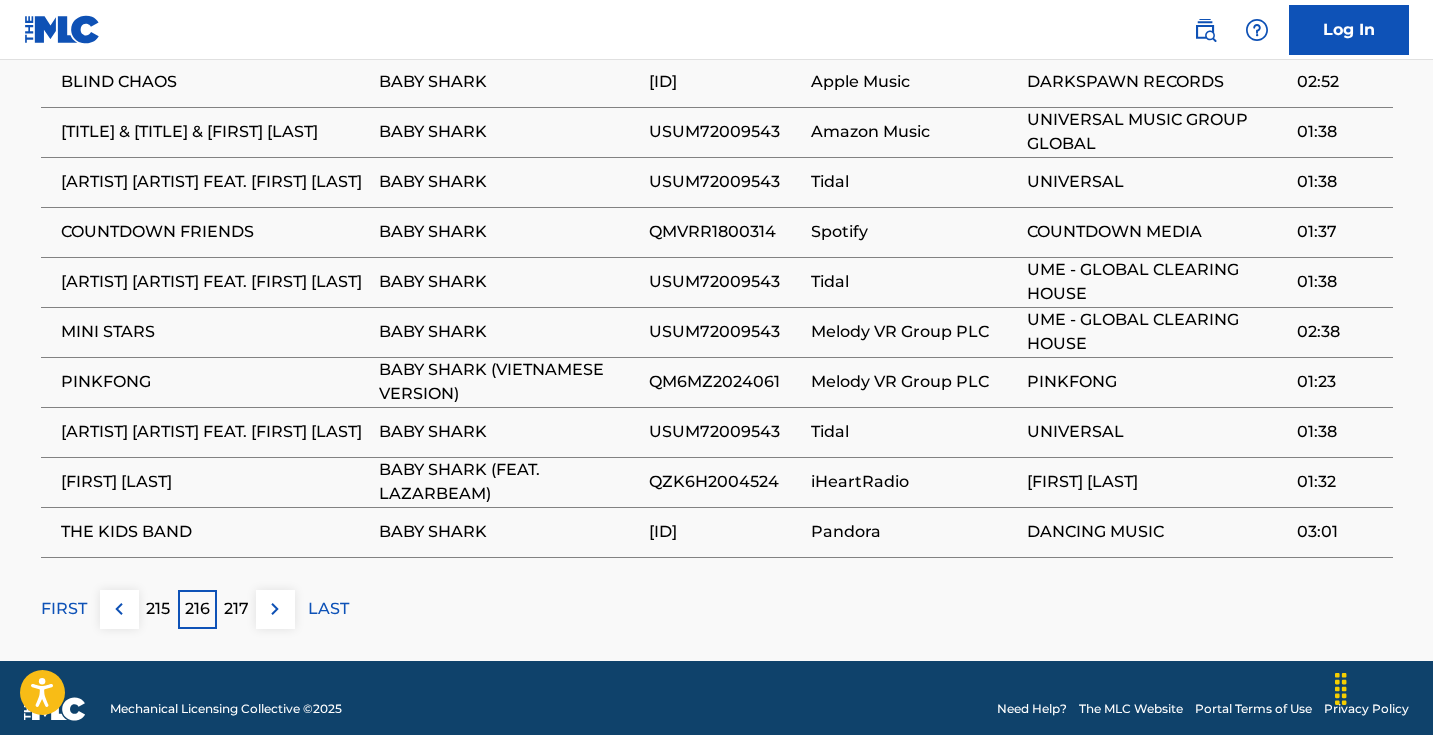 click at bounding box center (119, 609) 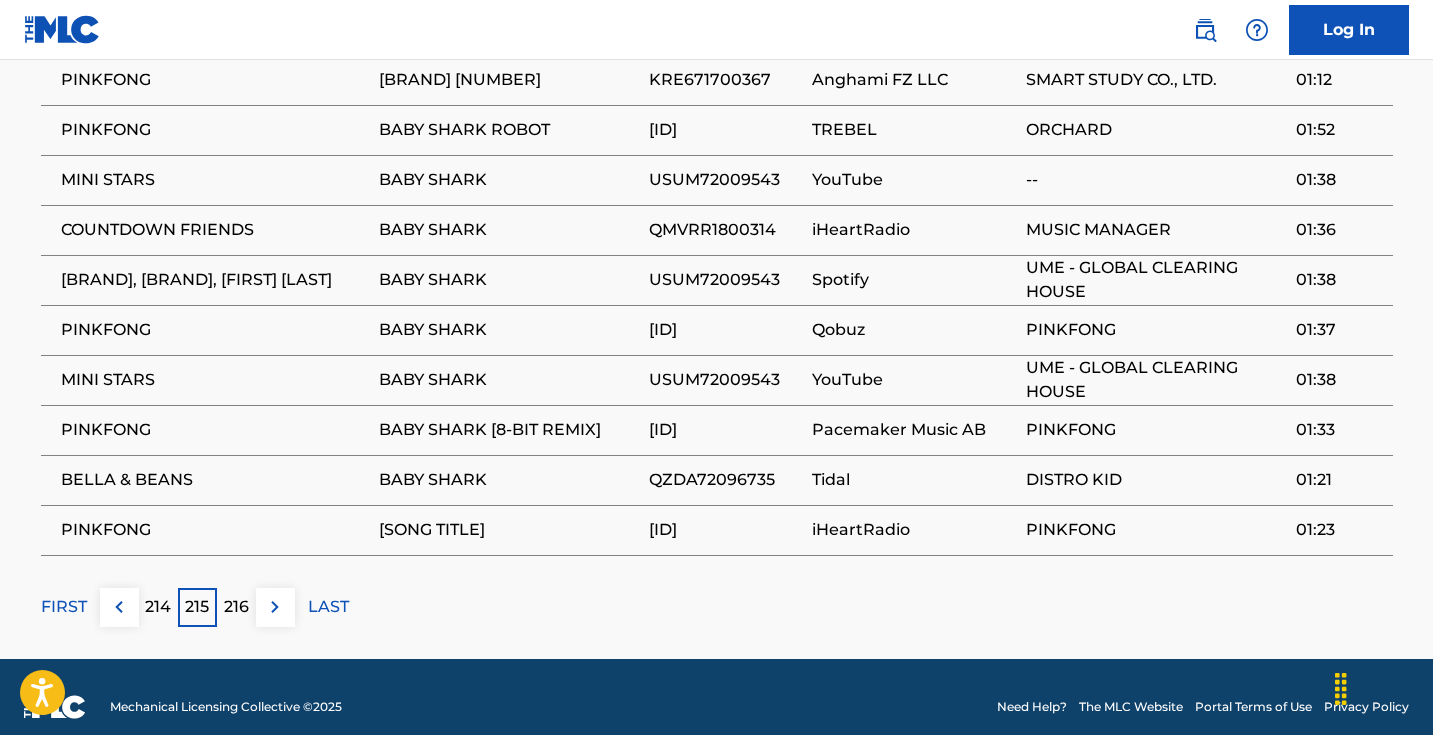 click at bounding box center [119, 607] 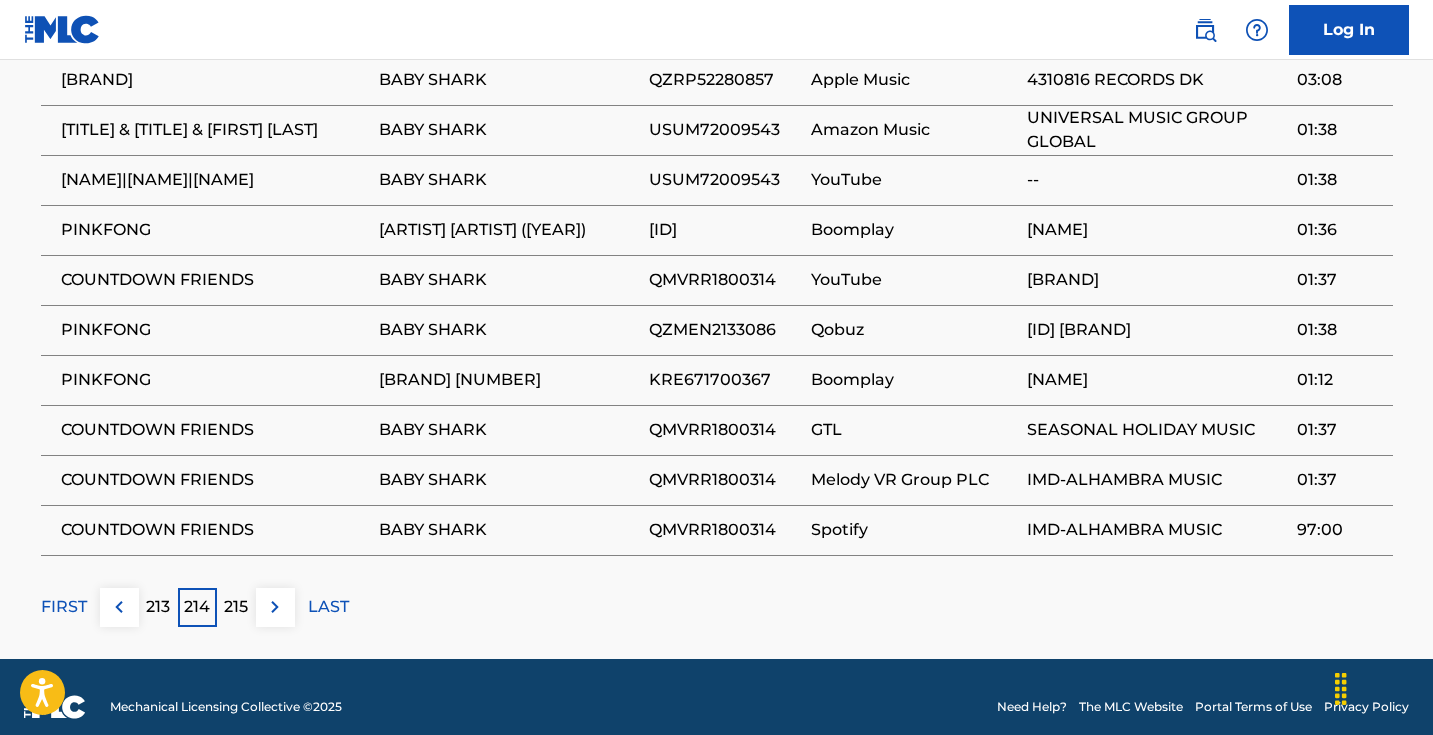 click at bounding box center (119, 607) 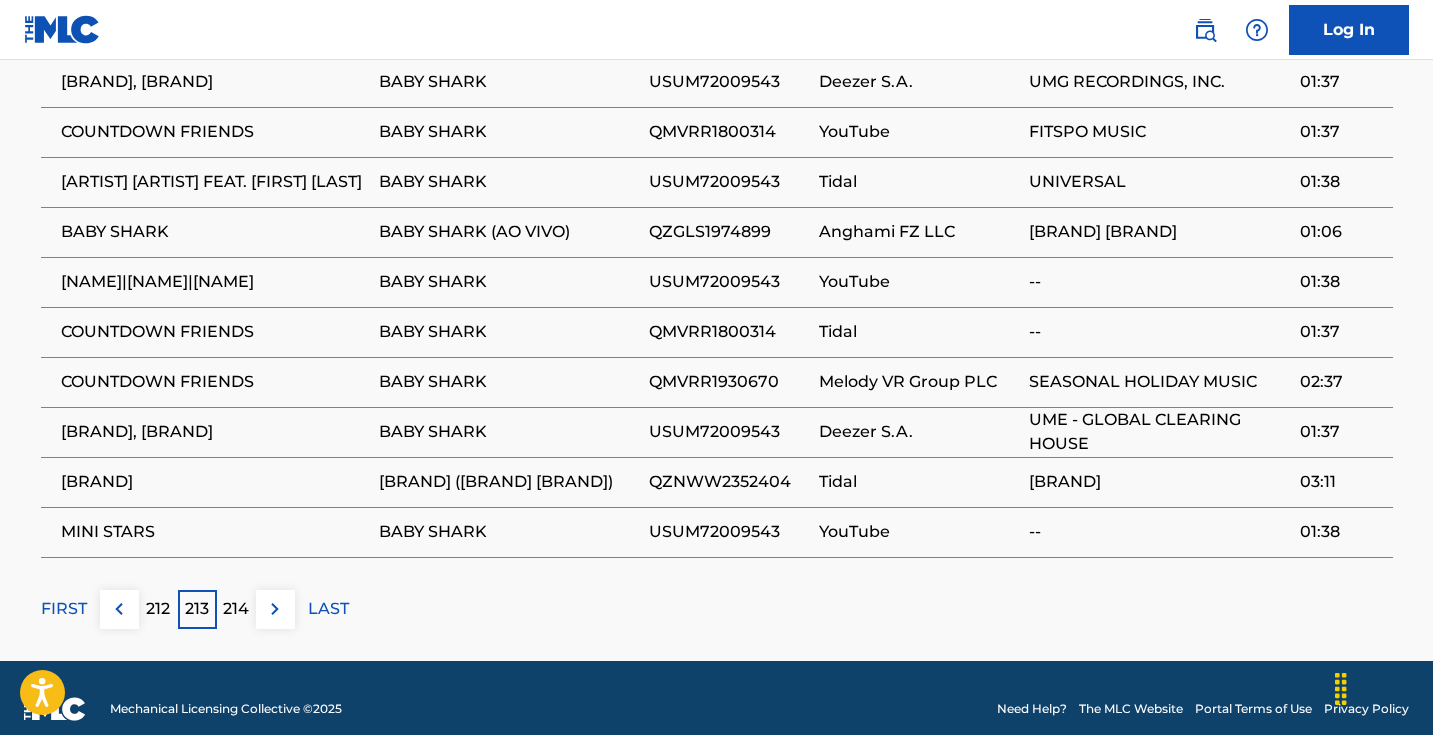 click at bounding box center [119, 609] 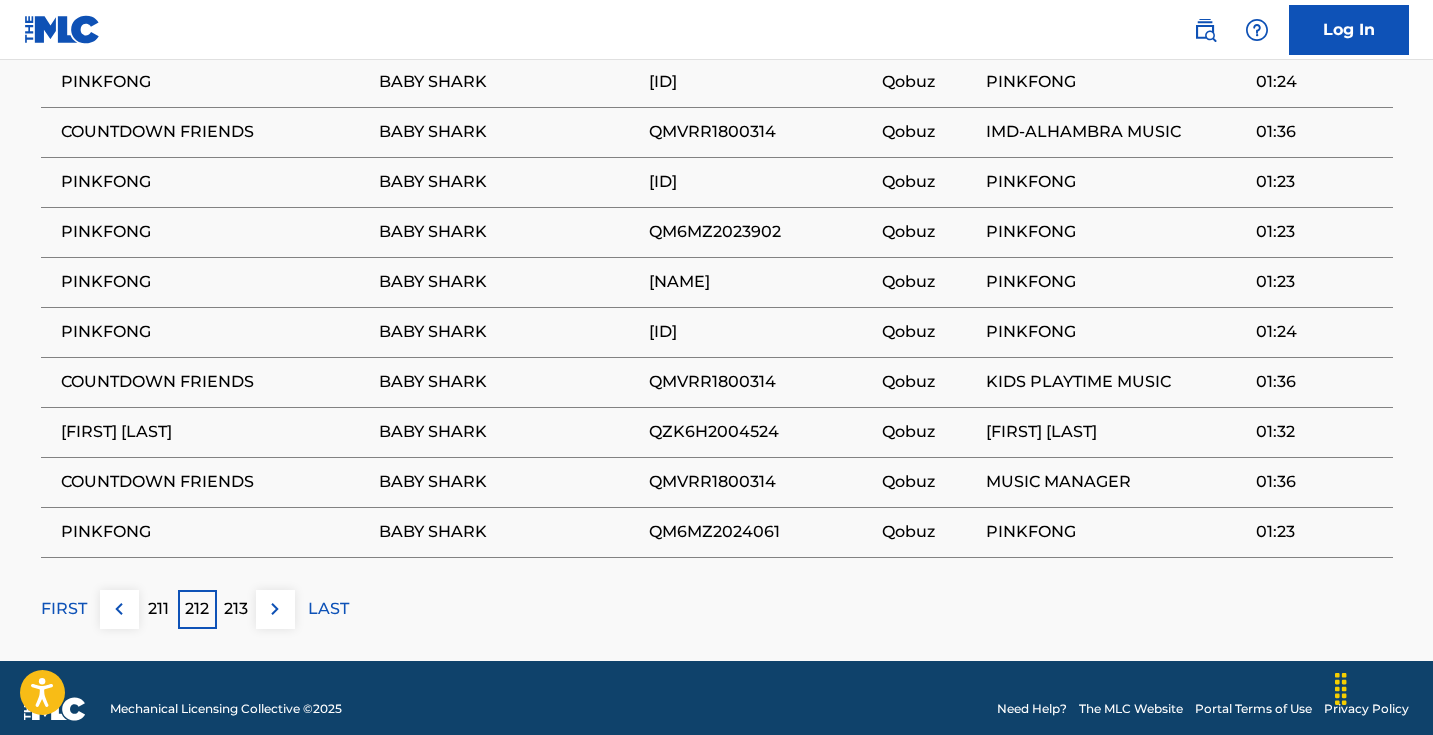 click at bounding box center (119, 609) 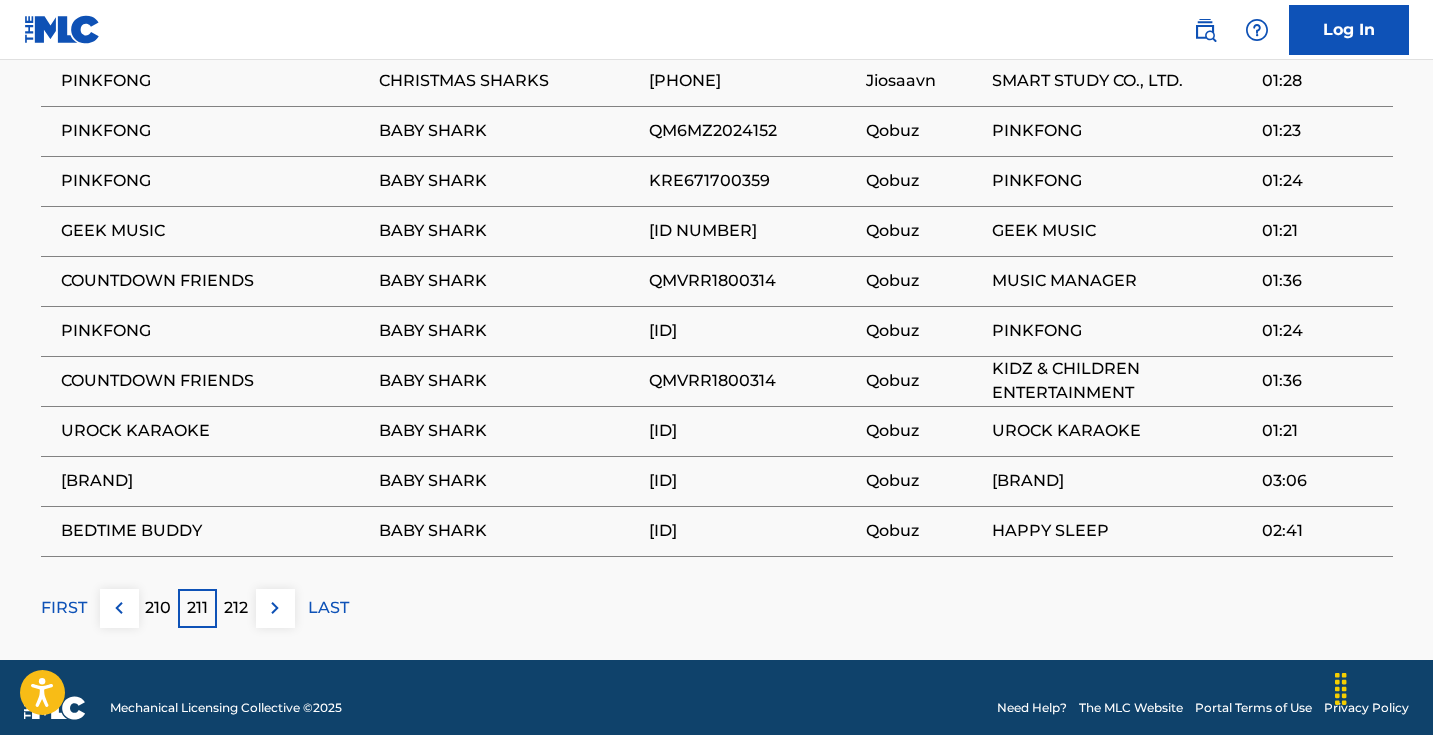 click at bounding box center (119, 608) 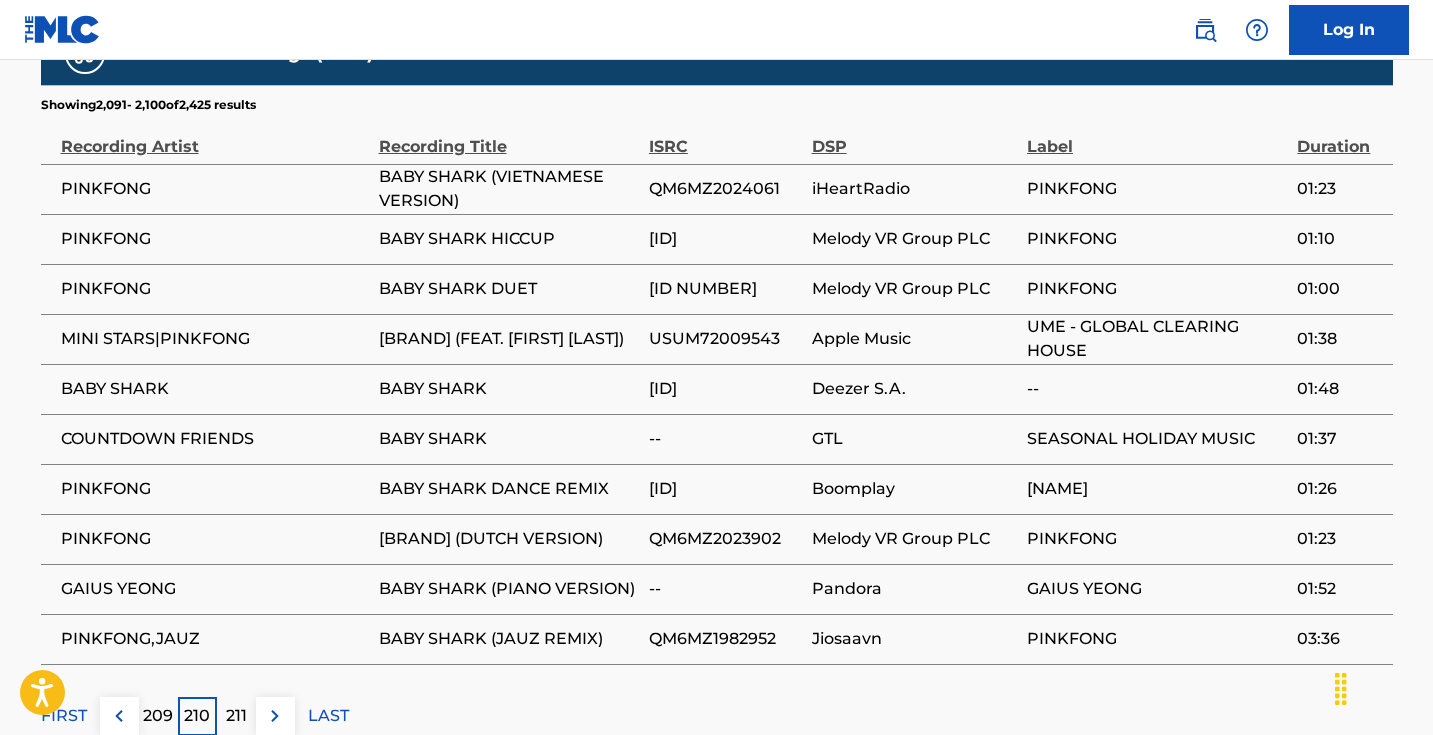 scroll, scrollTop: 1391, scrollLeft: 0, axis: vertical 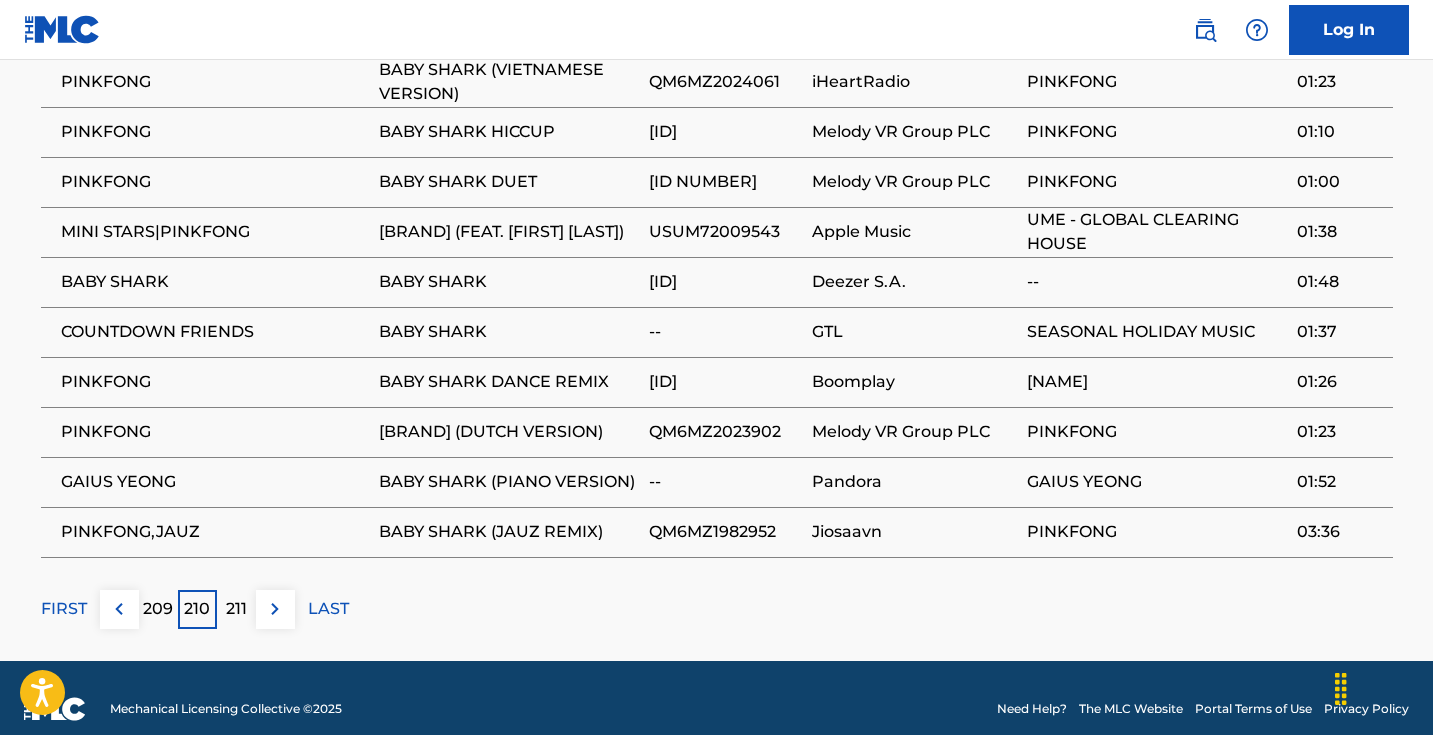 click on "LAST" at bounding box center [328, 609] 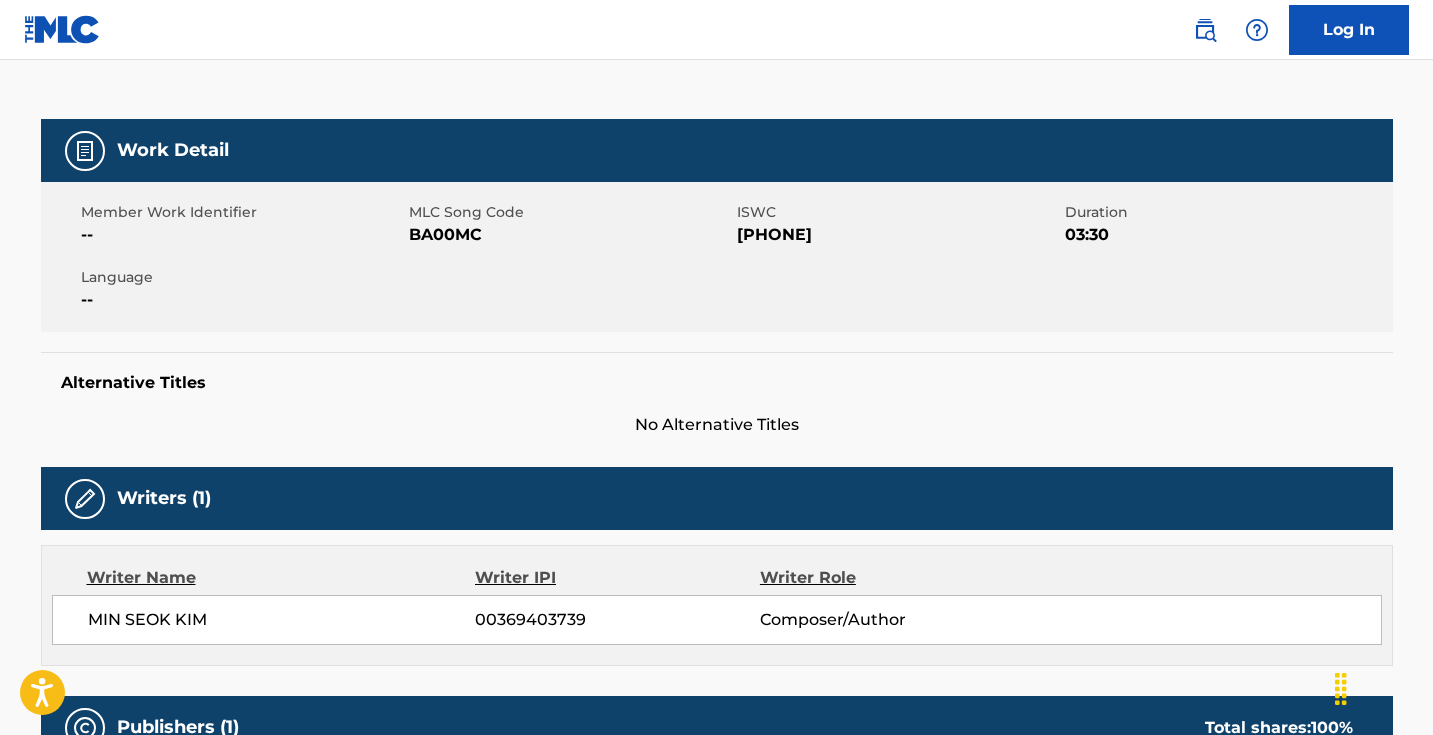 scroll, scrollTop: 237, scrollLeft: 0, axis: vertical 